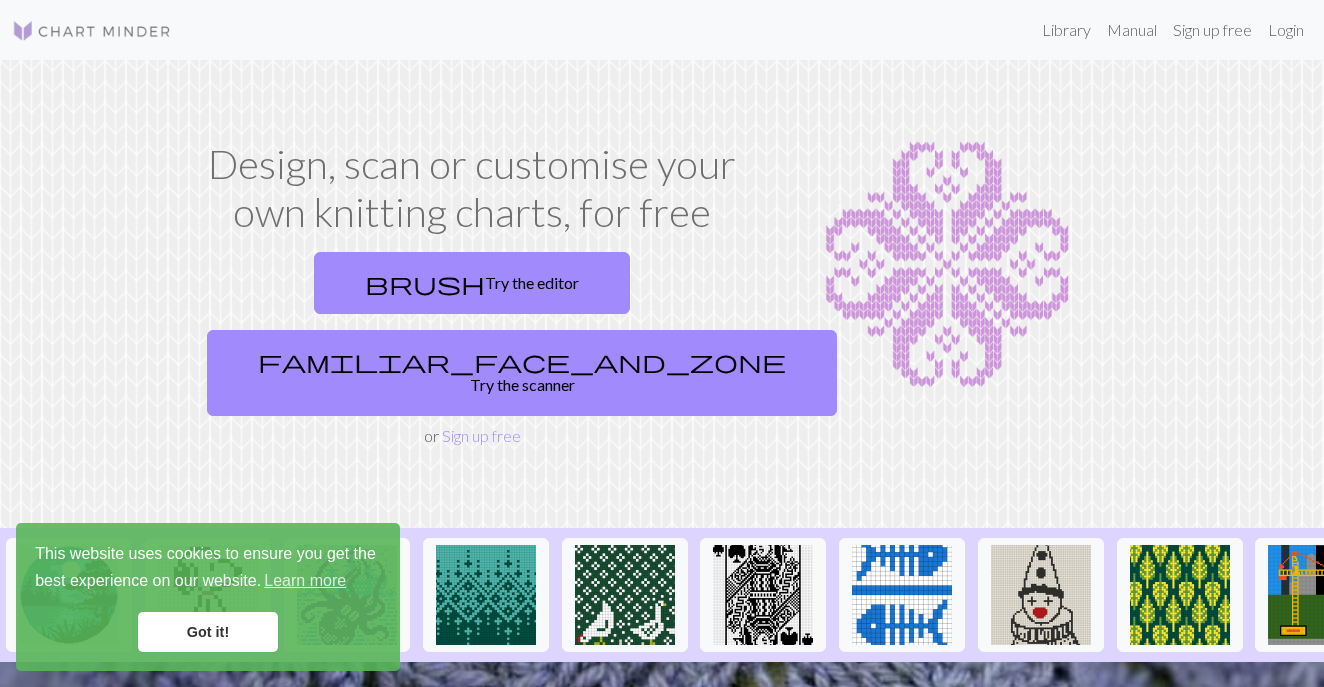 scroll, scrollTop: 0, scrollLeft: 0, axis: both 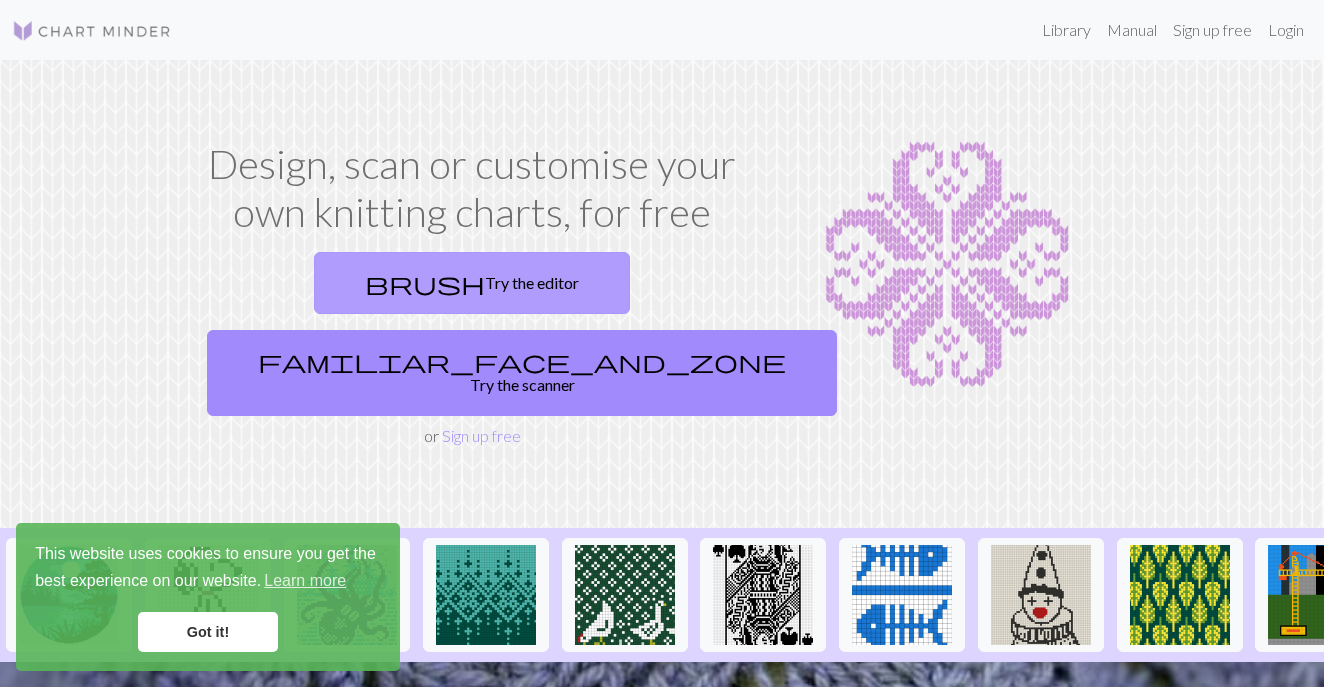 click on "brush  Try the editor" at bounding box center (472, 283) 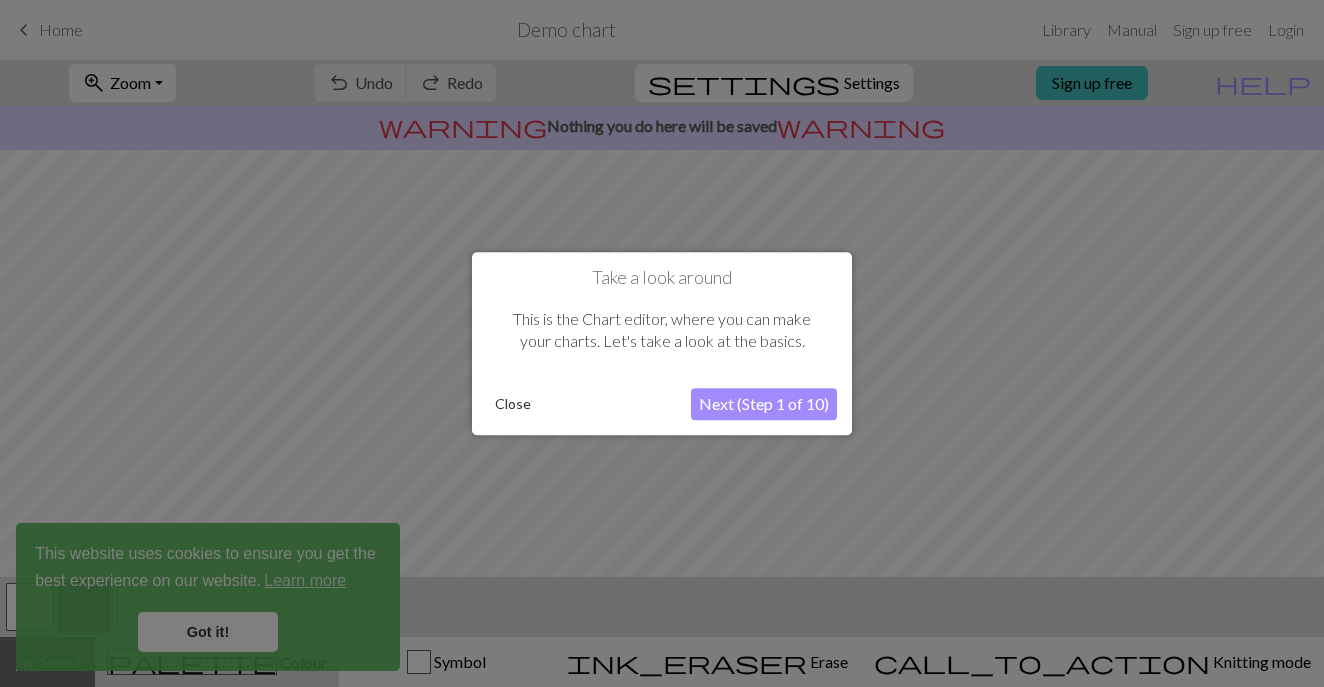 click on "Close" at bounding box center (513, 404) 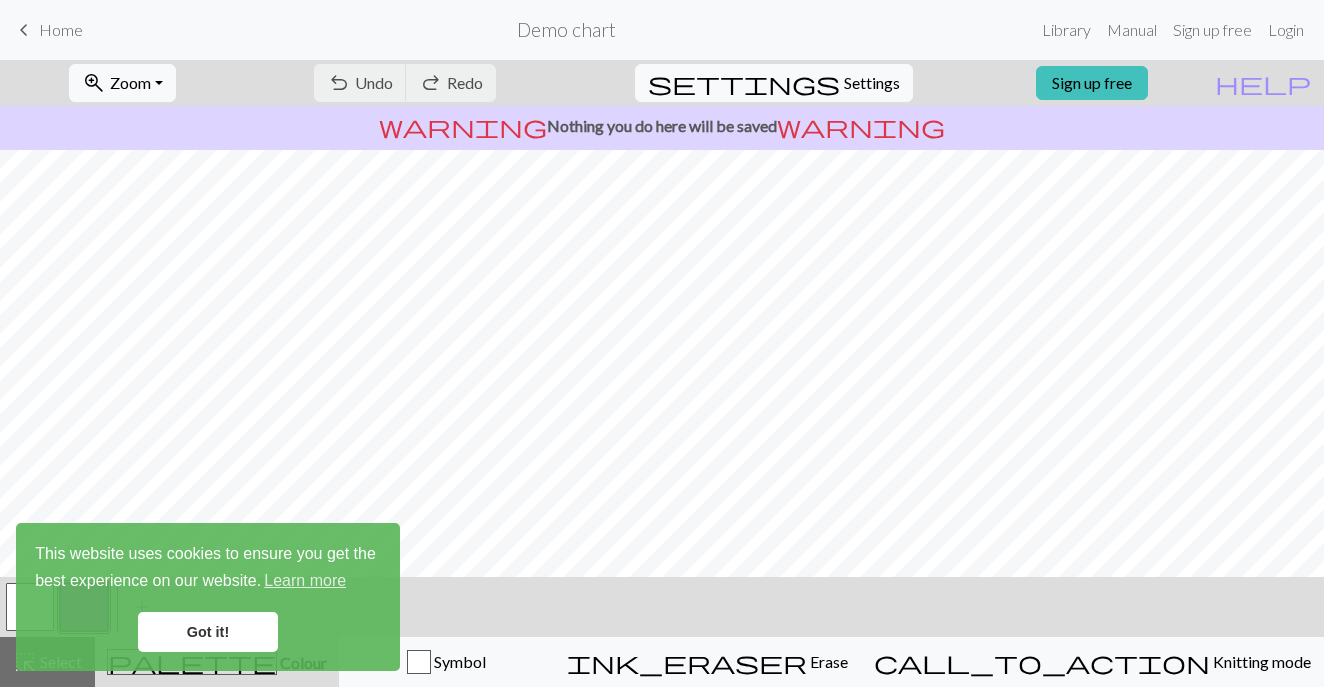 click on "Got it!" at bounding box center (208, 632) 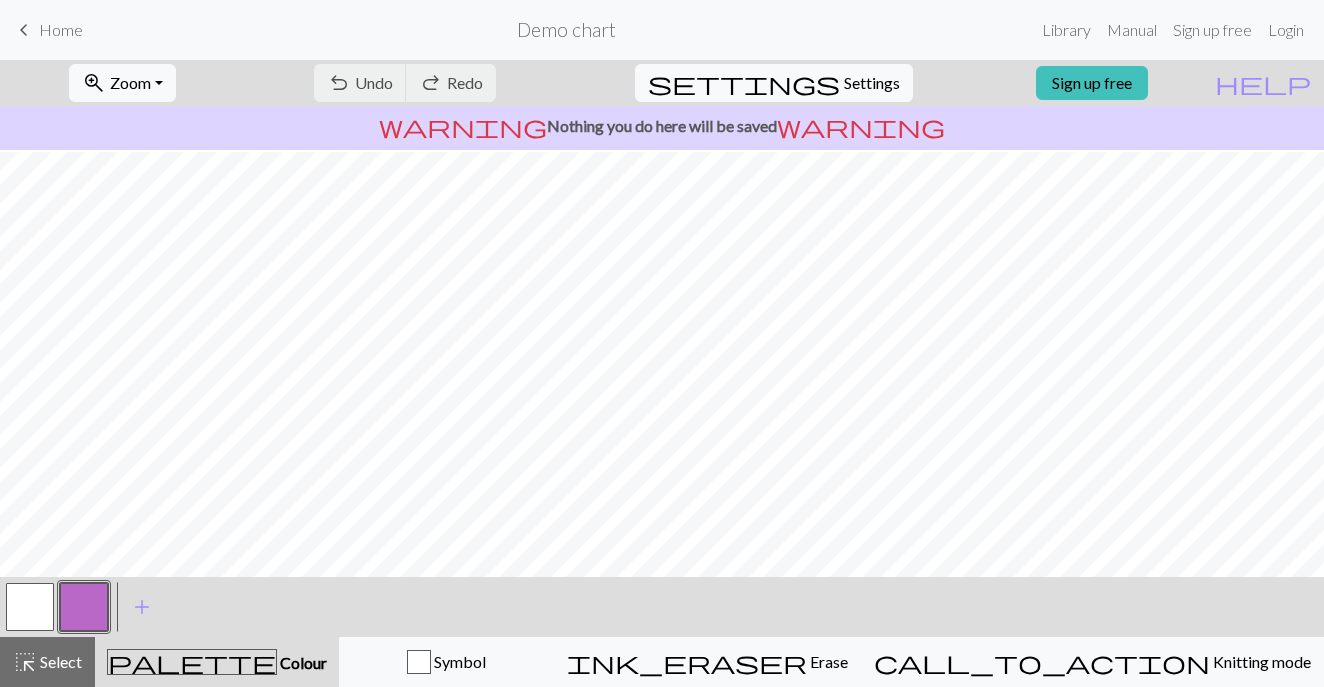 scroll, scrollTop: 304, scrollLeft: 0, axis: vertical 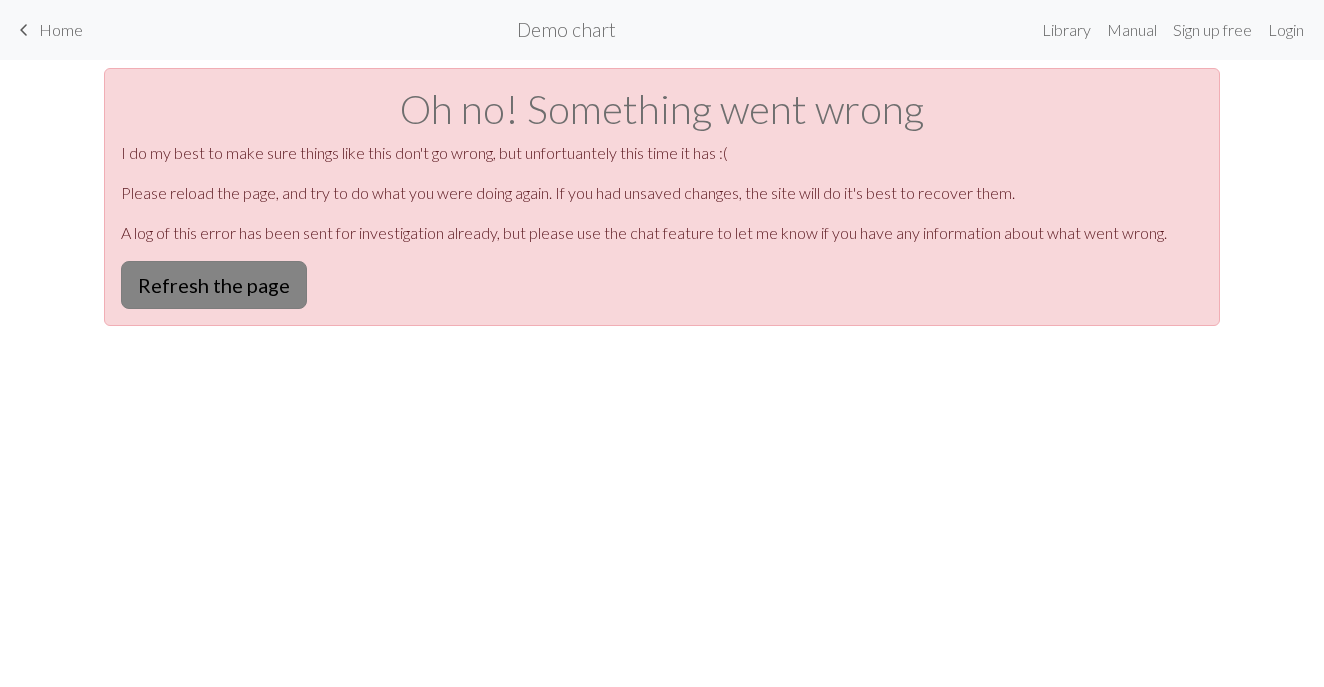 click on "Refresh the page" at bounding box center [214, 285] 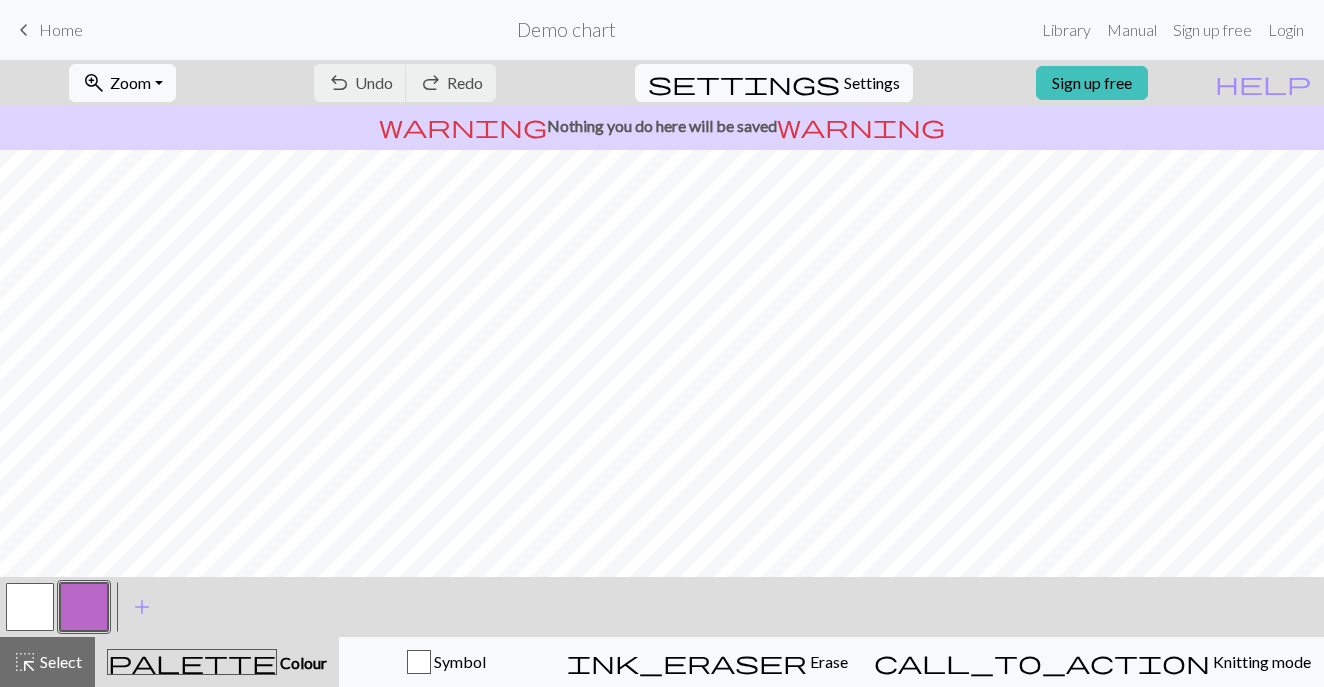 scroll, scrollTop: 0, scrollLeft: 0, axis: both 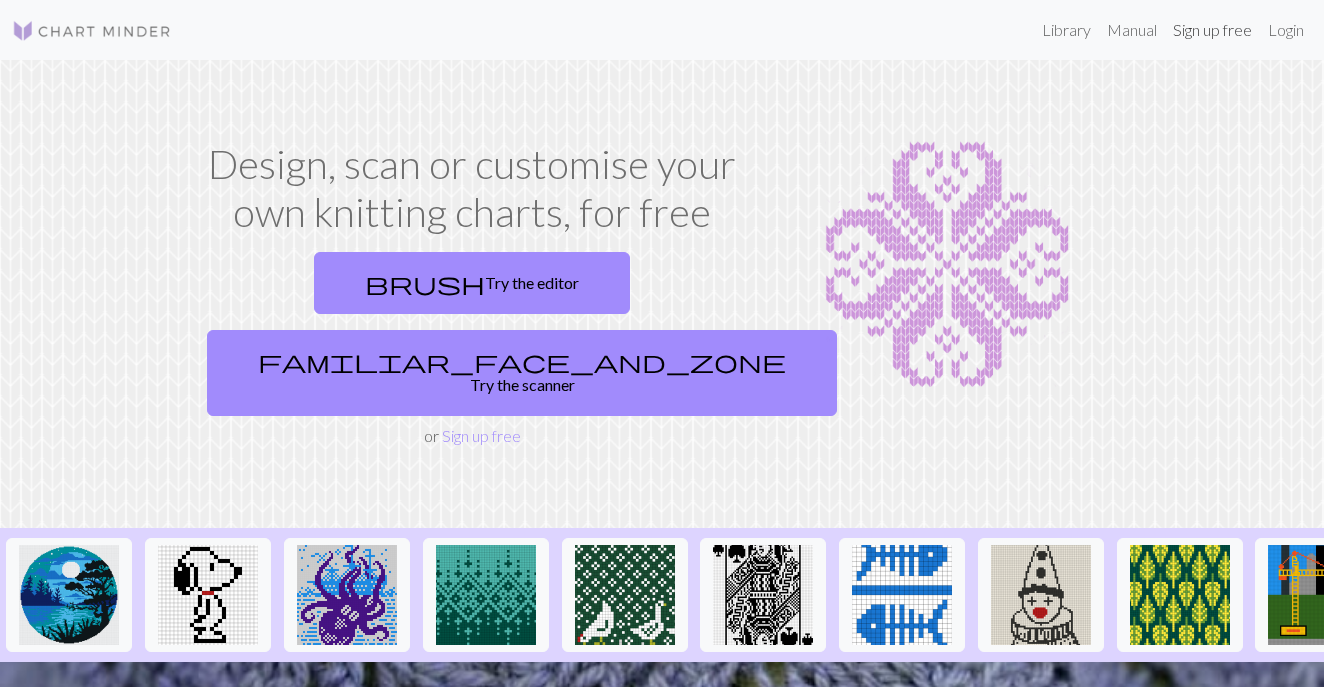 click on "Sign up free" at bounding box center (1212, 30) 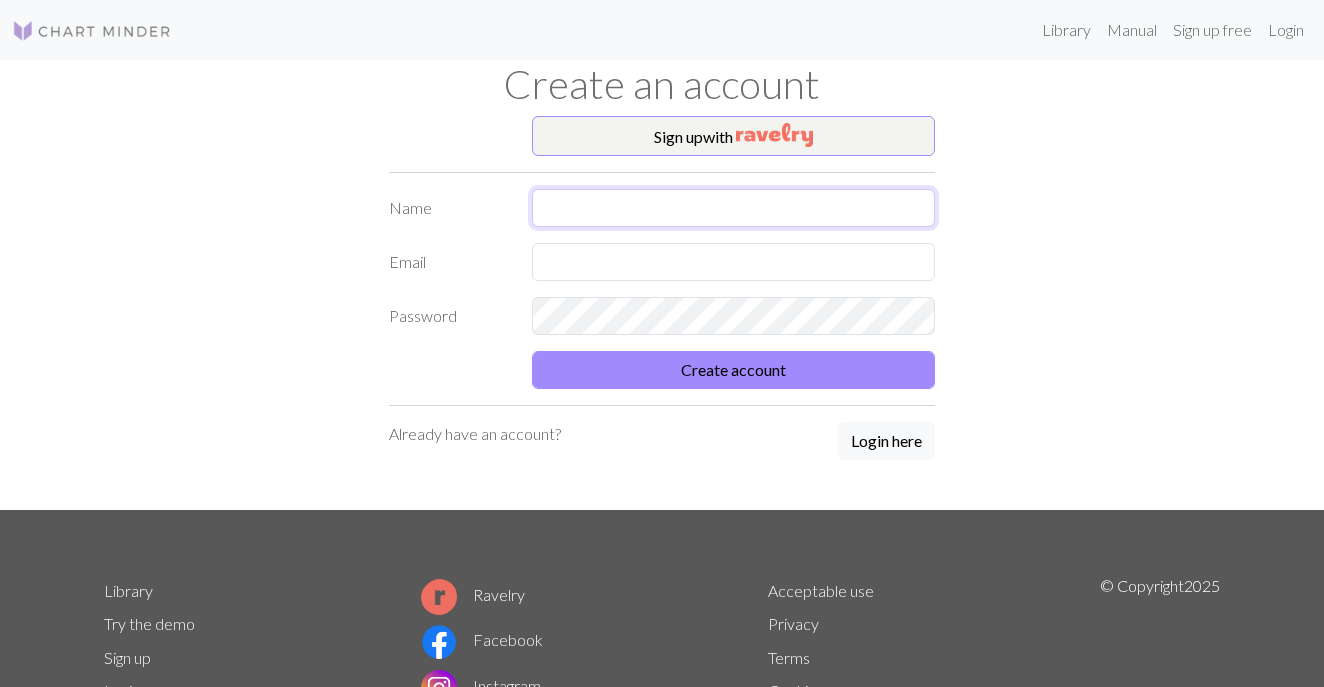 click at bounding box center (734, 208) 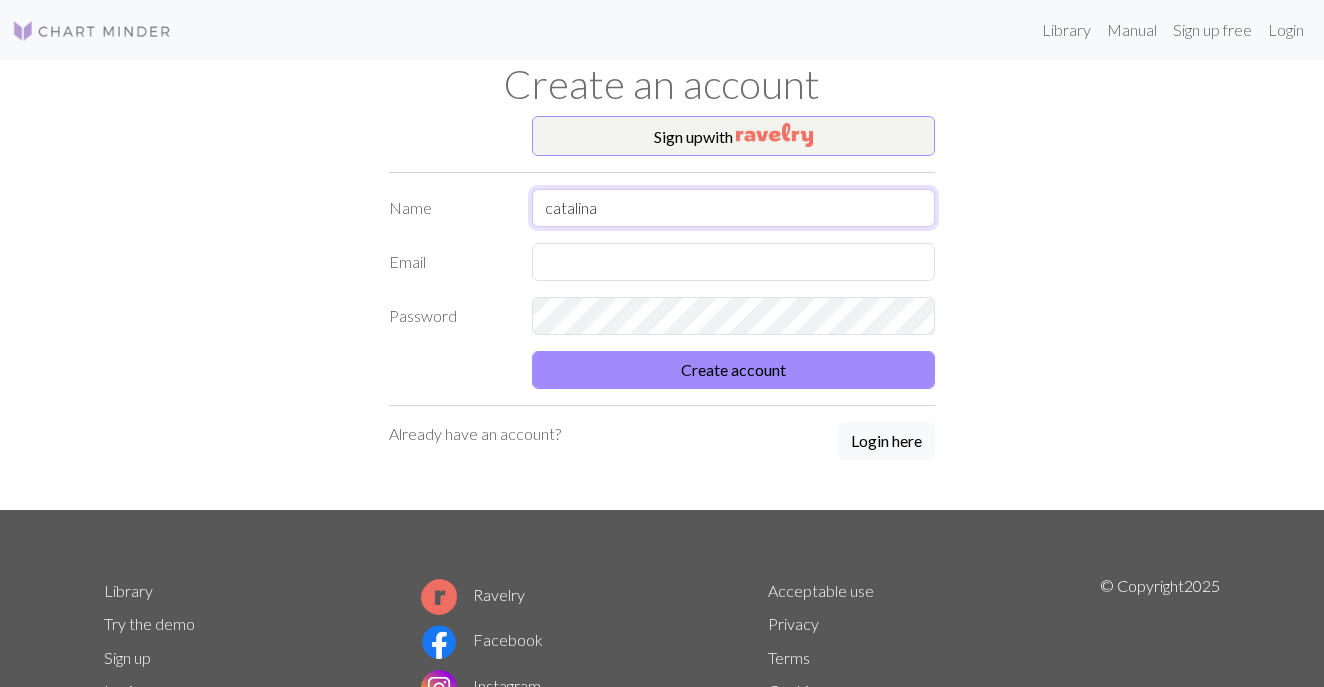 type on "catalina" 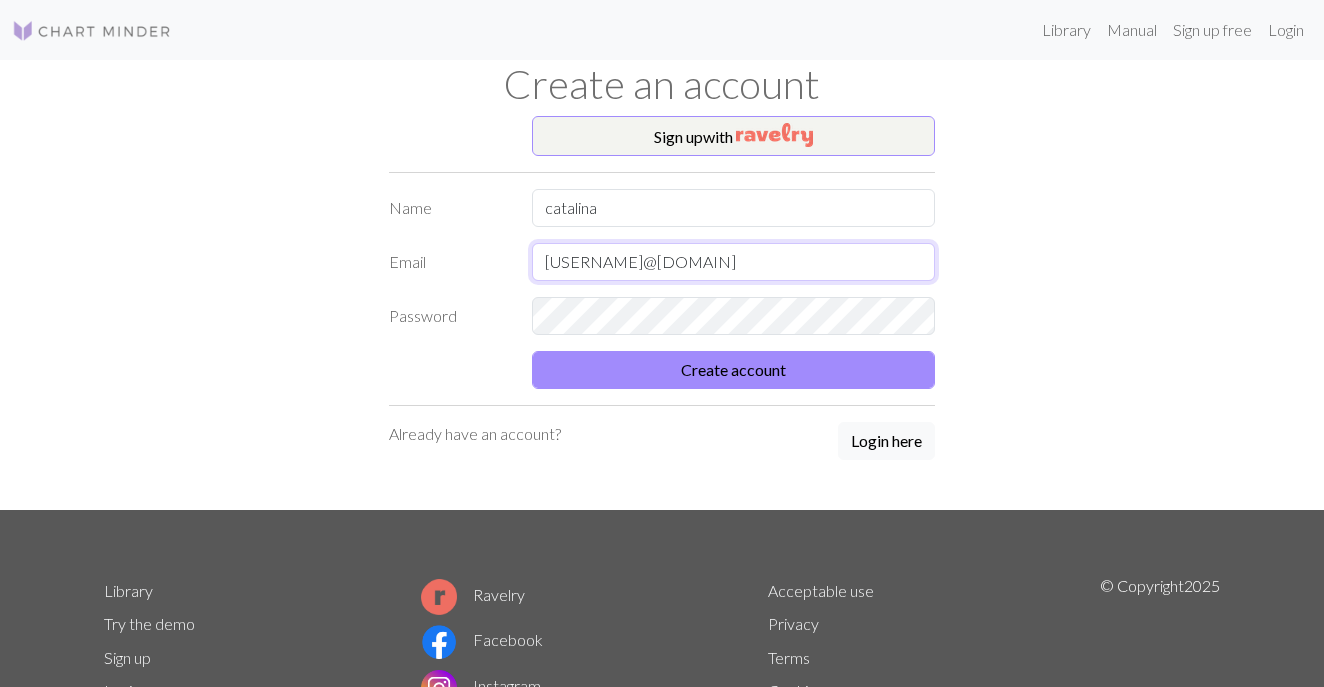 type on "catafellmann@gmail.com" 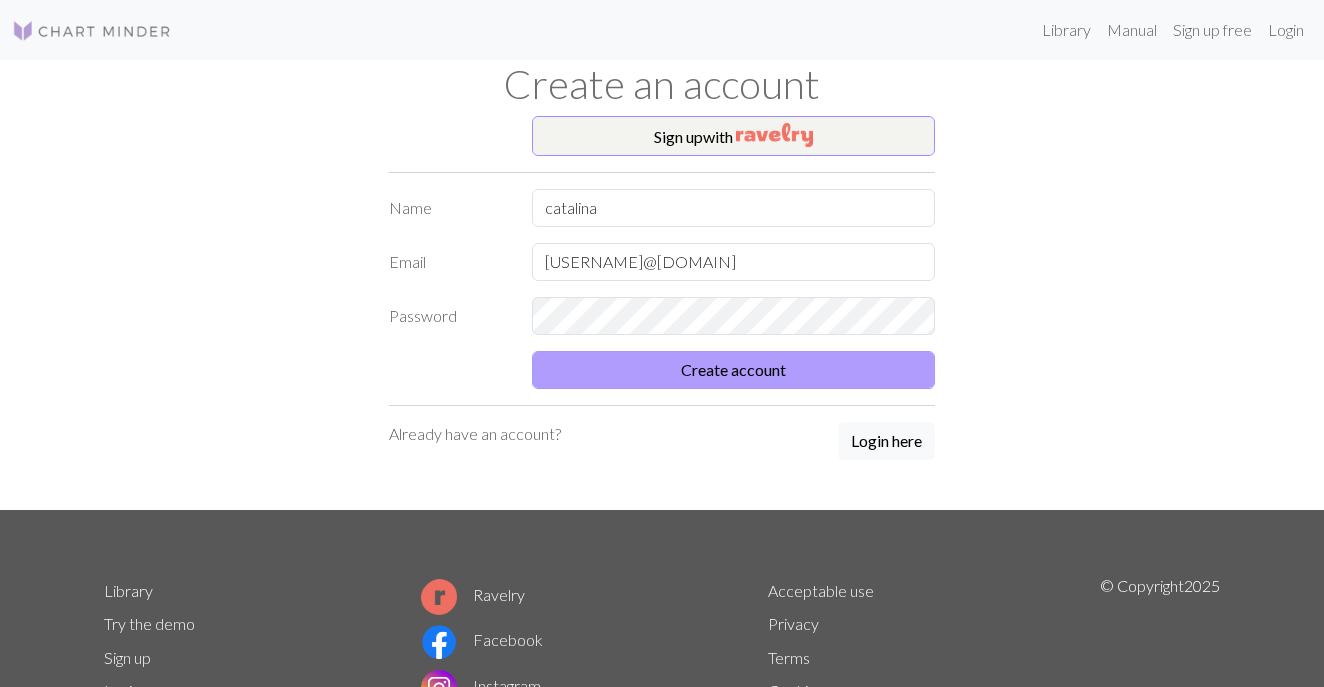 click on "Create account" at bounding box center [734, 370] 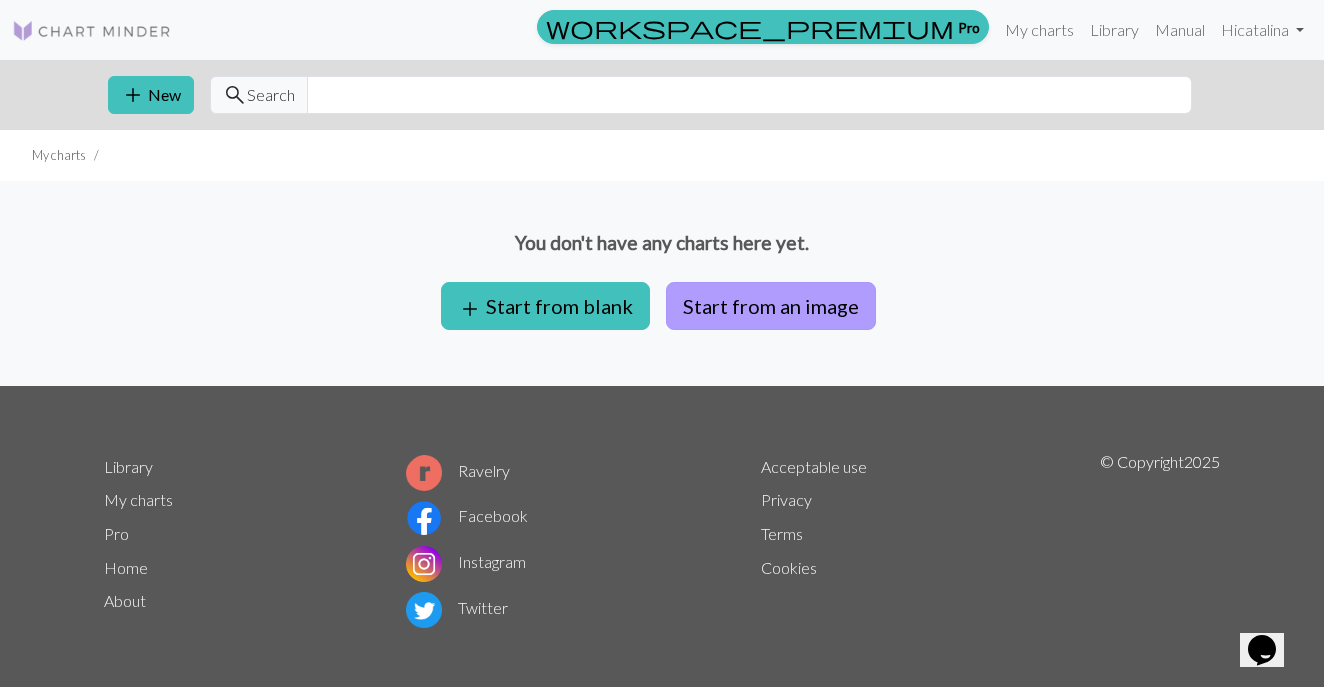 click on "Start from an image" at bounding box center (771, 306) 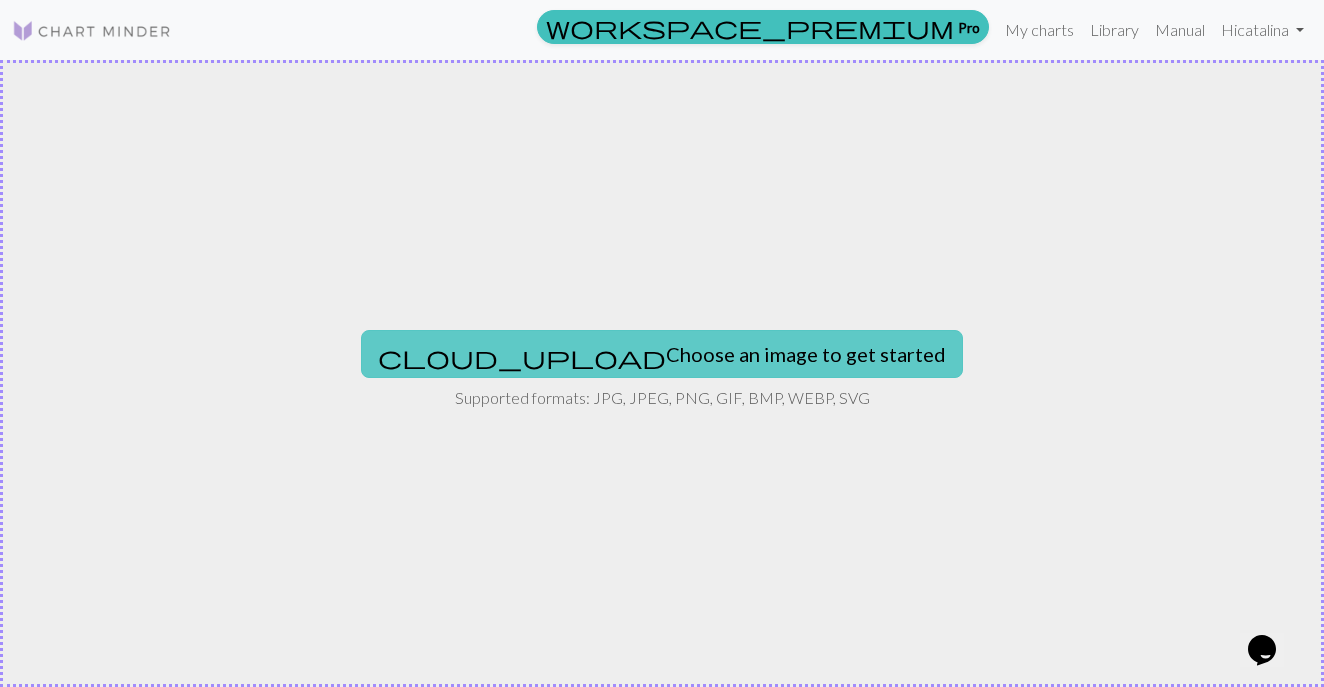 click on "cloud_upload  Choose an image to get started" at bounding box center (662, 354) 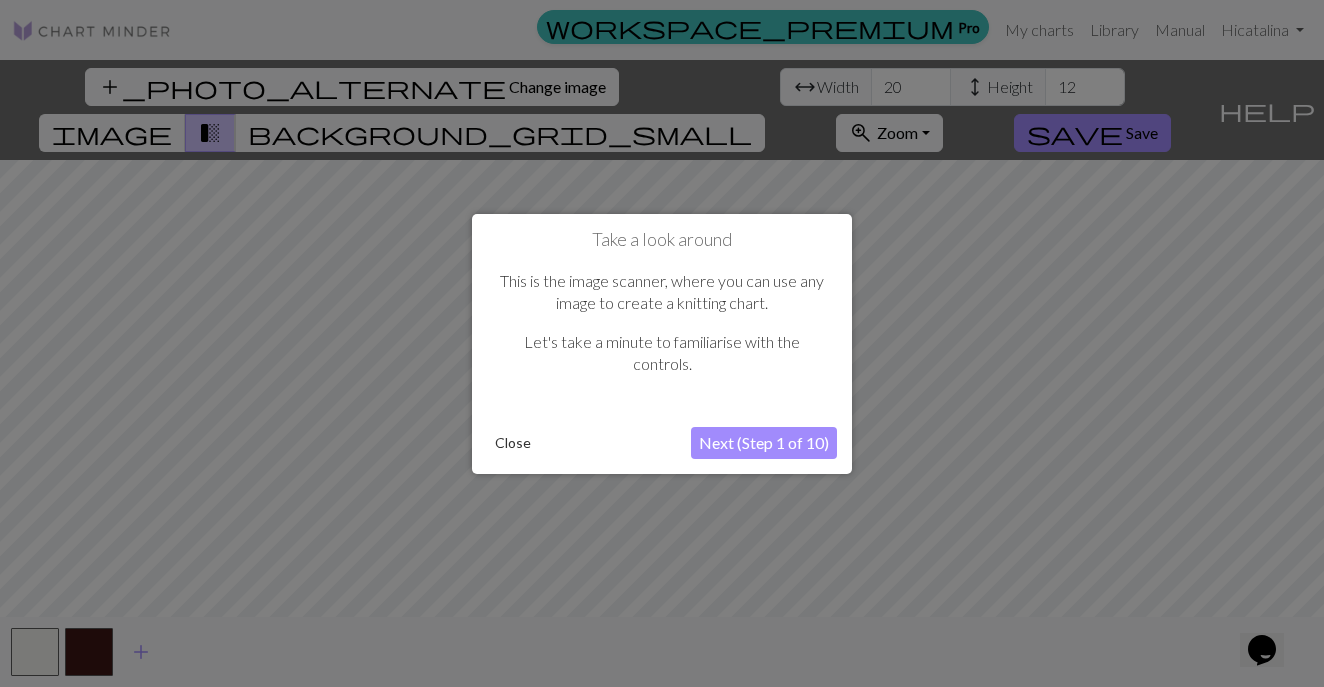 click on "Next (Step 1 of 10)" at bounding box center (764, 443) 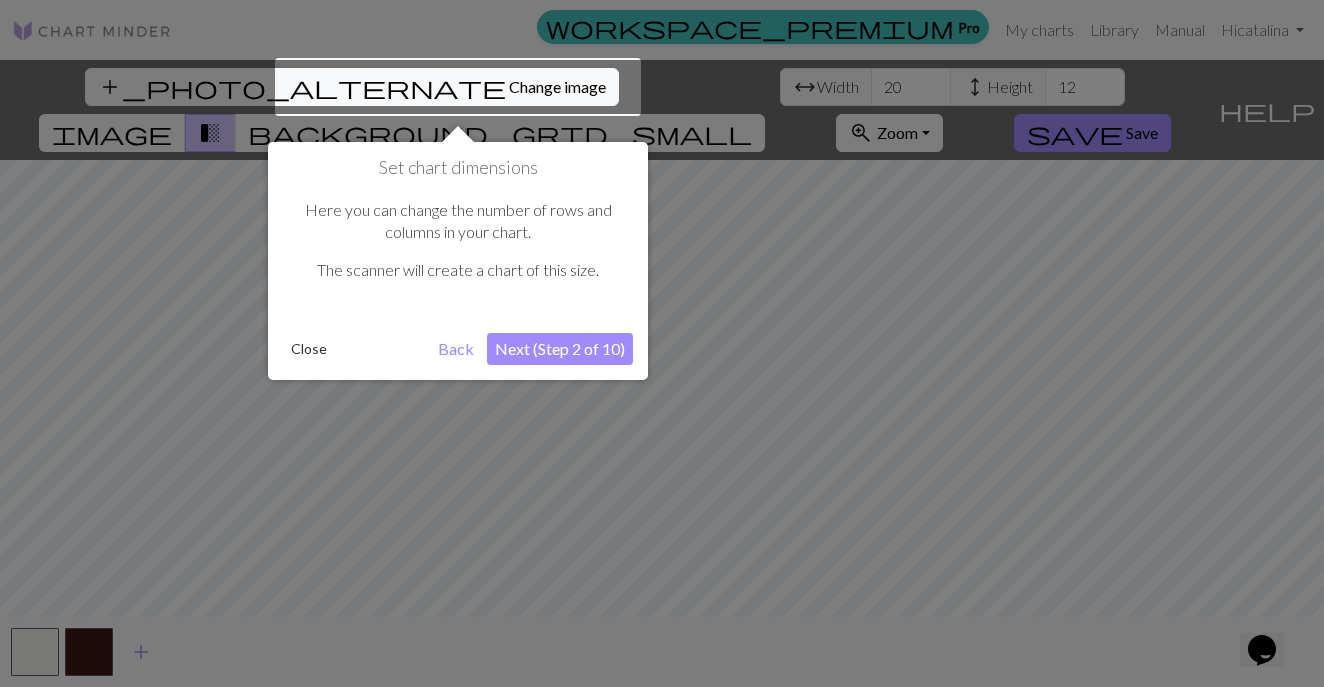 click on "Close" at bounding box center (309, 349) 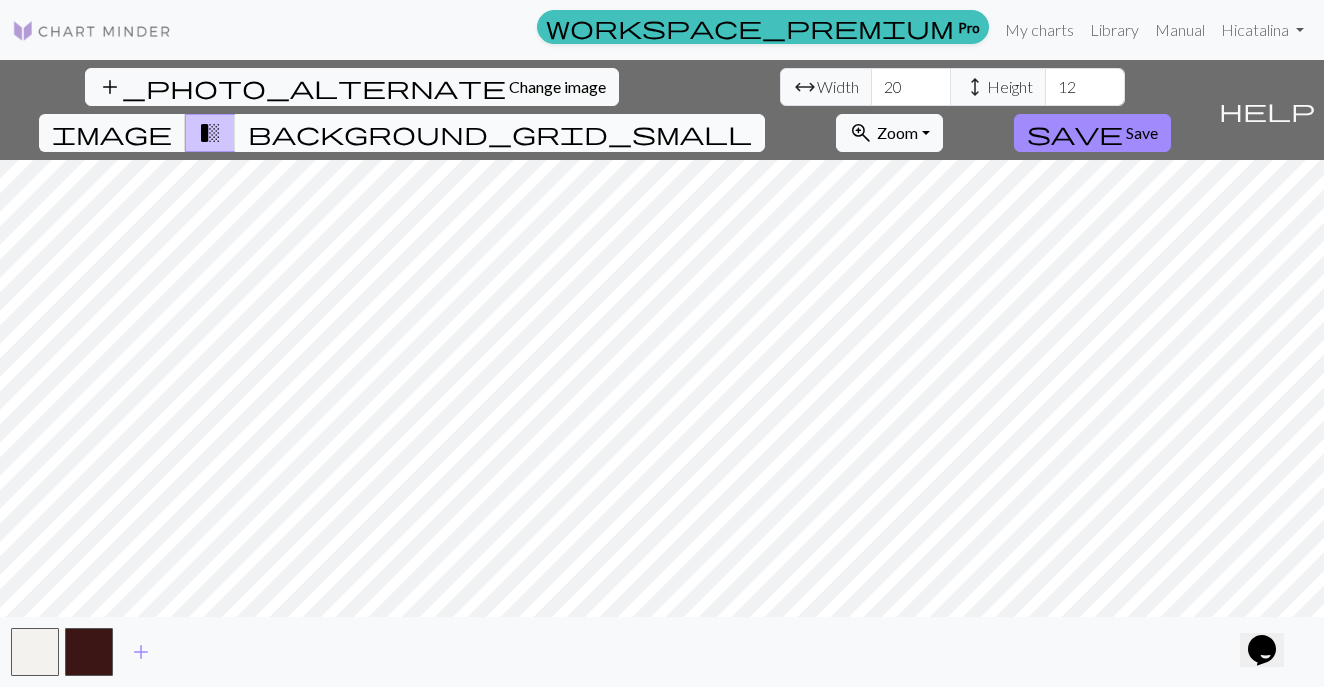 click on "background_grid_small" at bounding box center [500, 133] 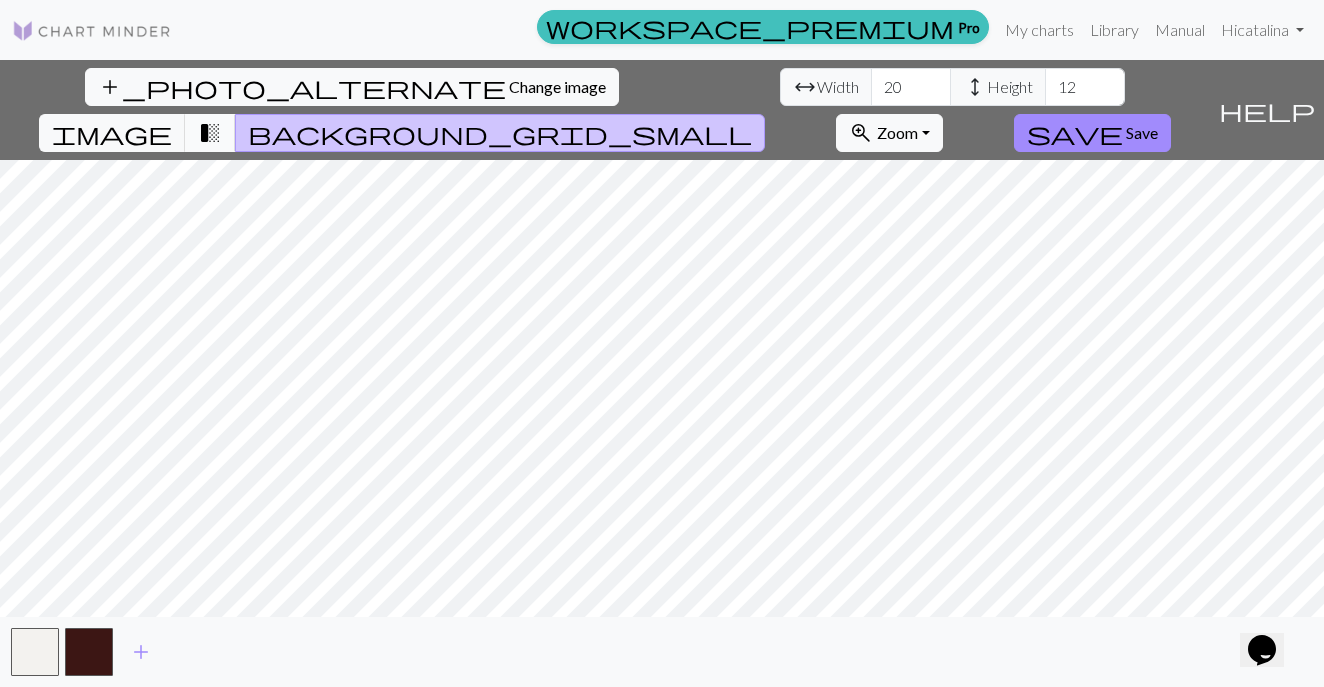 click on "transition_fade" at bounding box center [210, 133] 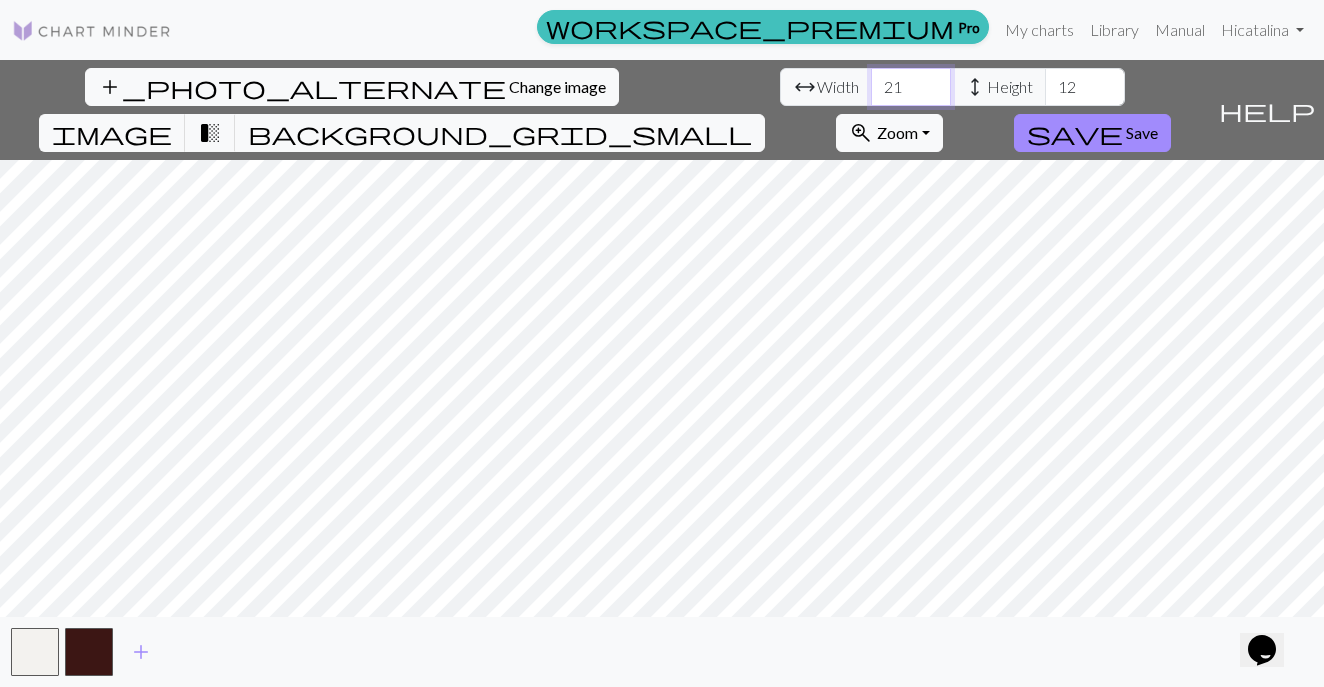 click on "21" at bounding box center (911, 87) 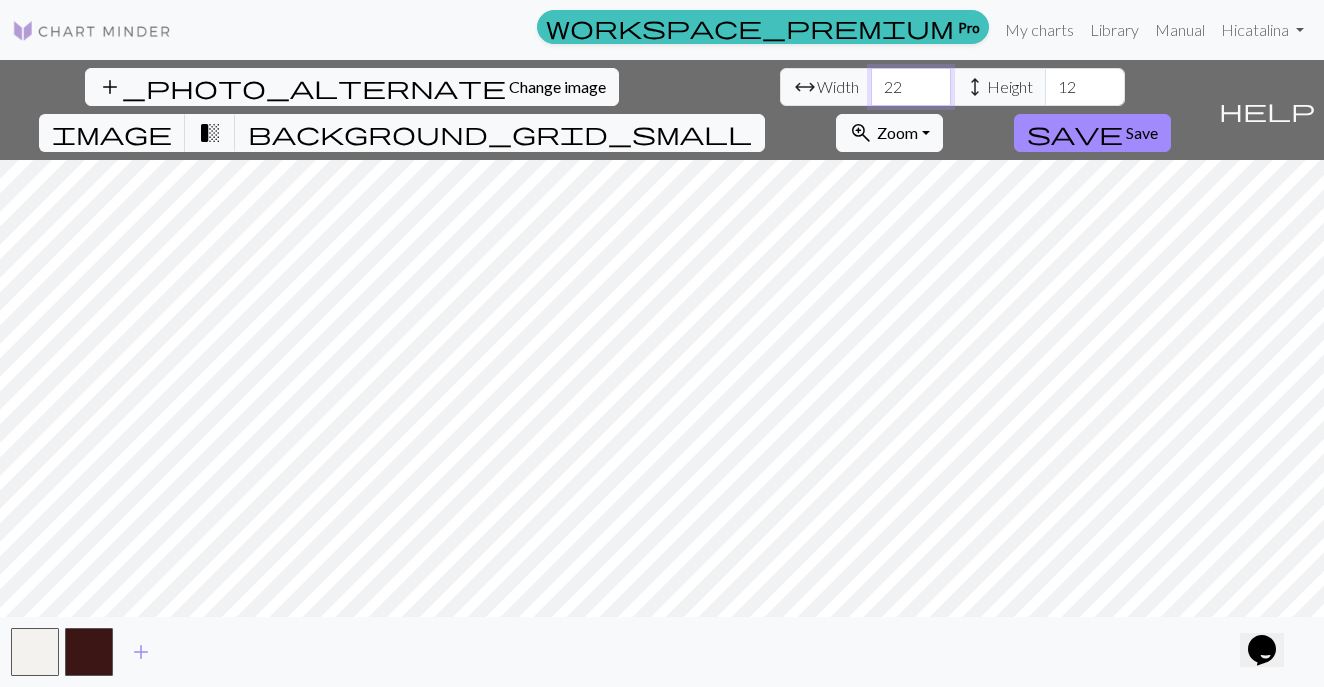 click on "22" at bounding box center [911, 87] 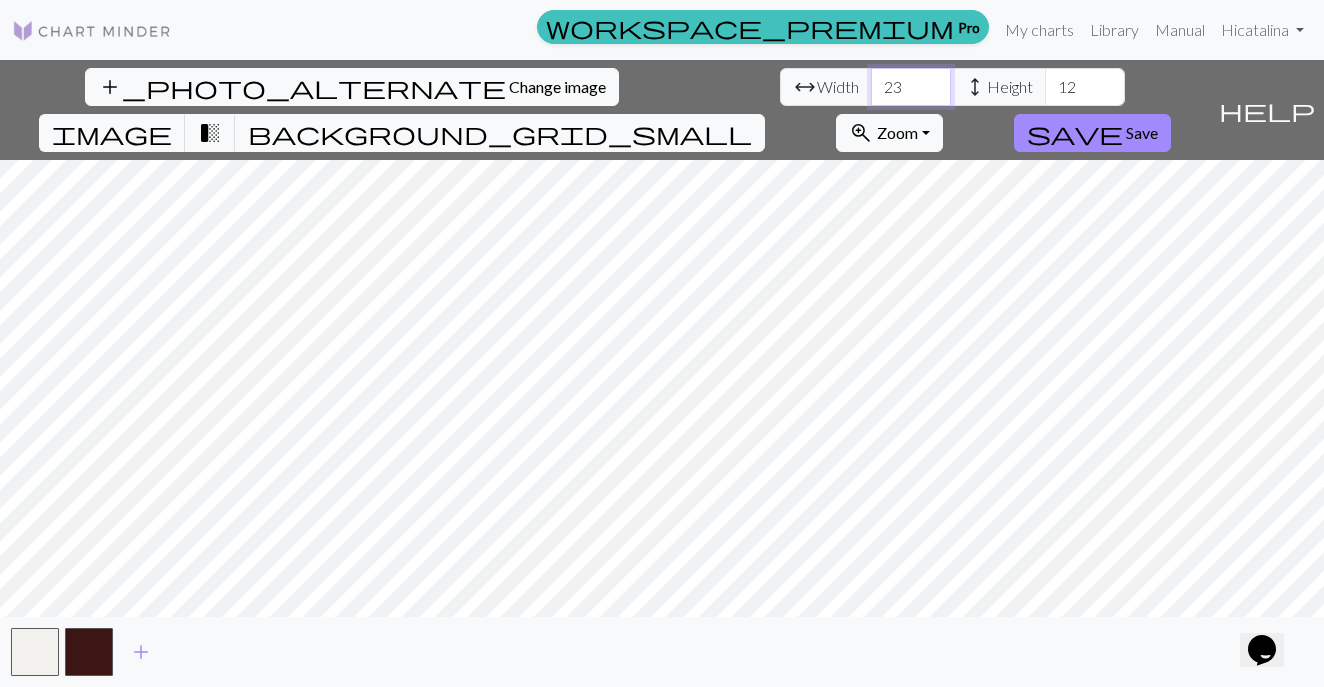 click on "23" at bounding box center [911, 87] 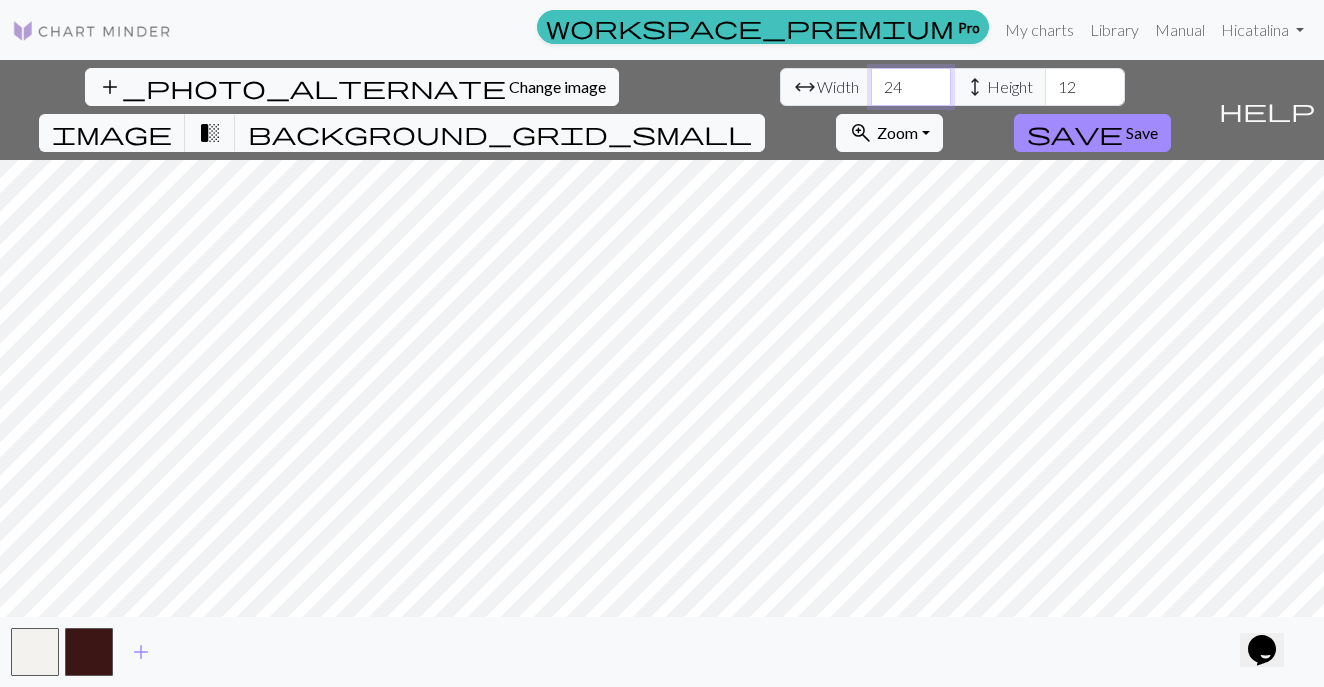 click on "24" at bounding box center (911, 87) 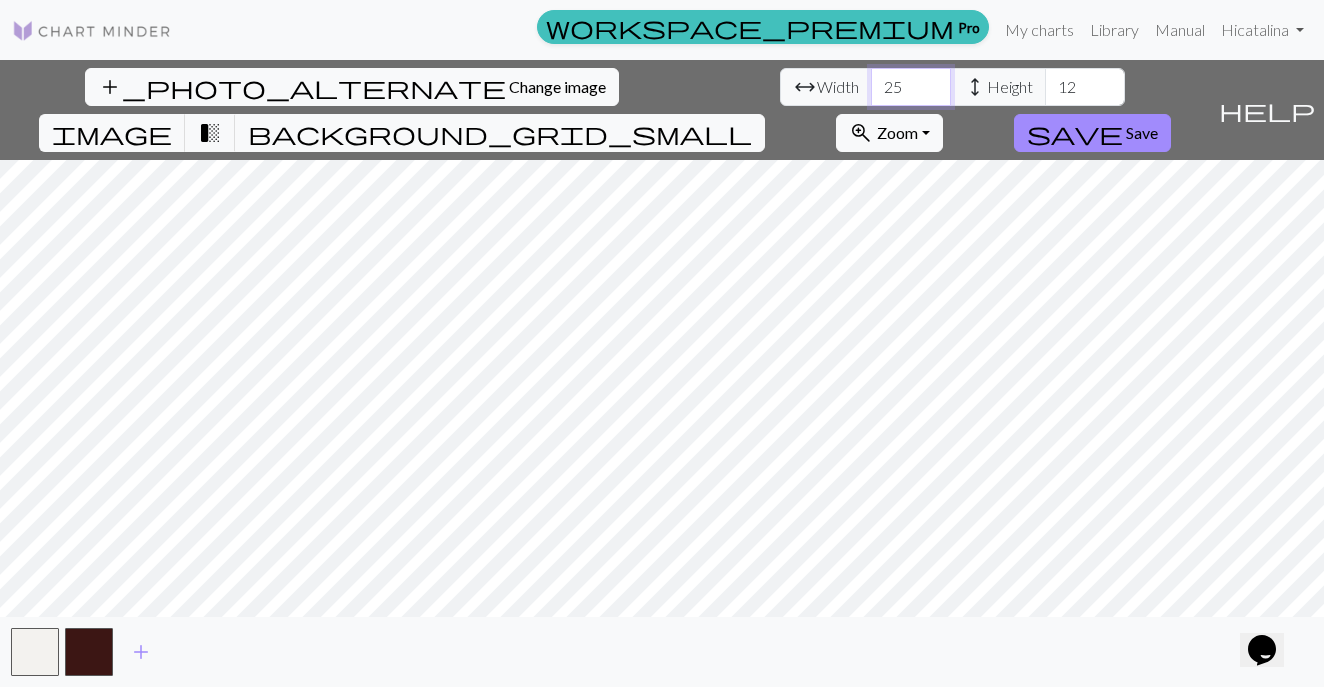click on "25" at bounding box center (911, 87) 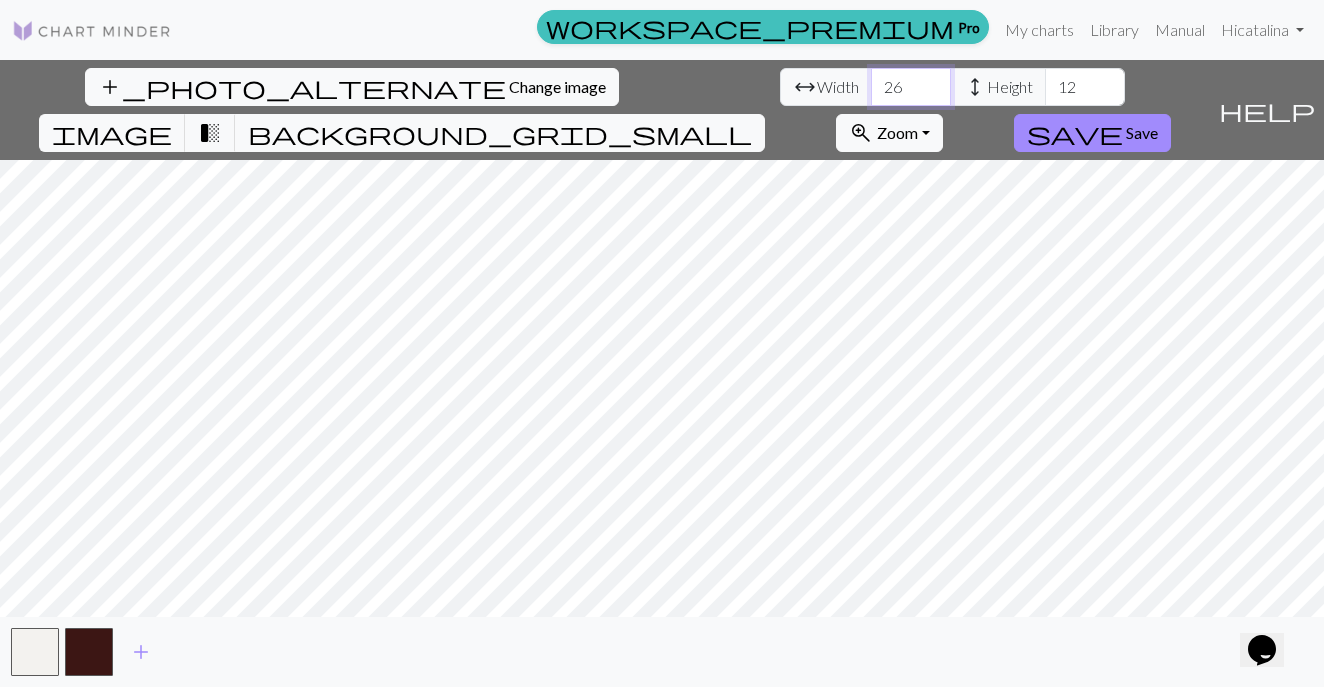 click on "26" at bounding box center [911, 87] 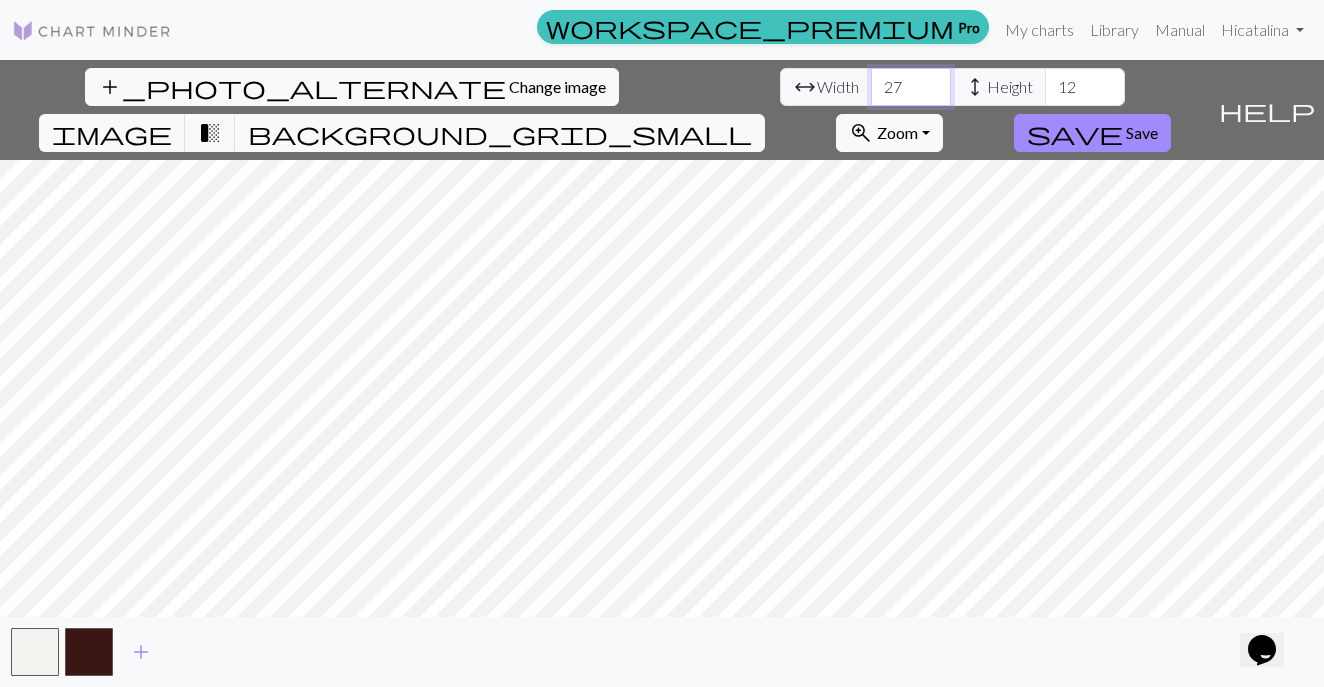 click on "27" at bounding box center [911, 87] 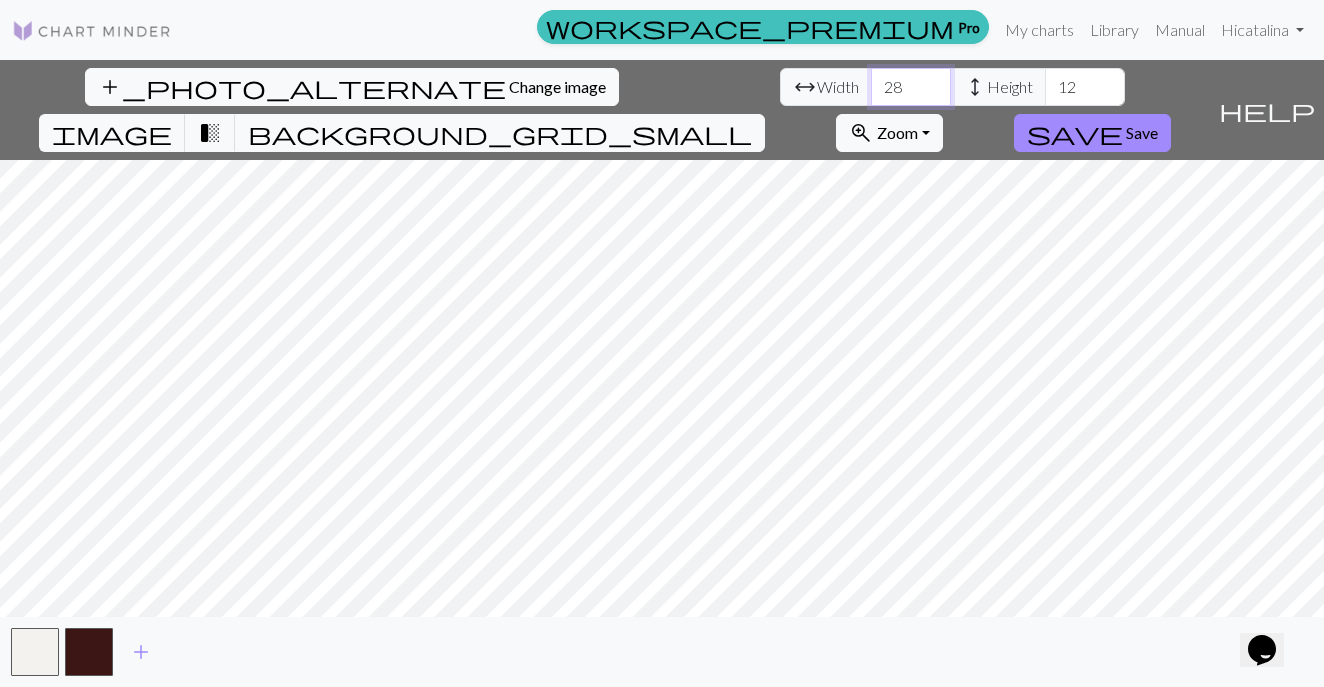 click on "28" at bounding box center [911, 87] 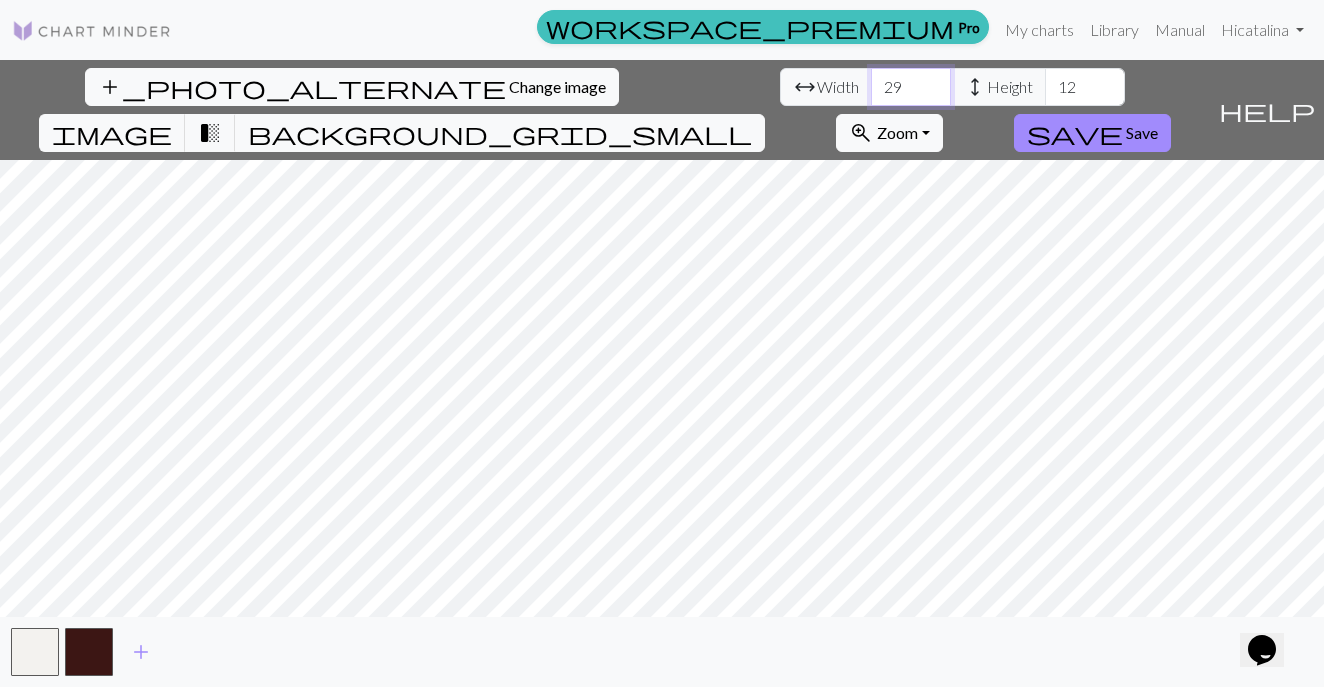 click on "29" at bounding box center [911, 87] 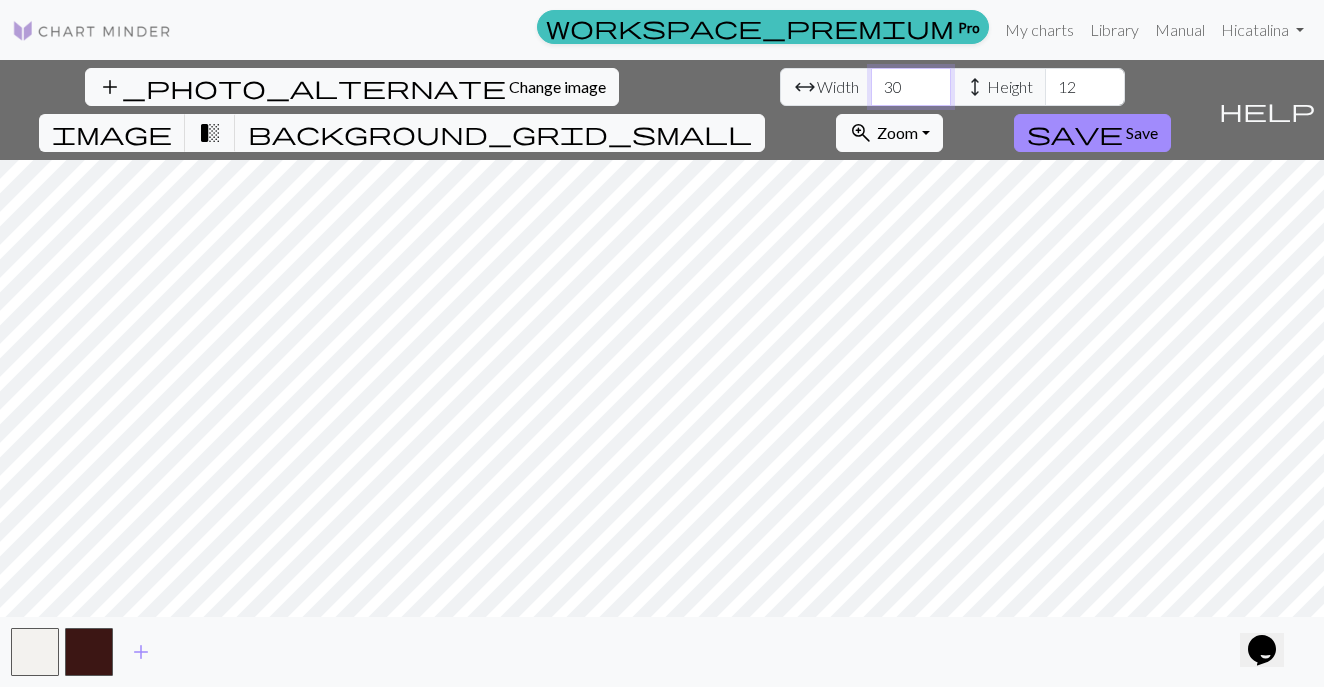 click on "30" at bounding box center [911, 87] 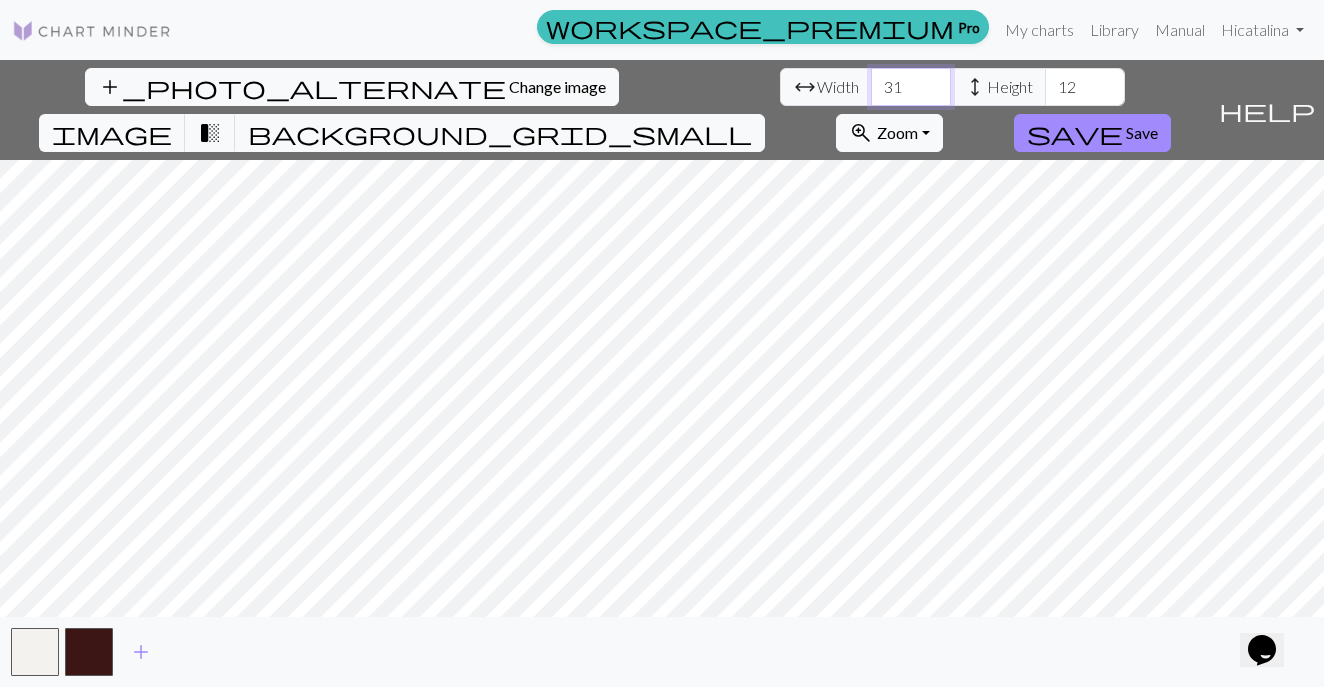 click on "31" at bounding box center (911, 87) 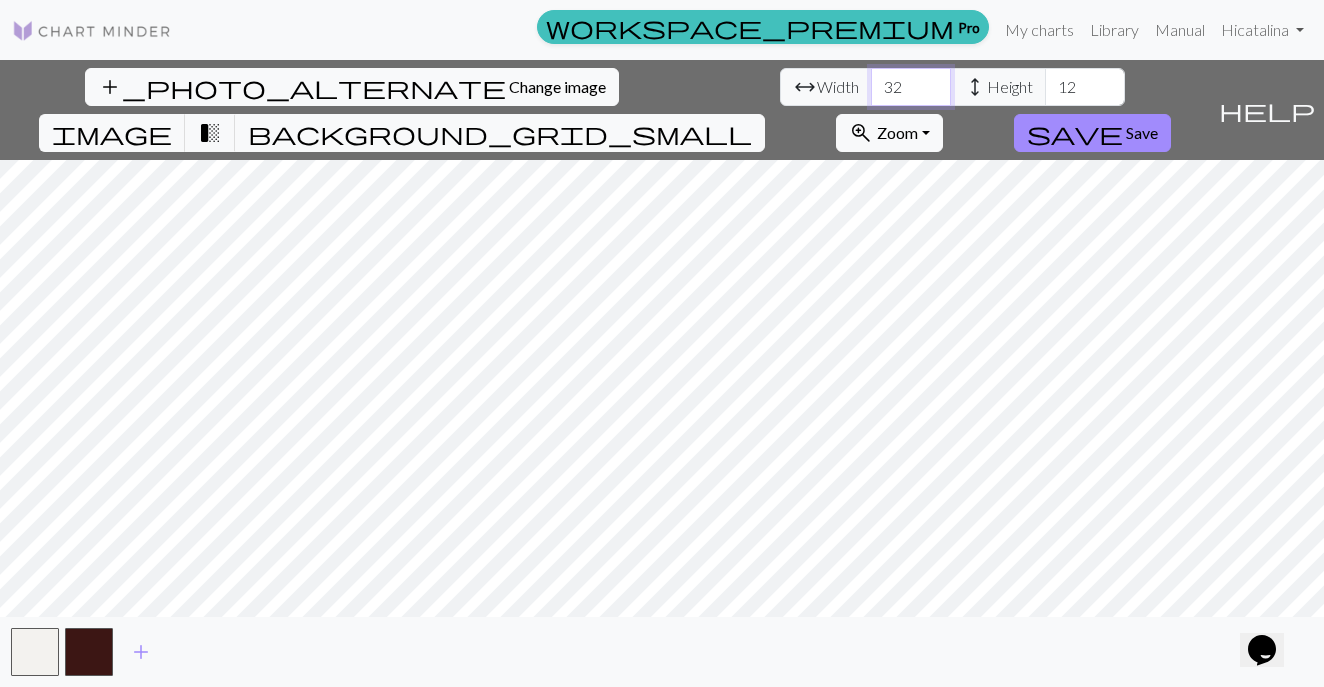 click on "32" at bounding box center [911, 87] 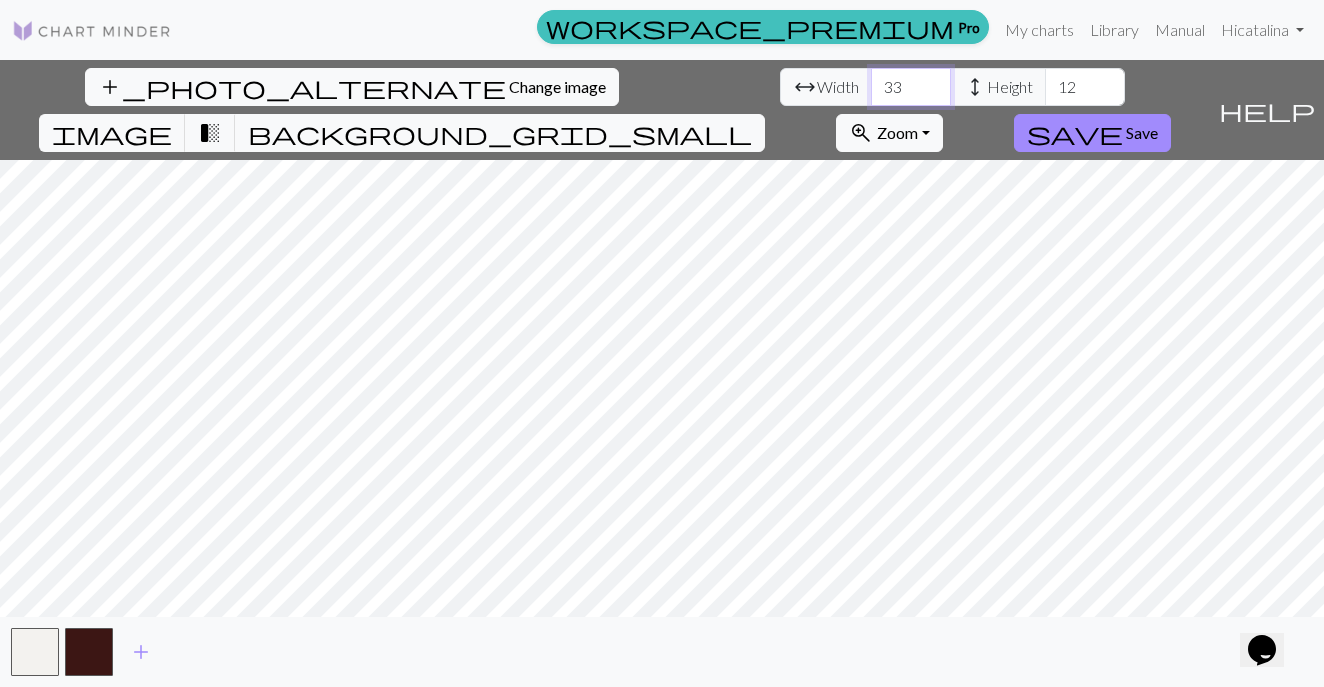 click on "33" at bounding box center (911, 87) 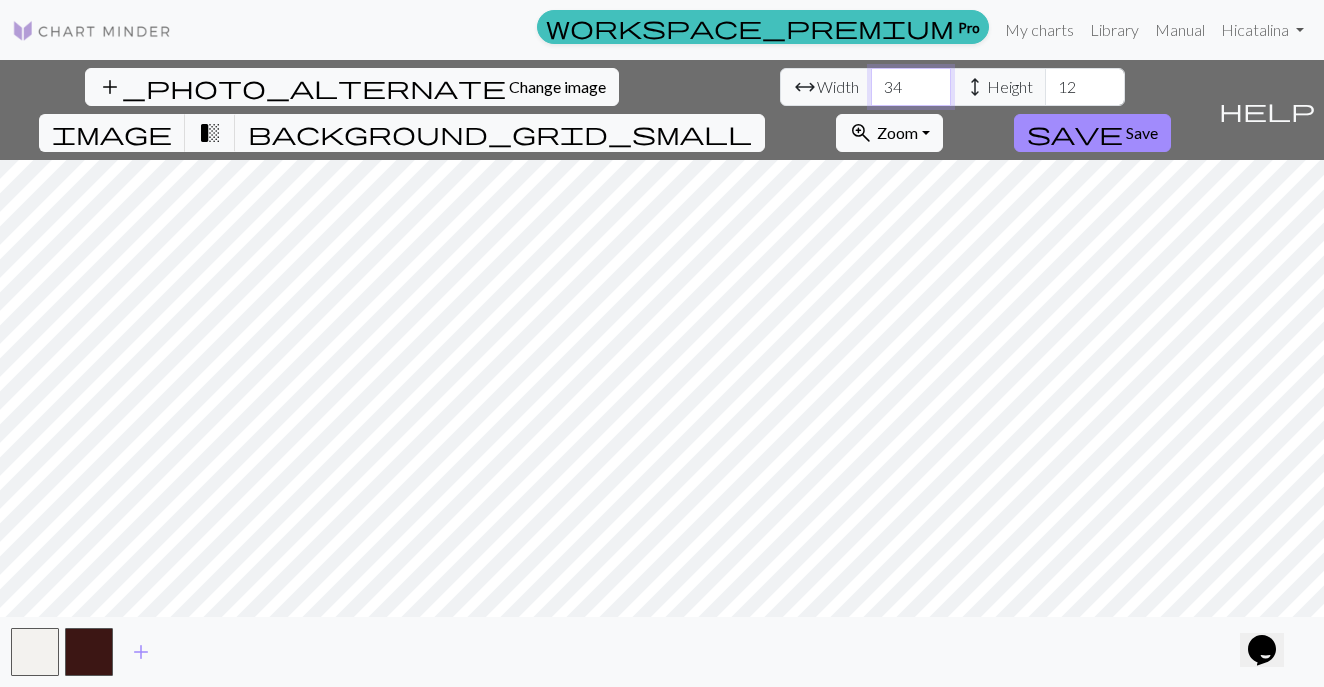 click on "34" at bounding box center [911, 87] 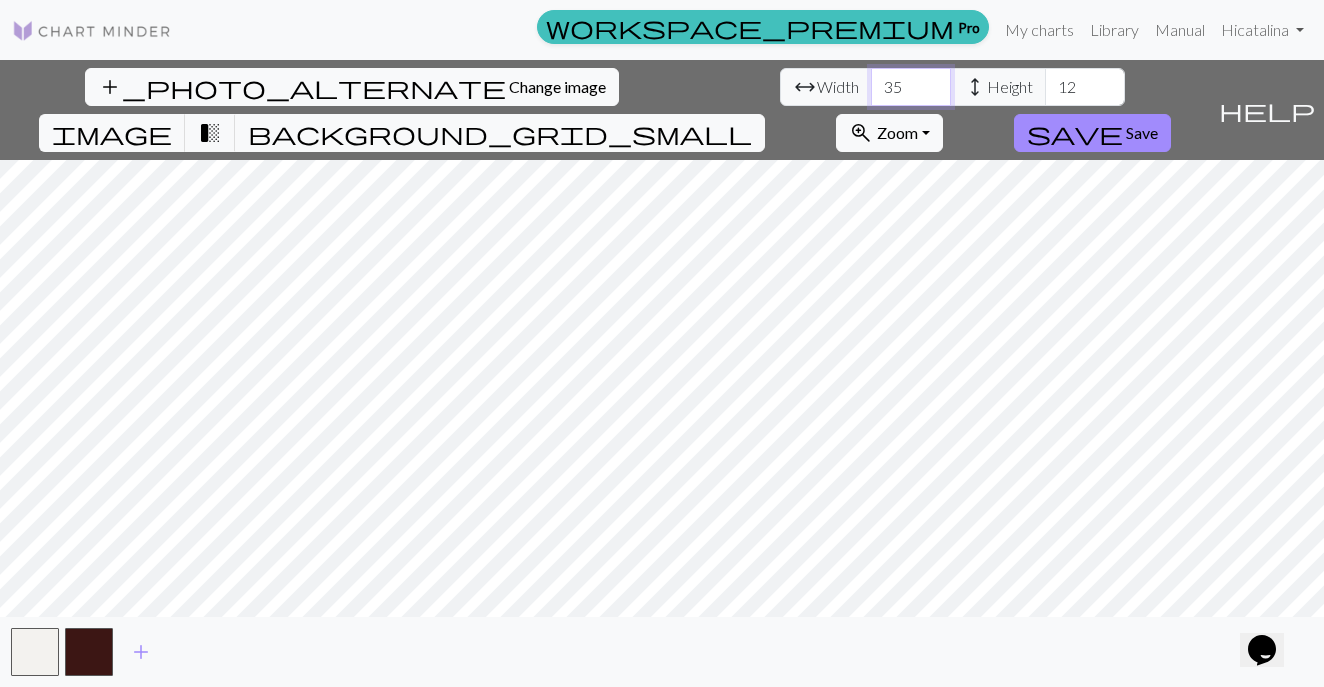 click on "35" at bounding box center (911, 87) 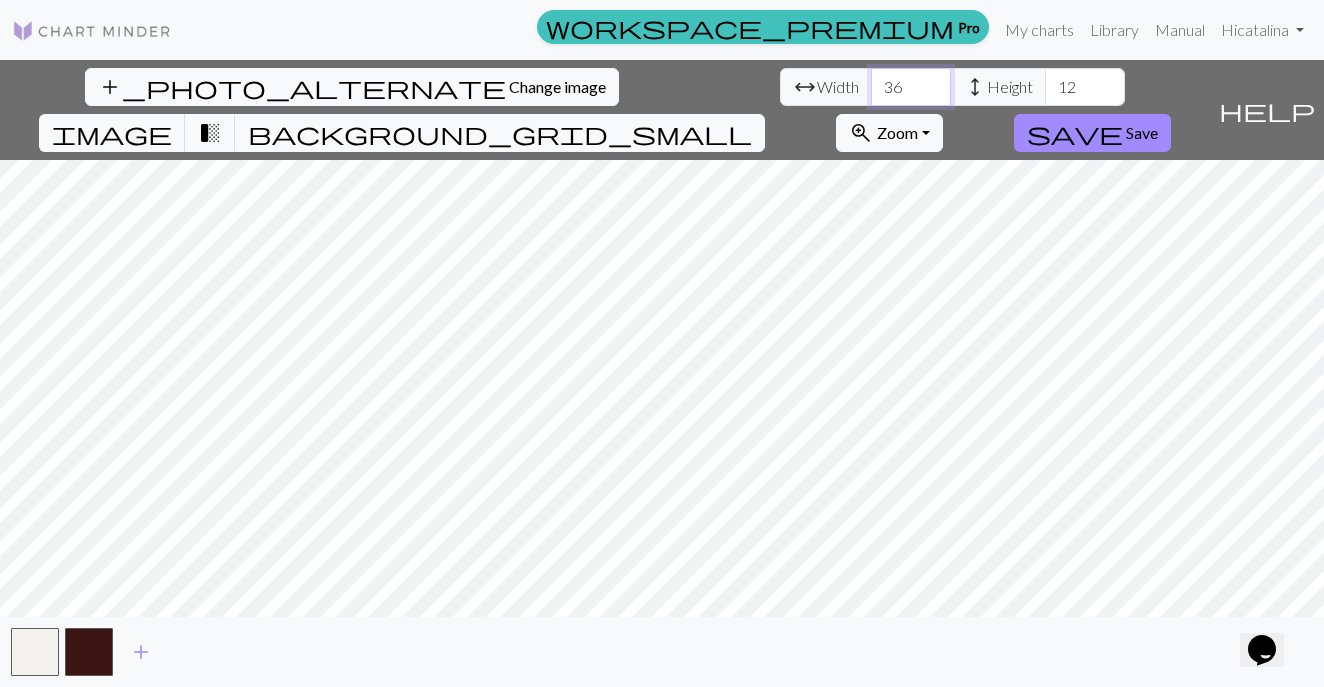 click on "36" at bounding box center (911, 87) 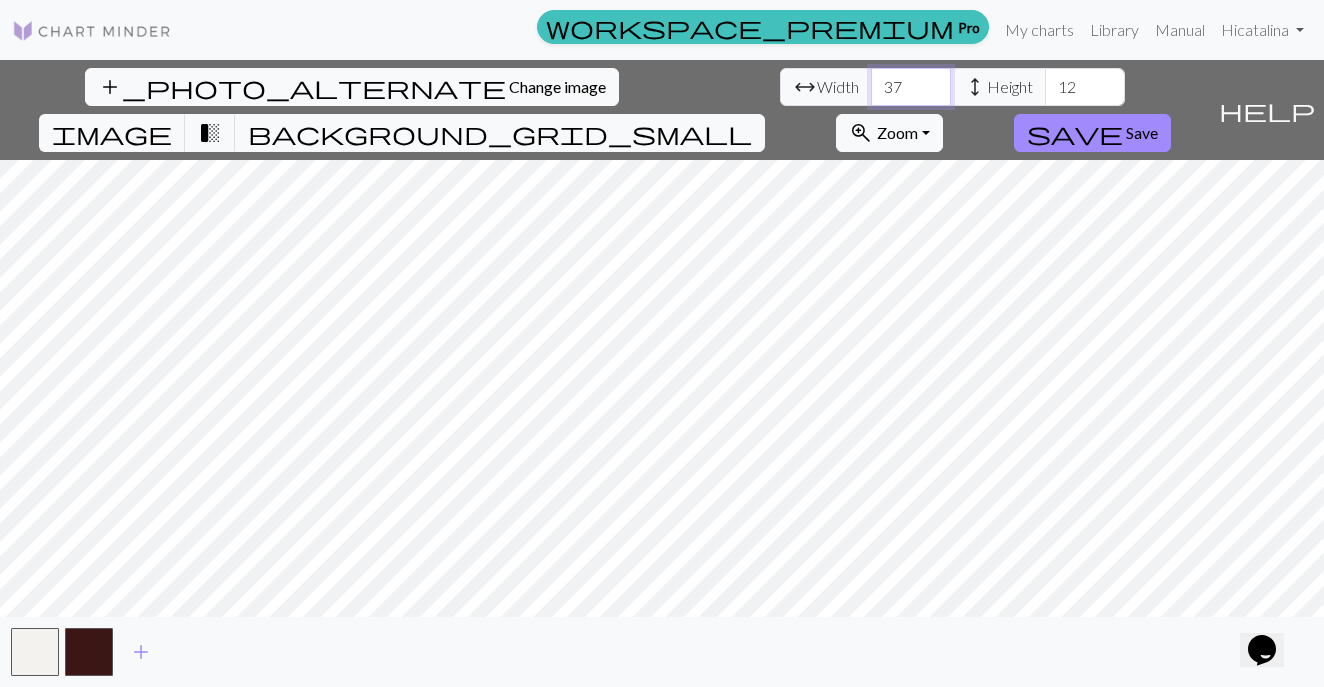 click on "37" at bounding box center [911, 87] 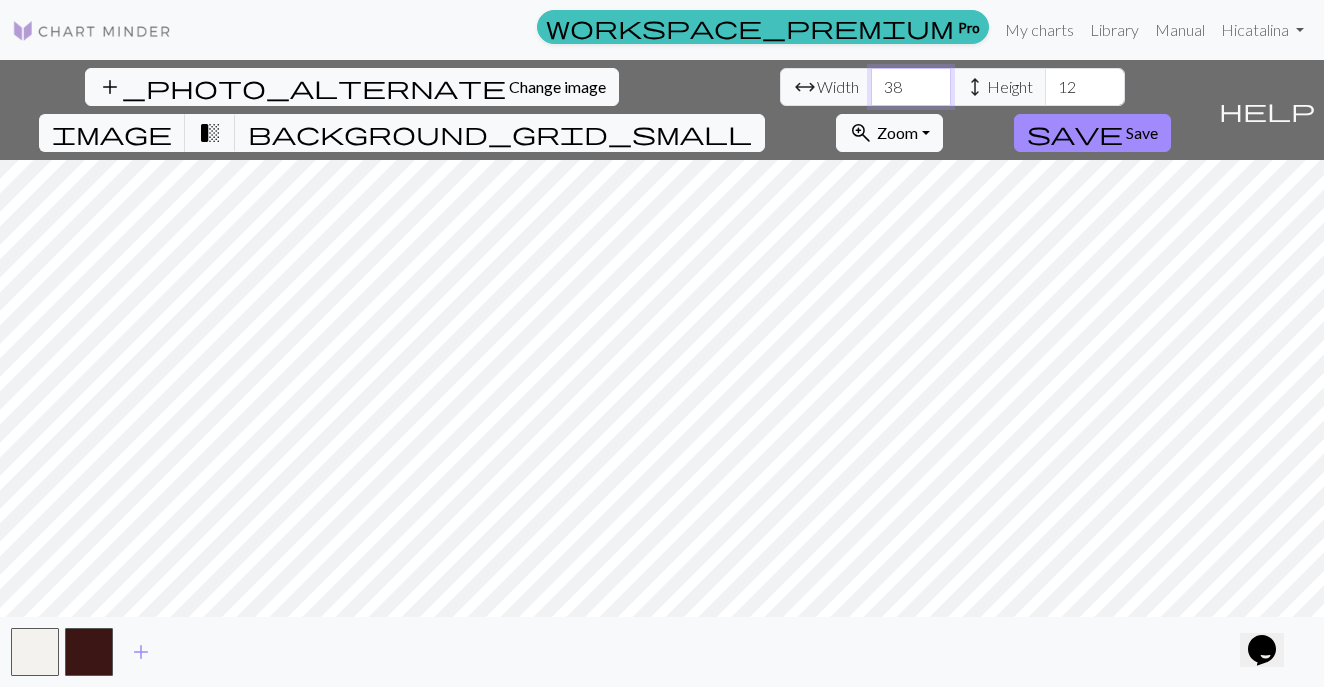 click on "38" at bounding box center (911, 87) 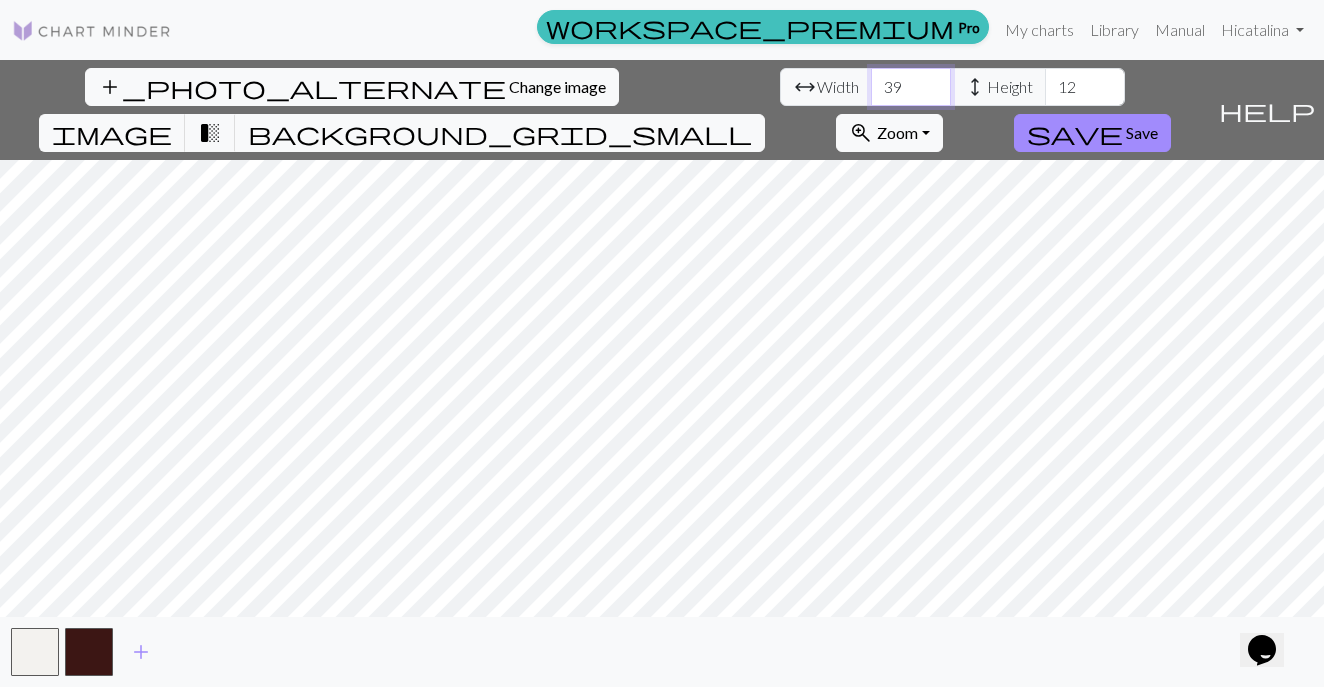 click on "39" at bounding box center [911, 87] 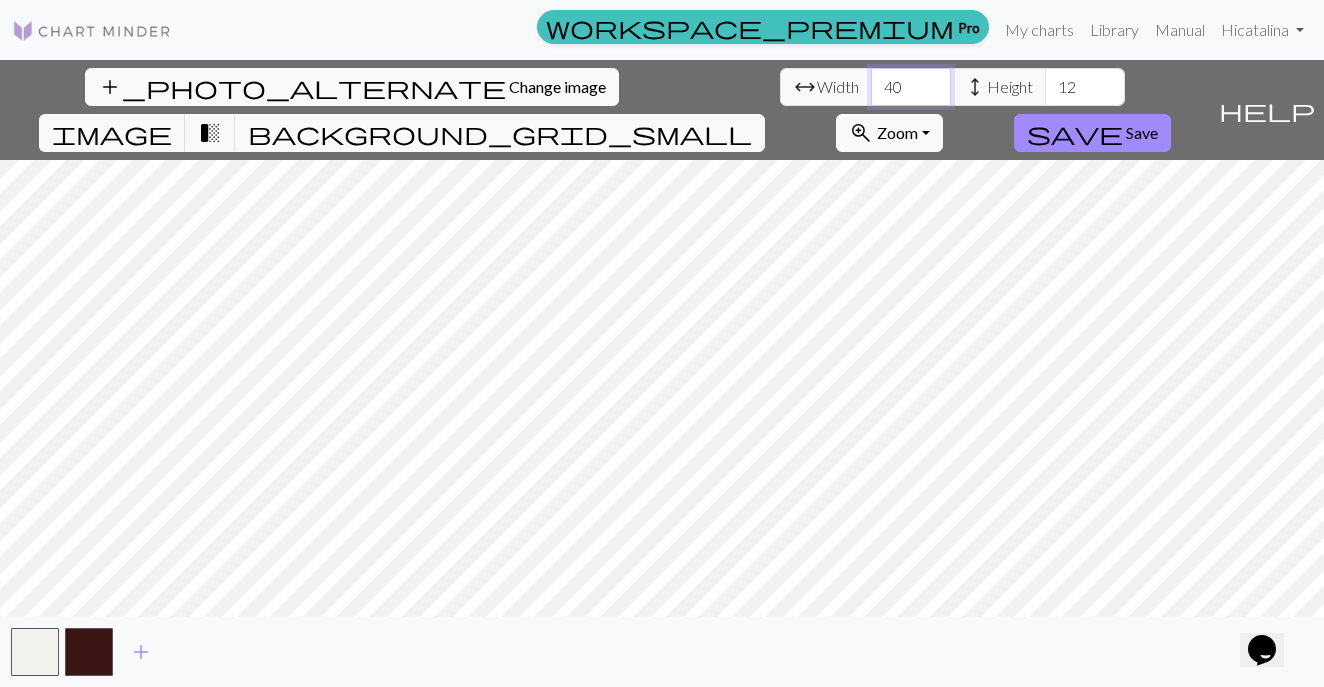 click on "40" at bounding box center [911, 87] 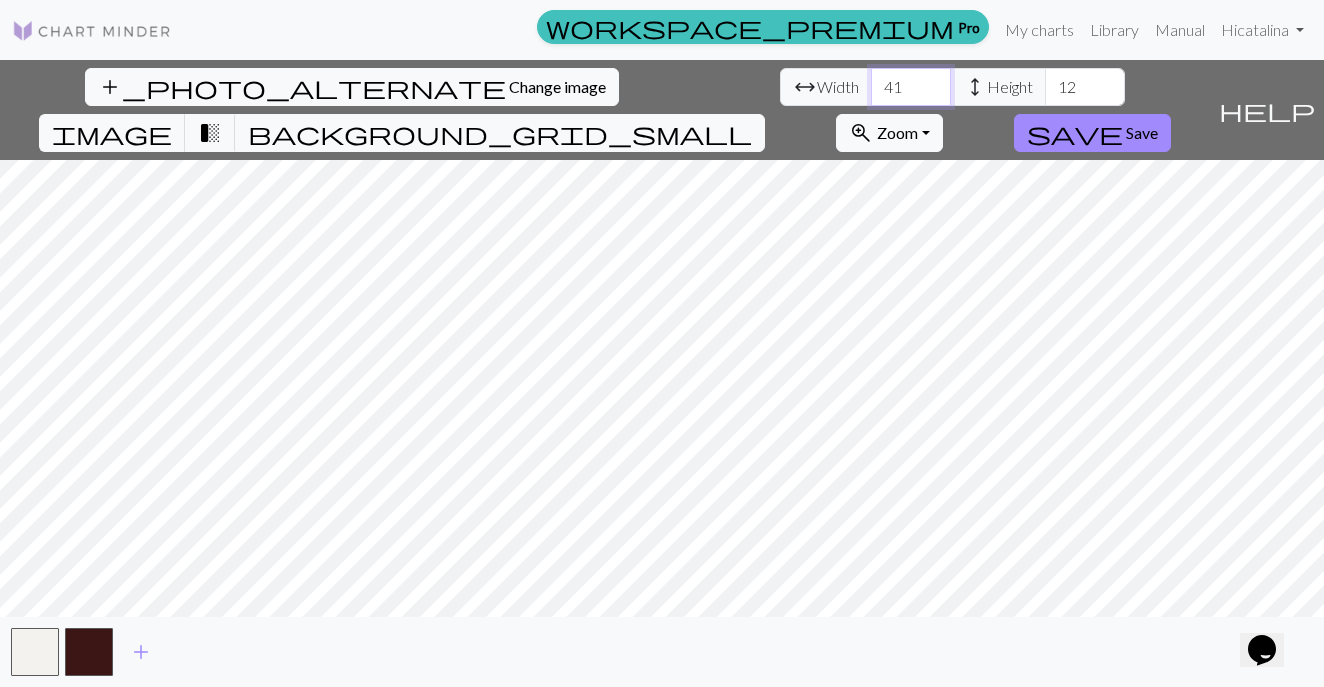 click on "41" at bounding box center (911, 87) 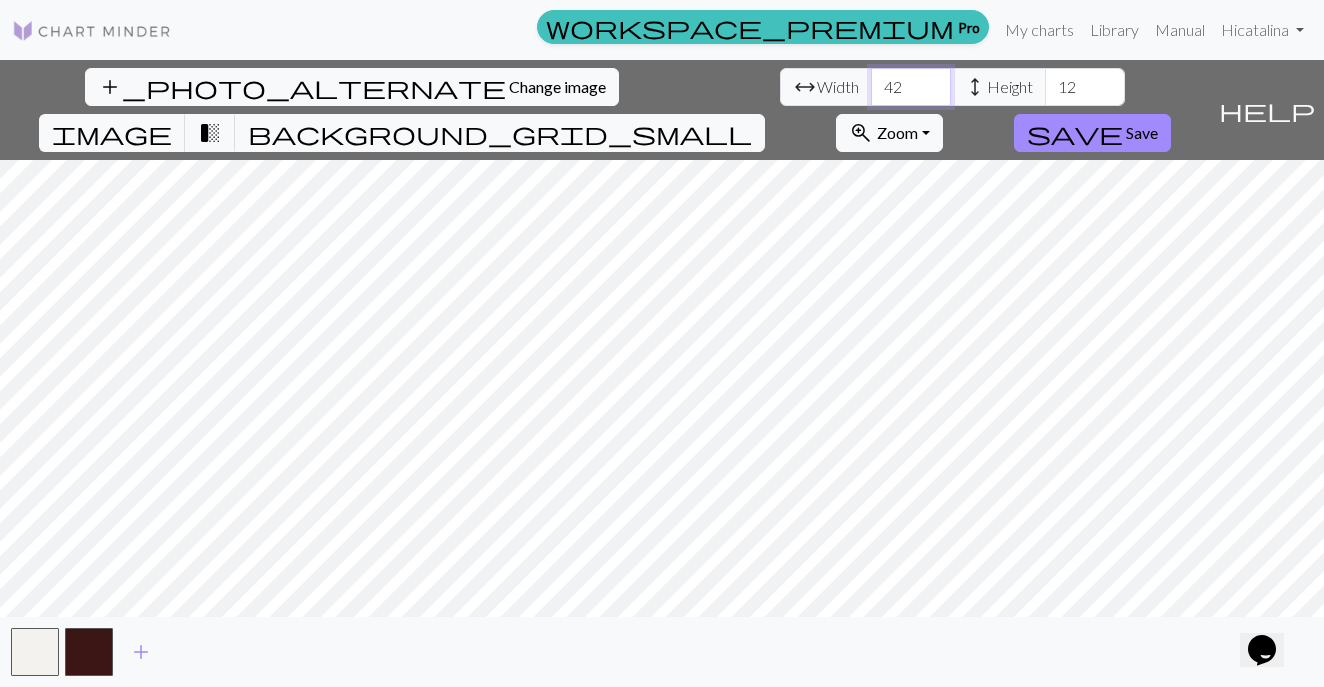 click on "42" at bounding box center (911, 87) 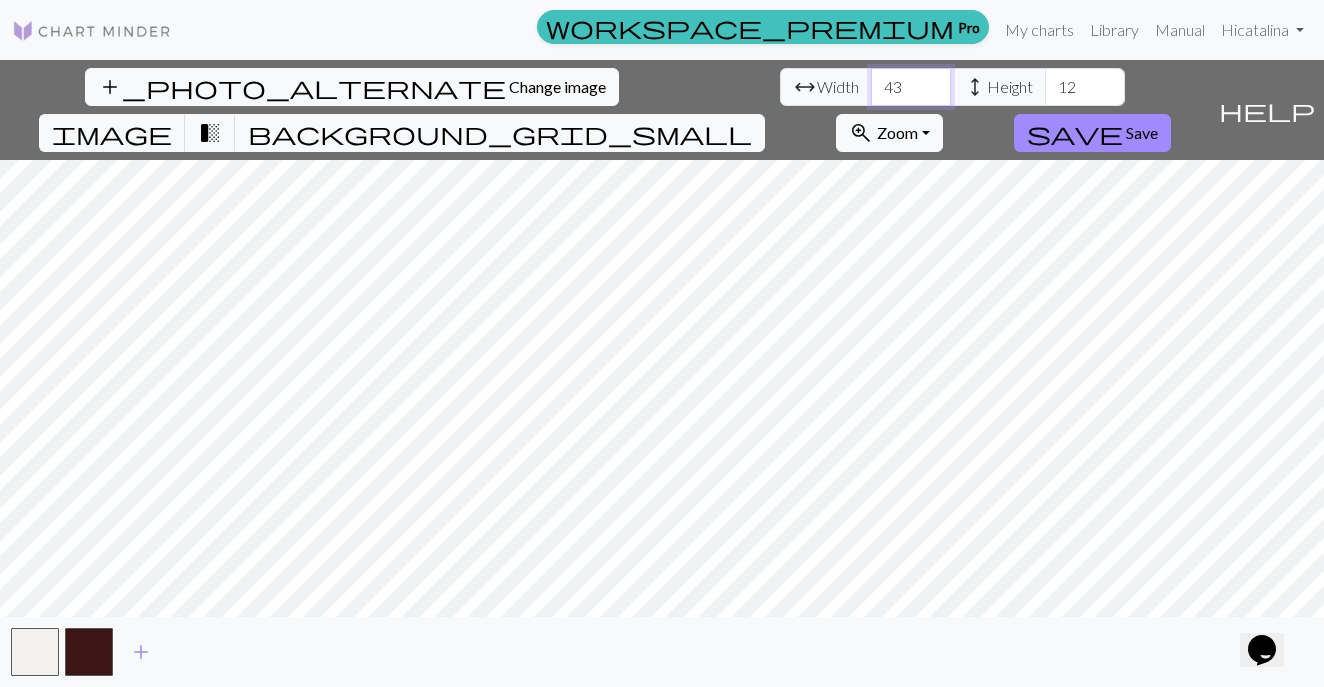 click on "43" at bounding box center (911, 87) 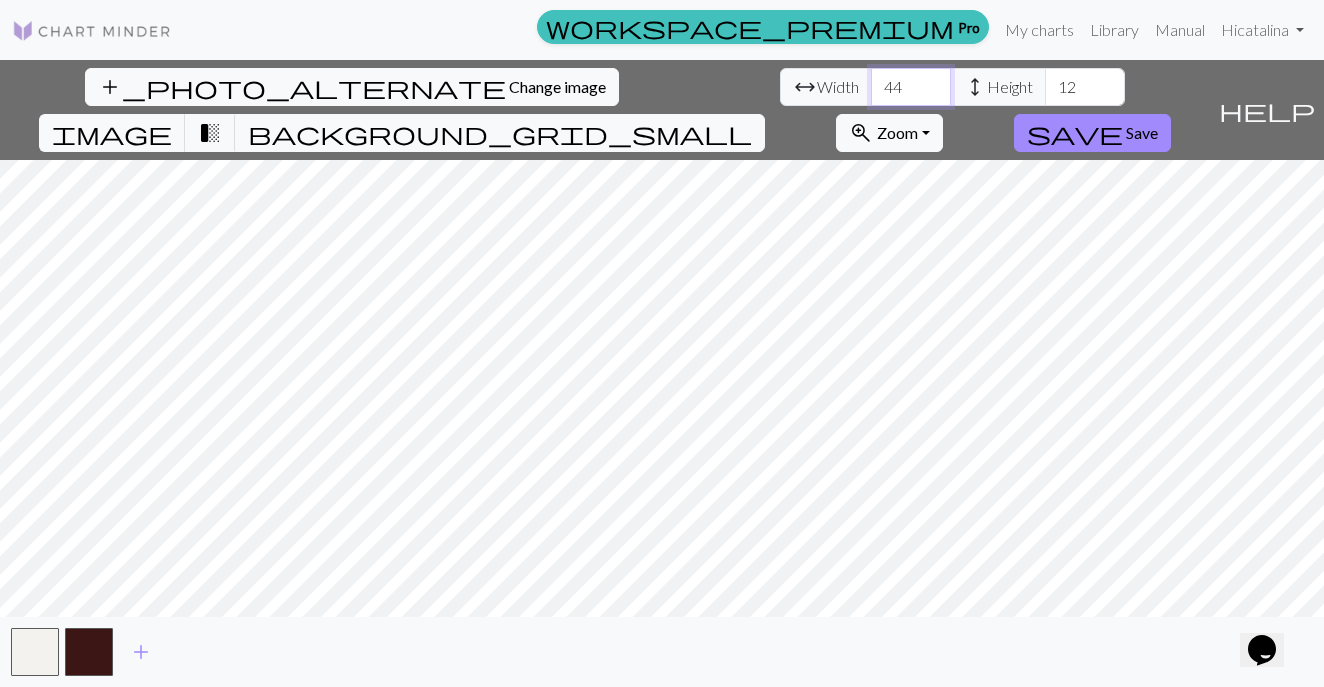 click on "44" at bounding box center (911, 87) 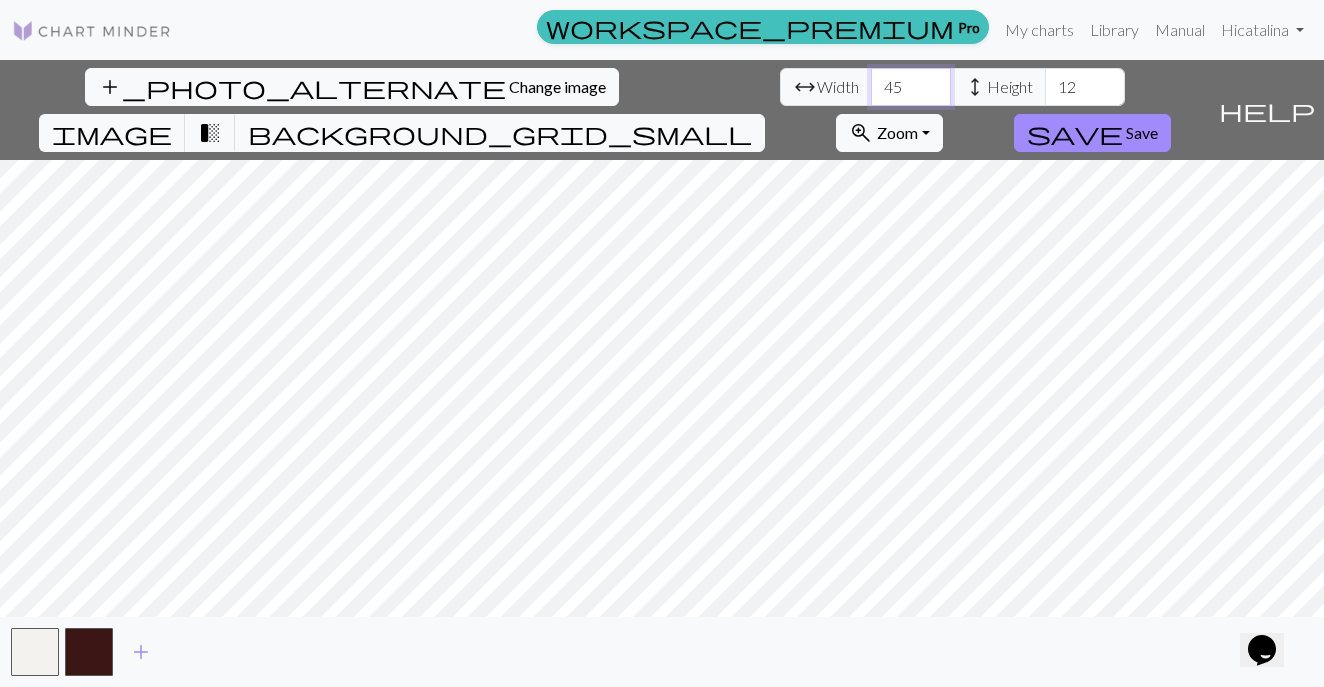 click on "45" at bounding box center [911, 87] 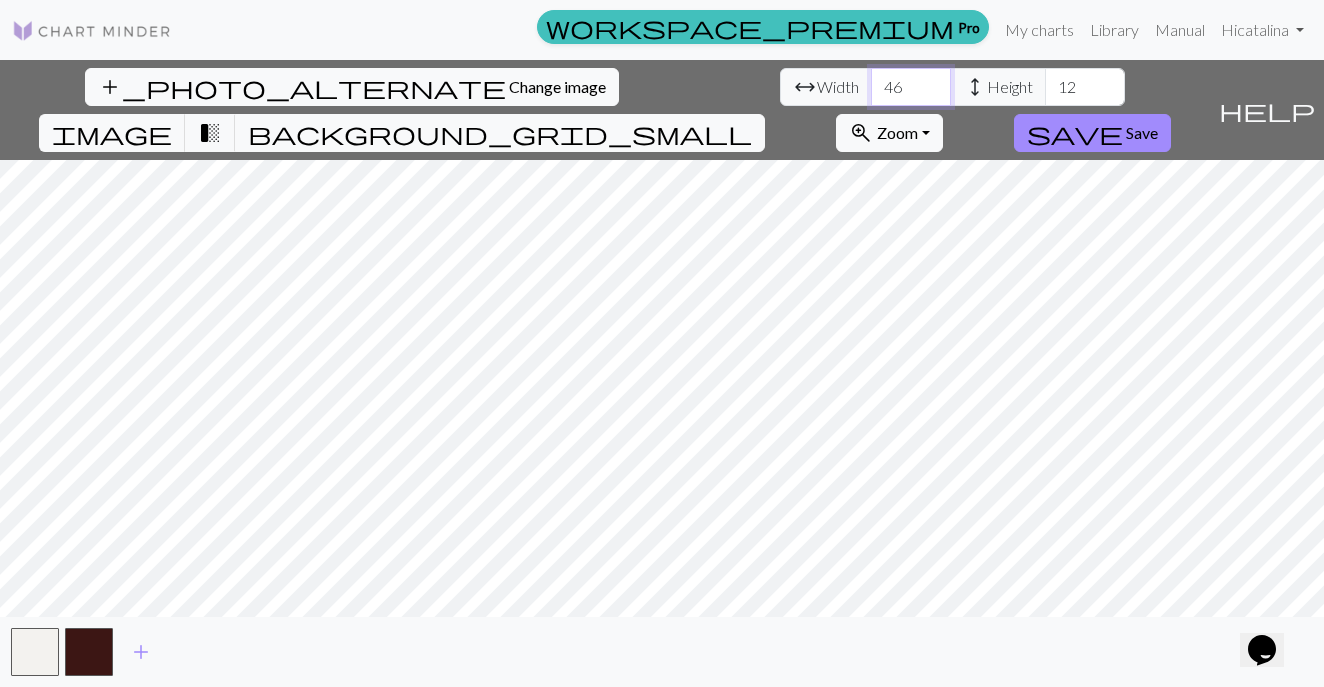 click on "46" at bounding box center (911, 87) 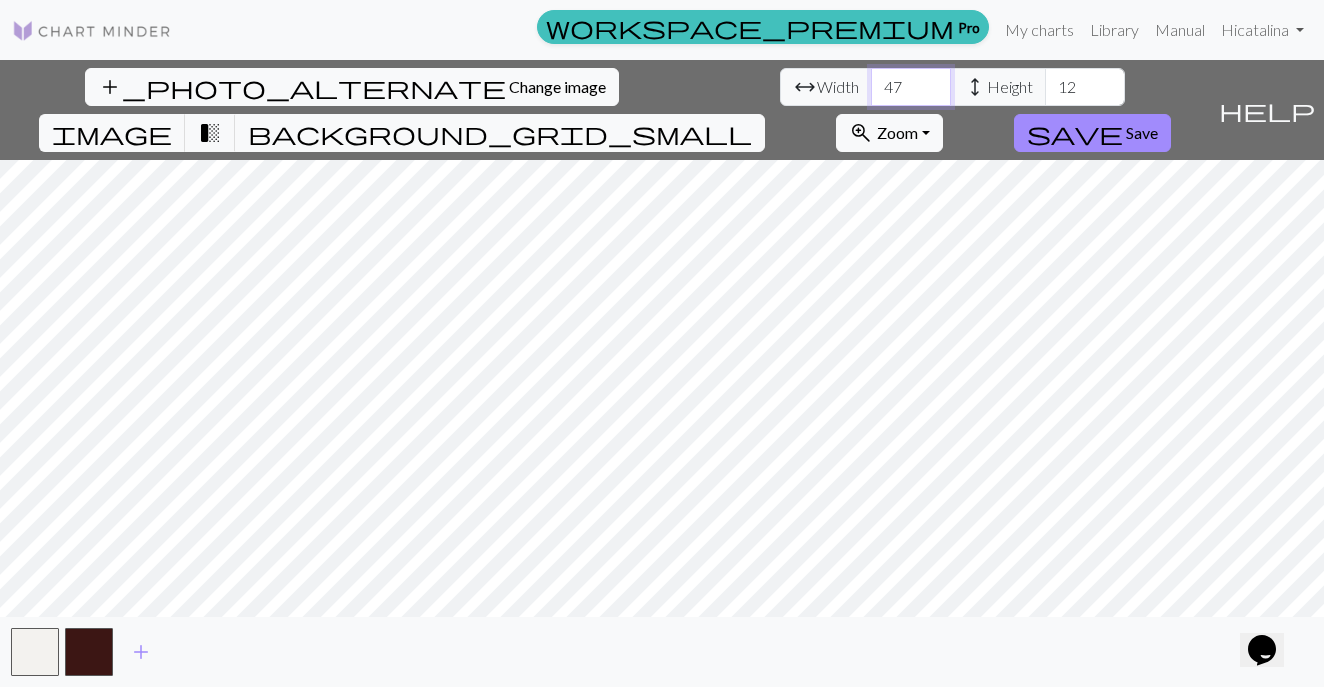 click on "47" at bounding box center [911, 87] 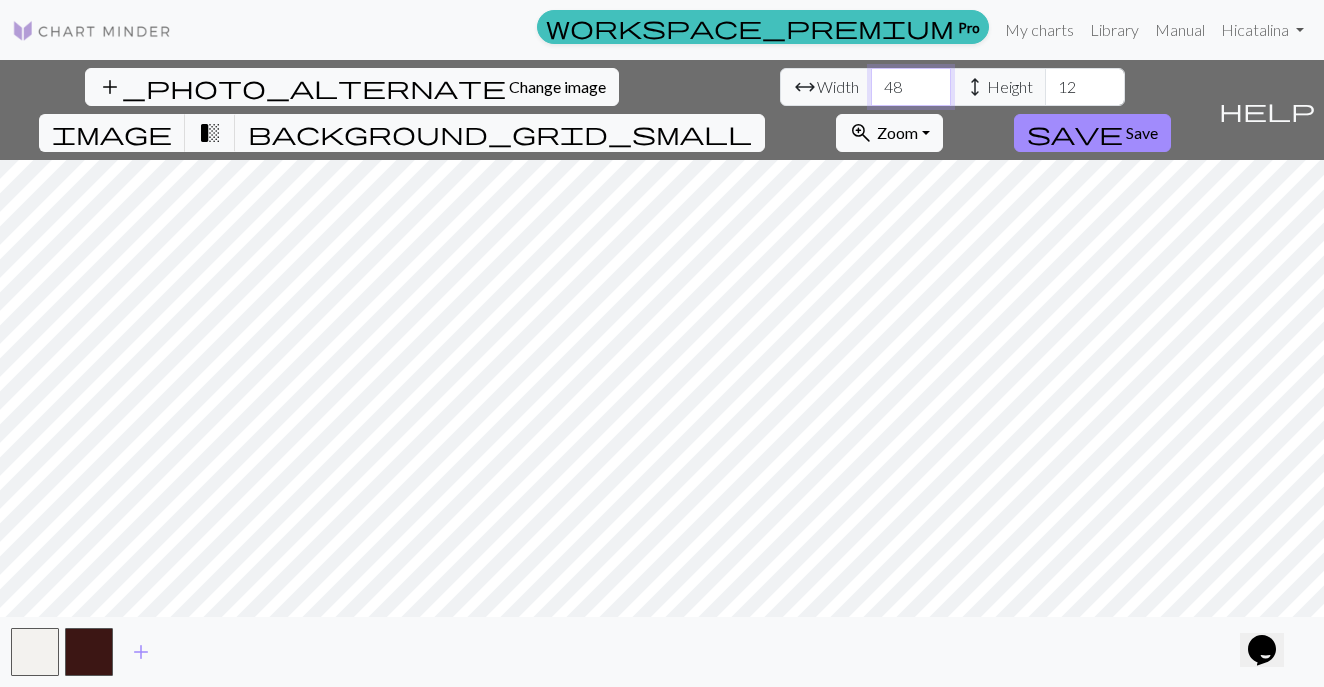 click on "48" at bounding box center (911, 87) 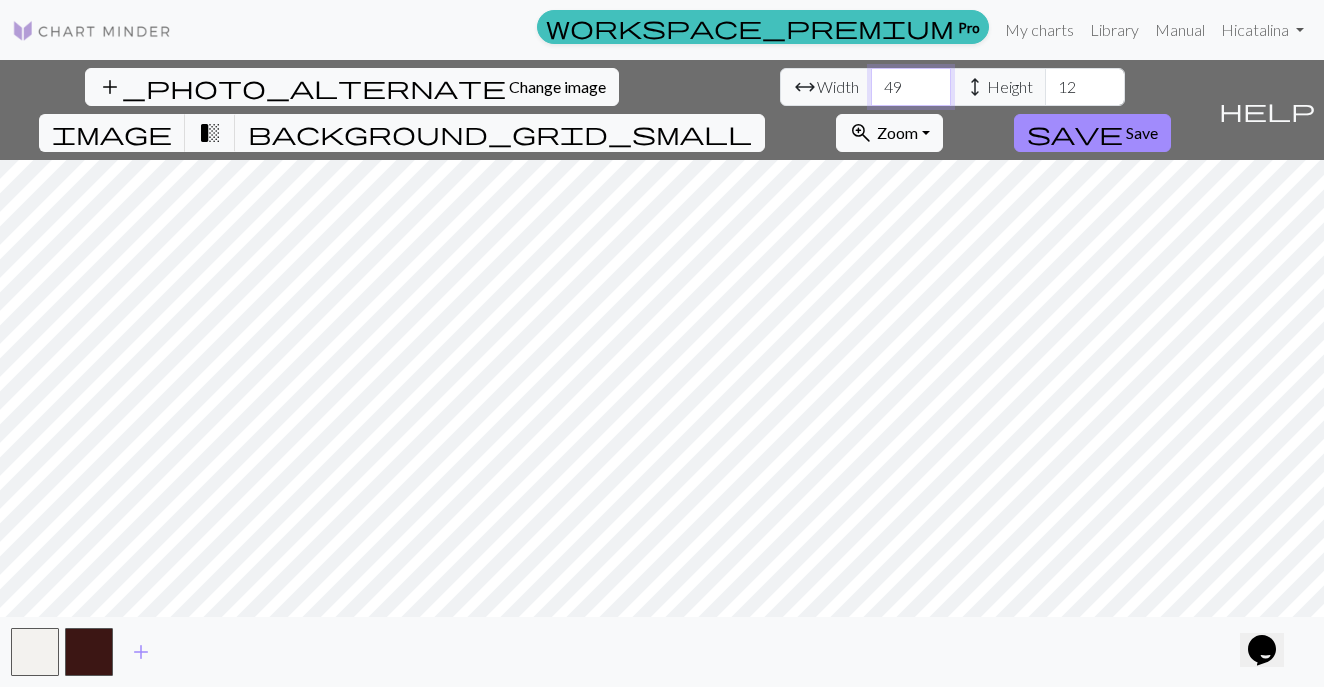 click on "49" at bounding box center [911, 87] 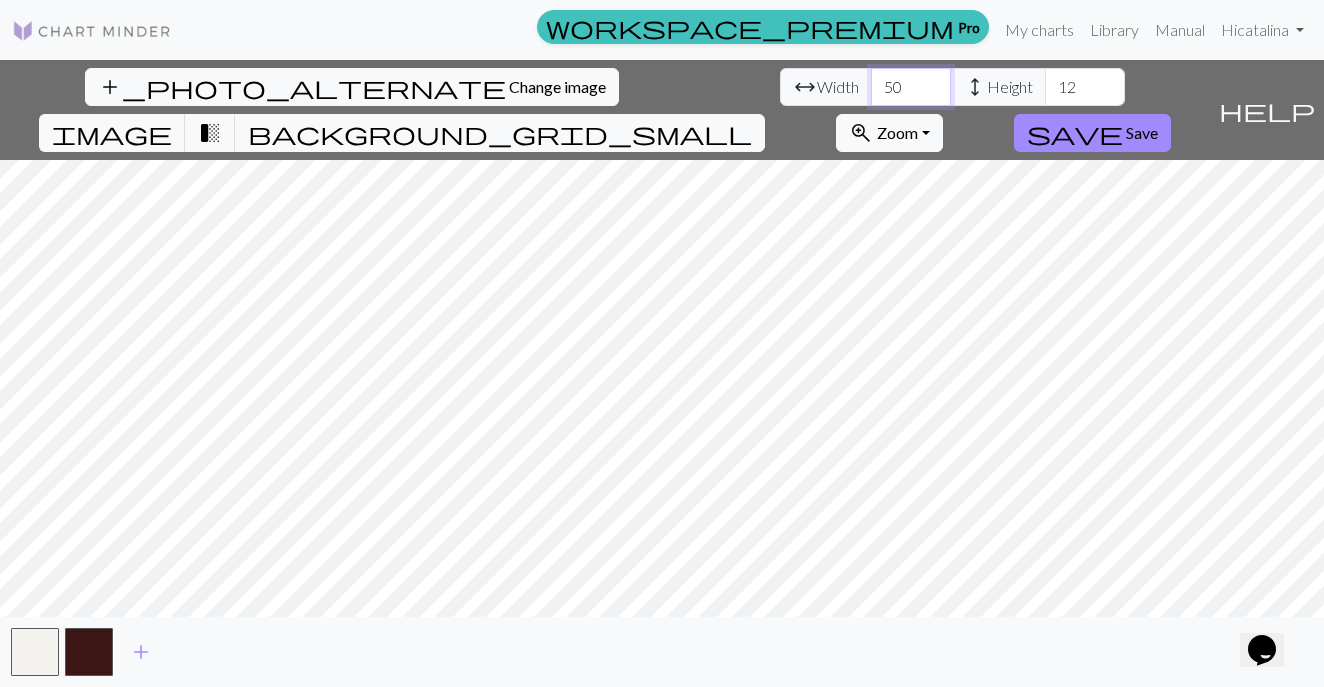 click on "50" at bounding box center (911, 87) 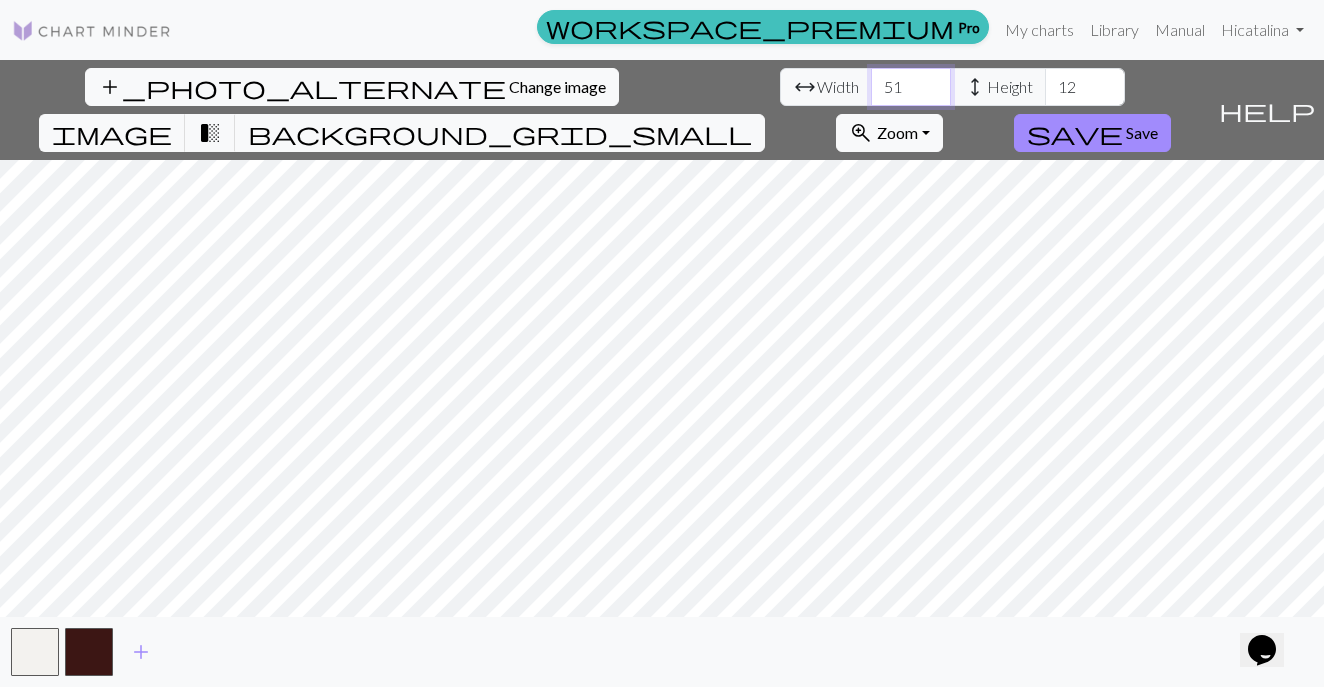 click on "51" at bounding box center (911, 87) 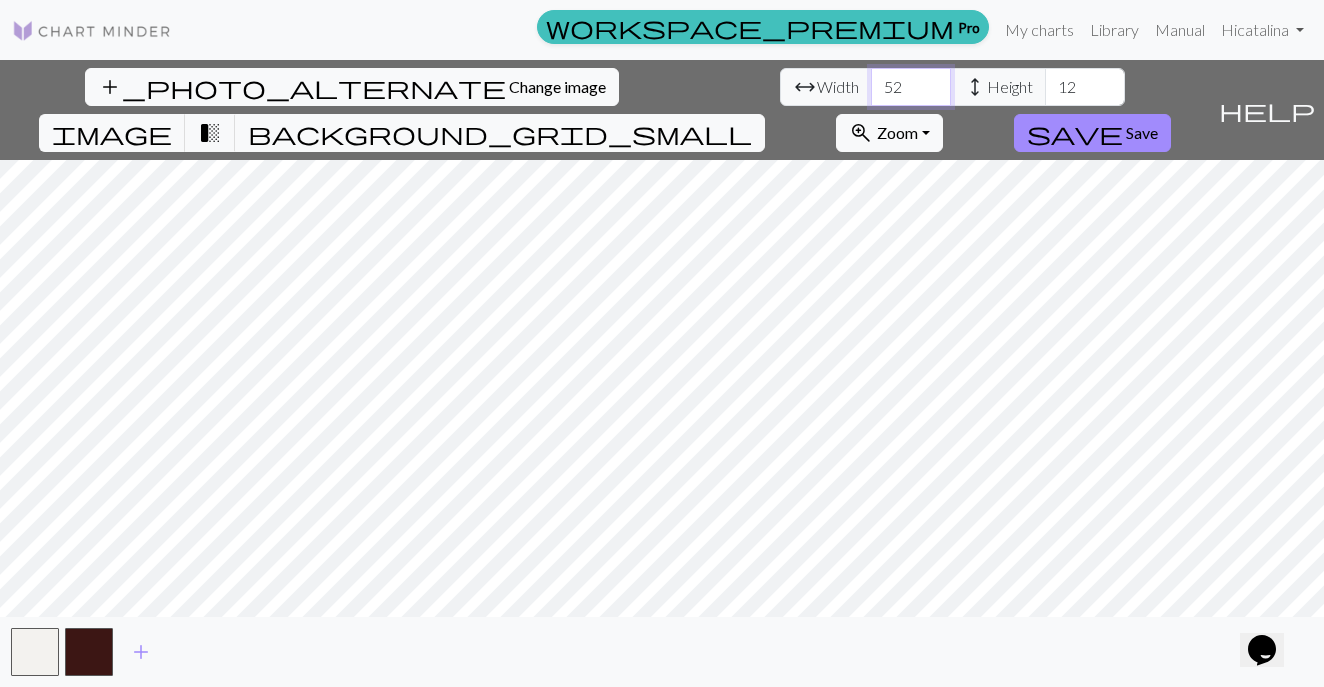 click on "52" at bounding box center [911, 87] 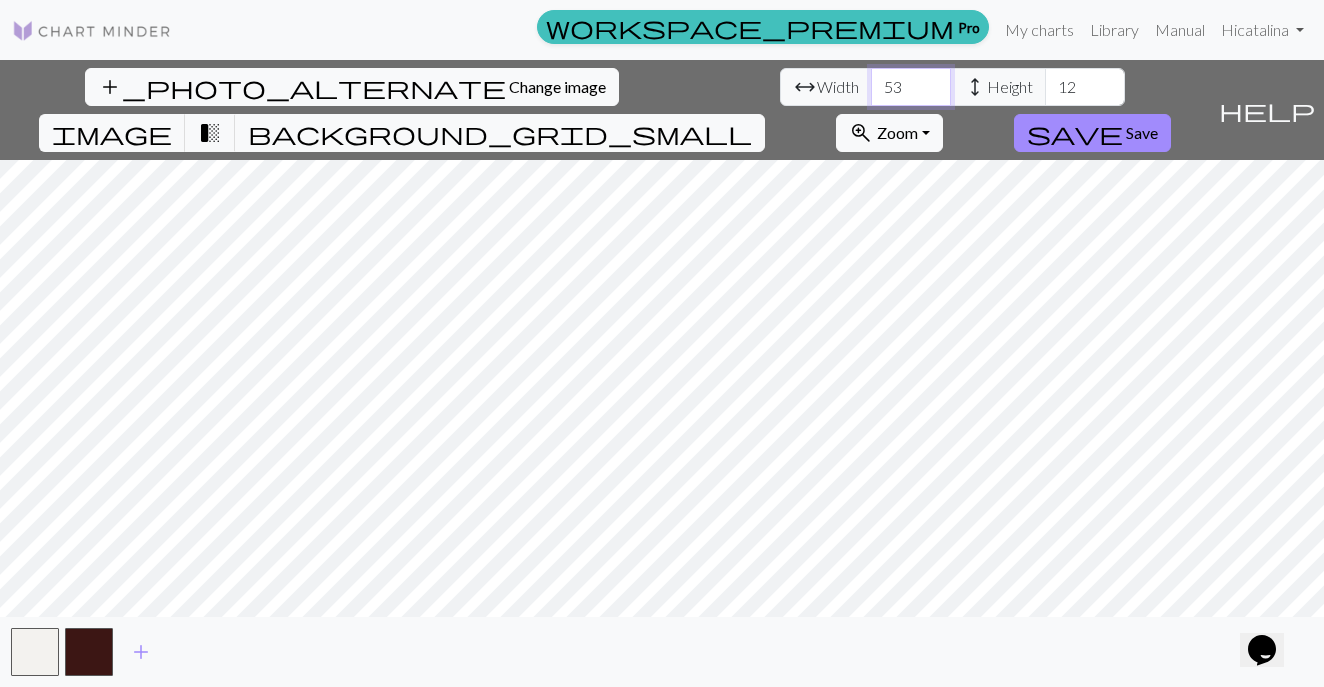 click on "53" at bounding box center [911, 87] 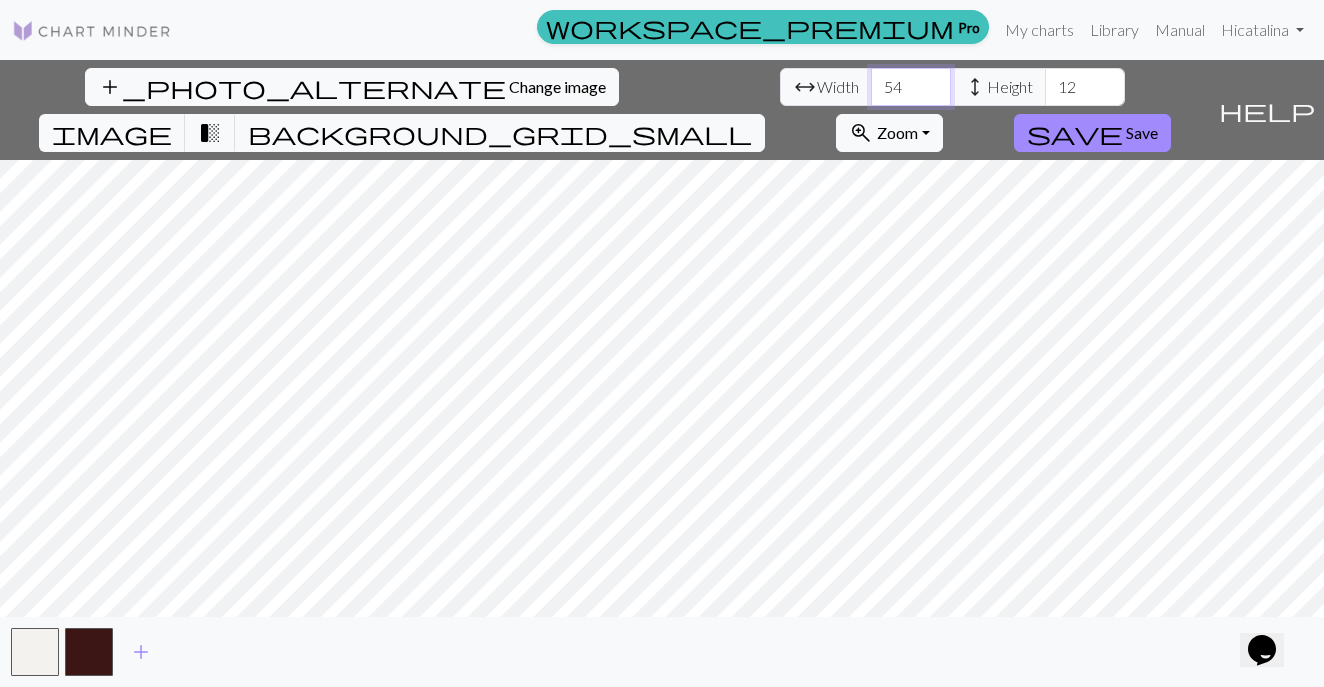 click on "54" at bounding box center (911, 87) 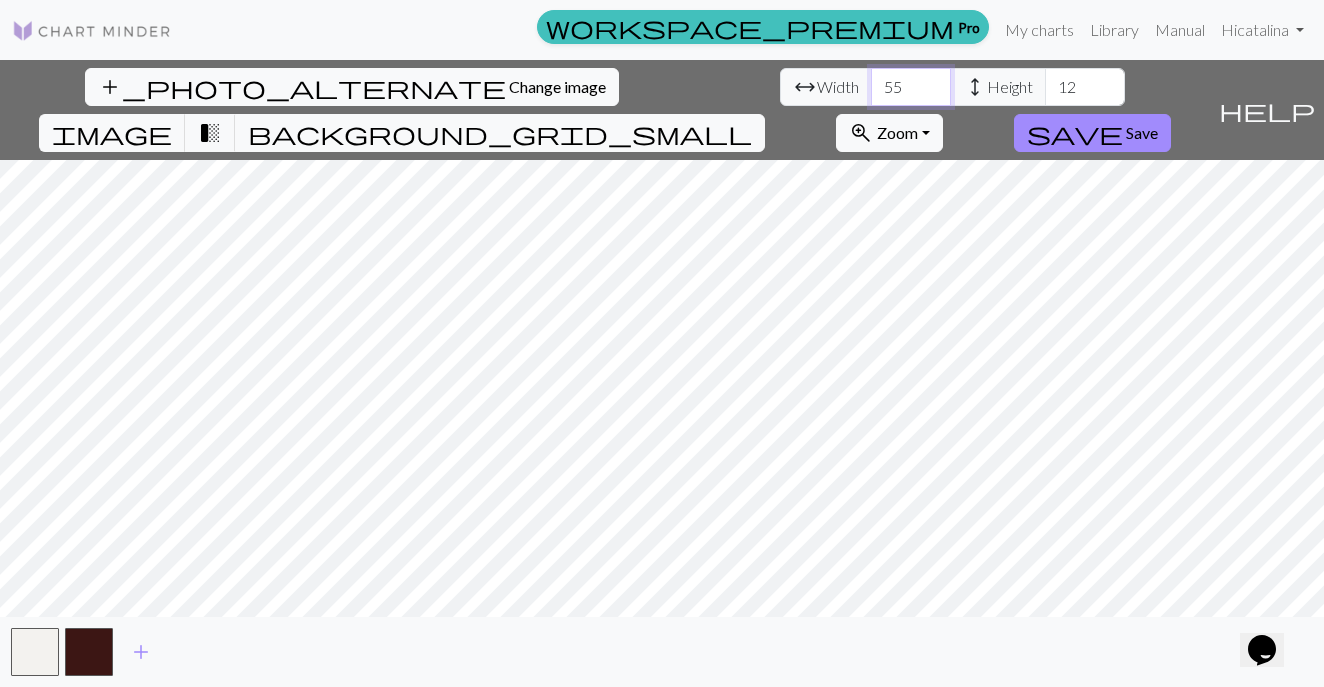 click on "55" at bounding box center (911, 87) 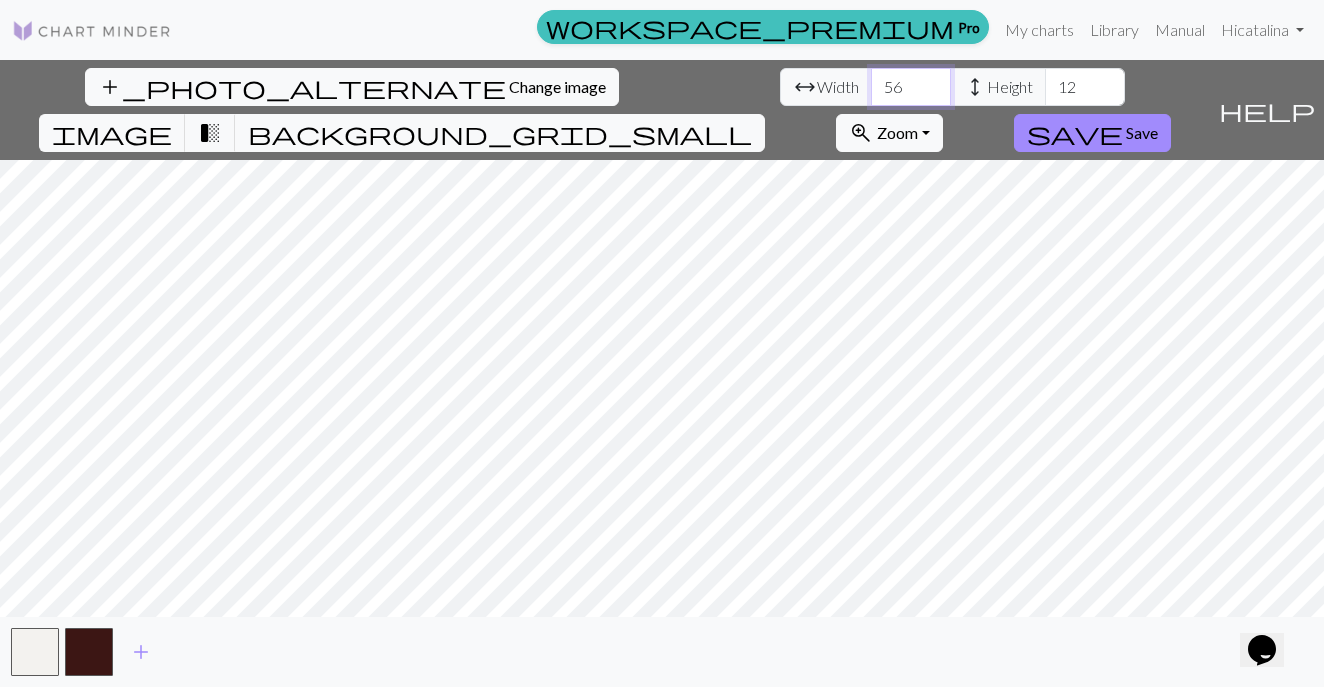 click on "56" at bounding box center (911, 87) 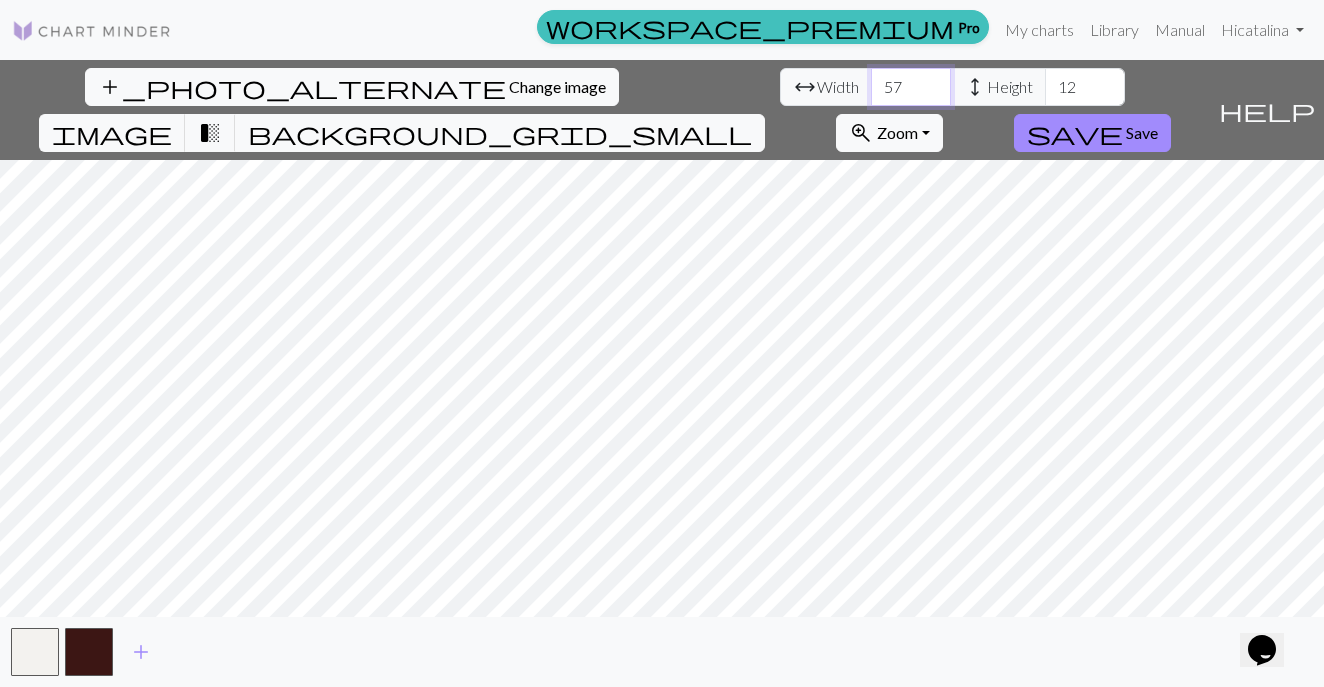 click on "57" at bounding box center [911, 87] 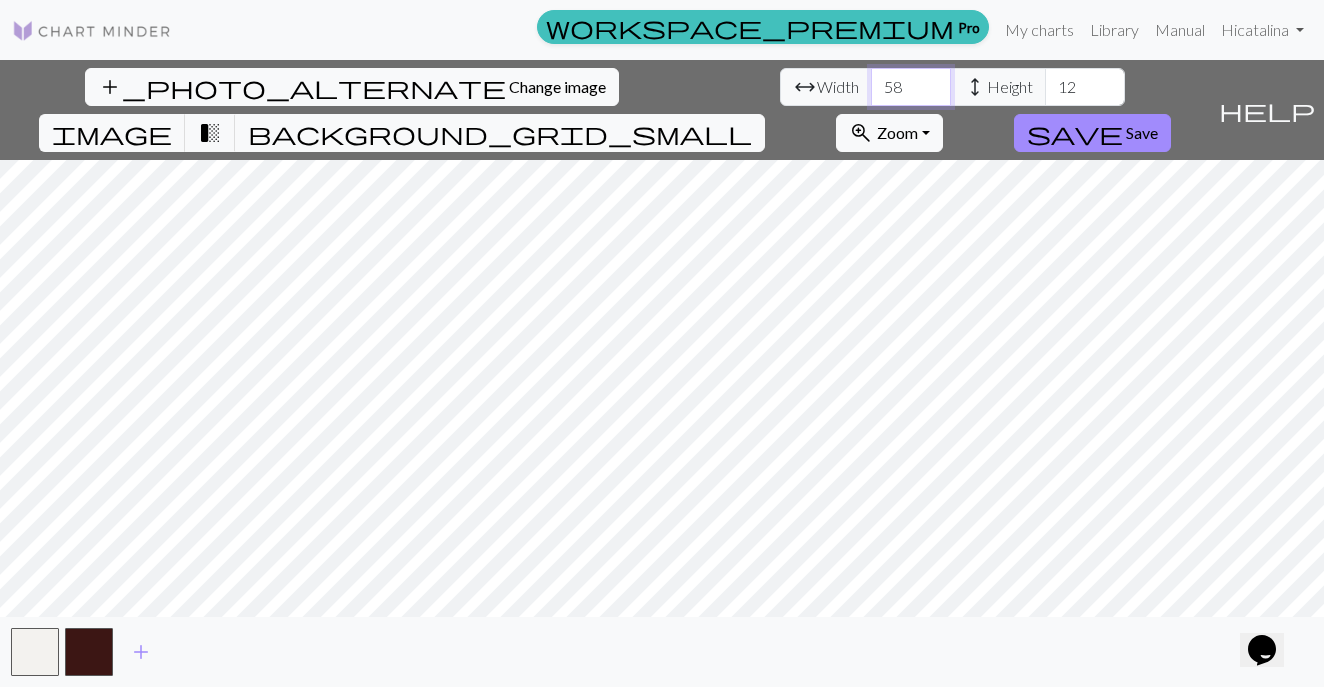 click on "58" at bounding box center (911, 87) 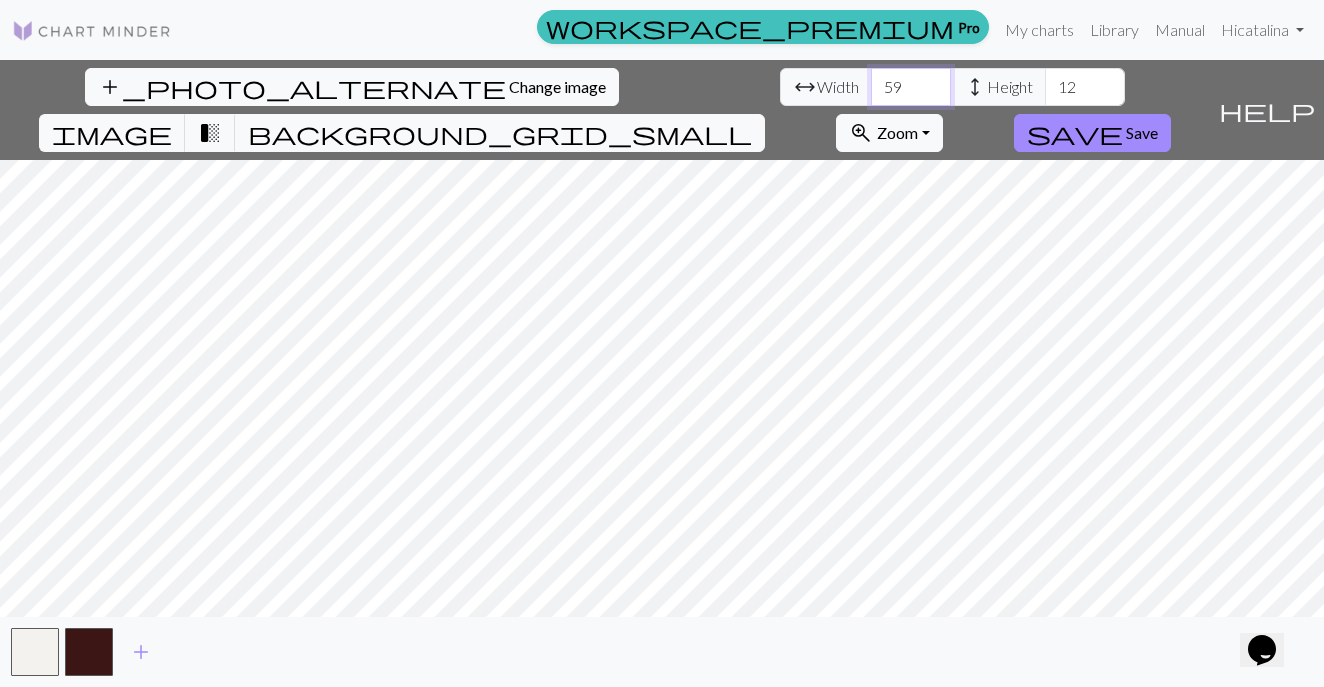 click on "59" at bounding box center (911, 87) 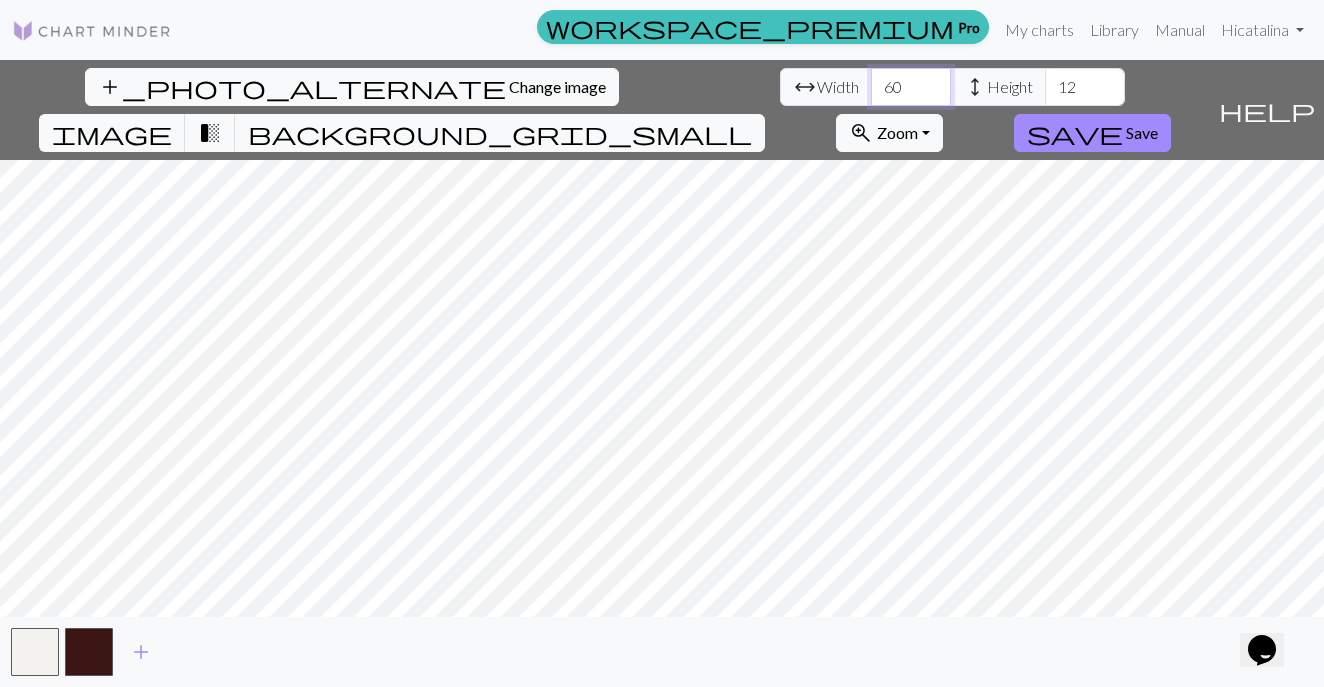 click on "60" at bounding box center (911, 87) 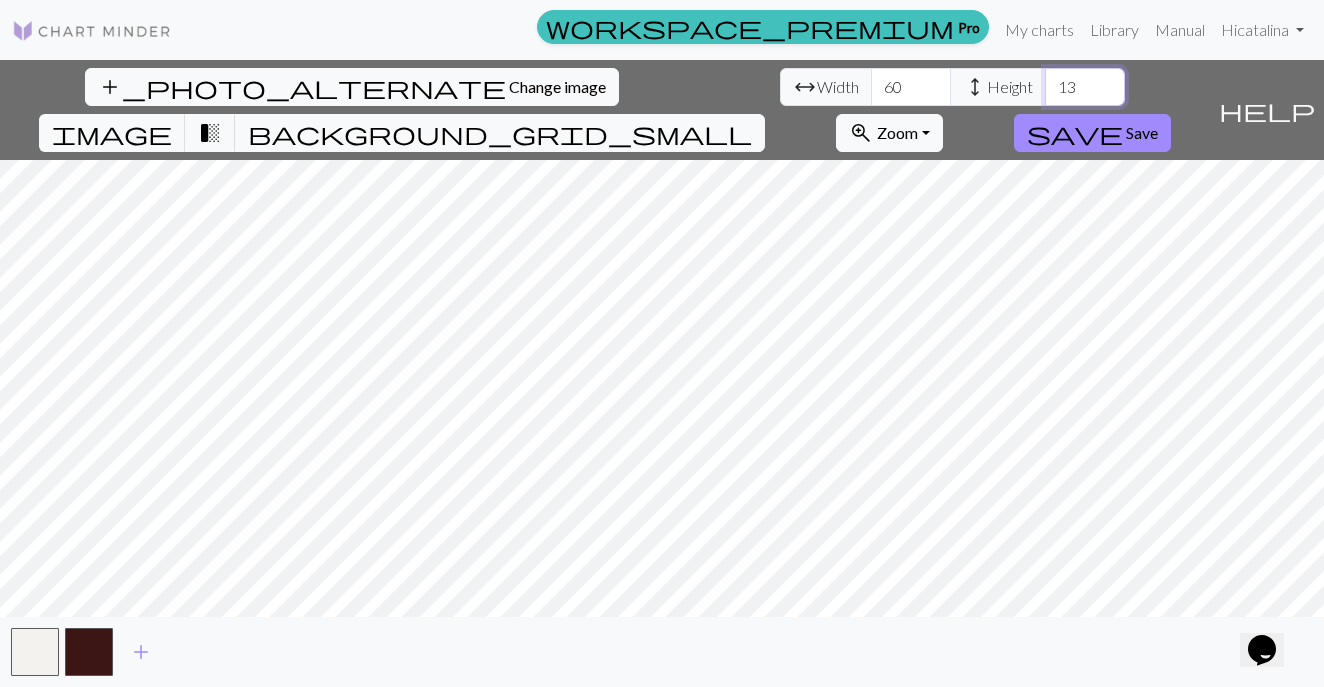 click on "13" at bounding box center [1085, 87] 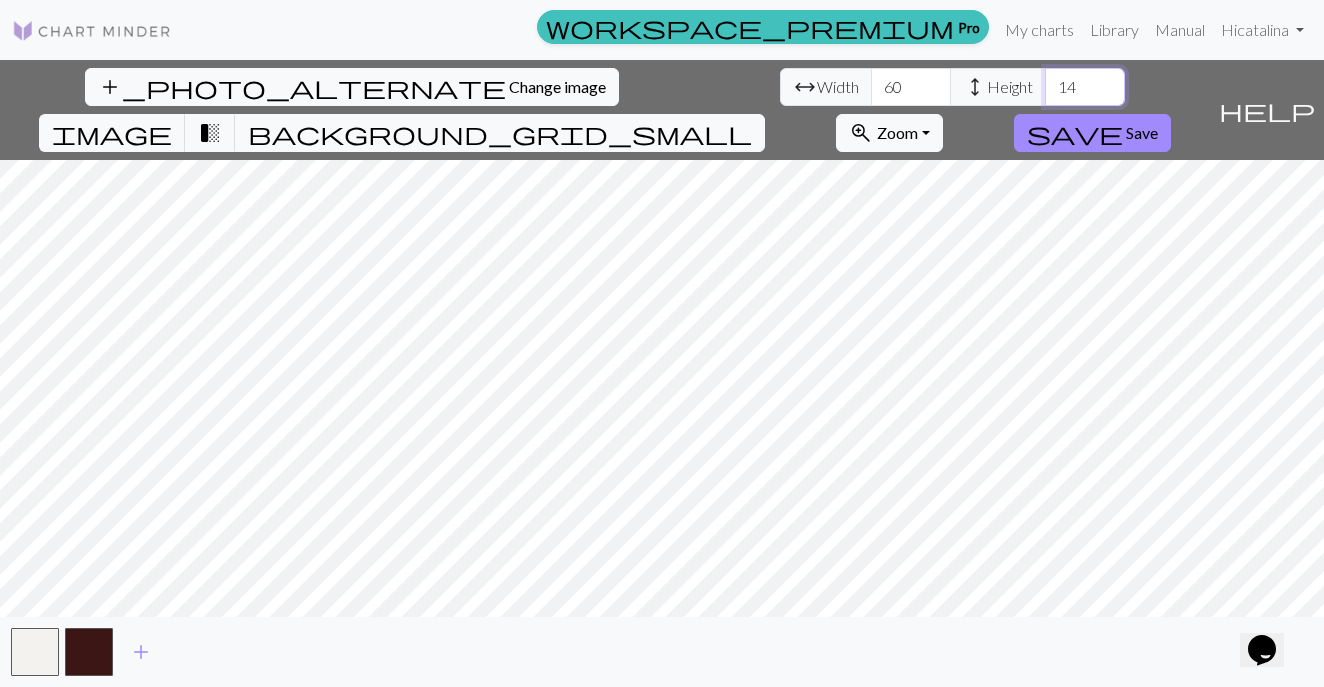 click on "14" at bounding box center (1085, 87) 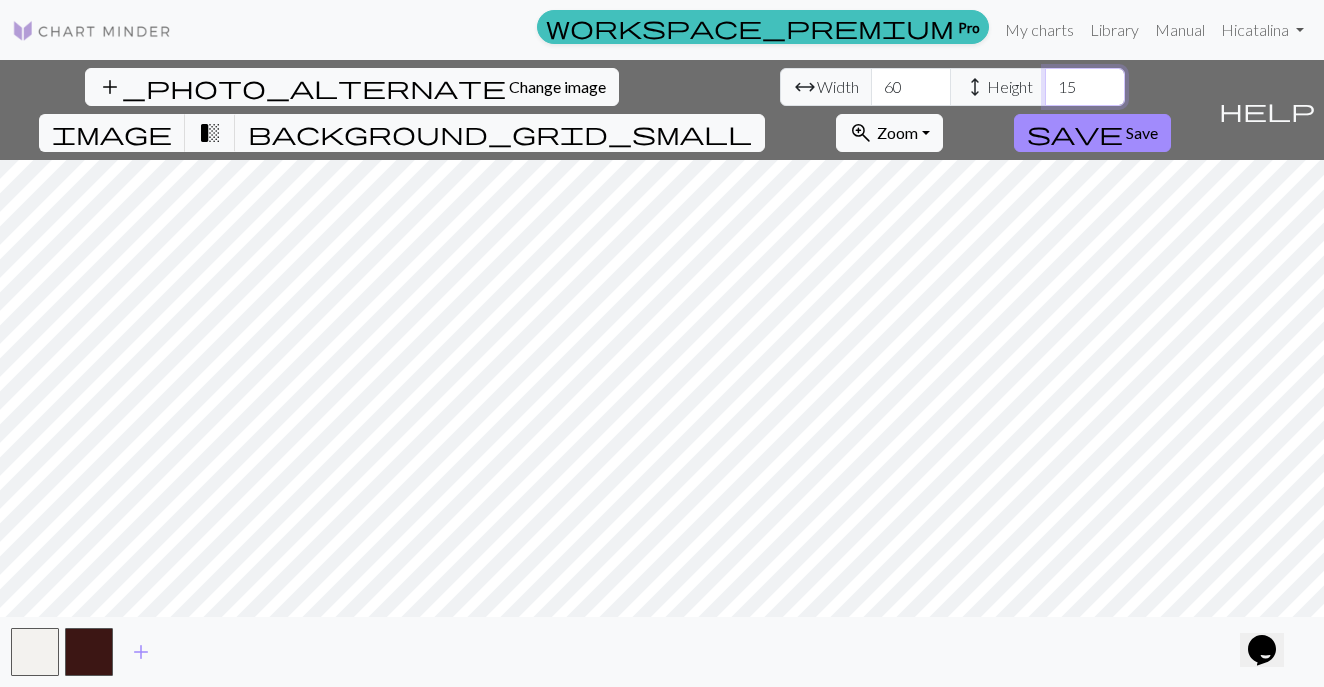 click on "15" at bounding box center (1085, 87) 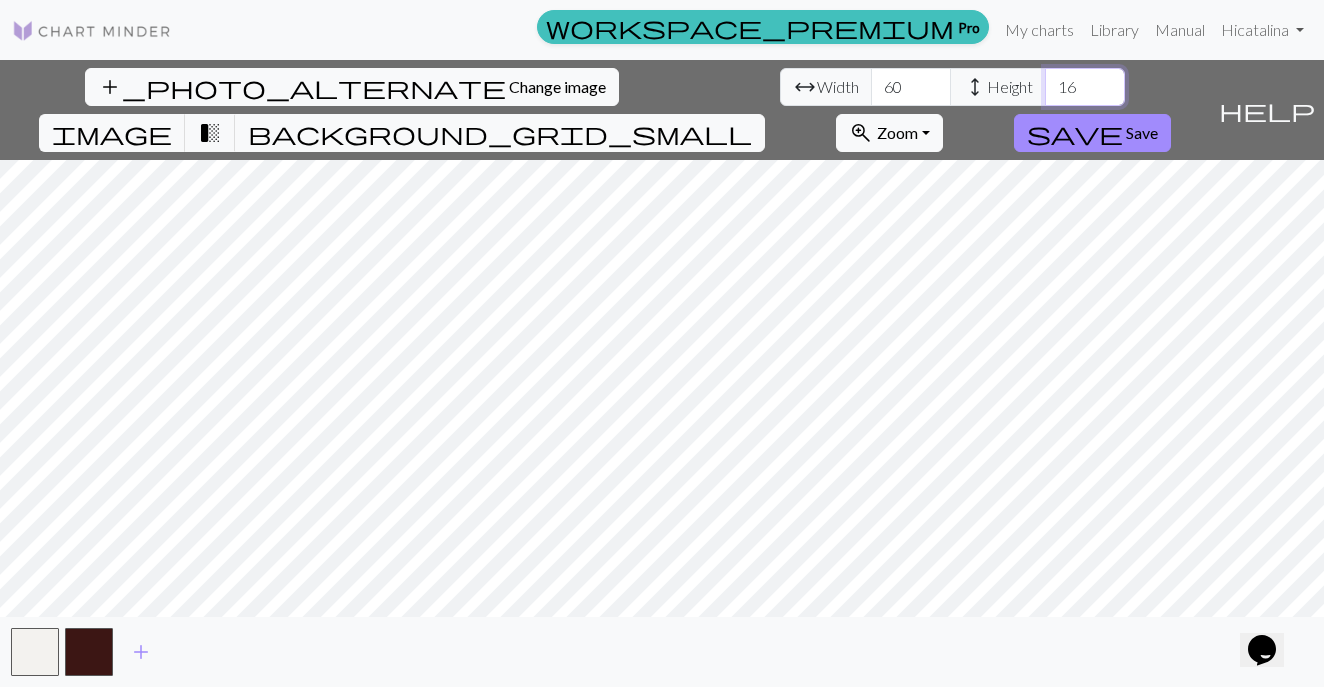 click on "16" at bounding box center [1085, 87] 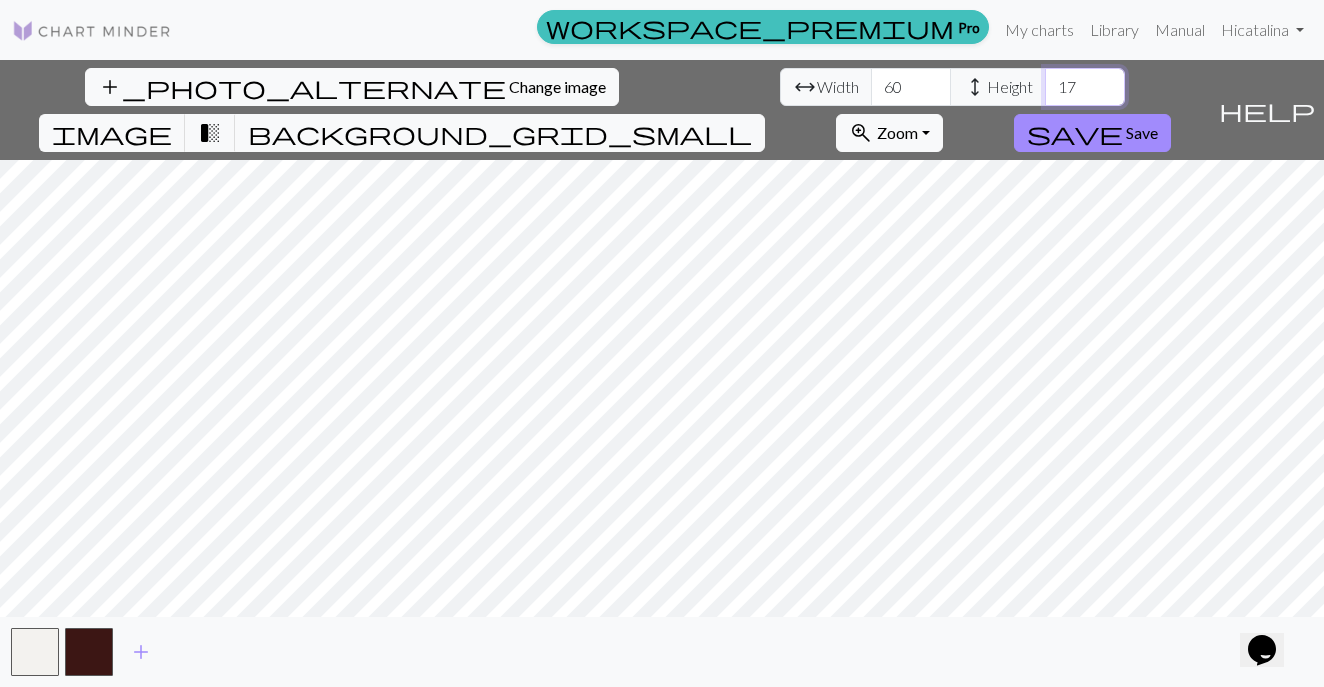 click on "17" at bounding box center [1085, 87] 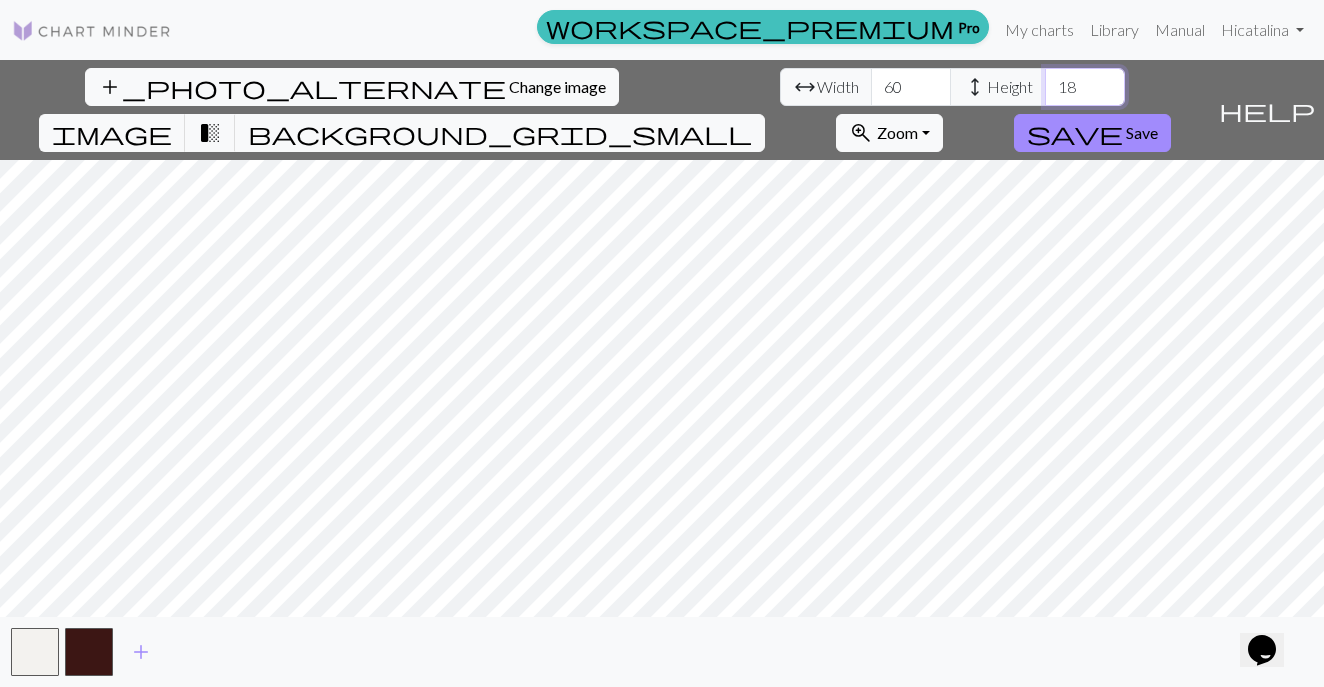 click on "18" at bounding box center (1085, 87) 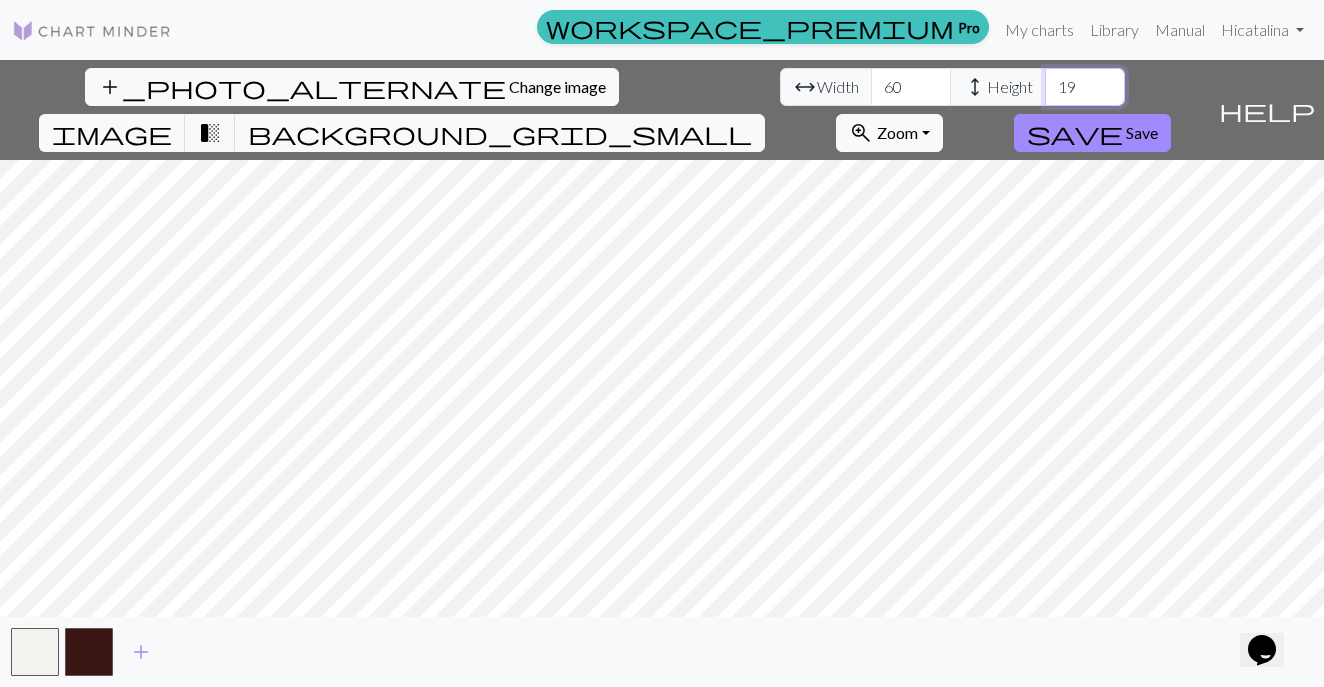 click on "19" at bounding box center [1085, 87] 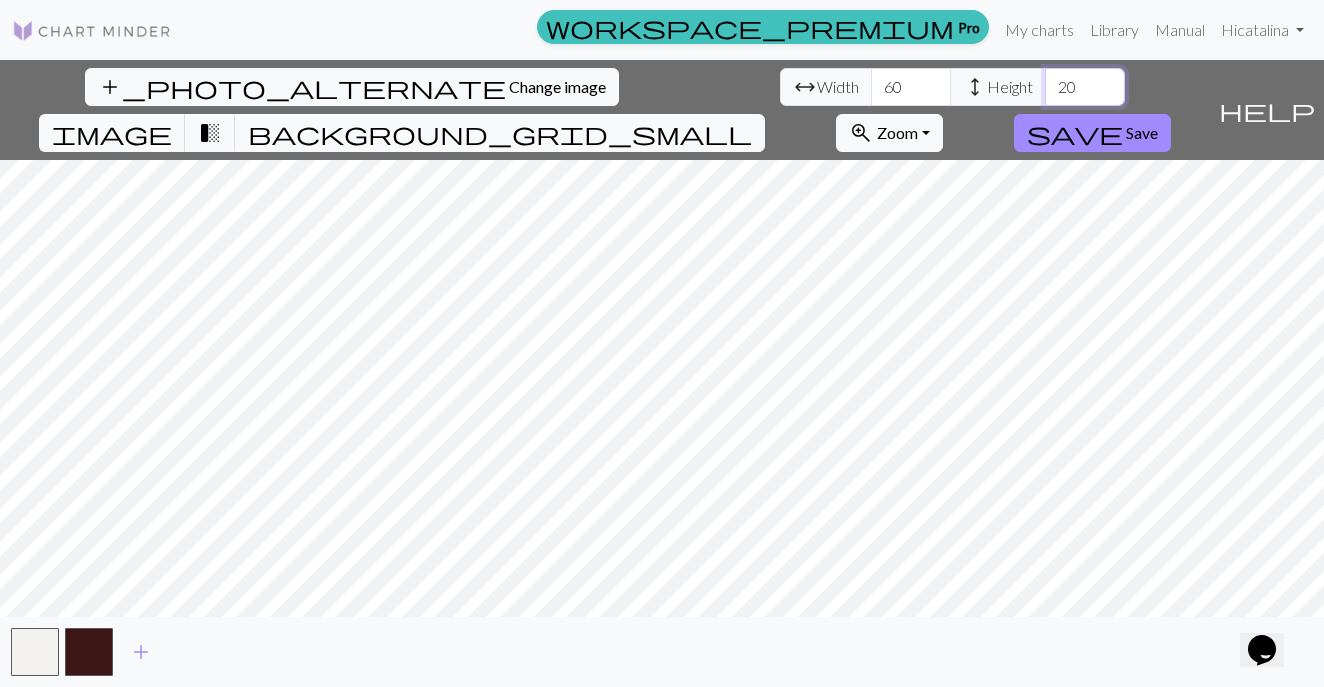 click on "20" at bounding box center (1085, 87) 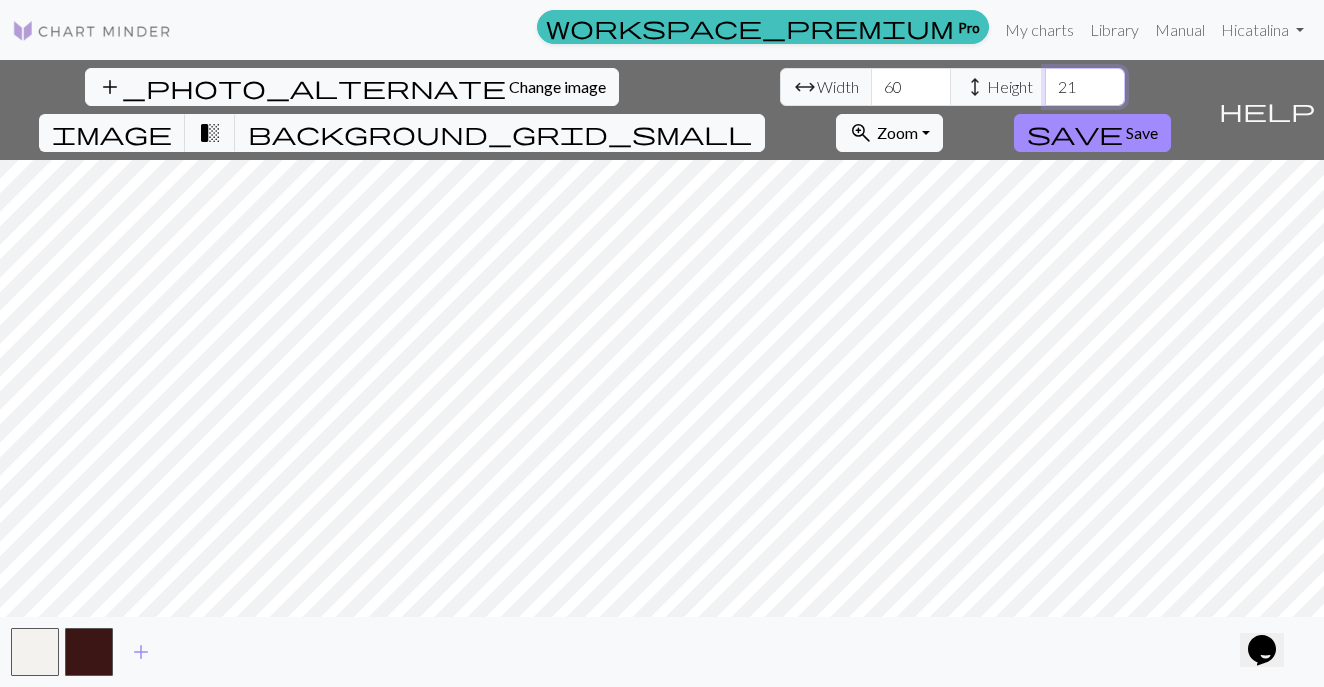 click on "21" at bounding box center [1085, 87] 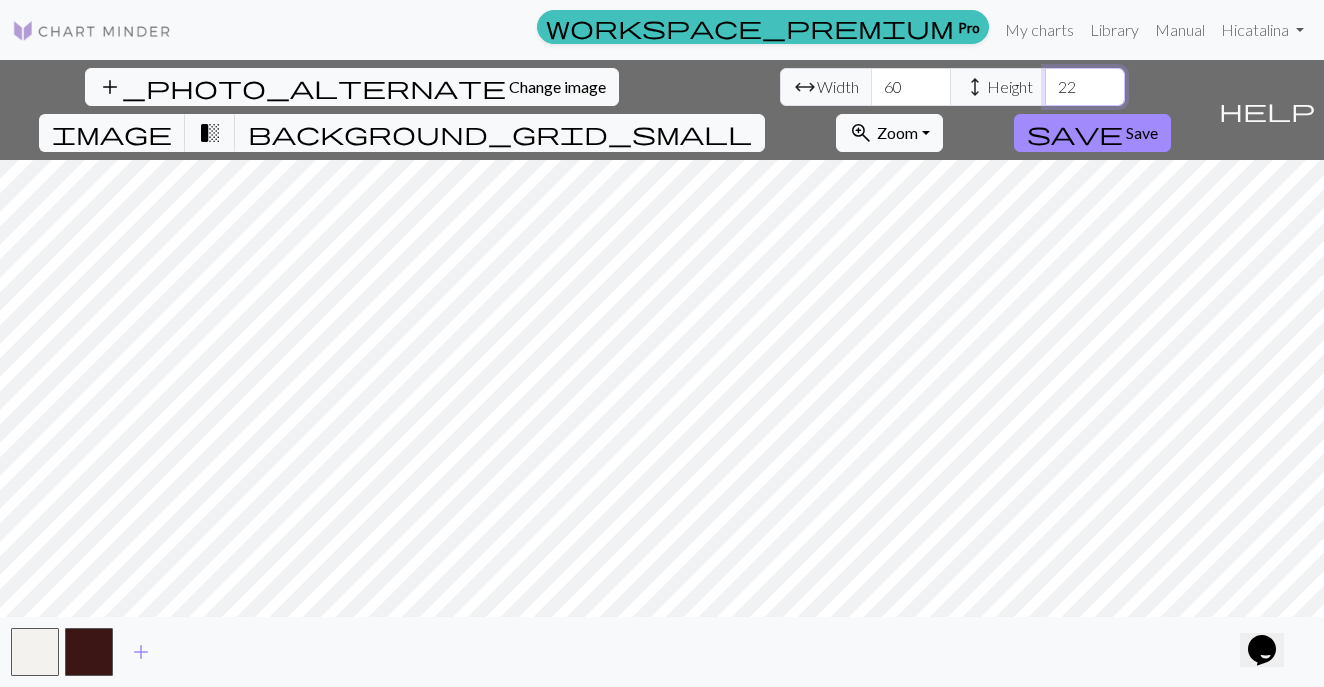 click on "22" at bounding box center [1085, 87] 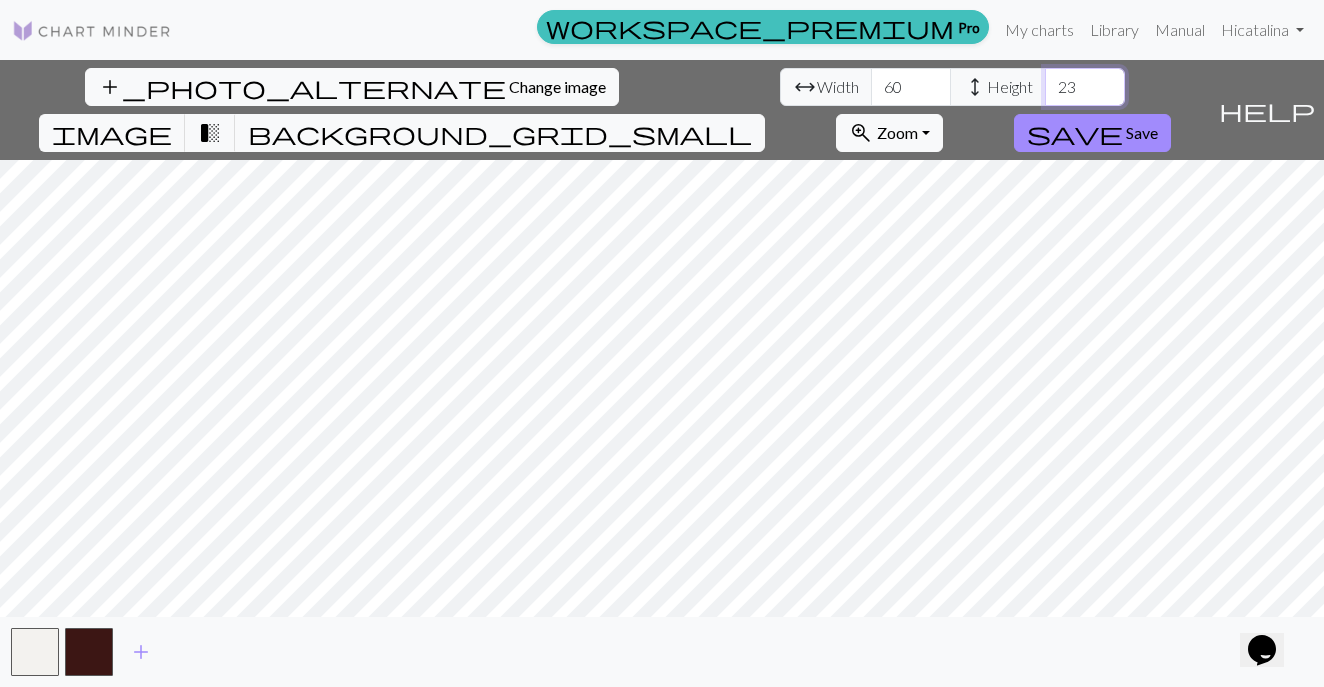 click on "23" at bounding box center (1085, 87) 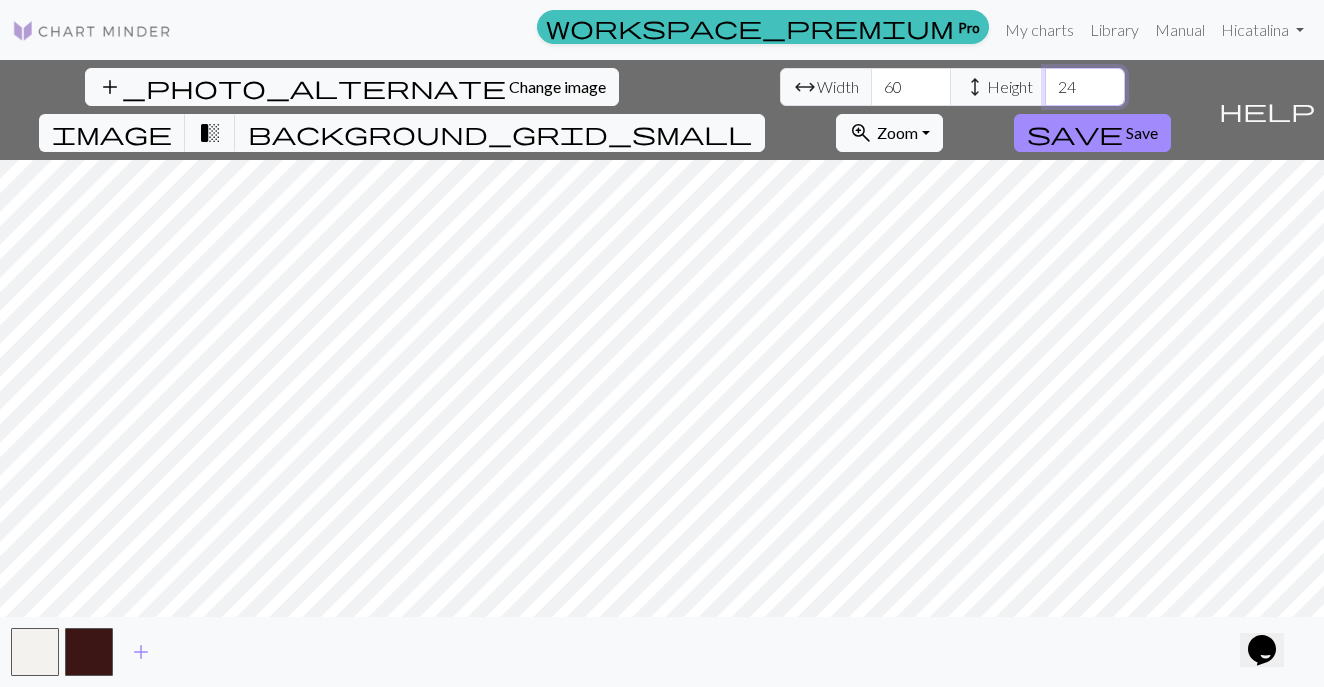 click on "24" at bounding box center (1085, 87) 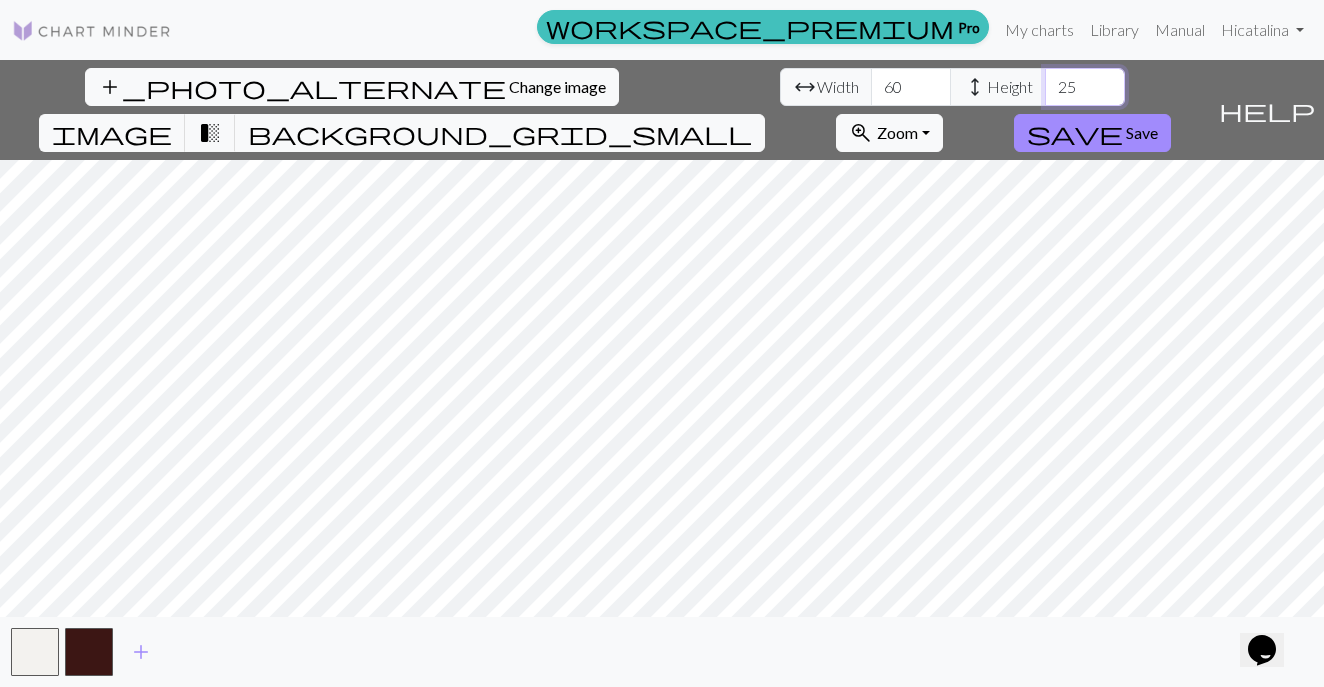 click on "25" at bounding box center [1085, 87] 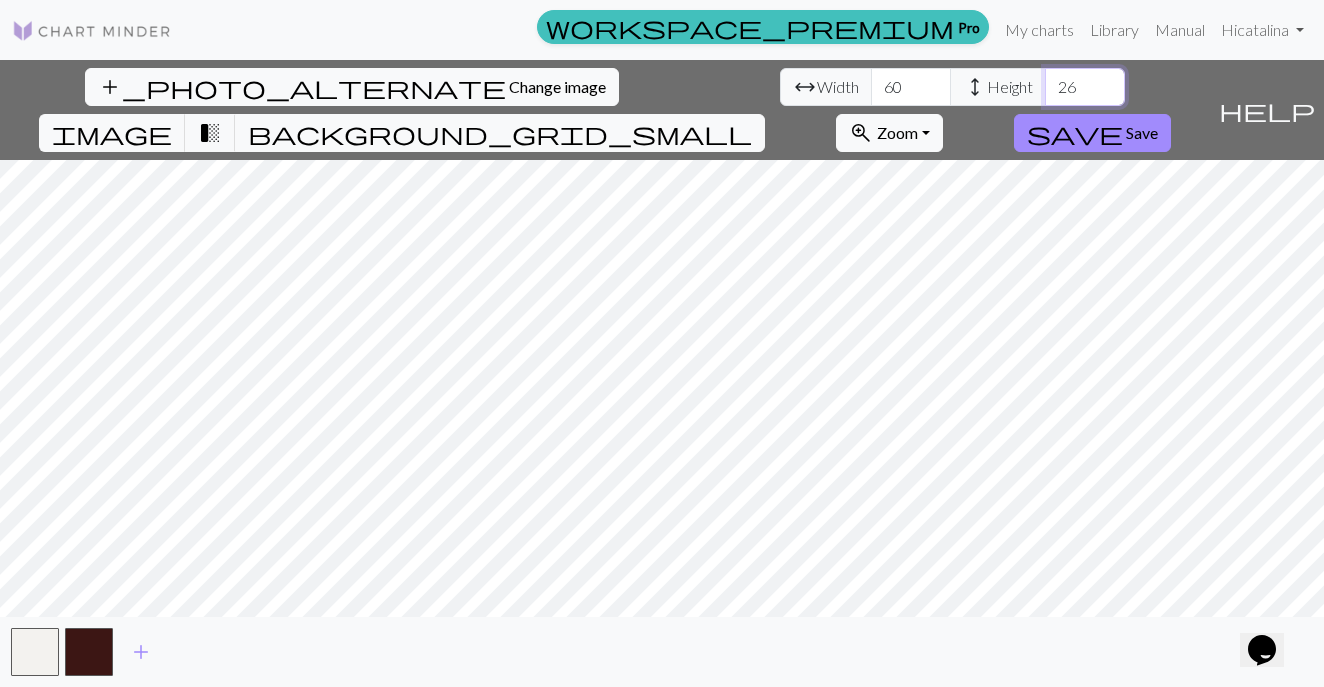 click on "26" at bounding box center (1085, 87) 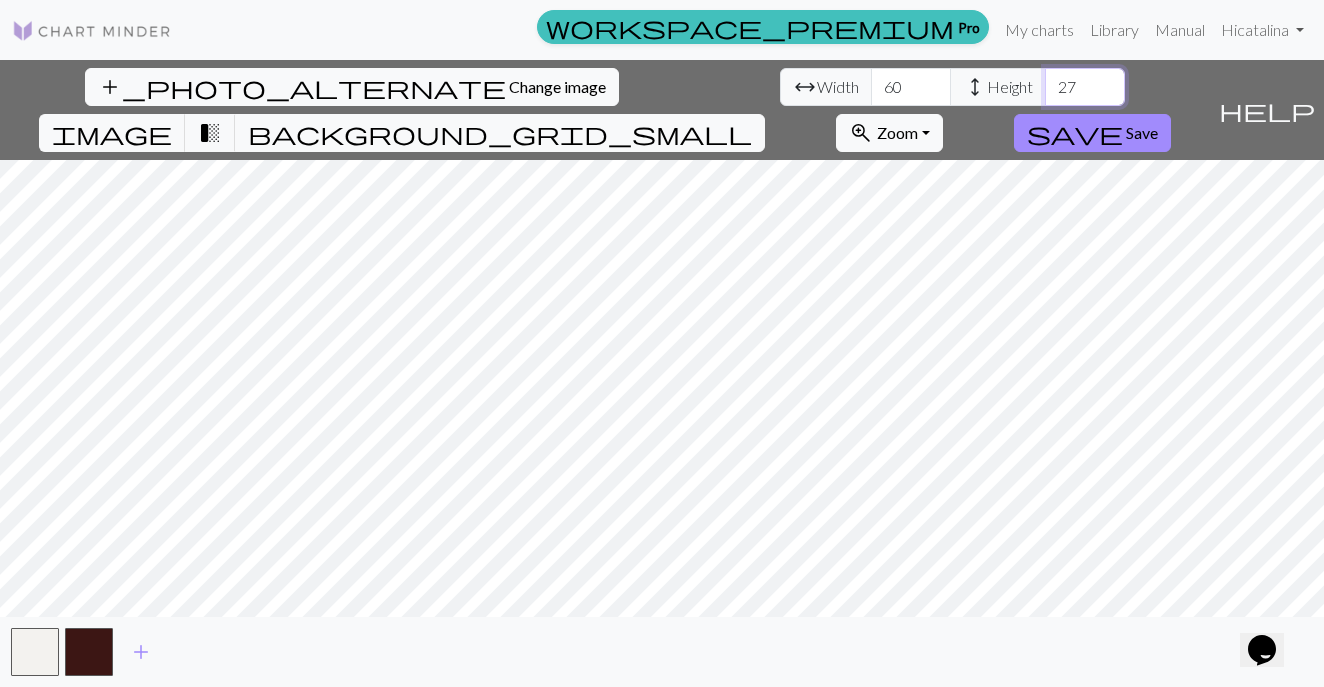 click on "27" at bounding box center (1085, 87) 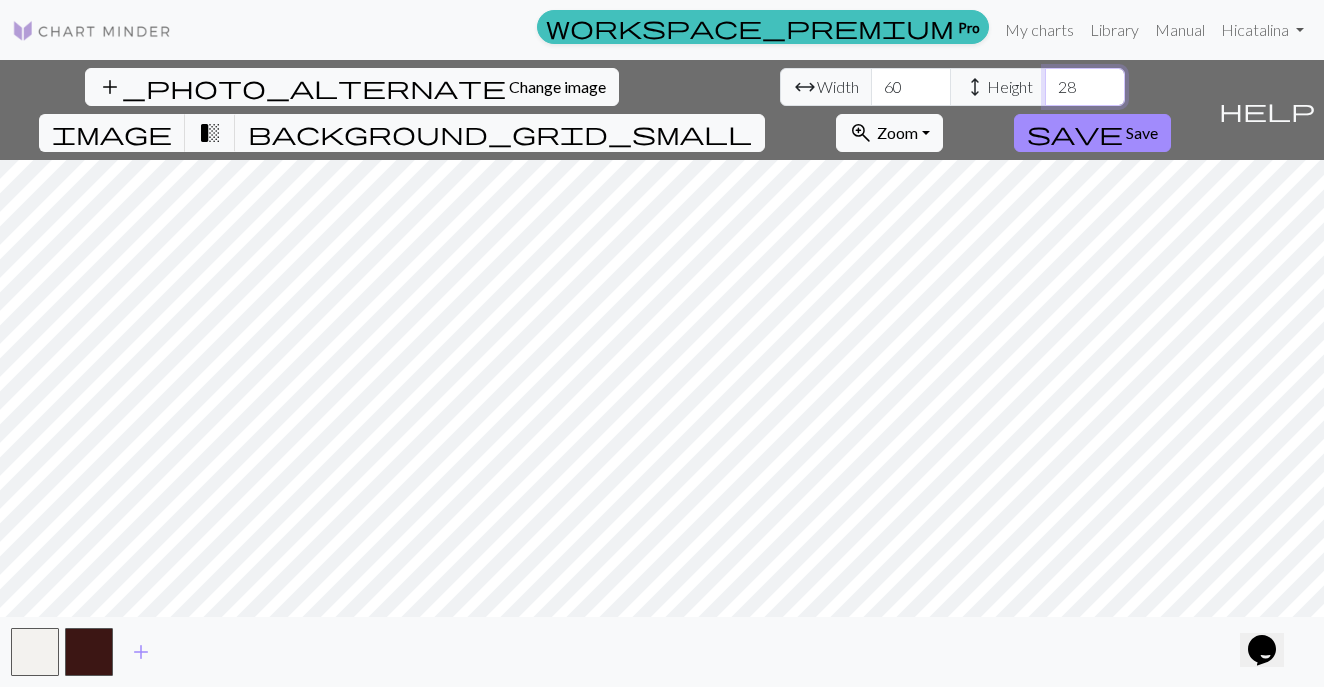 click on "28" at bounding box center (1085, 87) 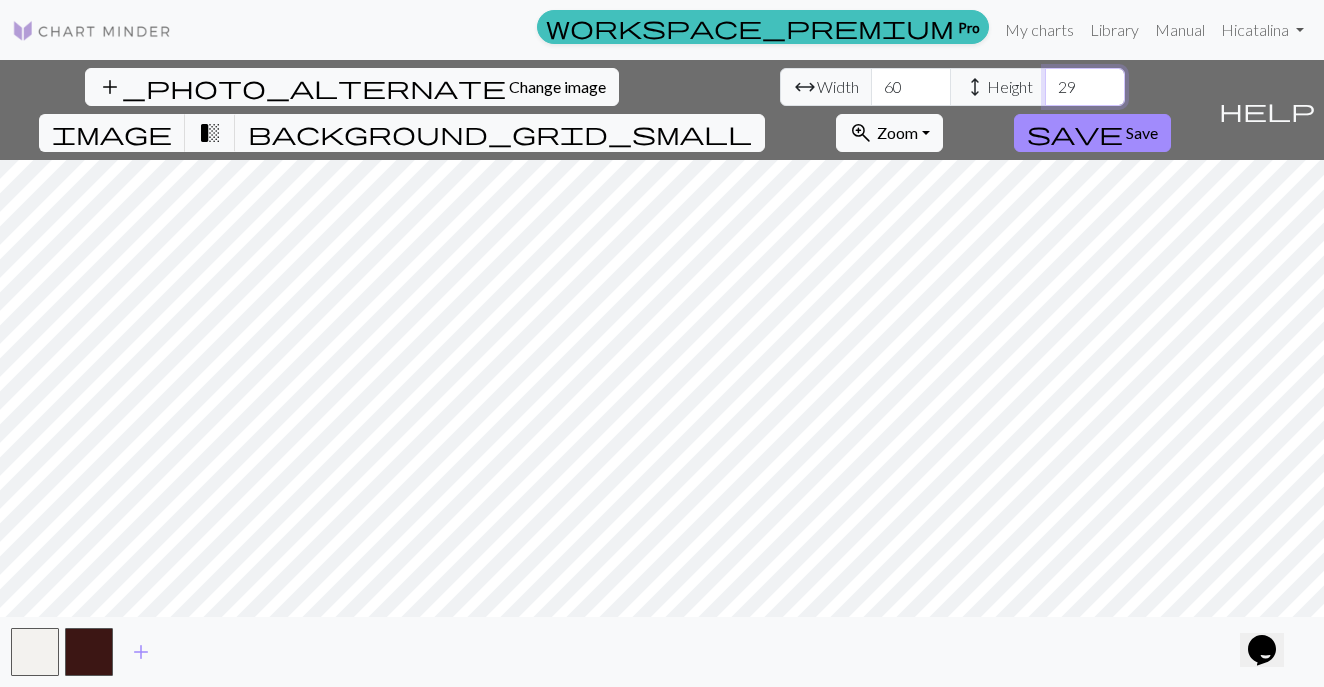 click on "29" at bounding box center (1085, 87) 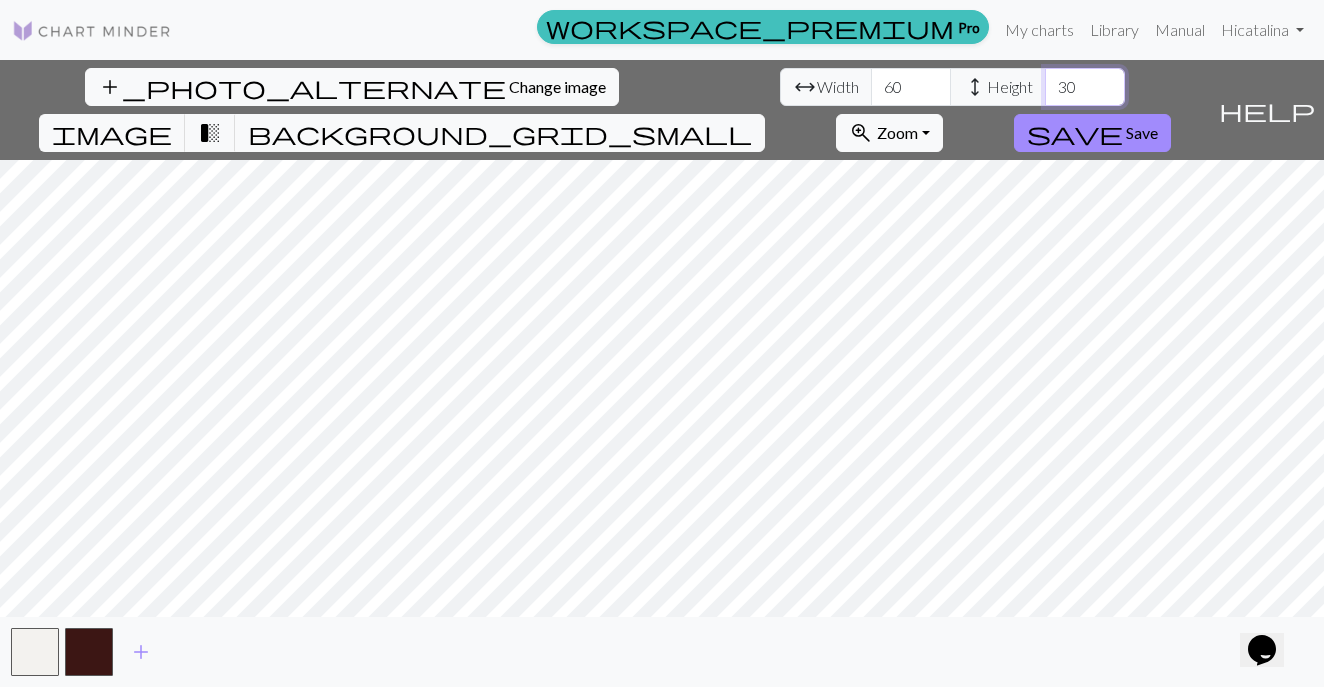 click on "30" at bounding box center [1085, 87] 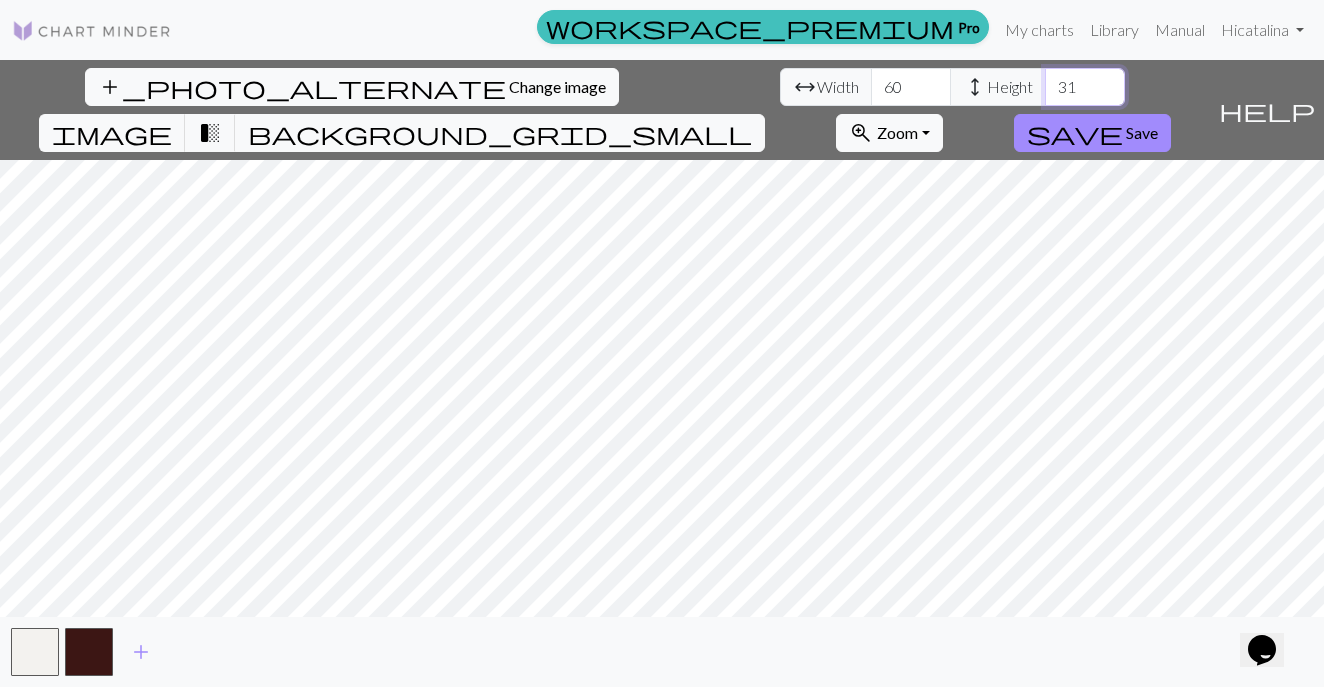 click on "31" at bounding box center (1085, 87) 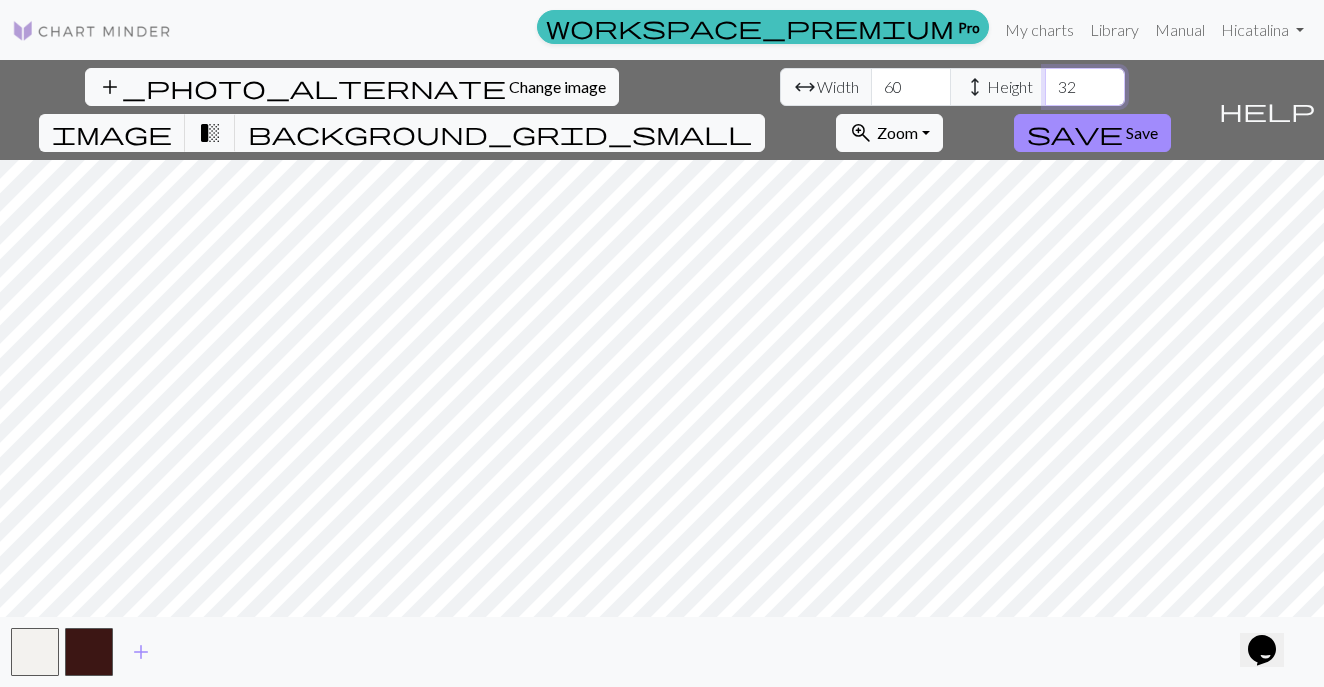 click on "32" at bounding box center (1085, 87) 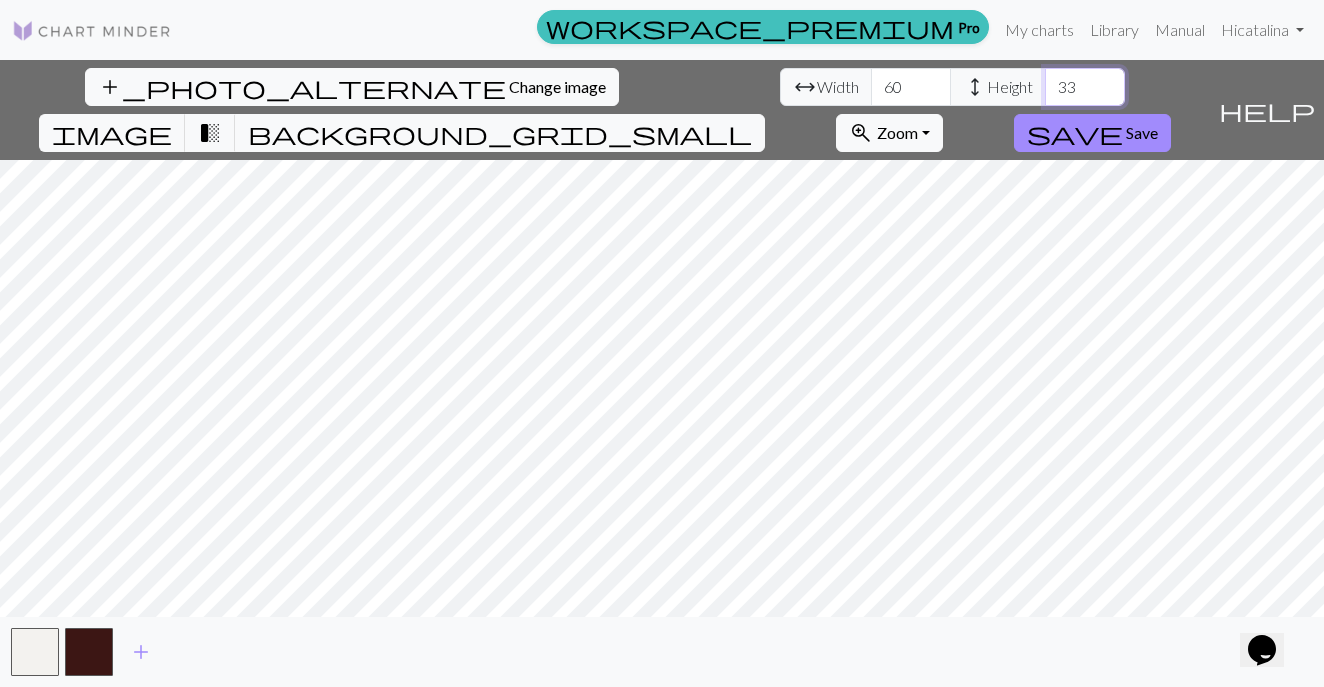 click on "33" at bounding box center [1085, 87] 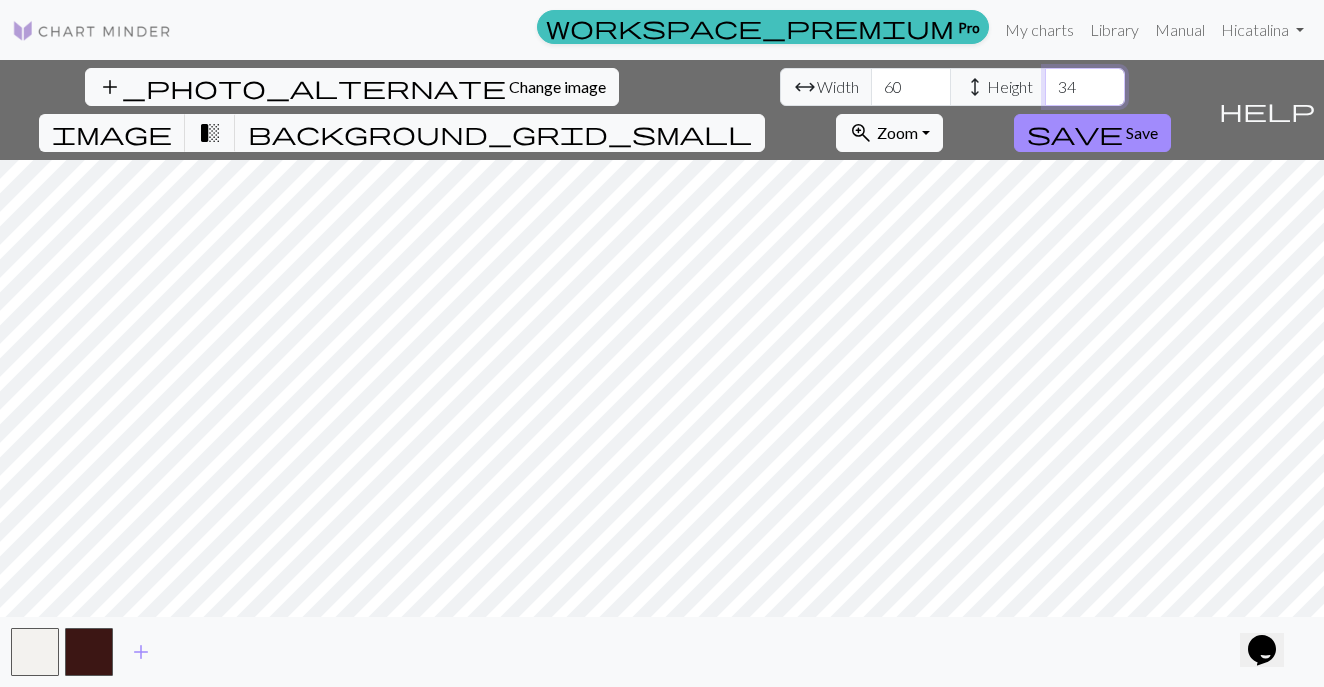 click on "34" at bounding box center (1085, 87) 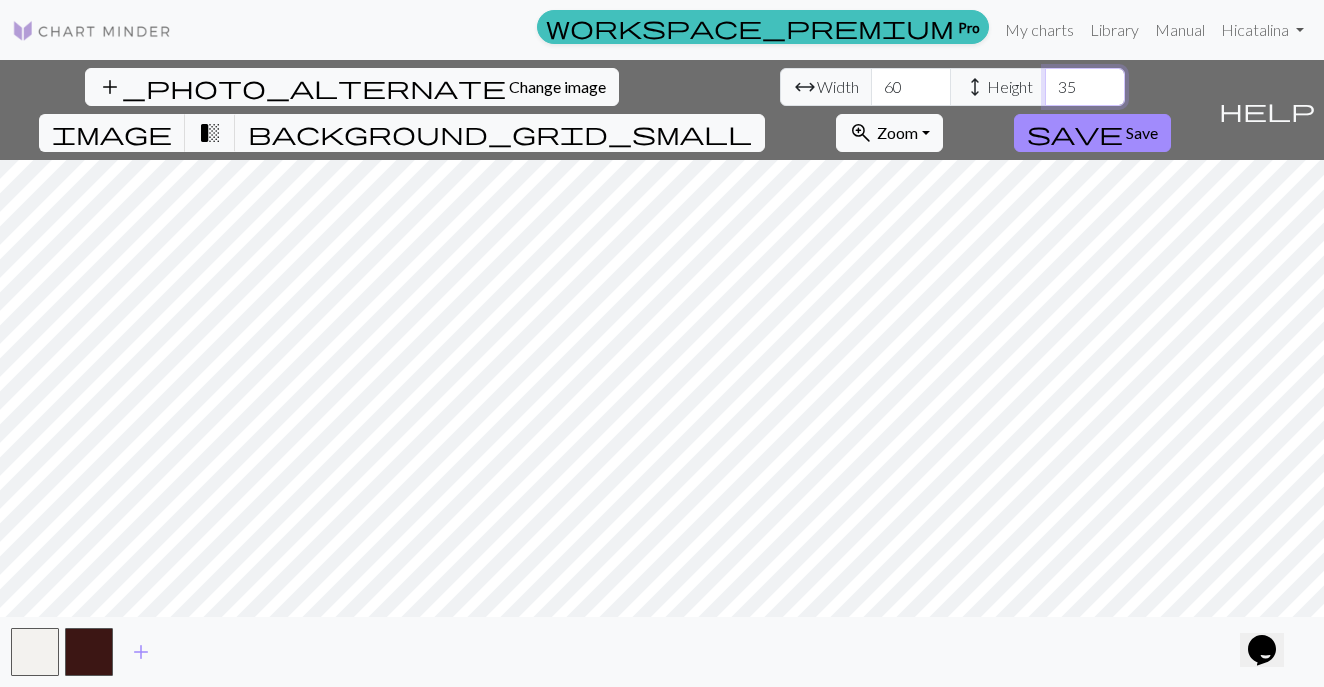 click on "35" at bounding box center [1085, 87] 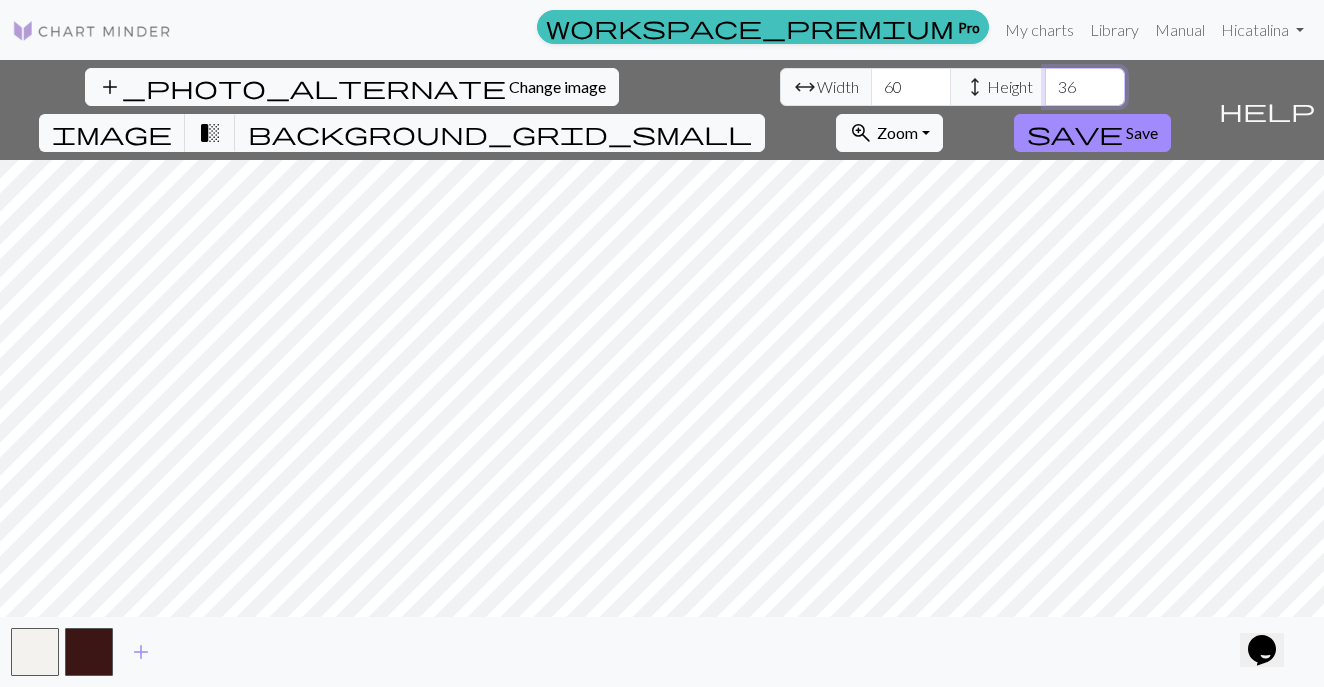 click on "36" at bounding box center (1085, 87) 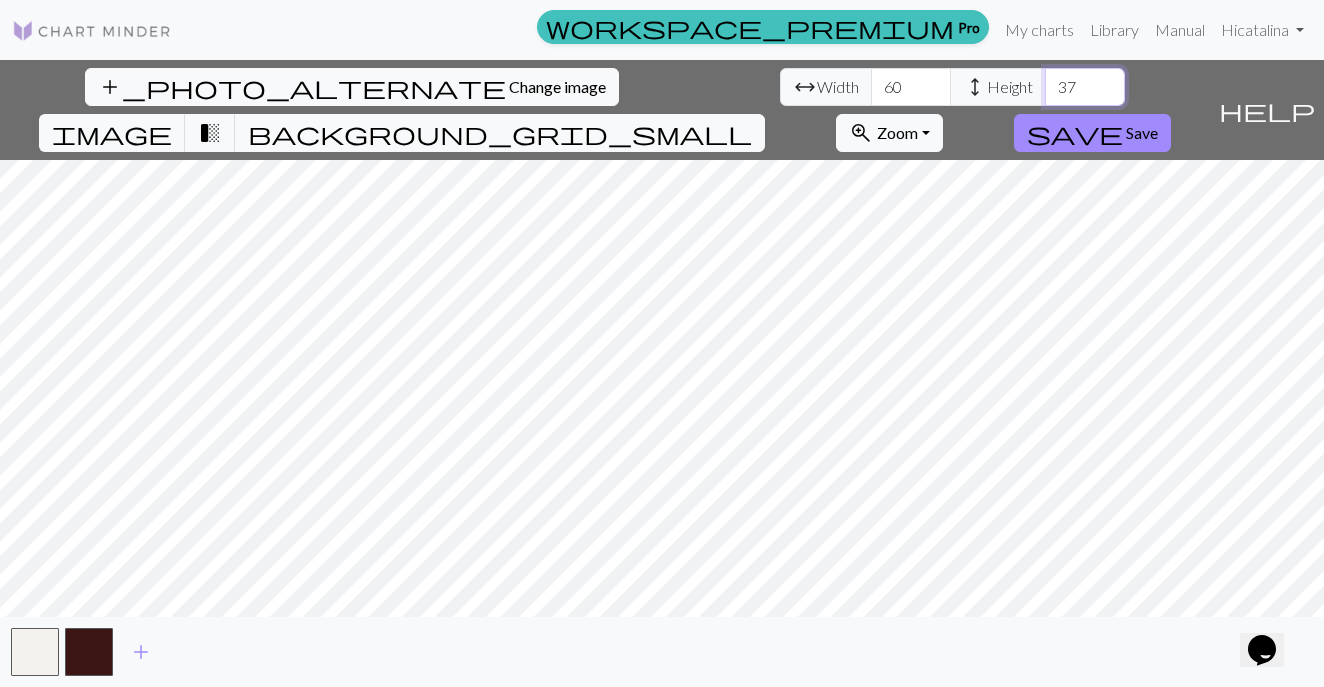 click on "37" at bounding box center [1085, 87] 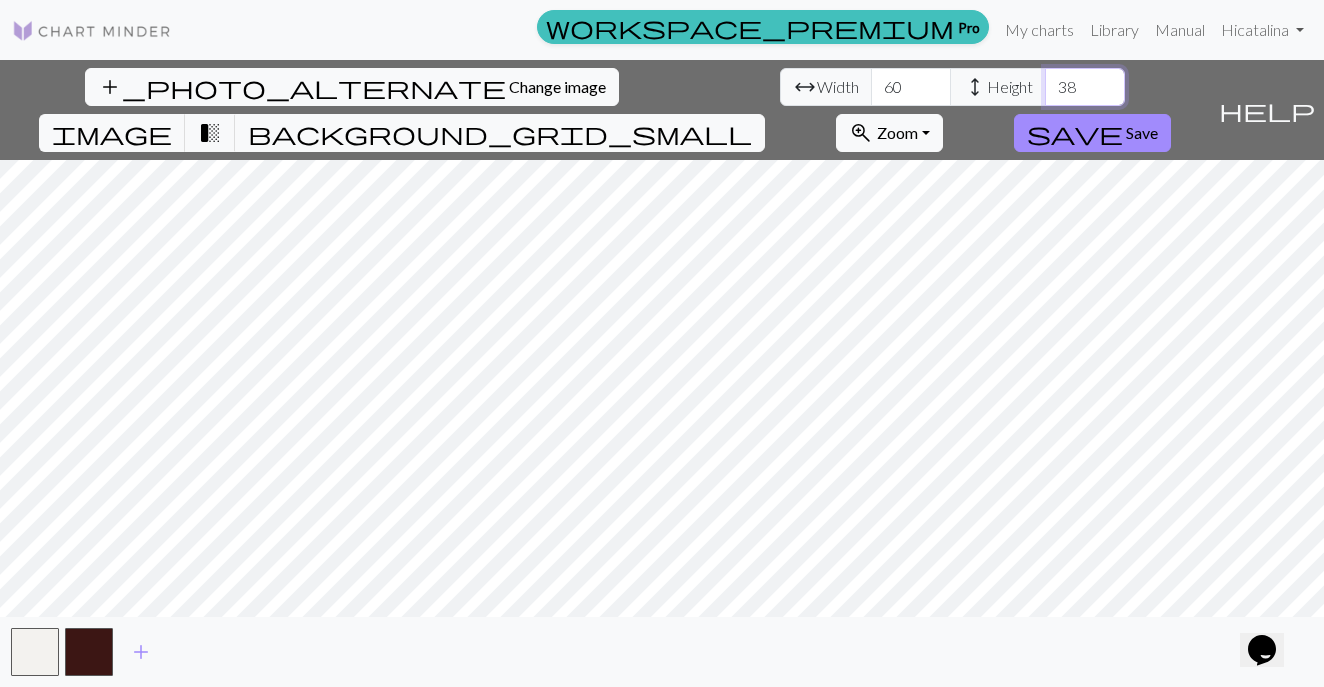 click on "38" at bounding box center [1085, 87] 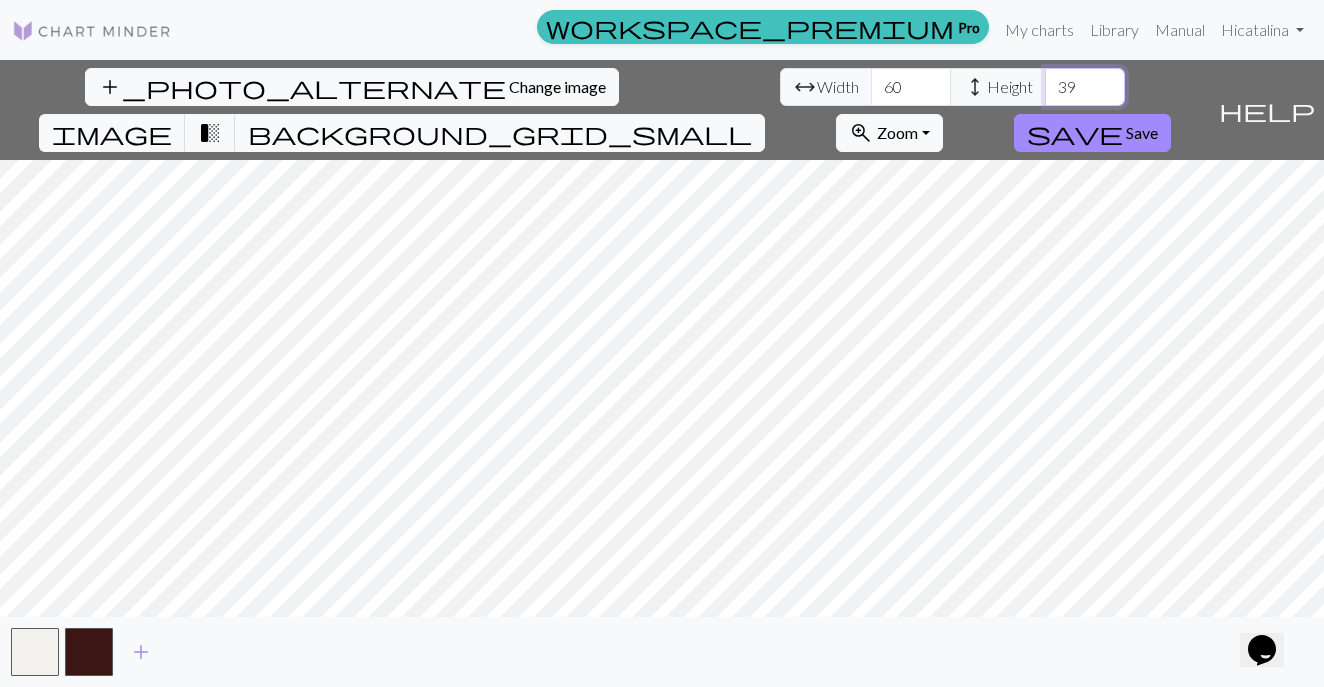 click on "39" at bounding box center [1085, 87] 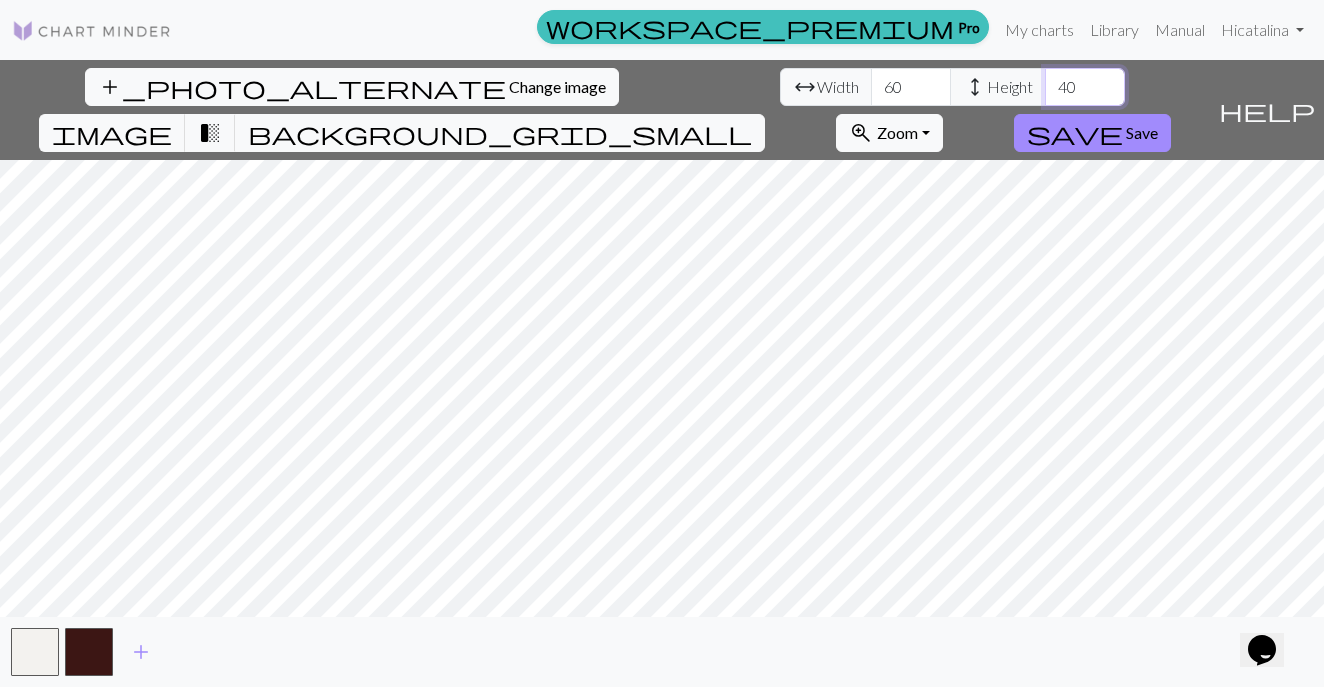click on "40" at bounding box center [1085, 87] 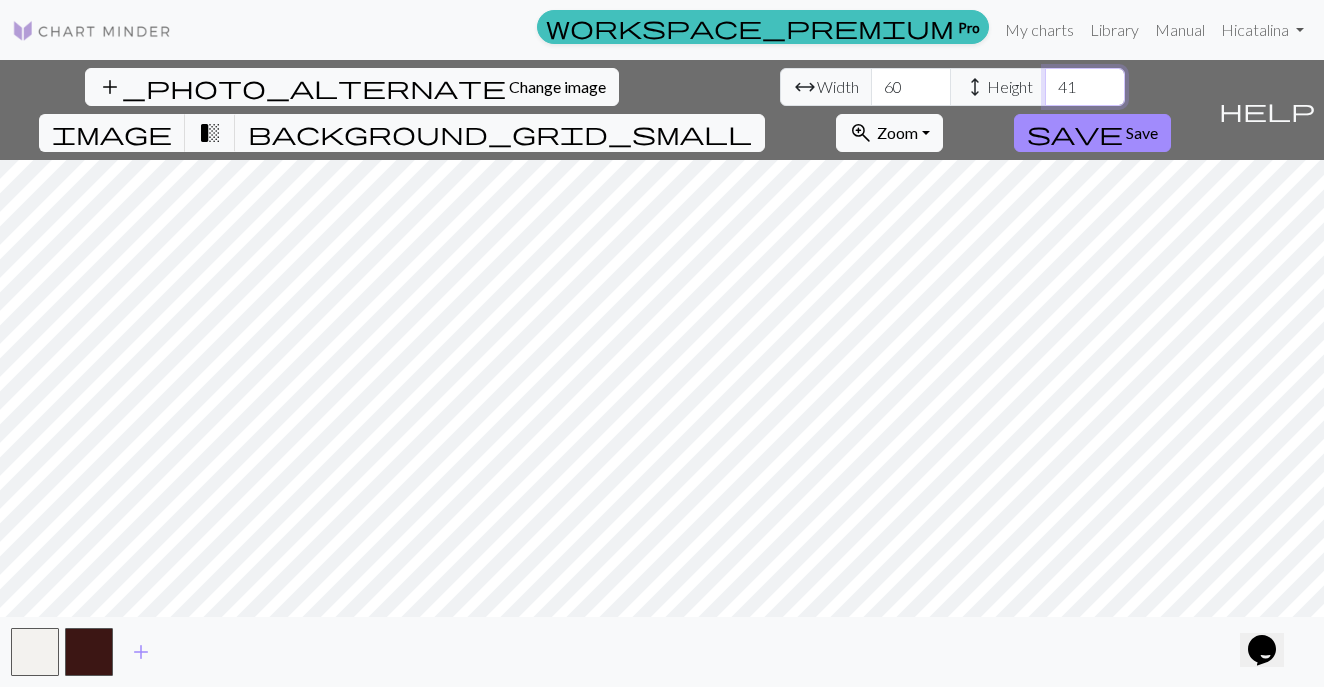 click on "41" at bounding box center (1085, 87) 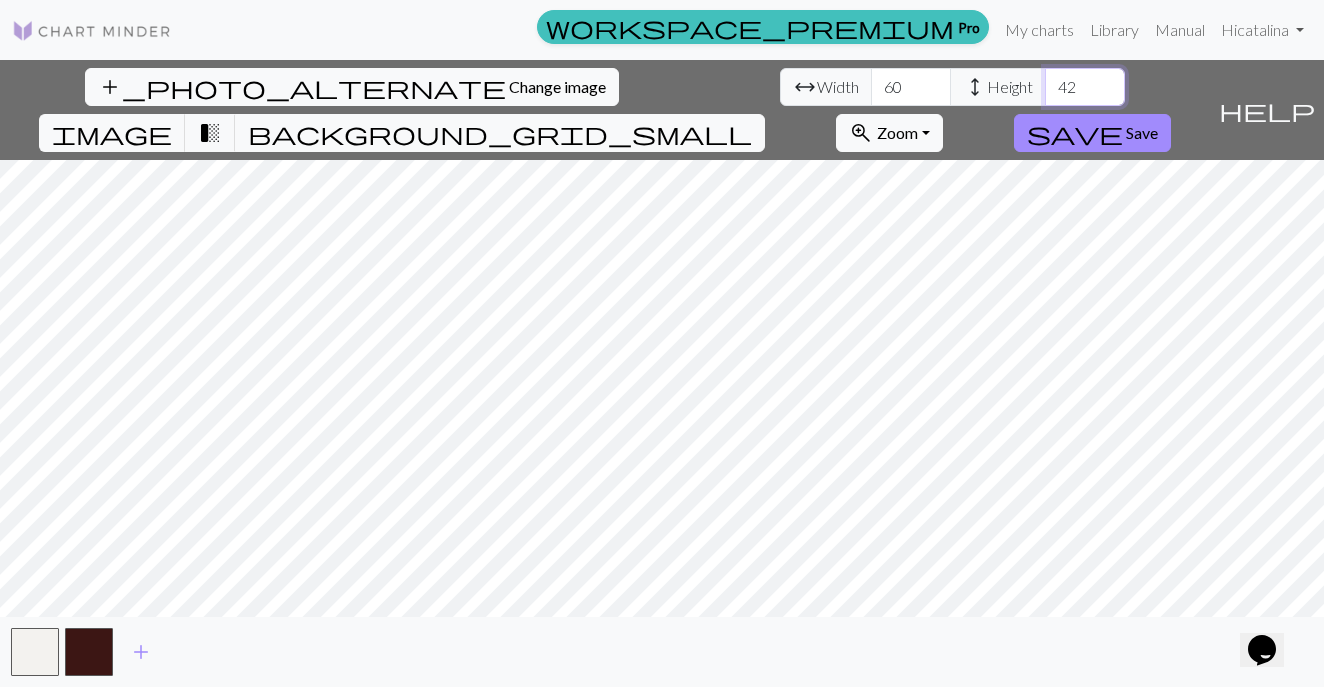 click on "42" at bounding box center (1085, 87) 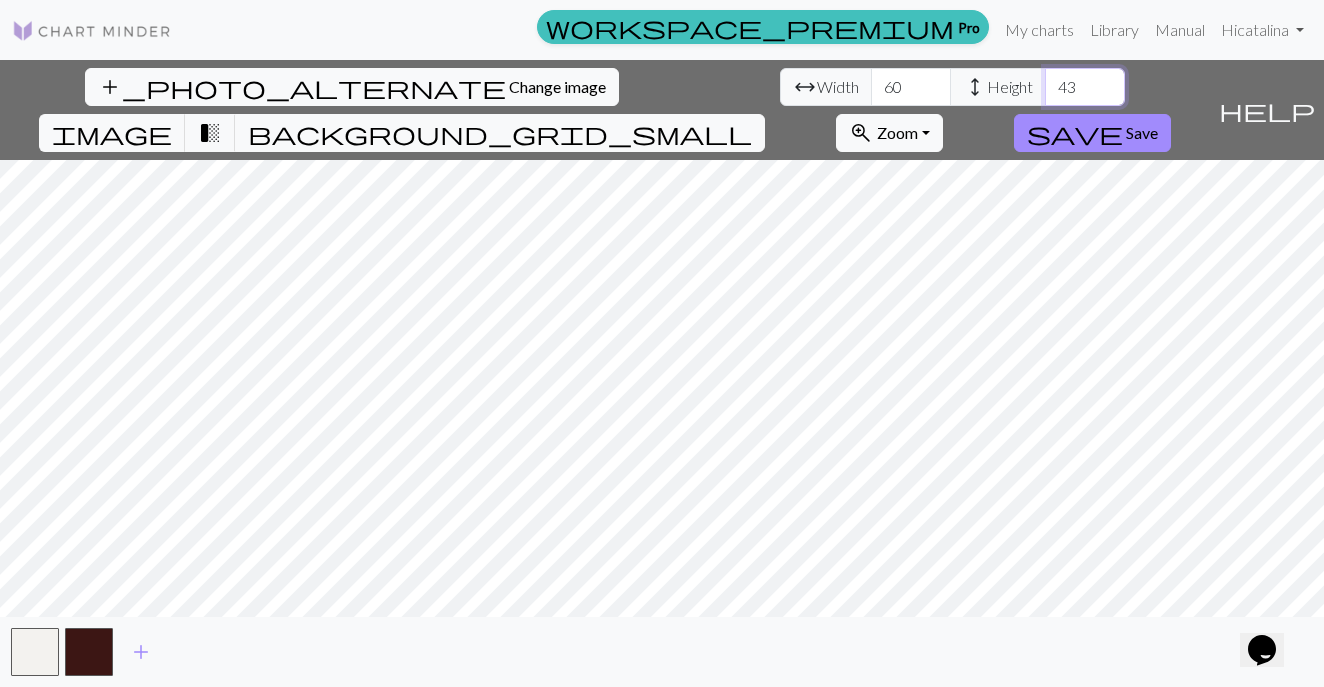 click on "43" at bounding box center (1085, 87) 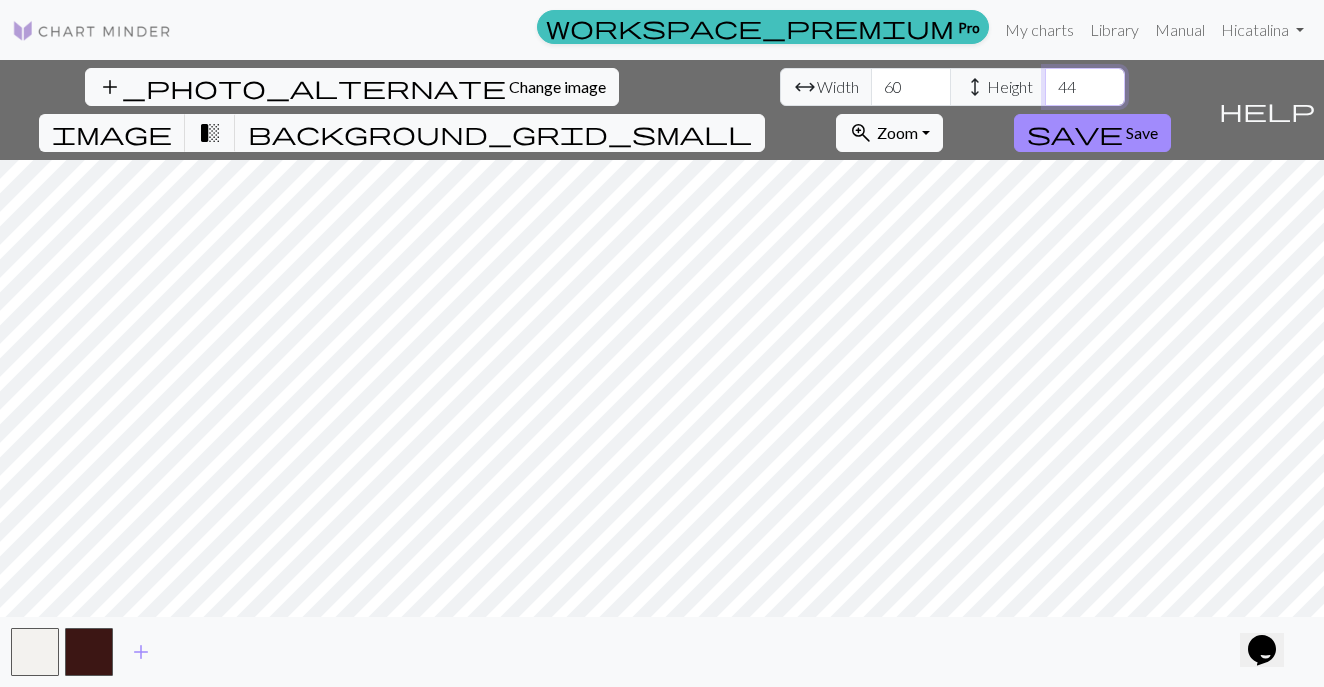 click on "44" at bounding box center [1085, 87] 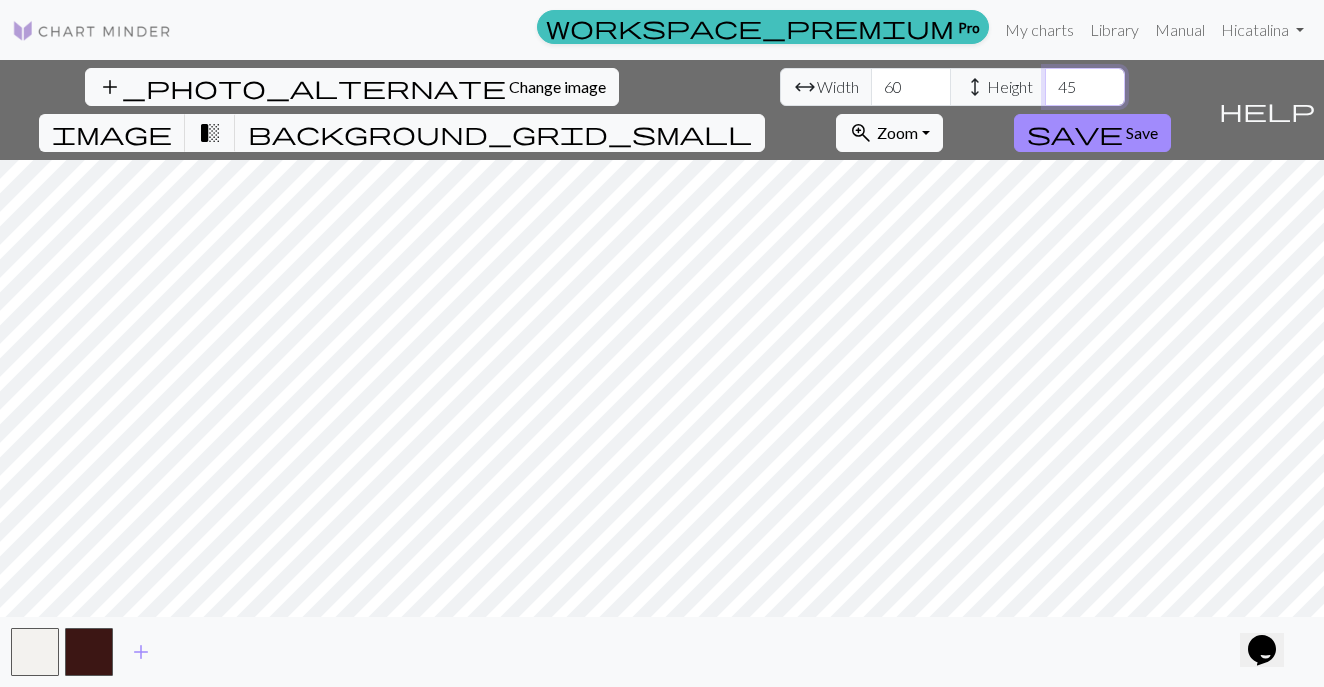 click on "45" at bounding box center [1085, 87] 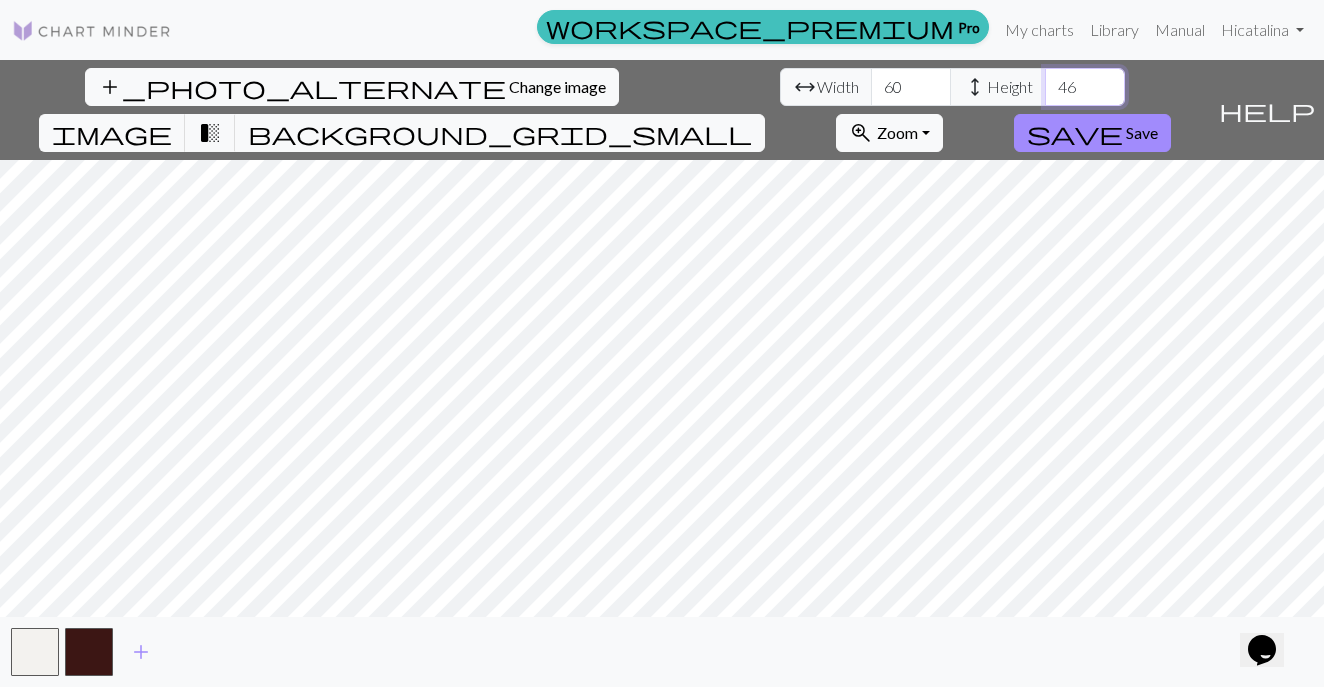 click on "46" at bounding box center [1085, 87] 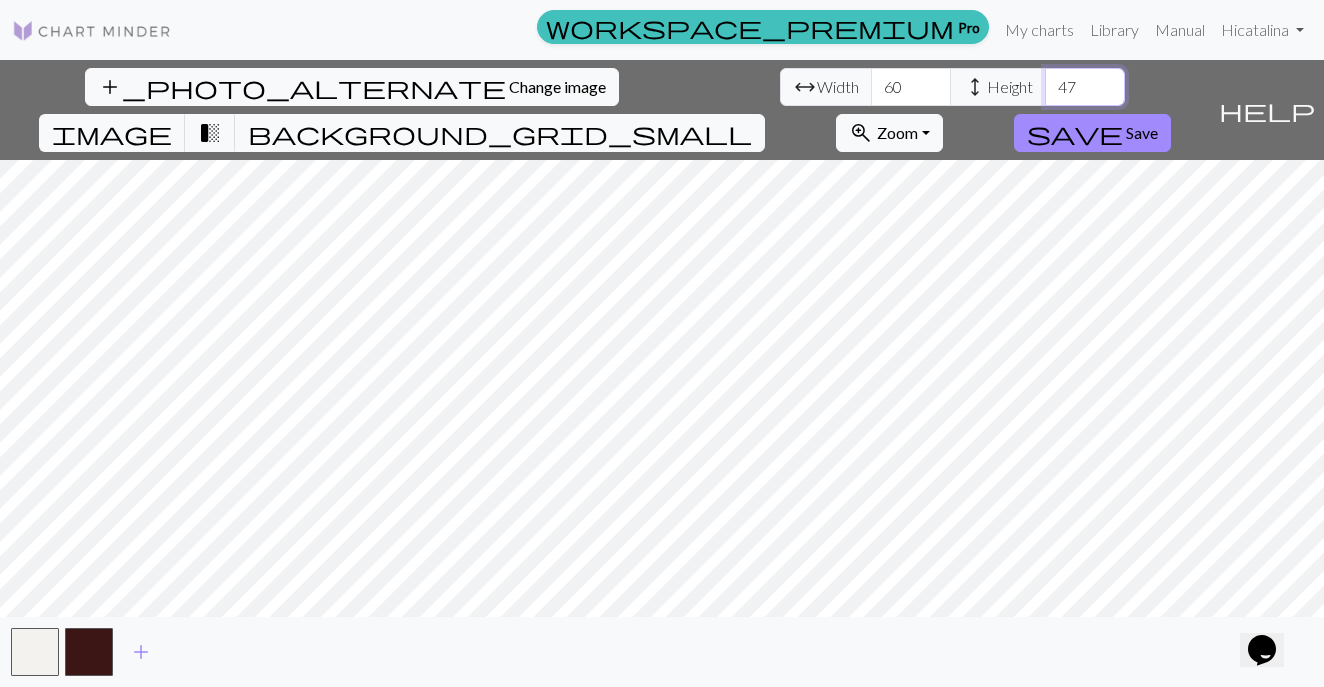 click on "47" at bounding box center (1085, 87) 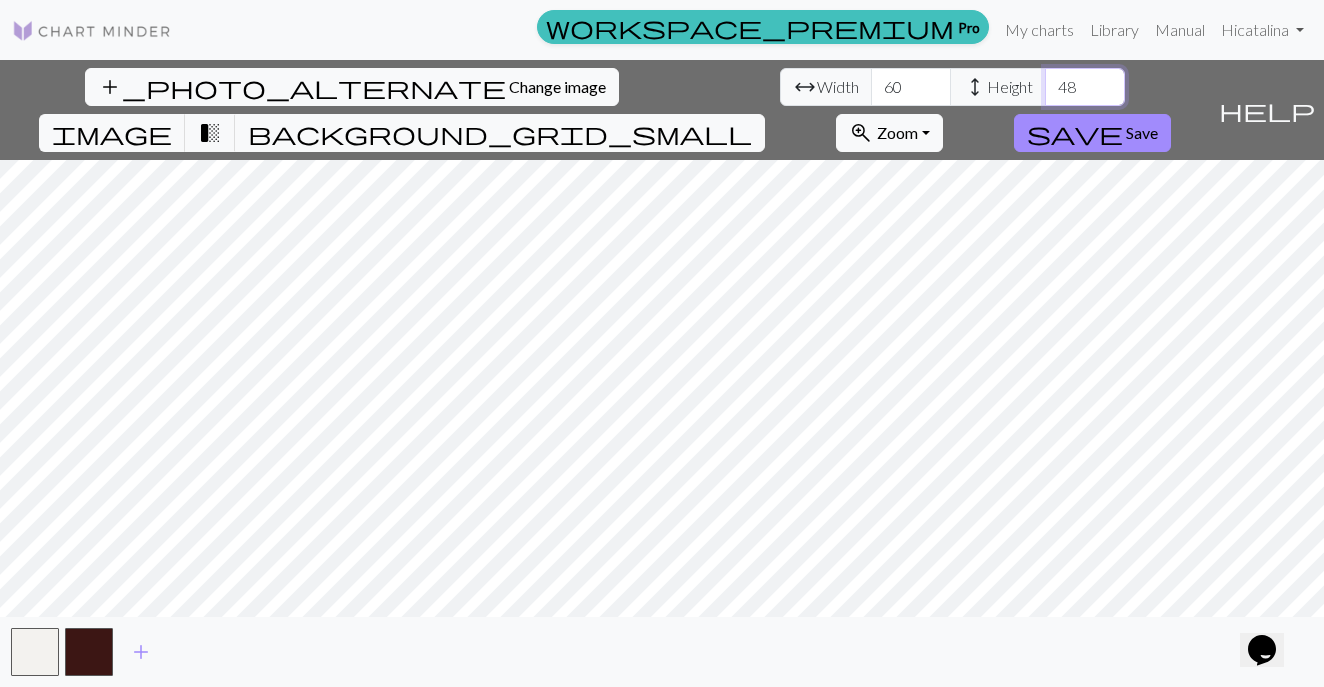 click on "48" at bounding box center [1085, 87] 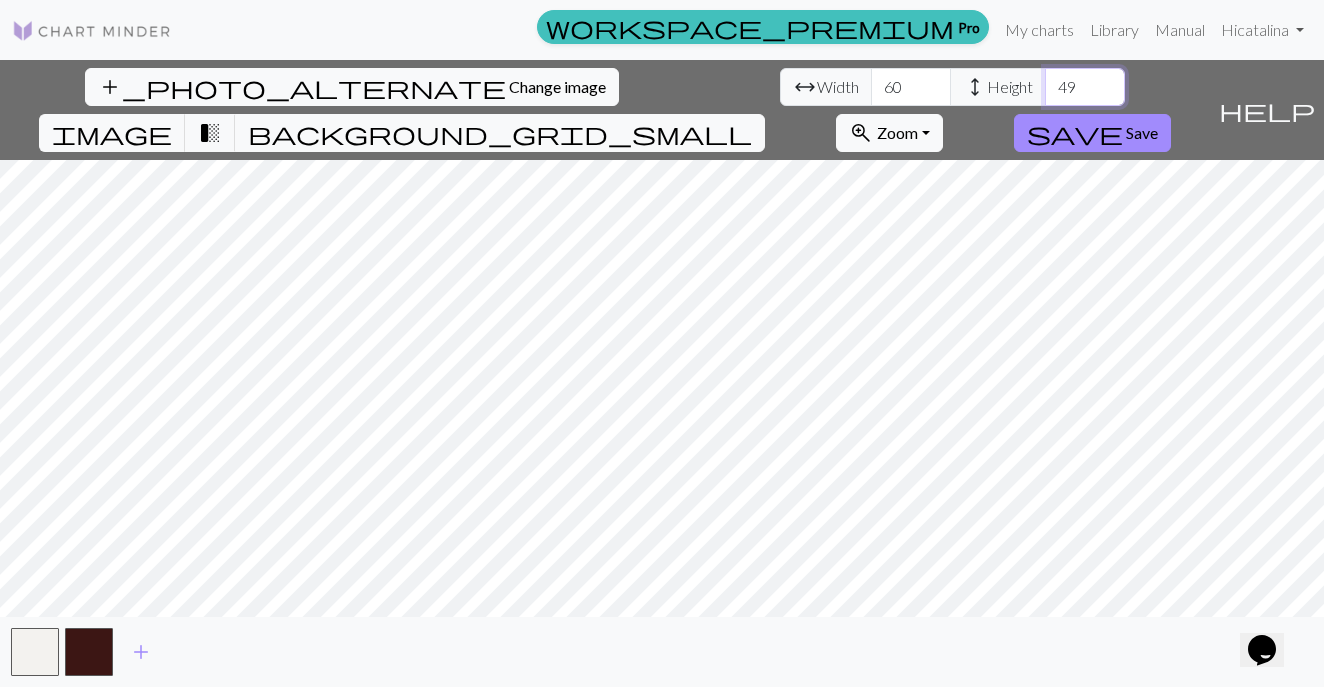 click on "49" at bounding box center (1085, 87) 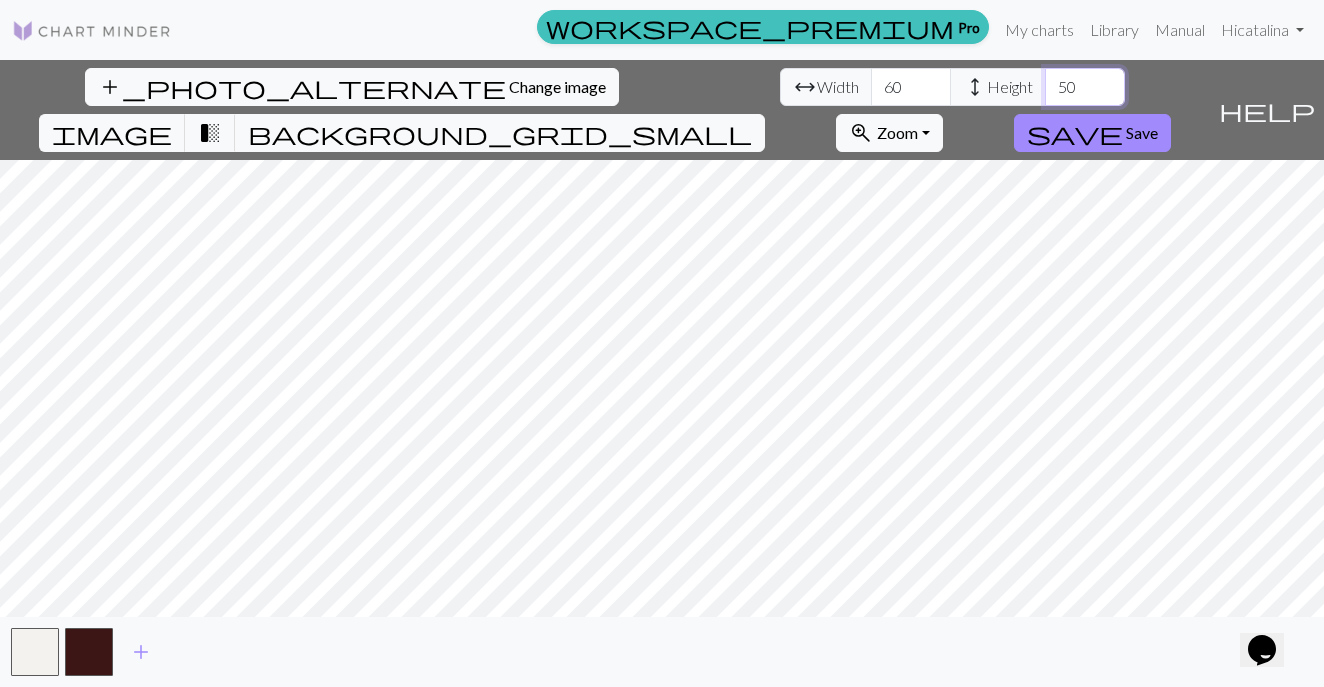 click on "50" at bounding box center [1085, 87] 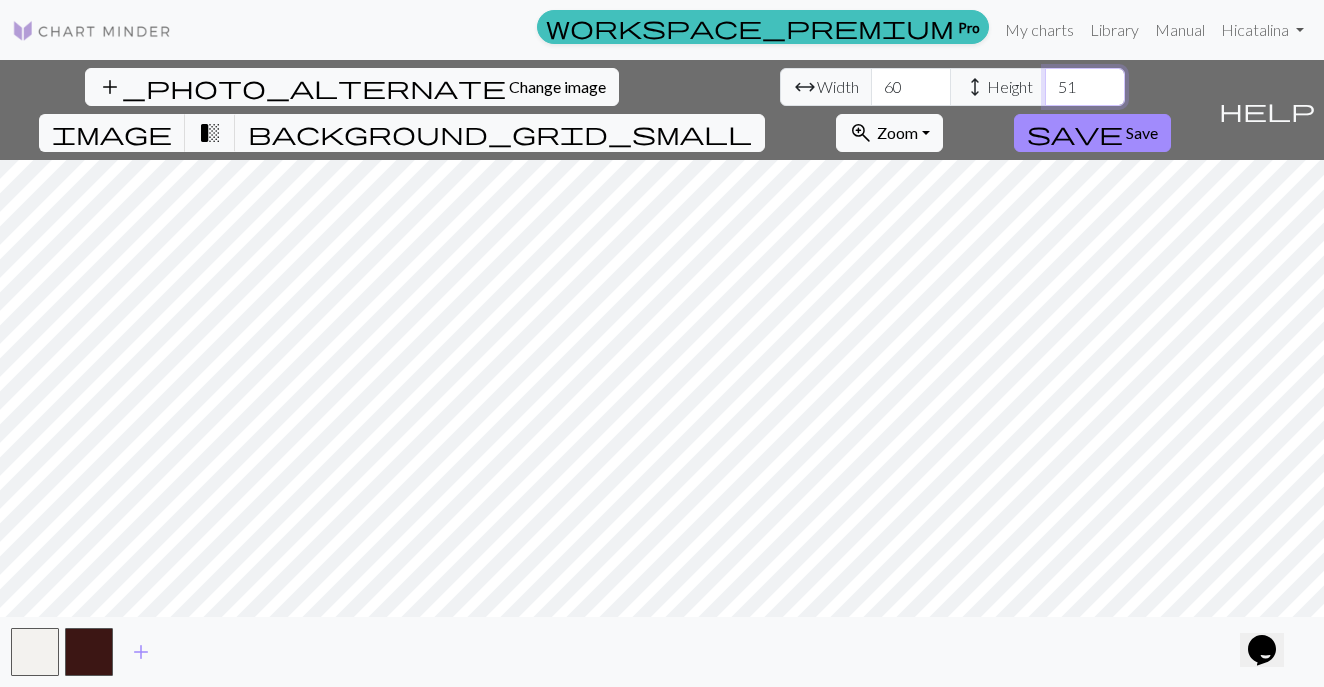 click on "51" at bounding box center [1085, 87] 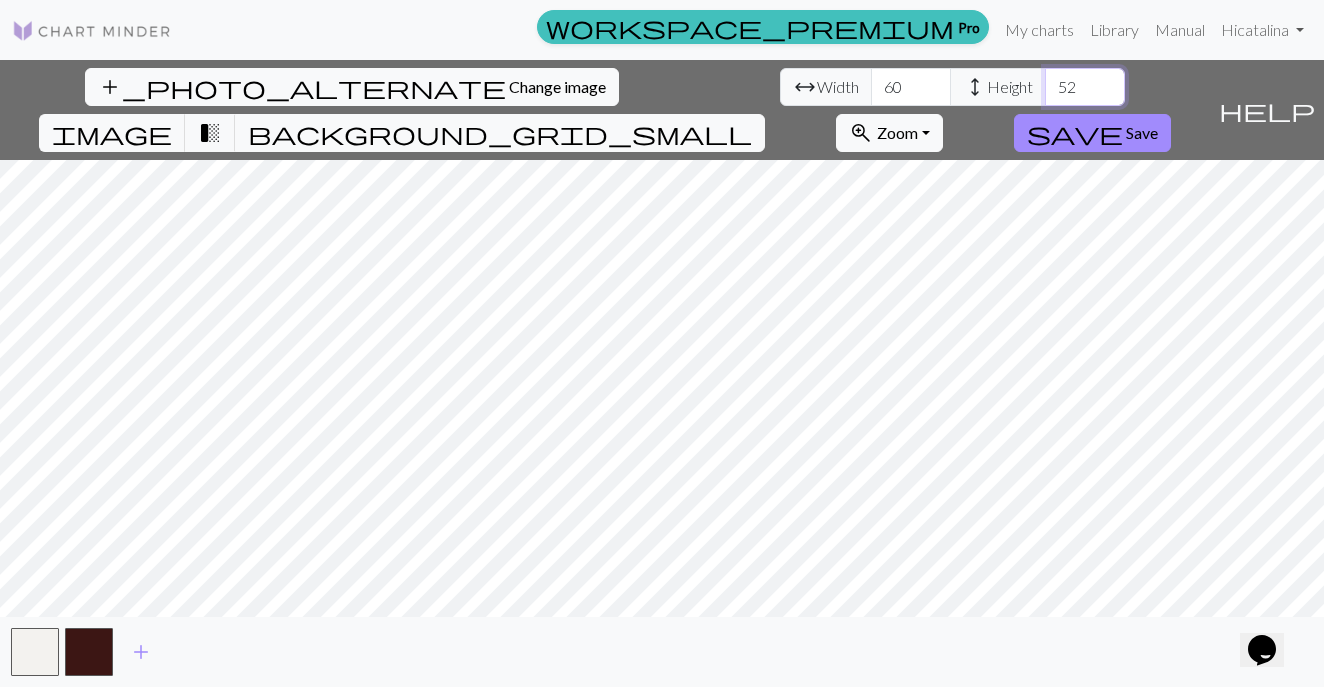 click on "52" at bounding box center (1085, 87) 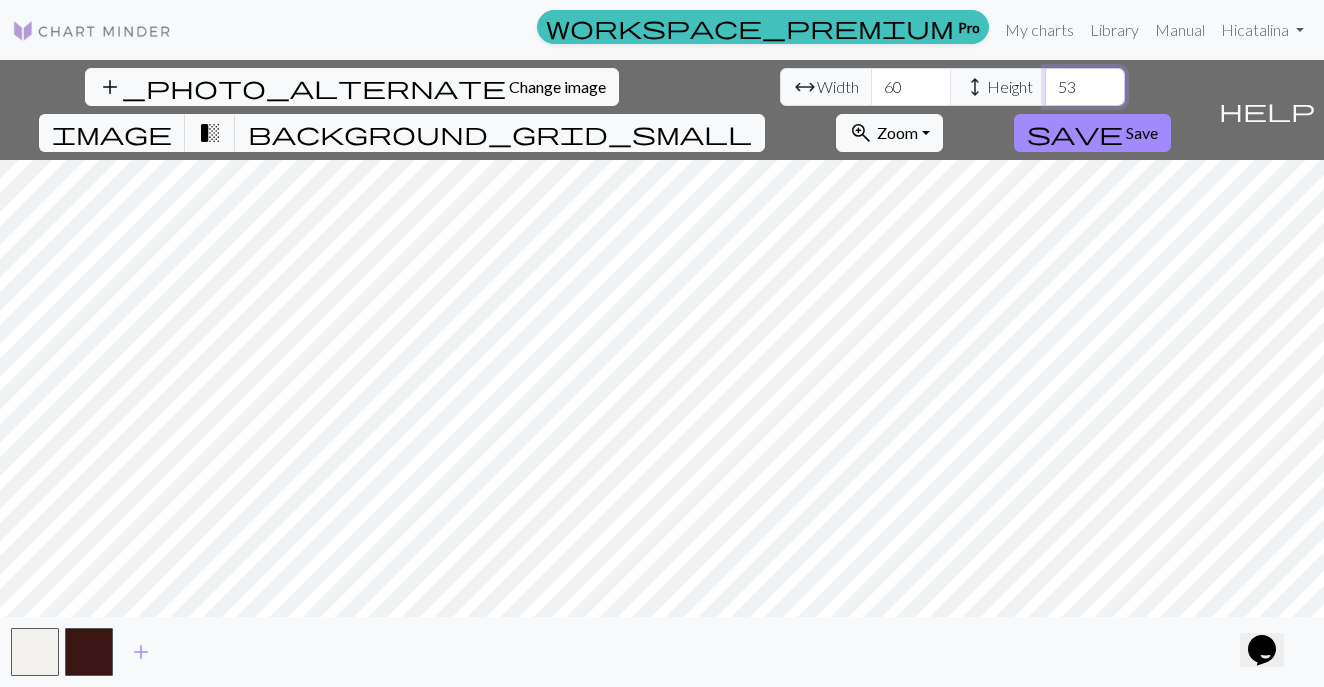click on "53" at bounding box center [1085, 87] 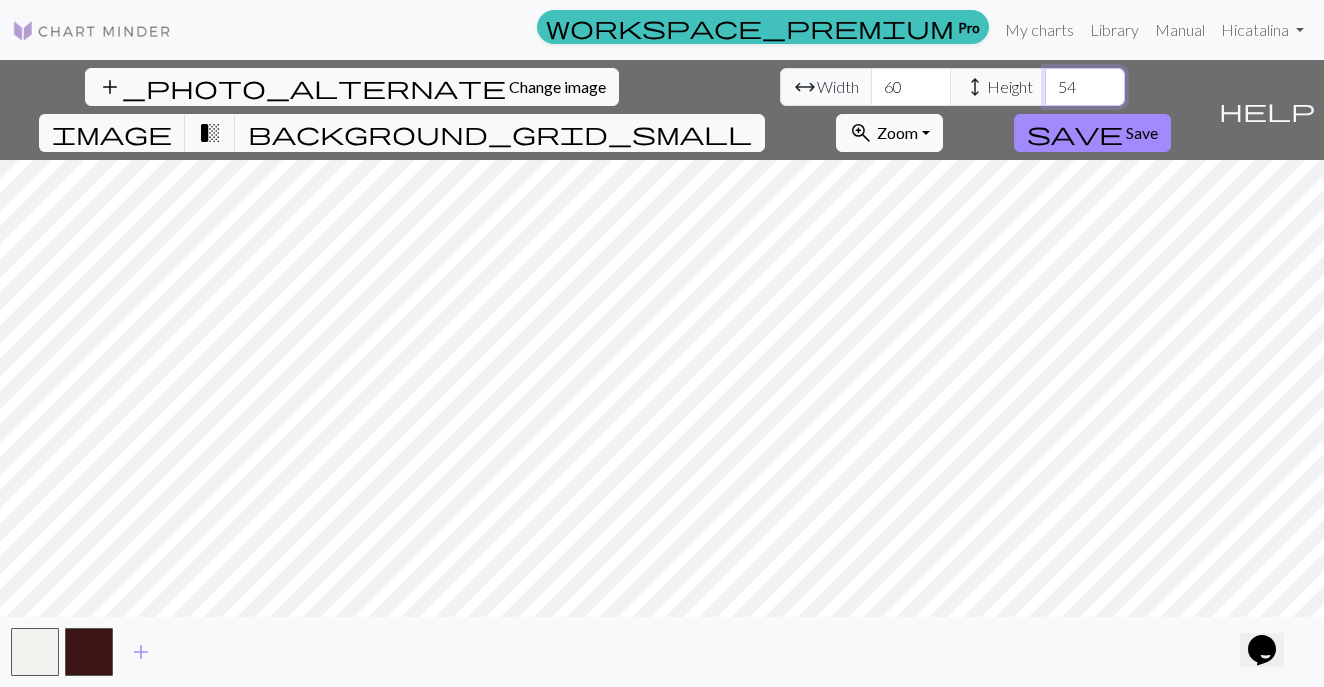 click on "54" at bounding box center (1085, 87) 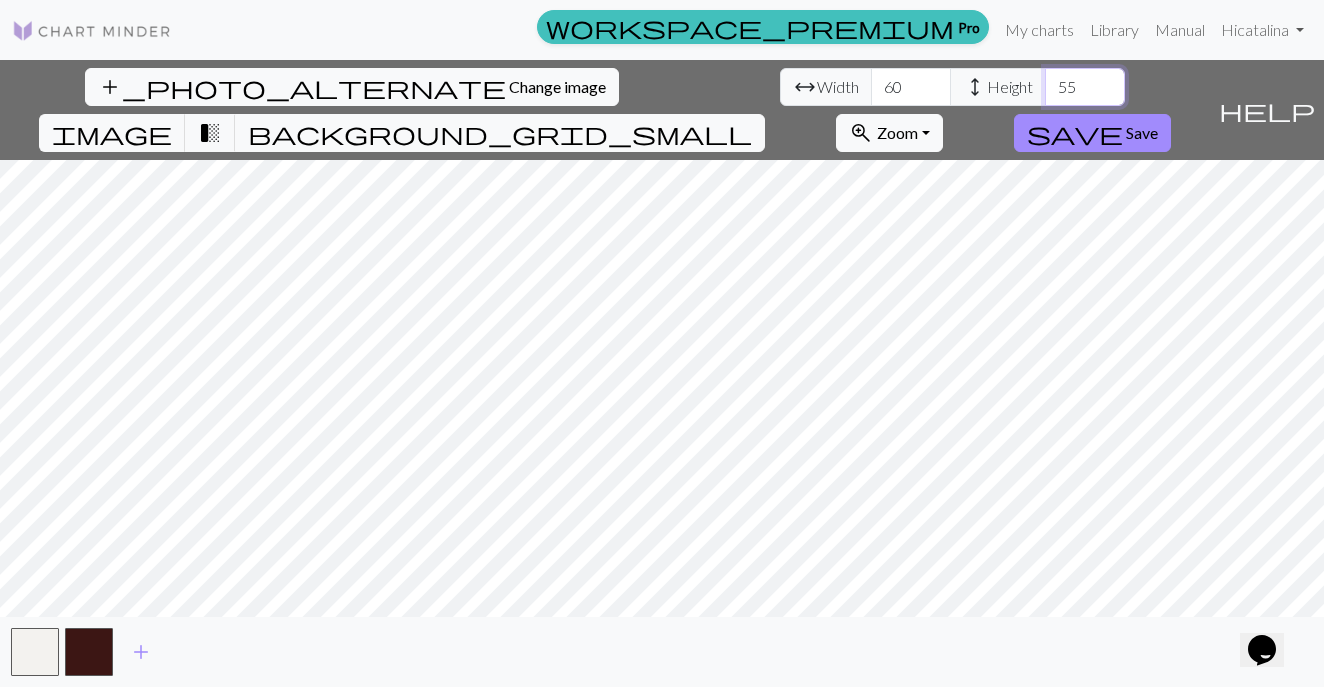 click on "55" at bounding box center [1085, 87] 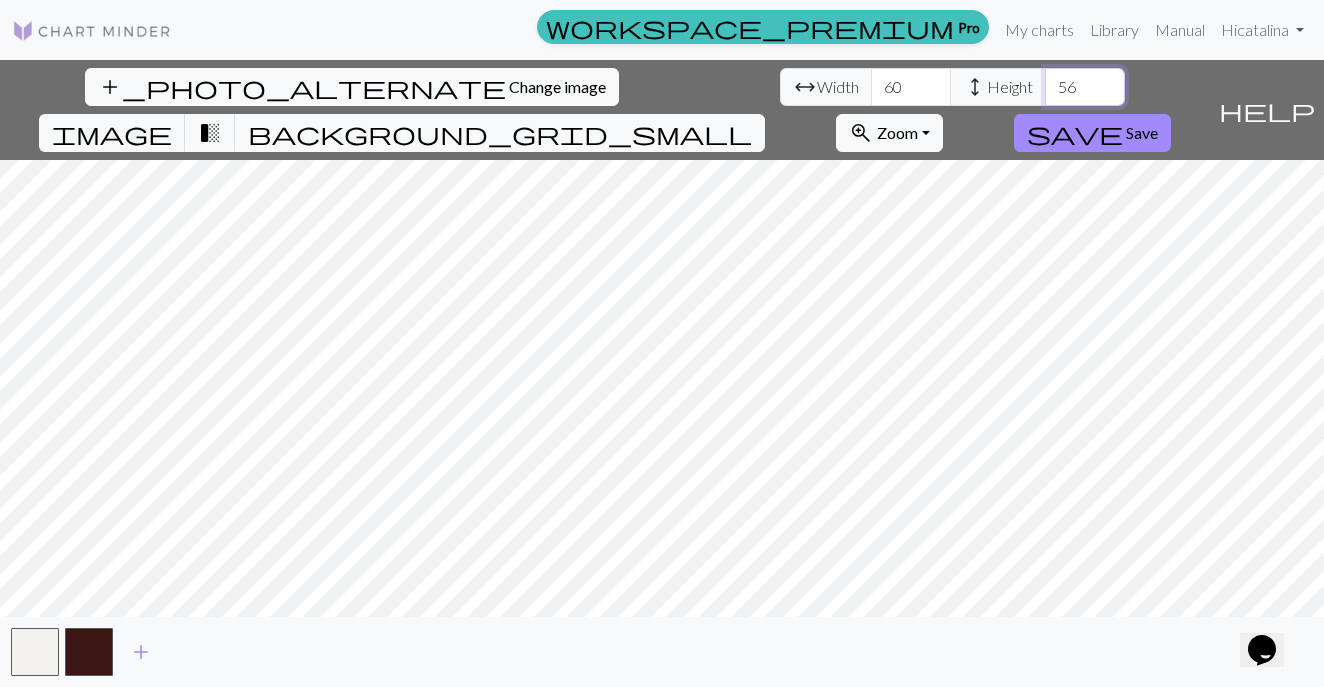 click on "56" at bounding box center [1085, 87] 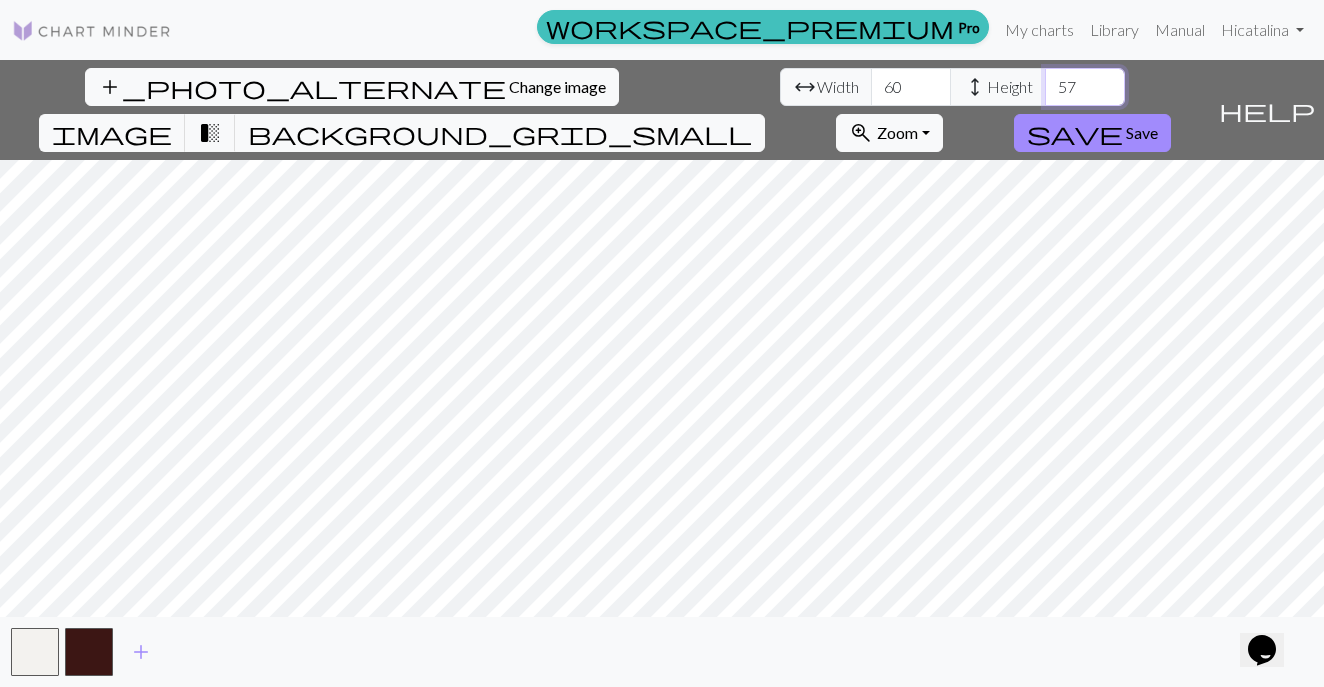 click on "57" at bounding box center (1085, 87) 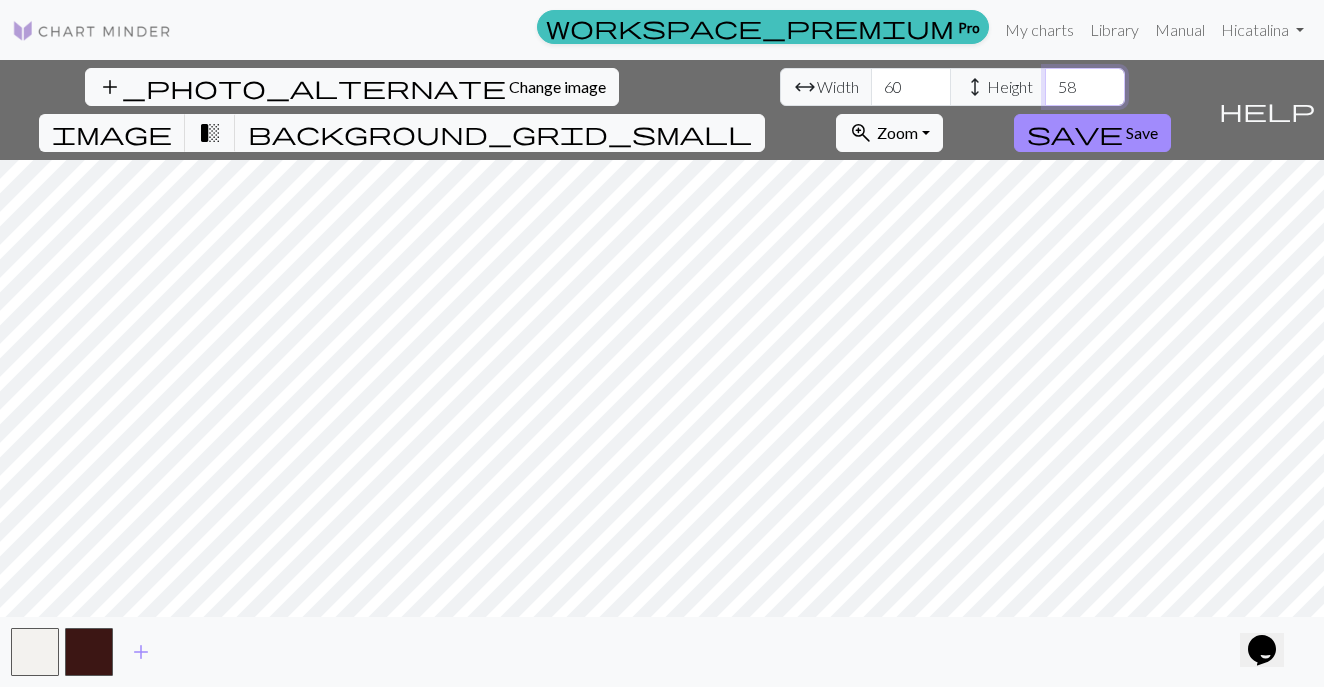 click on "58" at bounding box center [1085, 87] 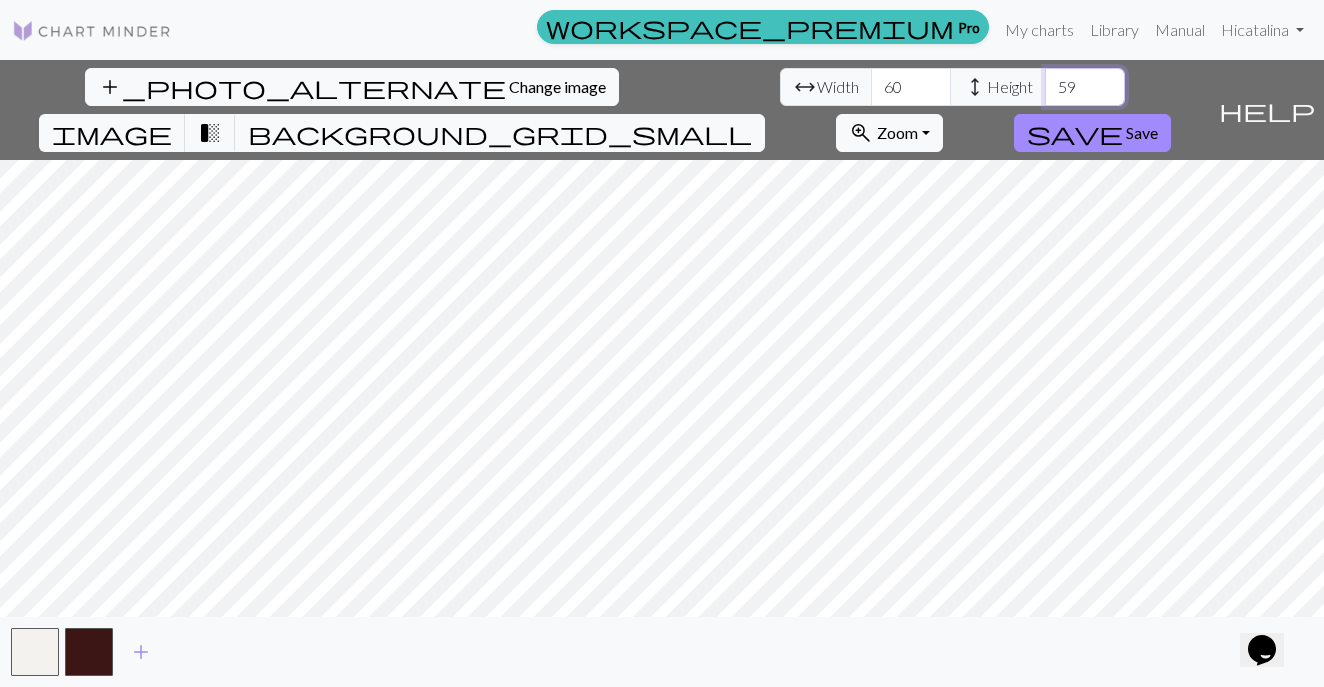 click on "59" at bounding box center [1085, 87] 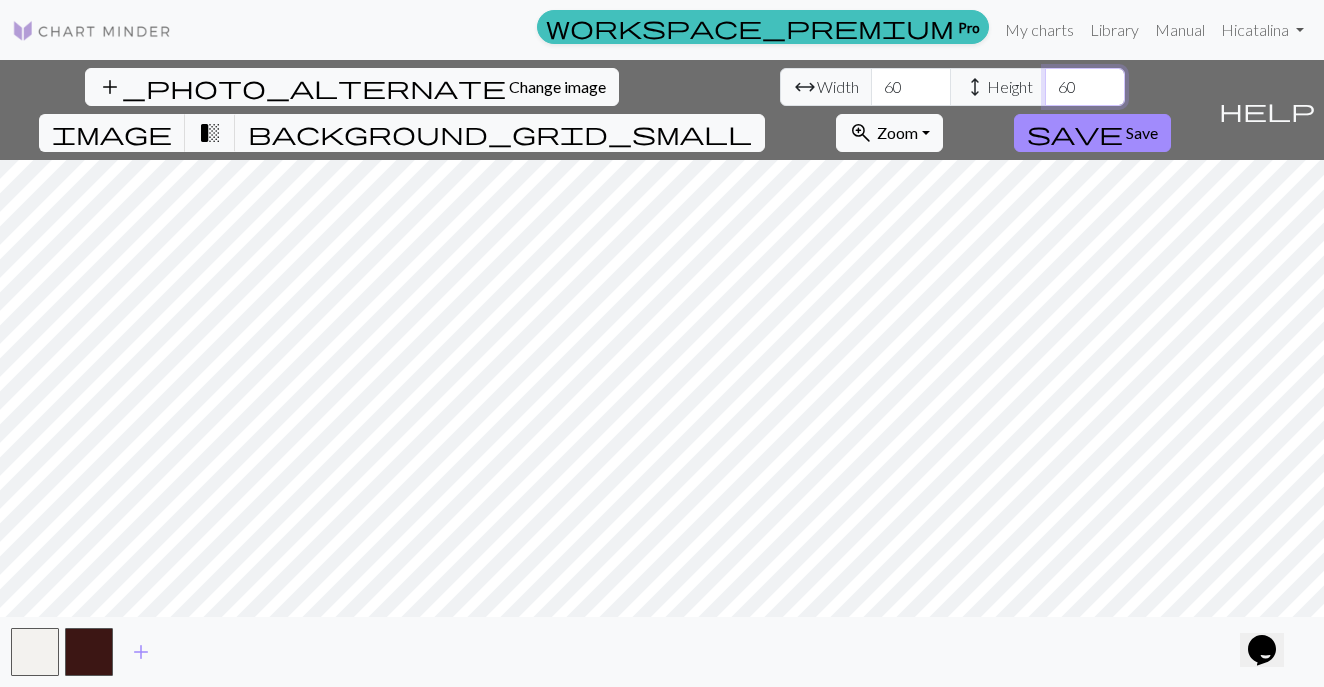 click on "60" at bounding box center [1085, 87] 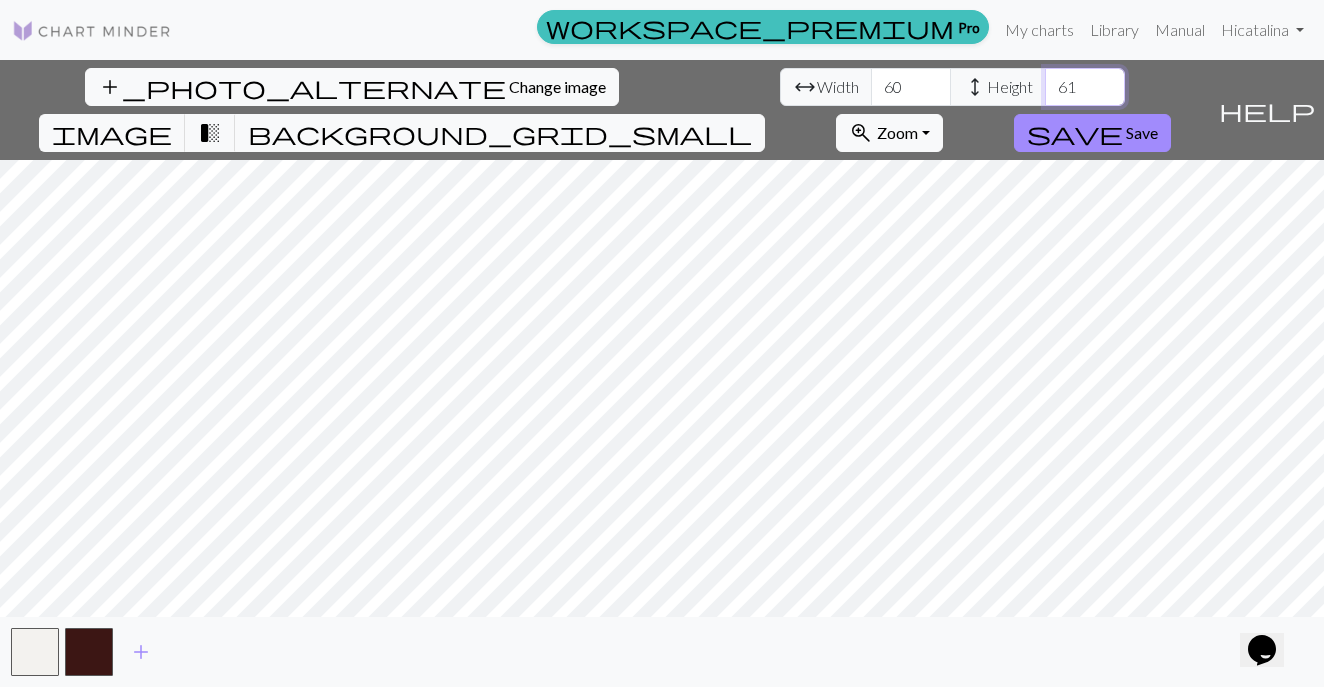 click on "61" at bounding box center (1085, 87) 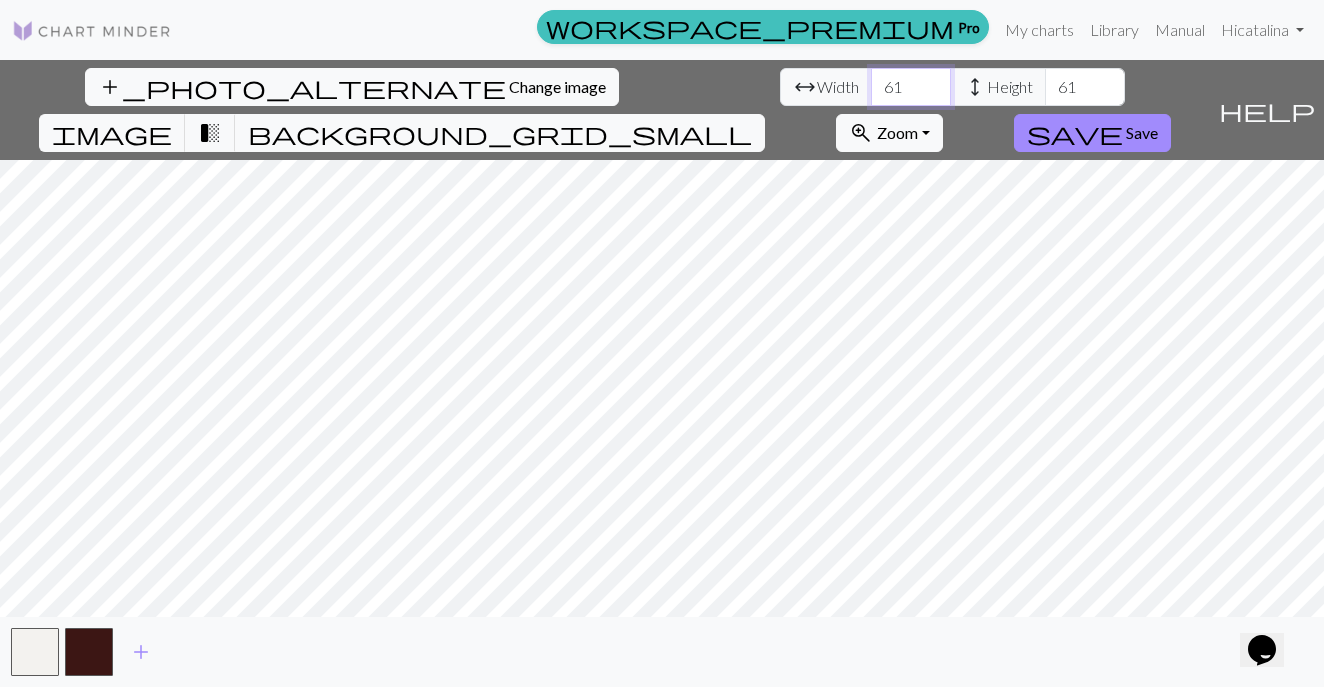 click on "61" at bounding box center (911, 87) 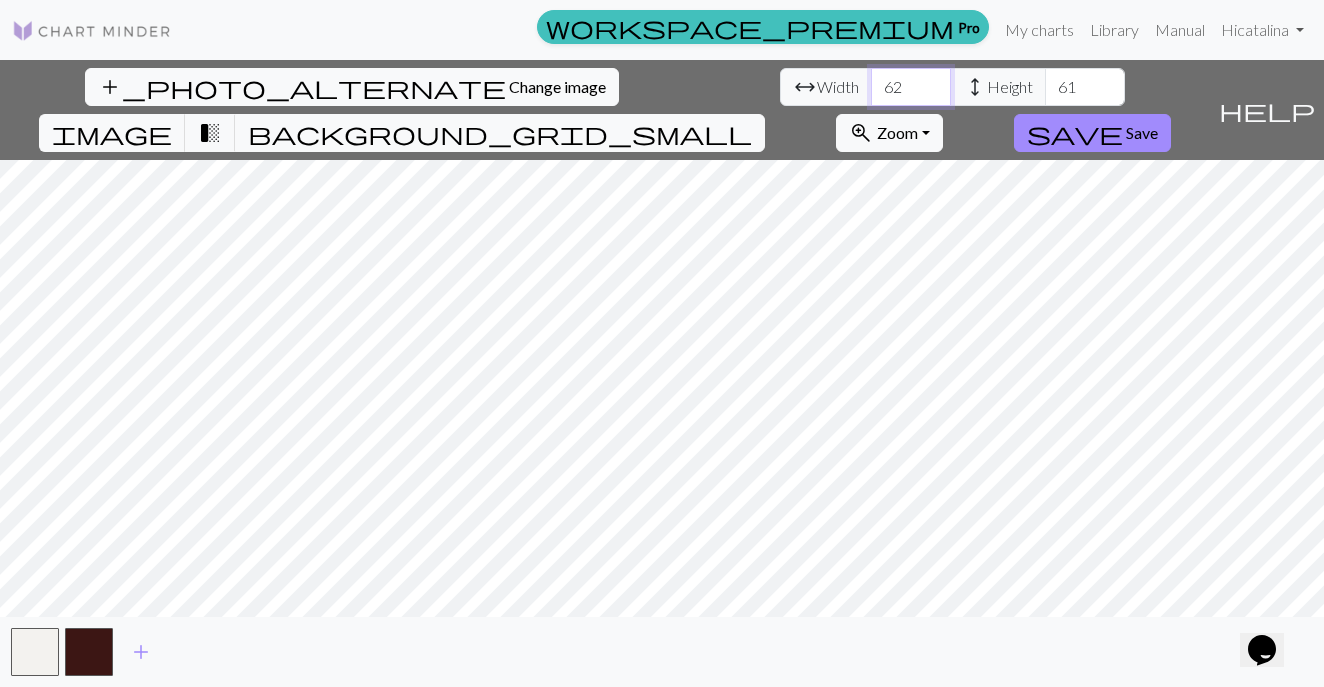 click on "62" at bounding box center [911, 87] 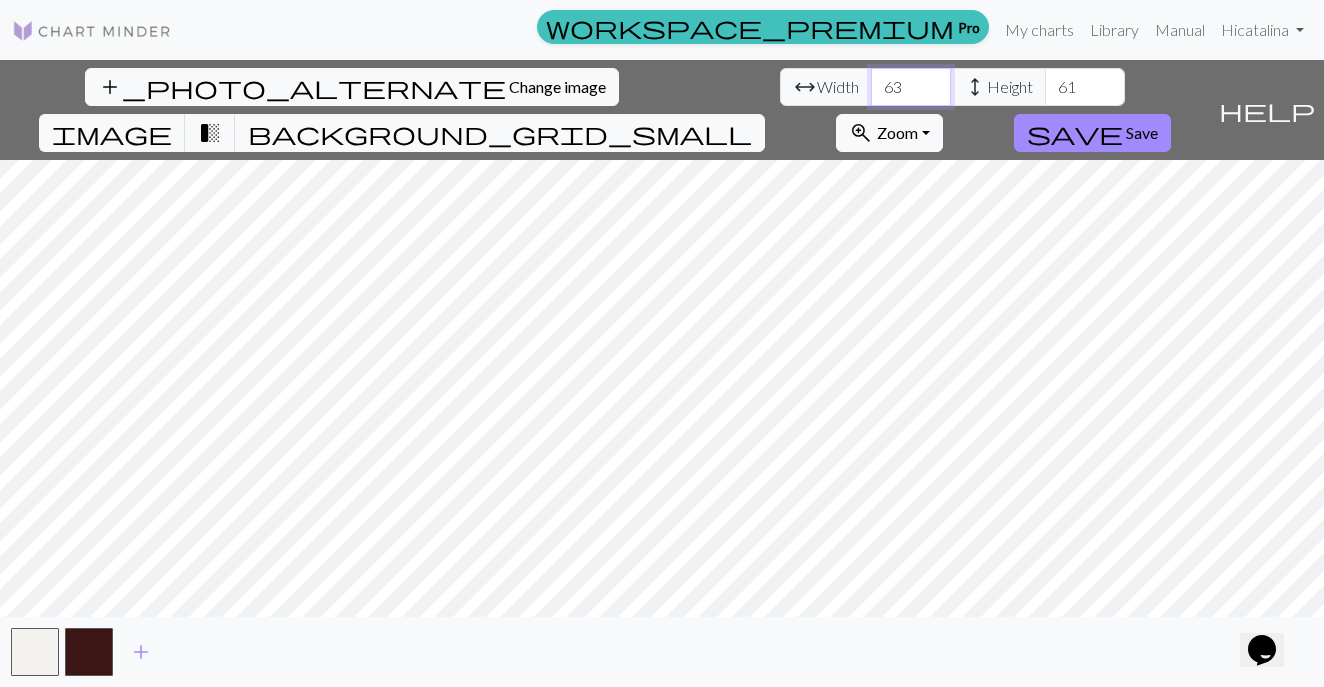 click on "63" at bounding box center (911, 87) 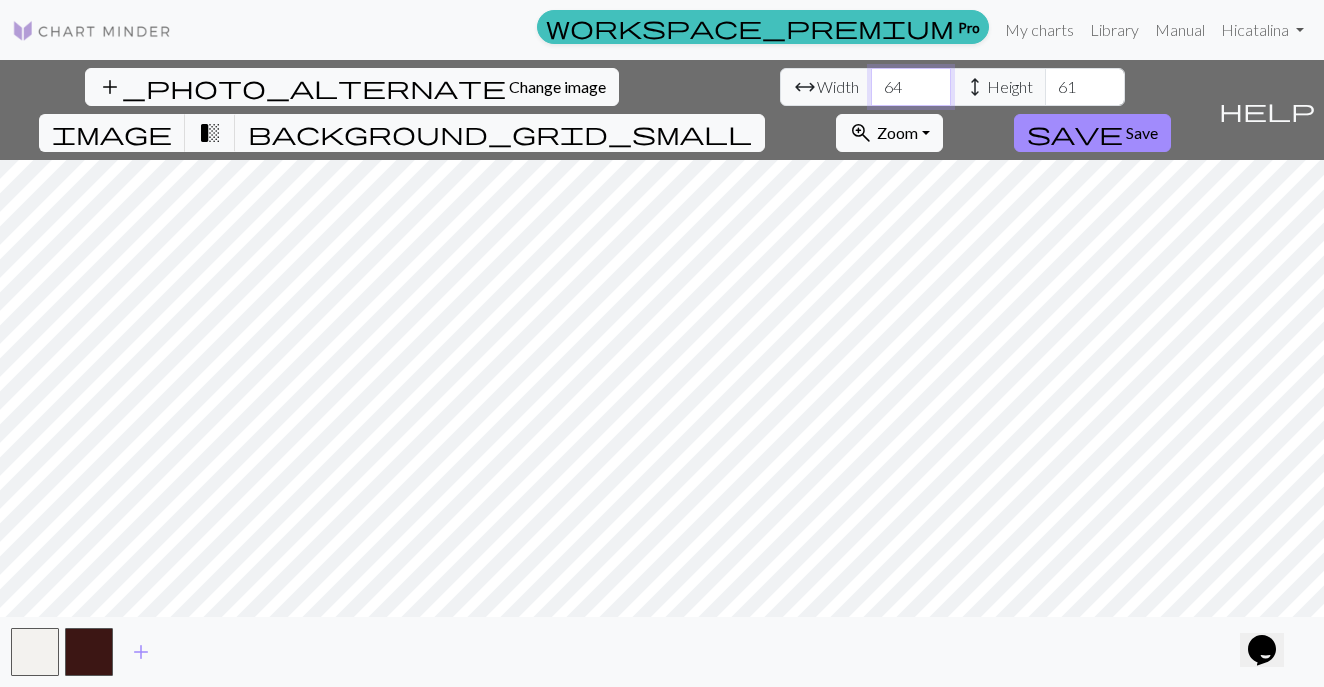 click on "64" at bounding box center (911, 87) 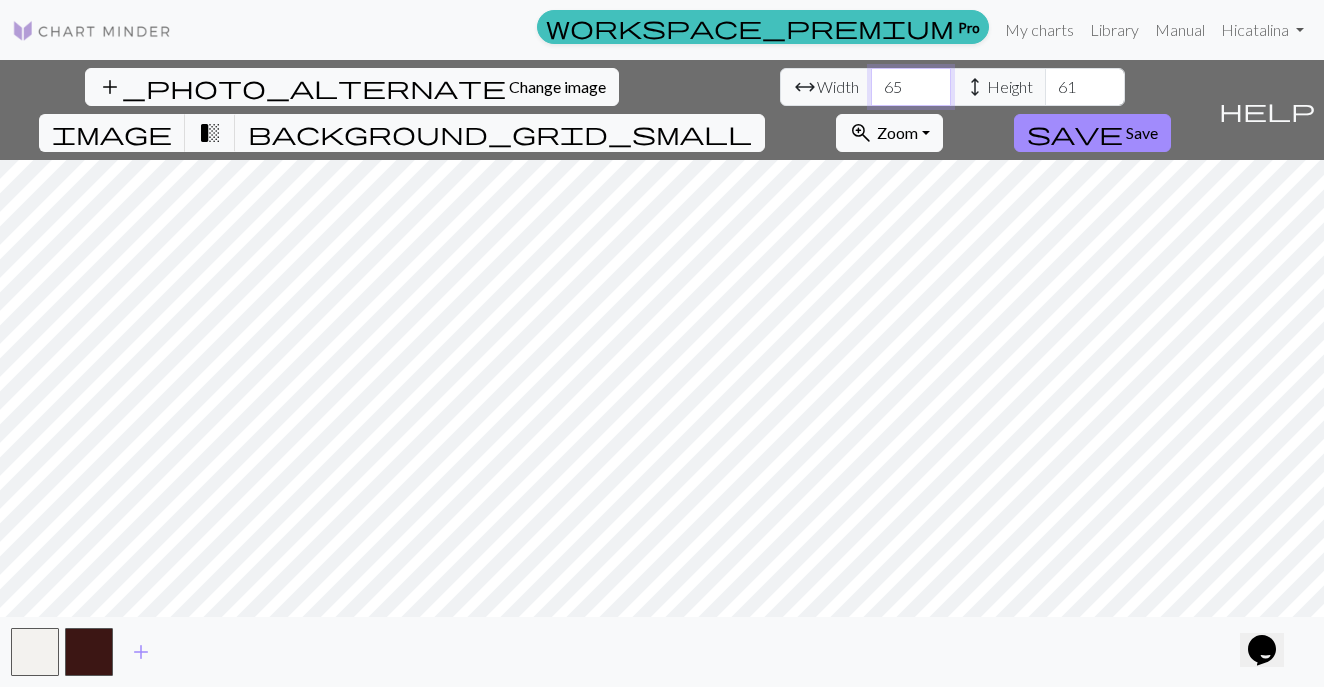 click on "65" at bounding box center [911, 87] 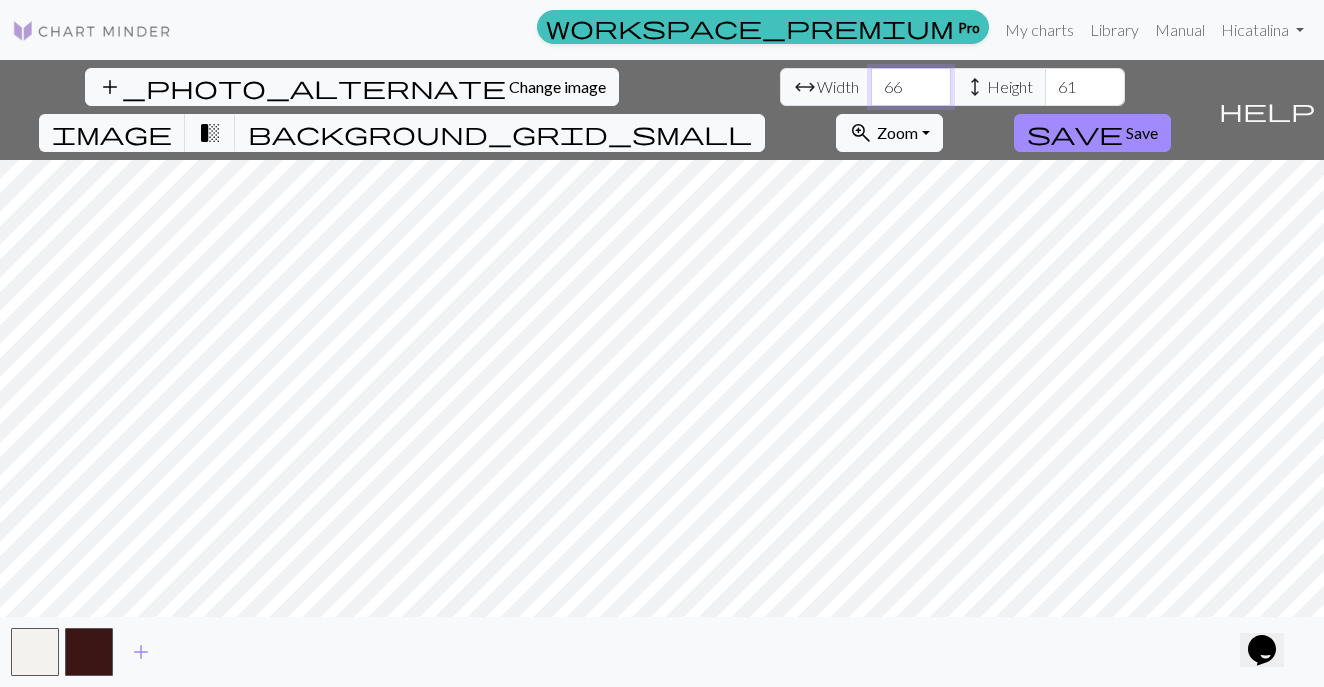click on "66" at bounding box center [911, 87] 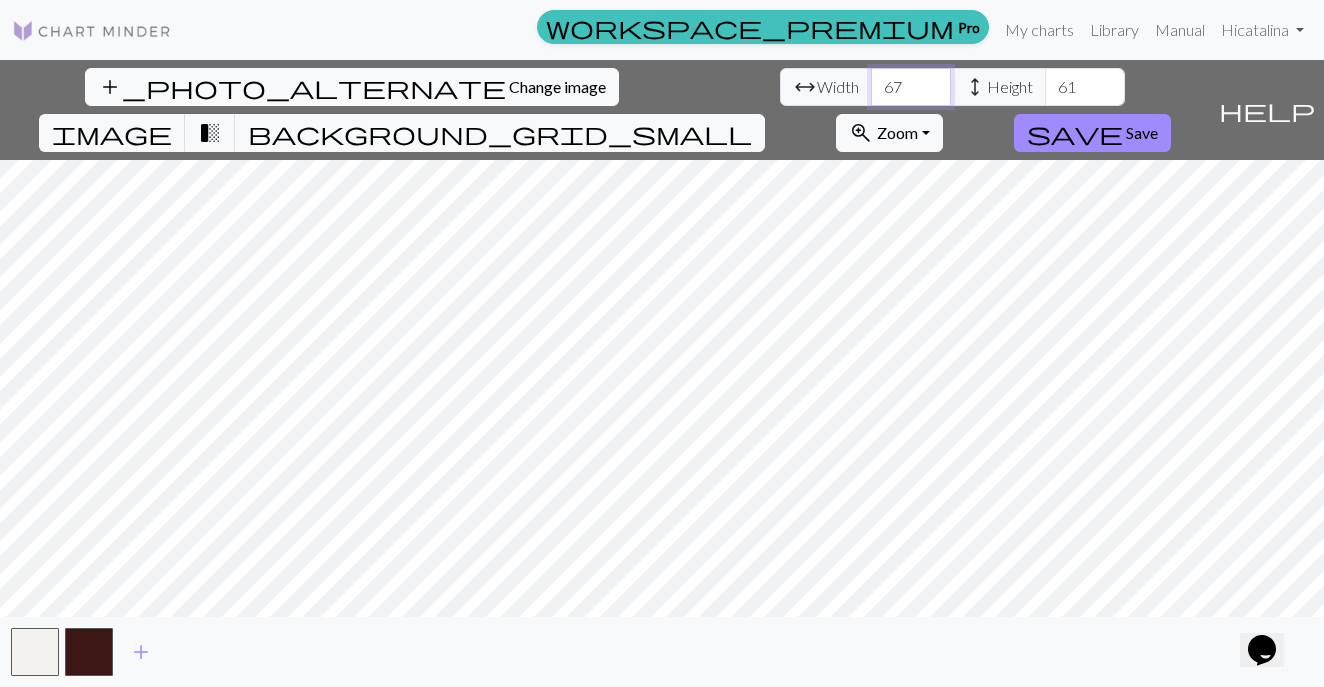 click on "67" at bounding box center [911, 87] 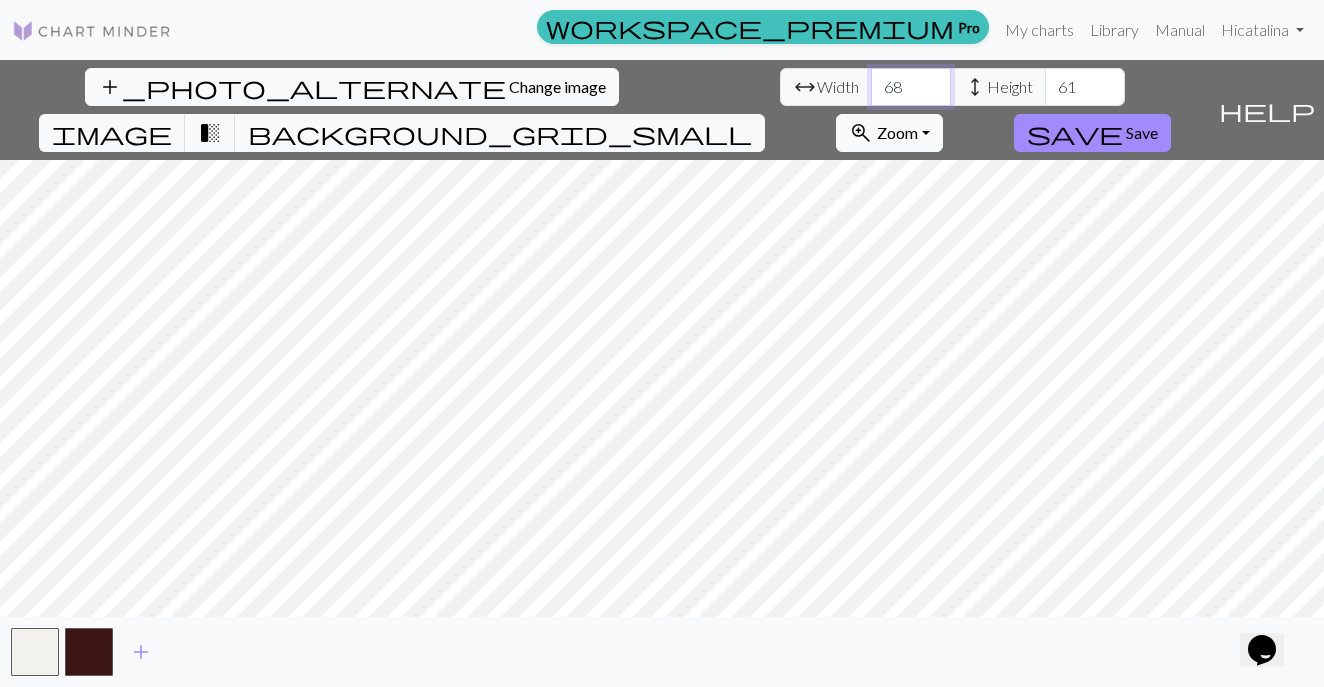 click on "68" at bounding box center (911, 87) 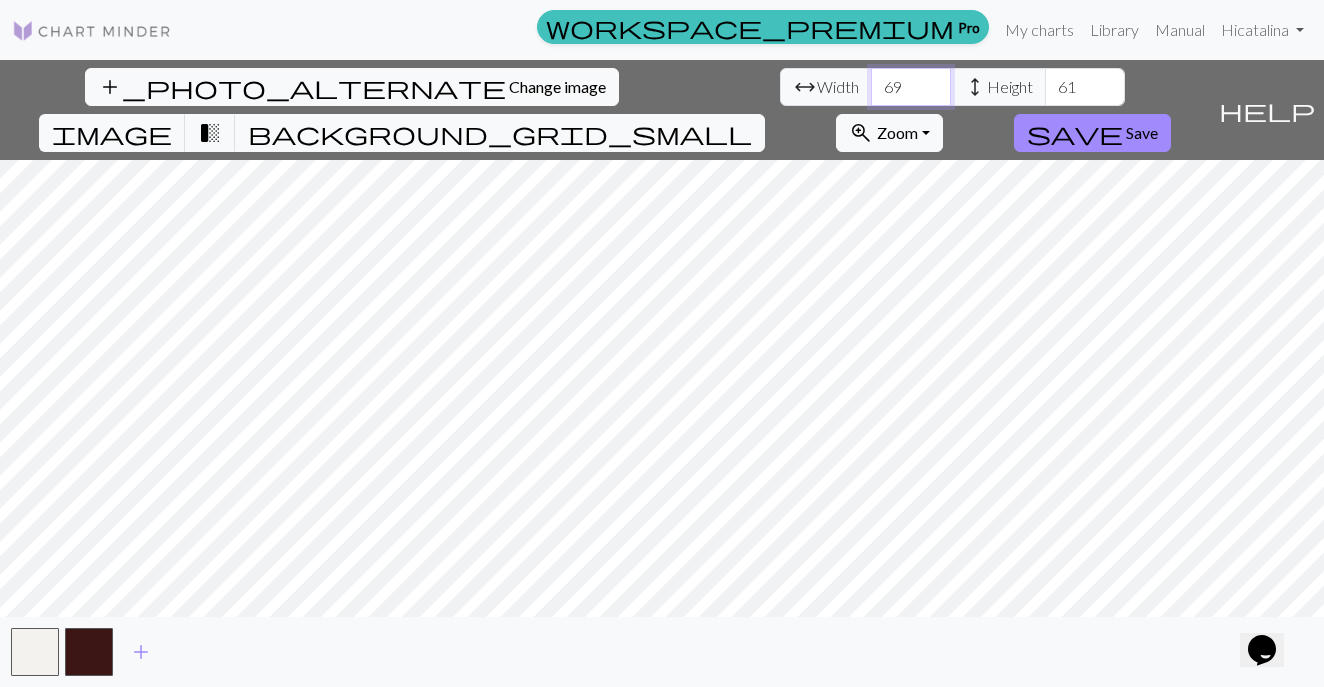 click on "69" at bounding box center (911, 87) 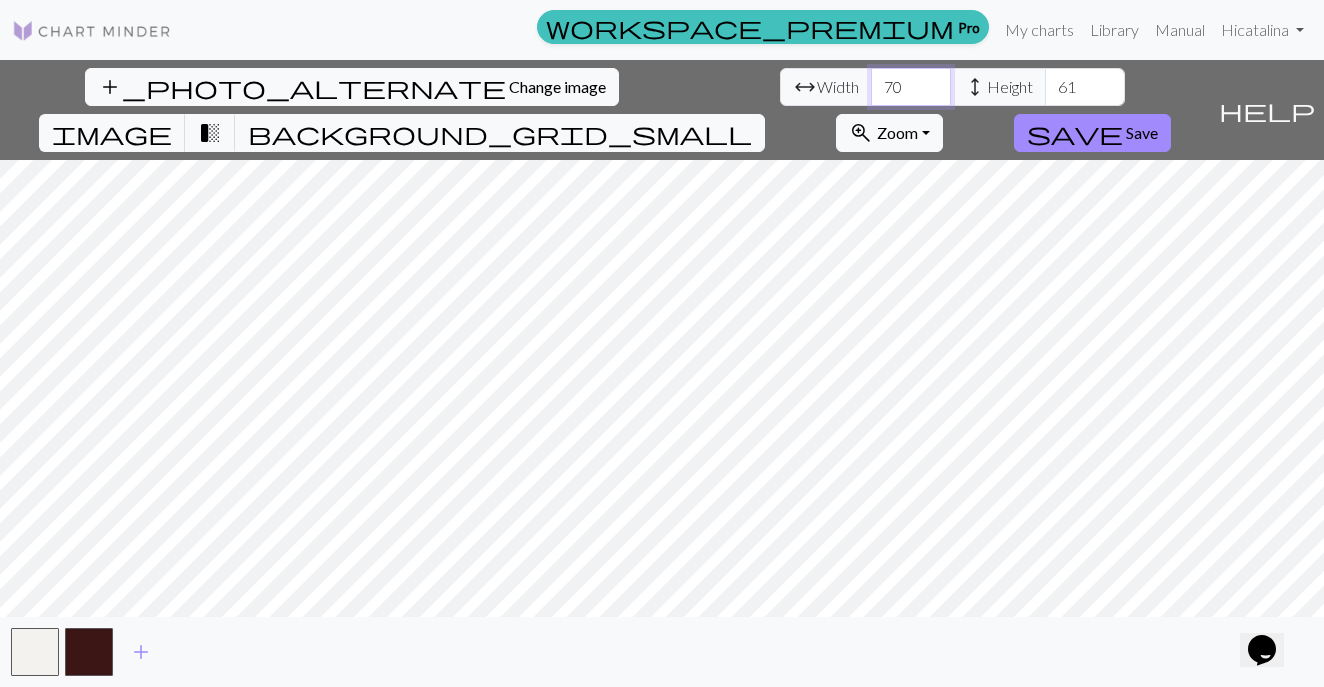 click on "70" at bounding box center (911, 87) 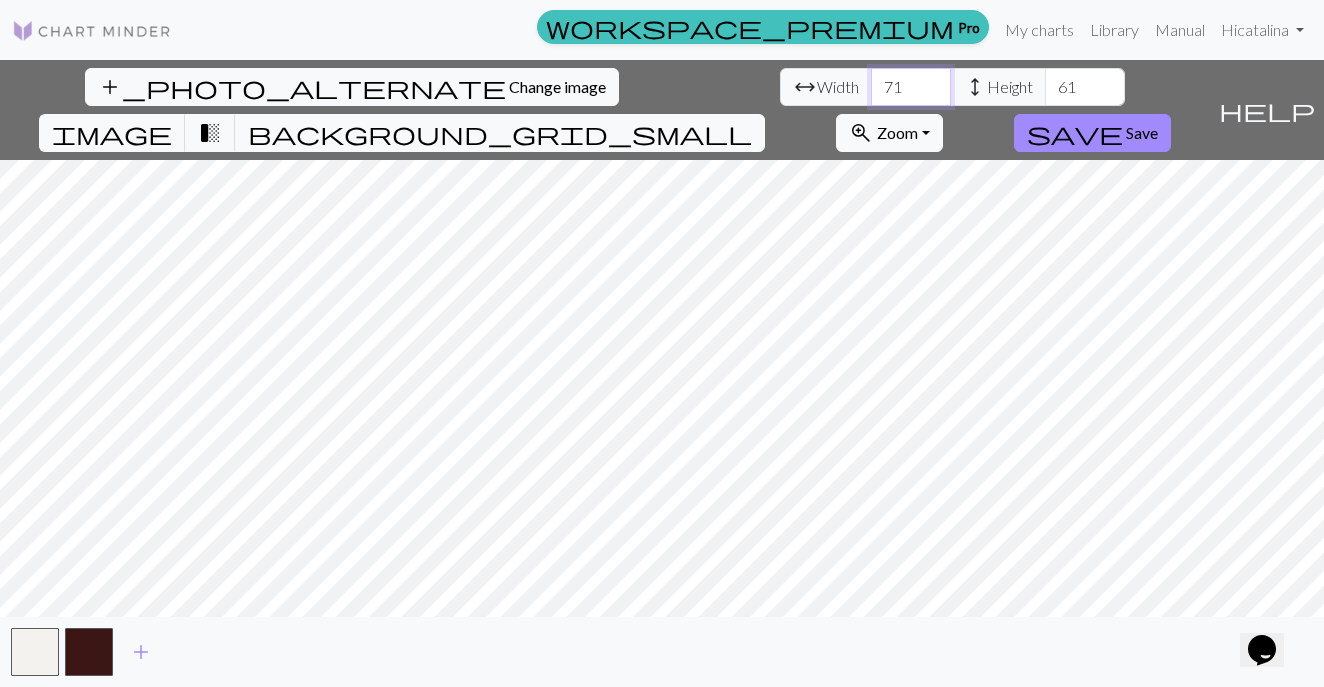 click on "71" at bounding box center [911, 87] 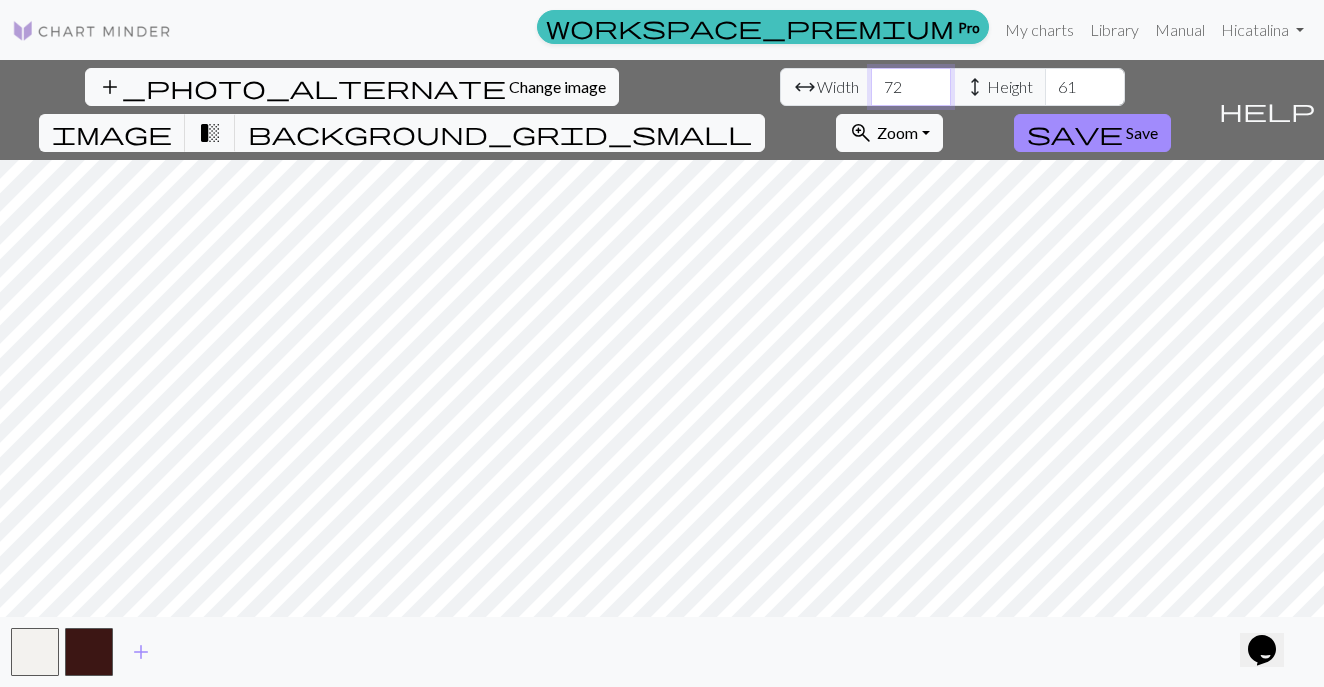 click on "72" at bounding box center (911, 87) 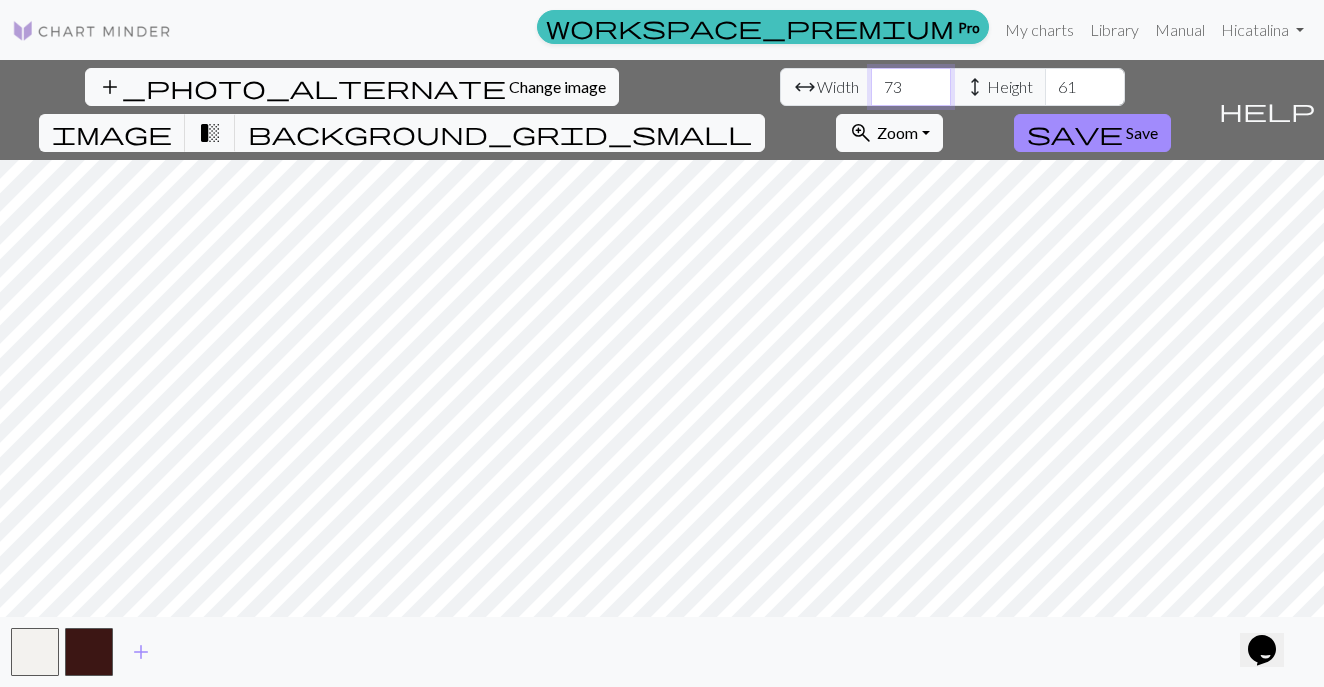 click on "73" at bounding box center [911, 87] 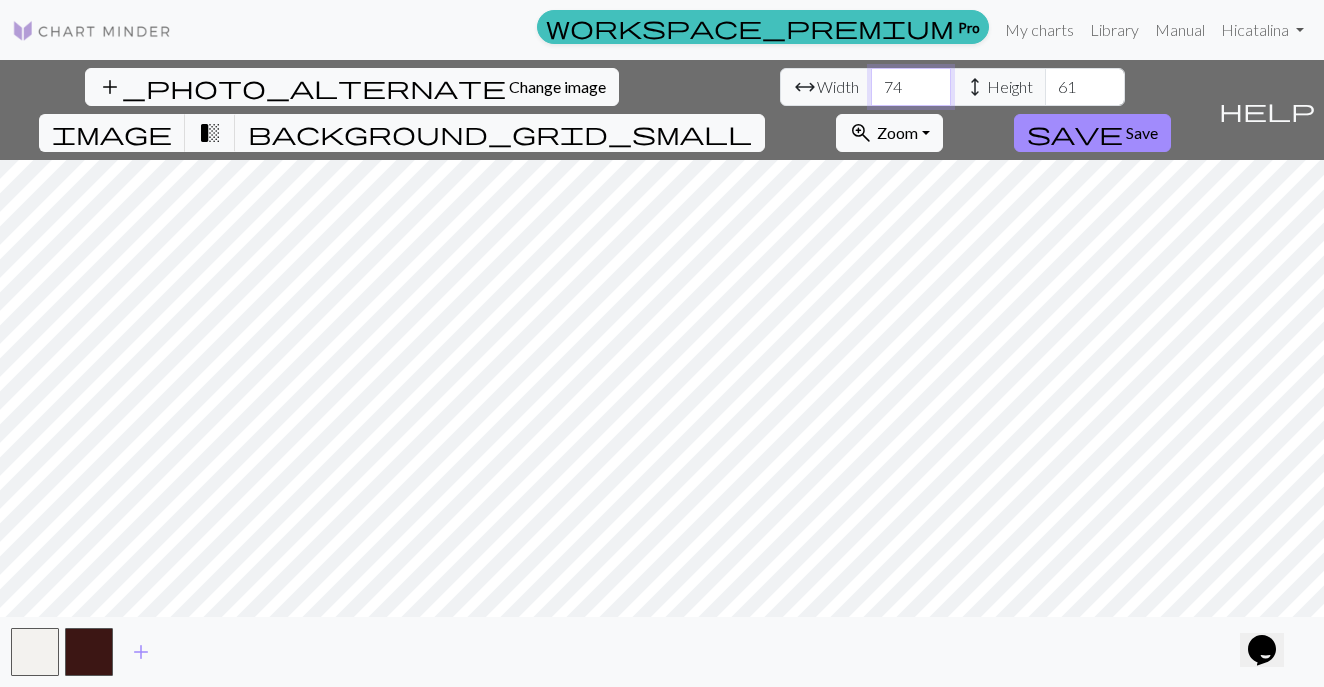 click on "74" at bounding box center [911, 87] 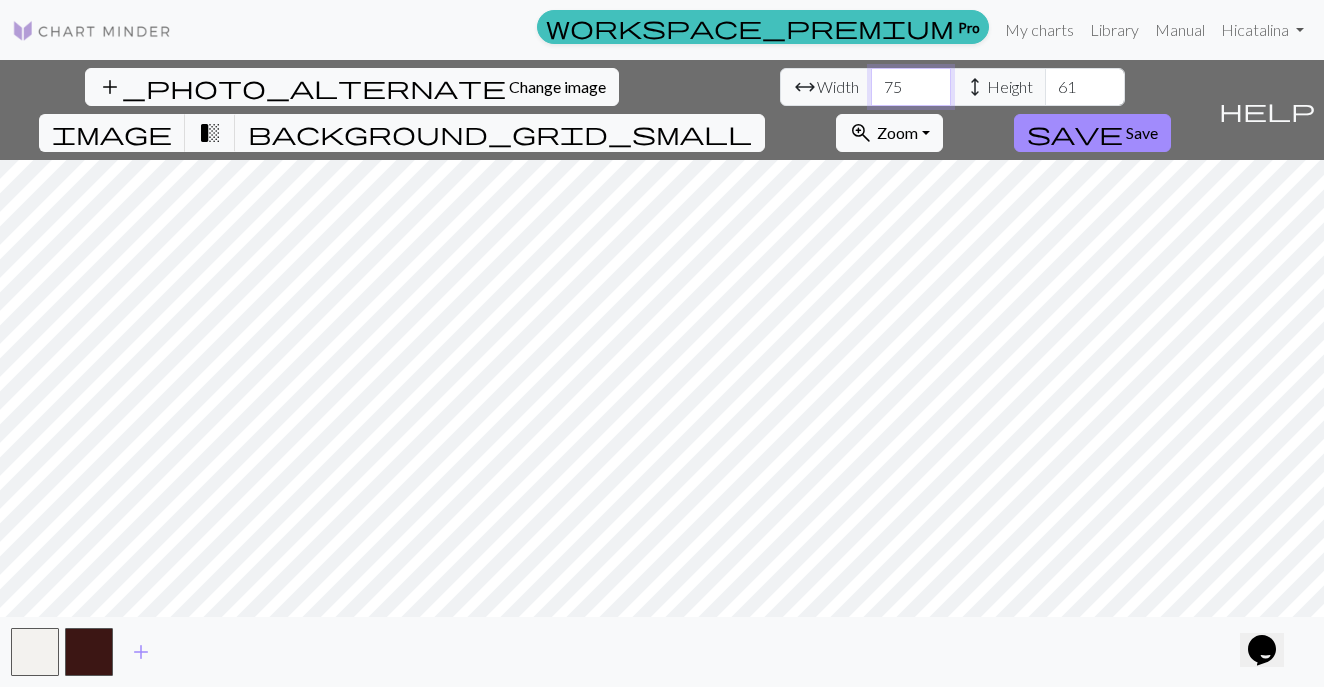 click on "75" at bounding box center [911, 87] 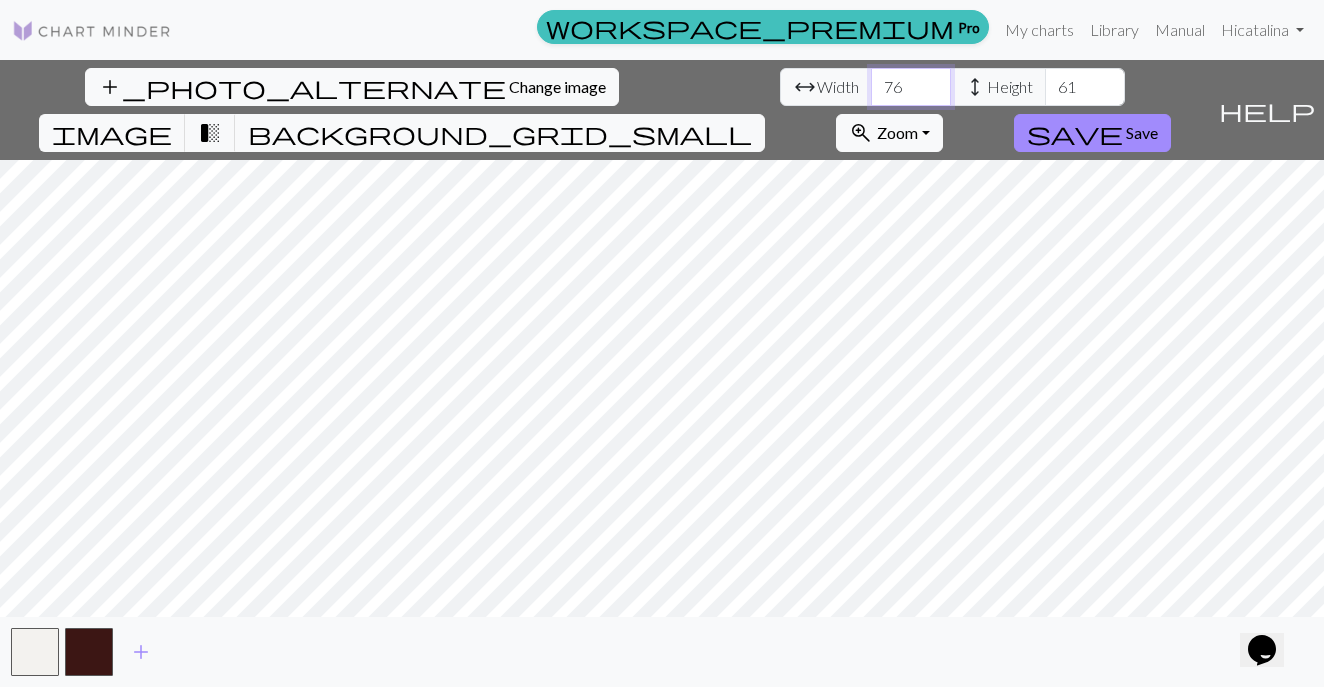 click on "76" at bounding box center (911, 87) 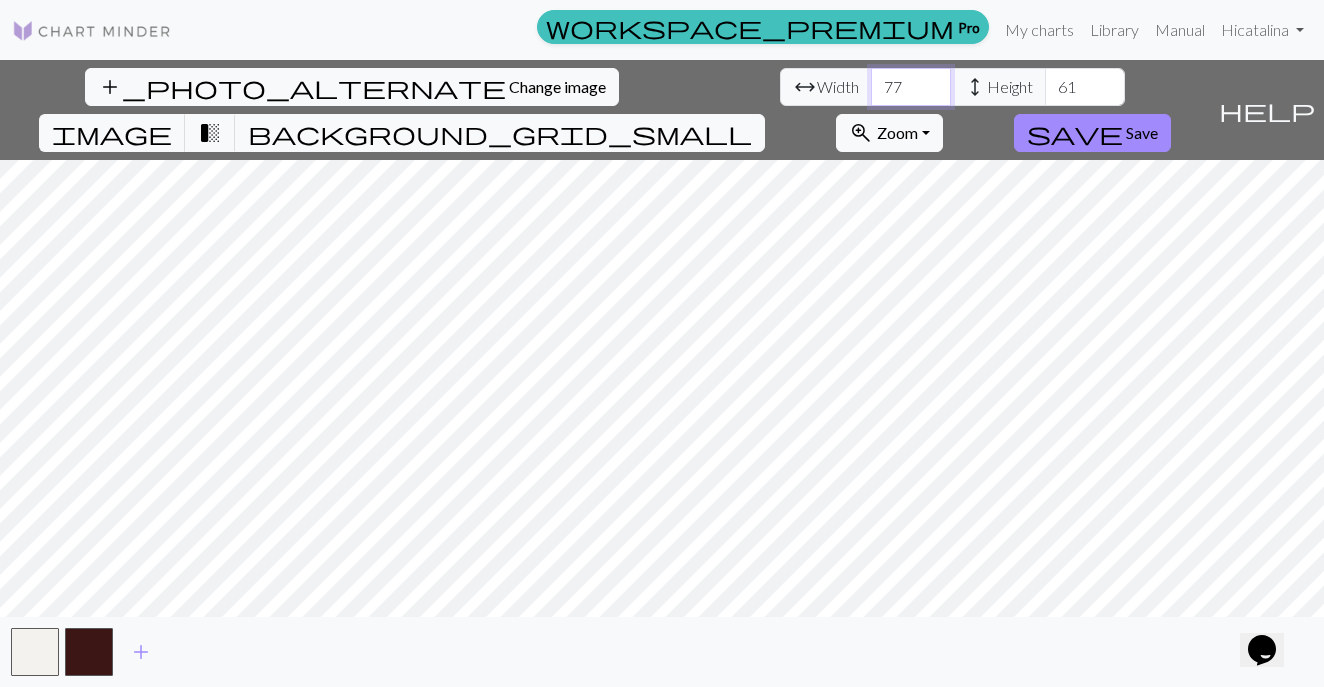 click on "77" at bounding box center [911, 87] 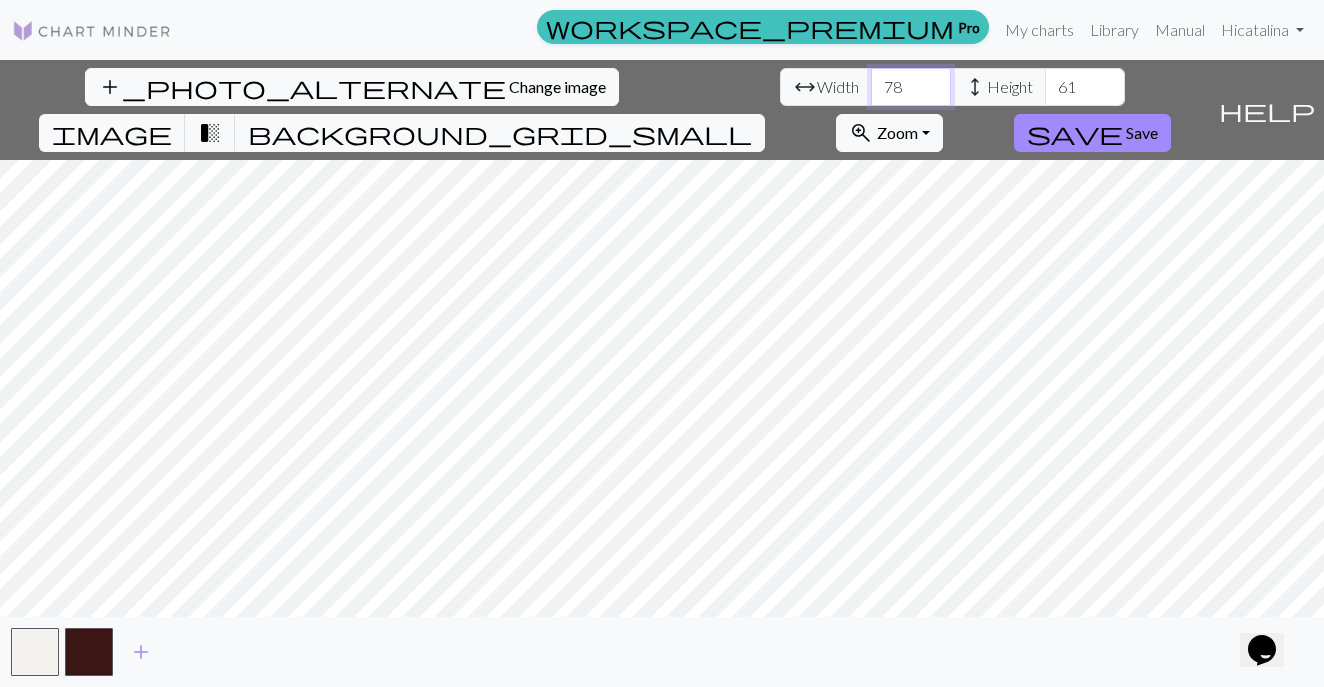 click on "78" at bounding box center [911, 87] 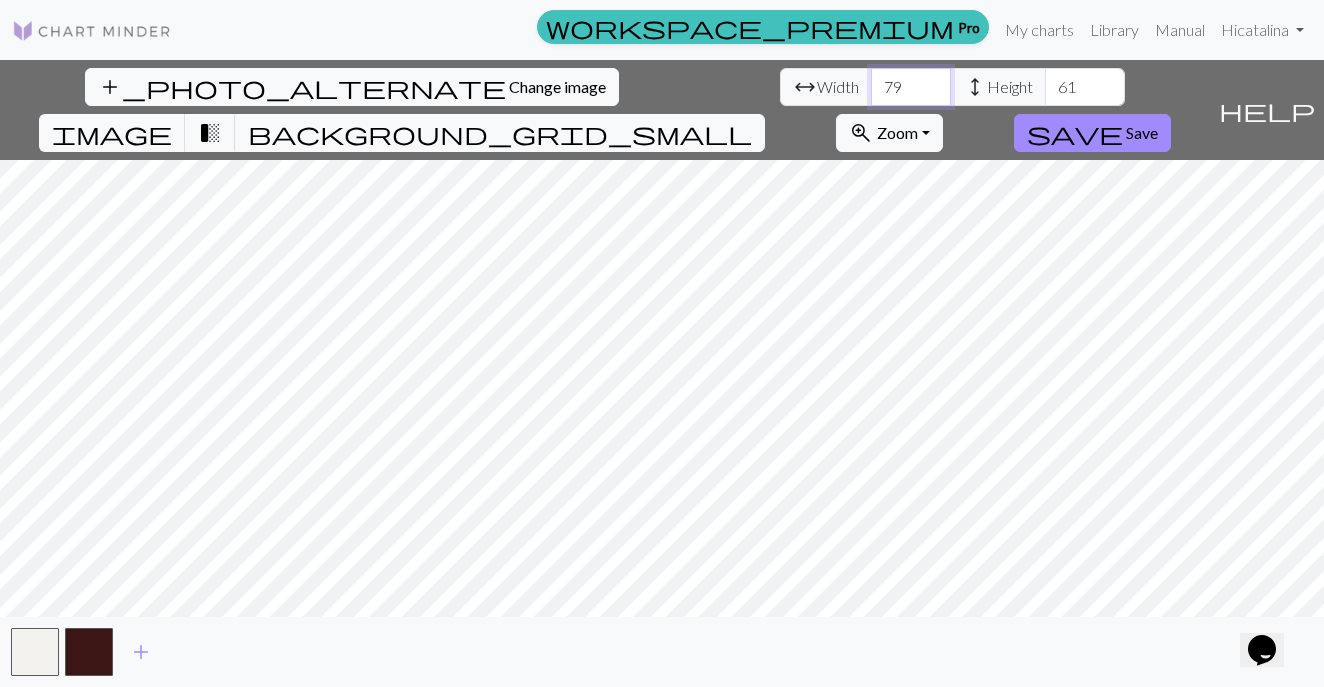 click on "79" at bounding box center [911, 87] 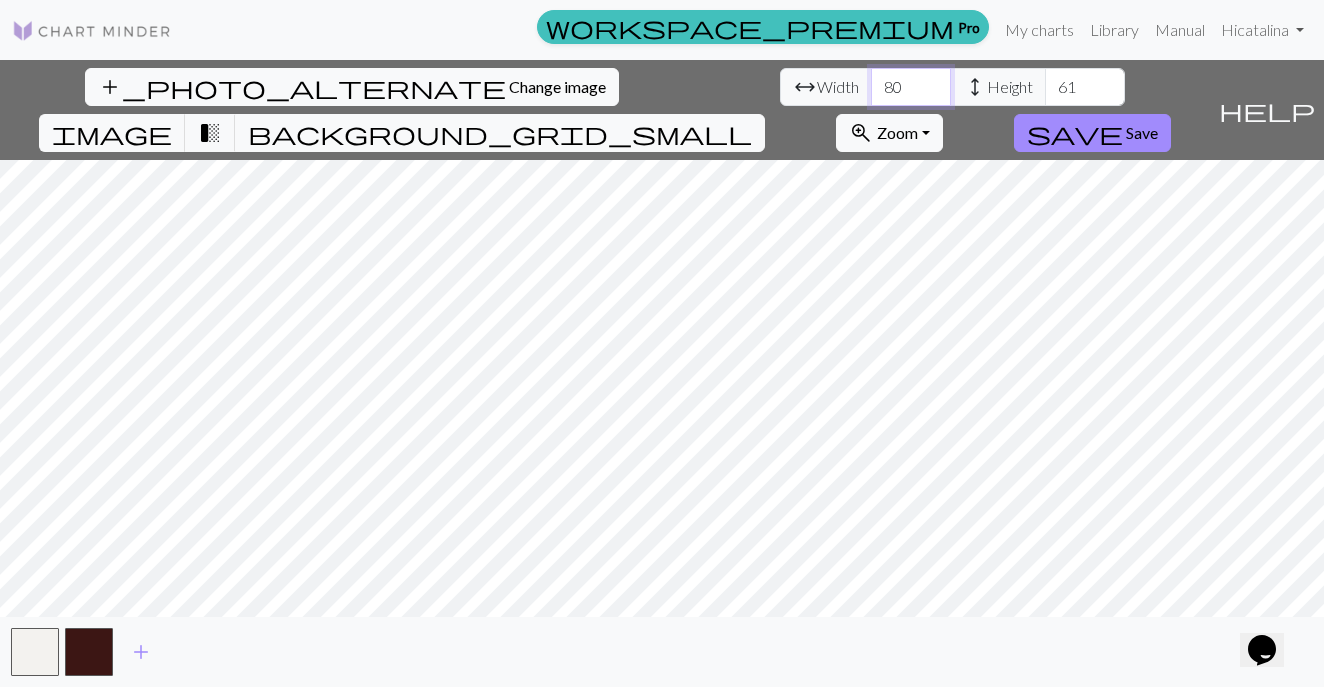 click on "80" at bounding box center (911, 87) 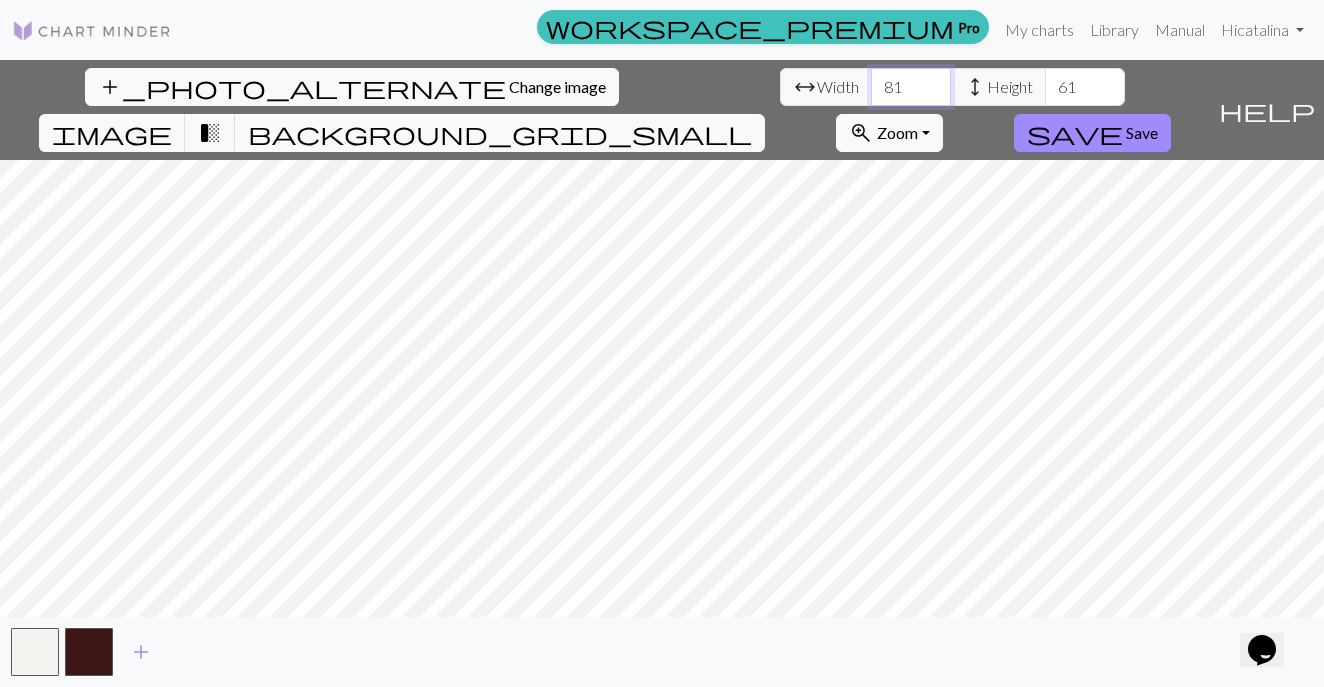 click on "81" at bounding box center [911, 87] 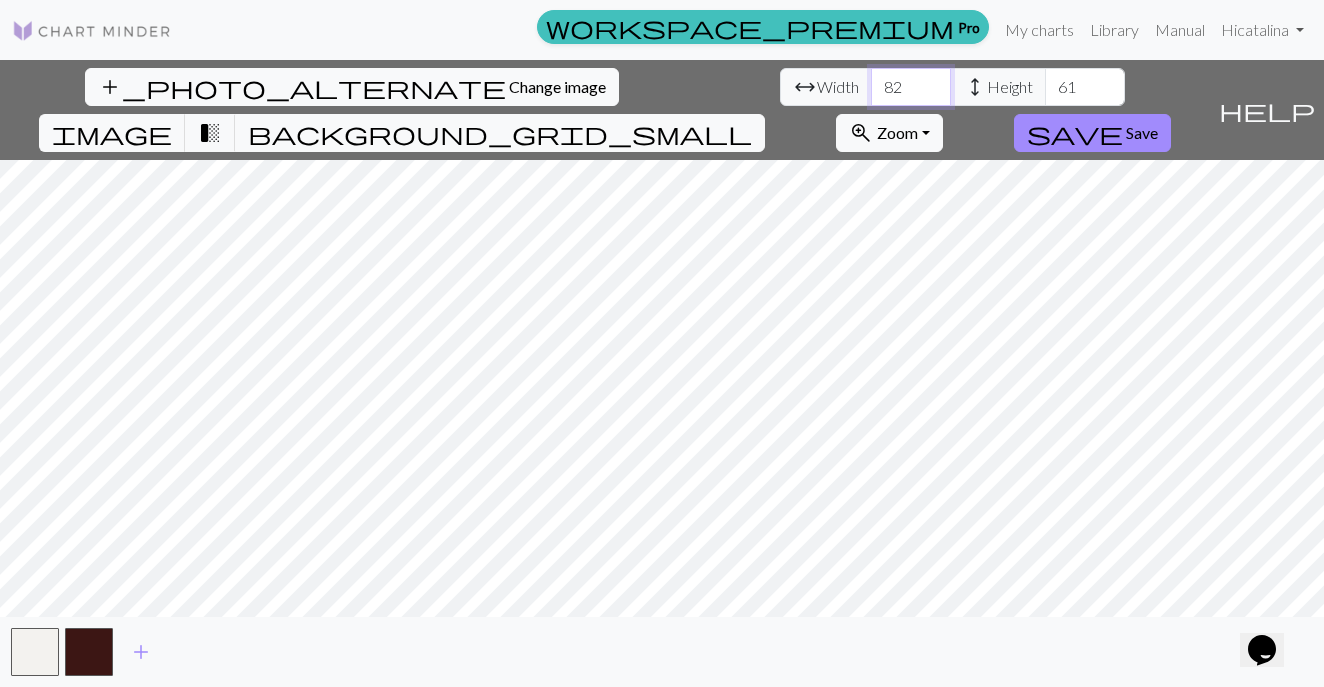 click on "82" at bounding box center (911, 87) 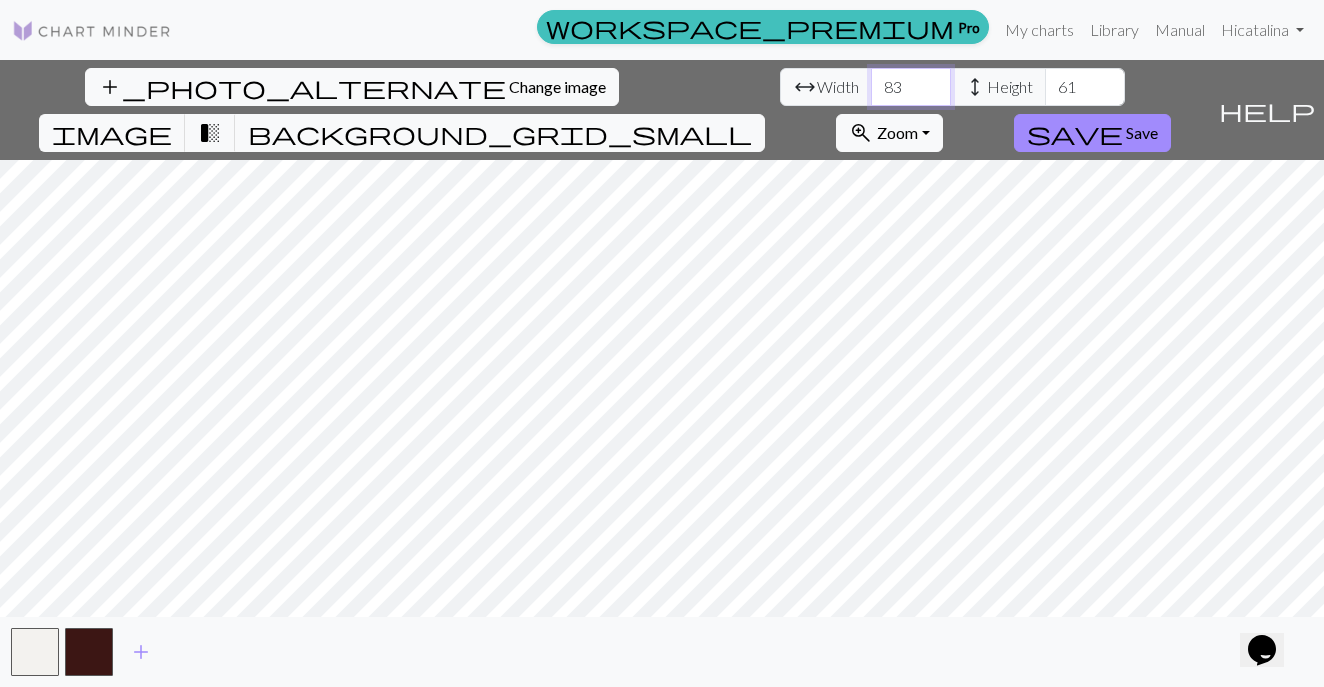 click on "83" at bounding box center (911, 87) 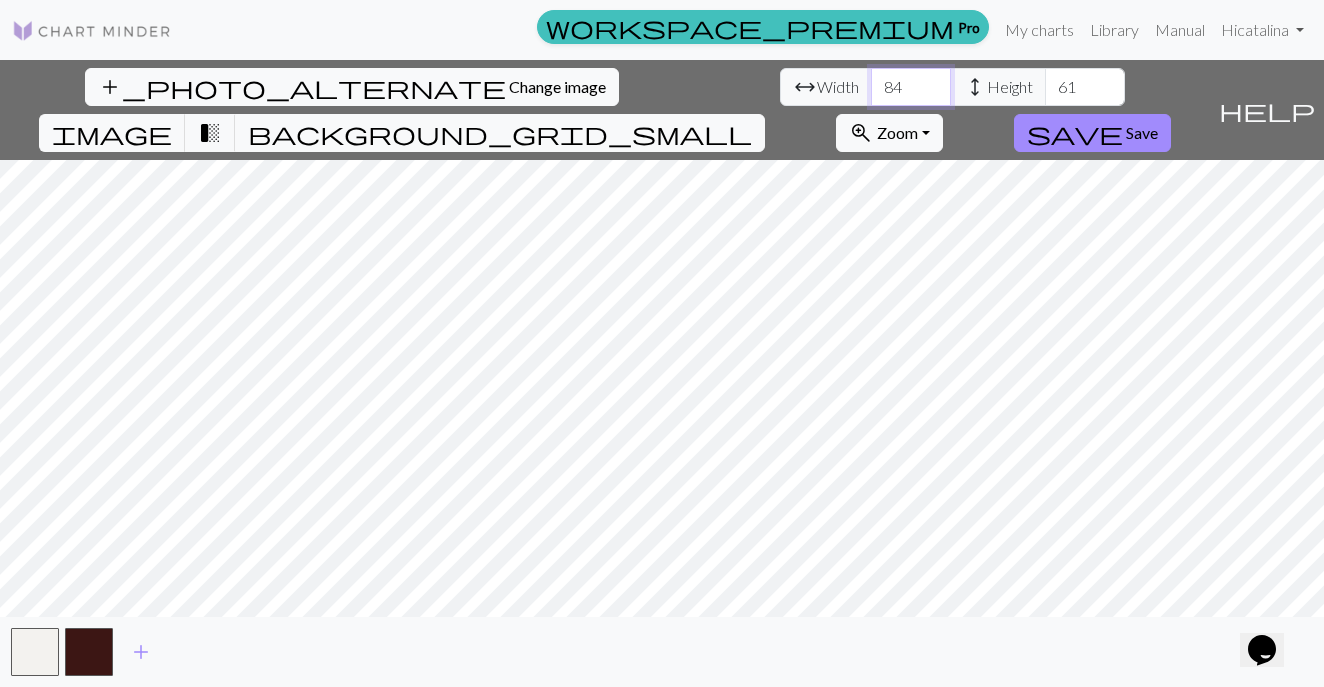 click on "84" at bounding box center (911, 87) 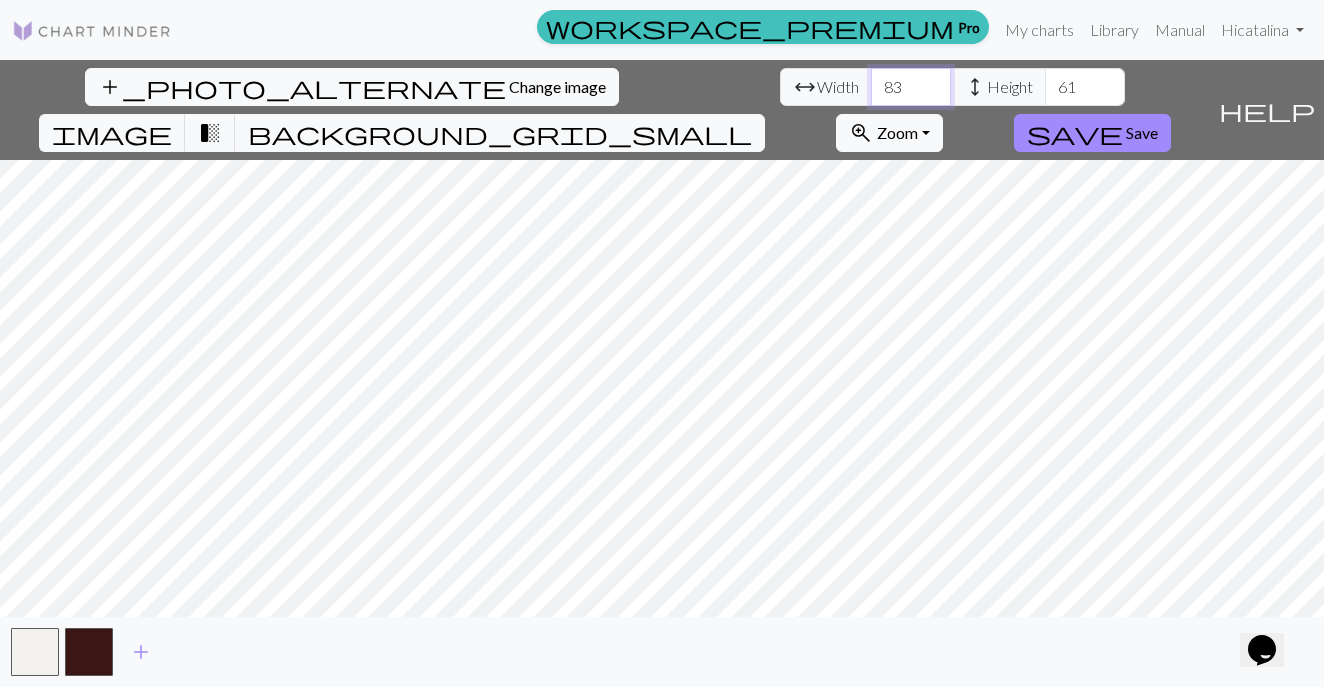 click on "83" at bounding box center (911, 87) 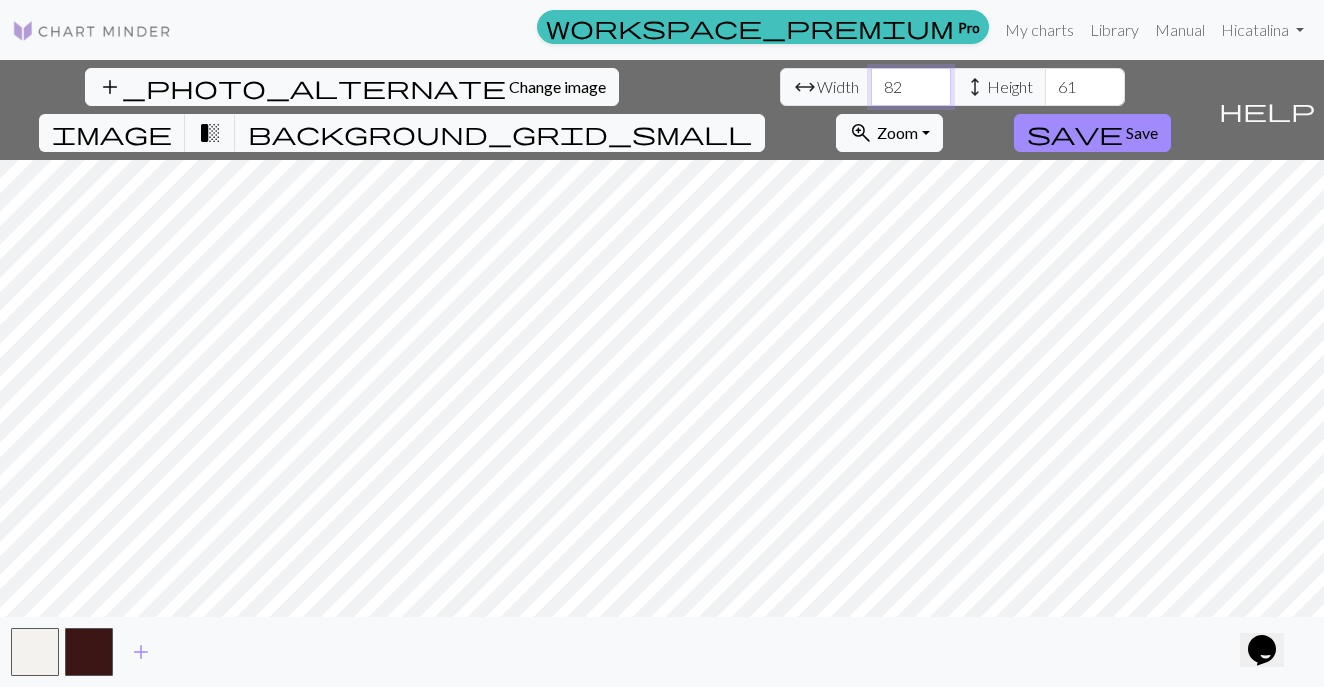 click on "82" at bounding box center (911, 87) 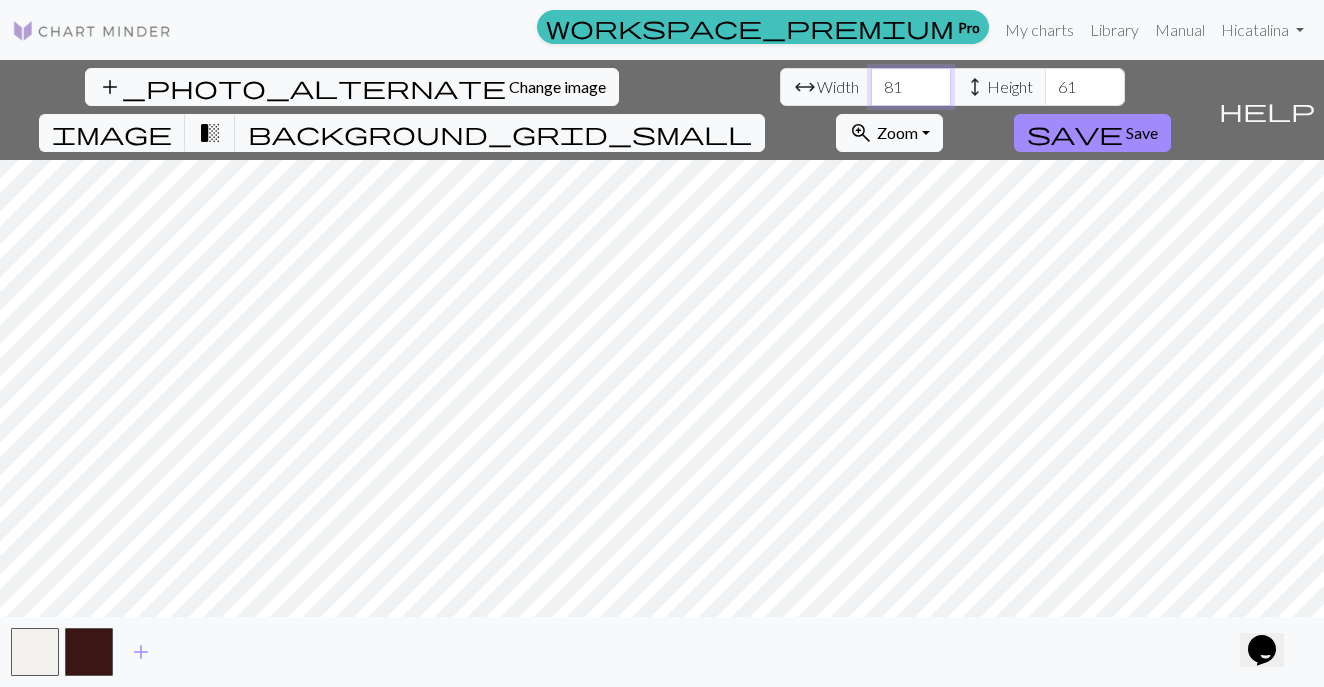 click on "81" at bounding box center [911, 87] 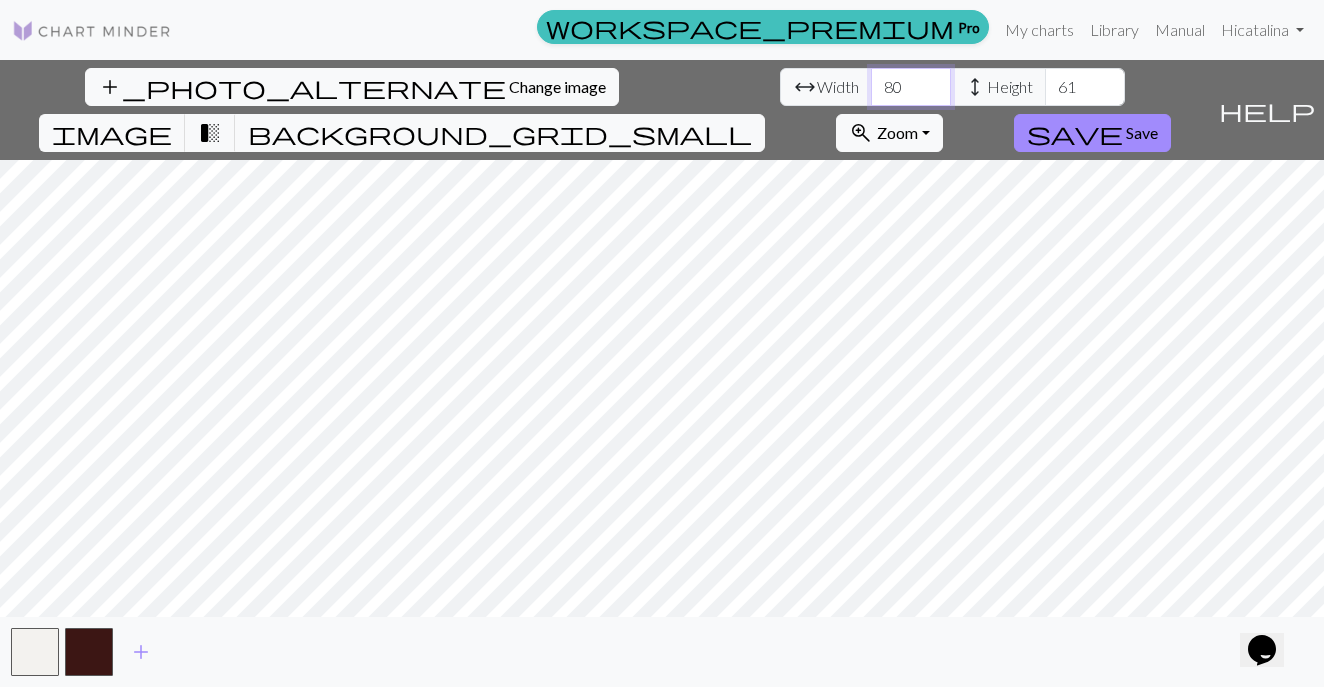 click on "80" at bounding box center [911, 87] 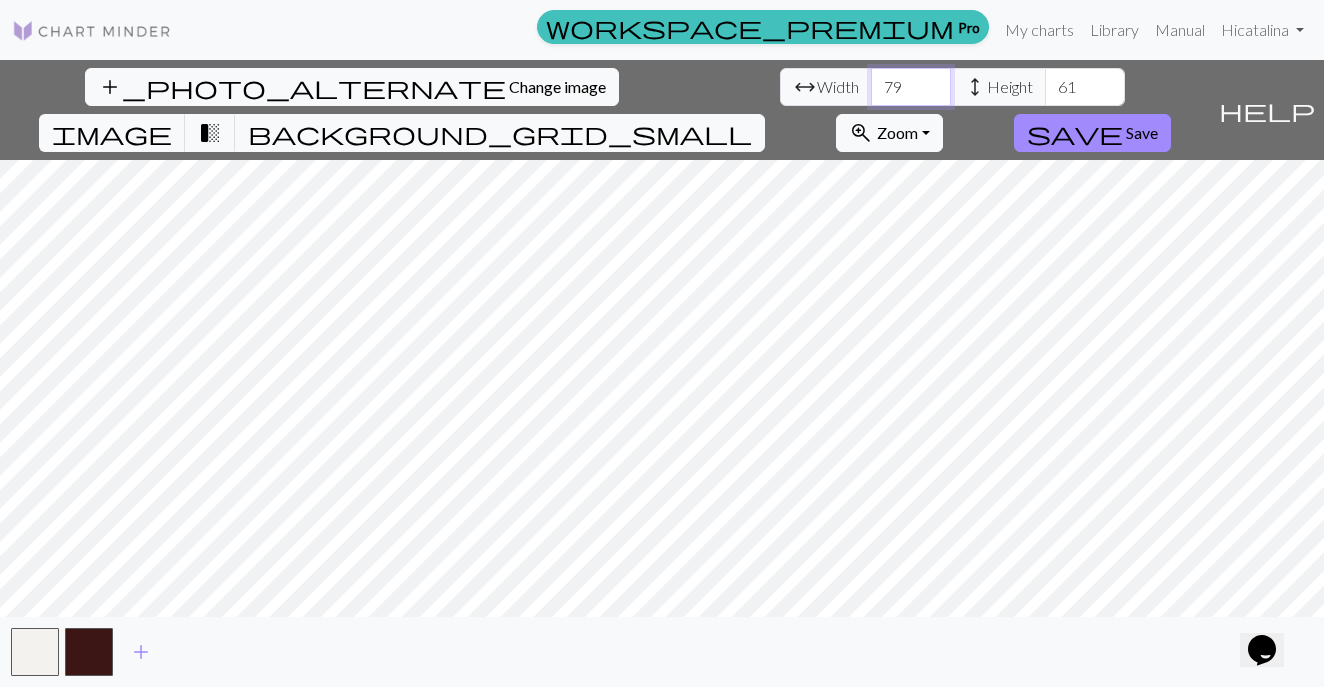 click on "79" at bounding box center [911, 87] 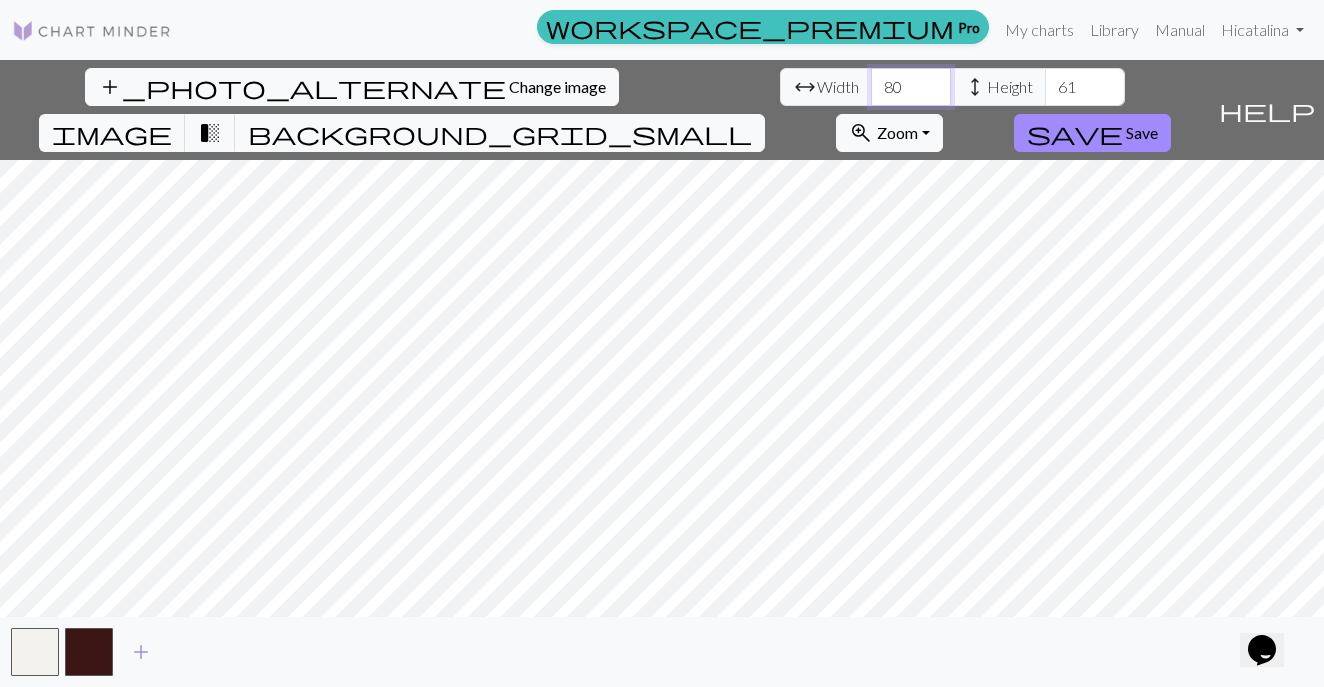 click on "80" at bounding box center (911, 87) 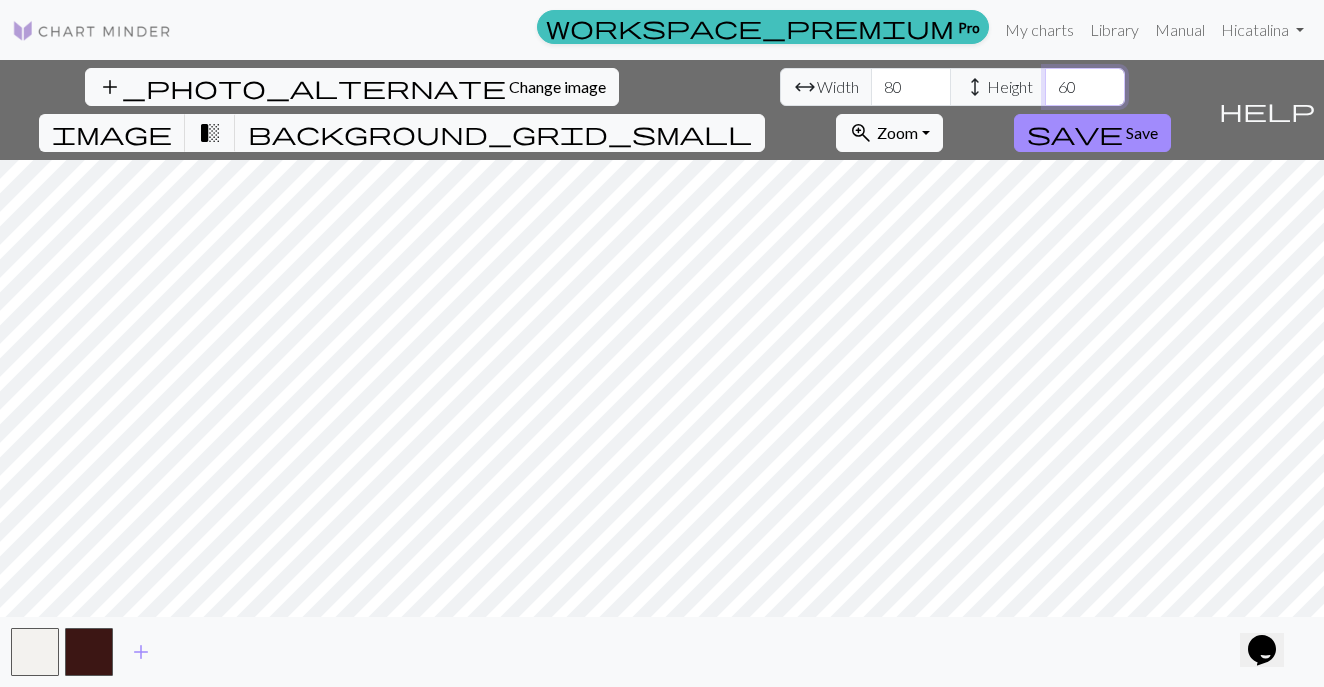 click on "60" at bounding box center [1085, 87] 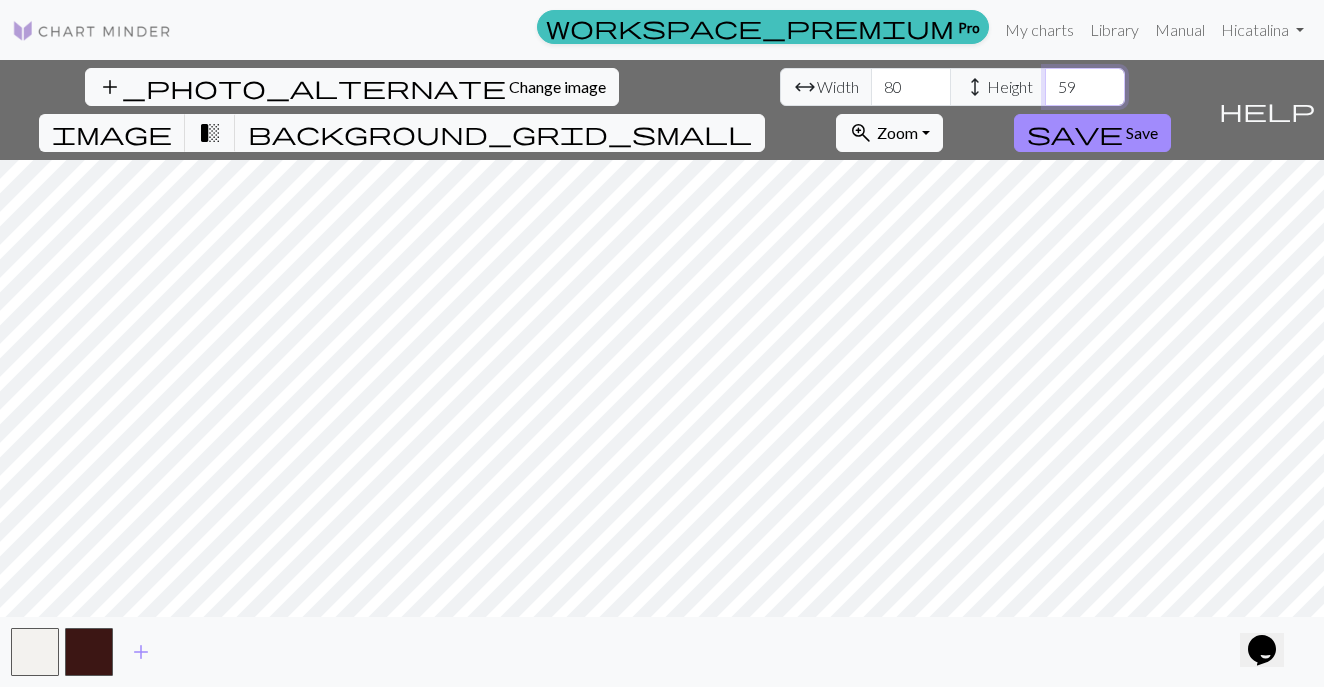 click on "59" at bounding box center (1085, 87) 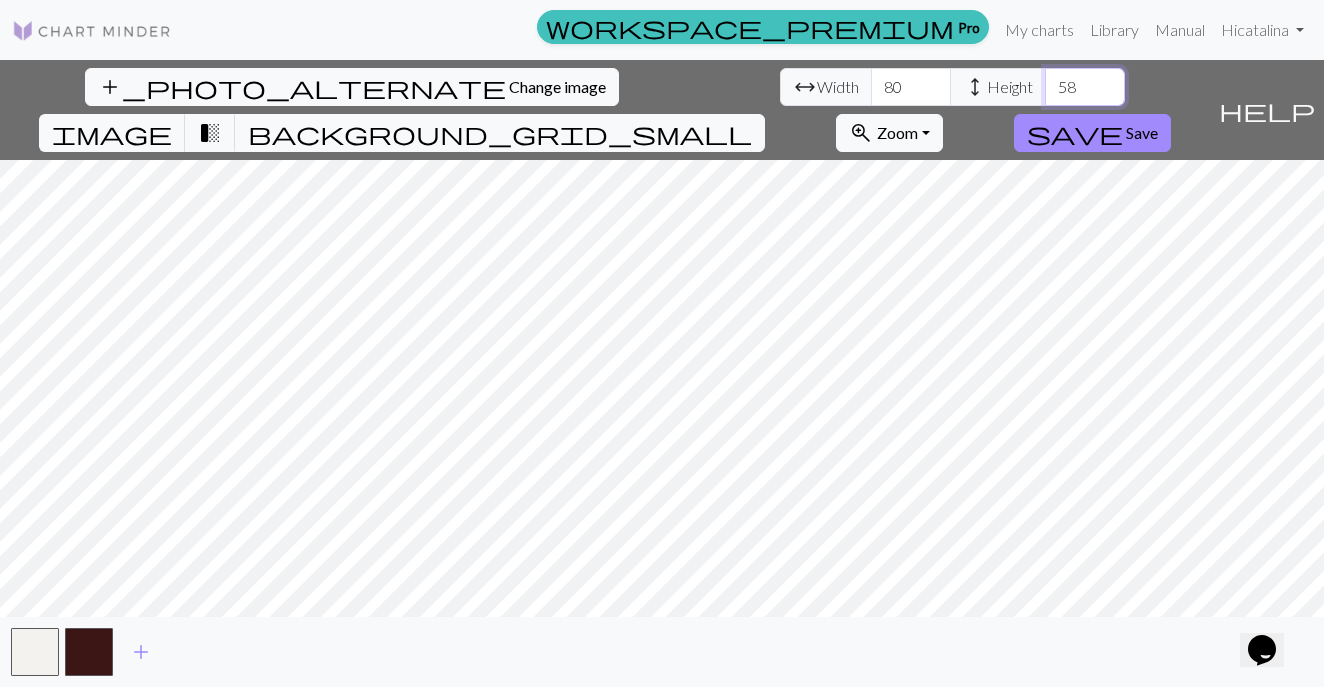 click on "58" at bounding box center (1085, 87) 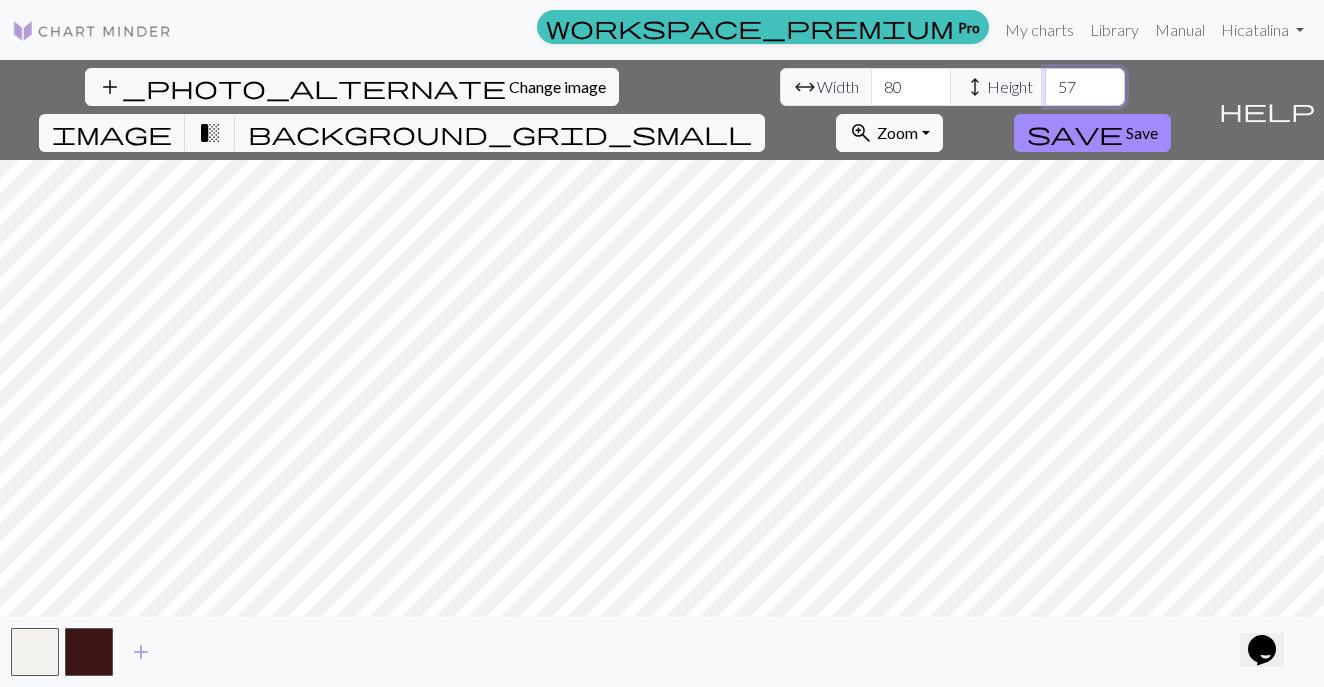 click on "57" at bounding box center (1085, 87) 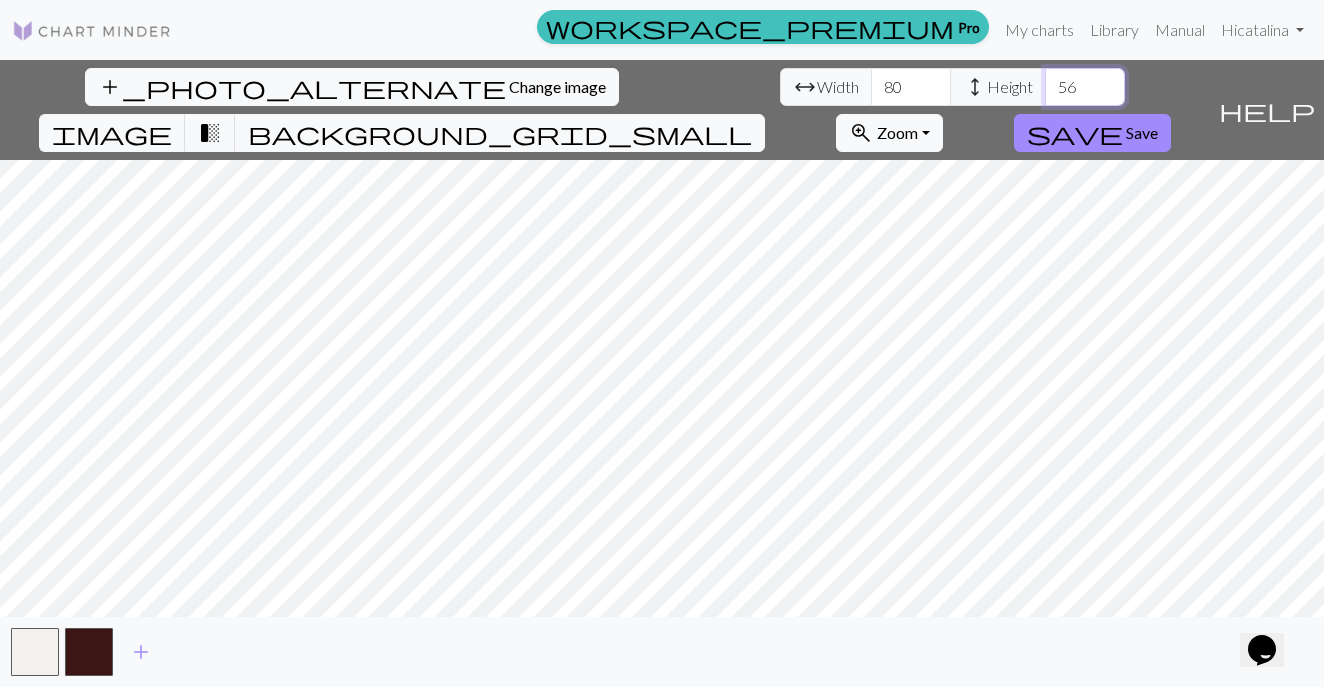 click on "56" at bounding box center (1085, 87) 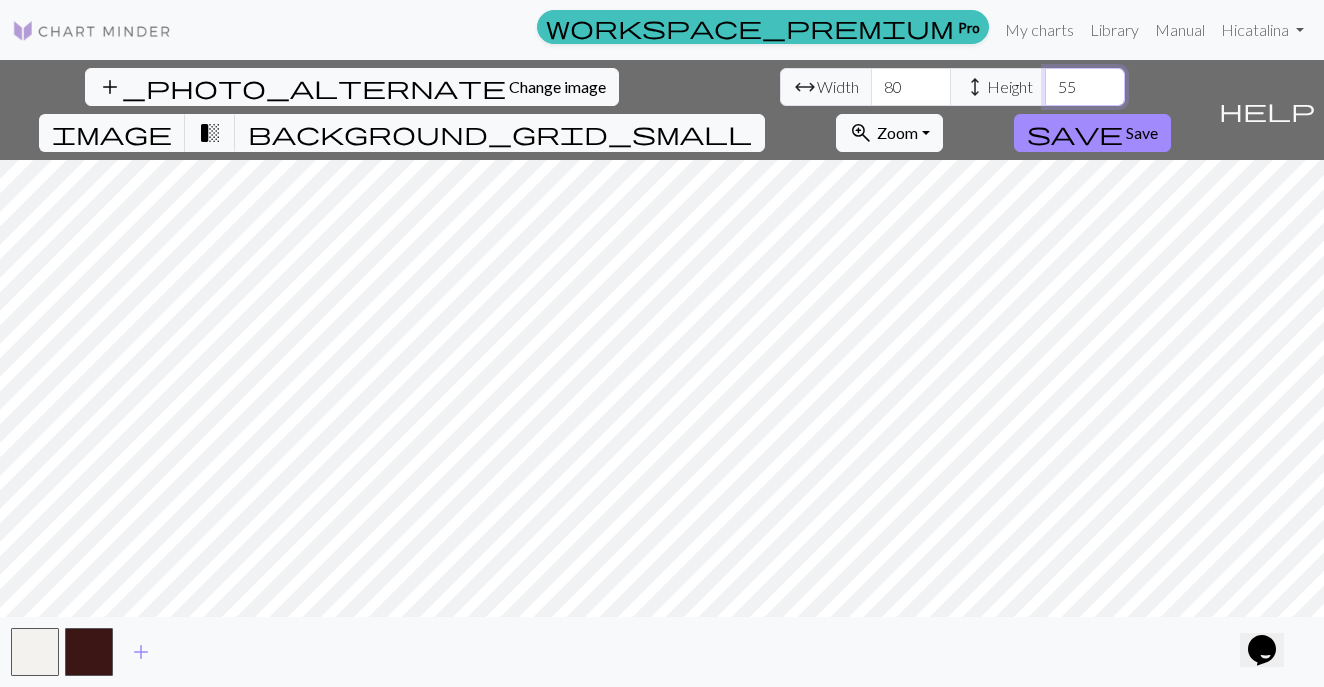 click on "55" at bounding box center [1085, 87] 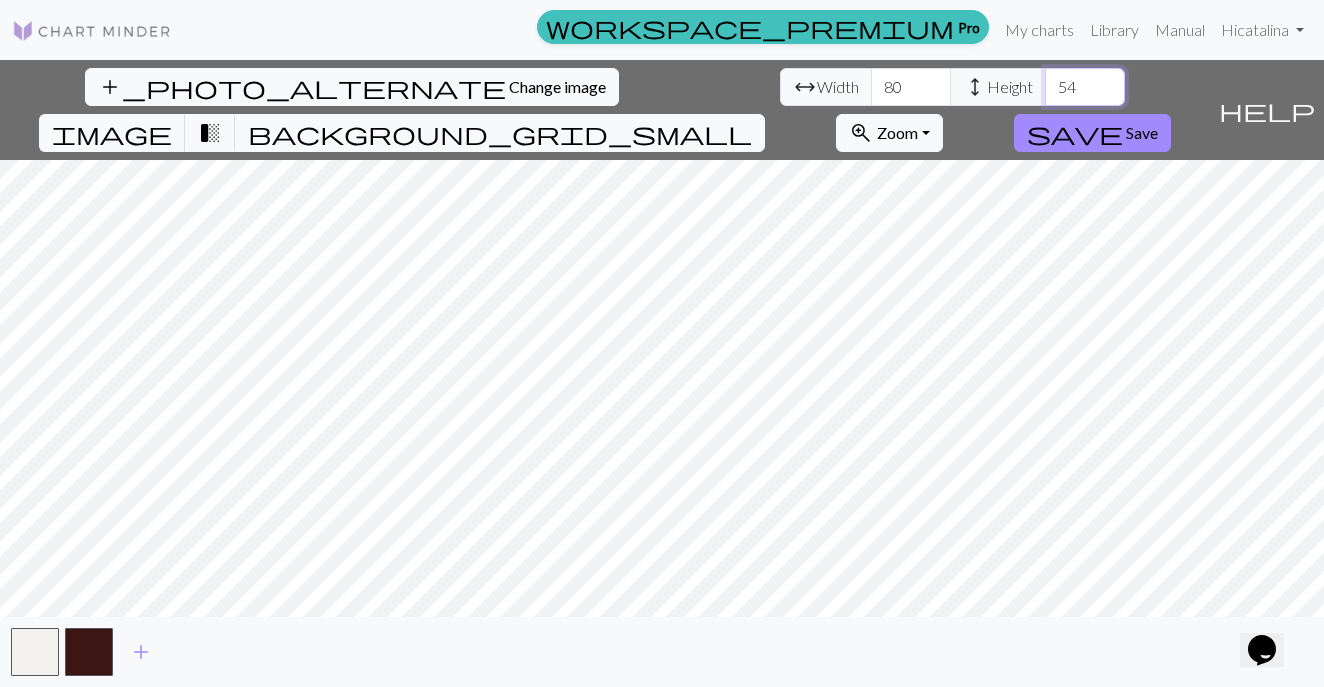 click on "54" at bounding box center (1085, 87) 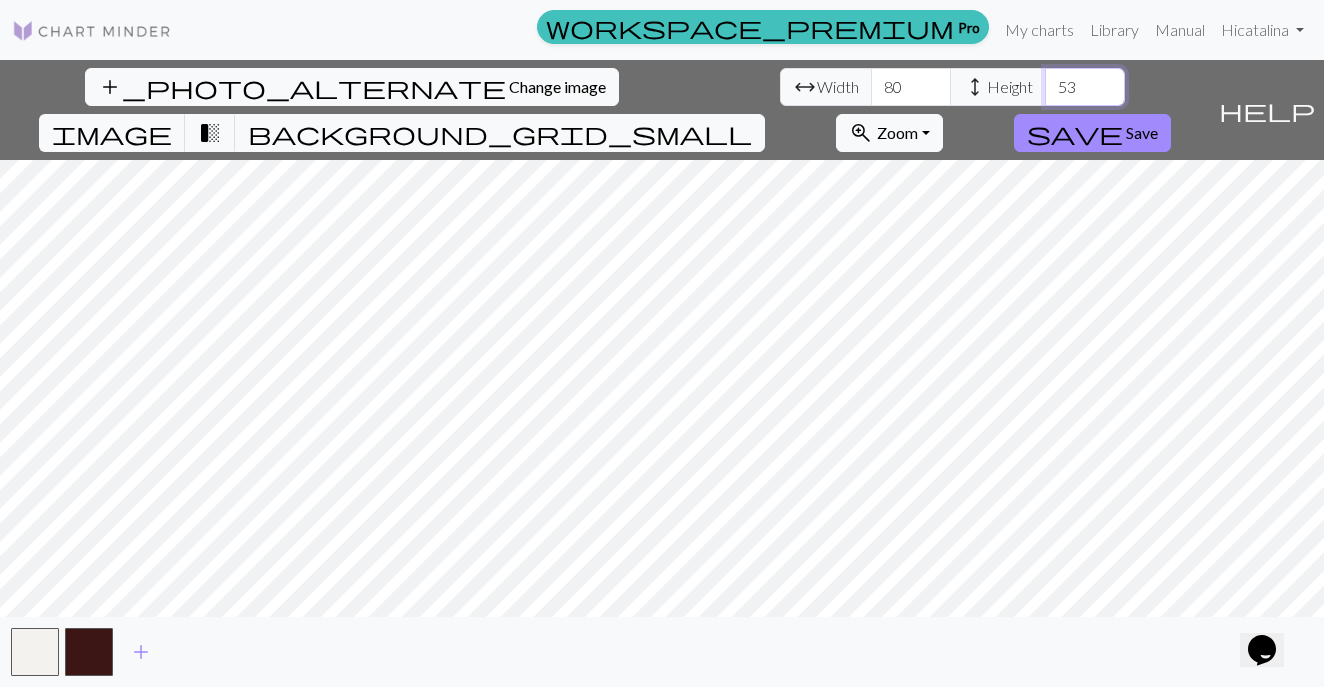 click on "53" at bounding box center [1085, 87] 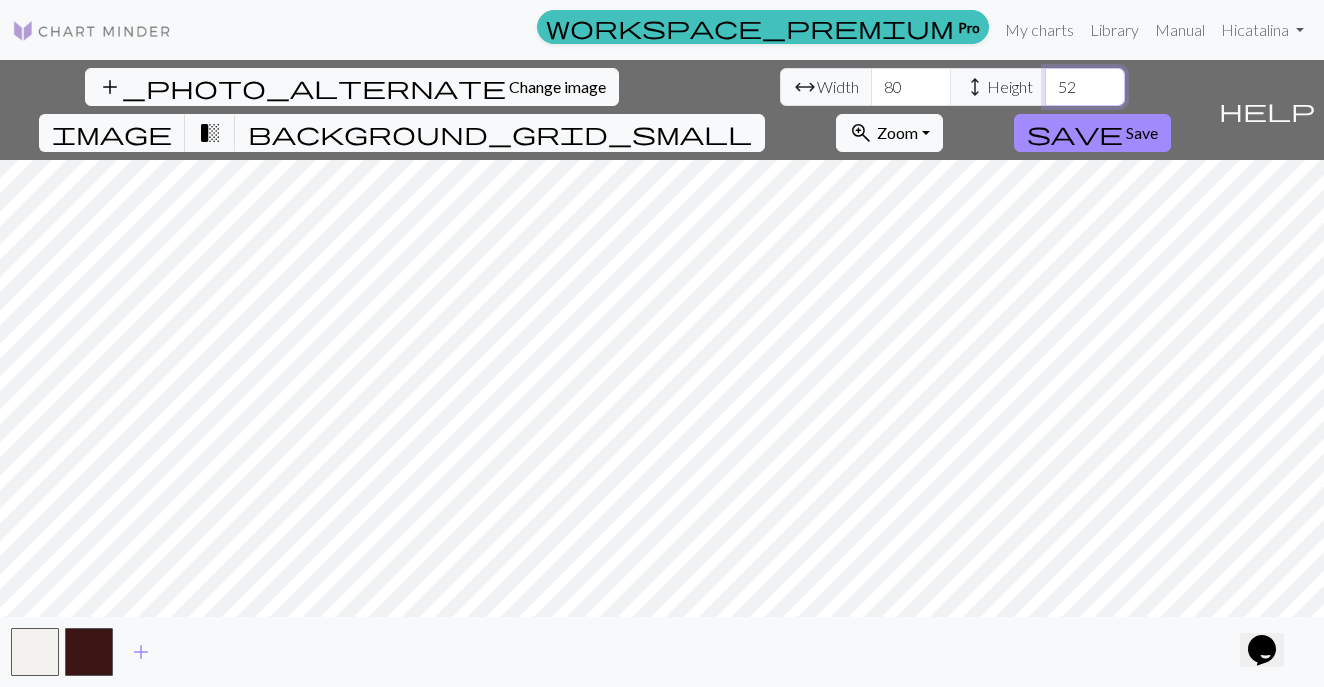 click on "52" at bounding box center (1085, 87) 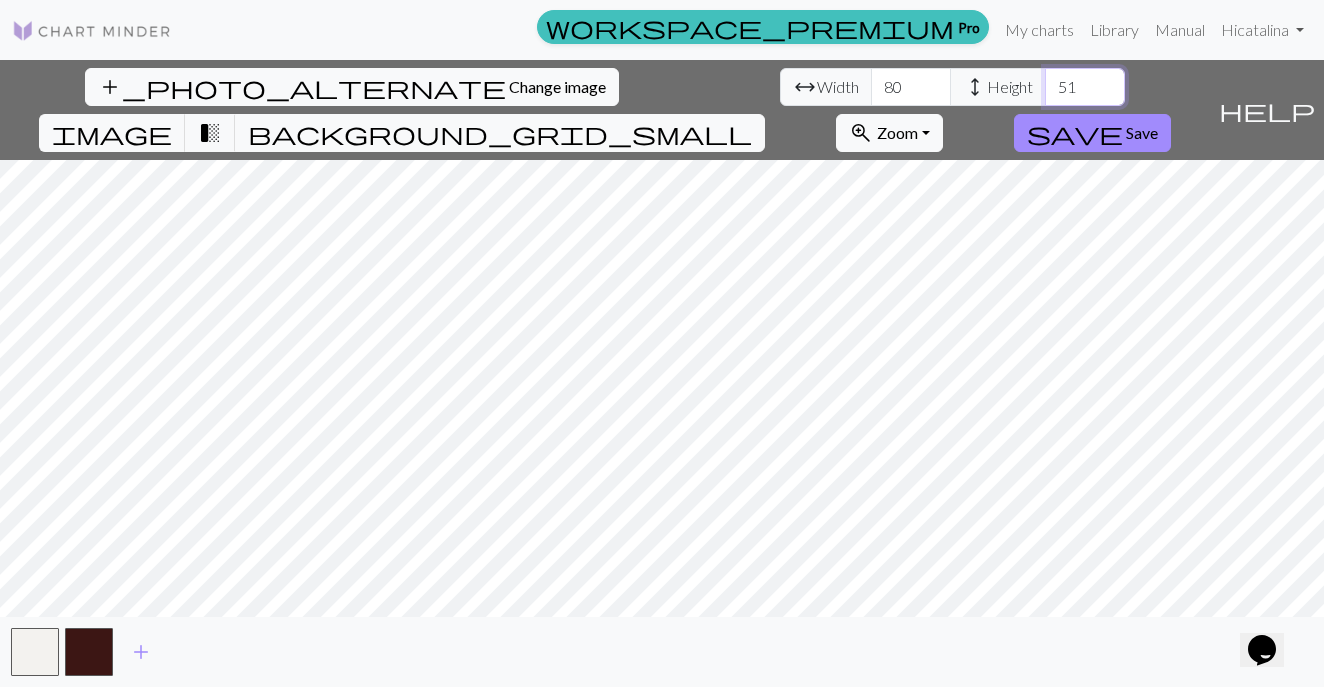 click on "51" at bounding box center [1085, 87] 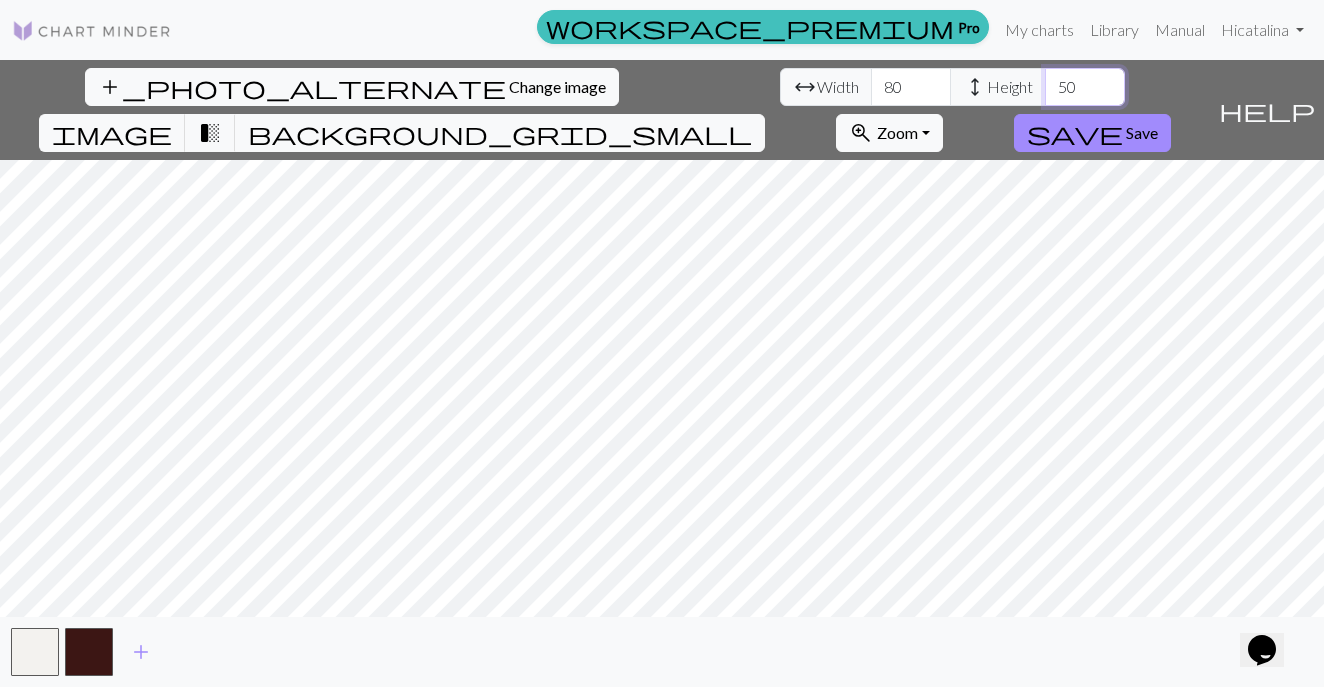 click on "50" at bounding box center (1085, 87) 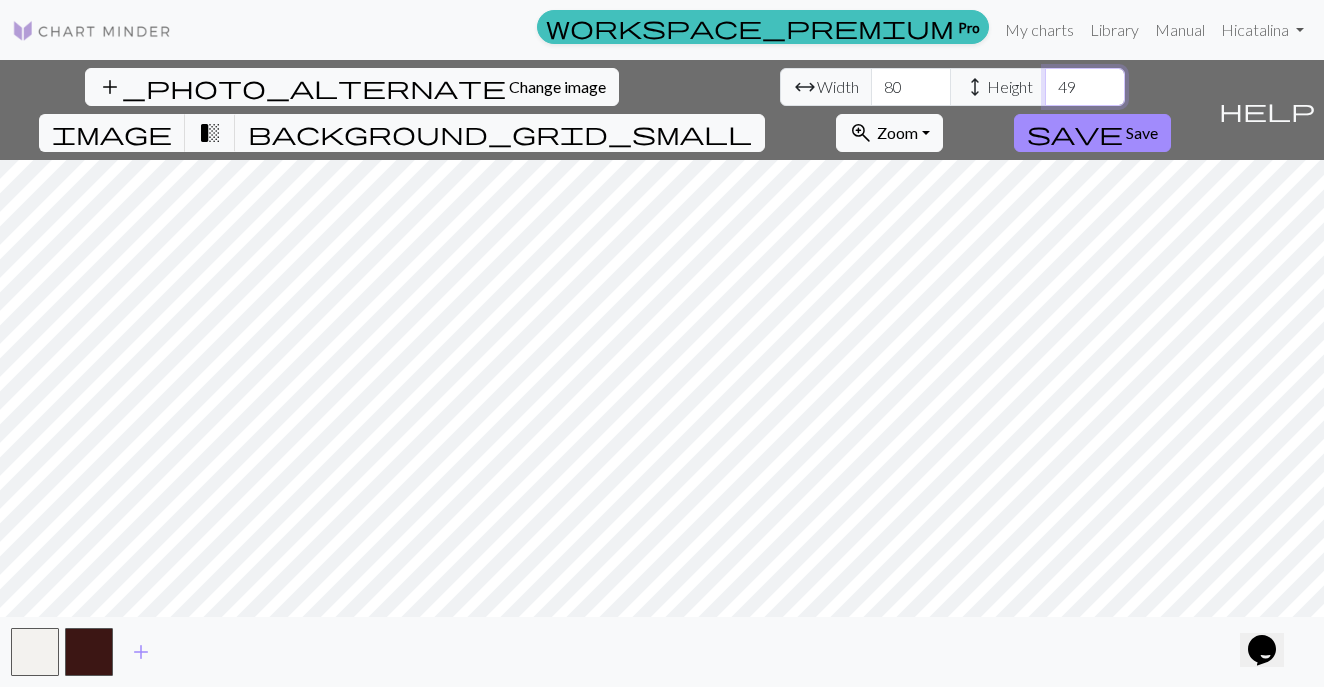 click on "49" at bounding box center [1085, 87] 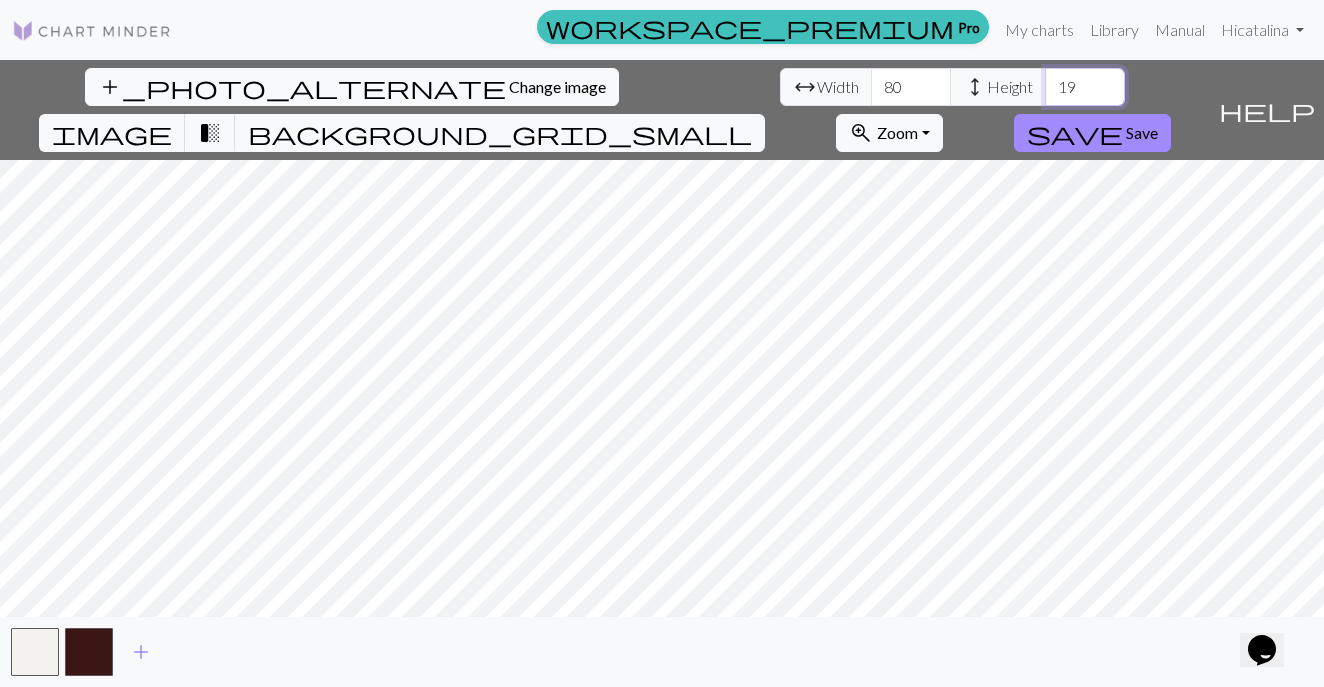 click on "19" at bounding box center [1085, 87] 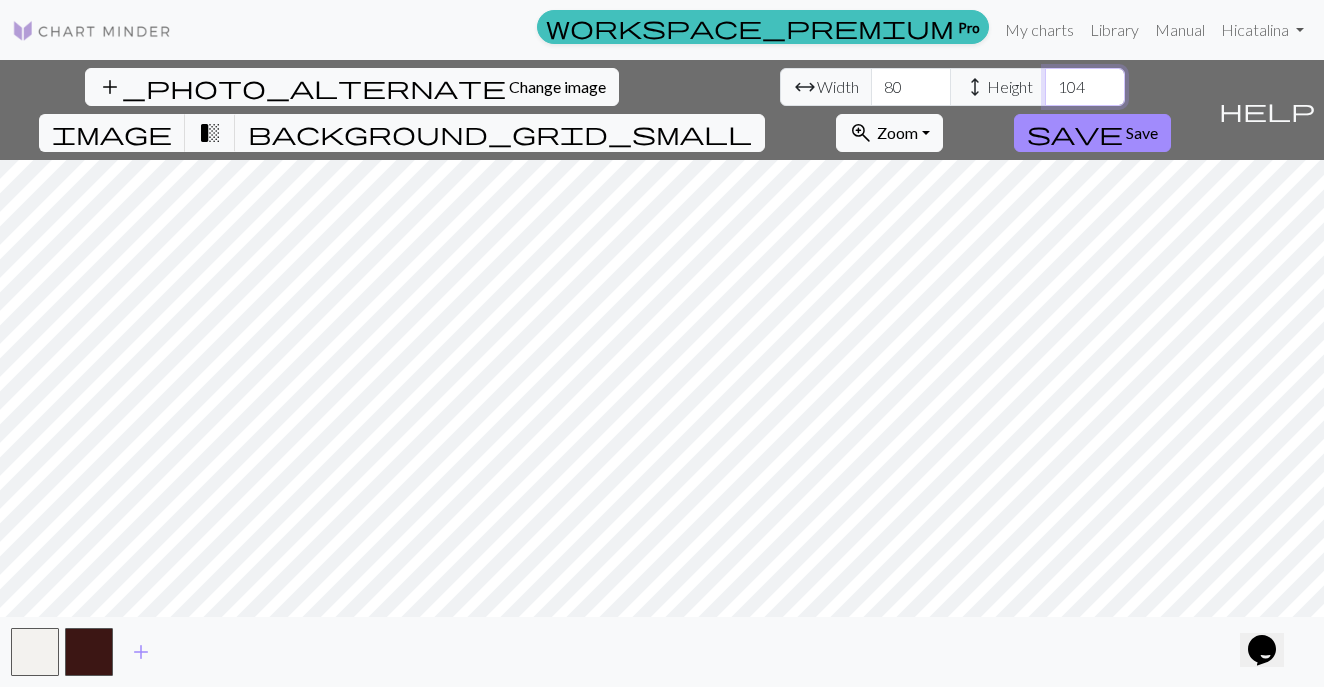 click on "104" at bounding box center [1085, 87] 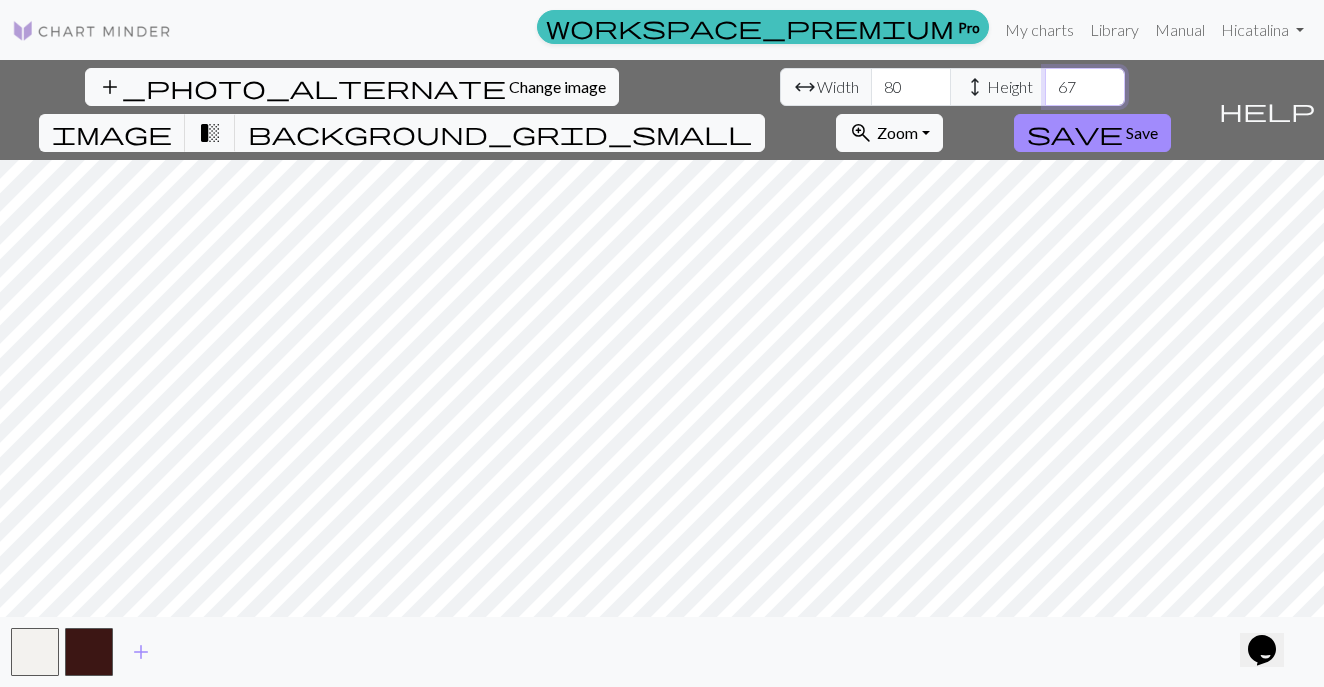 click on "67" at bounding box center (1085, 87) 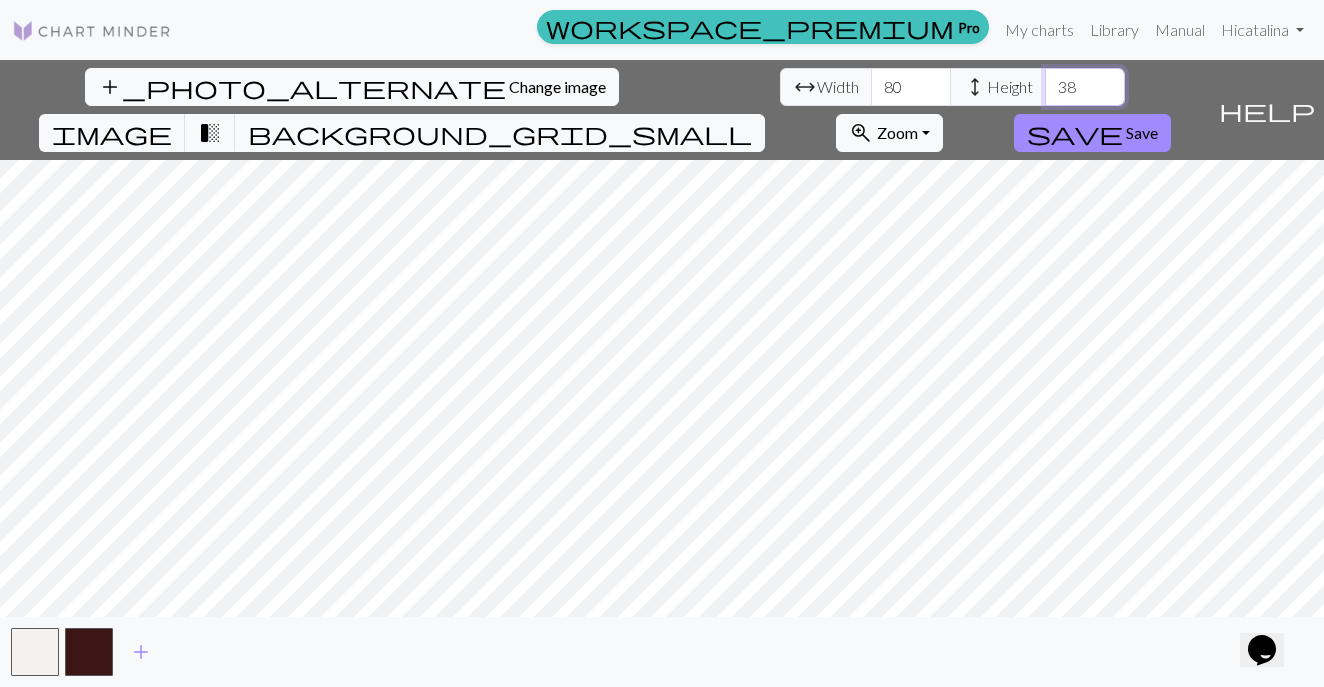 click on "38" at bounding box center (1085, 87) 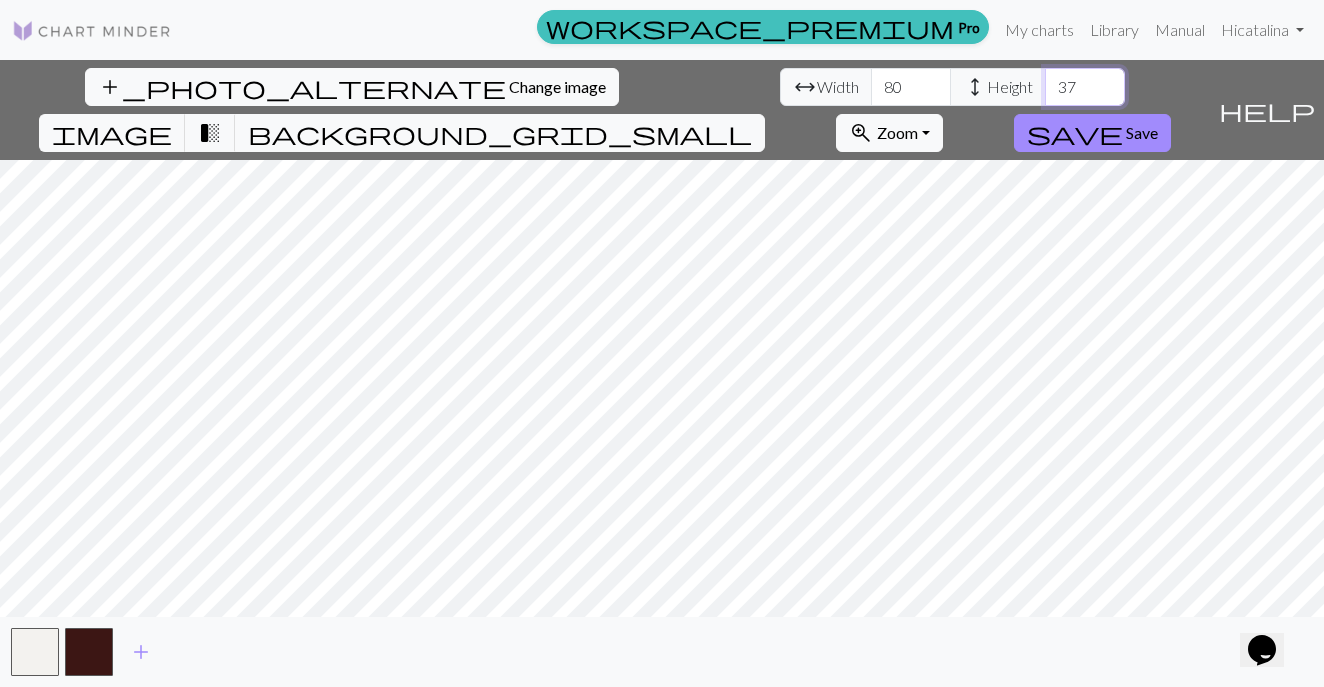 click on "37" at bounding box center (1085, 87) 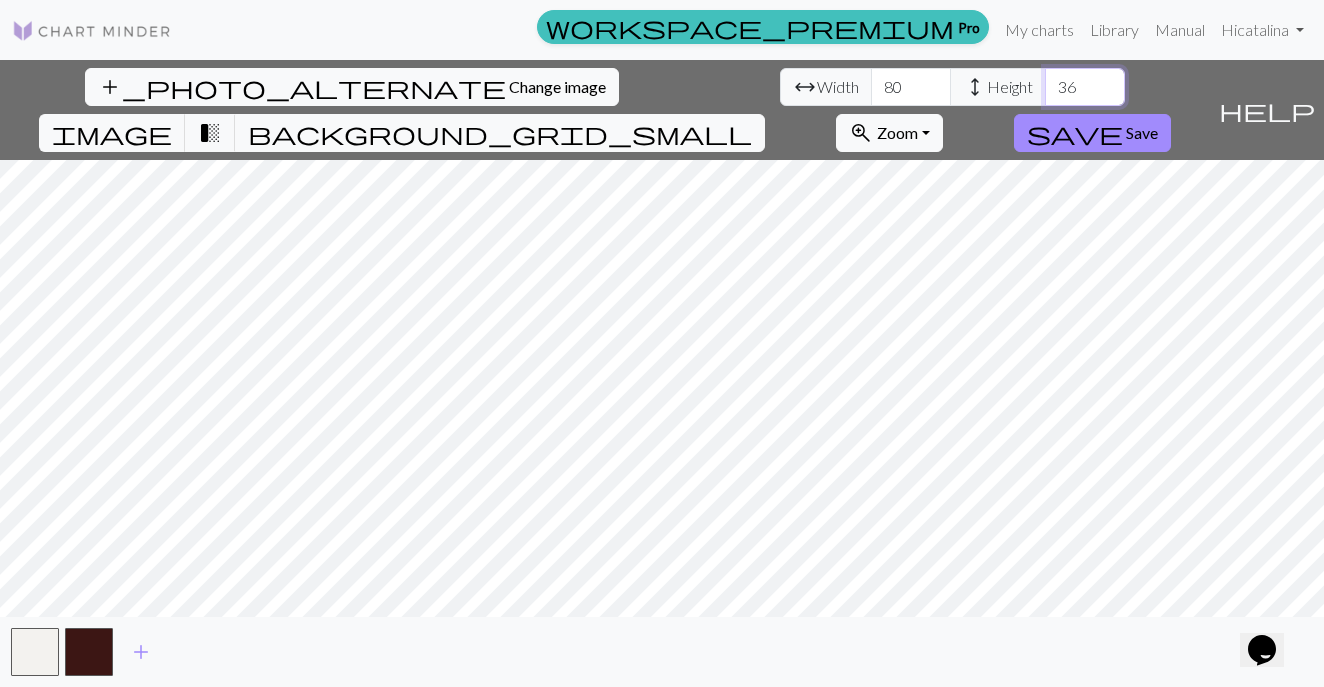 click on "36" at bounding box center (1085, 87) 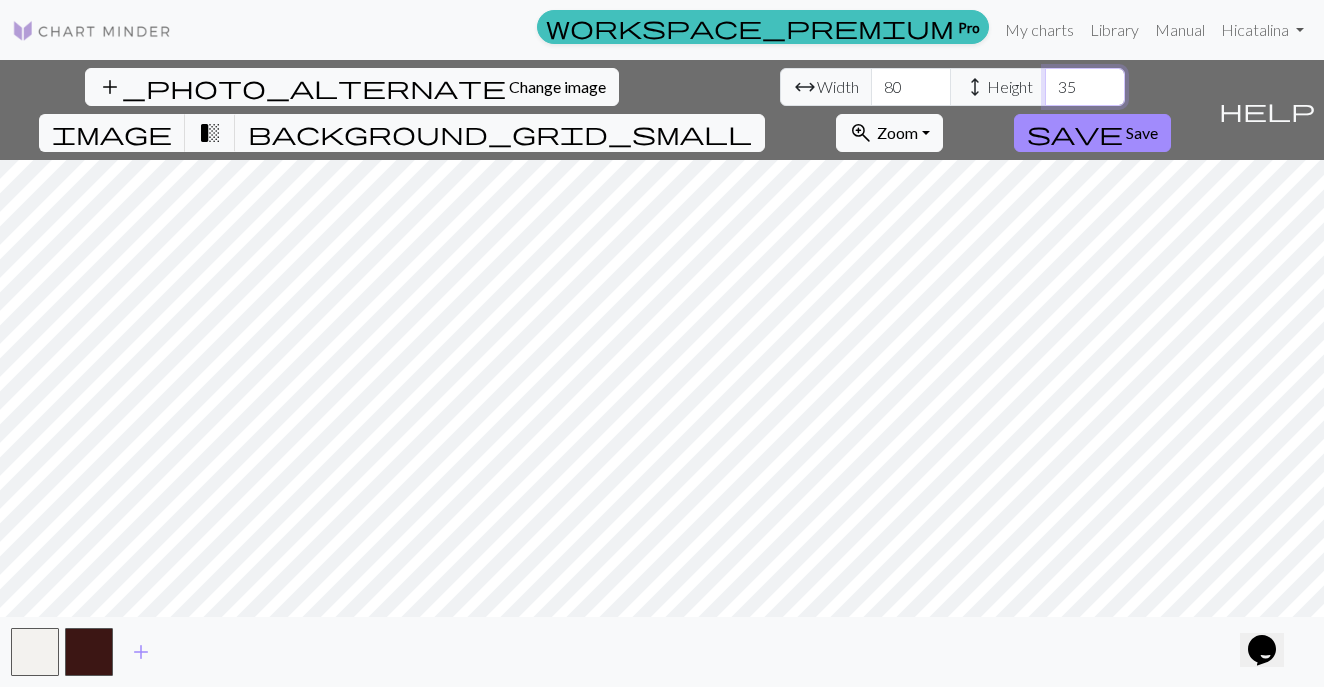 click on "35" at bounding box center [1085, 87] 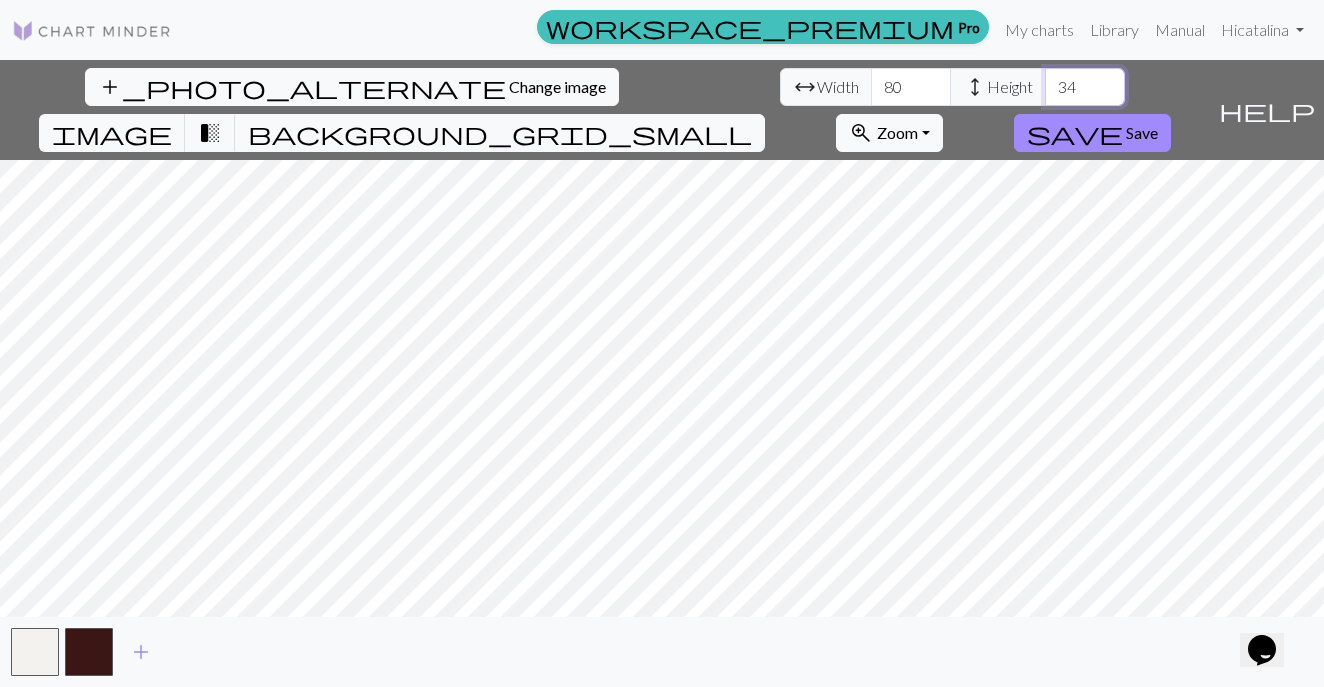 click on "34" at bounding box center [1085, 87] 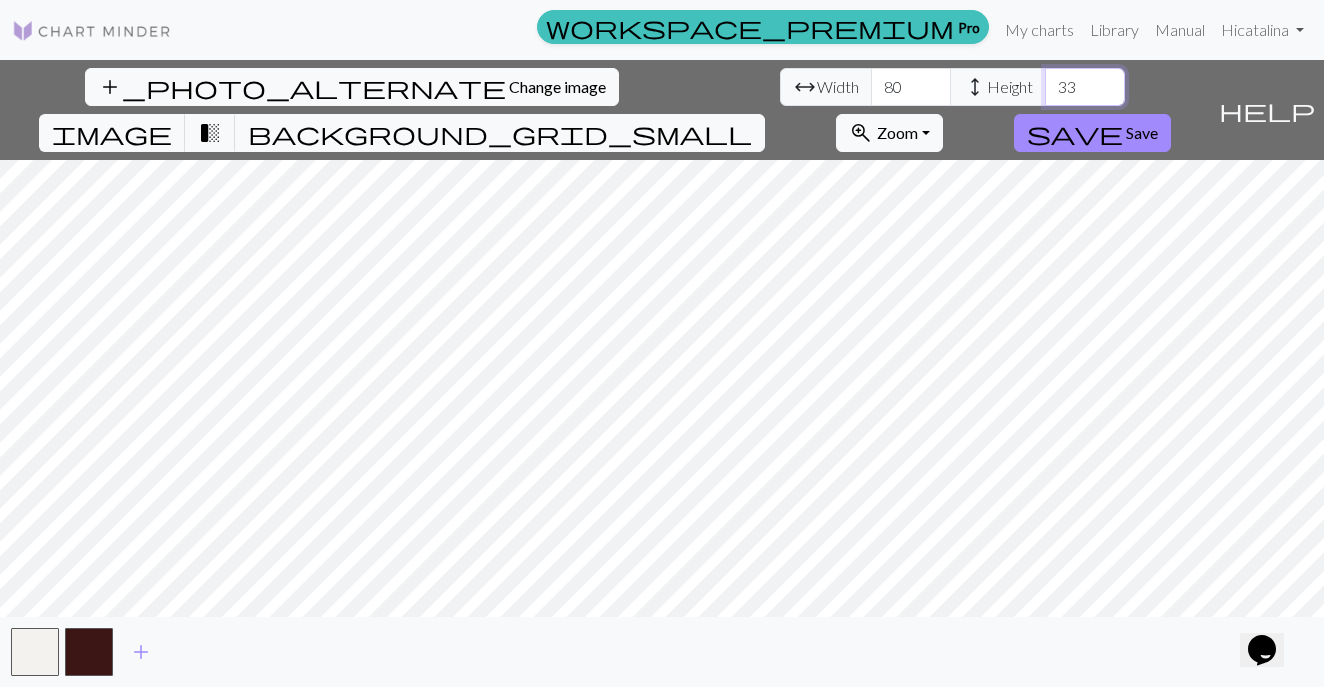 click on "33" at bounding box center [1085, 87] 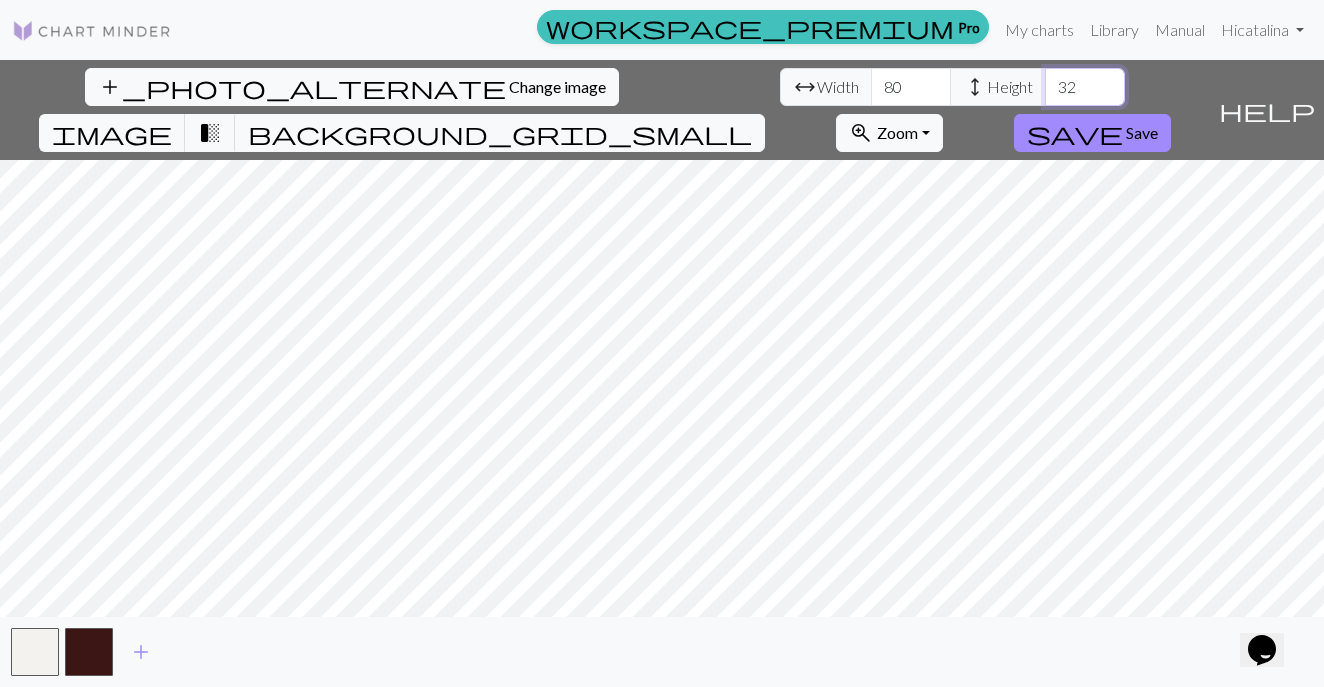 click on "32" at bounding box center (1085, 87) 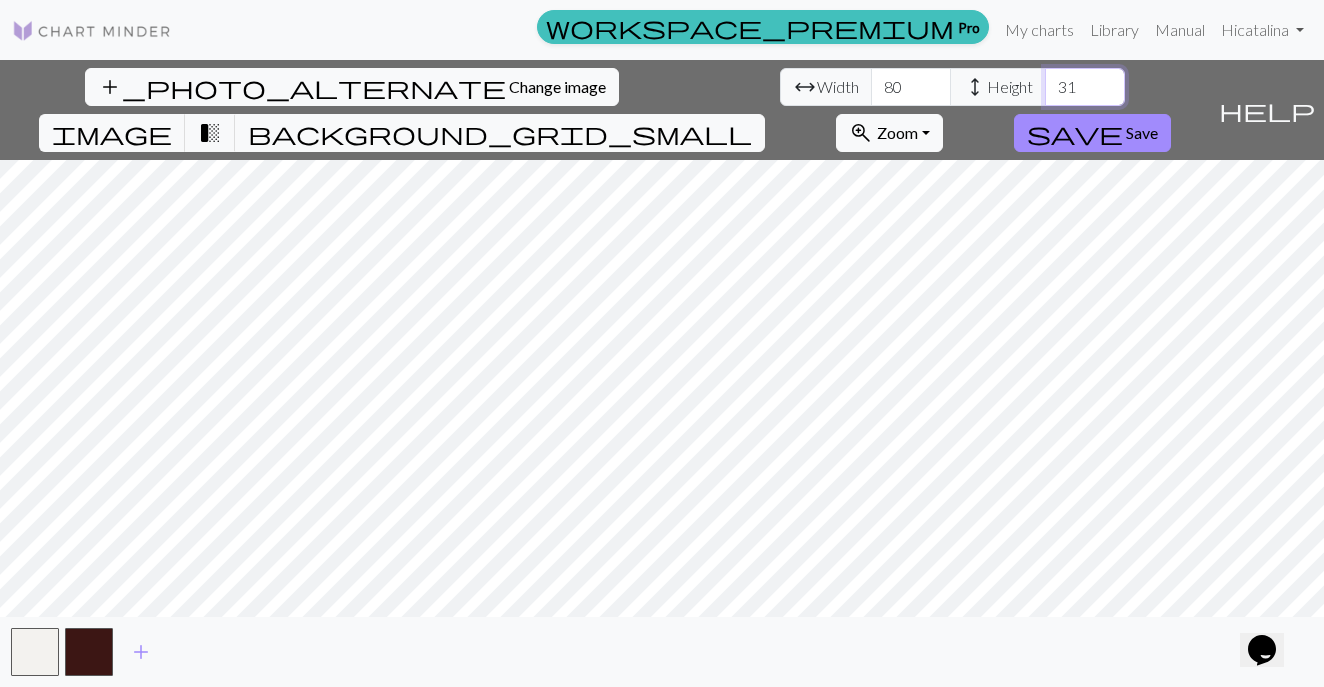 click on "31" at bounding box center [1085, 87] 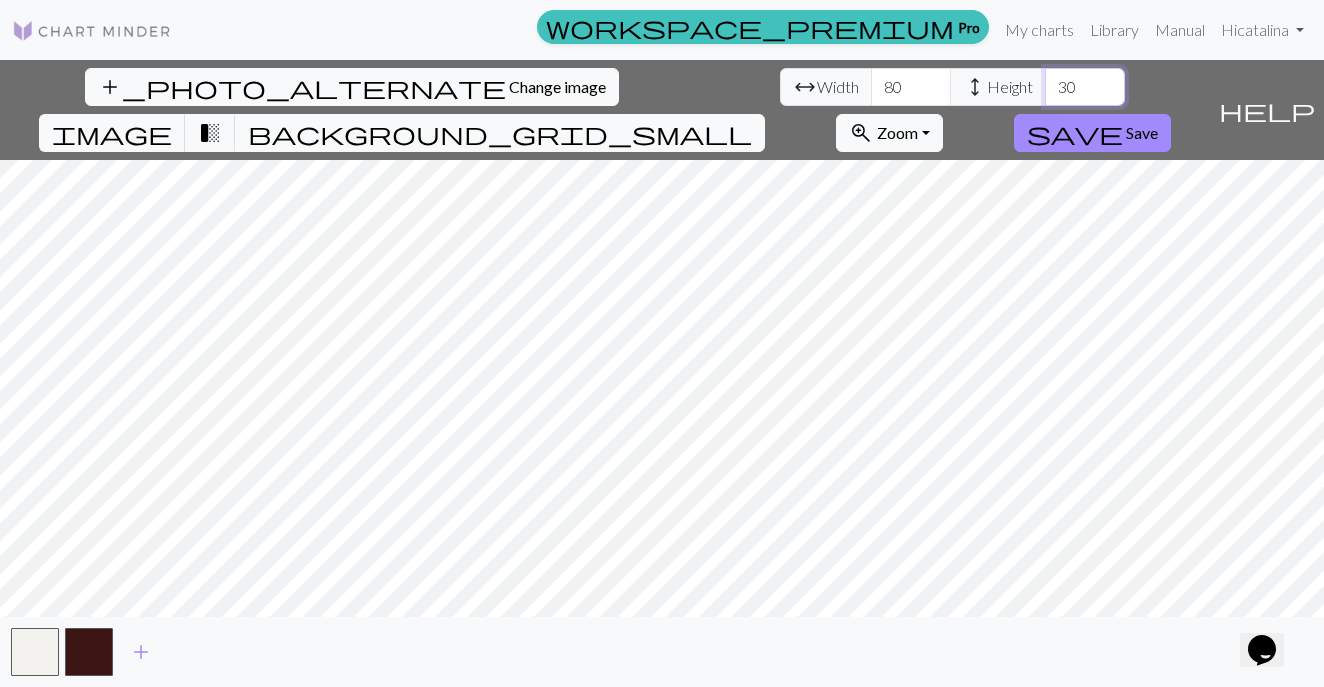 click on "30" at bounding box center [1085, 87] 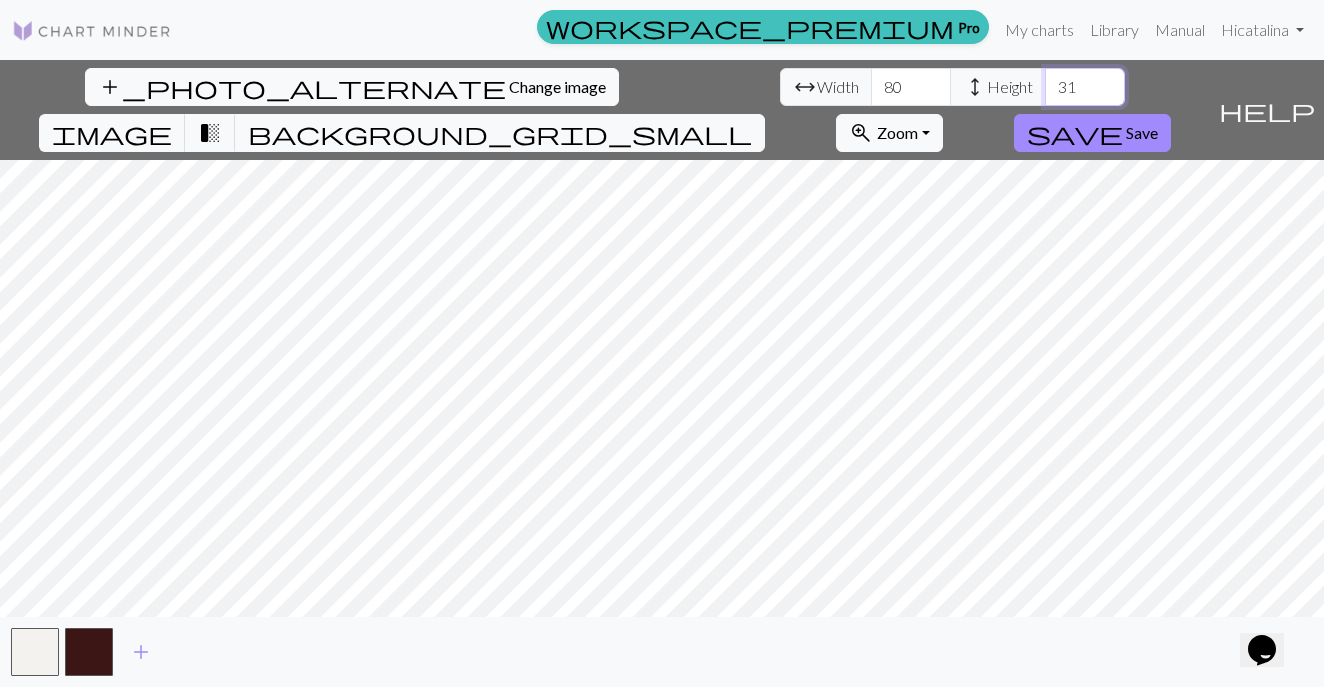 click on "31" at bounding box center [1085, 87] 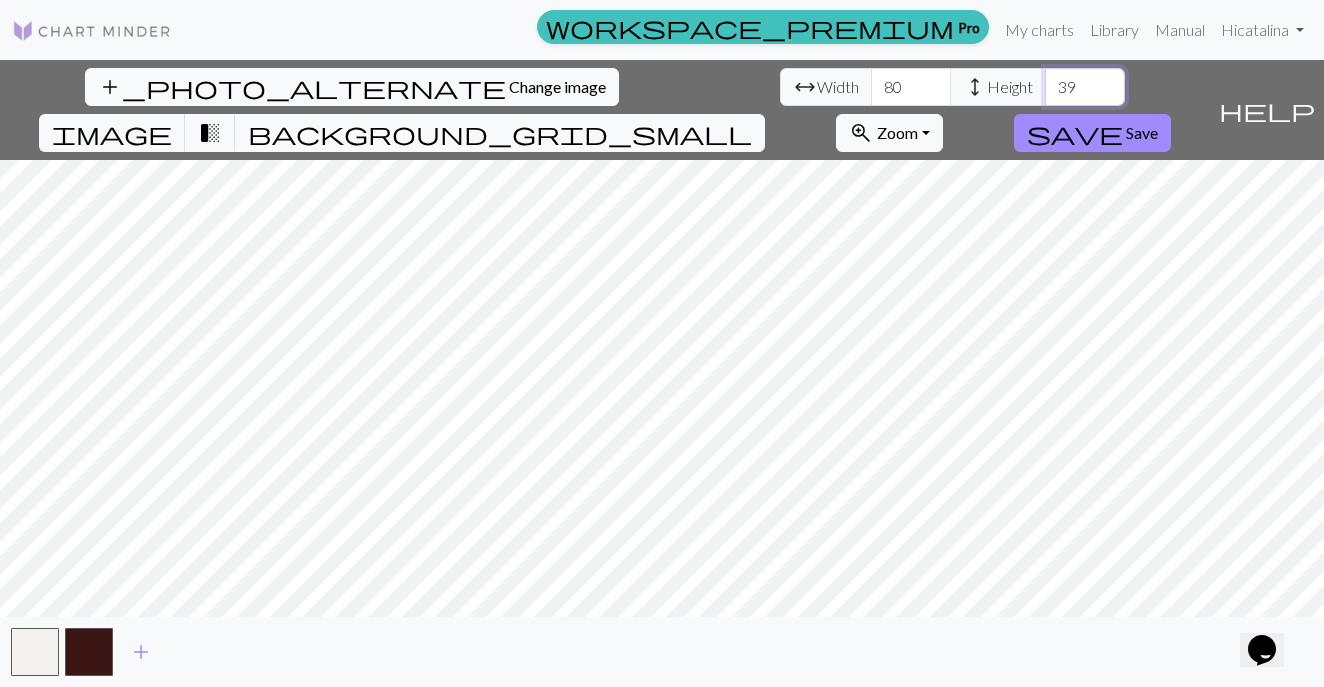 click on "39" at bounding box center [1085, 87] 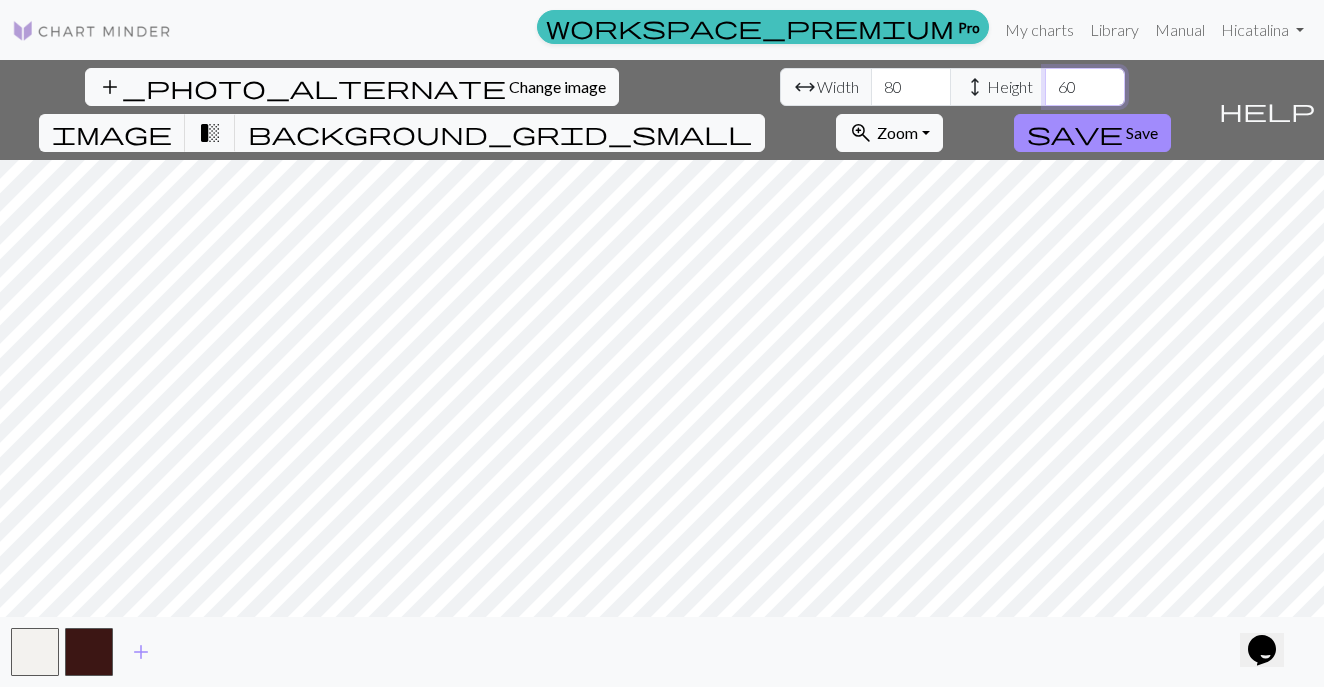 click on "60" at bounding box center [1085, 87] 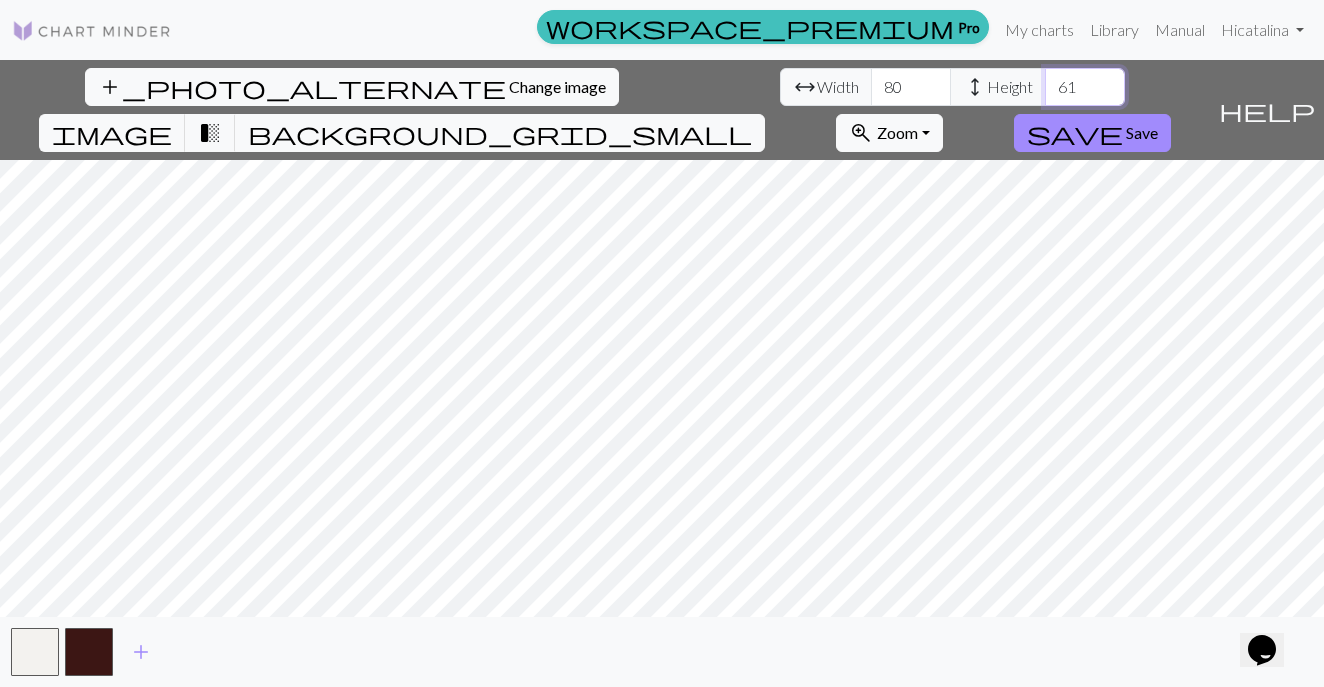 click on "61" at bounding box center [1085, 87] 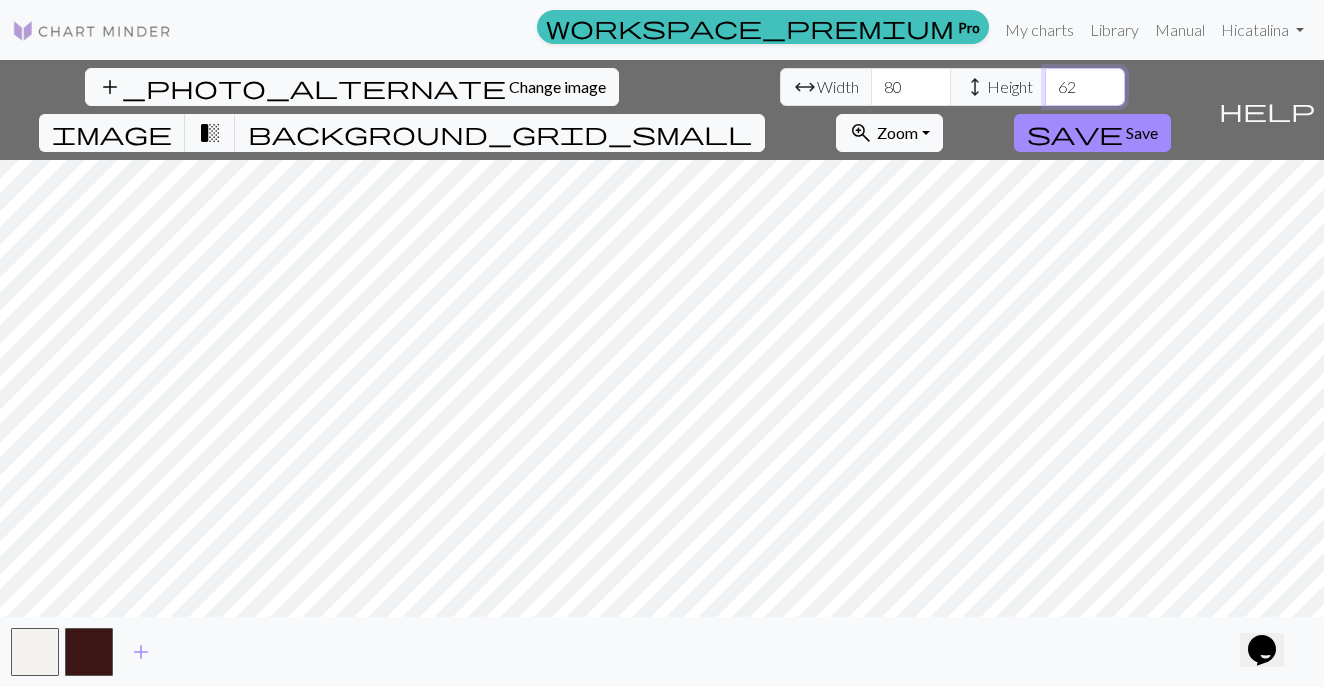click on "62" at bounding box center [1085, 87] 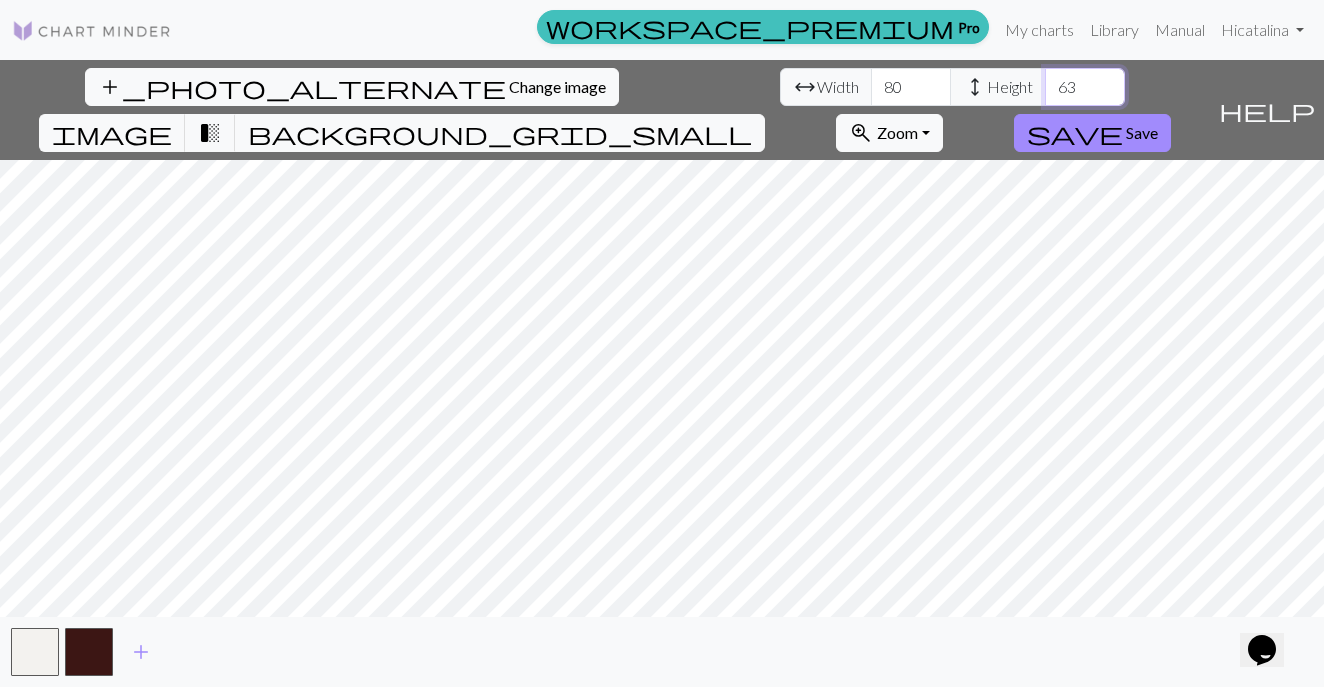 click on "63" at bounding box center [1085, 87] 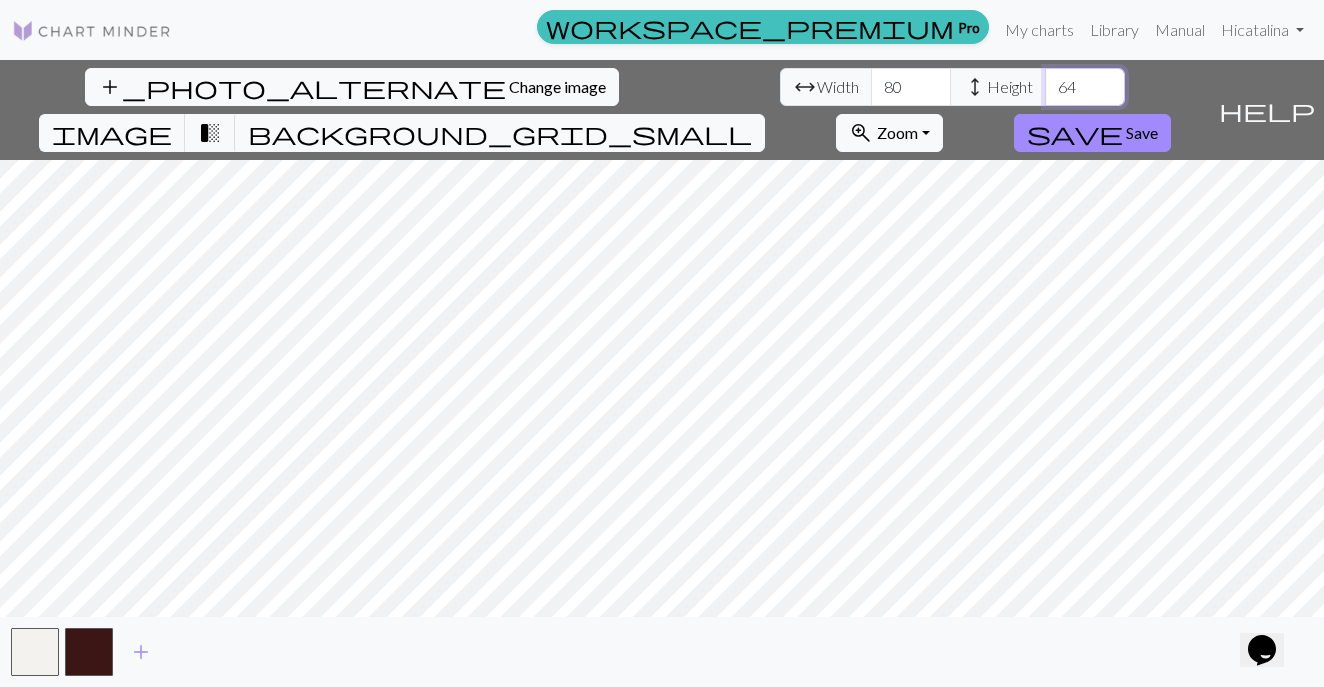 click on "64" at bounding box center [1085, 87] 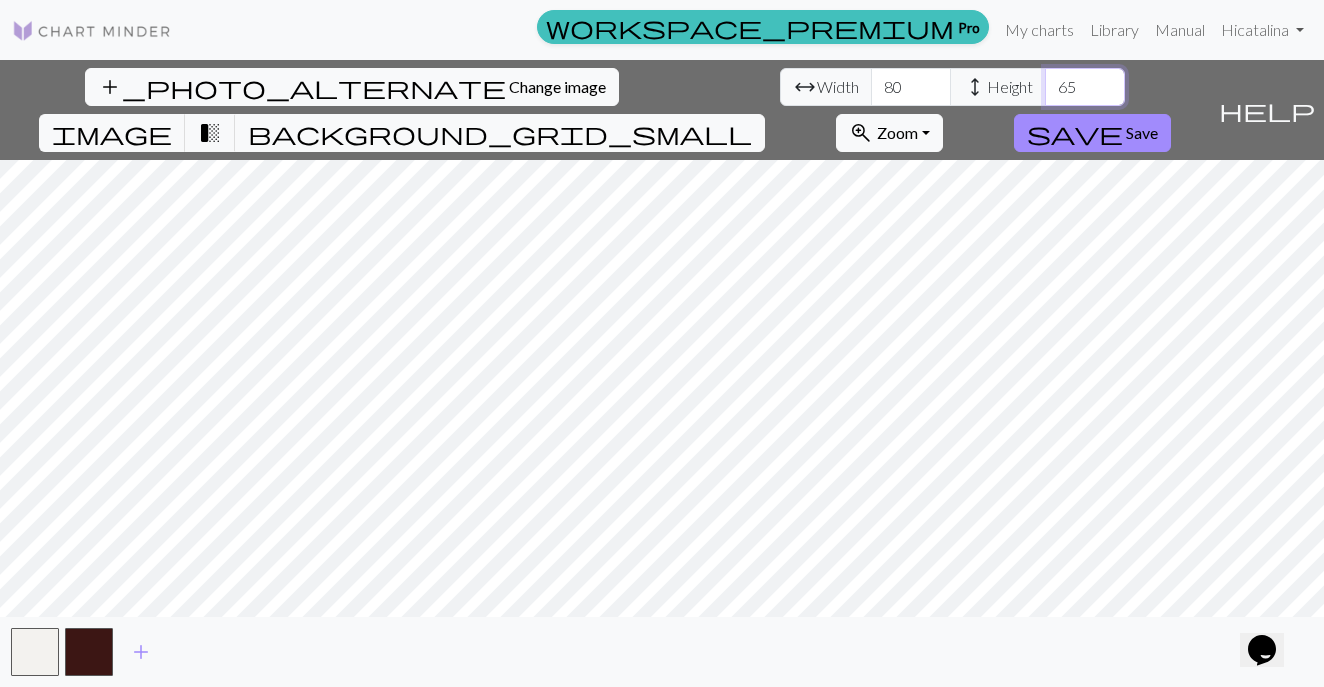 click on "65" at bounding box center [1085, 87] 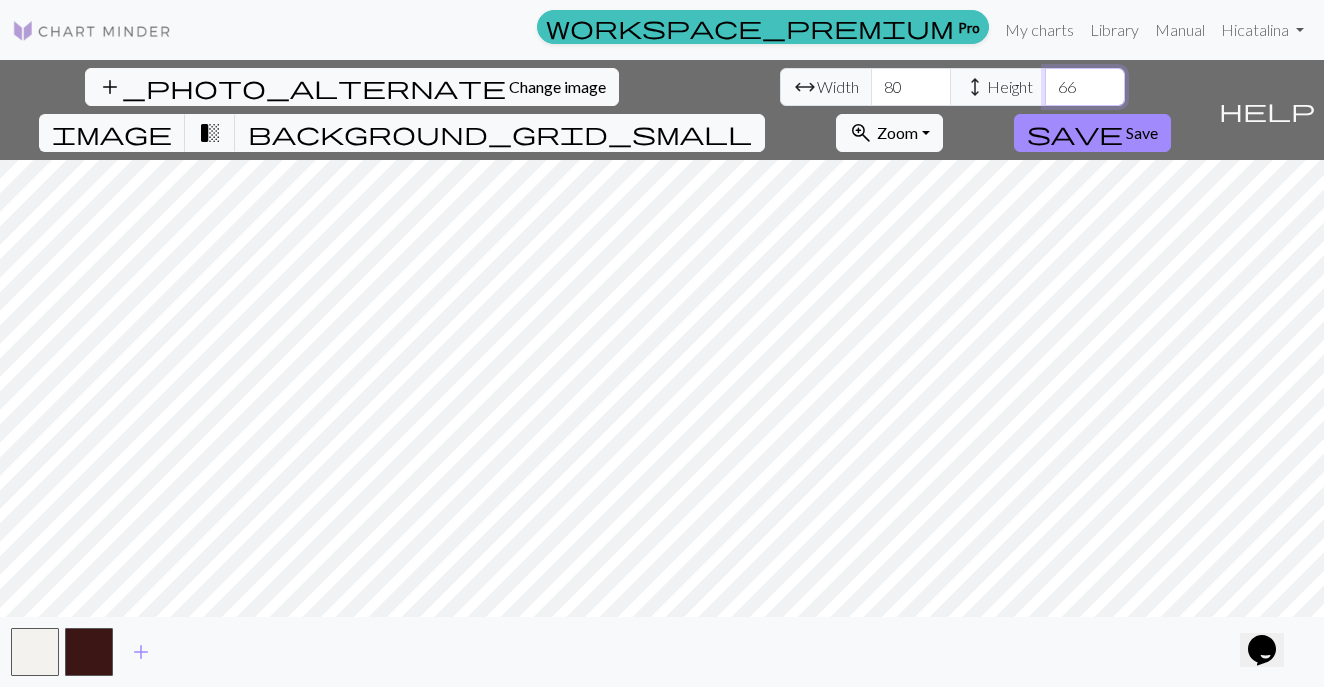 click on "66" at bounding box center (1085, 87) 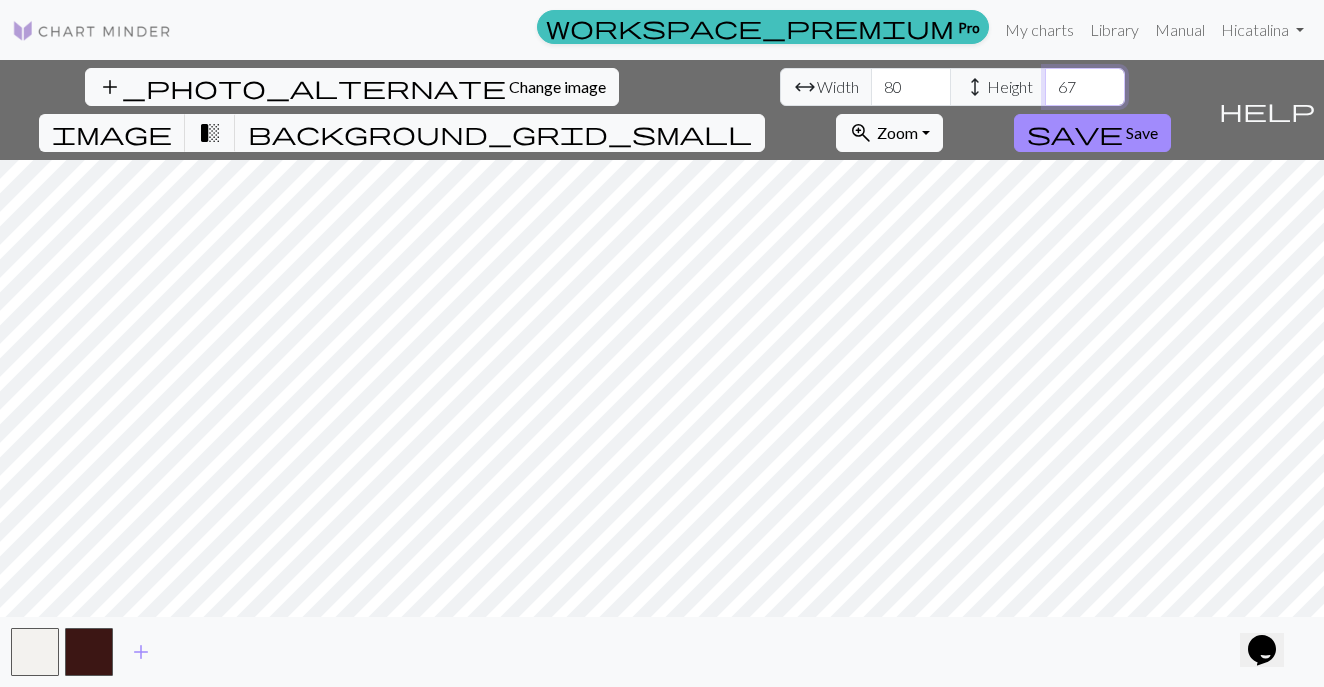 click on "67" at bounding box center (1085, 87) 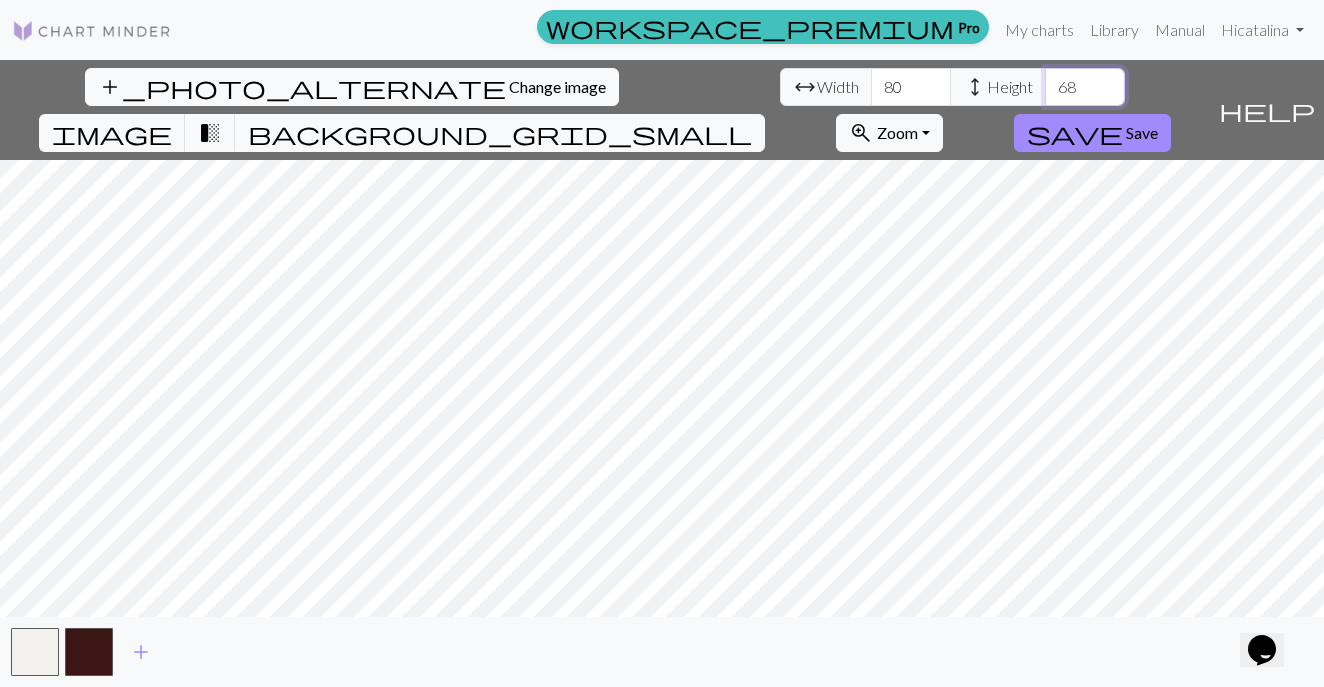 click on "68" at bounding box center [1085, 87] 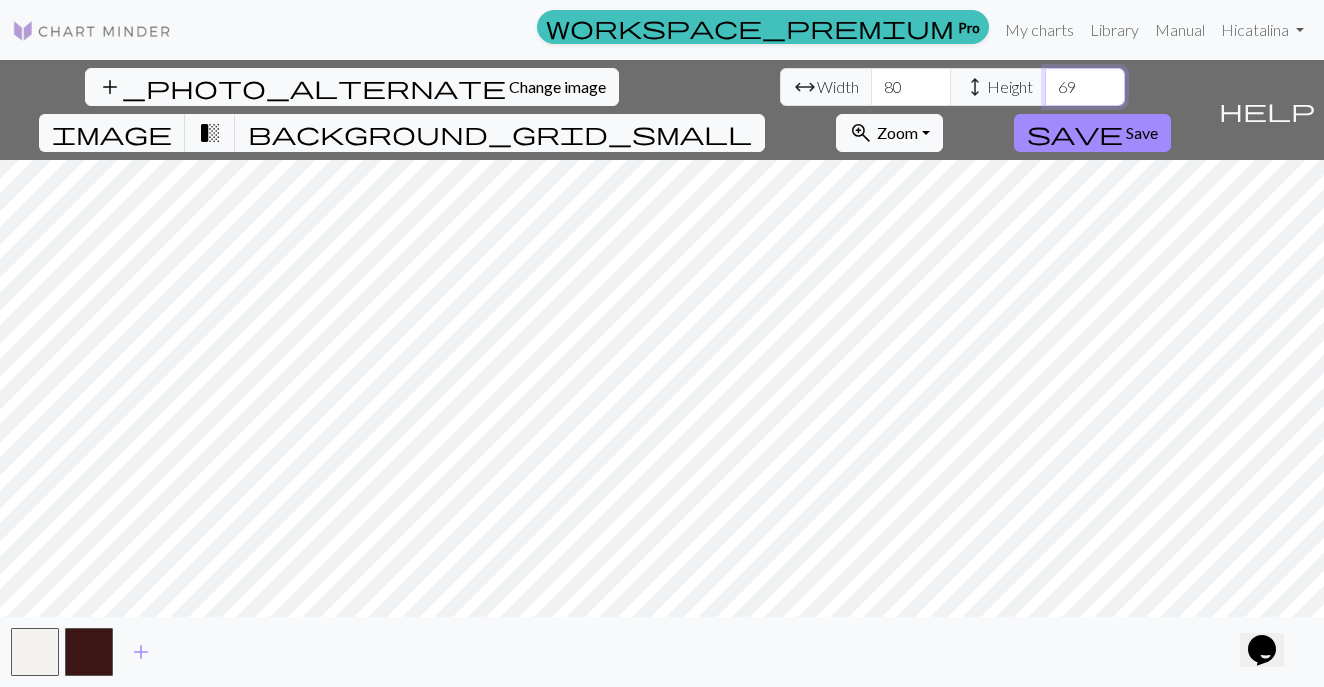 click on "69" at bounding box center [1085, 87] 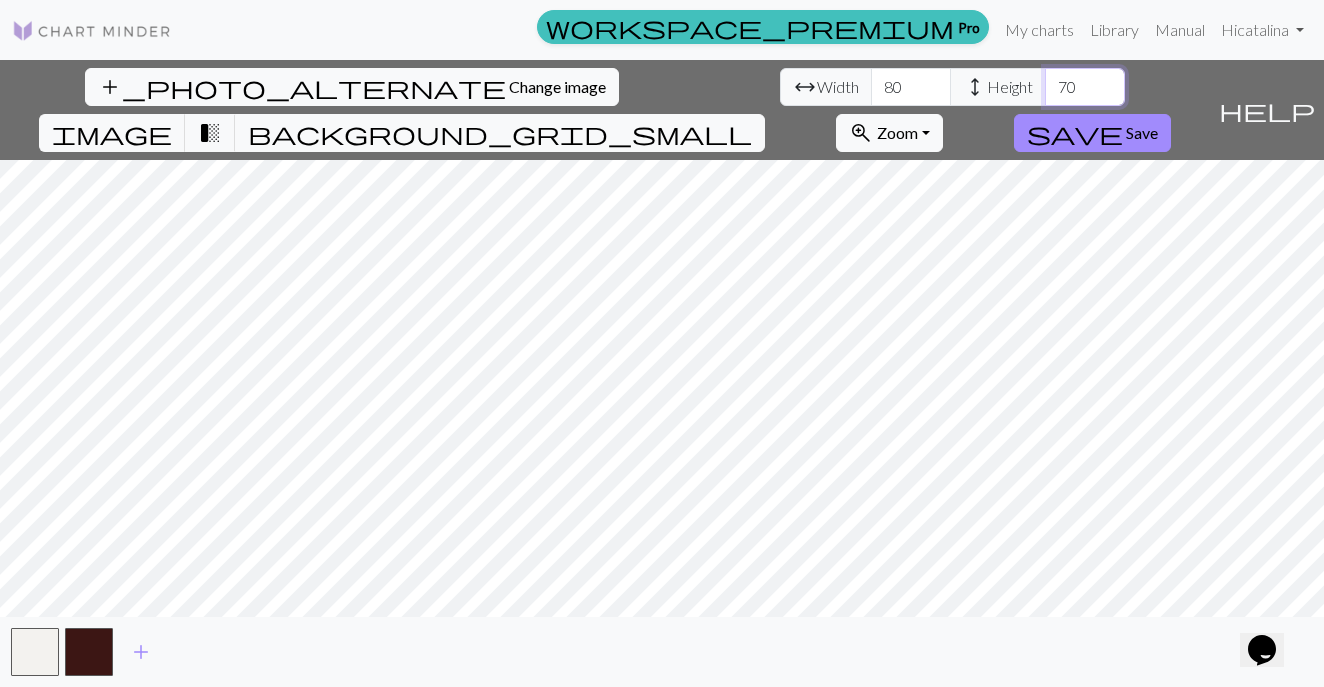 click on "70" at bounding box center (1085, 87) 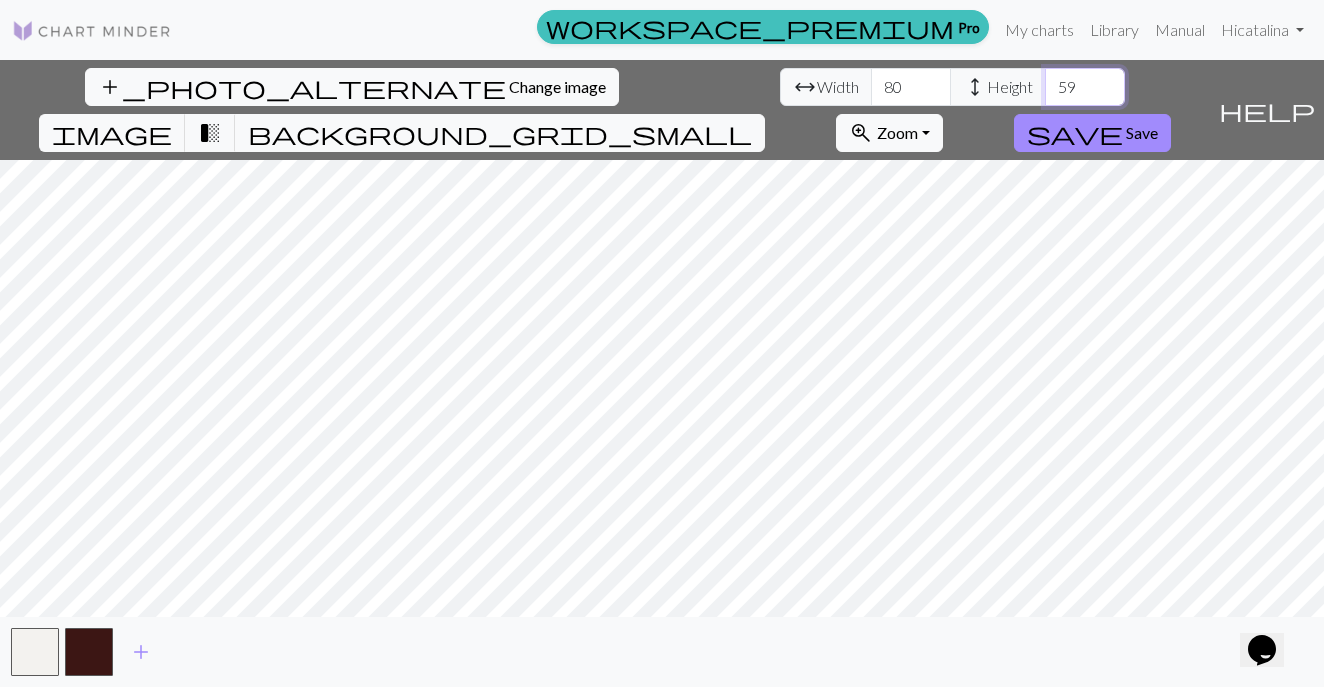click on "59" at bounding box center [1085, 87] 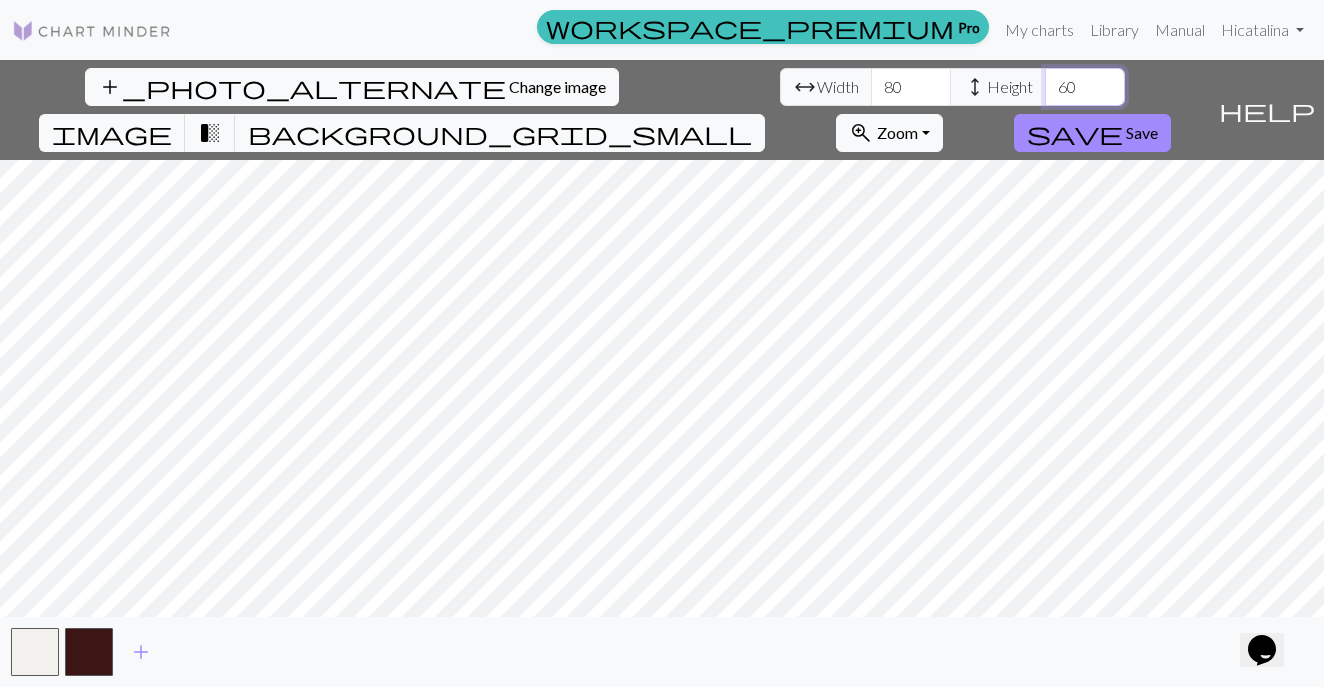 click on "60" at bounding box center [1085, 87] 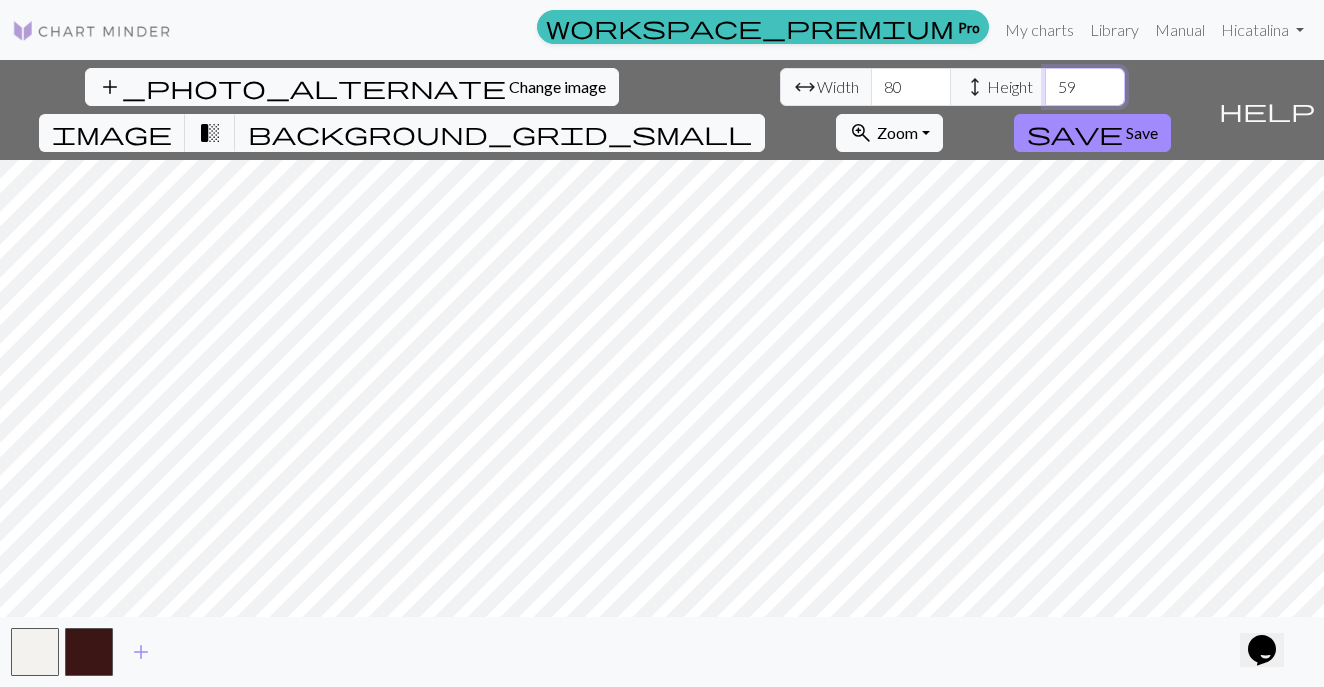 click on "59" at bounding box center [1085, 87] 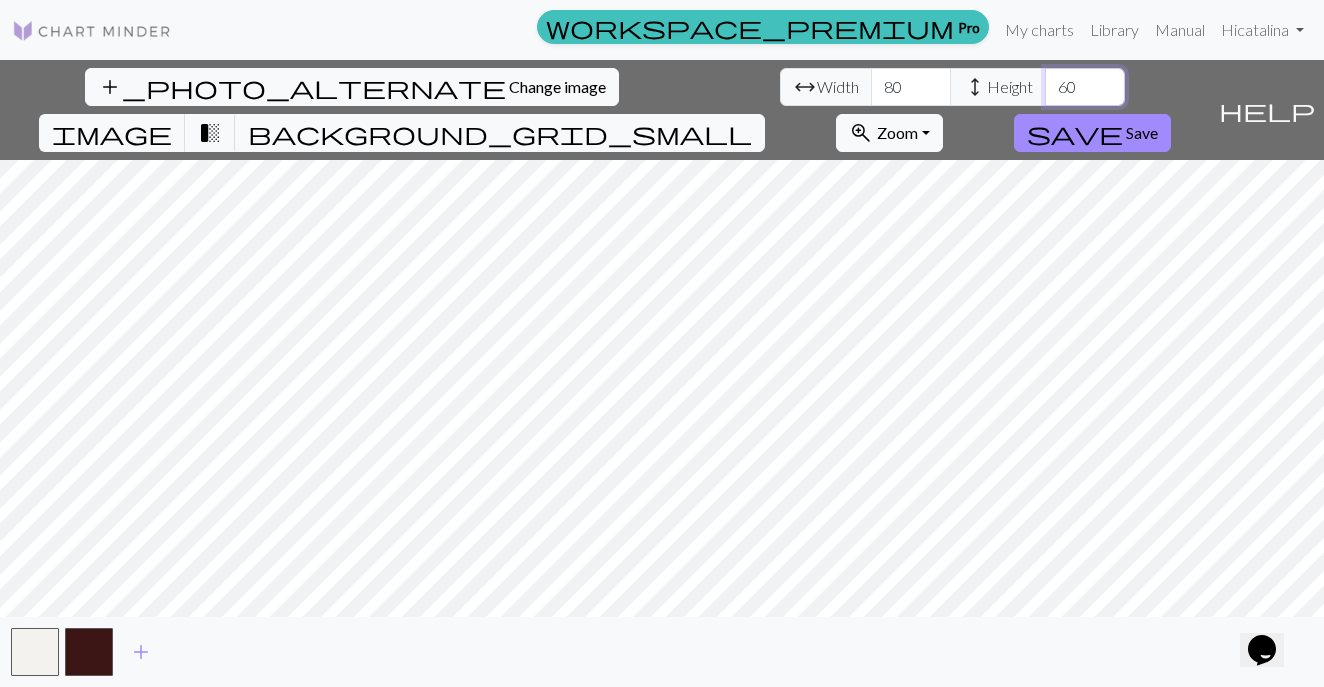 click on "60" at bounding box center [1085, 87] 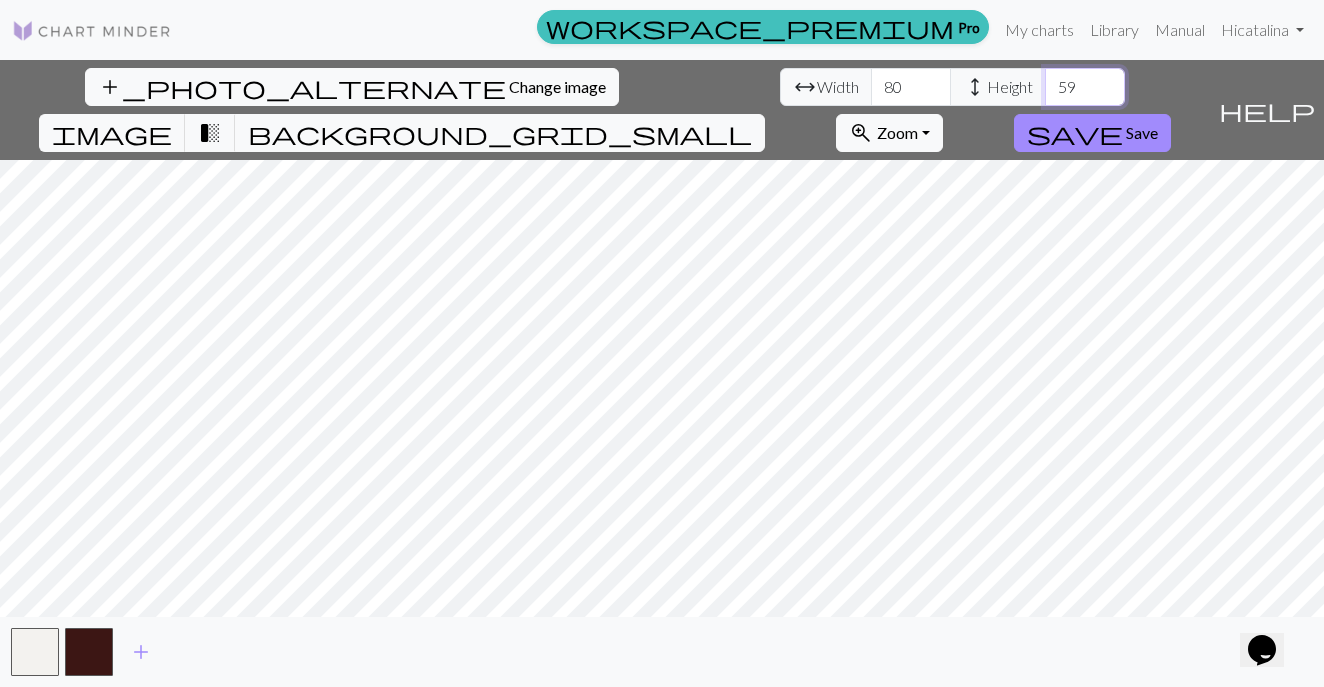 click on "59" at bounding box center [1085, 87] 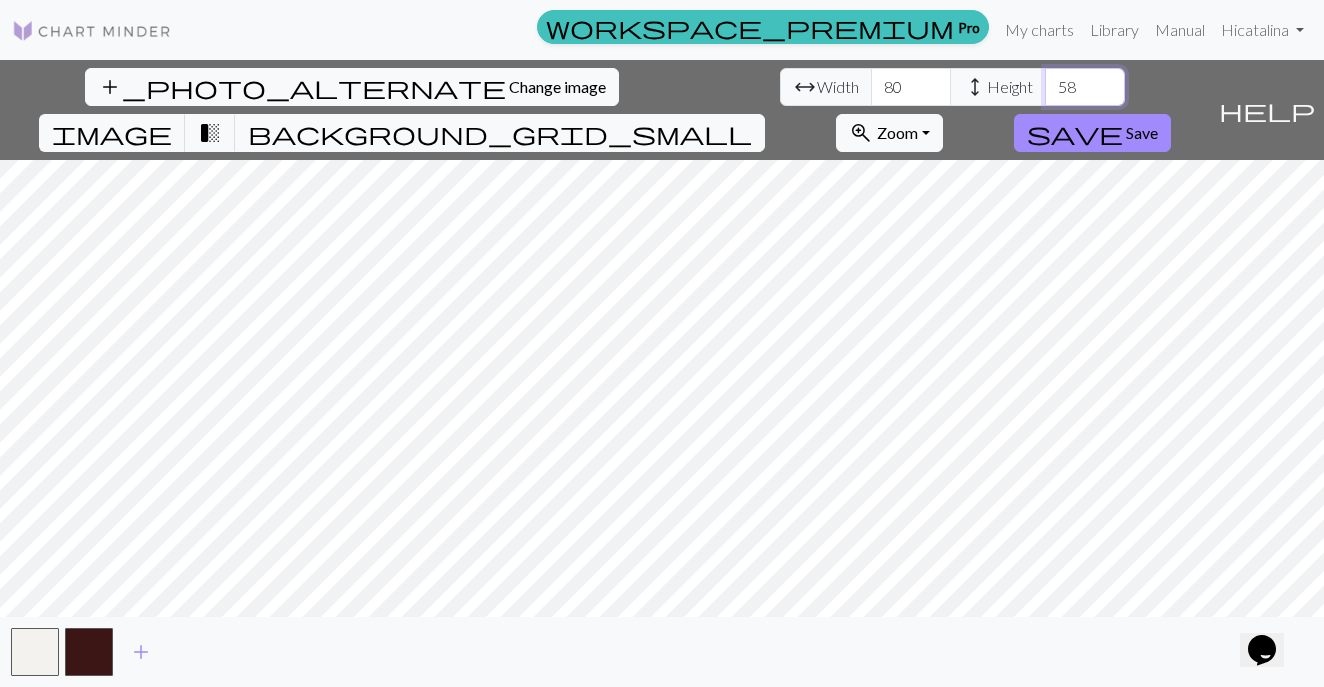 click on "58" at bounding box center [1085, 87] 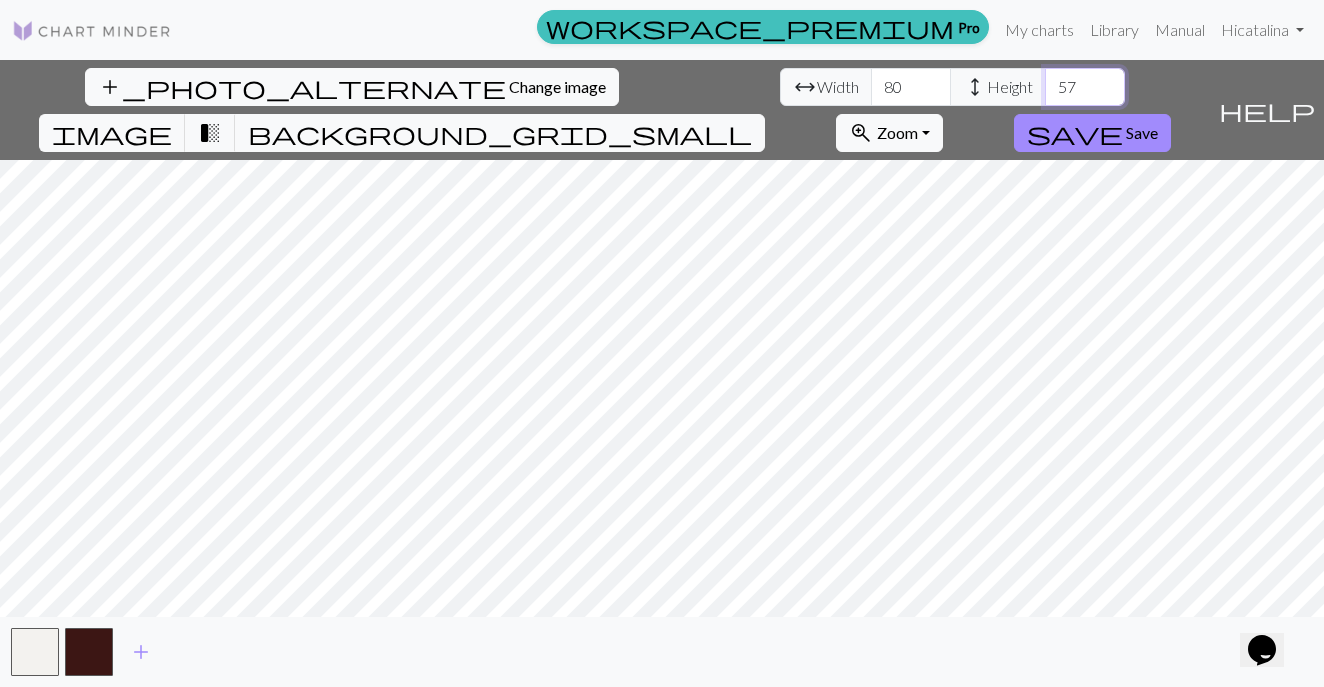 click on "57" at bounding box center (1085, 87) 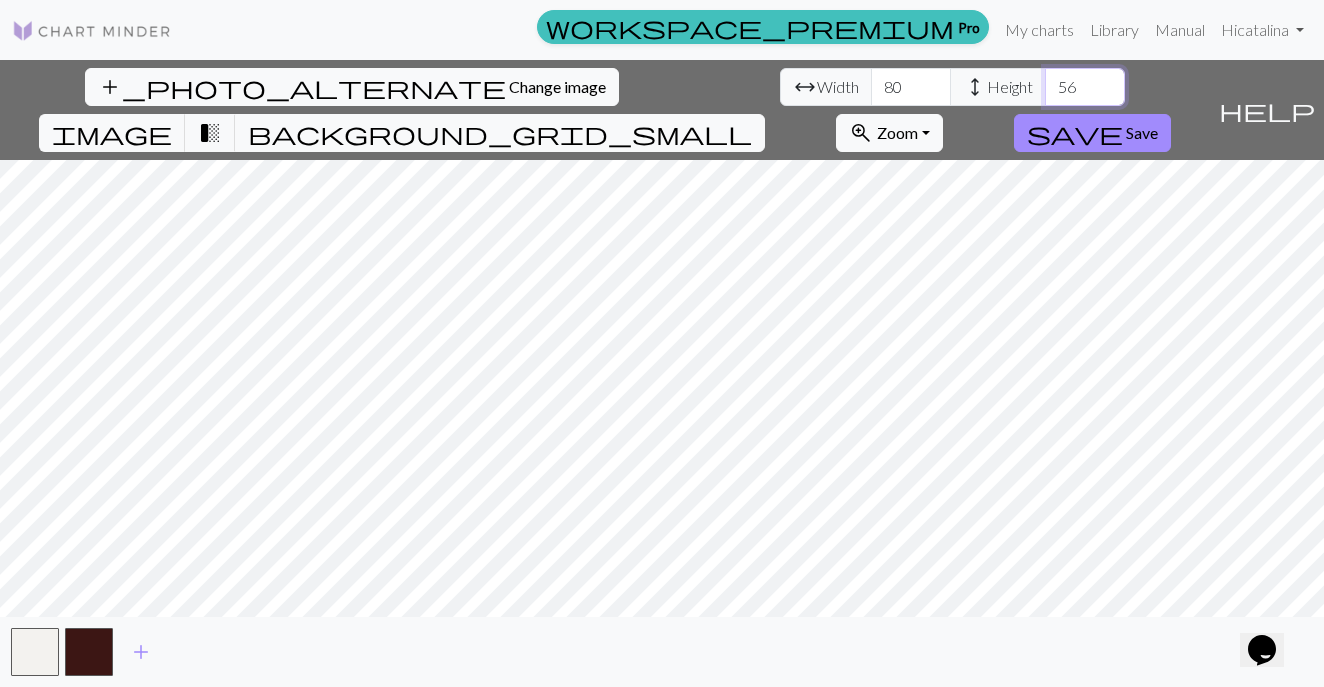 click on "56" at bounding box center [1085, 87] 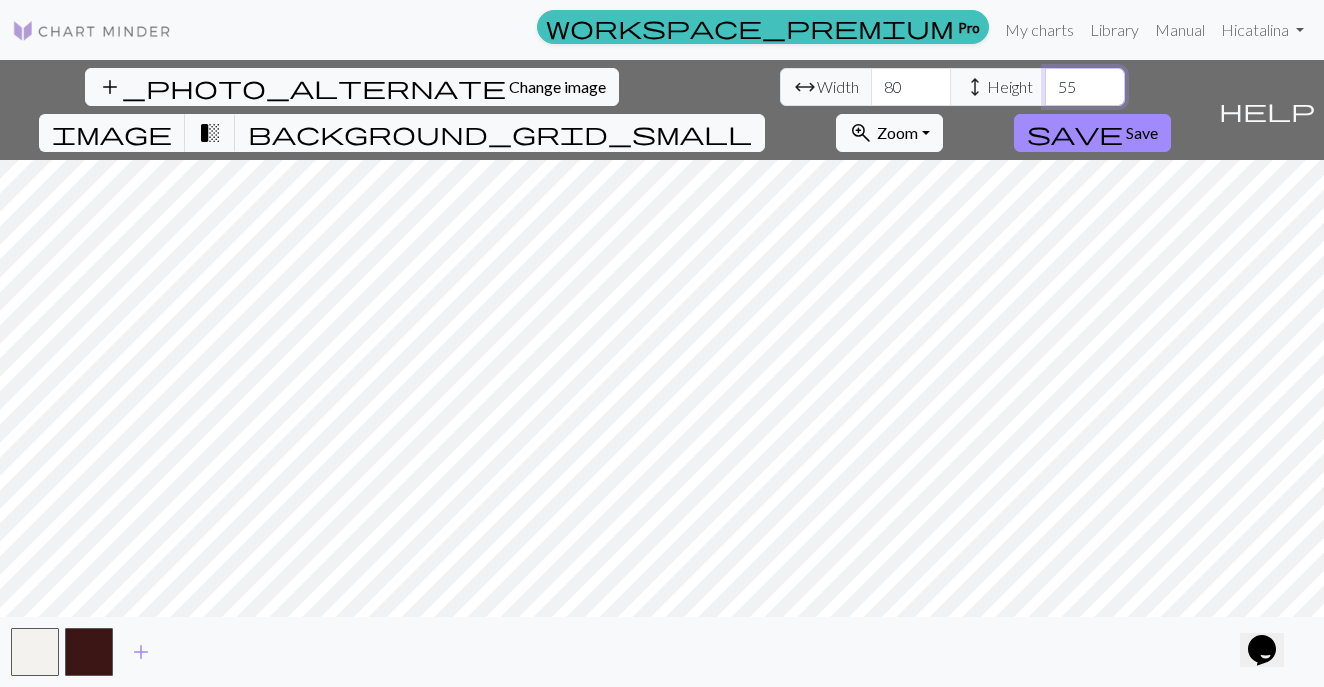 click on "55" at bounding box center (1085, 87) 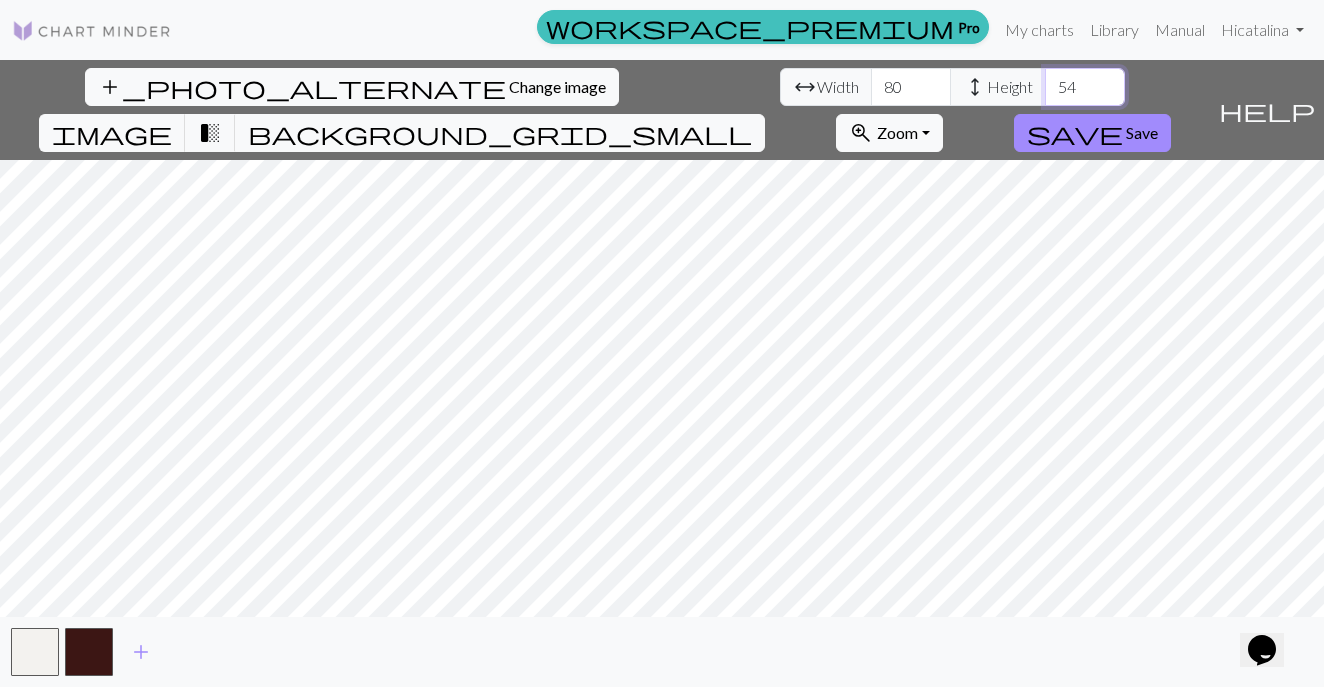 click on "54" at bounding box center (1085, 87) 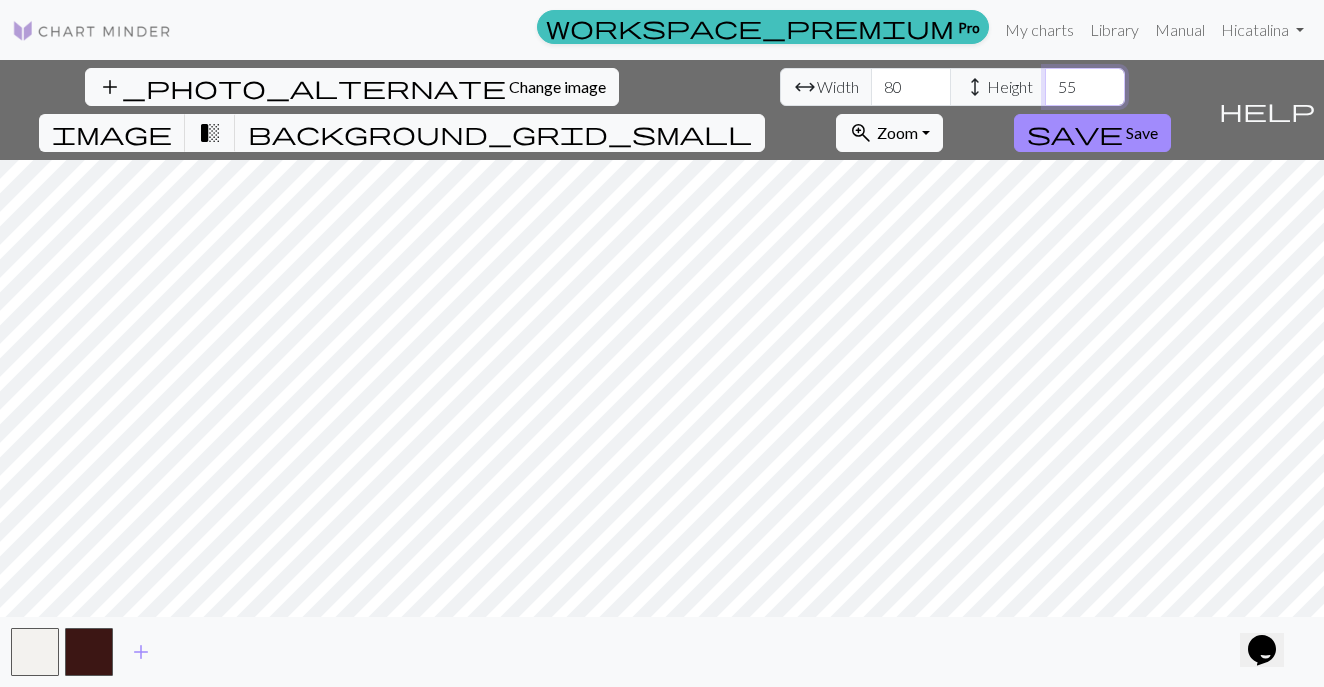 click on "55" at bounding box center [1085, 87] 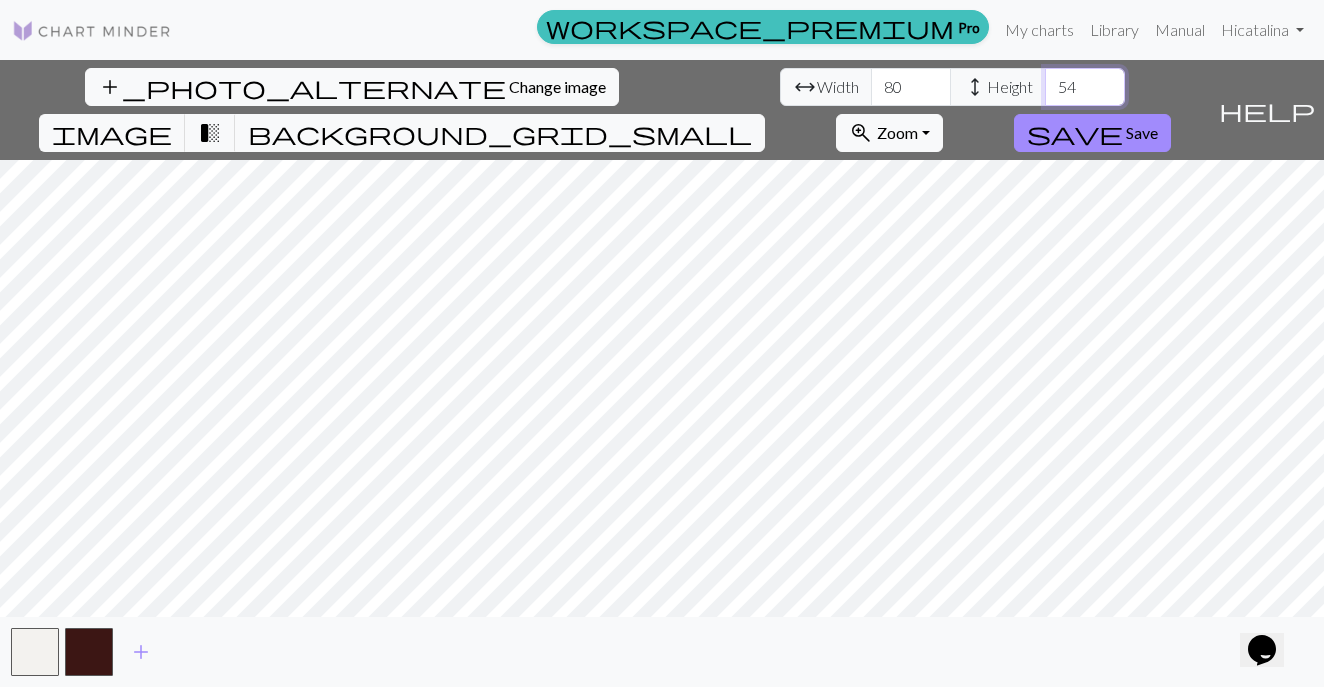 click on "54" at bounding box center [1085, 87] 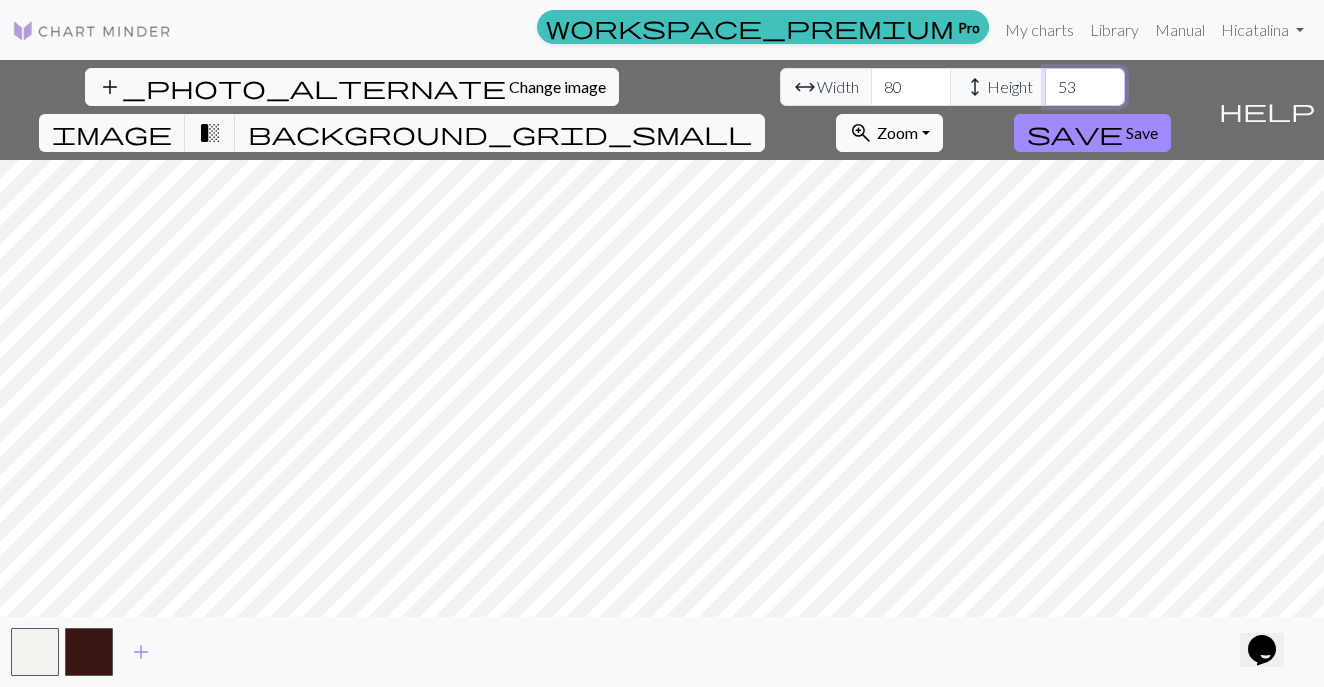 click on "53" at bounding box center (1085, 87) 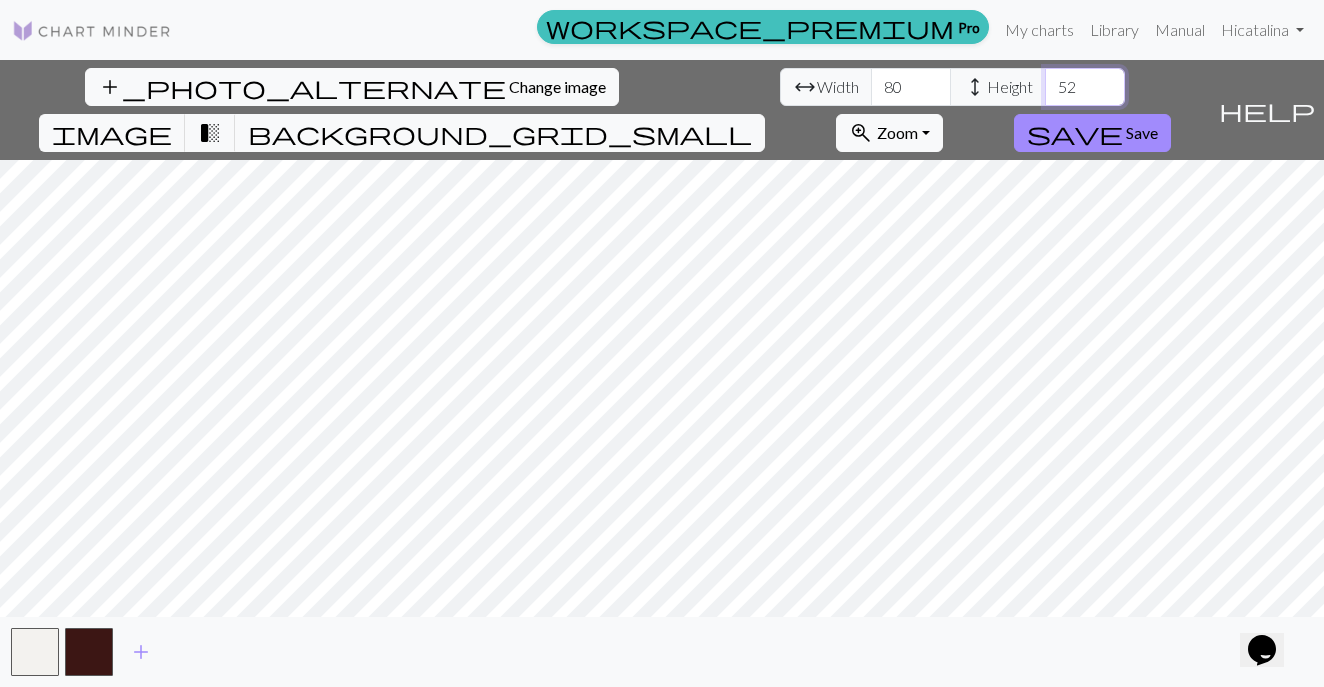 click on "52" at bounding box center (1085, 87) 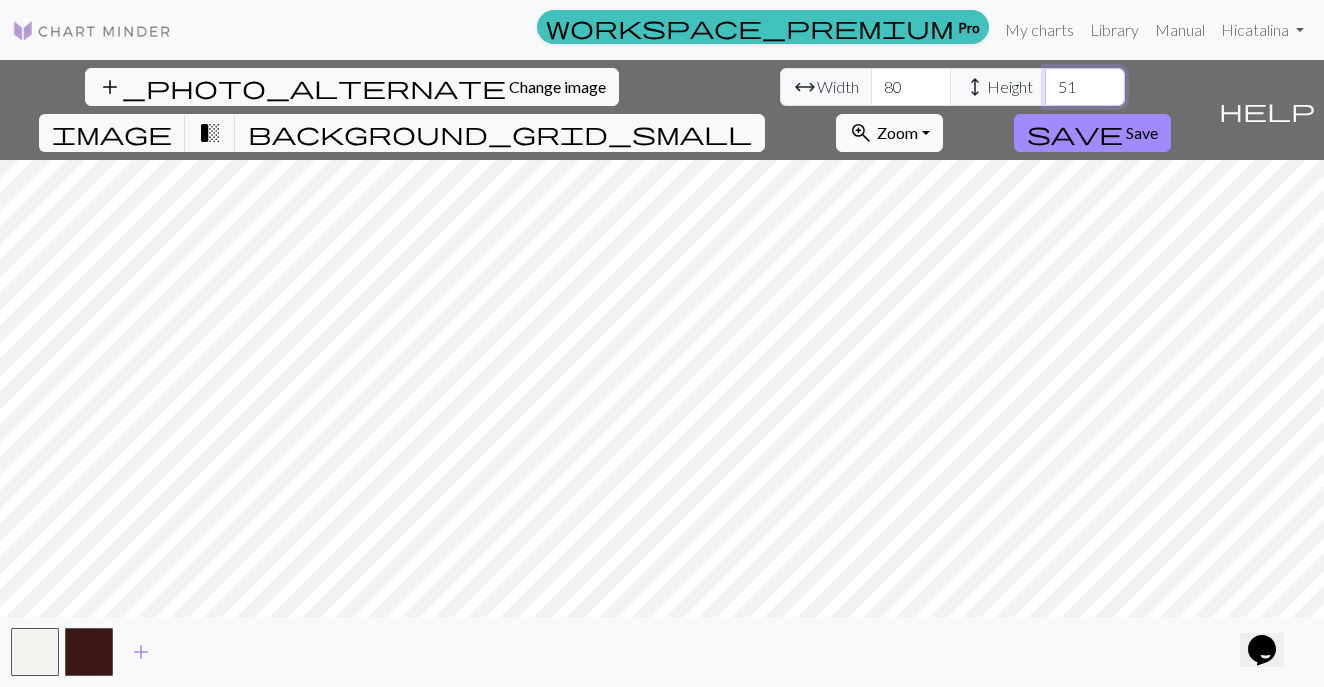 click on "51" at bounding box center [1085, 87] 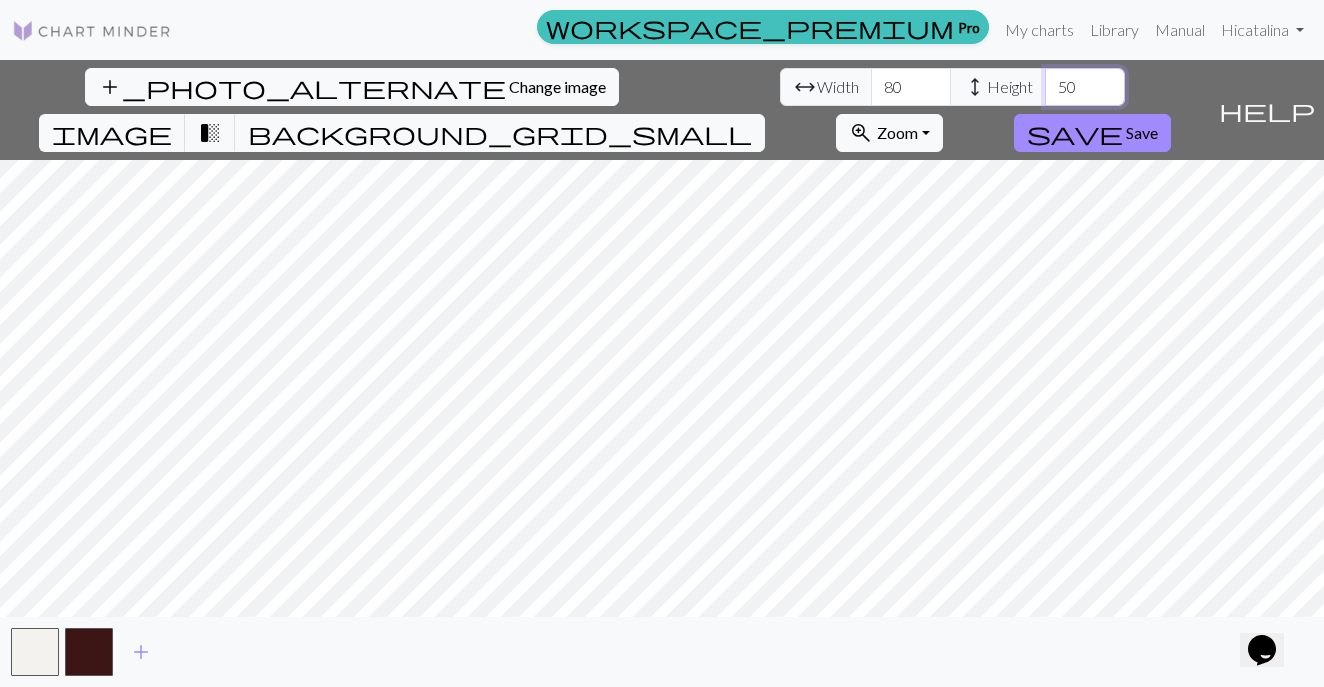 click on "50" at bounding box center (1085, 87) 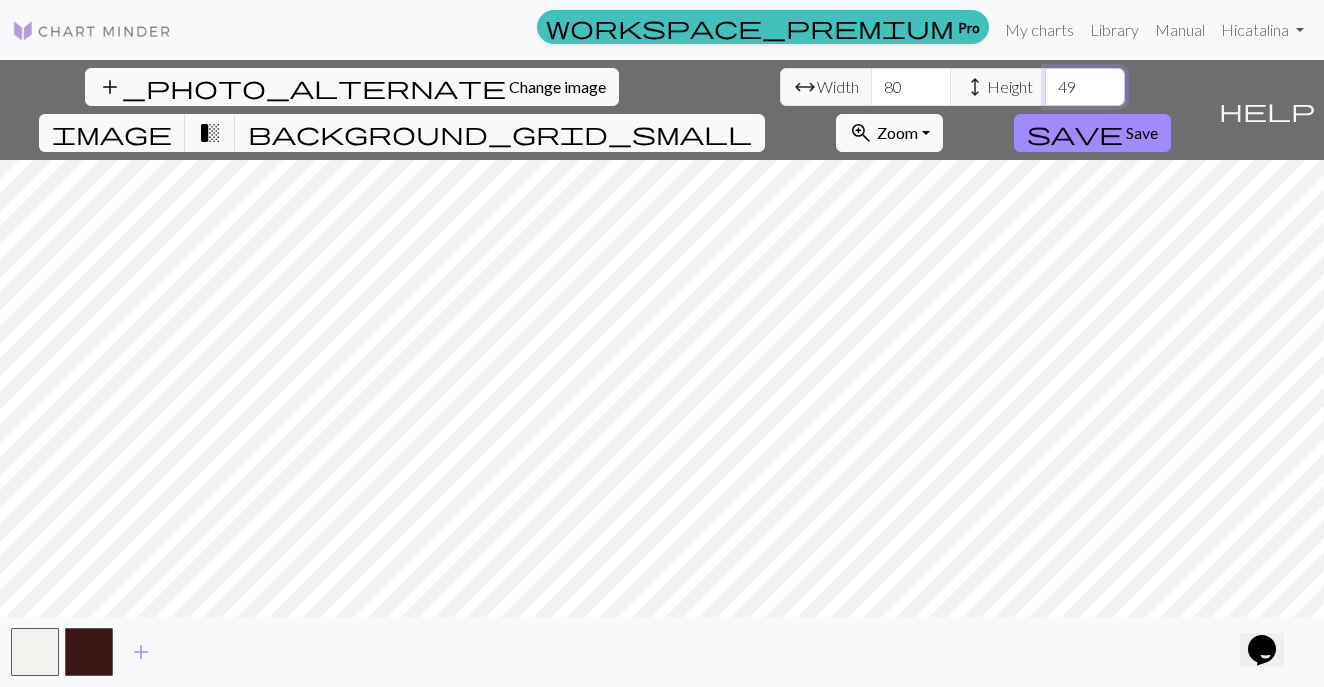 click on "49" at bounding box center [1085, 87] 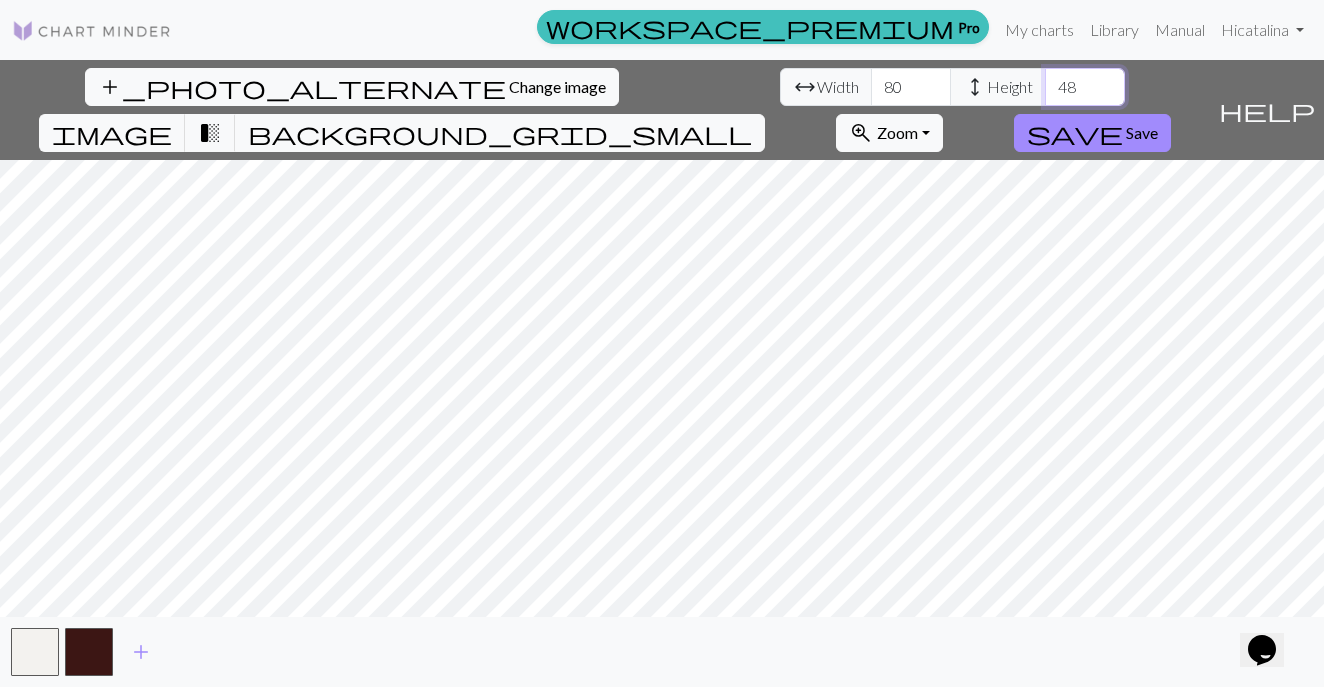 click on "48" at bounding box center [1085, 87] 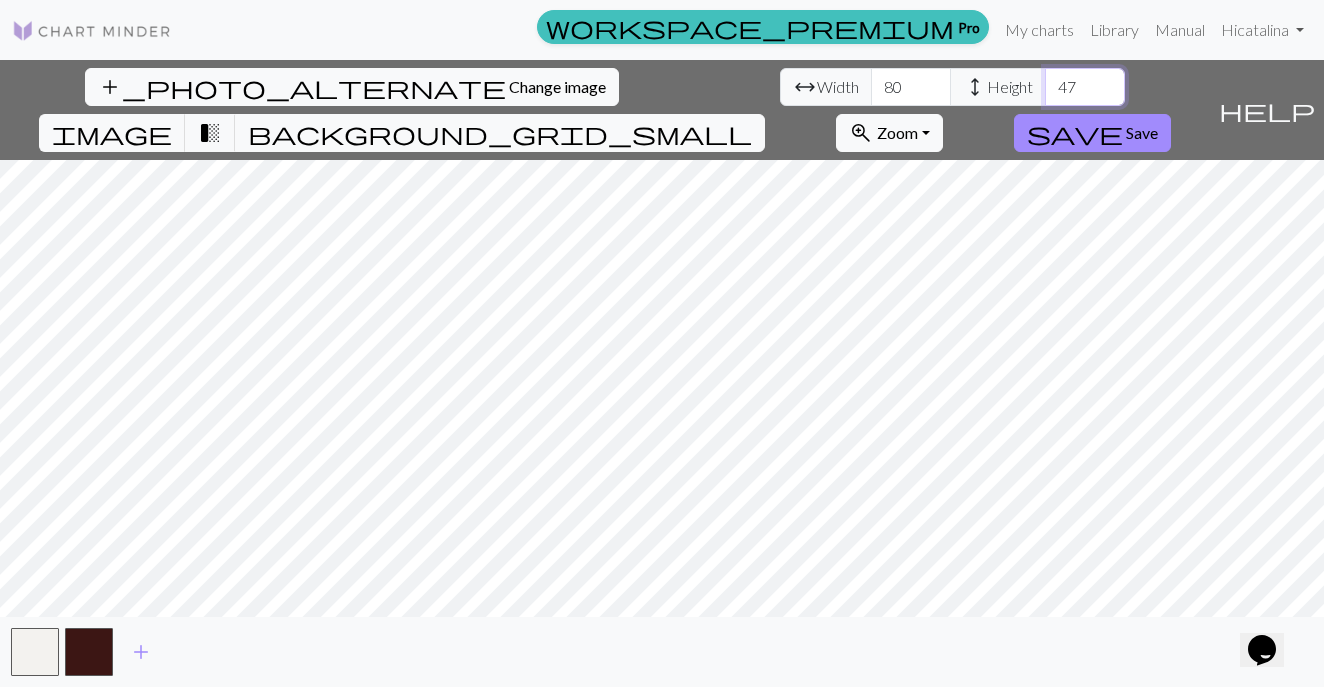 click on "47" at bounding box center (1085, 87) 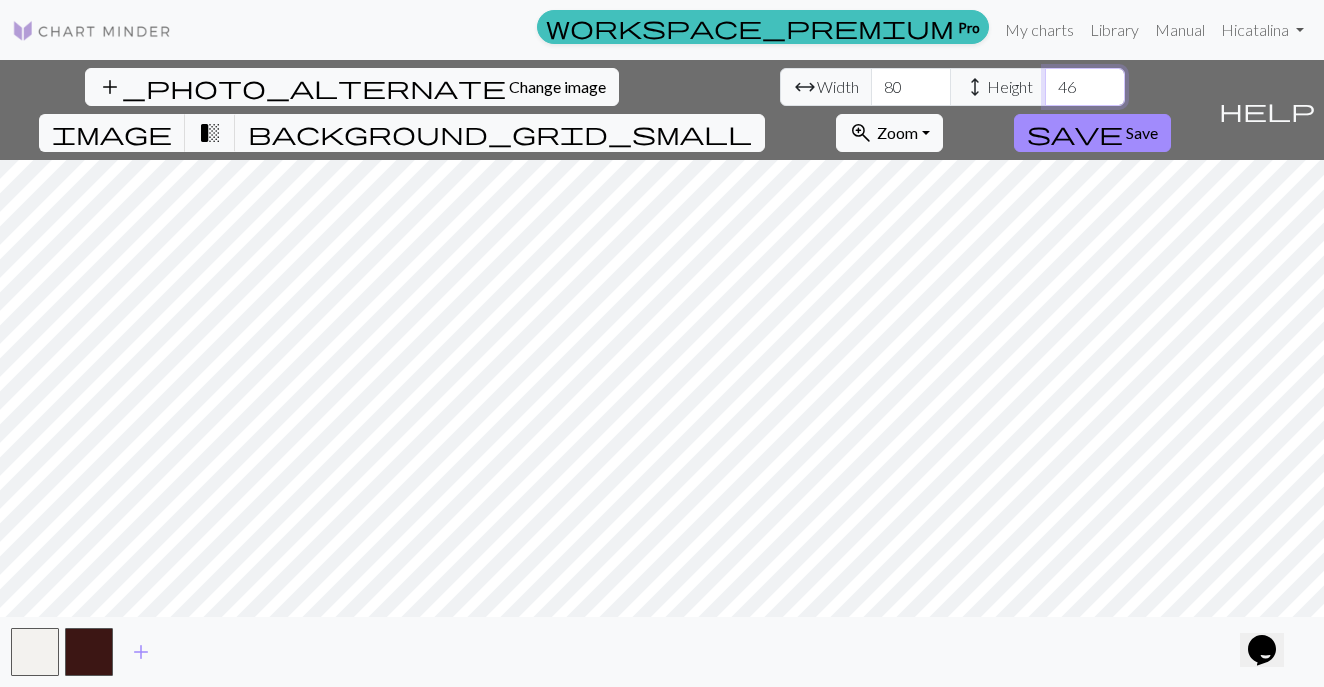 click on "46" at bounding box center (1085, 87) 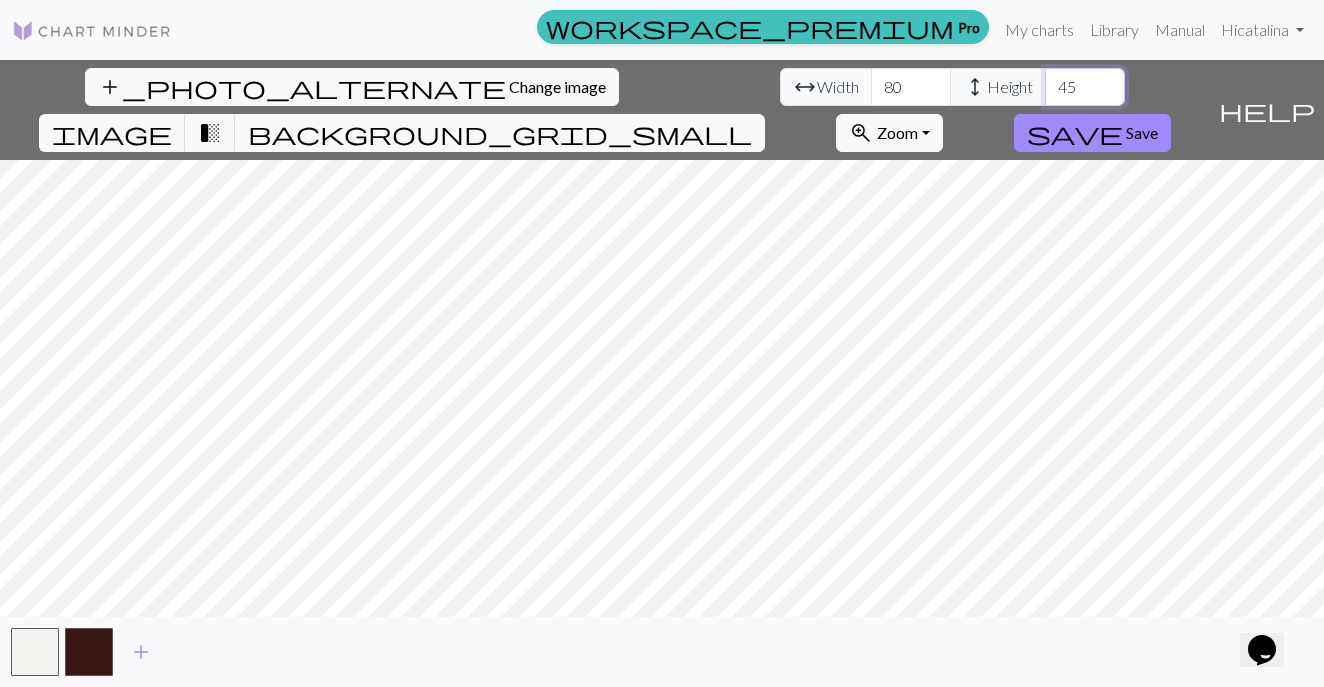 click on "45" at bounding box center (1085, 87) 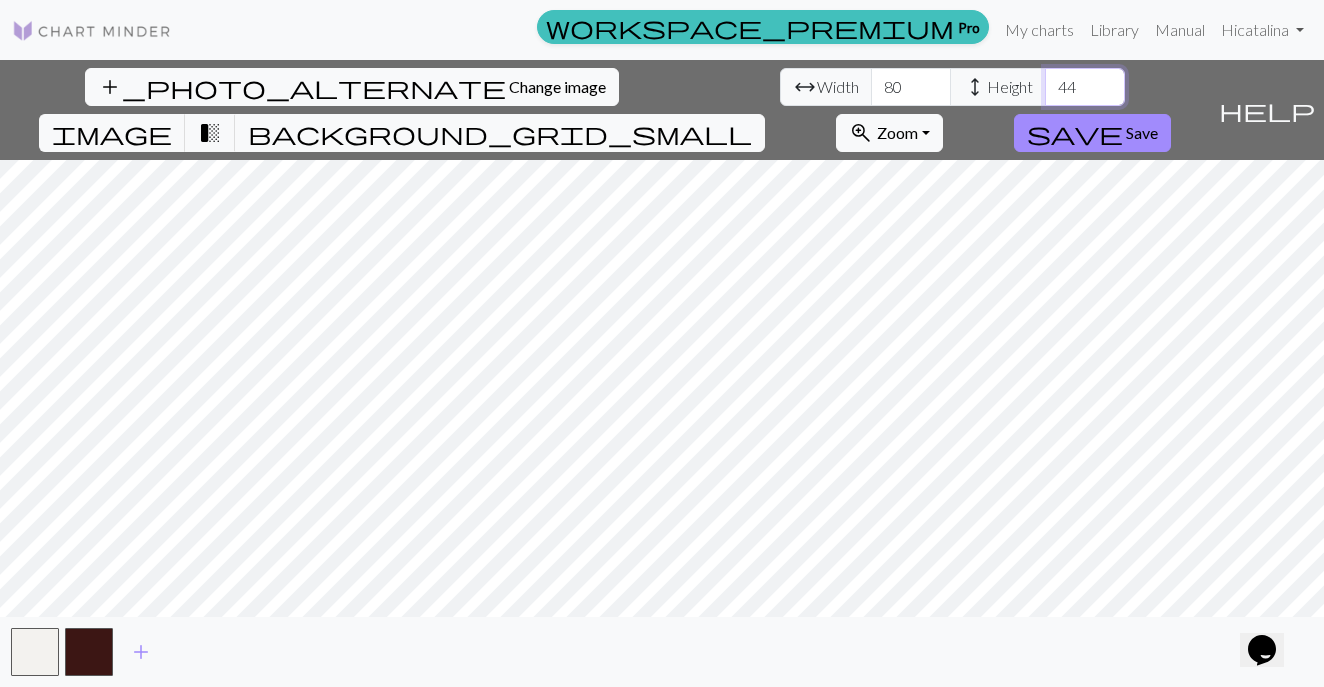 click on "44" at bounding box center (1085, 87) 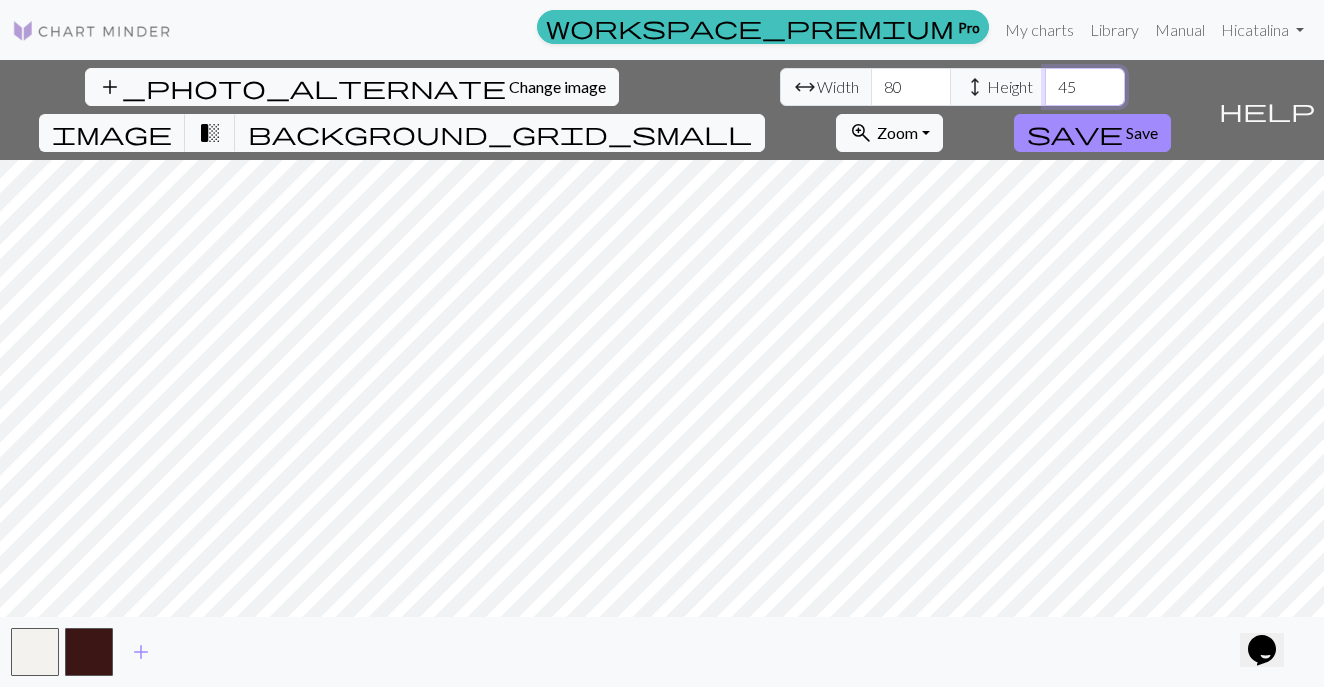 click on "45" at bounding box center [1085, 87] 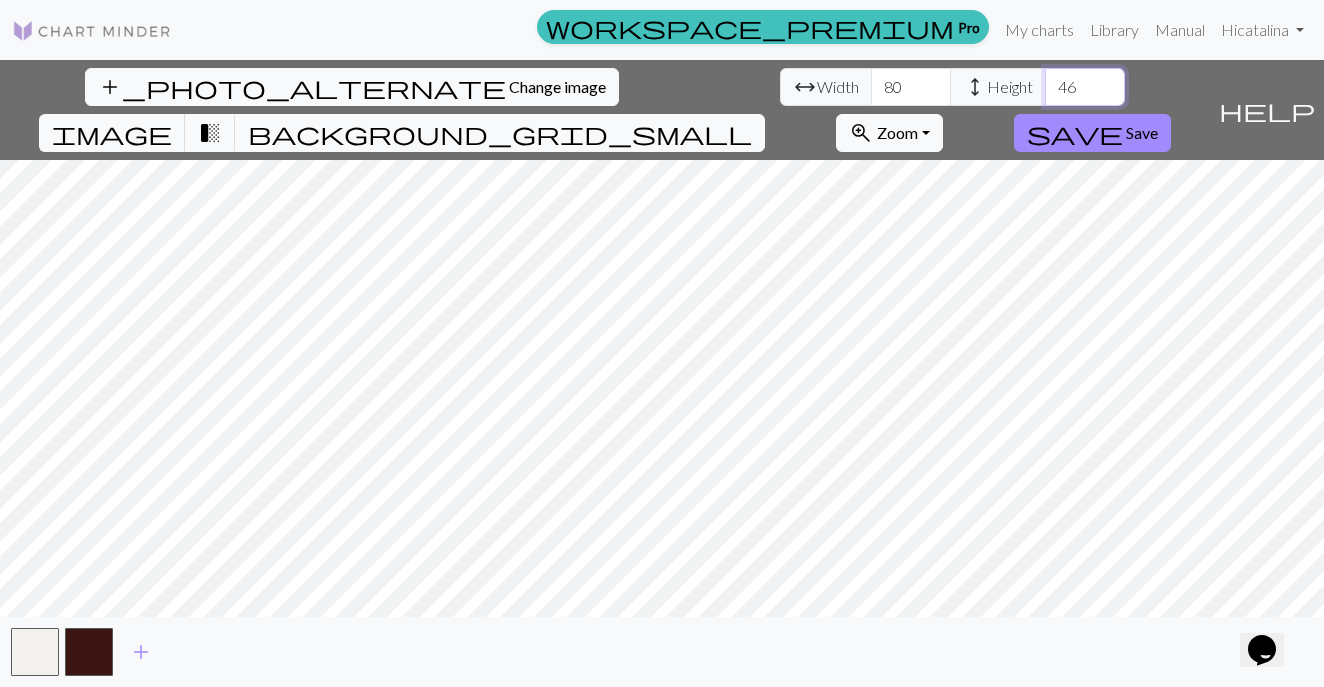 click on "46" at bounding box center (1085, 87) 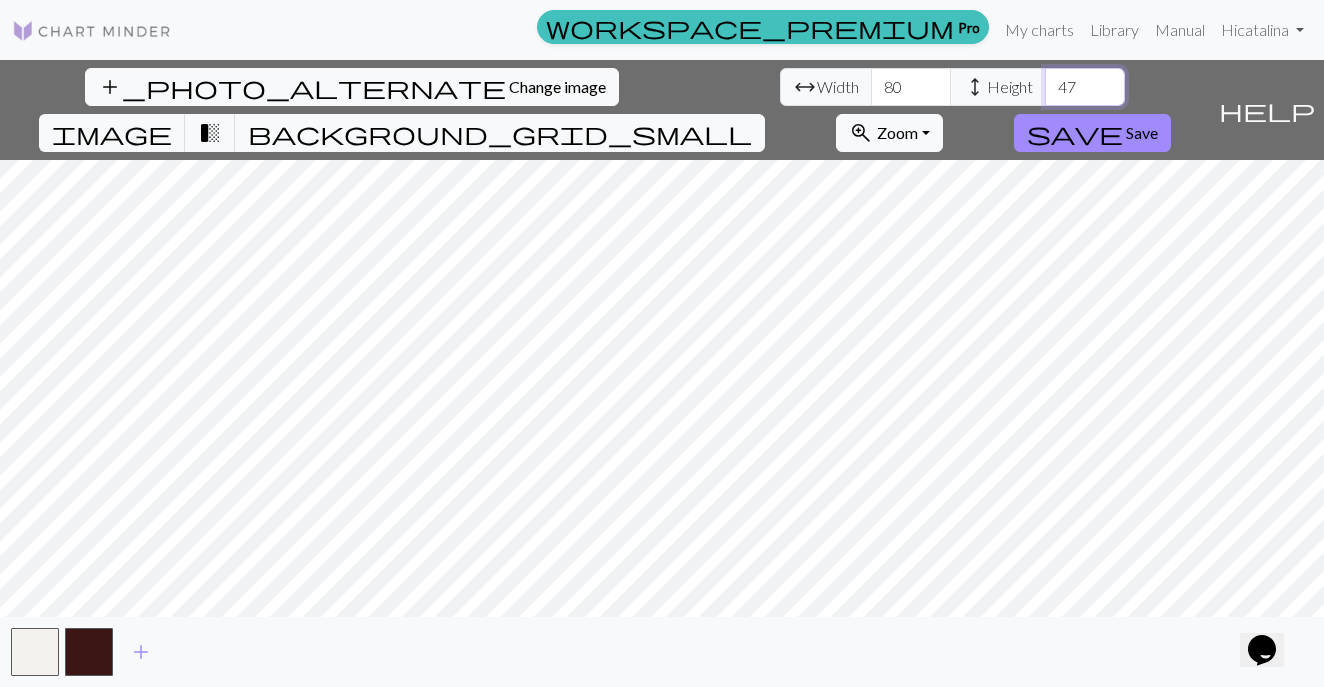 click on "47" at bounding box center [1085, 87] 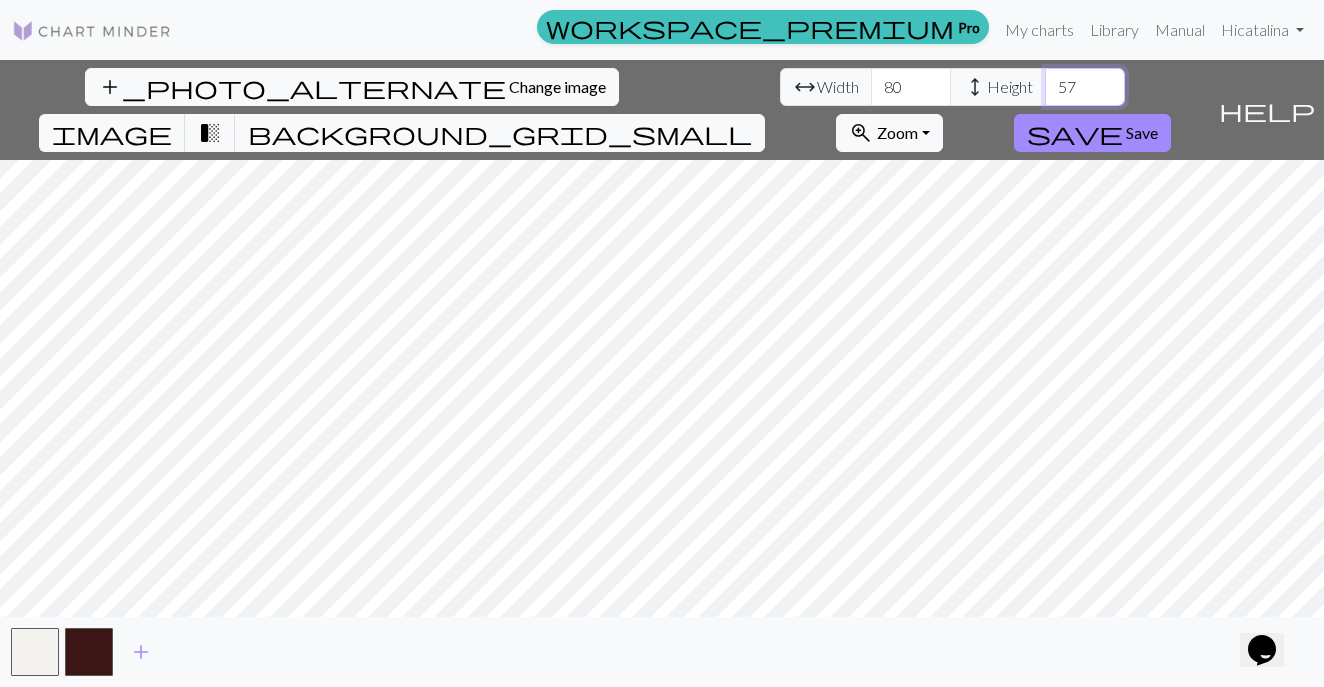 click on "57" at bounding box center (1085, 87) 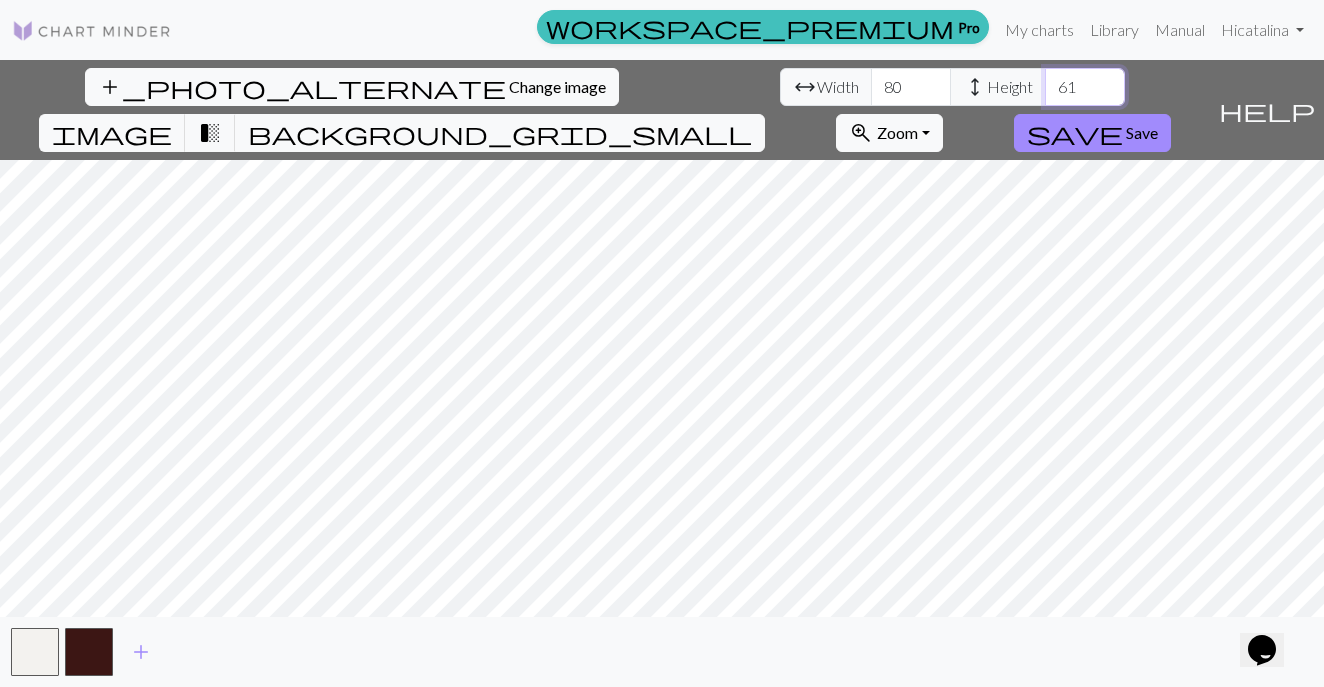 click on "61" at bounding box center (1085, 87) 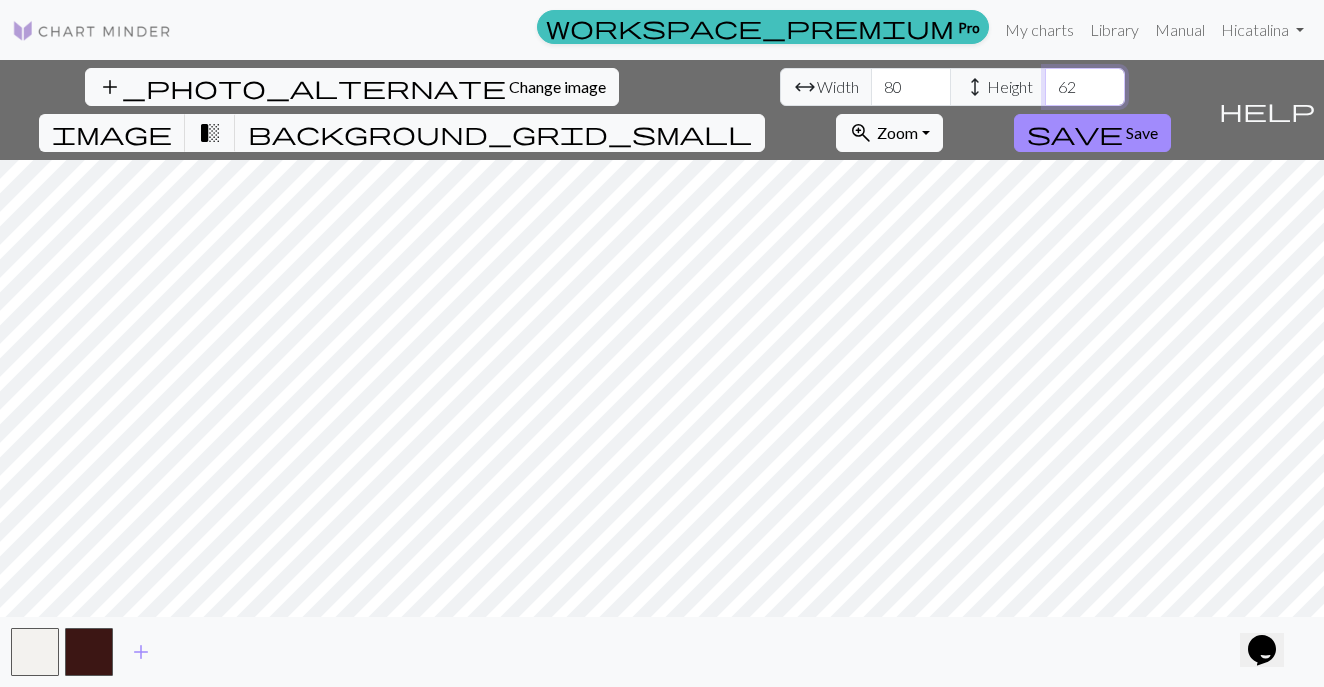 click on "62" at bounding box center (1085, 87) 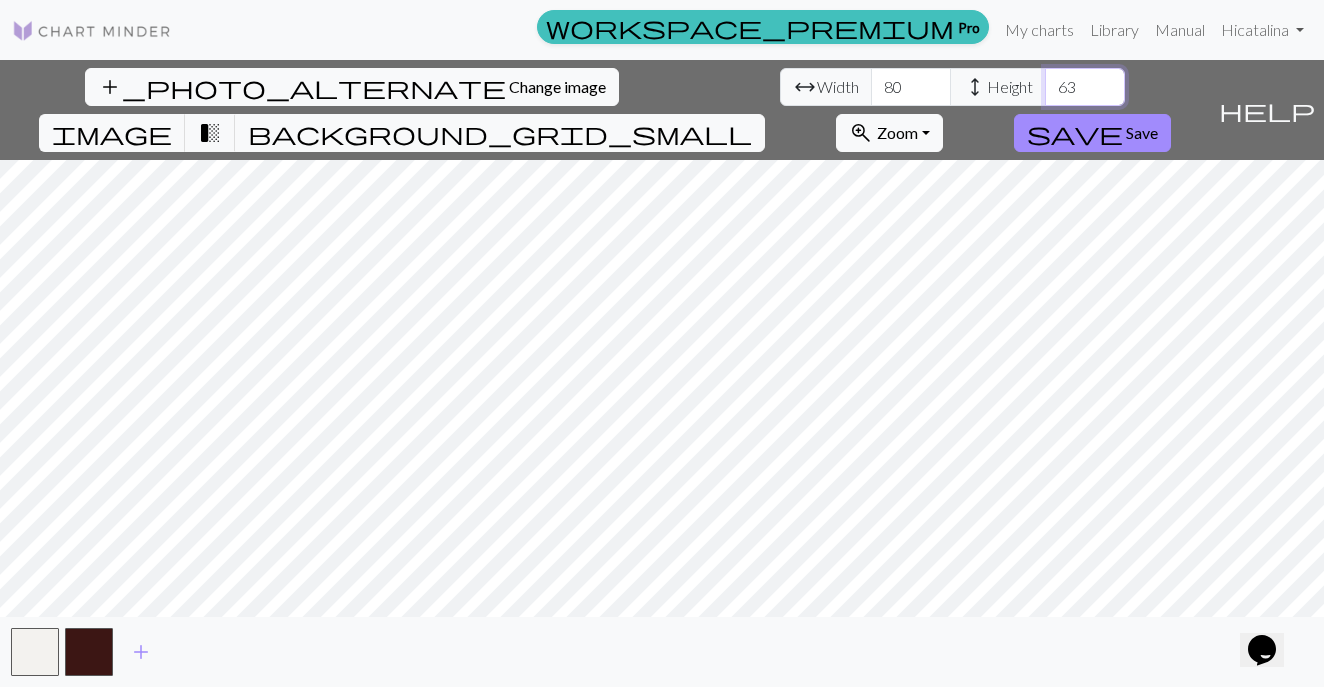 click on "63" at bounding box center (1085, 87) 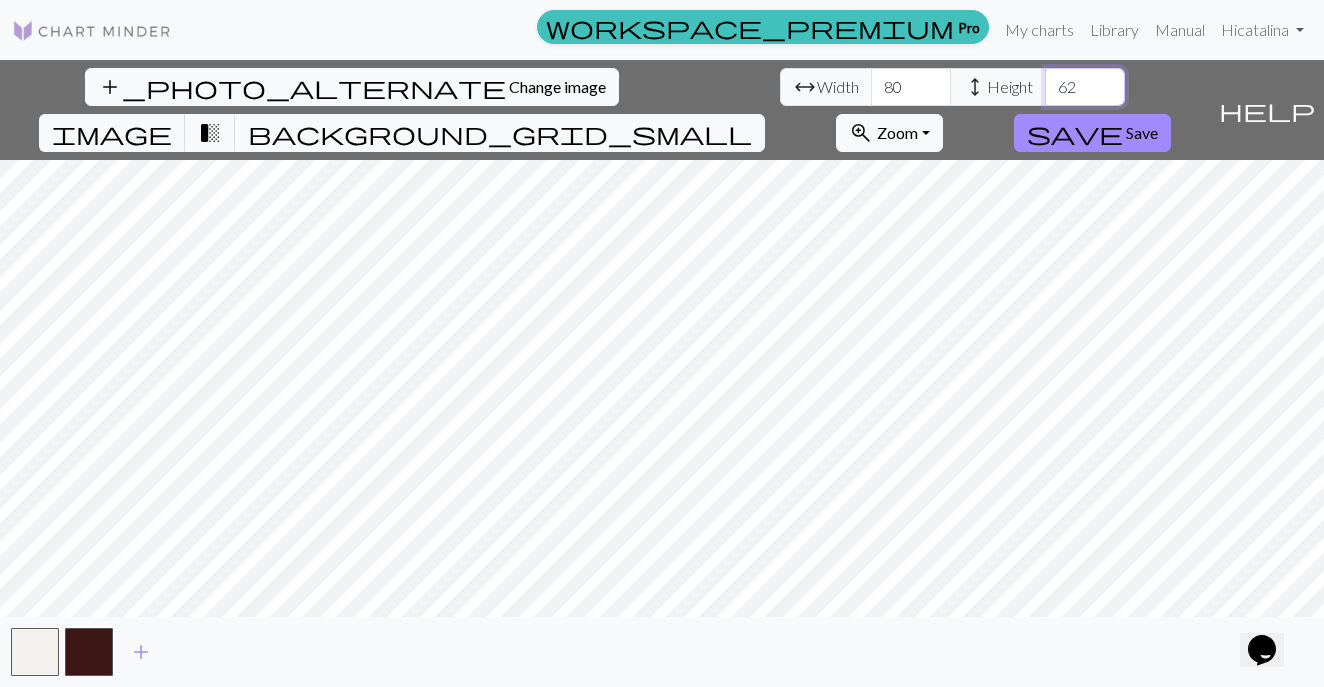 click on "62" at bounding box center [1085, 87] 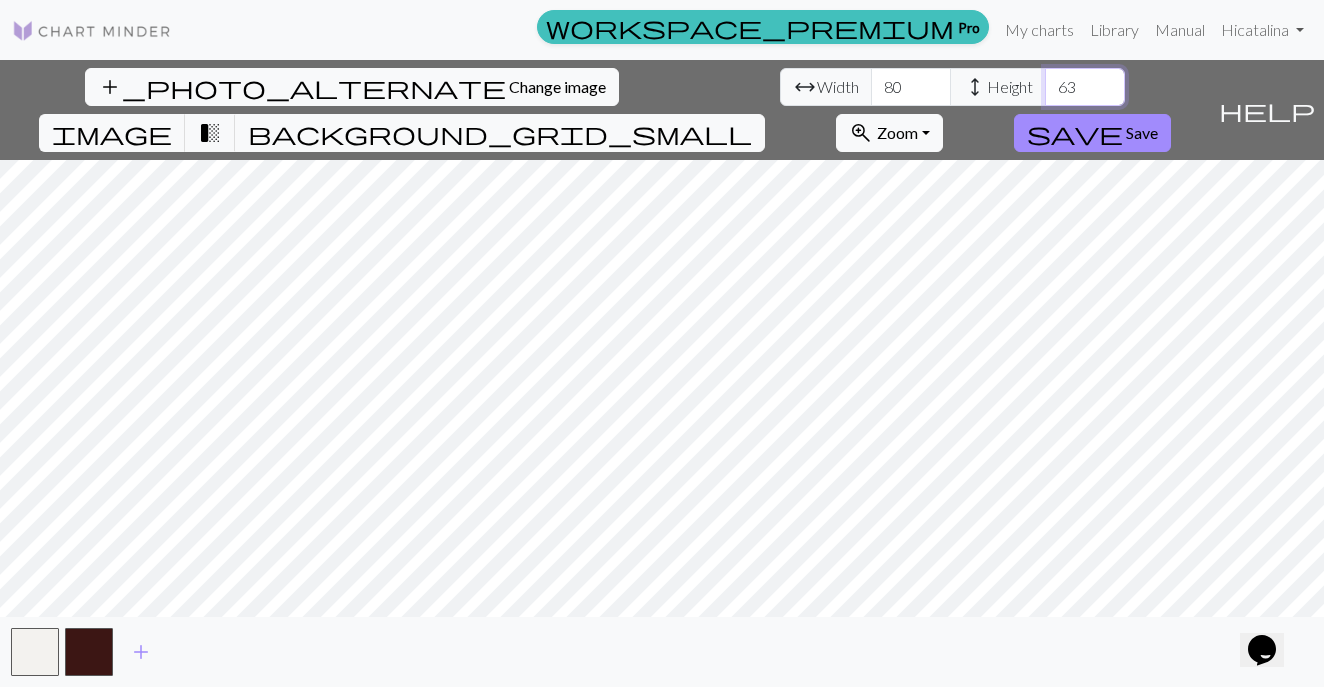 click on "63" at bounding box center (1085, 87) 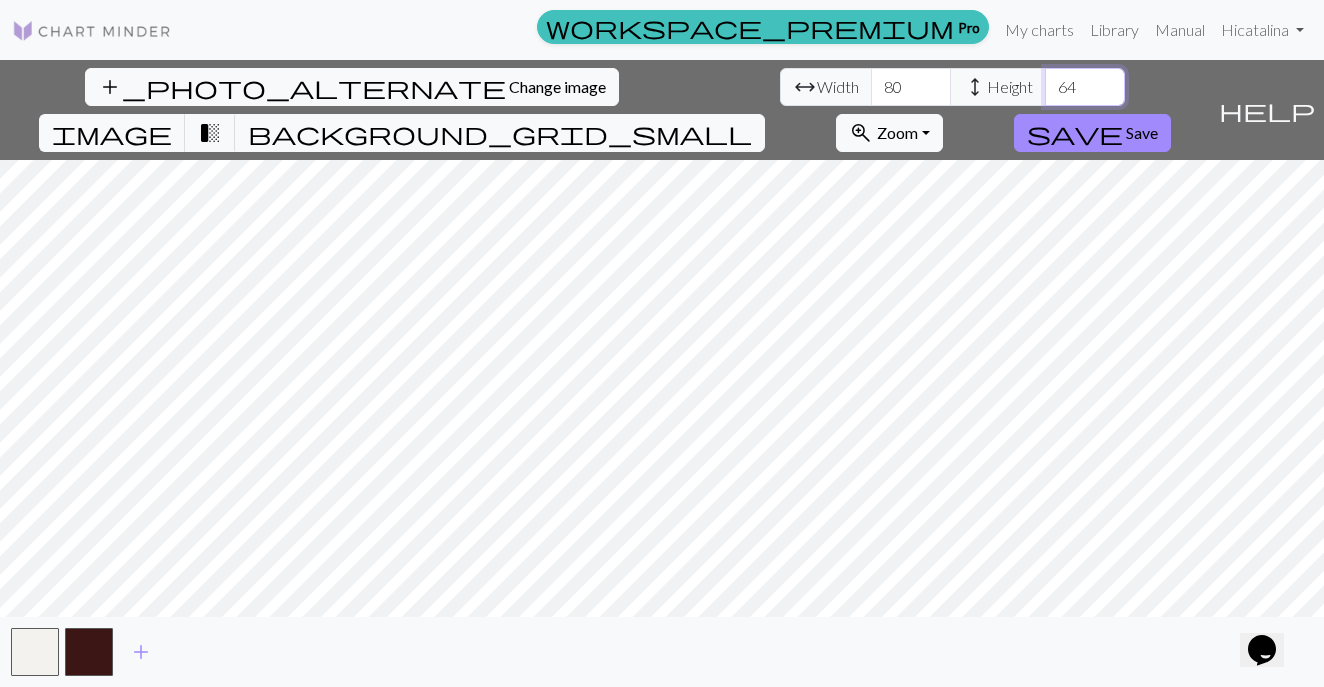 click on "64" at bounding box center (1085, 87) 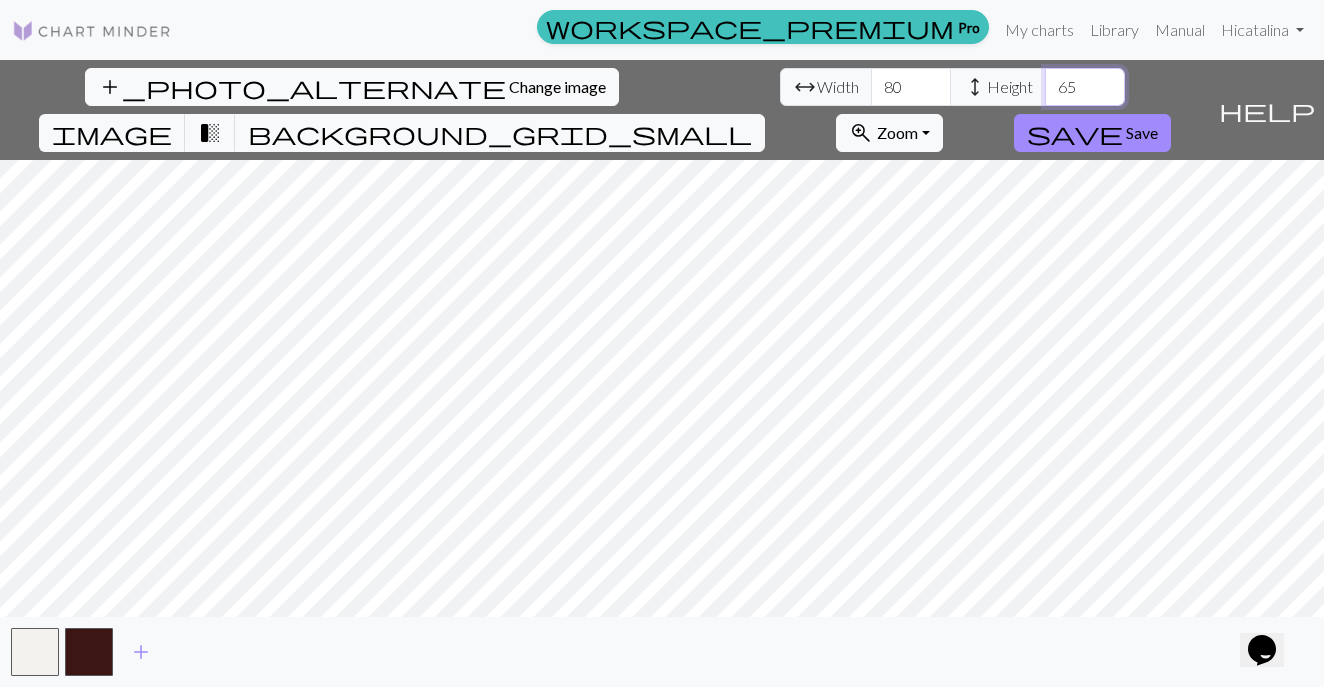 click on "65" at bounding box center [1085, 87] 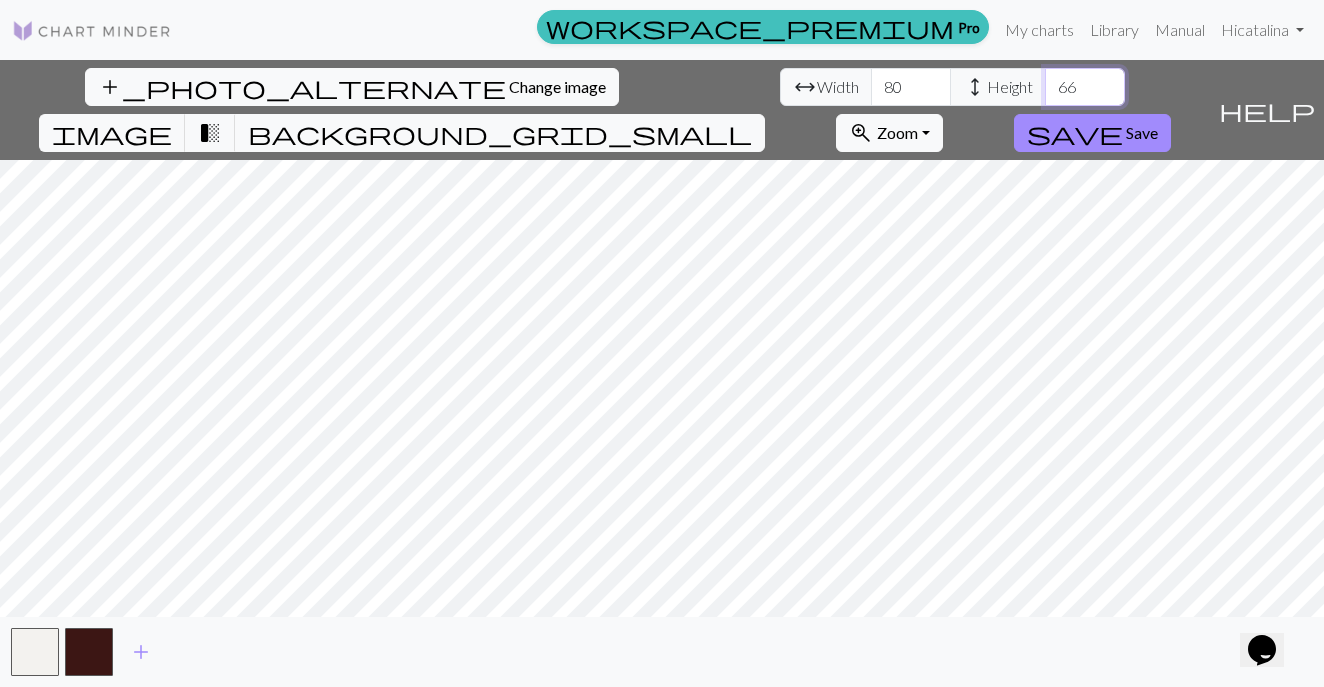 click on "66" at bounding box center [1085, 87] 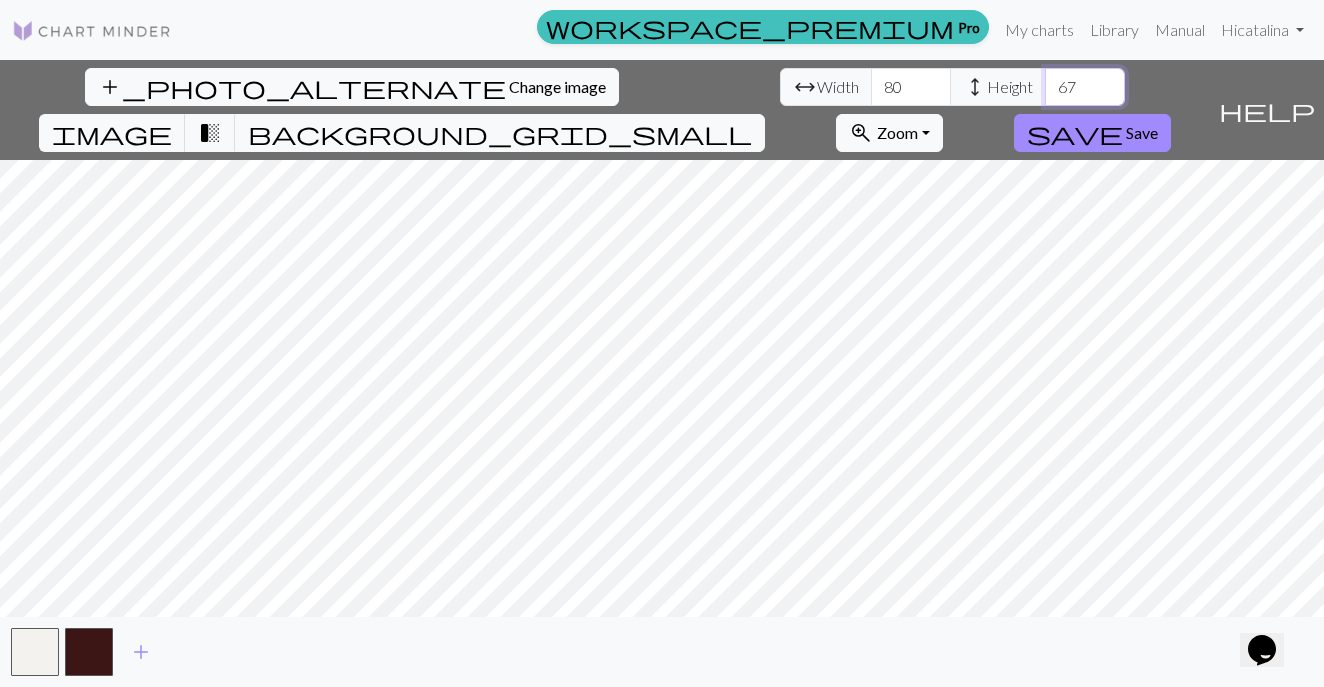 click on "67" at bounding box center (1085, 87) 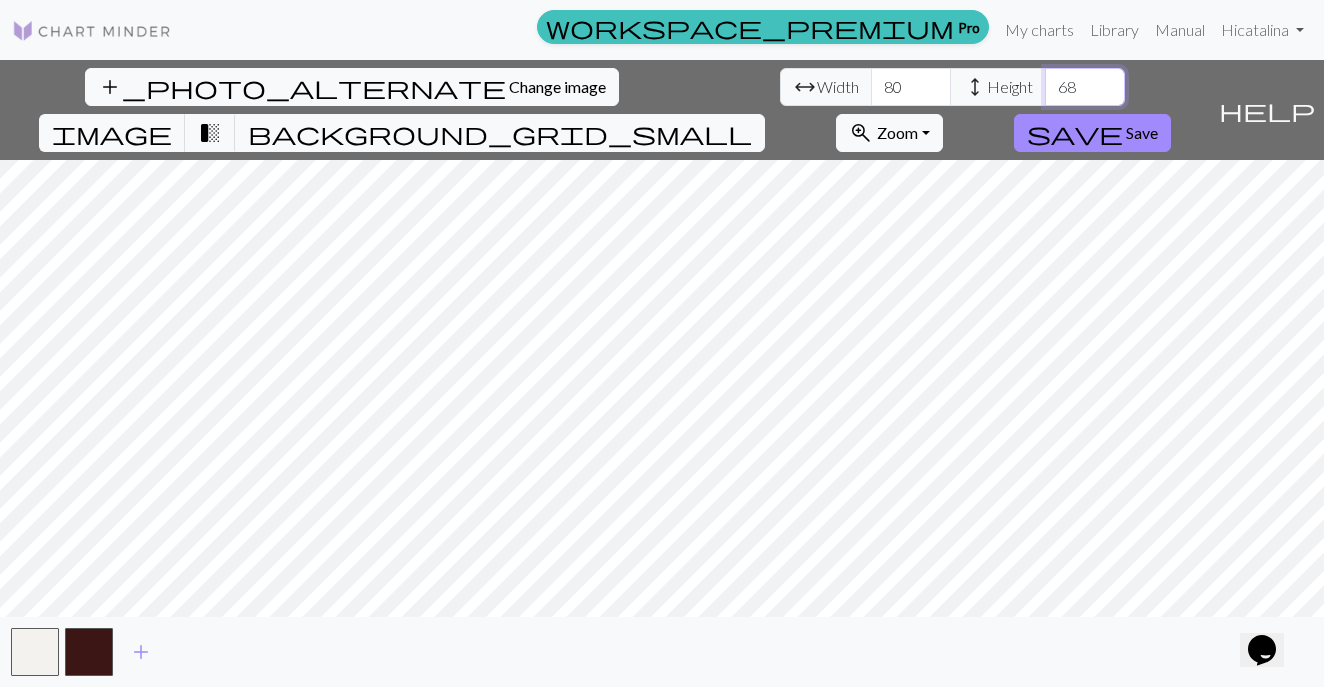 click on "68" at bounding box center [1085, 87] 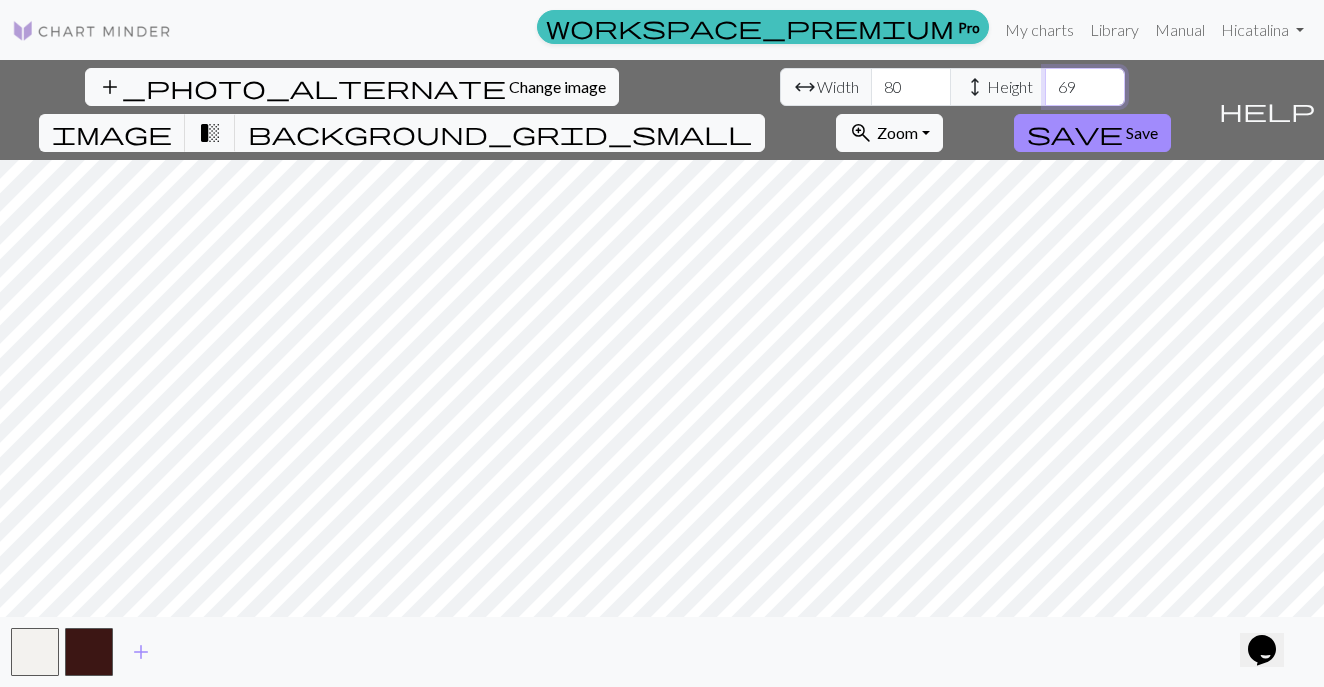 click on "69" at bounding box center [1085, 87] 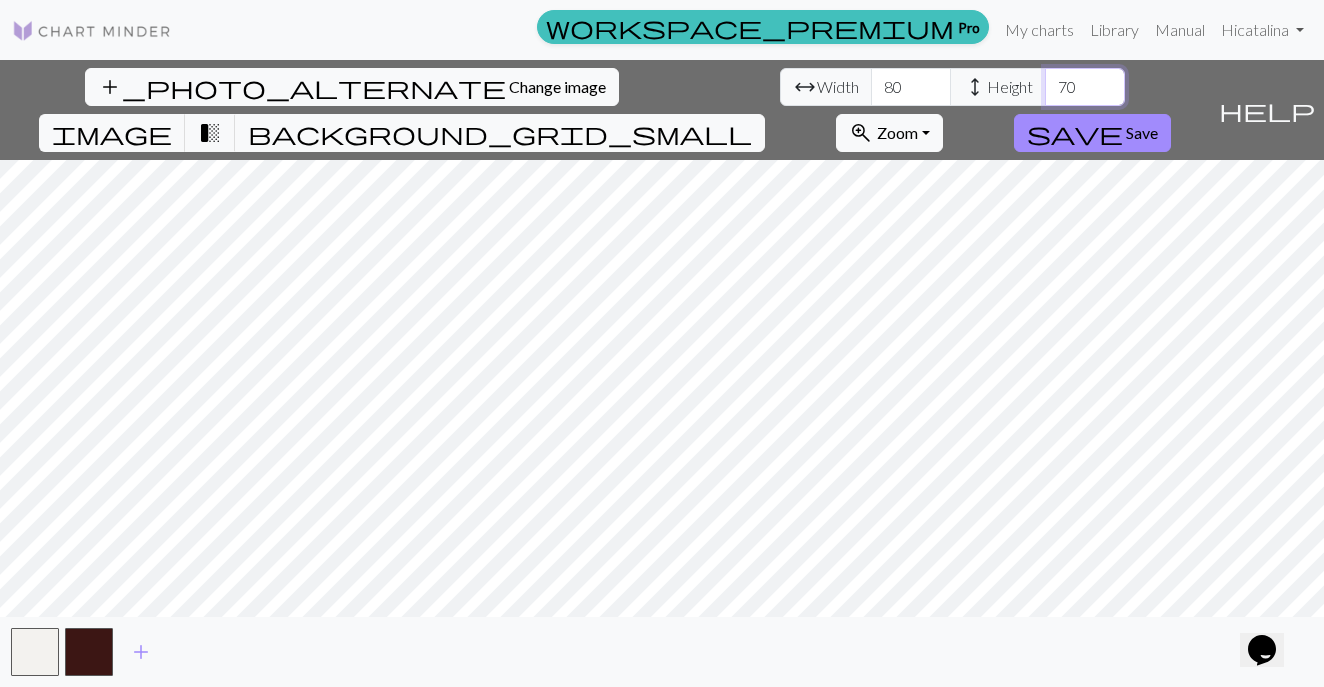 click on "70" at bounding box center [1085, 87] 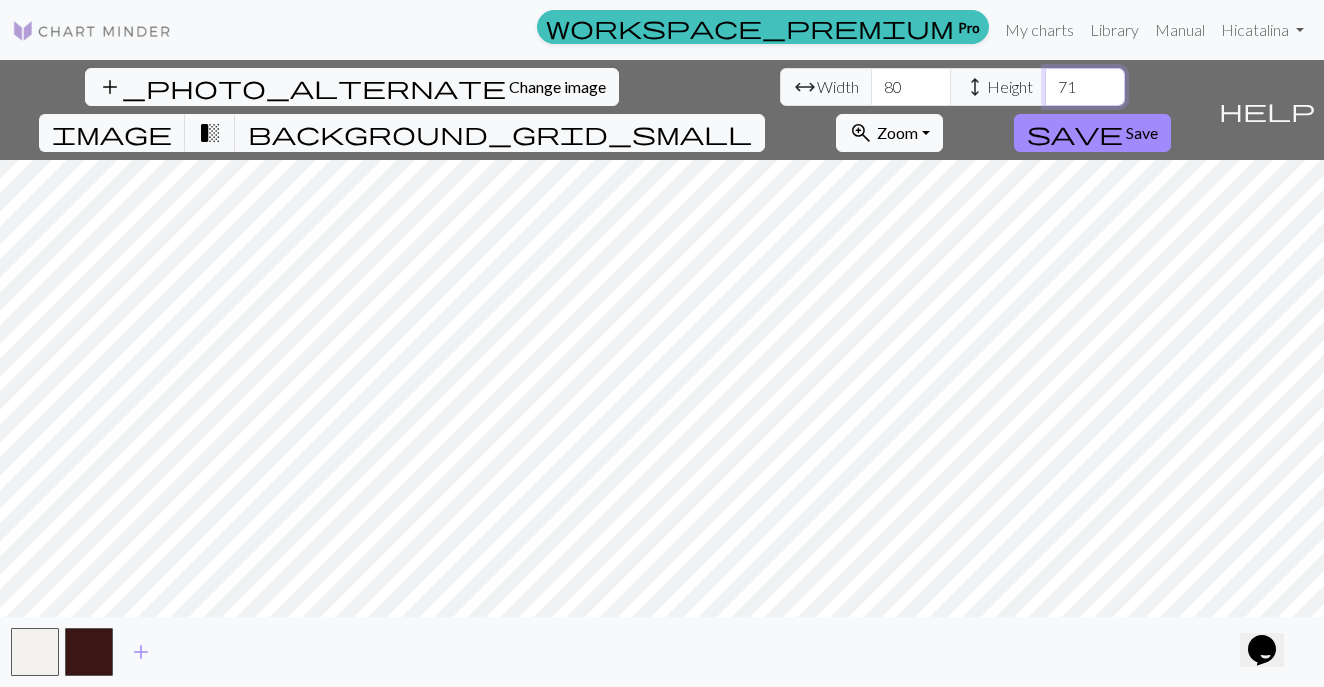 click on "71" at bounding box center (1085, 87) 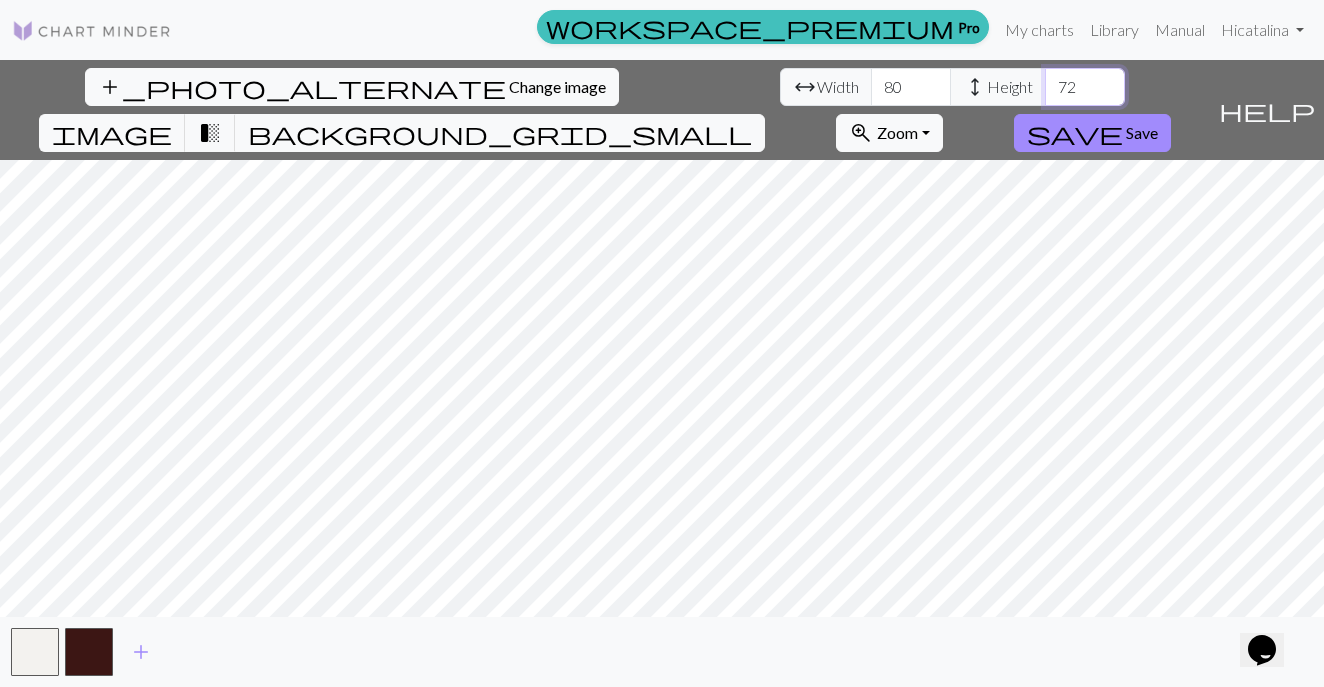 click on "72" at bounding box center (1085, 87) 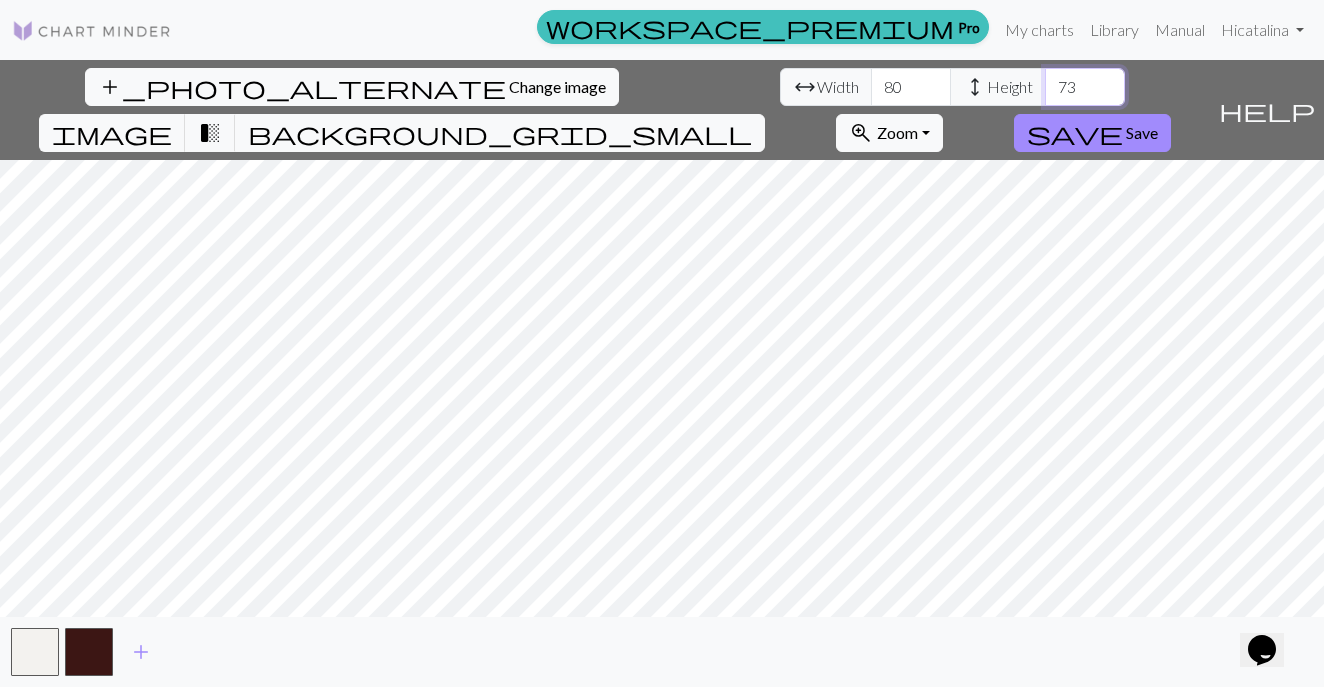 click on "73" at bounding box center [1085, 87] 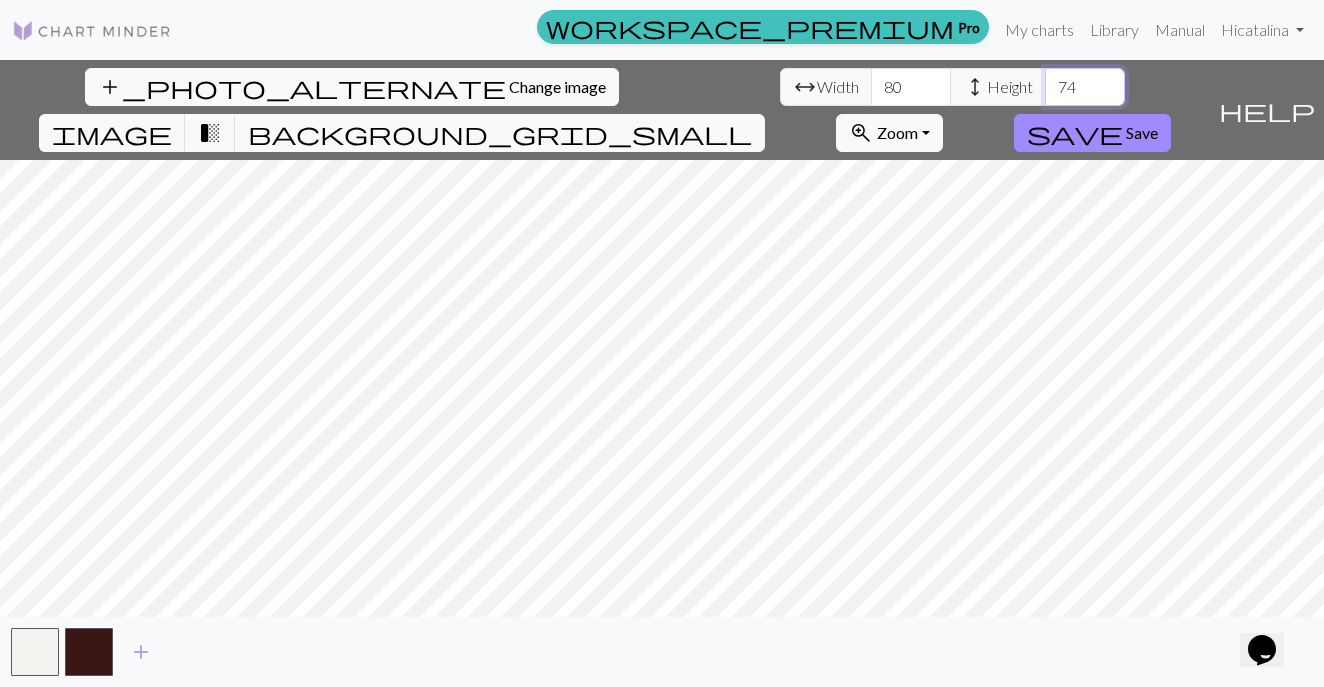 click on "74" at bounding box center (1085, 87) 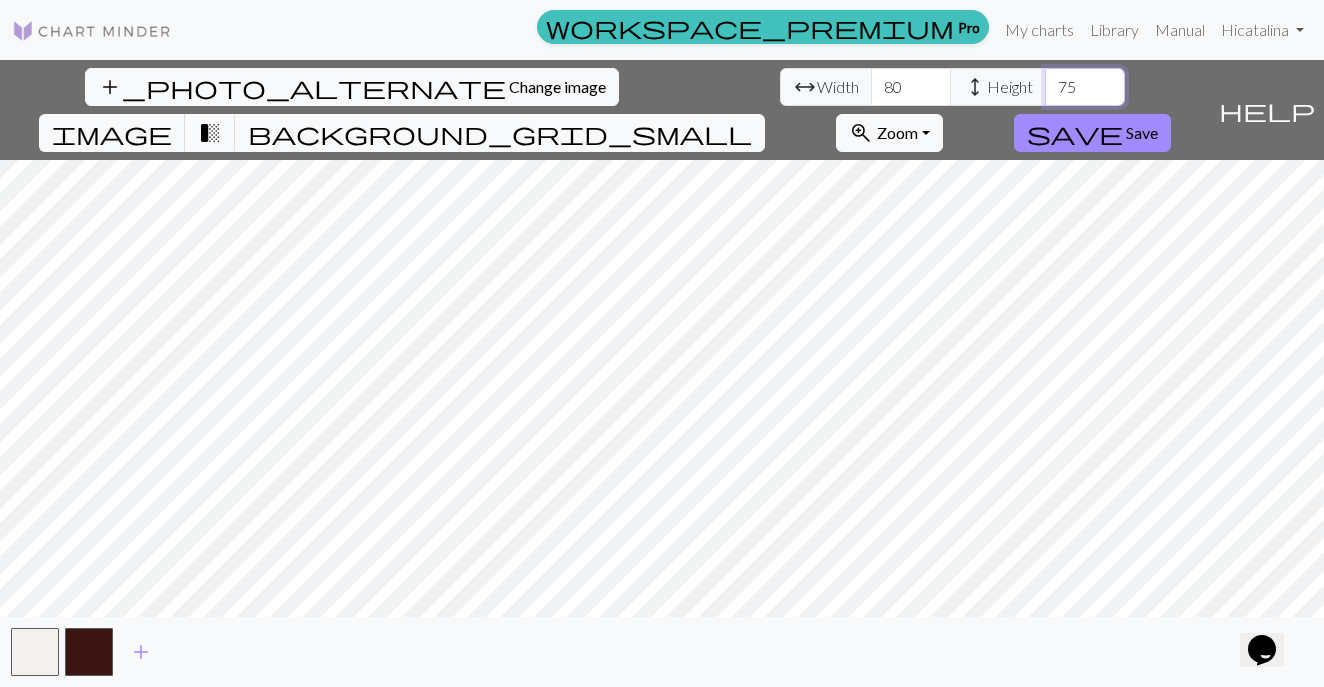 click on "75" at bounding box center (1085, 87) 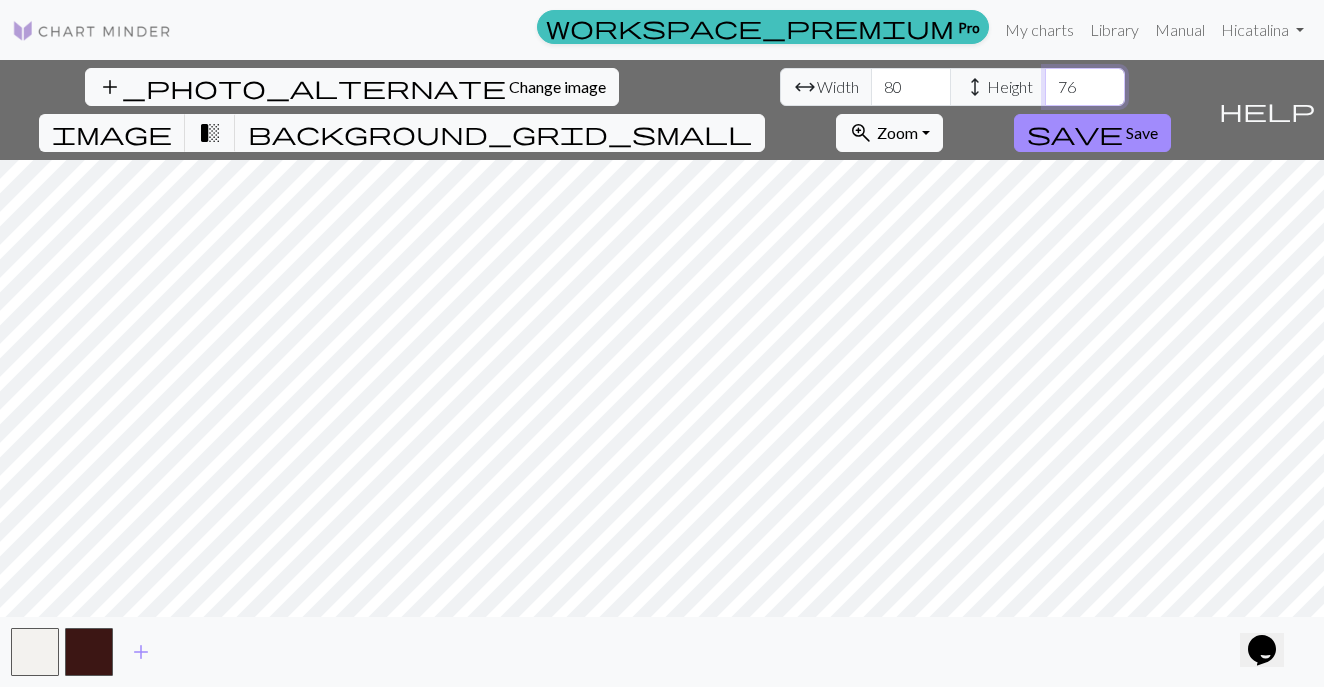 click on "76" at bounding box center (1085, 87) 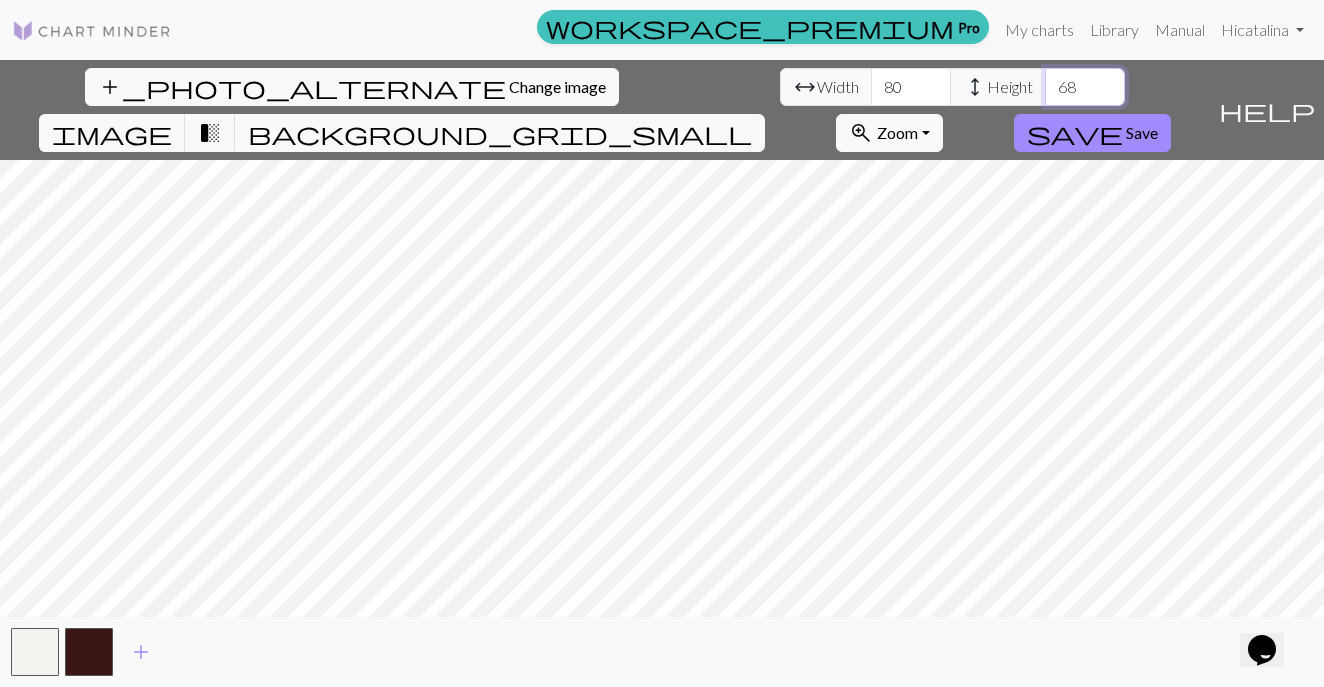 click on "67" at bounding box center (1085, 87) 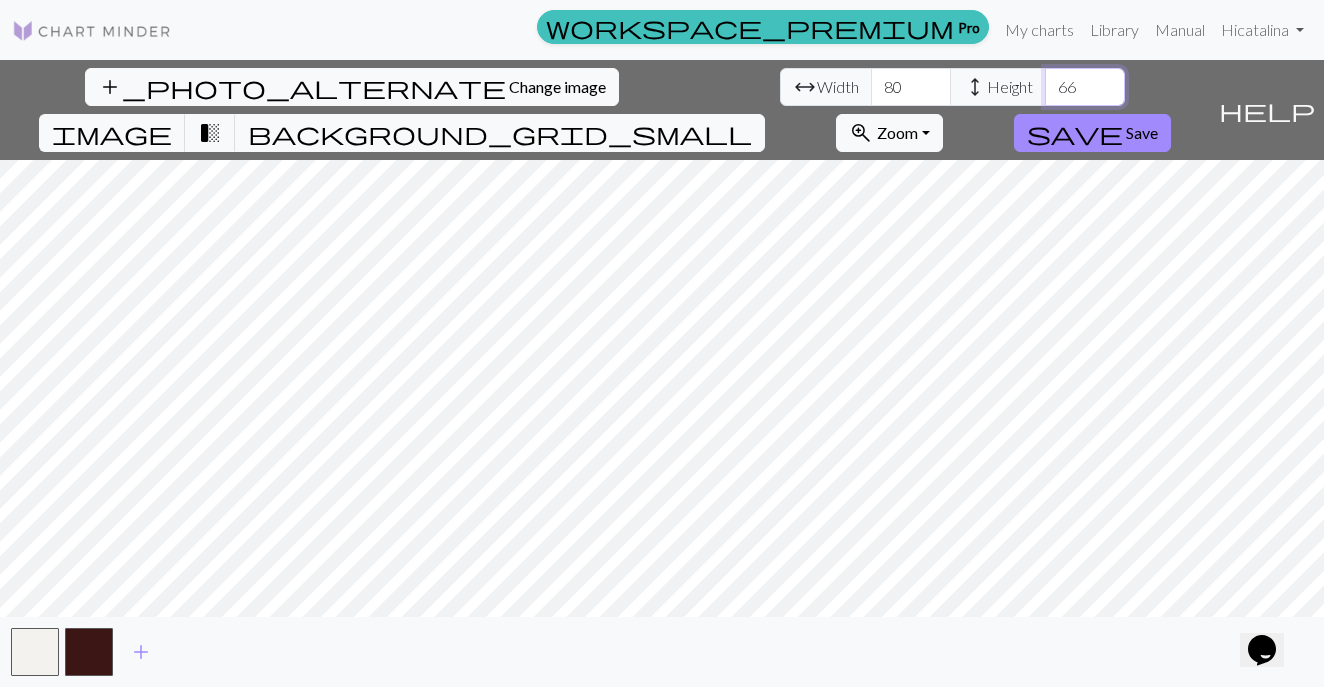 click on "66" at bounding box center (1085, 87) 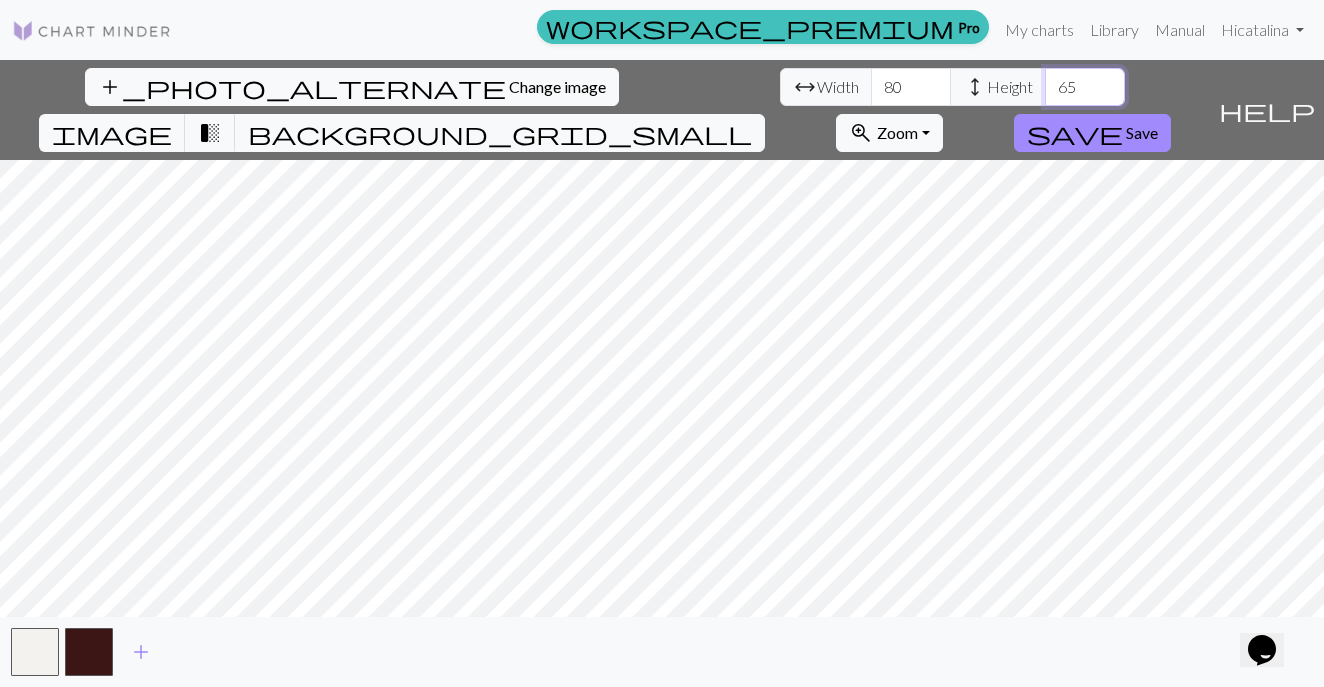 click on "65" at bounding box center [1085, 87] 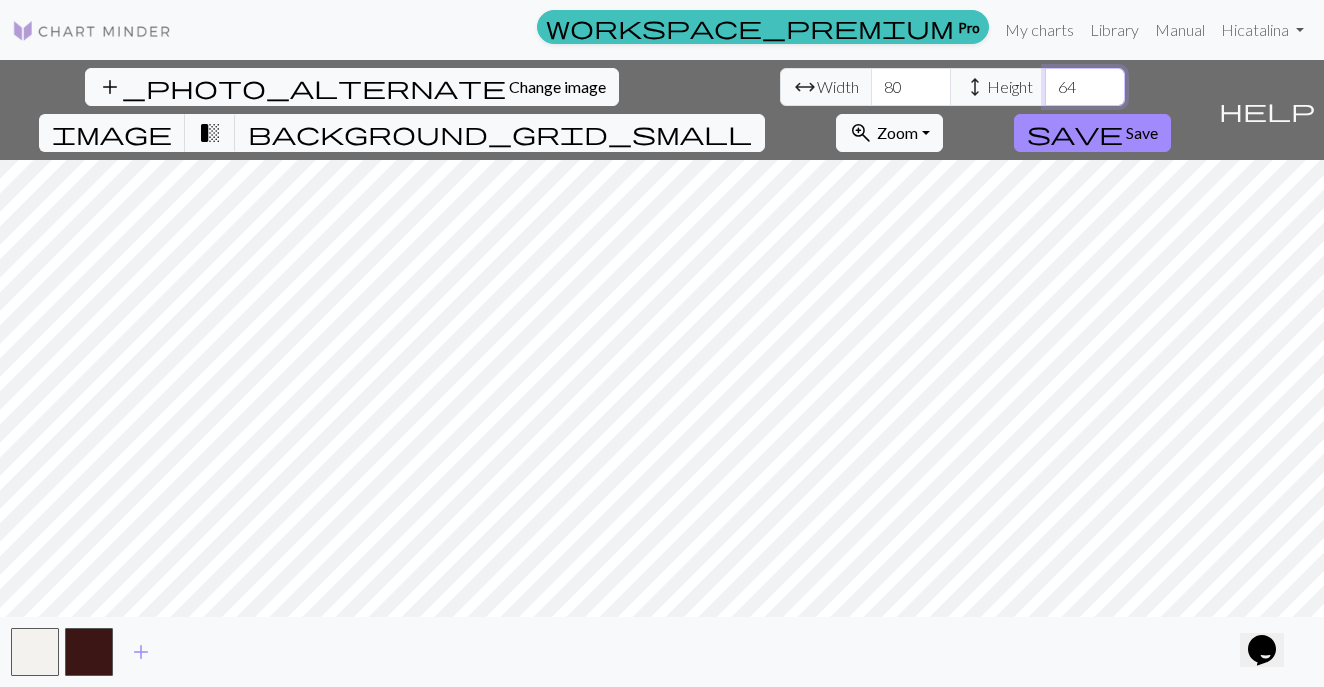 click on "64" at bounding box center (1085, 87) 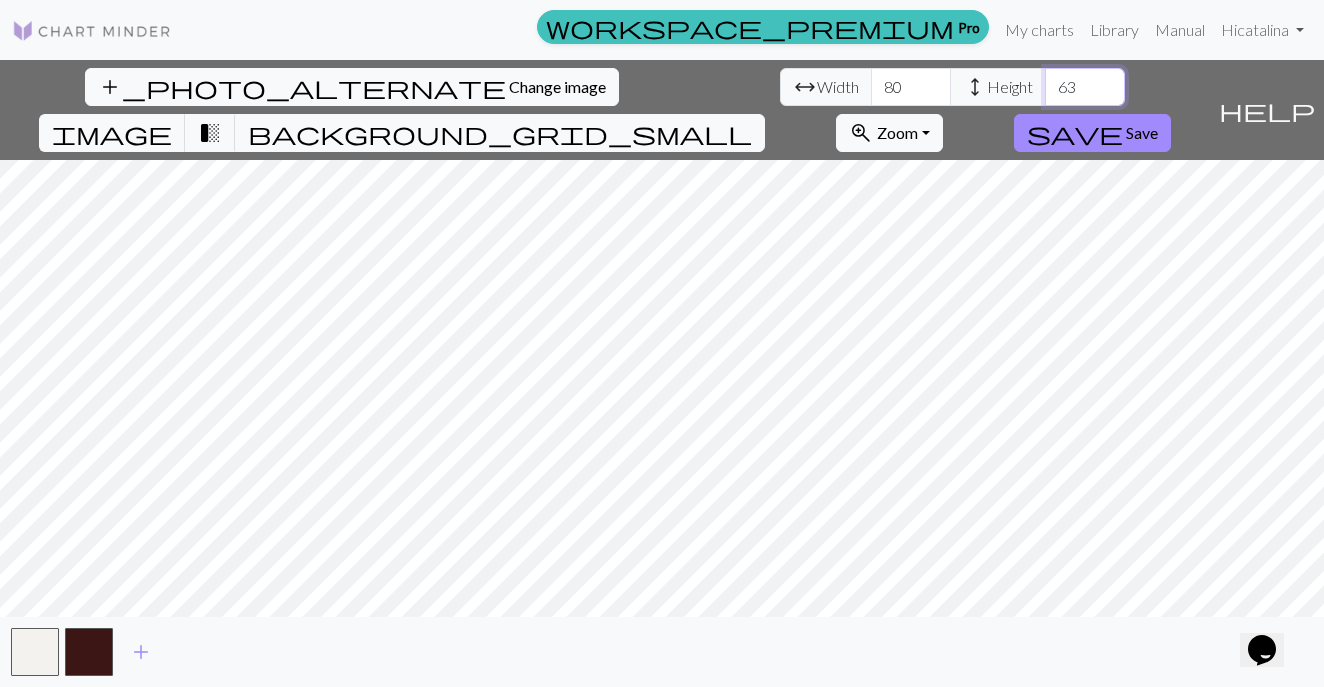 click on "63" at bounding box center [1085, 87] 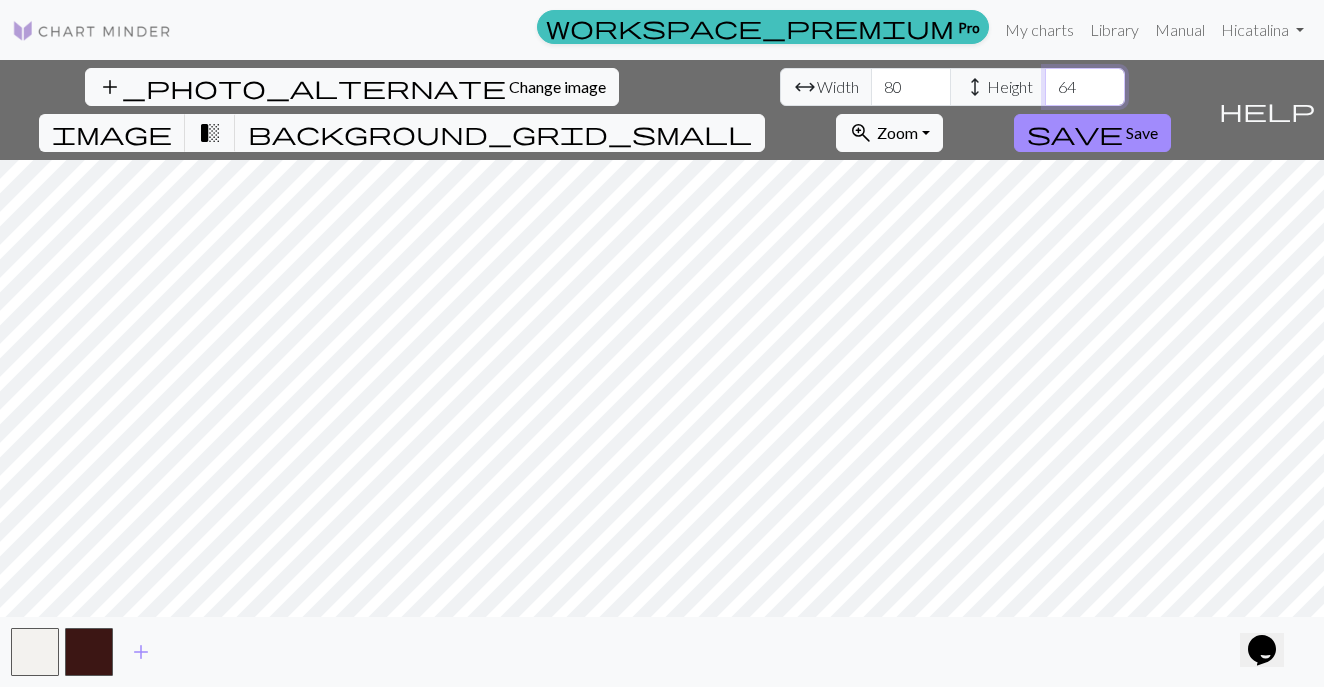 click on "64" at bounding box center [1085, 87] 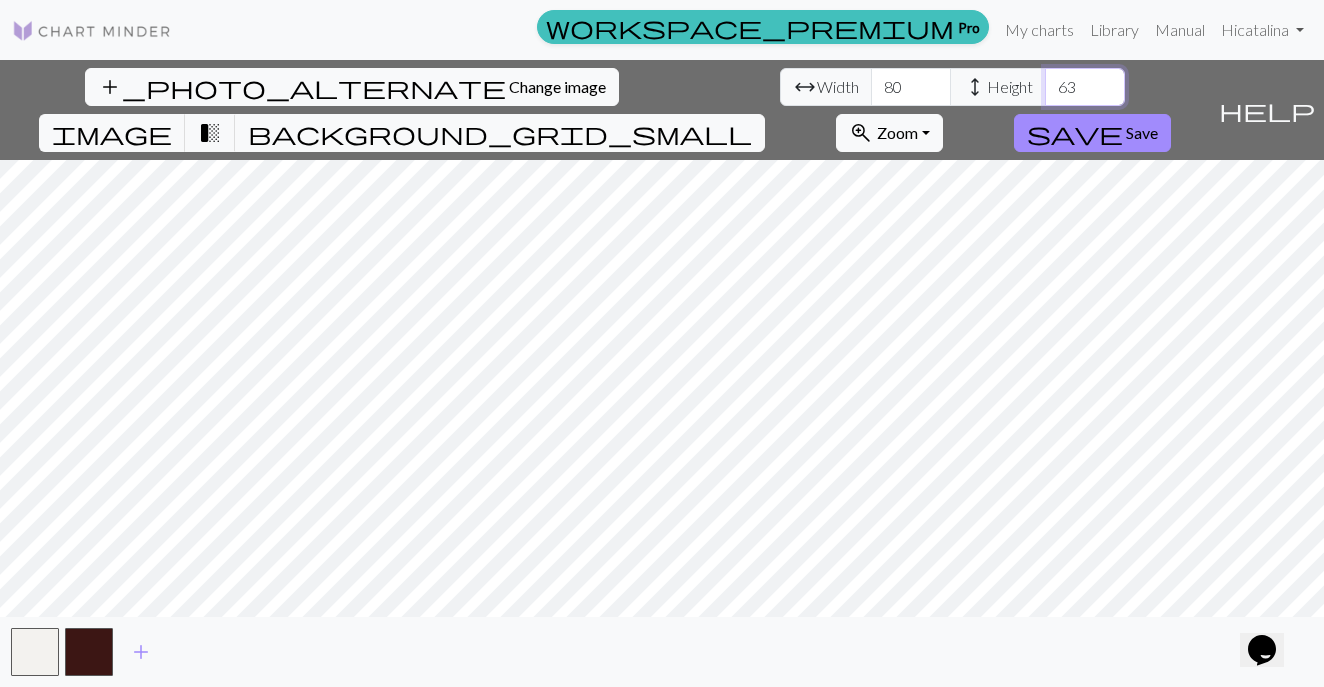 click on "63" at bounding box center [1085, 87] 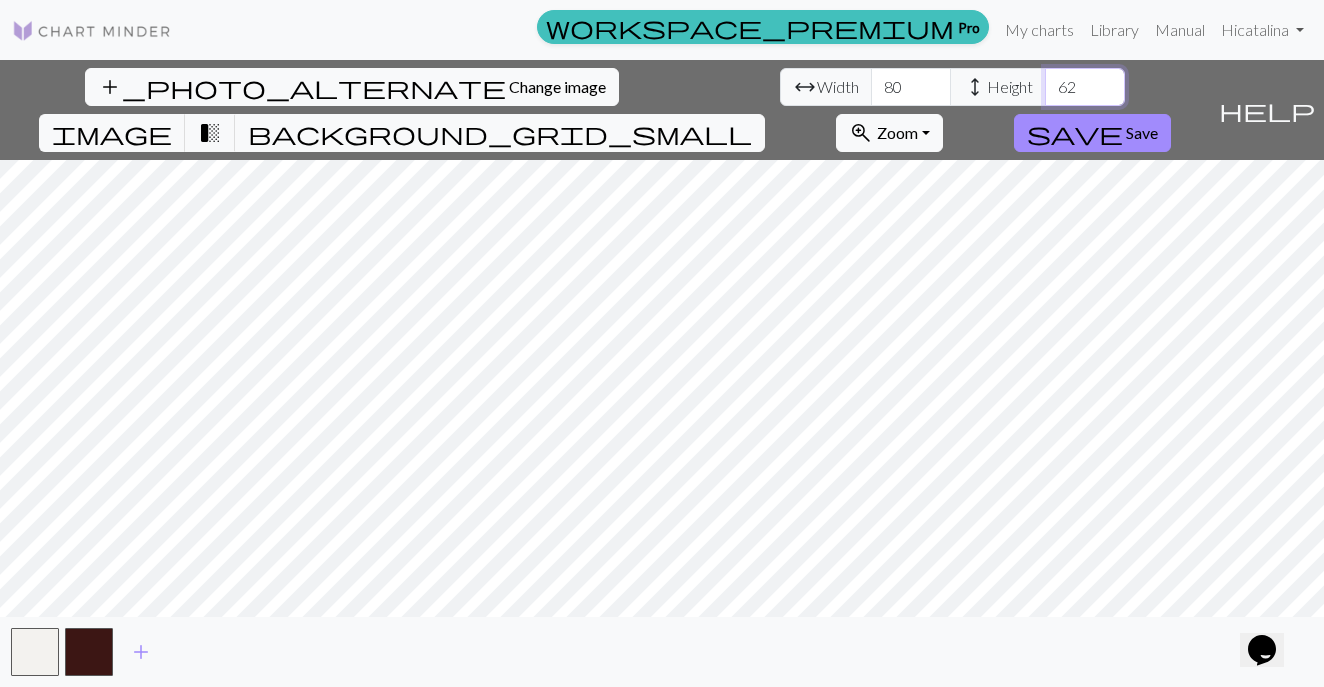 click on "62" at bounding box center [1085, 87] 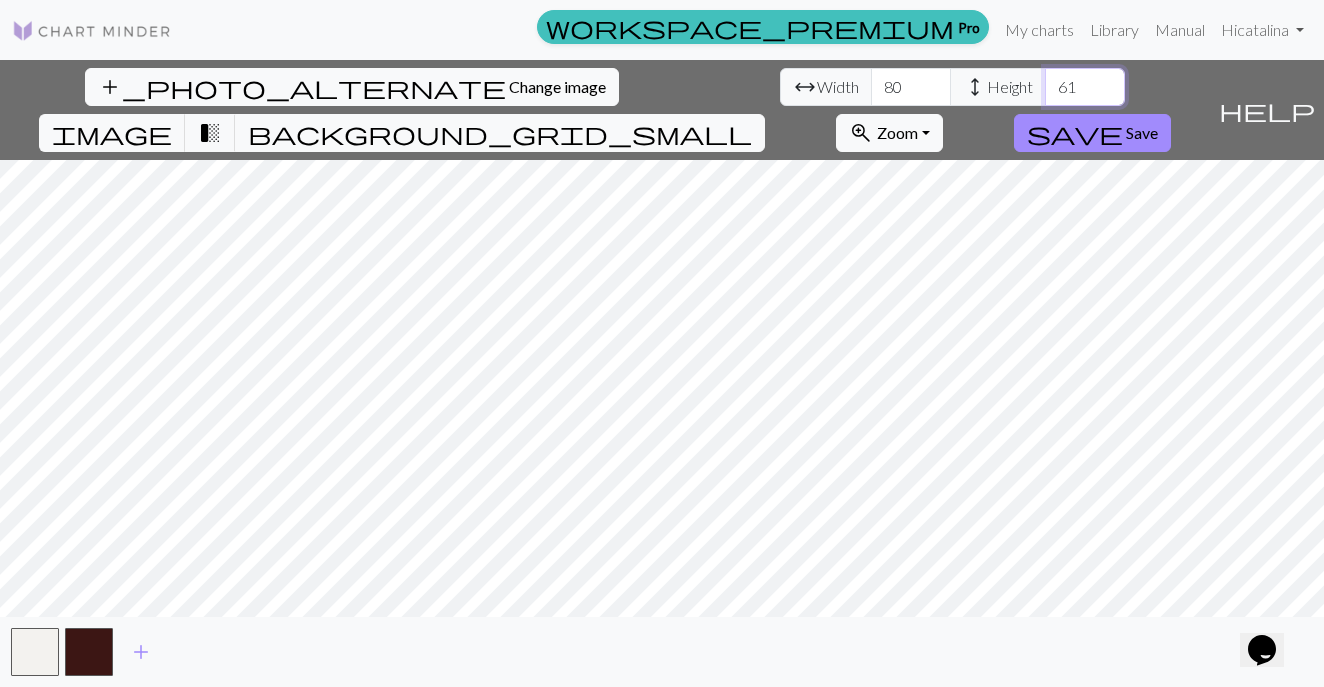 click on "61" at bounding box center [1085, 87] 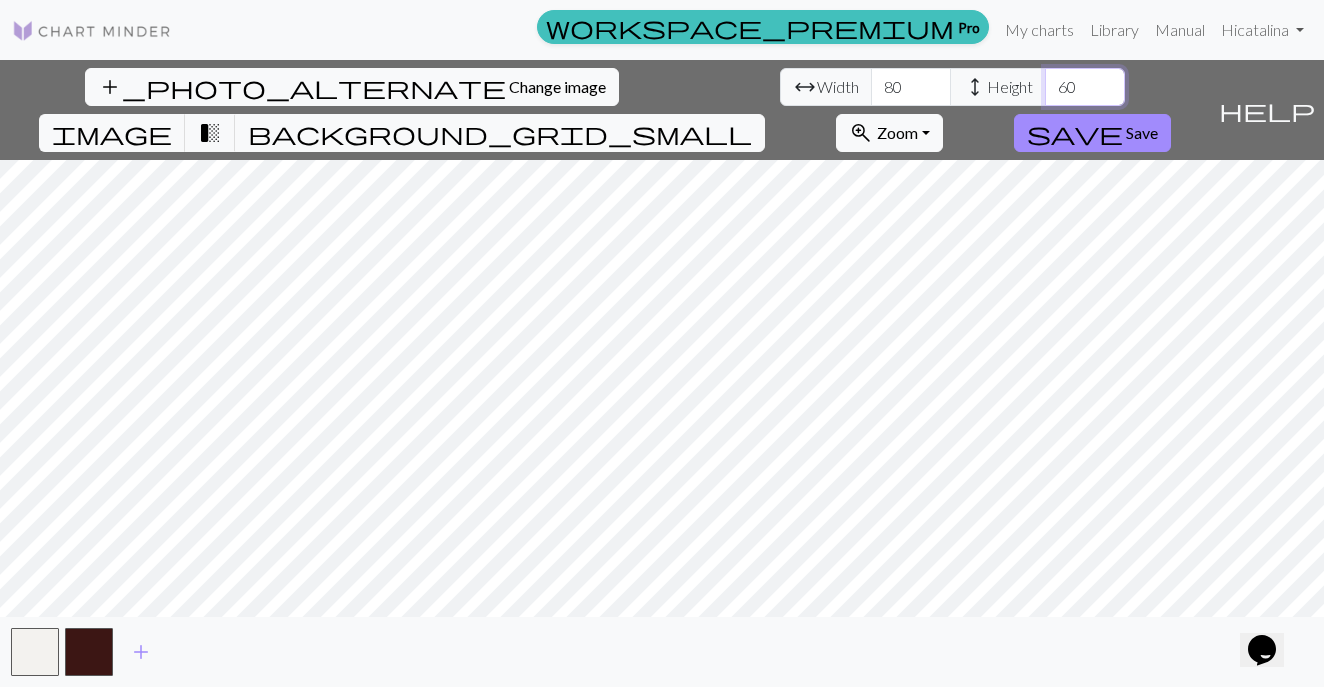 click on "60" at bounding box center [1085, 87] 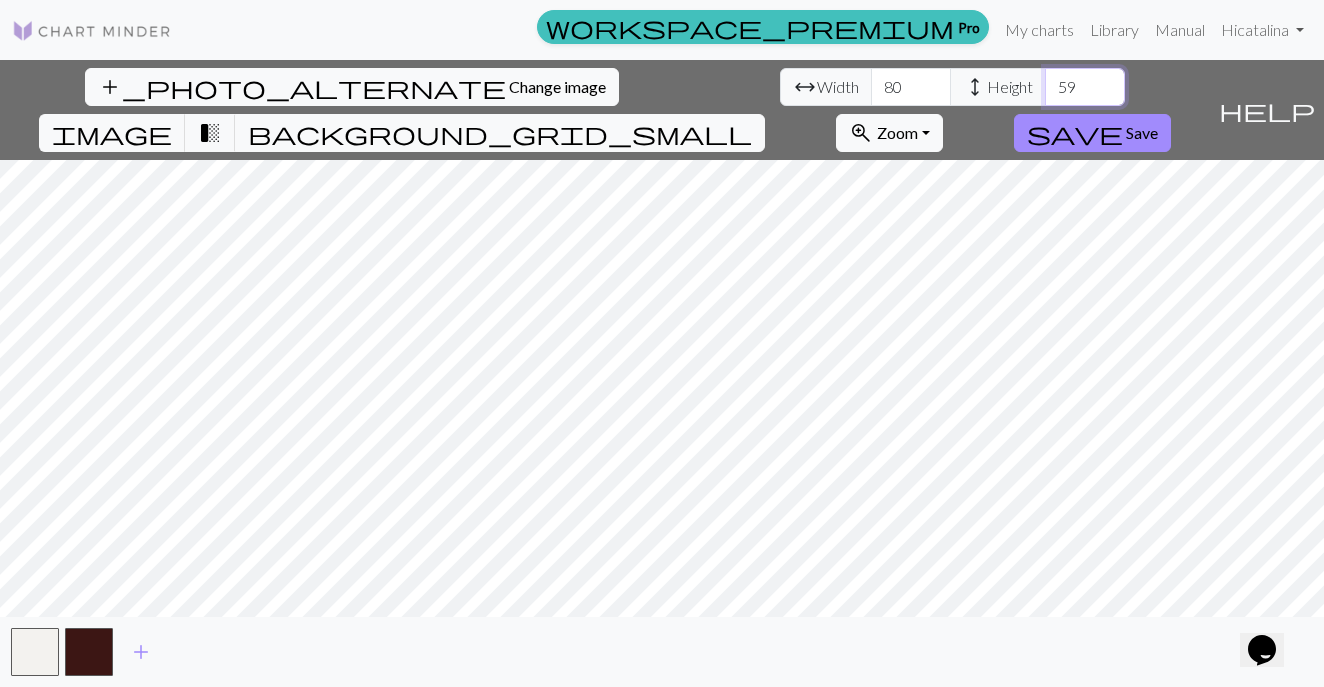 click on "59" at bounding box center (1085, 87) 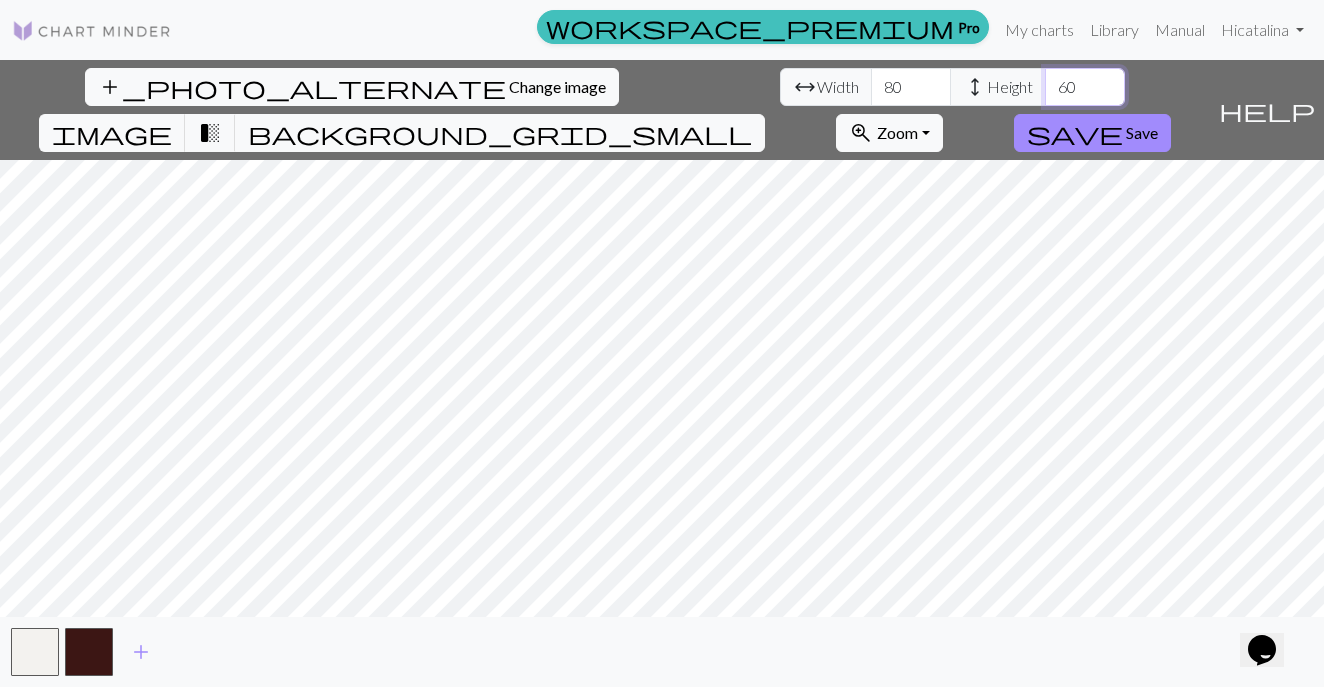 click on "60" at bounding box center [1085, 87] 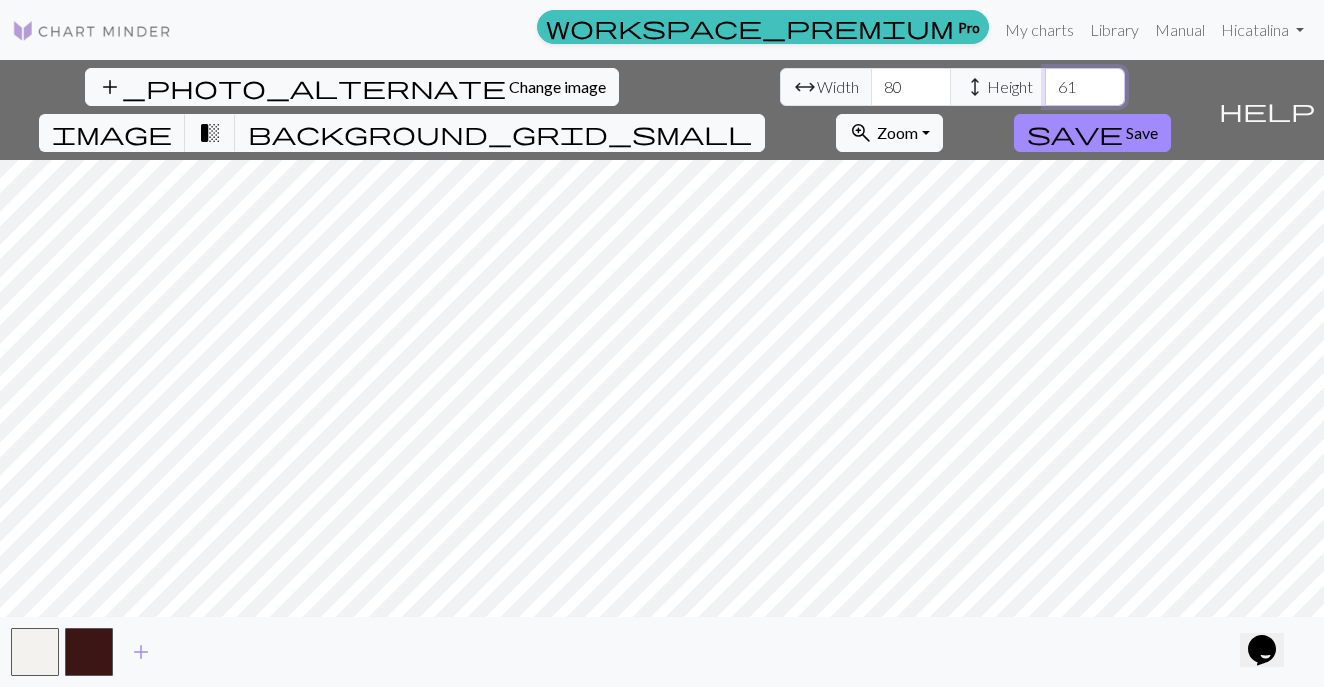 click on "61" at bounding box center (1085, 87) 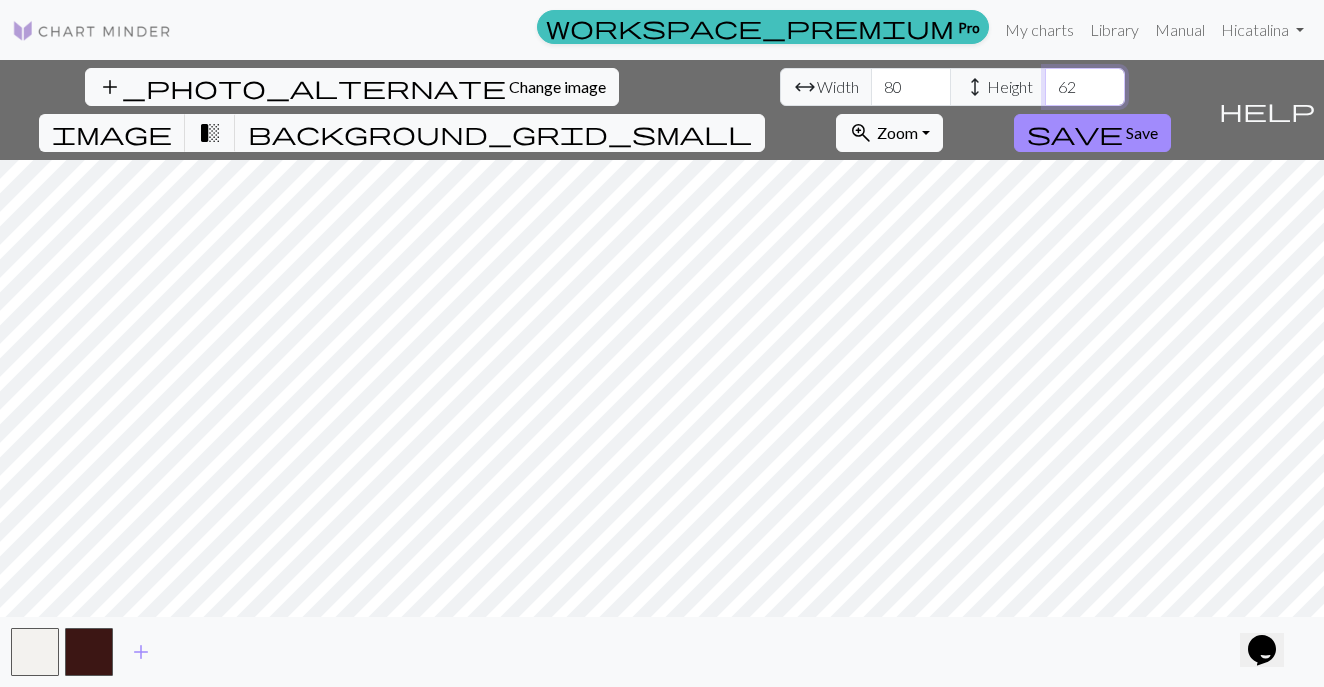 click on "62" at bounding box center (1085, 87) 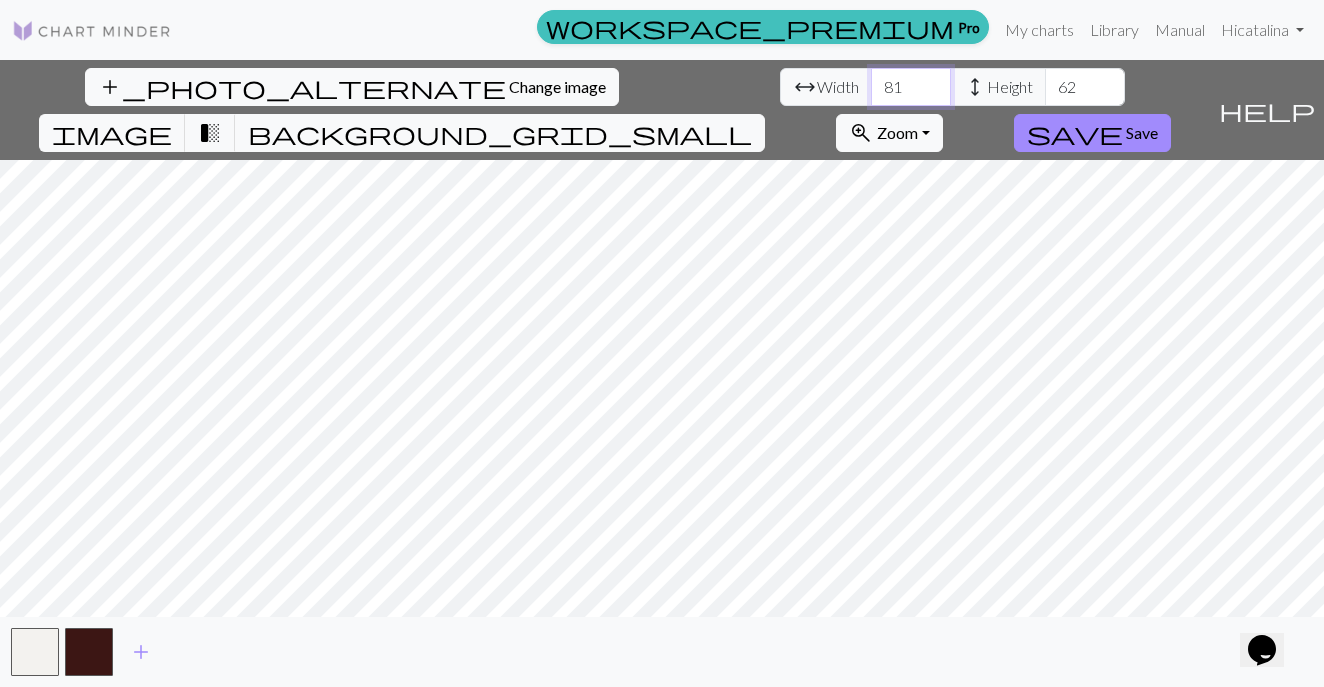 click on "81" at bounding box center (911, 87) 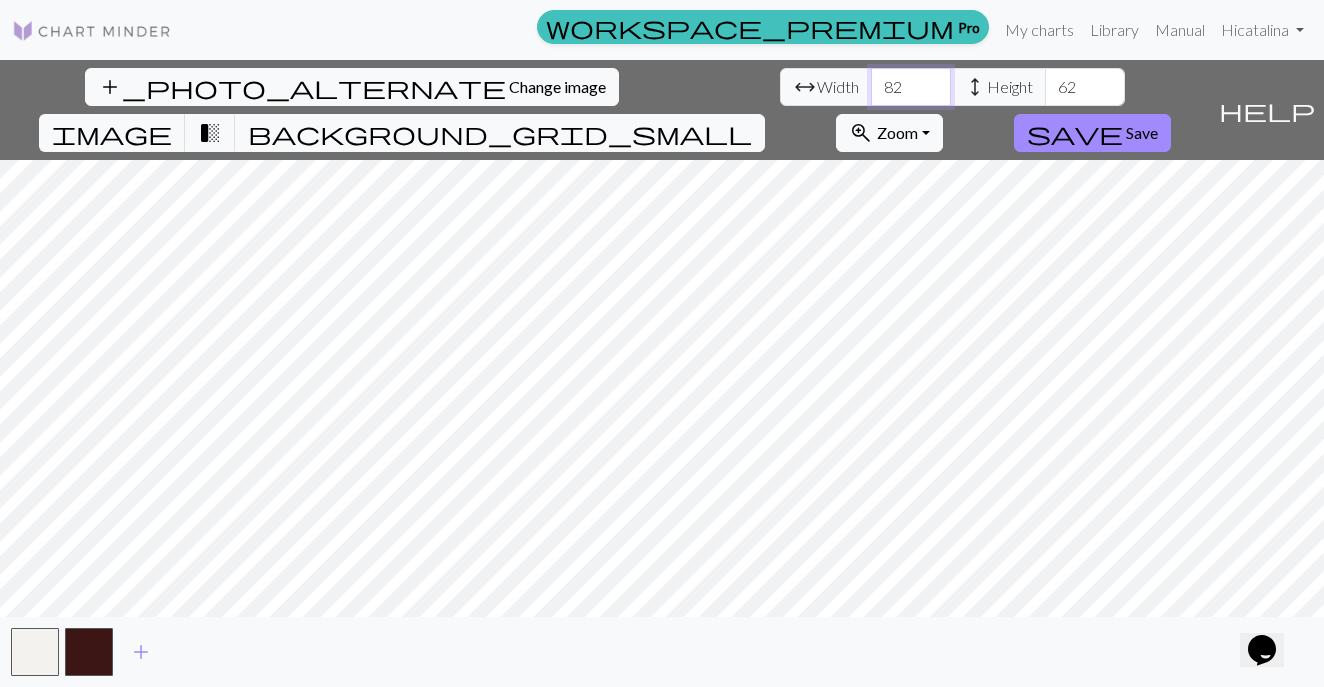 click on "82" at bounding box center [911, 87] 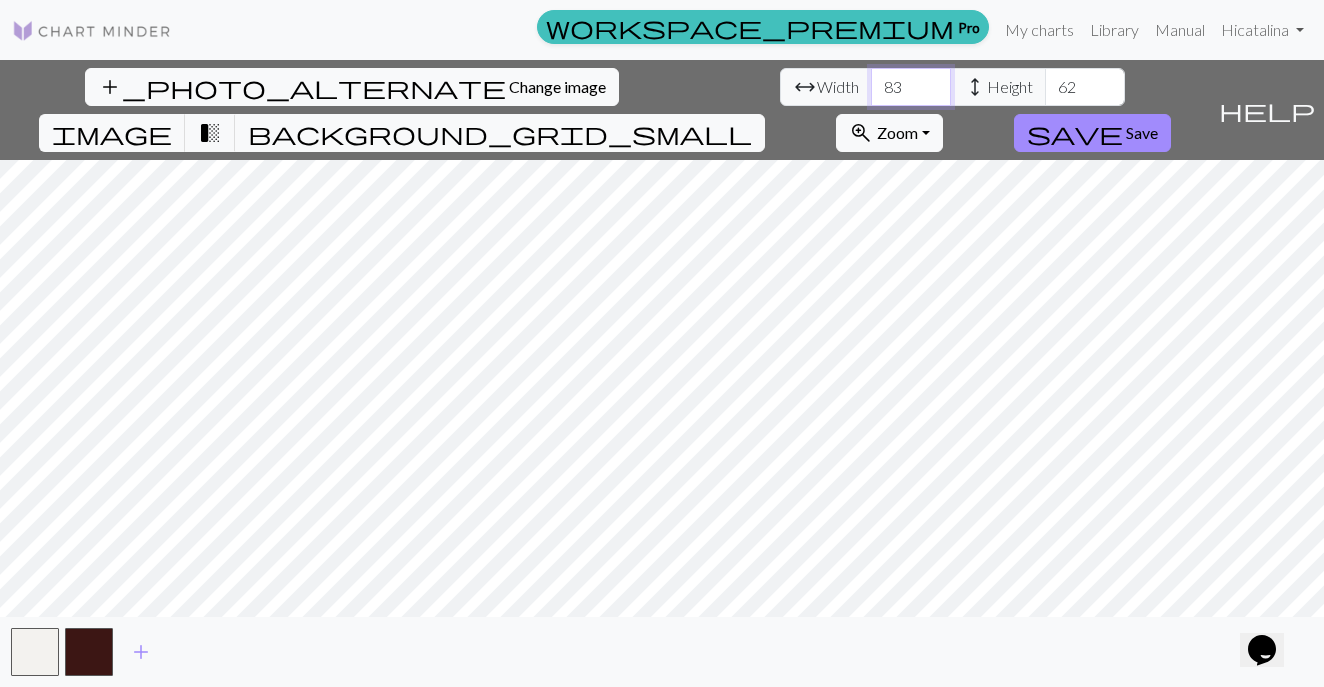 click on "83" at bounding box center [911, 87] 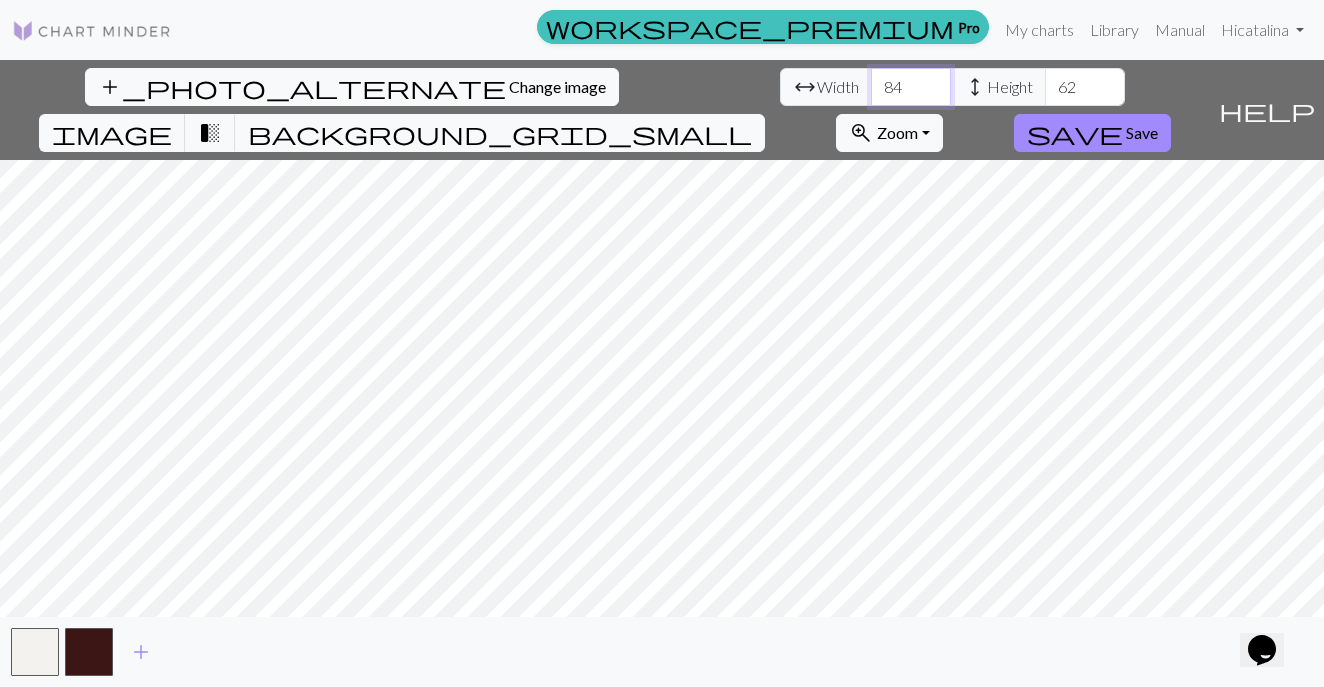 click on "84" at bounding box center [911, 87] 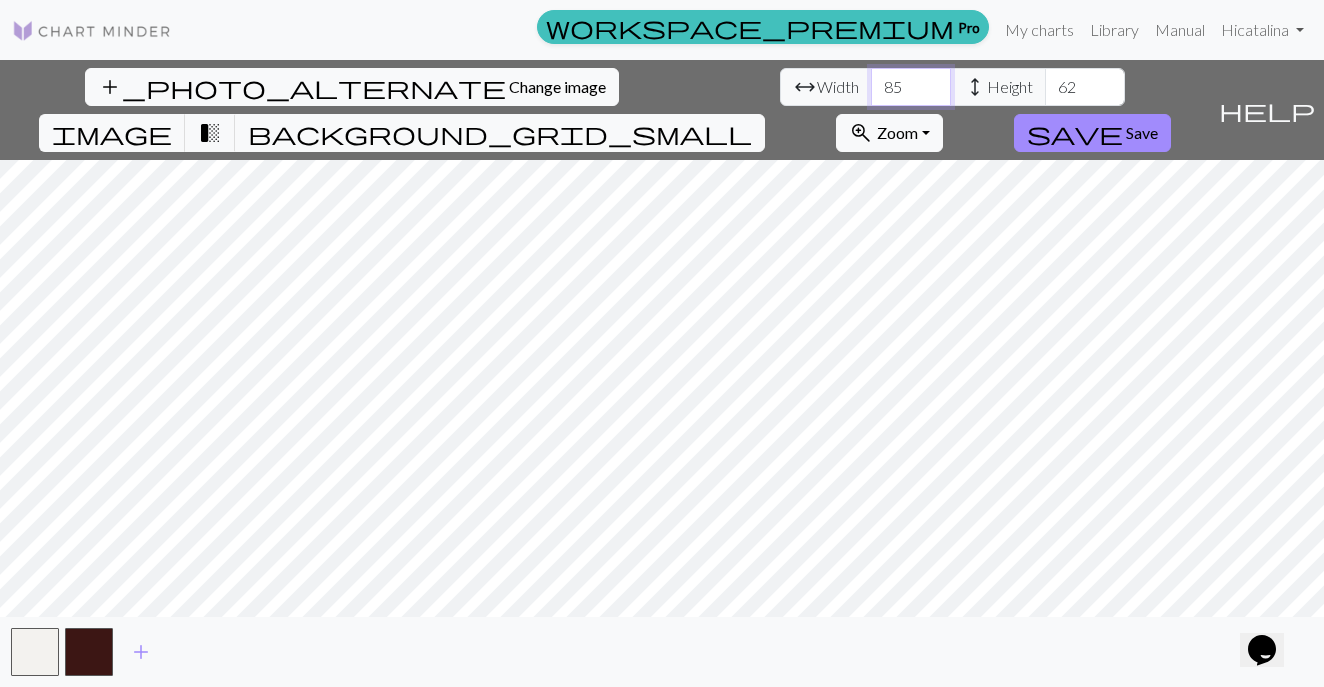 click on "85" at bounding box center [911, 87] 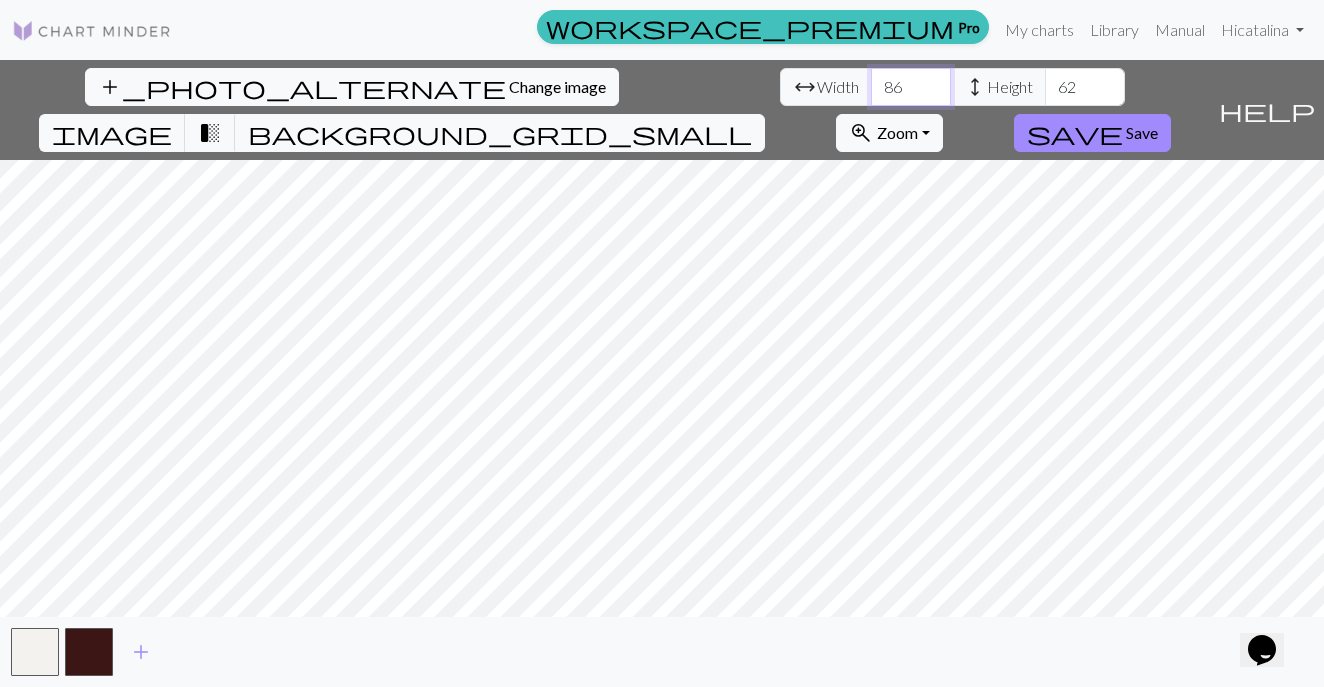 click on "86" at bounding box center [911, 87] 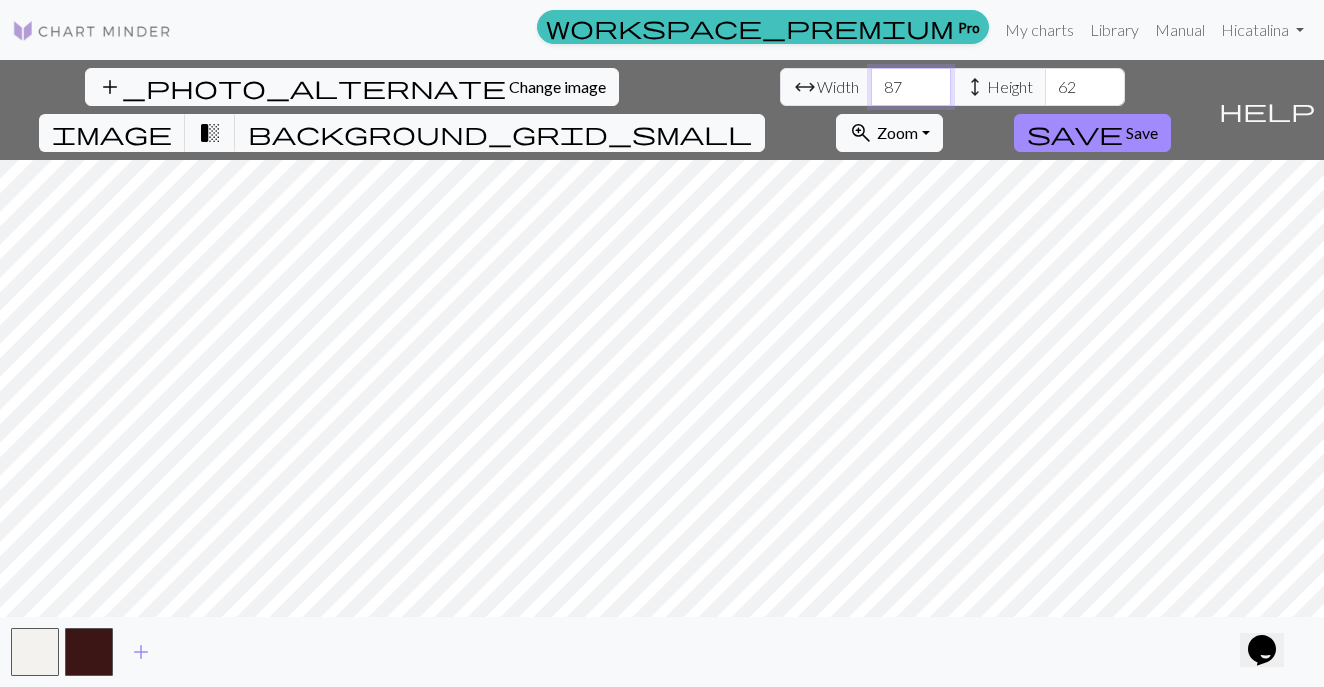 click on "87" at bounding box center (911, 87) 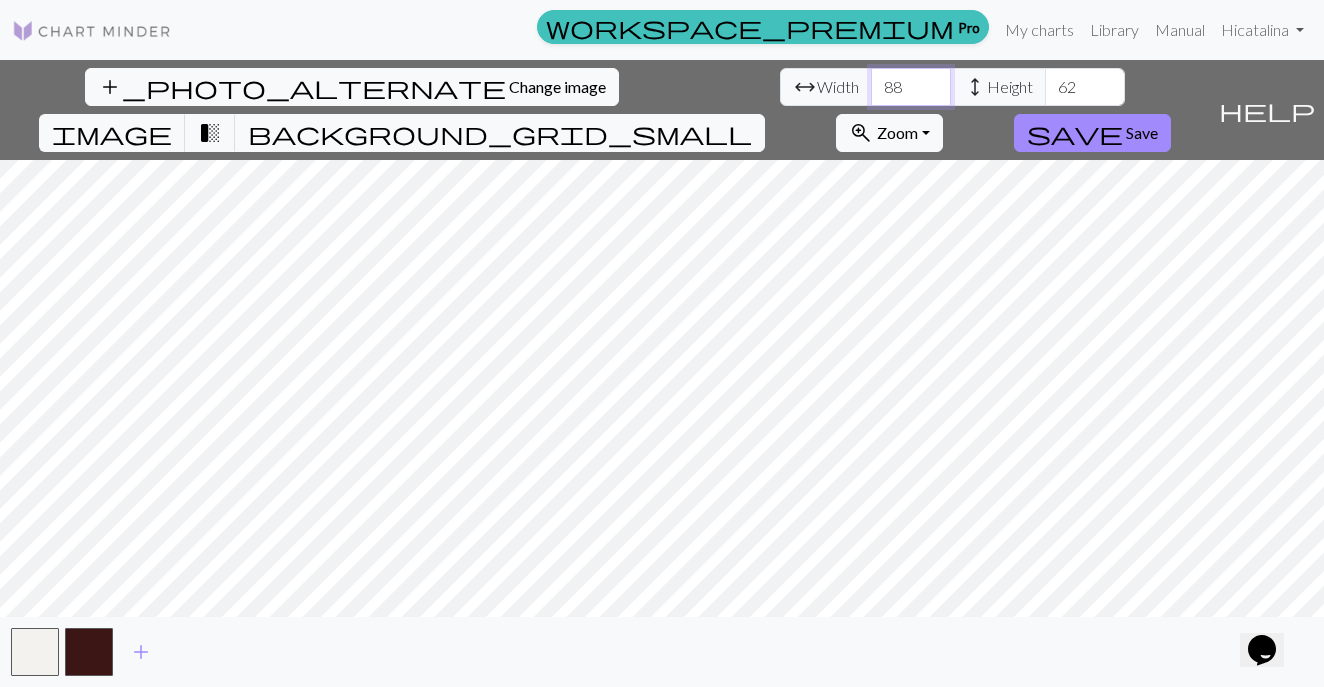 click on "88" at bounding box center [911, 87] 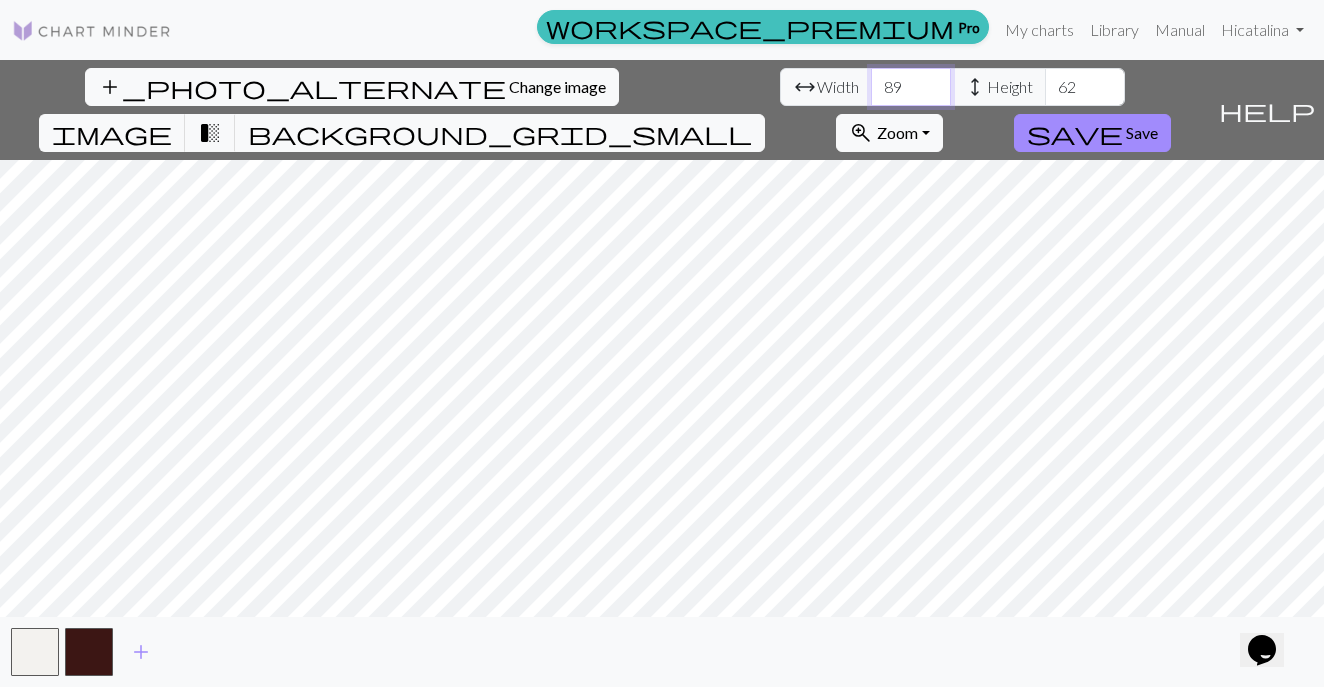 click on "89" at bounding box center (911, 87) 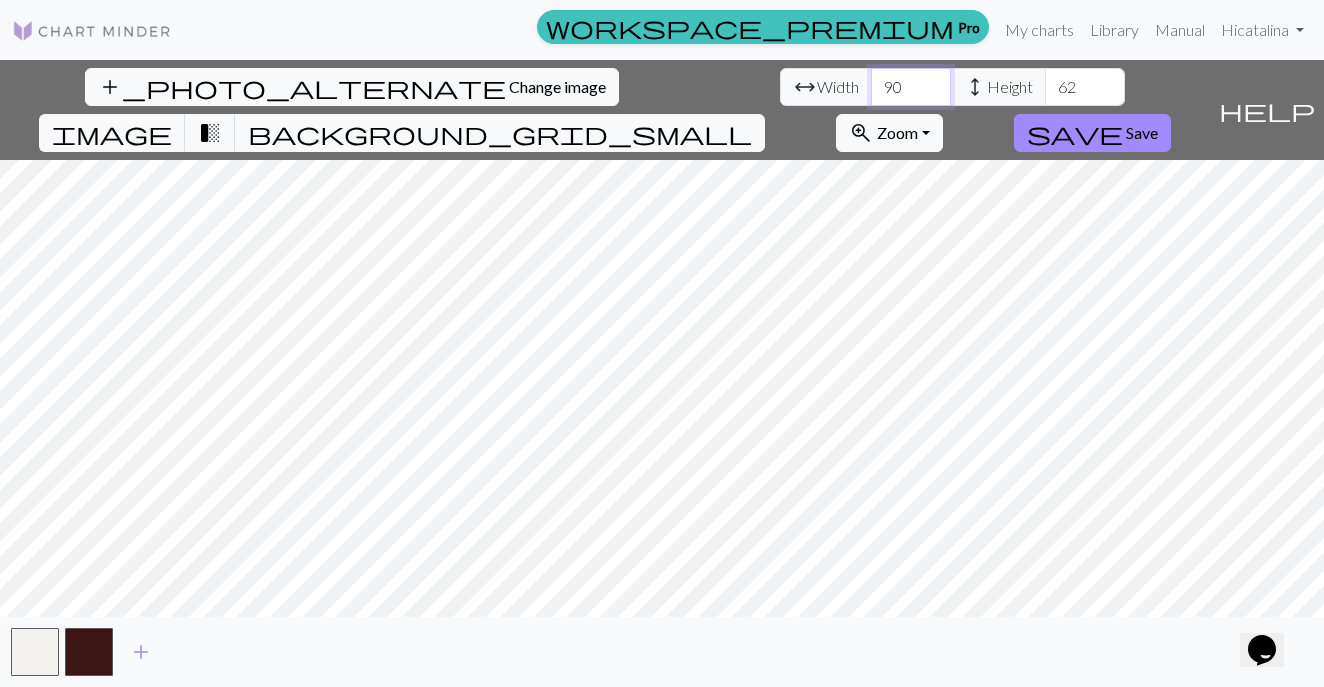 click on "90" at bounding box center (911, 87) 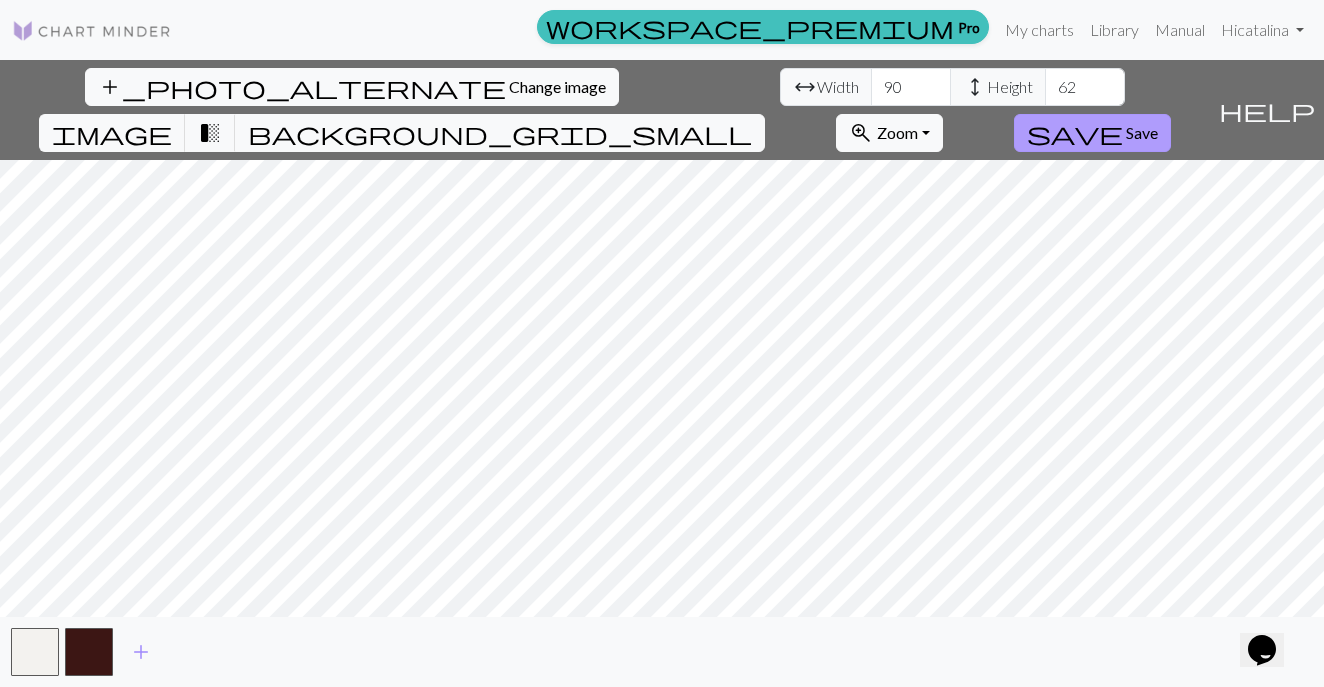 click on "Save" at bounding box center (1142, 132) 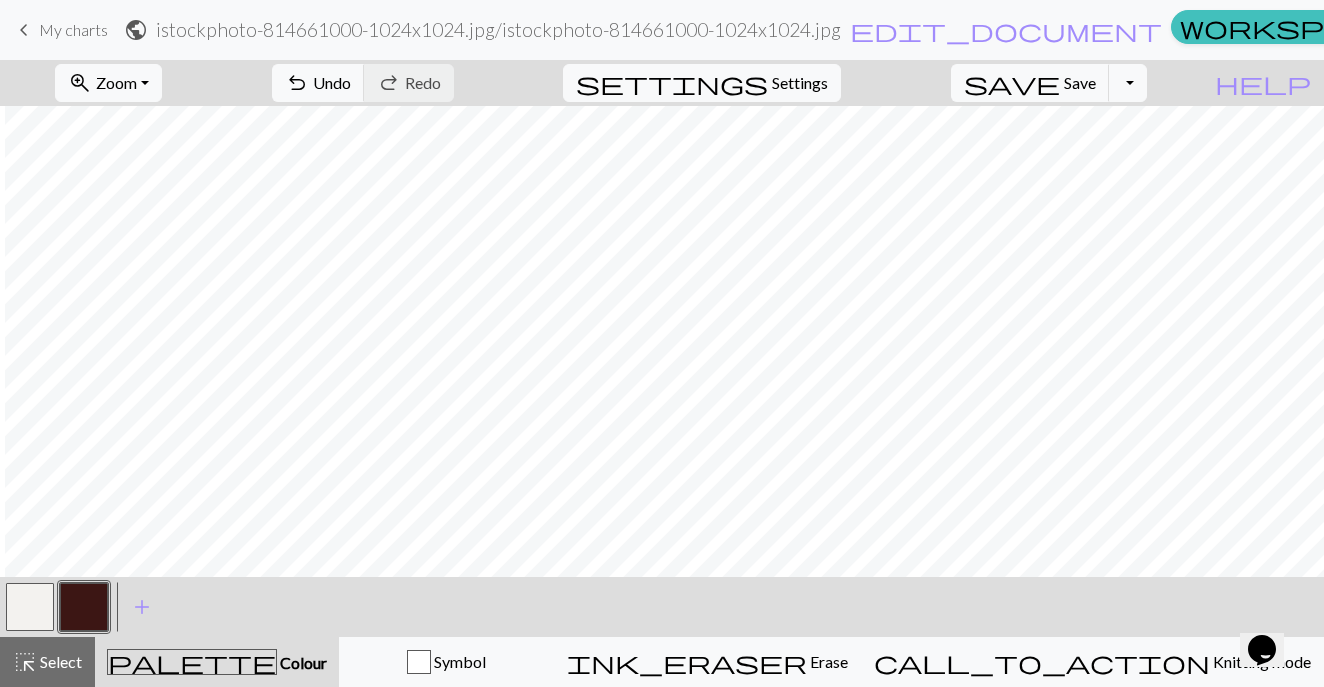 scroll, scrollTop: 128, scrollLeft: 411, axis: both 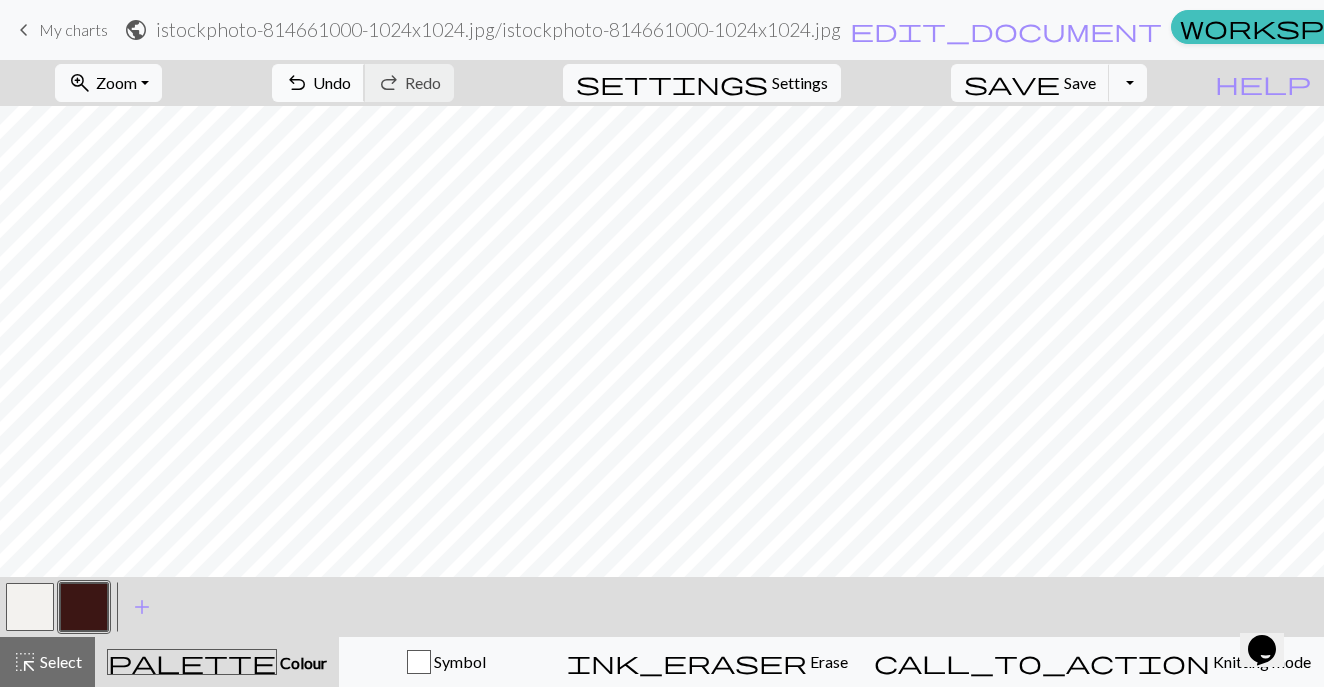 click on "Undo" at bounding box center (332, 82) 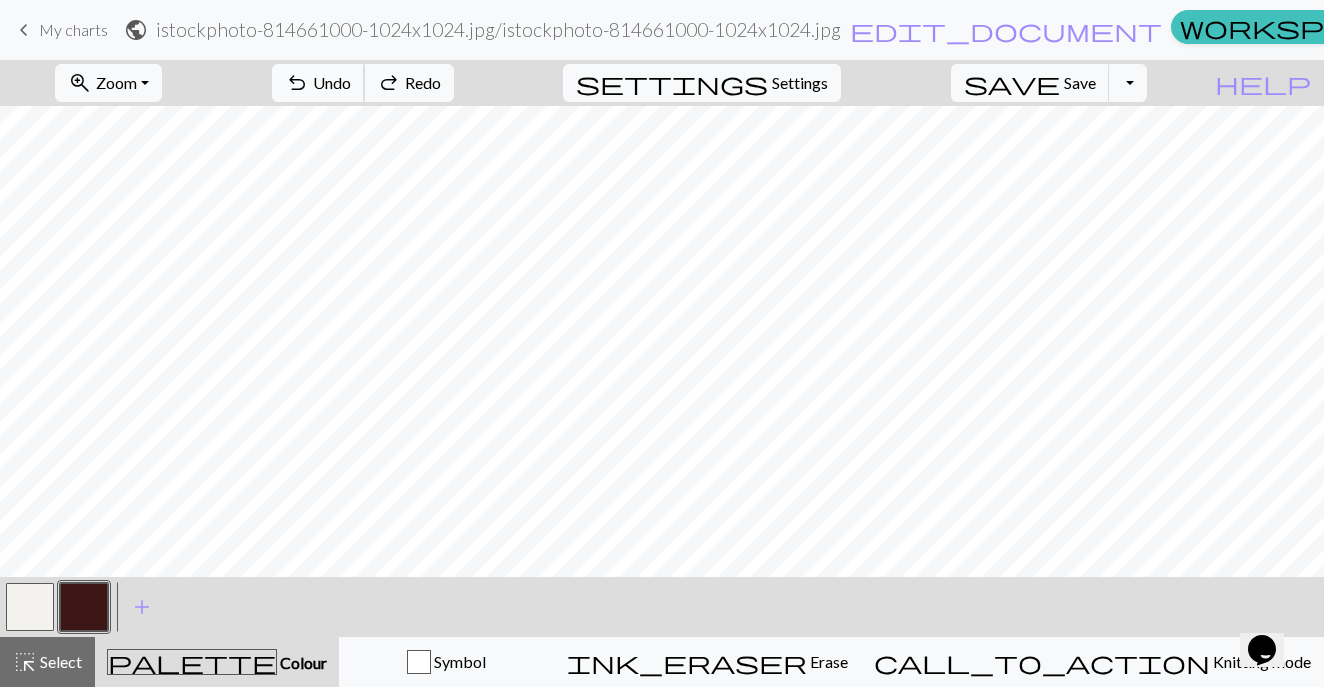 click on "Undo" at bounding box center (332, 82) 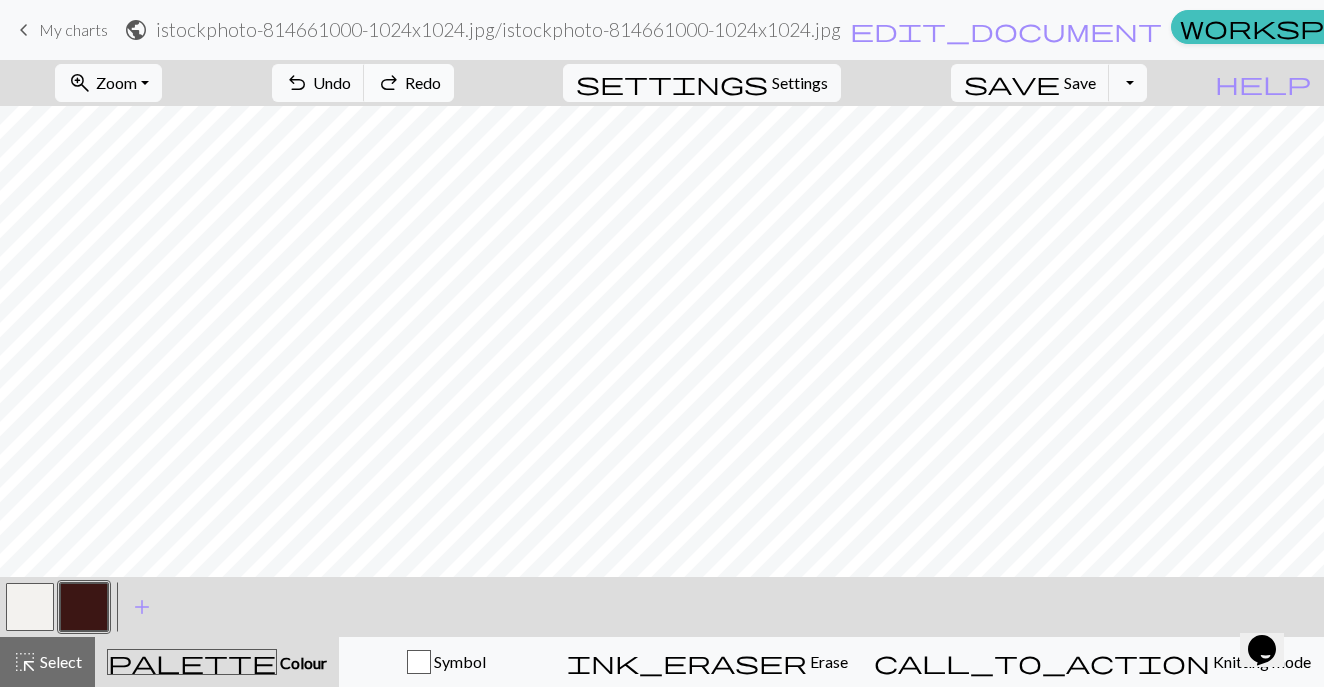 scroll, scrollTop: 190, scrollLeft: 566, axis: both 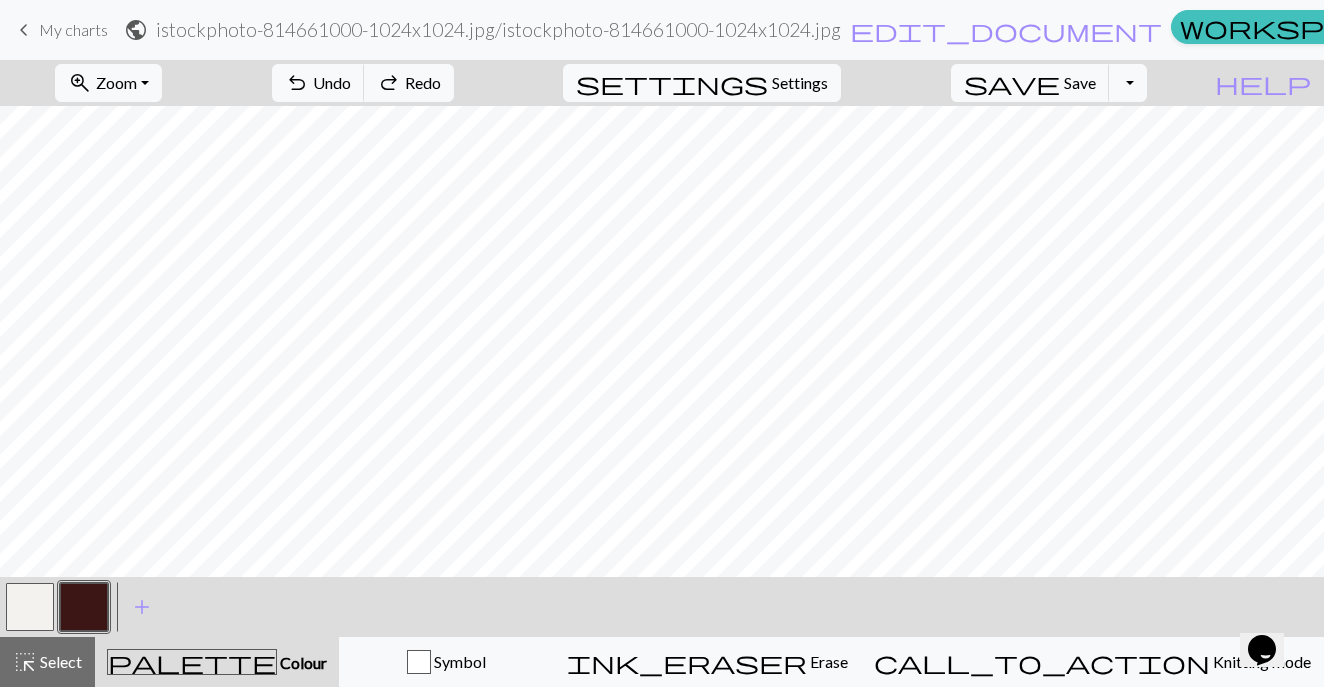 click at bounding box center [30, 607] 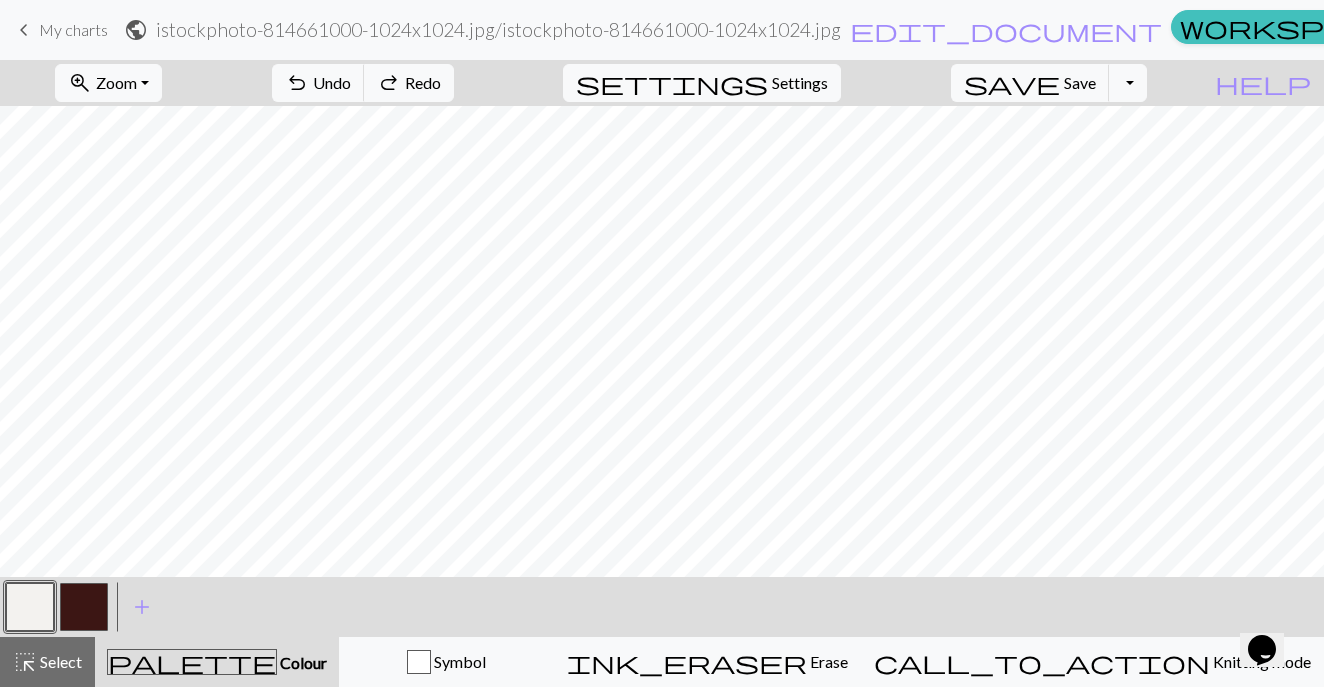 click at bounding box center [30, 607] 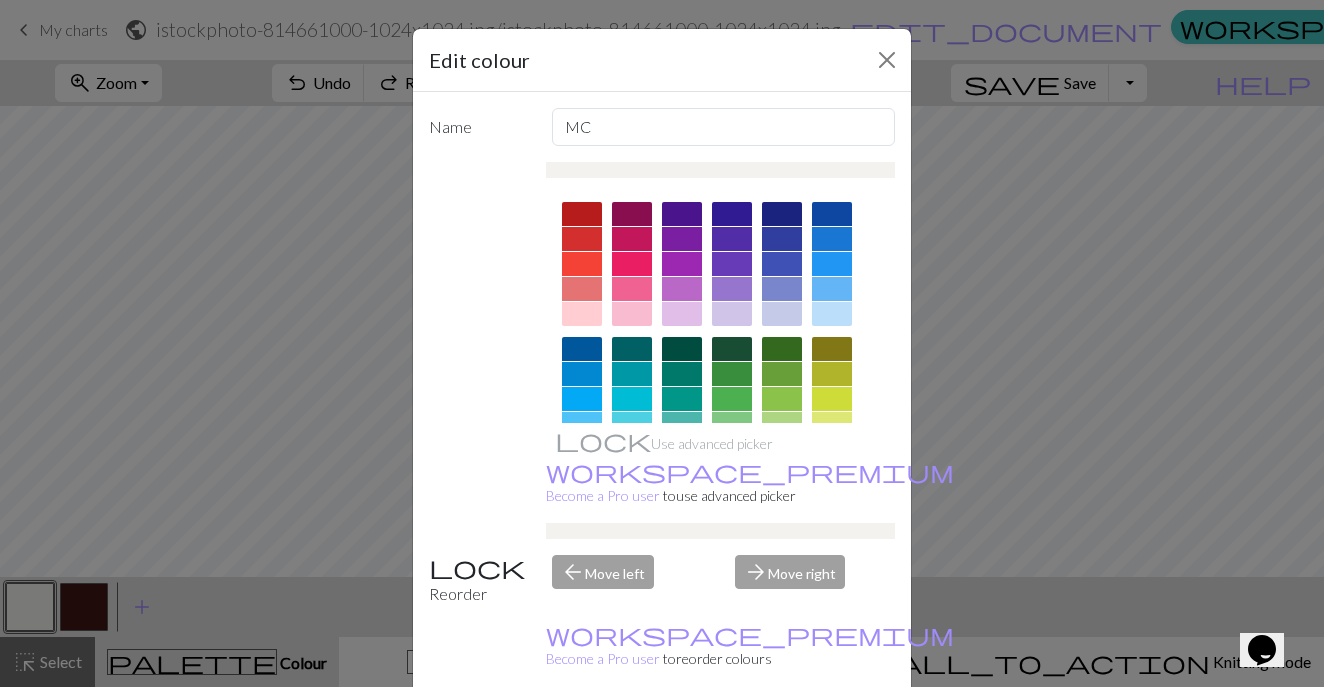 click on "Edit colour Name MC Use advanced picker workspace_premium Become a Pro user   to  use advanced picker Reorder arrow_back Move left arrow_forward Move right workspace_premium Become a Pro user   to  reorder colours Delete Done Cancel" at bounding box center (662, 343) 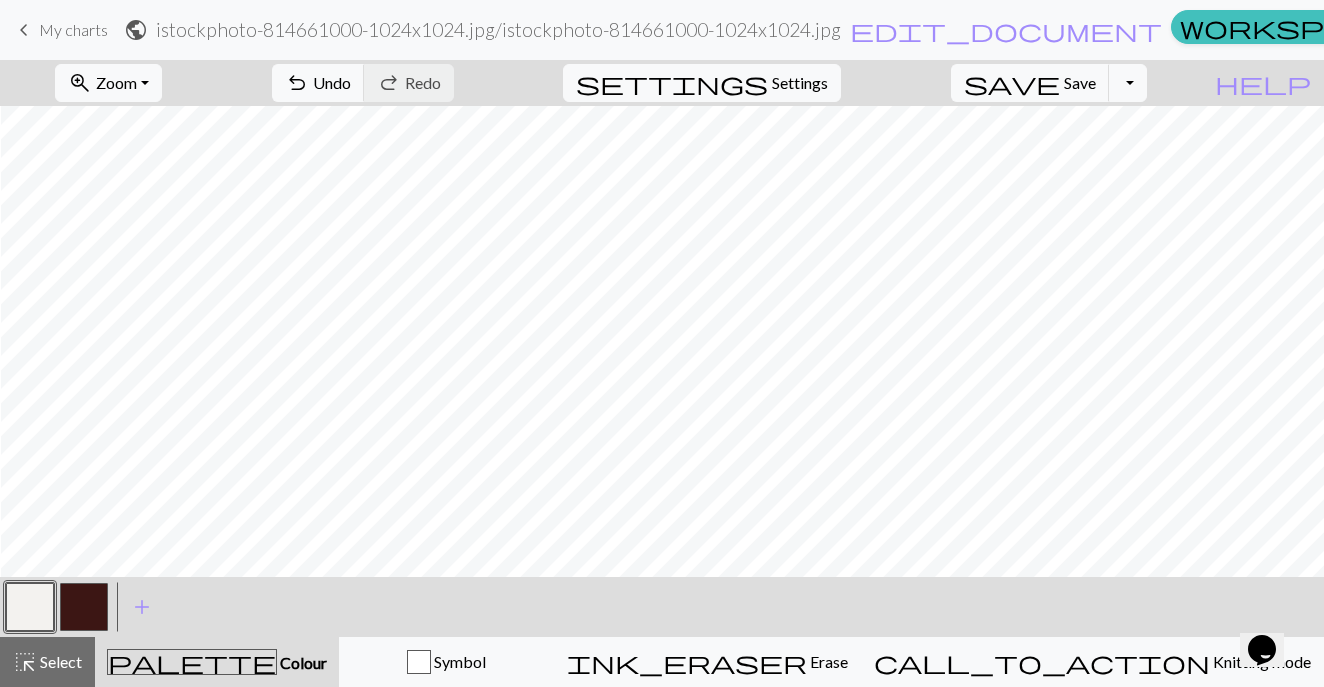 scroll, scrollTop: 130, scrollLeft: 566, axis: both 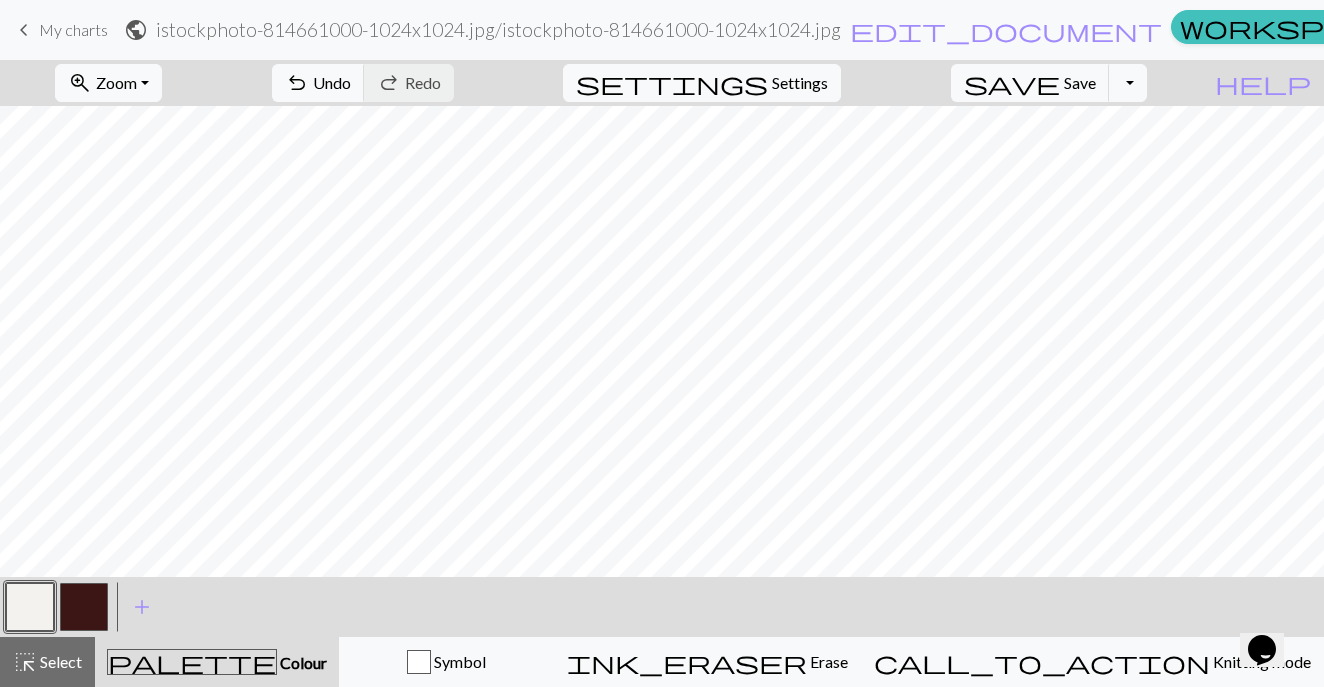 click at bounding box center (84, 607) 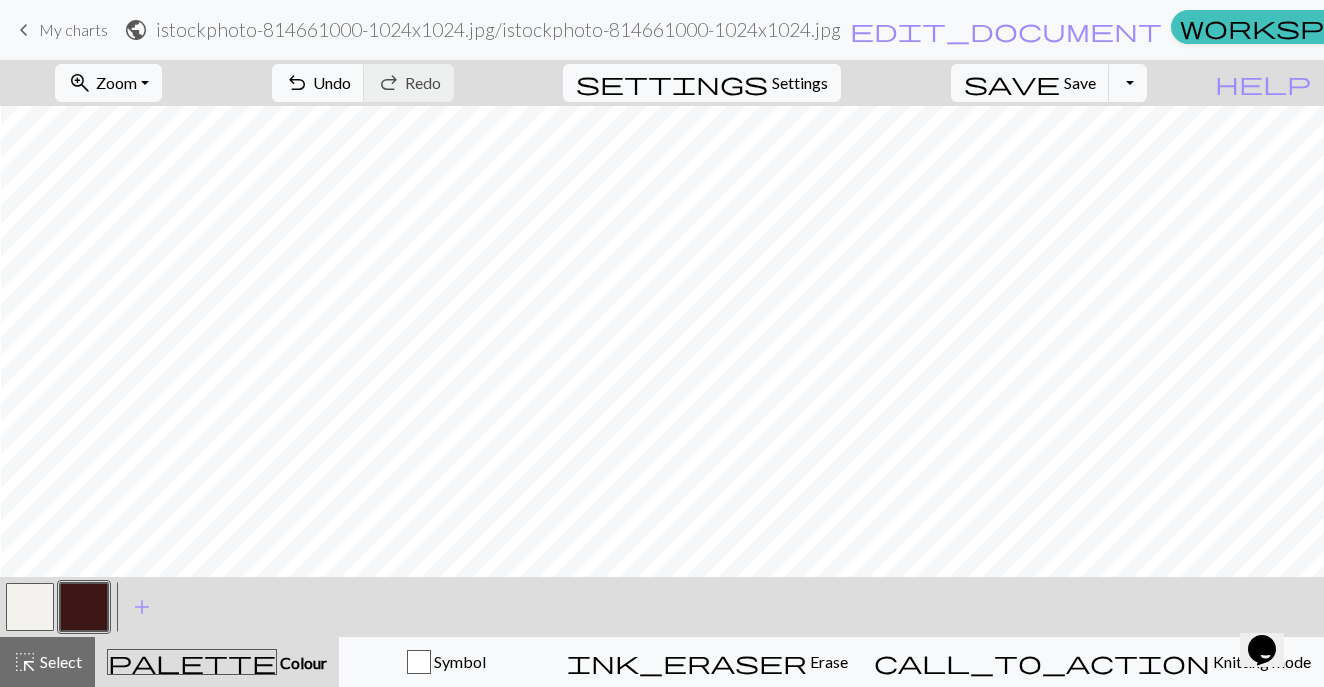 scroll, scrollTop: 8, scrollLeft: 566, axis: both 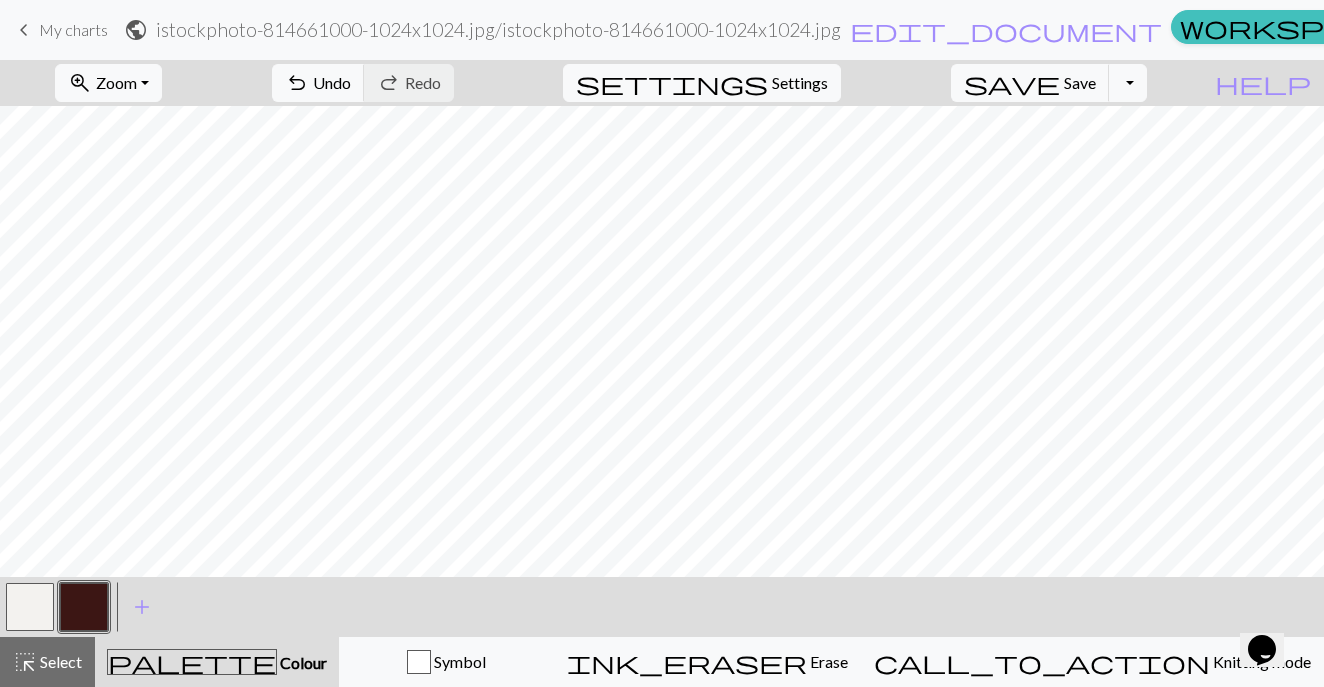 click at bounding box center [30, 607] 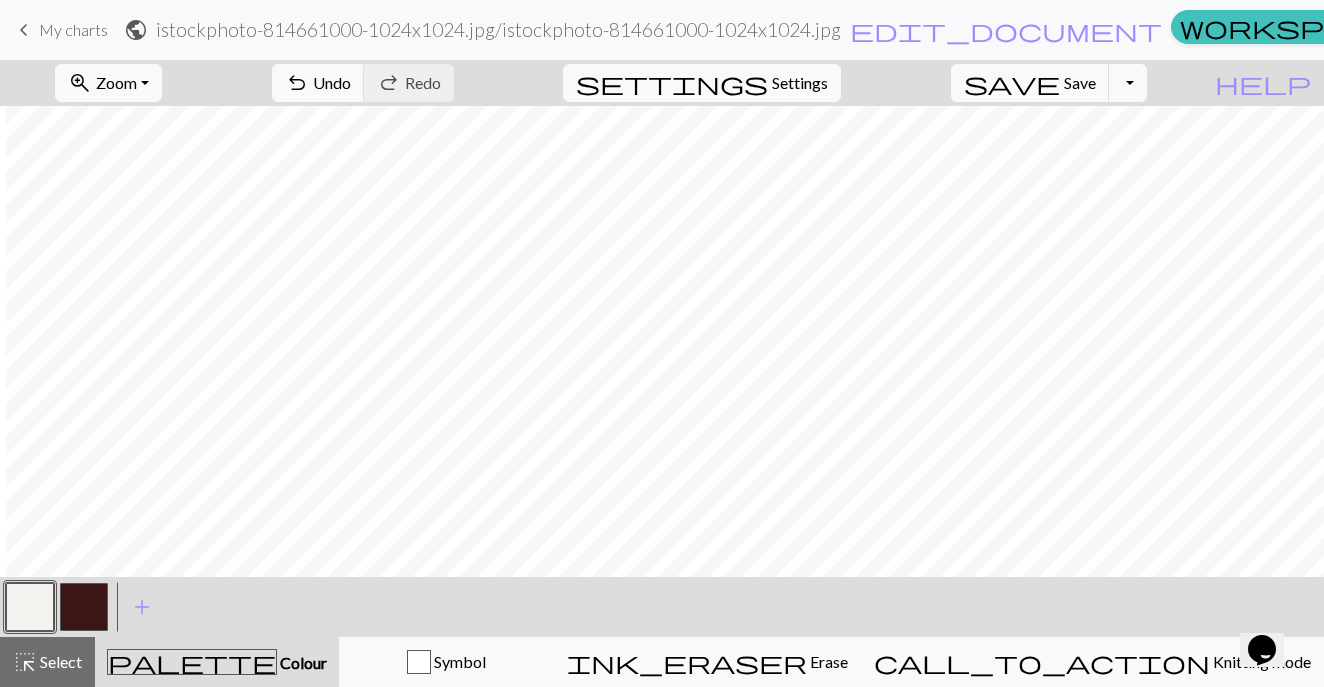 scroll, scrollTop: 197, scrollLeft: -2, axis: both 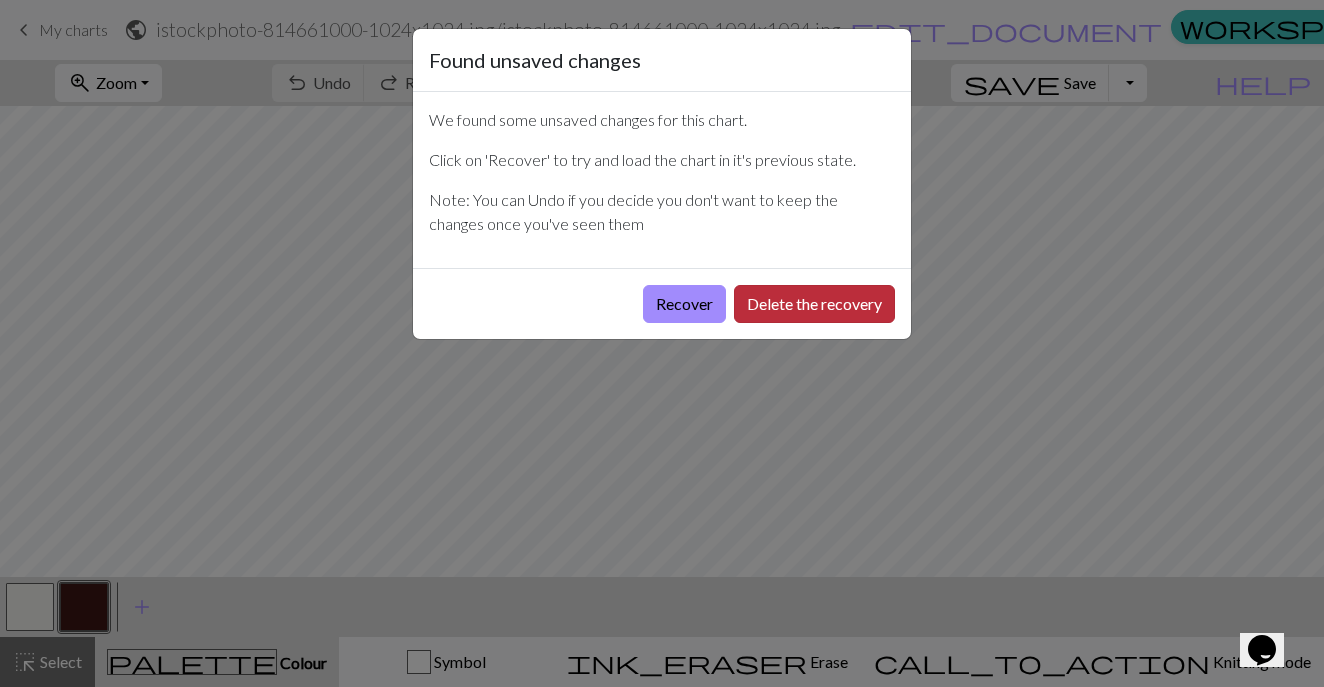 click on "Delete the recovery" at bounding box center [814, 304] 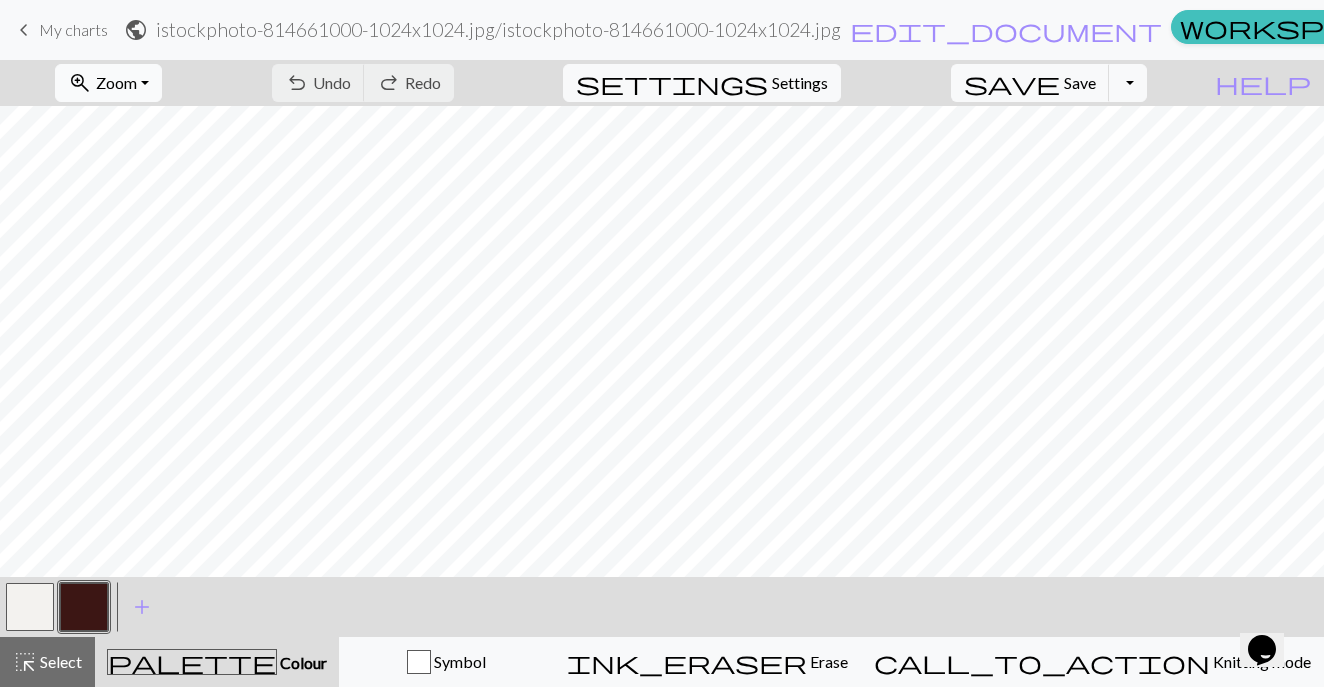 click on "Zoom" at bounding box center [116, 82] 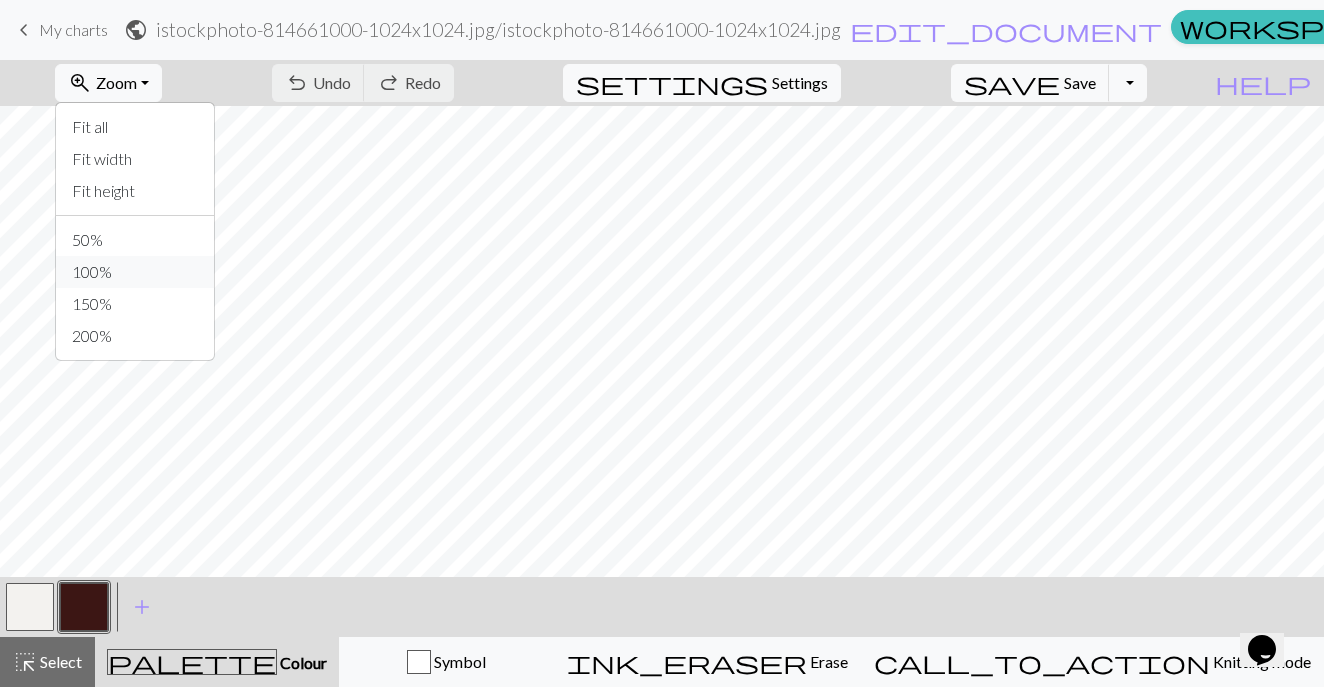 click on "100%" at bounding box center [135, 272] 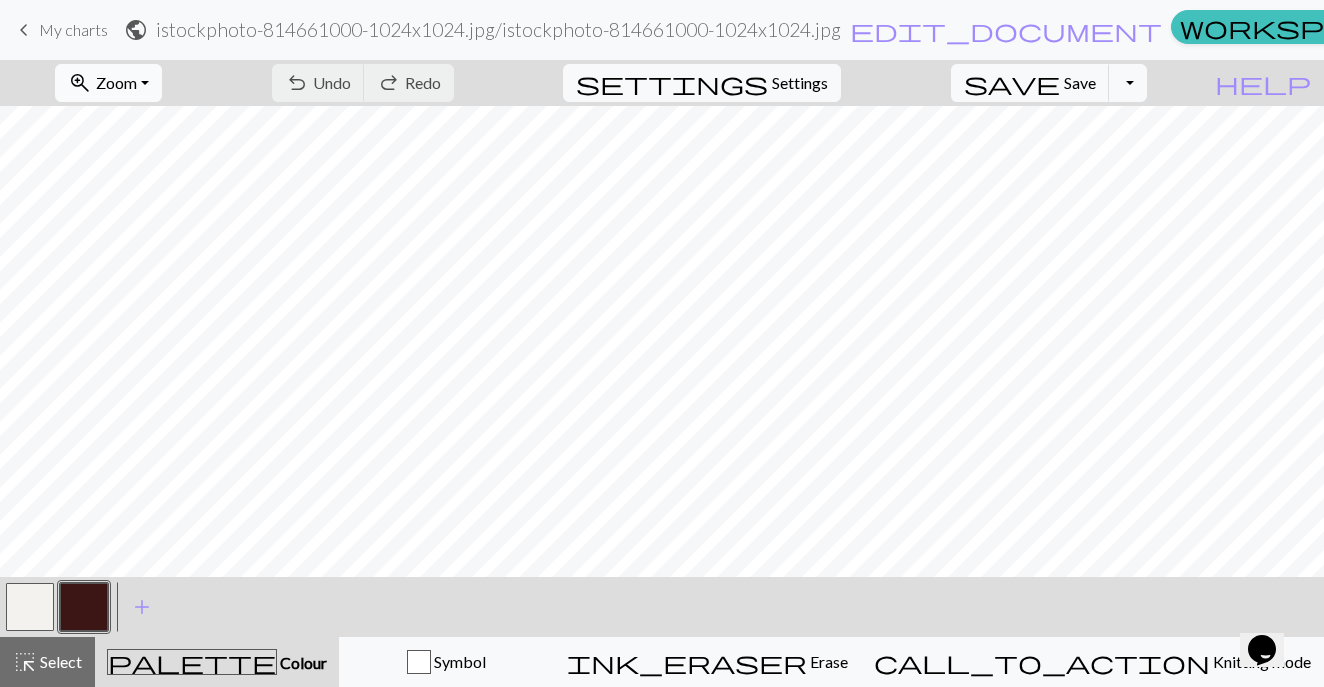 click on "zoom_in Zoom Zoom" at bounding box center [108, 83] 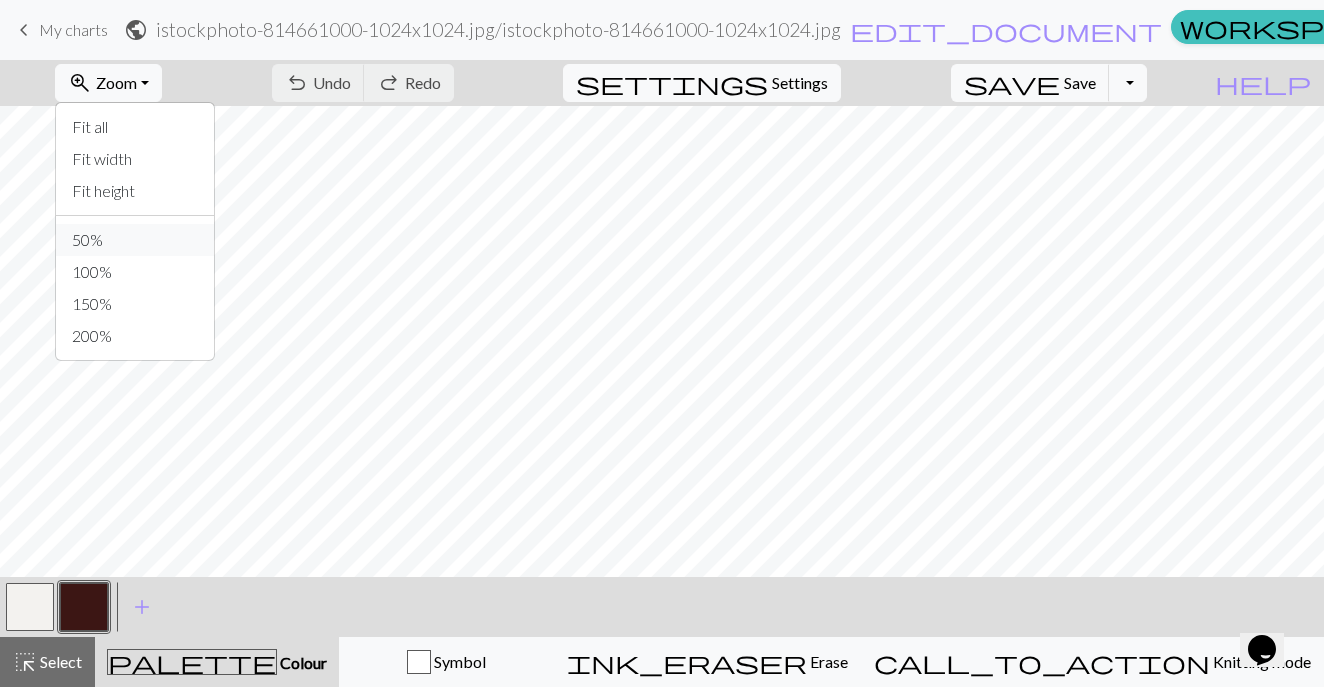 click on "50%" at bounding box center (135, 240) 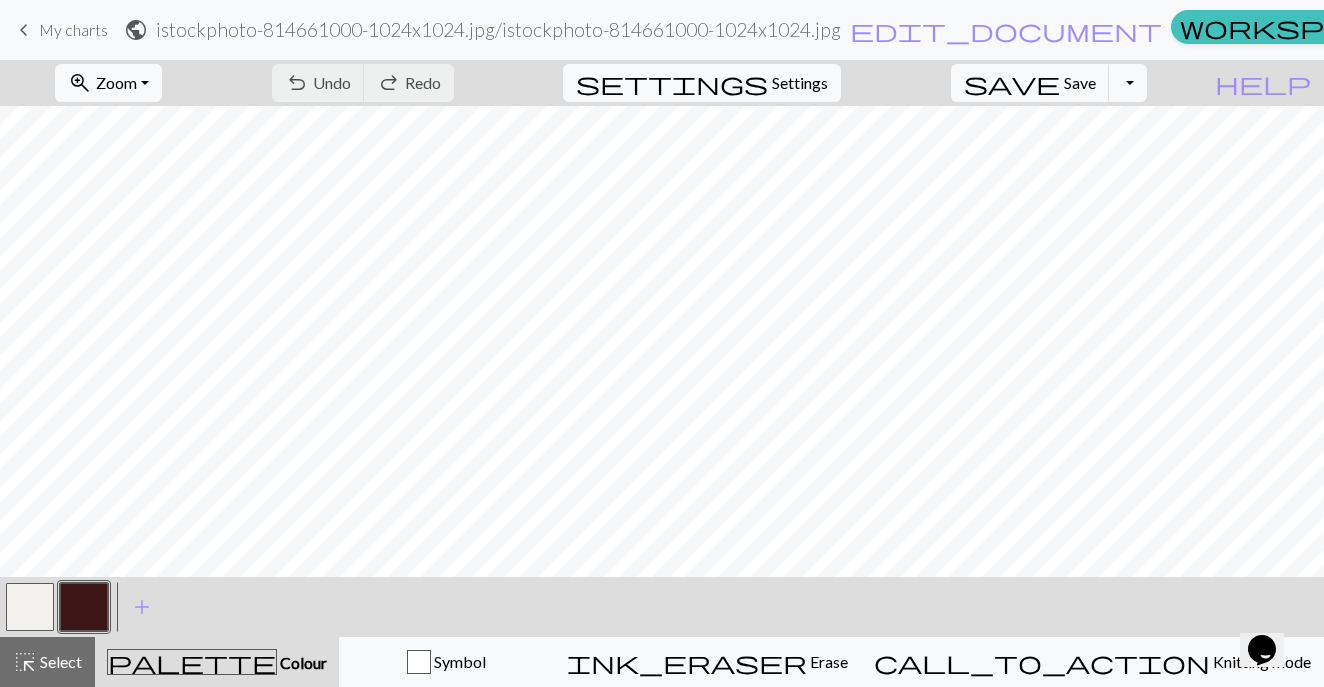 click at bounding box center (30, 607) 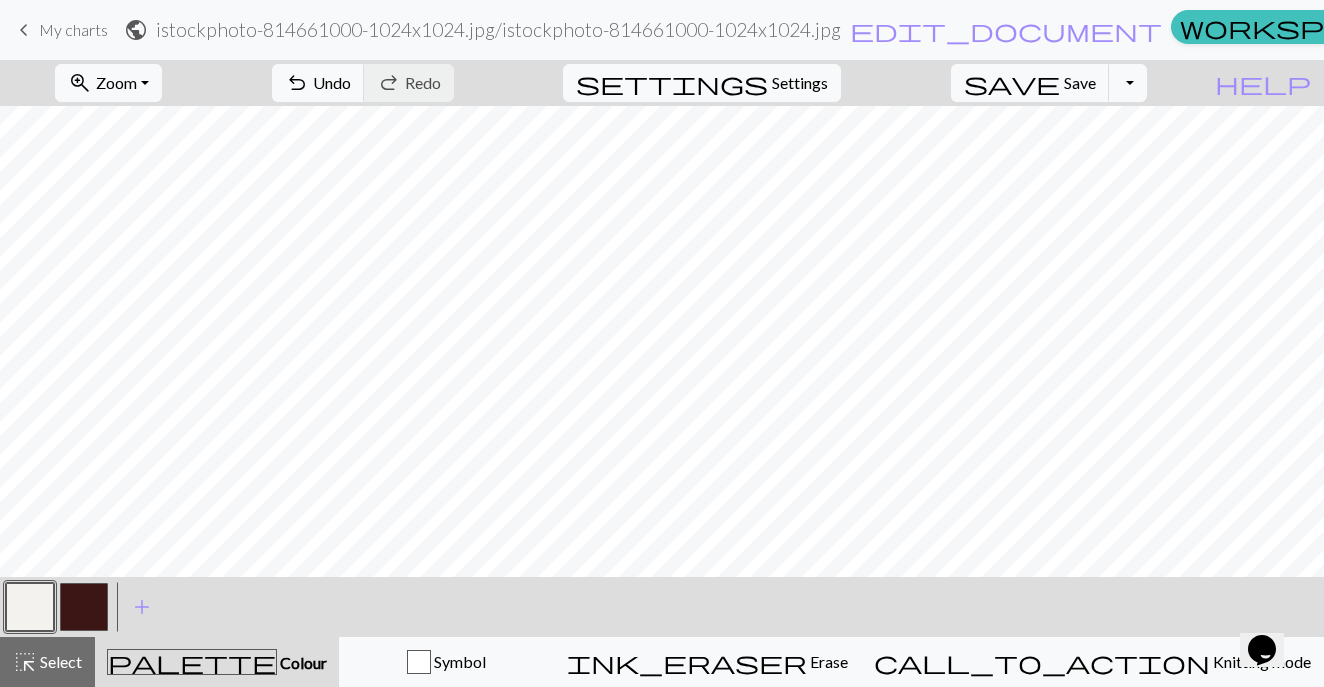 click at bounding box center (84, 607) 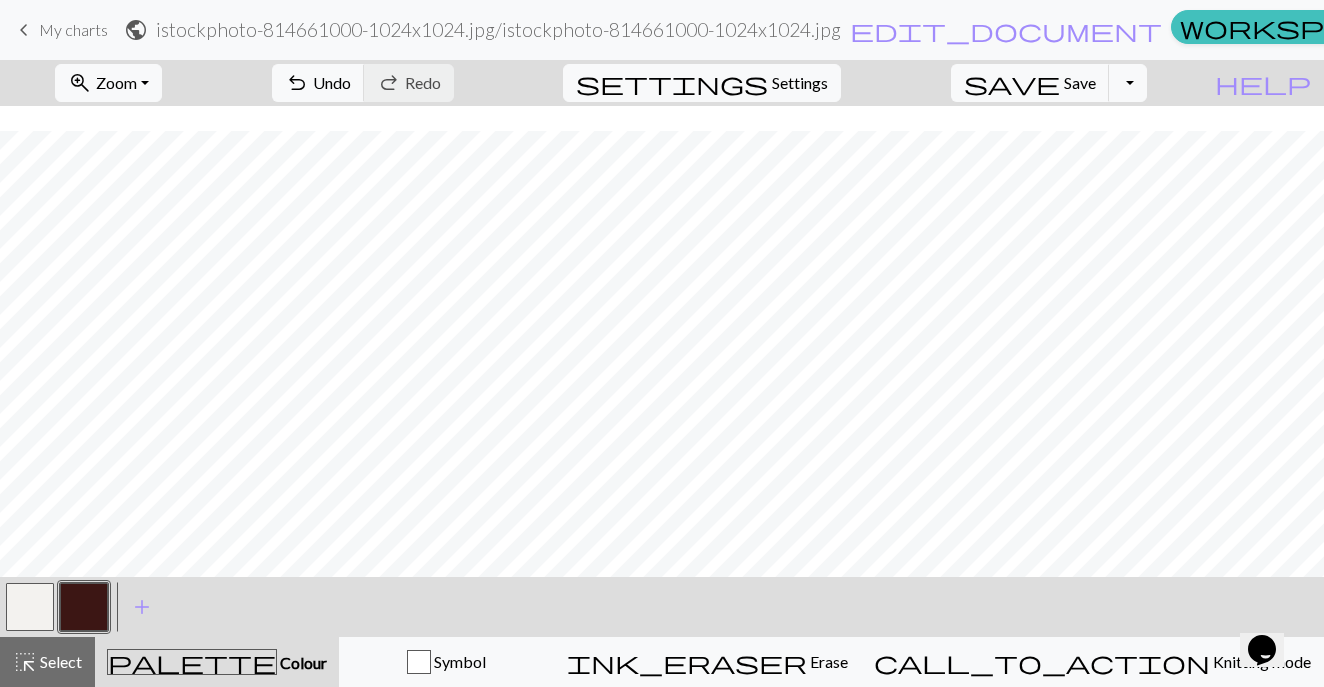 scroll, scrollTop: 222, scrollLeft: 0, axis: vertical 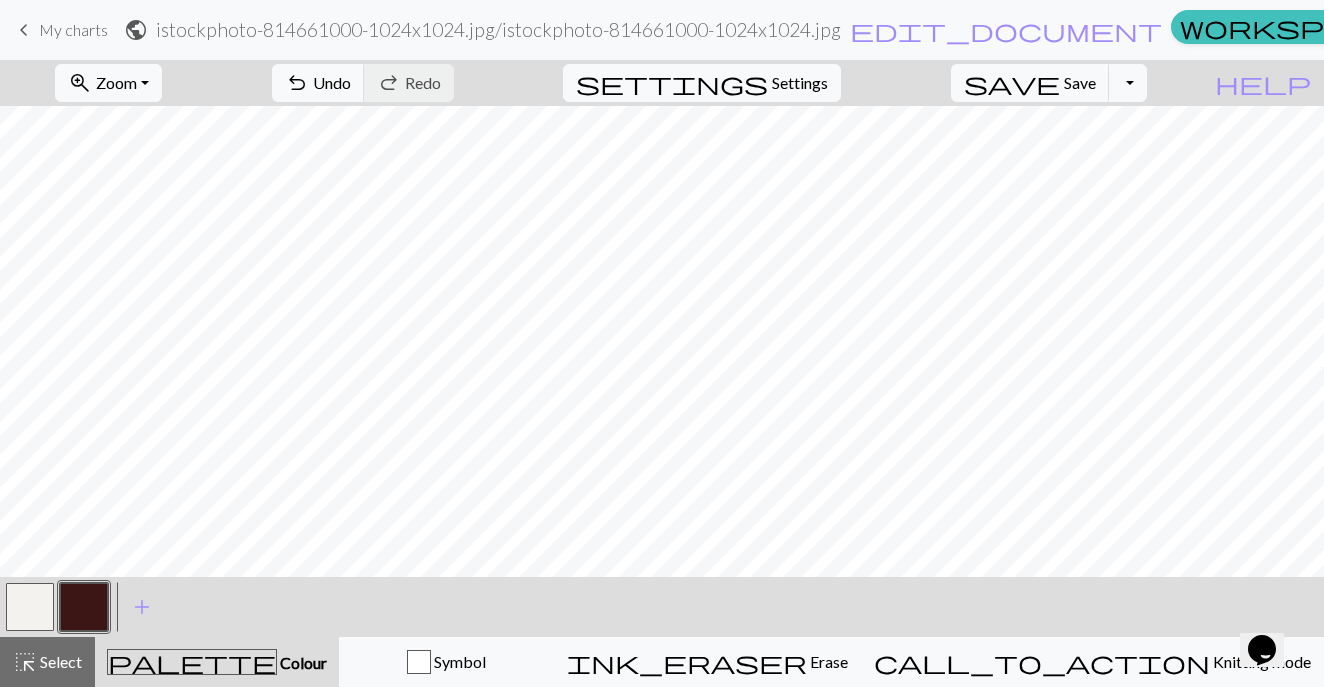 click at bounding box center (30, 607) 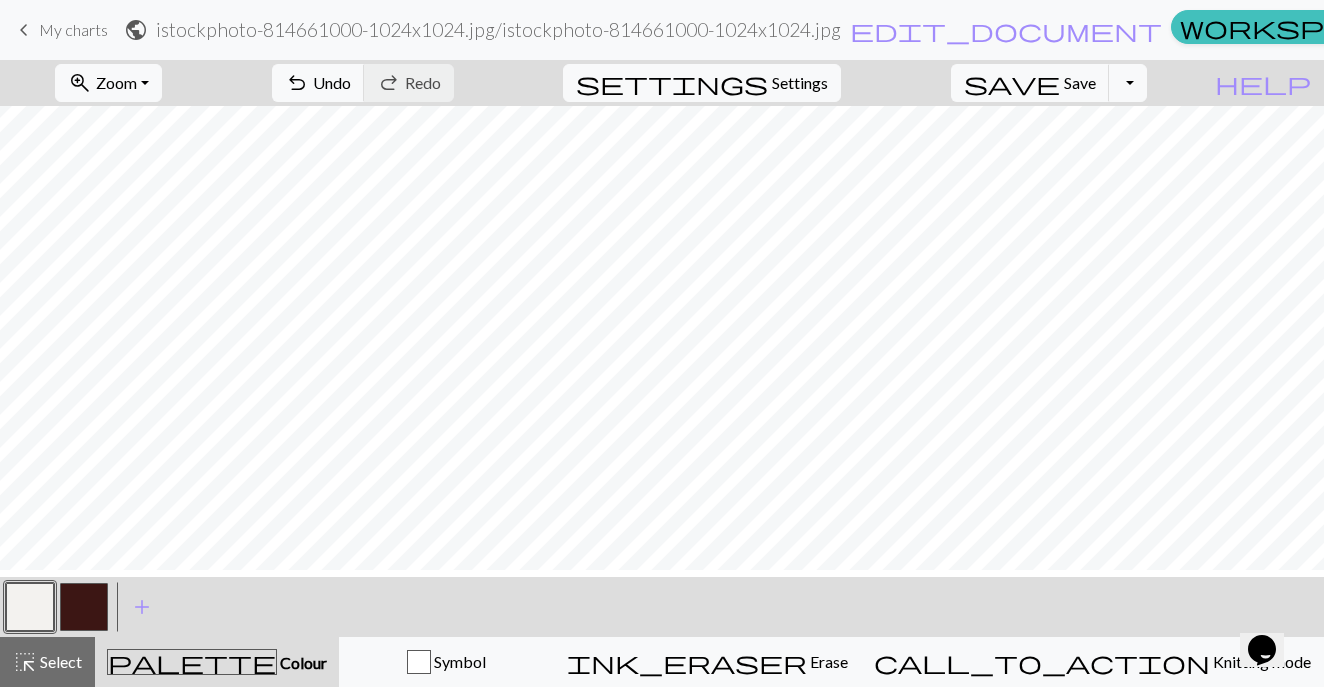 scroll, scrollTop: 144, scrollLeft: 0, axis: vertical 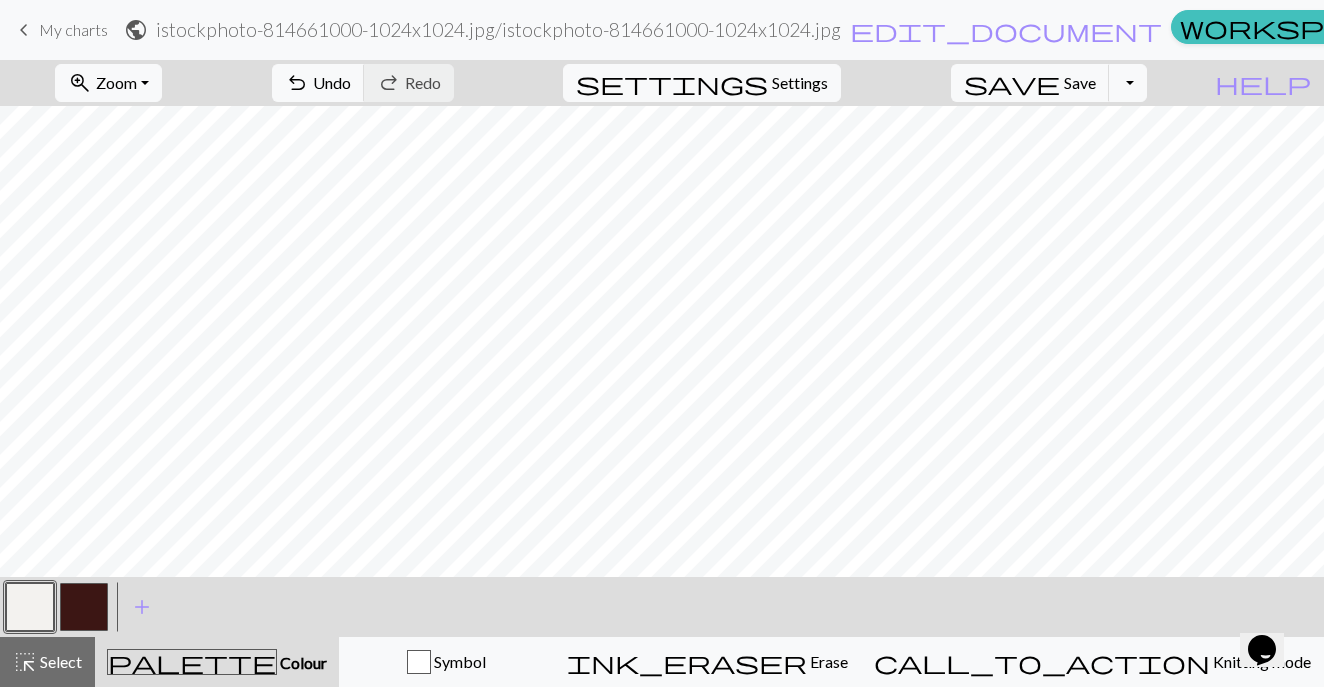 click at bounding box center (84, 607) 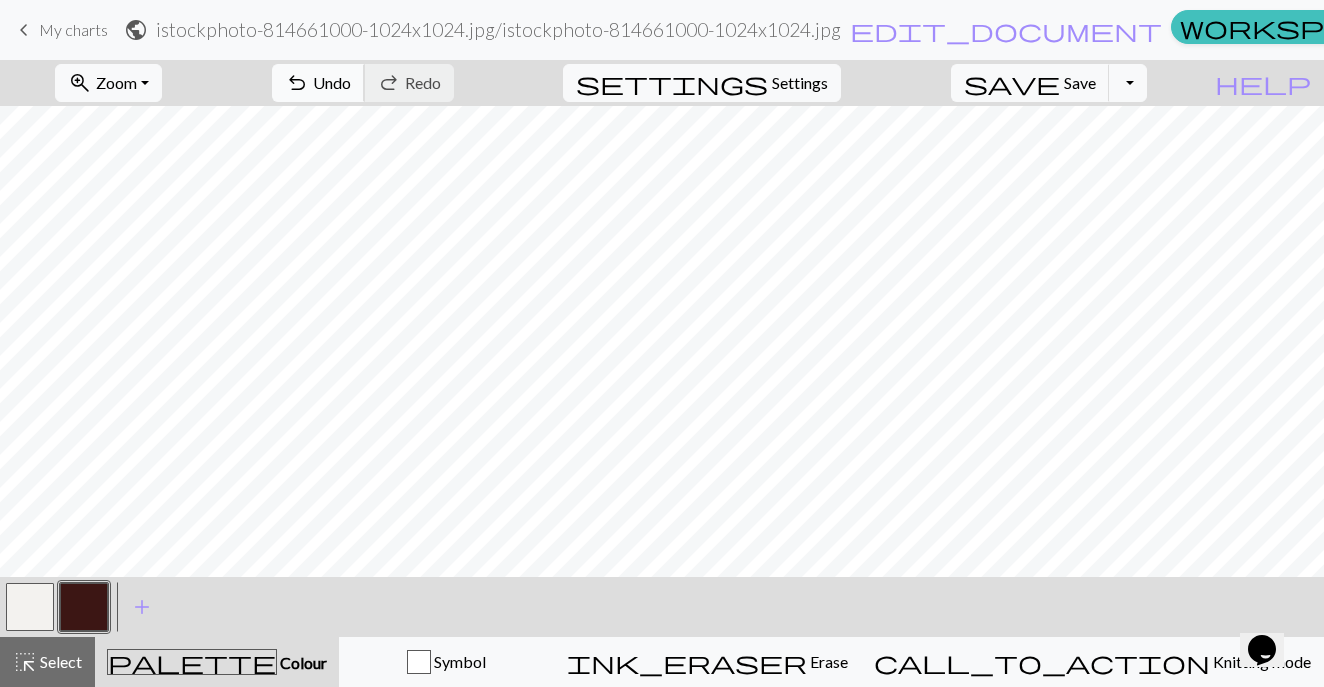 click on "undo Undo Undo" at bounding box center [318, 83] 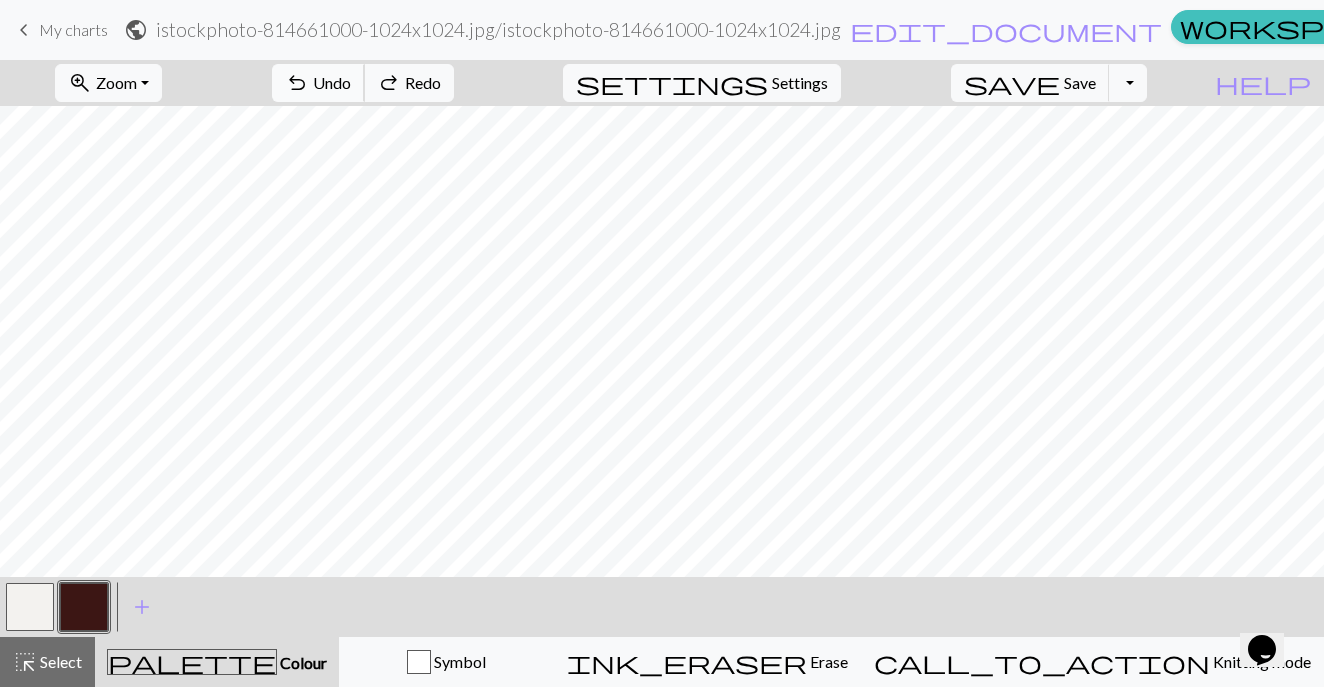 click on "undo Undo Undo" at bounding box center (318, 83) 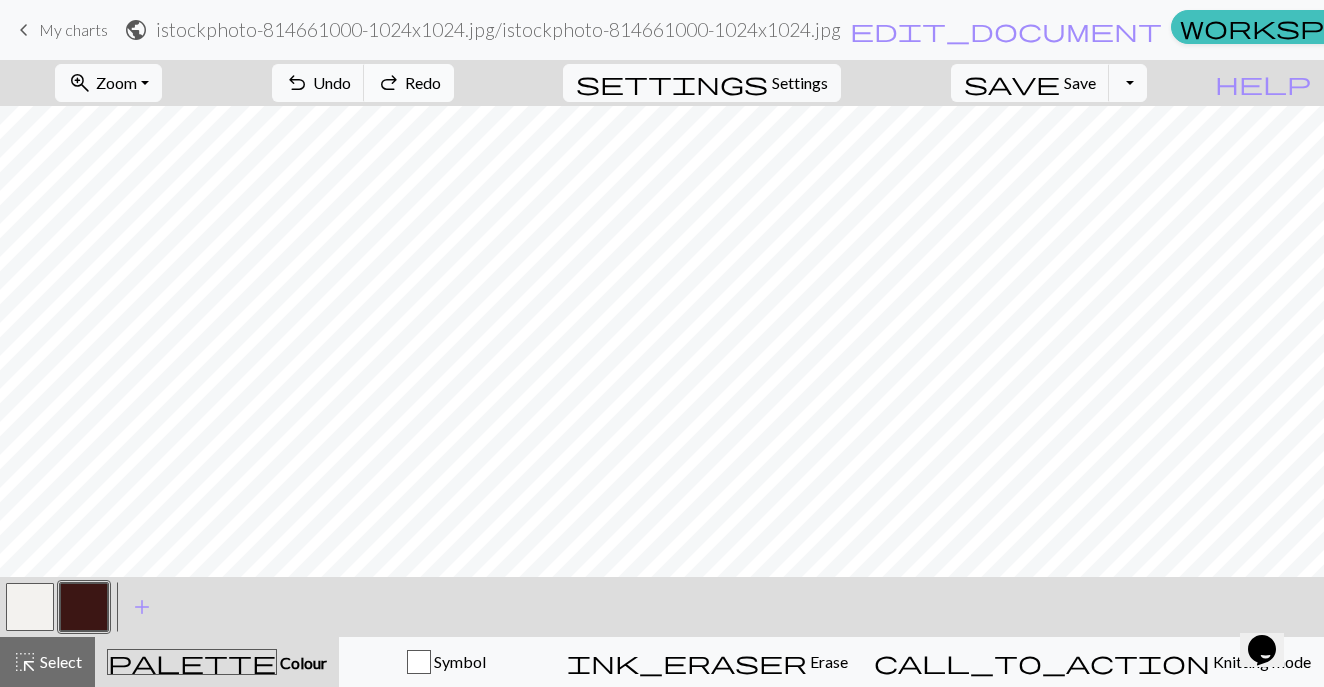 click on "Redo" at bounding box center (423, 82) 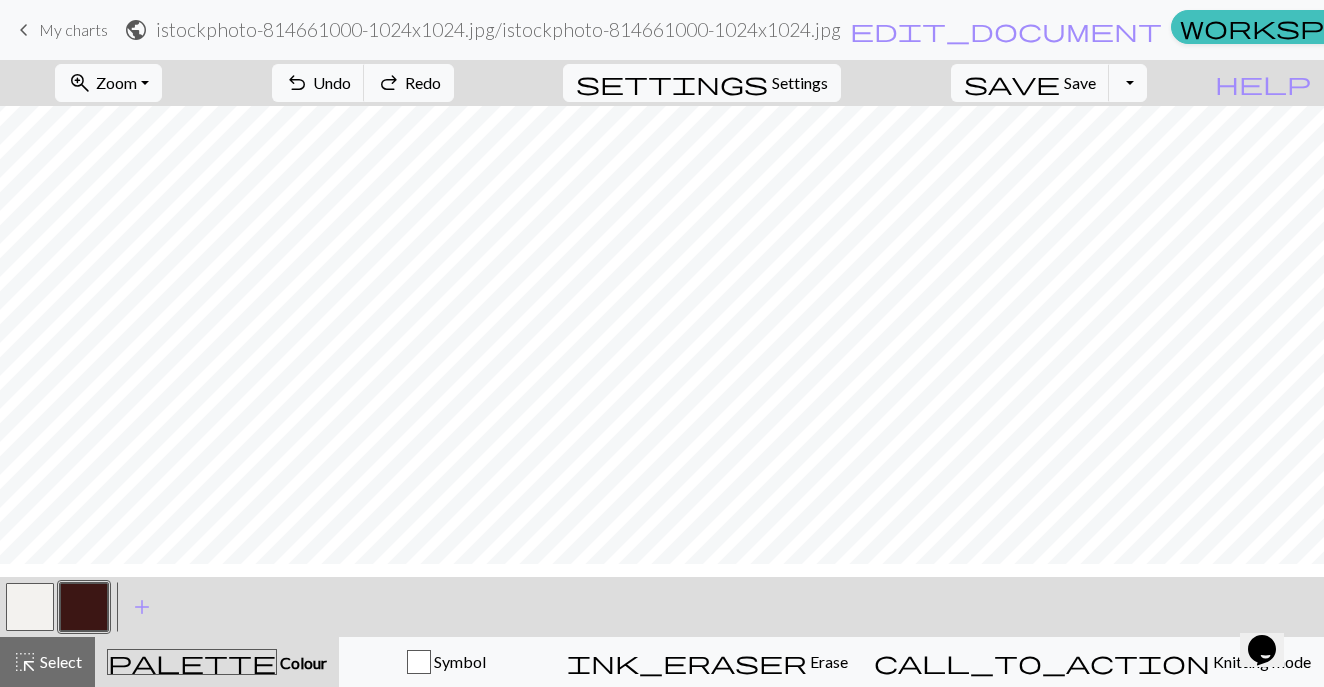 scroll, scrollTop: 276, scrollLeft: 0, axis: vertical 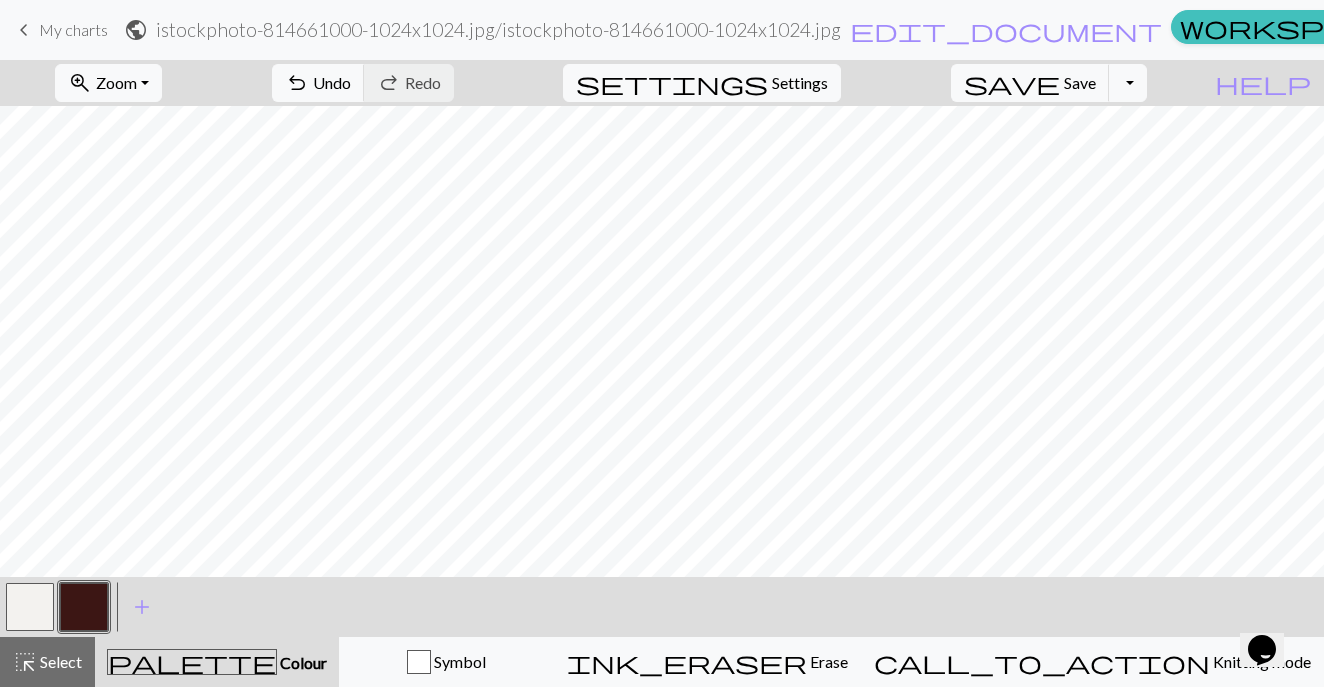 click at bounding box center [30, 607] 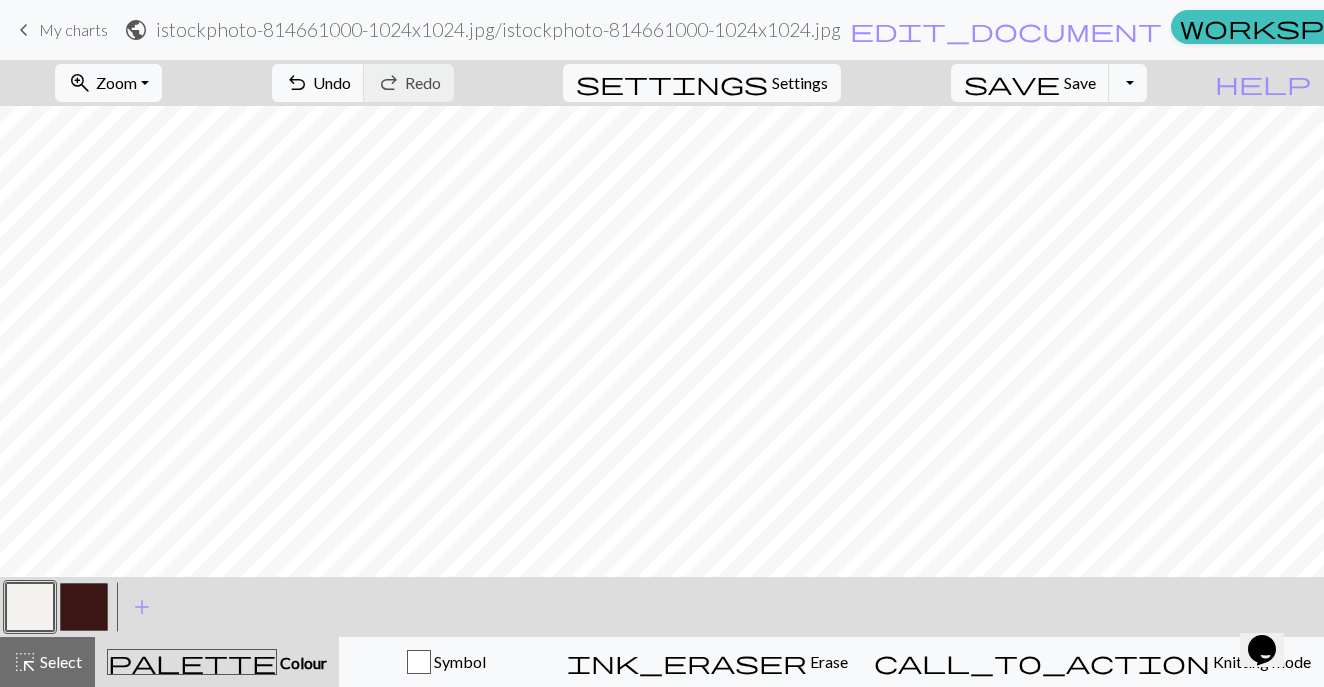 click at bounding box center [84, 607] 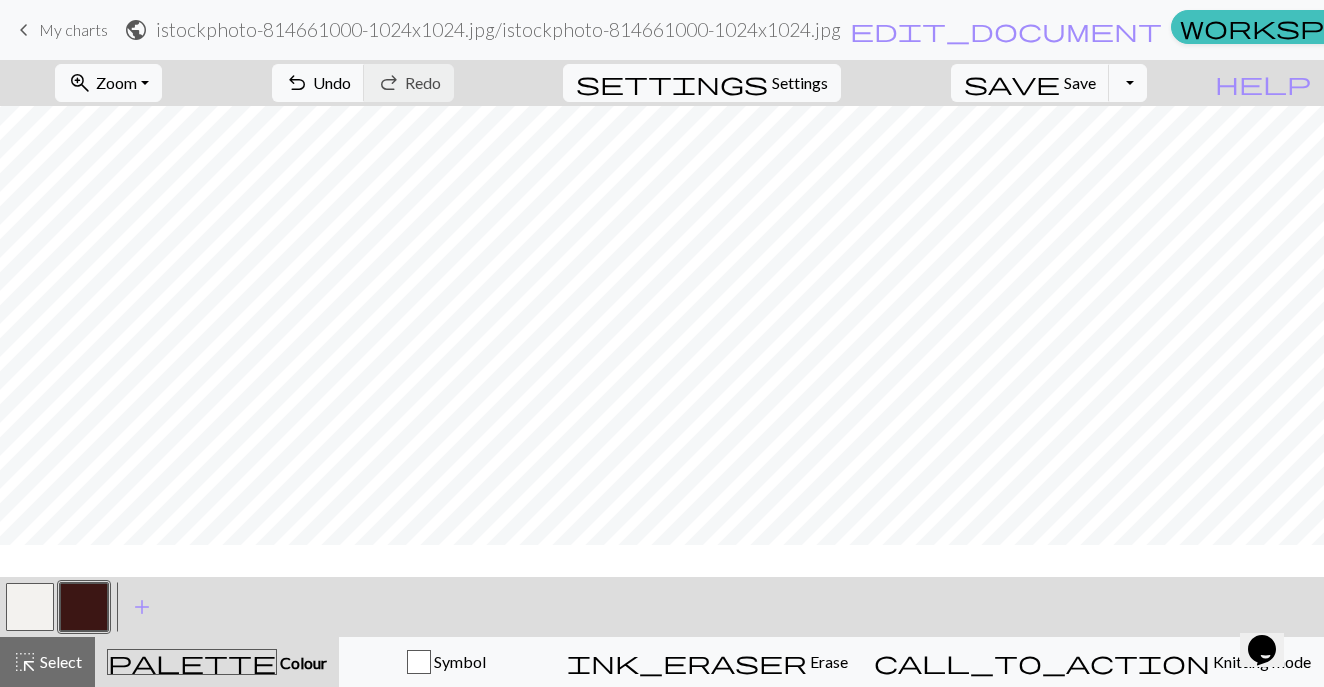 scroll, scrollTop: 125, scrollLeft: 0, axis: vertical 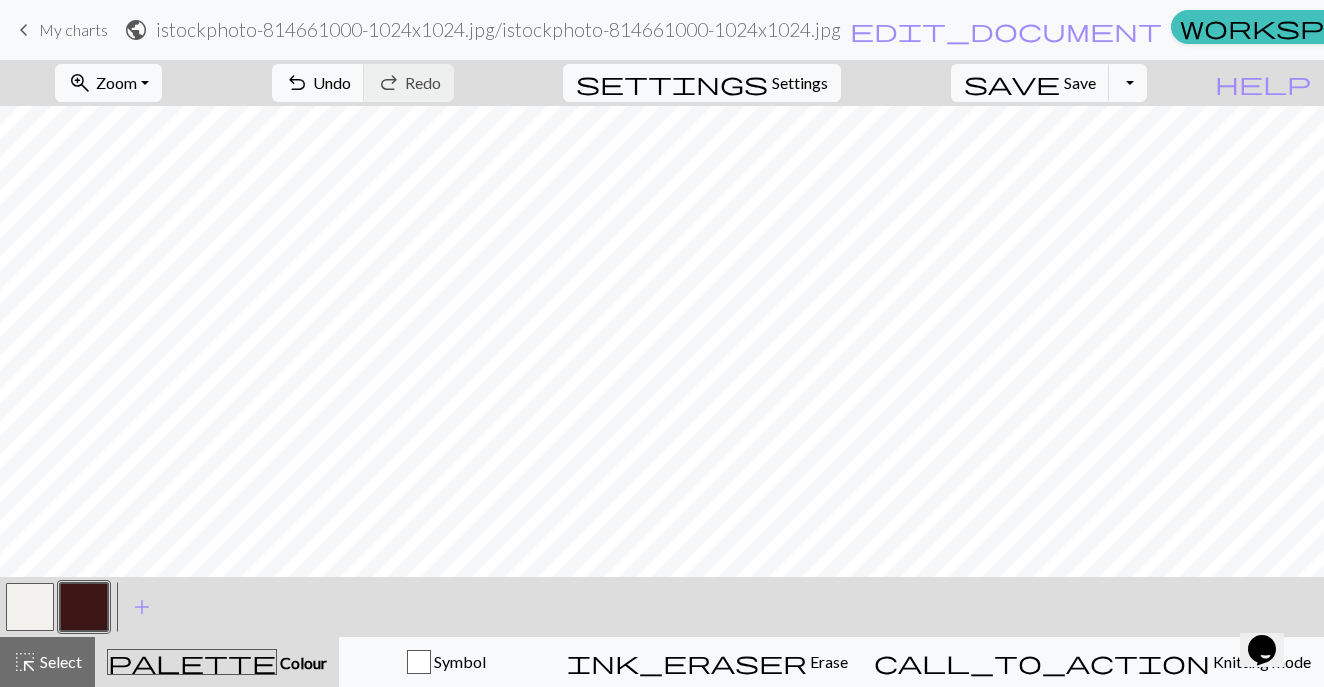 click at bounding box center [30, 607] 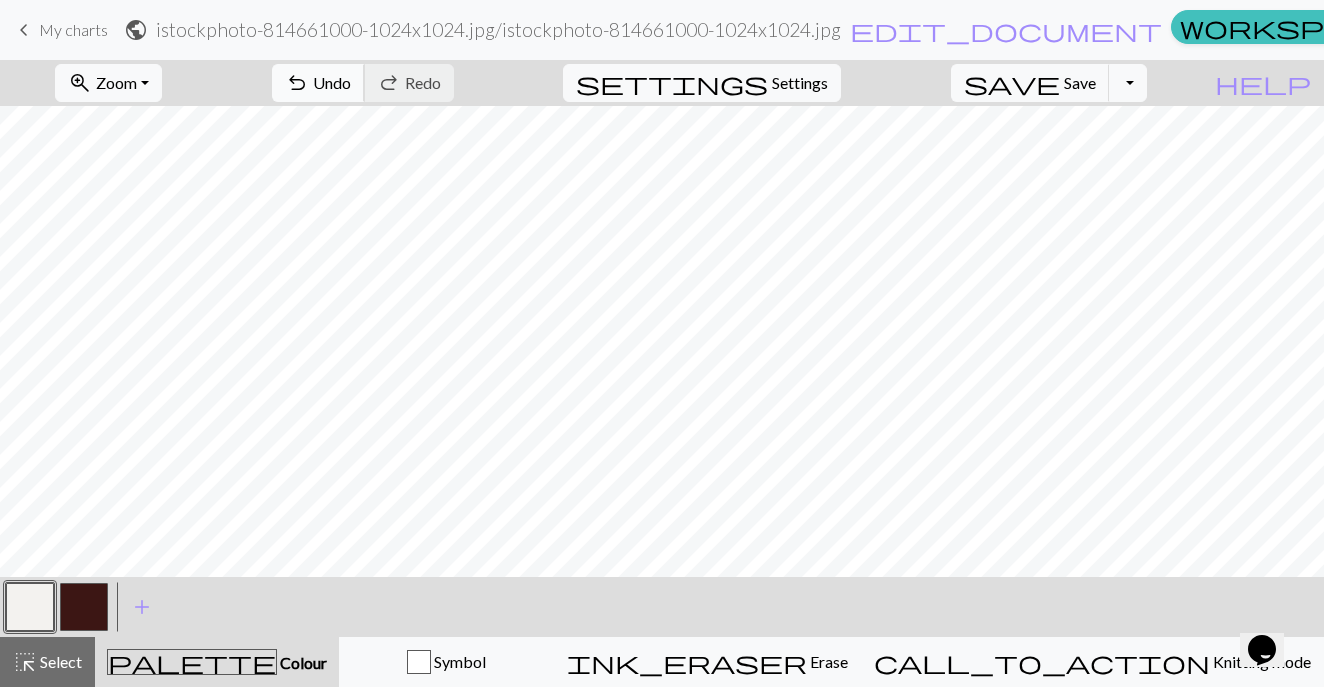 click on "undo" at bounding box center (297, 83) 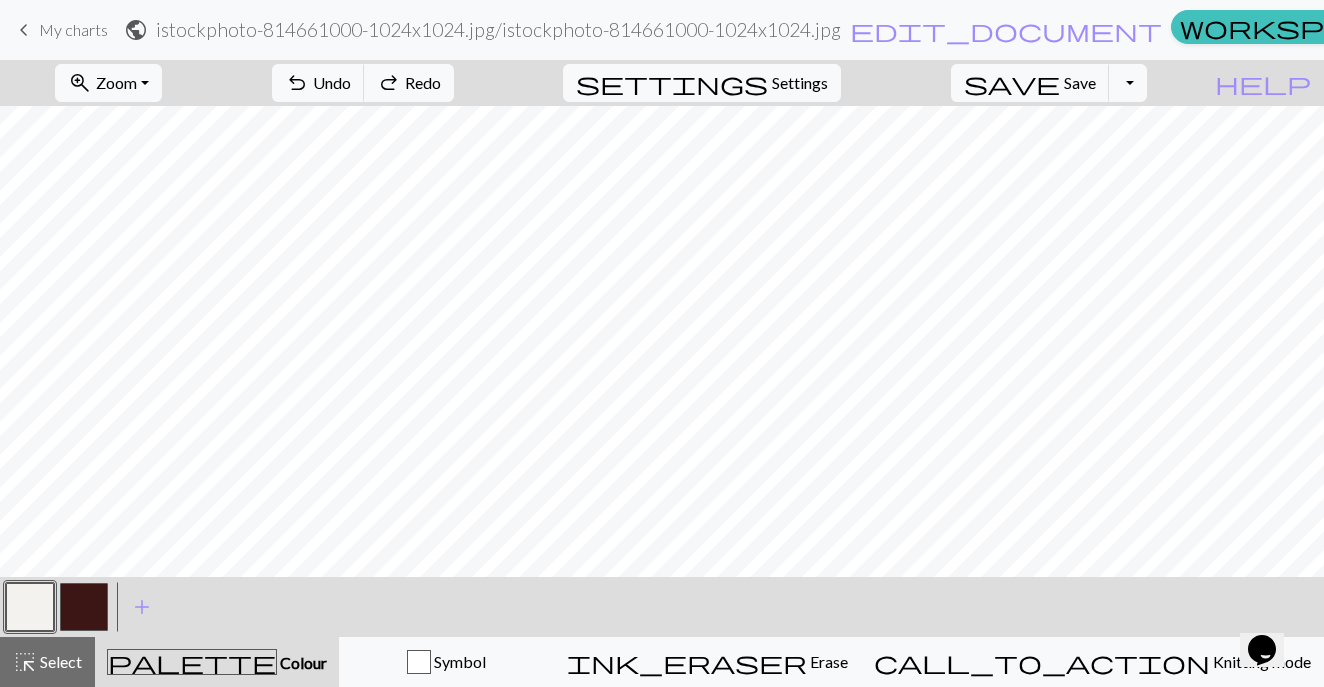 click at bounding box center (84, 607) 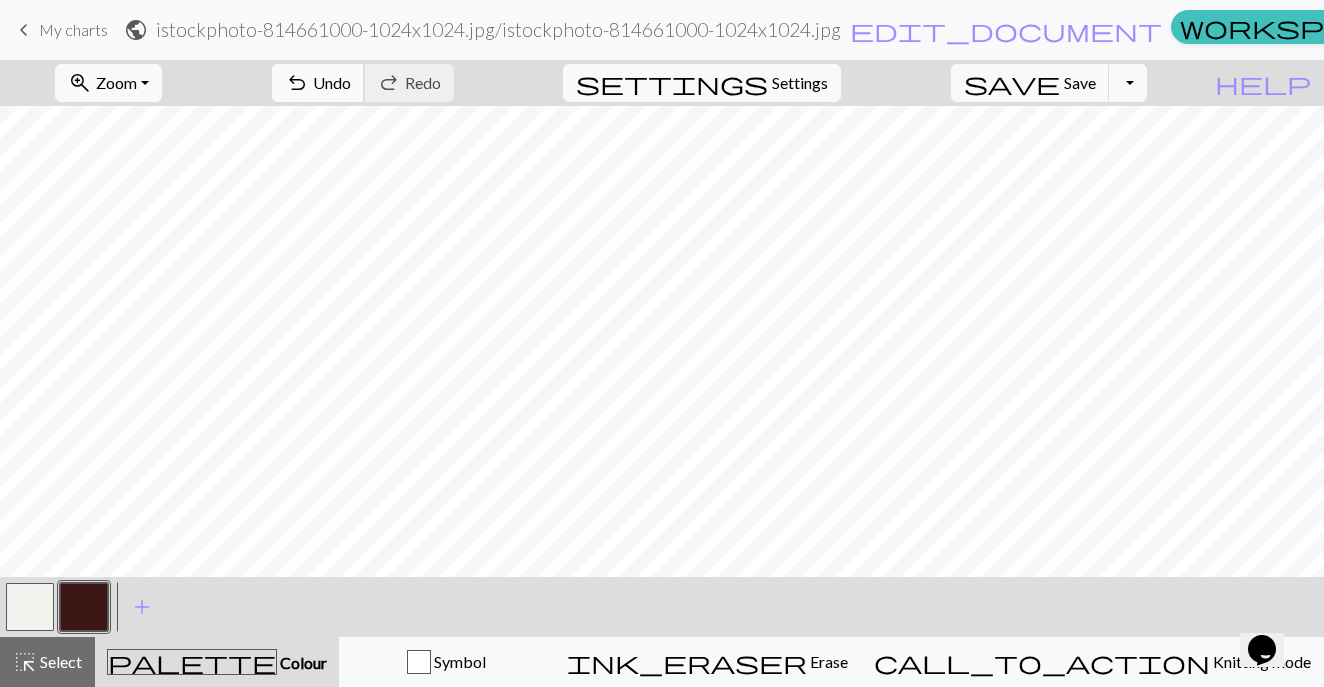 click on "undo Undo Undo" at bounding box center (318, 83) 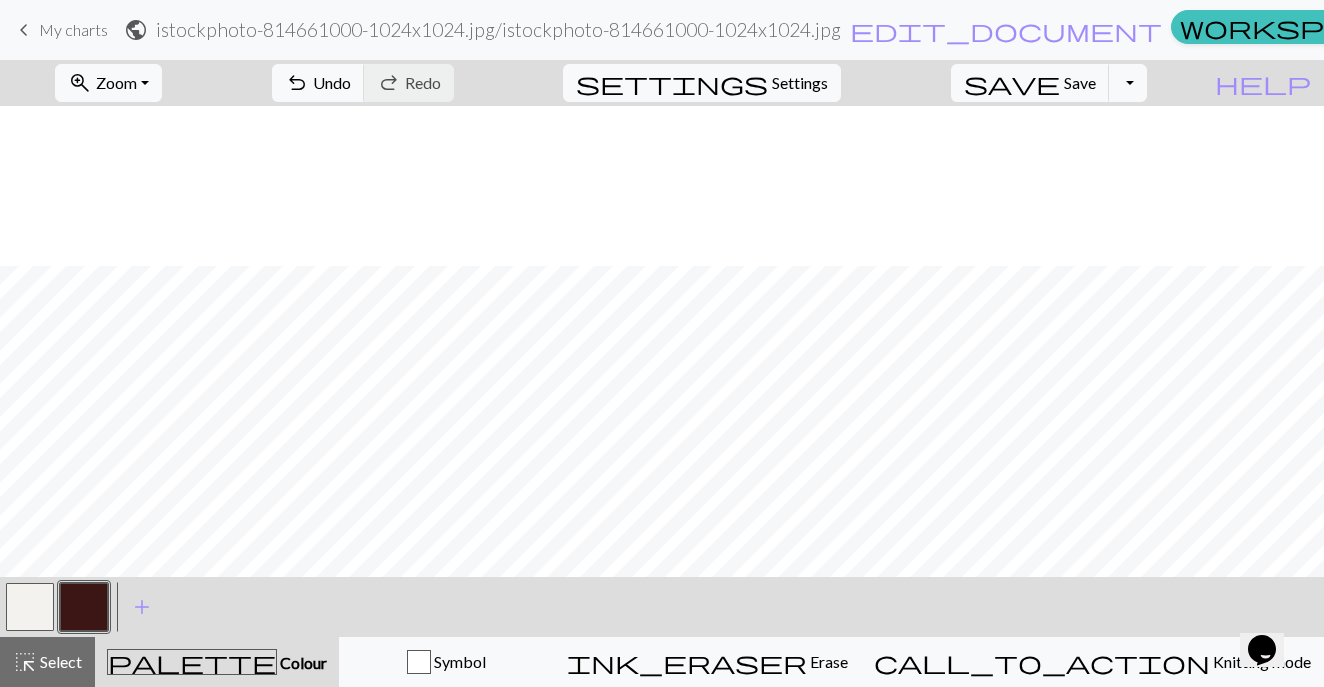 scroll, scrollTop: 235, scrollLeft: 0, axis: vertical 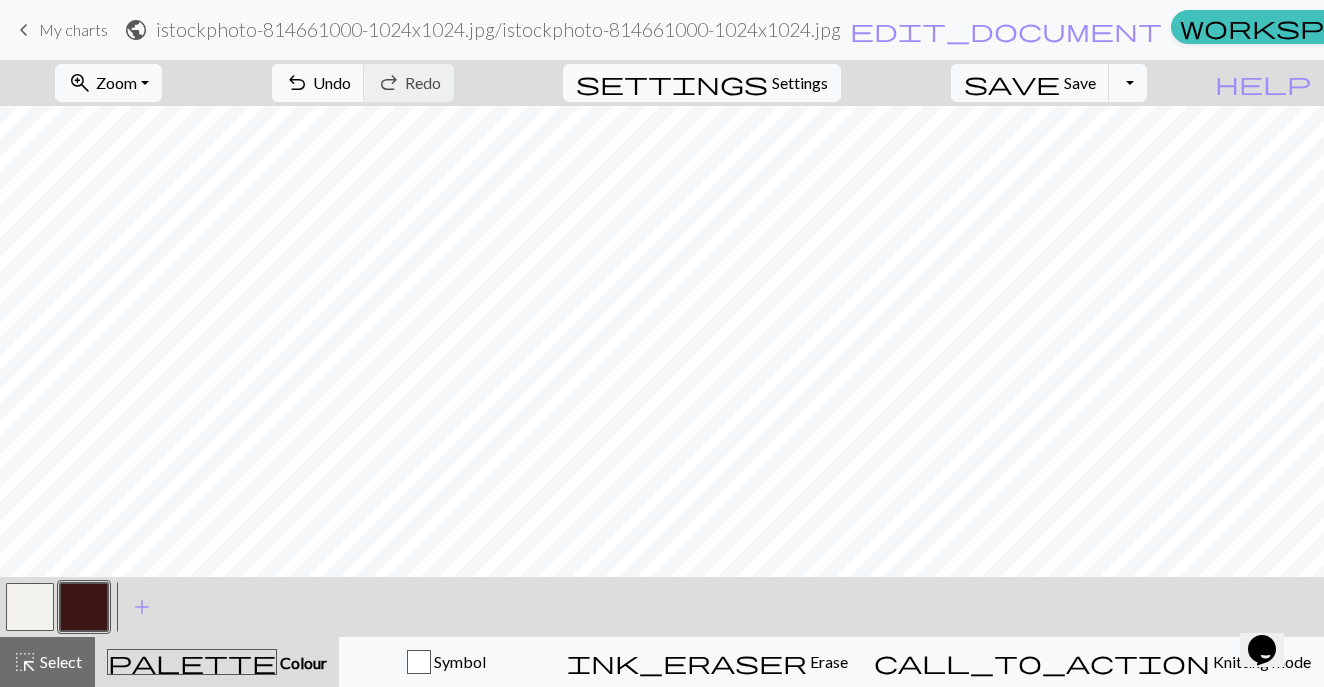 click at bounding box center [30, 607] 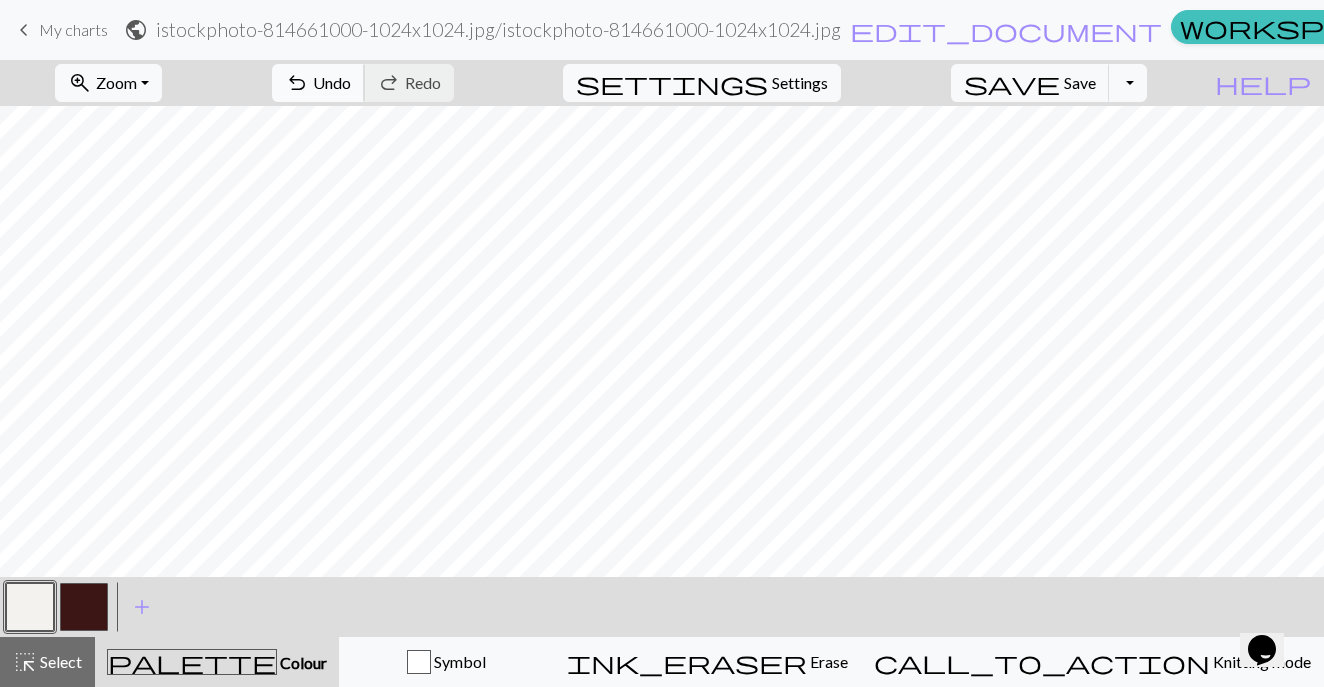 click on "undo Undo Undo" at bounding box center (318, 83) 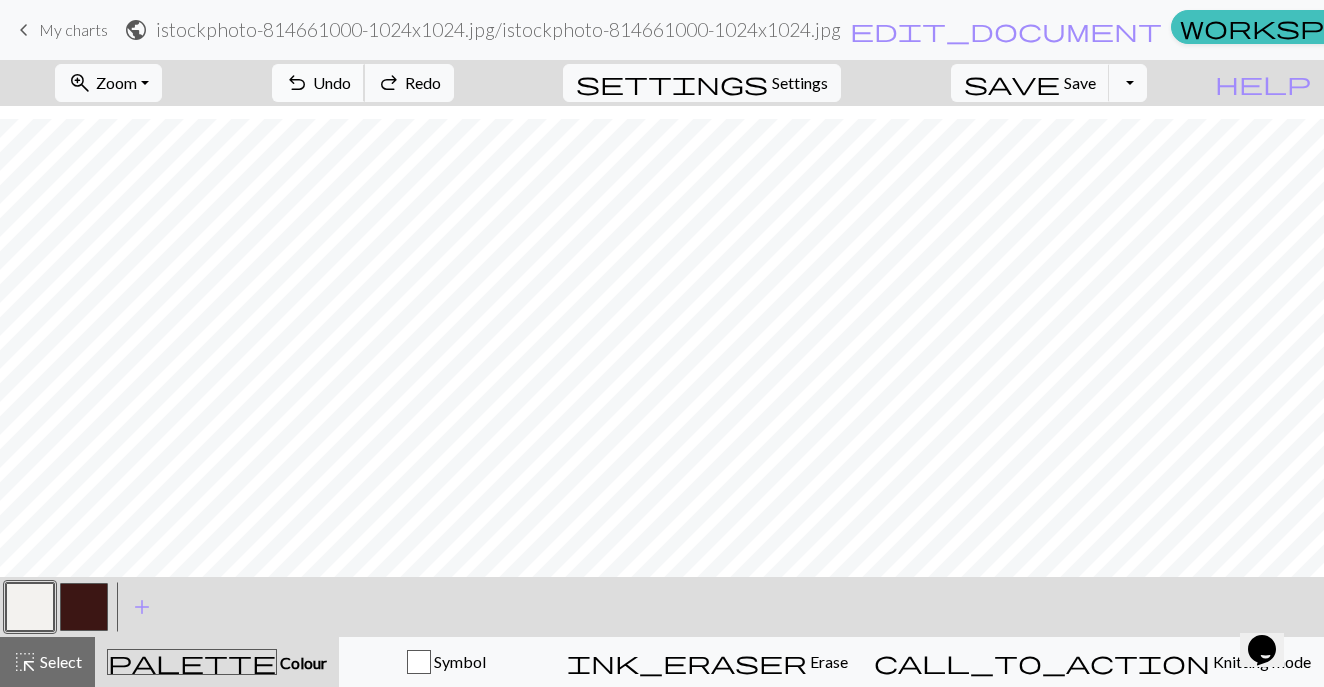 scroll, scrollTop: 0, scrollLeft: 0, axis: both 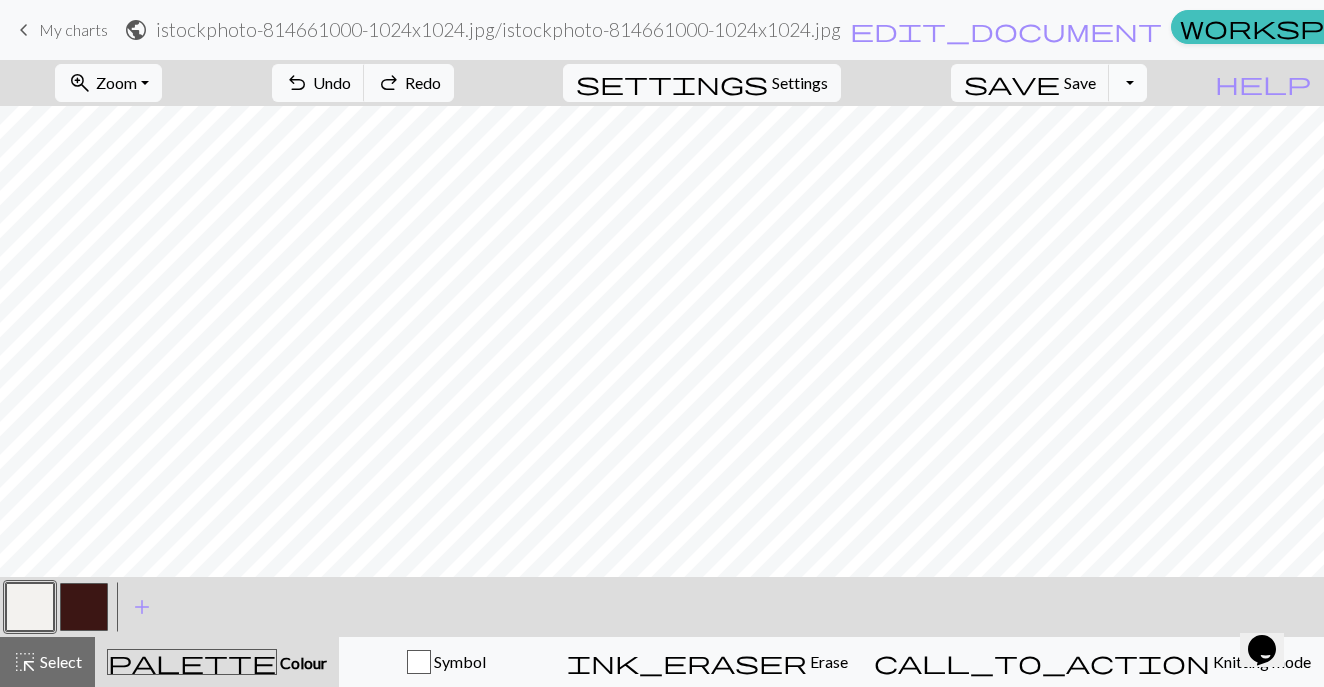 click on "Toggle Dropdown" at bounding box center [1128, 83] 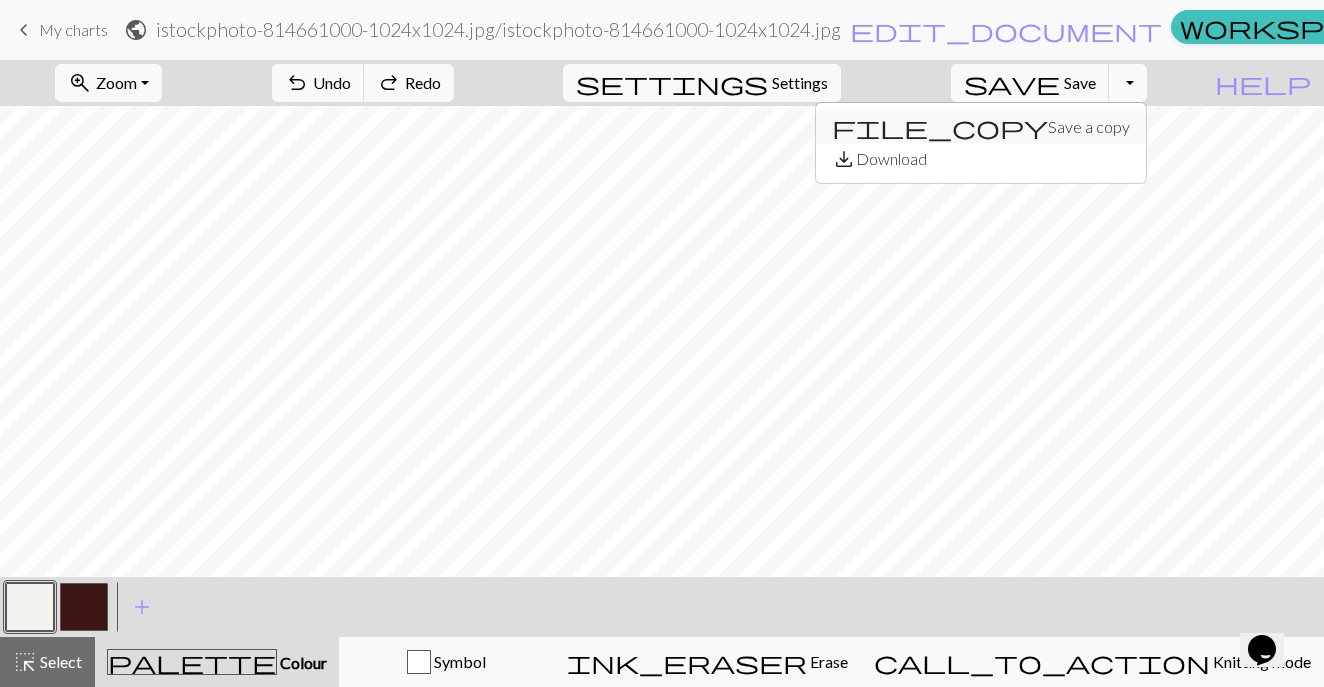 click on "file_copy  Save a copy" at bounding box center [981, 127] 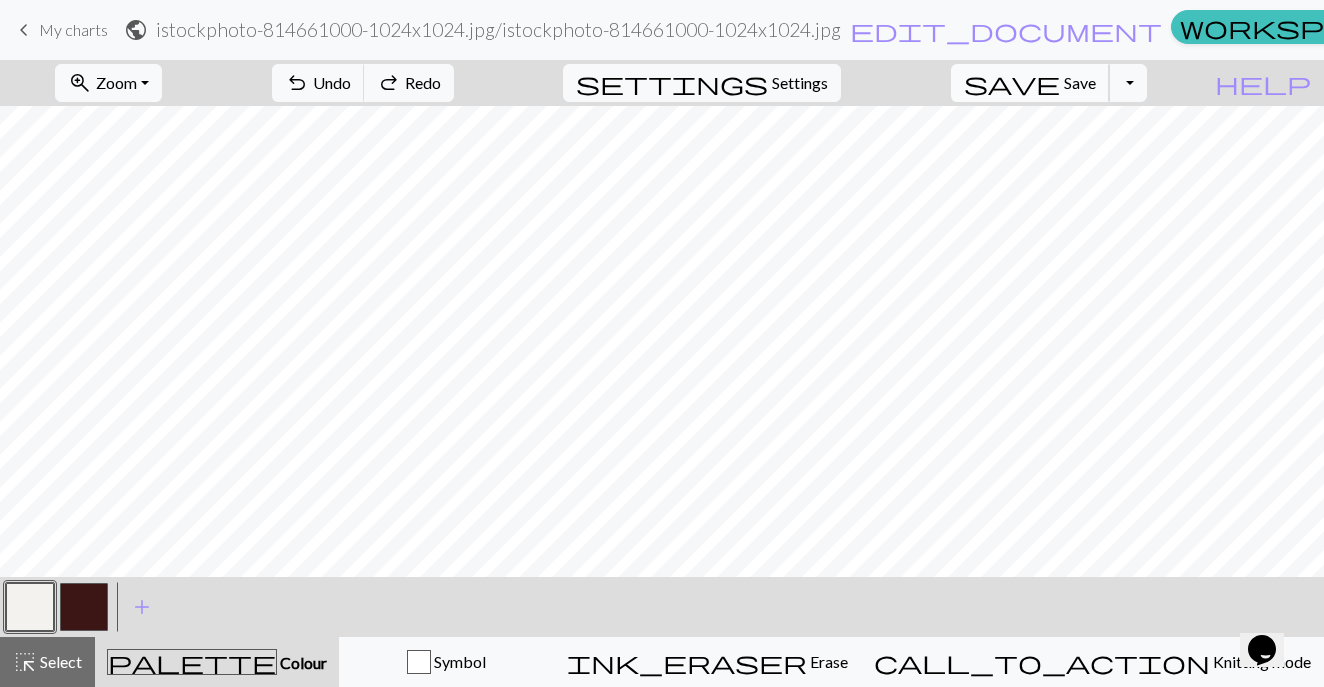 click on "Save" at bounding box center (1080, 82) 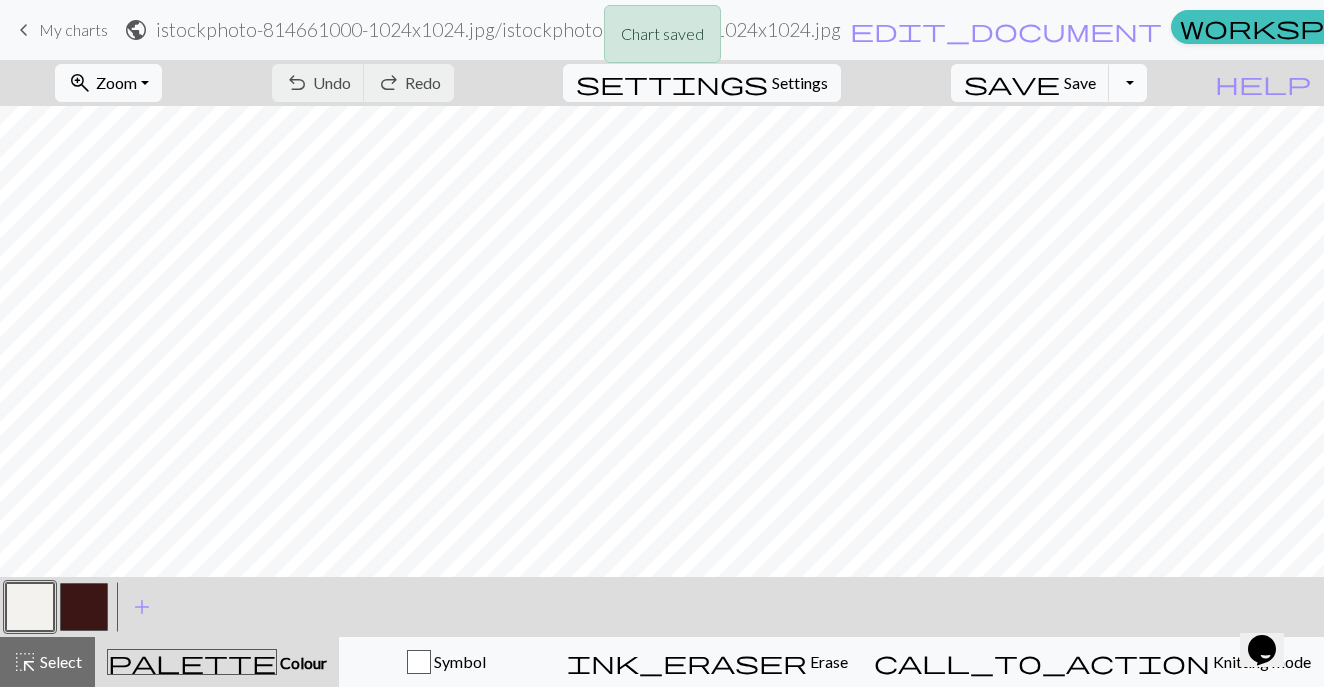 click on "Toggle Dropdown" at bounding box center (1128, 83) 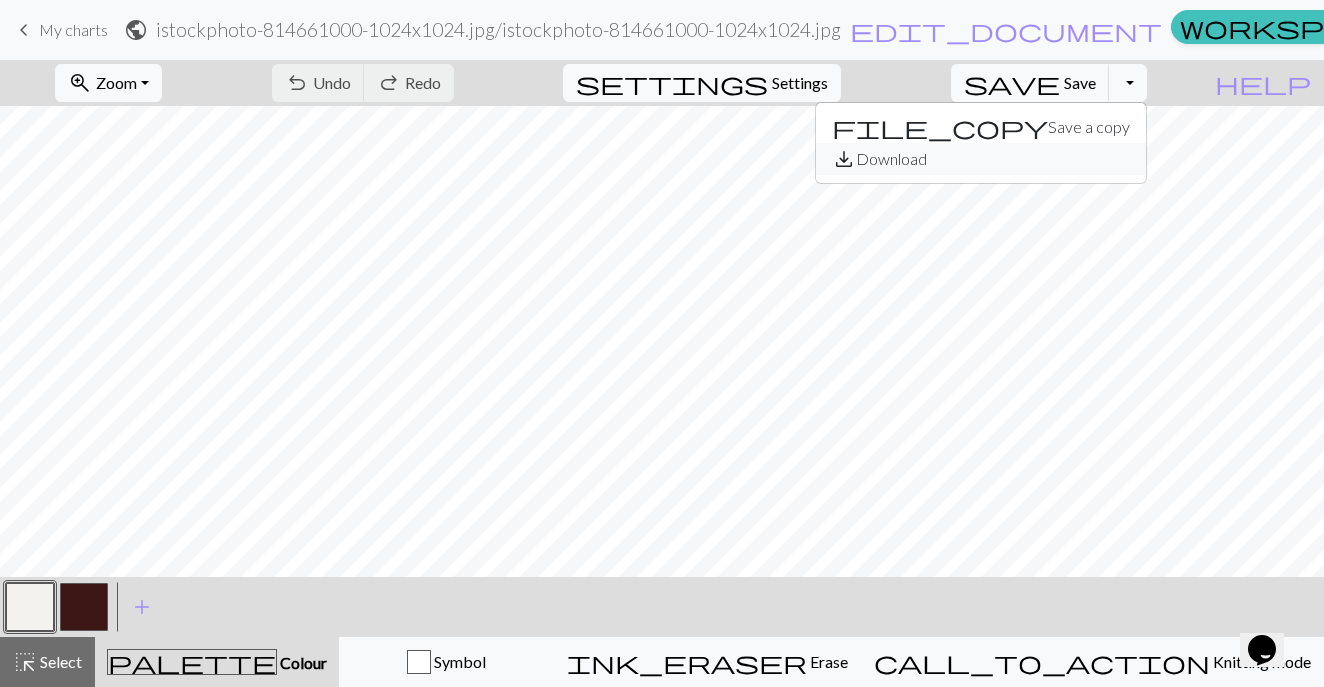 click on "save_alt  Download" at bounding box center (981, 159) 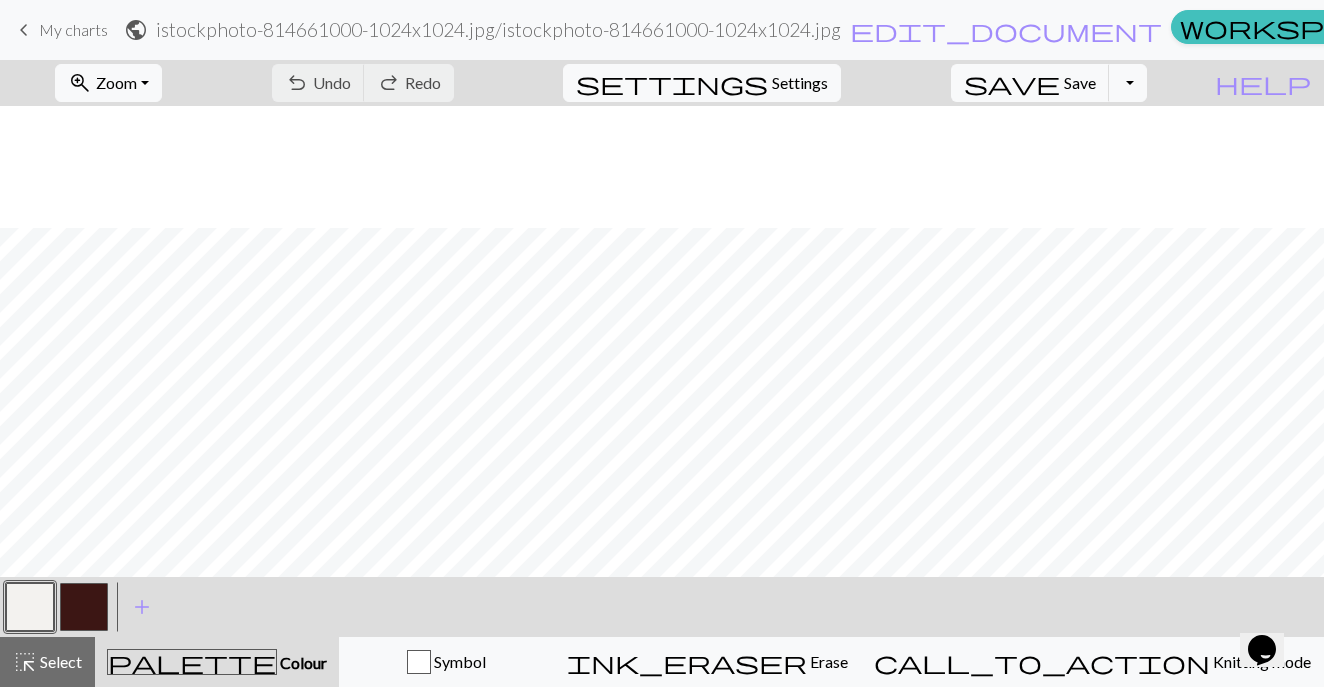 scroll, scrollTop: 290, scrollLeft: 0, axis: vertical 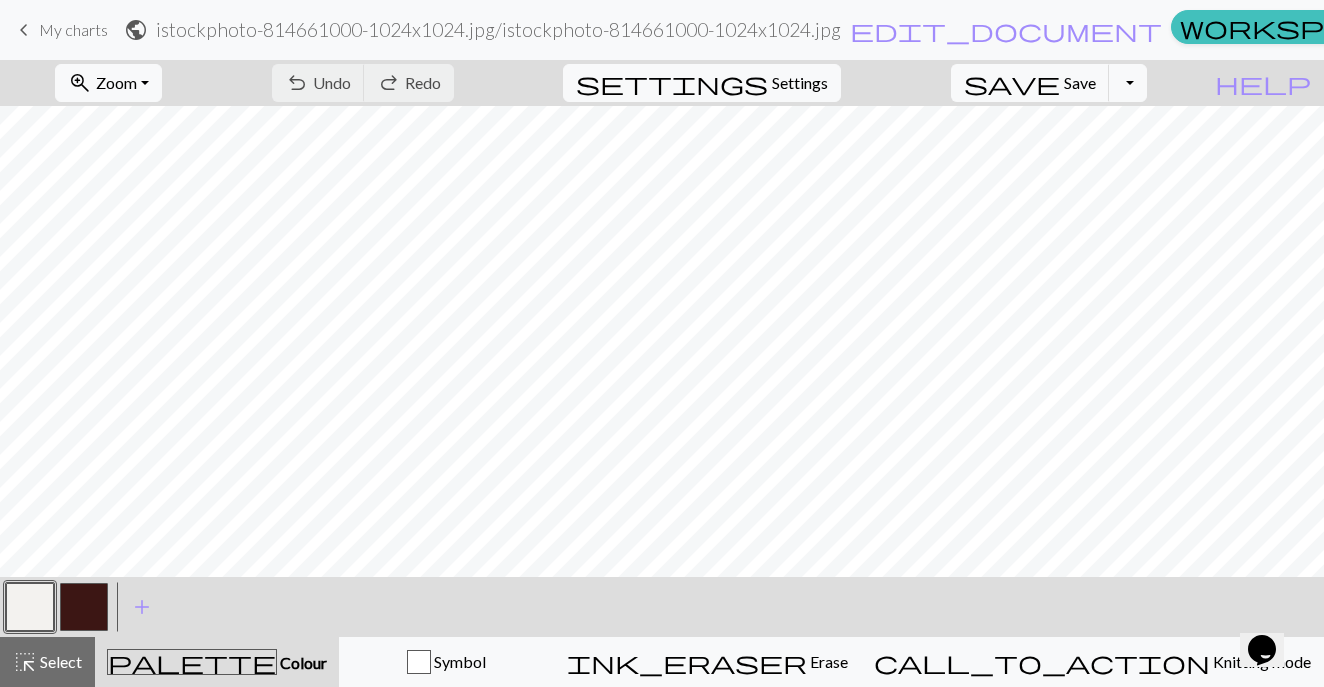 click at bounding box center (84, 607) 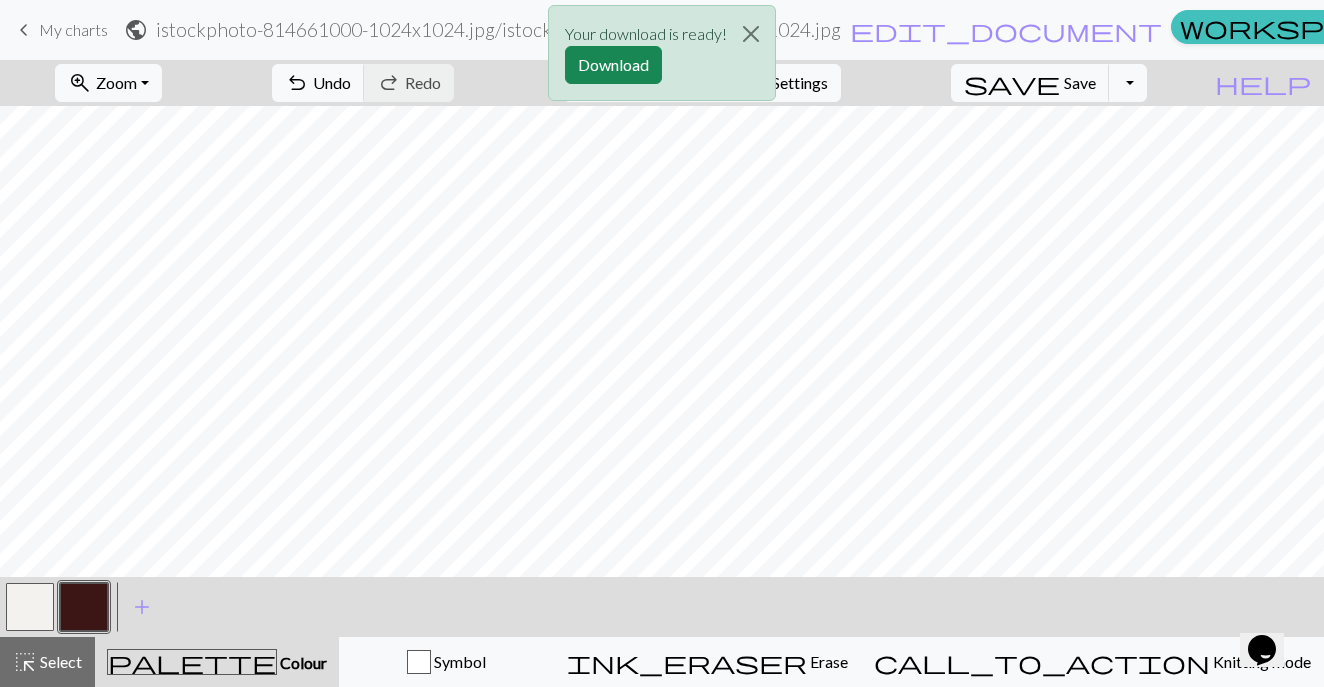 scroll, scrollTop: 1, scrollLeft: 0, axis: vertical 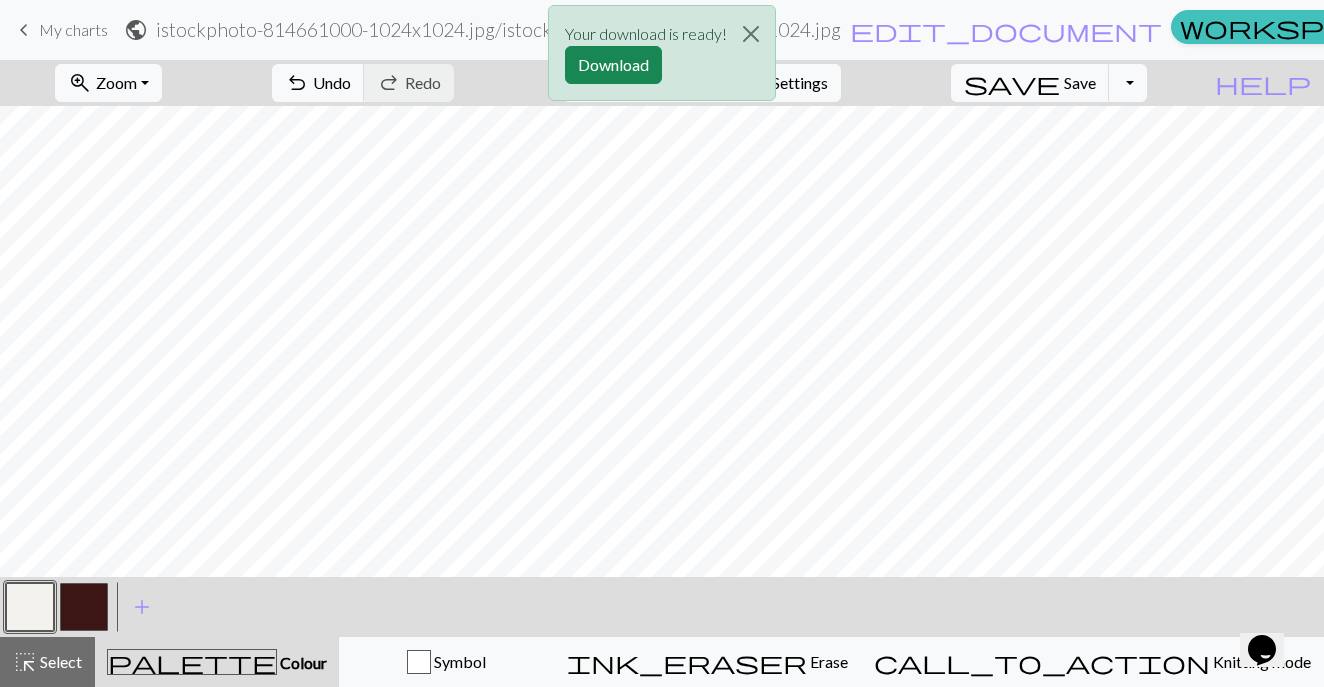 click at bounding box center (84, 607) 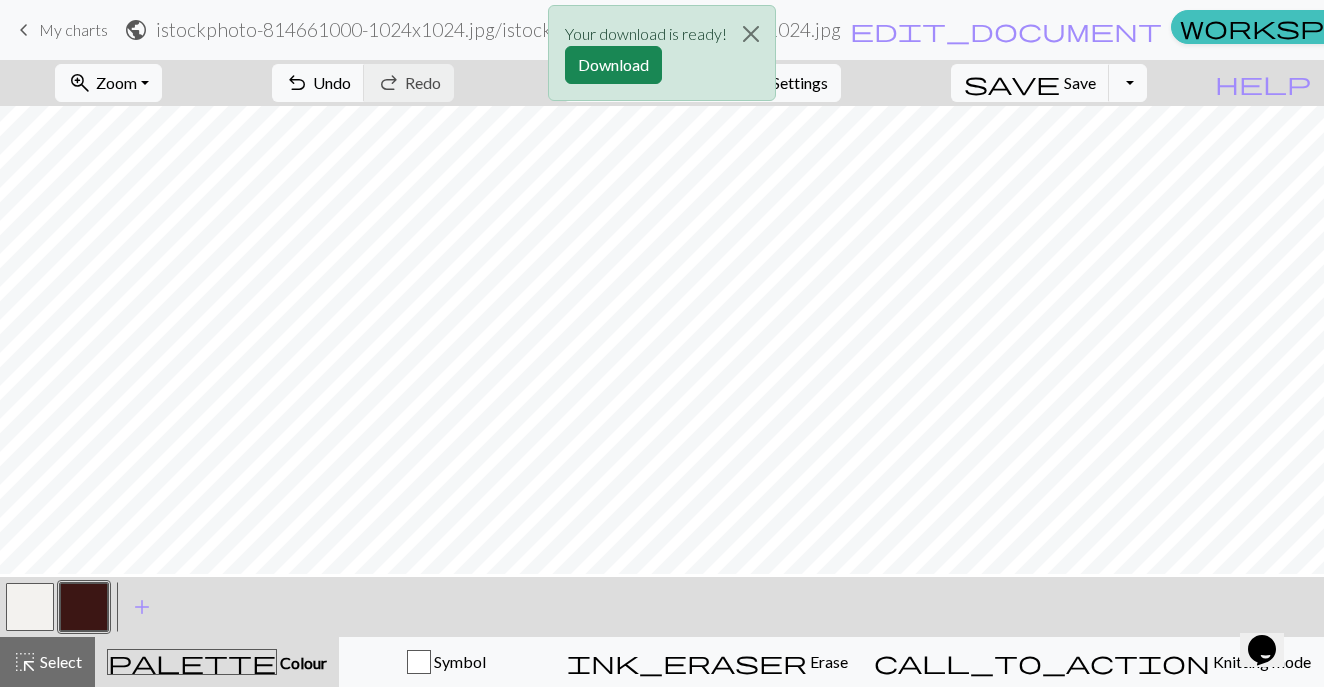 scroll, scrollTop: 278, scrollLeft: 0, axis: vertical 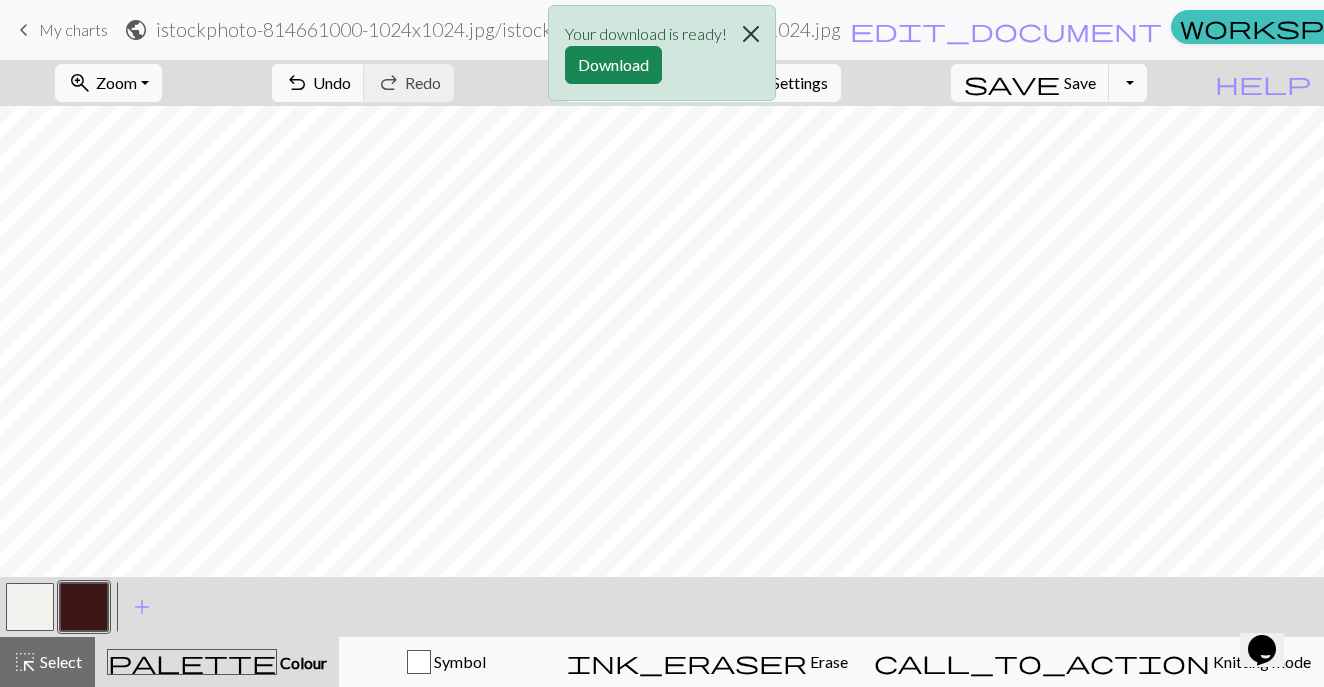 click at bounding box center (751, 34) 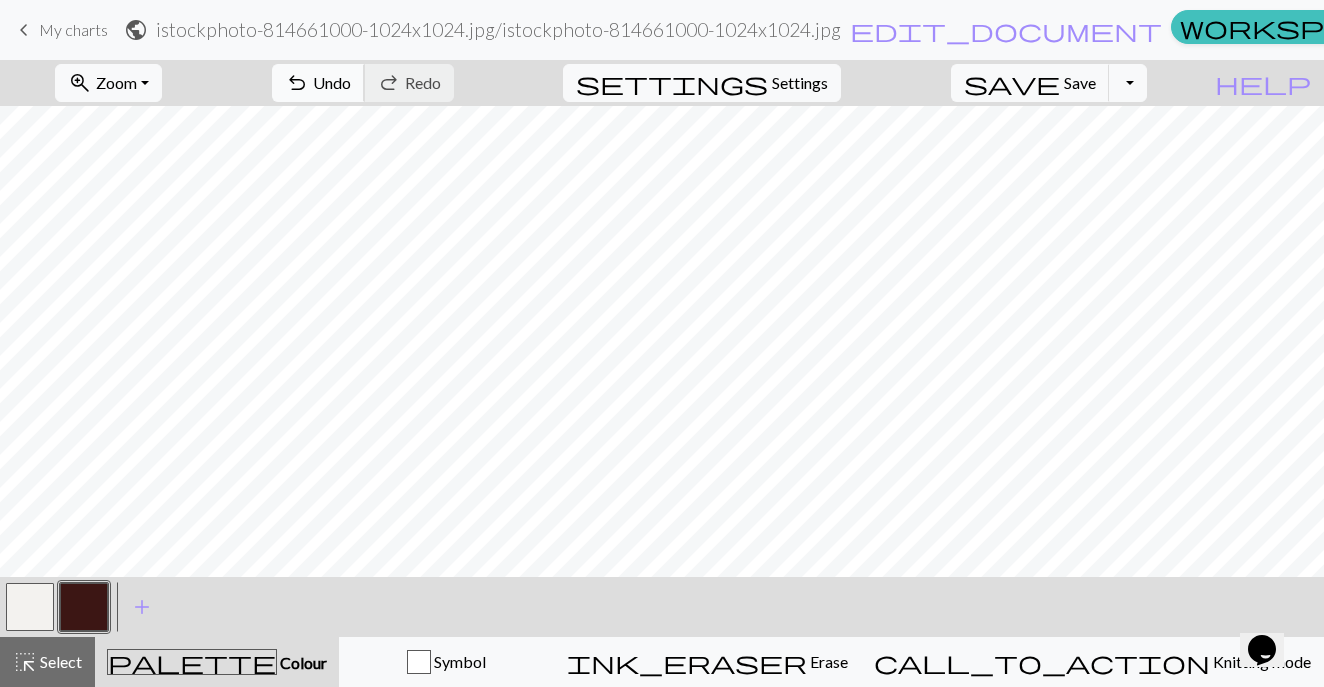 click on "undo Undo Undo" at bounding box center [318, 83] 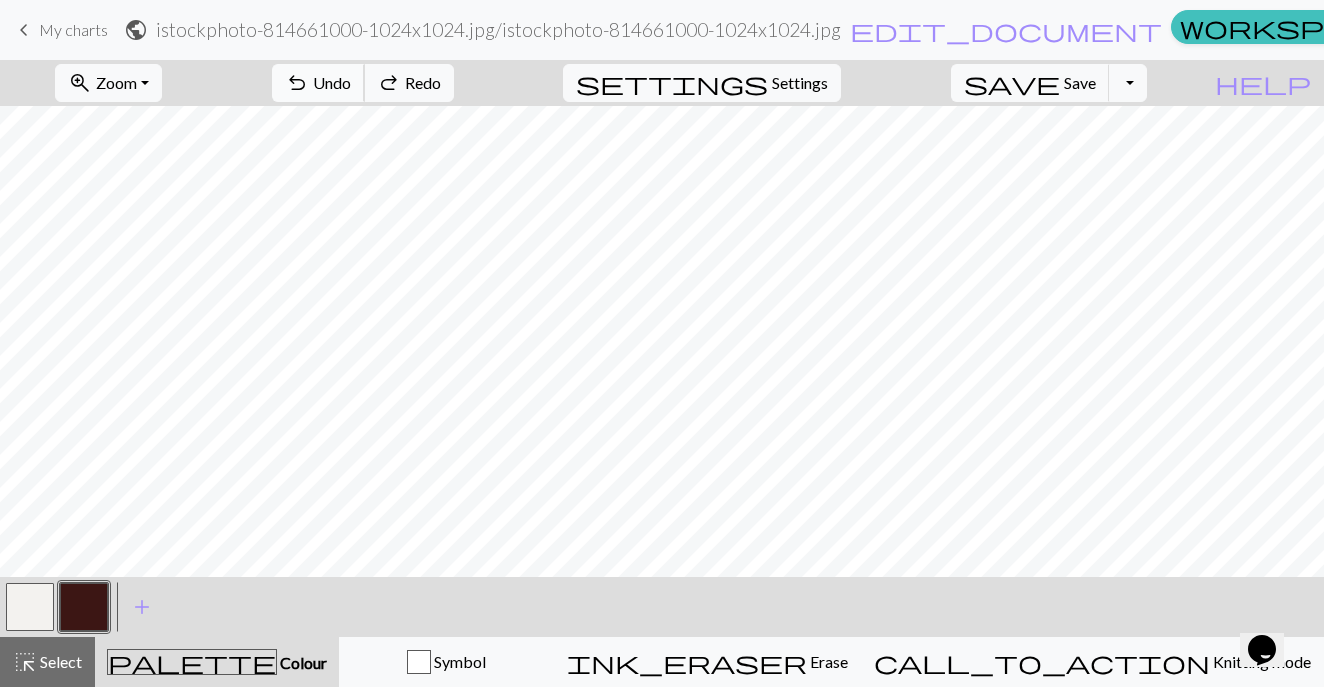 click on "undo Undo Undo" at bounding box center (318, 83) 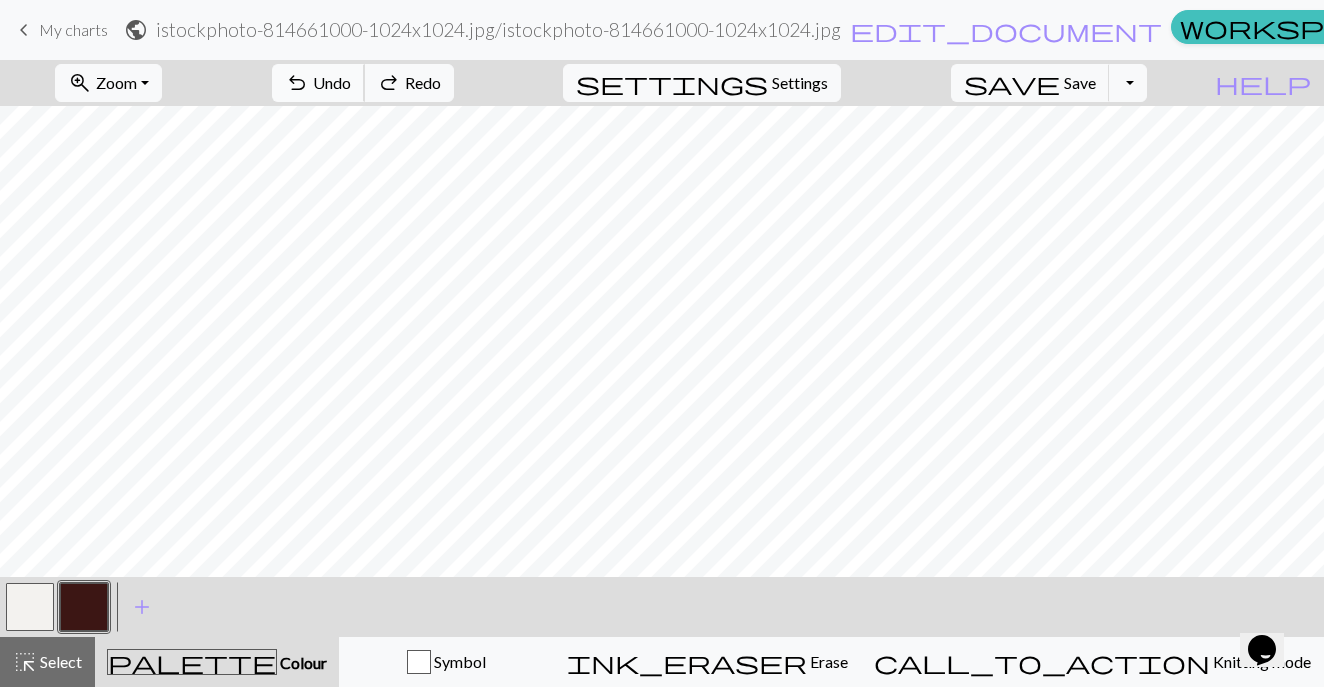 click on "Undo" at bounding box center (332, 82) 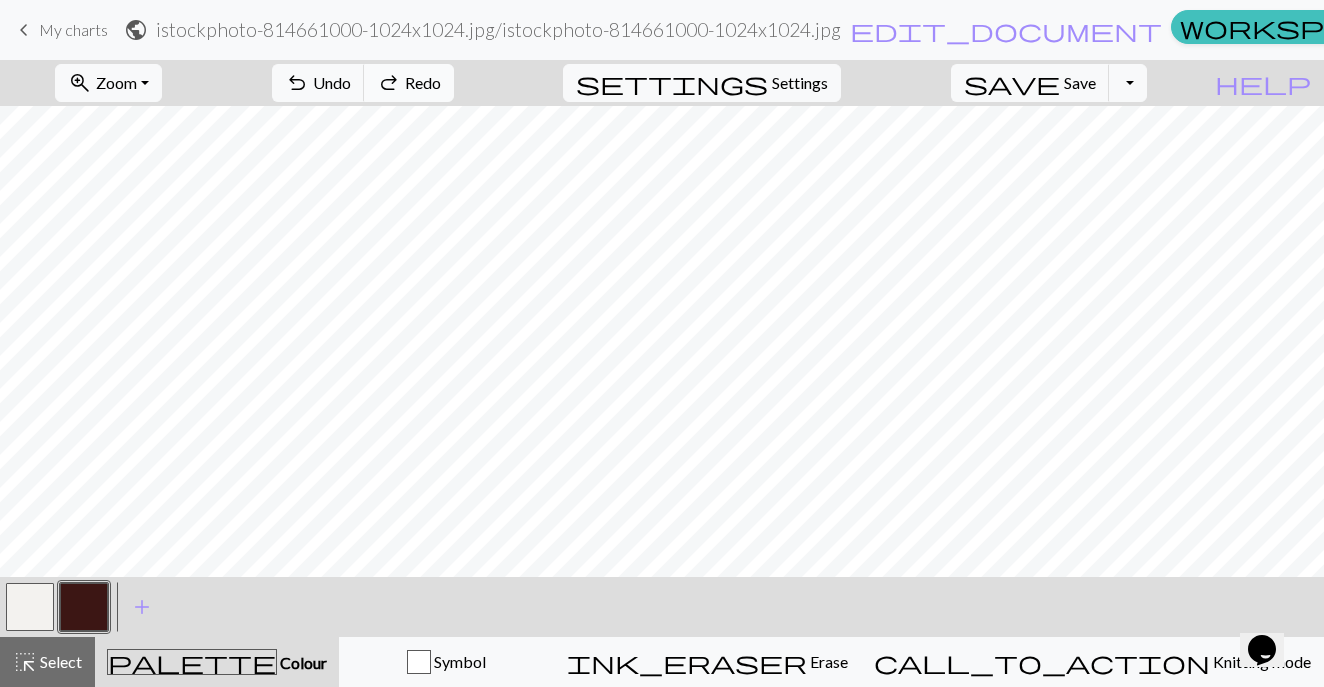 click on "Redo" at bounding box center [423, 82] 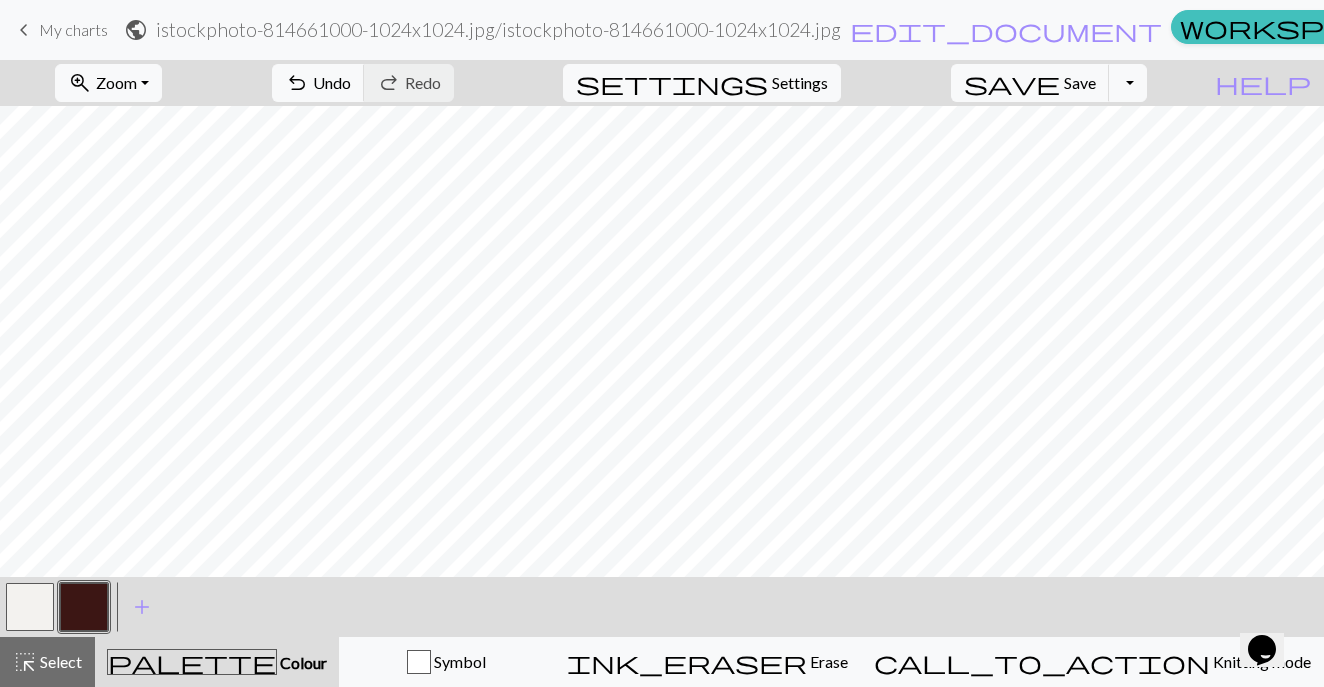 click at bounding box center (30, 607) 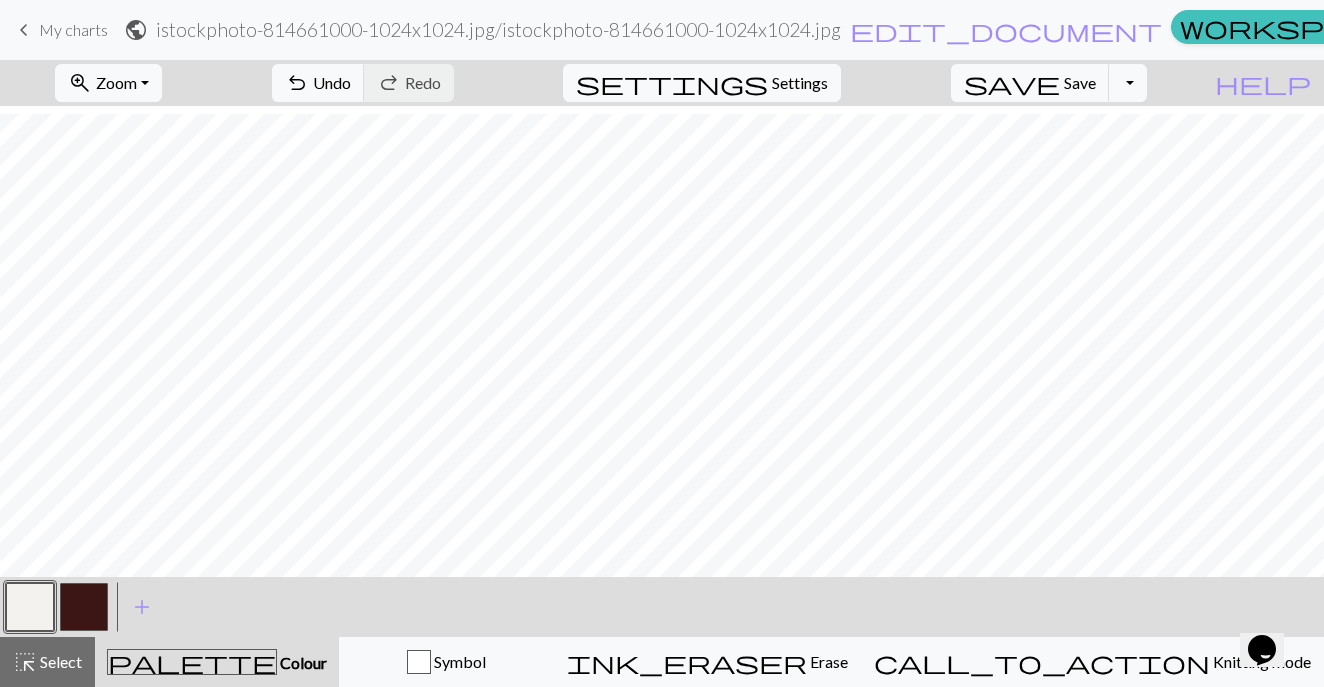scroll, scrollTop: 260, scrollLeft: 0, axis: vertical 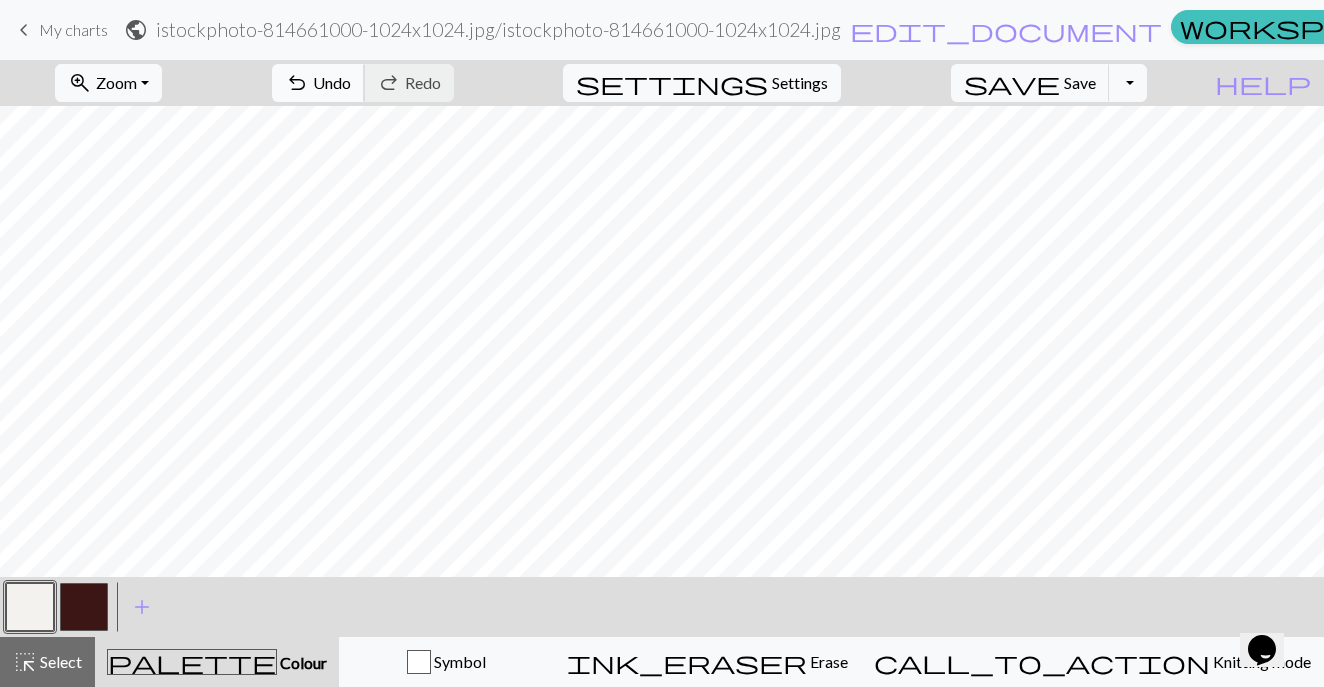 click on "undo Undo Undo" at bounding box center [318, 83] 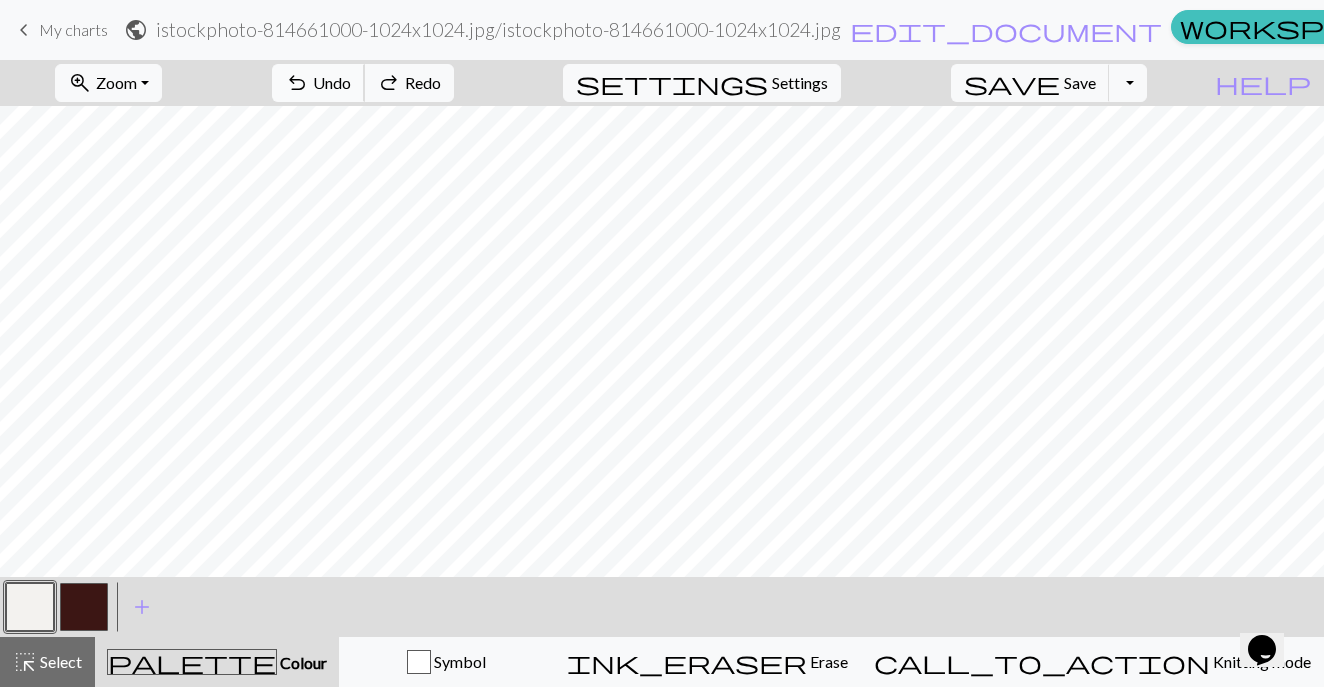 click on "Undo" at bounding box center [332, 82] 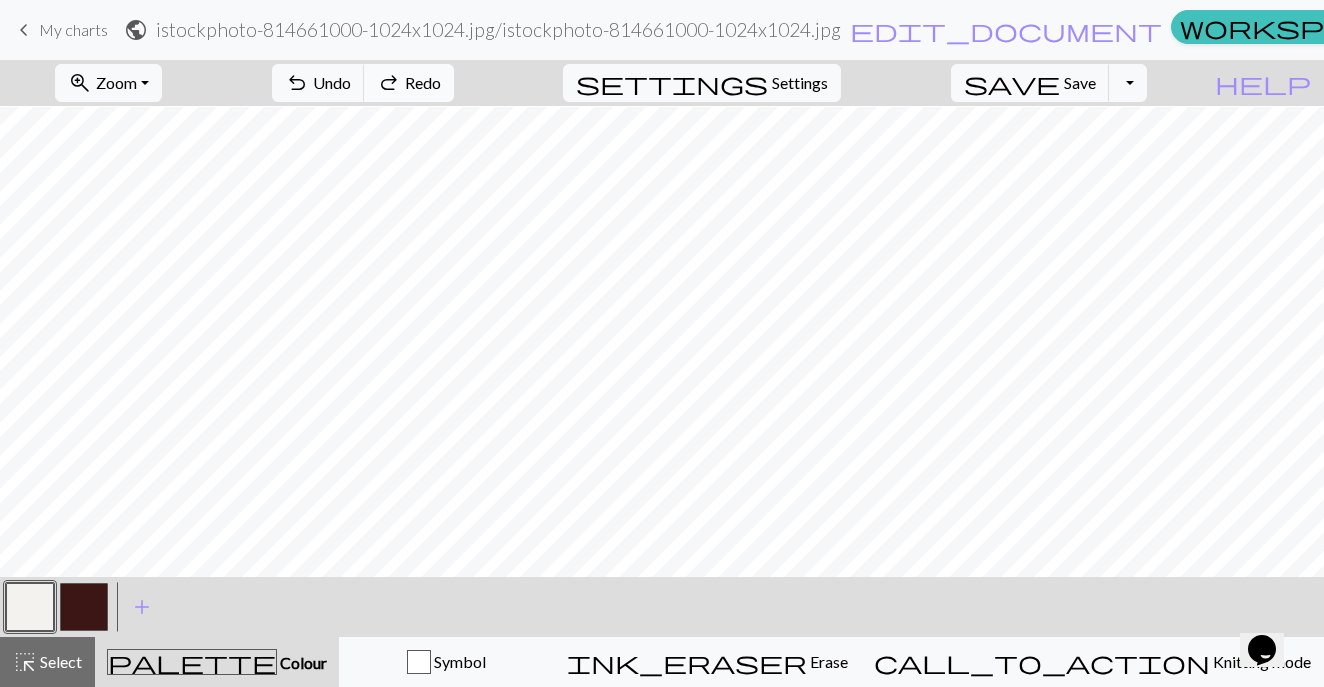 scroll, scrollTop: 290, scrollLeft: 0, axis: vertical 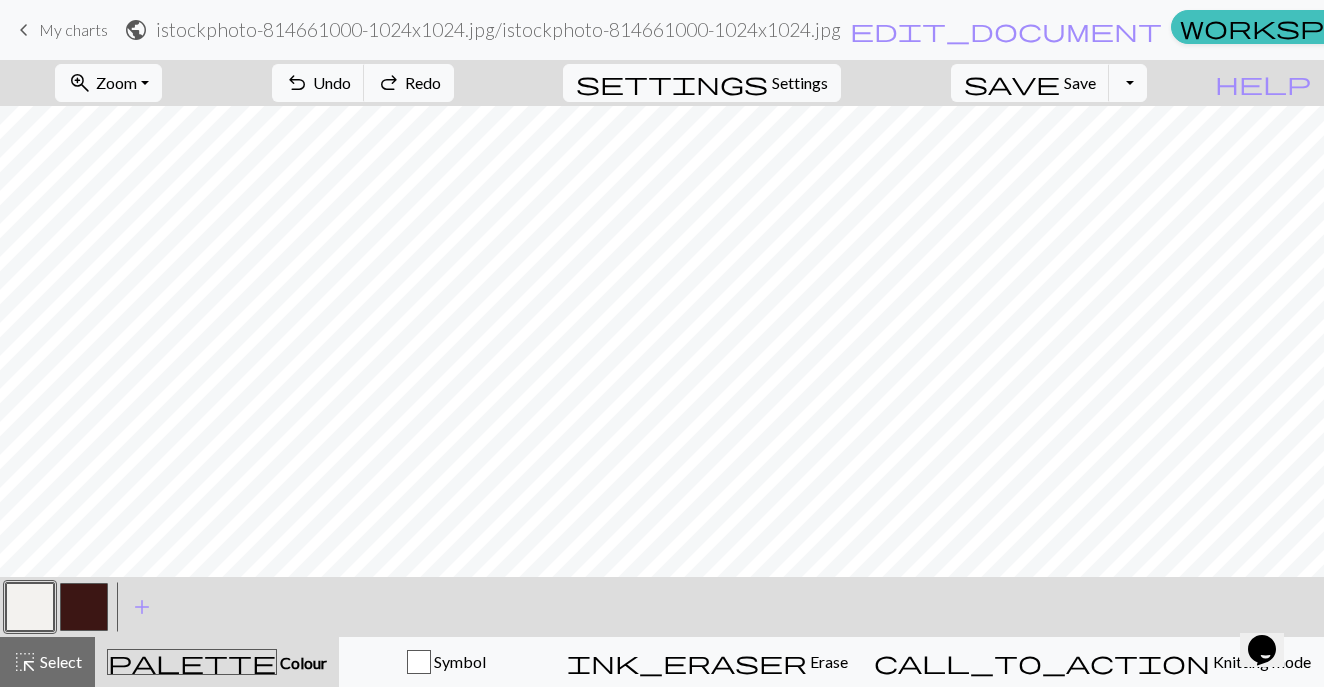 click at bounding box center [84, 607] 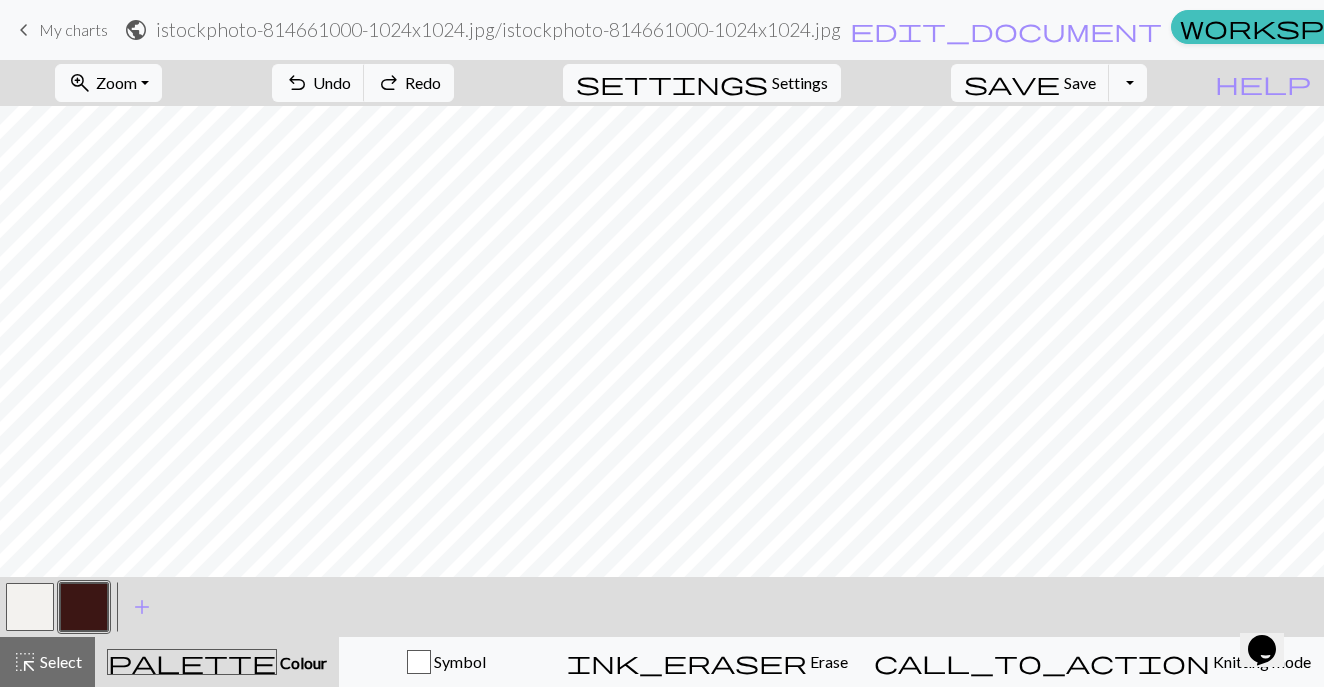 click at bounding box center (30, 607) 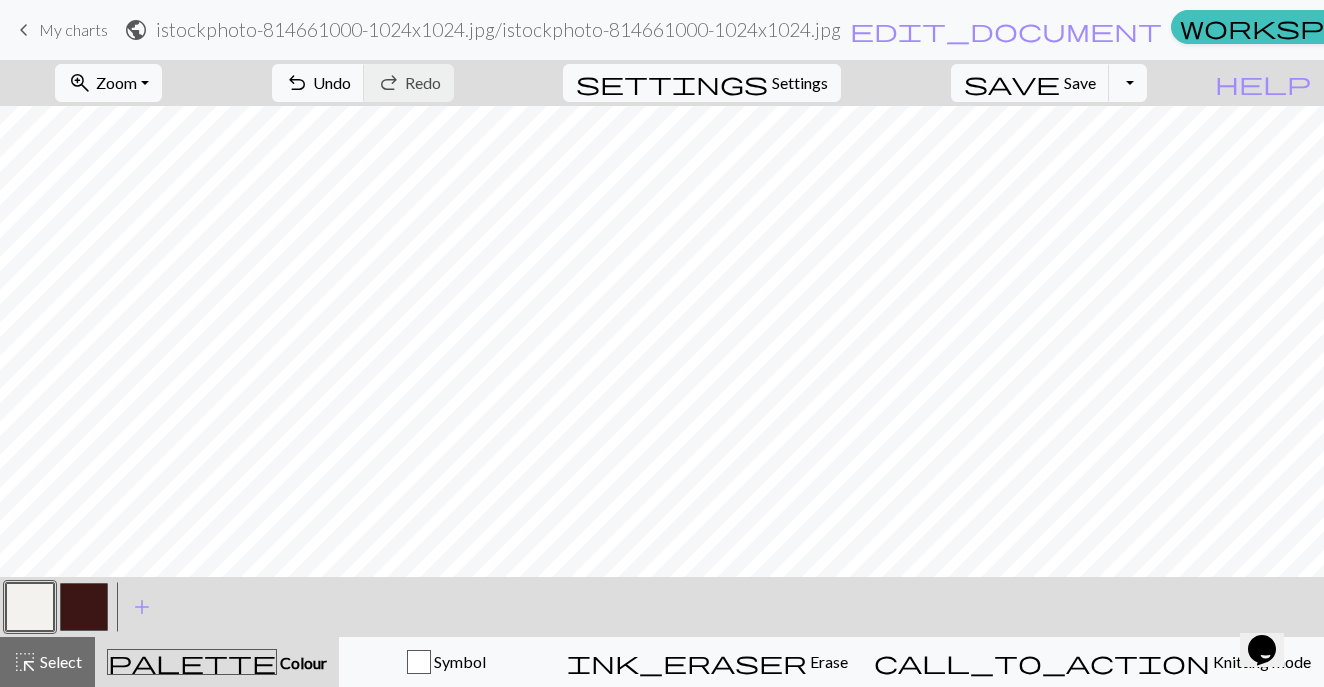 click at bounding box center (84, 607) 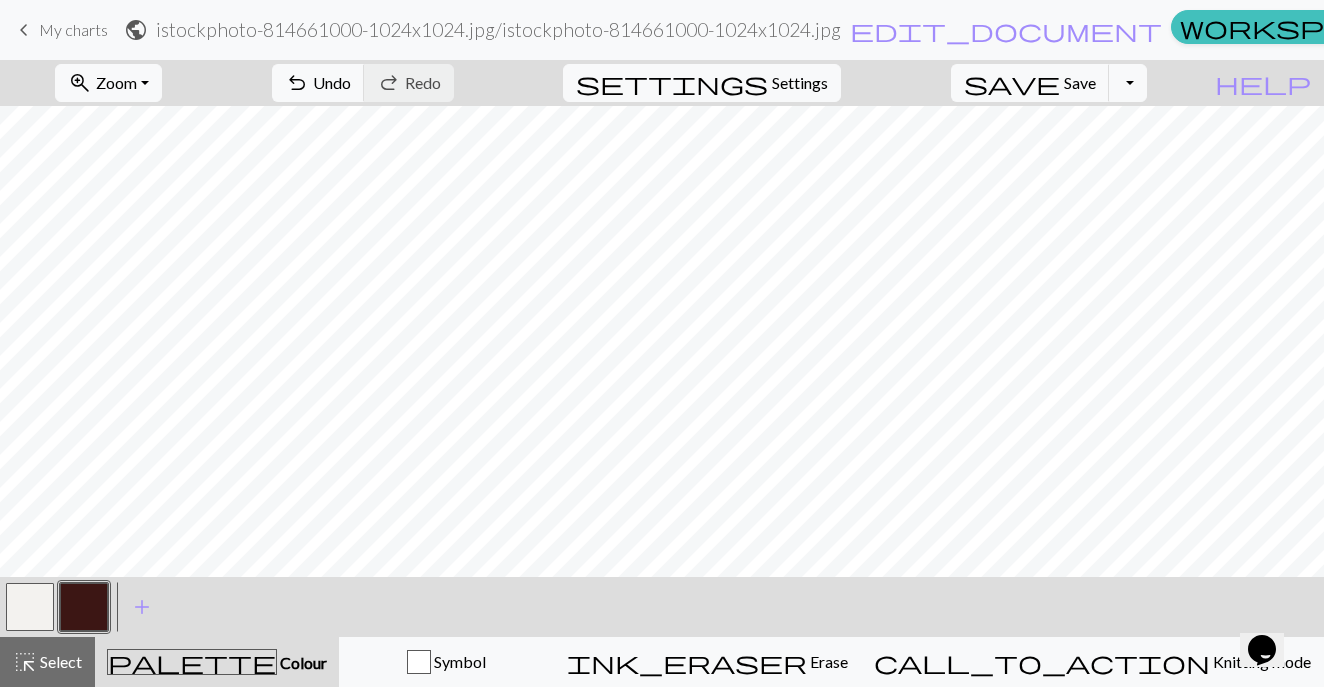 click at bounding box center [30, 607] 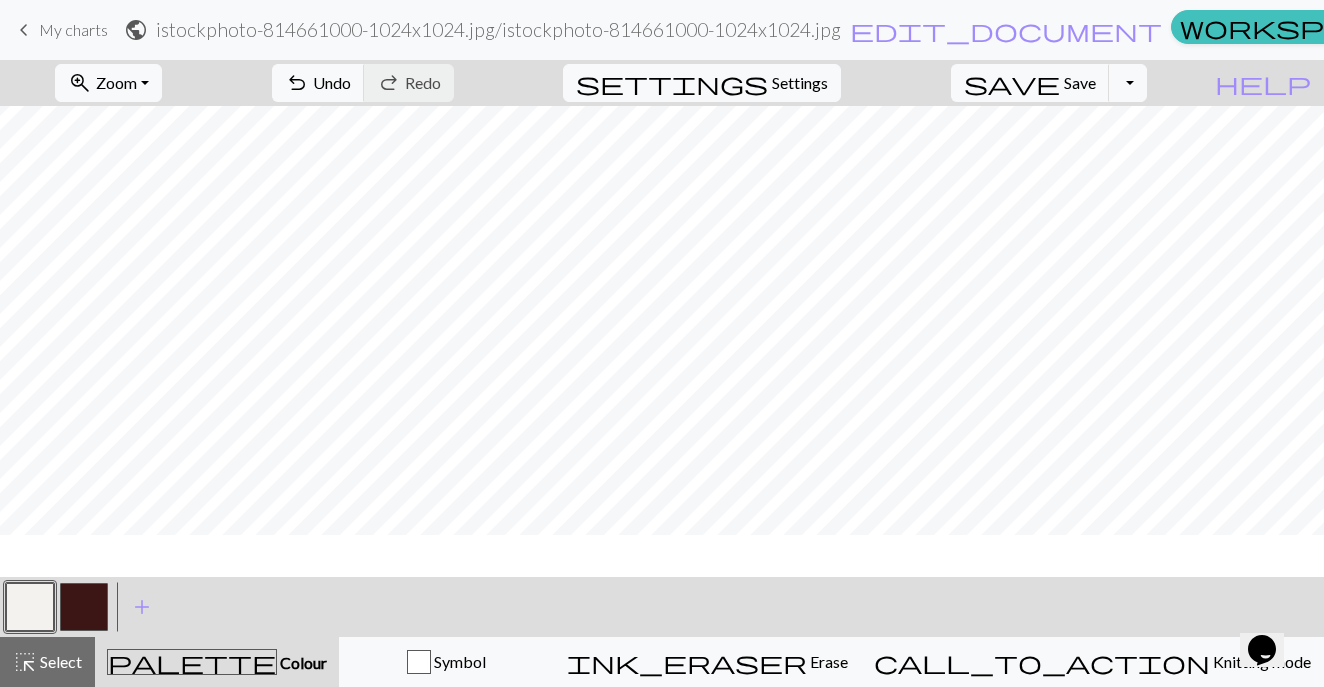 scroll, scrollTop: 29, scrollLeft: 0, axis: vertical 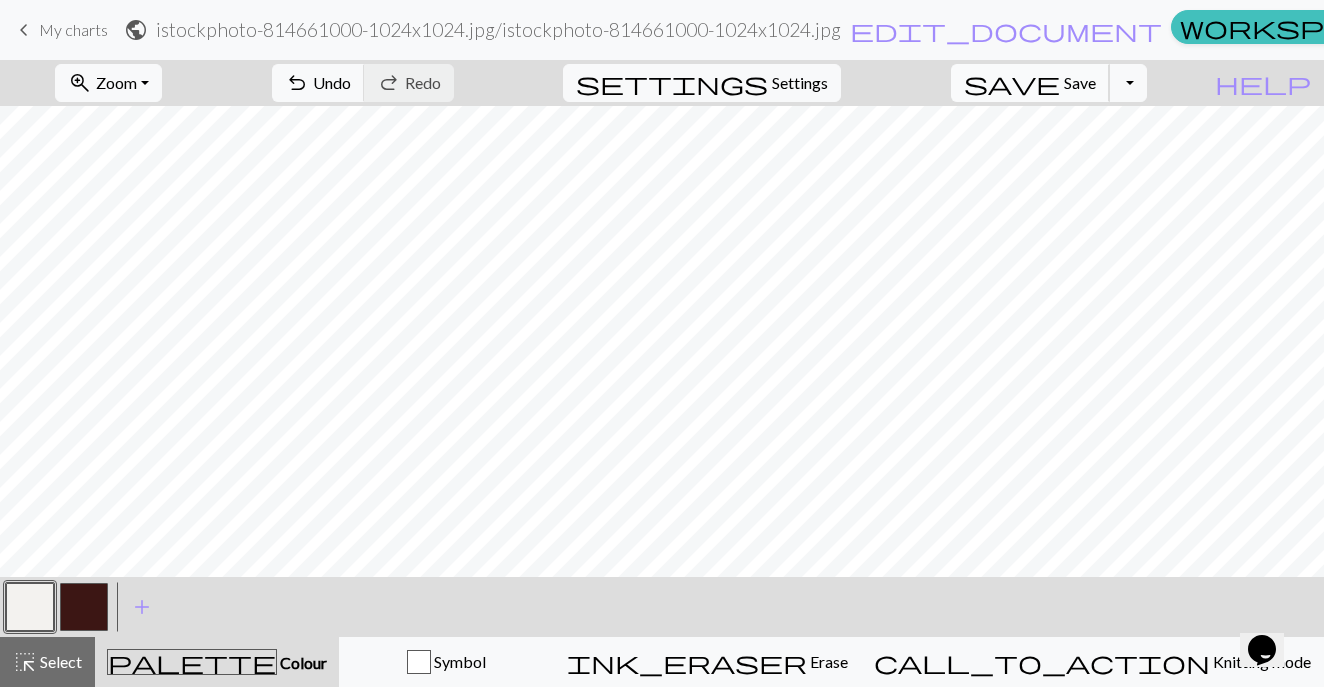 click on "Save" at bounding box center (1080, 82) 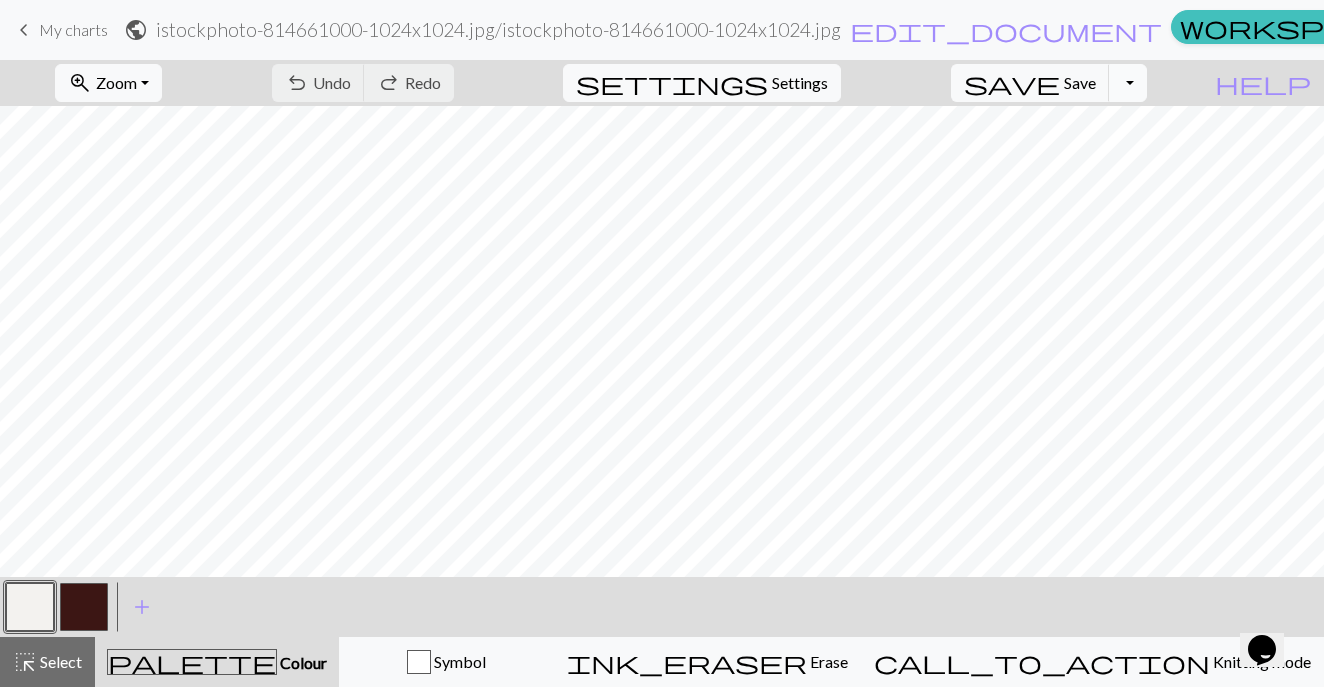 click on "Toggle Dropdown" at bounding box center (1128, 83) 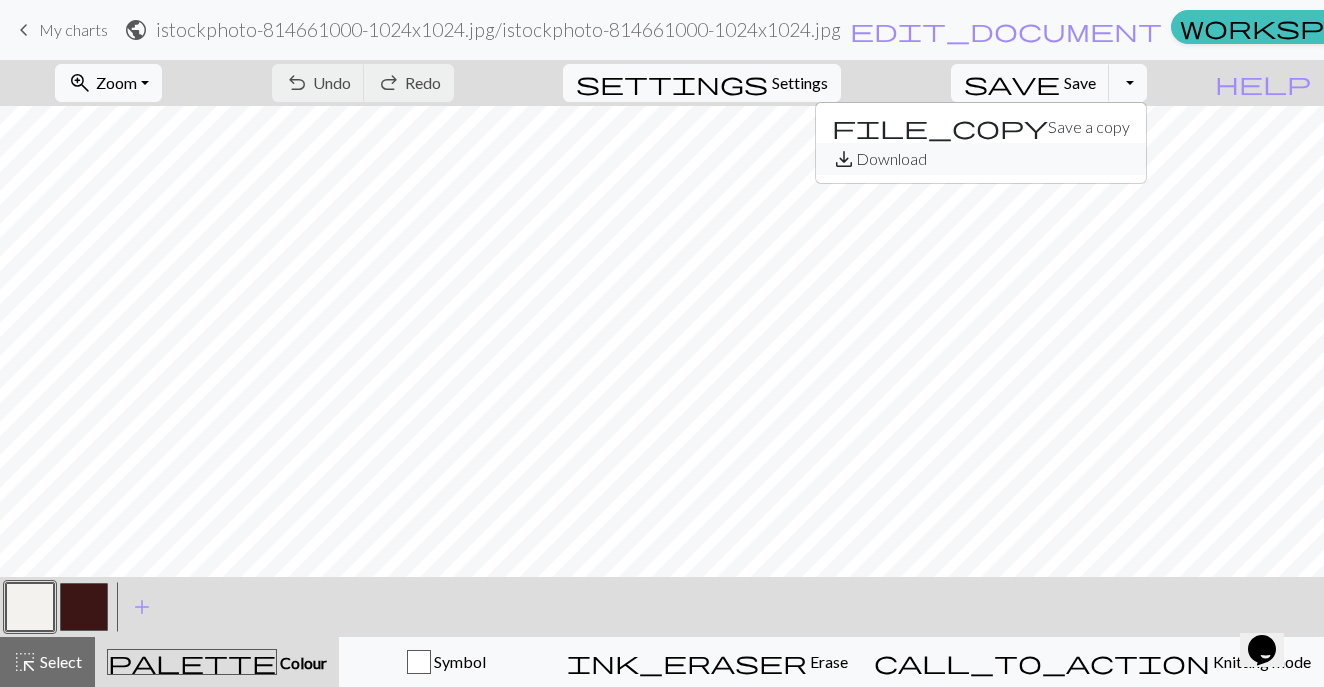 click on "save_alt  Download" at bounding box center [981, 159] 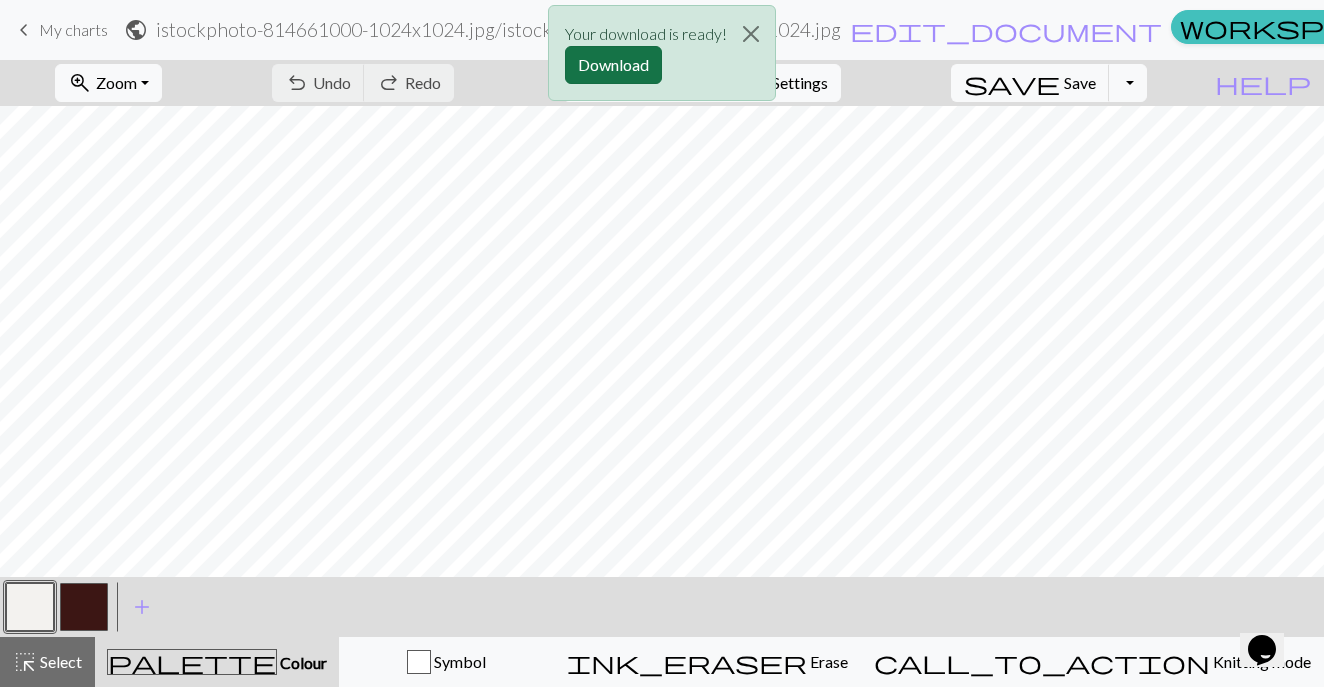click on "Download" at bounding box center [613, 65] 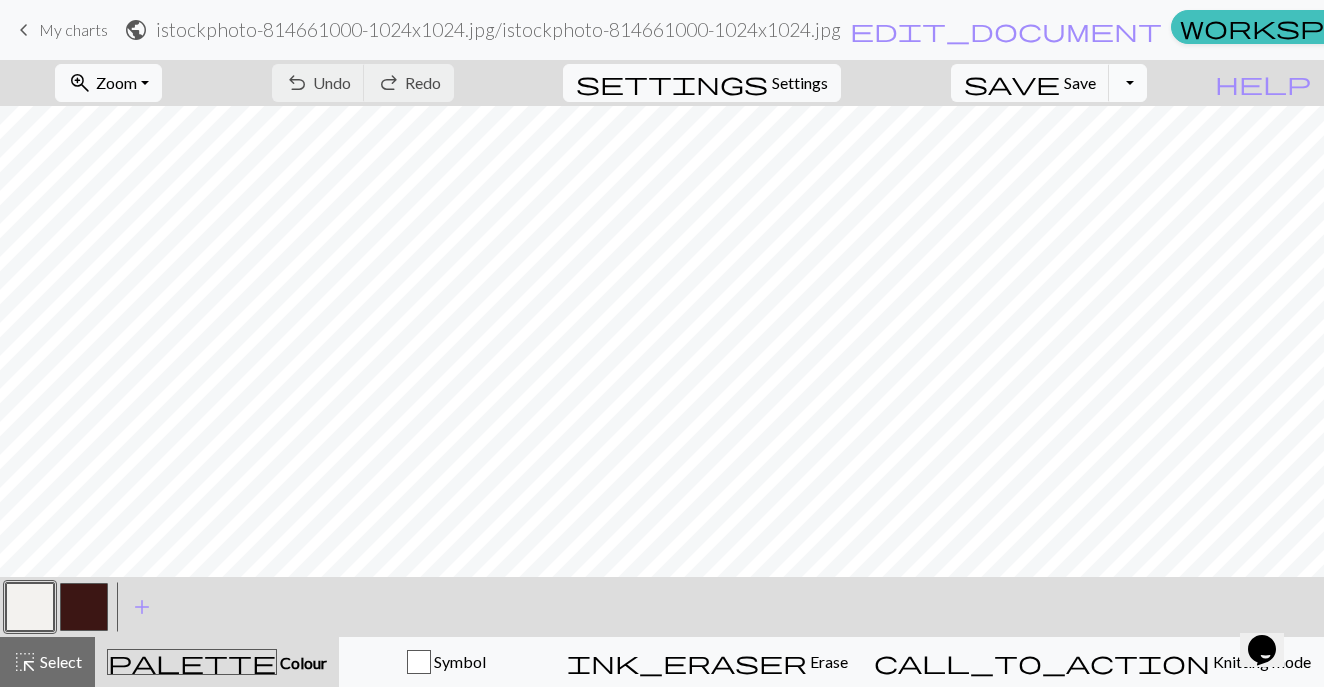 click on "Toggle Dropdown" at bounding box center (1128, 83) 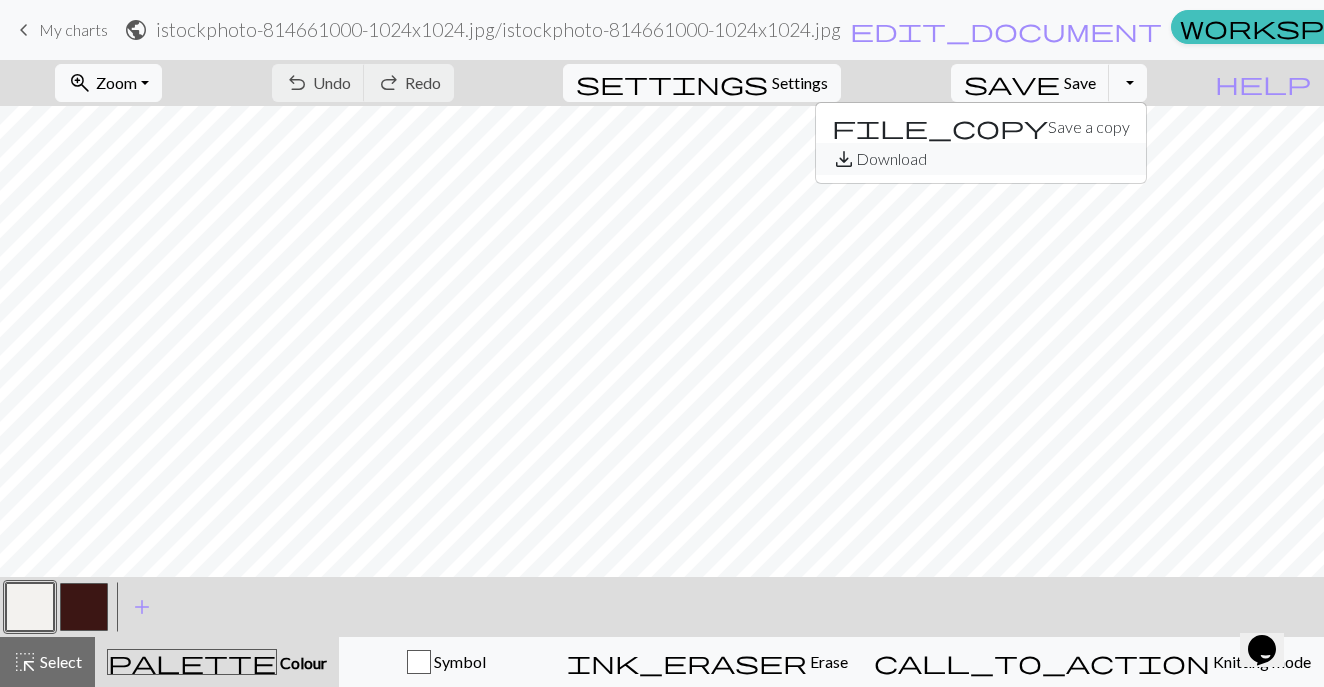 click on "save_alt  Download" at bounding box center [981, 159] 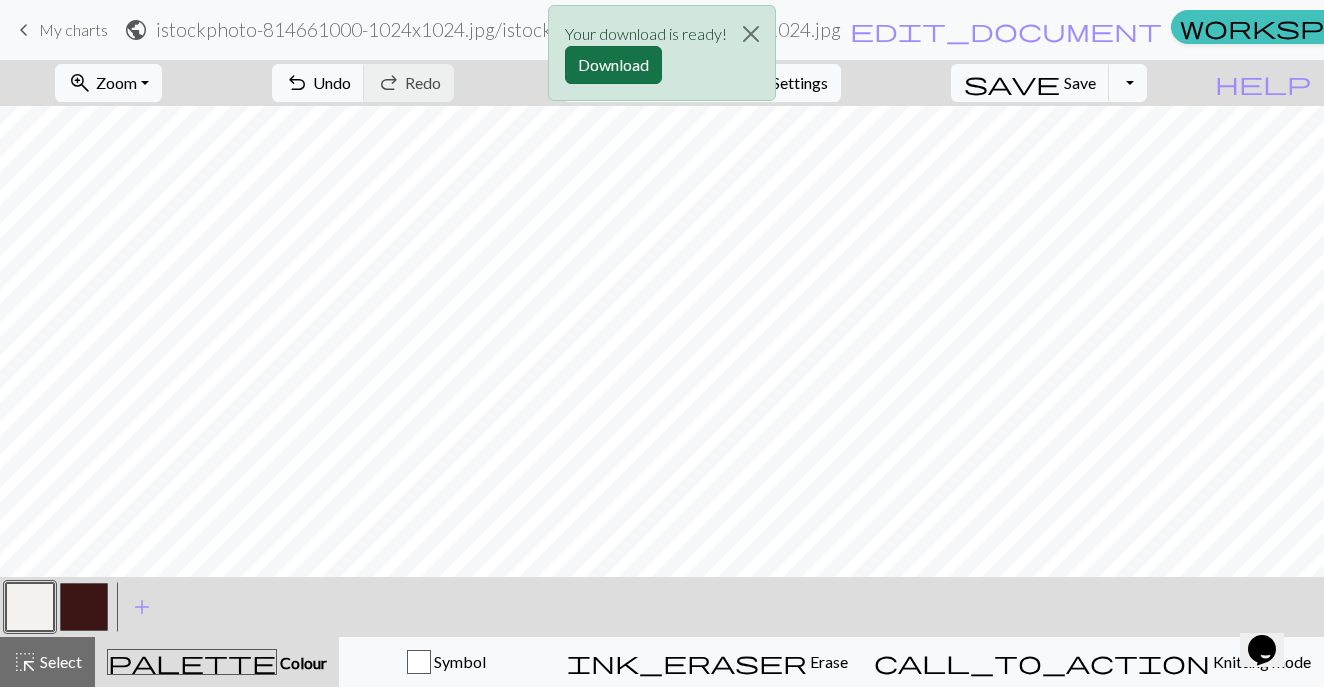 click on "Download" at bounding box center [613, 65] 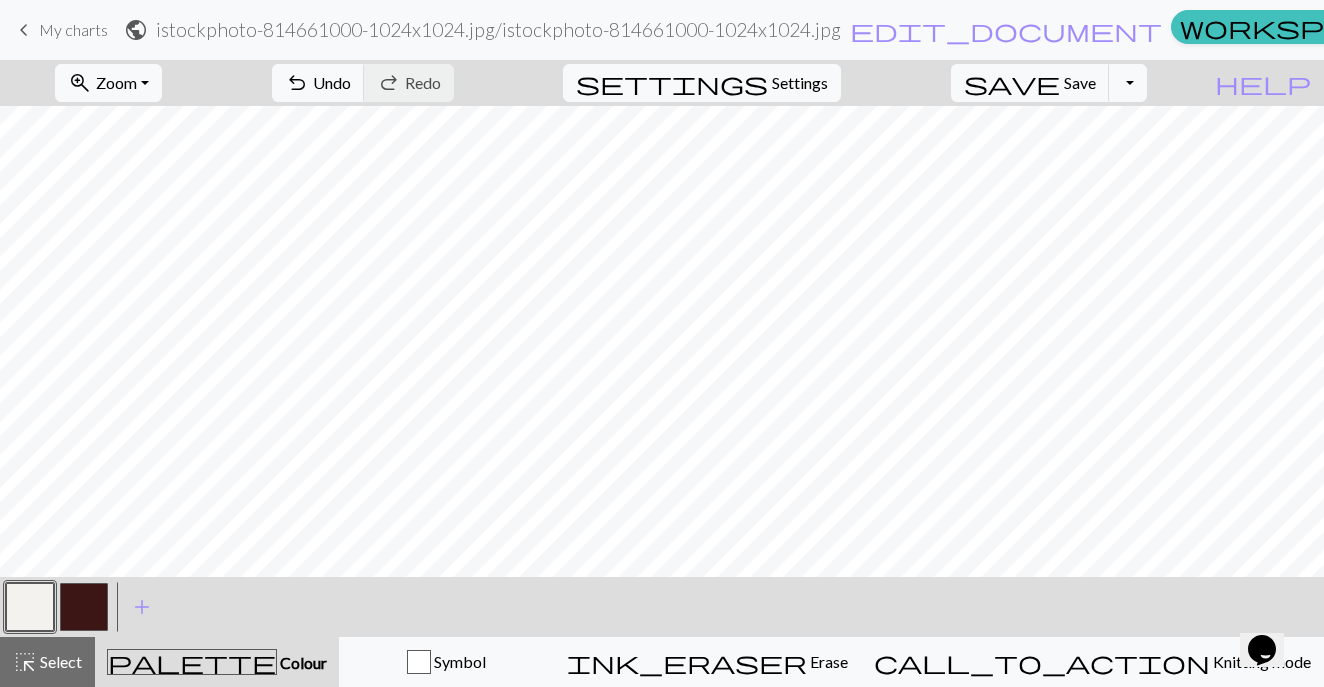 click on "My charts" at bounding box center (73, 29) 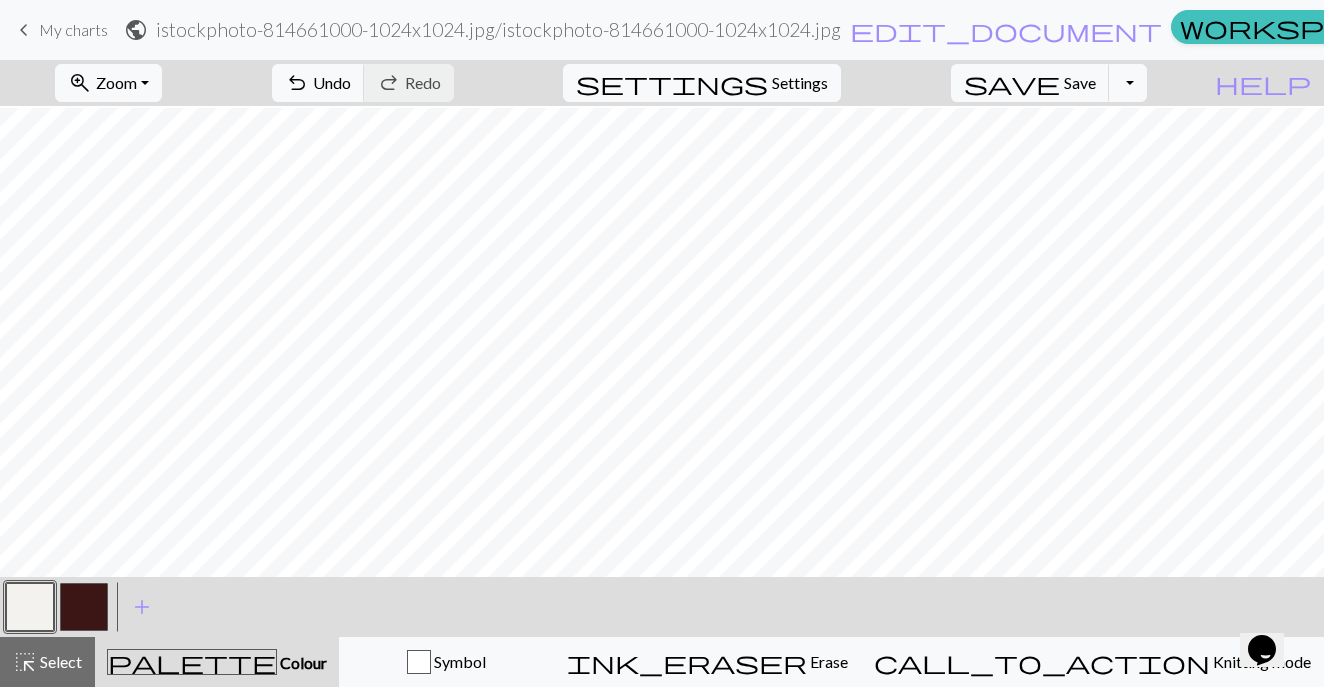 scroll, scrollTop: 290, scrollLeft: 0, axis: vertical 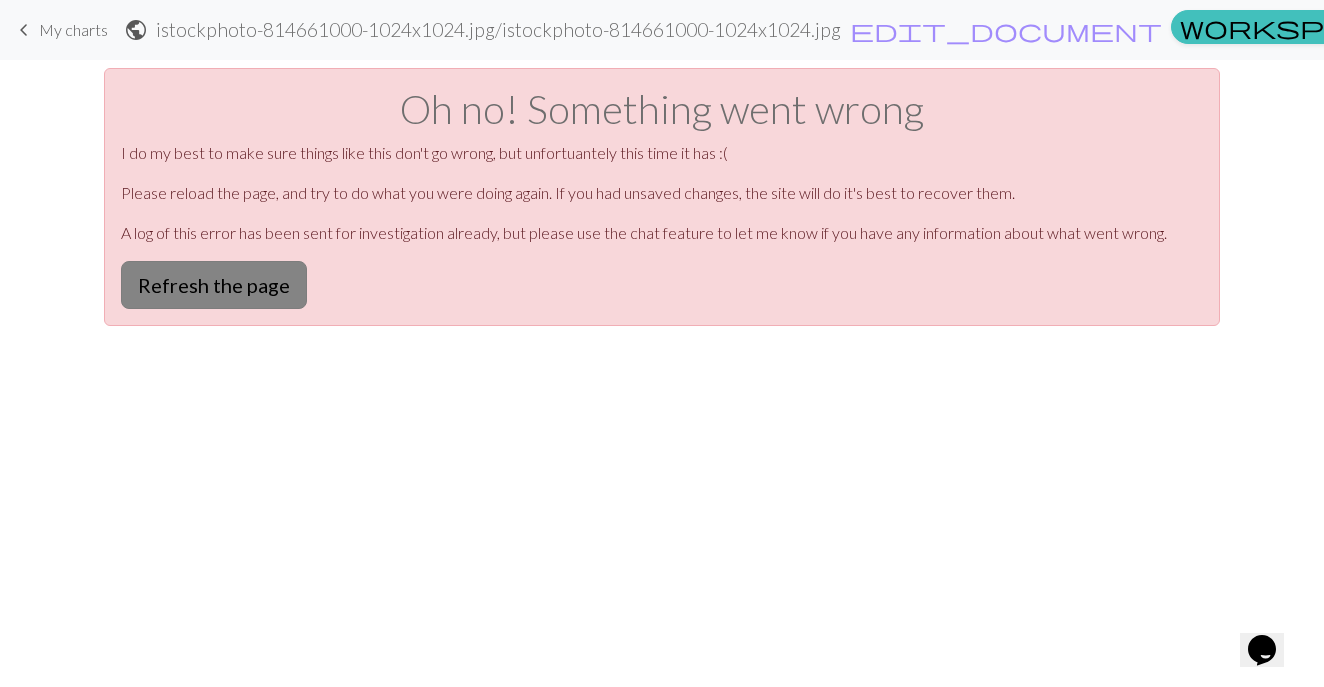 click on "Refresh the page" at bounding box center (214, 285) 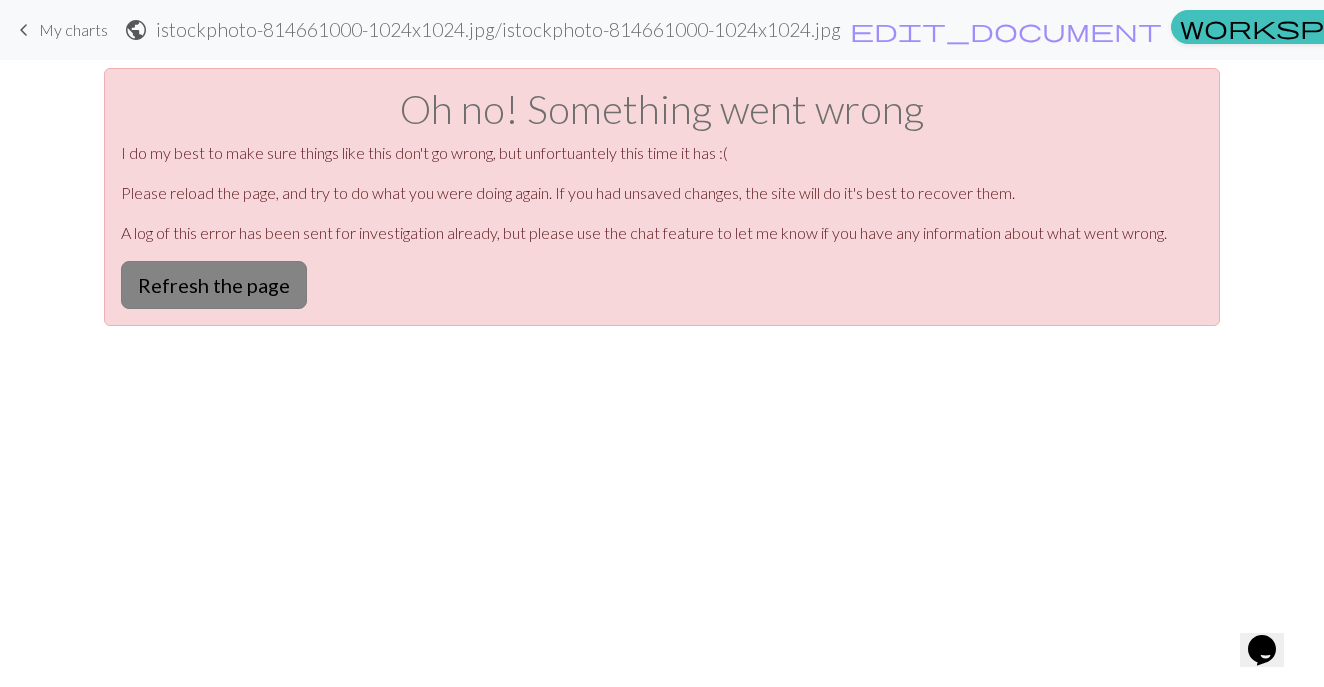 click on "Refresh the page" at bounding box center [214, 285] 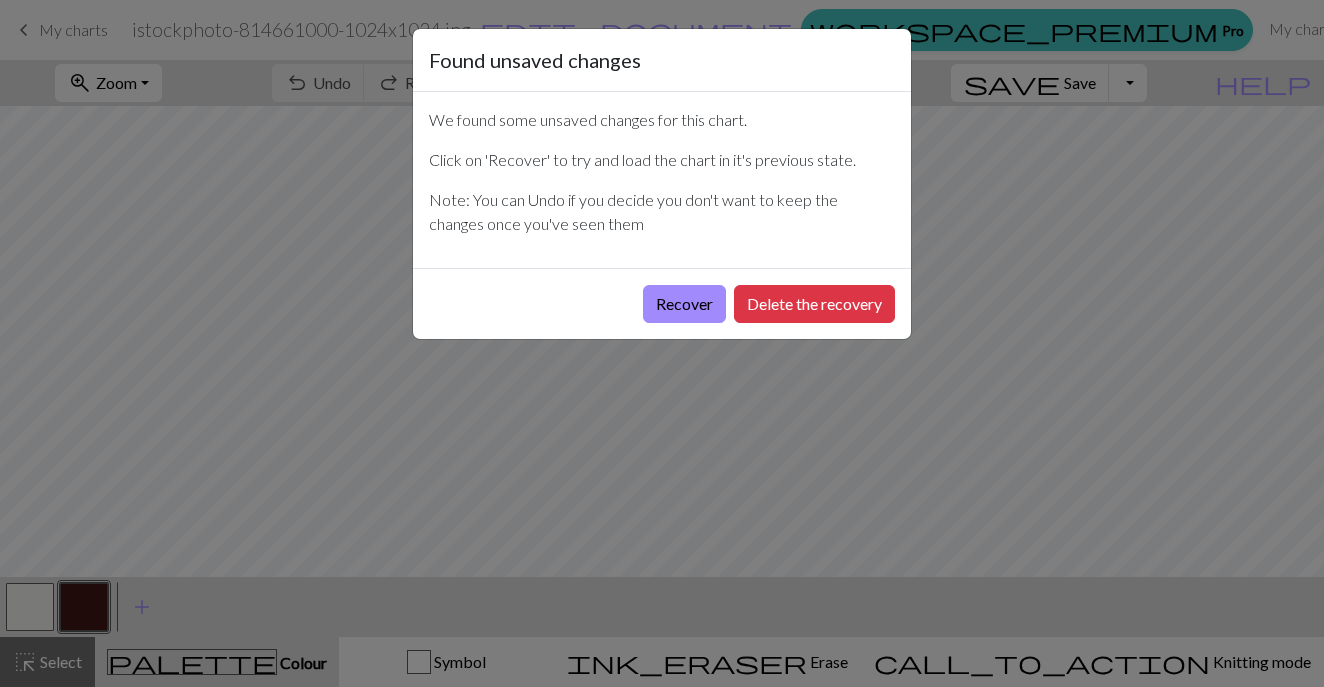 scroll, scrollTop: 0, scrollLeft: 0, axis: both 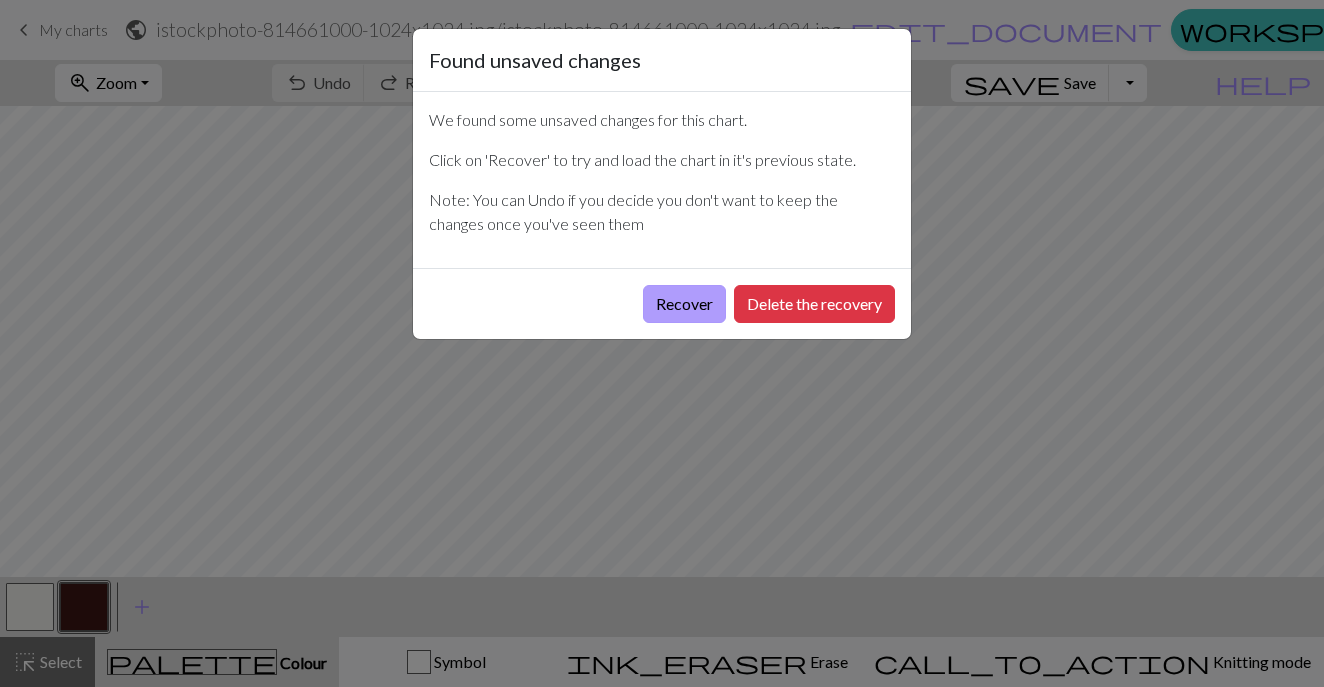 click on "Recover" at bounding box center [684, 304] 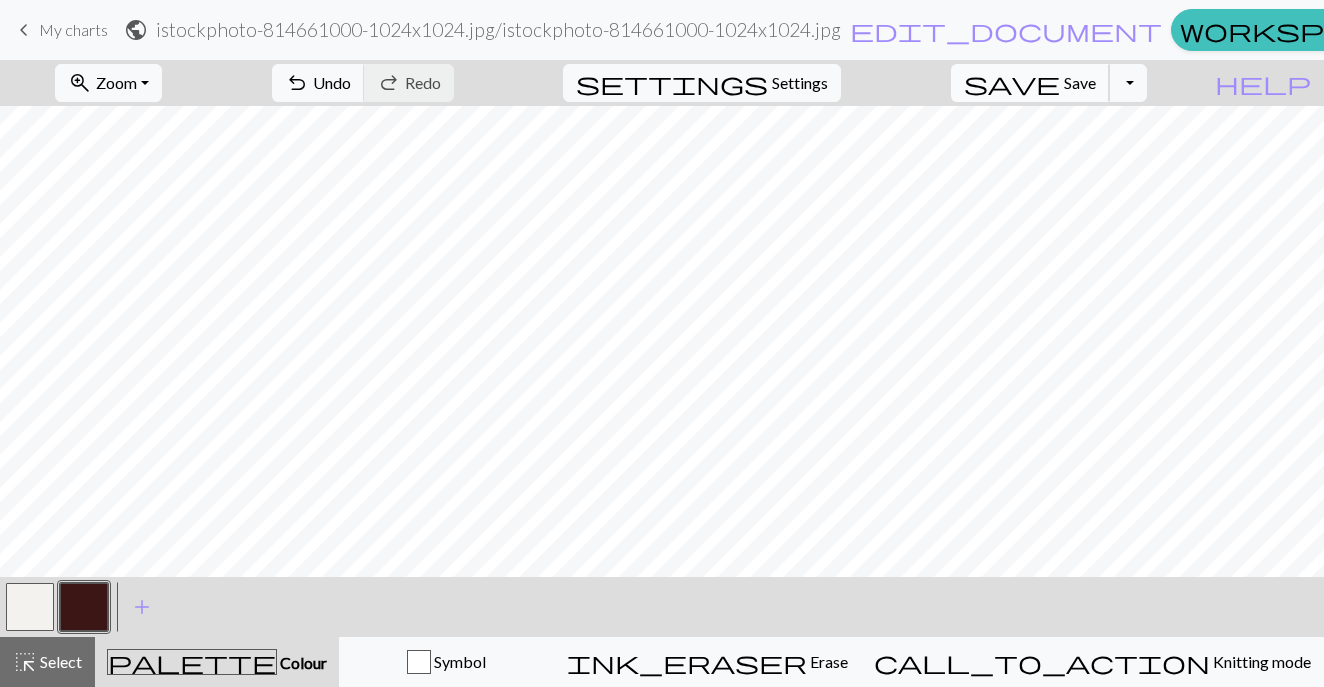 click on "Save" at bounding box center (1080, 82) 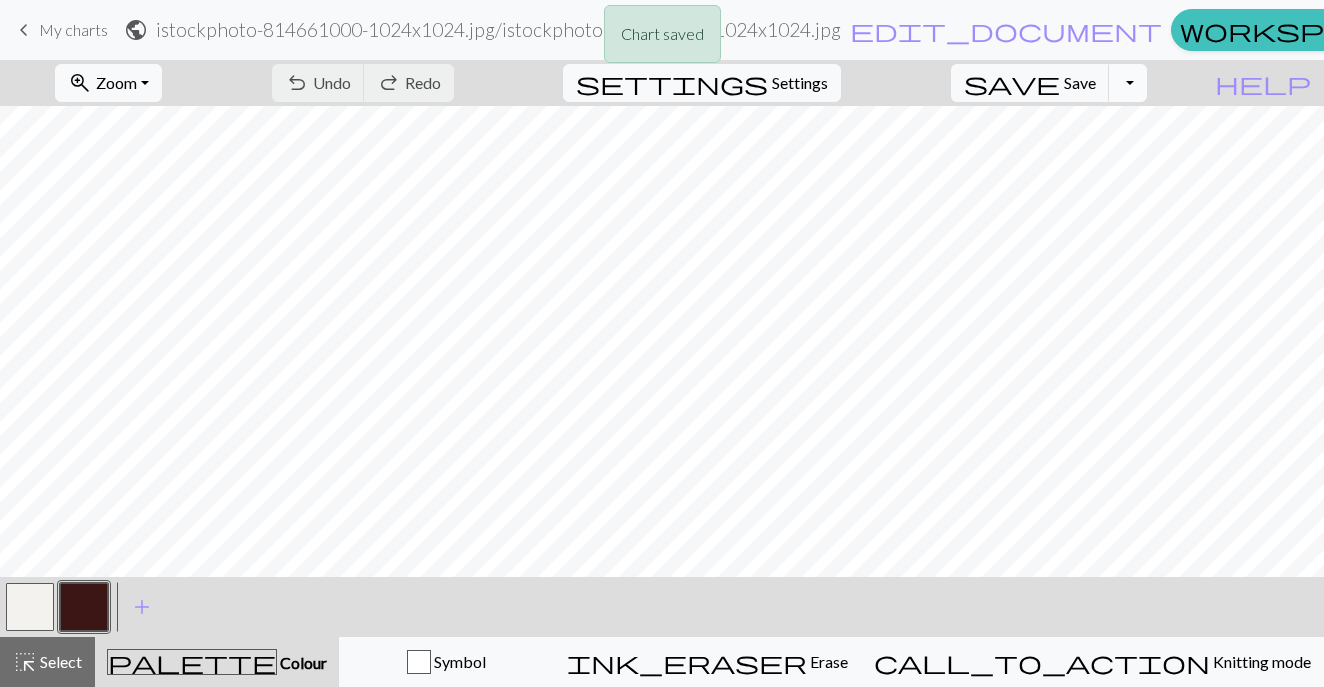 click on "Toggle Dropdown" at bounding box center (1128, 83) 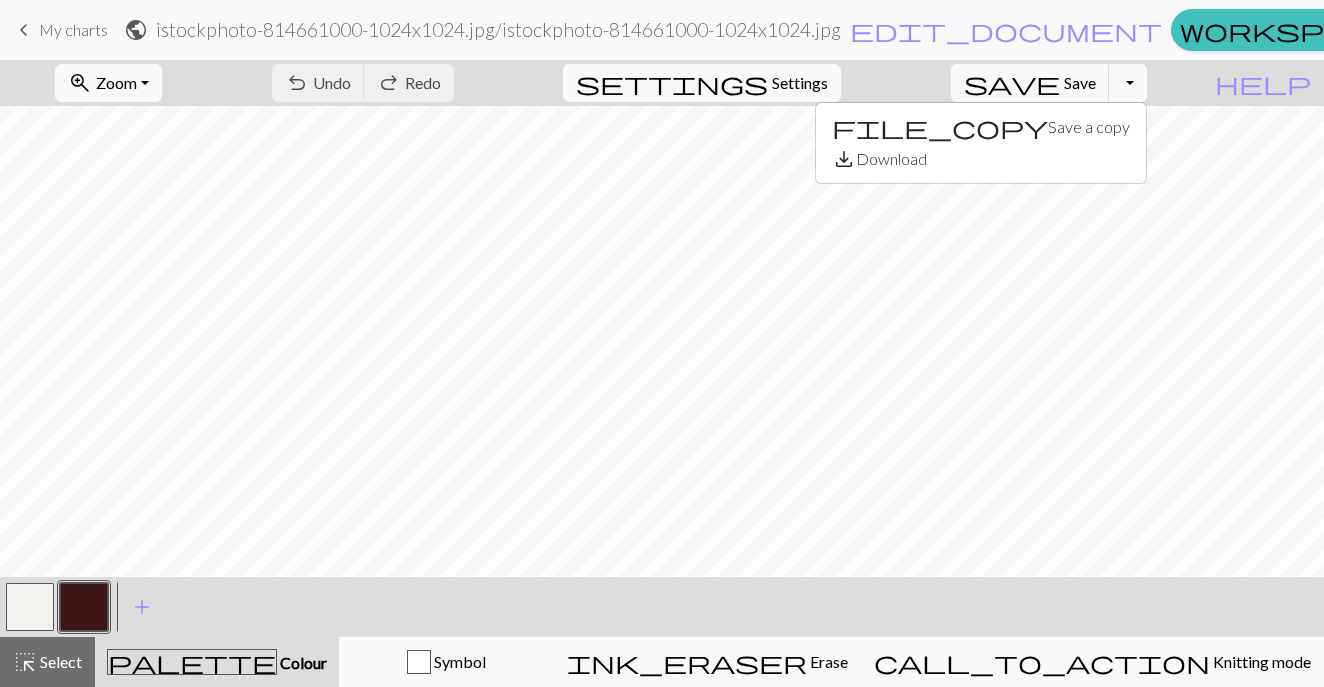 click on "zoom_in Zoom Zoom Fit all Fit width Fit height 50% 100% 150% 200% undo Undo Undo redo Redo Redo settings  Settings save Save Save Toggle Dropdown file_copy  Save a copy save_alt  Download" at bounding box center [601, 83] 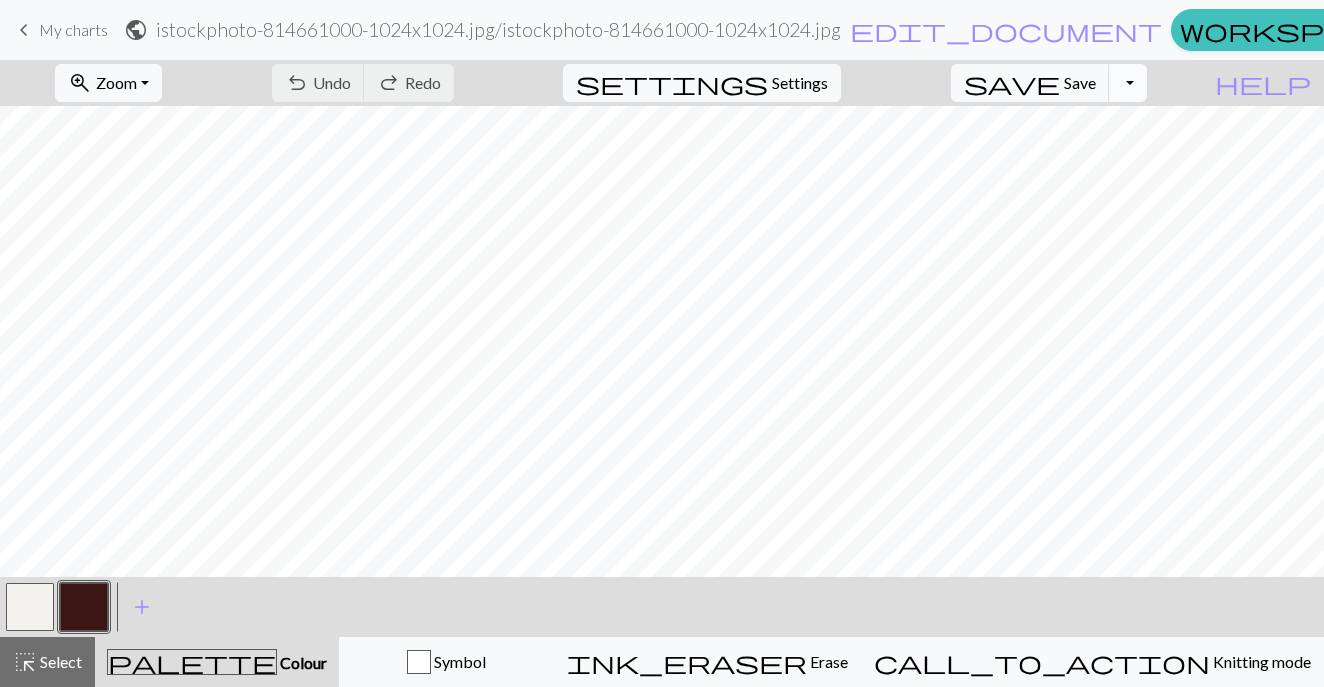 click on "Toggle Dropdown" at bounding box center [1128, 83] 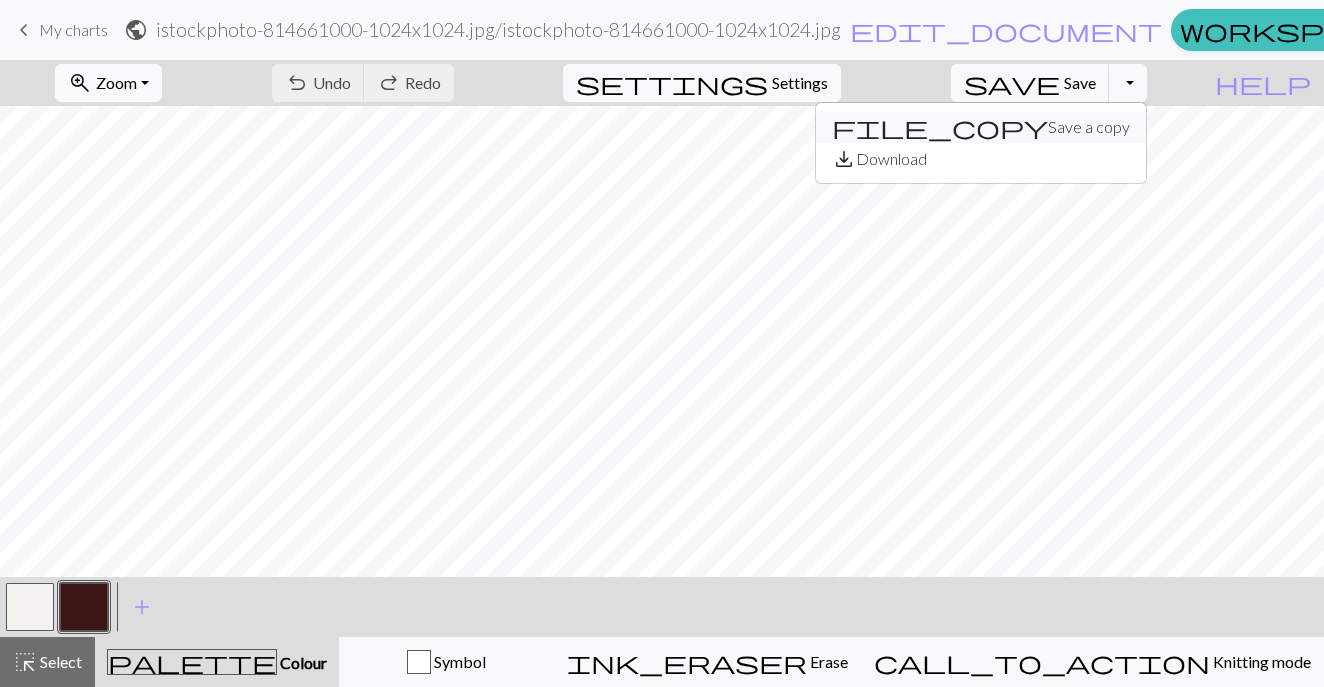 click on "file_copy  Save a copy" at bounding box center [981, 127] 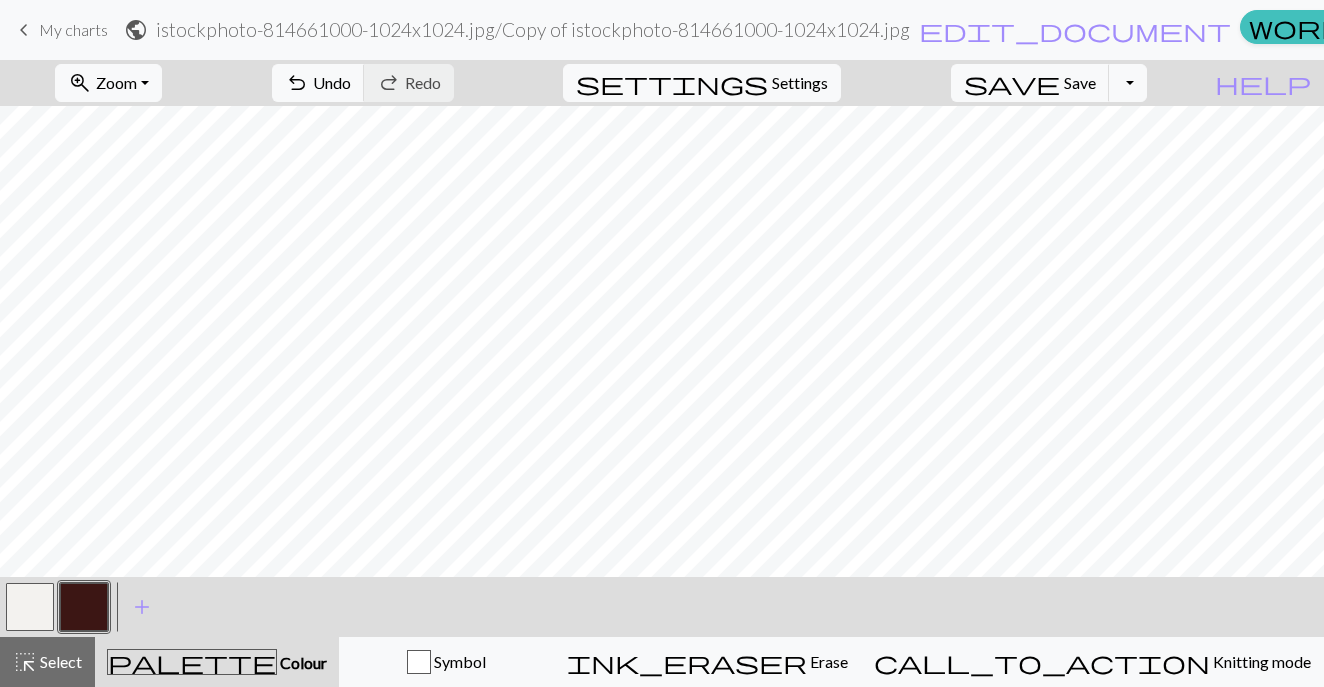 click on "My charts" at bounding box center [1742, 30] 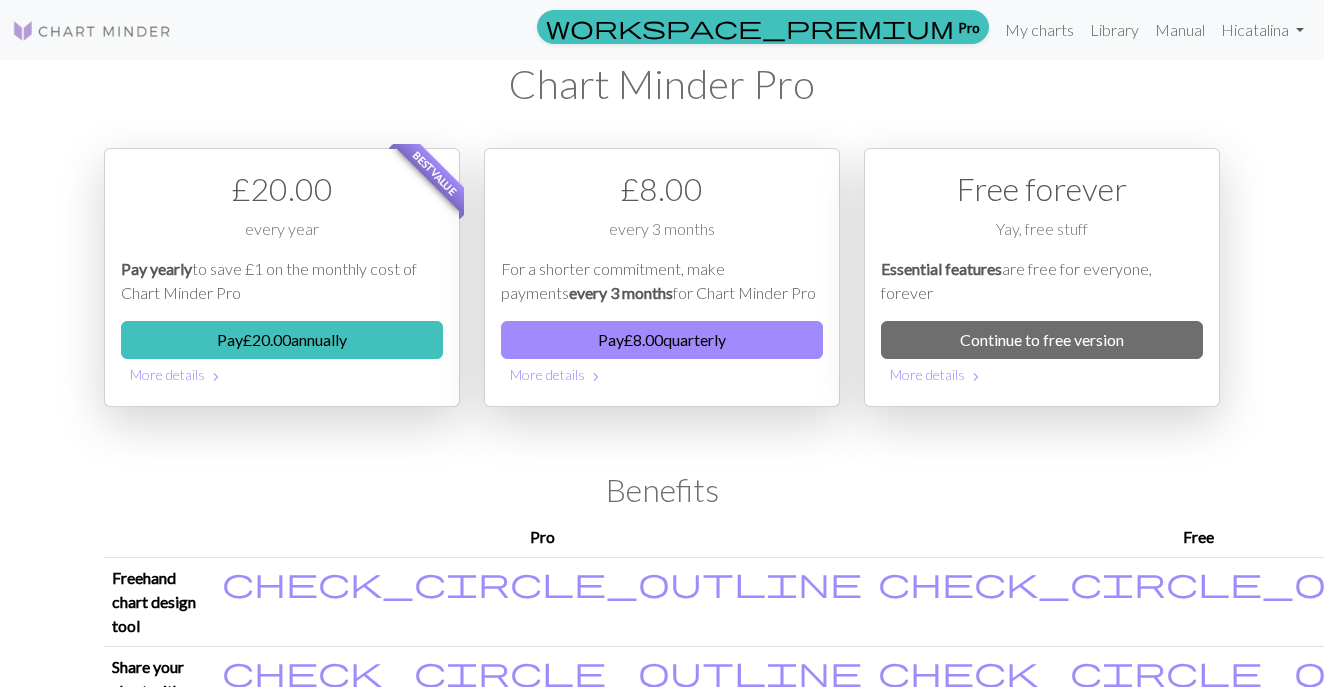 scroll, scrollTop: 0, scrollLeft: 0, axis: both 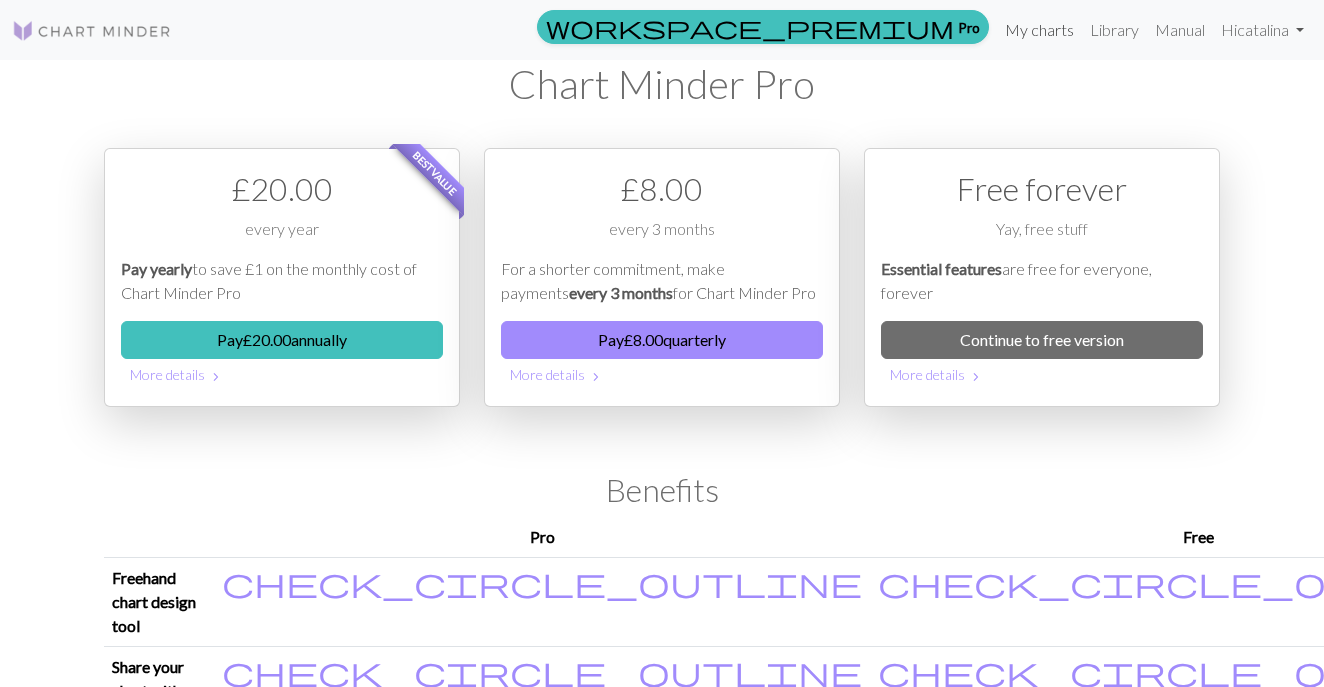 click on "My charts" at bounding box center [1039, 30] 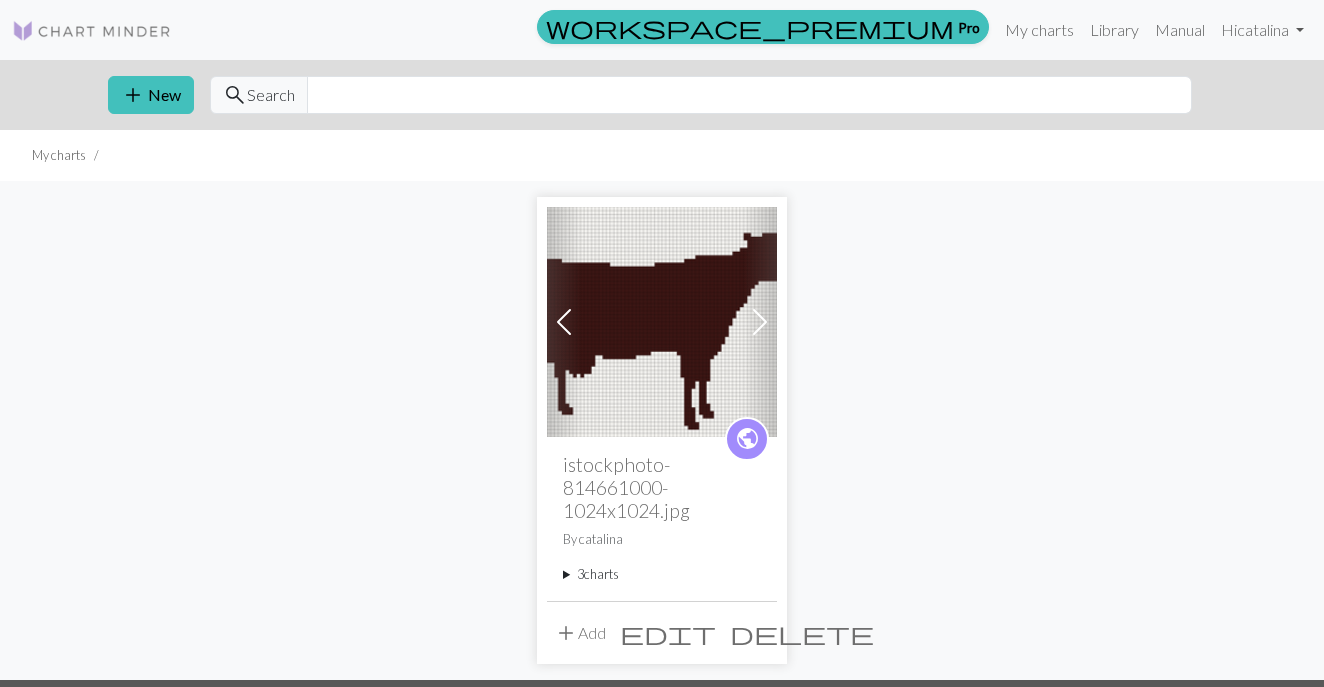 scroll, scrollTop: 0, scrollLeft: 0, axis: both 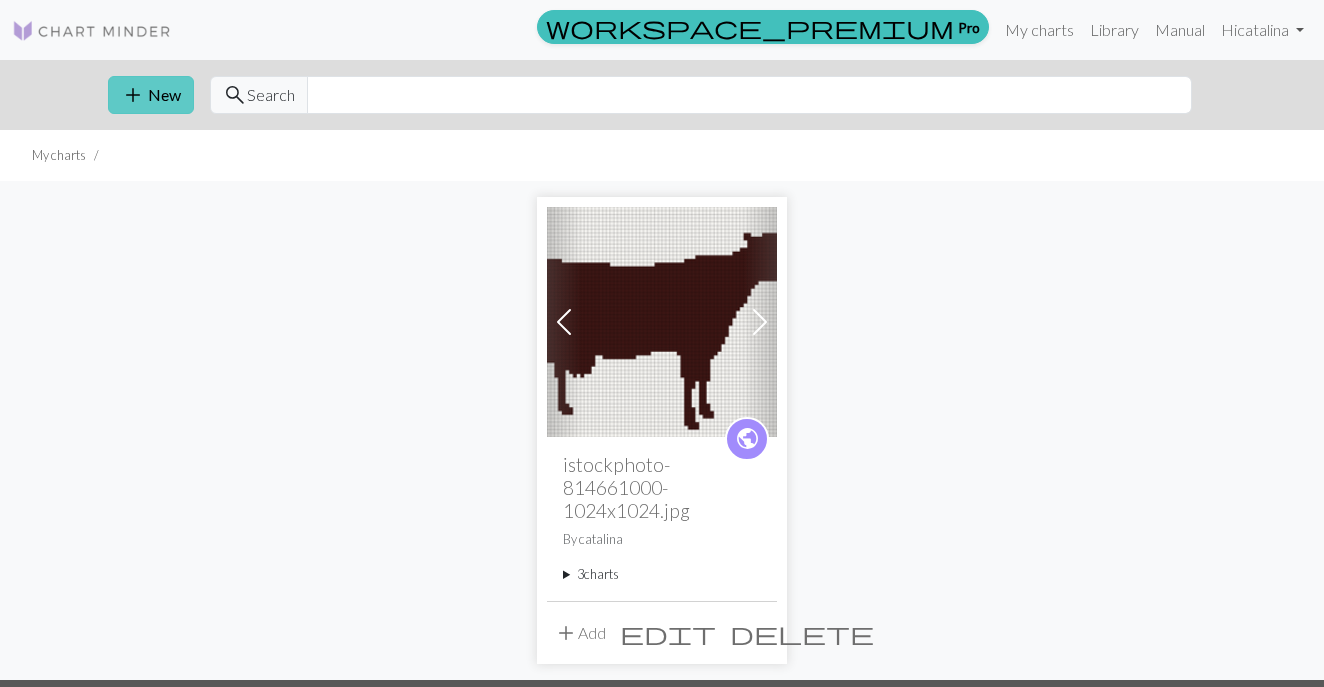 click on "add" at bounding box center [133, 95] 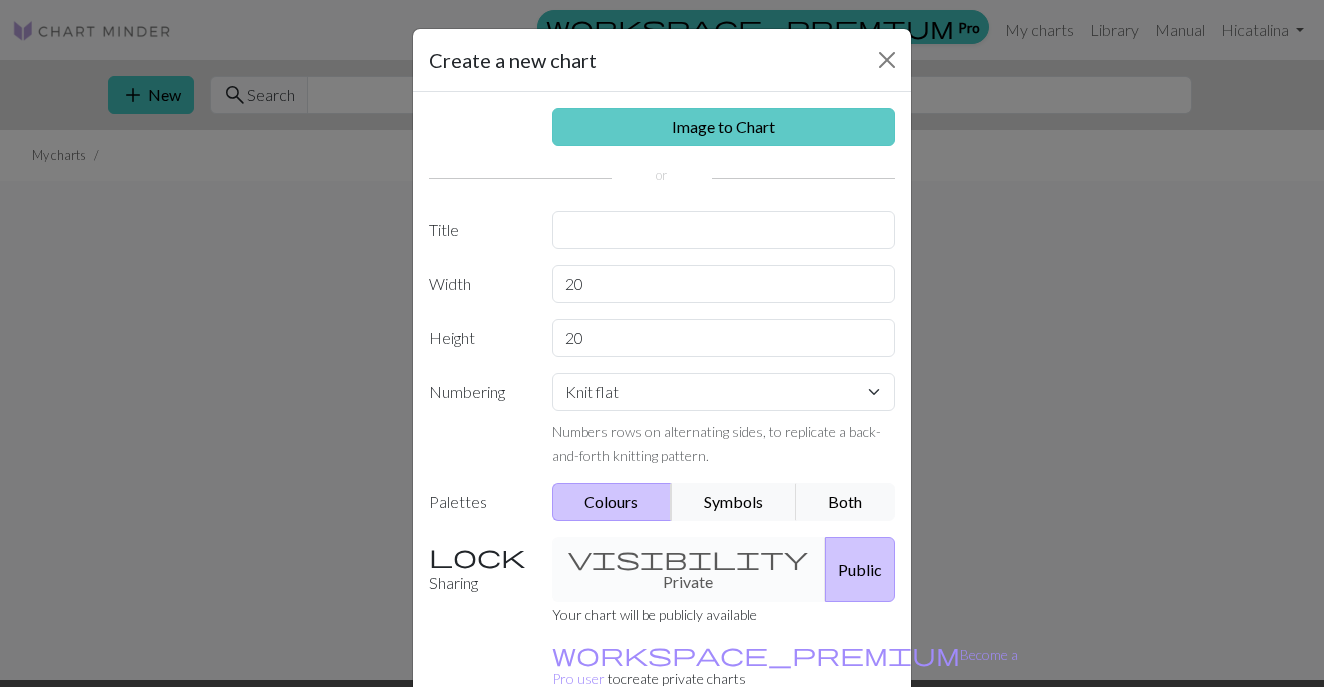 click on "Image to Chart" at bounding box center [724, 127] 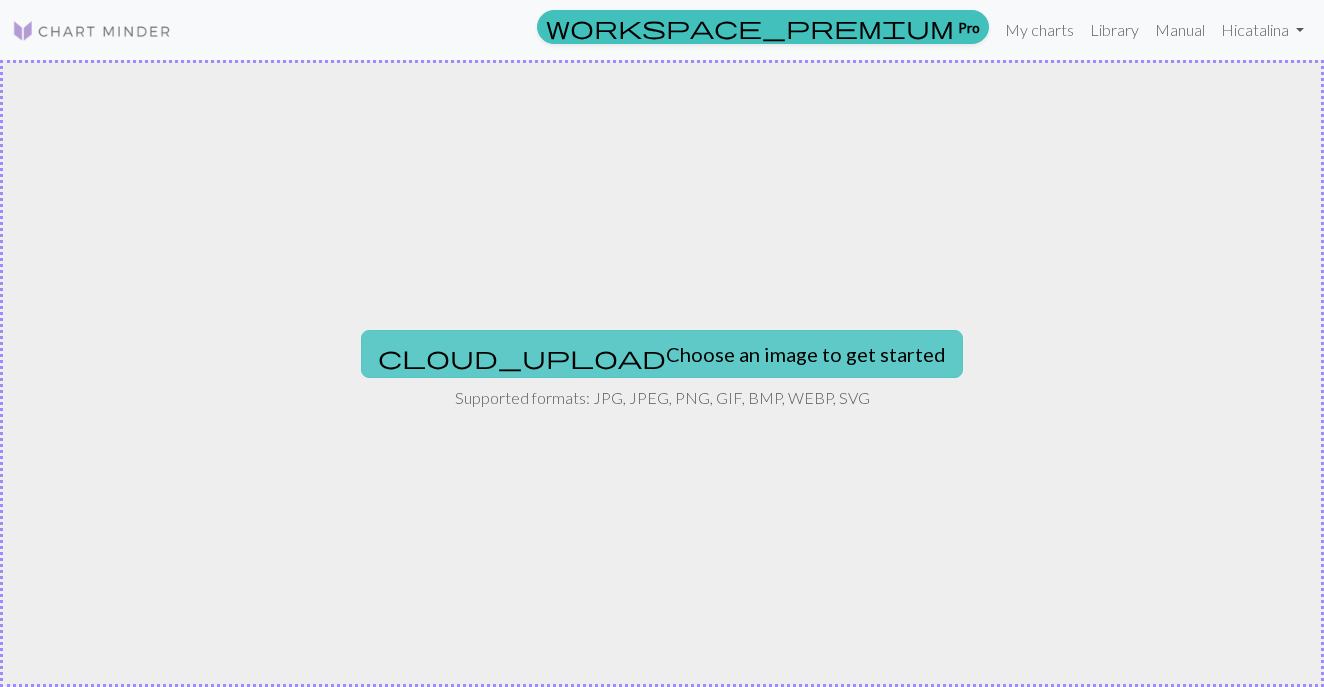 click on "cloud_upload  Choose an image to get started" at bounding box center (662, 354) 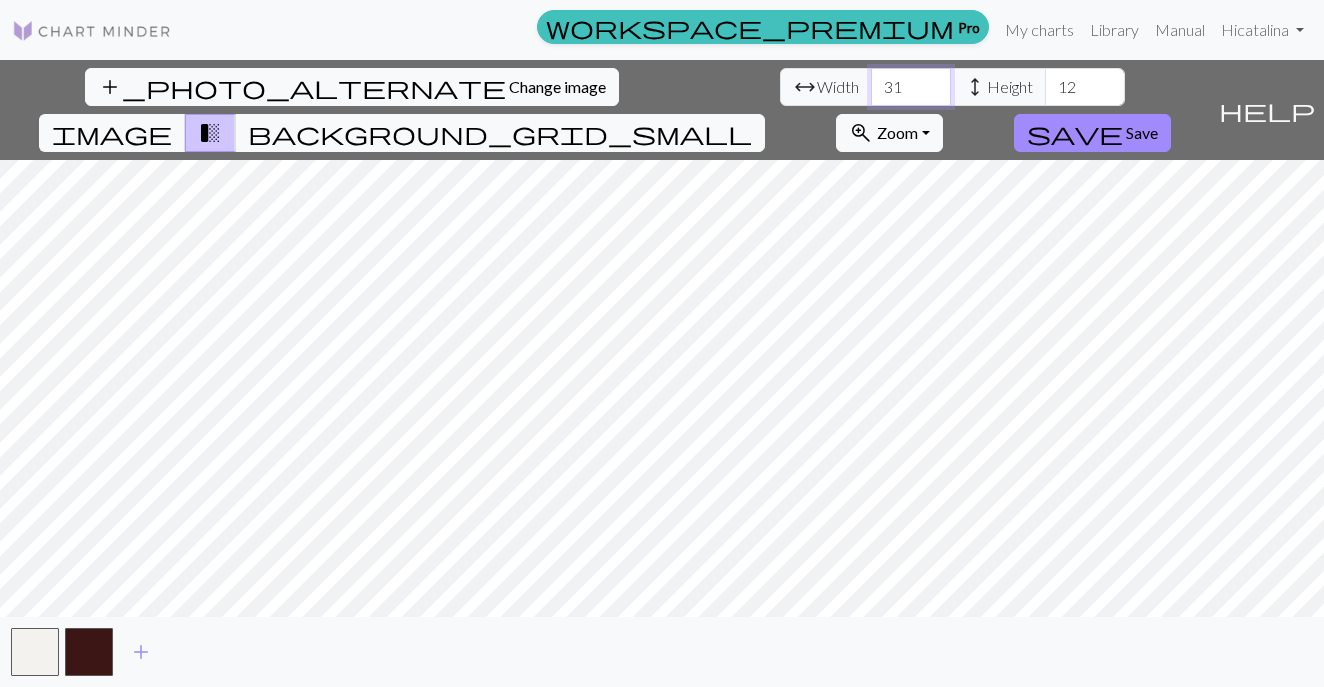 click on "31" at bounding box center [911, 87] 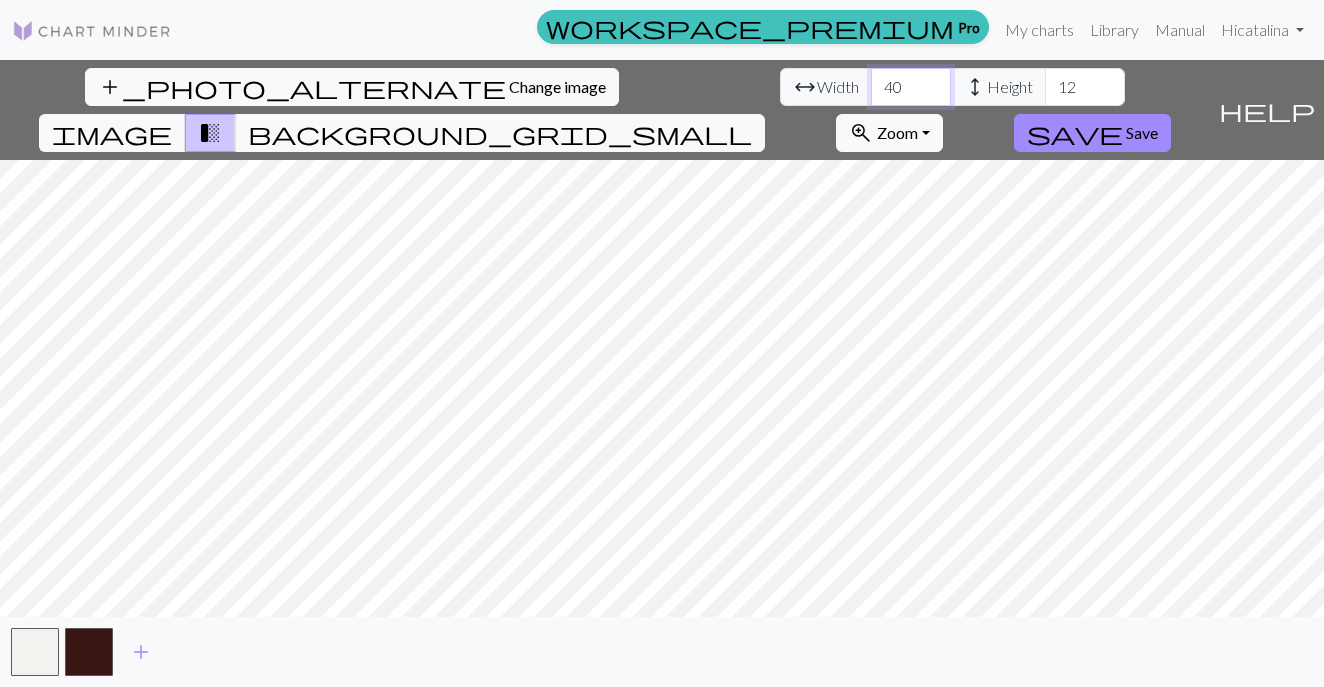 click on "40" at bounding box center [911, 87] 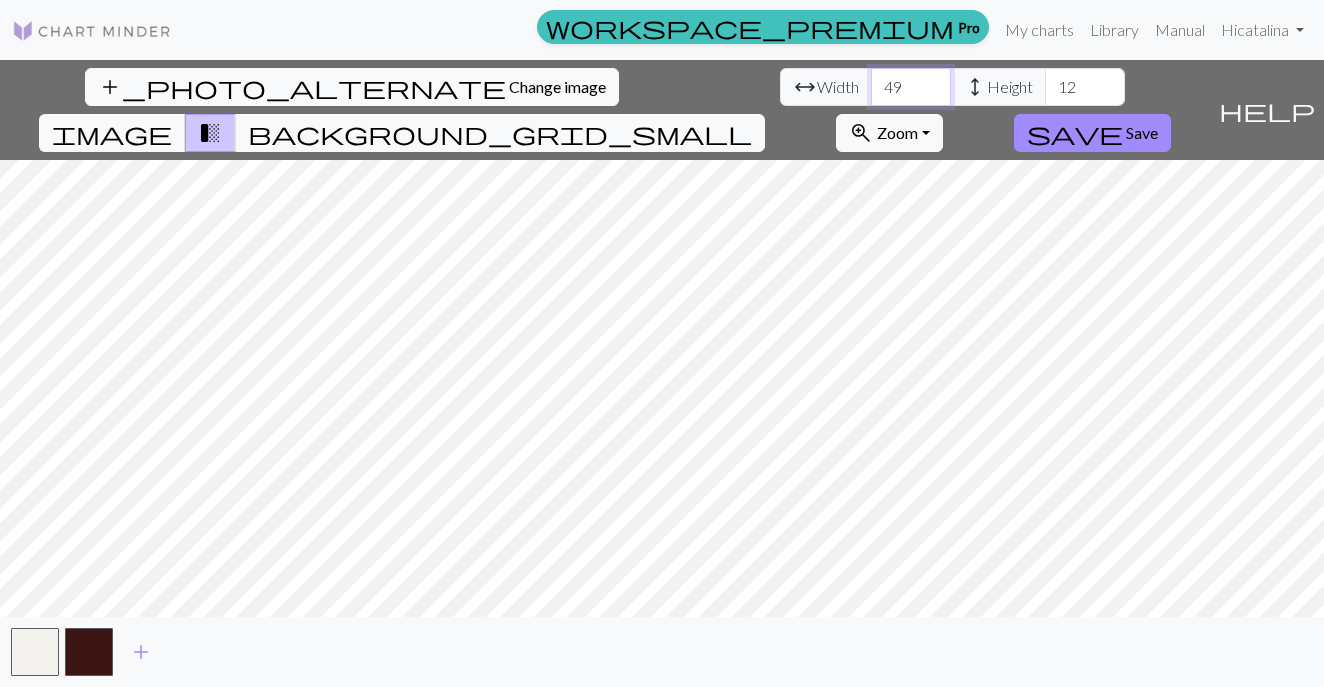 click on "49" at bounding box center [911, 87] 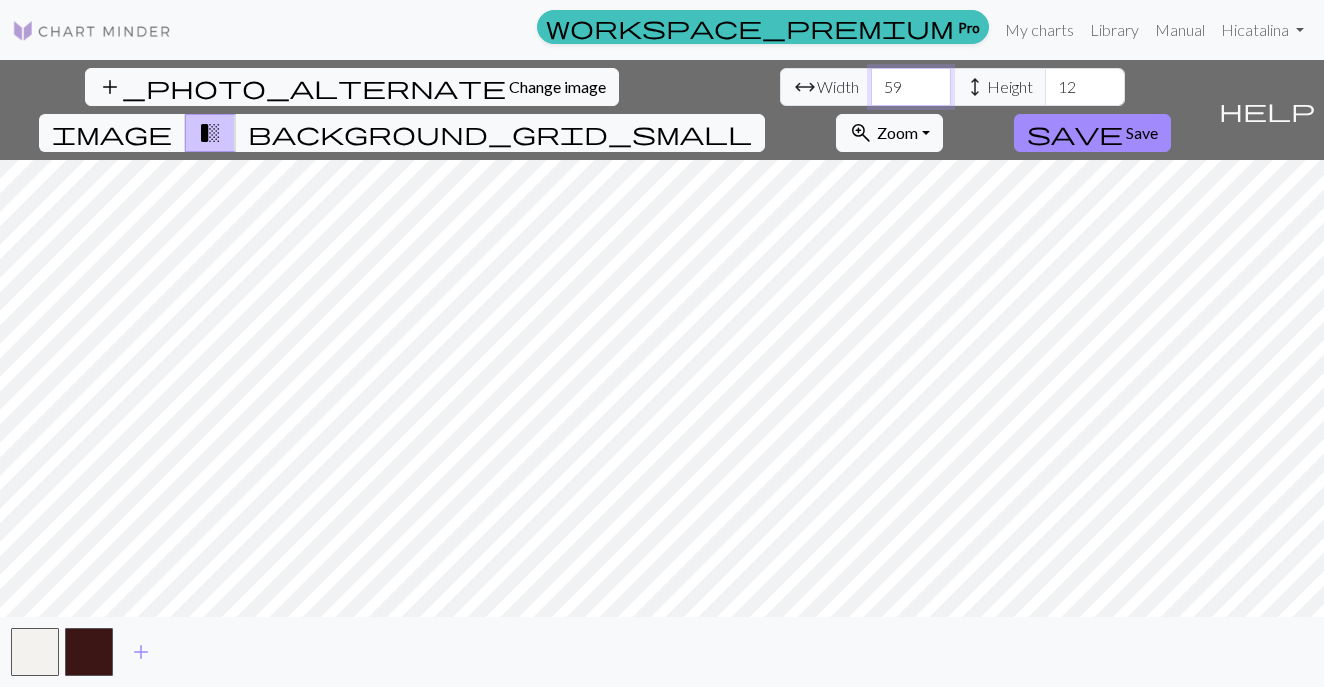 type on "60" 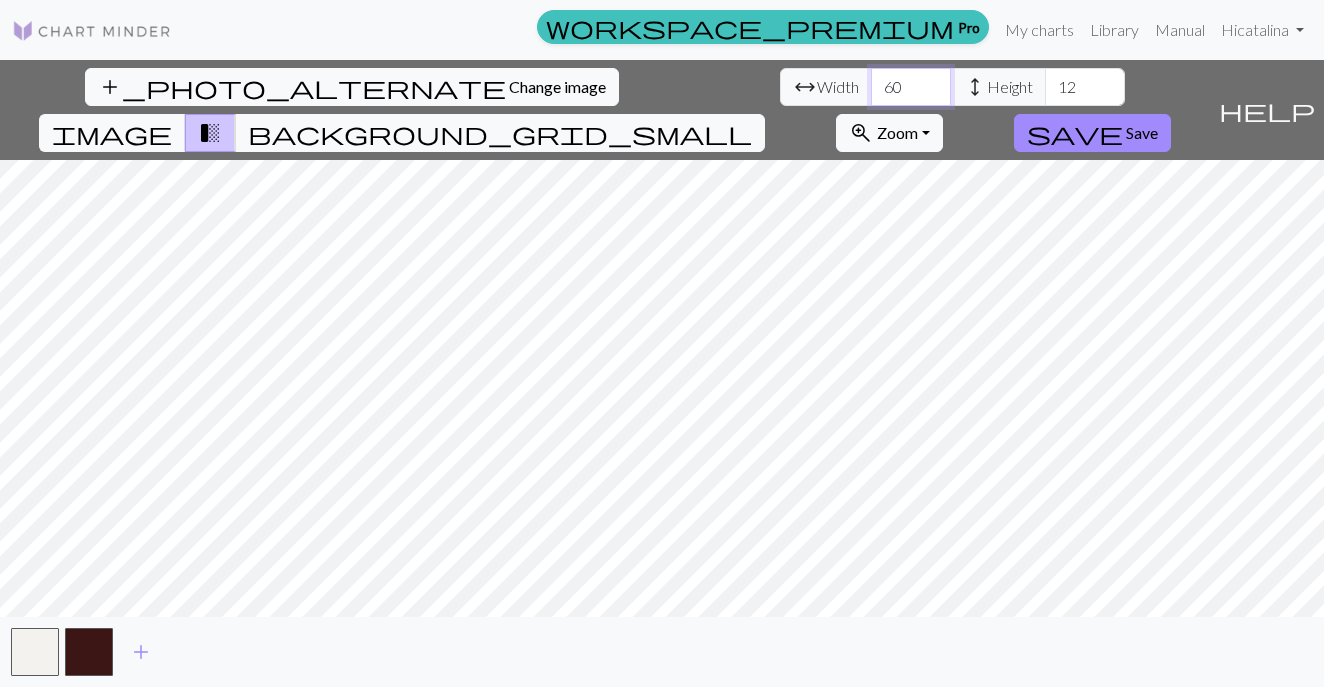 click on "60" at bounding box center [911, 87] 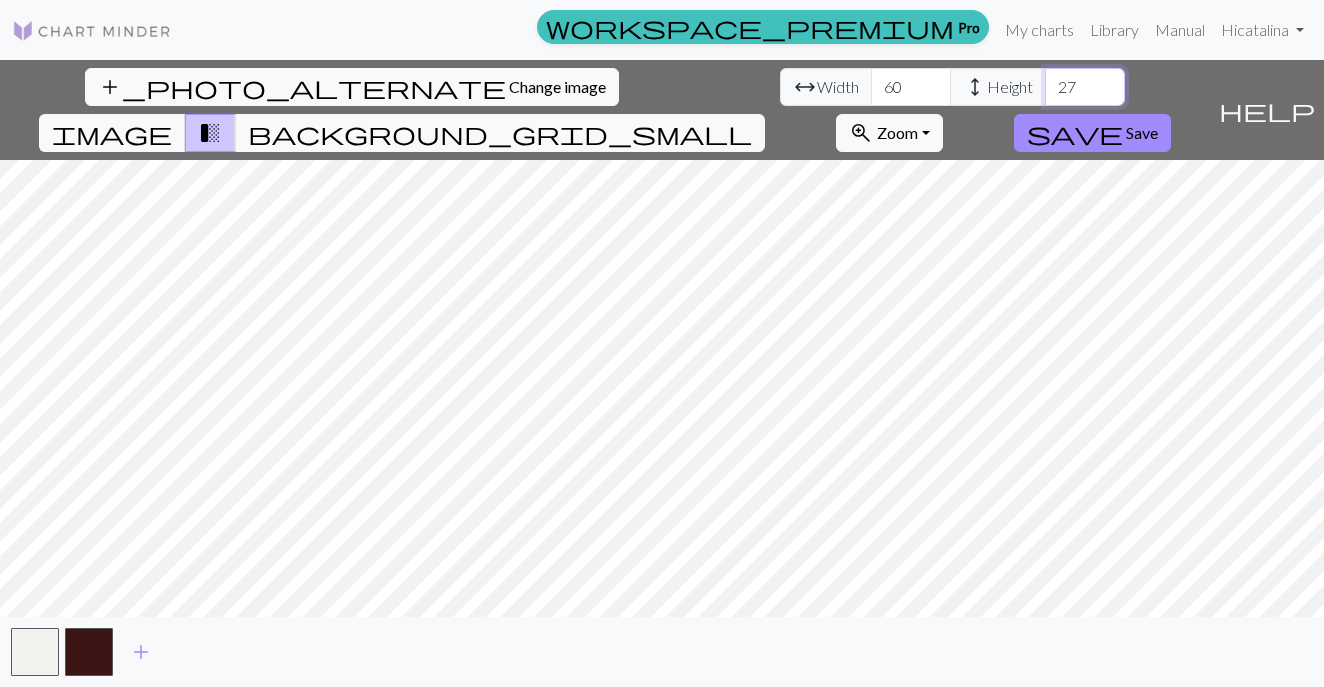 click on "27" at bounding box center [1085, 87] 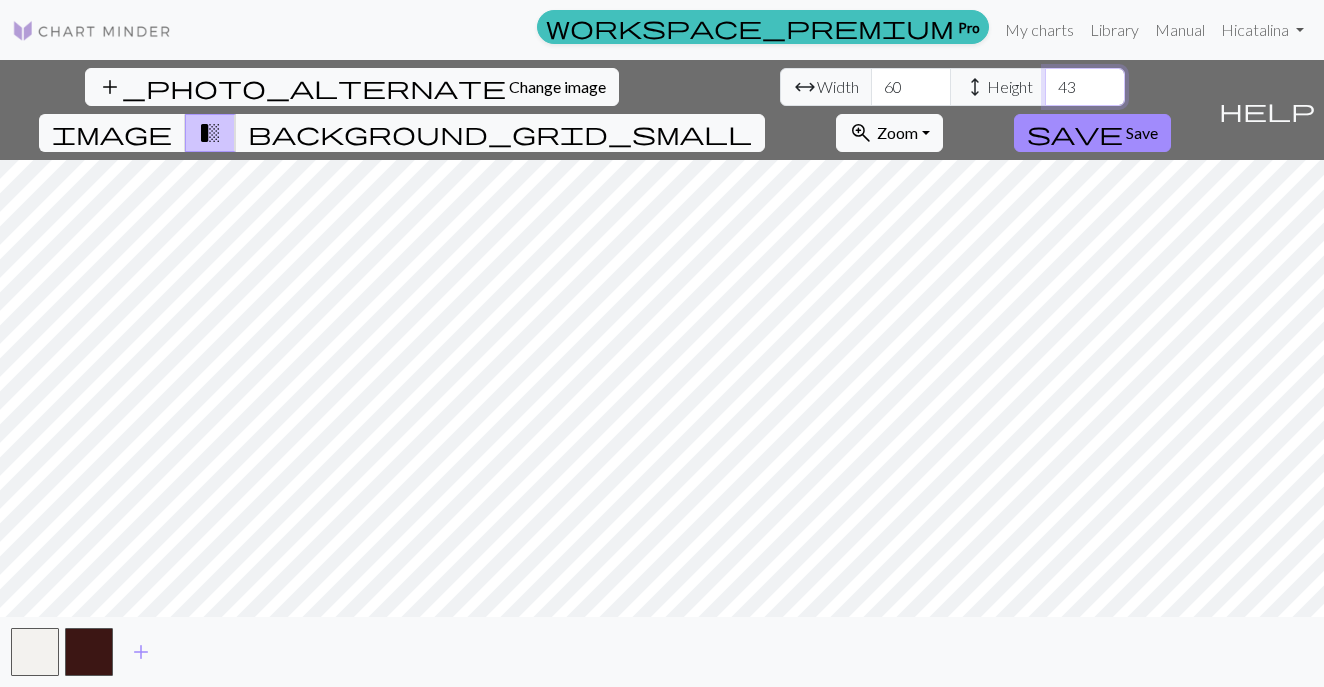 click on "43" at bounding box center (1085, 87) 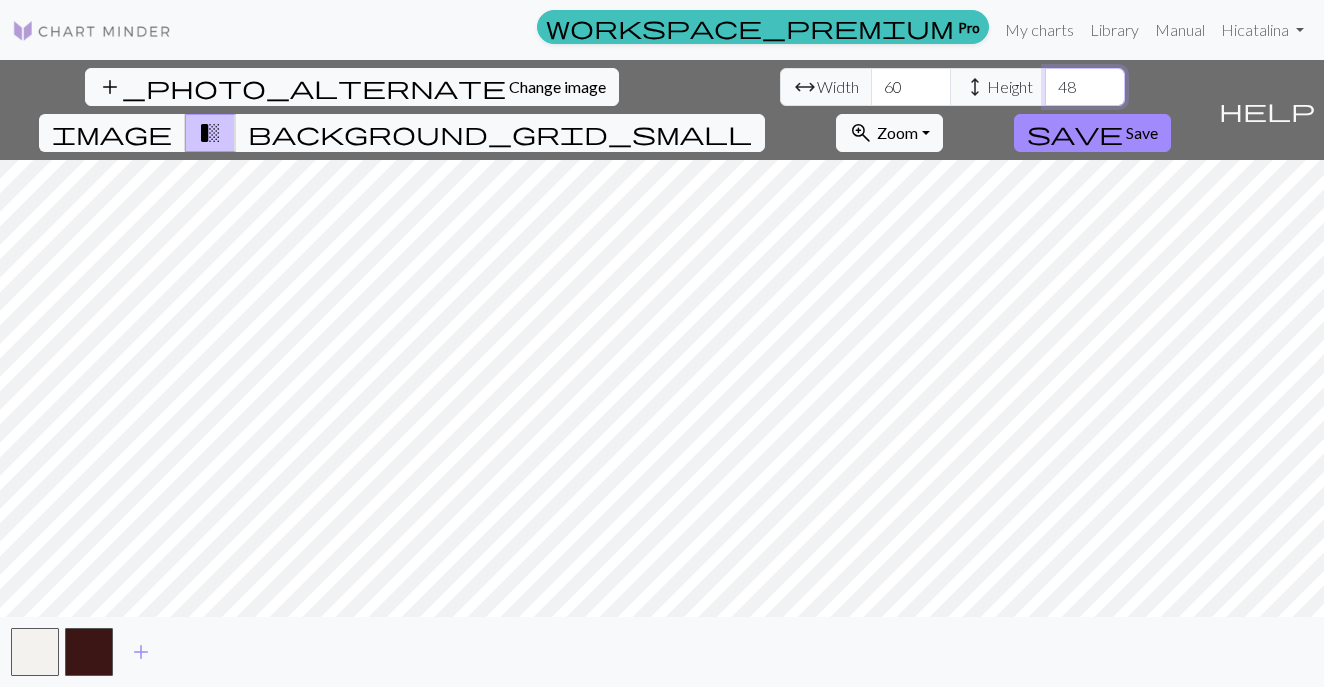 click on "48" at bounding box center (1085, 87) 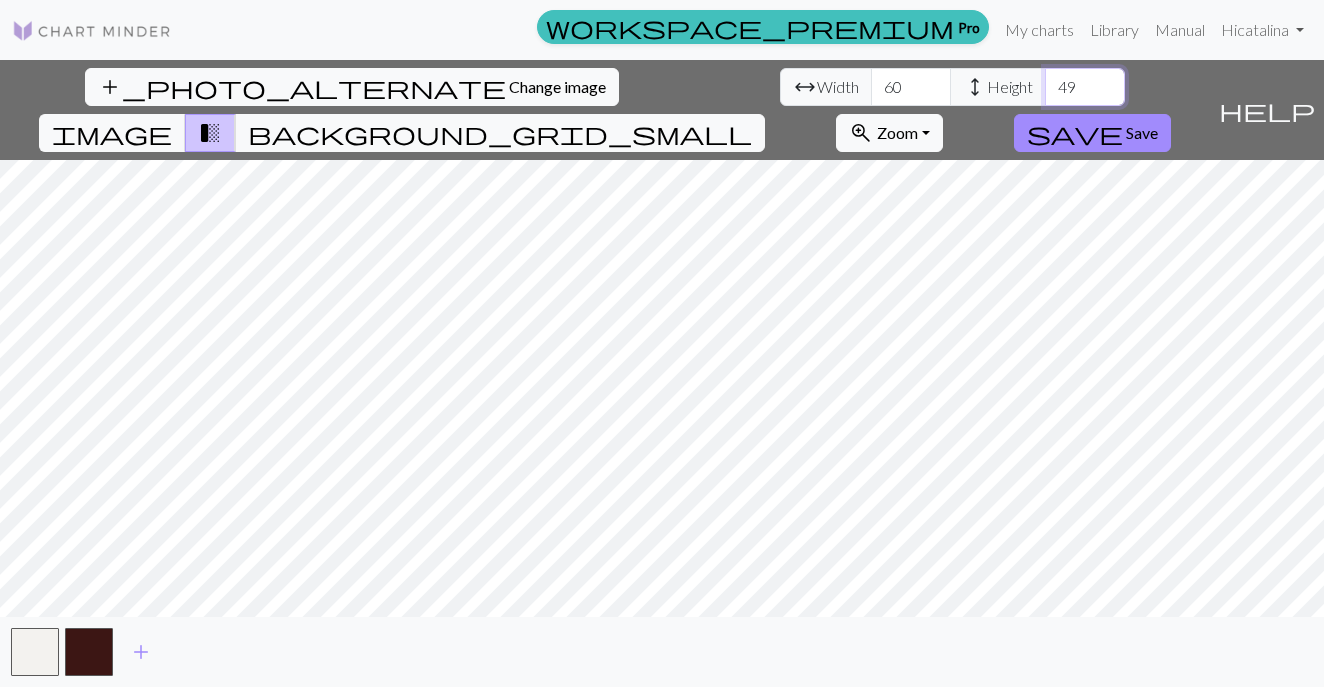 click on "49" at bounding box center [1085, 87] 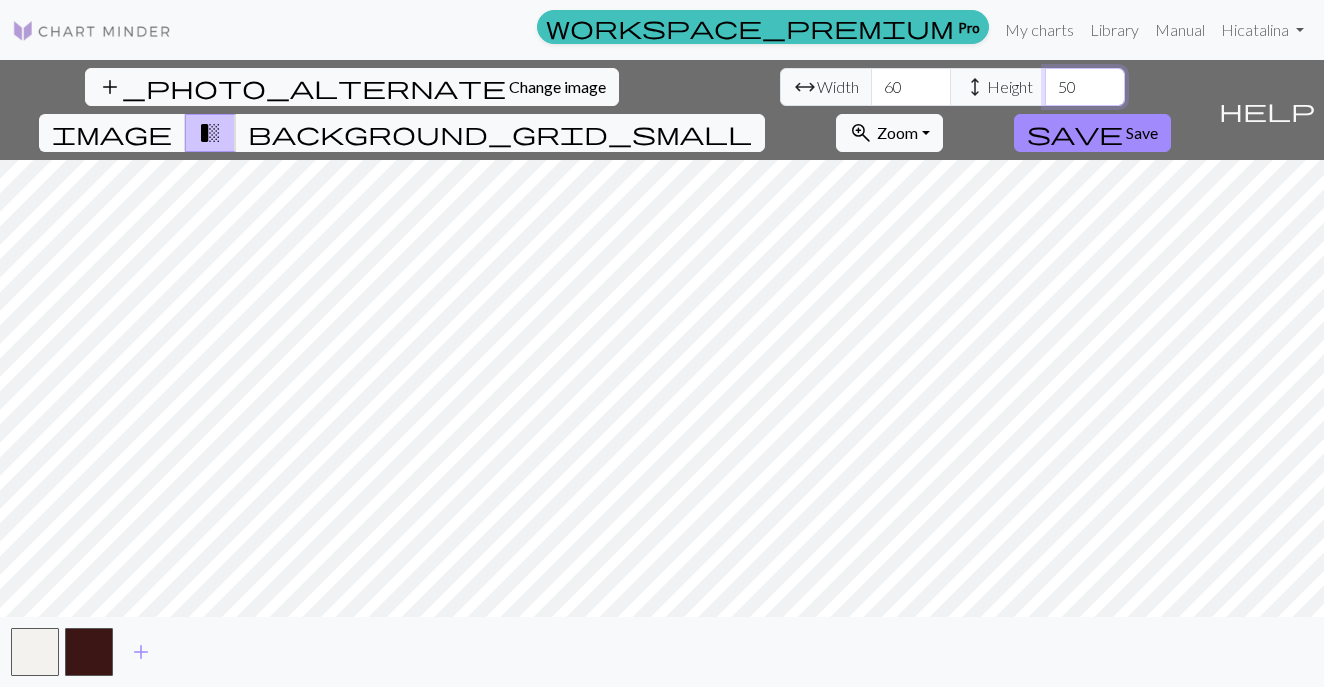 click on "50" at bounding box center (1085, 87) 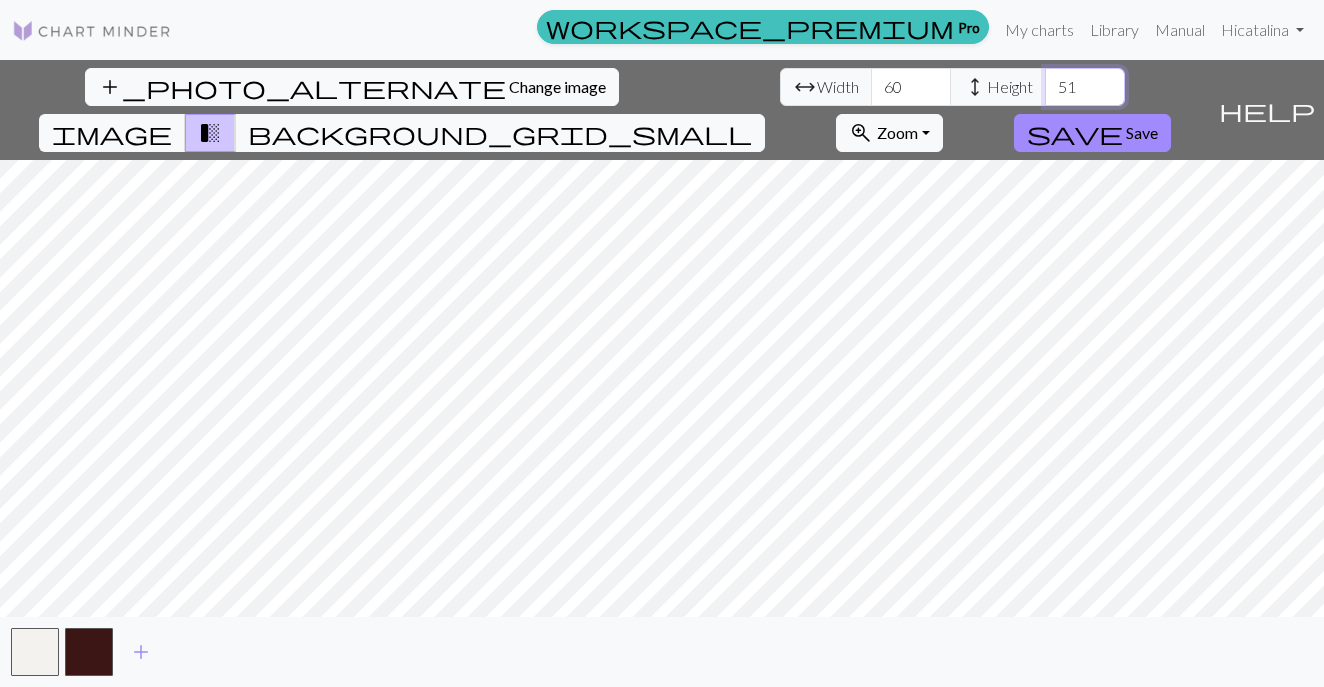 click on "51" at bounding box center (1085, 87) 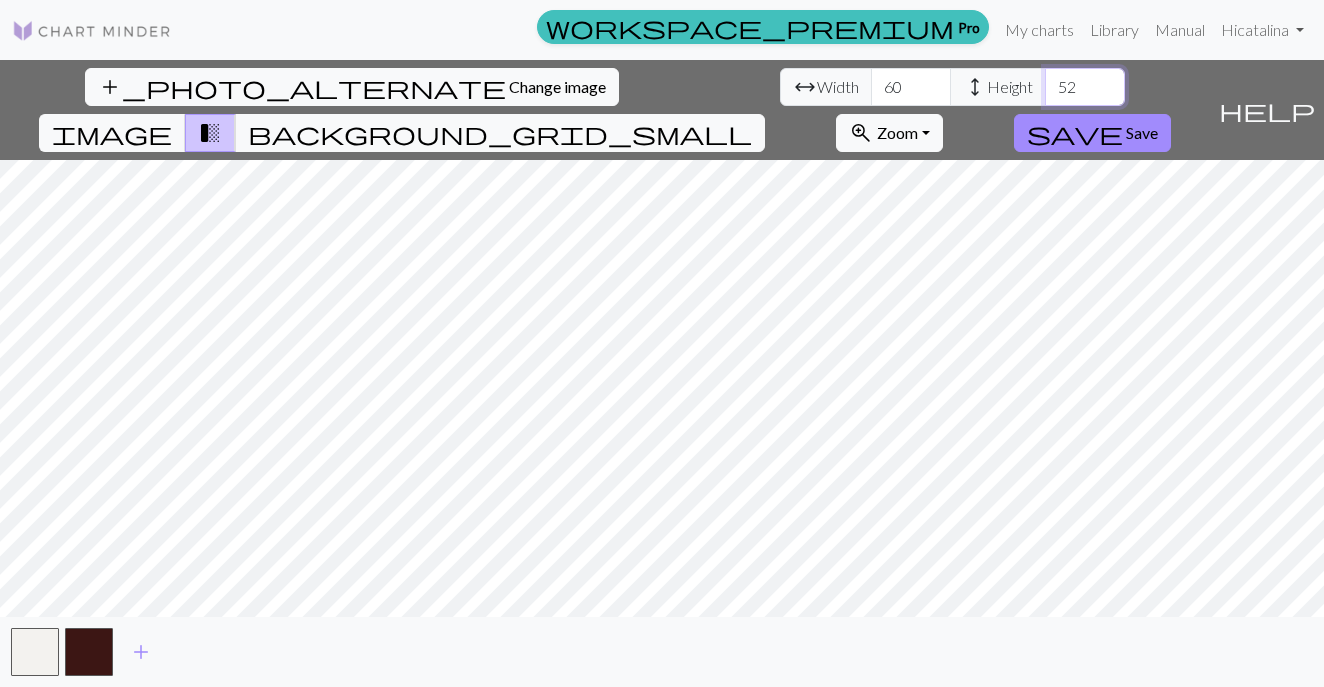click on "52" at bounding box center (1085, 87) 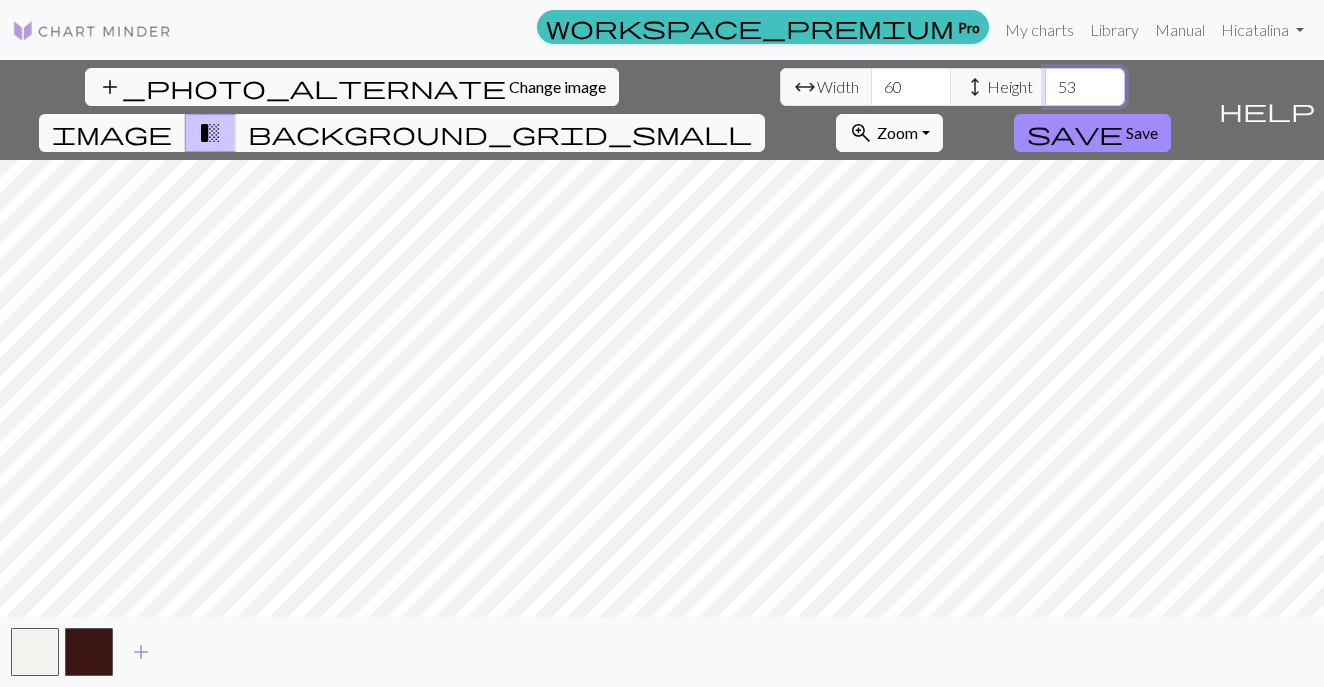click on "53" at bounding box center (1085, 87) 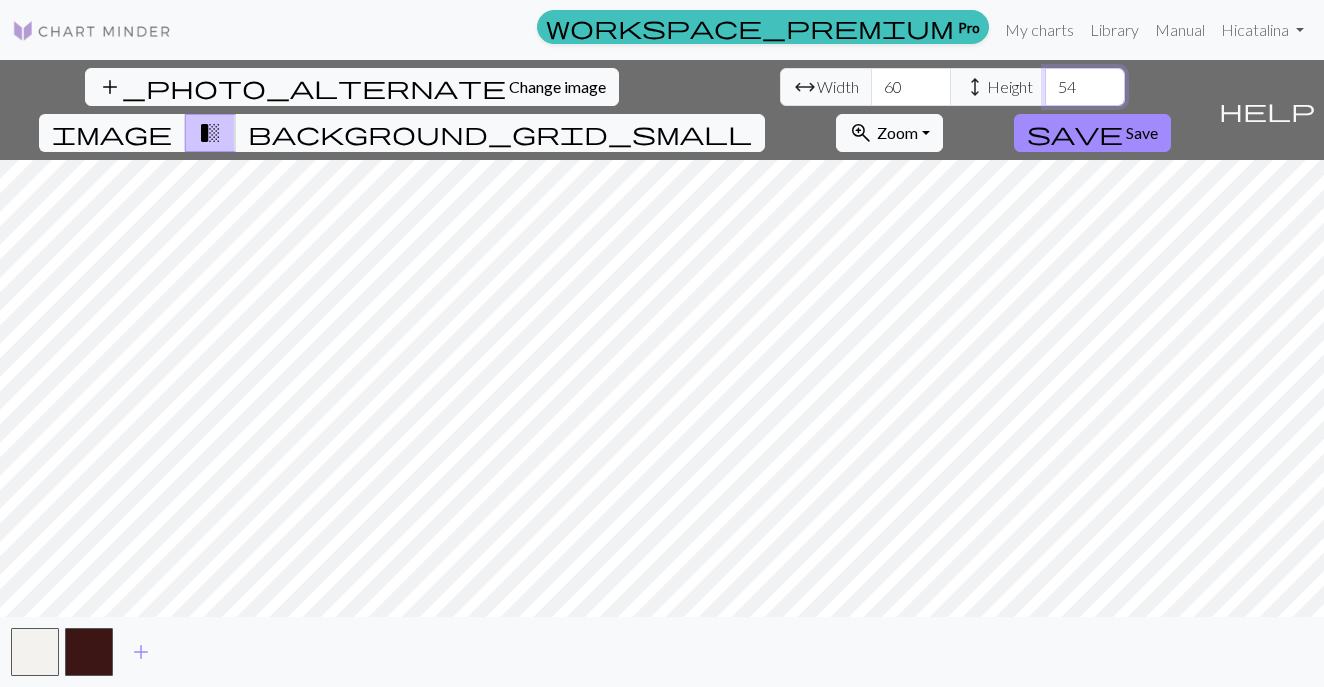 click on "54" at bounding box center [1085, 87] 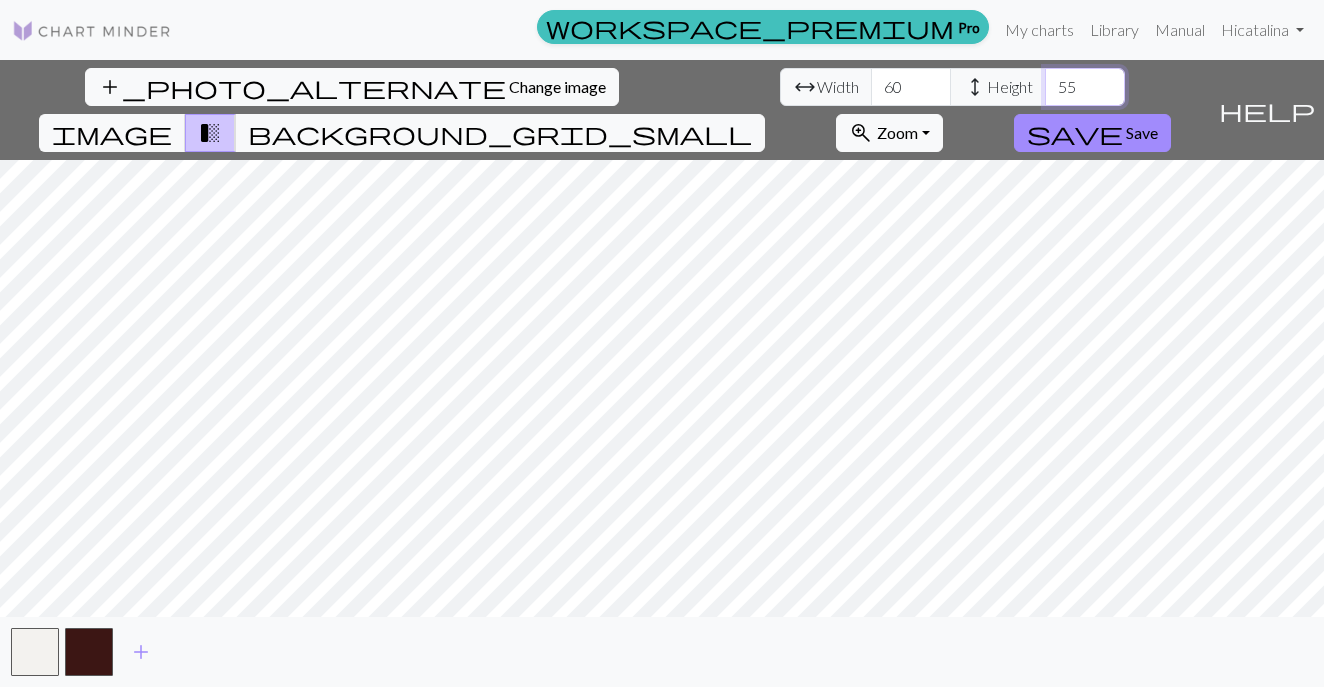click on "55" at bounding box center [1085, 87] 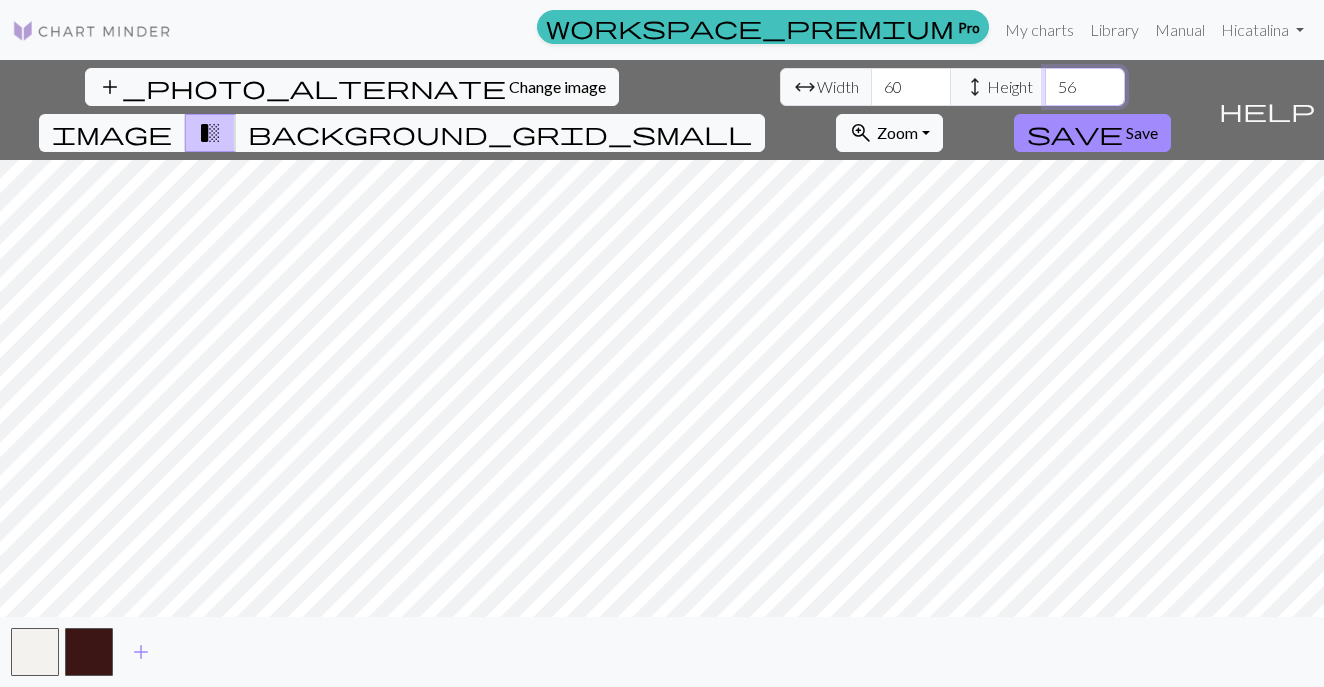 click on "56" at bounding box center (1085, 87) 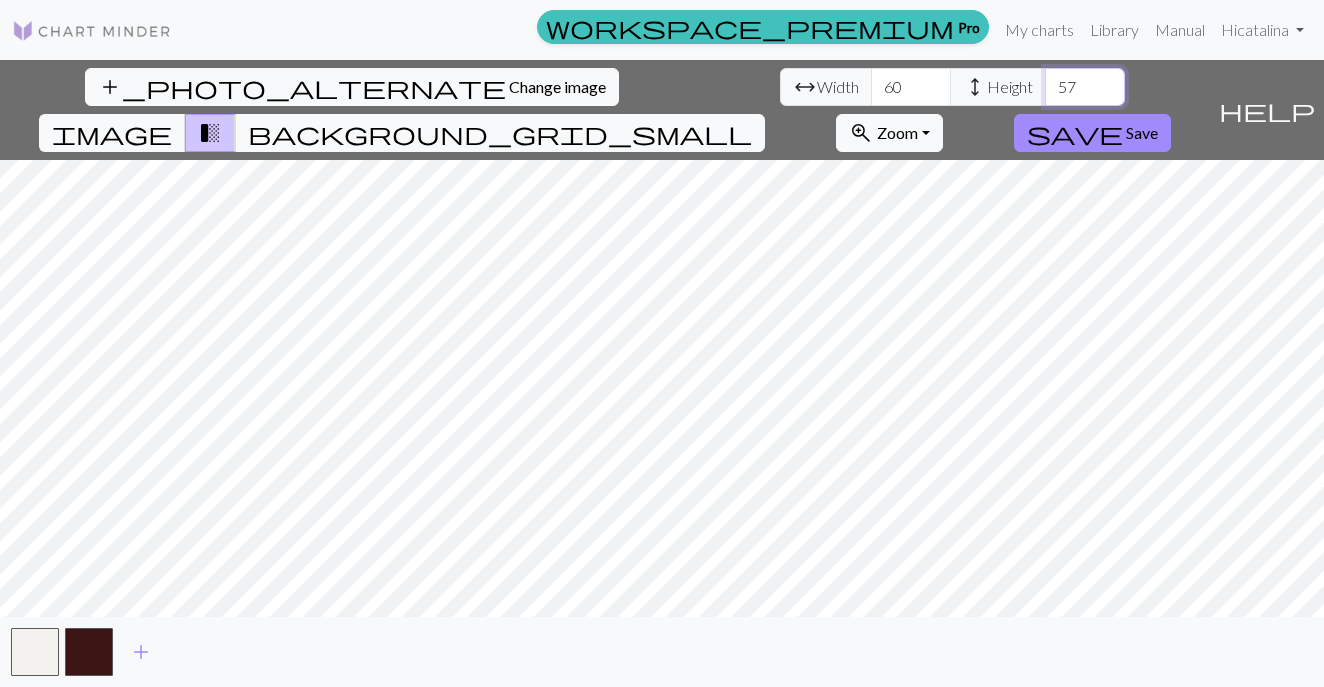 click on "57" at bounding box center (1085, 87) 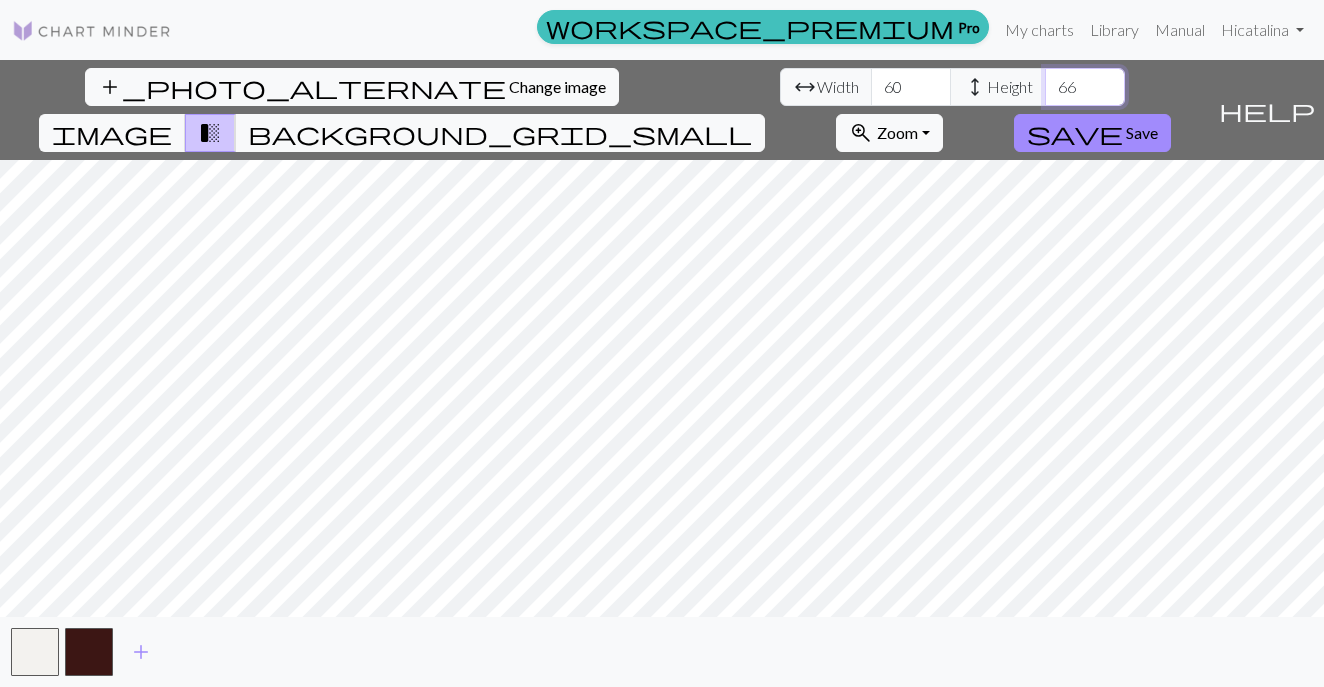 click on "66" at bounding box center (1085, 87) 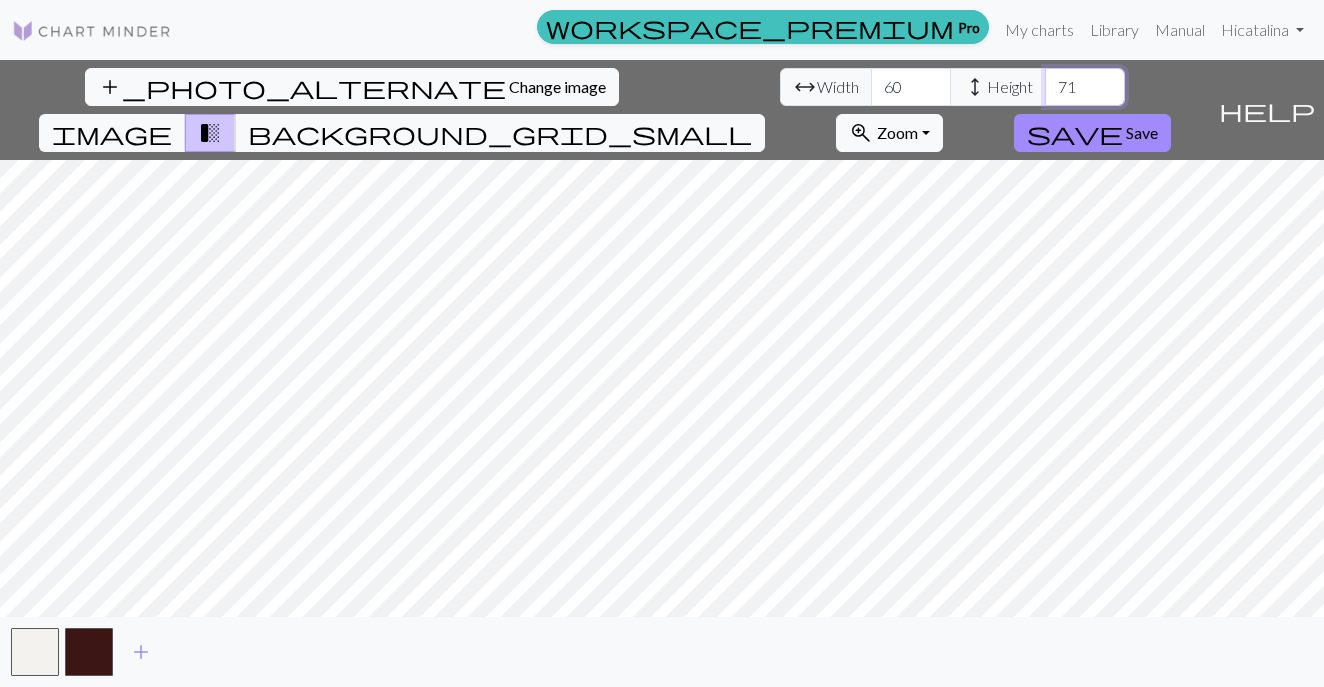 click on "71" at bounding box center [1085, 87] 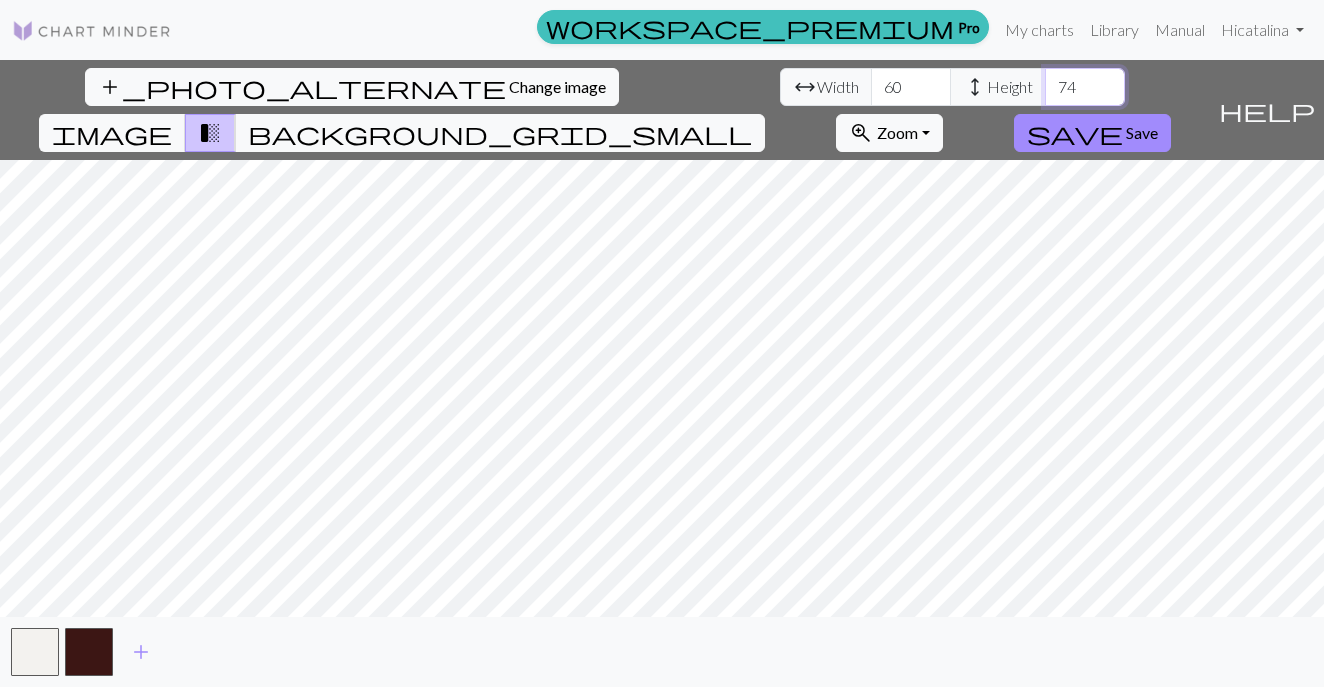click on "75" at bounding box center [1085, 87] 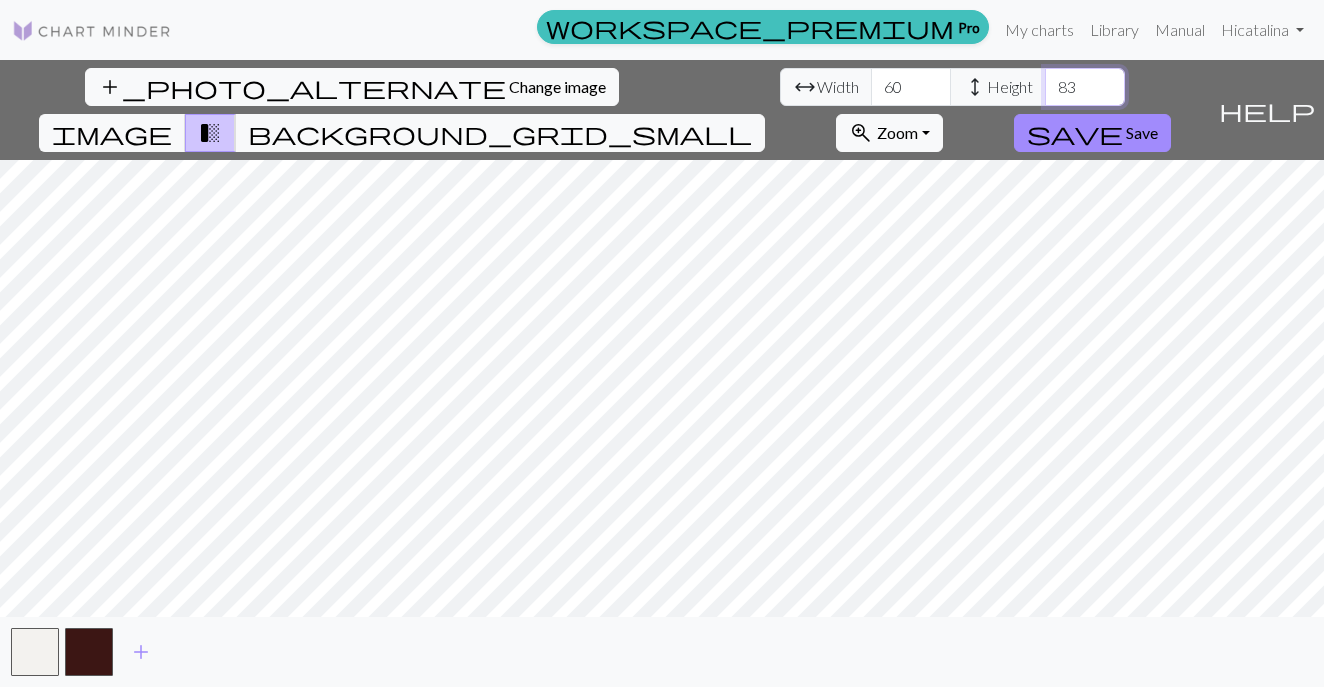 click on "83" at bounding box center [1085, 87] 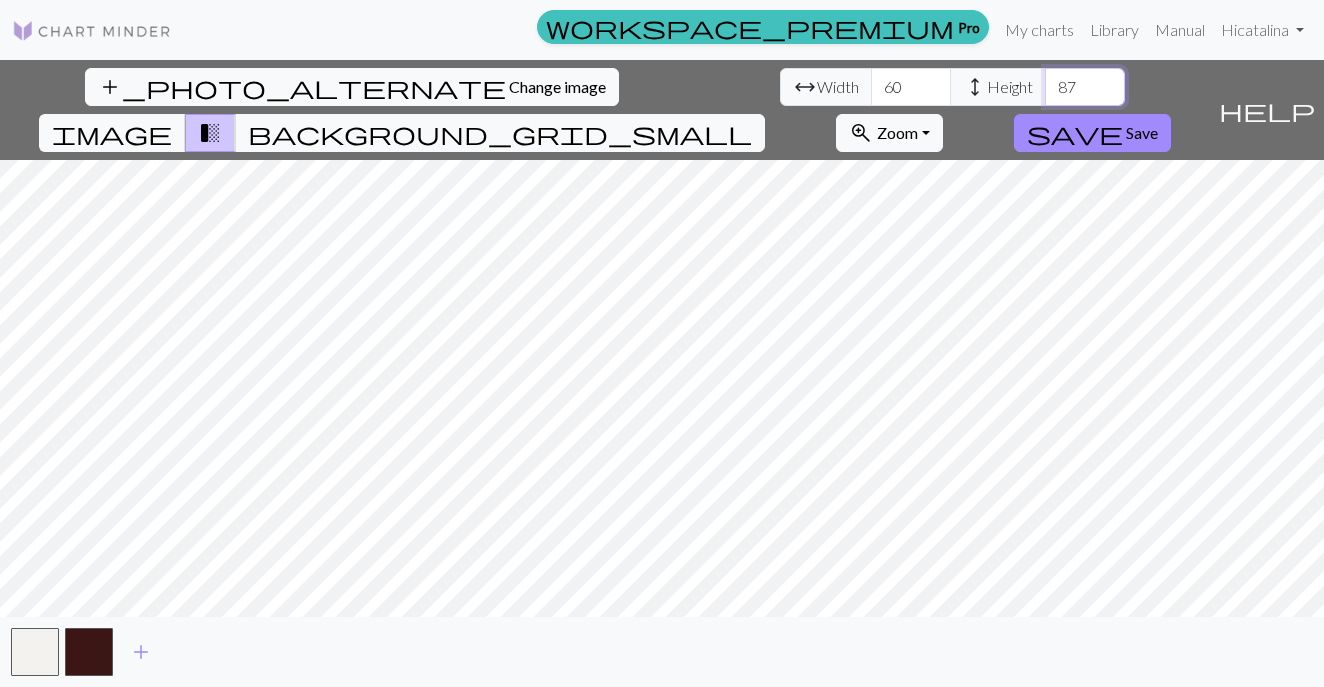 click on "87" at bounding box center [1085, 87] 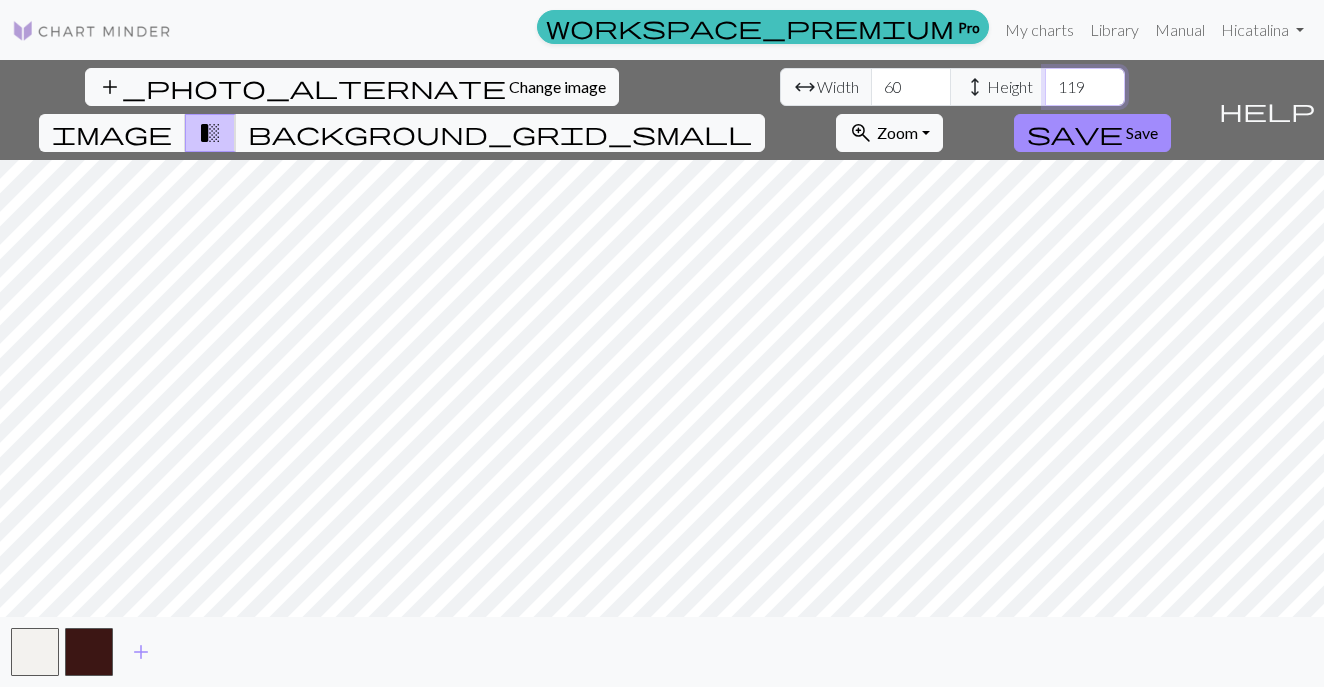 click on "119" at bounding box center (1085, 87) 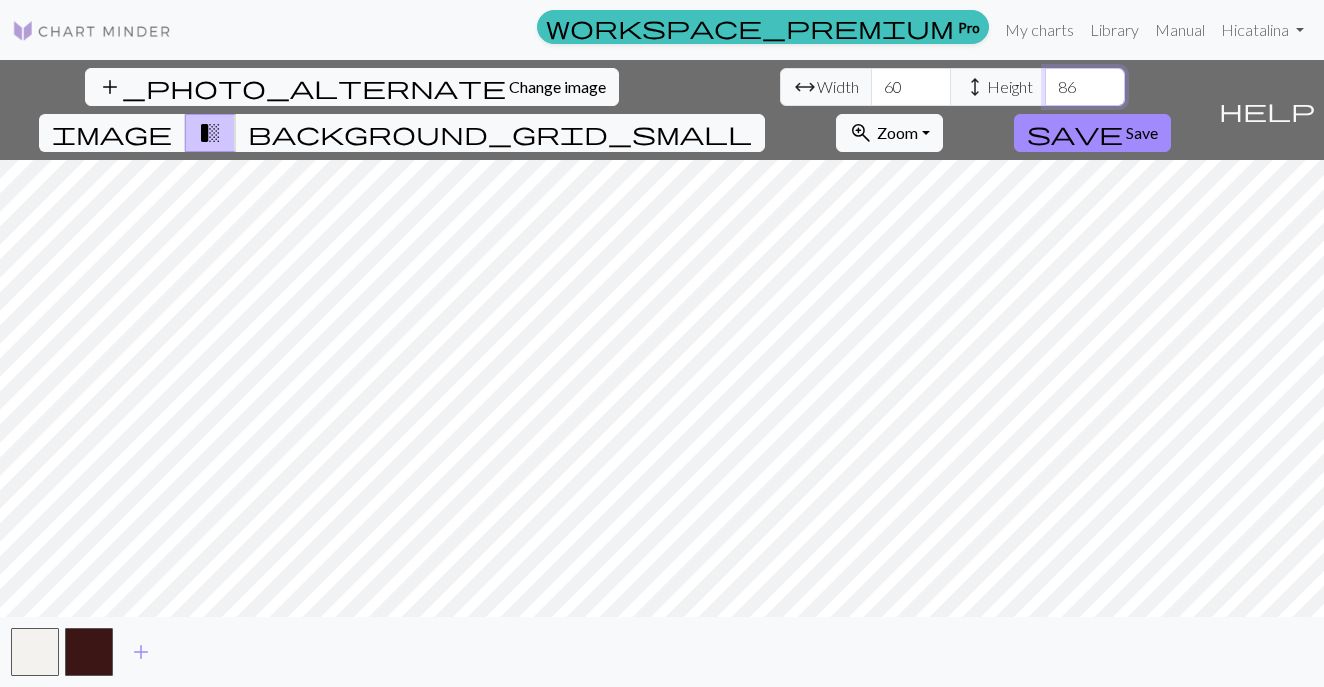 click on "86" at bounding box center (1085, 87) 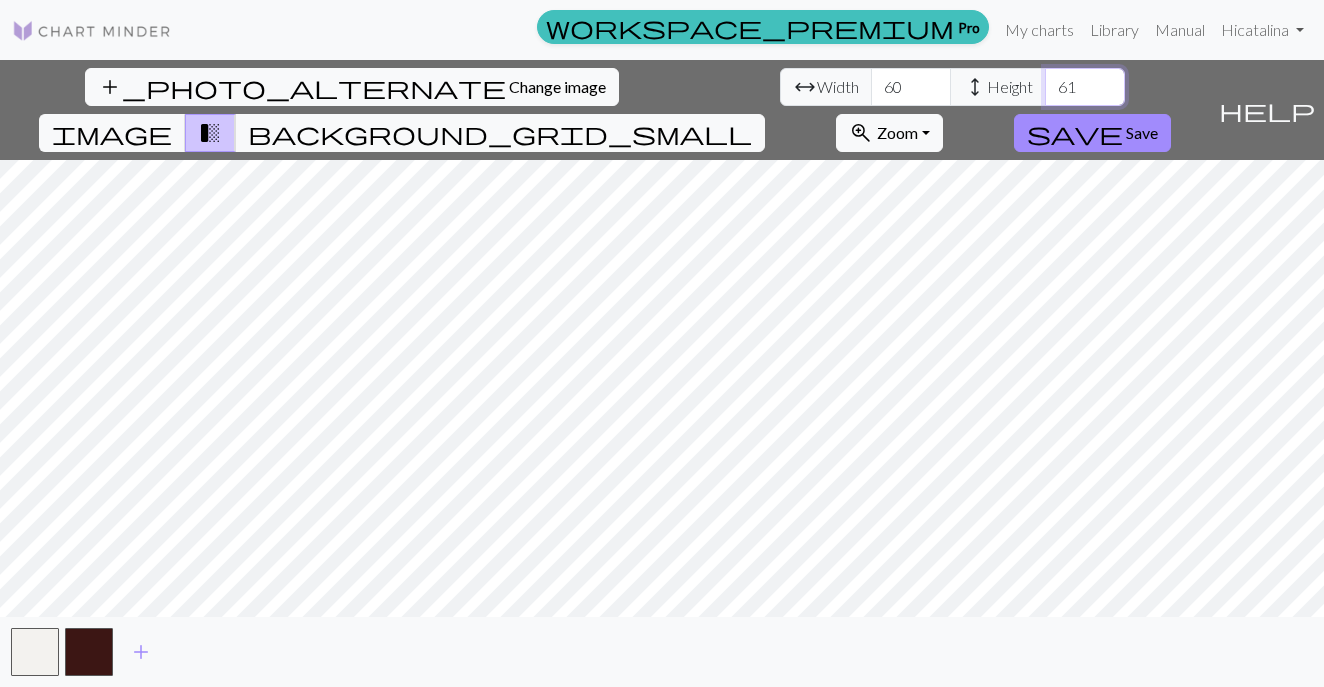 click on "61" at bounding box center [1085, 87] 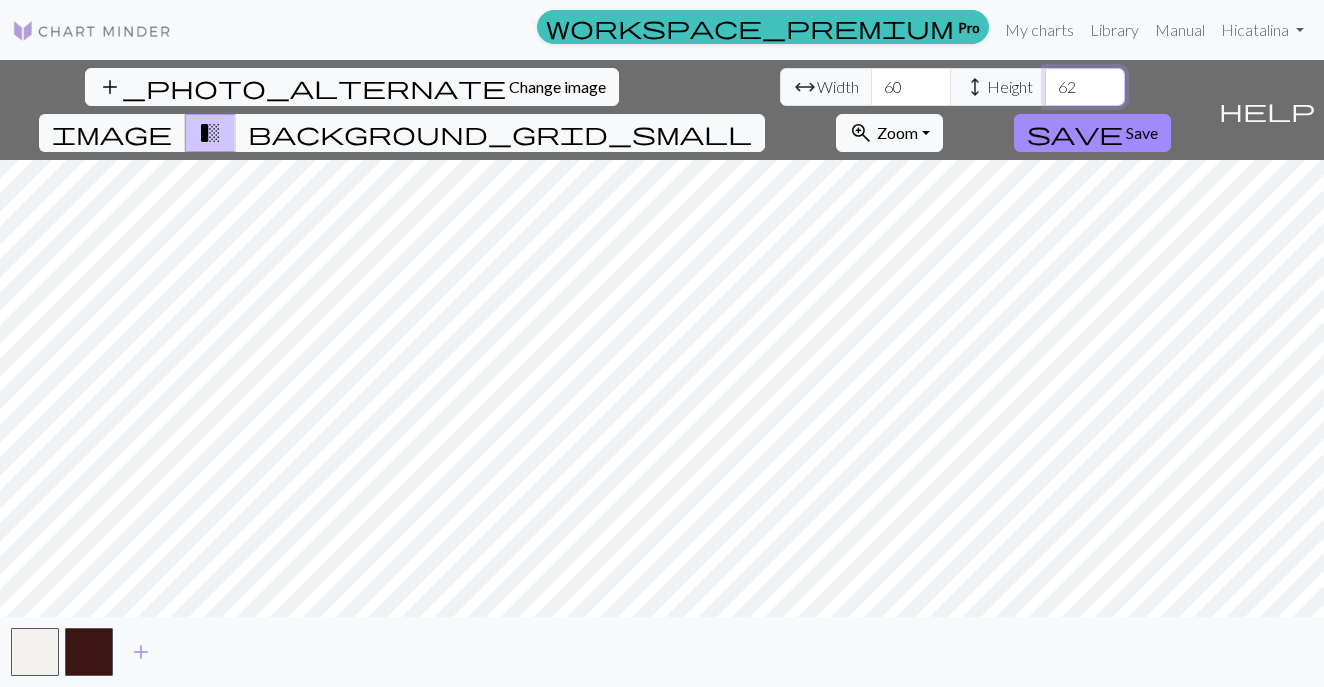 click on "62" at bounding box center [1085, 87] 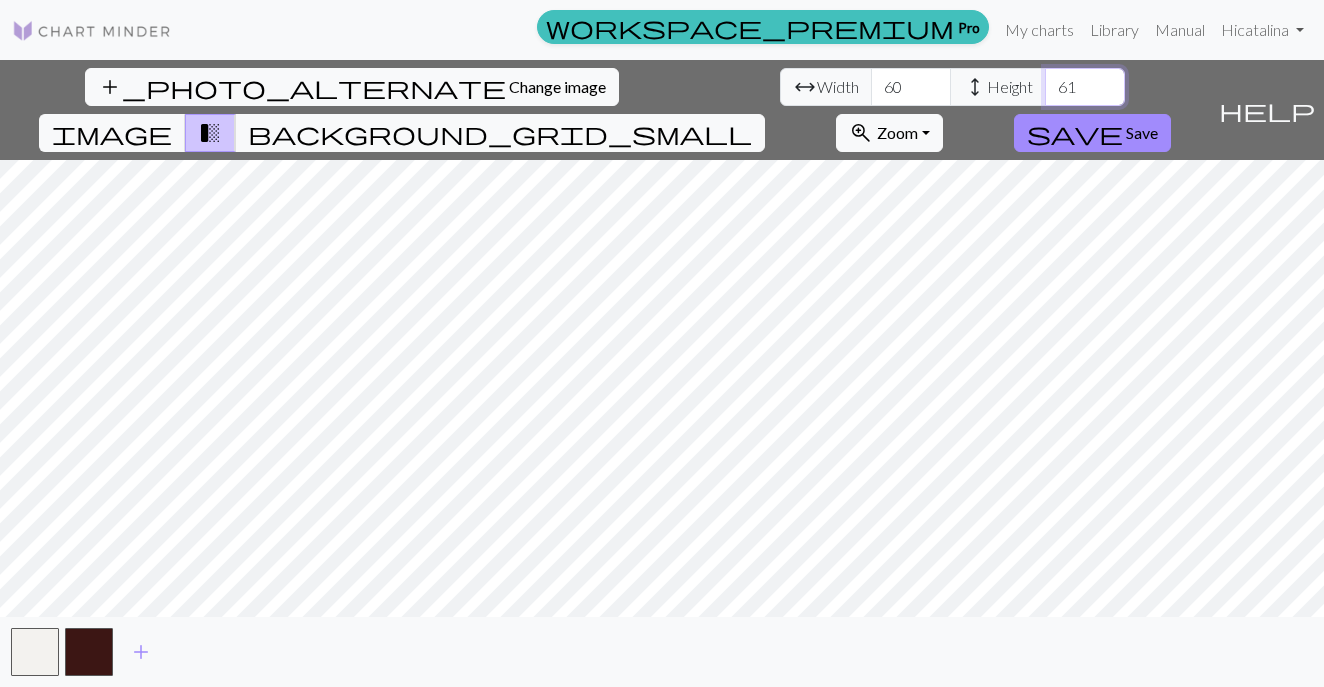 click on "61" at bounding box center [1085, 87] 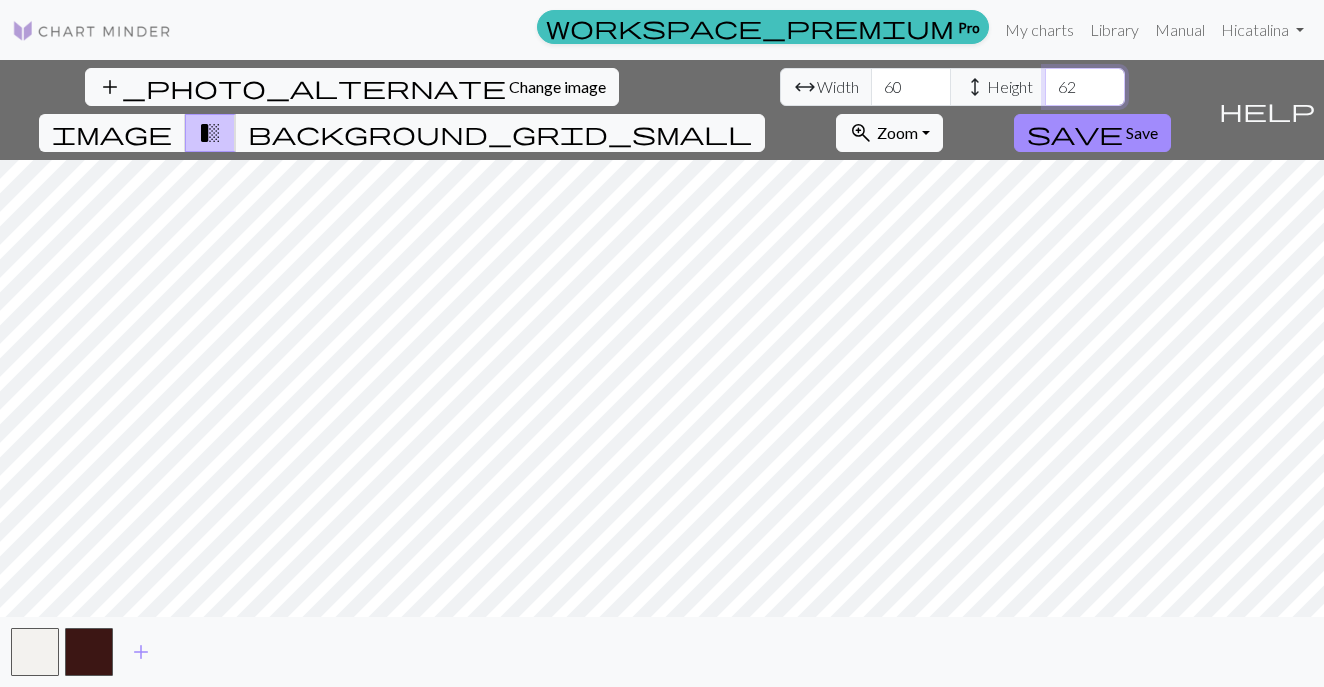 click on "62" at bounding box center [1085, 87] 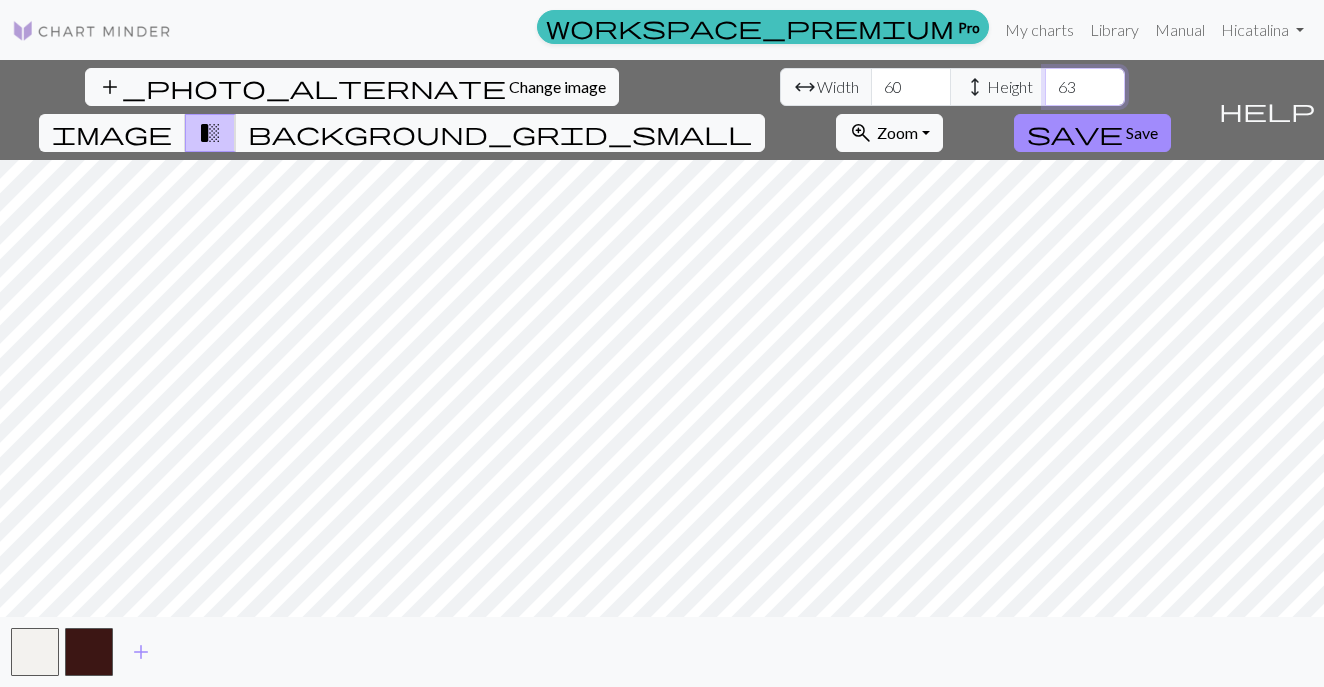 click on "63" at bounding box center (1085, 87) 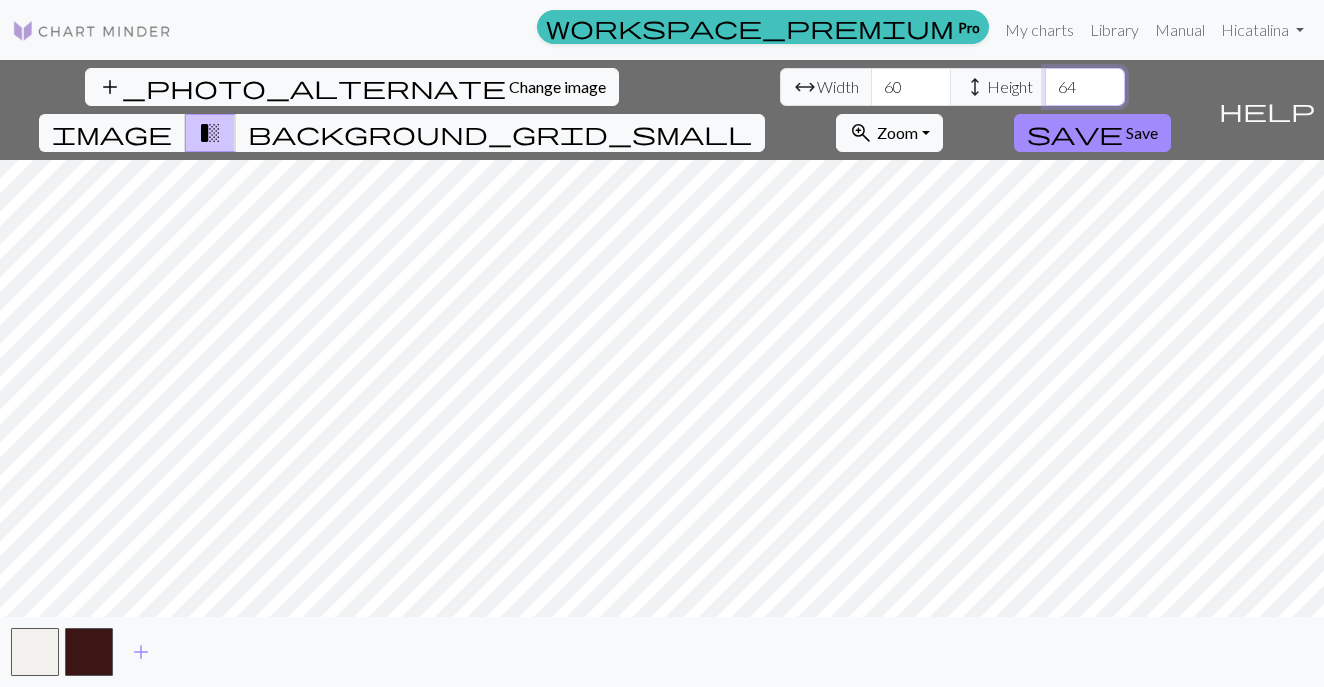 click on "64" at bounding box center (1085, 87) 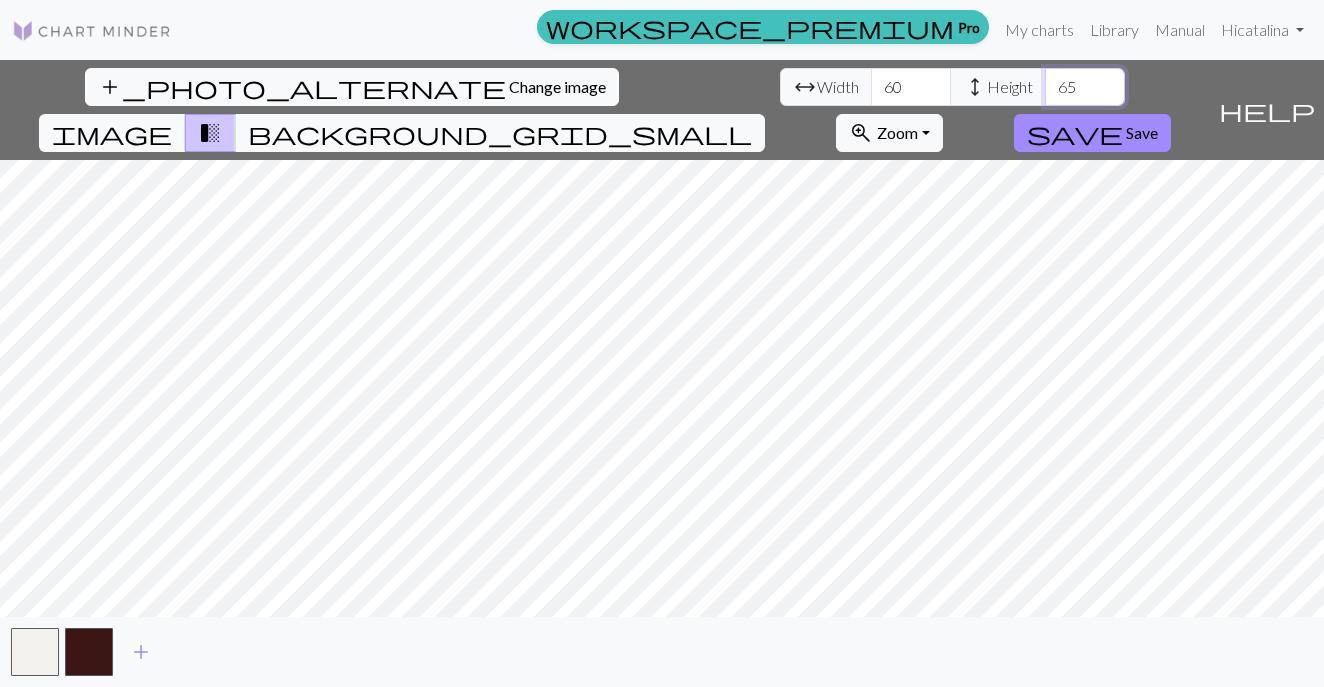 click on "65" at bounding box center [1085, 87] 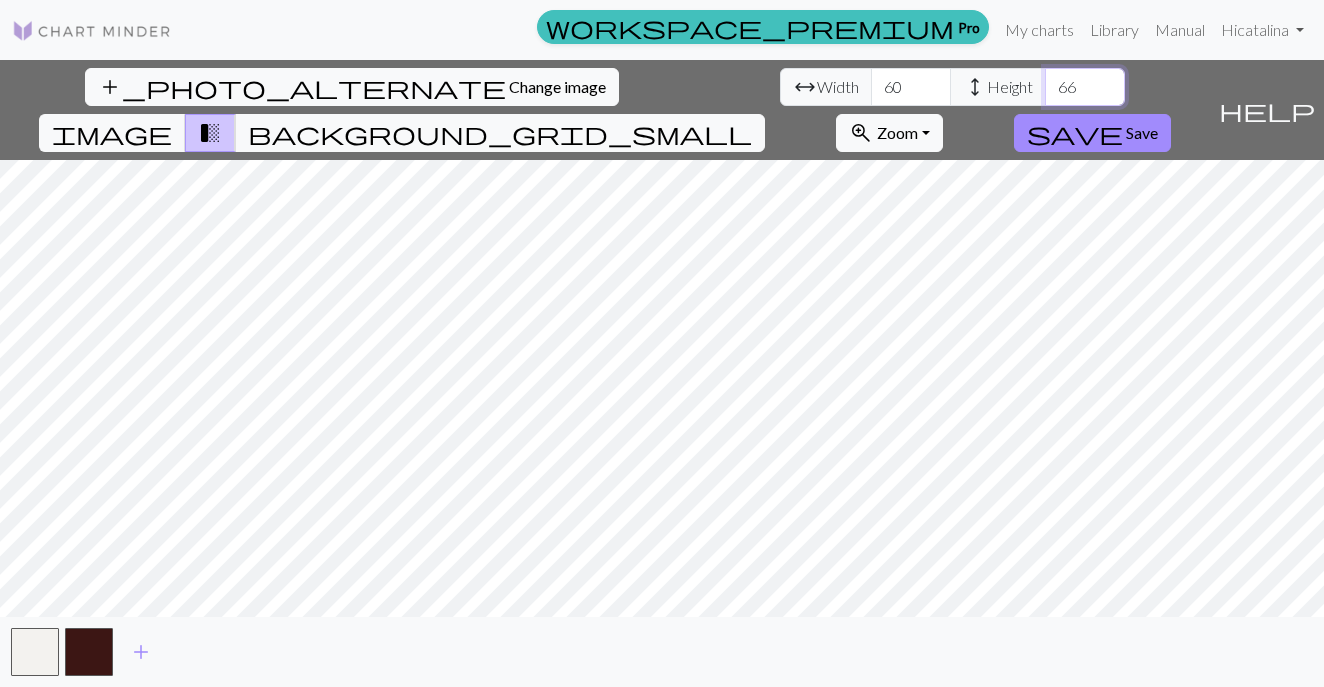 click on "66" at bounding box center [1085, 87] 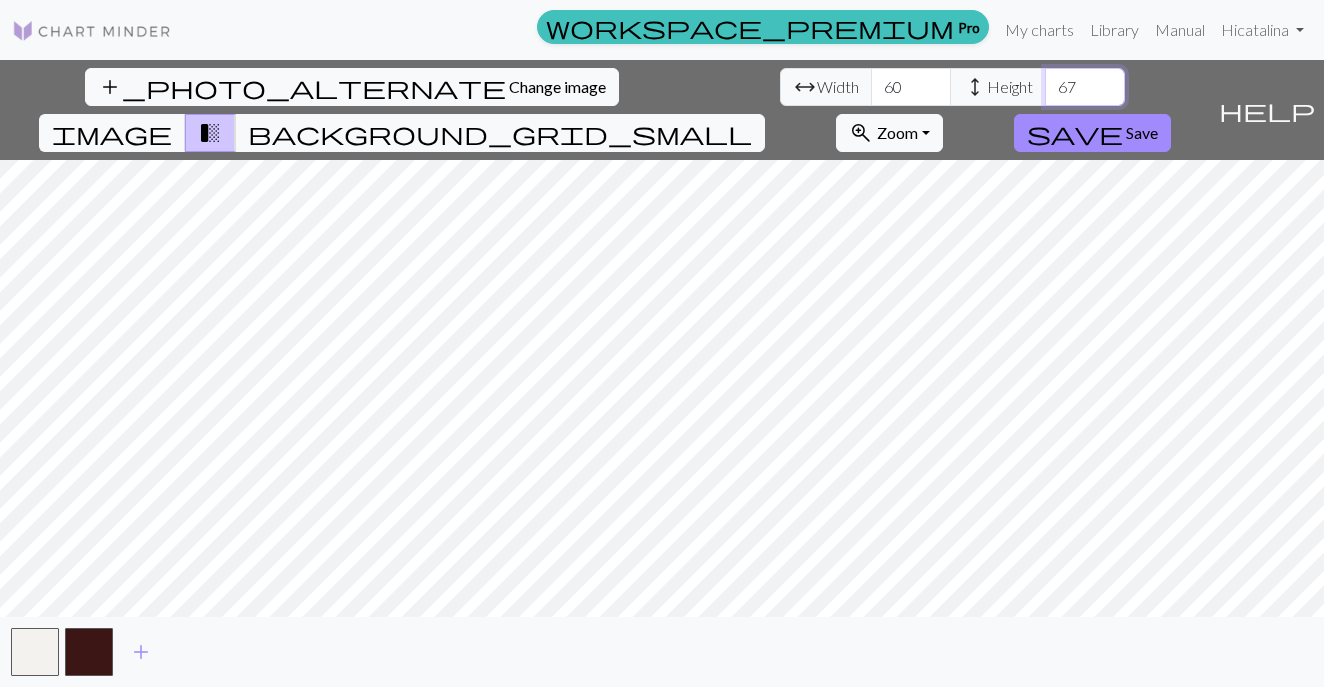 click on "67" at bounding box center [1085, 87] 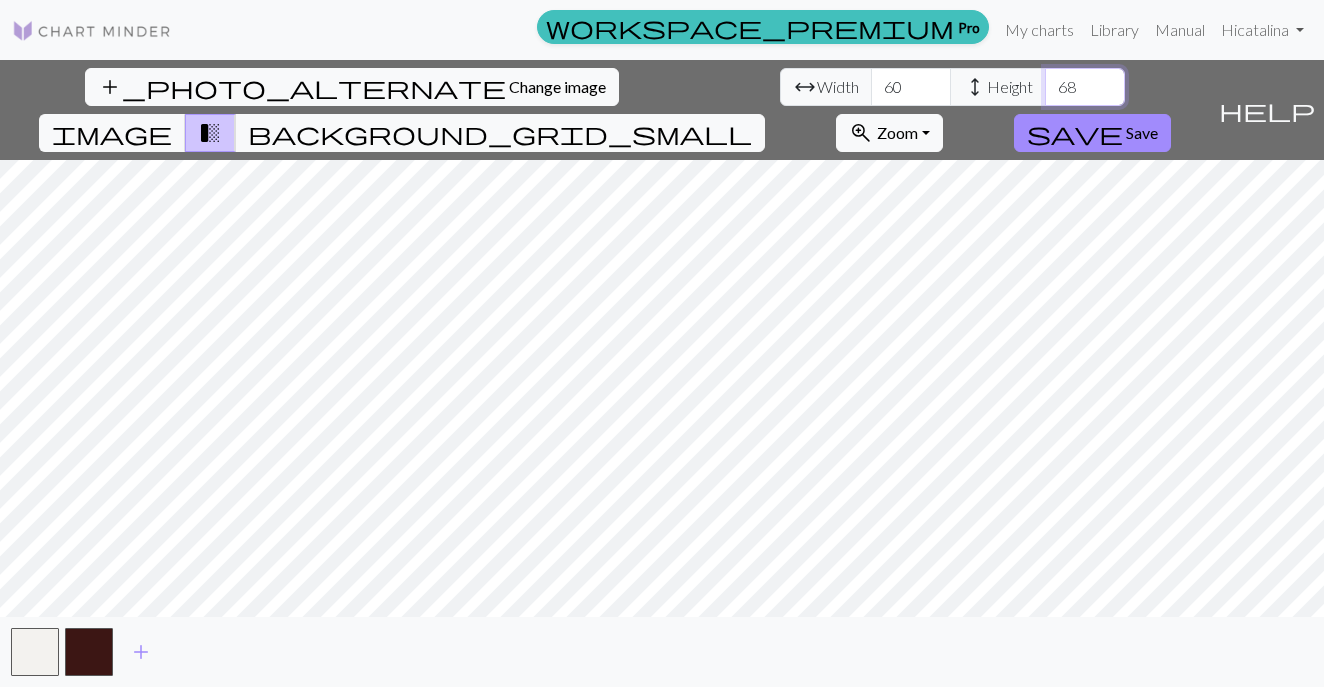 click on "68" at bounding box center (1085, 87) 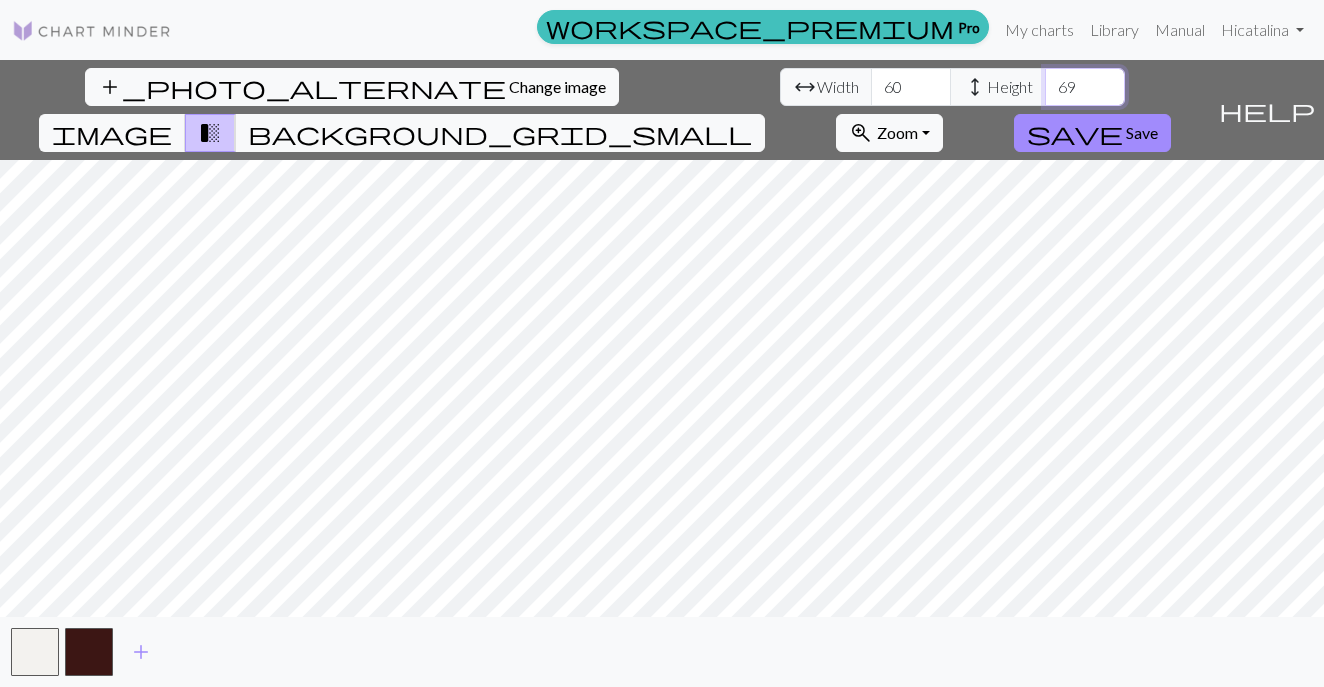 click on "69" at bounding box center [1085, 87] 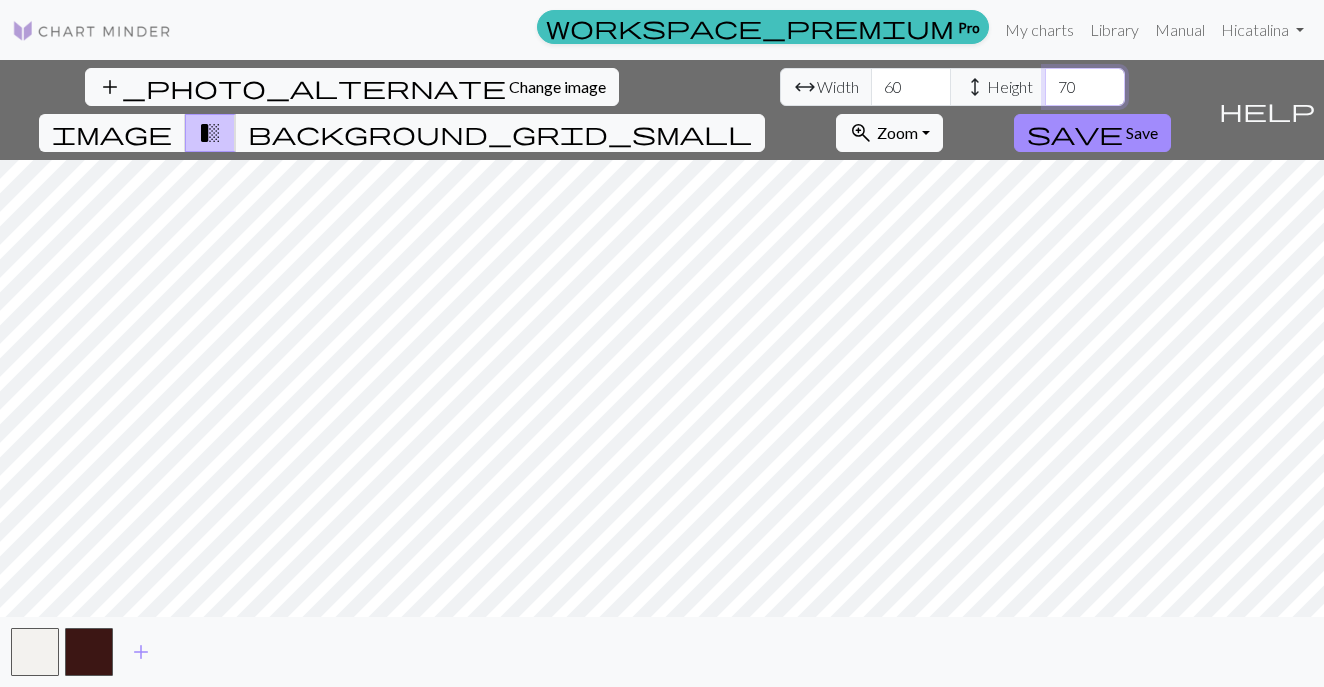 click on "70" at bounding box center (1085, 87) 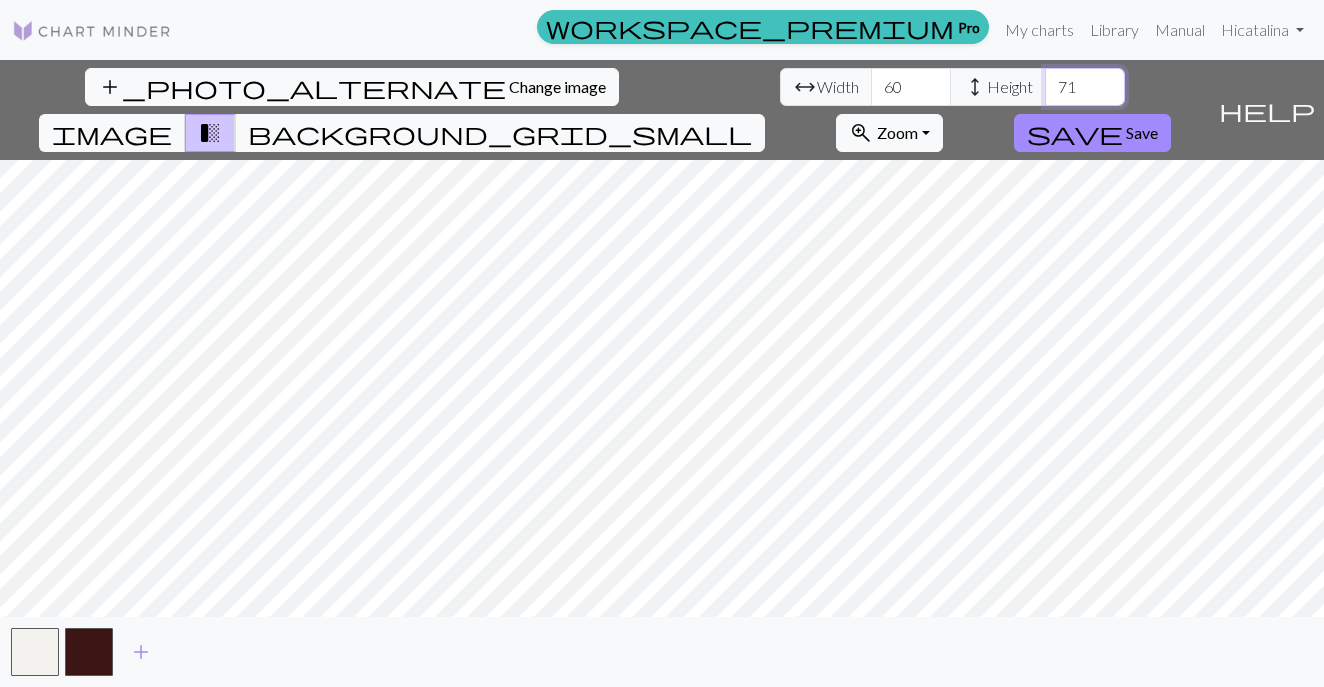 click on "71" at bounding box center [1085, 87] 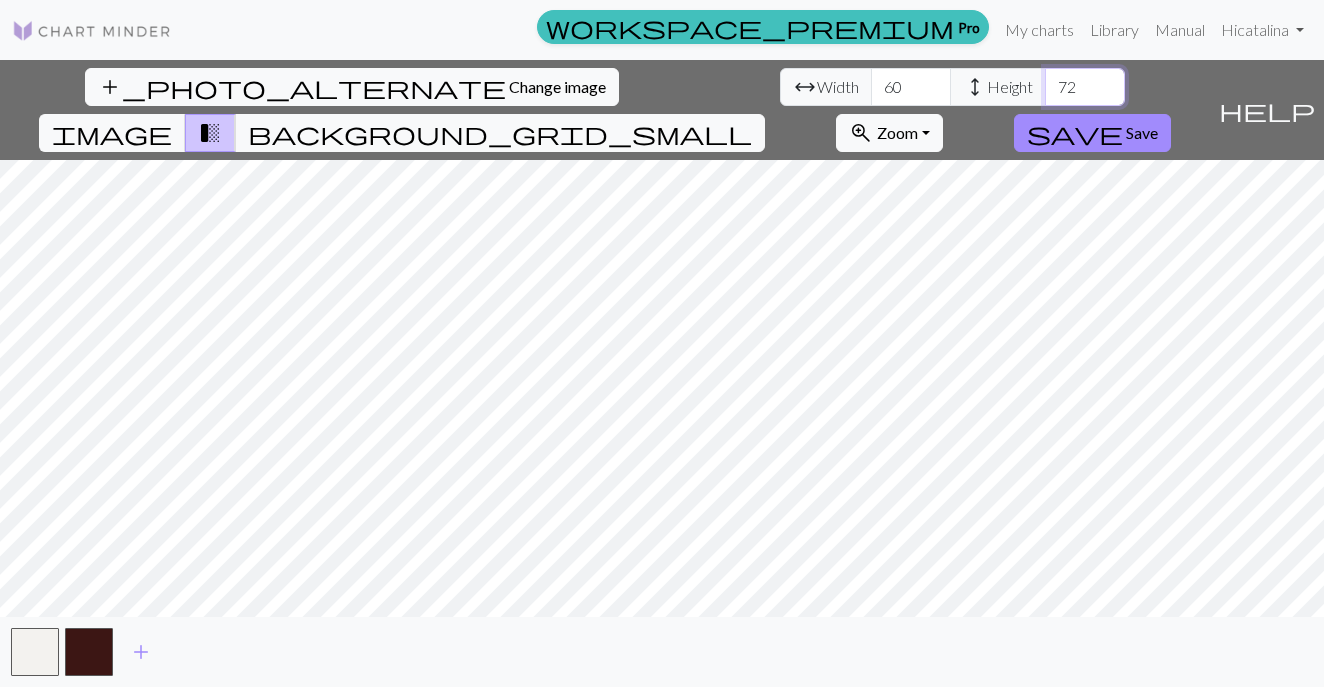 click on "72" at bounding box center (1085, 87) 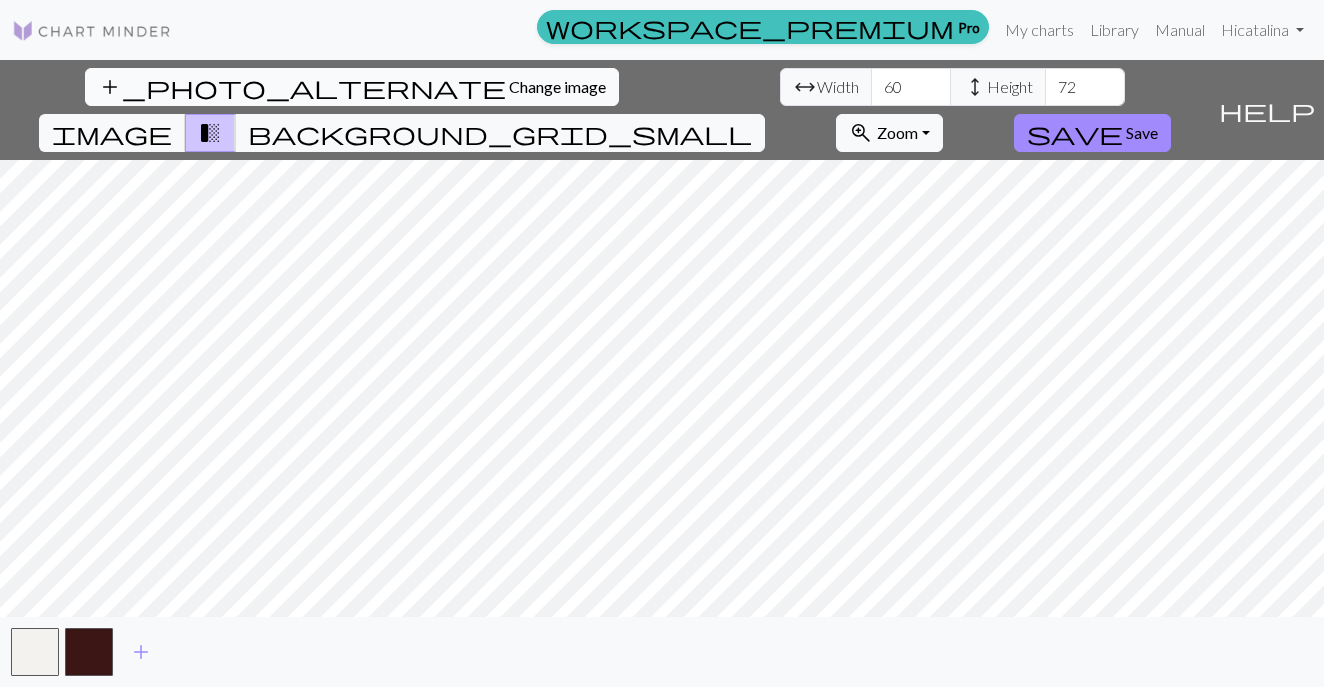 click on "Change image" at bounding box center [557, 86] 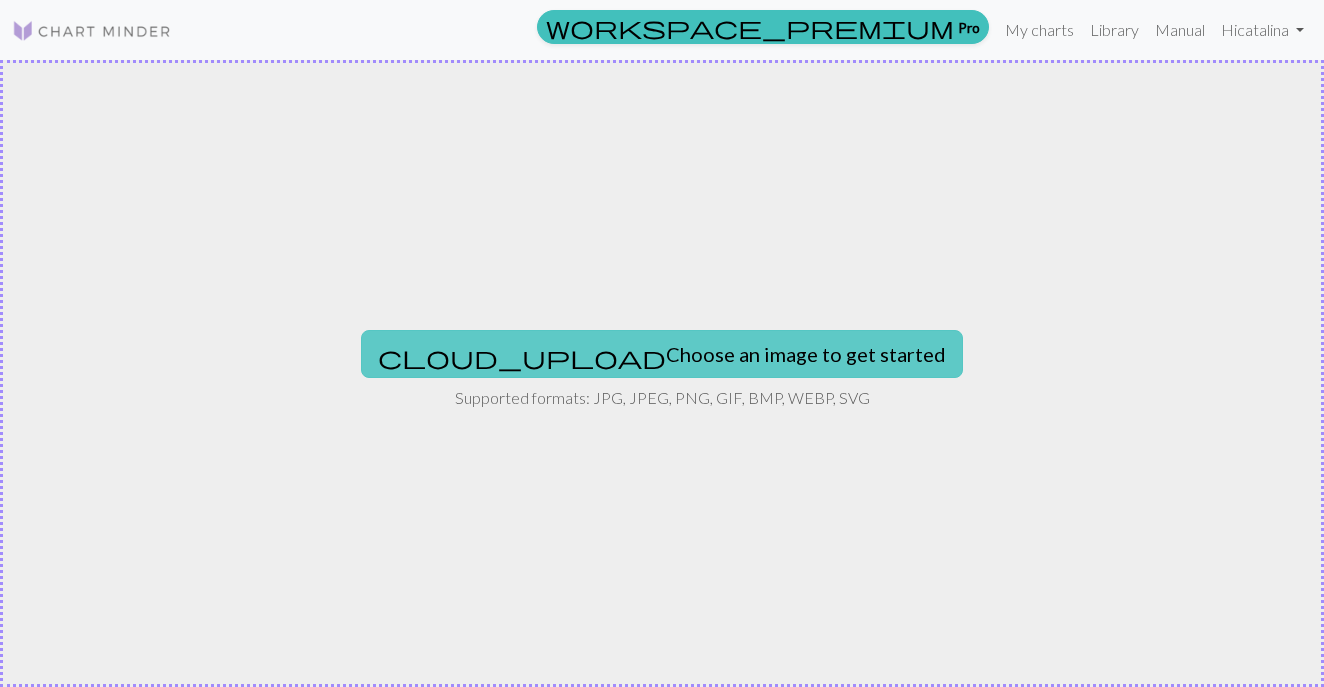 click on "cloud_upload  Choose an image to get started" at bounding box center [662, 354] 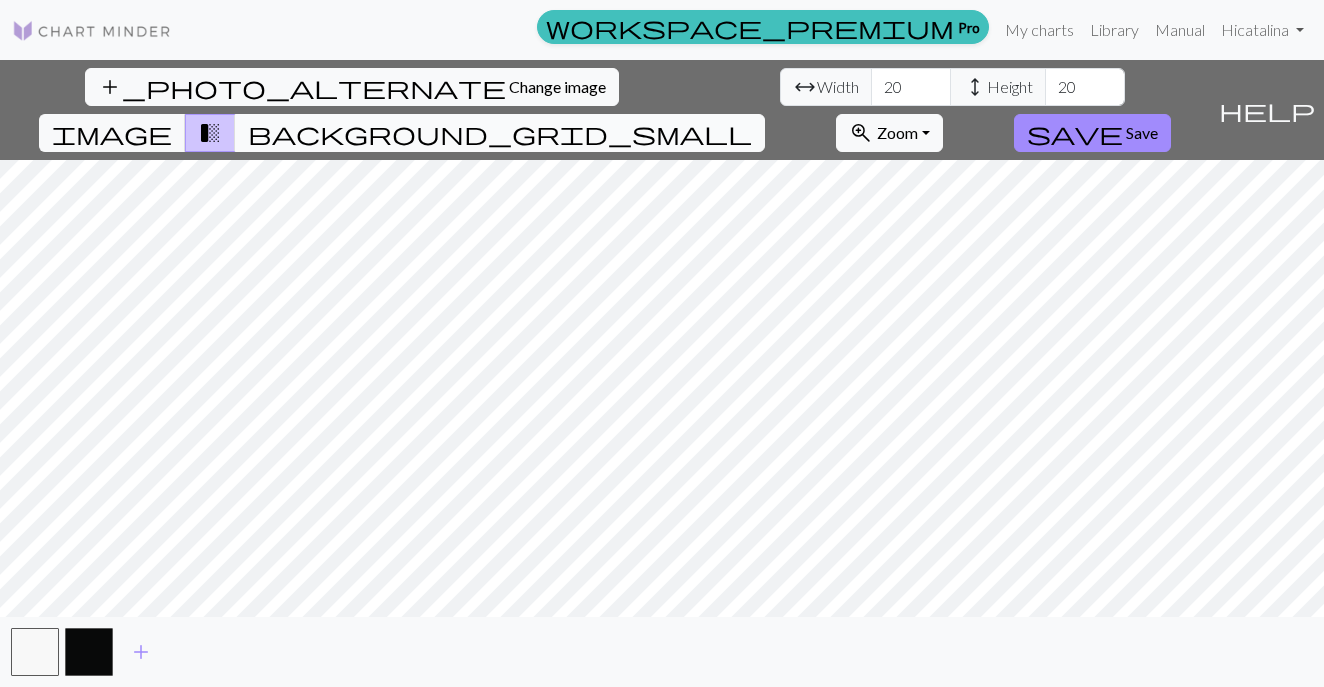 click on "background_grid_small" at bounding box center (500, 133) 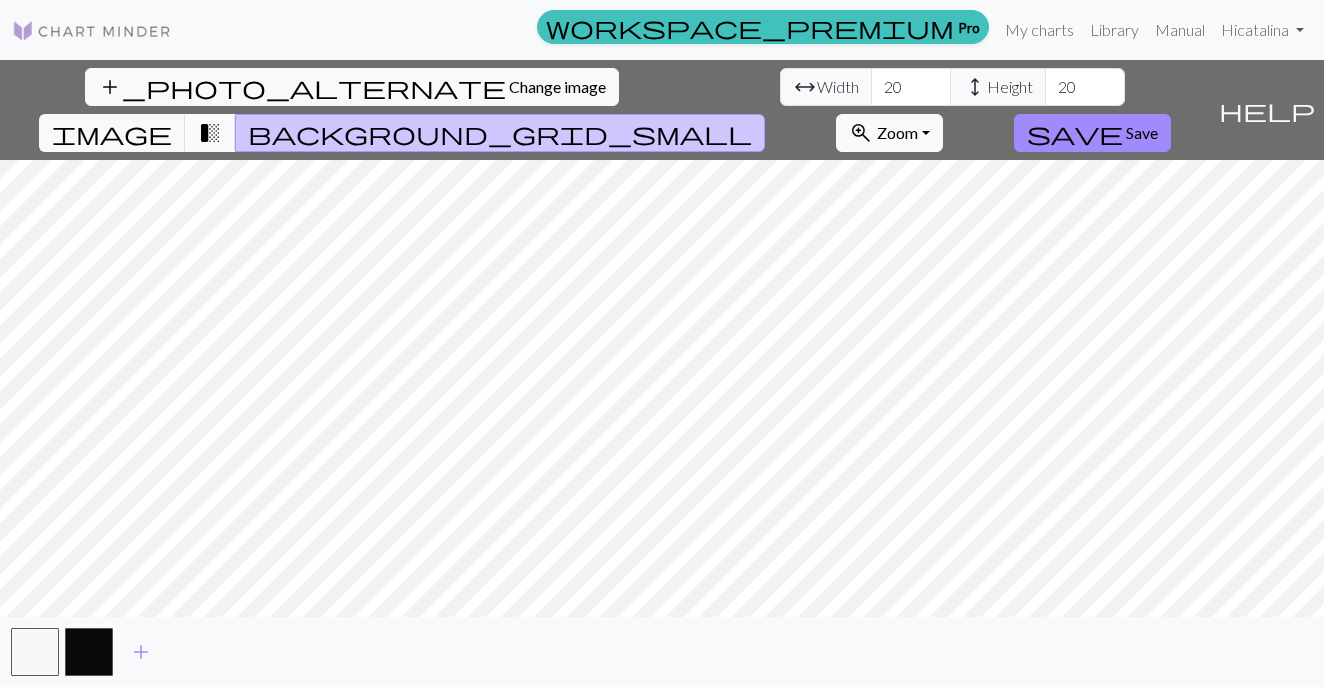 click on "transition_fade" at bounding box center [210, 133] 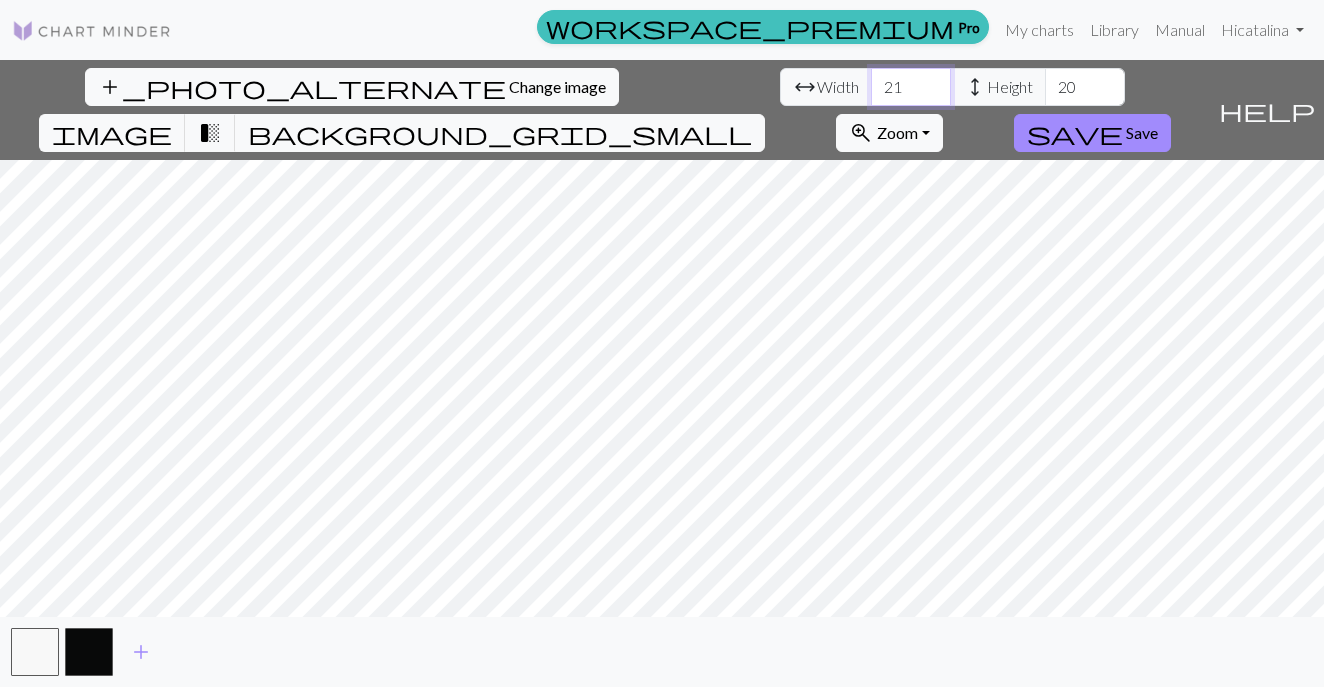 click on "21" at bounding box center (911, 87) 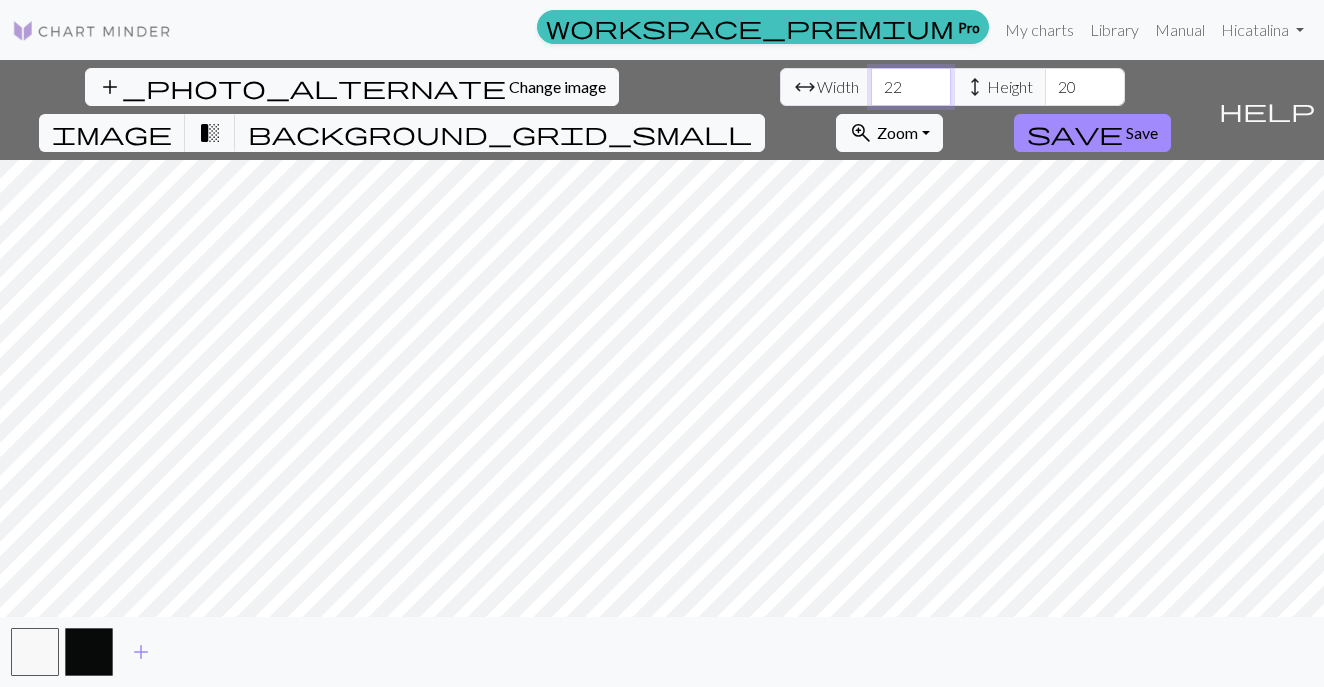 click on "22" at bounding box center [911, 87] 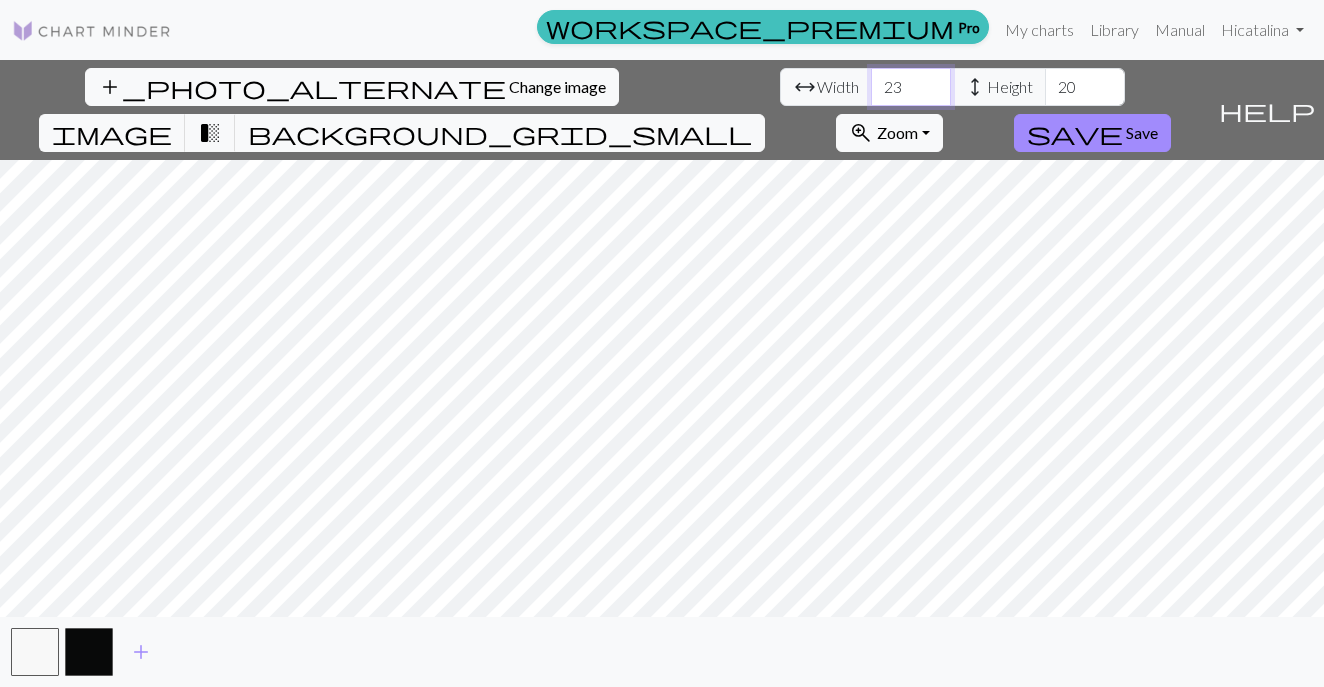 click on "23" at bounding box center (911, 87) 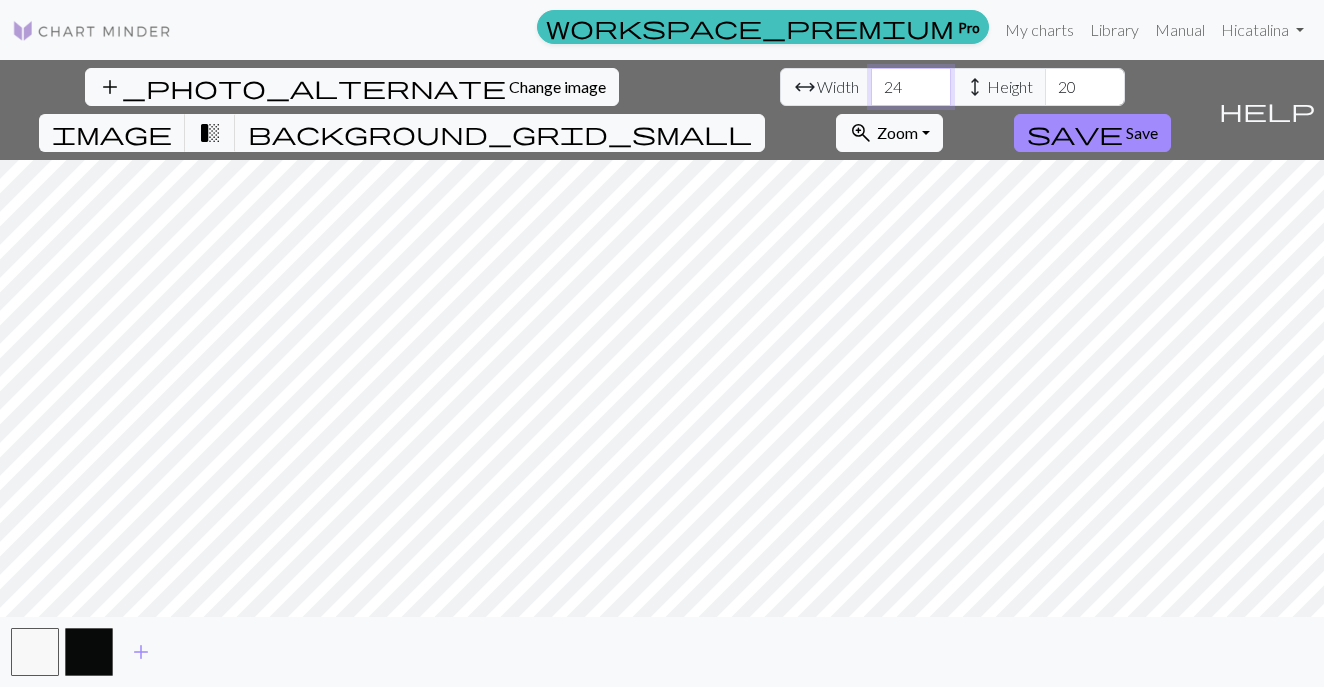 click on "24" at bounding box center (911, 87) 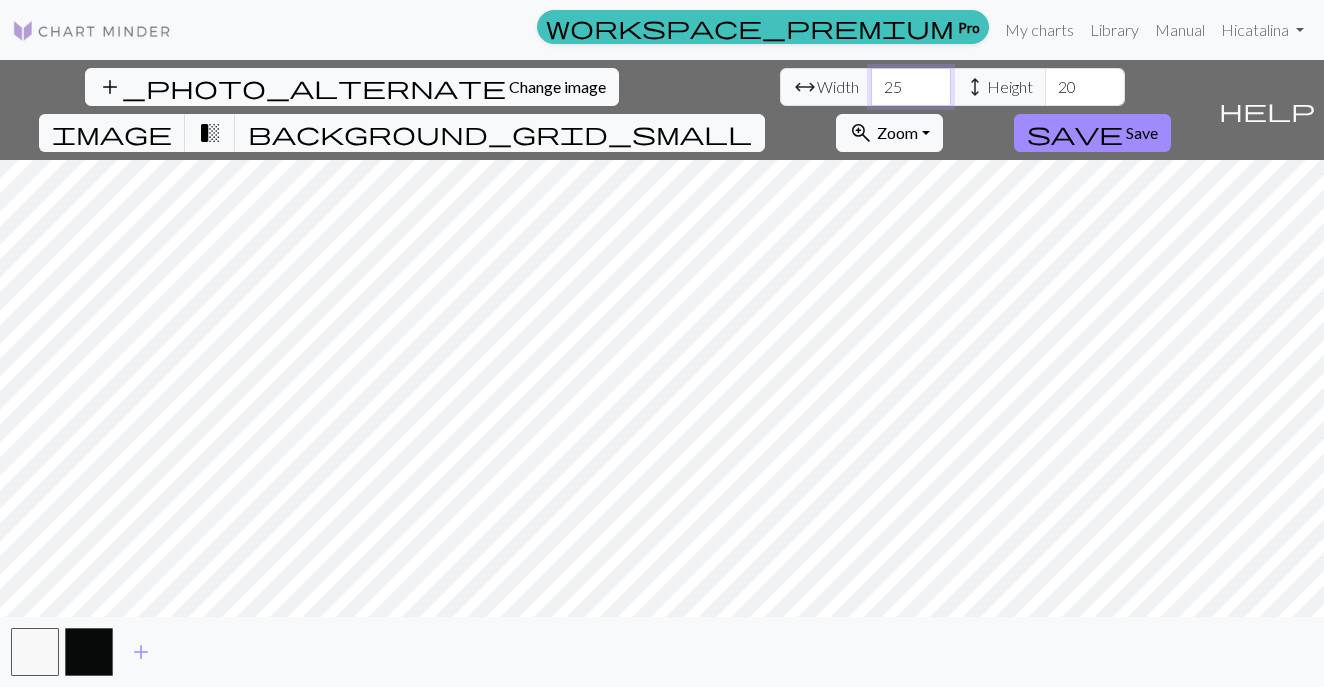 click on "25" at bounding box center [911, 87] 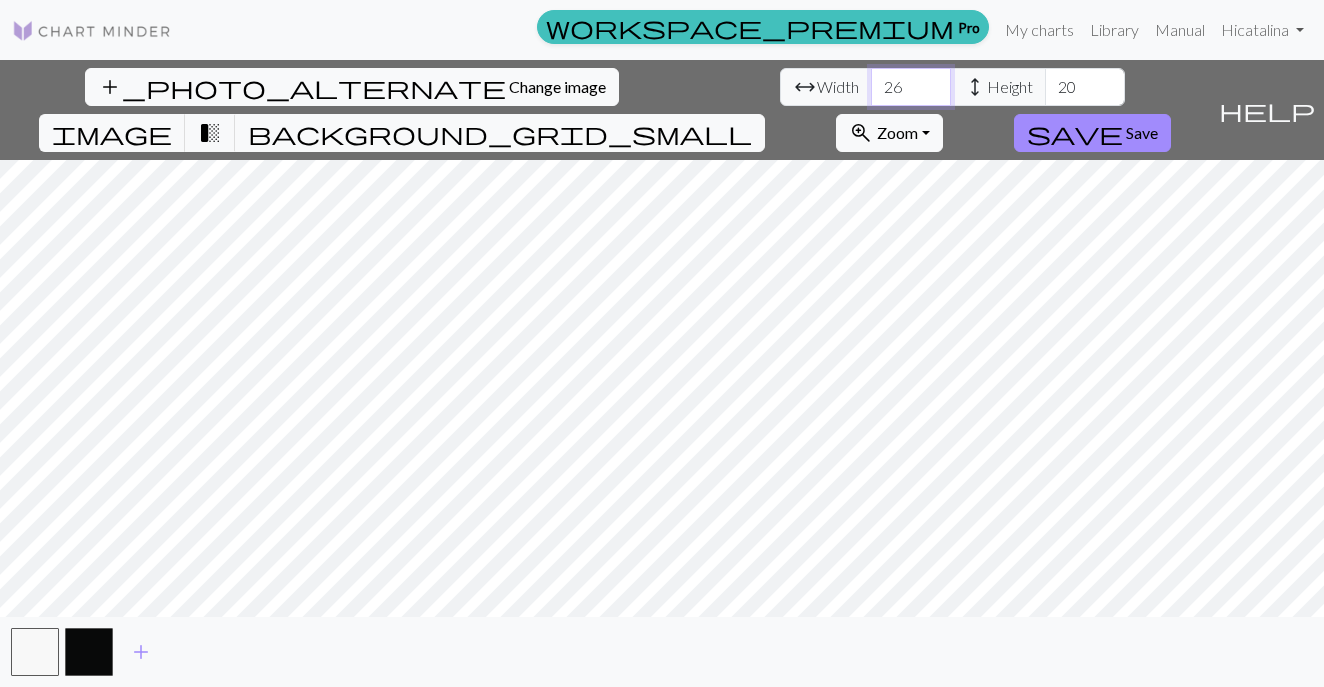 click on "26" at bounding box center (911, 87) 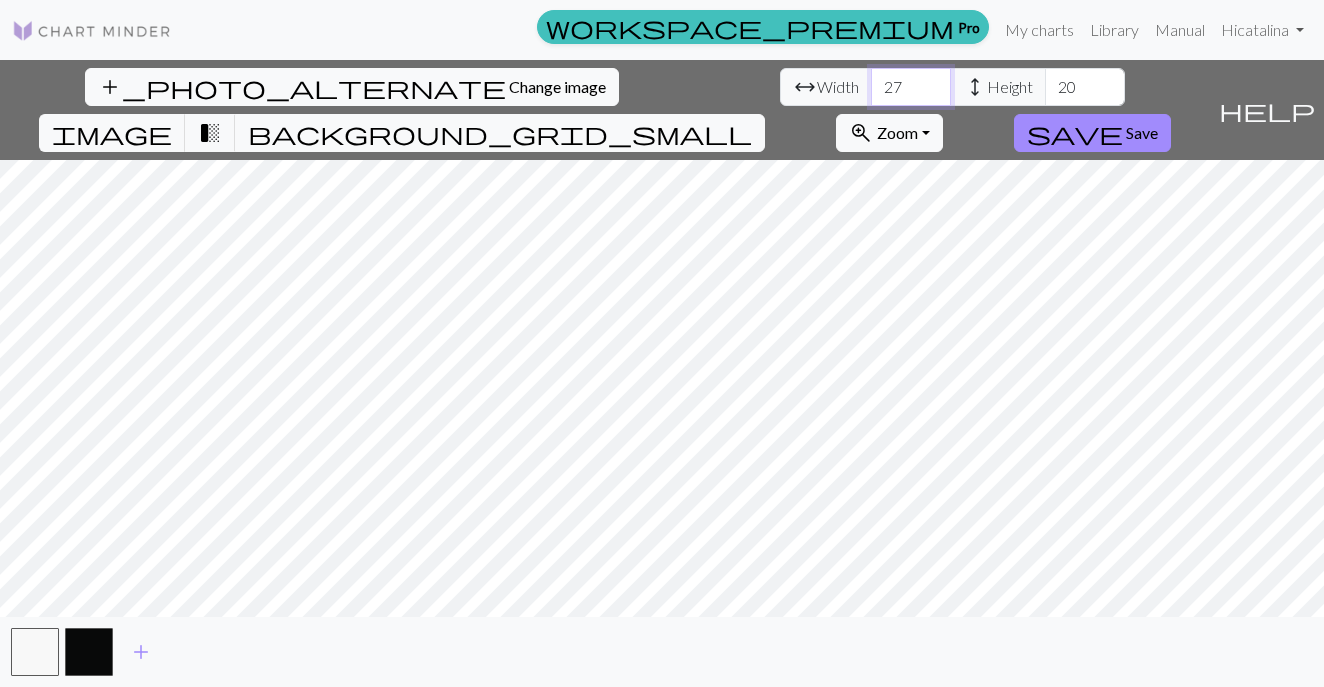 click on "27" at bounding box center [911, 87] 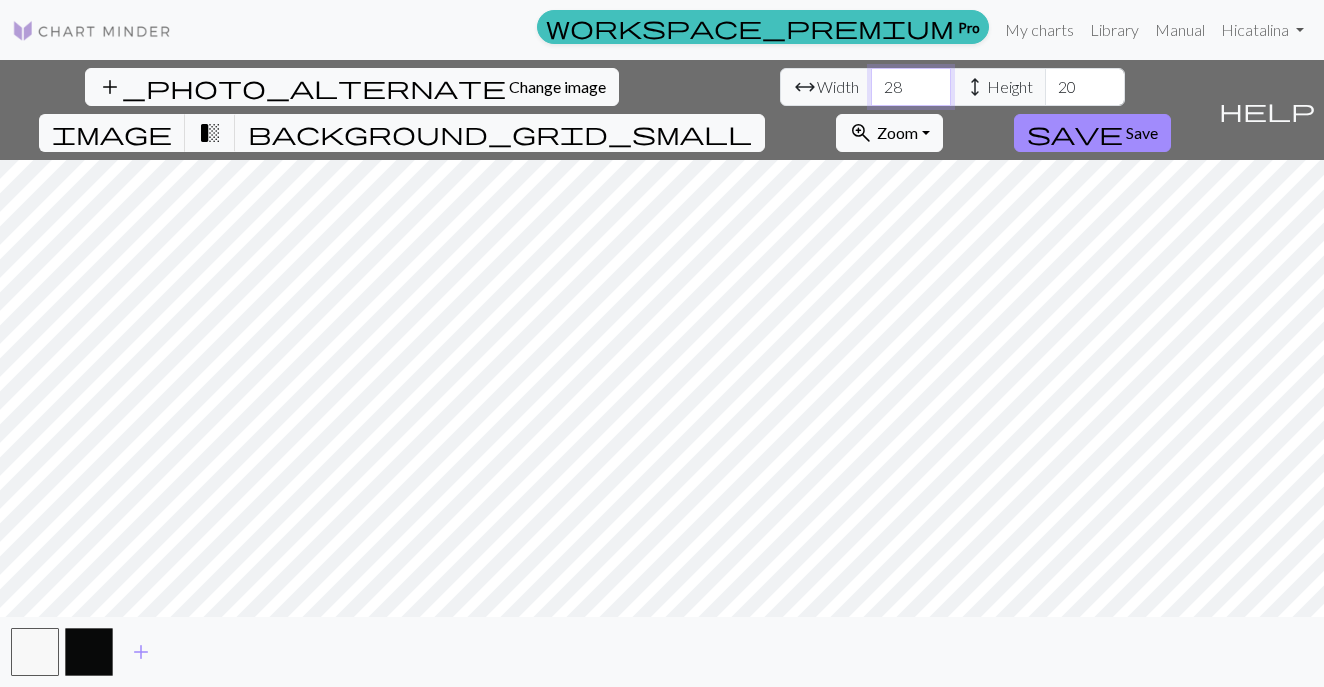 click on "28" at bounding box center (911, 87) 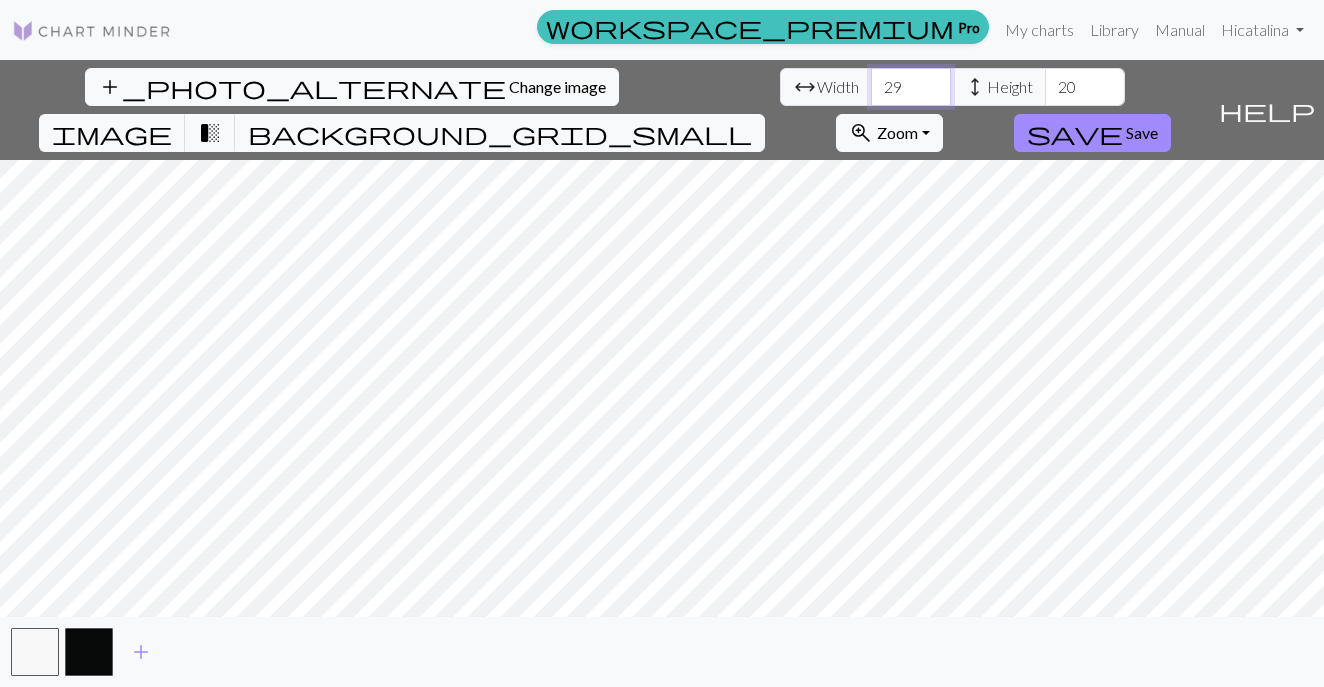 click on "29" at bounding box center (911, 87) 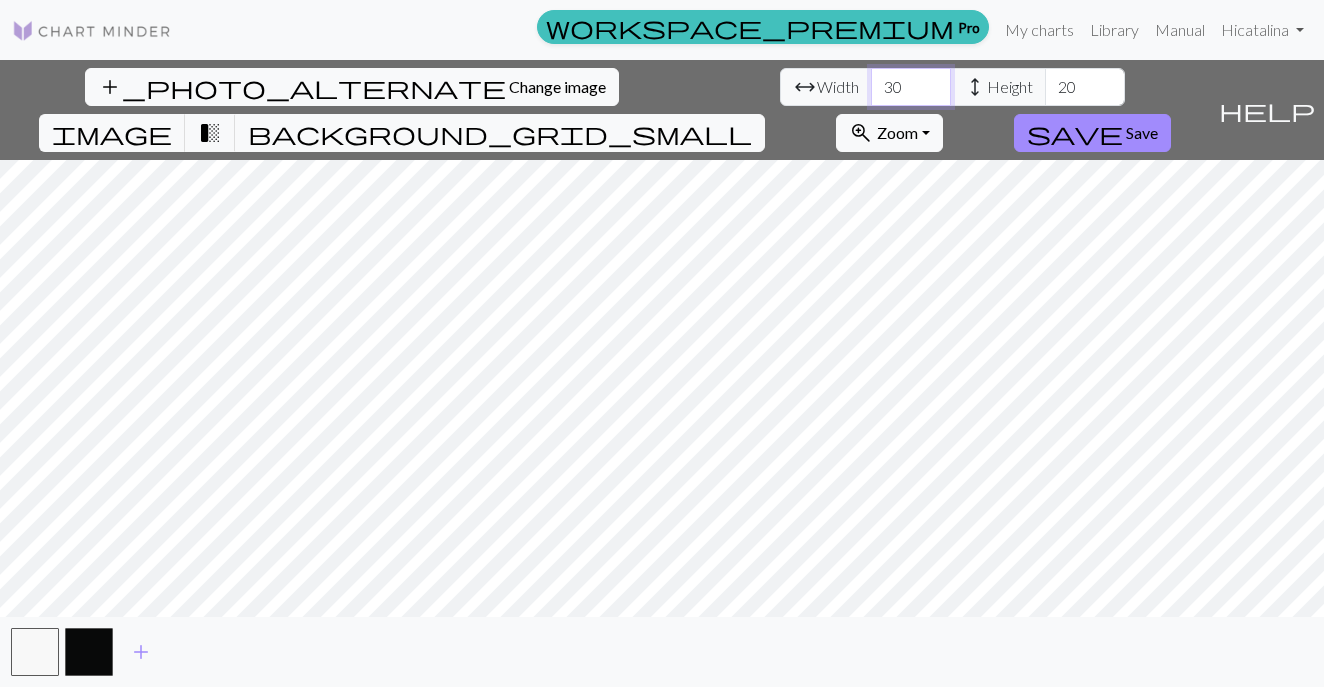 click on "30" at bounding box center (911, 87) 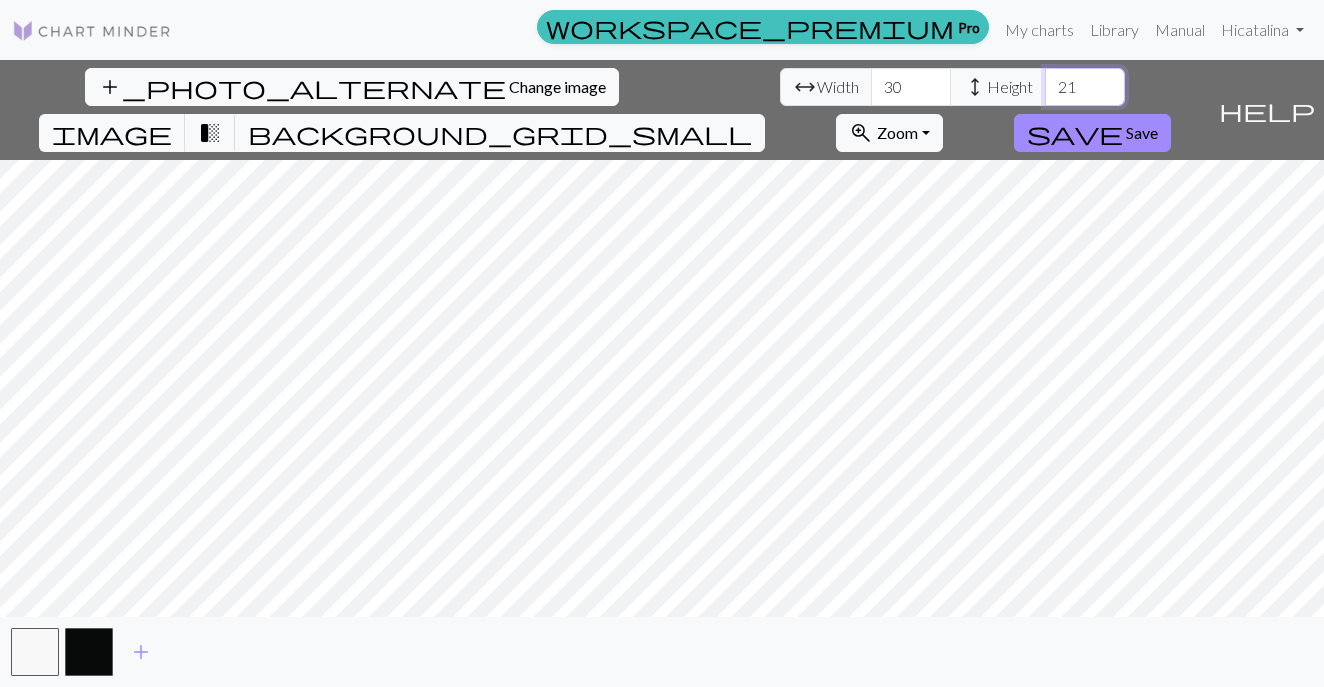 click on "21" at bounding box center (1085, 87) 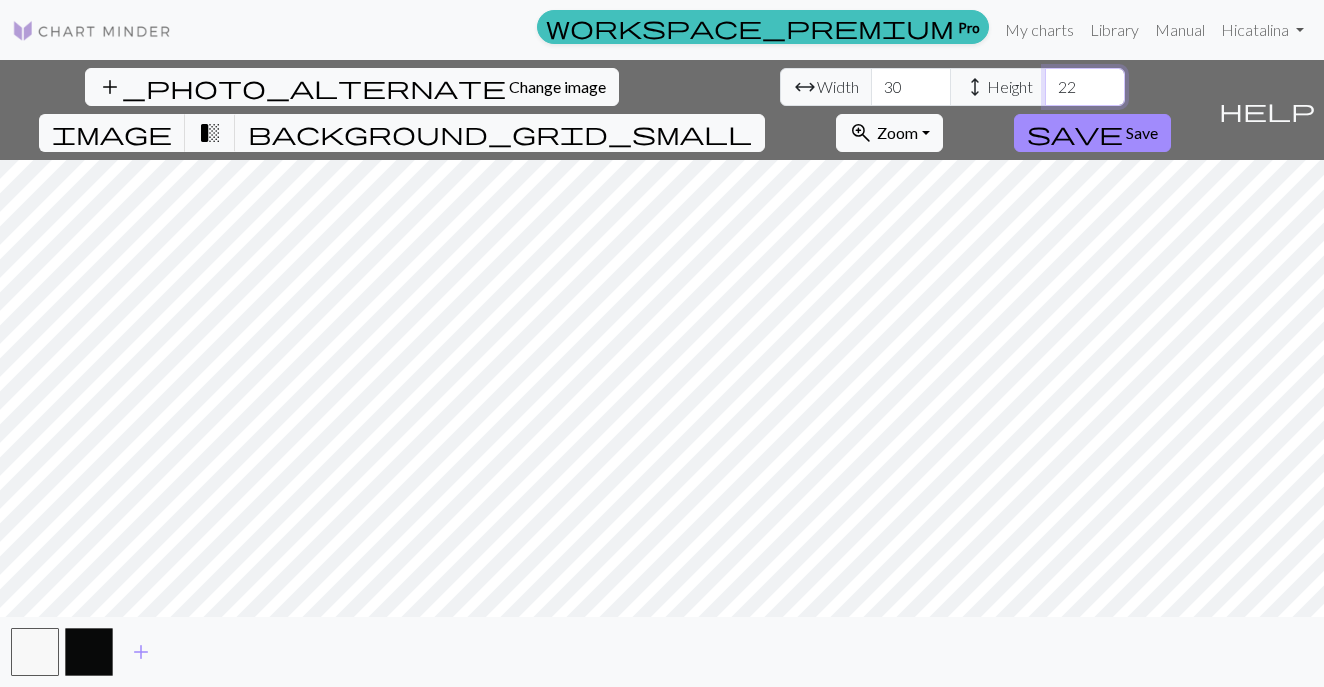 click on "22" at bounding box center (1085, 87) 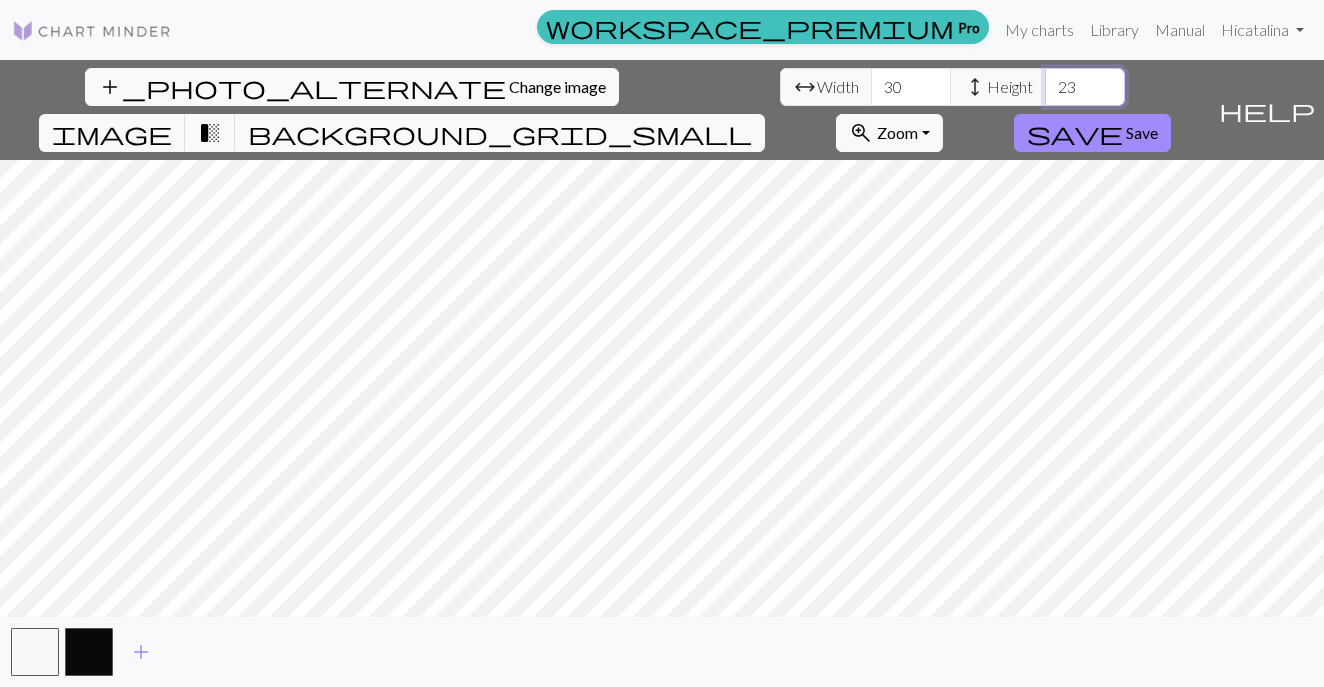 click on "23" at bounding box center [1085, 87] 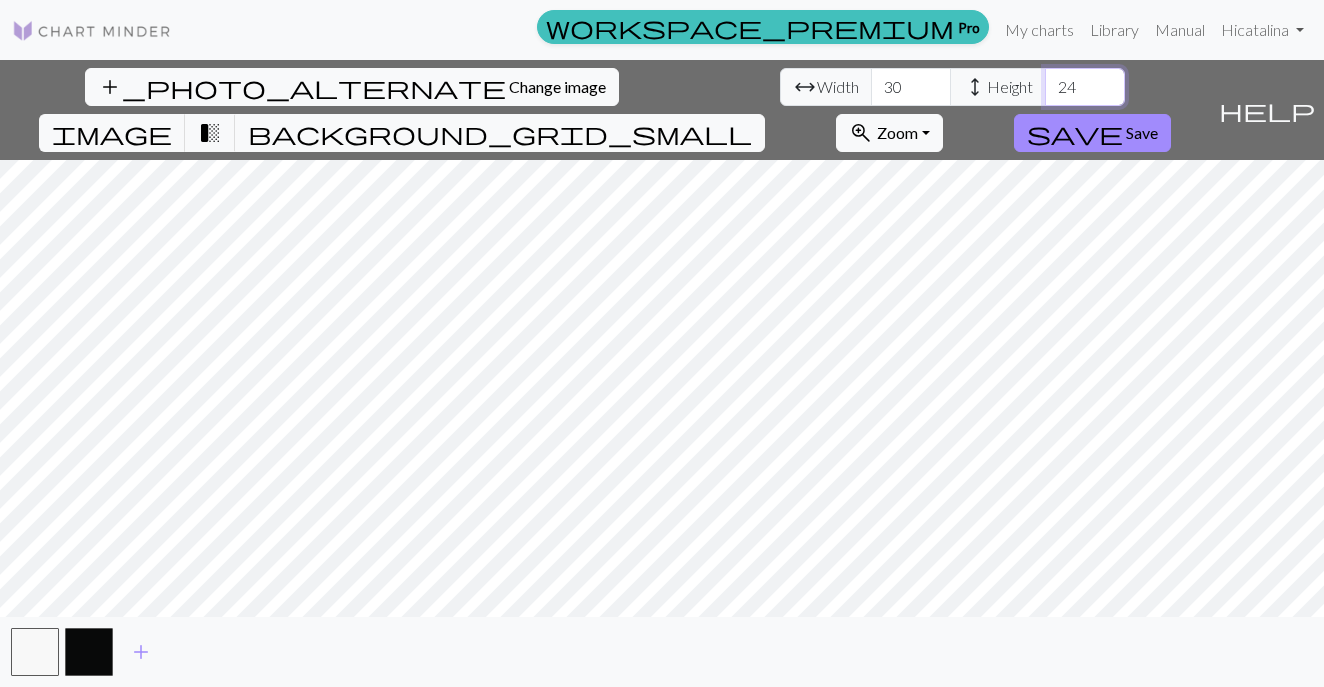 click on "24" at bounding box center [1085, 87] 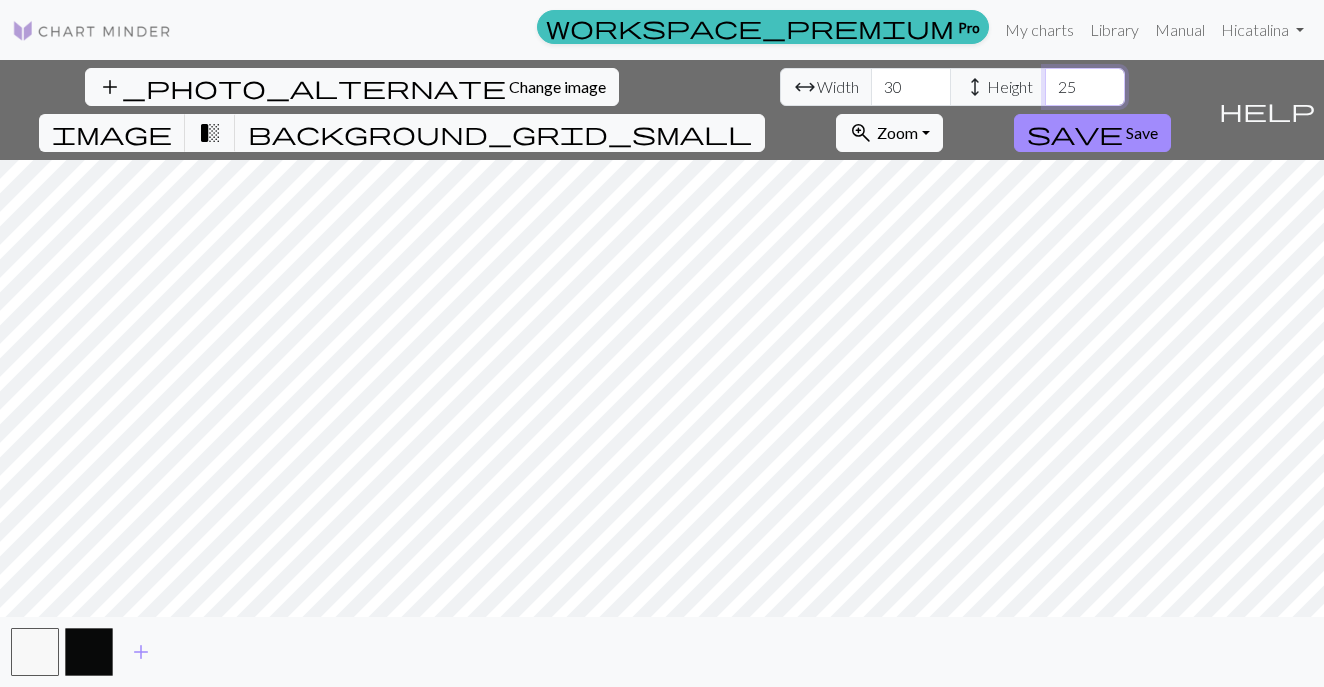 click on "25" at bounding box center (1085, 87) 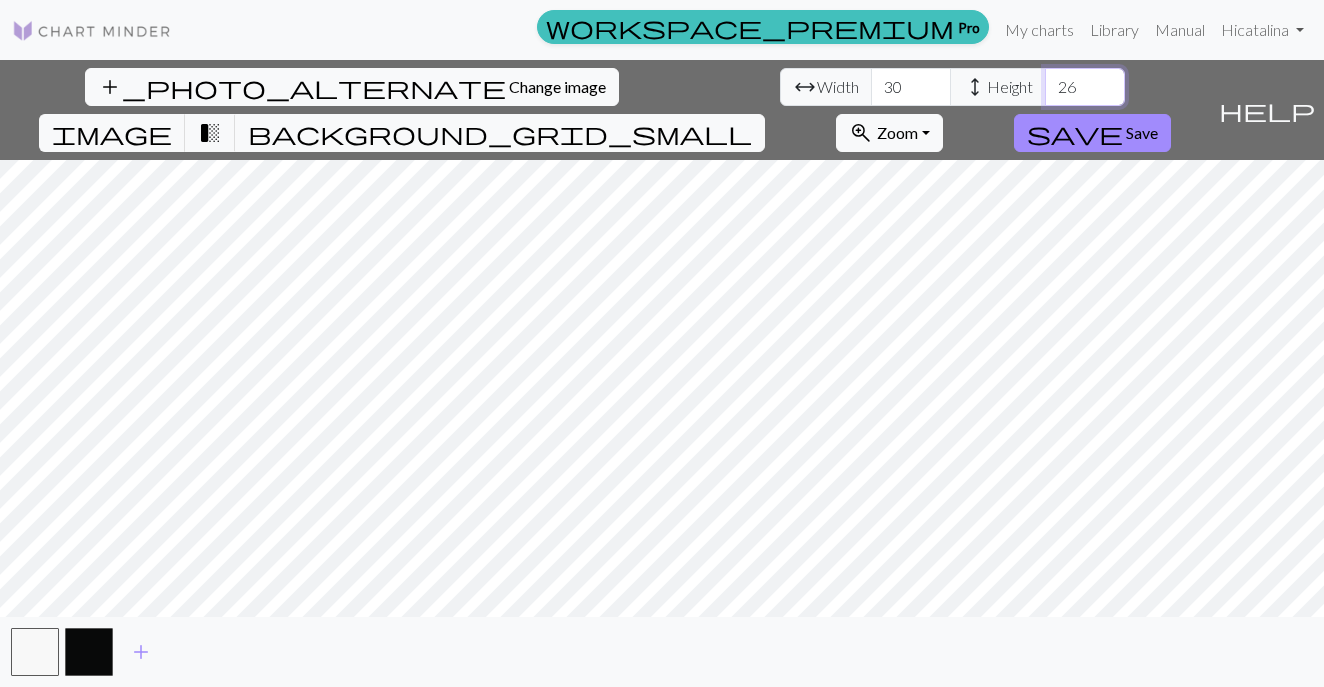 click on "26" at bounding box center [1085, 87] 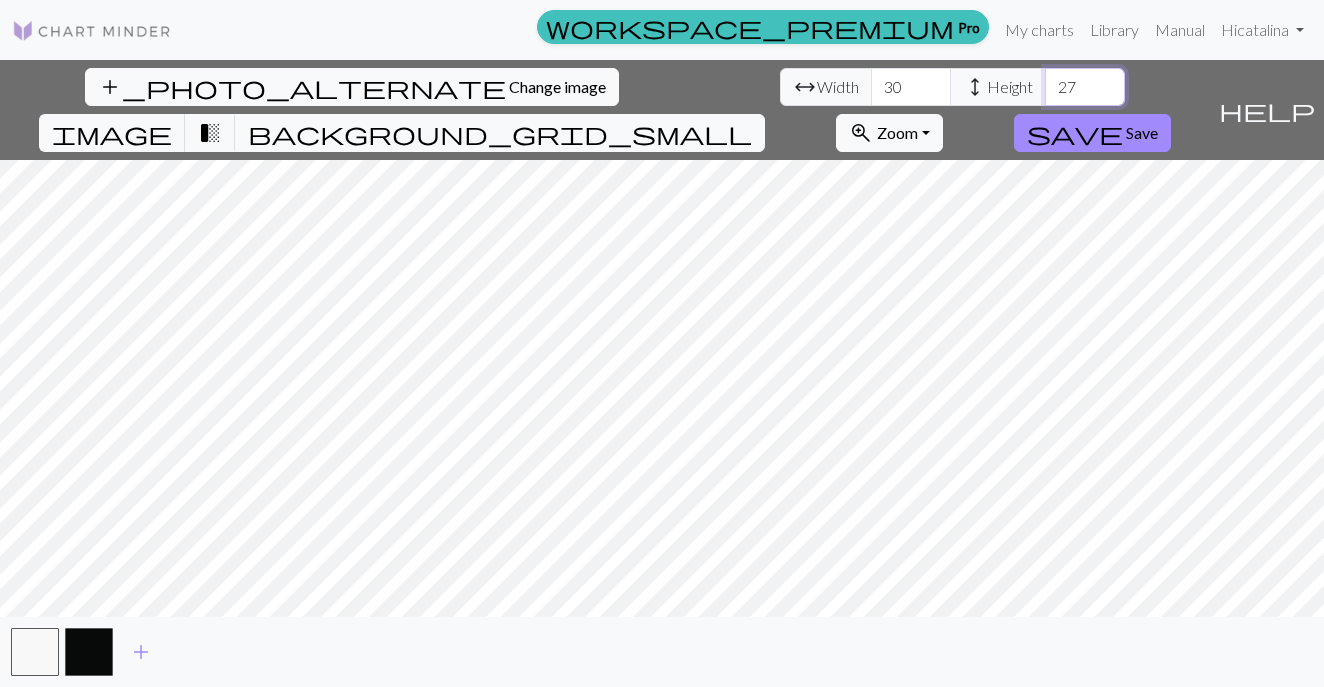 click on "27" at bounding box center [1085, 87] 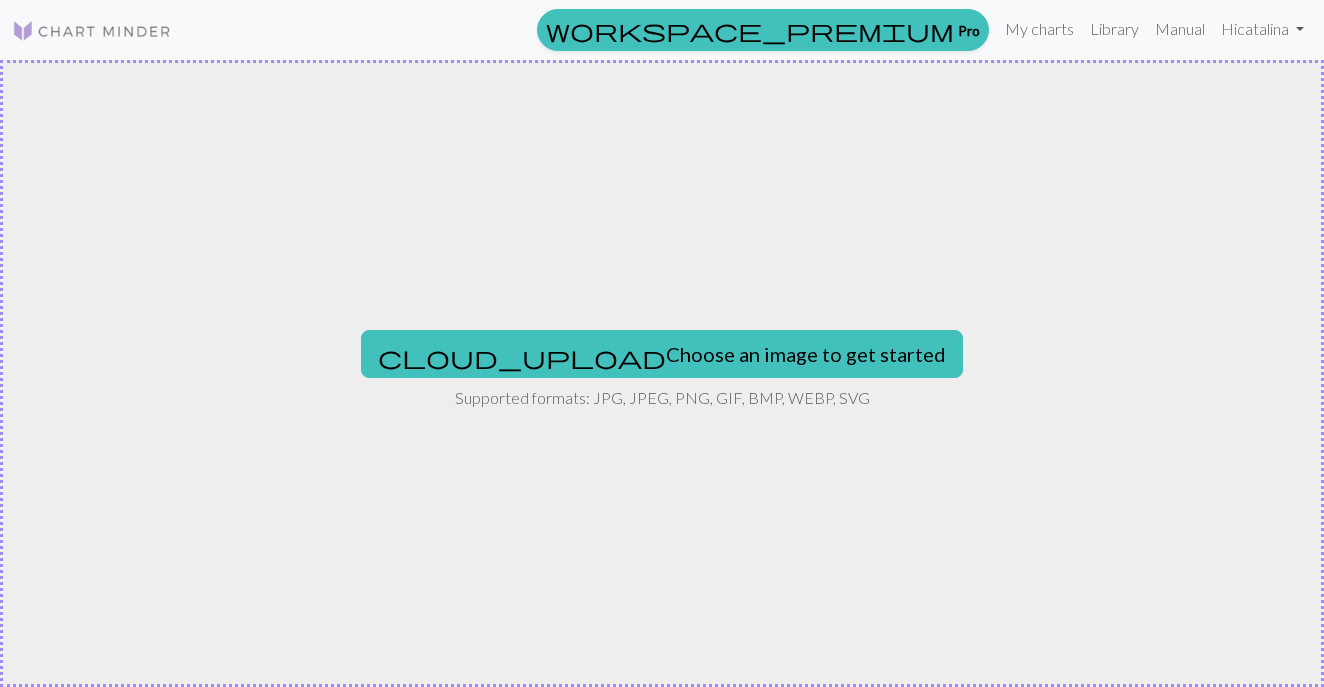 scroll, scrollTop: 0, scrollLeft: 0, axis: both 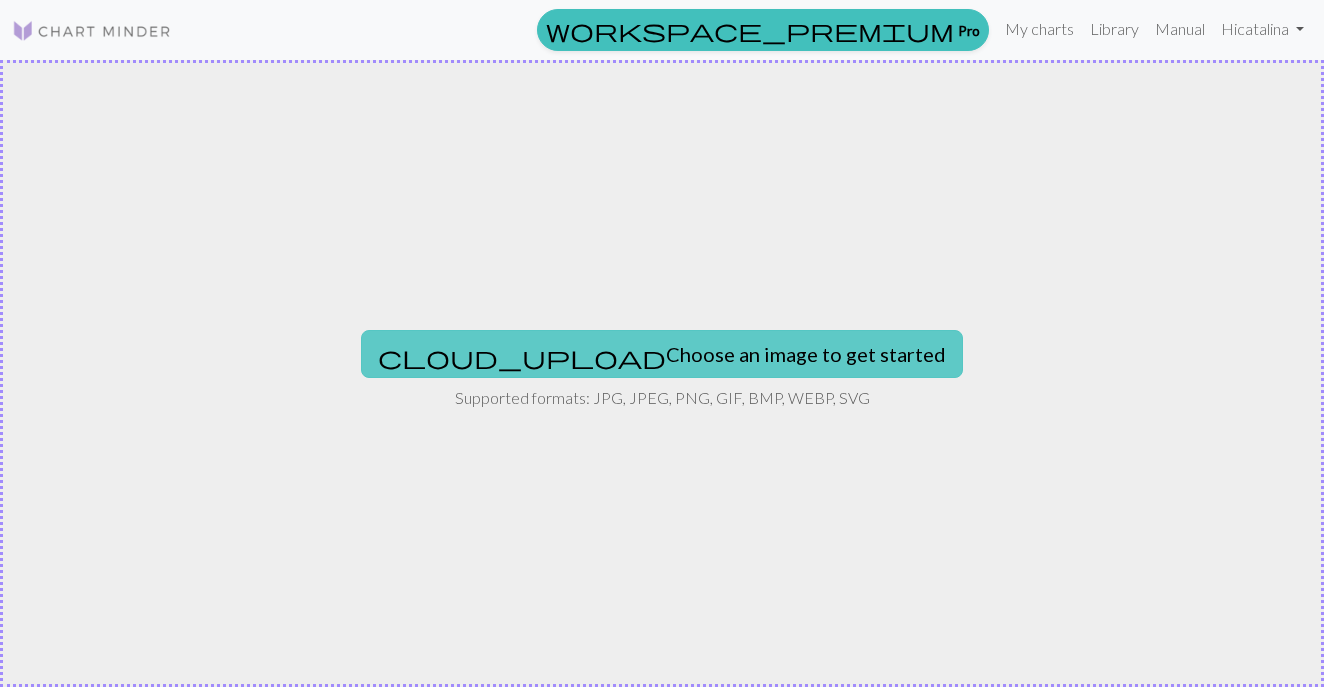 click on "cloud_upload  Choose an image to get started" at bounding box center (662, 354) 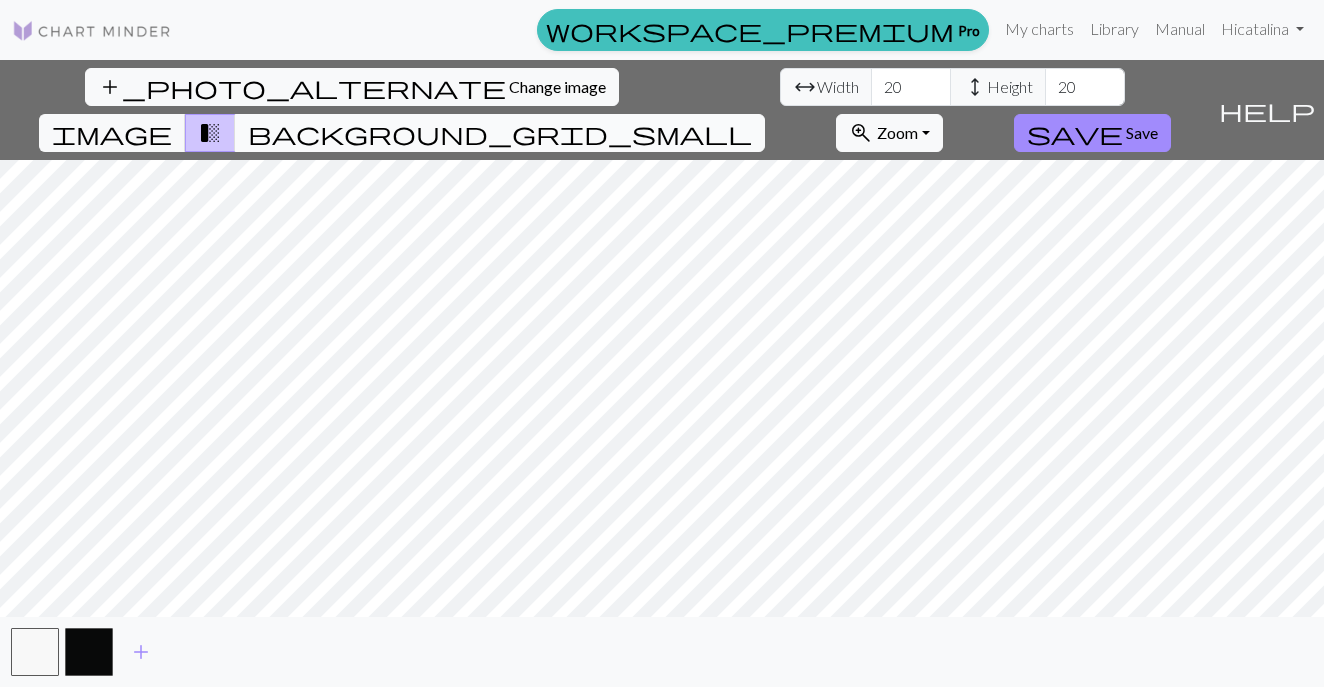 click on "background_grid_small" at bounding box center [500, 133] 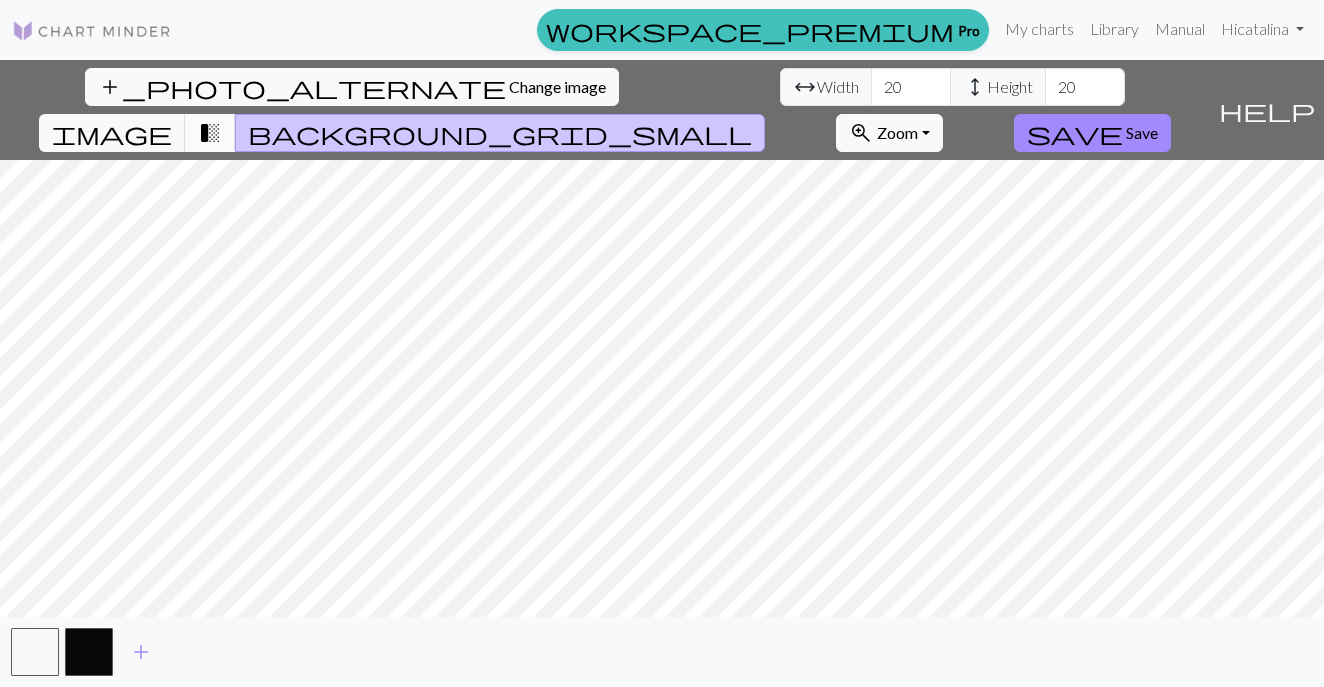 click on "transition_fade" at bounding box center [210, 133] 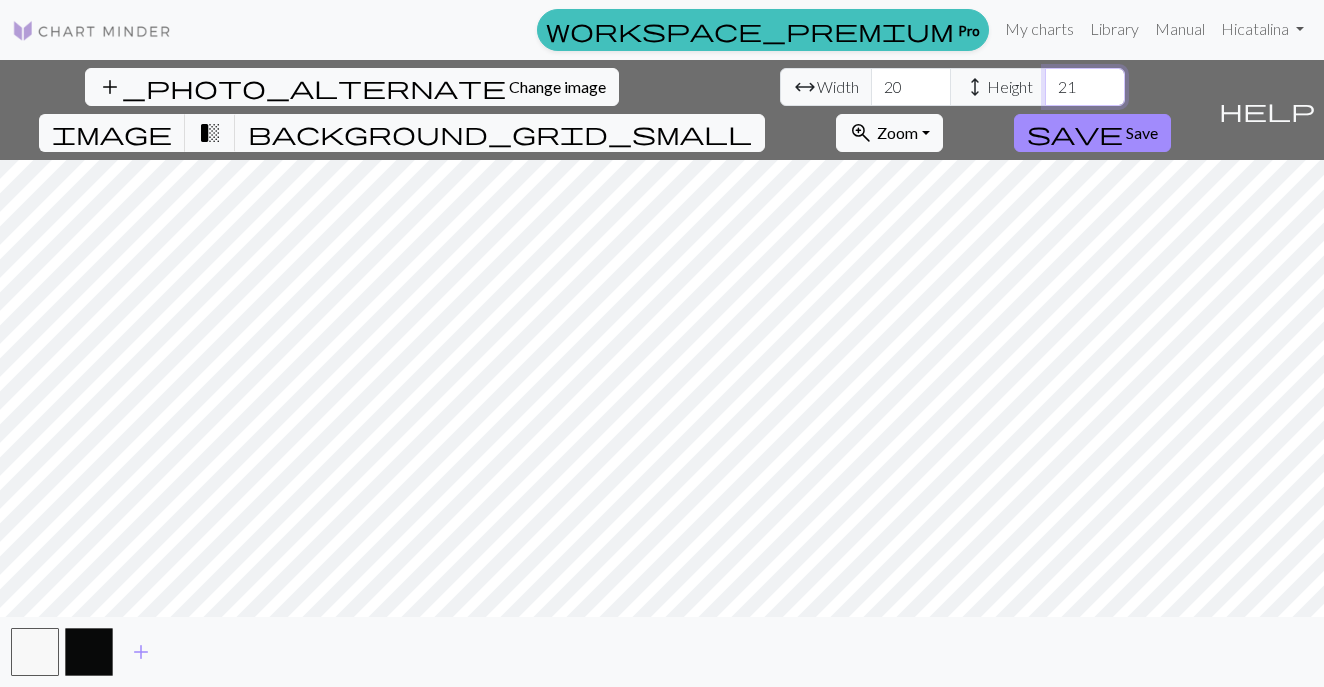 click on "21" at bounding box center [1085, 87] 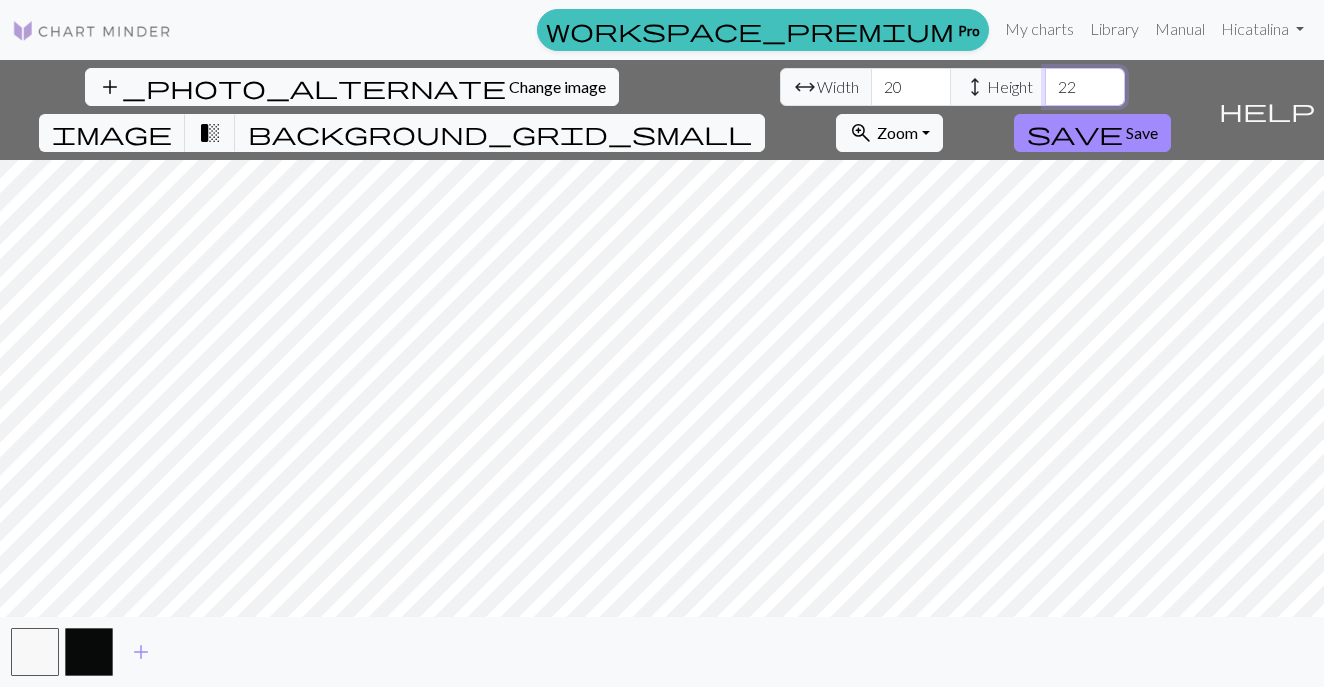 click on "22" at bounding box center [1085, 87] 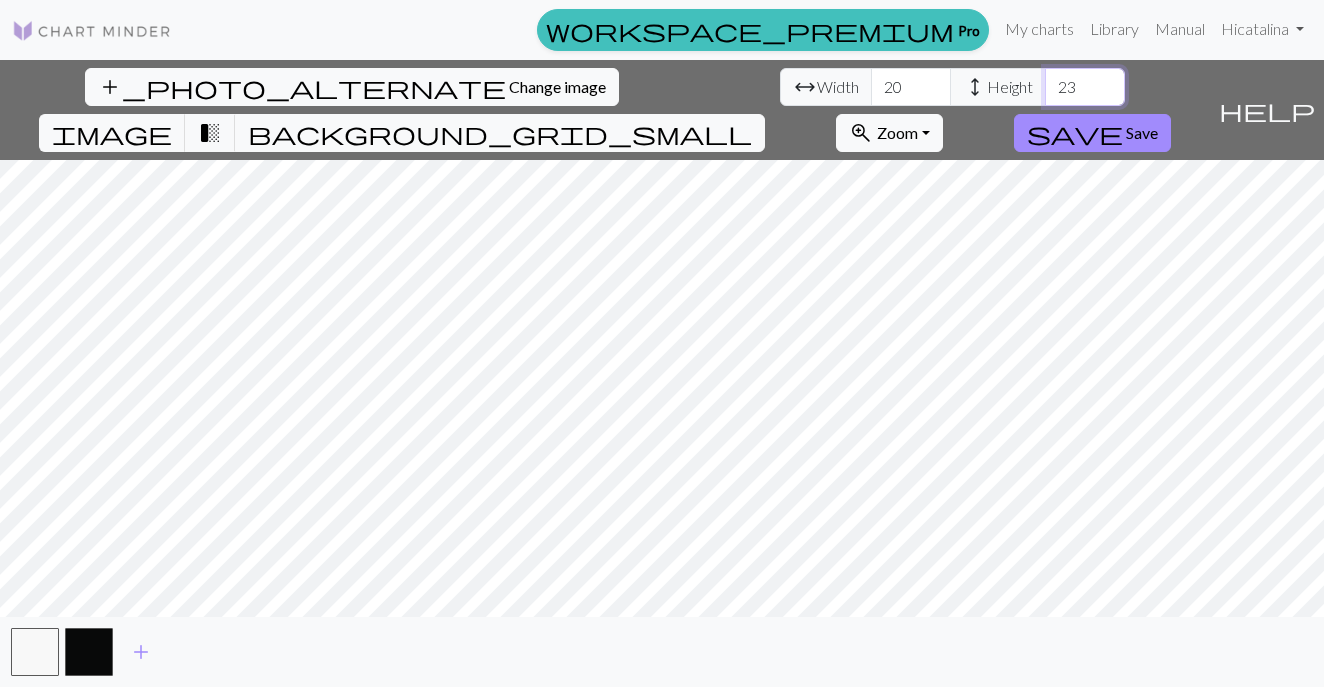 click on "23" at bounding box center [1085, 87] 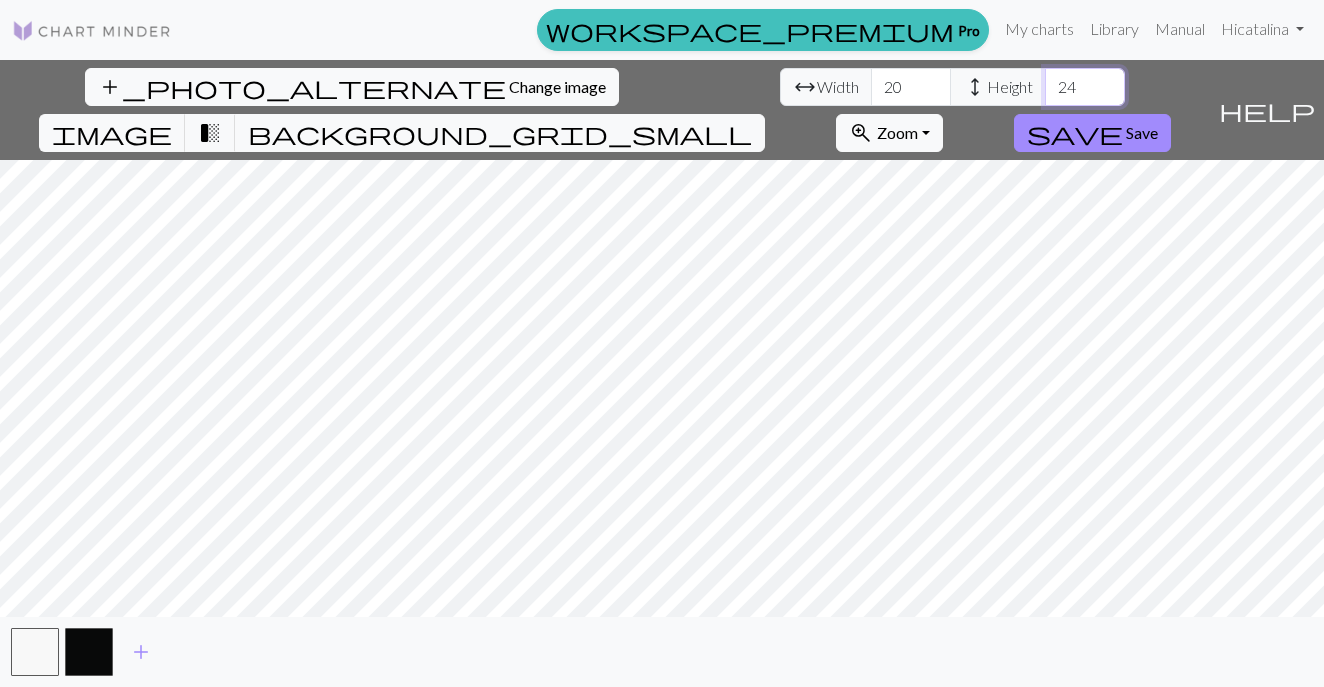 click on "24" at bounding box center [1085, 87] 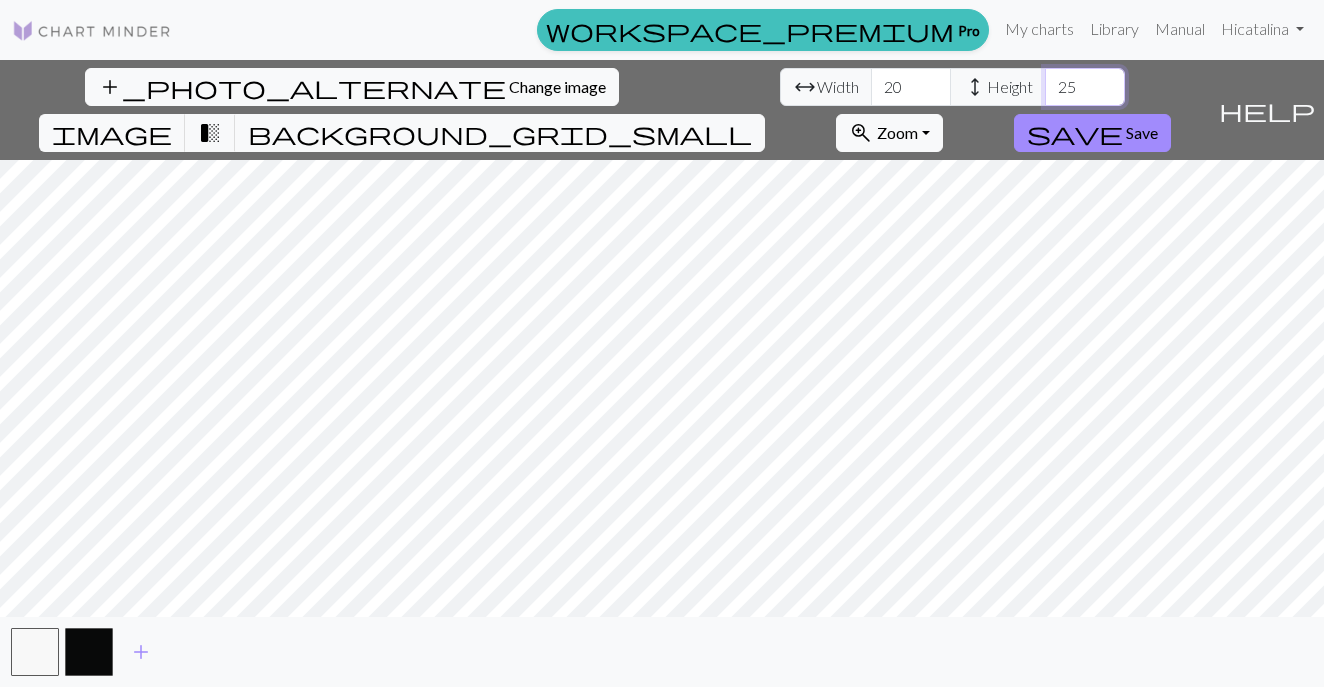 click on "25" at bounding box center [1085, 87] 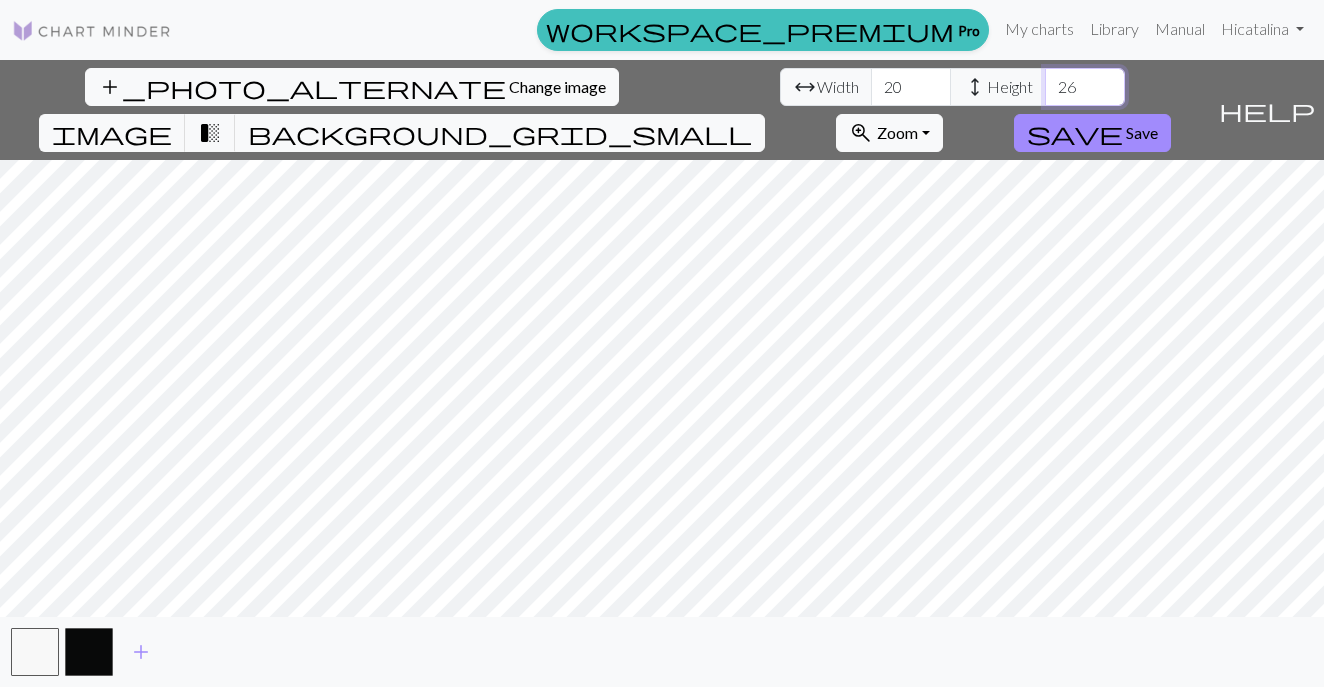 click on "26" at bounding box center (1085, 87) 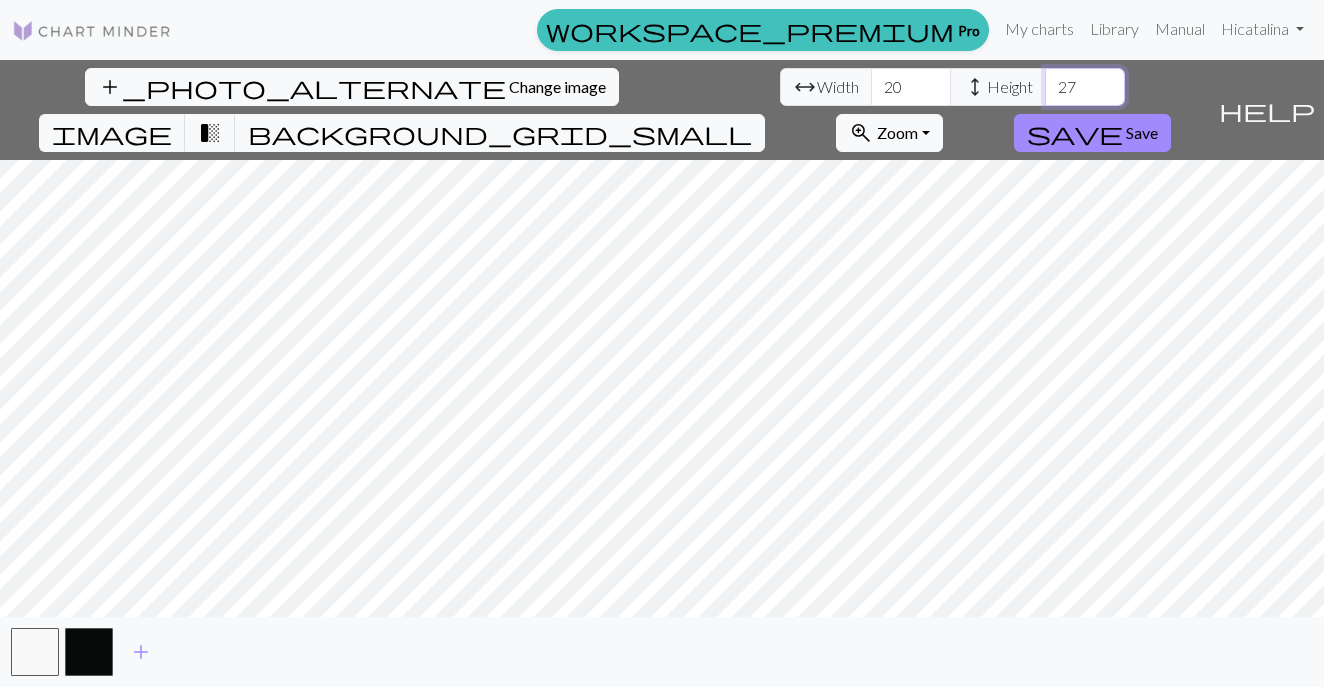 click on "27" at bounding box center [1085, 87] 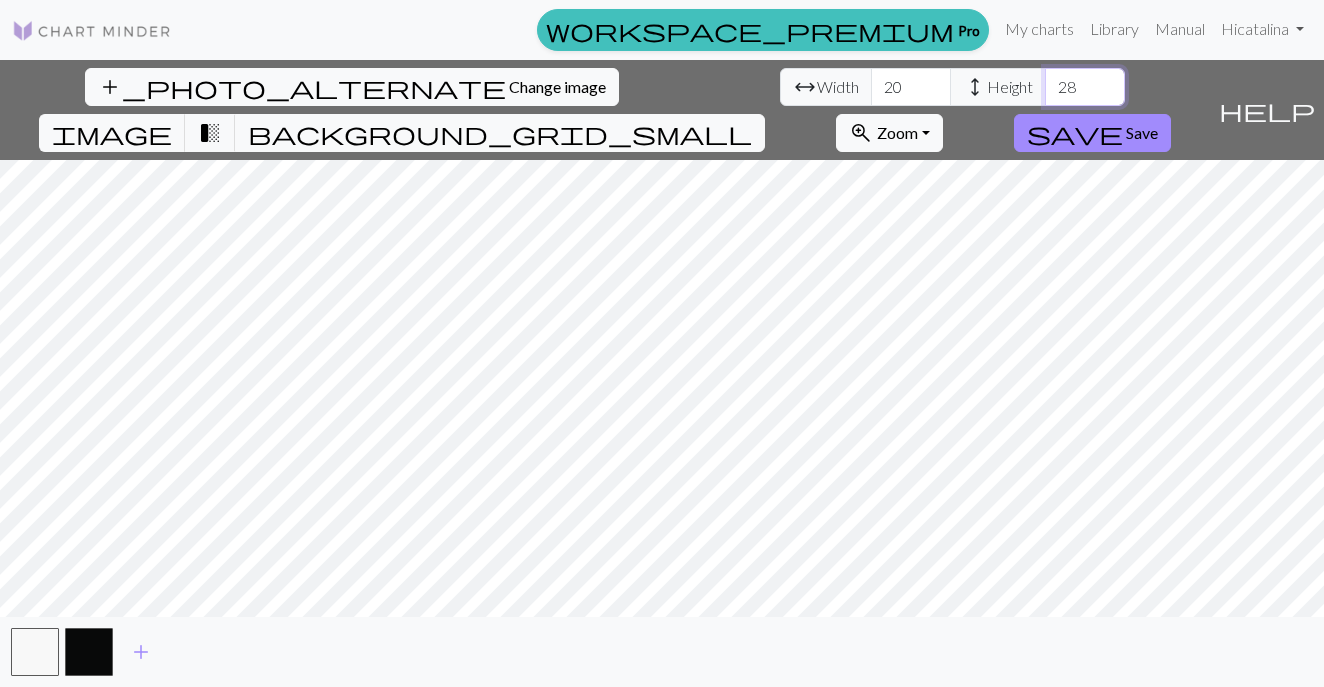 click on "28" at bounding box center [1085, 87] 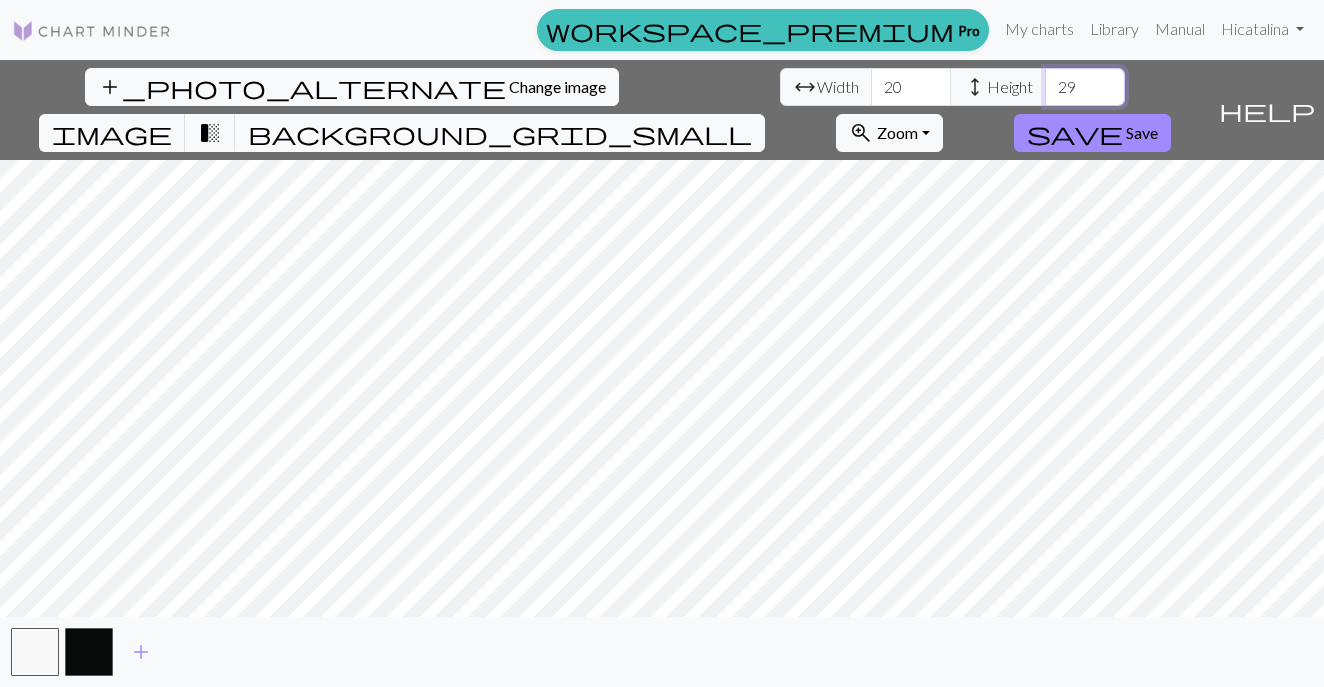click on "29" at bounding box center (1085, 87) 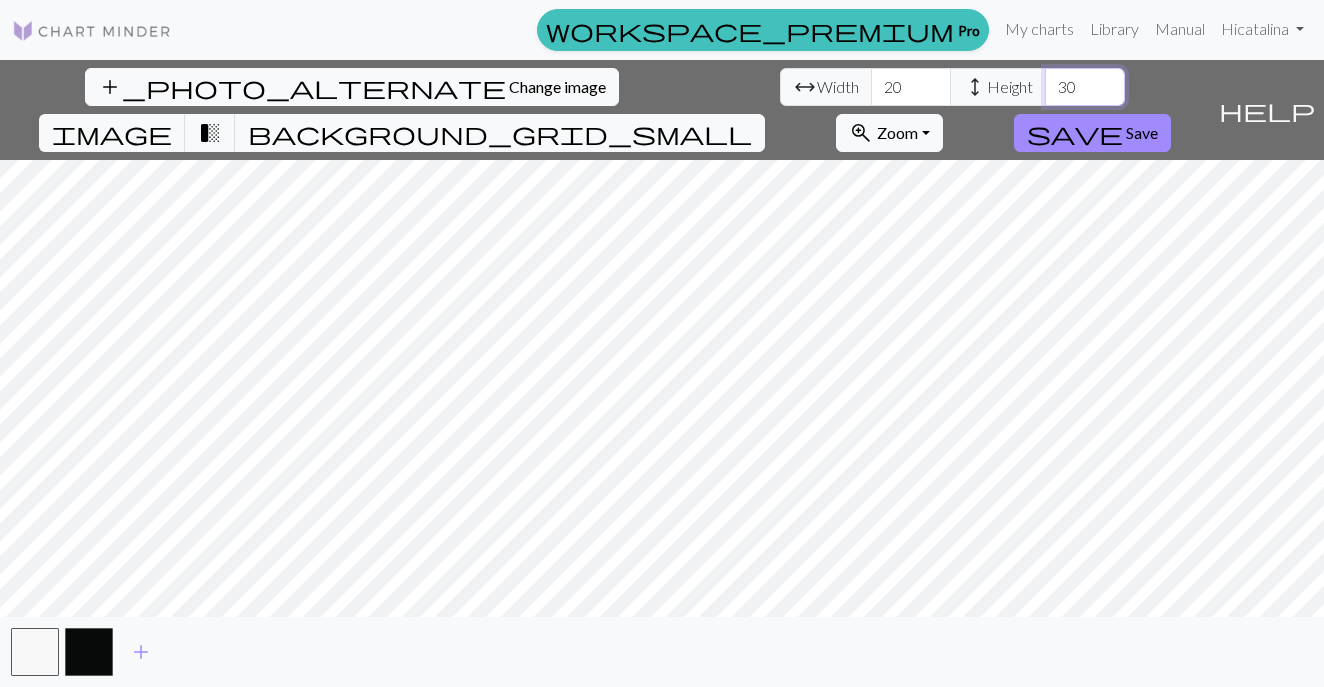 click on "30" at bounding box center [1085, 87] 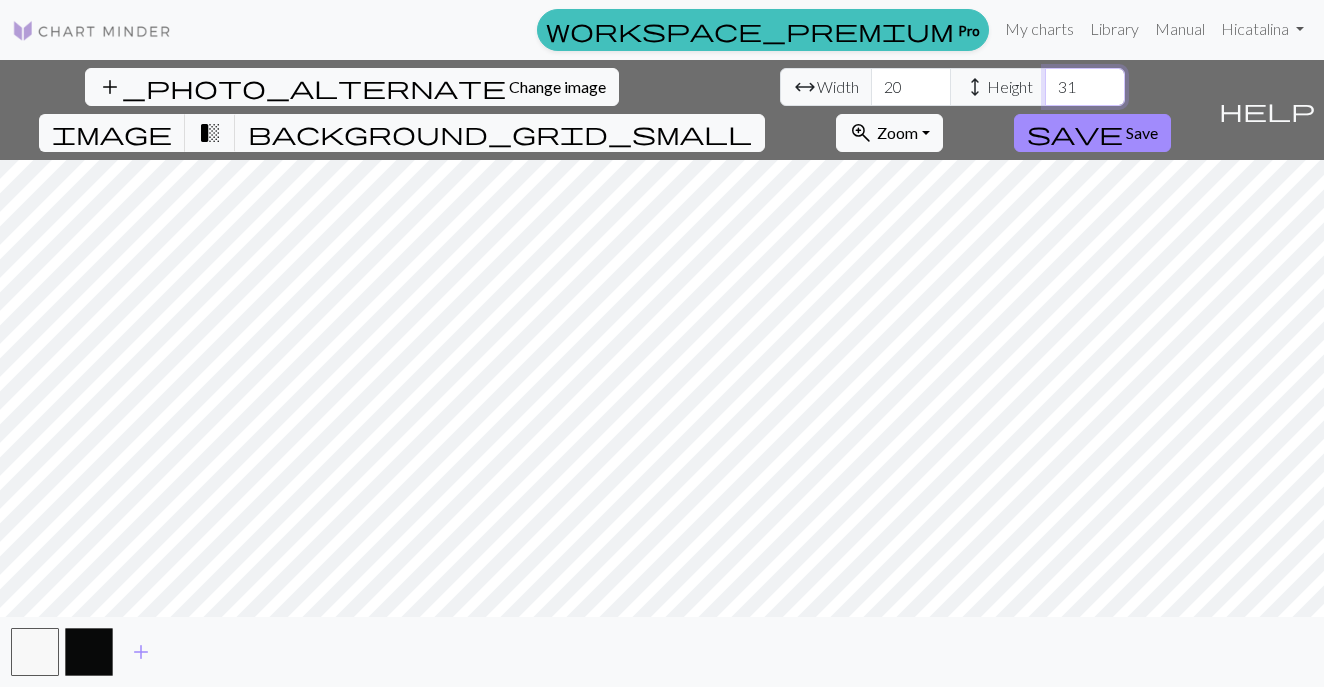 click on "31" at bounding box center [1085, 87] 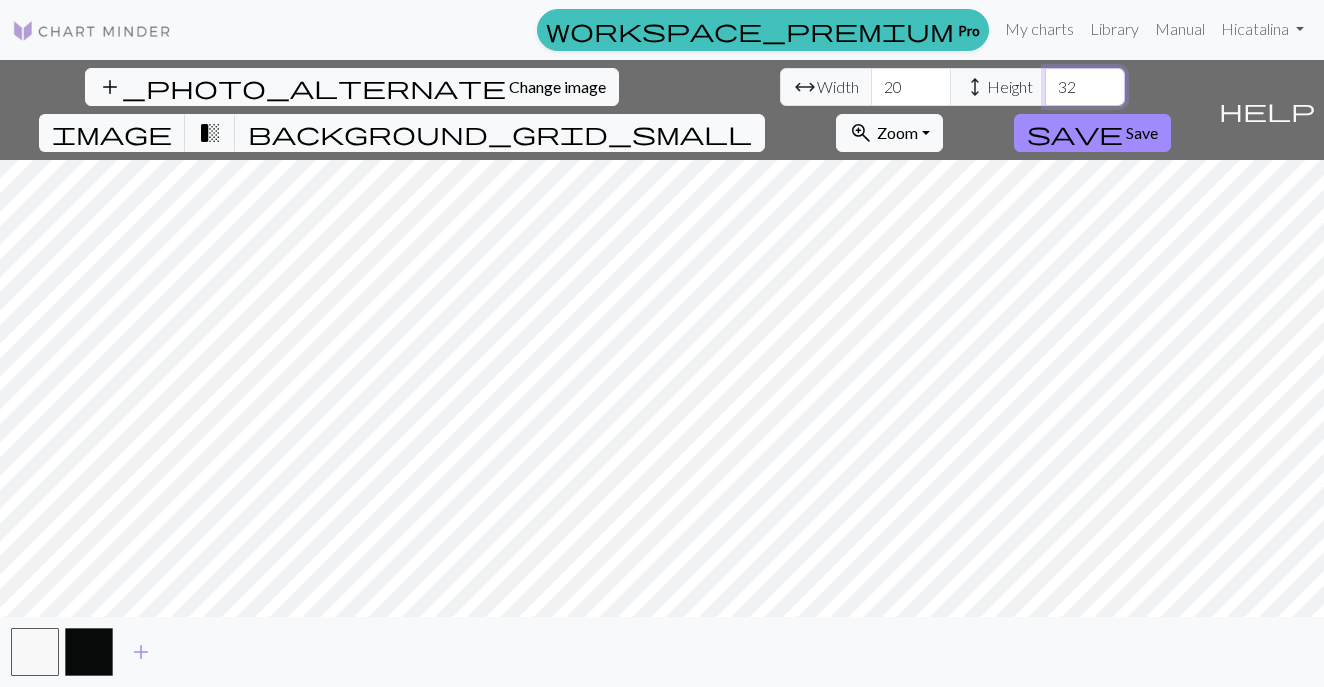click on "32" at bounding box center [1085, 87] 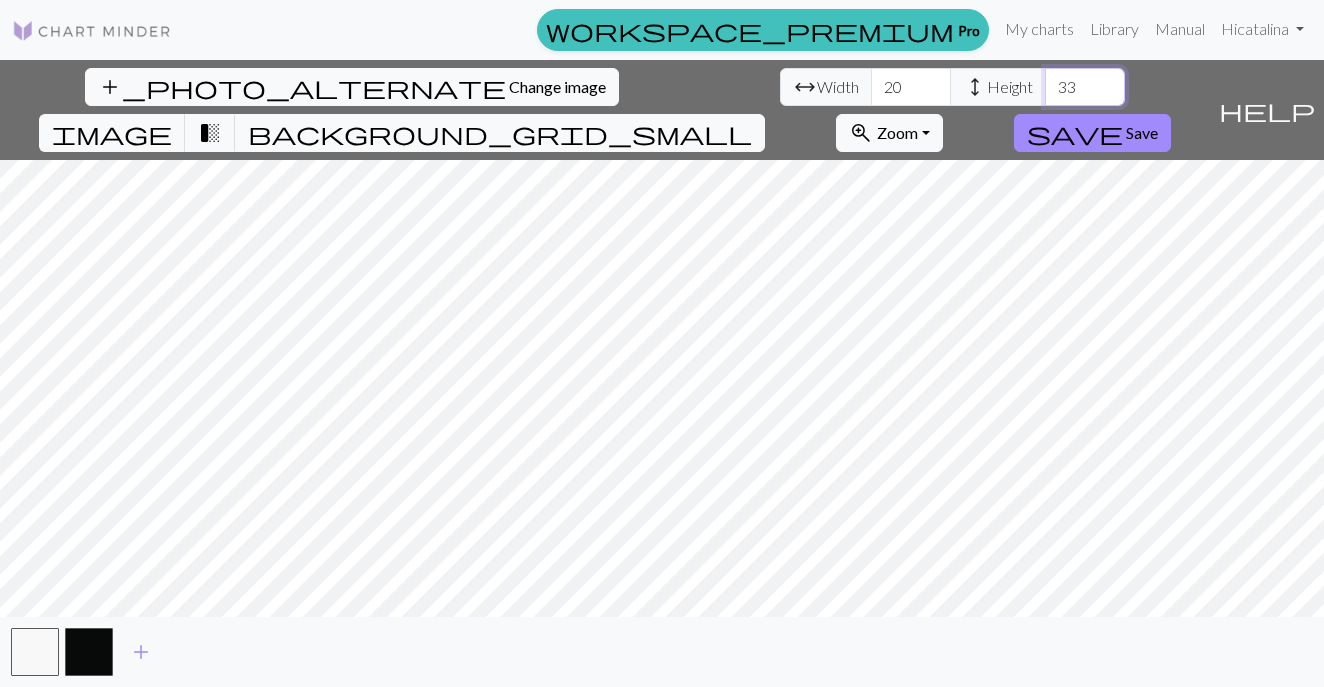 click on "33" at bounding box center (1085, 87) 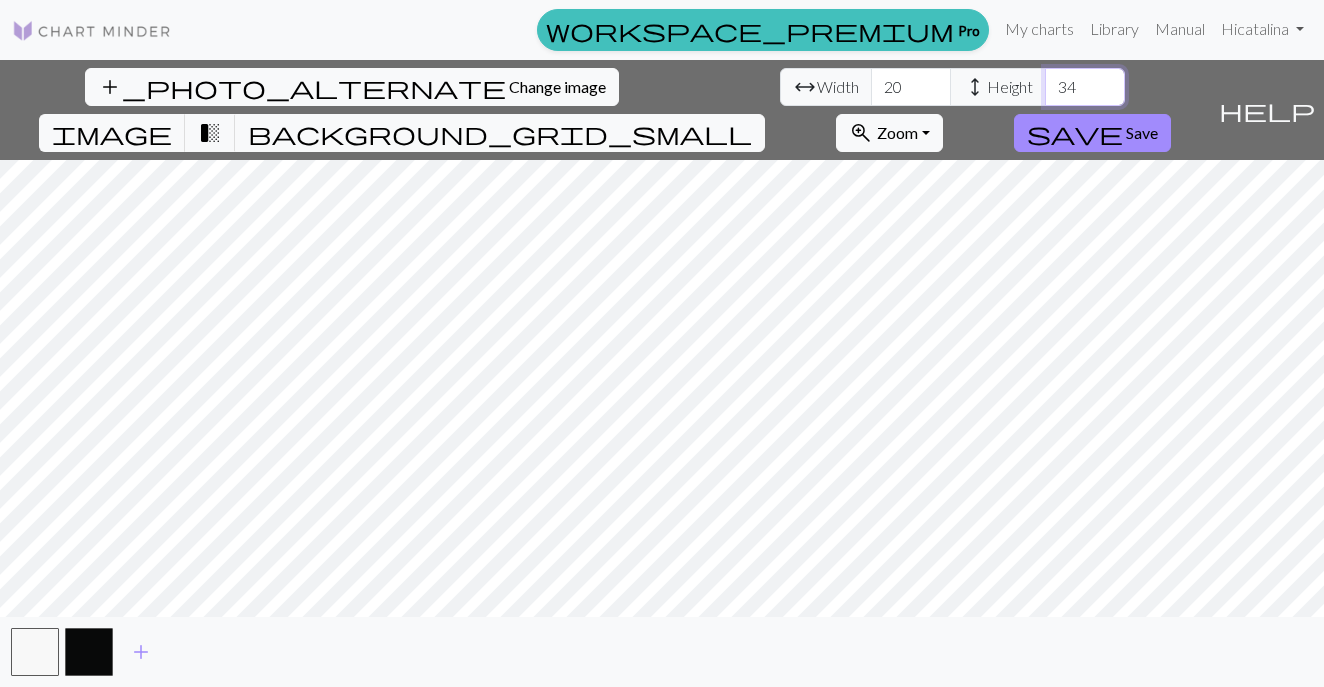 click on "34" at bounding box center [1085, 87] 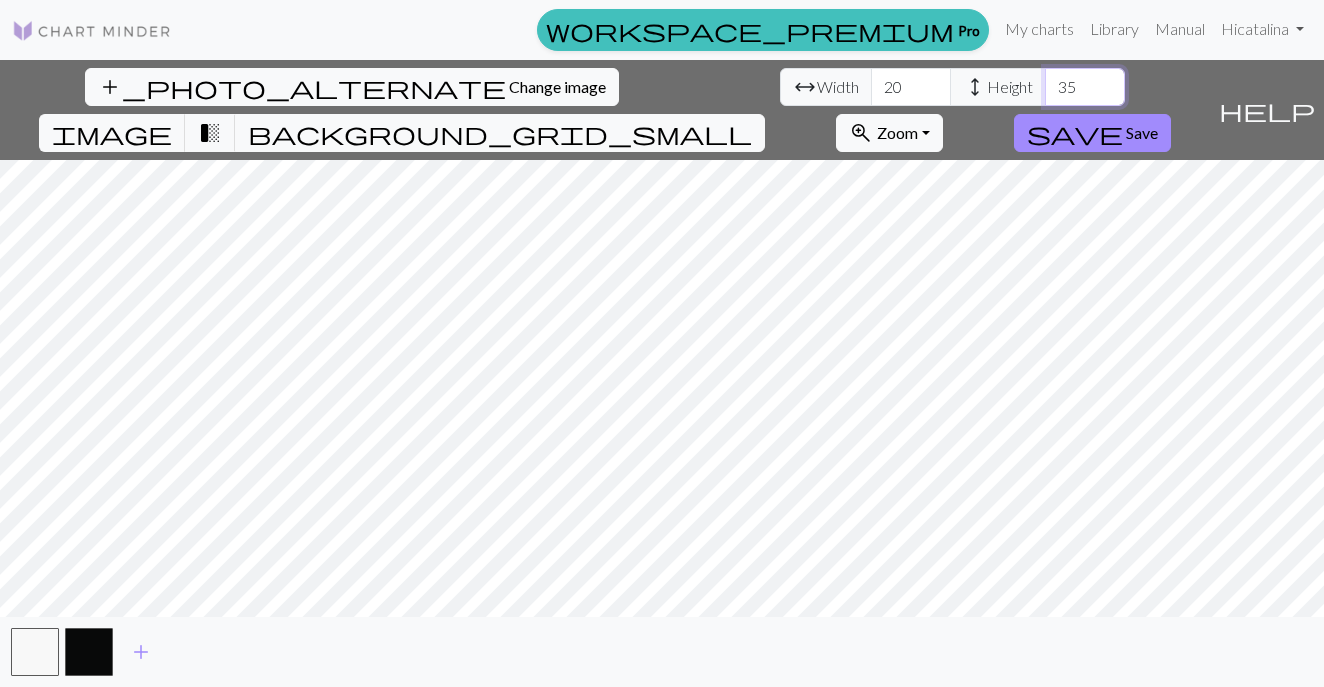 click on "35" at bounding box center (1085, 87) 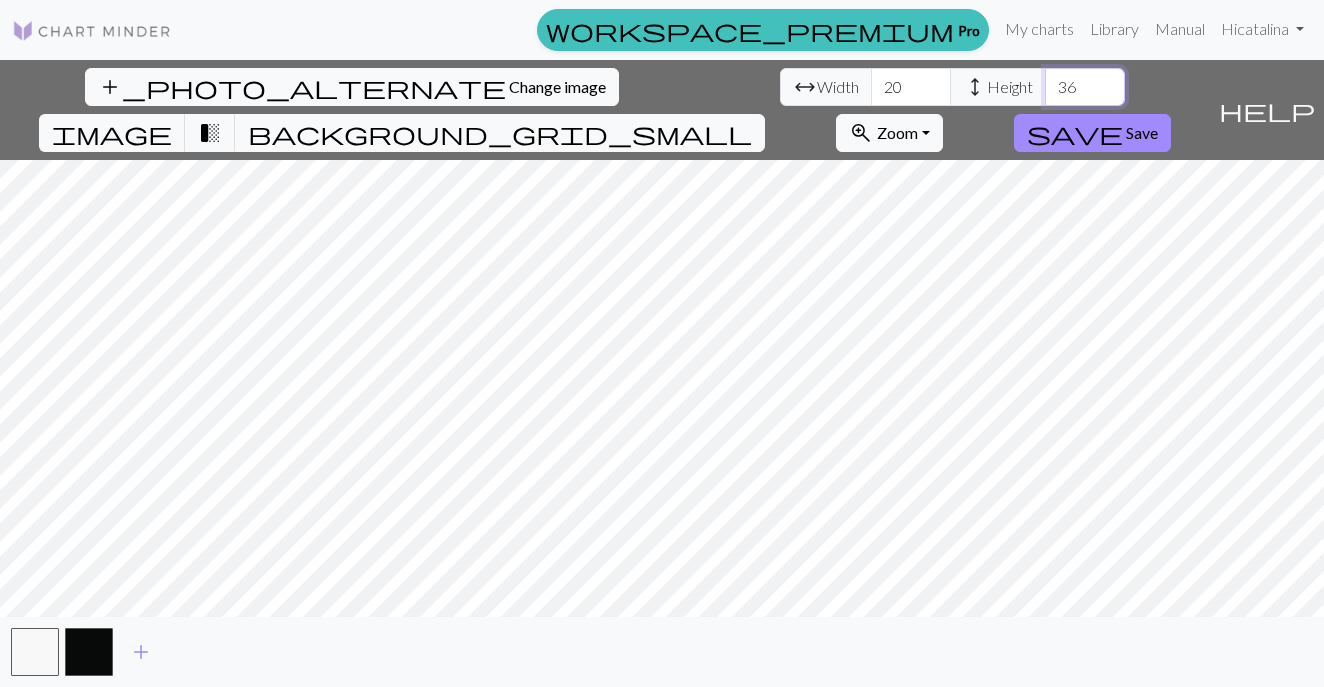 click on "36" at bounding box center (1085, 87) 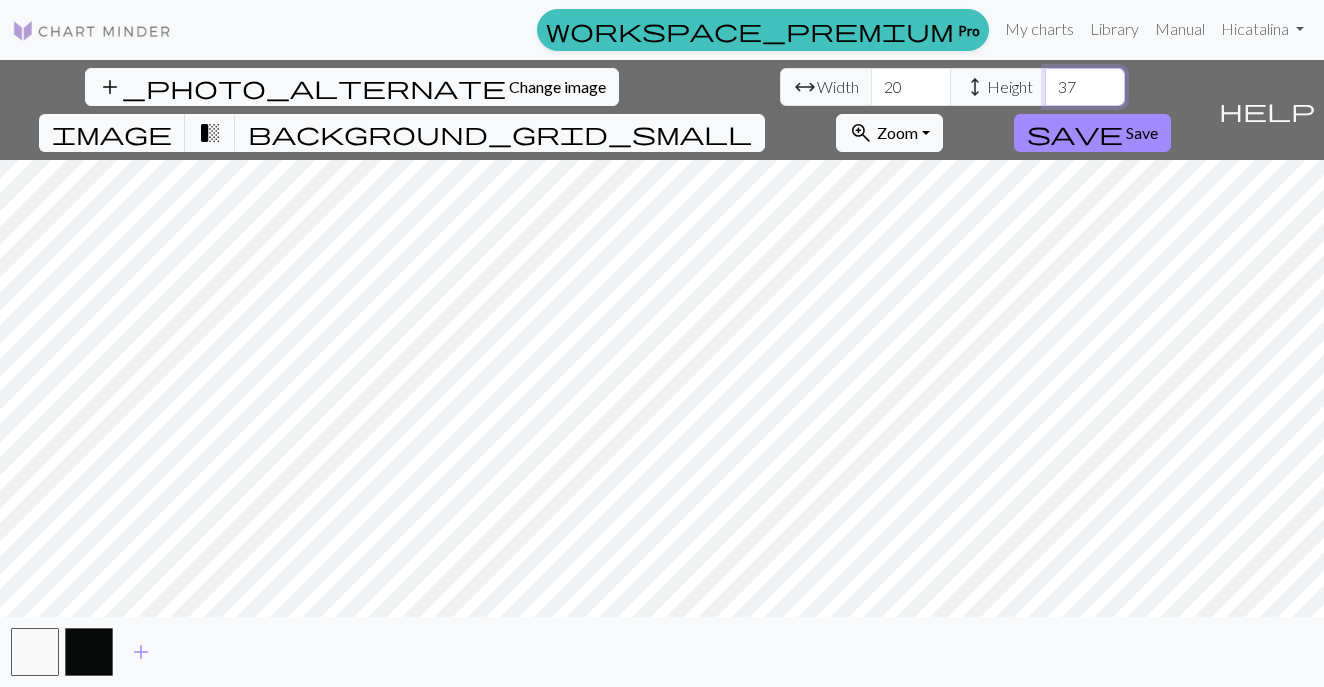 click on "37" at bounding box center [1085, 87] 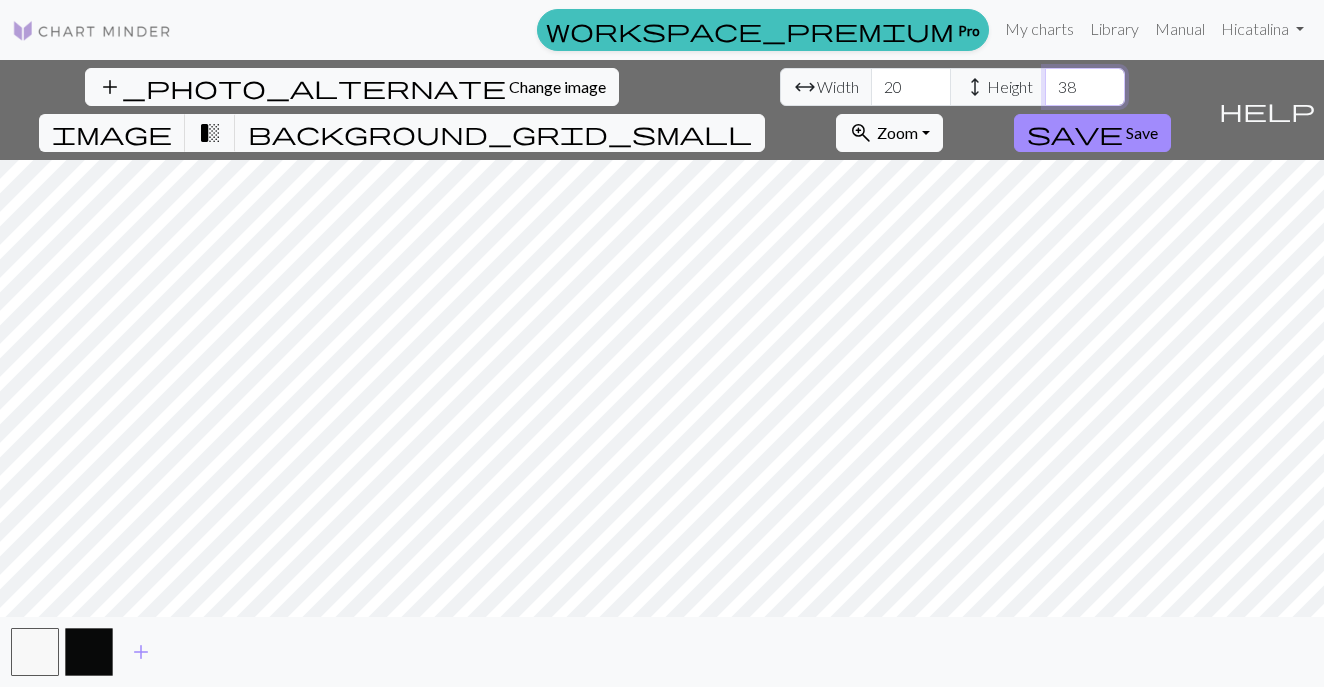 click on "38" at bounding box center [1085, 87] 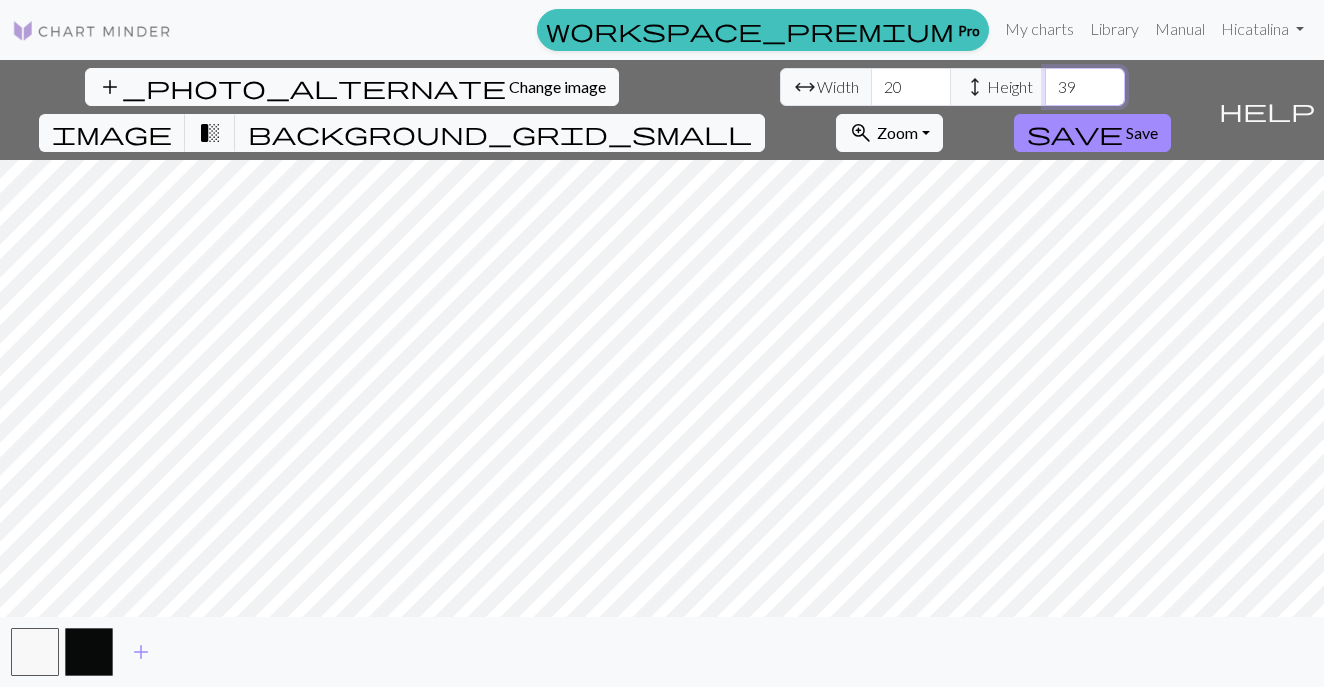 click on "39" at bounding box center [1085, 87] 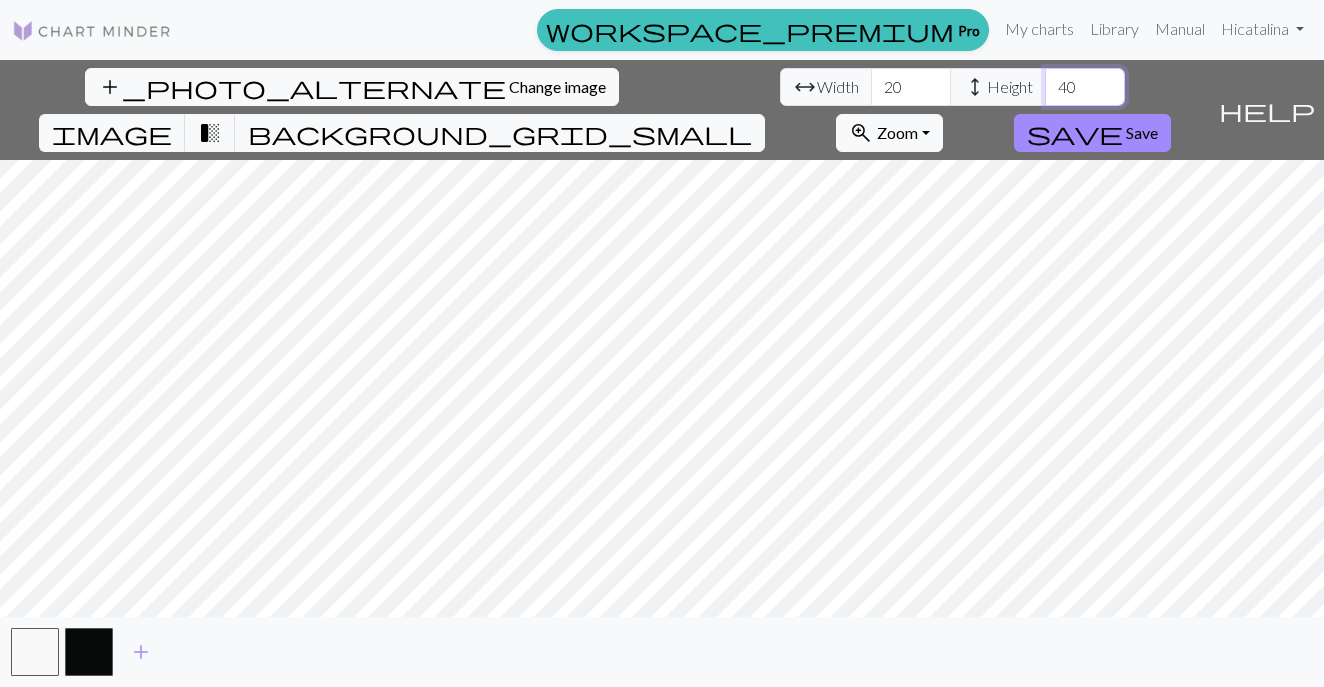 click on "40" at bounding box center (1085, 87) 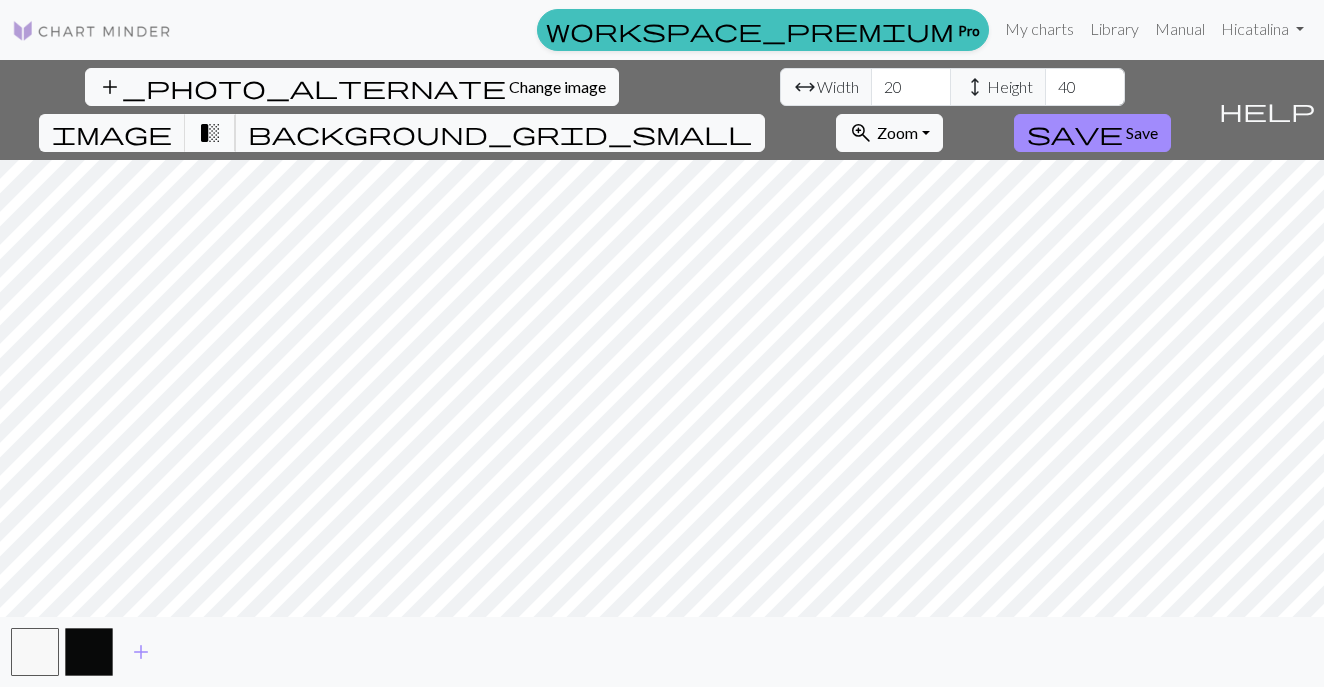 click on "transition_fade" at bounding box center [210, 133] 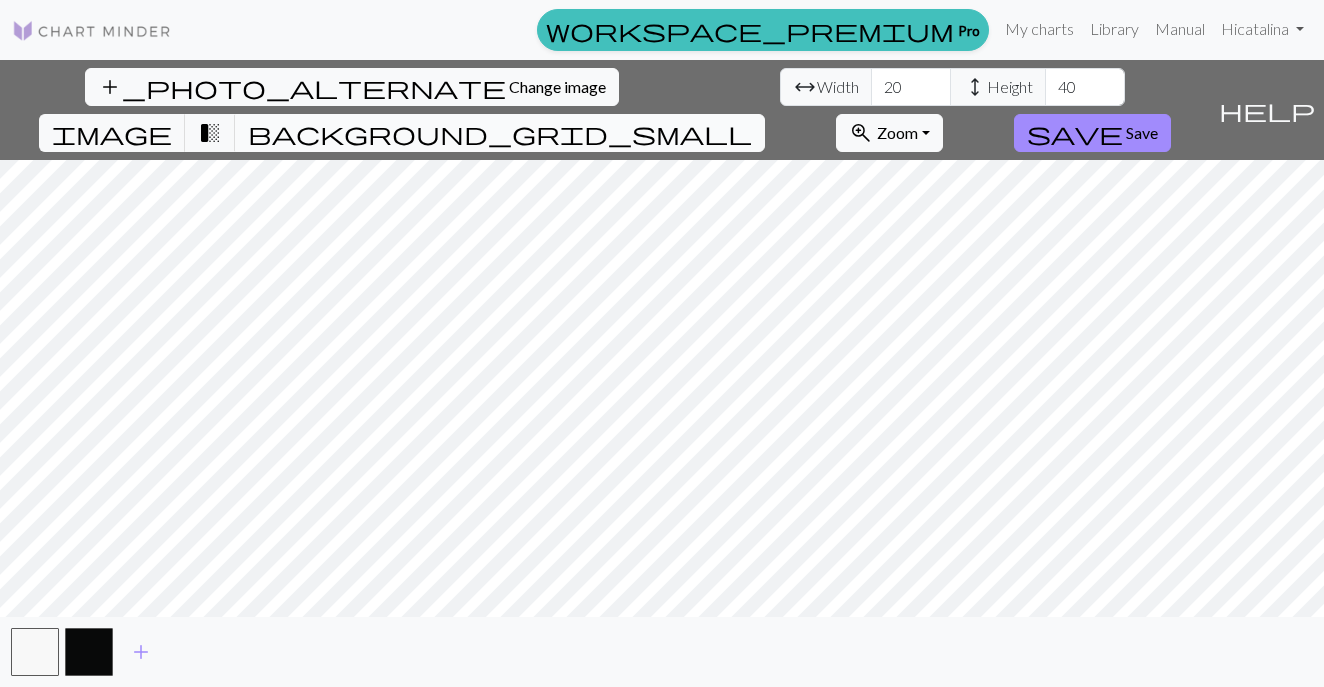 click on "background_grid_small" at bounding box center [500, 133] 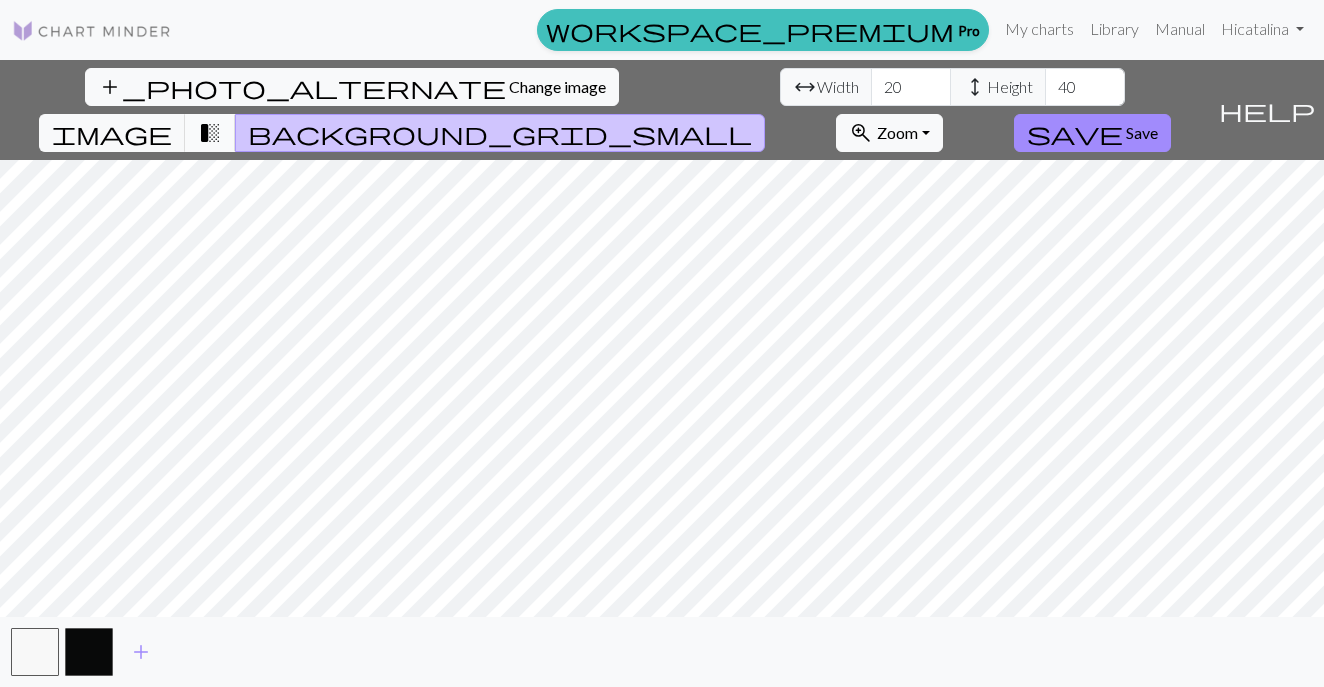 click on "transition_fade" at bounding box center (210, 133) 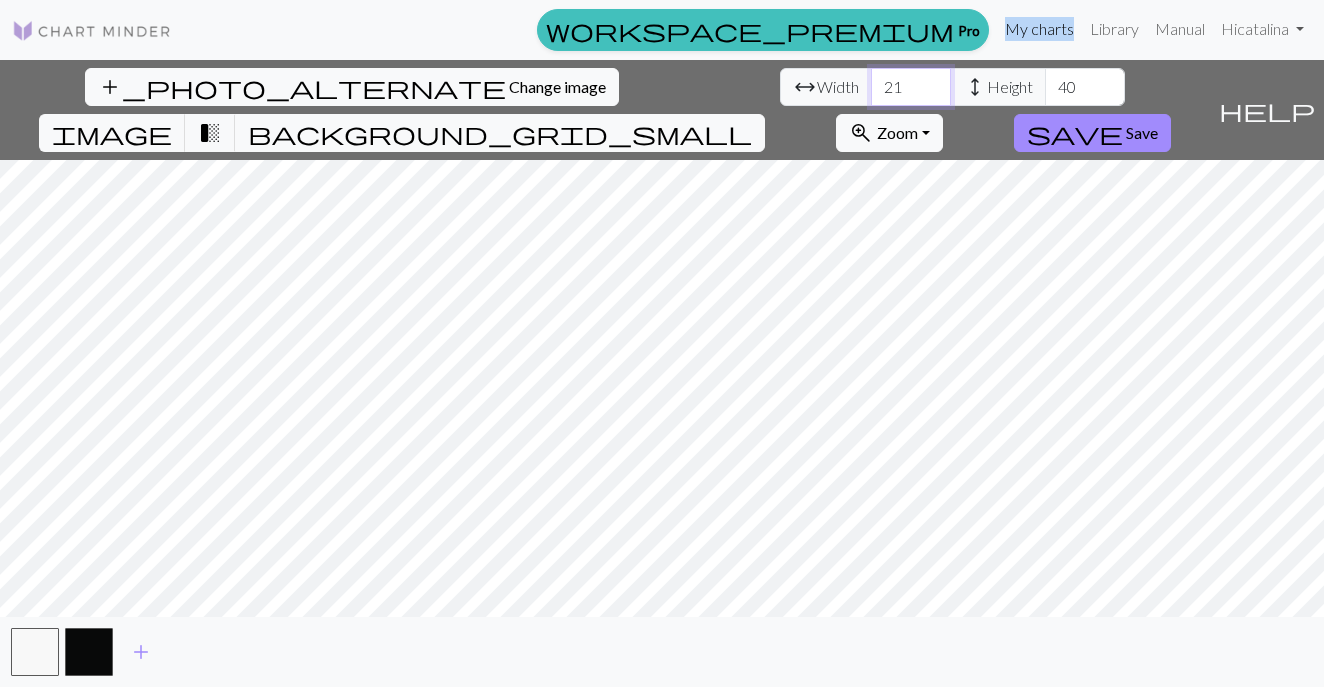 click on "21" at bounding box center (911, 87) 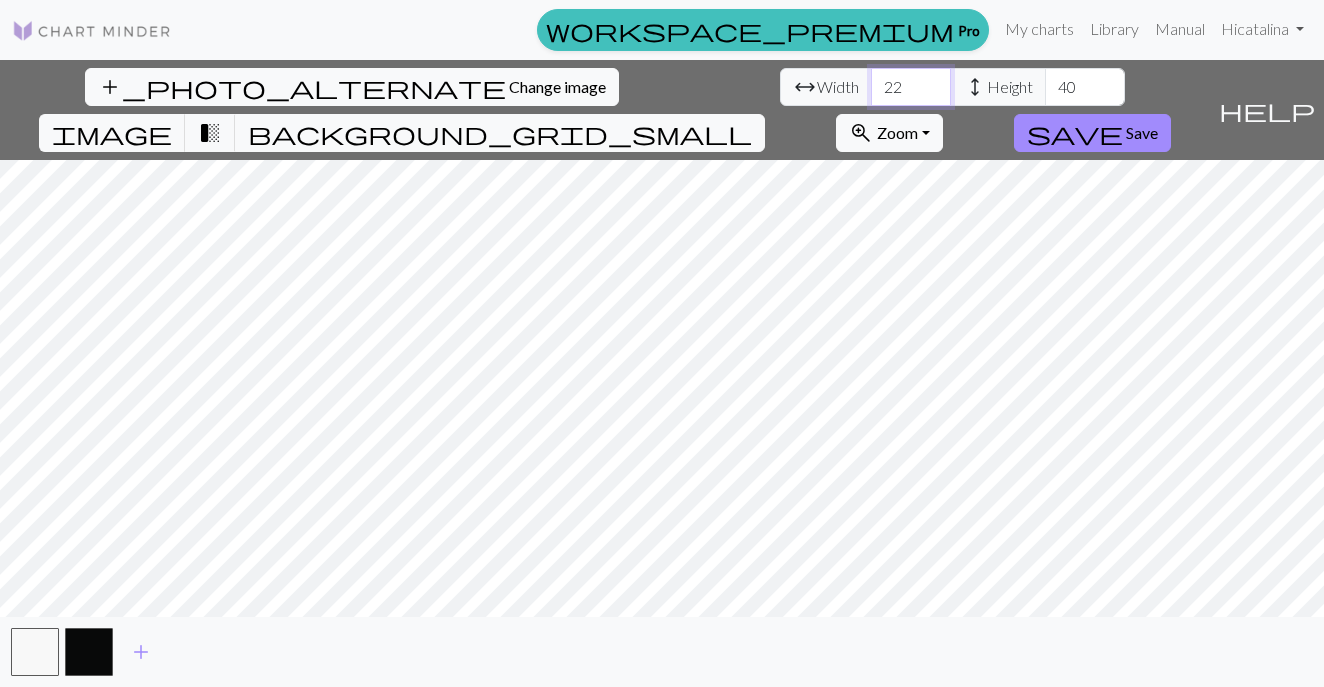 click on "22" at bounding box center [911, 87] 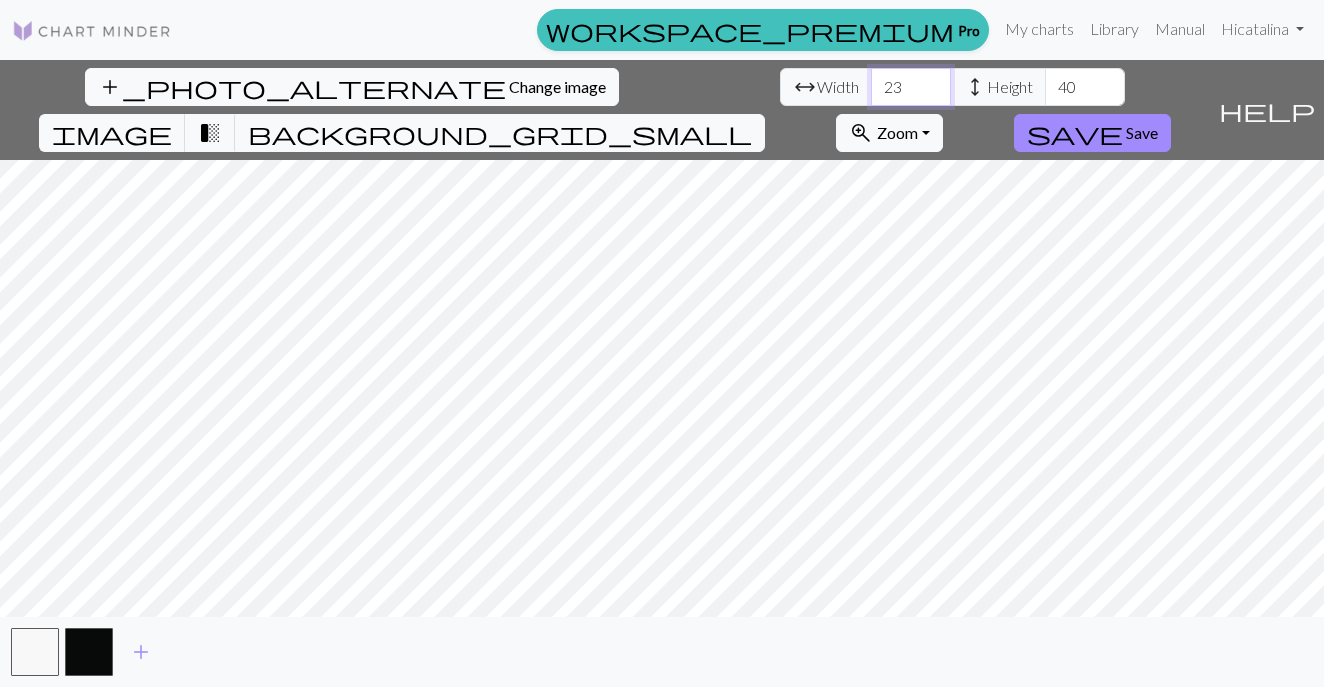 click on "23" at bounding box center (911, 87) 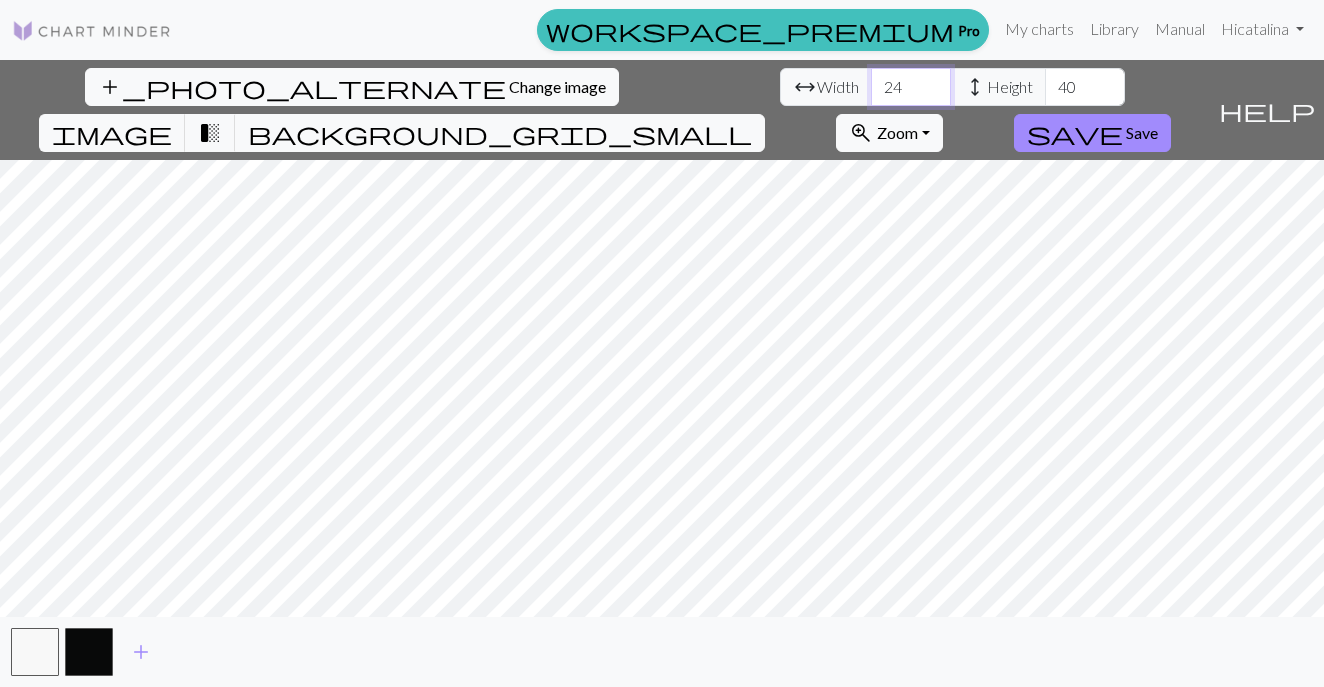 click on "24" at bounding box center (911, 87) 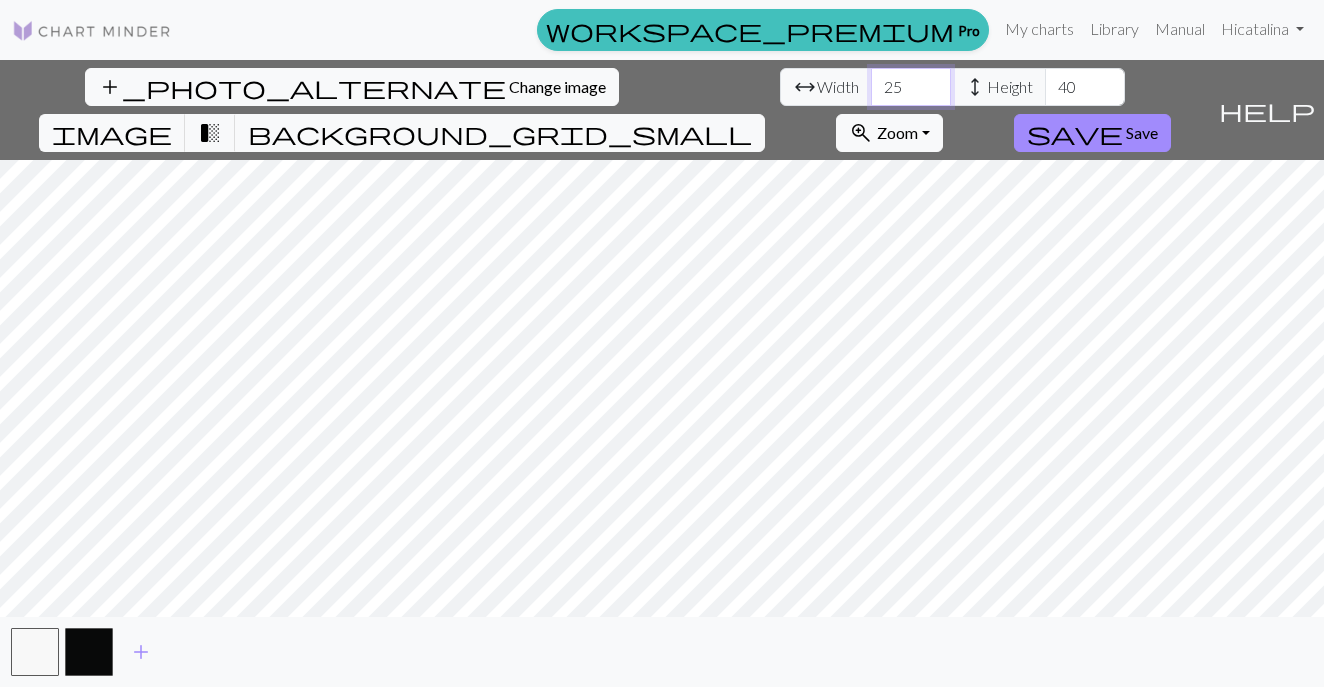 click on "25" at bounding box center (911, 87) 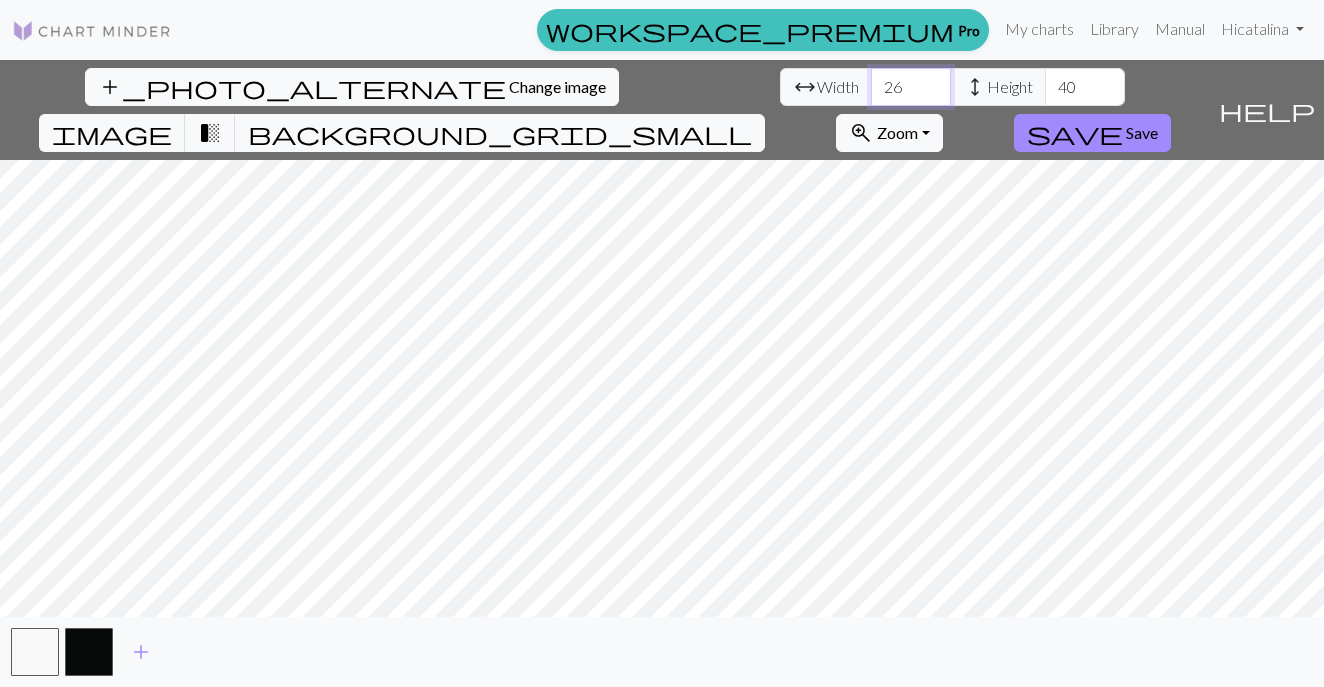 click on "26" at bounding box center (911, 87) 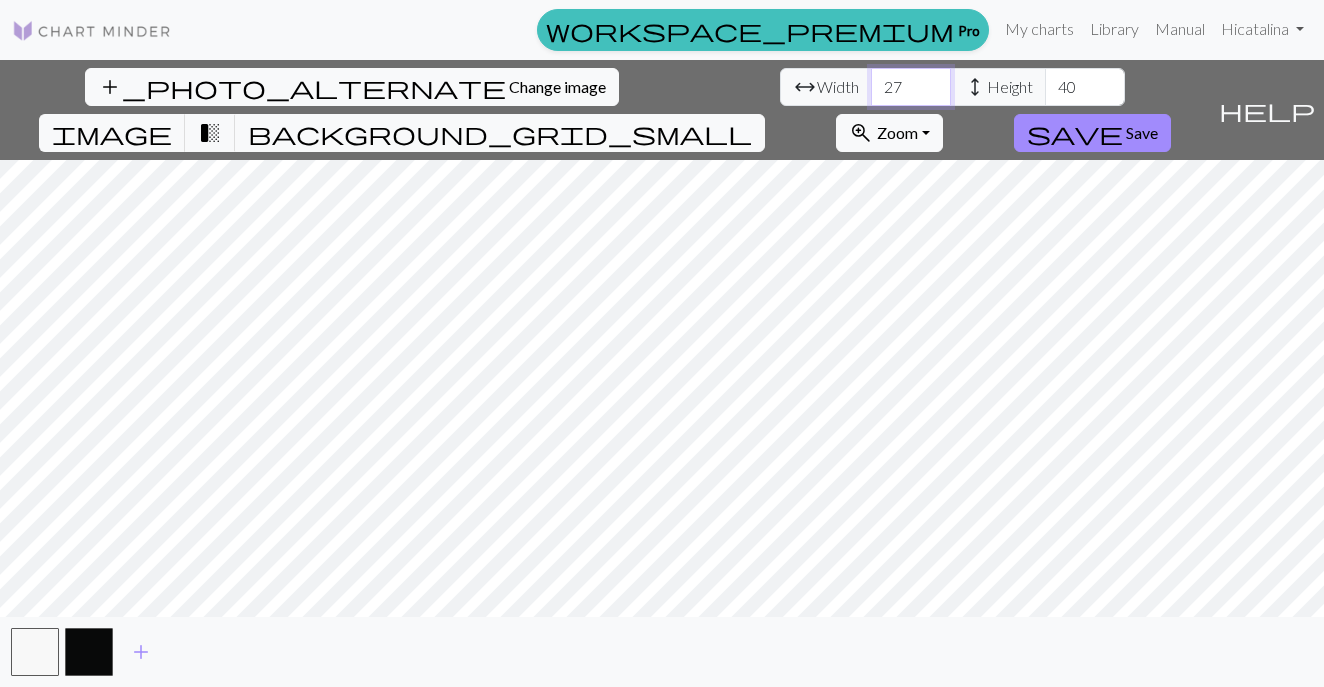 click on "27" at bounding box center (911, 87) 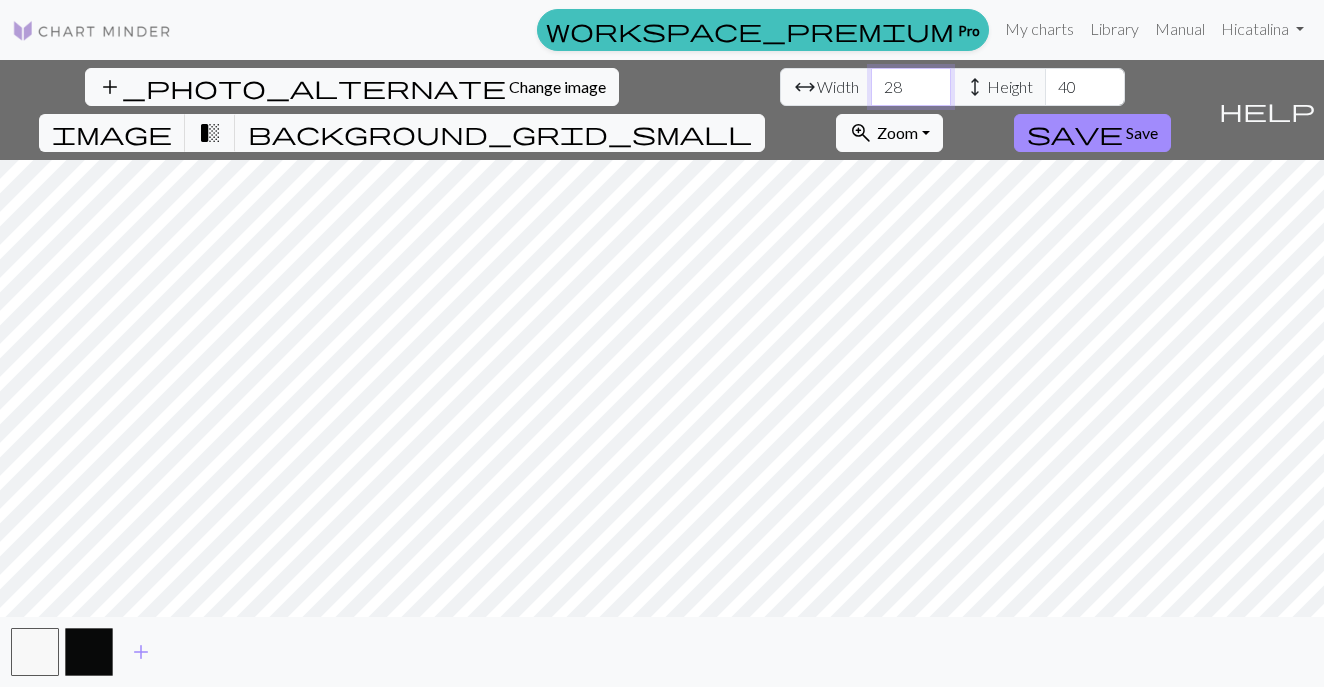 click on "28" at bounding box center [911, 87] 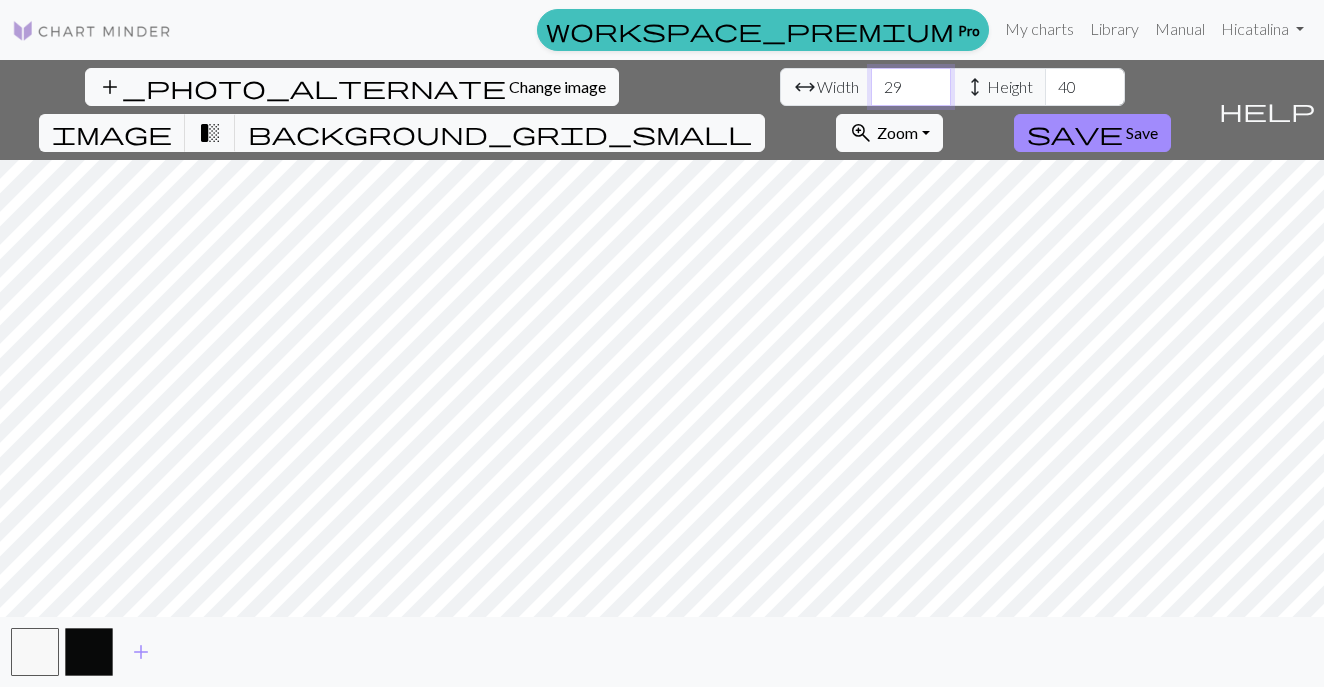 click on "29" at bounding box center (911, 87) 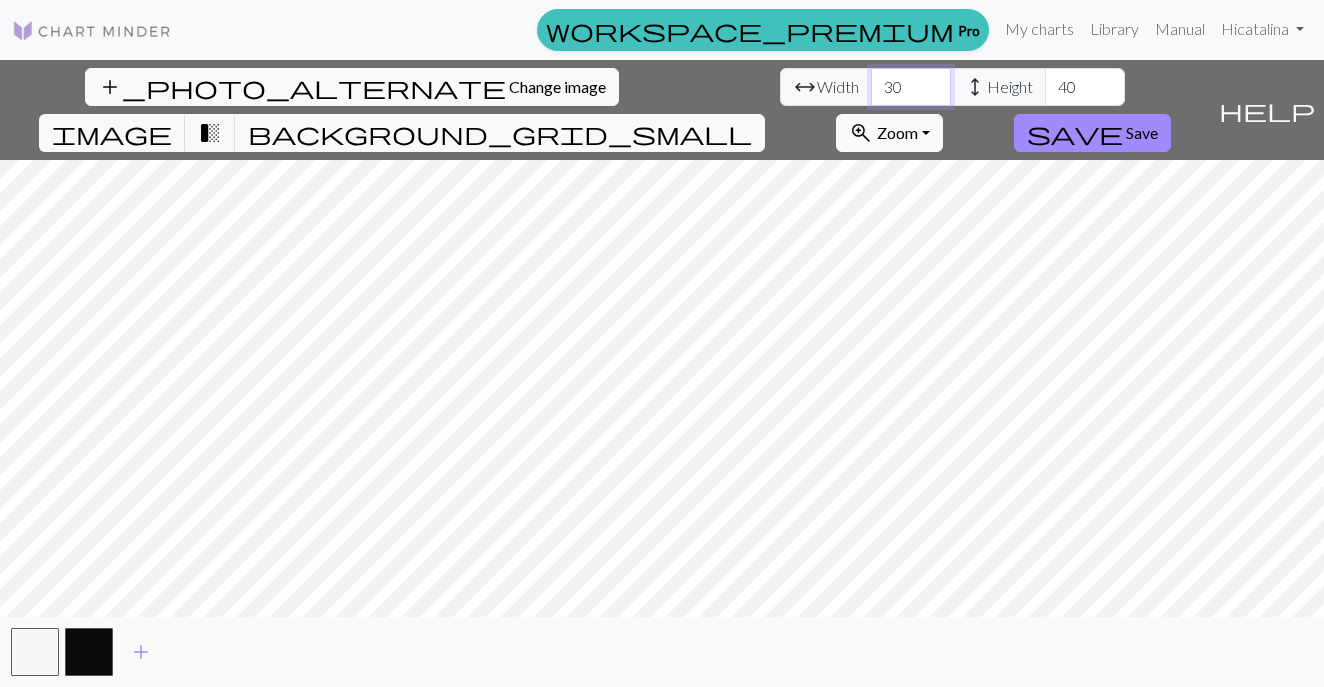 click on "30" at bounding box center (911, 87) 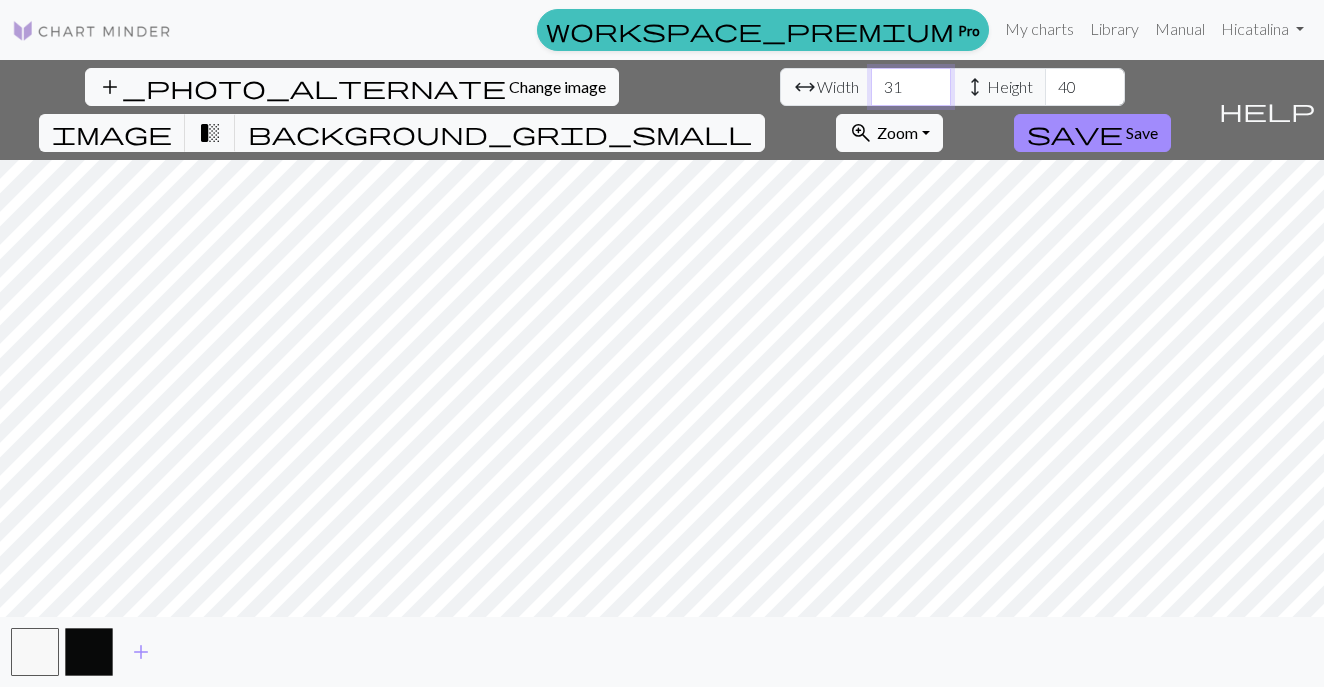 click on "31" at bounding box center [911, 87] 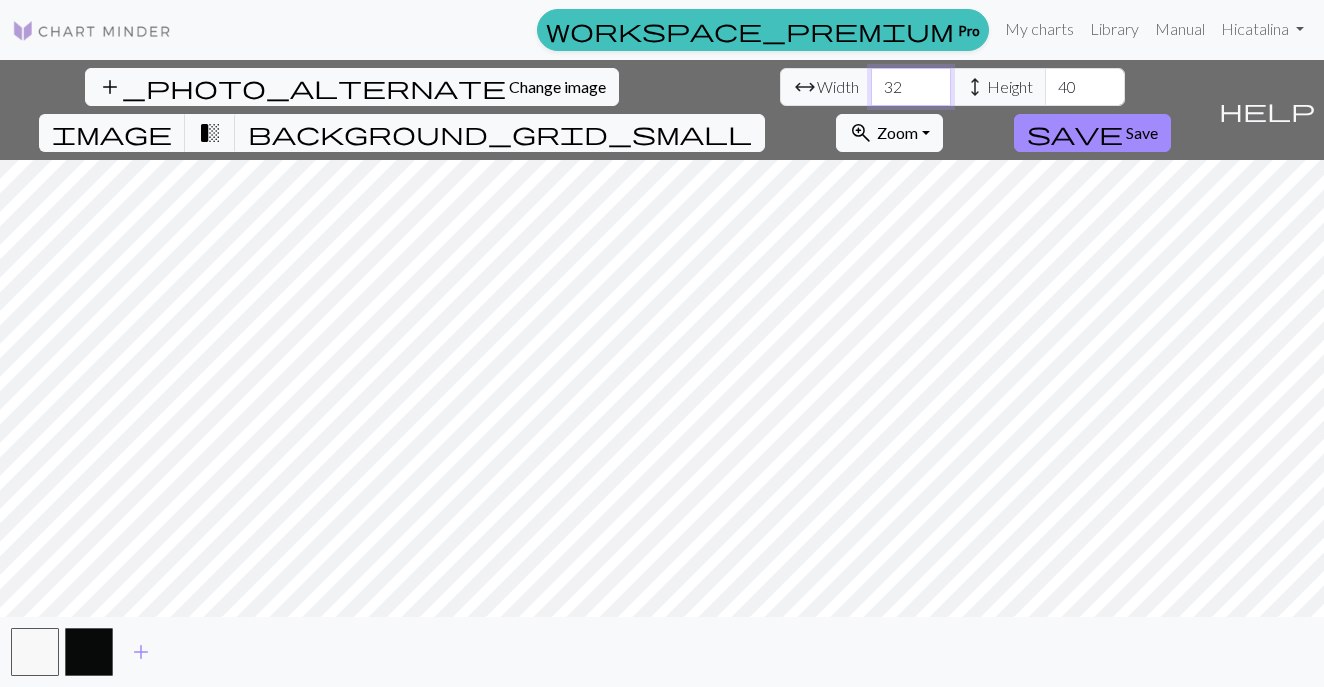 click on "32" at bounding box center [911, 87] 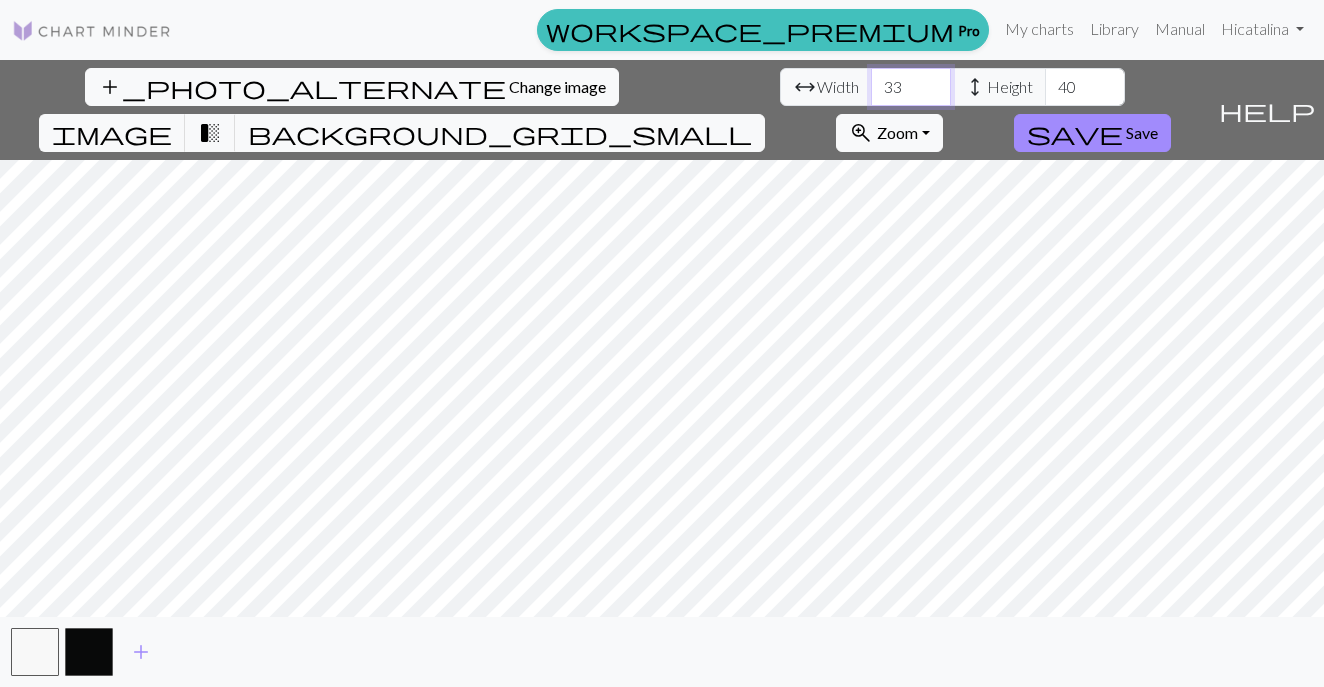 click on "33" at bounding box center (911, 87) 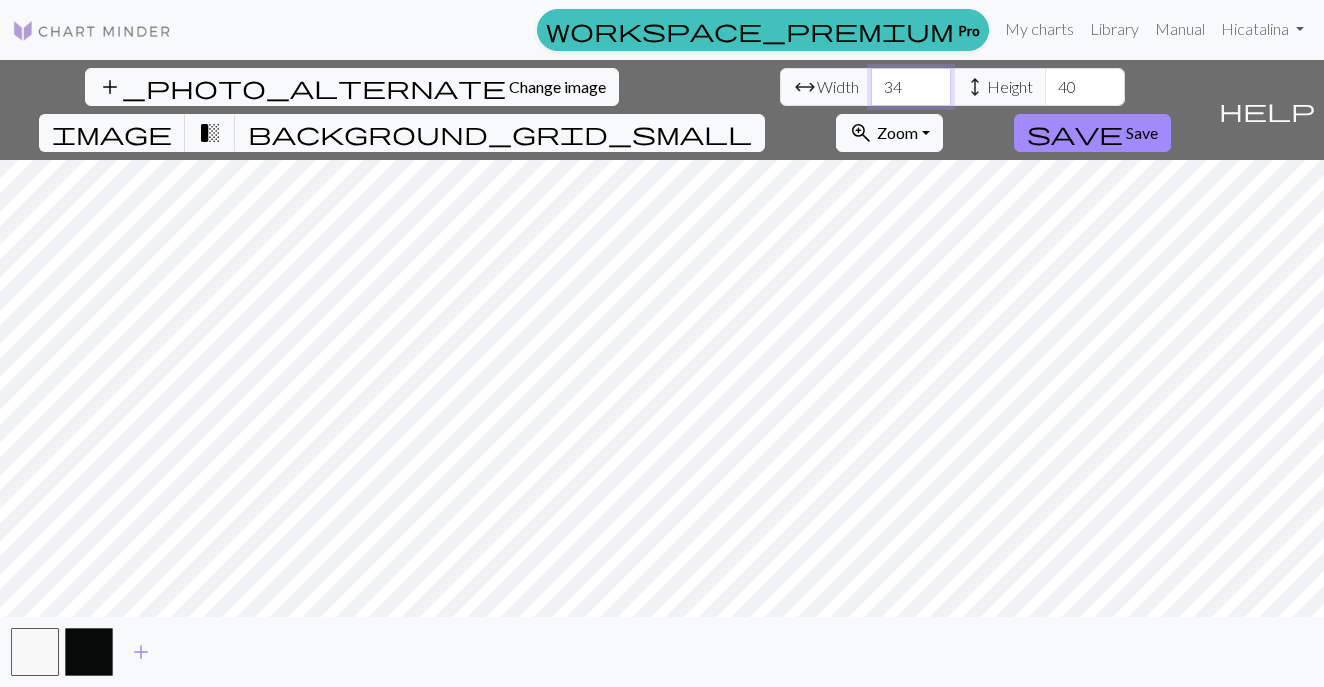 click on "34" at bounding box center [911, 87] 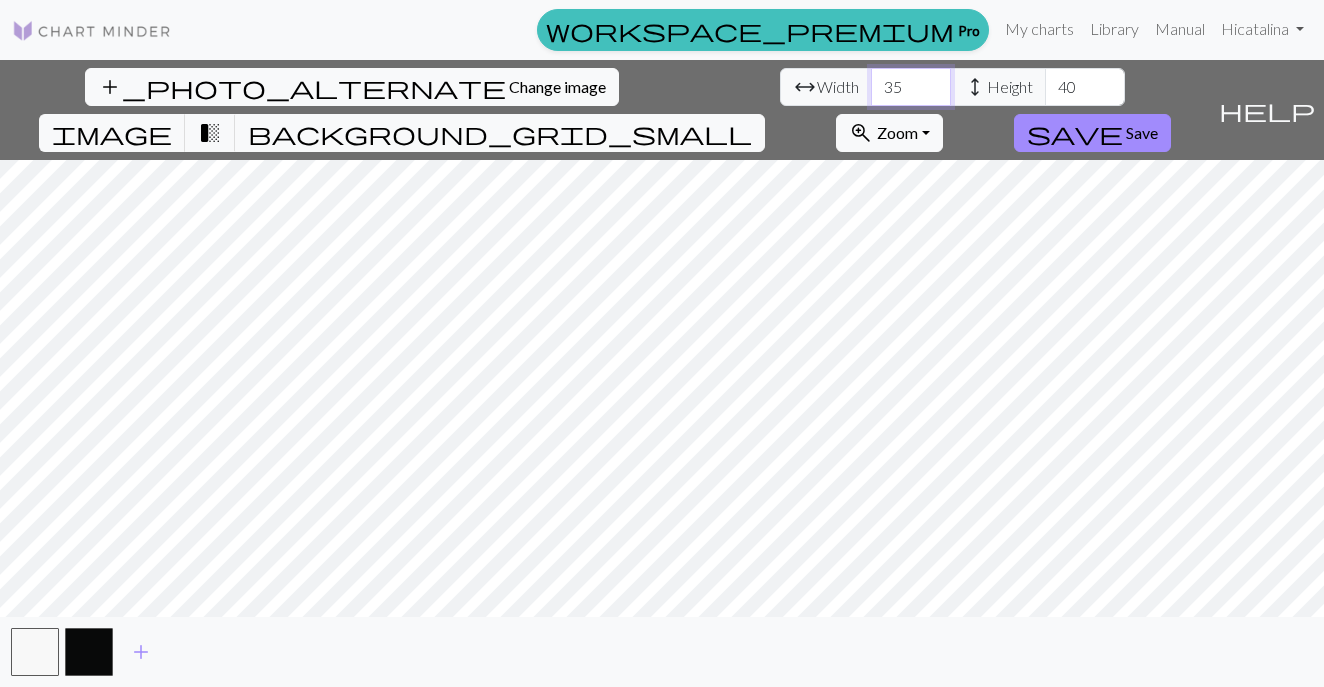 click on "35" at bounding box center [911, 87] 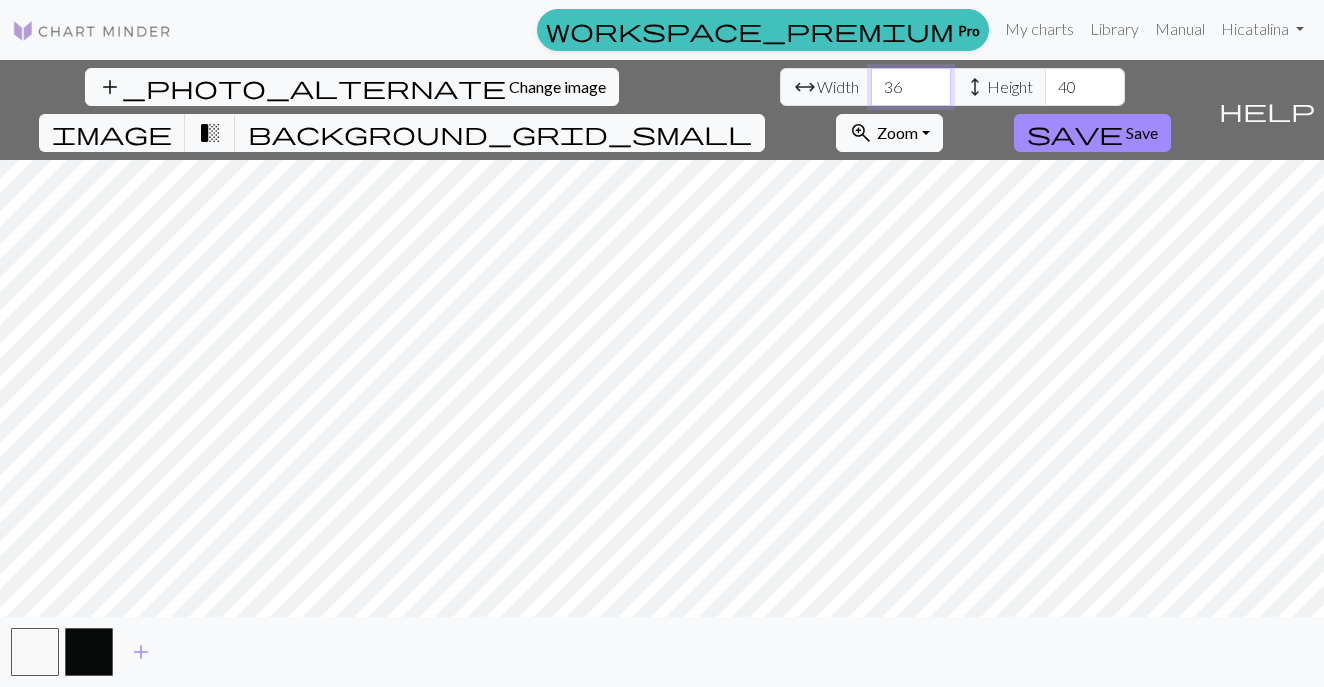click on "36" at bounding box center [911, 87] 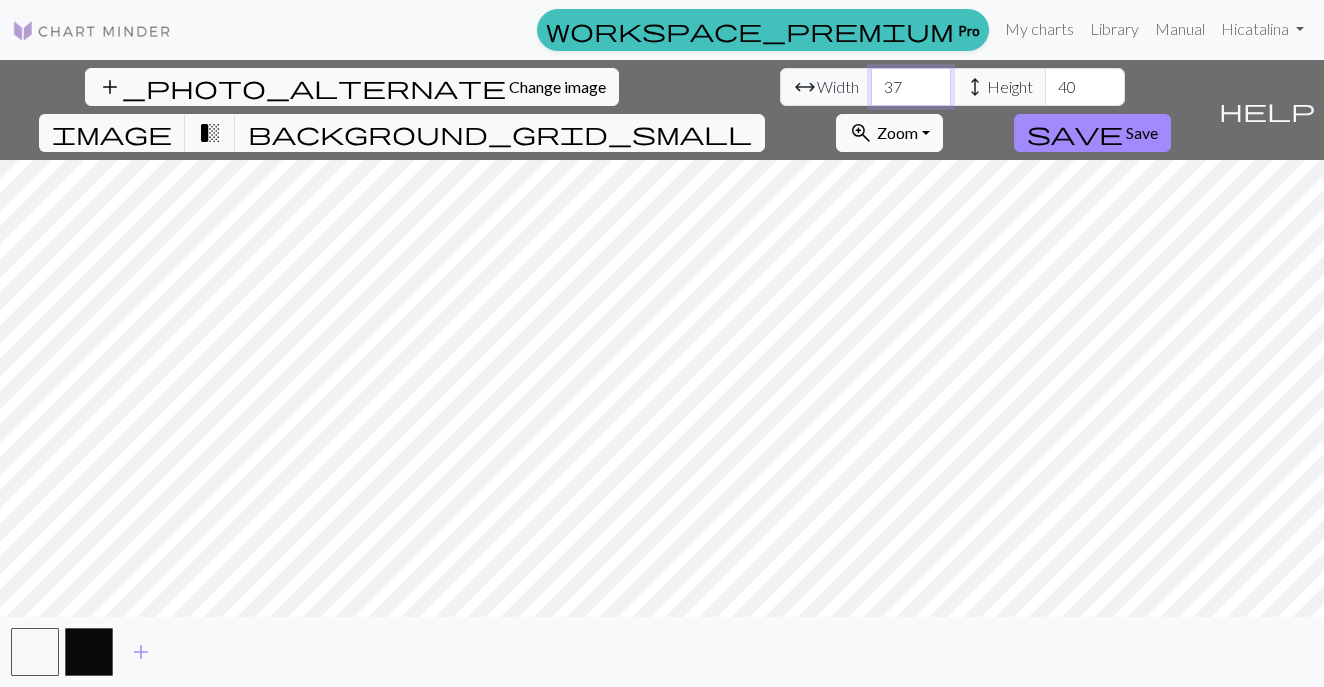 click on "37" at bounding box center [911, 87] 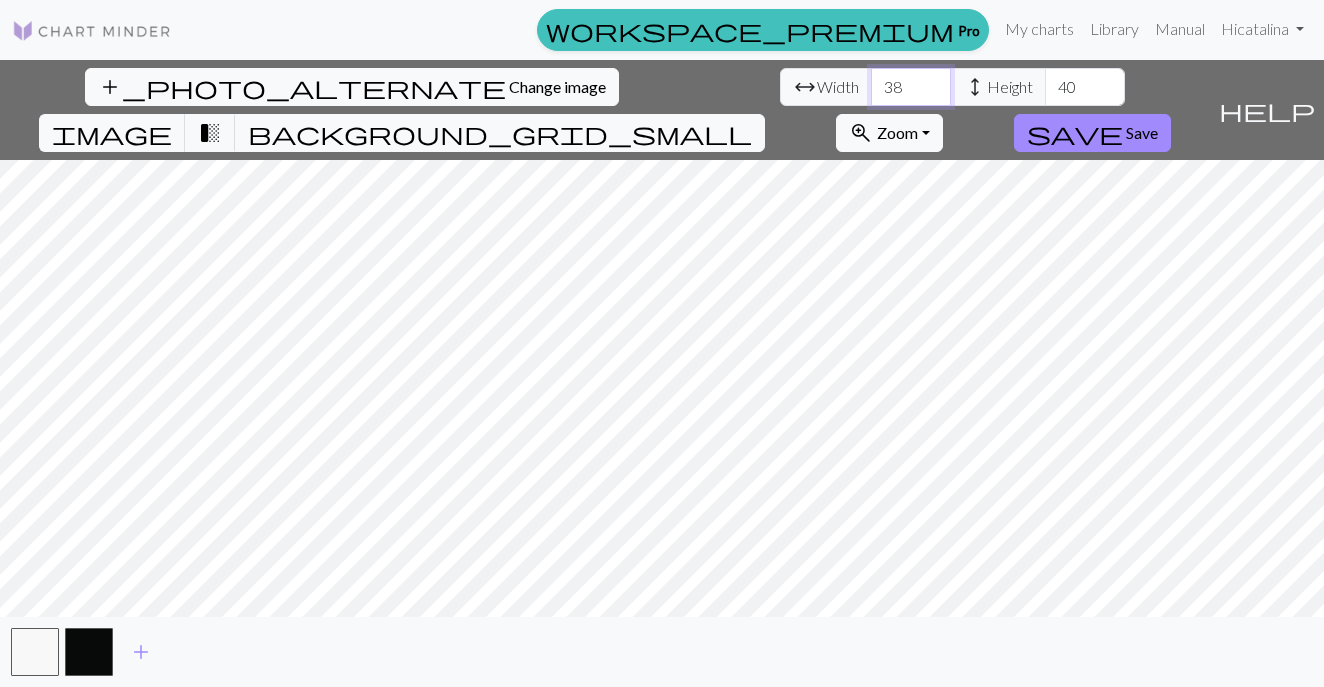 click on "38" at bounding box center (911, 87) 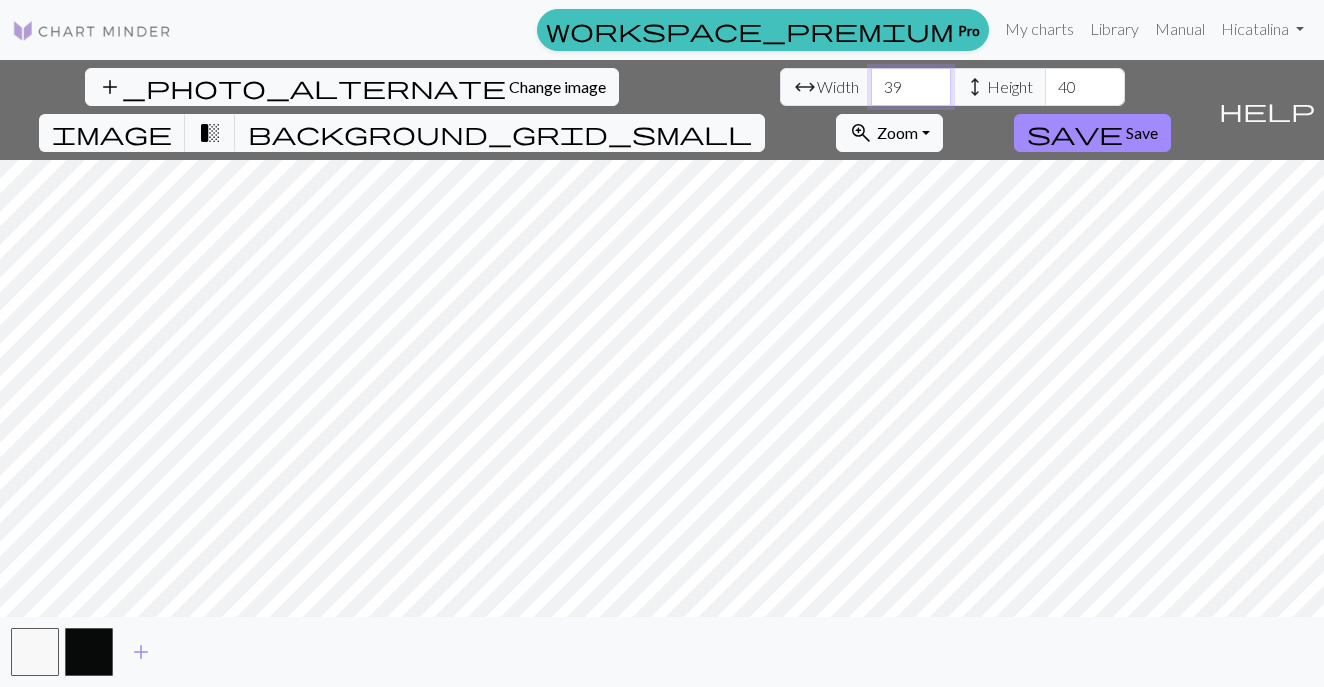 click on "39" at bounding box center [911, 87] 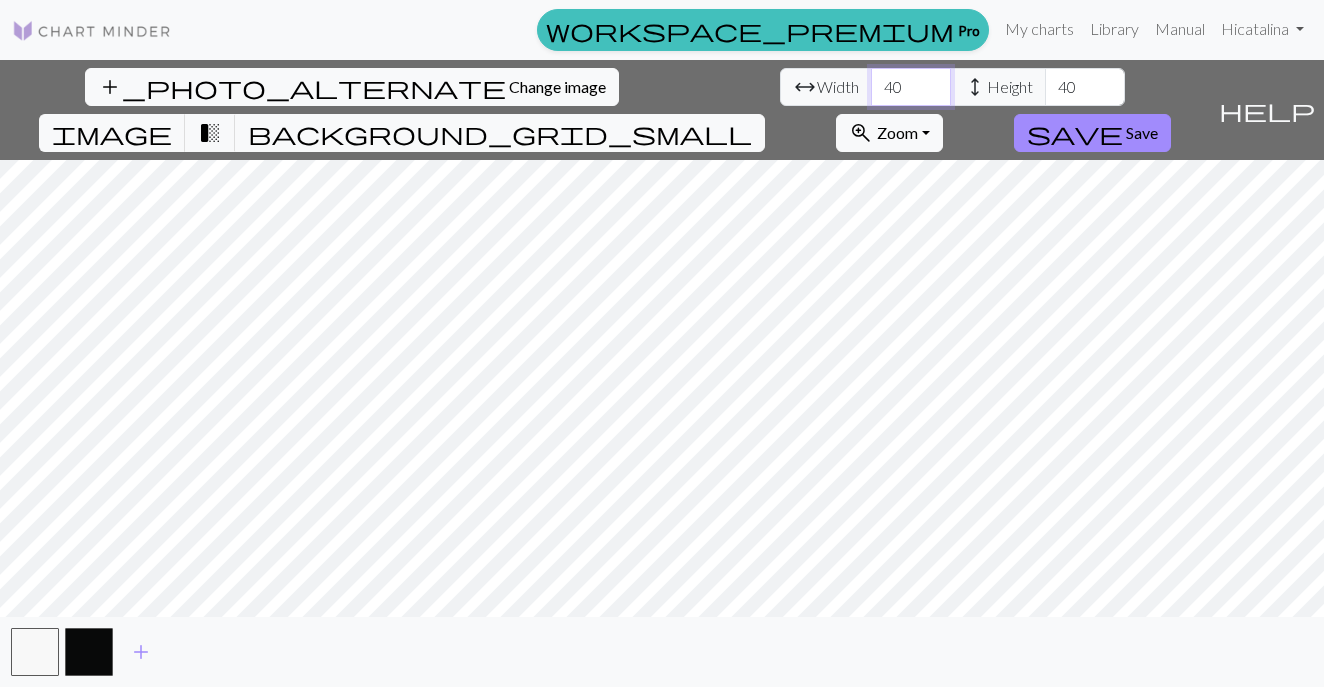 click on "40" at bounding box center (911, 87) 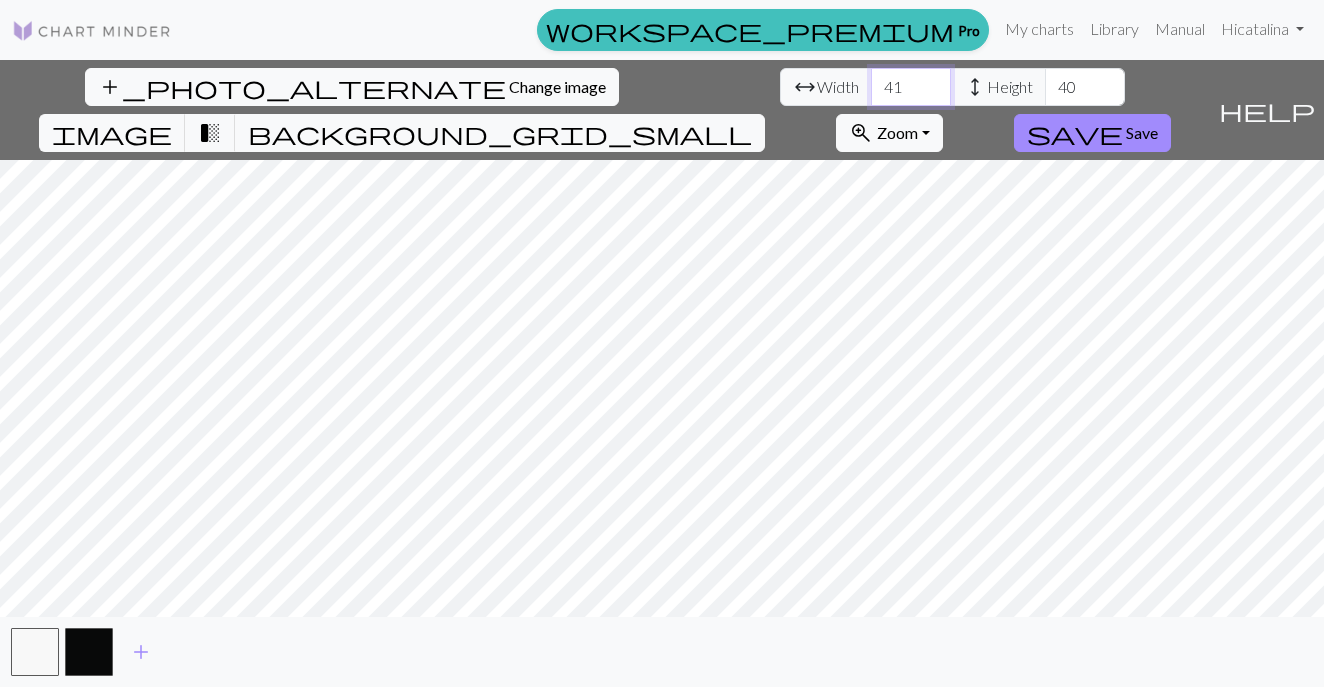 click on "41" at bounding box center [911, 87] 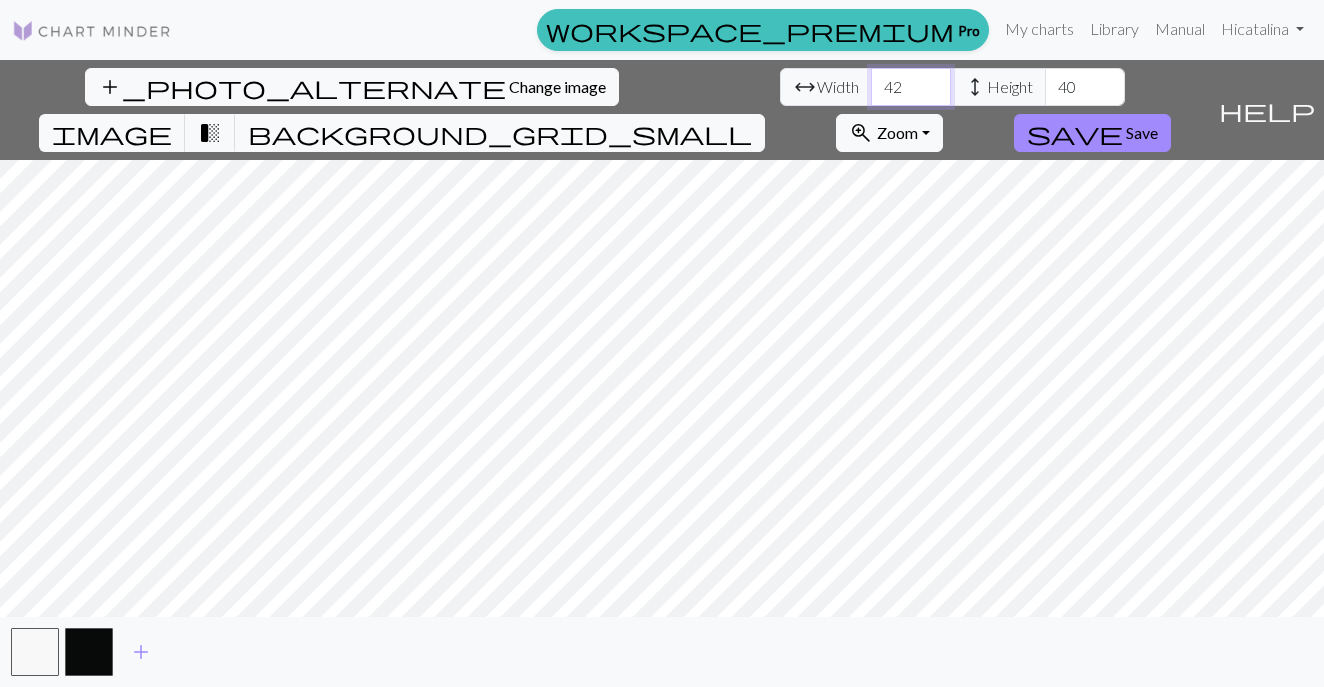 click on "42" at bounding box center [911, 87] 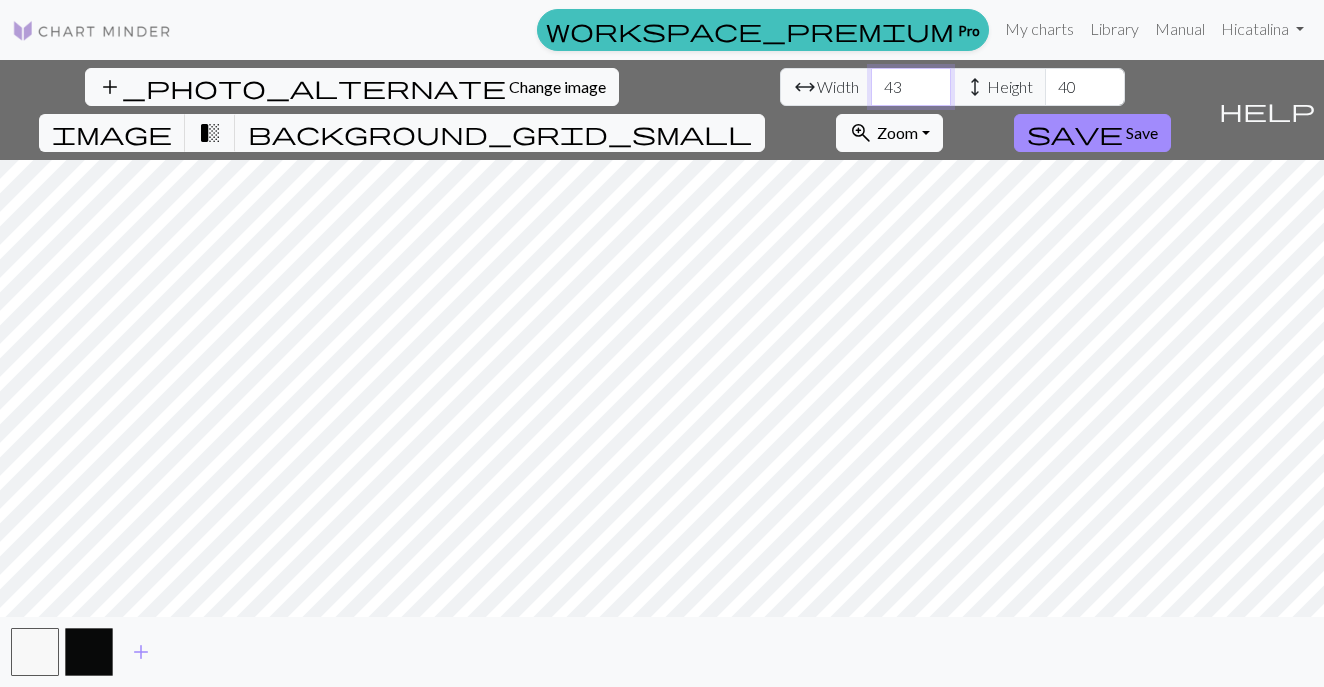click on "43" at bounding box center (911, 87) 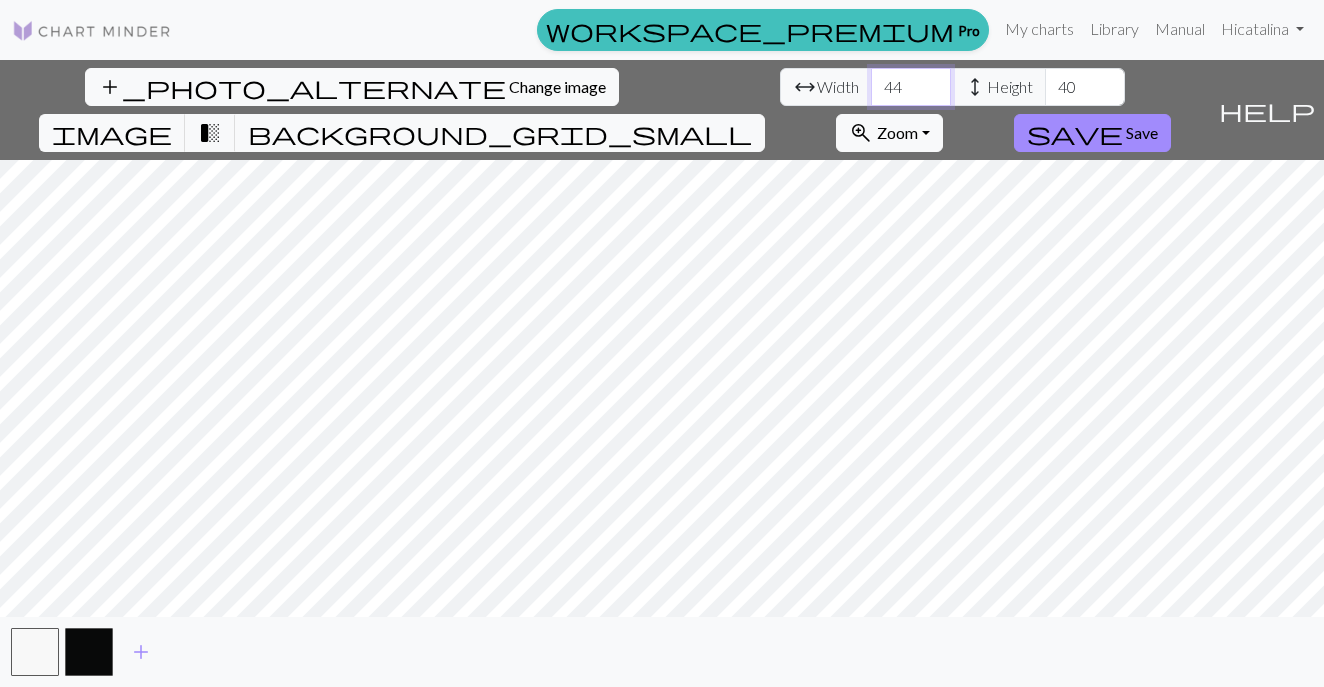 click on "44" at bounding box center [911, 87] 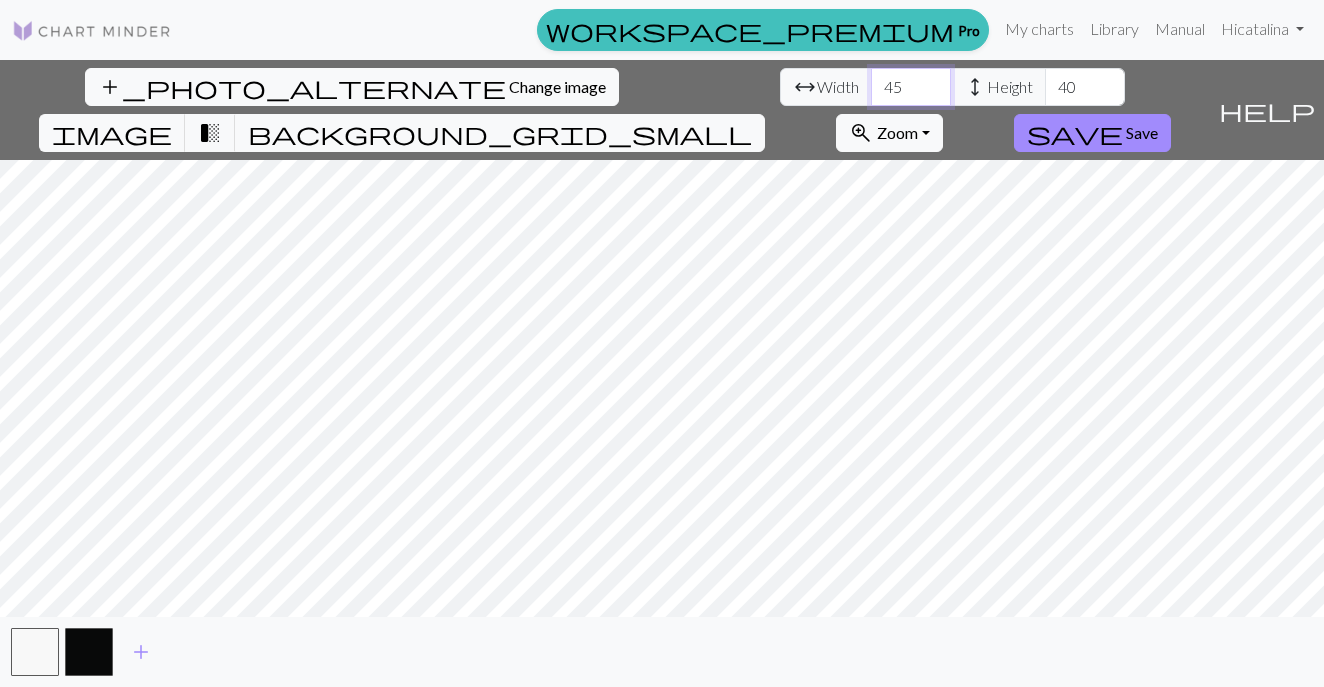 click on "45" at bounding box center [911, 87] 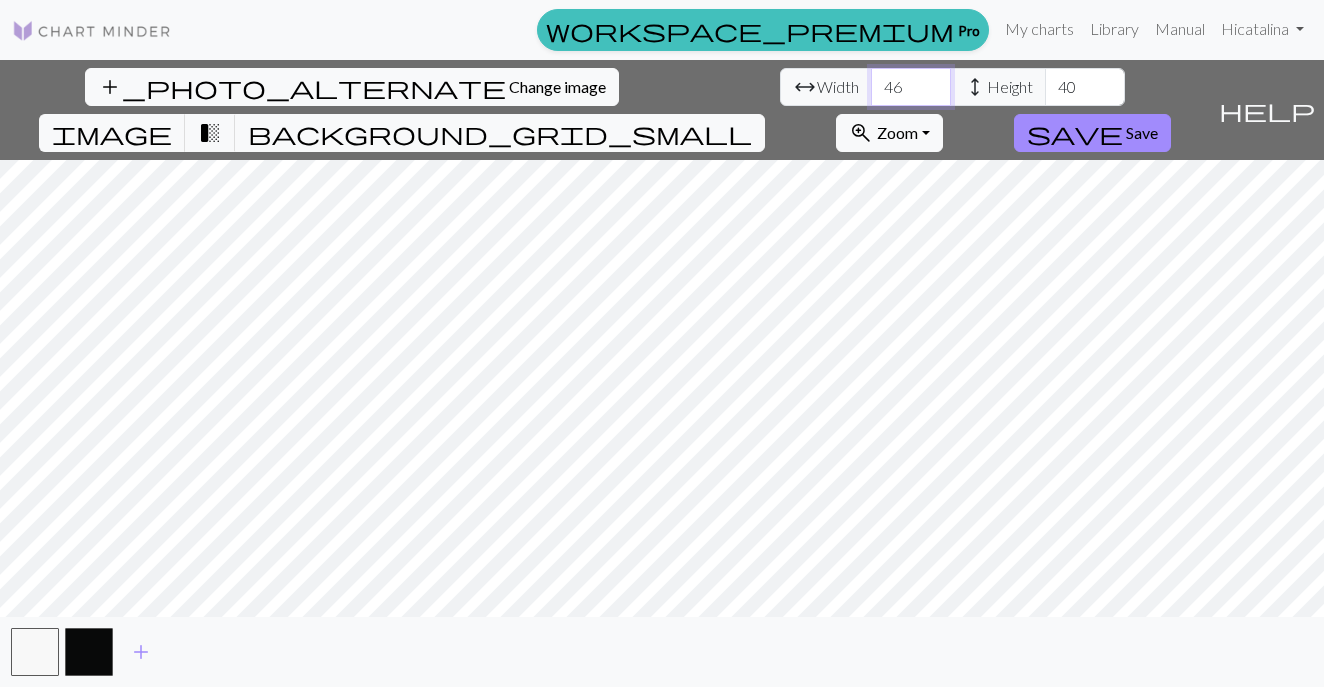 click on "46" at bounding box center [911, 87] 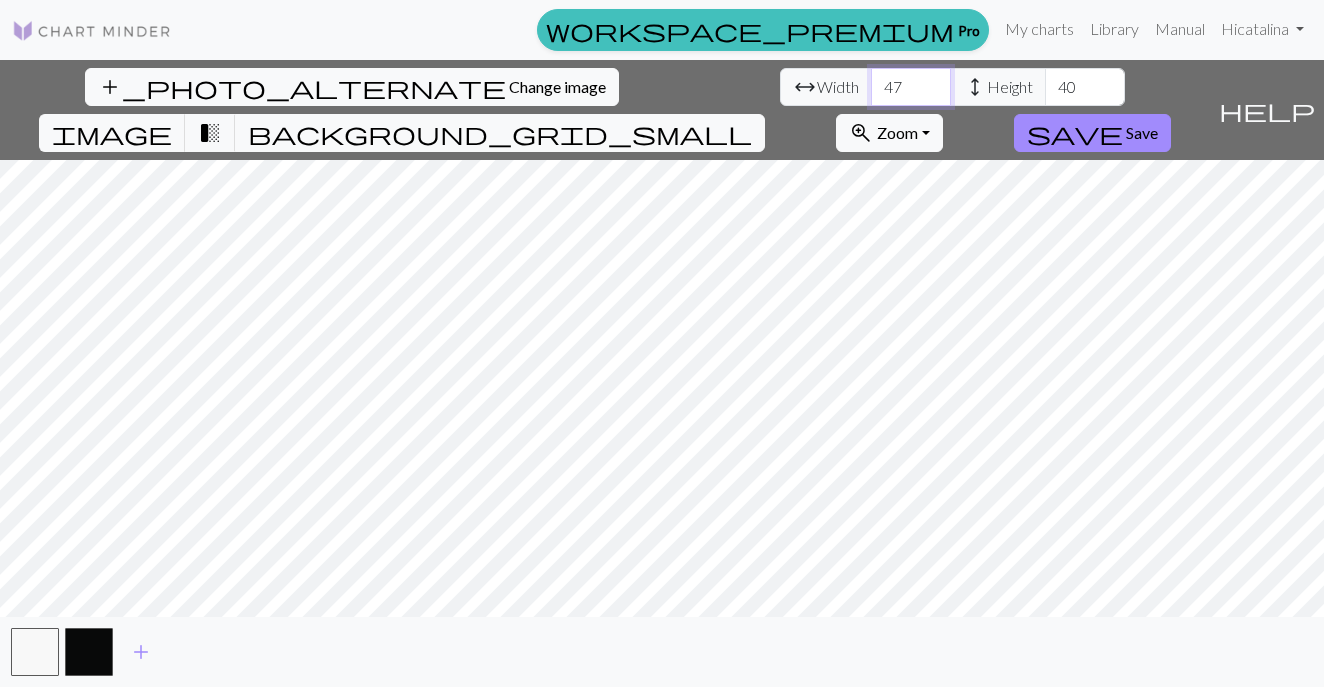 click on "47" at bounding box center (911, 87) 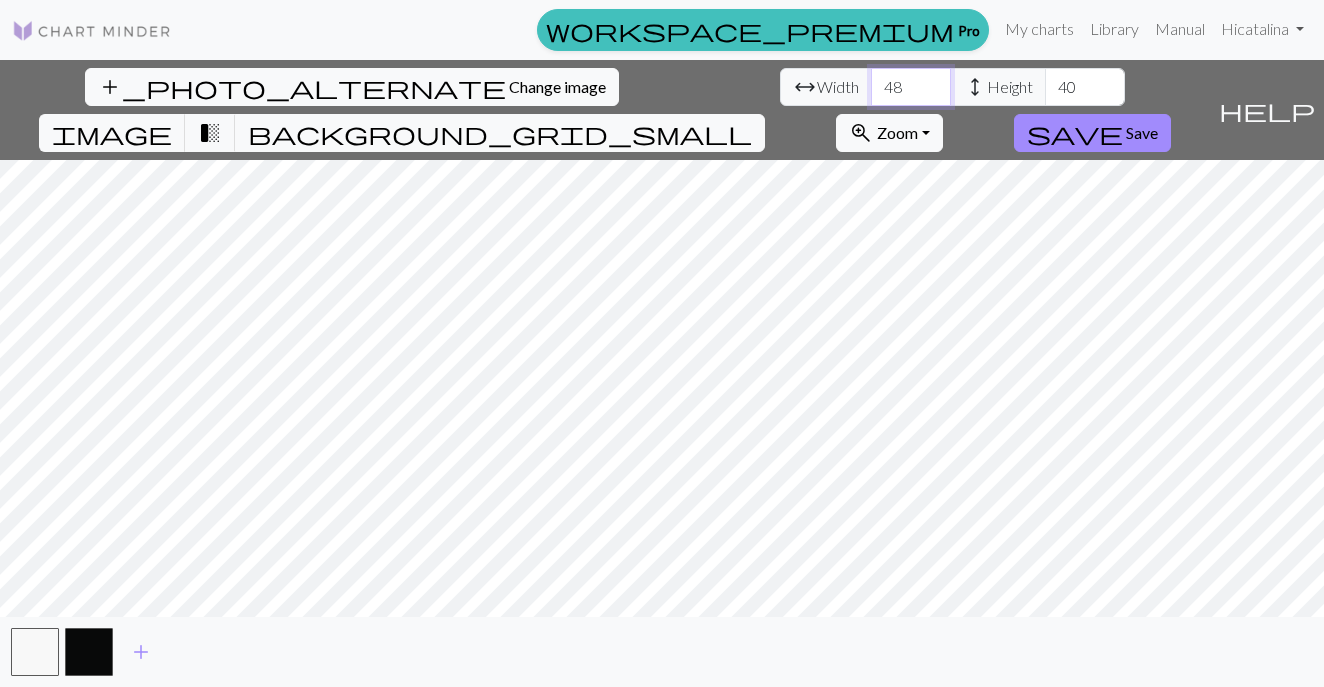 click on "48" at bounding box center (911, 87) 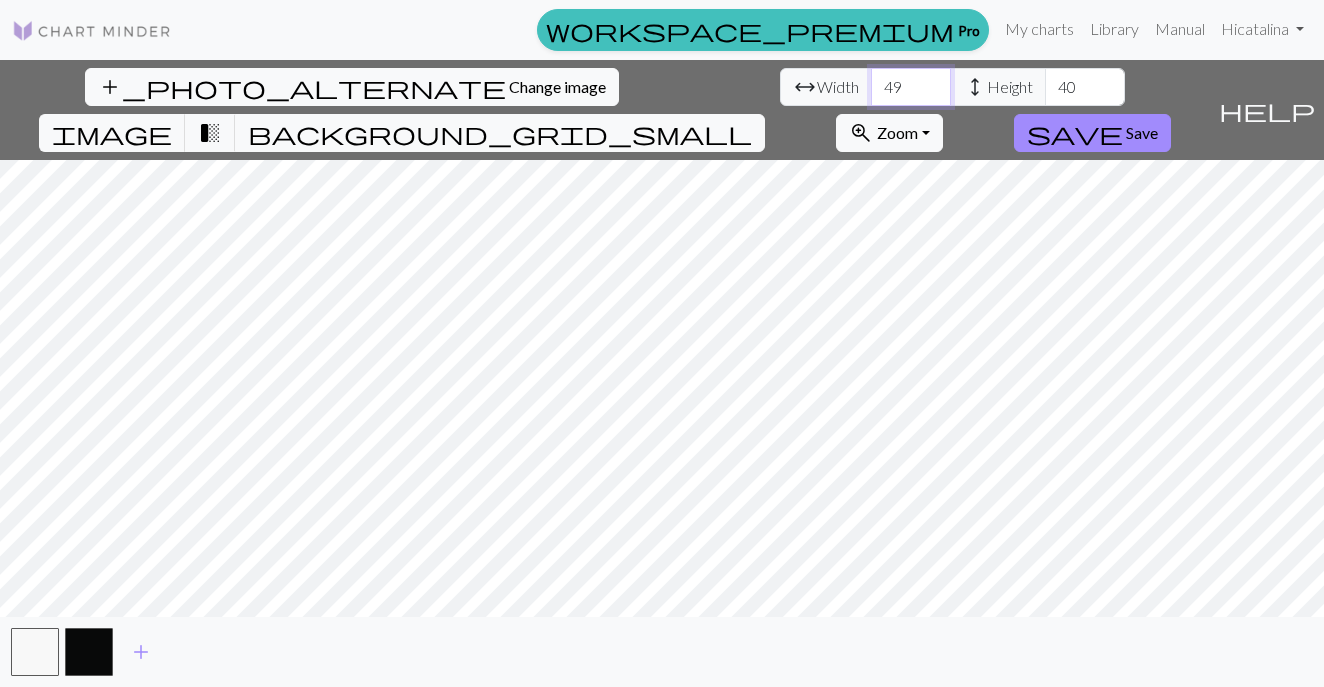 click on "49" at bounding box center (911, 87) 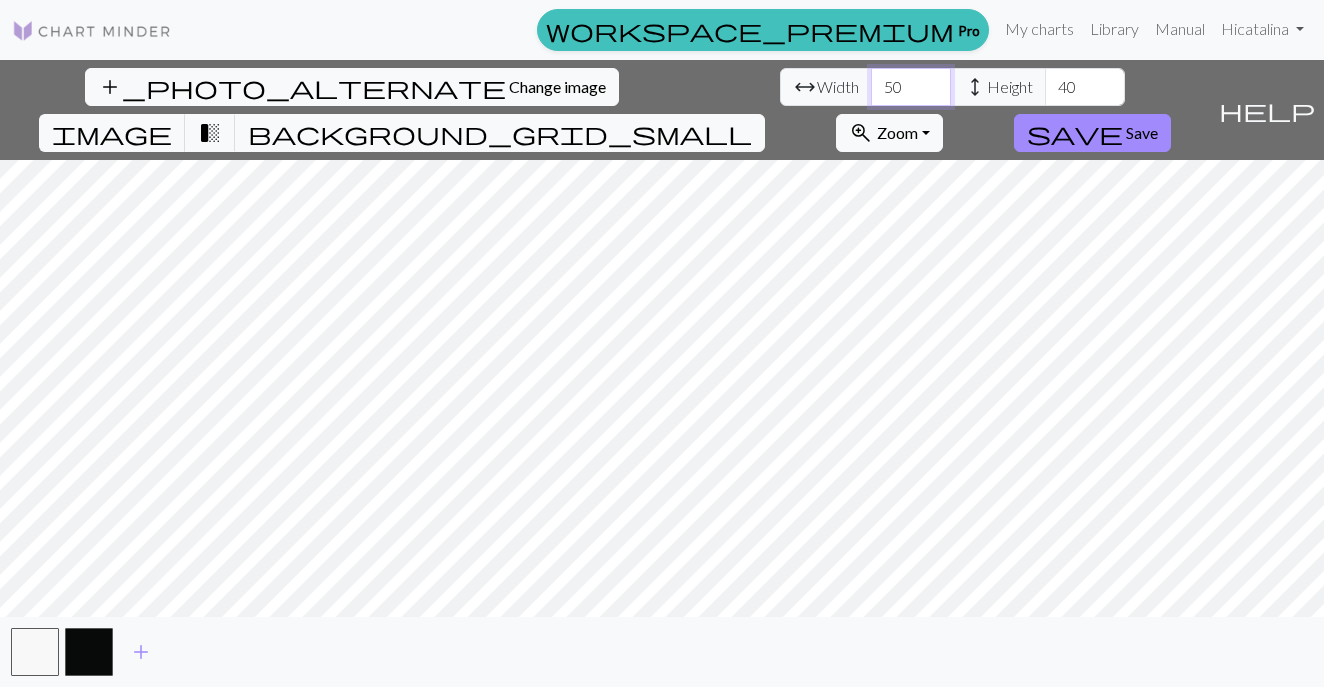 click on "50" at bounding box center [911, 87] 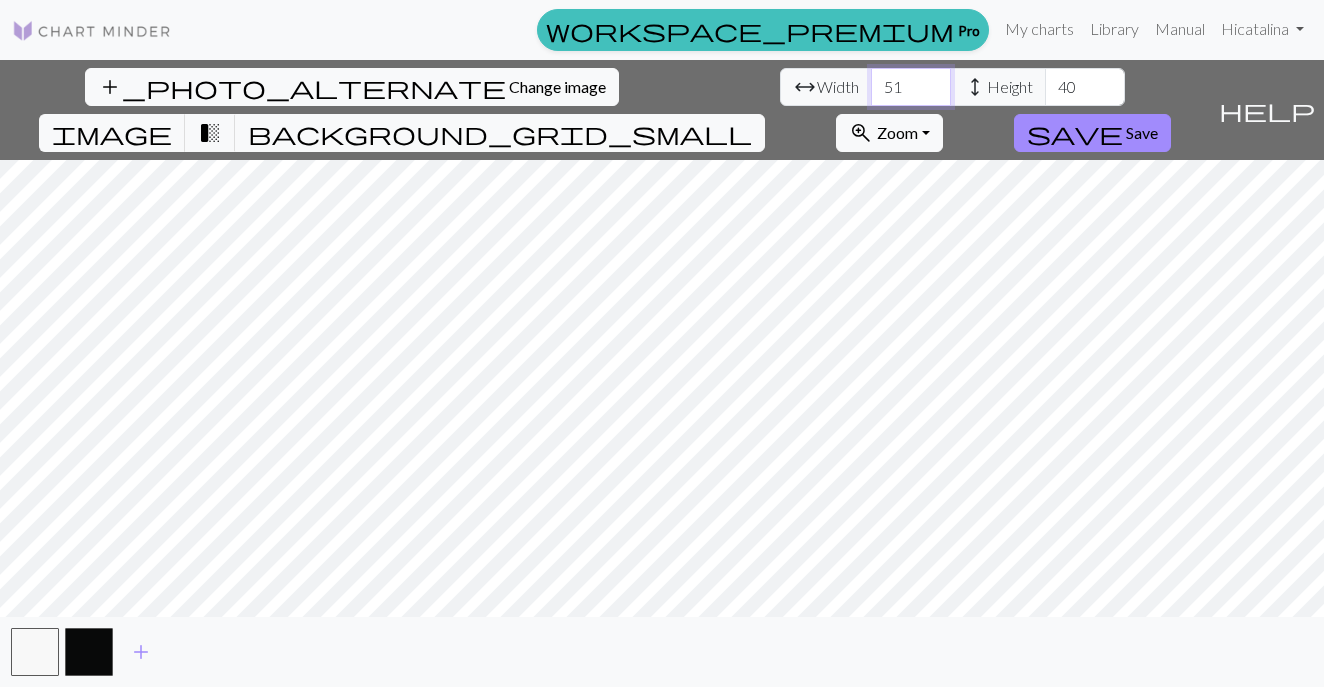 click on "51" at bounding box center [911, 87] 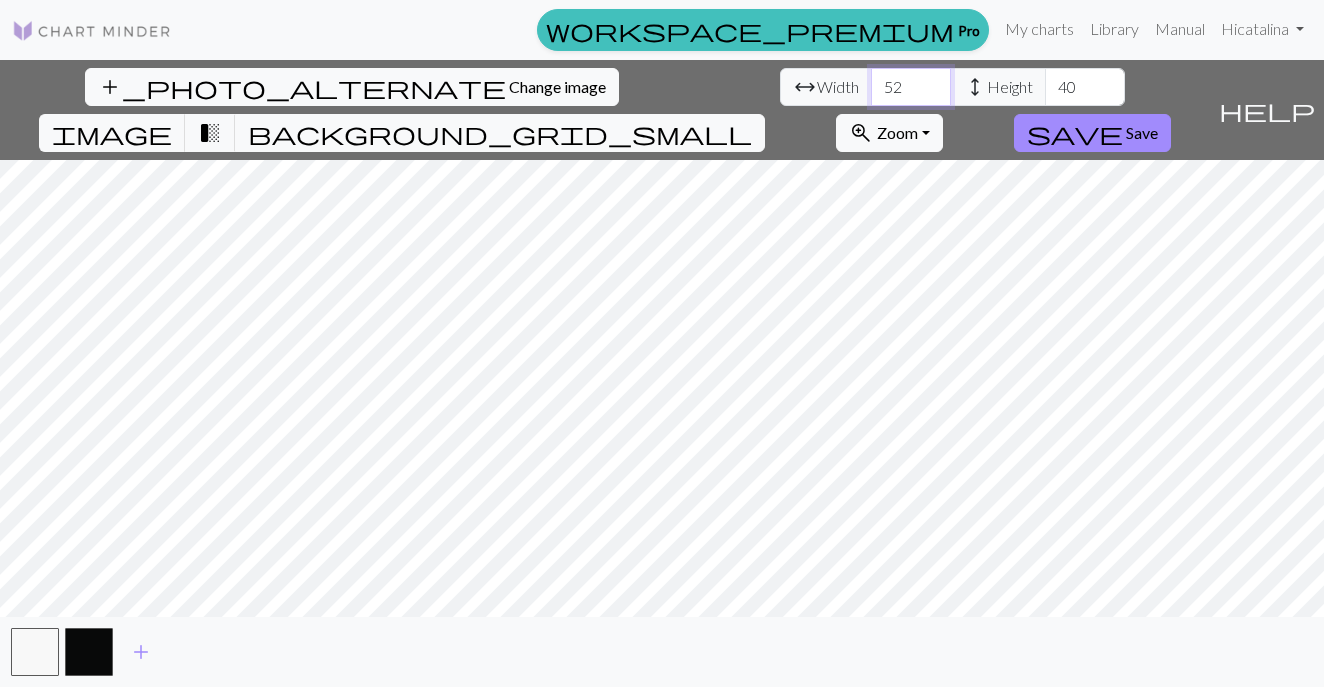 click on "52" at bounding box center (911, 87) 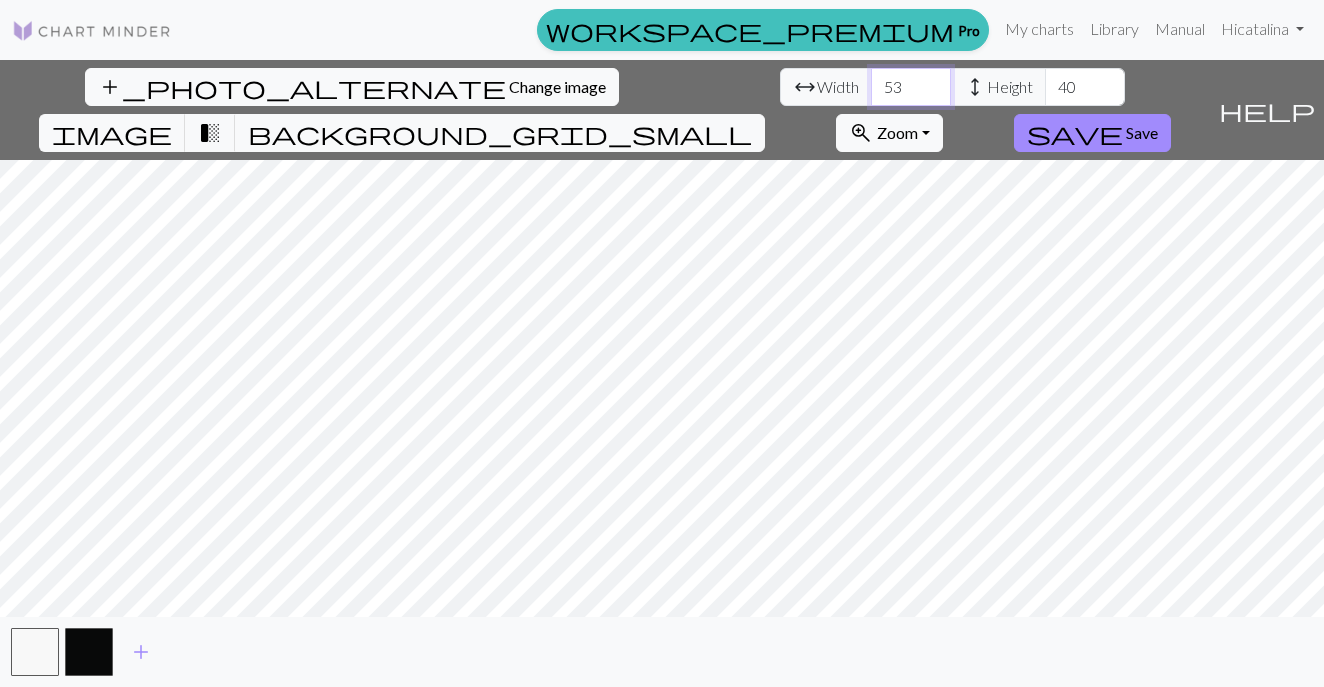 click on "53" at bounding box center (911, 87) 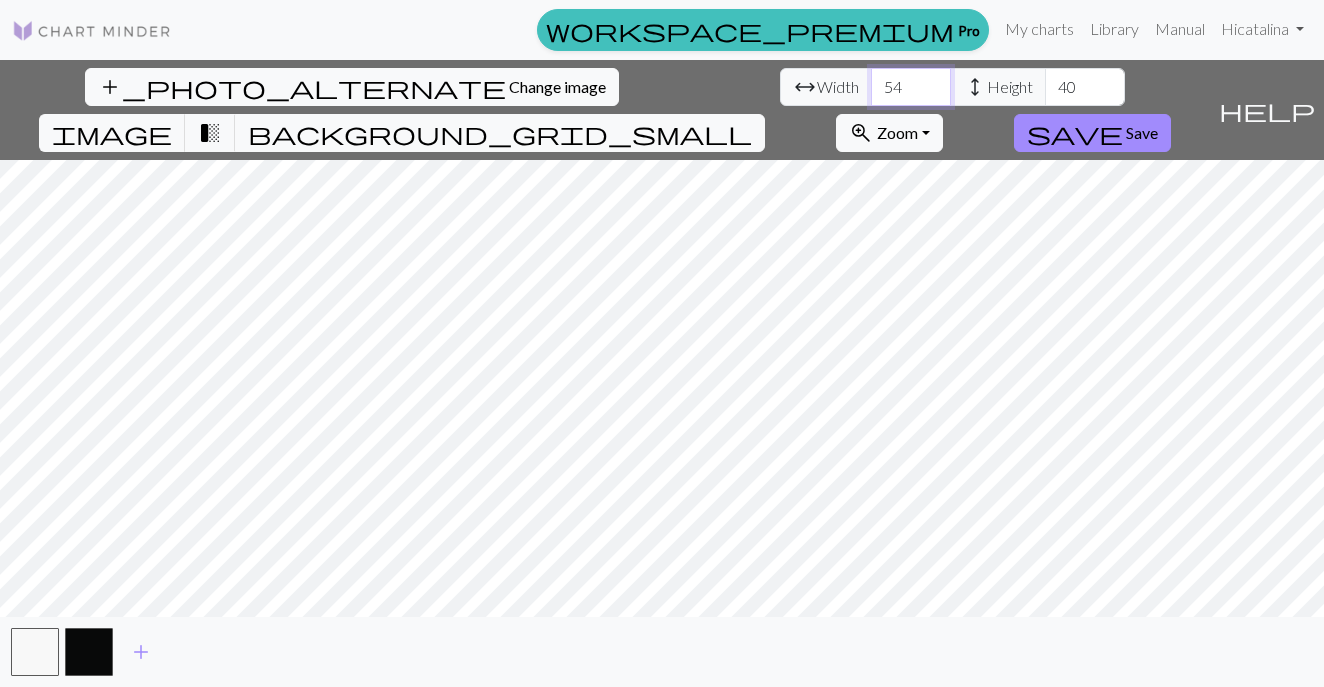 click on "54" at bounding box center [911, 87] 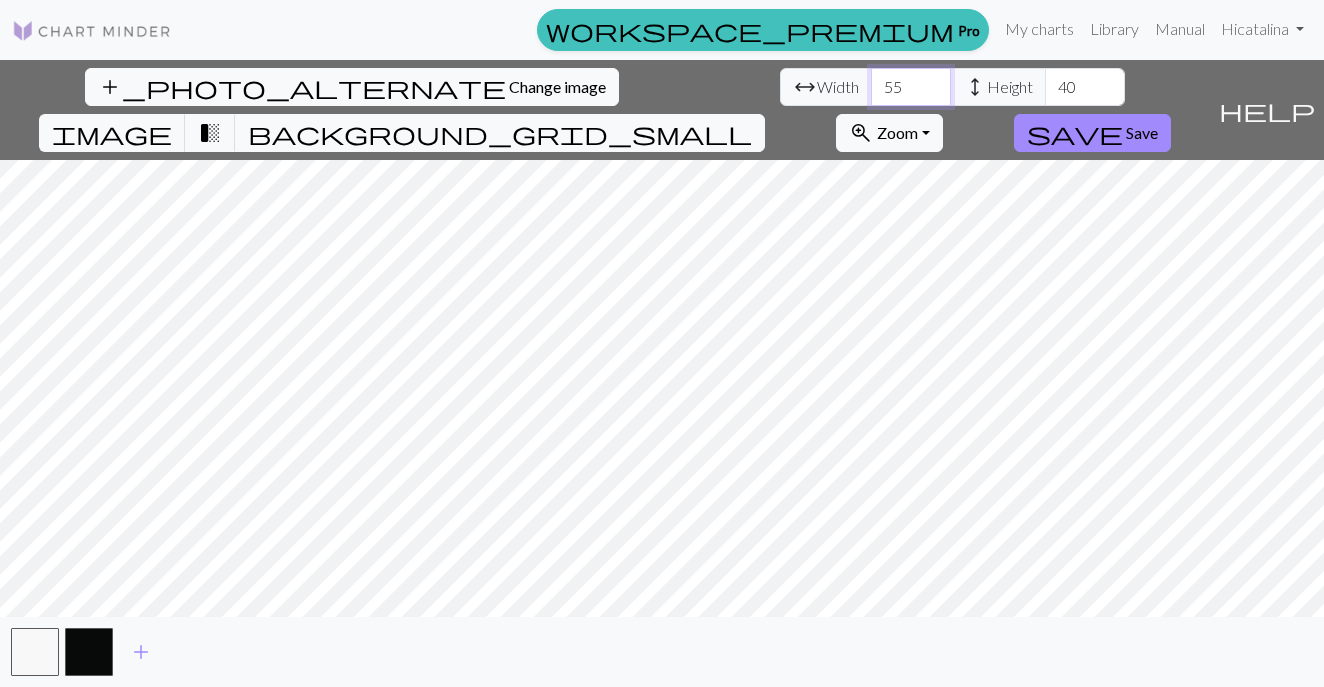 click on "55" at bounding box center (911, 87) 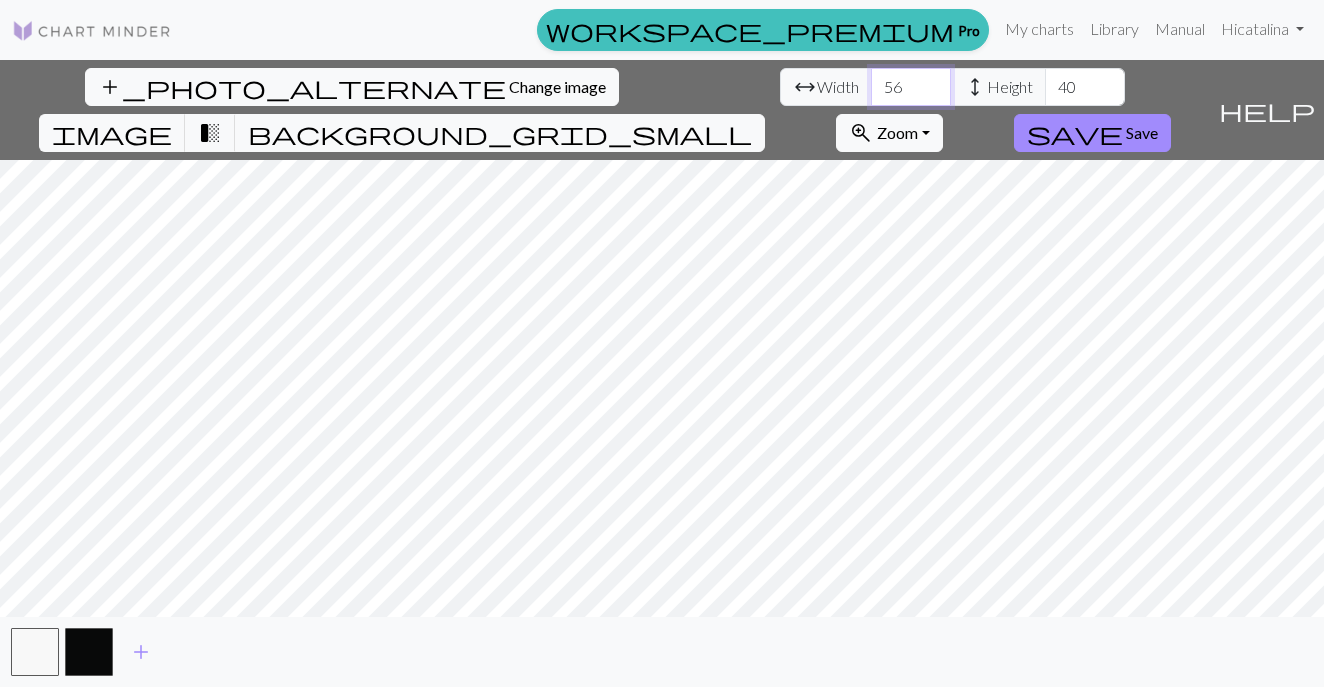 click on "56" at bounding box center (911, 87) 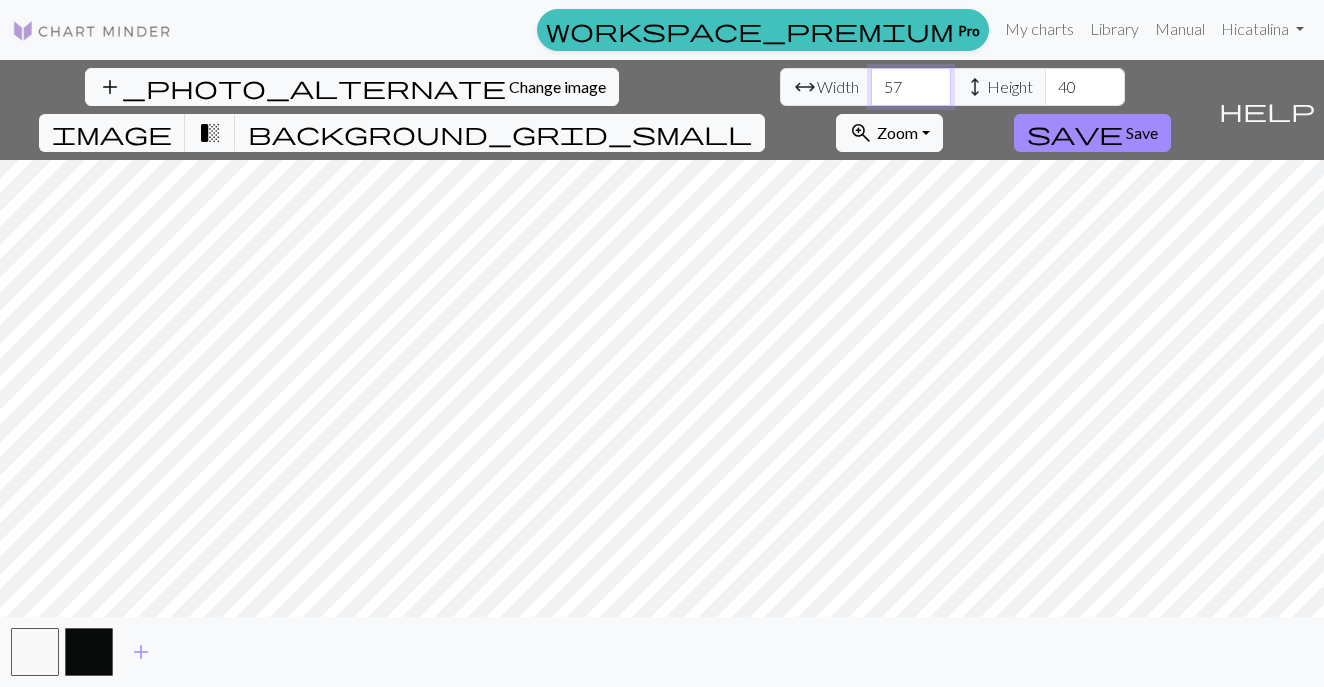 click on "57" at bounding box center [911, 87] 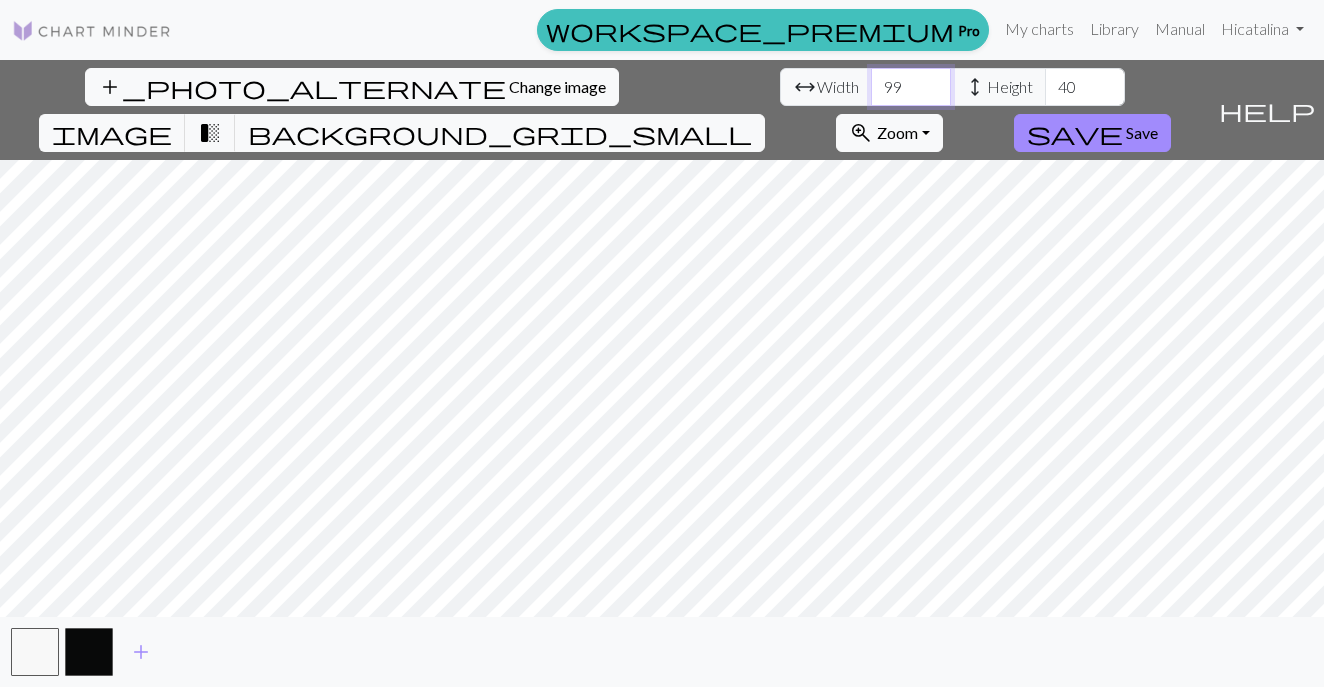 type on "100" 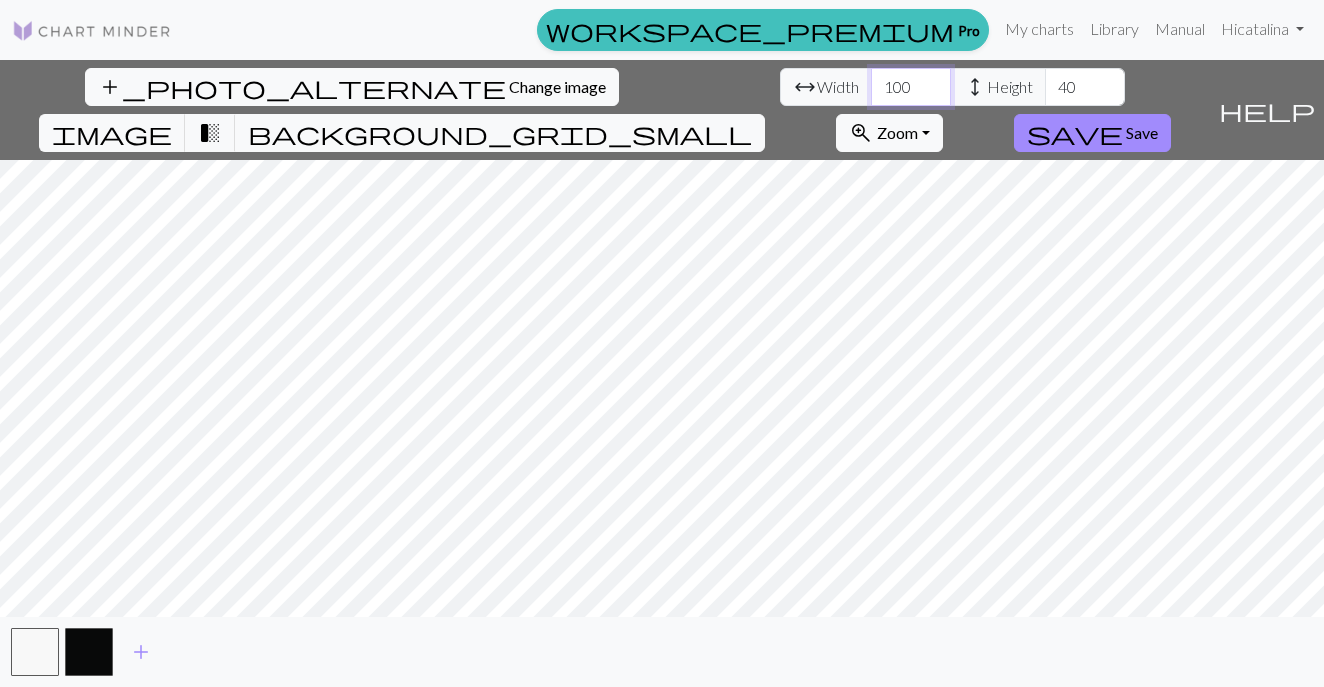 click on "100" at bounding box center (911, 87) 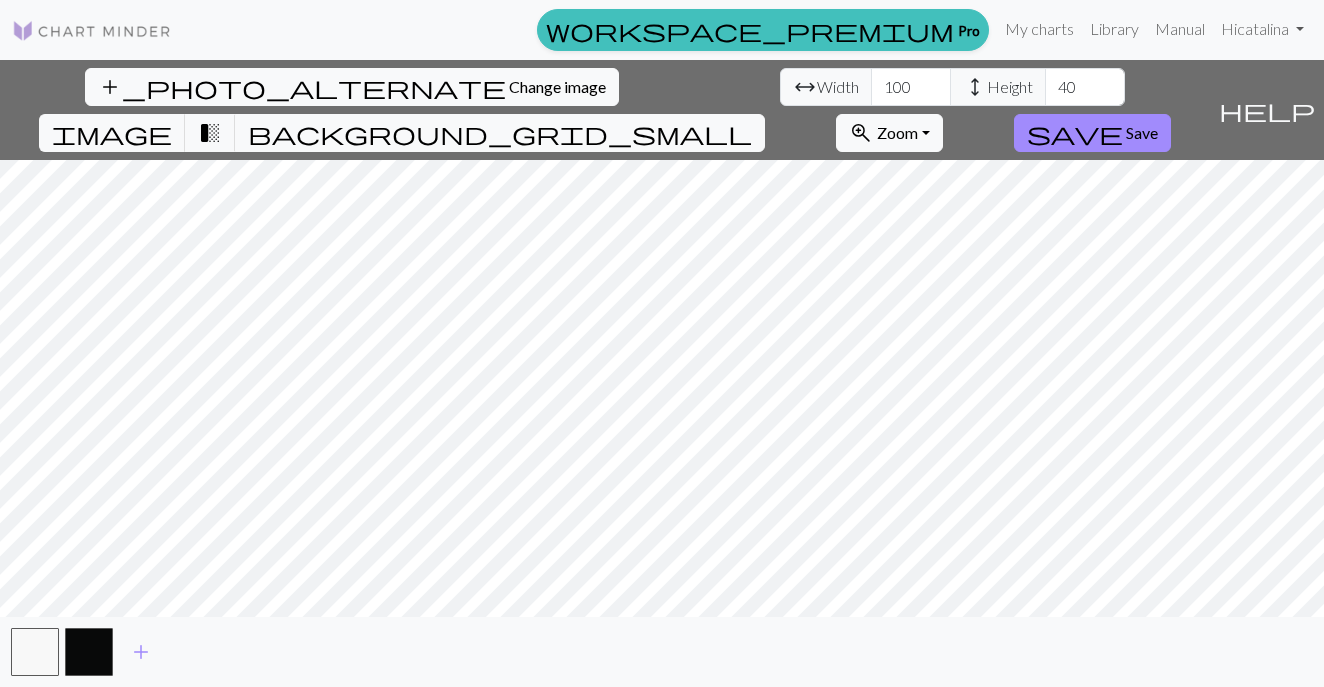 click on "Width" at bounding box center (838, 87) 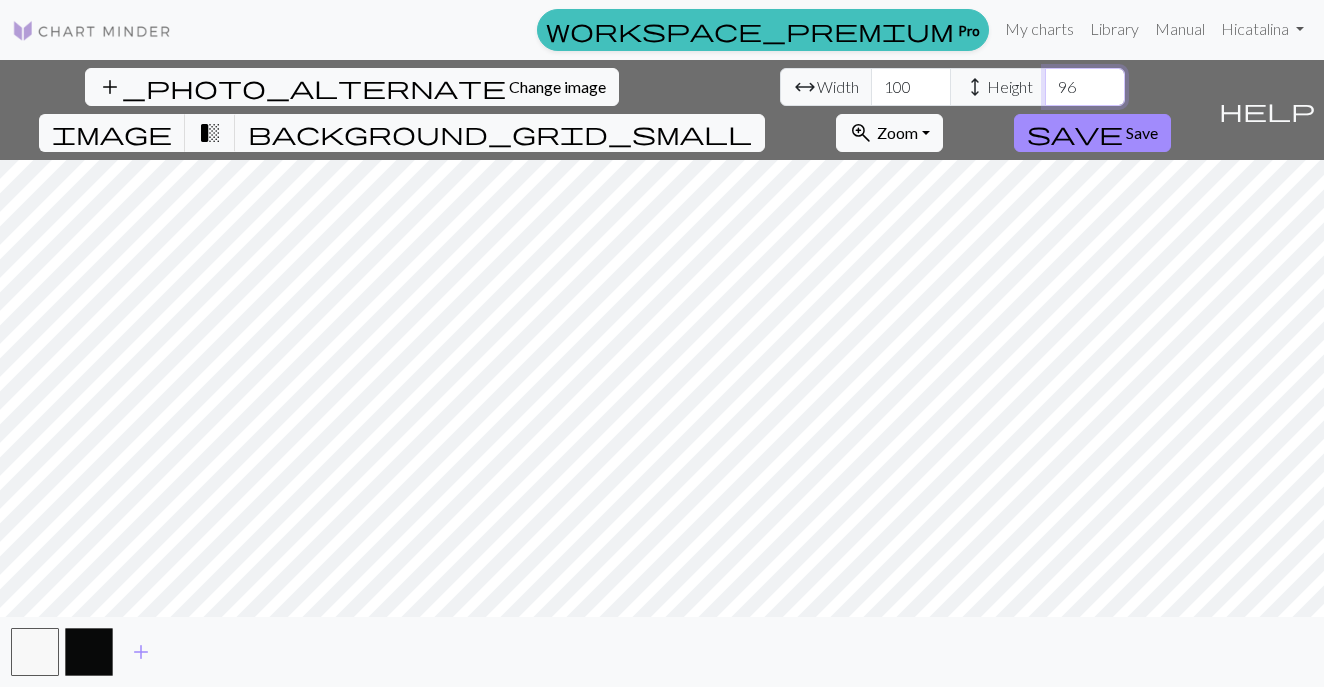 click on "96" at bounding box center [1085, 87] 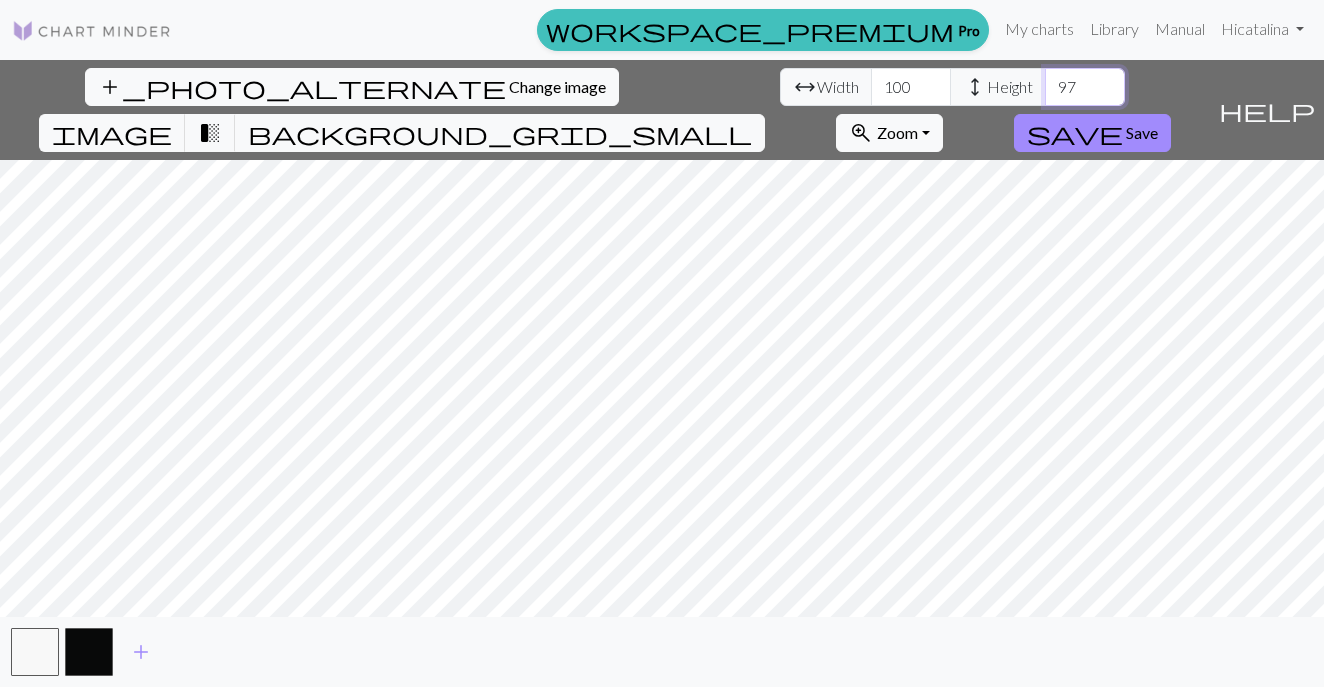 click on "97" at bounding box center [1085, 87] 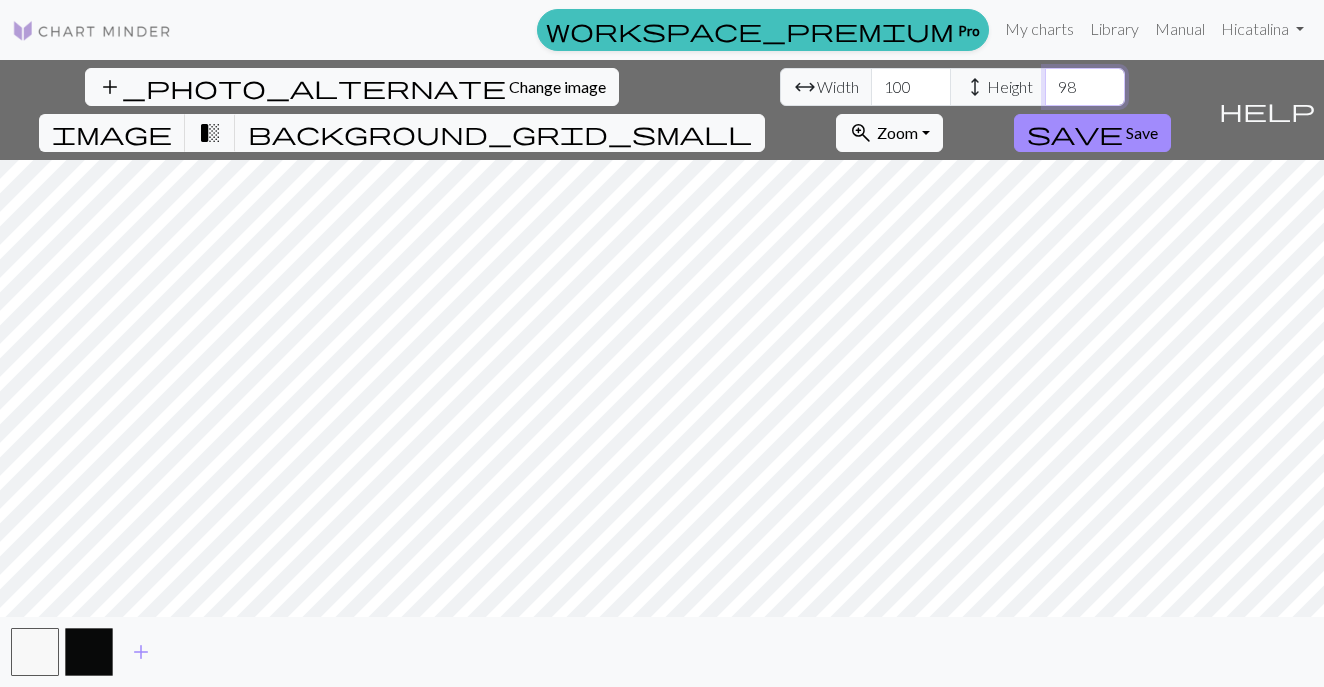 click on "98" at bounding box center [1085, 87] 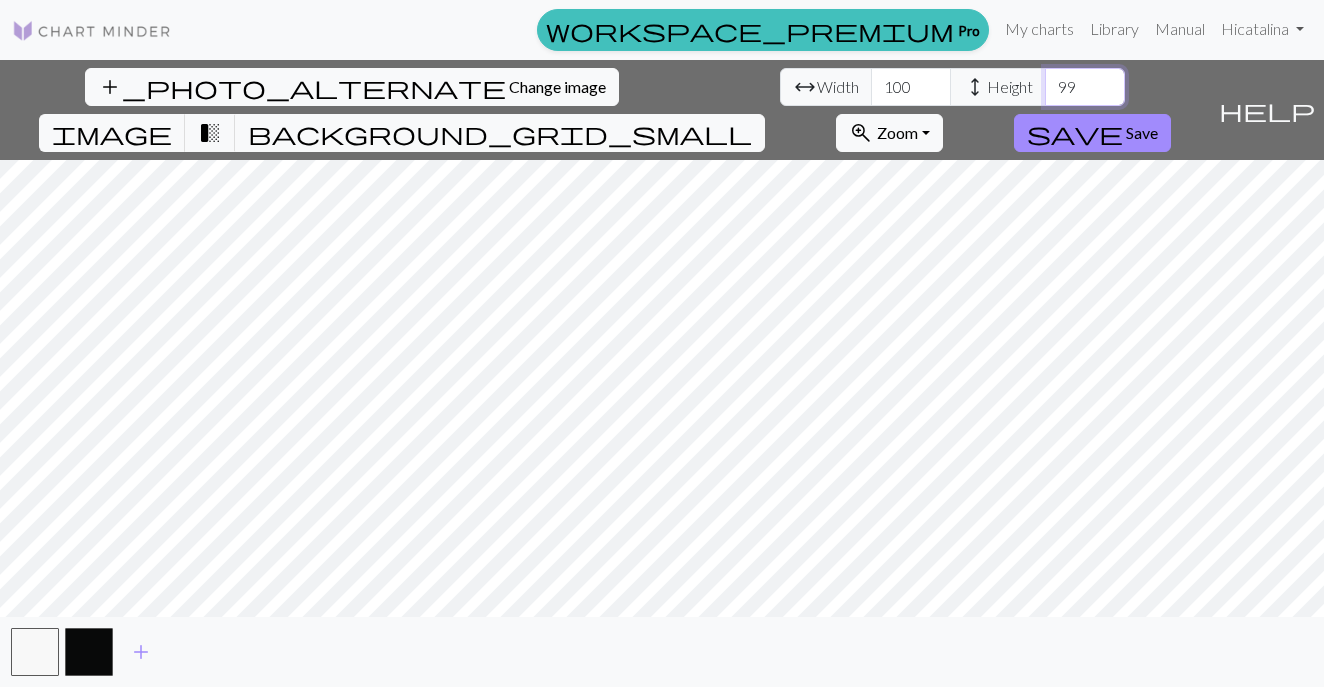 click on "99" at bounding box center (1085, 87) 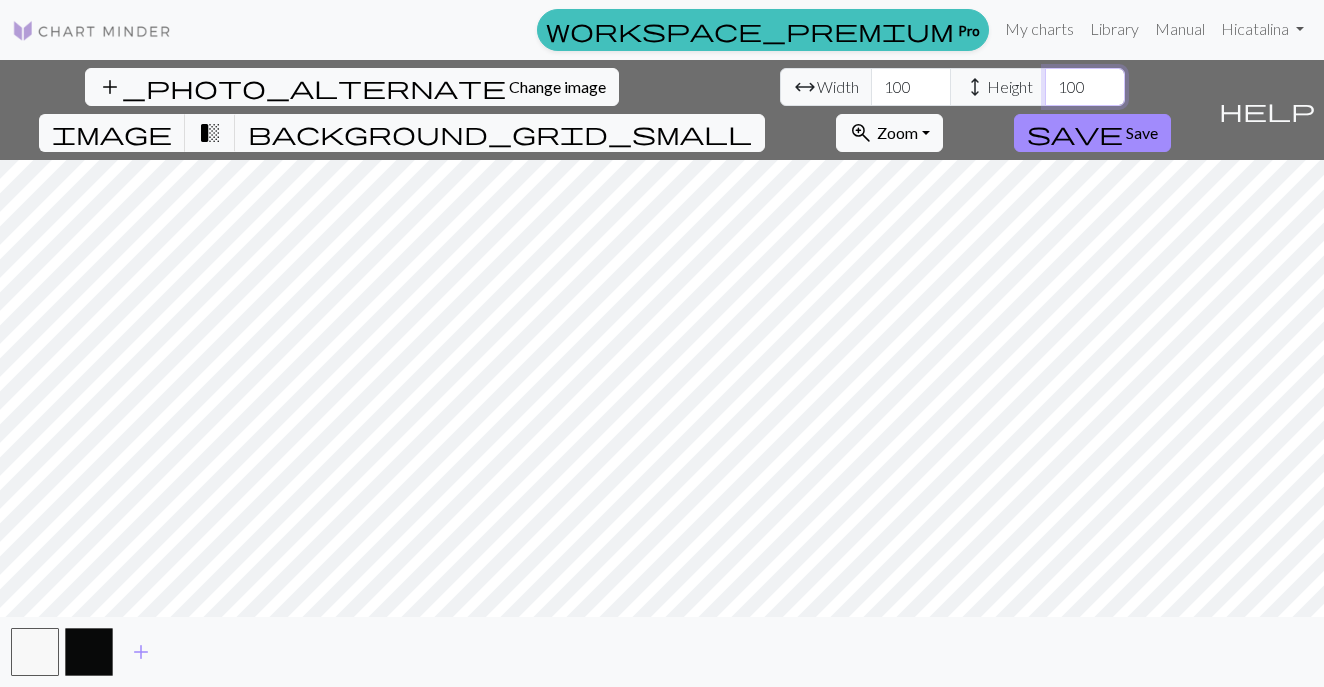 click on "100" at bounding box center [1085, 87] 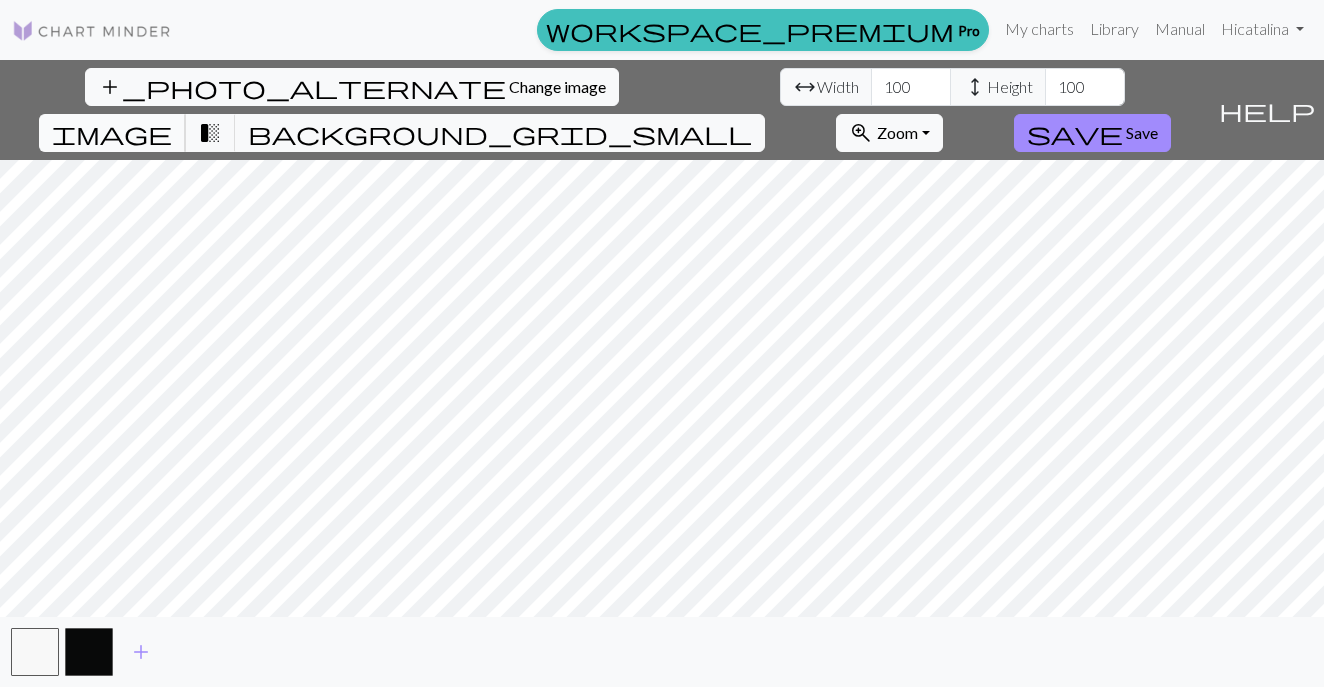 click on "image" at bounding box center (112, 133) 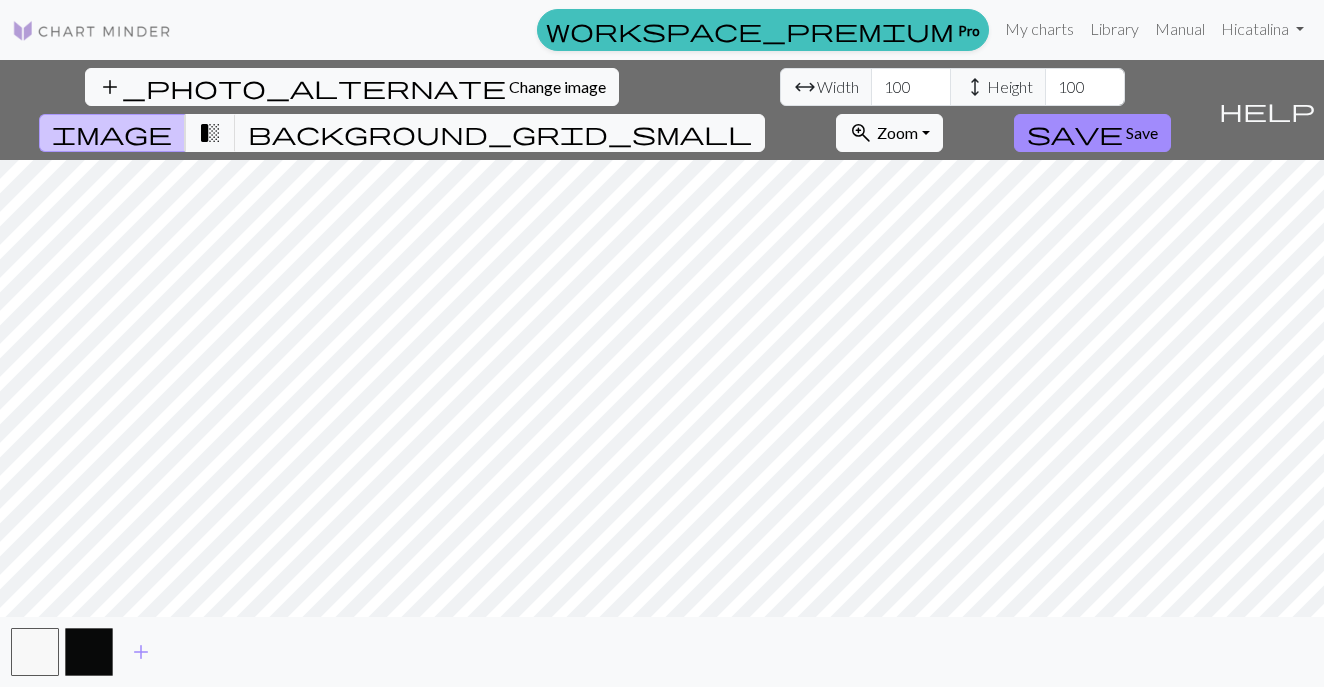 click on "image" at bounding box center [112, 133] 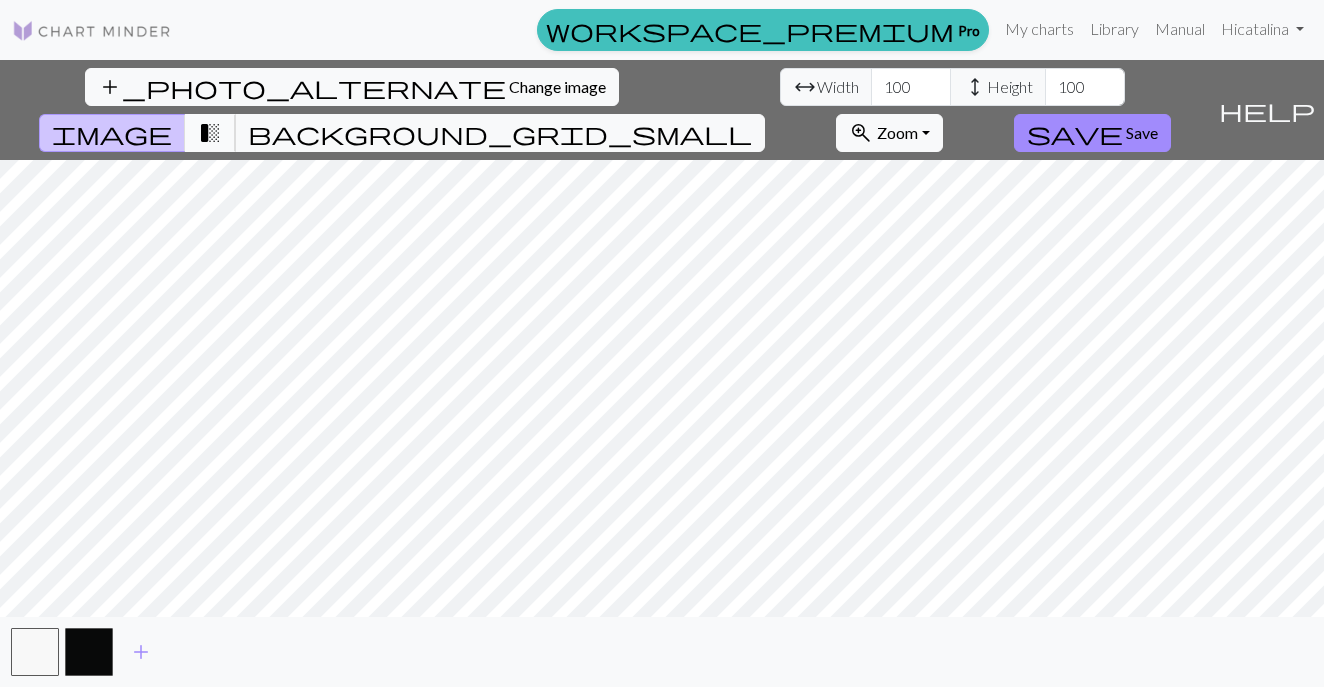 click on "transition_fade" at bounding box center [210, 133] 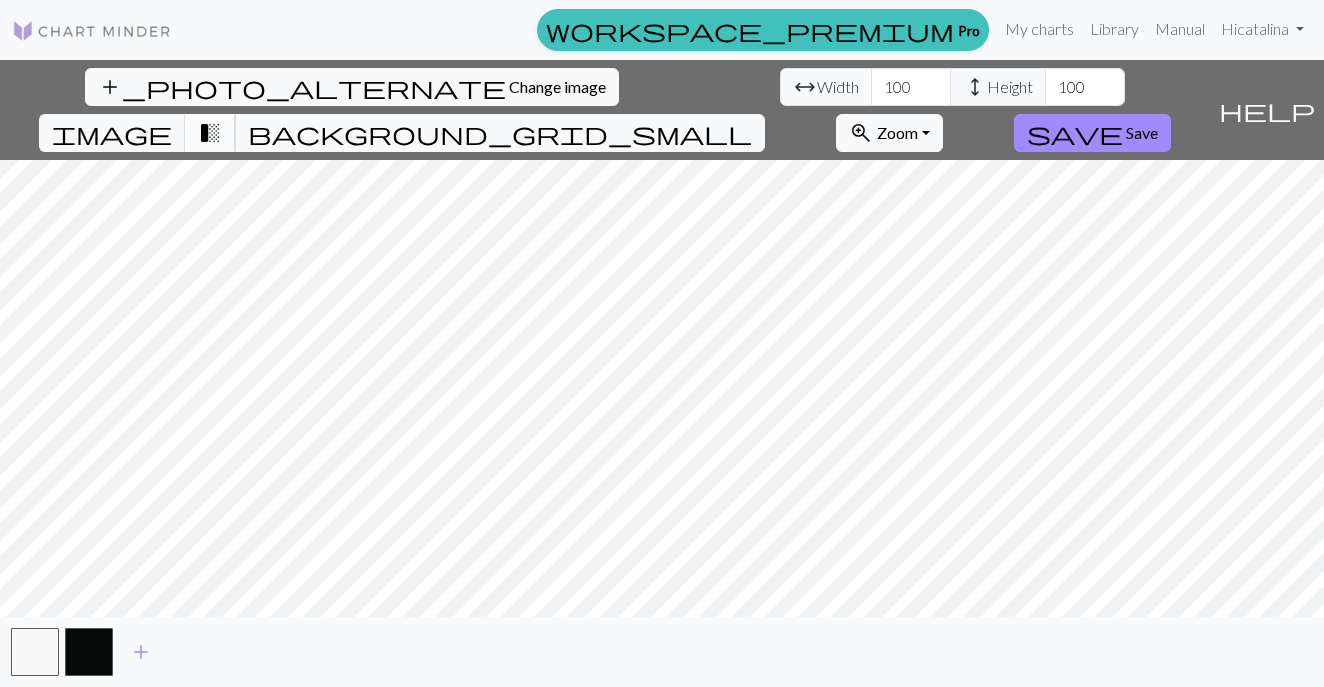click on "transition_fade" at bounding box center (210, 133) 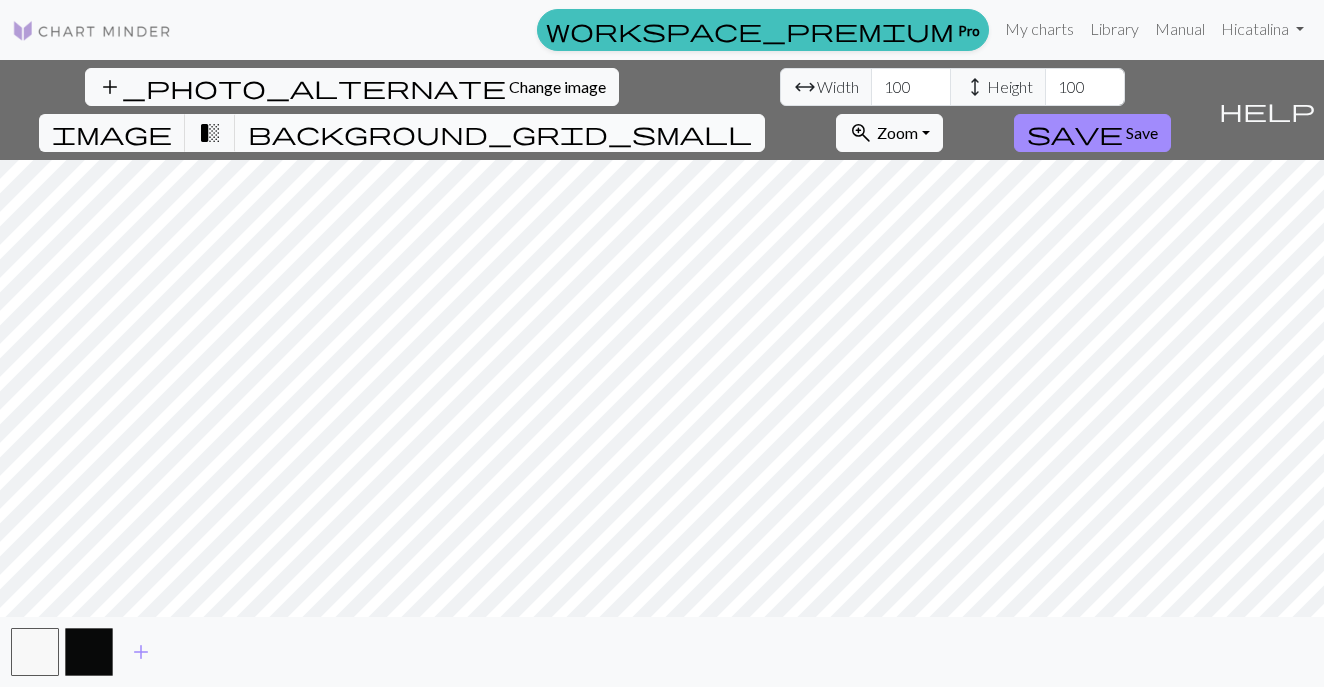 click on "background_grid_small" at bounding box center (500, 133) 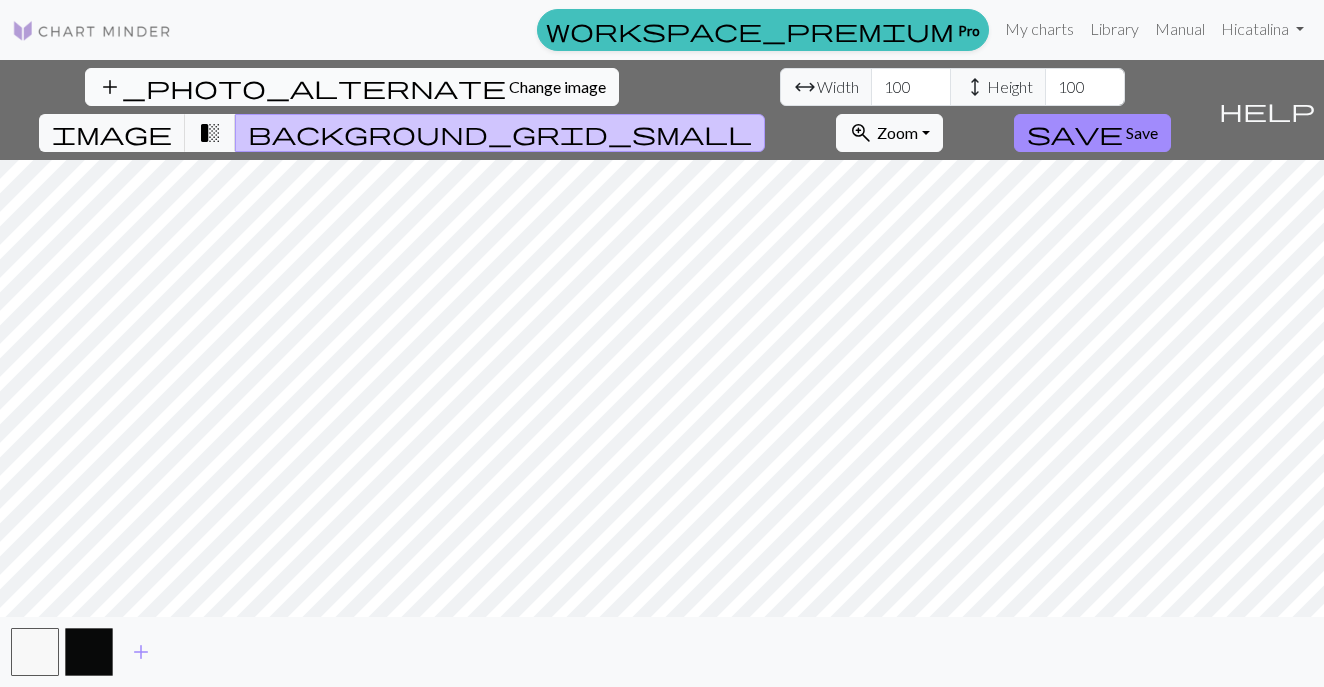 click on "add_photo_alternate   Change image" at bounding box center [352, 87] 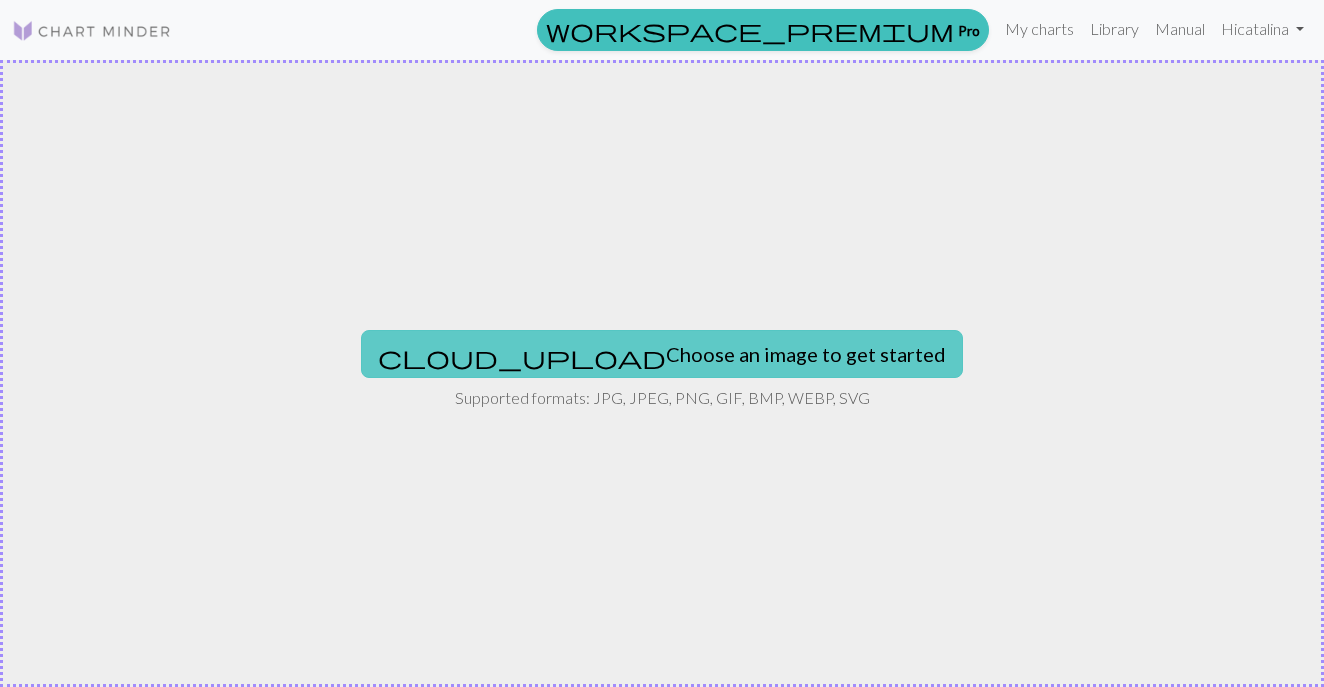 click on "cloud_upload  Choose an image to get started" at bounding box center (662, 354) 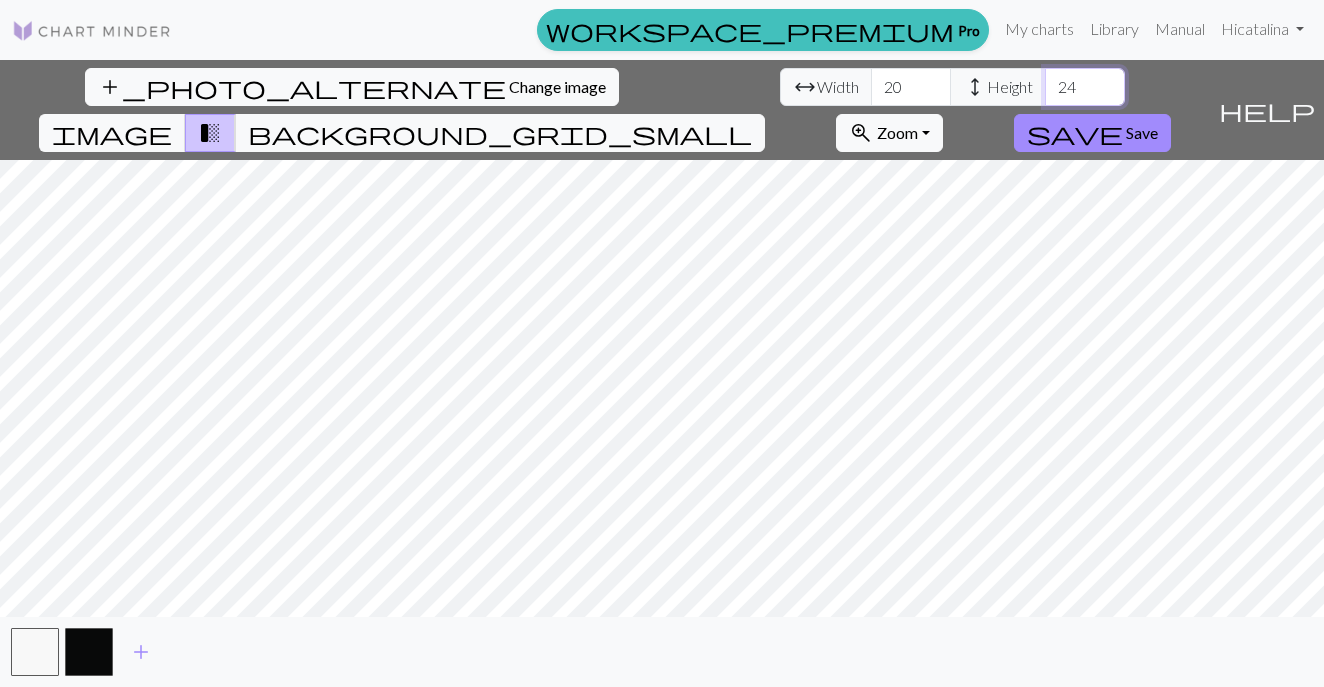 click on "24" at bounding box center (1085, 87) 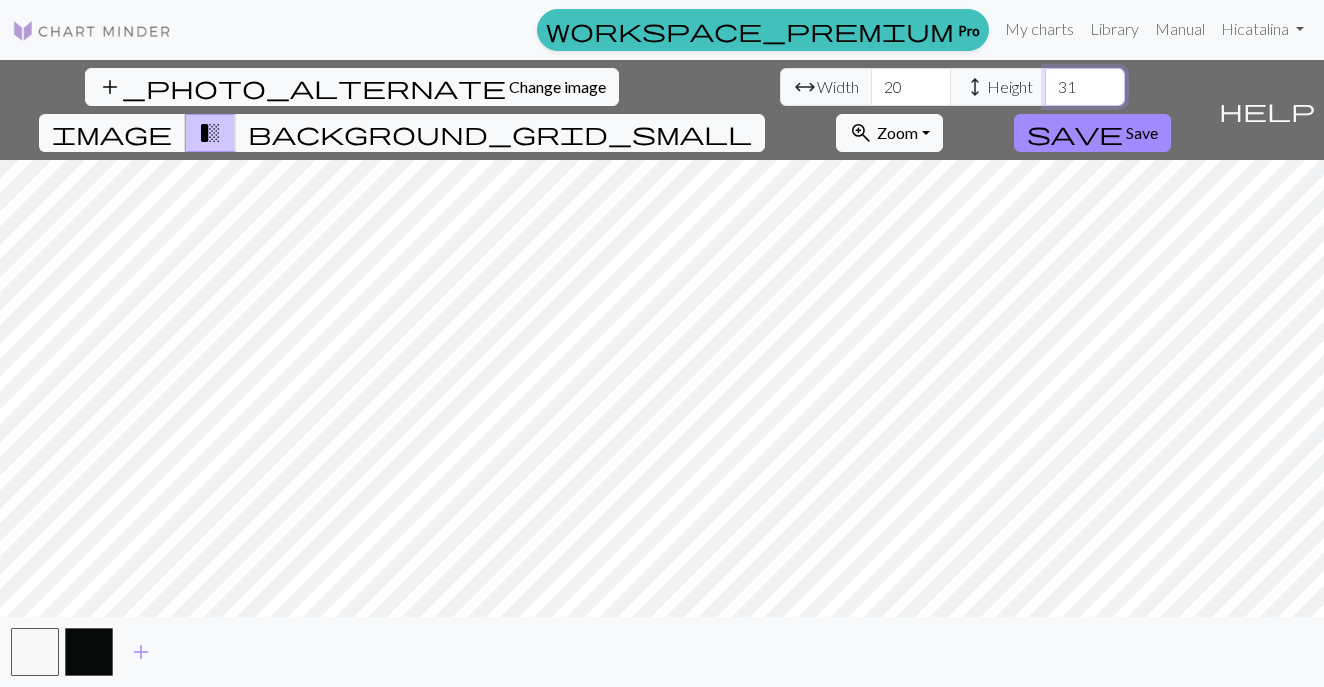 click on "31" at bounding box center (1085, 87) 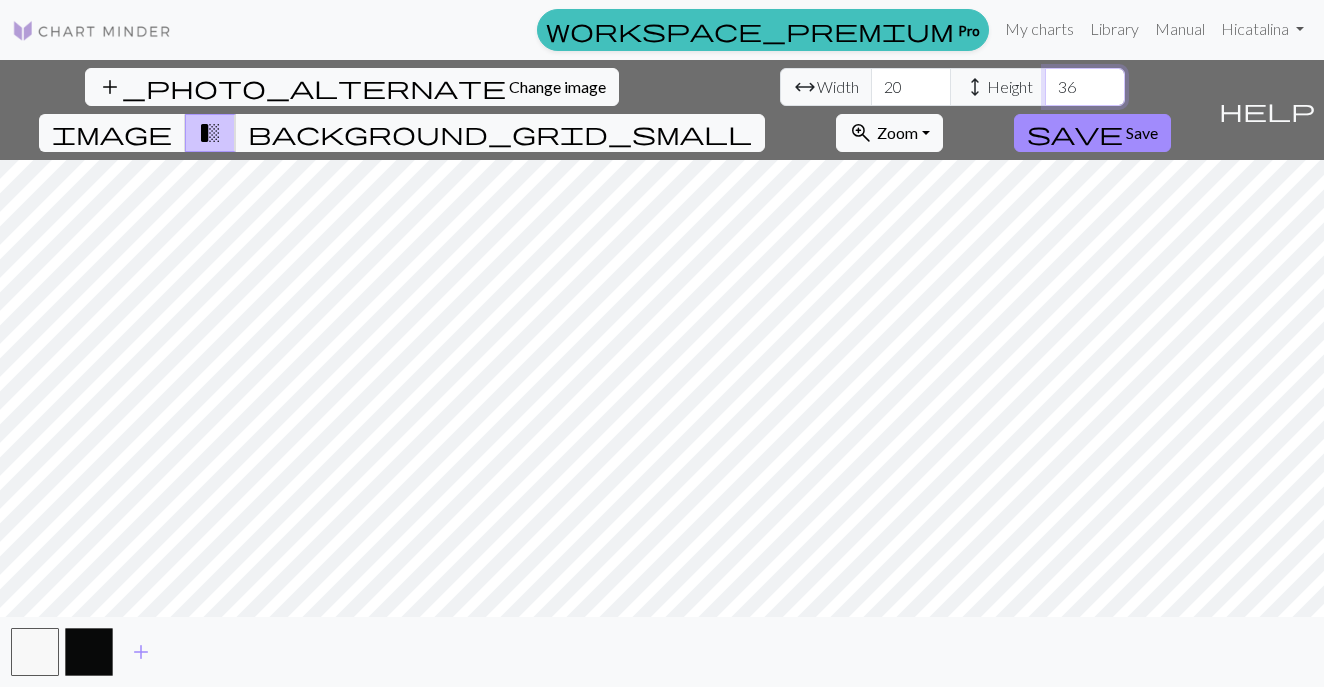 click on "36" at bounding box center (1085, 87) 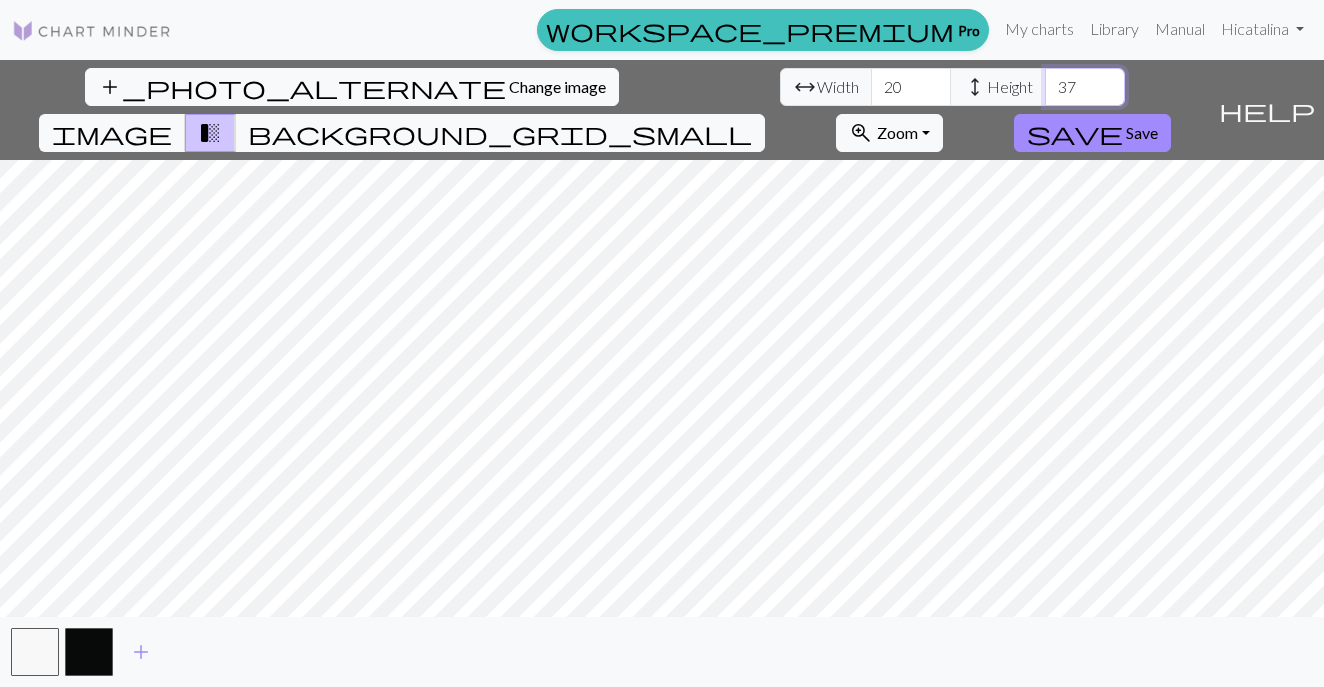 click on "37" at bounding box center (1085, 87) 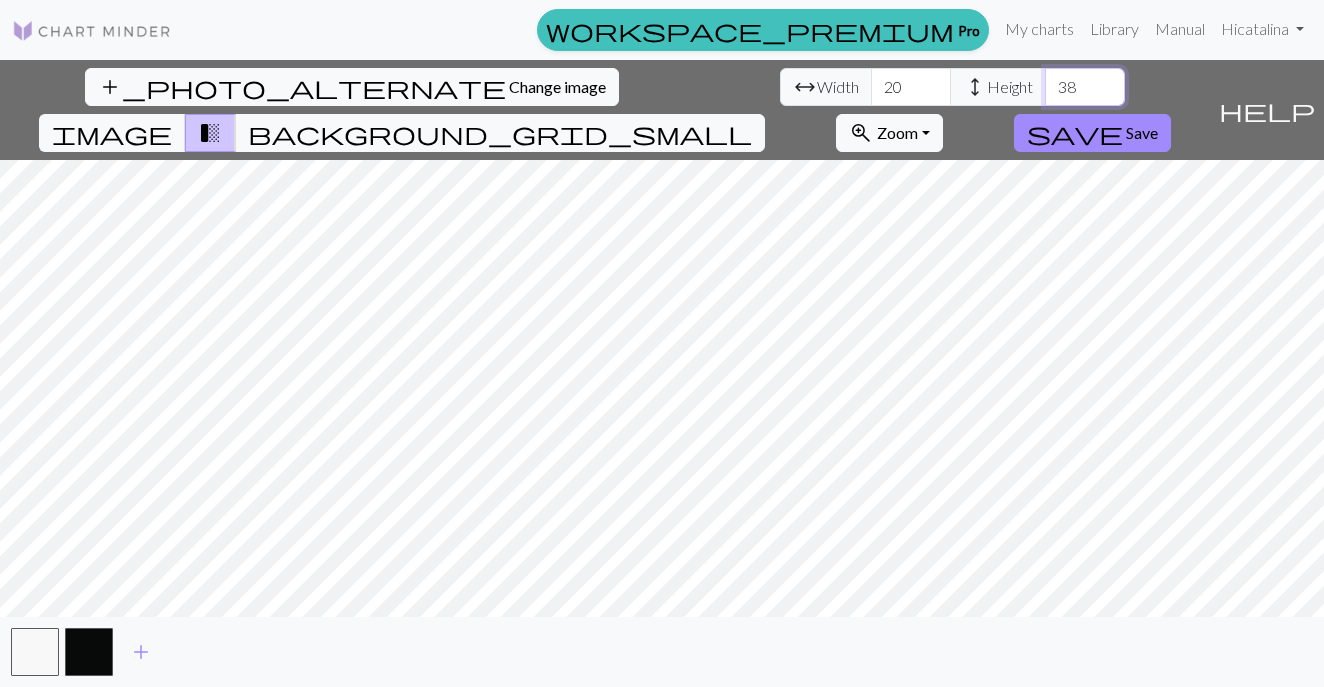 click on "38" at bounding box center [1085, 87] 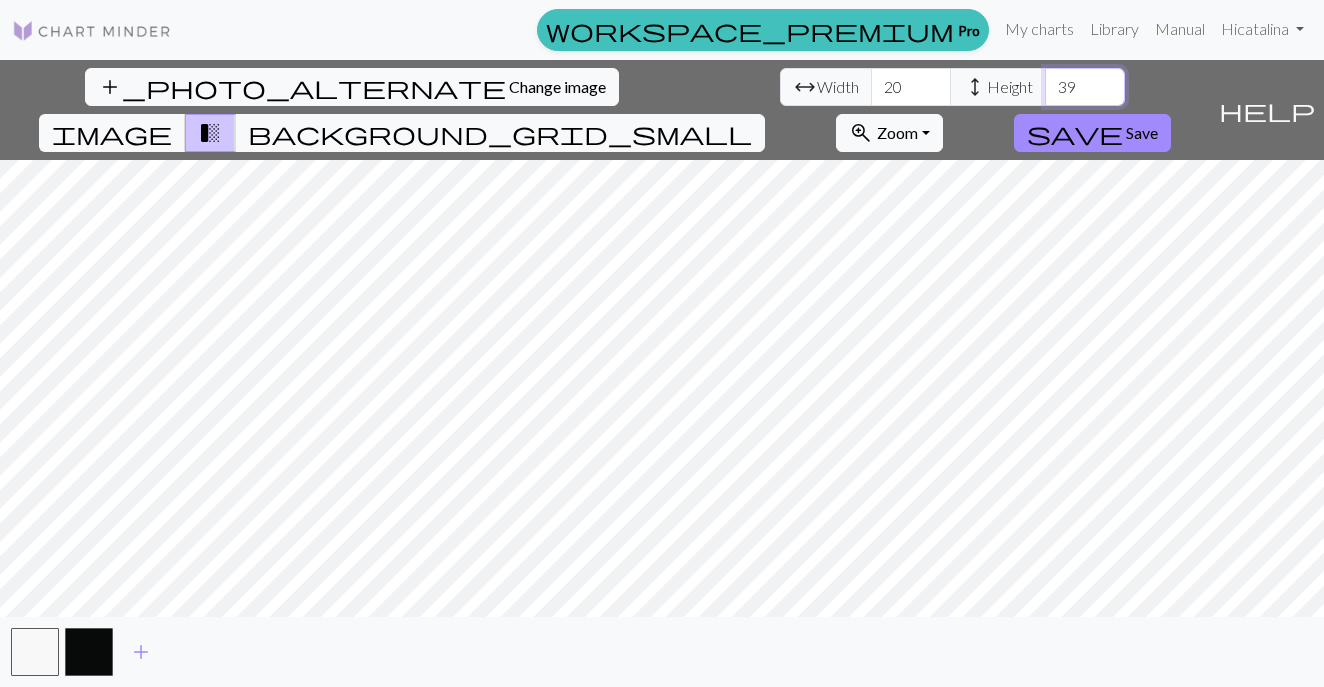 click on "39" at bounding box center (1085, 87) 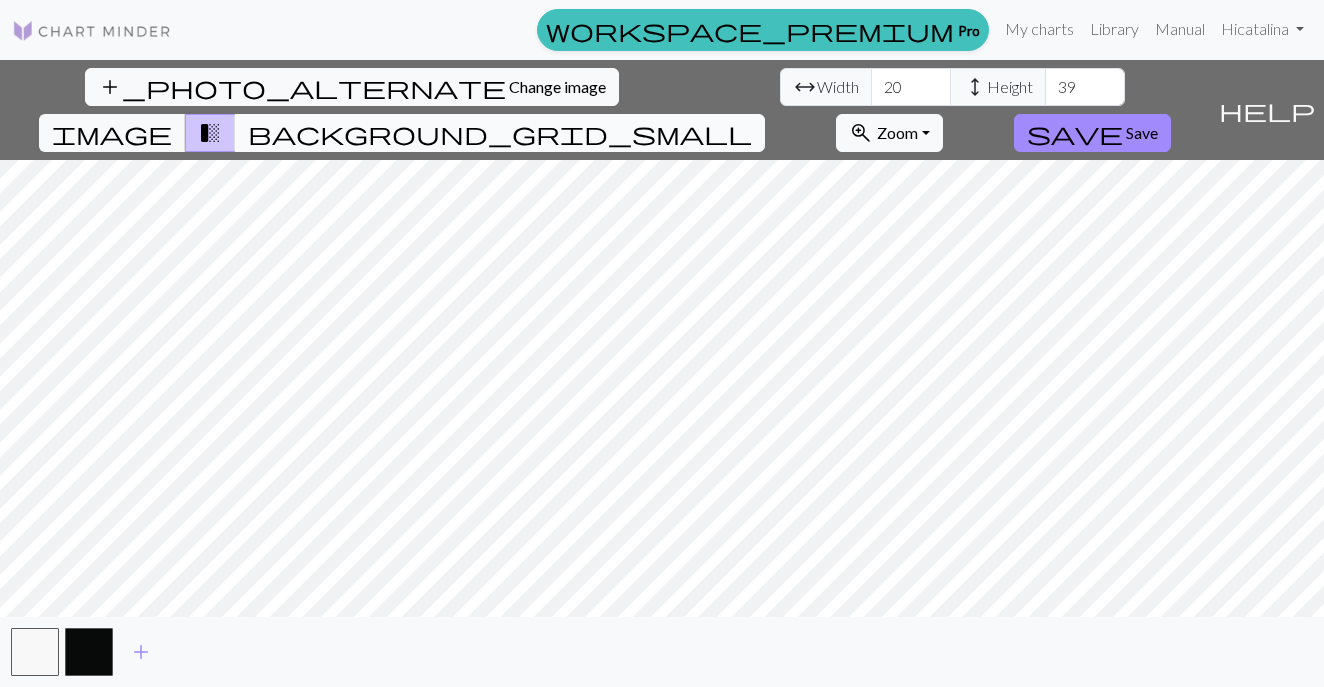 click on "background_grid_small" at bounding box center [500, 133] 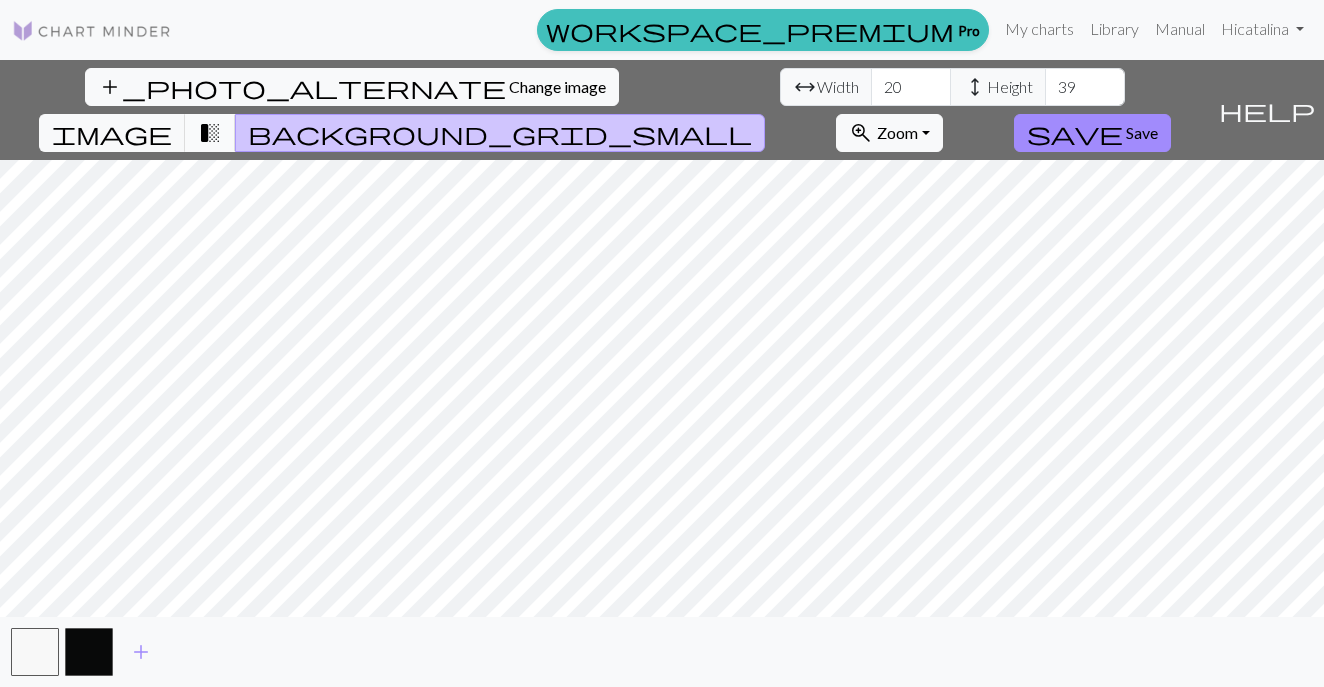 click on "transition_fade" at bounding box center [210, 133] 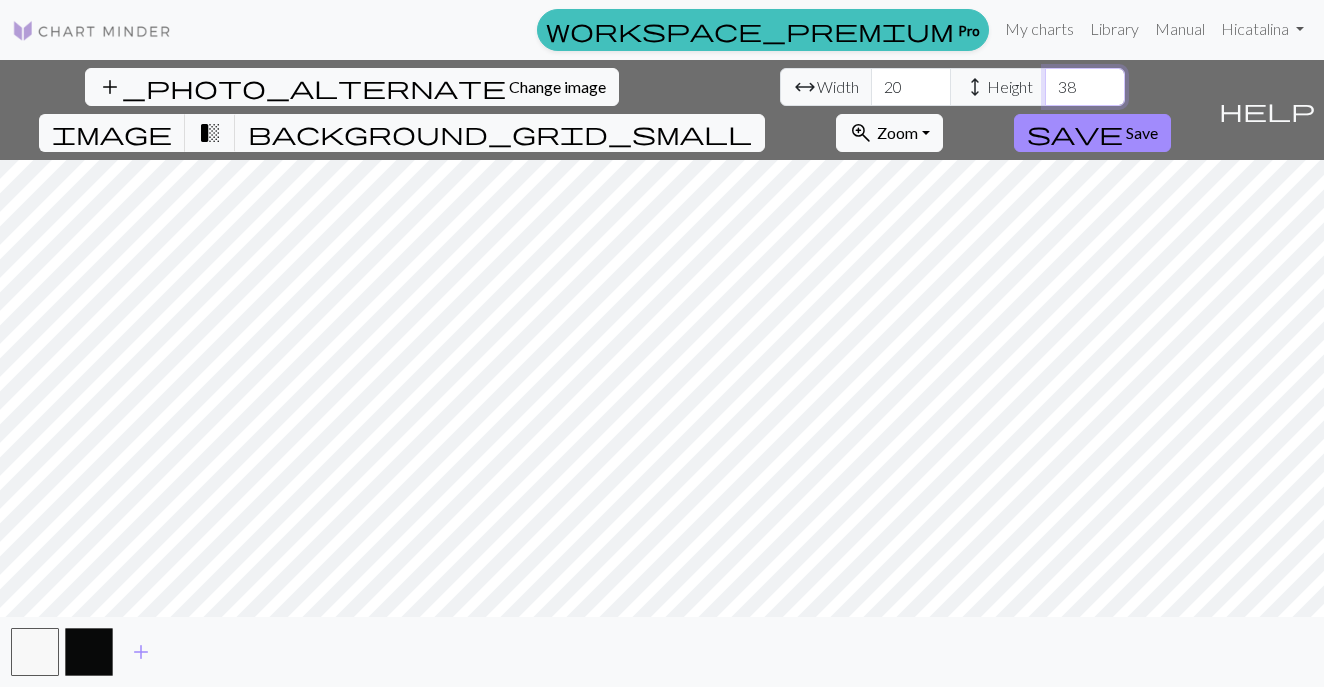 click on "38" at bounding box center (1085, 87) 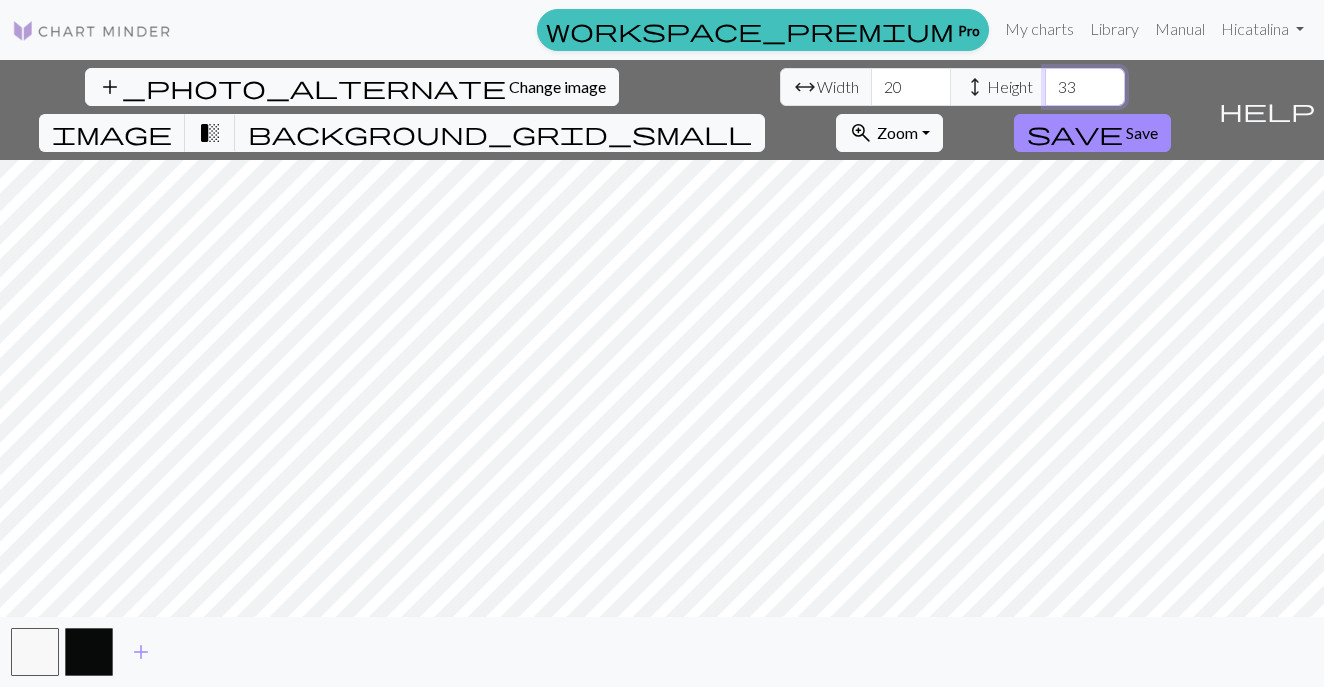 click on "33" at bounding box center [1085, 87] 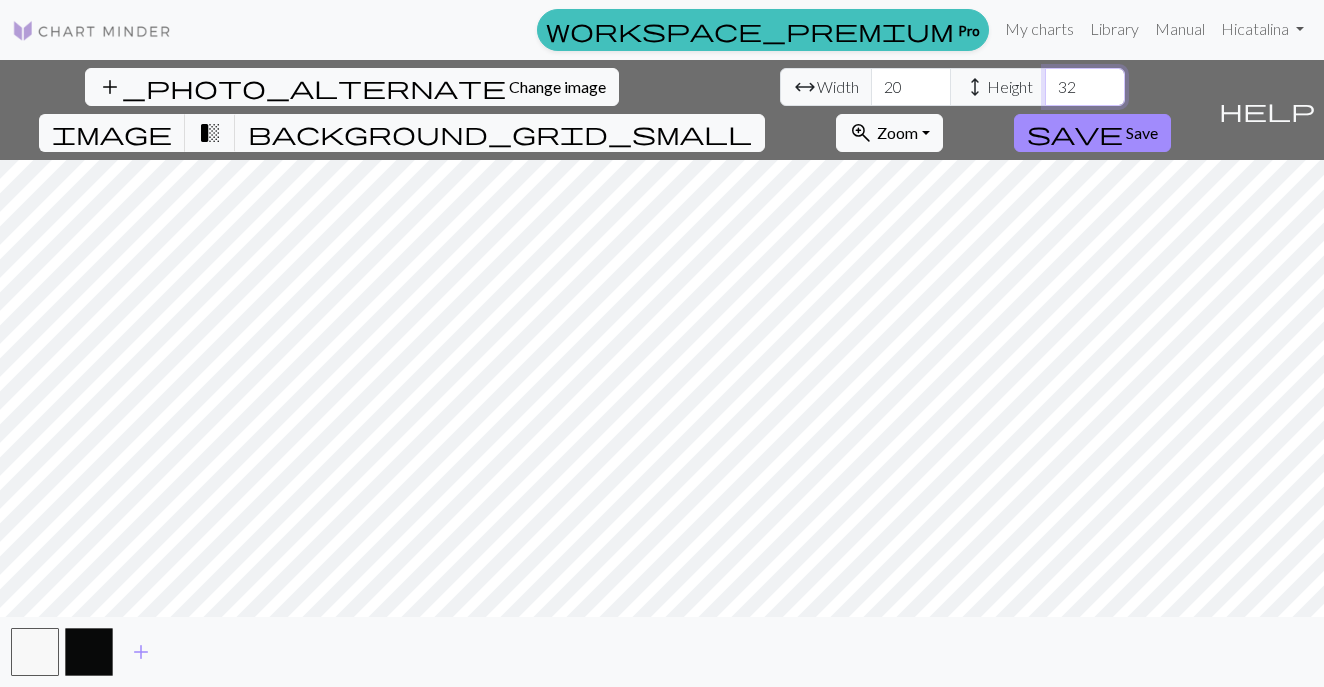 click on "32" at bounding box center (1085, 87) 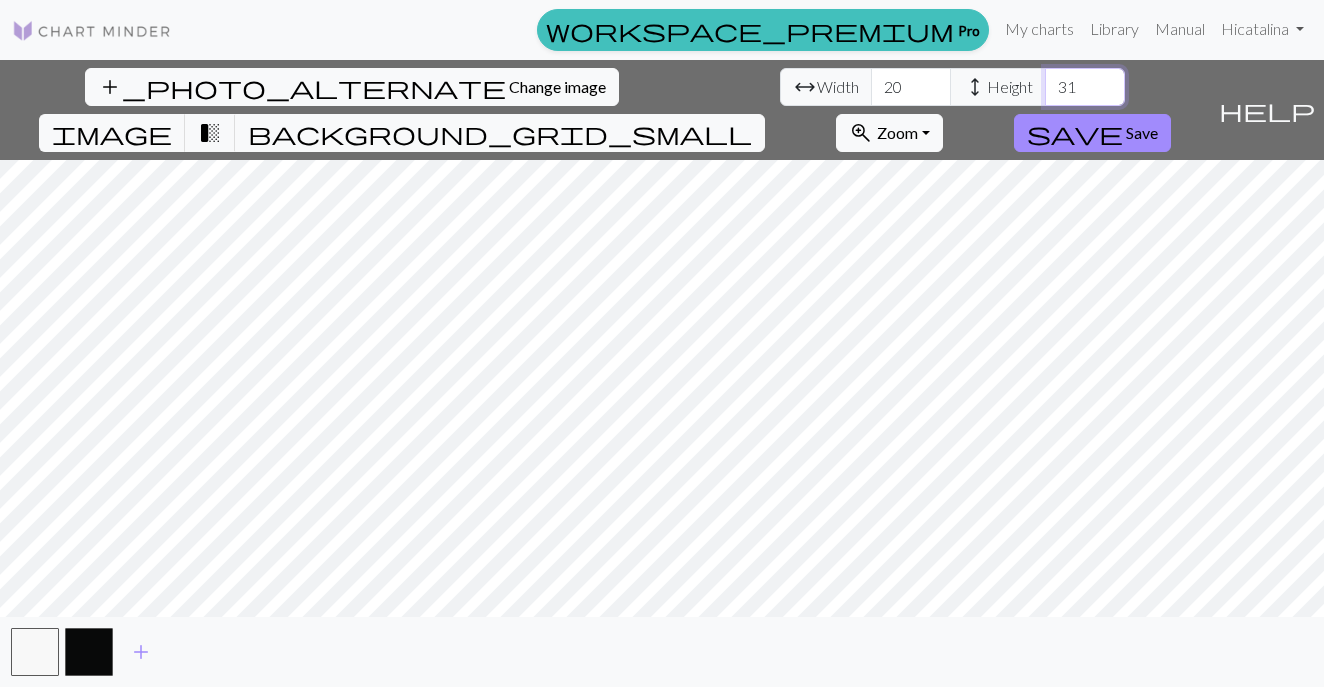 click on "31" at bounding box center (1085, 87) 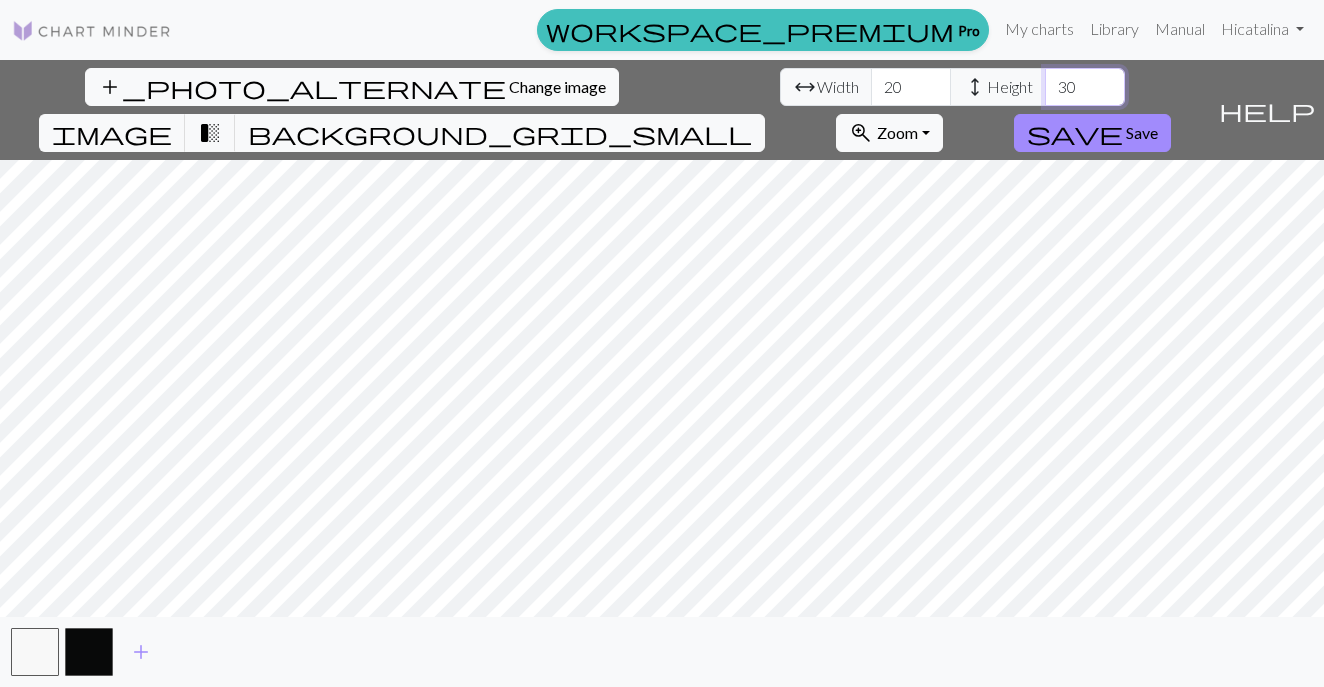 click on "30" at bounding box center [1085, 87] 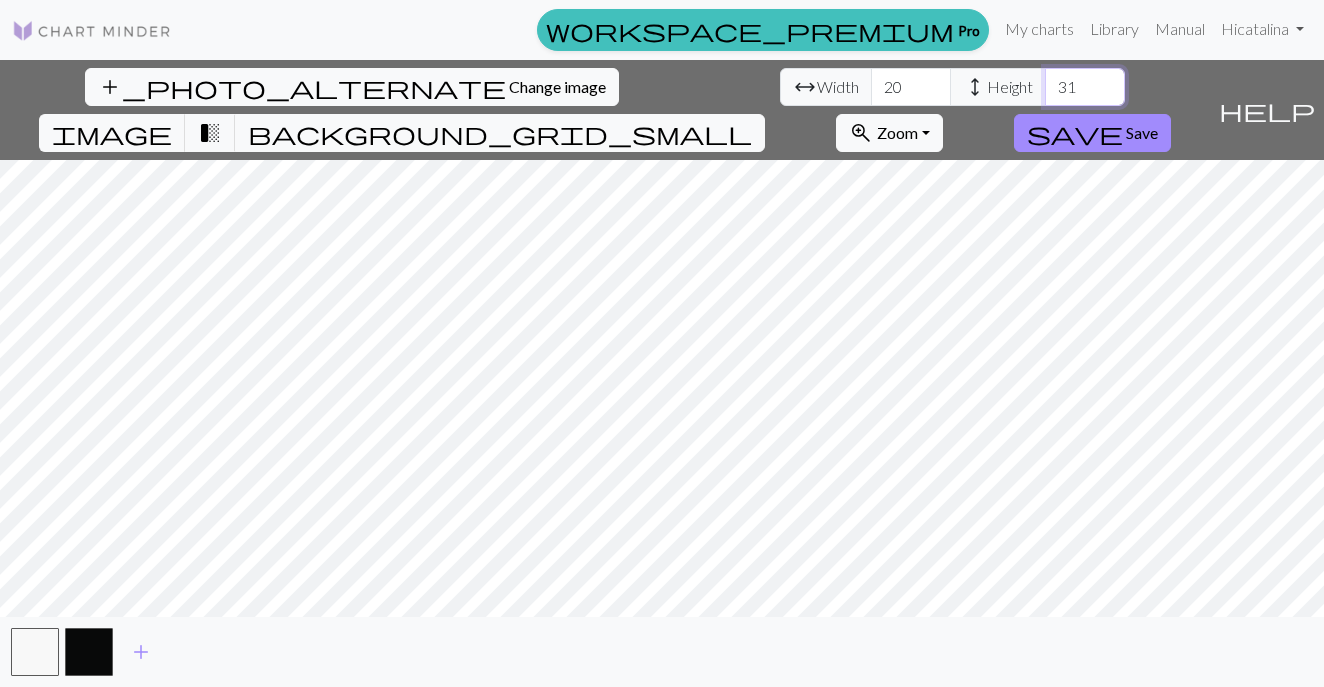 click on "31" at bounding box center [1085, 87] 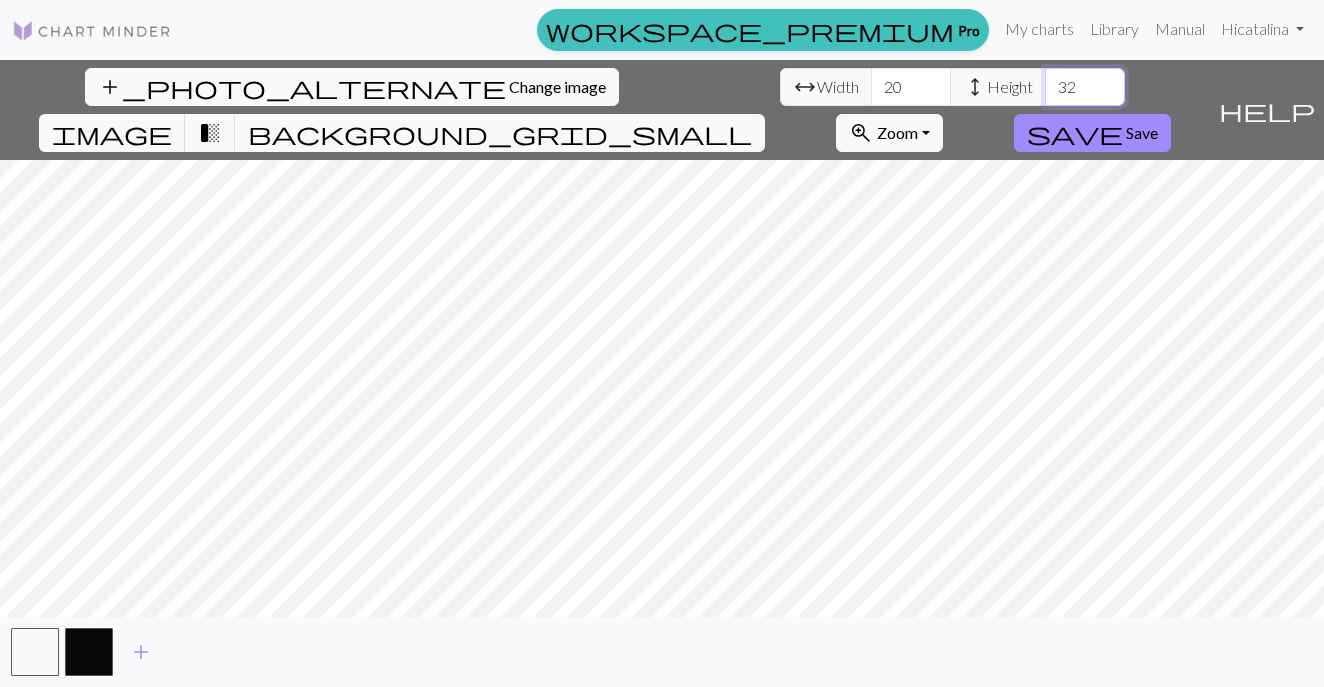 click on "32" at bounding box center [1085, 87] 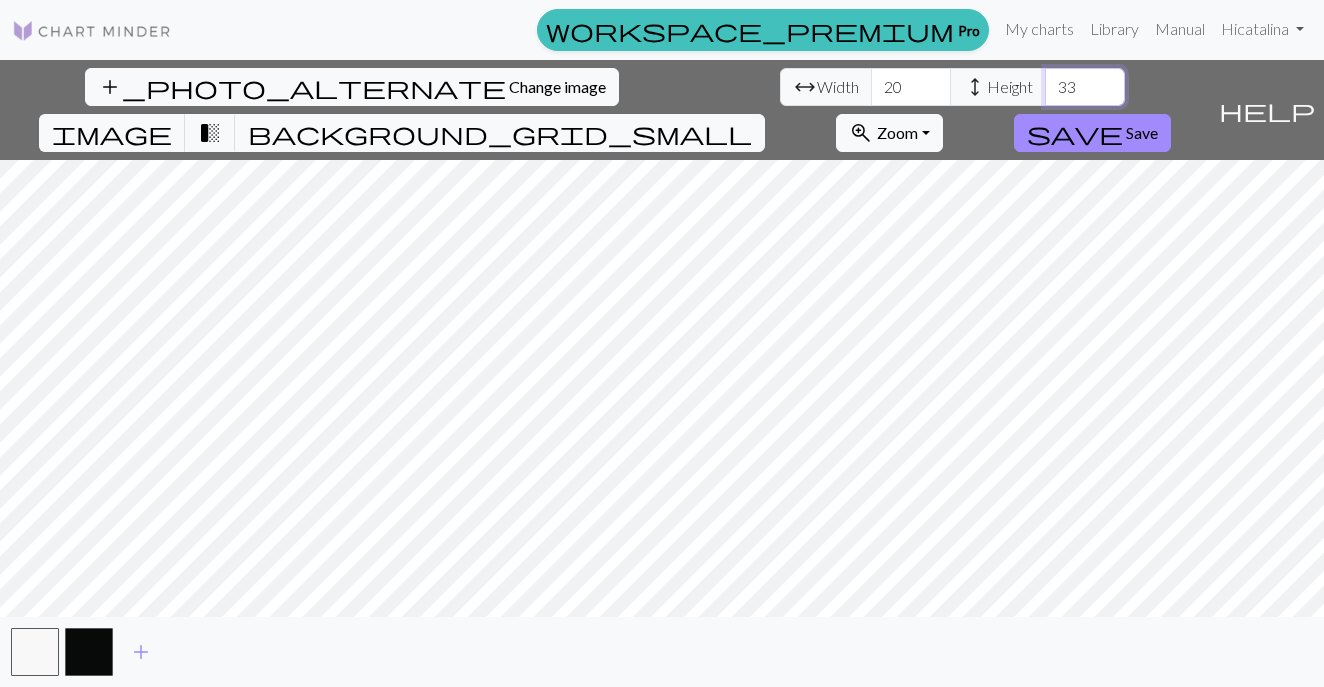 click on "33" at bounding box center [1085, 87] 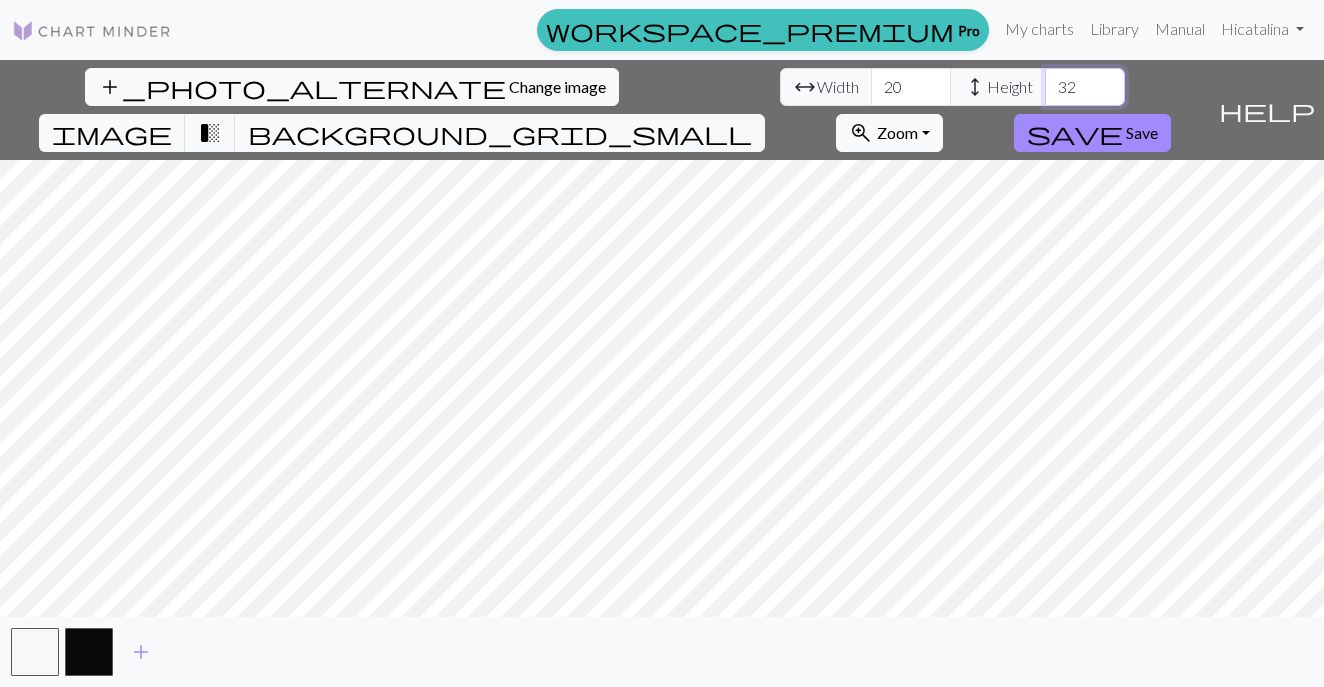 click on "32" at bounding box center [1085, 87] 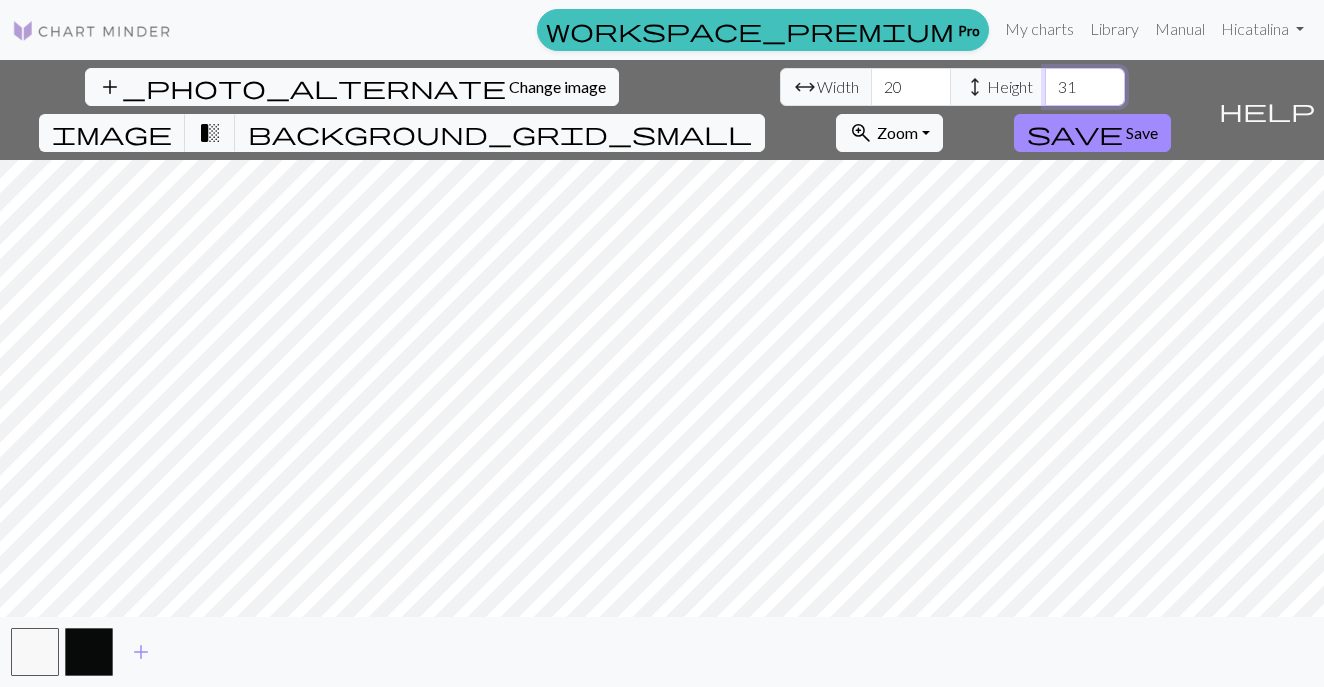 click on "31" at bounding box center (1085, 87) 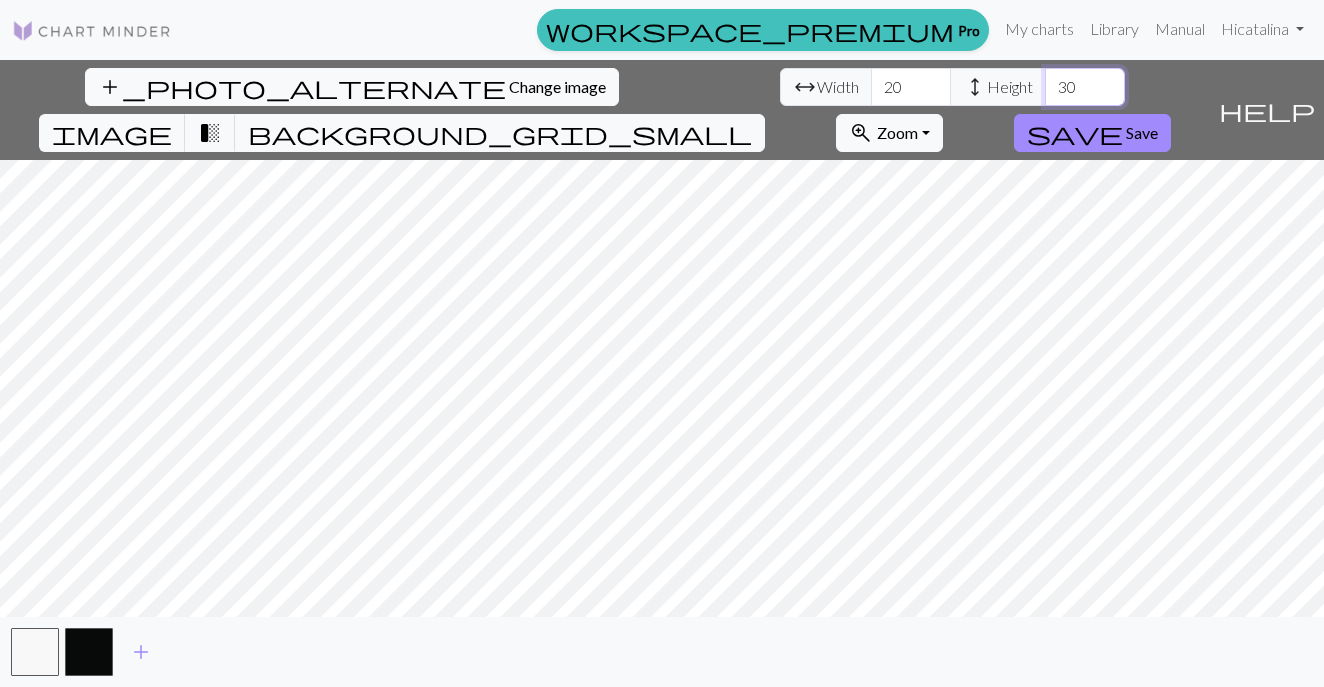 click on "30" at bounding box center [1085, 87] 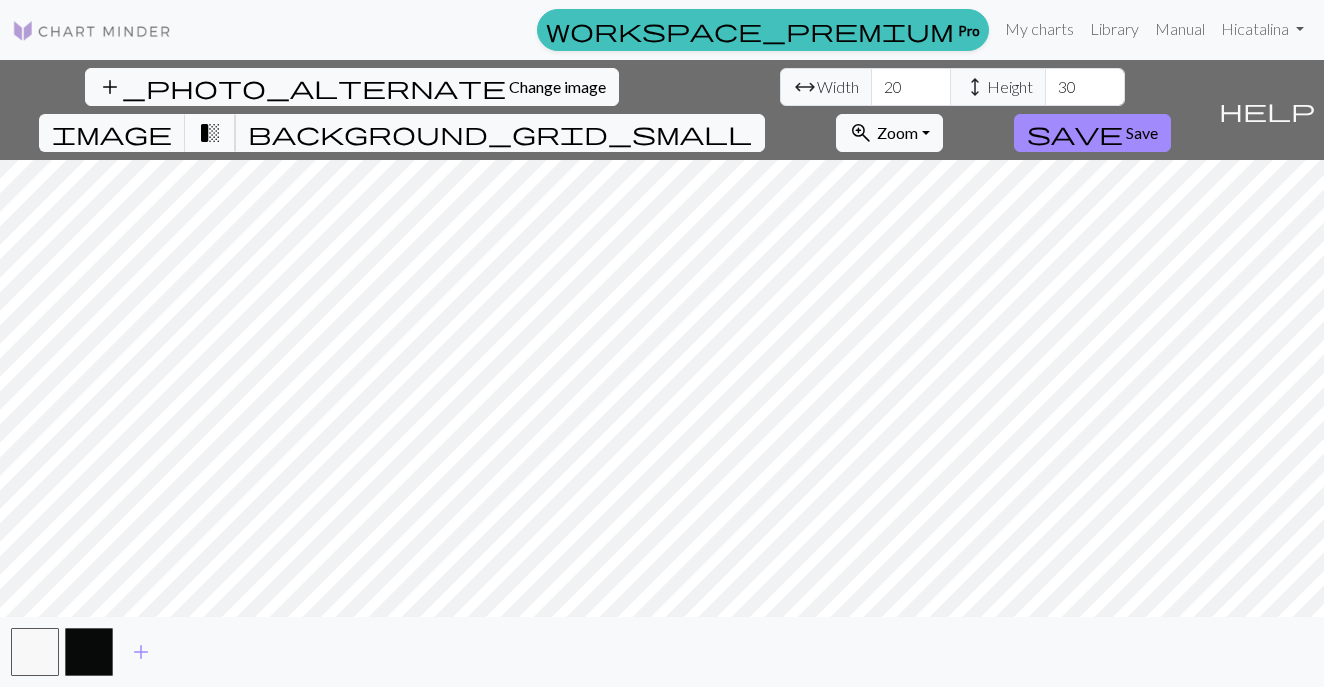 click on "transition_fade" at bounding box center (210, 133) 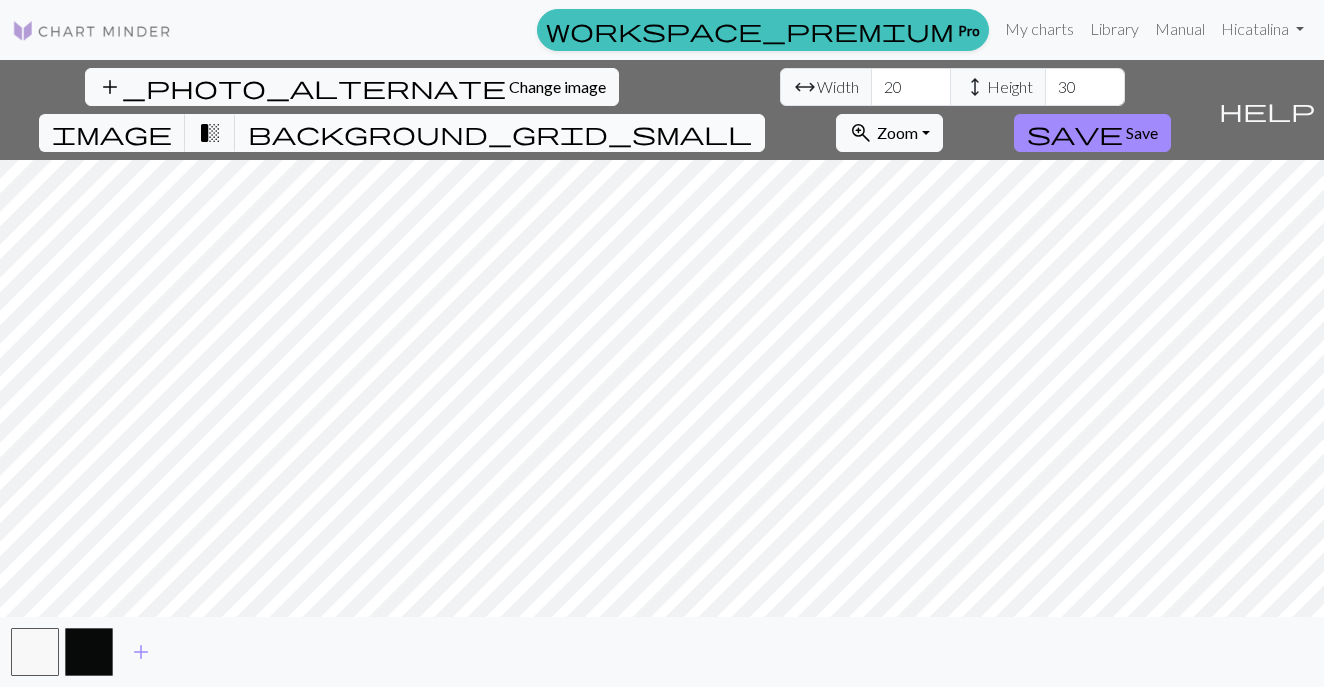 click on "background_grid_small" at bounding box center (500, 133) 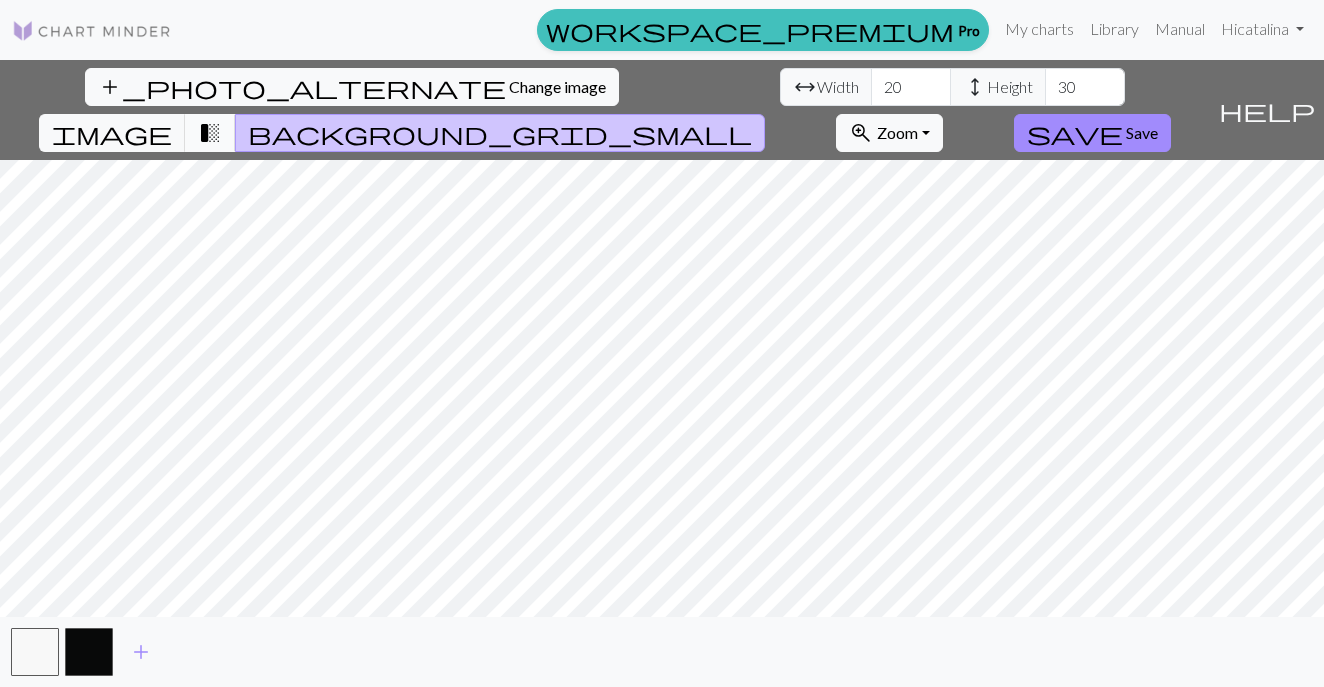 click on "transition_fade" at bounding box center (210, 133) 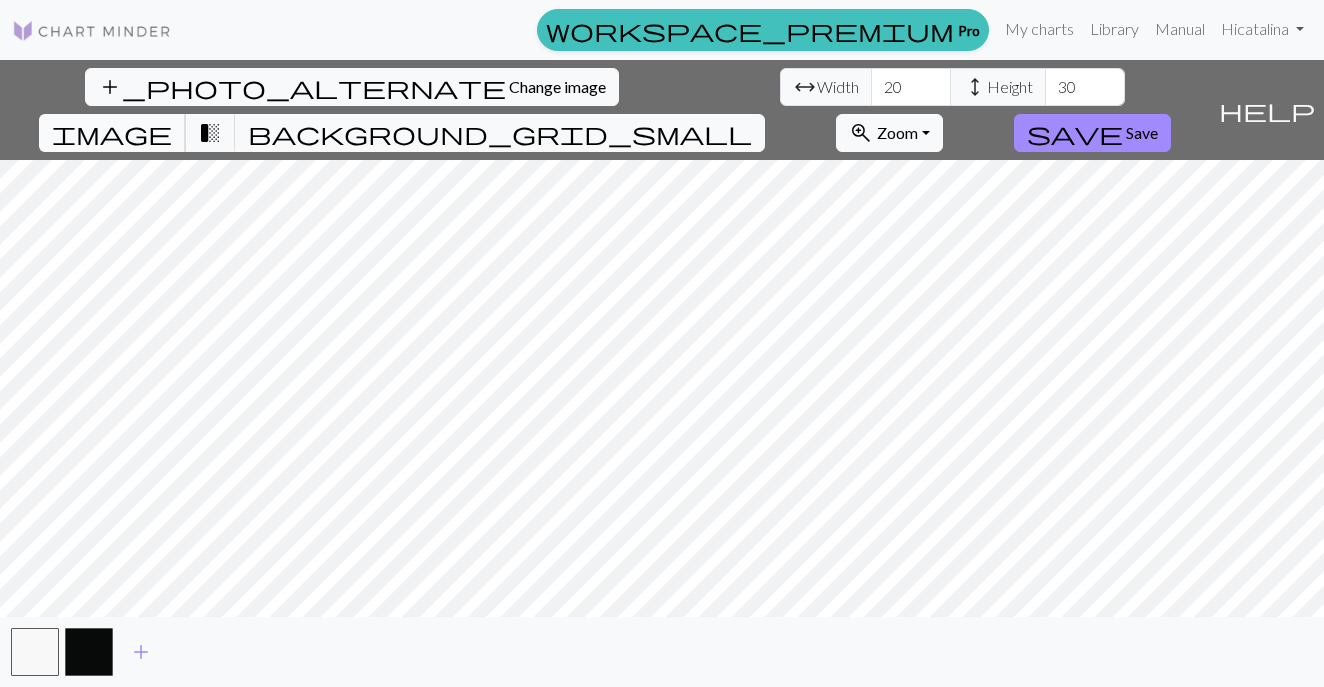 click on "image" at bounding box center (112, 133) 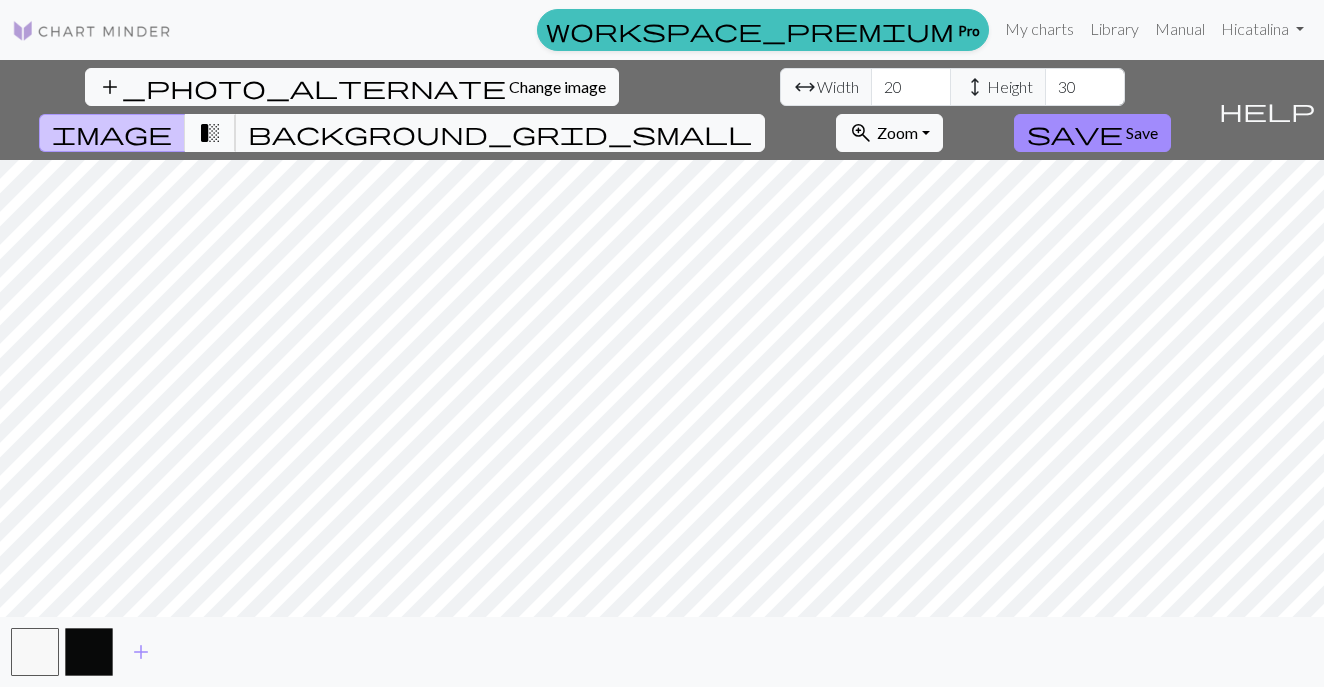 click on "transition_fade" at bounding box center [210, 133] 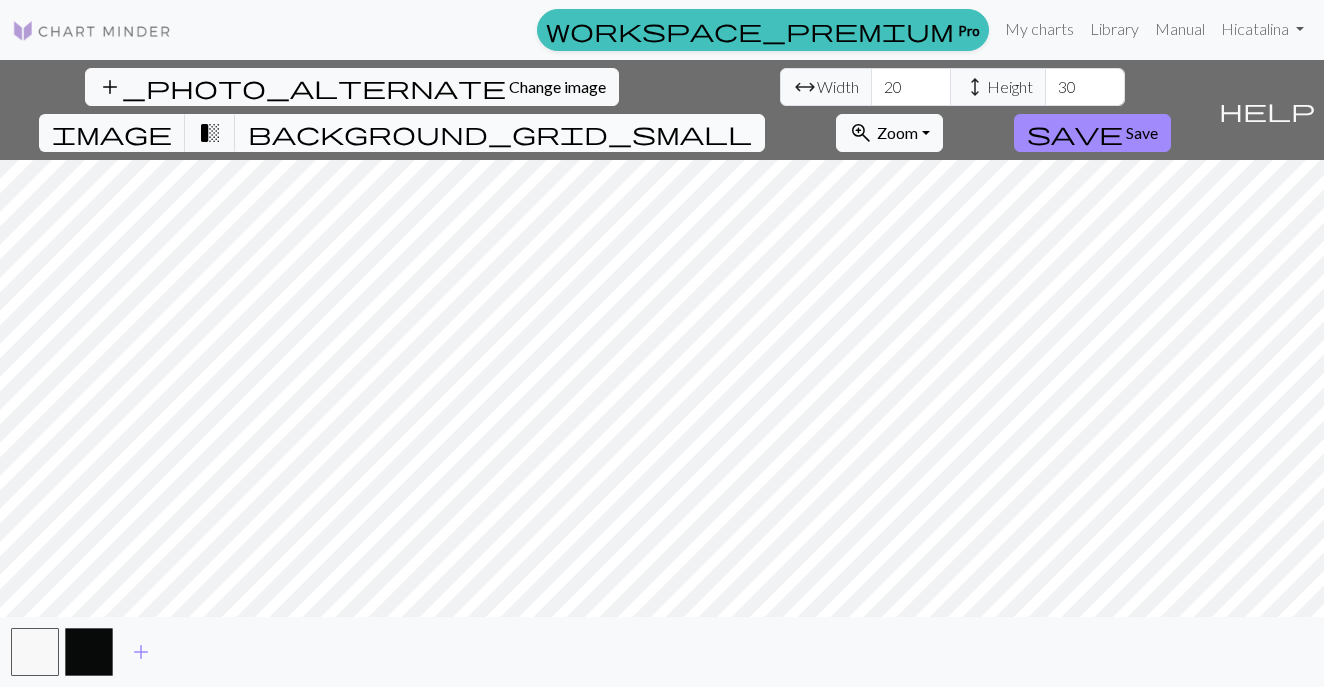 click on "background_grid_small" at bounding box center [500, 133] 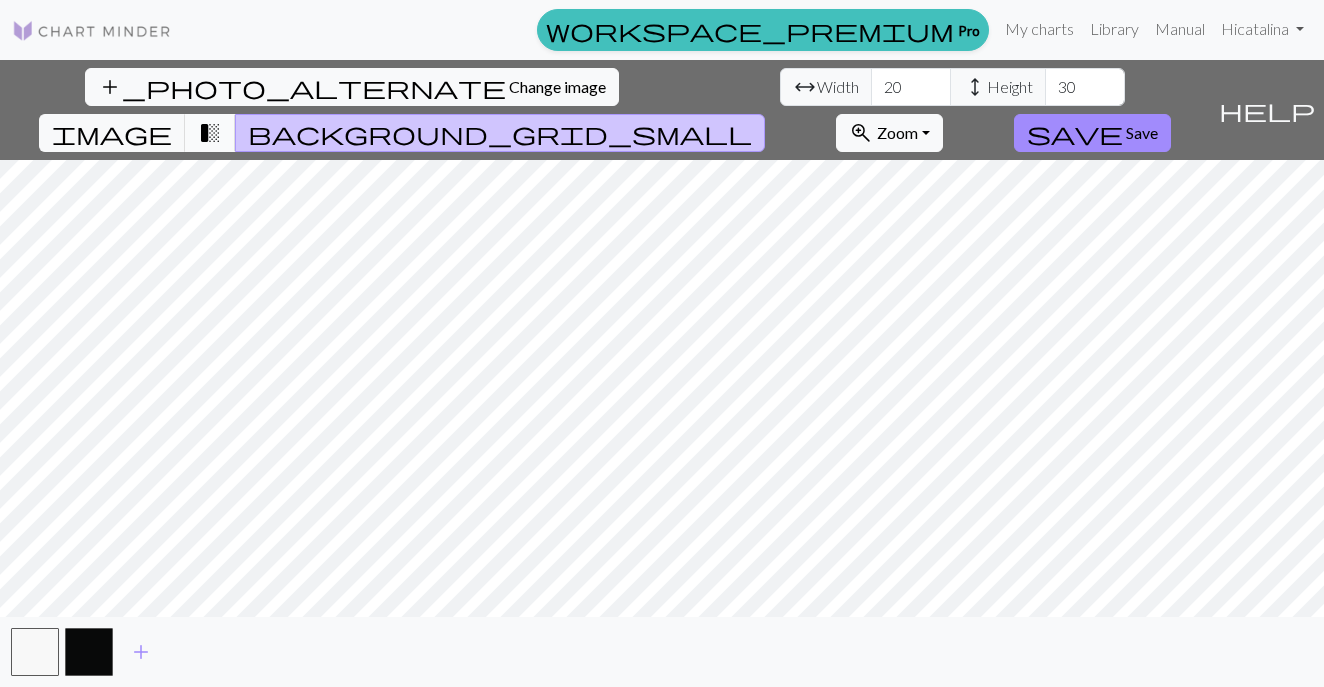 click on "transition_fade" at bounding box center (210, 133) 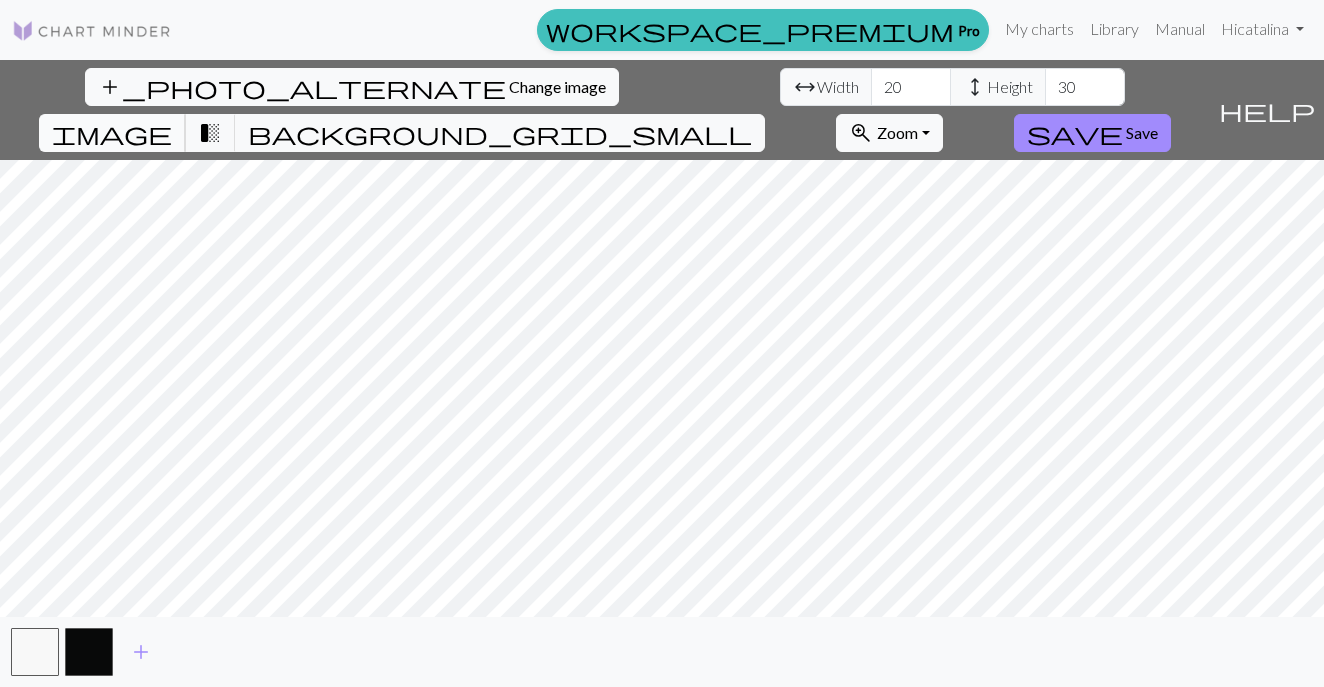click on "image" at bounding box center (112, 133) 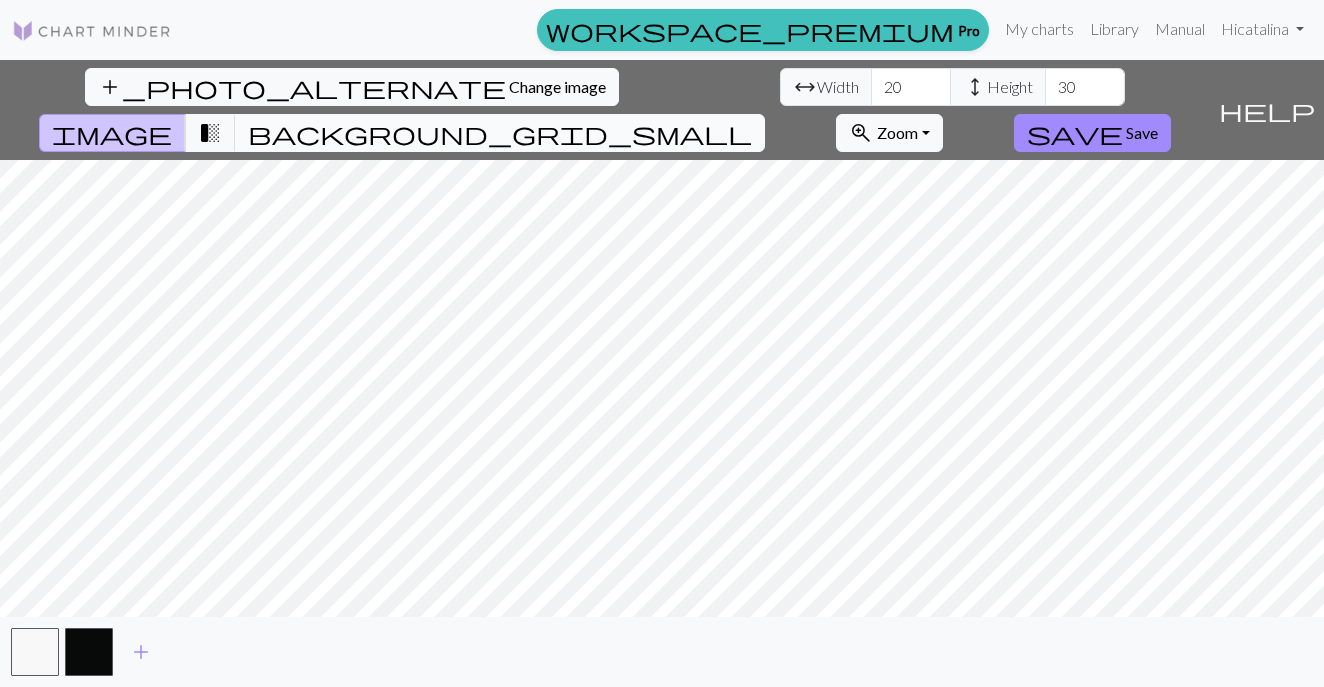 click on "background_grid_small" at bounding box center (500, 133) 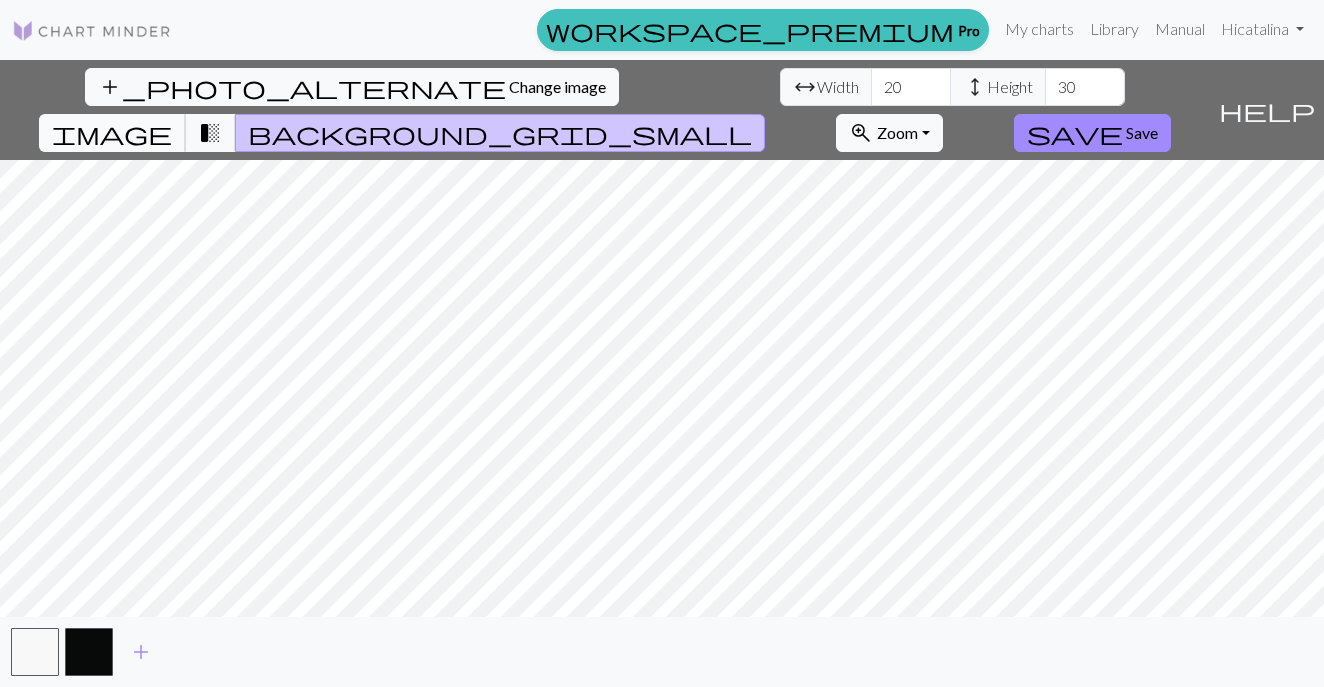 click on "image" at bounding box center (112, 133) 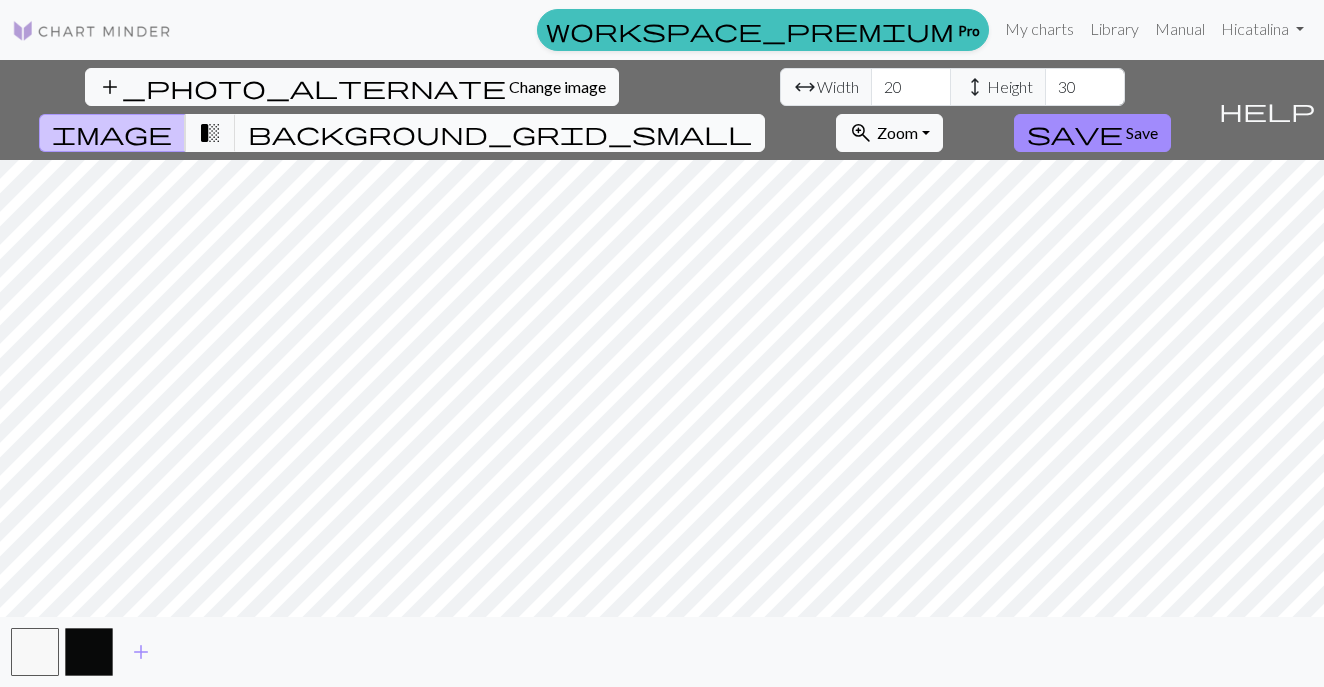 click on "background_grid_small" at bounding box center [500, 133] 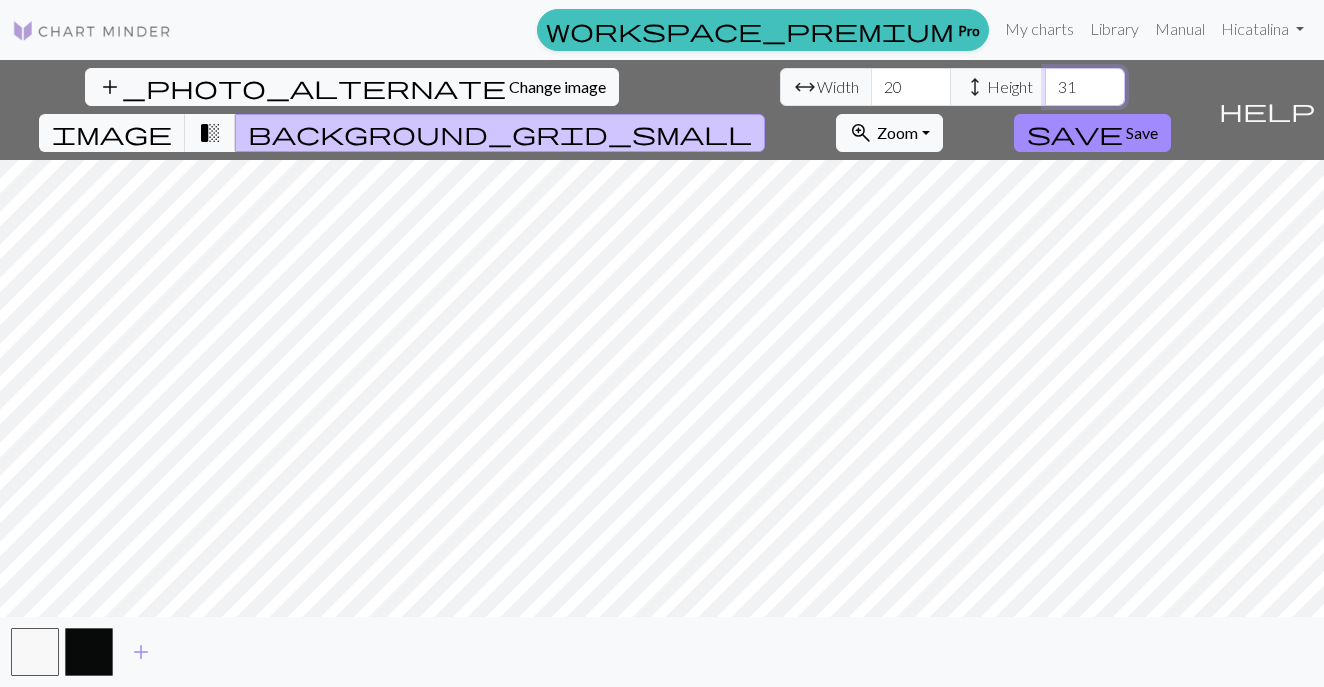 click on "31" at bounding box center [1085, 87] 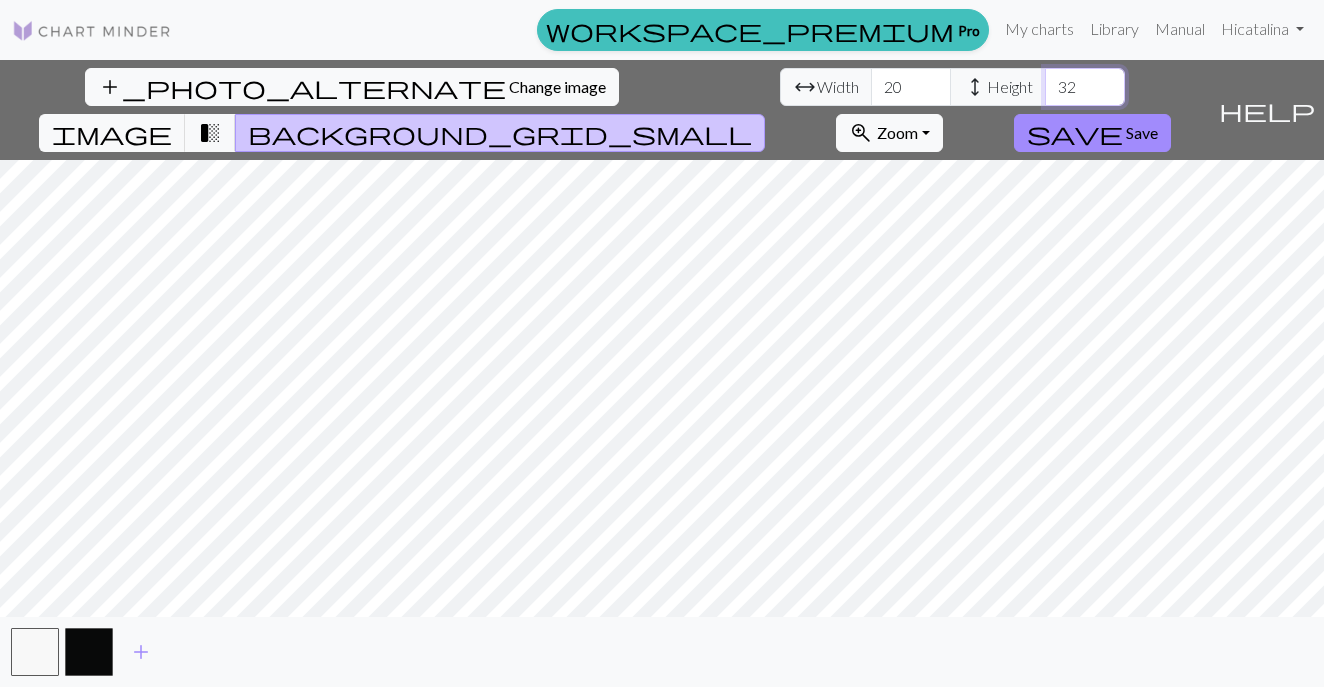 click on "32" at bounding box center (1085, 87) 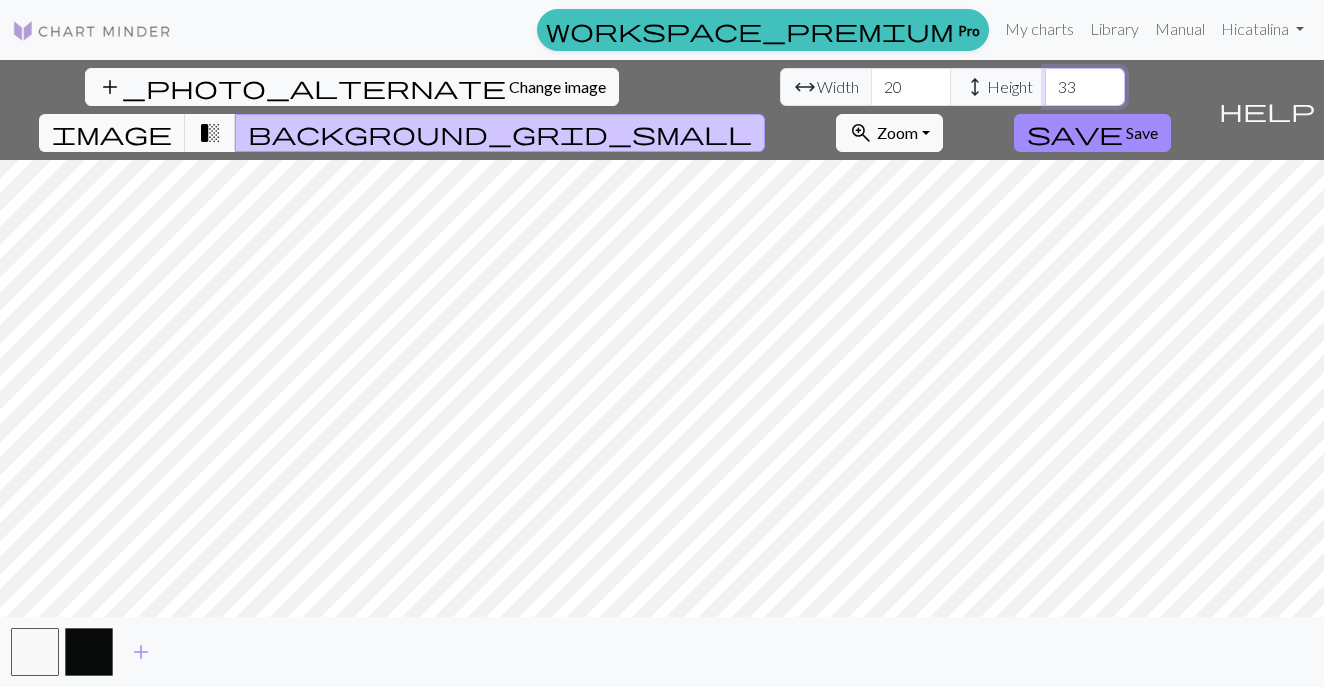 click on "33" at bounding box center (1085, 87) 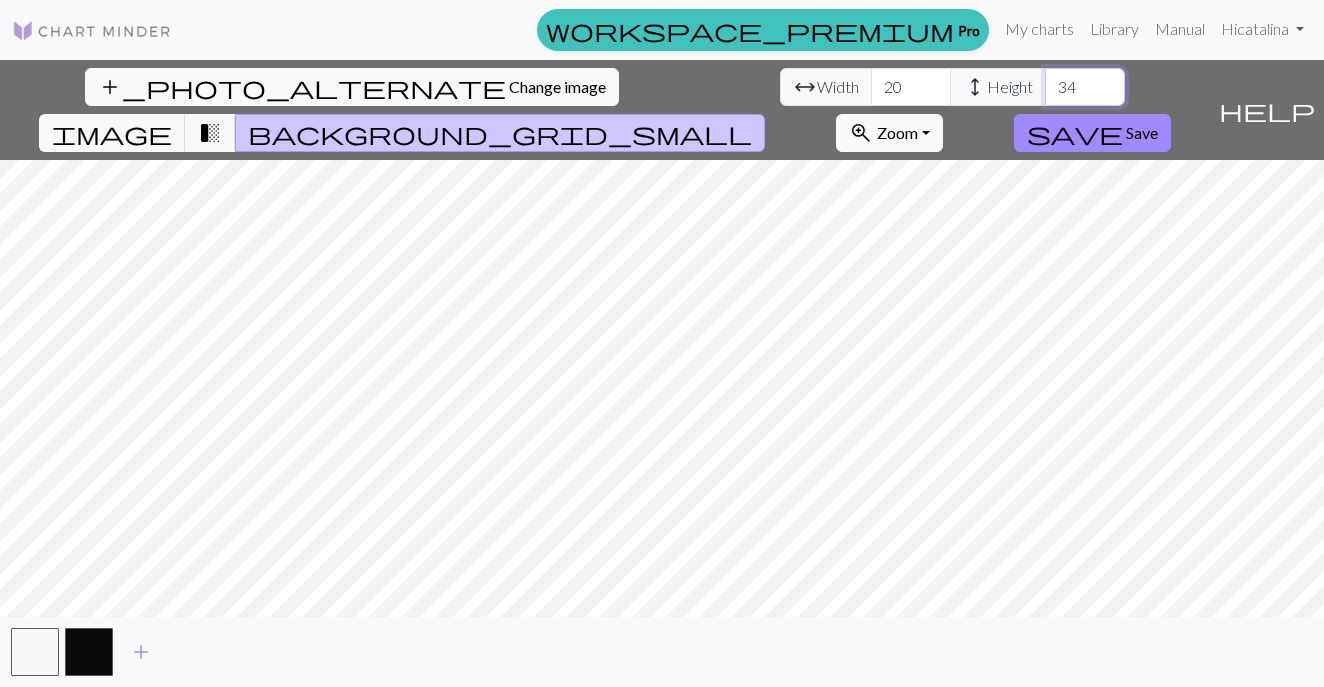click on "34" at bounding box center [1085, 87] 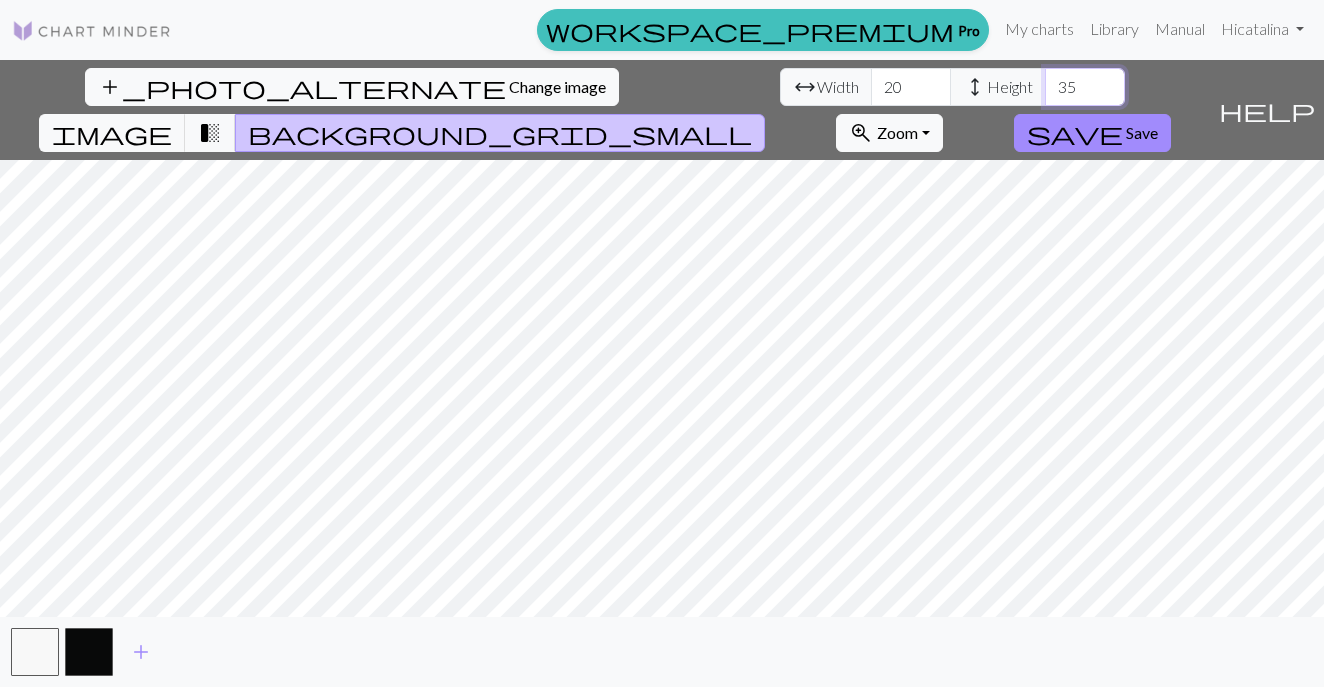 click on "35" at bounding box center [1085, 87] 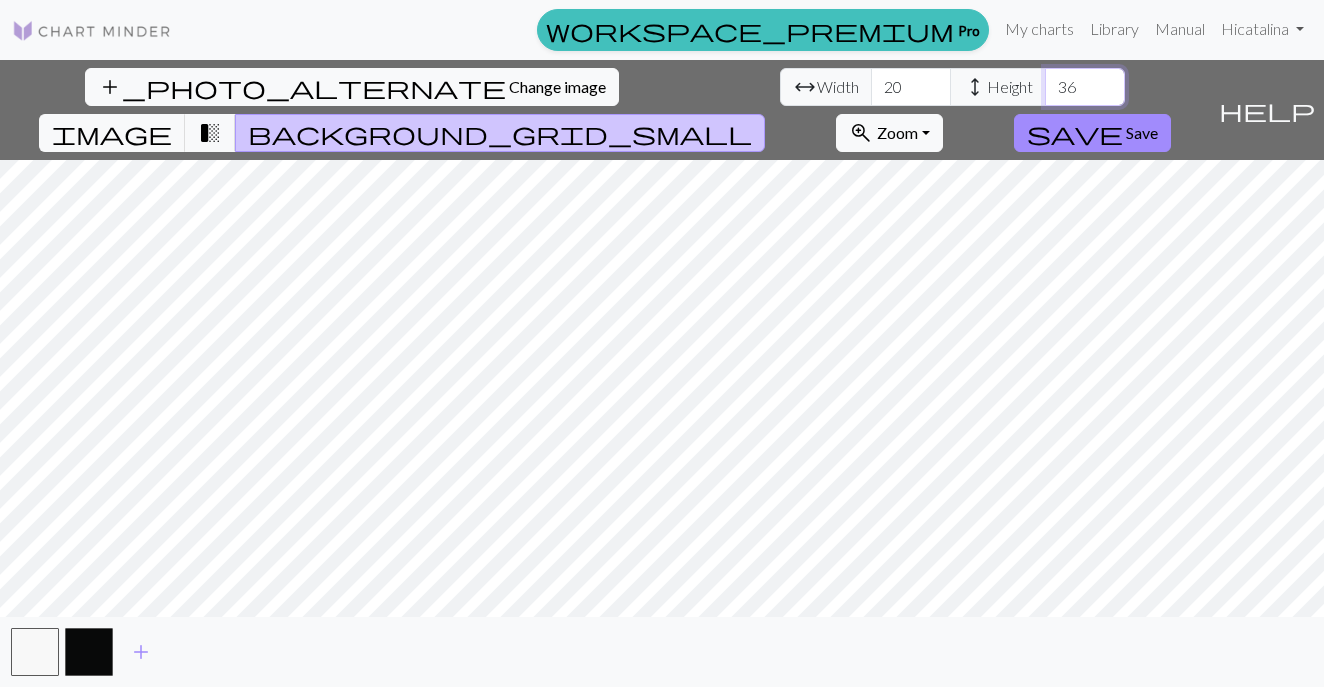 click on "36" at bounding box center [1085, 87] 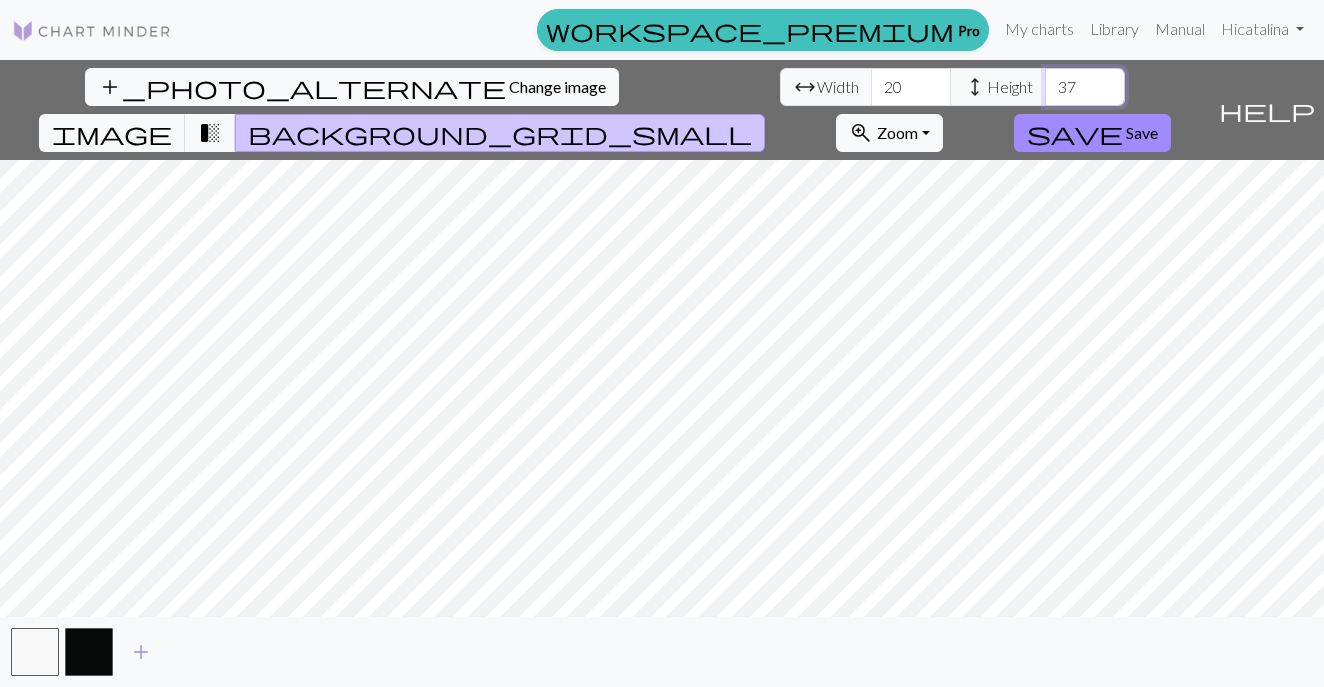 click on "37" at bounding box center (1085, 87) 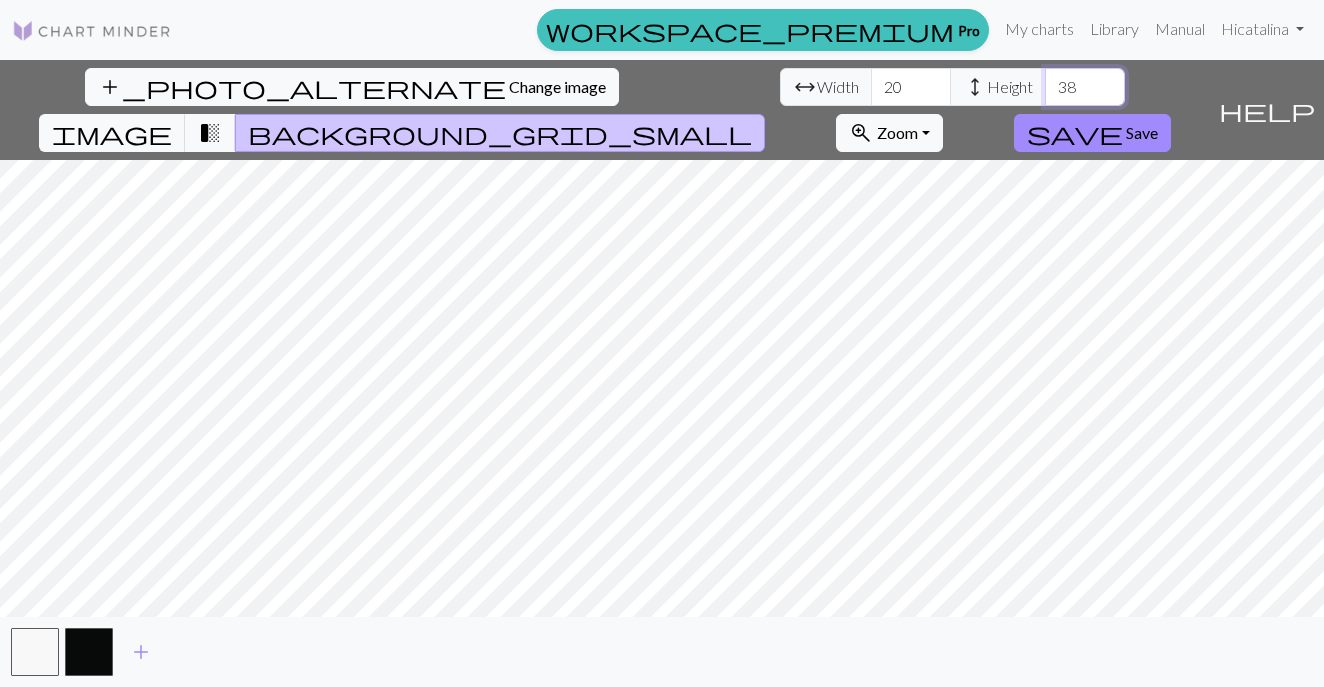 click on "38" at bounding box center [1085, 87] 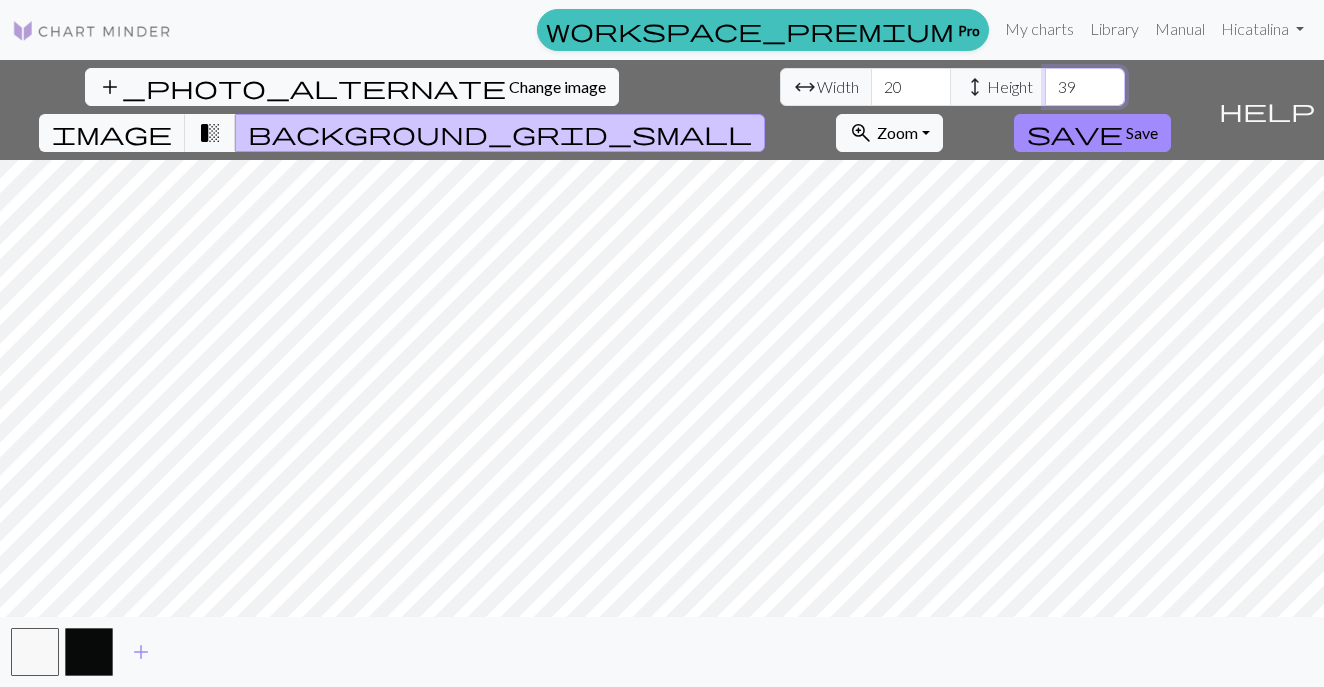 click on "39" at bounding box center (1085, 87) 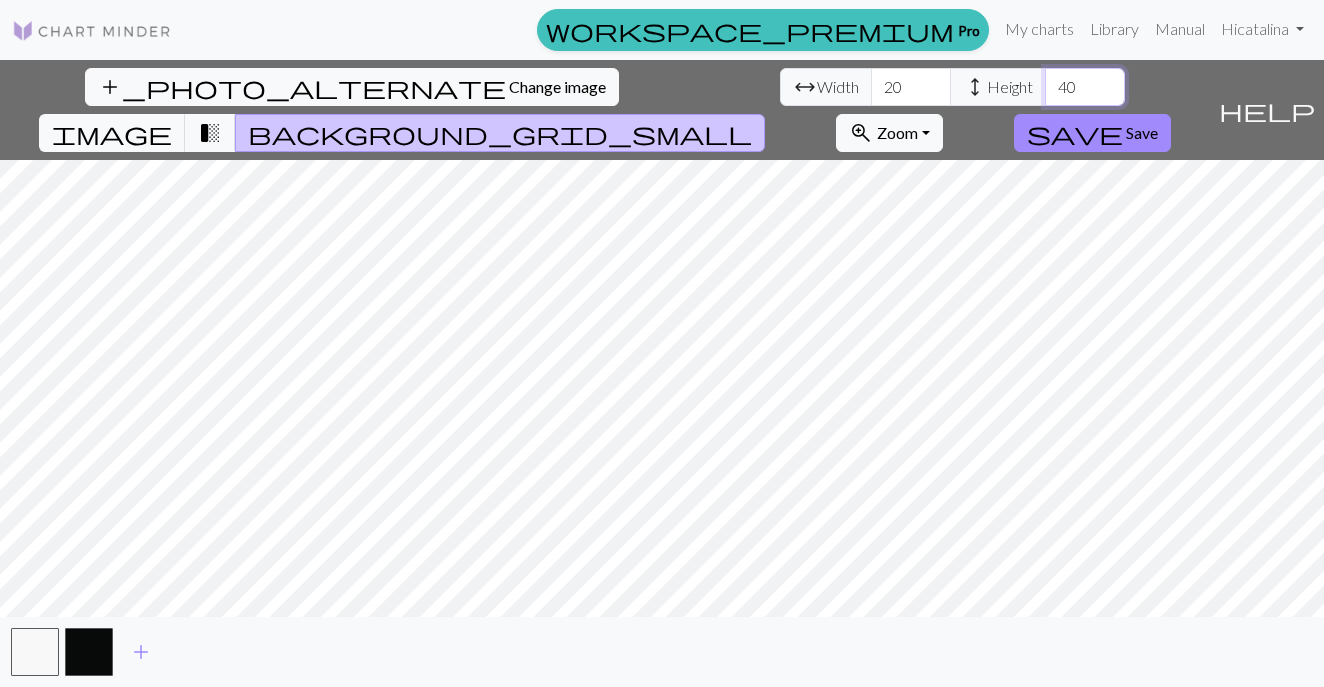 click on "40" at bounding box center (1085, 87) 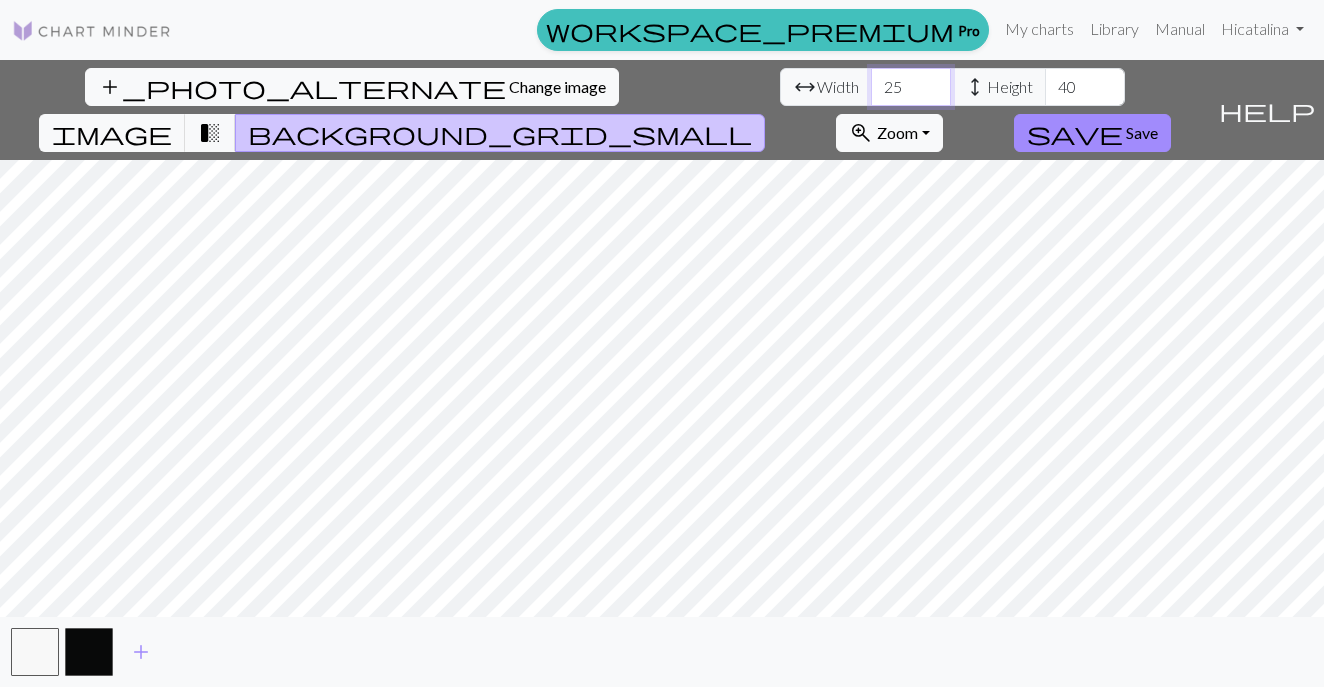 click on "25" at bounding box center (911, 87) 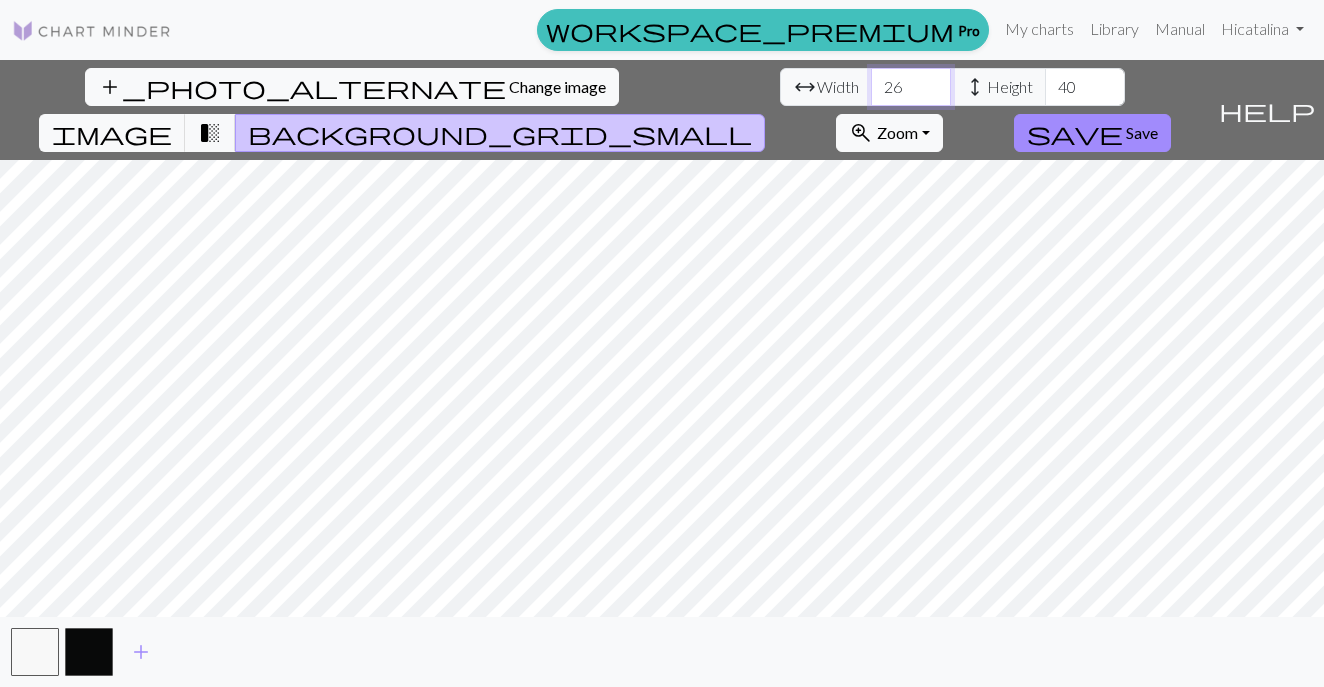 click on "26" at bounding box center (911, 87) 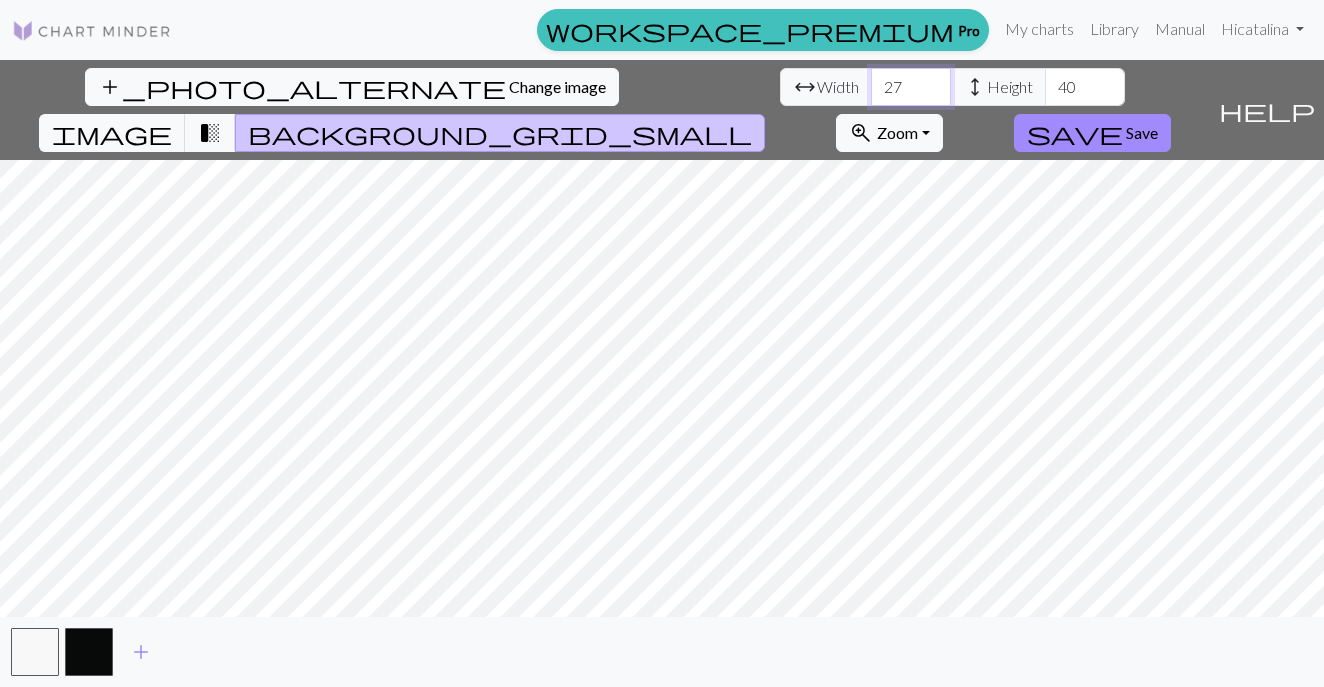 click on "27" at bounding box center [911, 87] 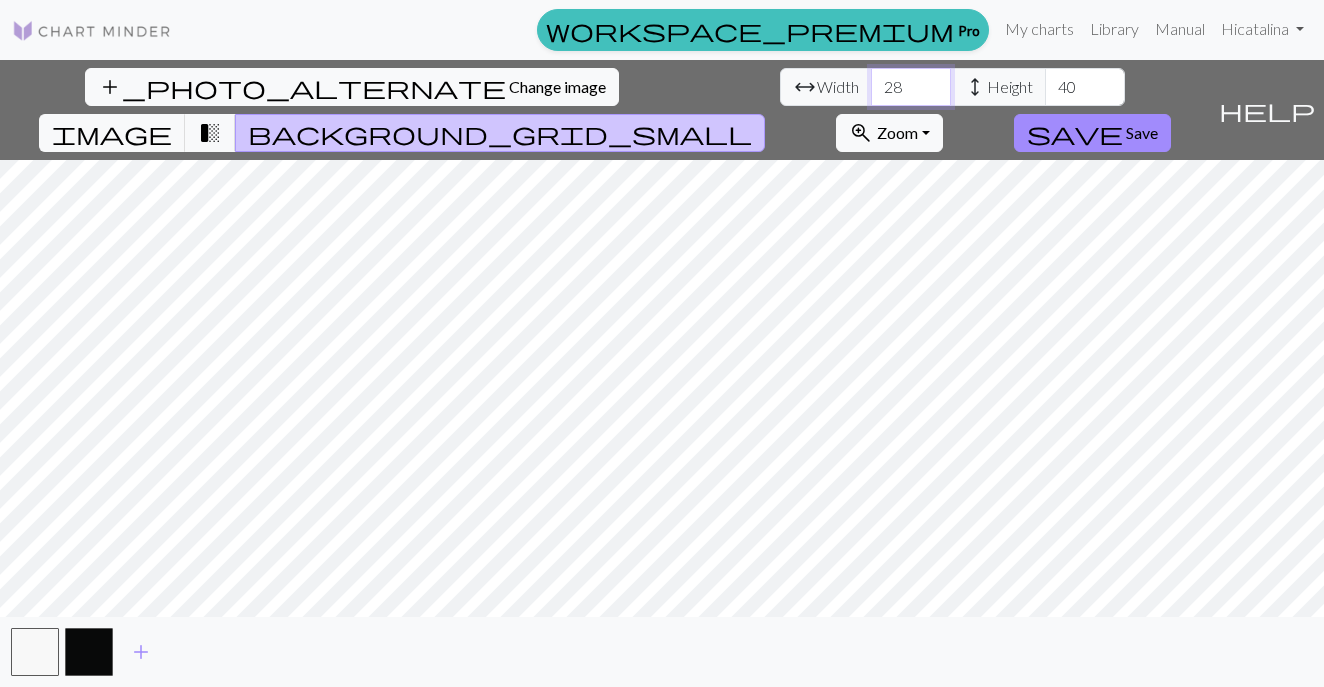 click on "28" at bounding box center [911, 87] 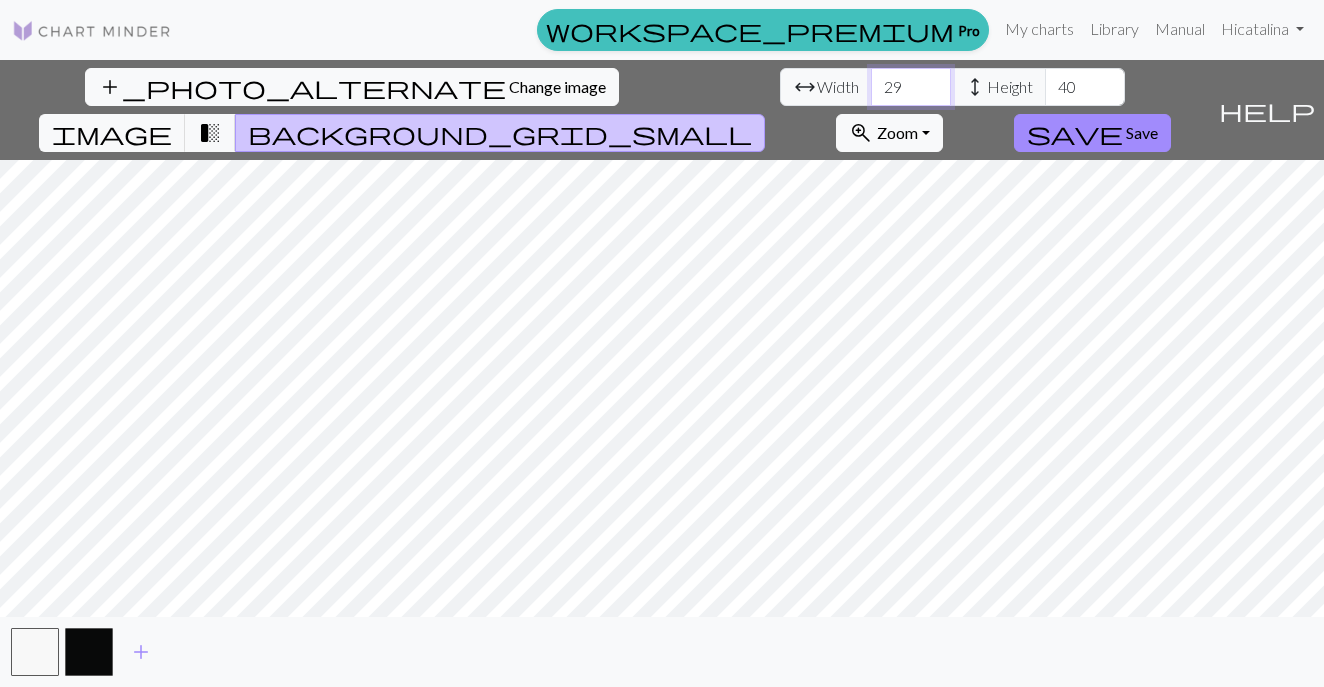 click on "29" at bounding box center (911, 87) 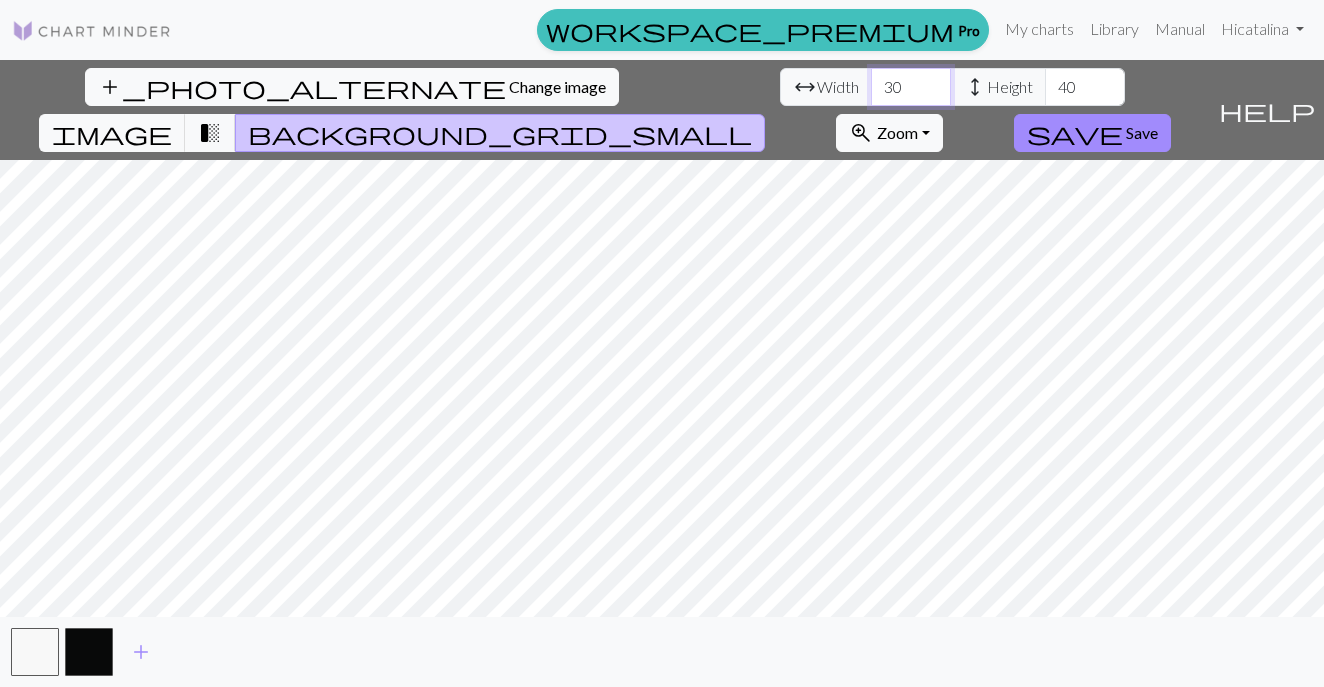 click on "30" at bounding box center (911, 87) 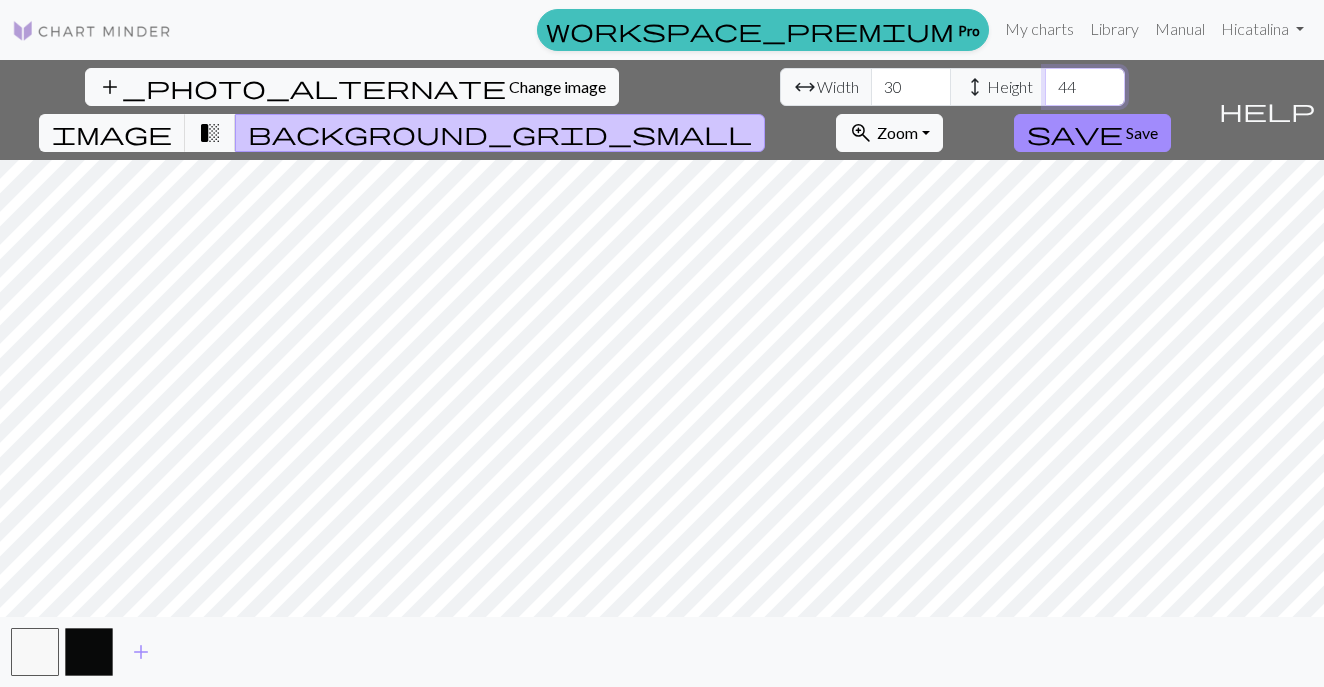 click on "44" at bounding box center [1085, 87] 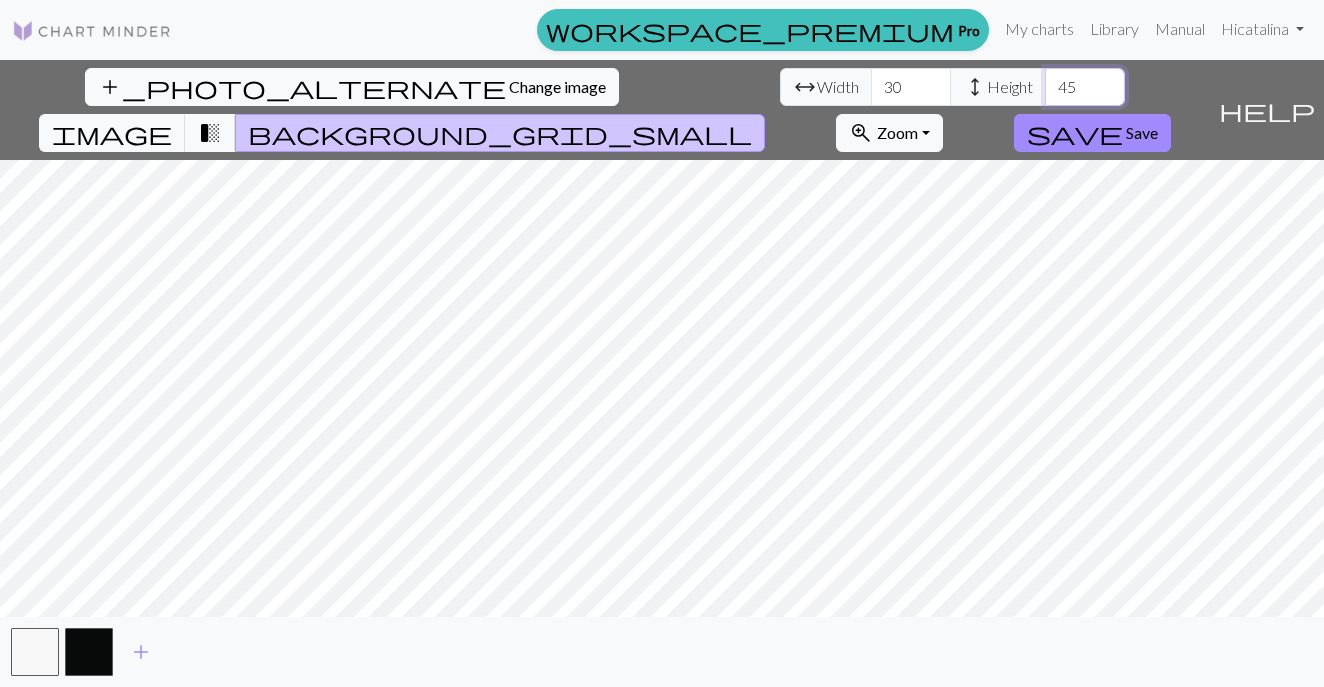 click on "45" at bounding box center (1085, 87) 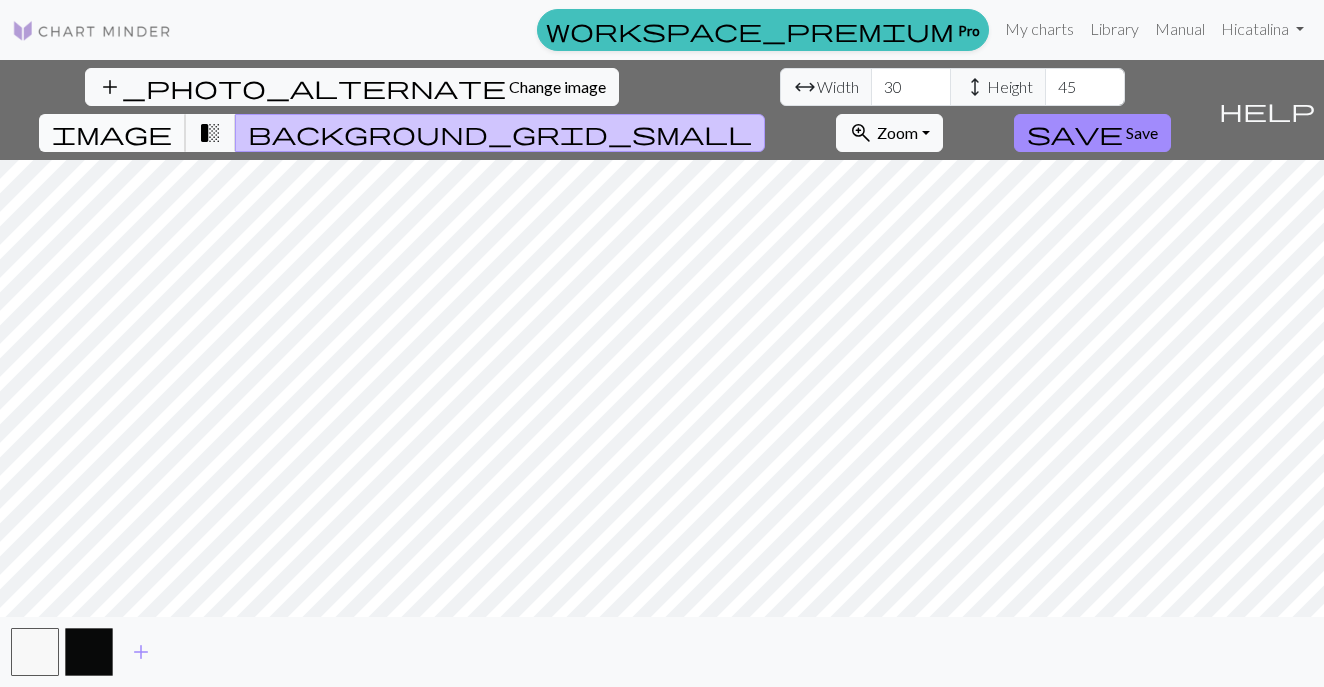 click on "image" at bounding box center (112, 133) 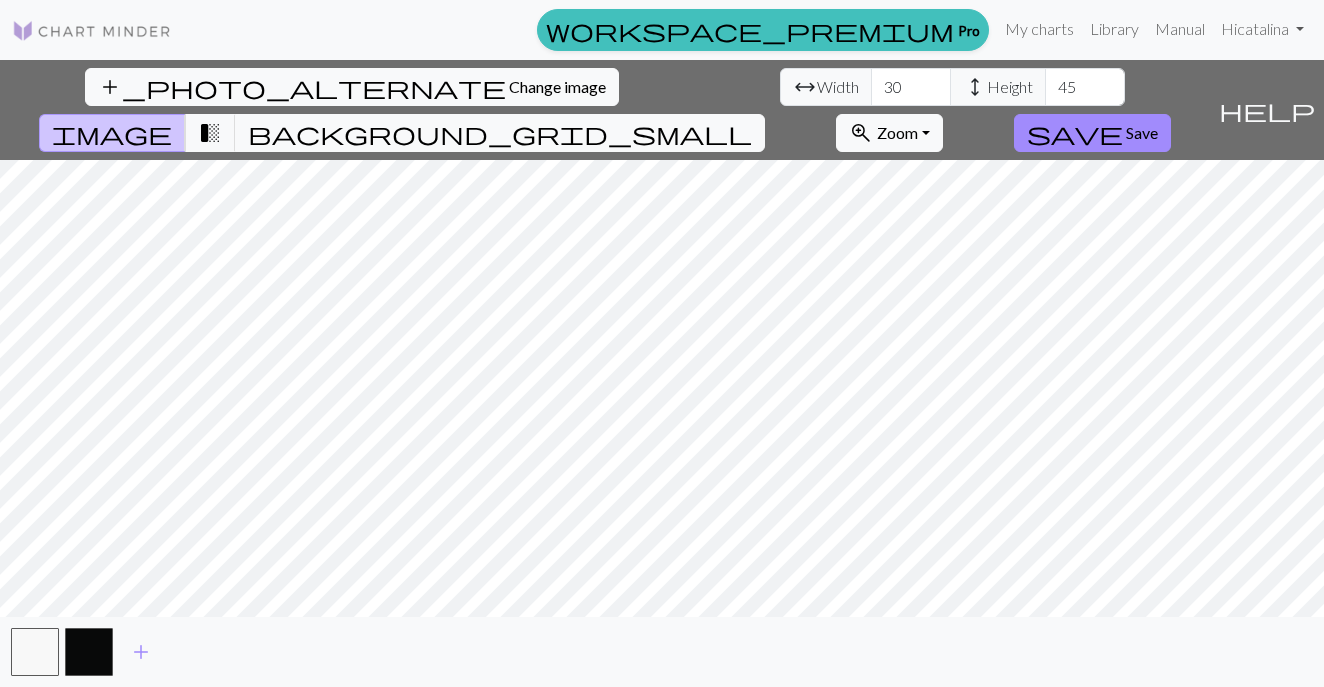 click on "image" at bounding box center [112, 133] 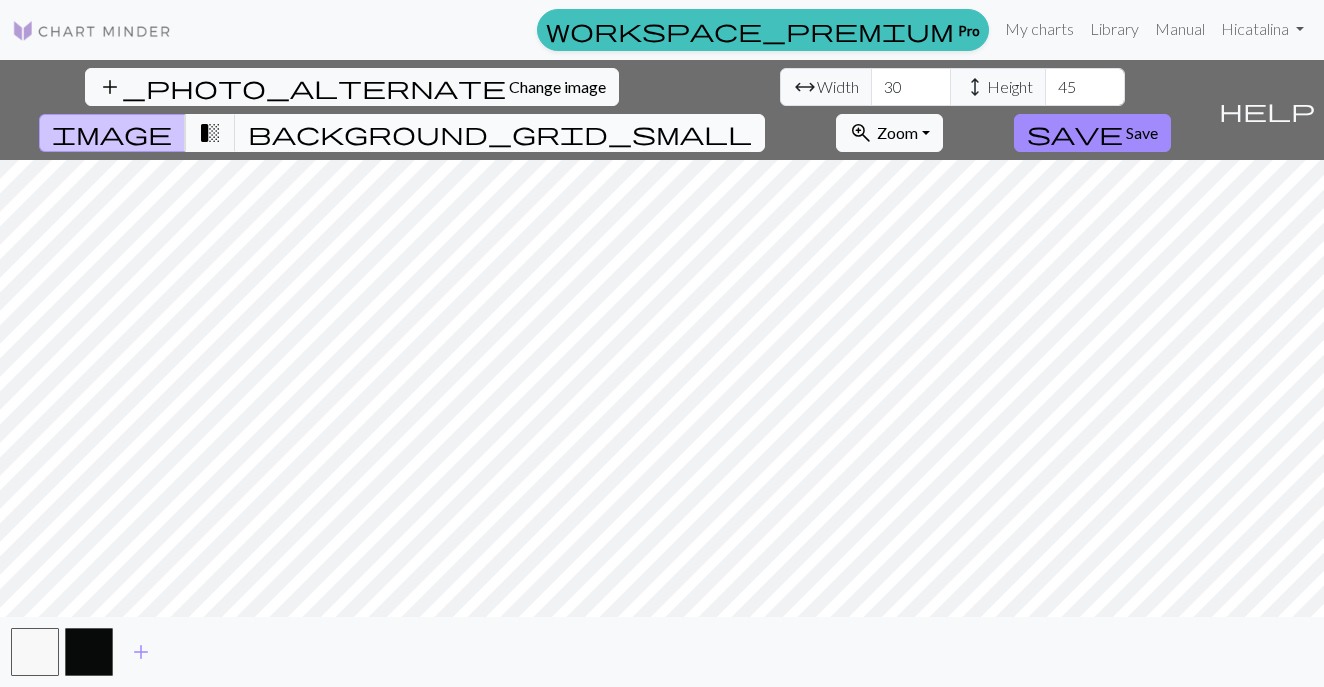 click on "background_grid_small" at bounding box center (500, 133) 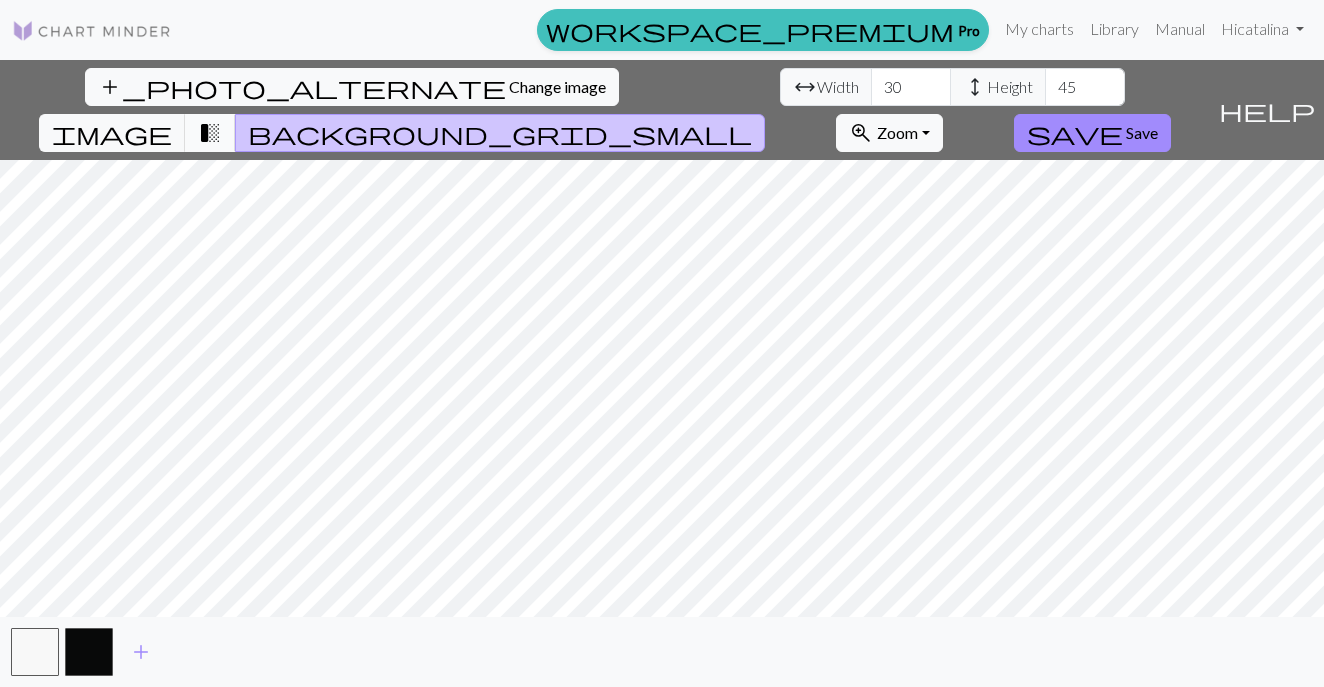 scroll, scrollTop: 0, scrollLeft: 0, axis: both 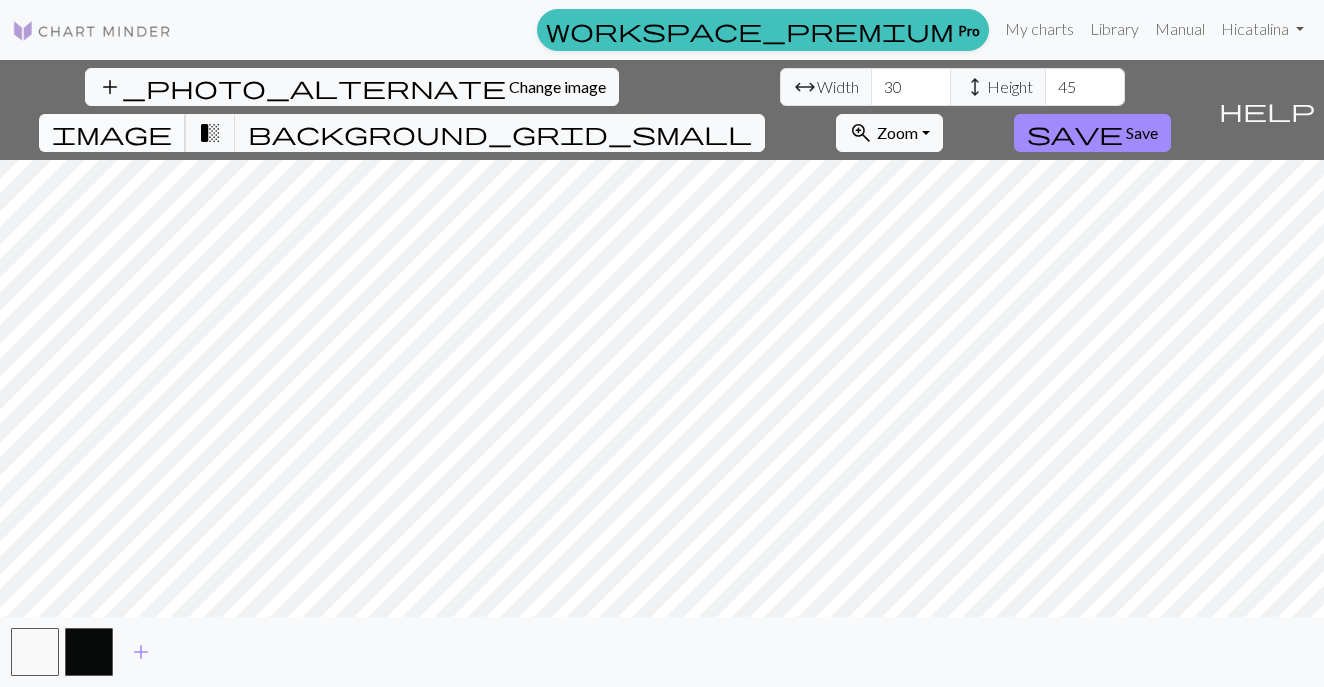 click on "image" at bounding box center (112, 133) 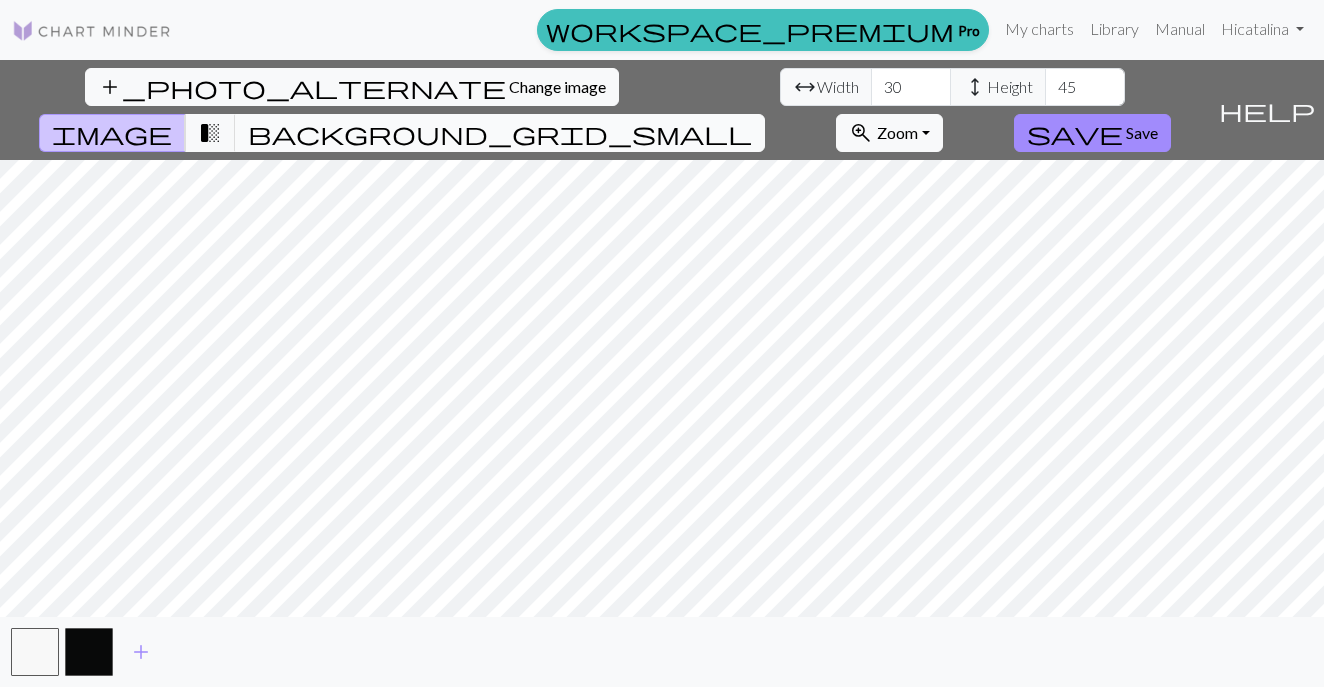 click on "background_grid_small" at bounding box center [500, 133] 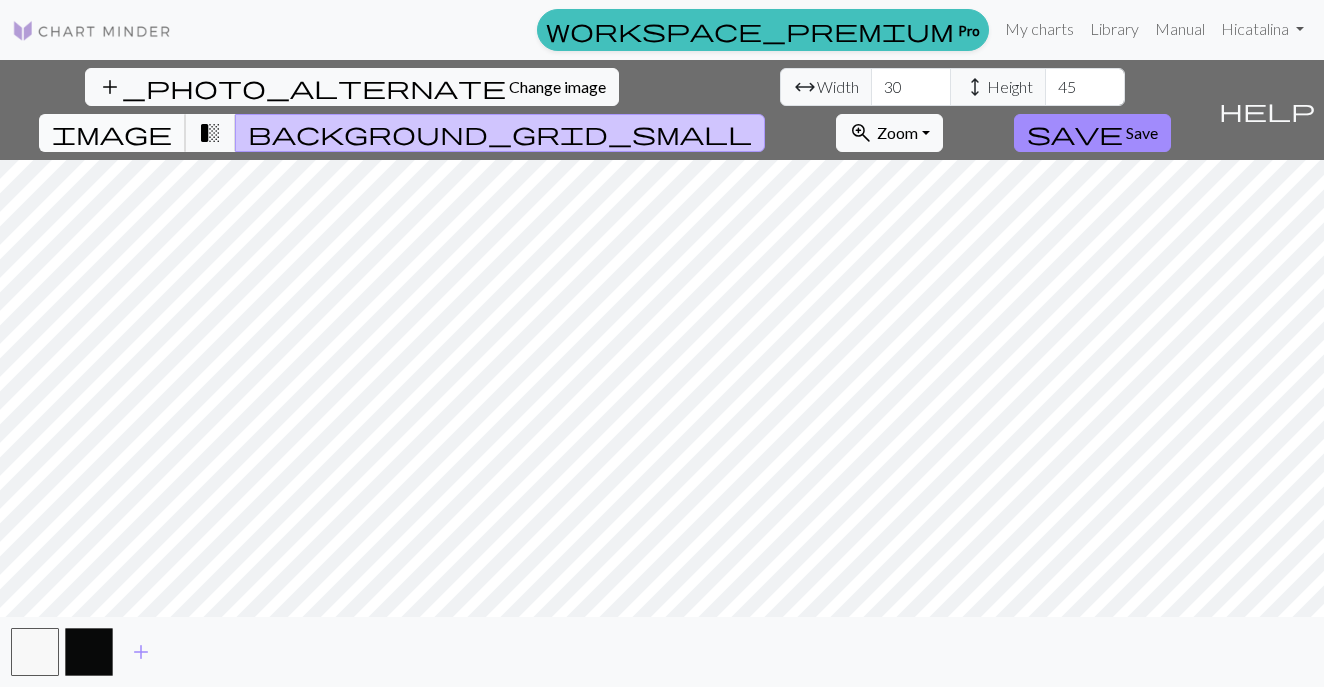 click on "image" at bounding box center (112, 133) 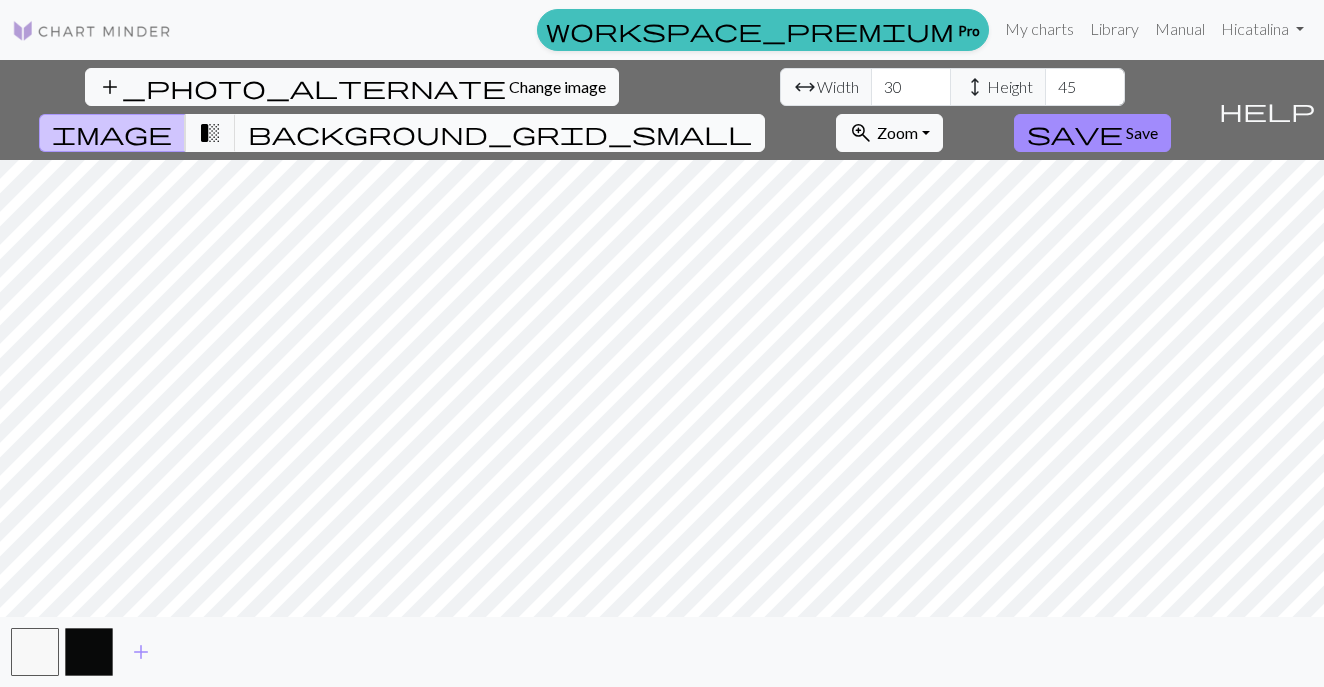 click on "background_grid_small" at bounding box center [500, 133] 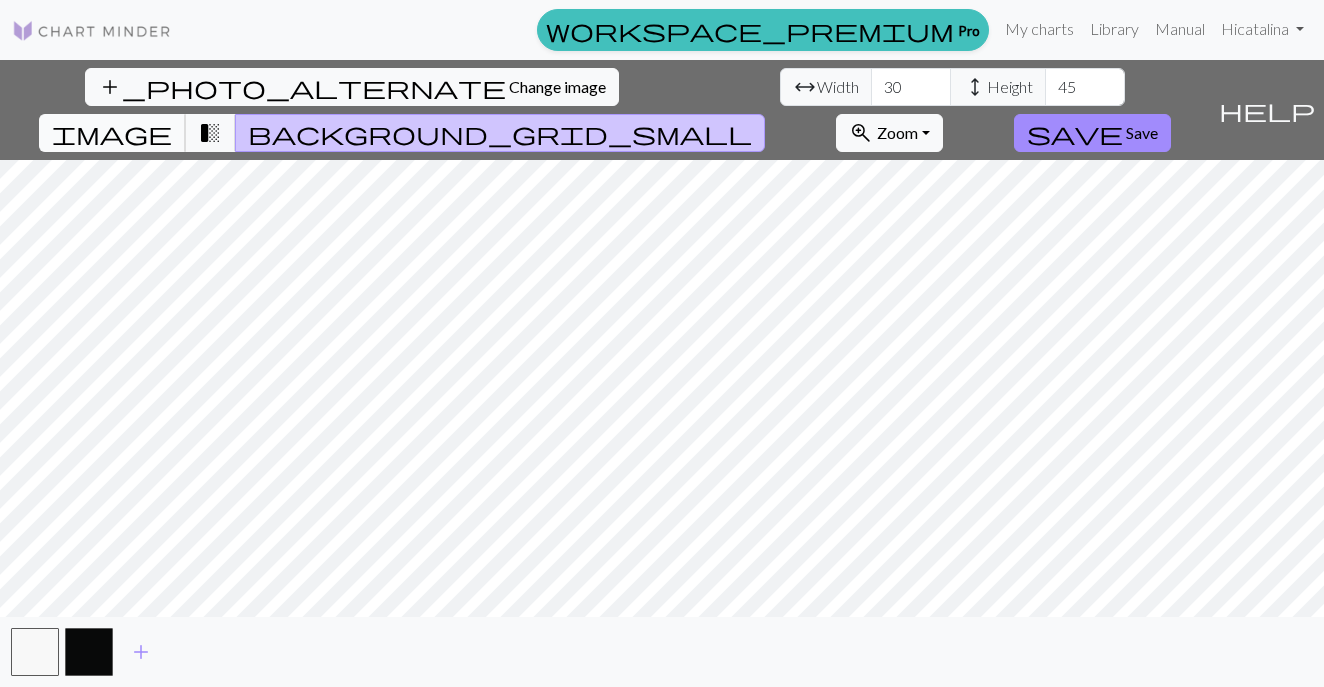 click on "image" at bounding box center (112, 133) 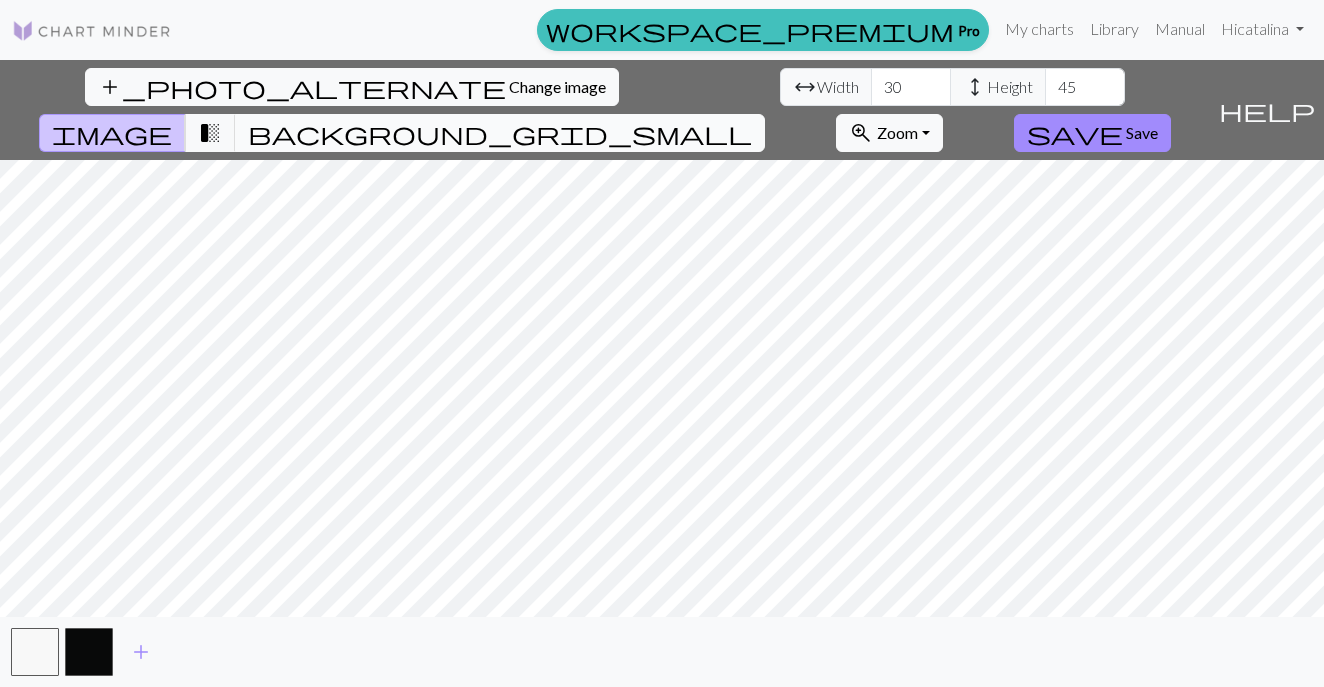 click on "background_grid_small" at bounding box center [500, 133] 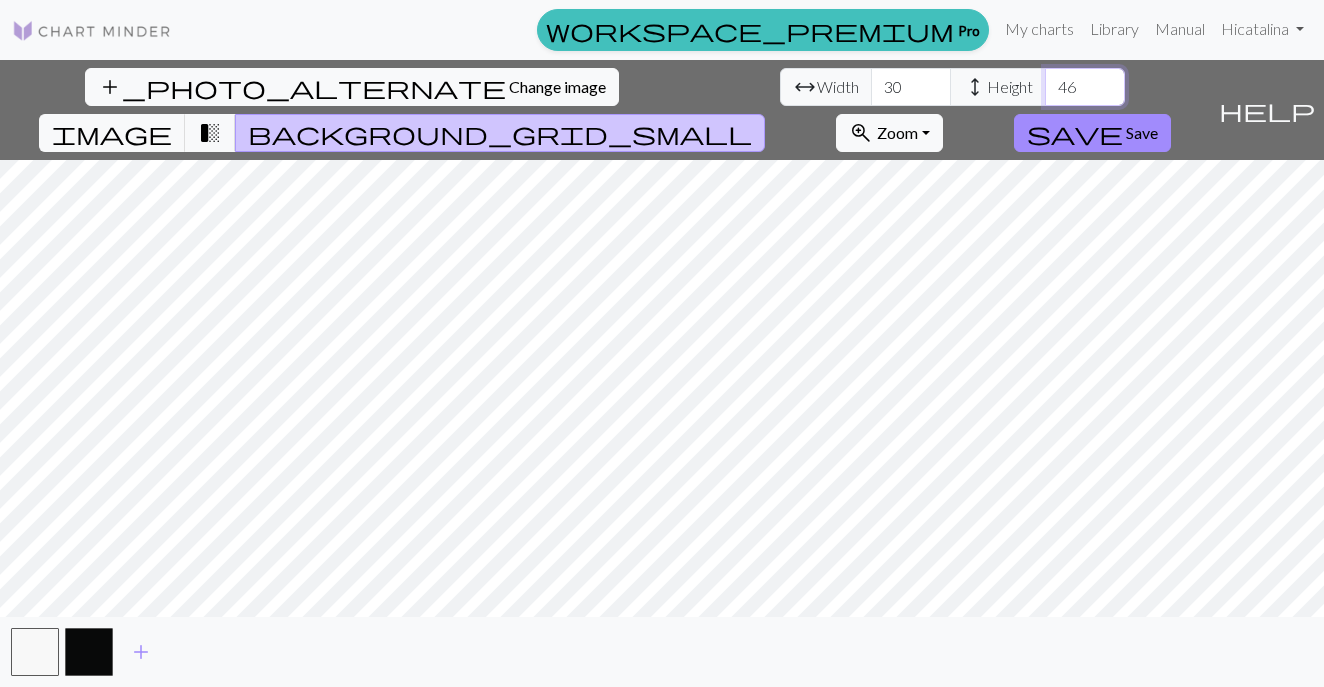 click on "46" at bounding box center [1085, 87] 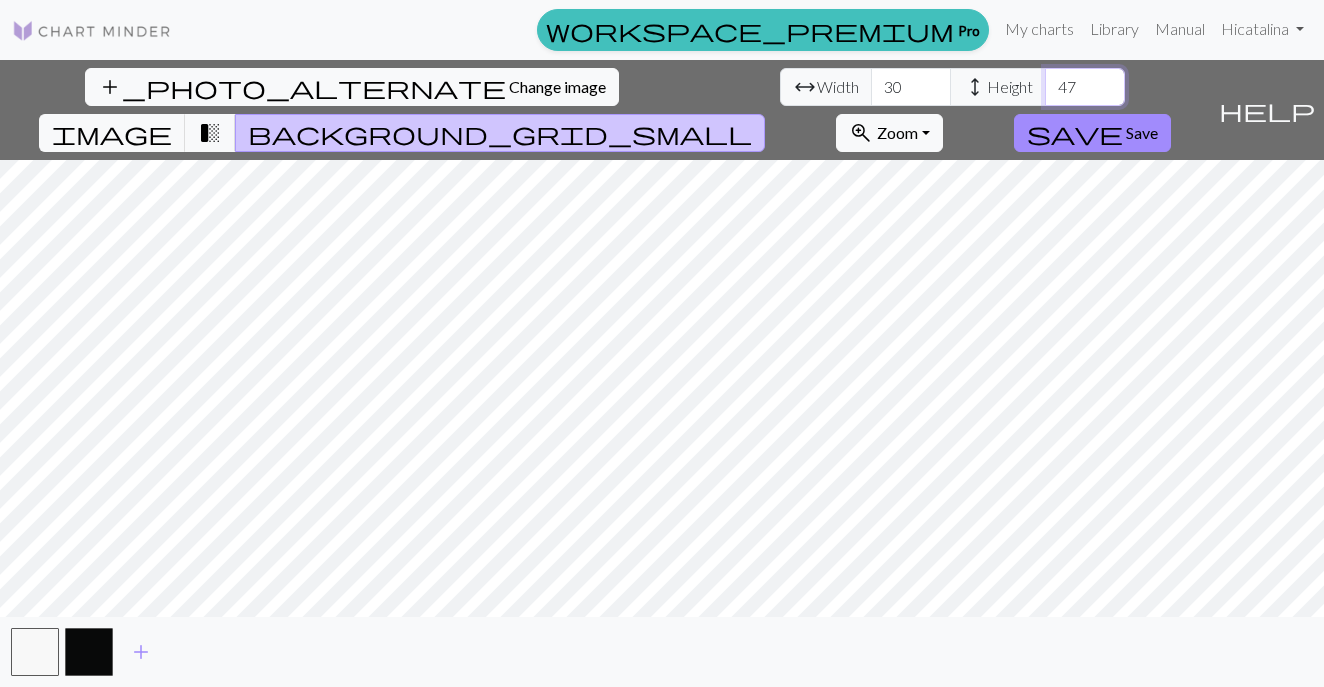 click on "47" at bounding box center (1085, 87) 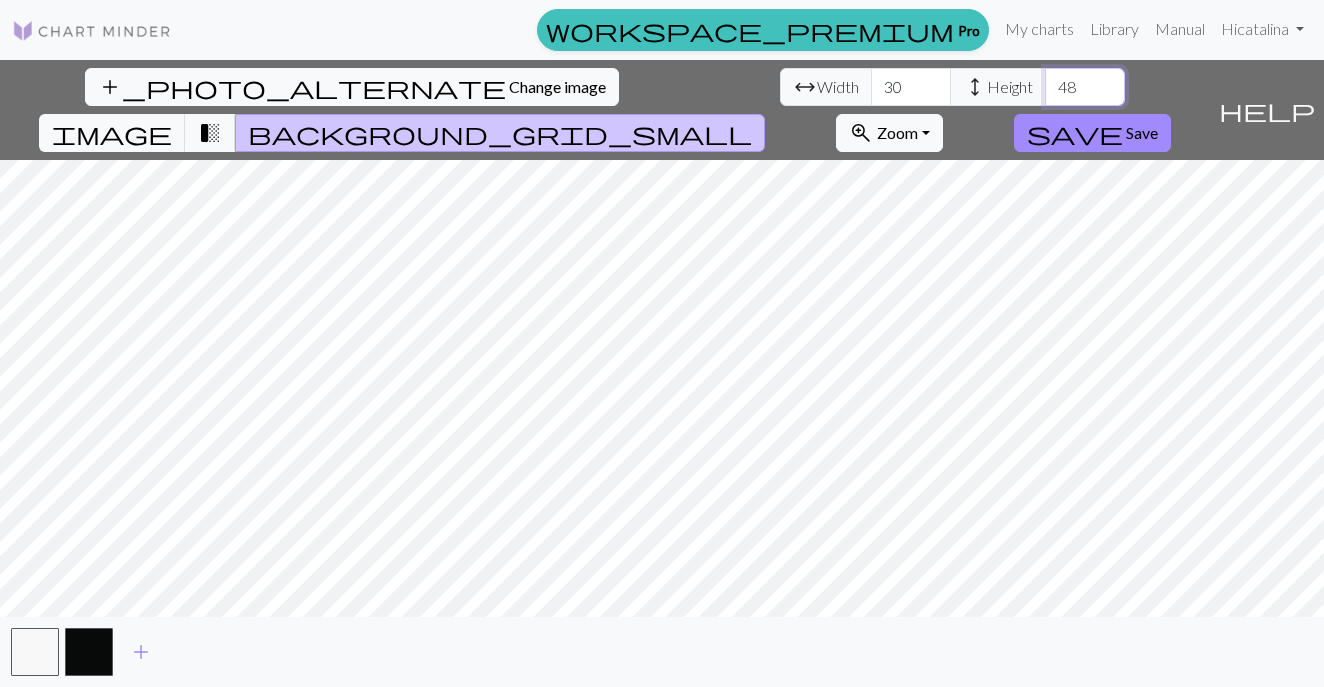 click on "48" at bounding box center (1085, 87) 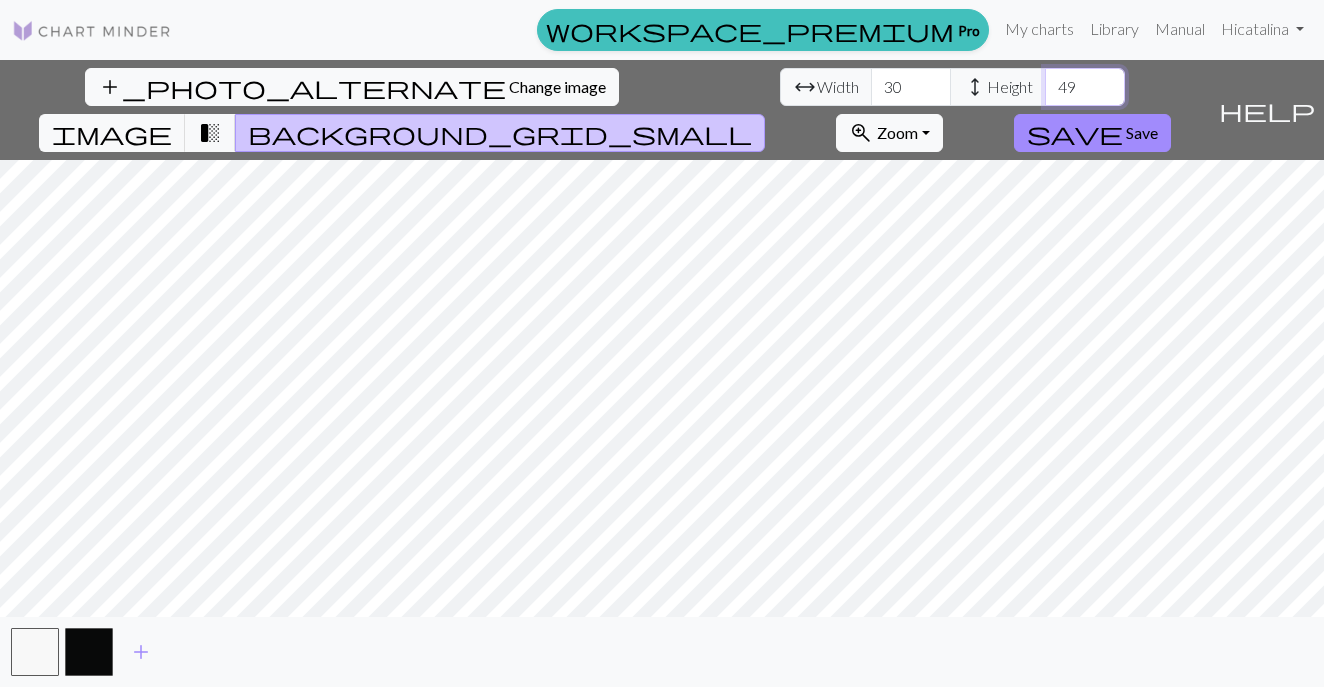 click on "49" at bounding box center (1085, 87) 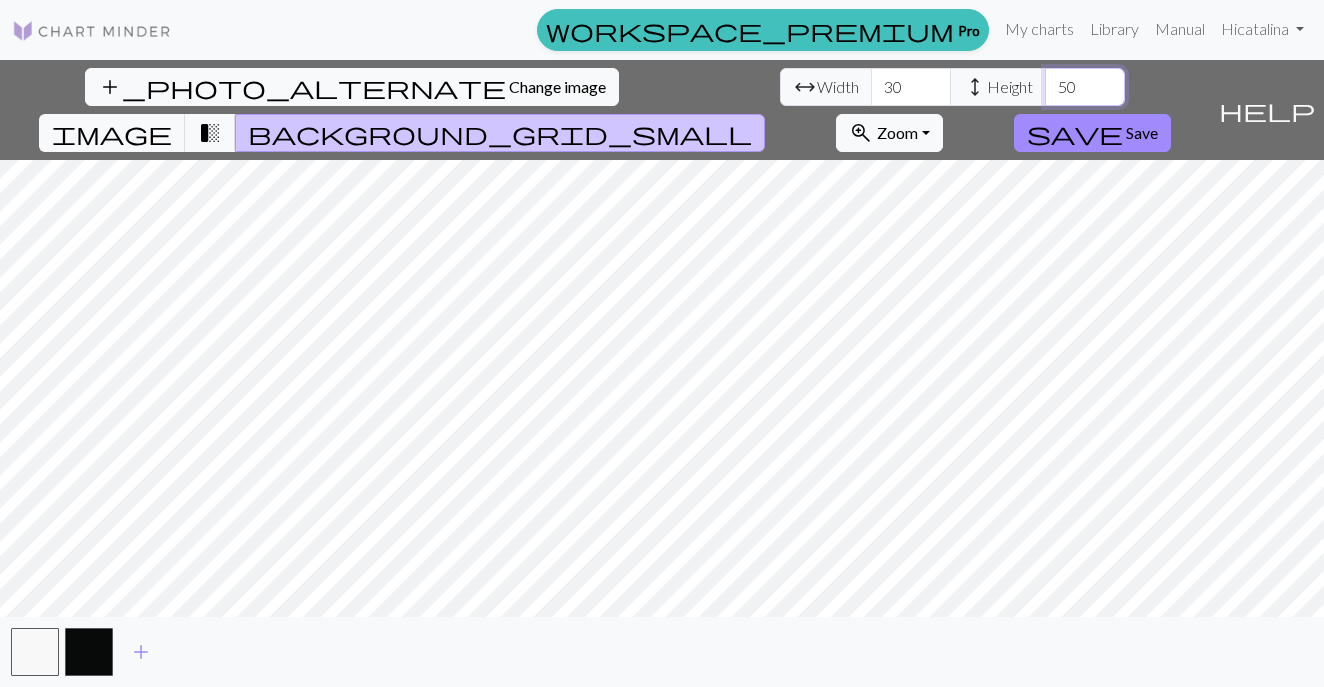 click on "50" at bounding box center [1085, 87] 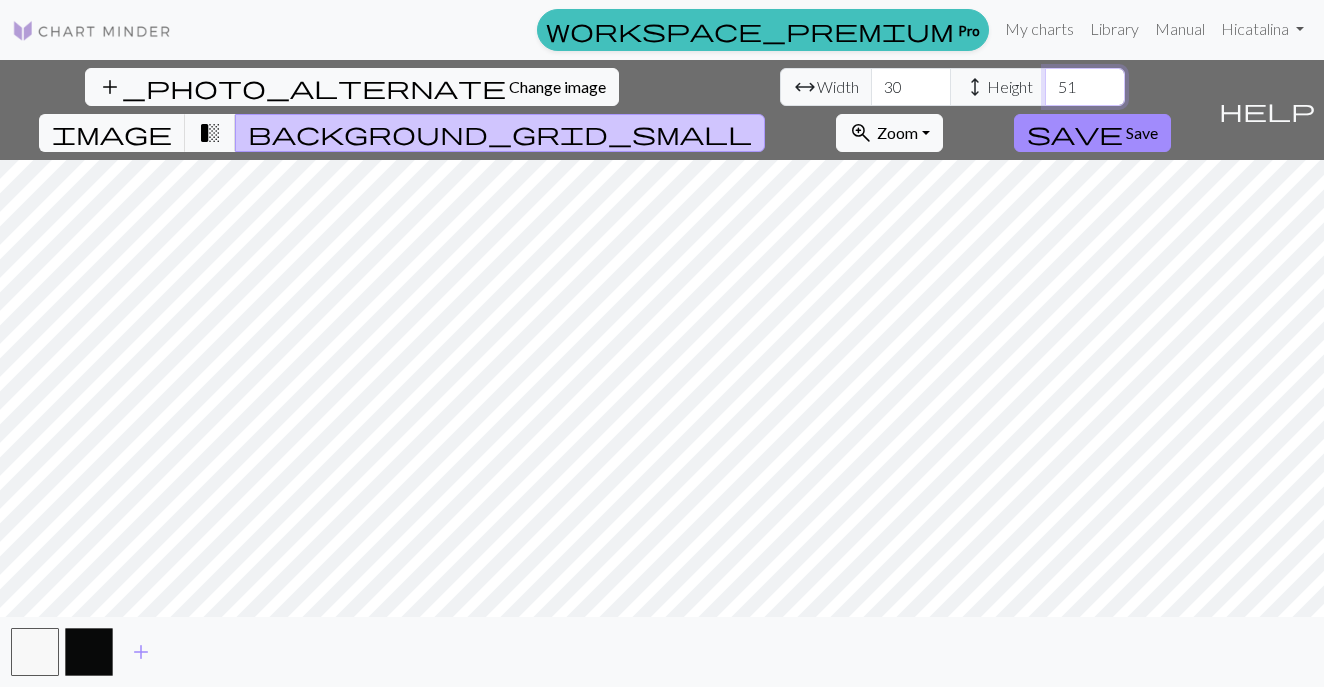 click on "51" at bounding box center [1085, 87] 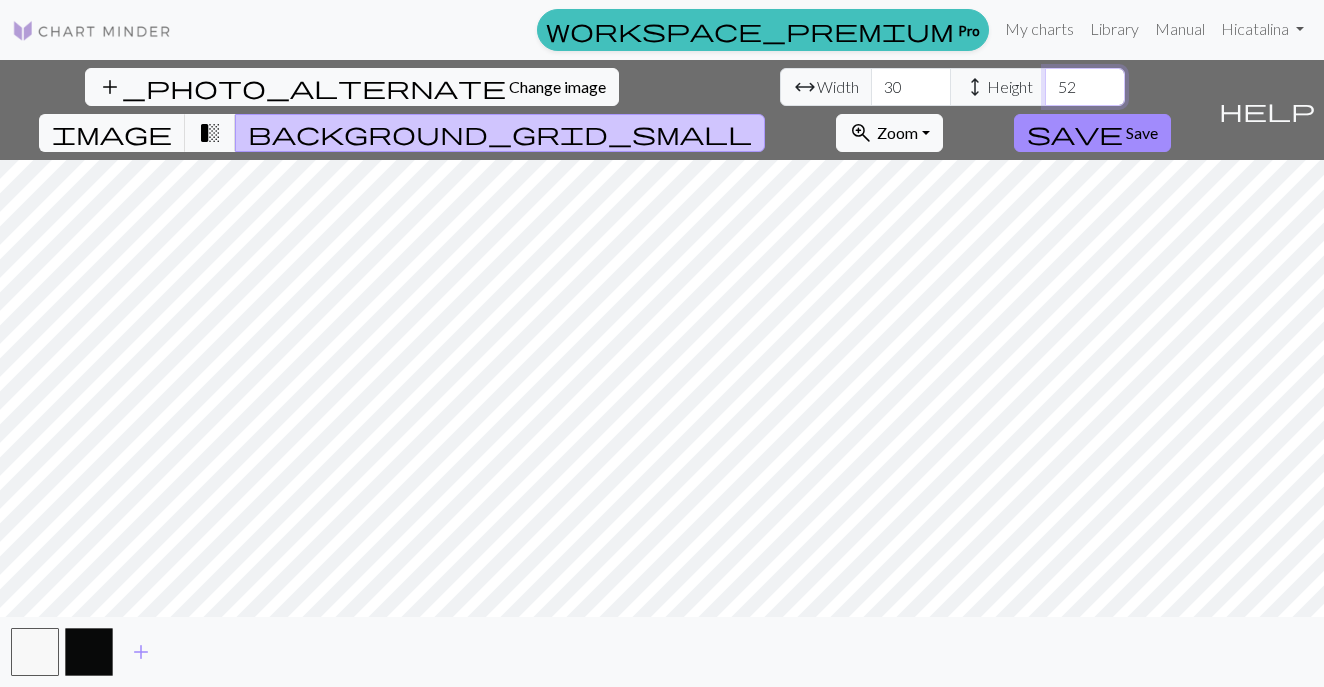 click on "52" at bounding box center [1085, 87] 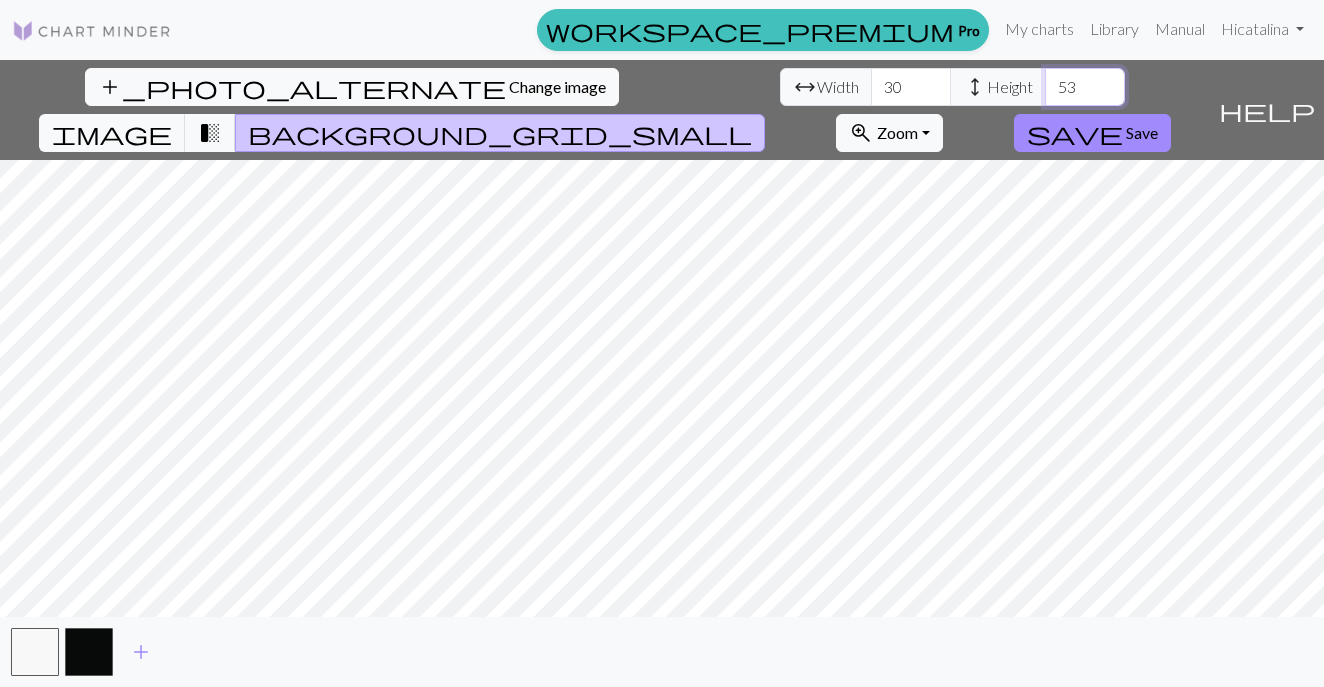 click on "53" at bounding box center [1085, 87] 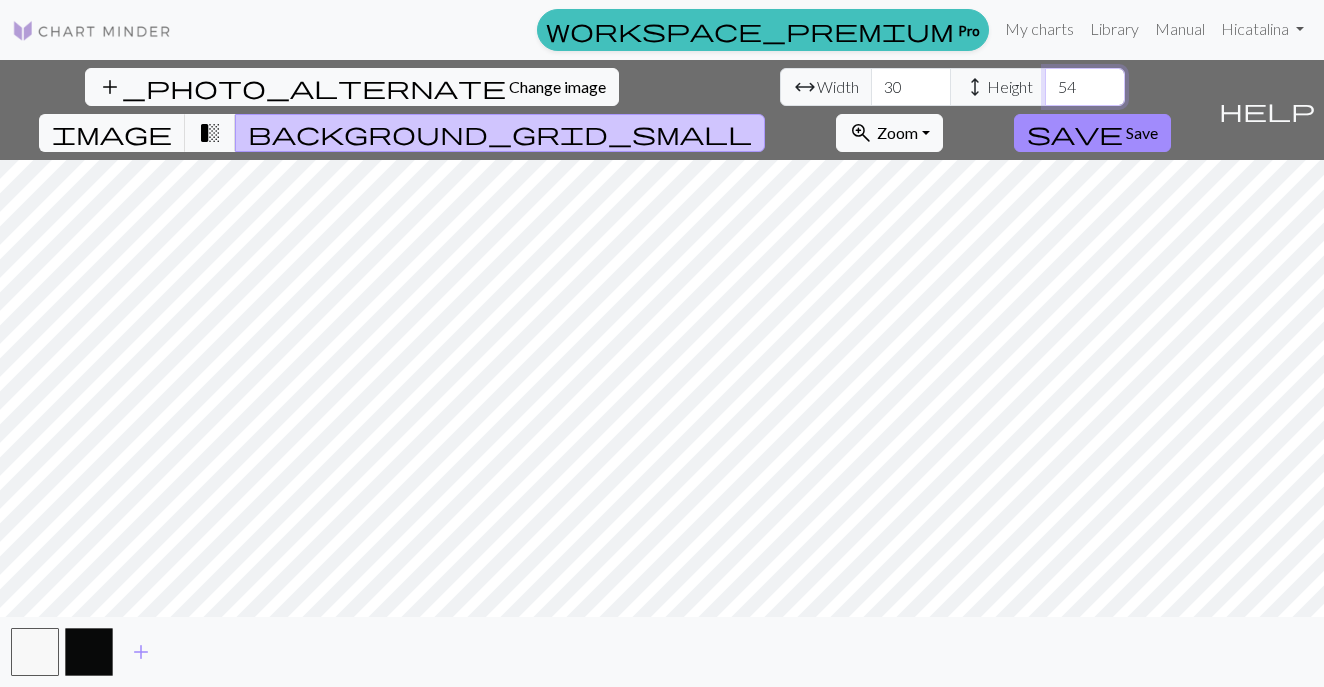 click on "54" at bounding box center [1085, 87] 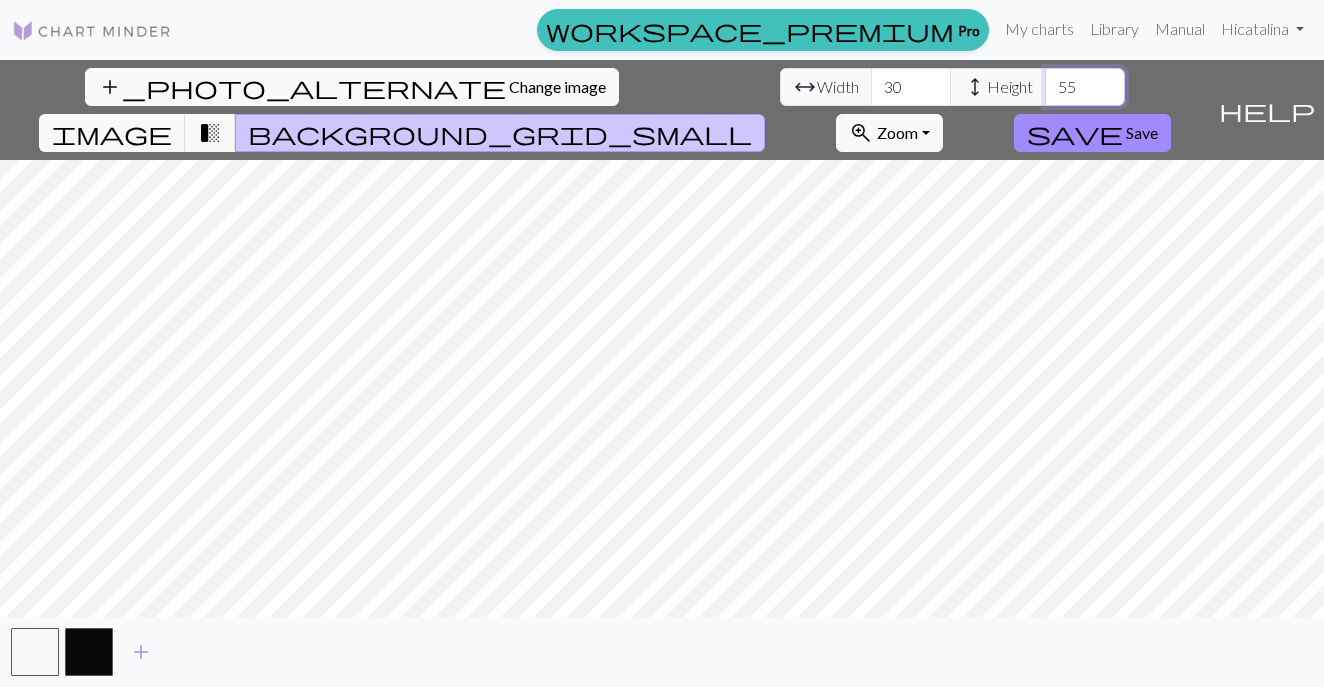 click on "55" at bounding box center [1085, 87] 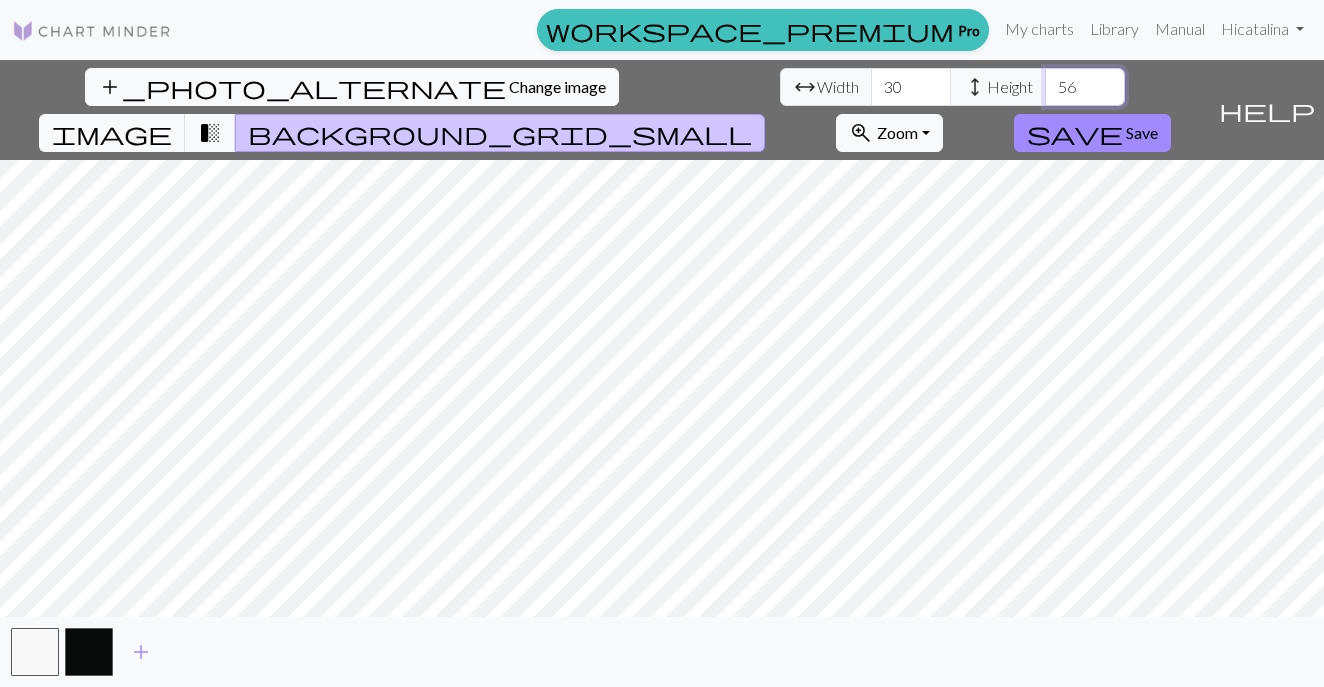 click on "56" at bounding box center [1085, 87] 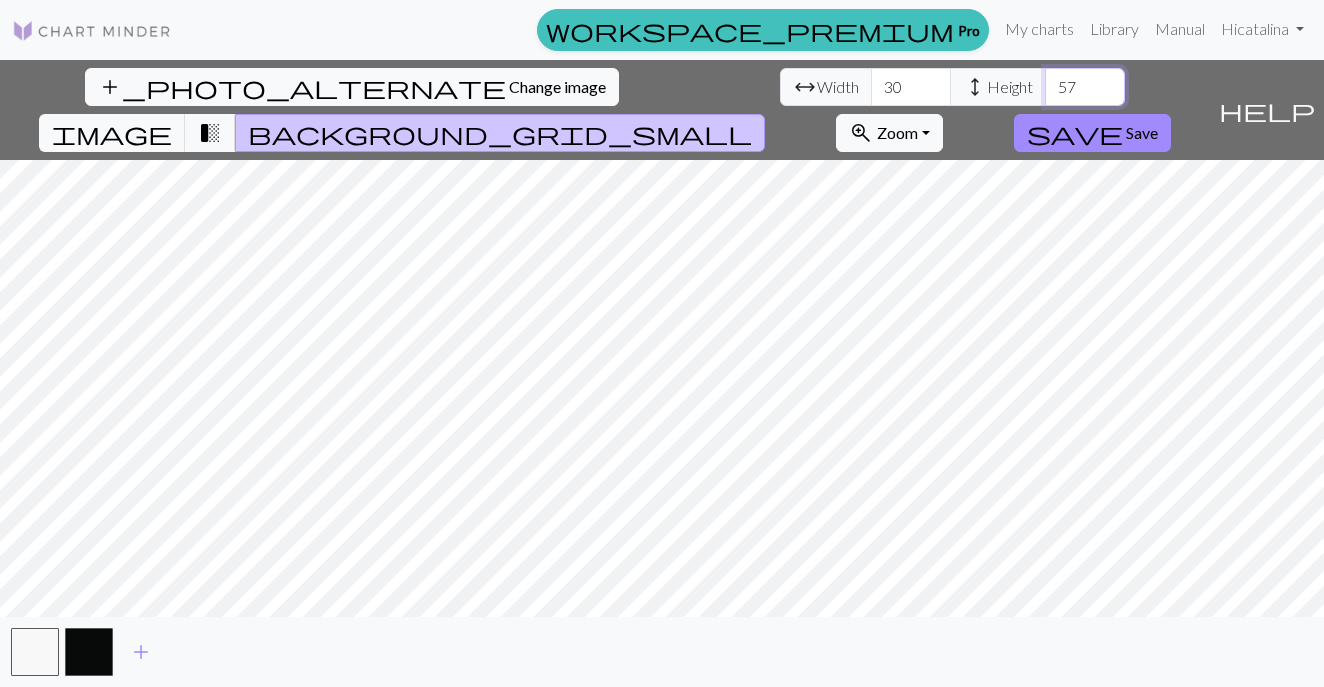click on "57" at bounding box center (1085, 87) 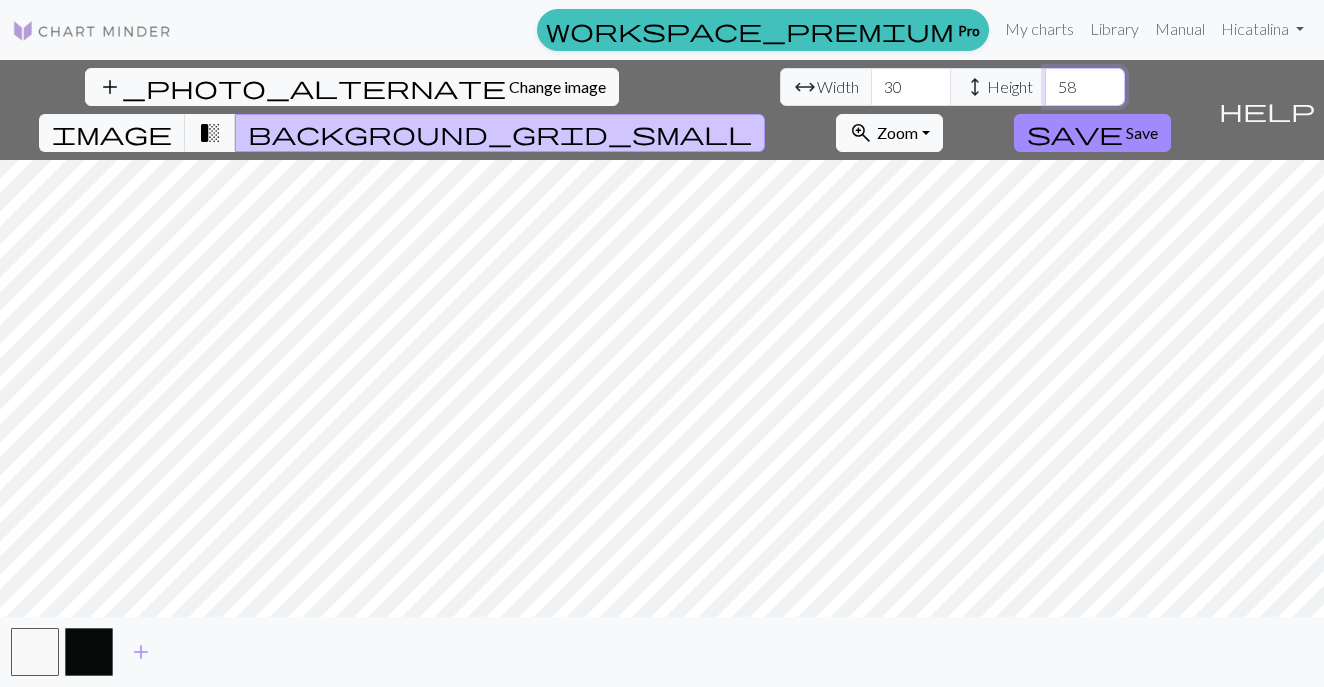 click on "58" at bounding box center [1085, 87] 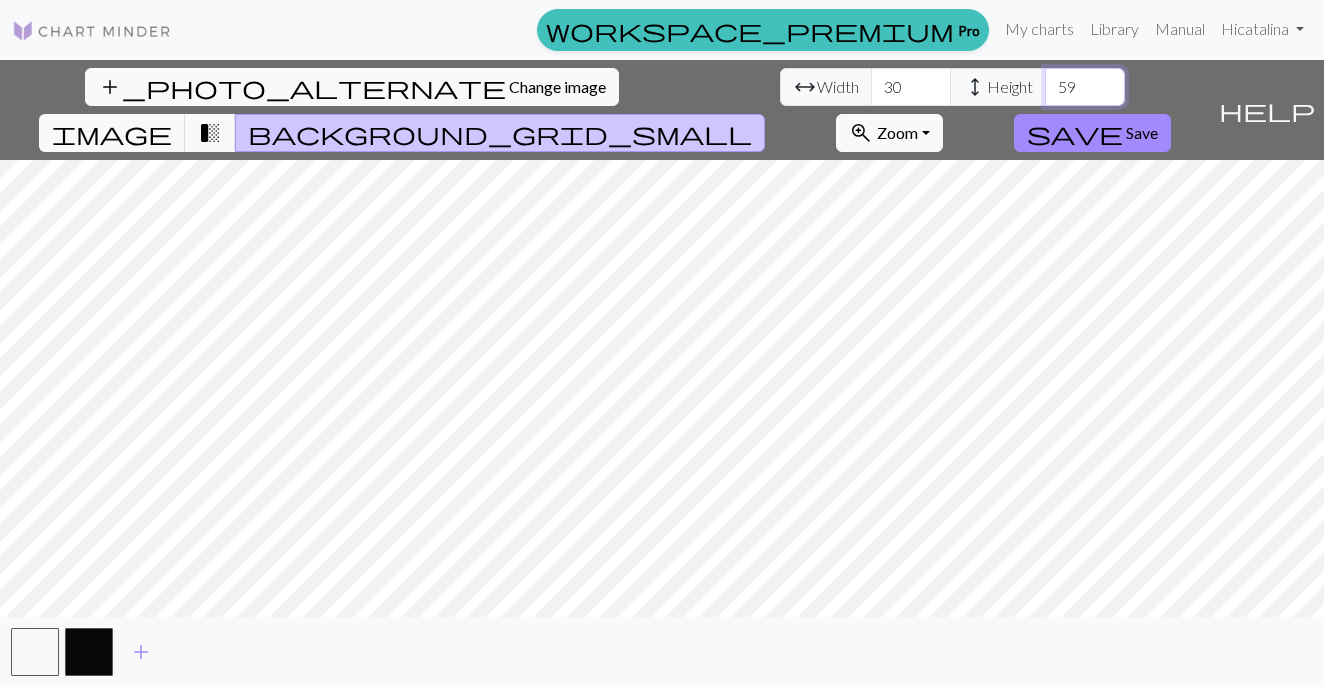 click on "59" at bounding box center [1085, 87] 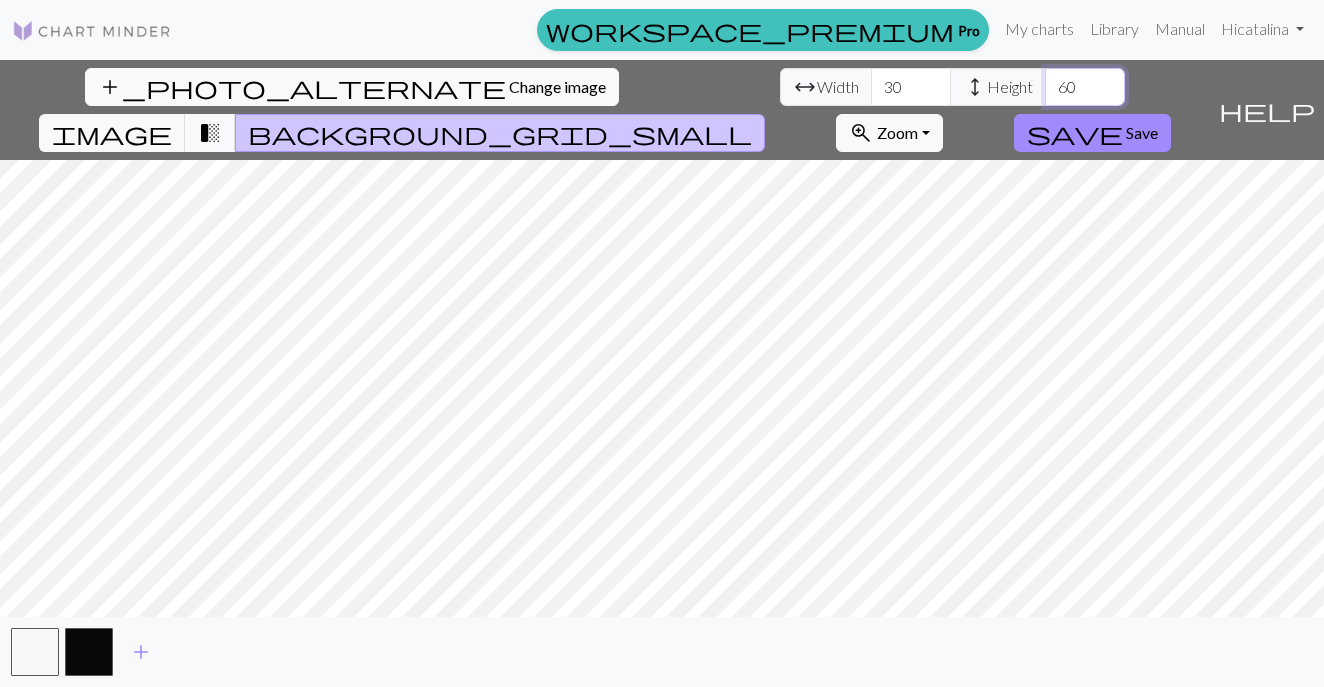 click on "60" at bounding box center [1085, 87] 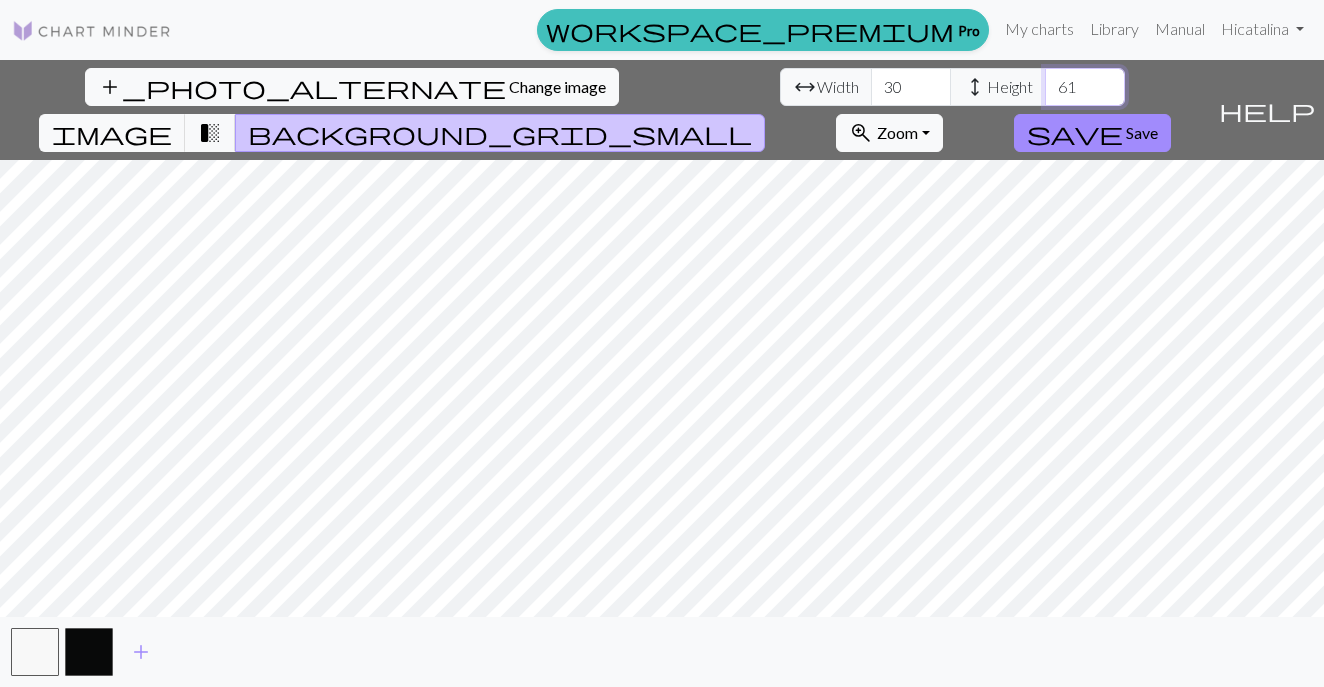 click on "61" at bounding box center (1085, 87) 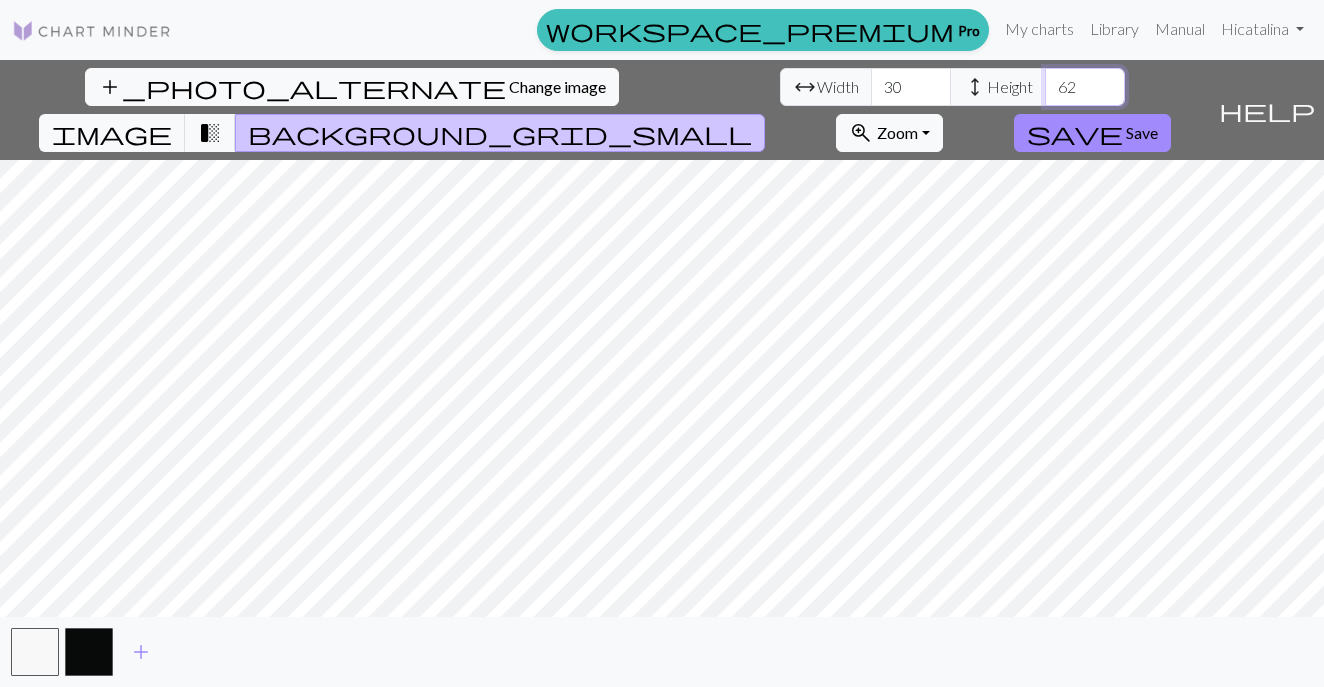 click on "62" at bounding box center [1085, 87] 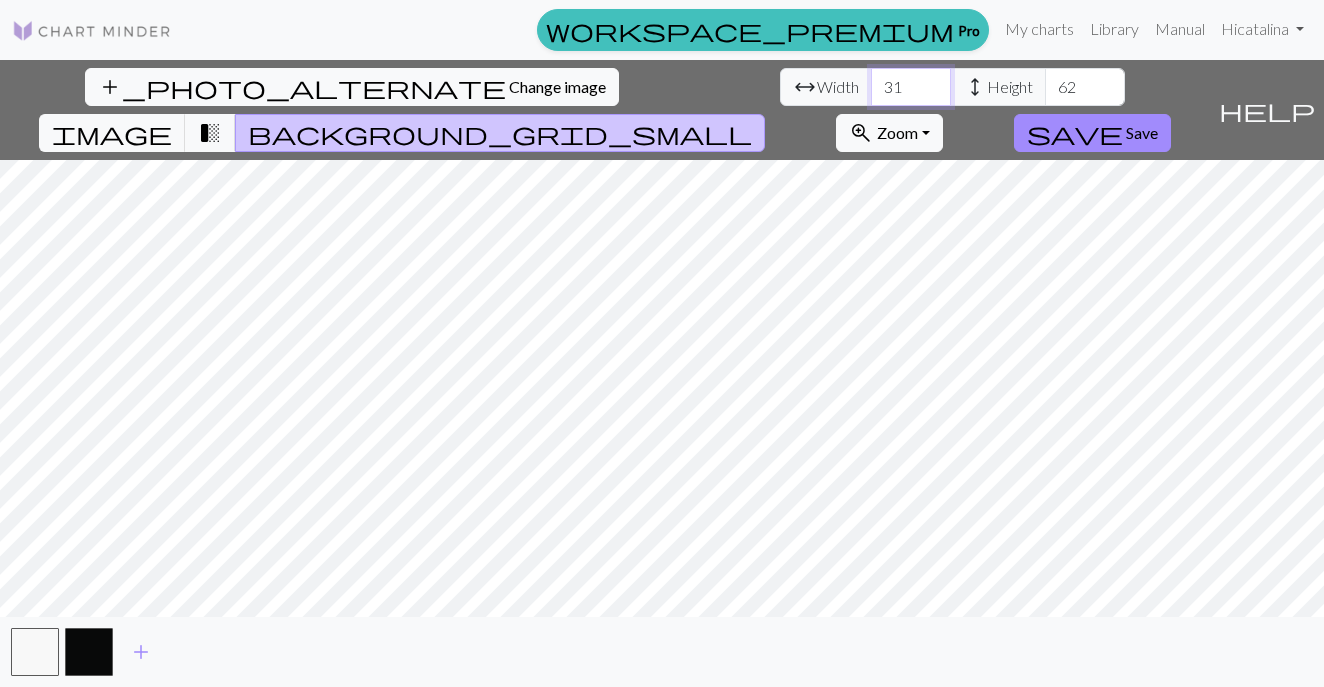 click on "31" at bounding box center (911, 87) 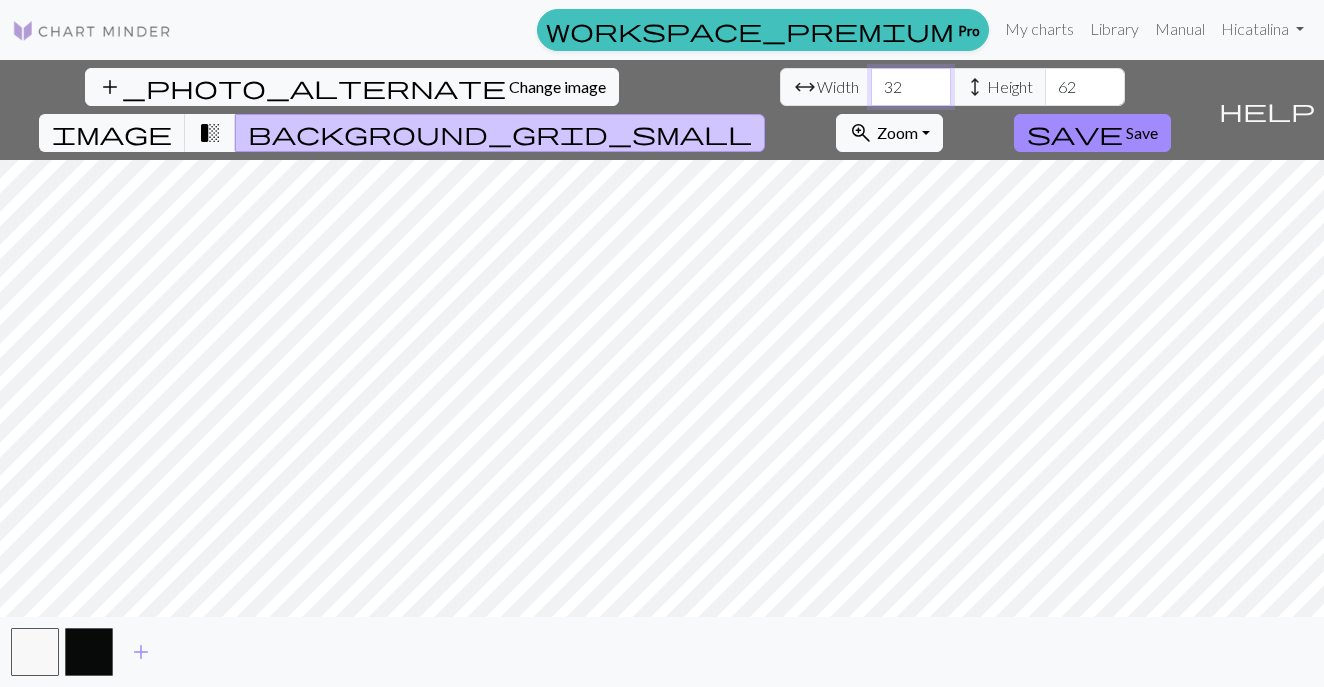 click on "32" at bounding box center [911, 87] 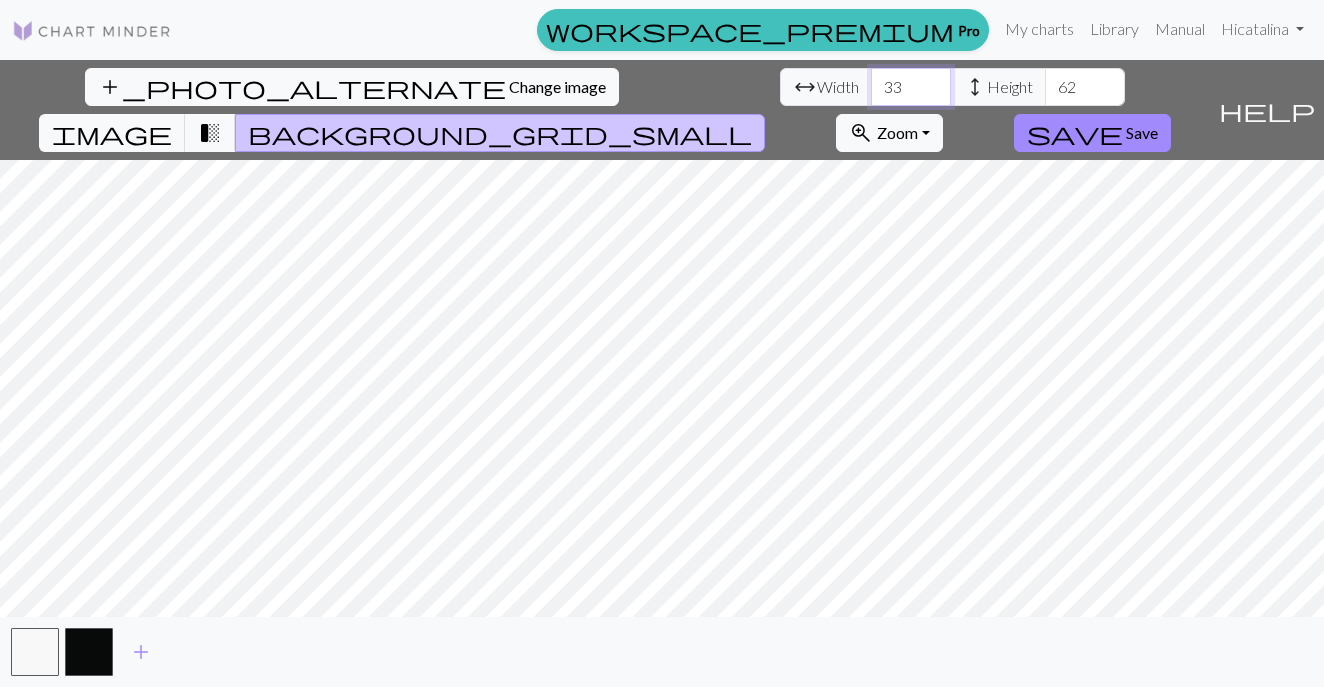 click on "33" at bounding box center [911, 87] 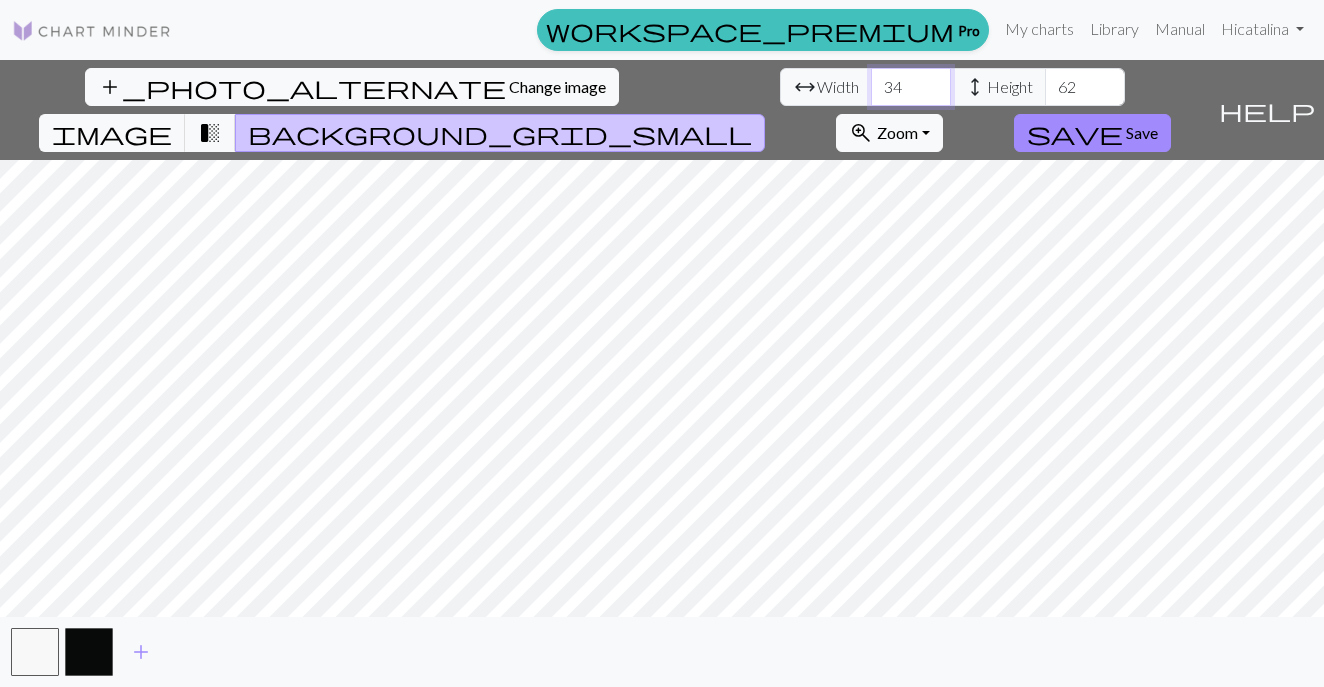 click on "34" at bounding box center [911, 87] 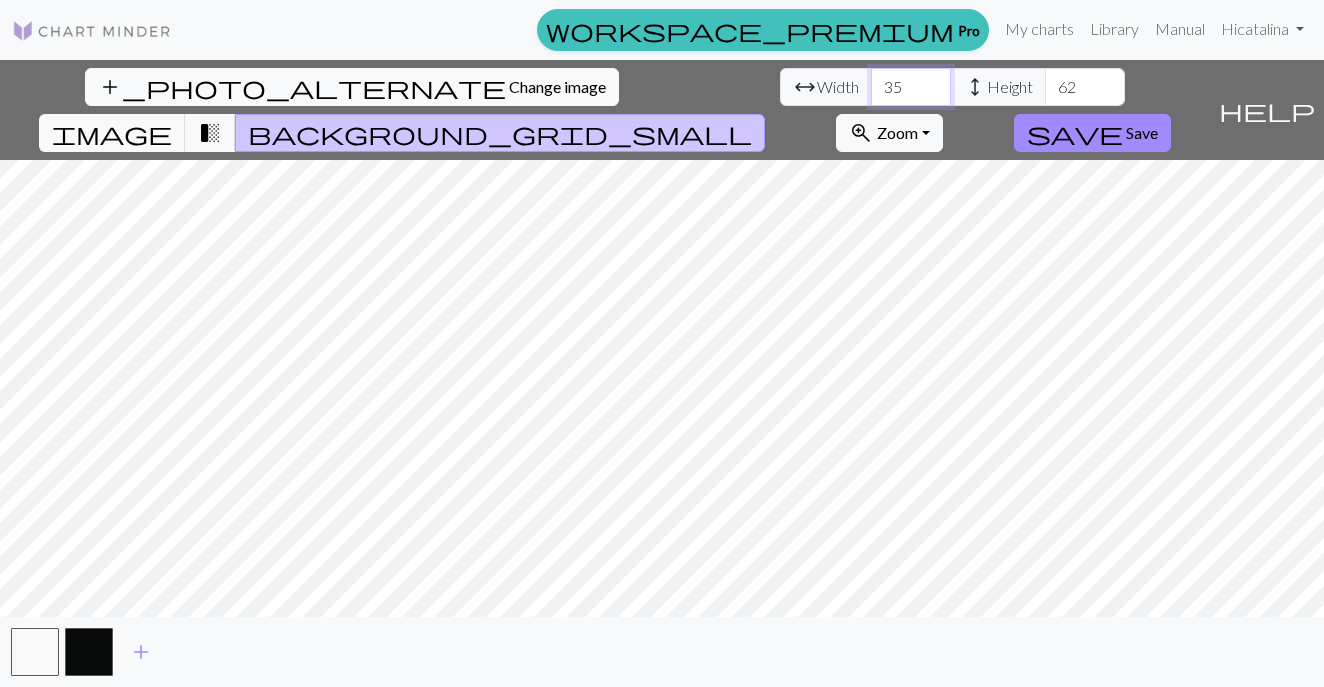 click on "35" at bounding box center (911, 87) 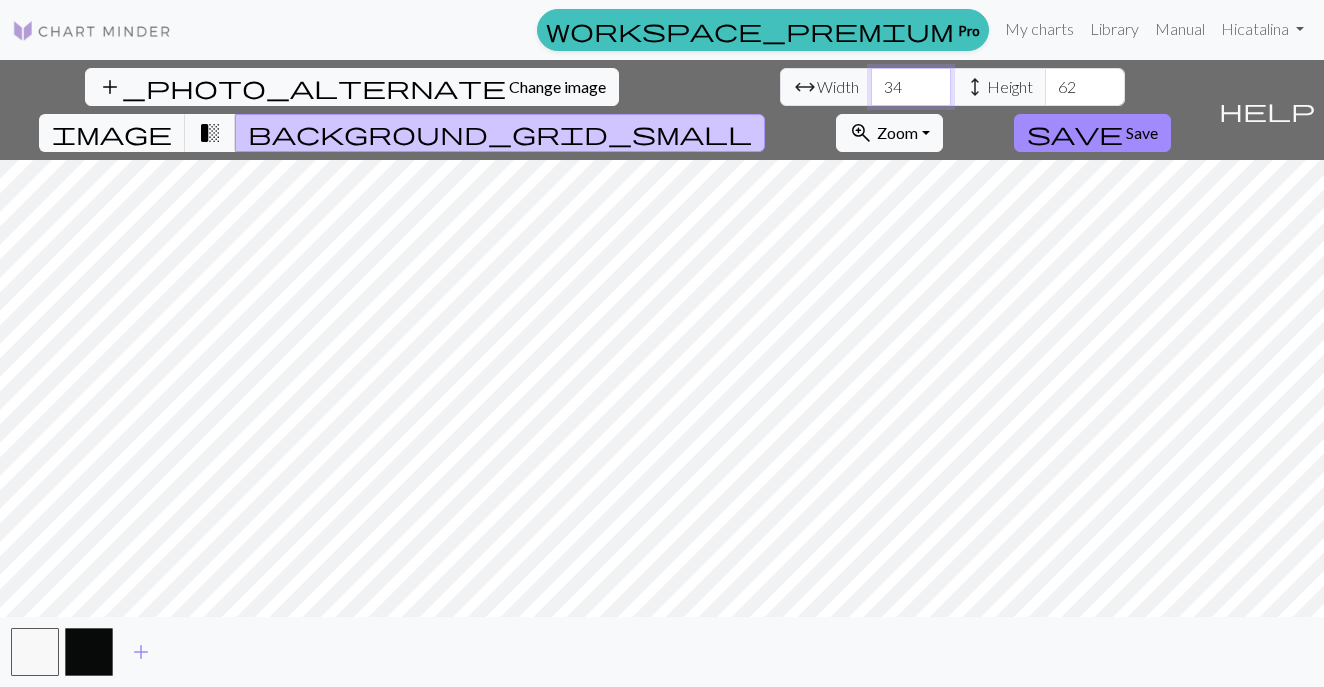 click on "34" at bounding box center (911, 87) 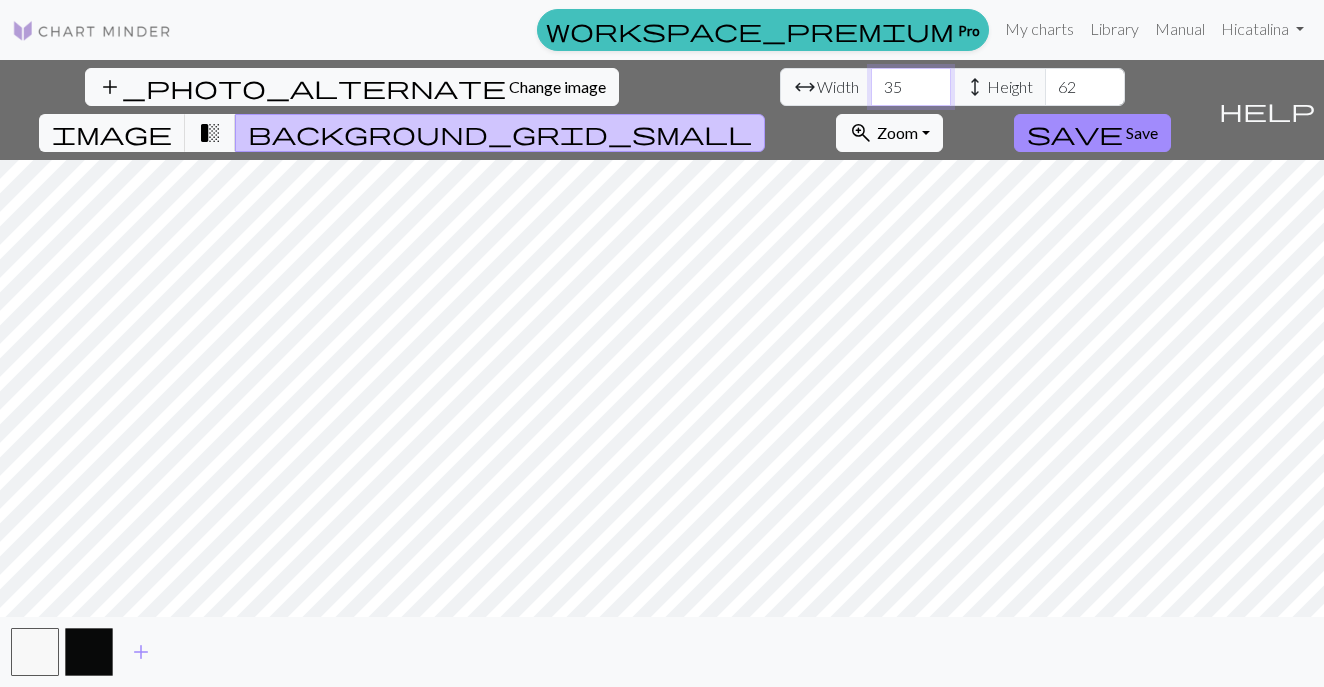 click on "35" at bounding box center [911, 87] 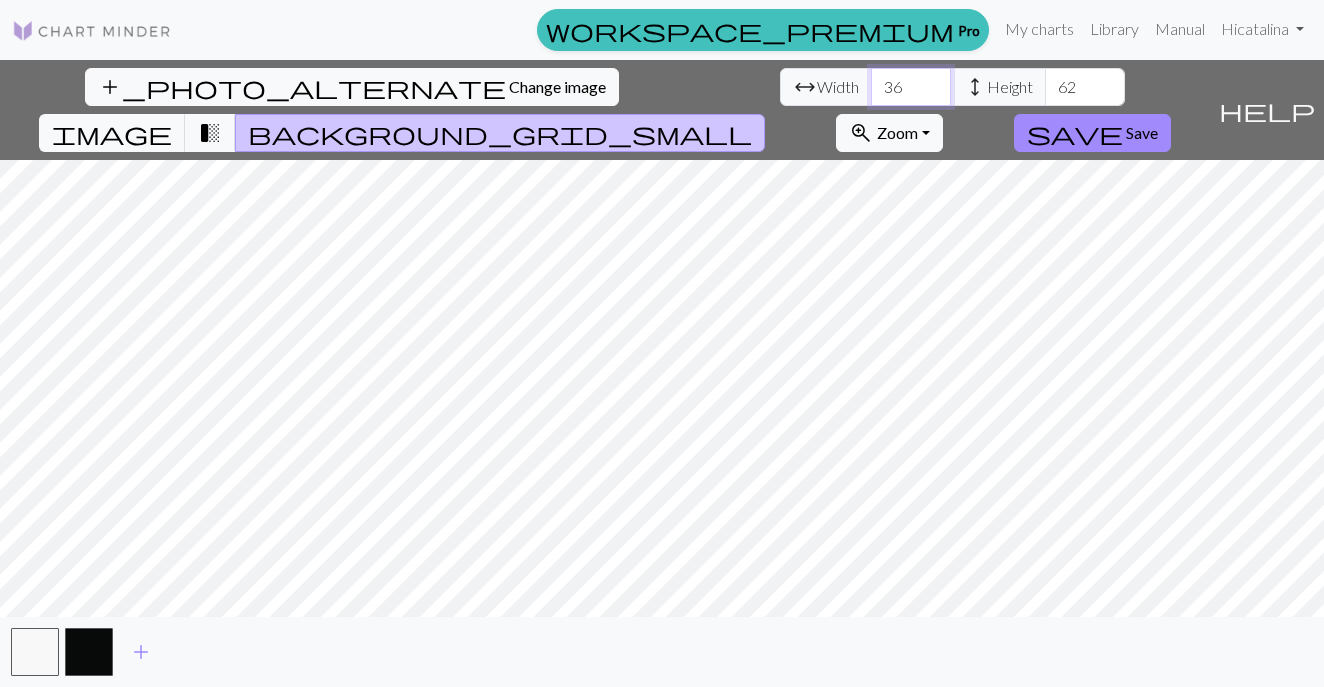 click on "36" at bounding box center (911, 87) 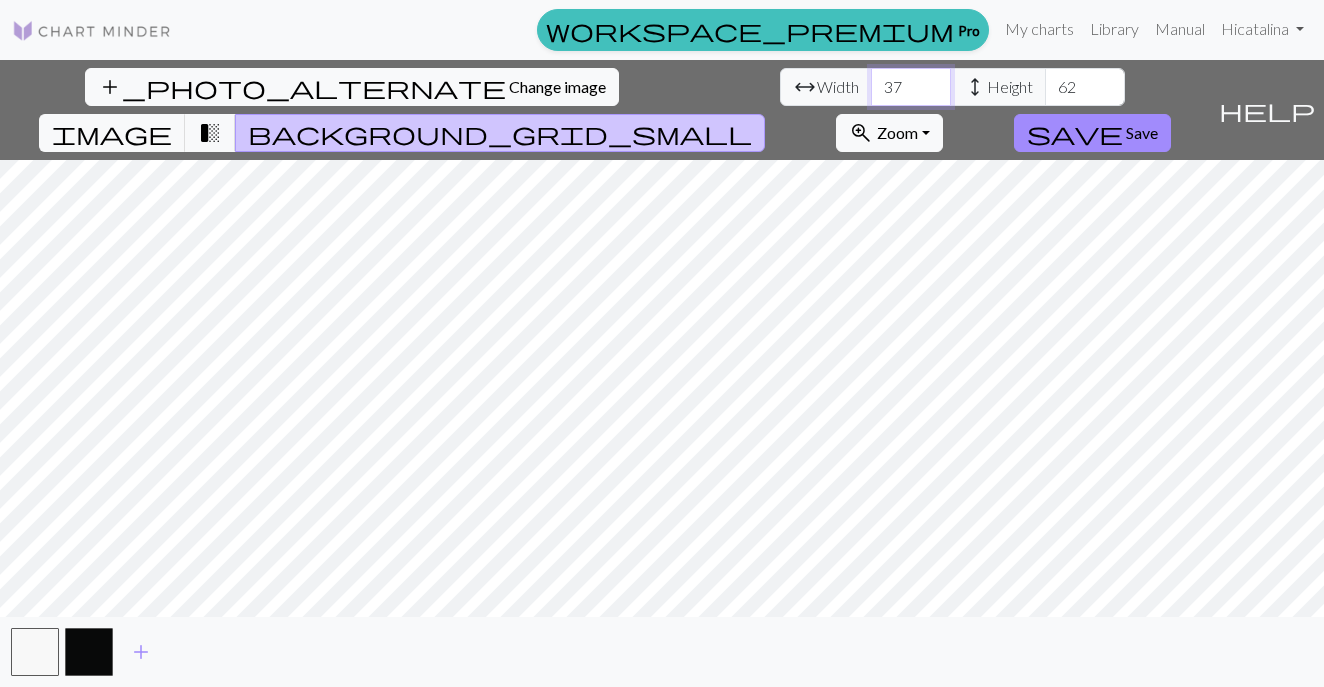 click on "37" at bounding box center (911, 87) 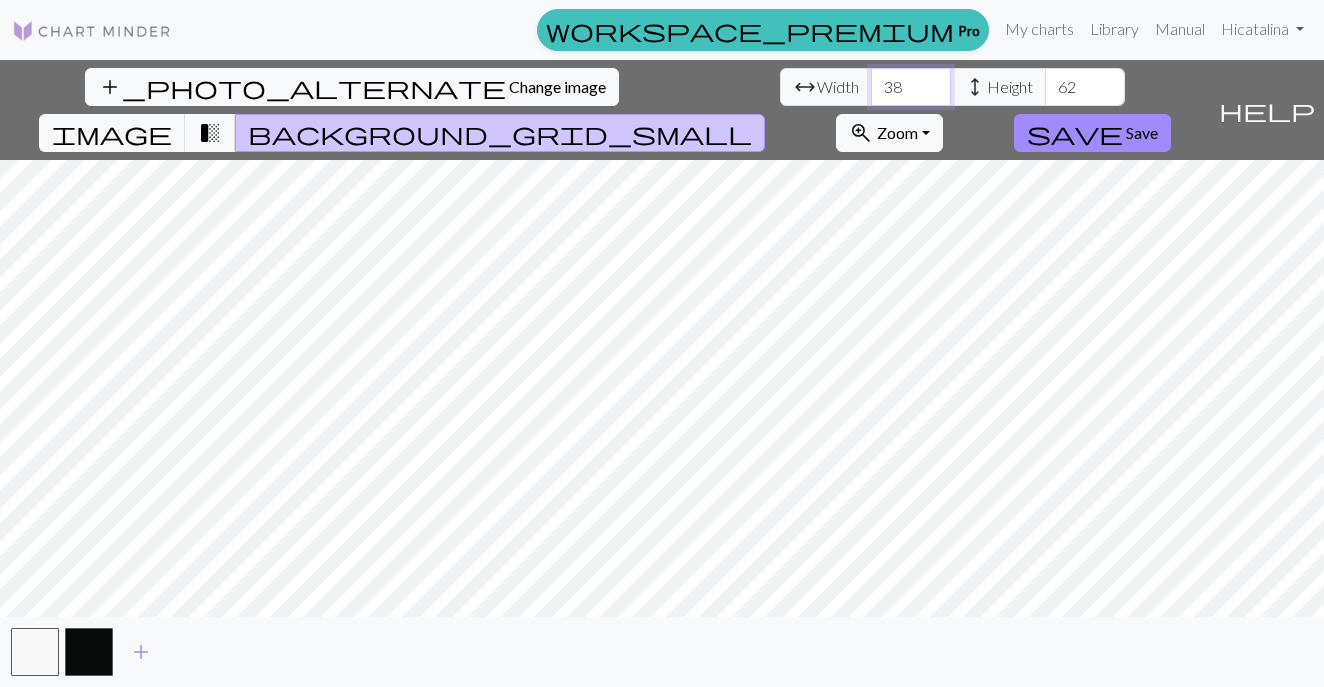 click on "38" at bounding box center (911, 87) 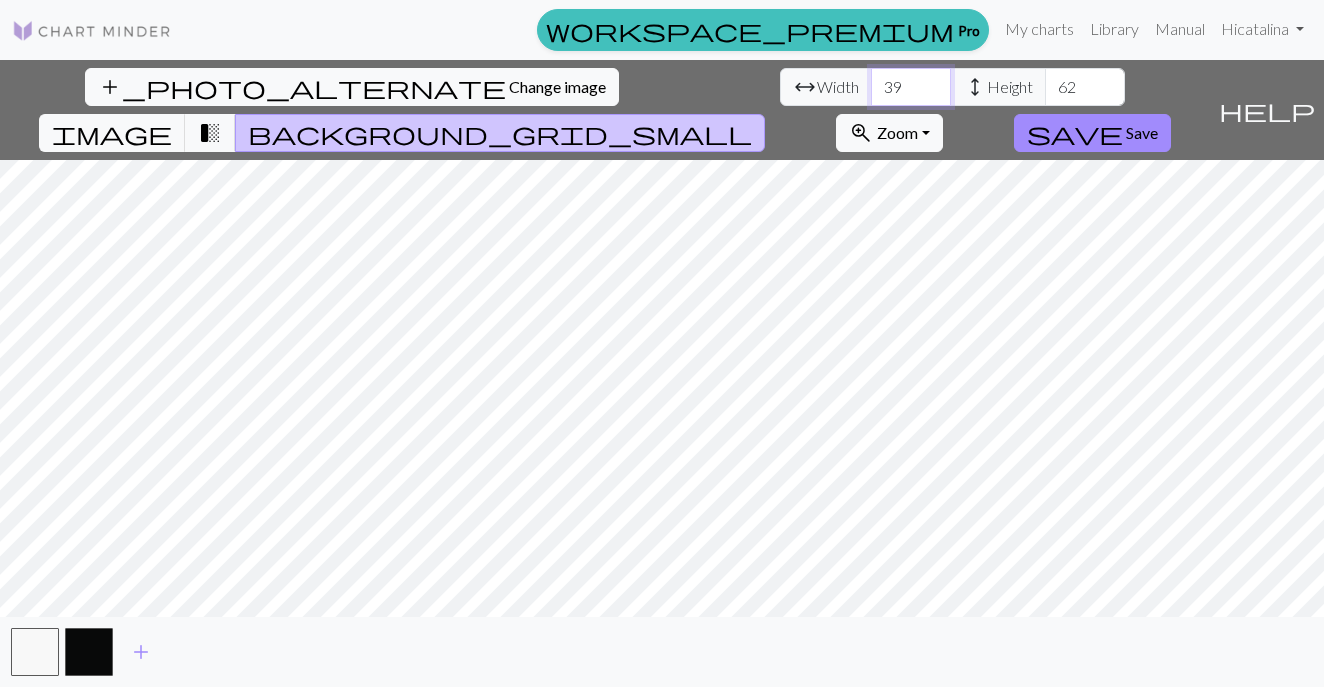 click on "39" at bounding box center [911, 87] 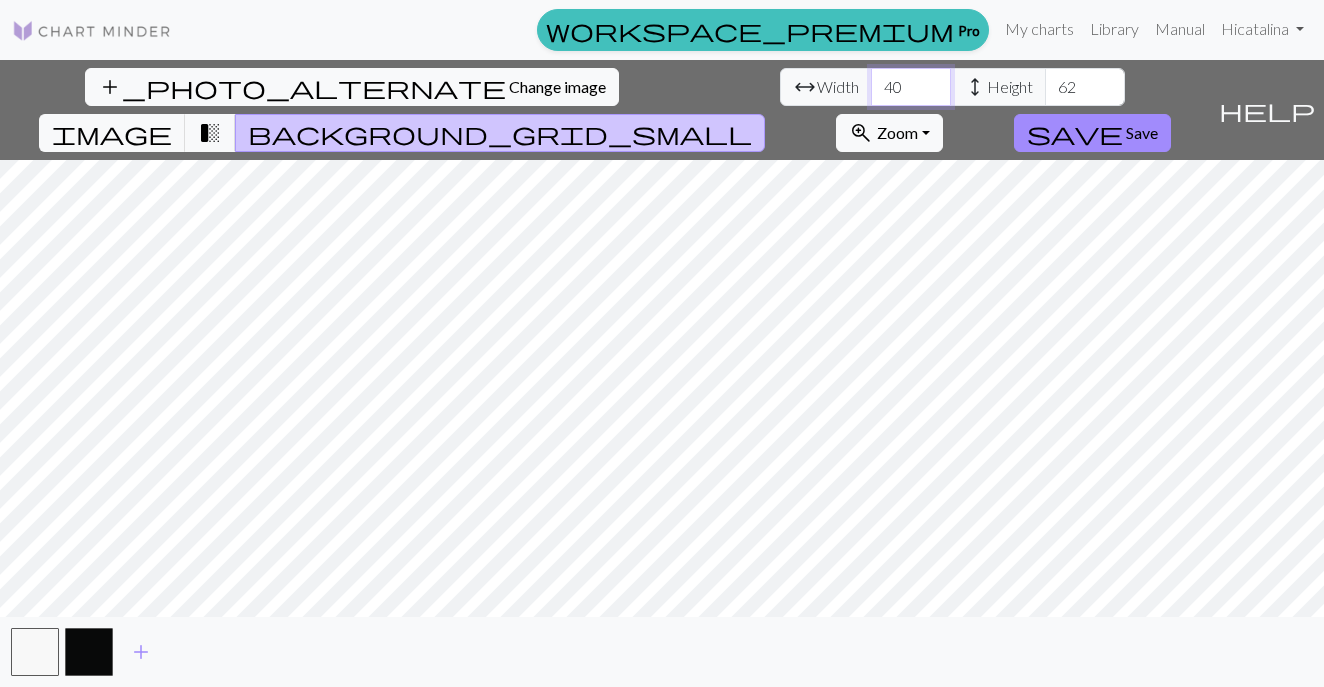 click on "40" at bounding box center [911, 87] 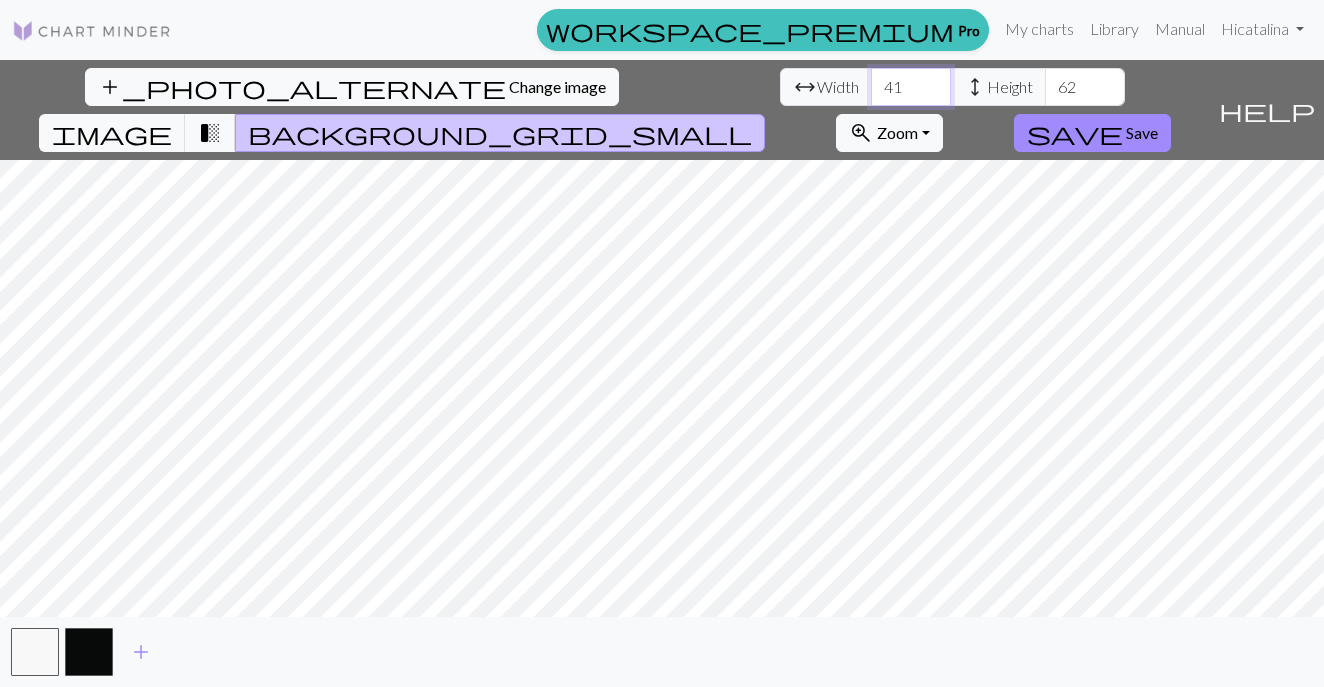 click on "41" at bounding box center (911, 87) 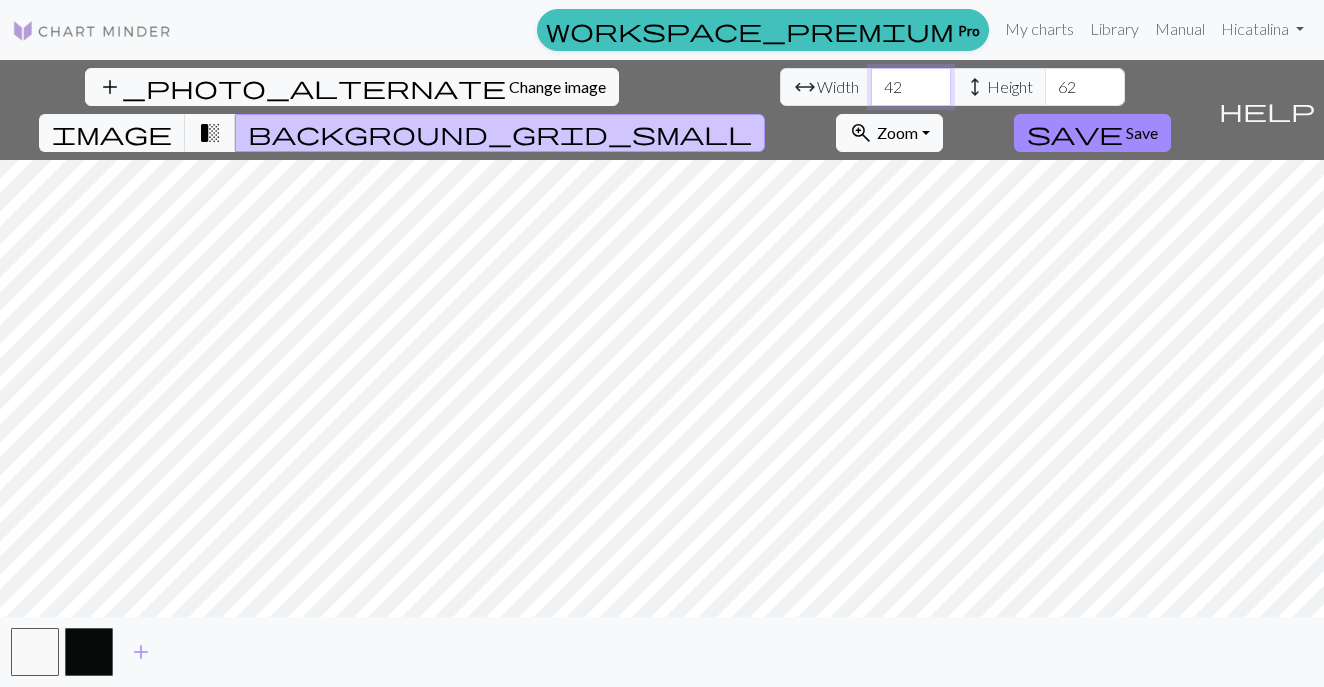 click on "42" at bounding box center (911, 87) 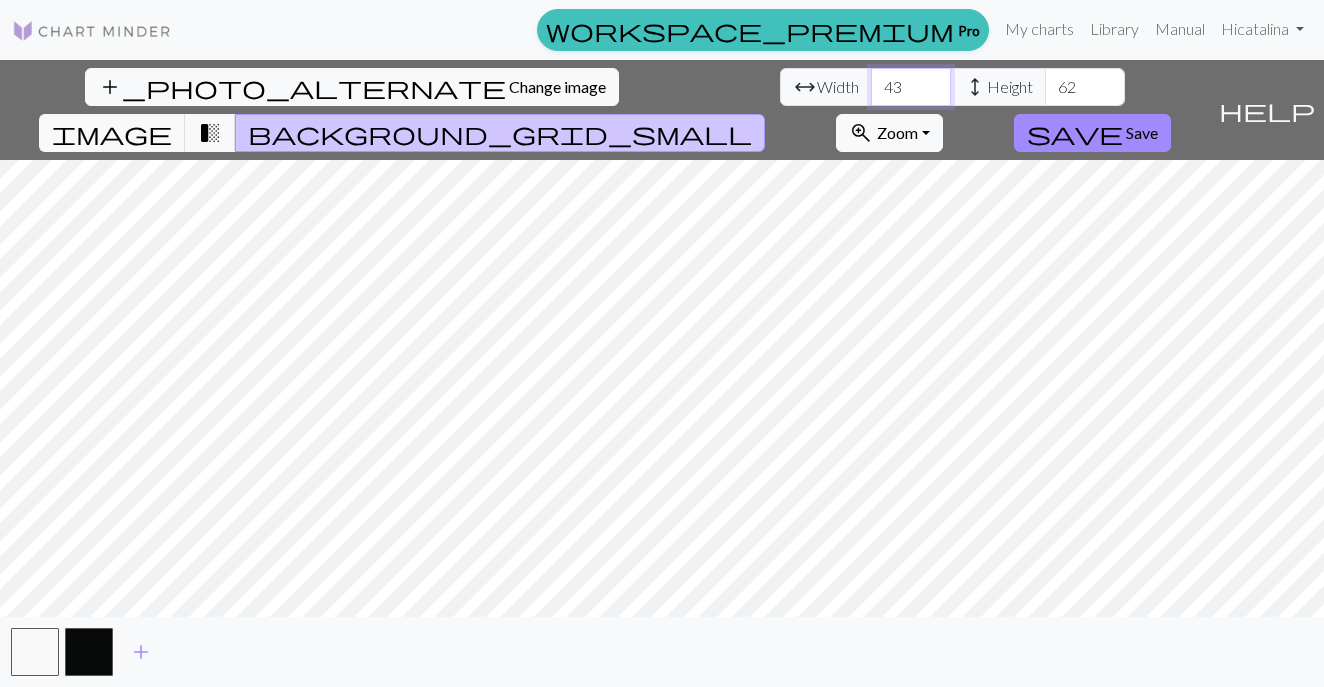 click on "43" at bounding box center [911, 87] 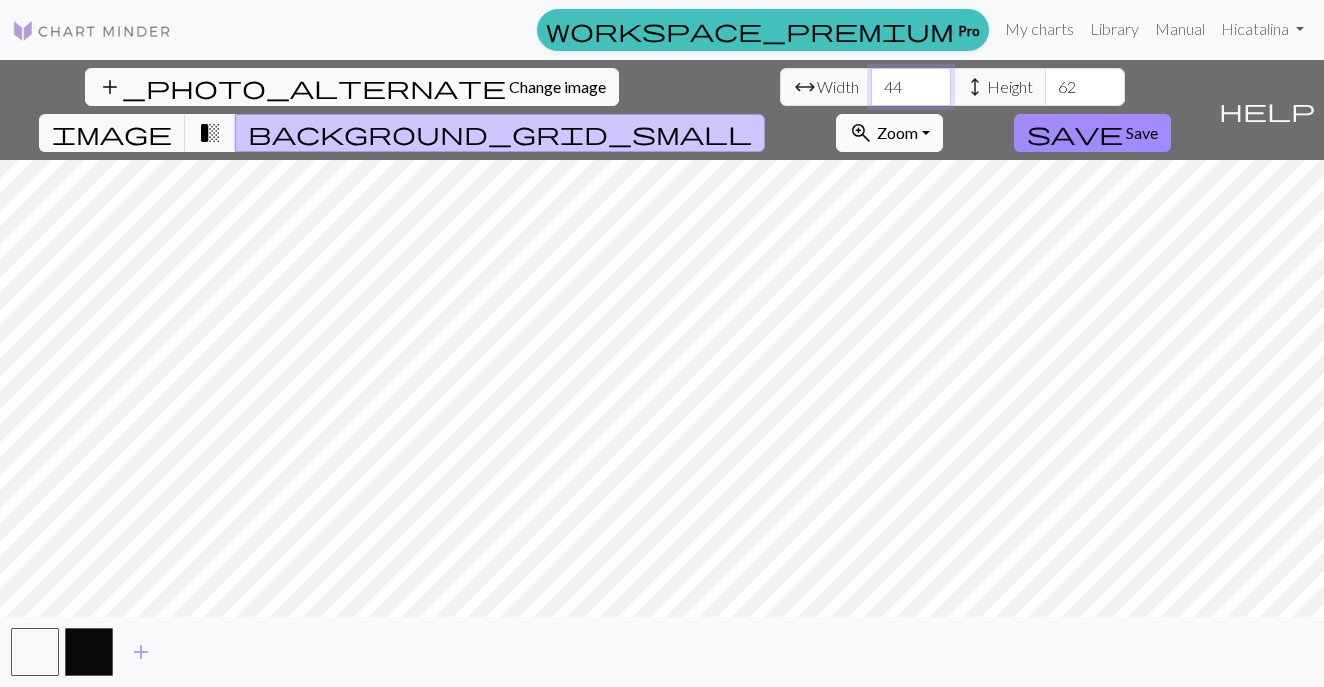 click on "44" at bounding box center [911, 87] 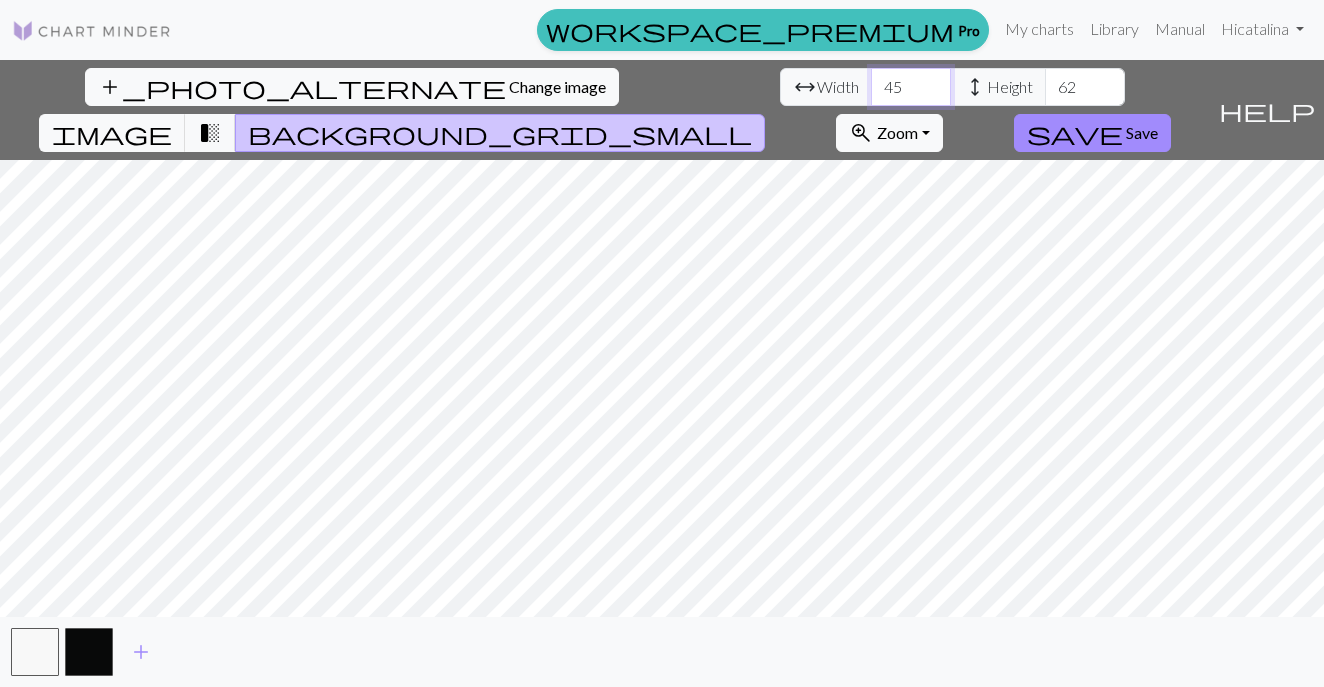 click on "45" at bounding box center [911, 87] 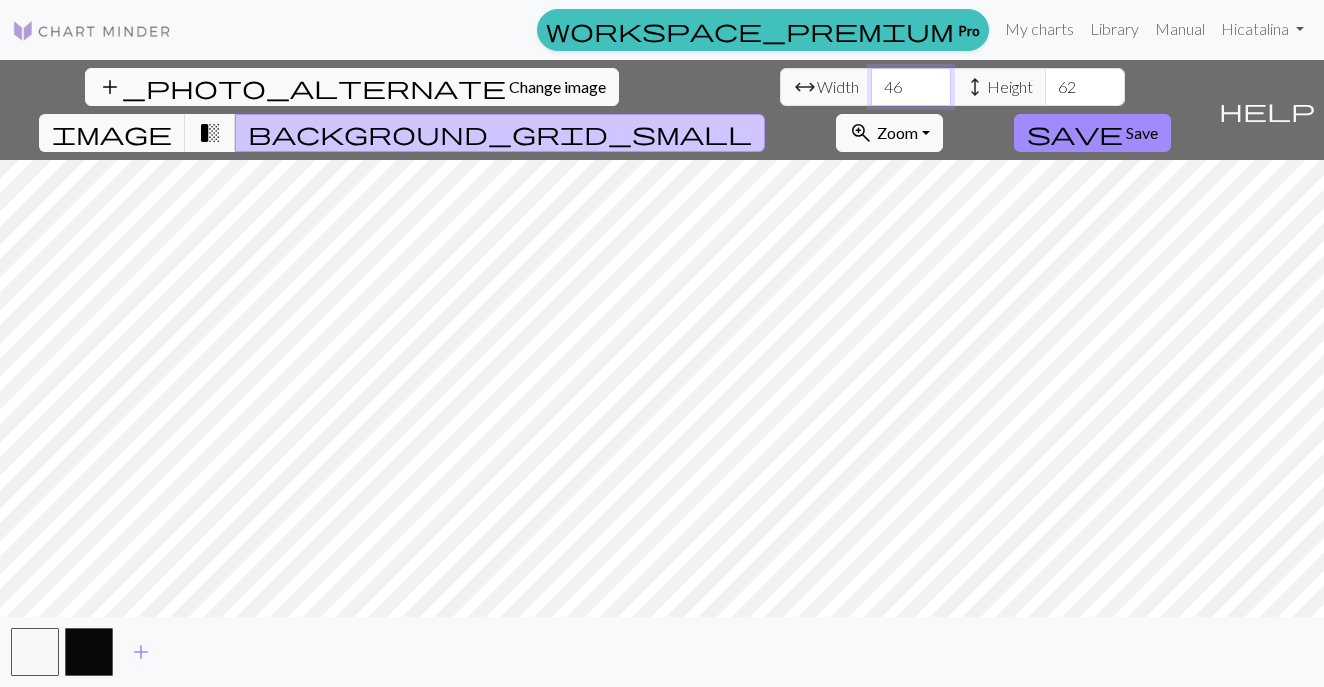 click on "46" at bounding box center (911, 87) 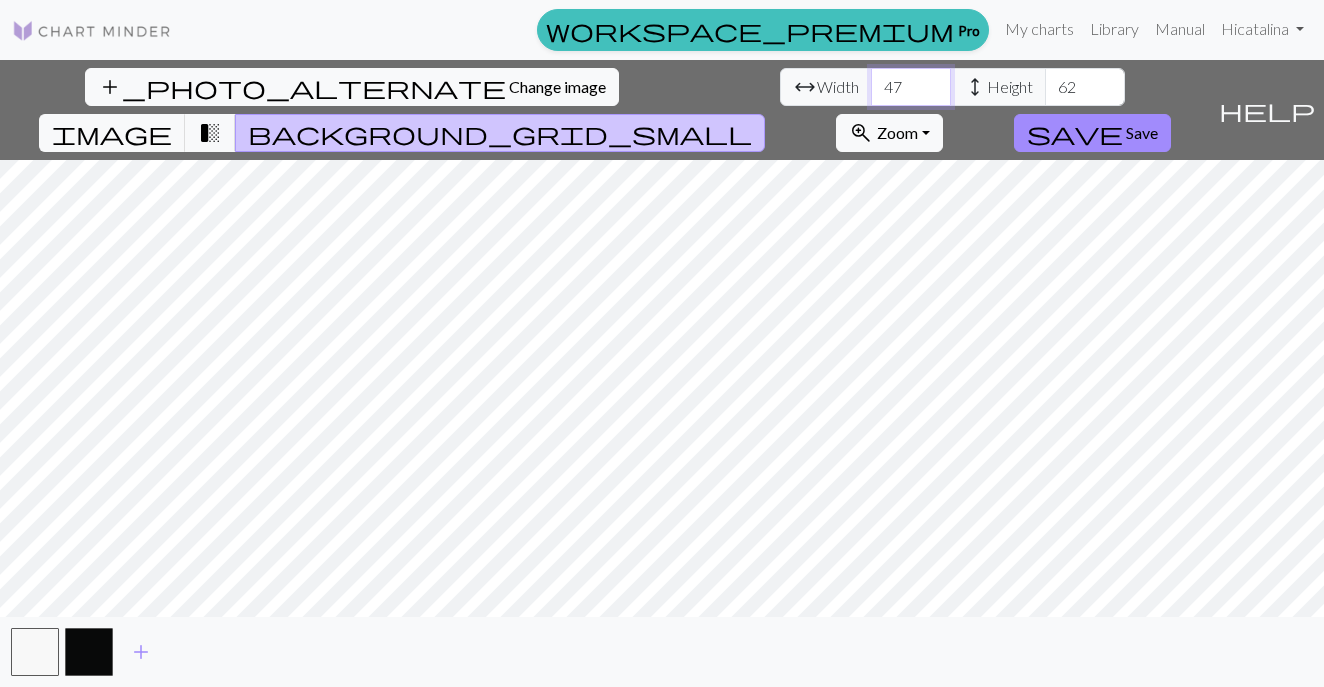 click on "47" at bounding box center (911, 87) 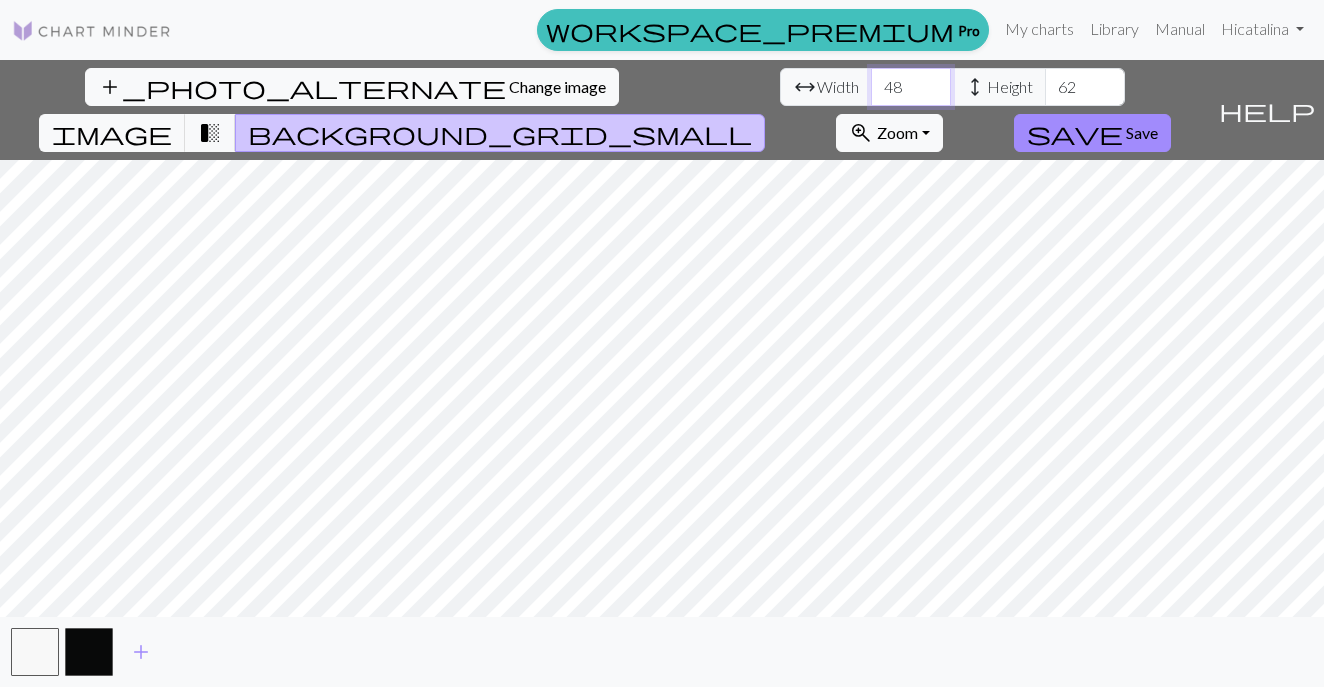 click on "48" at bounding box center (911, 87) 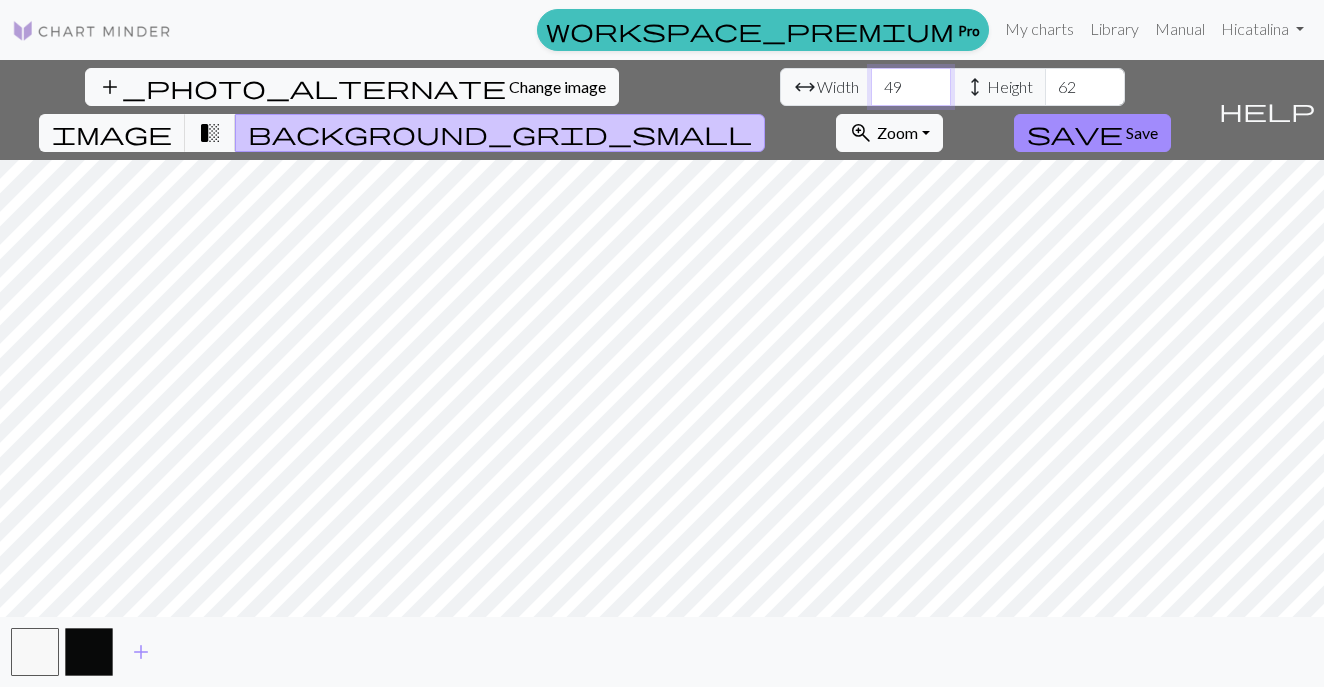 click on "49" at bounding box center (911, 87) 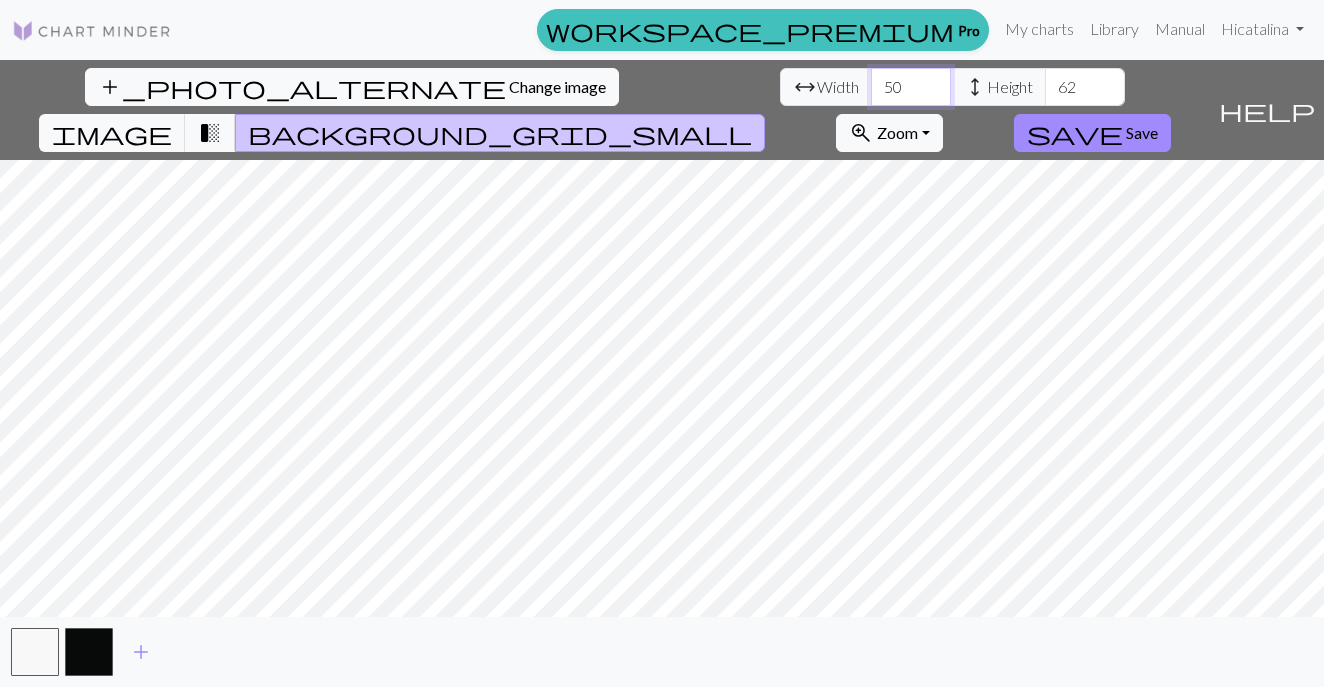 click on "50" at bounding box center (911, 87) 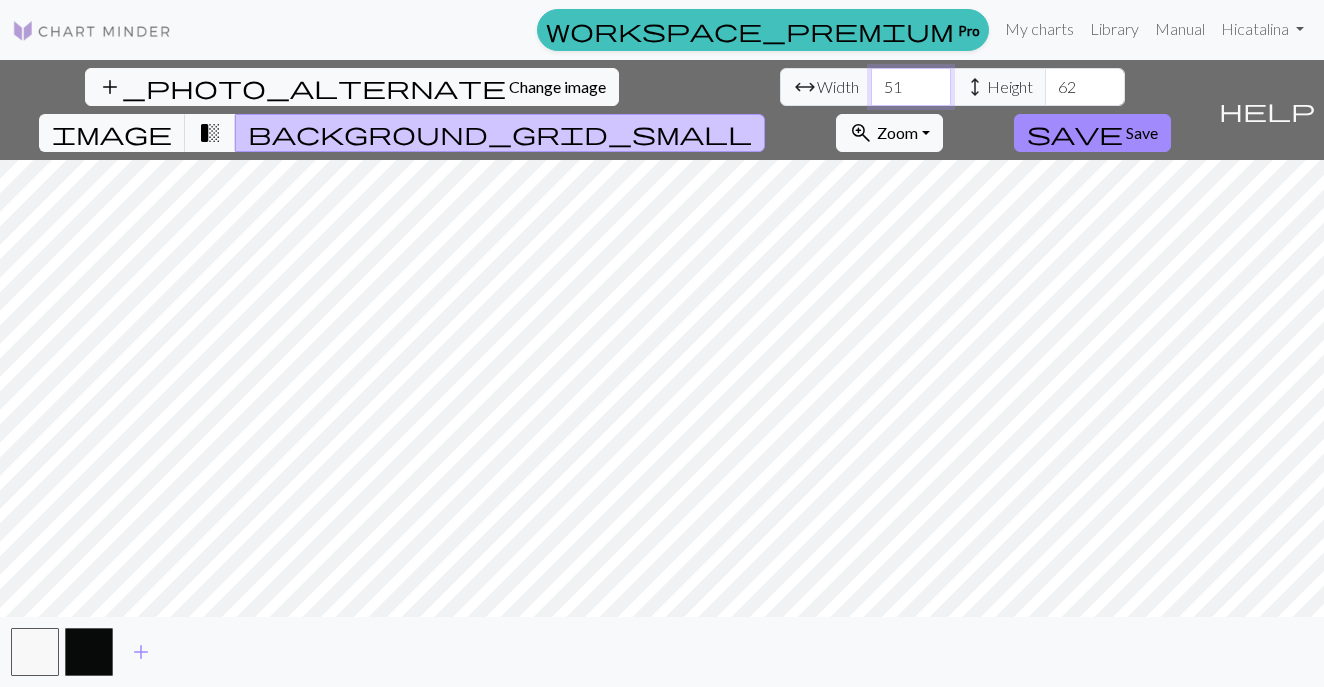 click on "51" at bounding box center [911, 87] 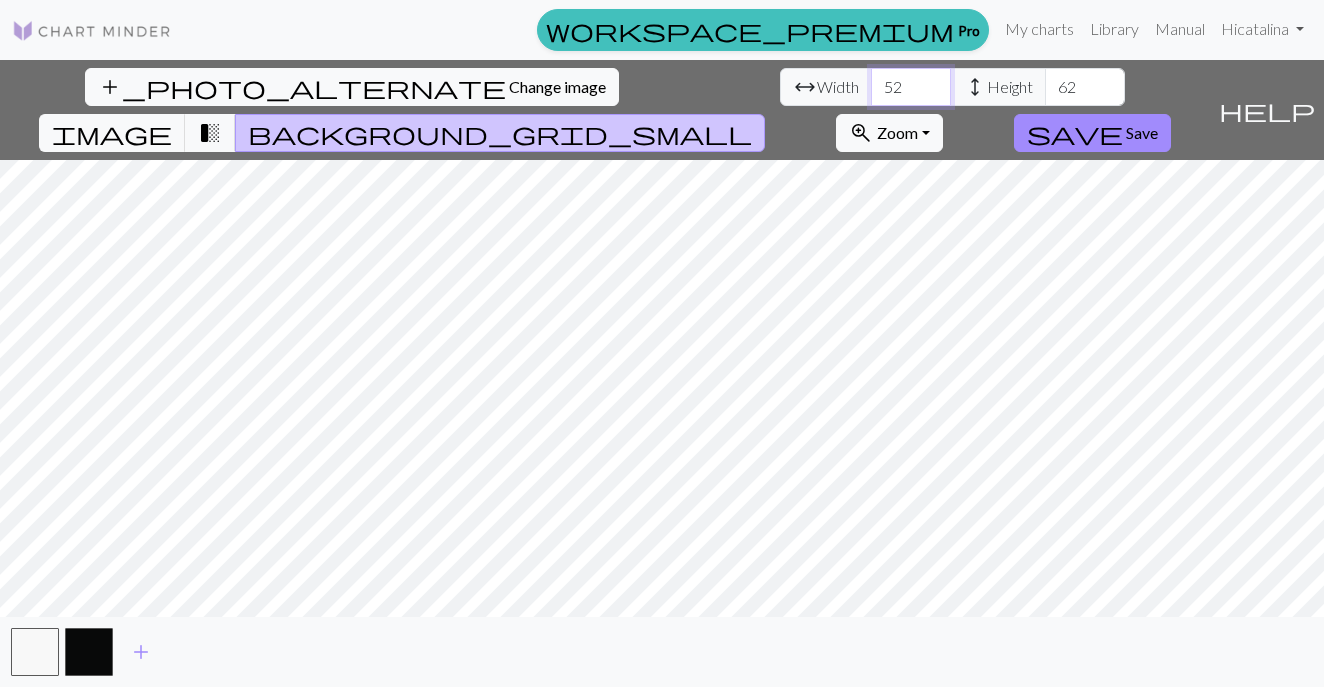 click on "52" at bounding box center (911, 87) 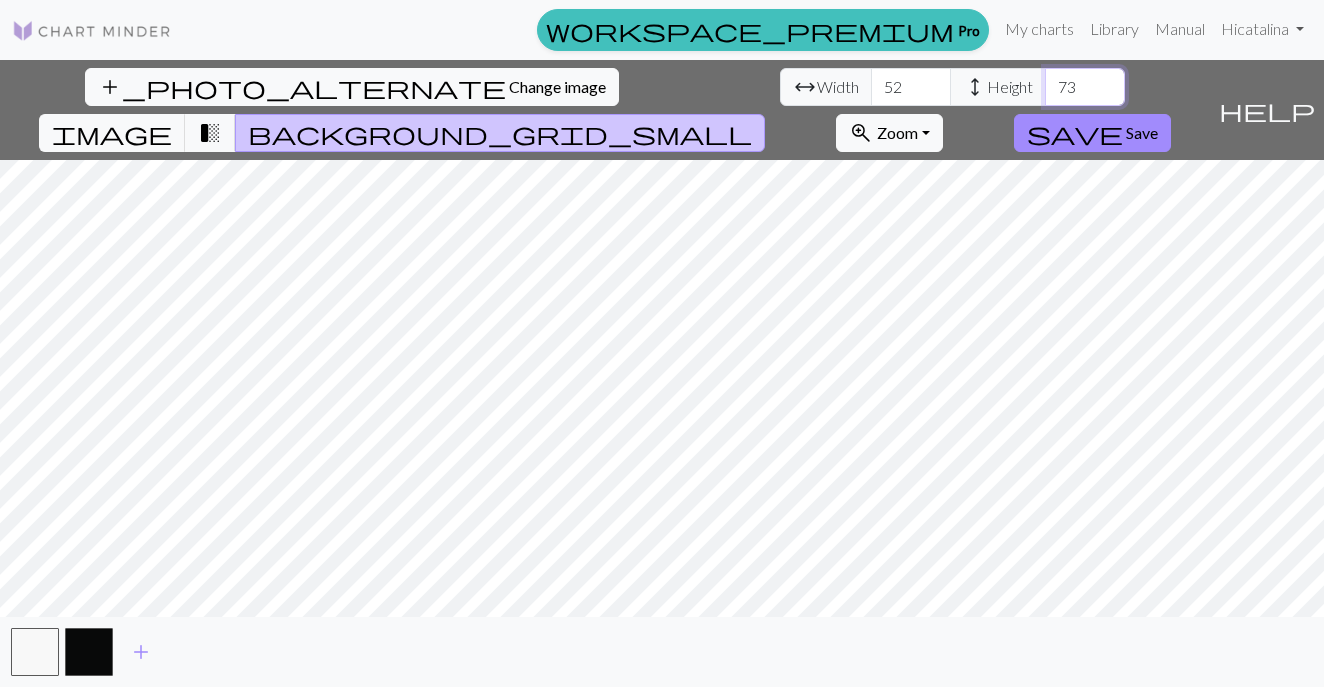 click on "73" at bounding box center (1085, 87) 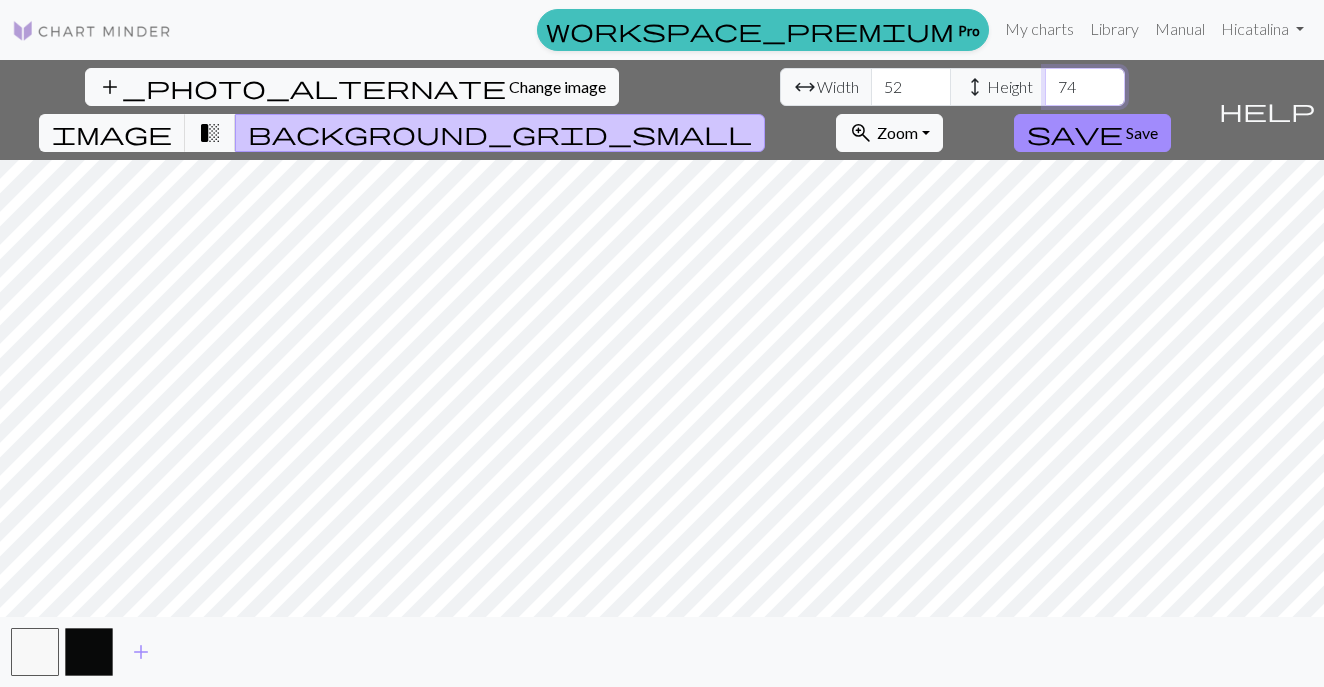 click on "74" at bounding box center [1085, 87] 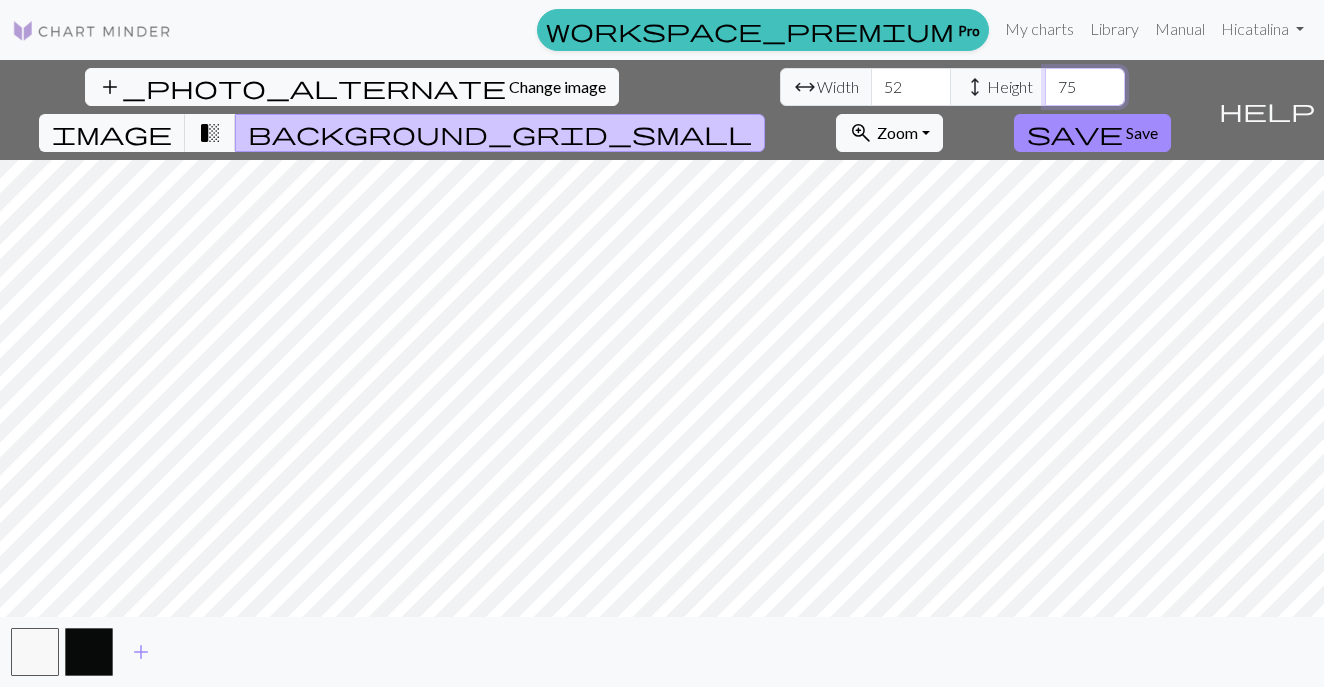 click on "75" at bounding box center (1085, 87) 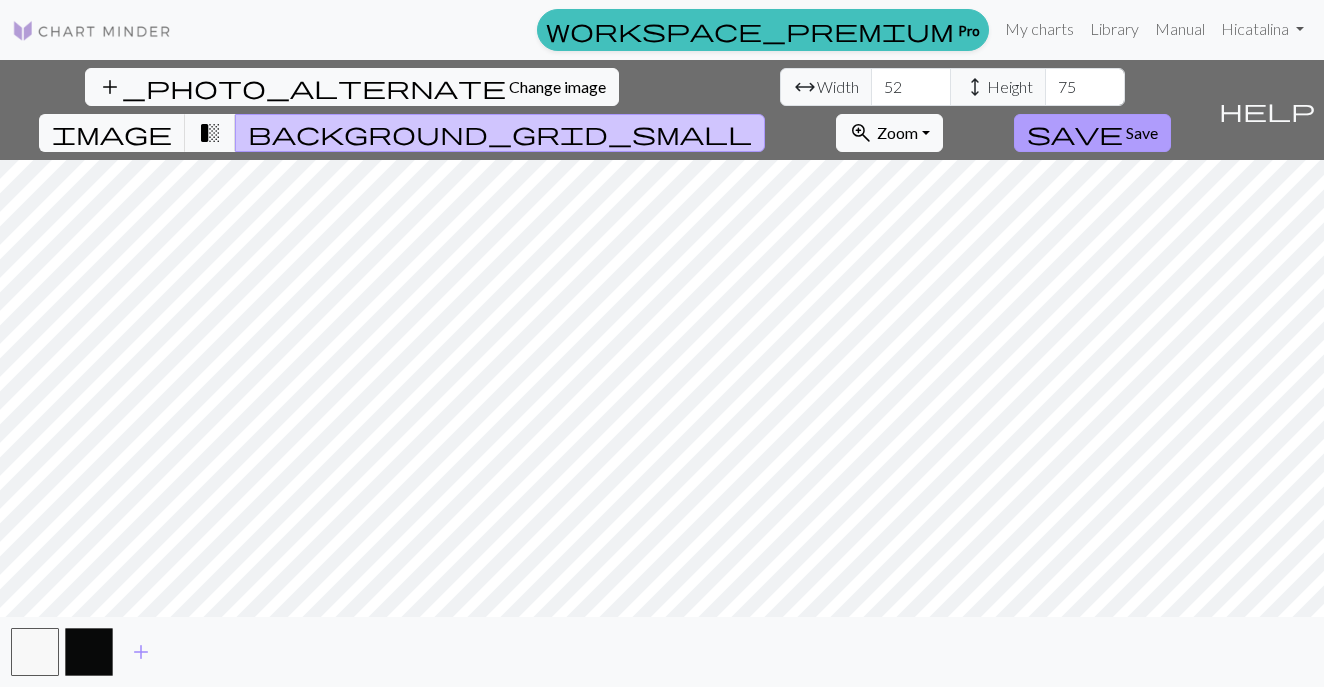 click on "save   Save" at bounding box center [1092, 133] 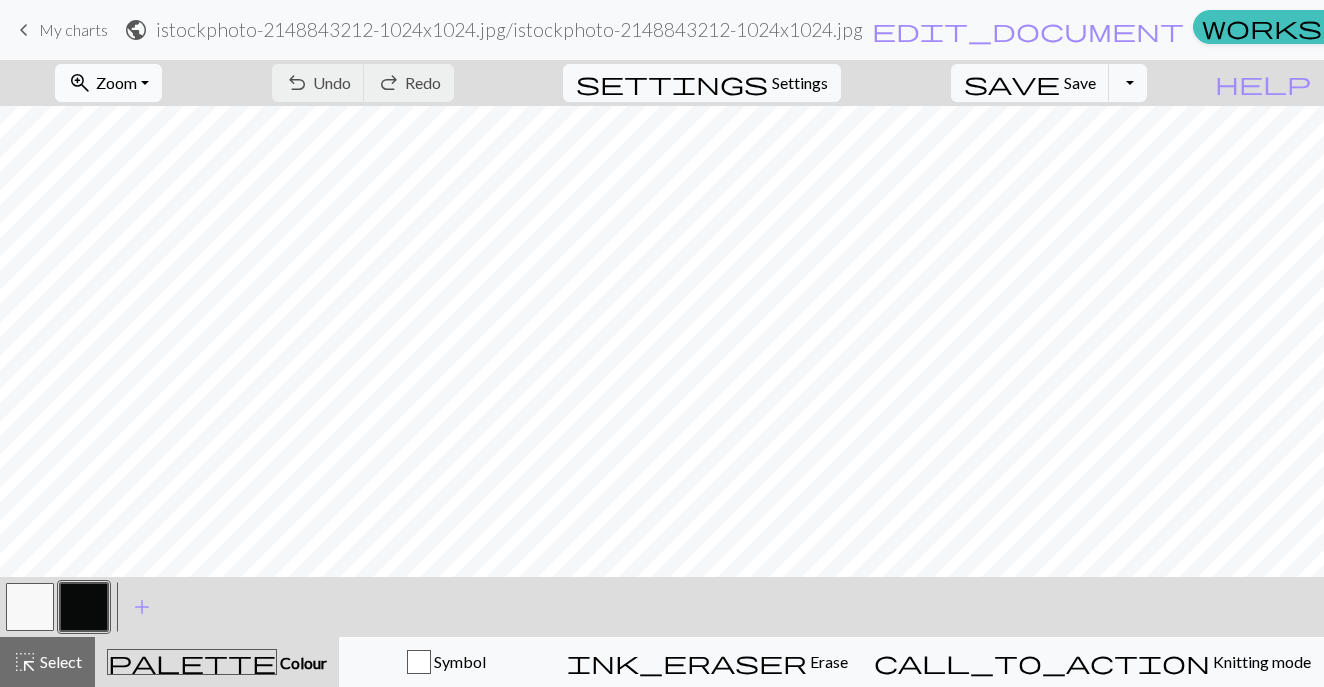 click on "zoom_in Zoom Zoom" at bounding box center [108, 83] 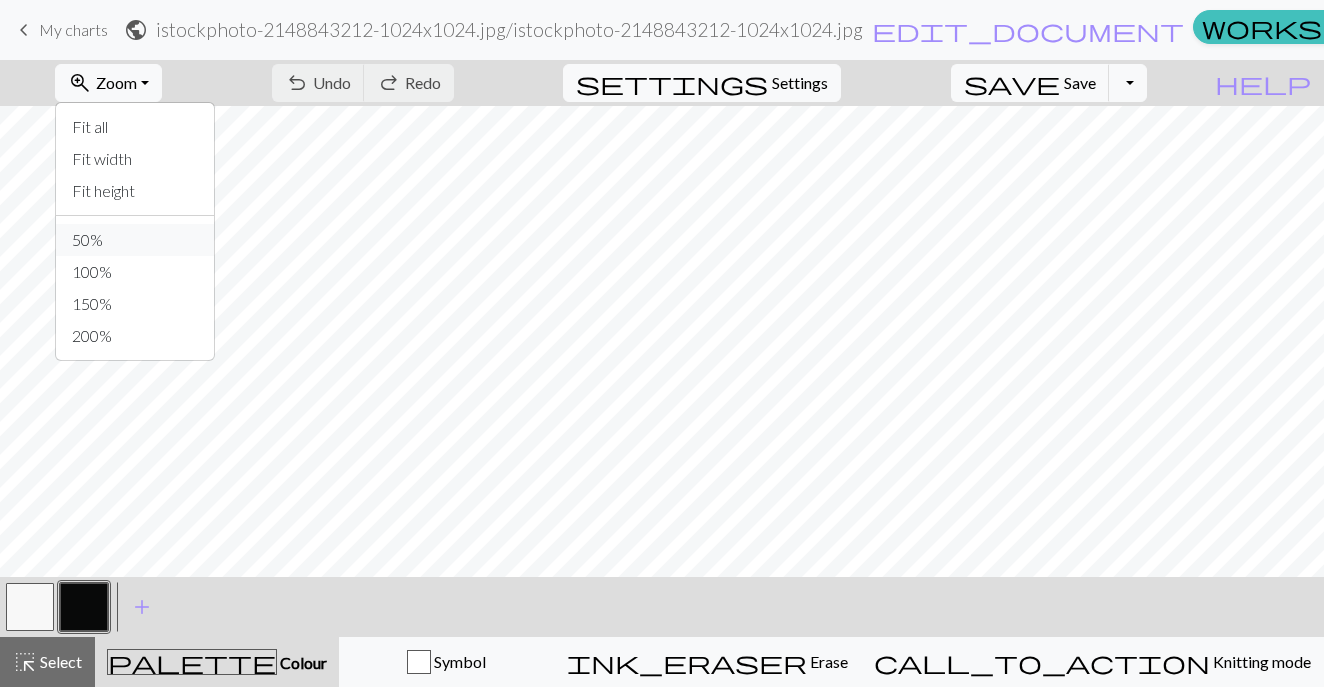 click on "50%" at bounding box center [135, 240] 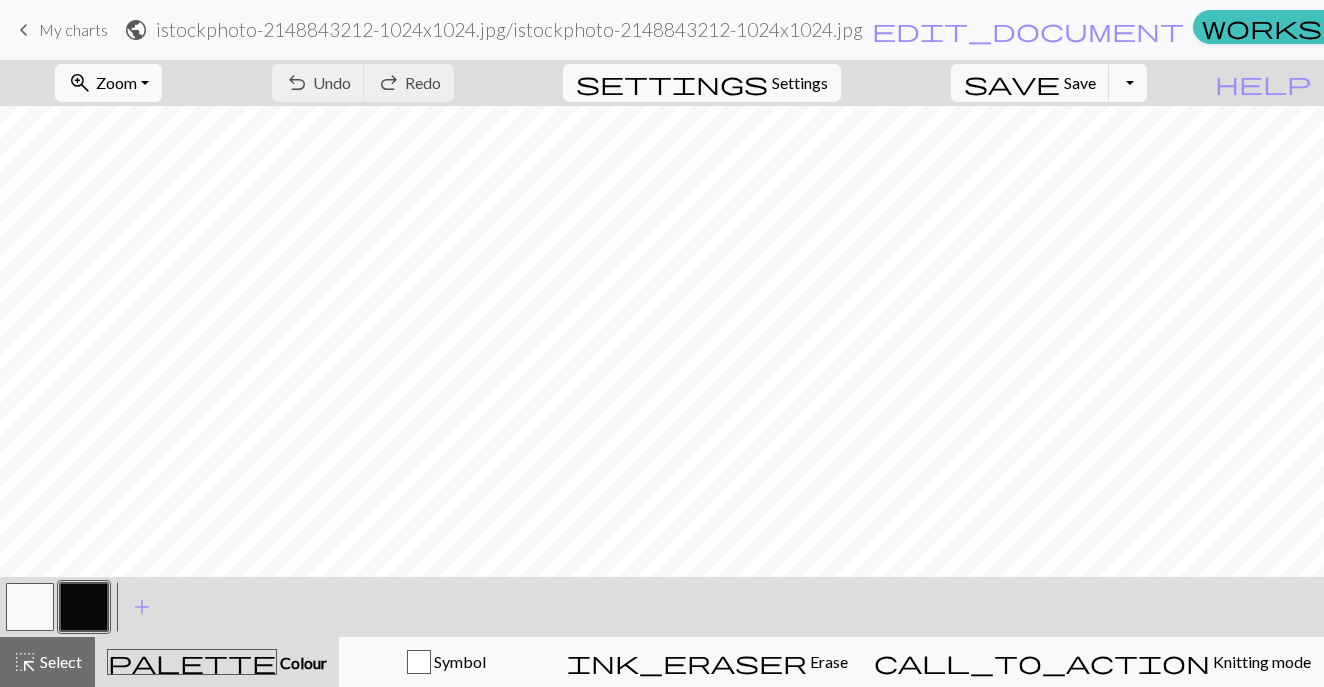 click at bounding box center [30, 607] 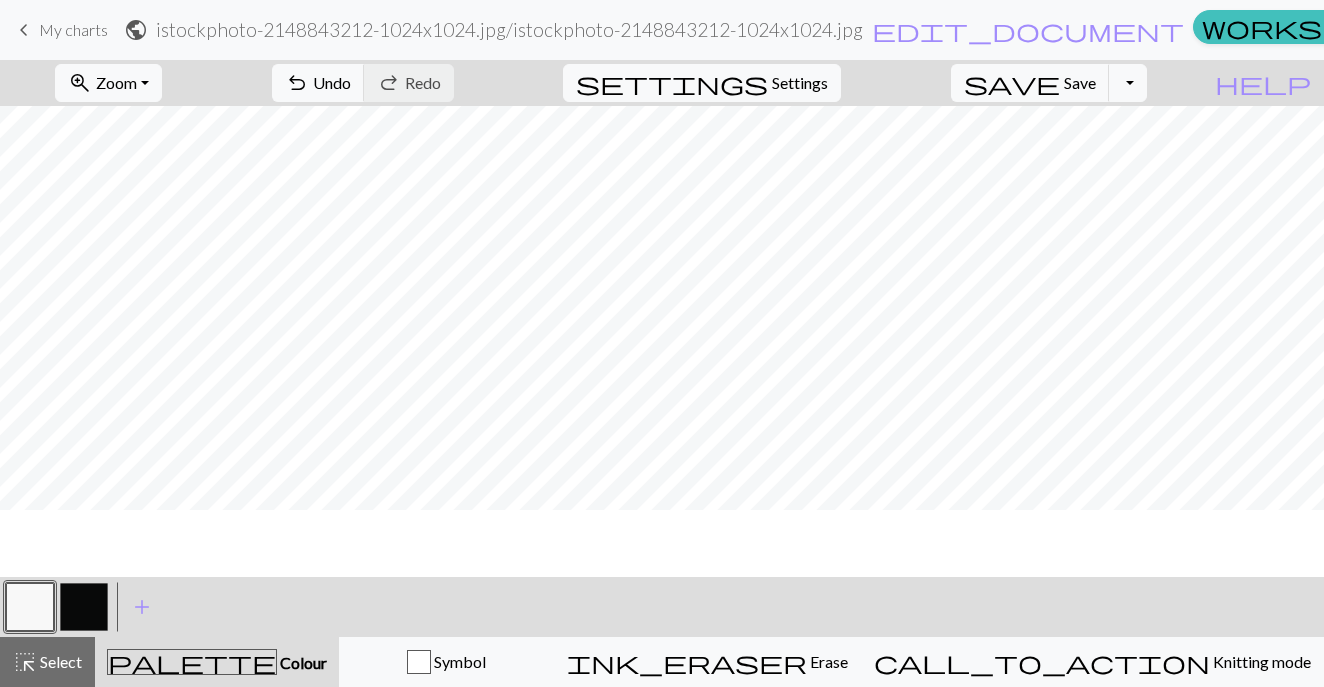 scroll, scrollTop: 227, scrollLeft: 0, axis: vertical 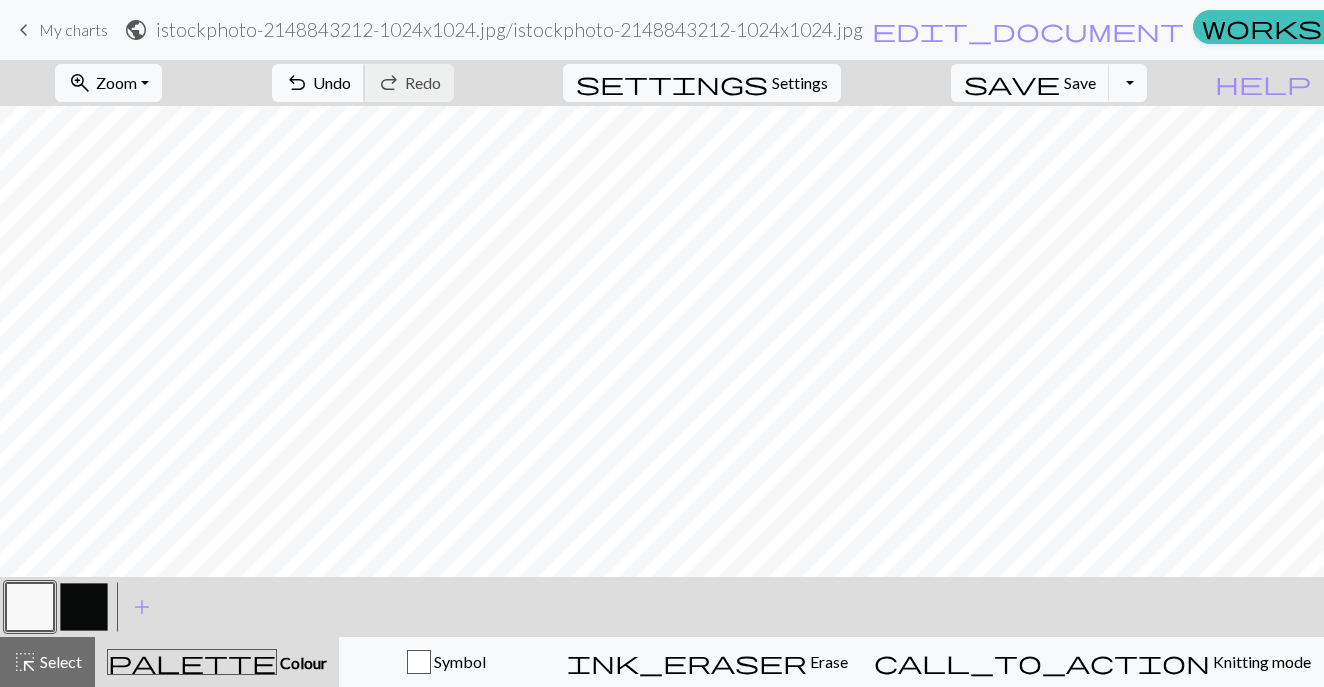 click on "Undo" at bounding box center [332, 82] 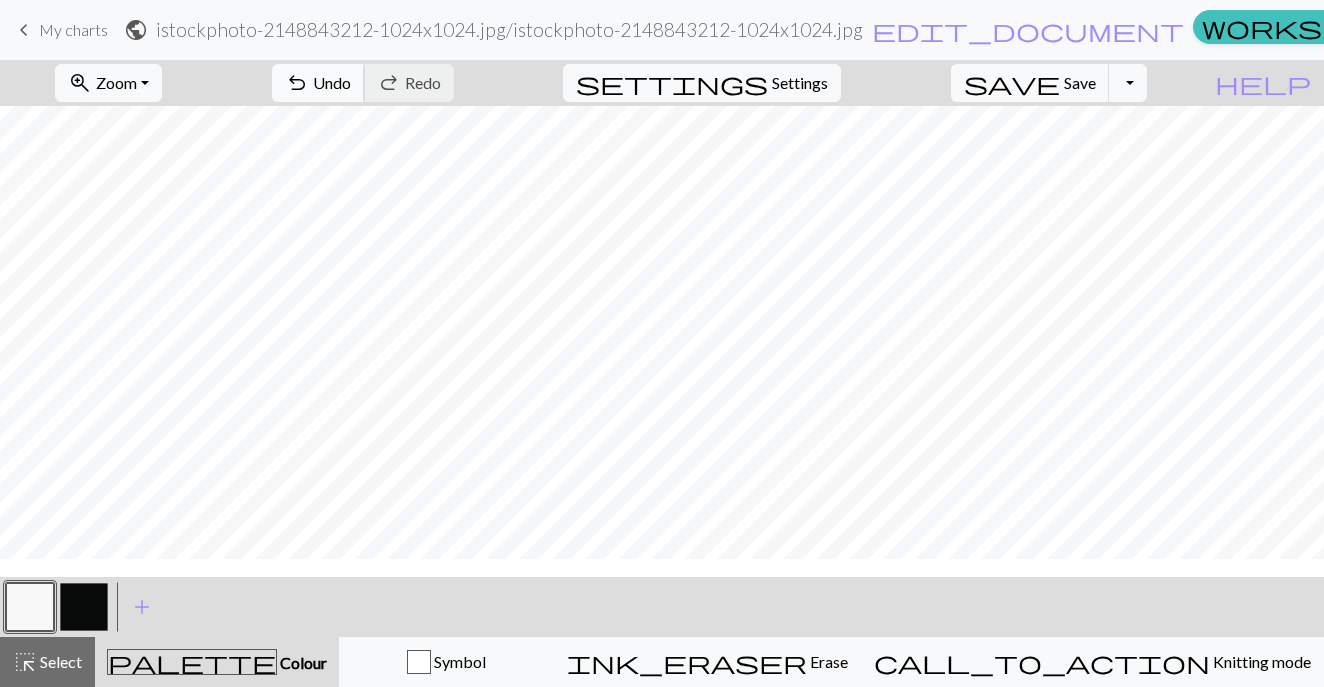 scroll, scrollTop: 222, scrollLeft: 0, axis: vertical 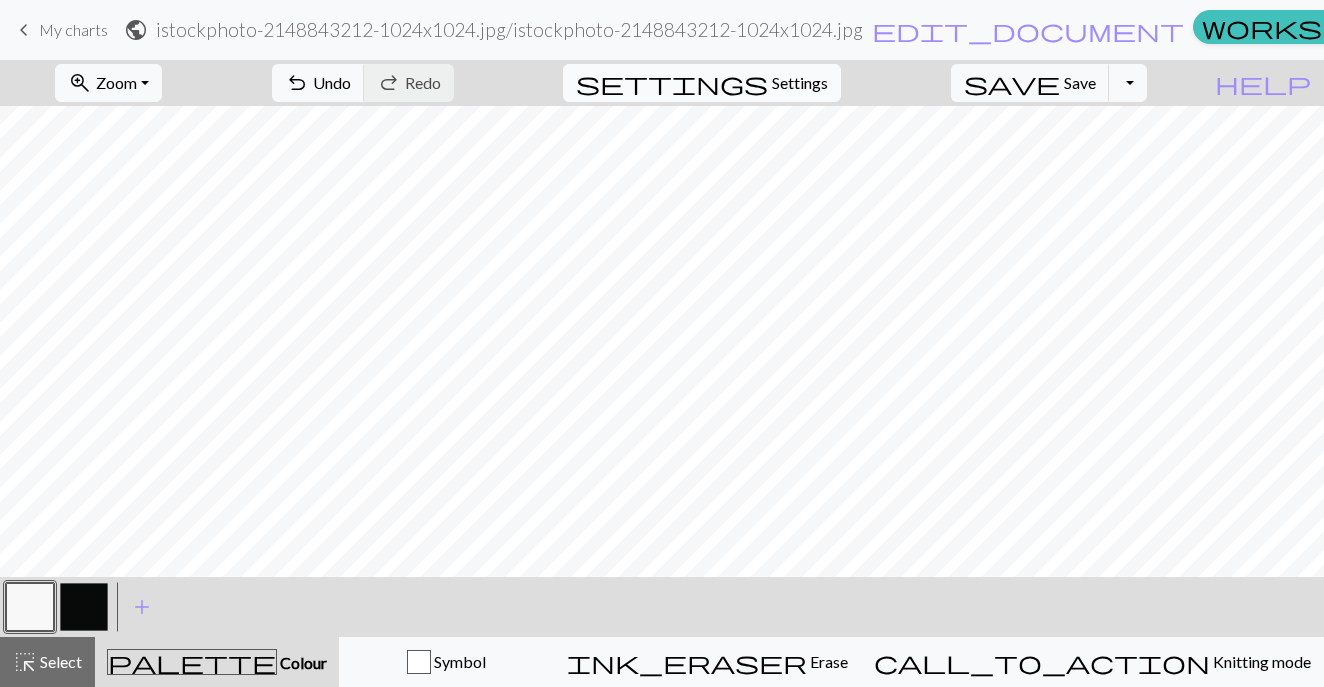 click on "Settings" at bounding box center (800, 83) 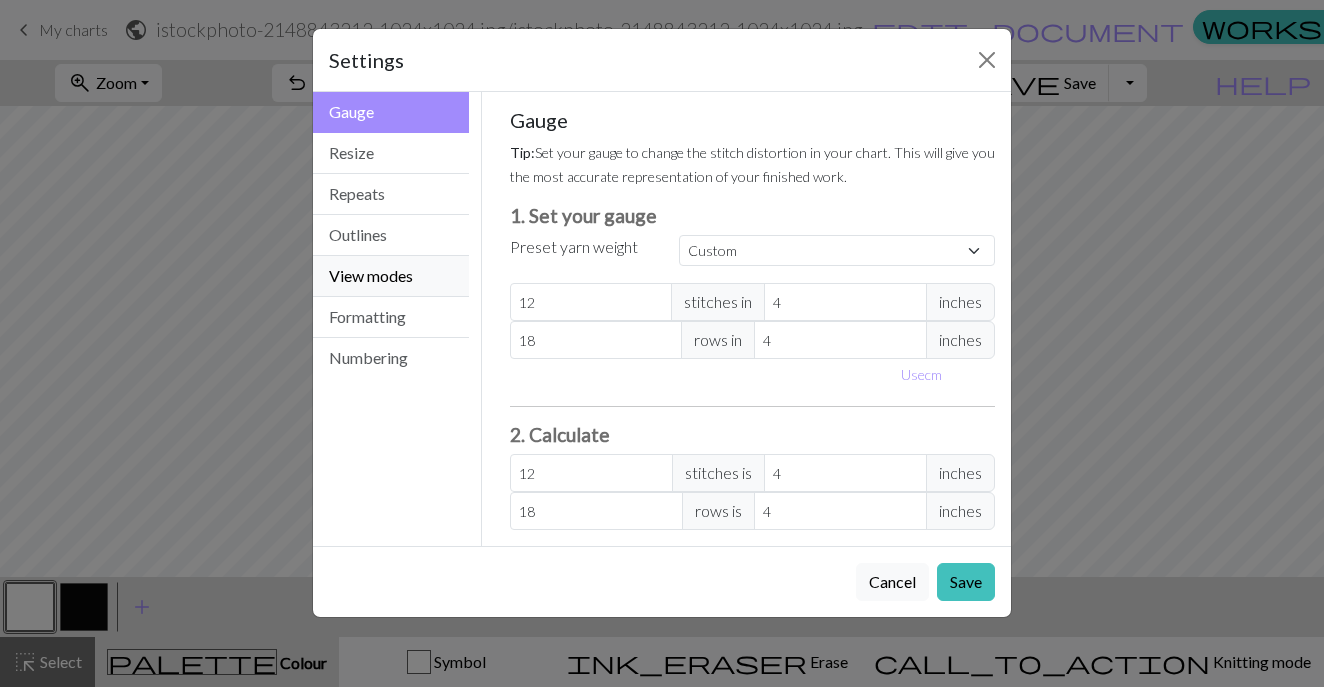 click on "View modes" at bounding box center [391, 276] 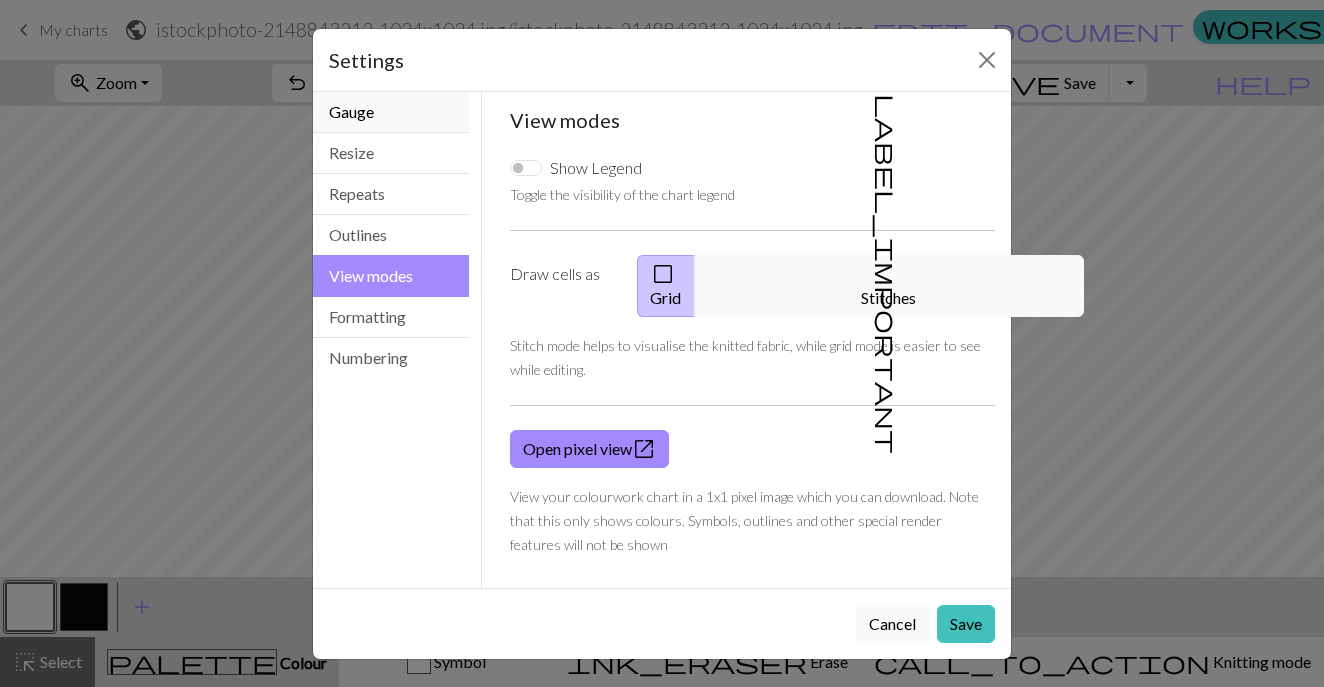 click on "Gauge" at bounding box center (391, 112) 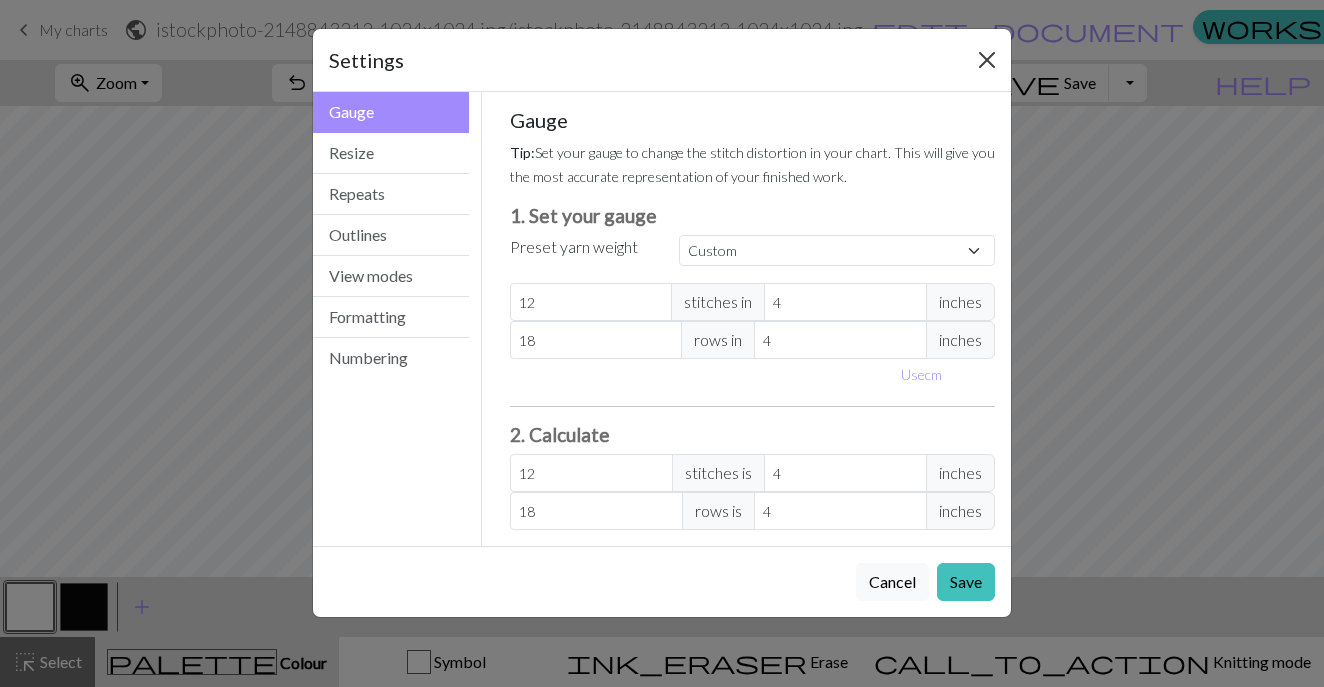 click at bounding box center (987, 60) 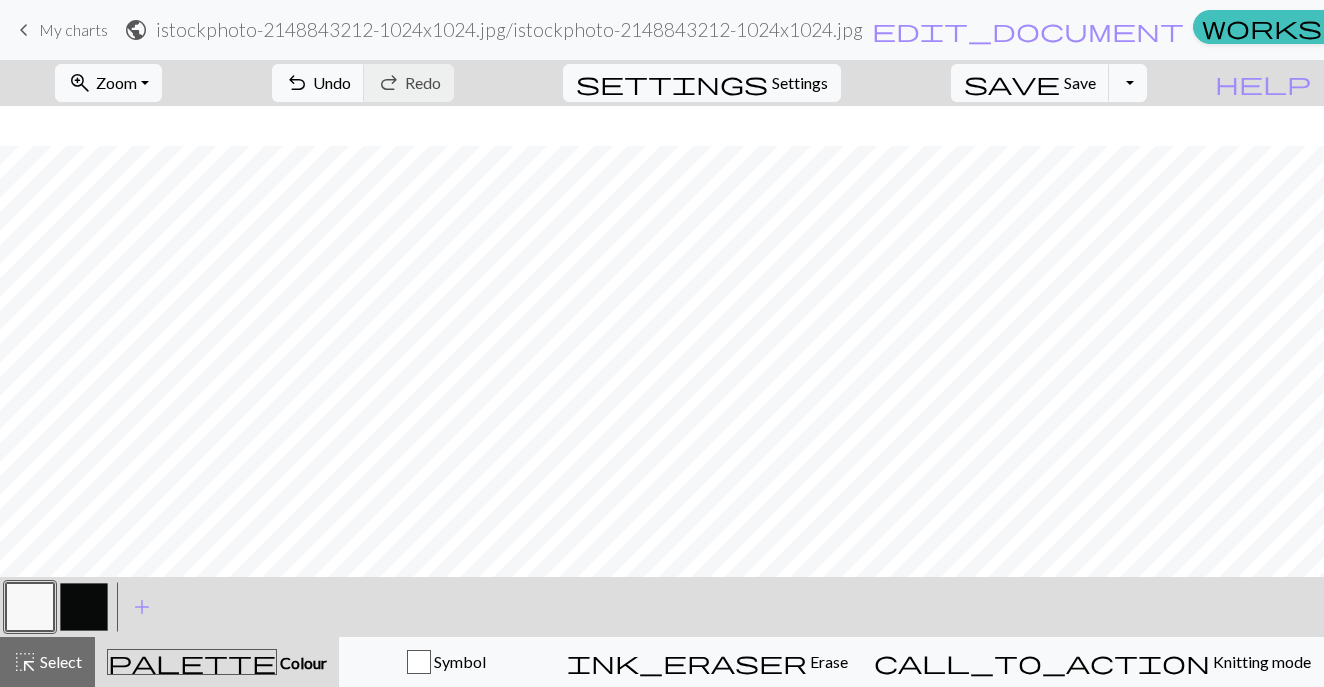 scroll, scrollTop: 265, scrollLeft: 0, axis: vertical 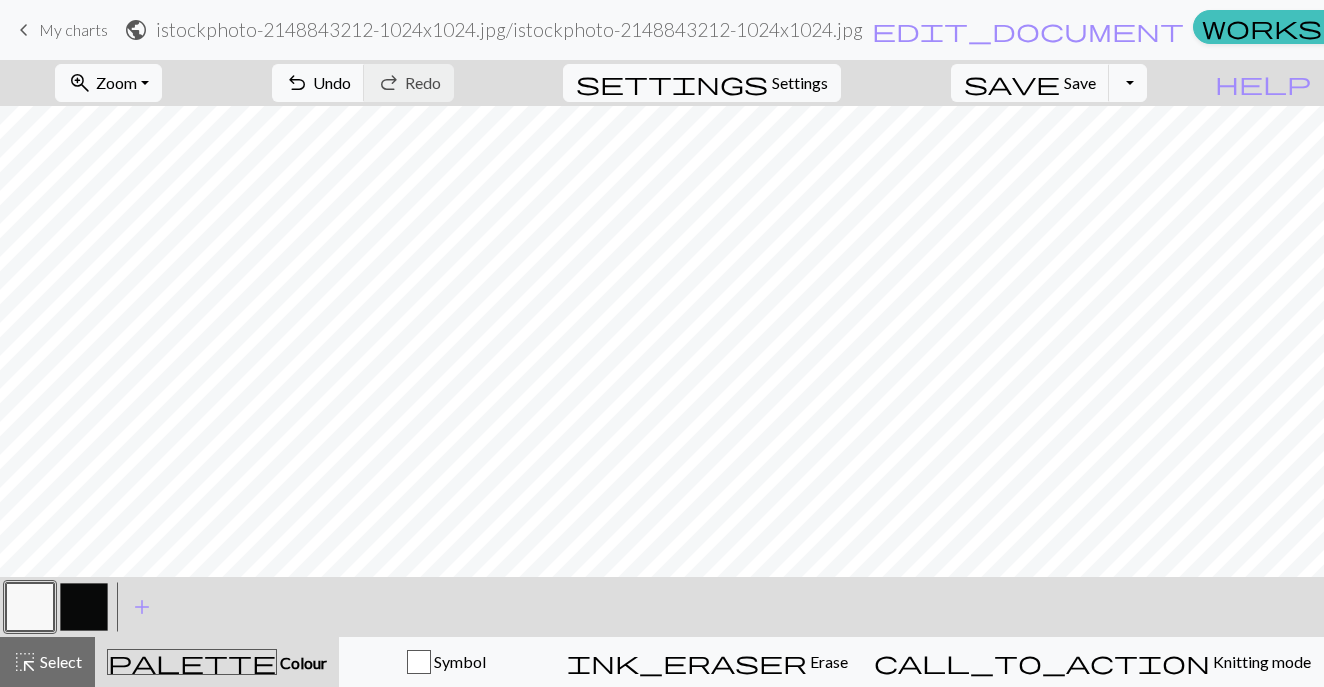 click at bounding box center (84, 607) 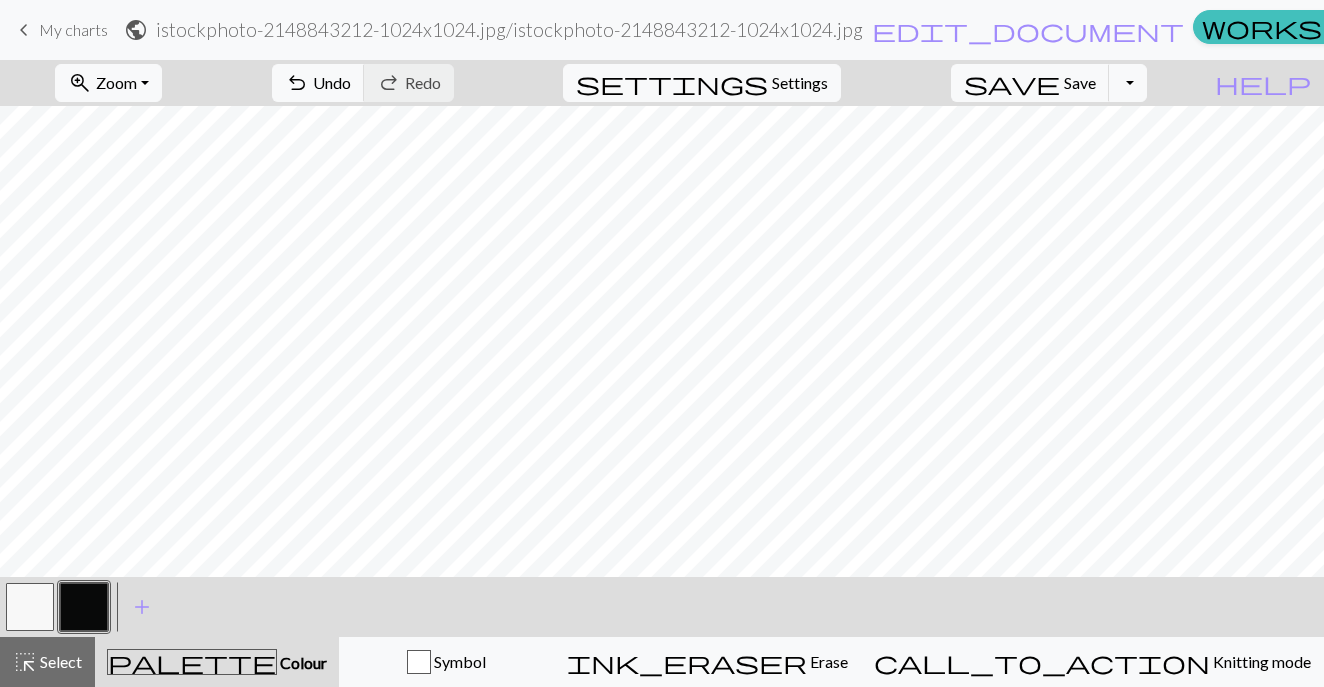 click at bounding box center [30, 607] 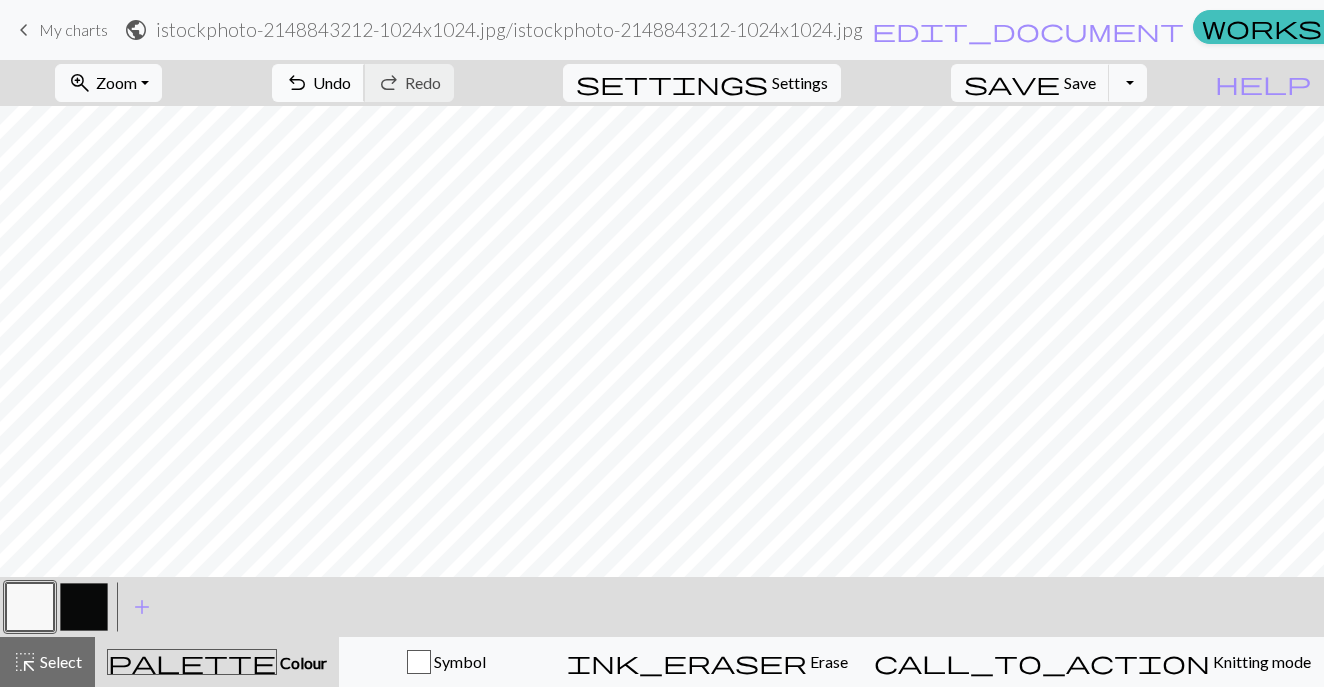 click on "Undo" at bounding box center (332, 82) 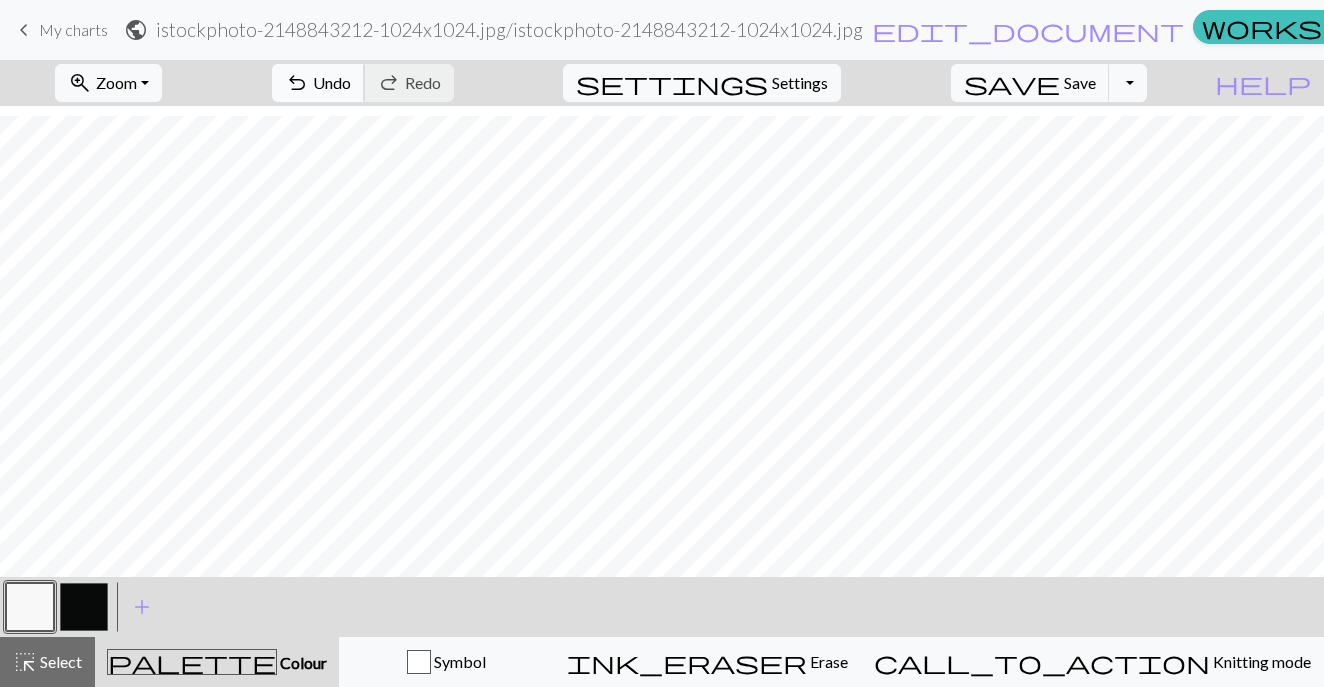 scroll, scrollTop: 207, scrollLeft: 0, axis: vertical 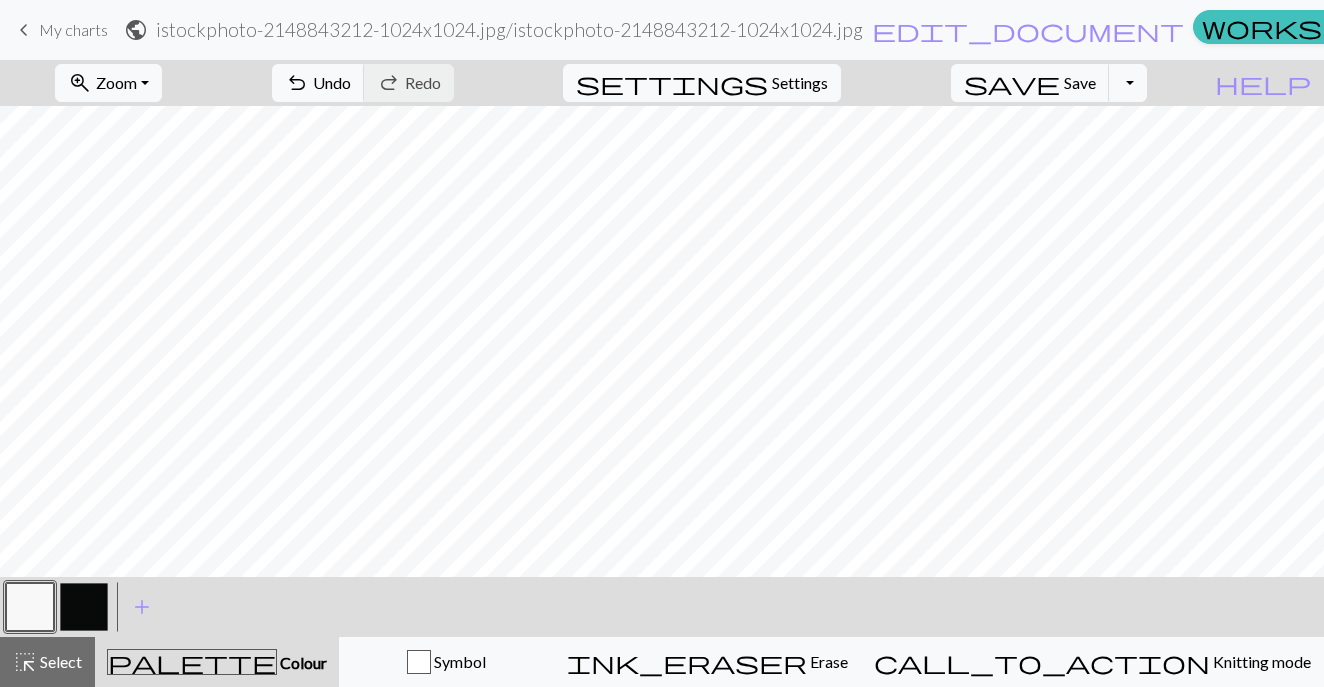 click at bounding box center [30, 607] 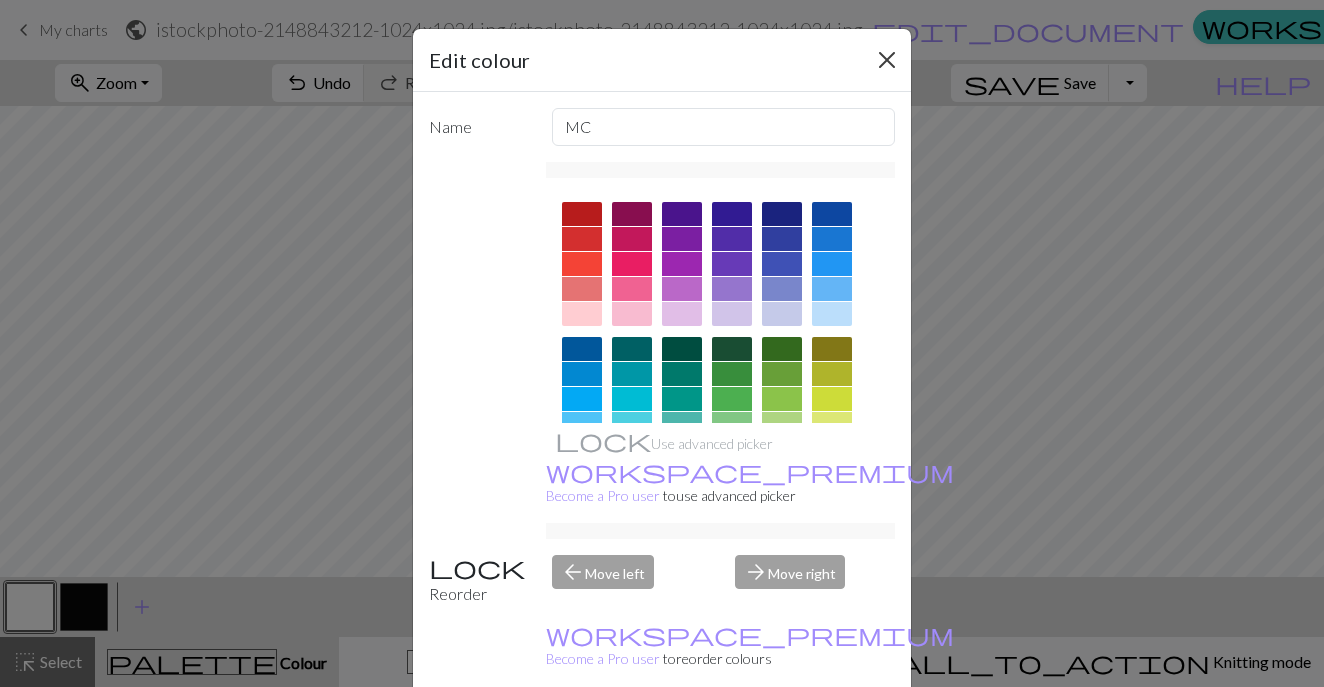 click at bounding box center (887, 60) 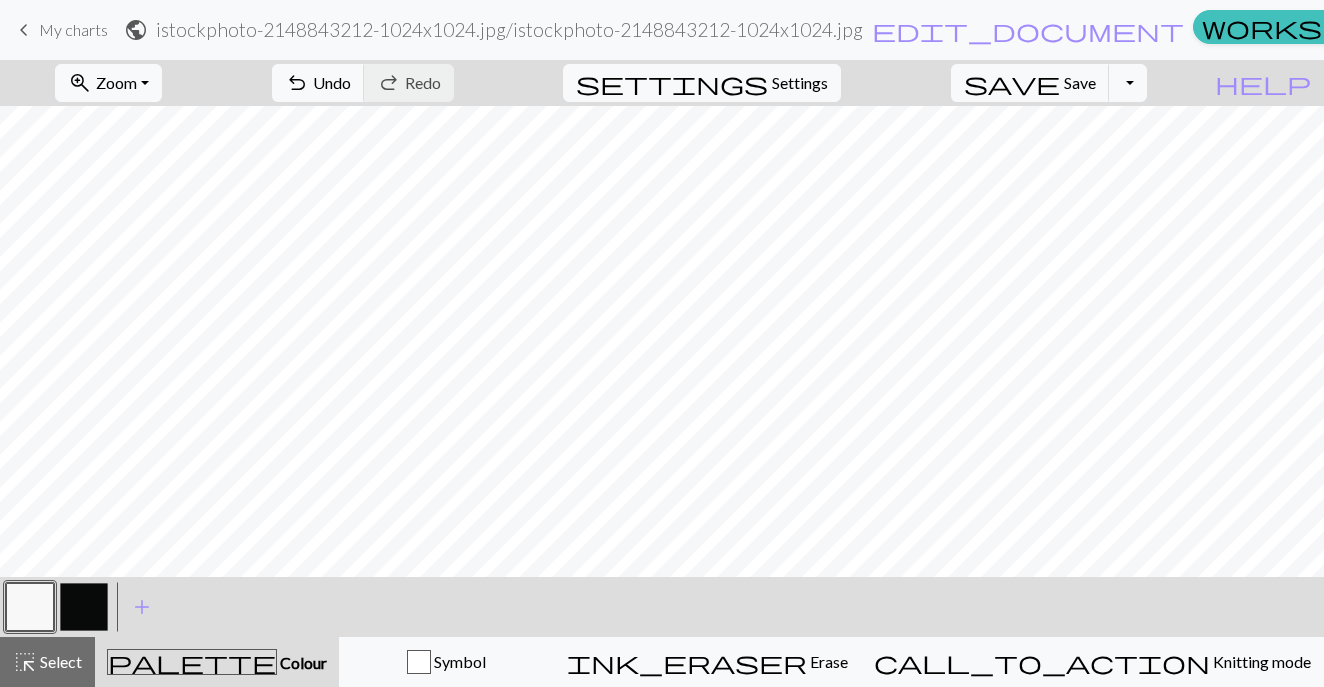 click at bounding box center (84, 607) 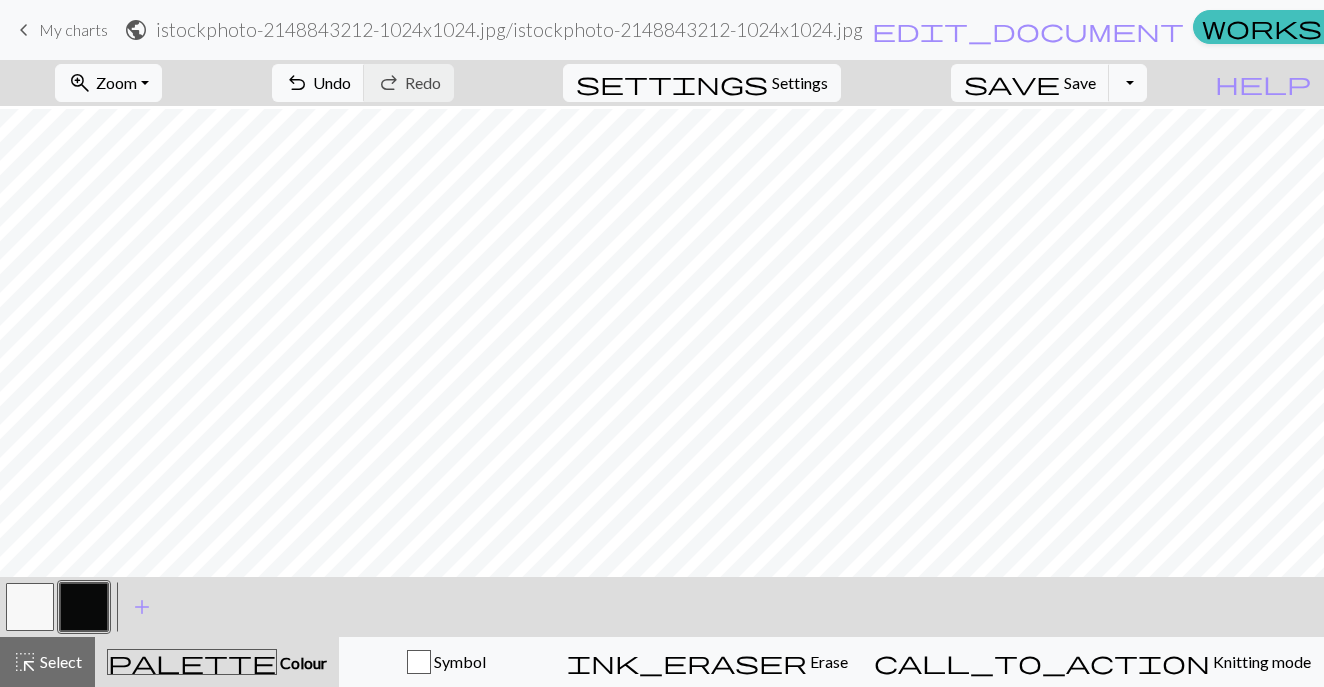 scroll, scrollTop: 214, scrollLeft: 0, axis: vertical 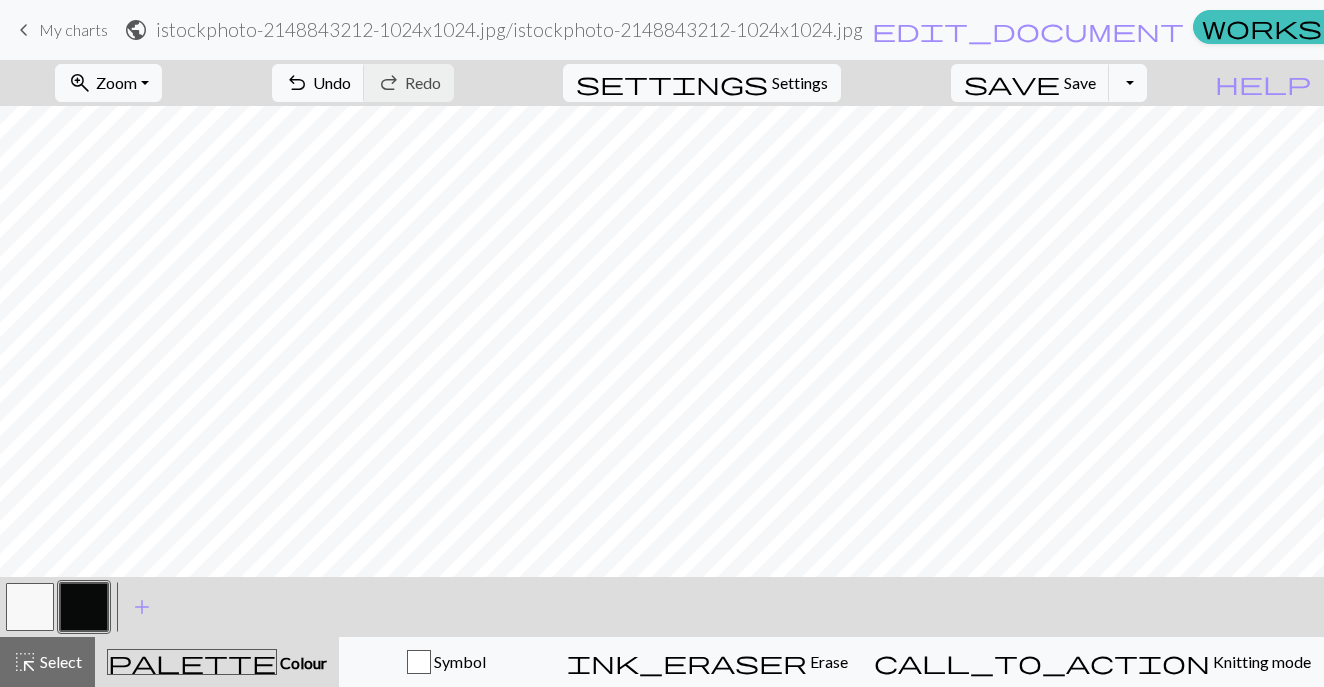 click at bounding box center (30, 607) 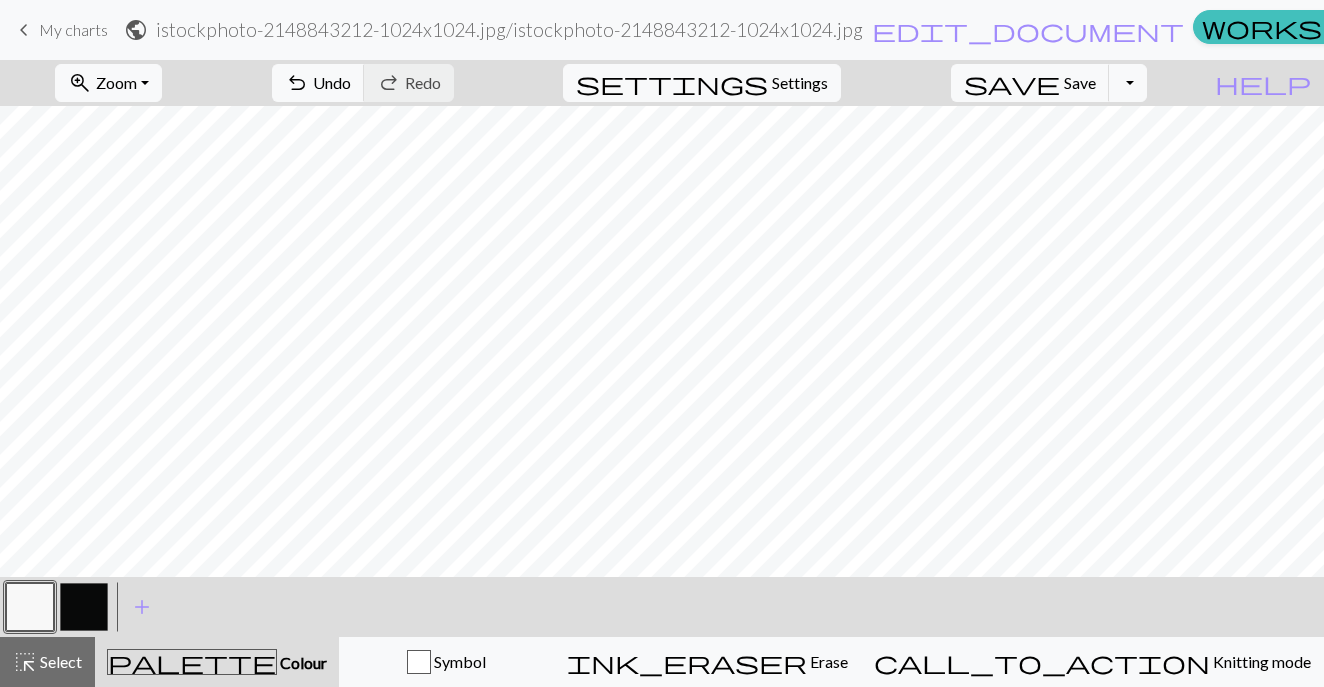click at bounding box center (84, 607) 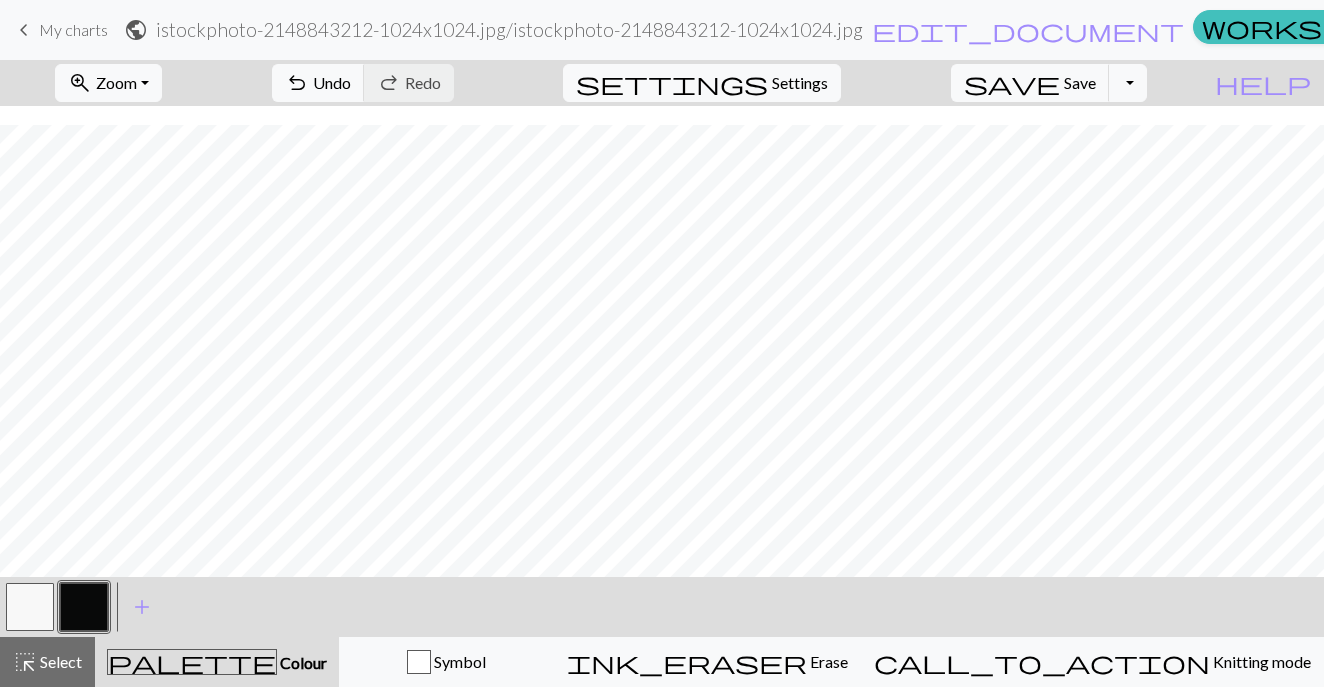 scroll, scrollTop: 222, scrollLeft: 0, axis: vertical 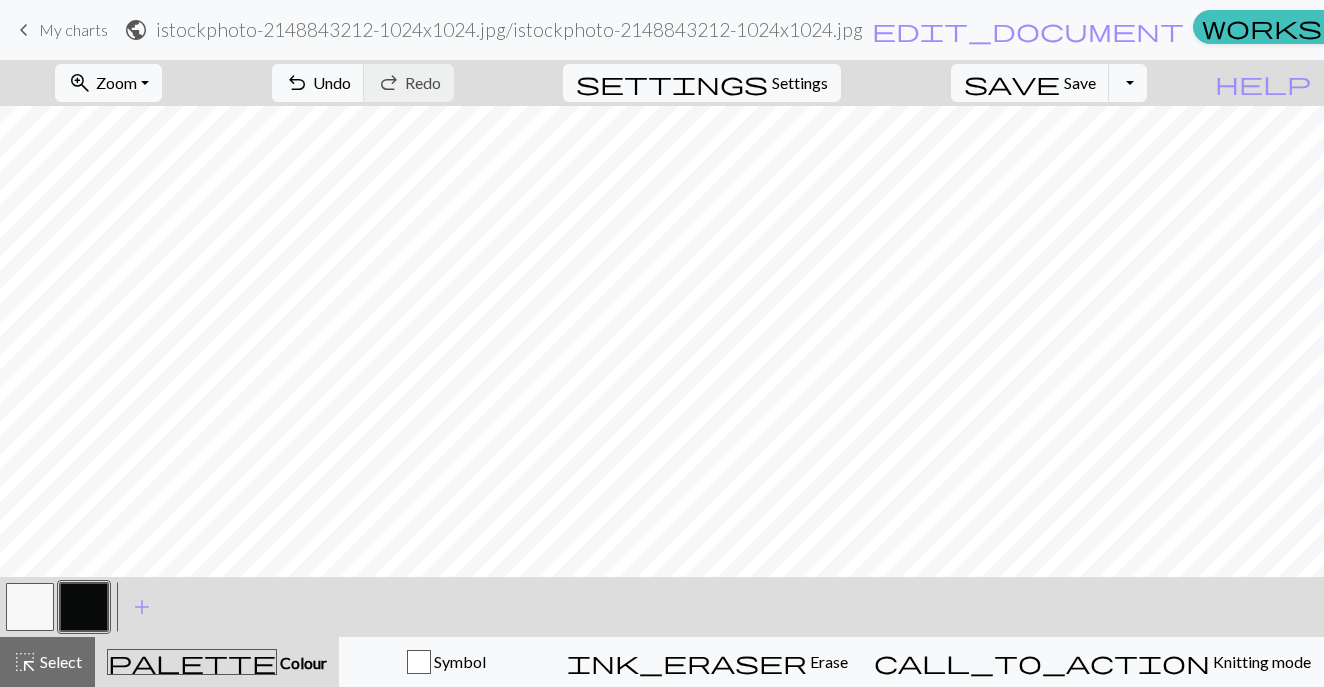 click at bounding box center (30, 607) 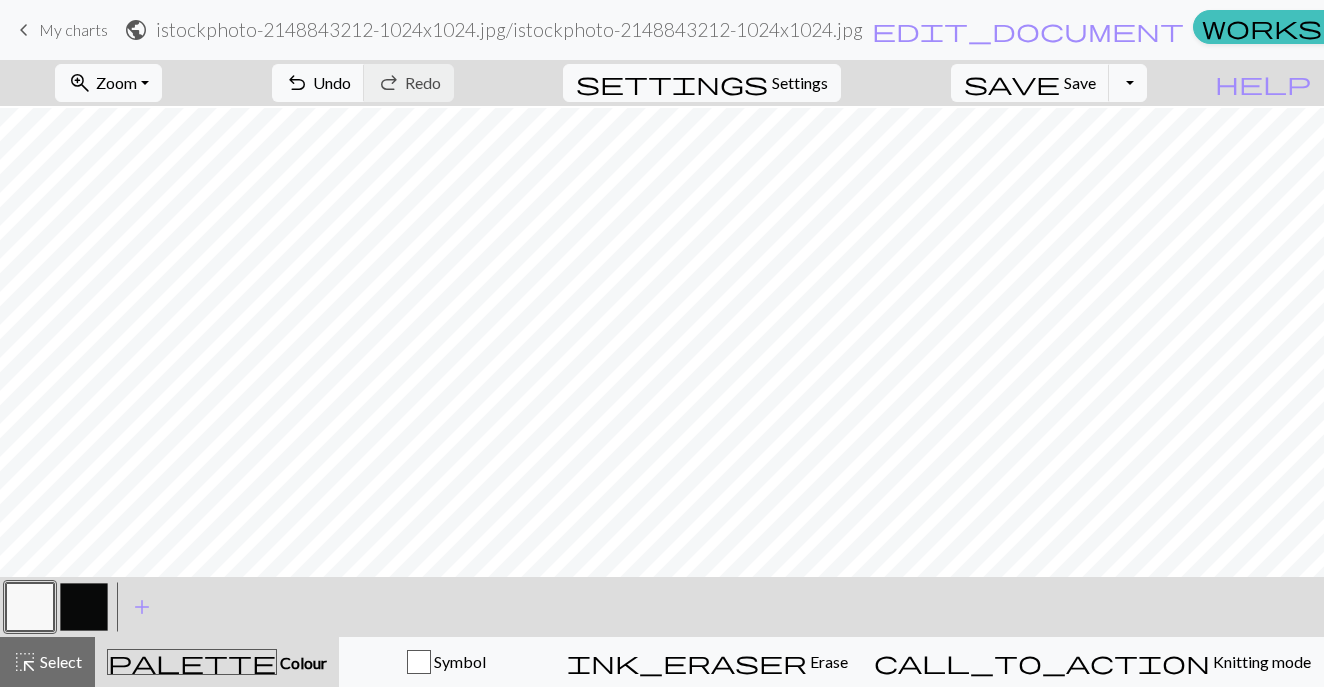 scroll, scrollTop: 267, scrollLeft: 0, axis: vertical 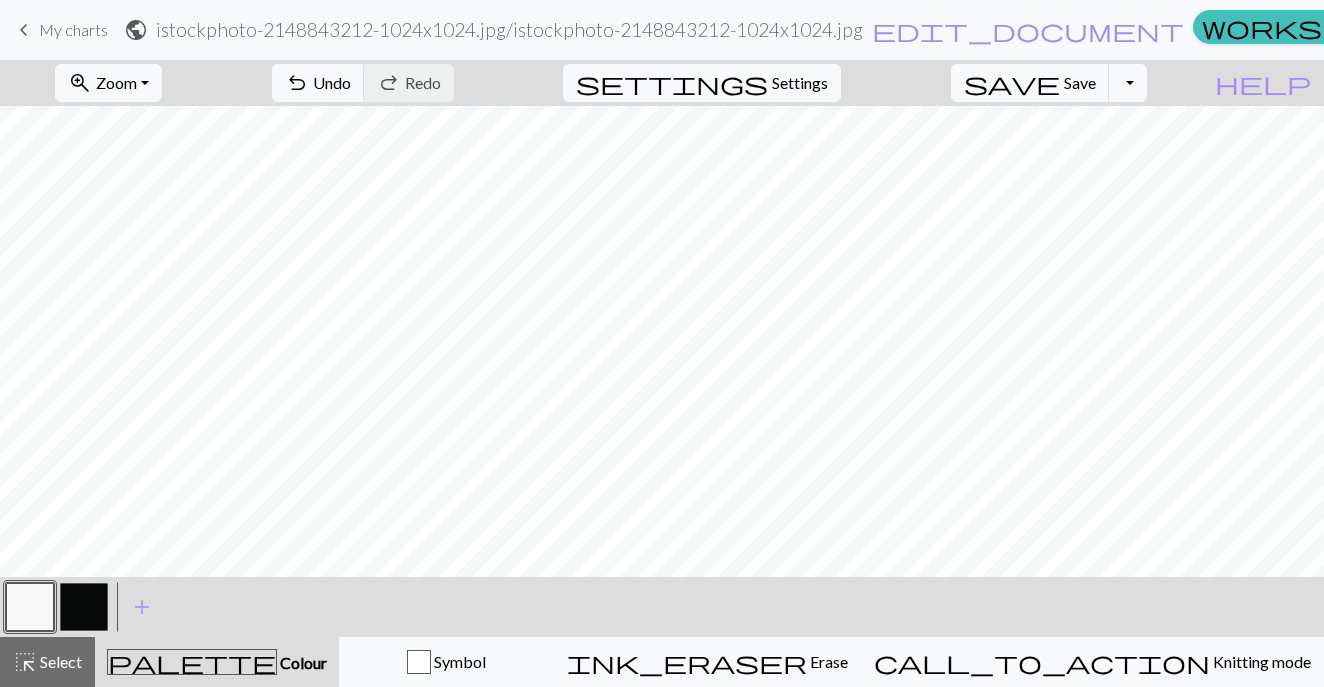 click at bounding box center [84, 607] 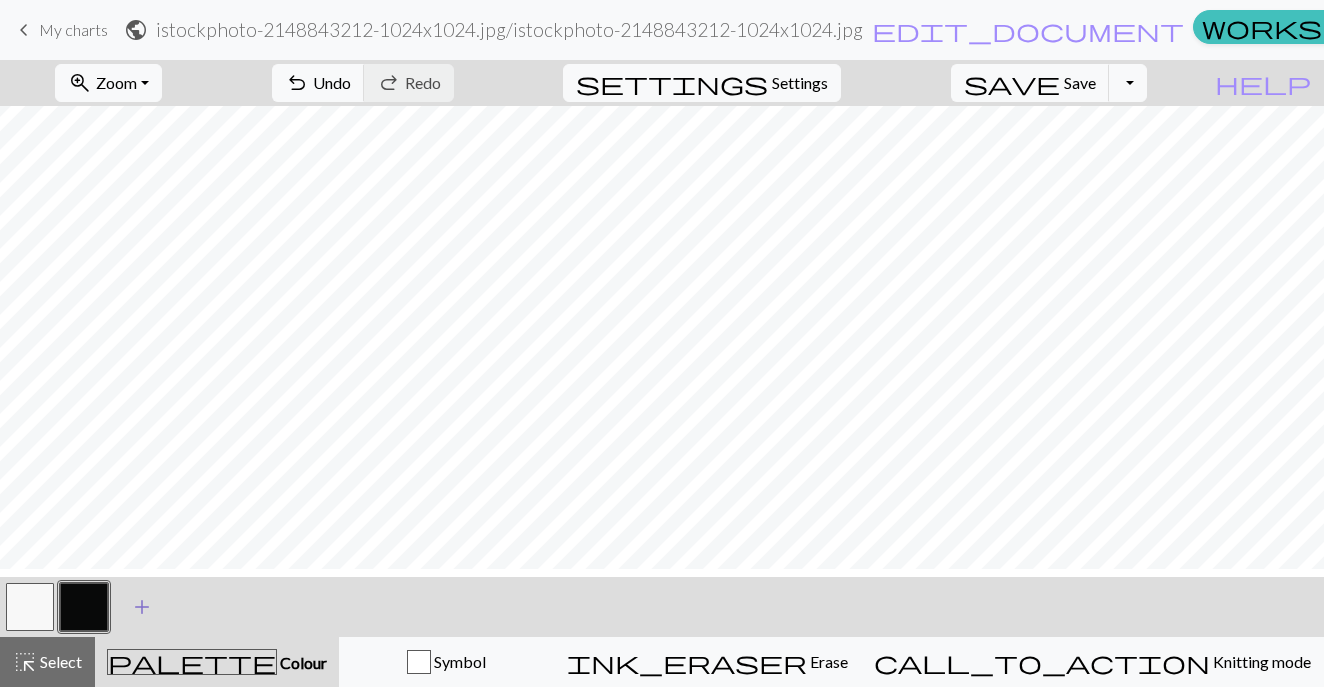scroll, scrollTop: 227, scrollLeft: 0, axis: vertical 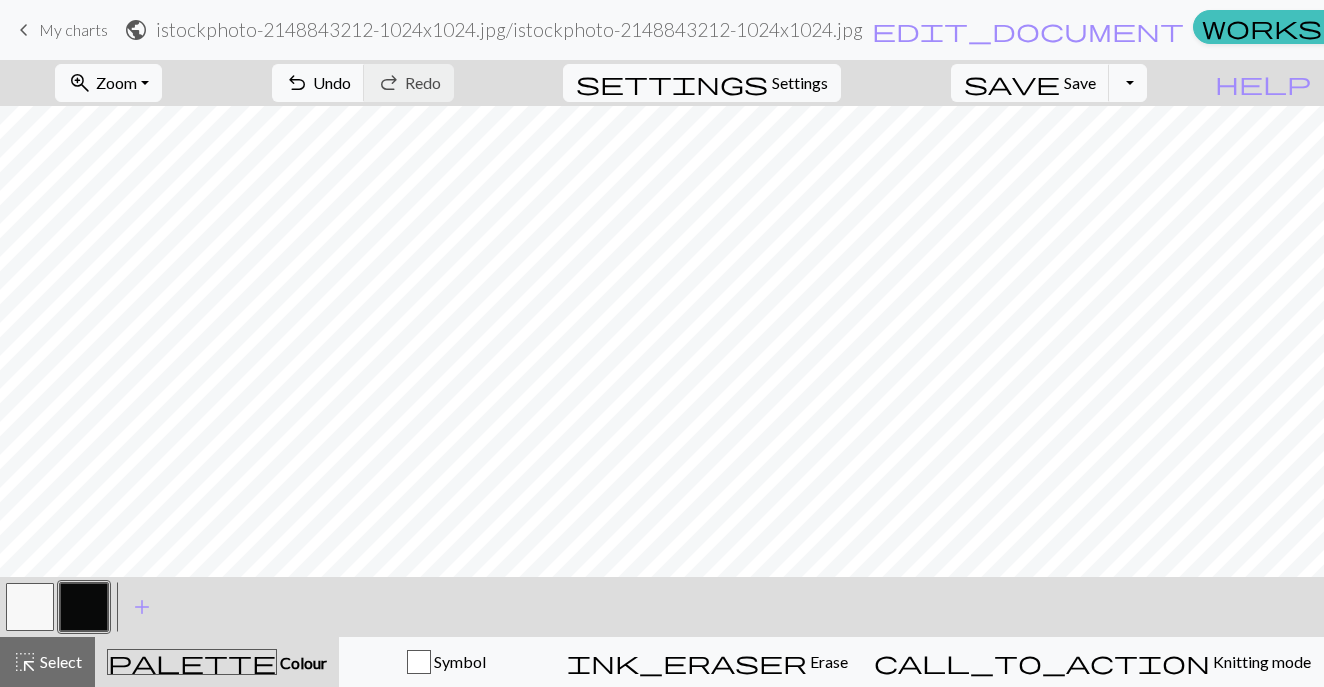 click at bounding box center [30, 607] 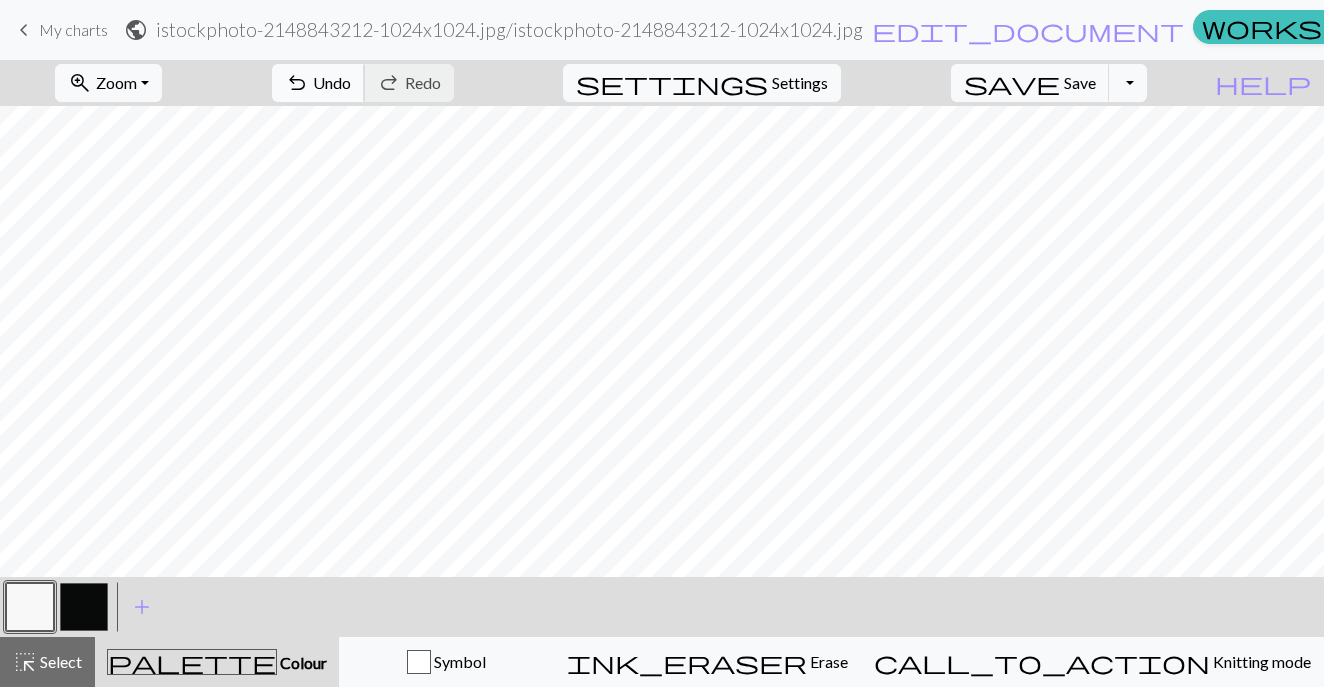 click on "Undo" at bounding box center [332, 82] 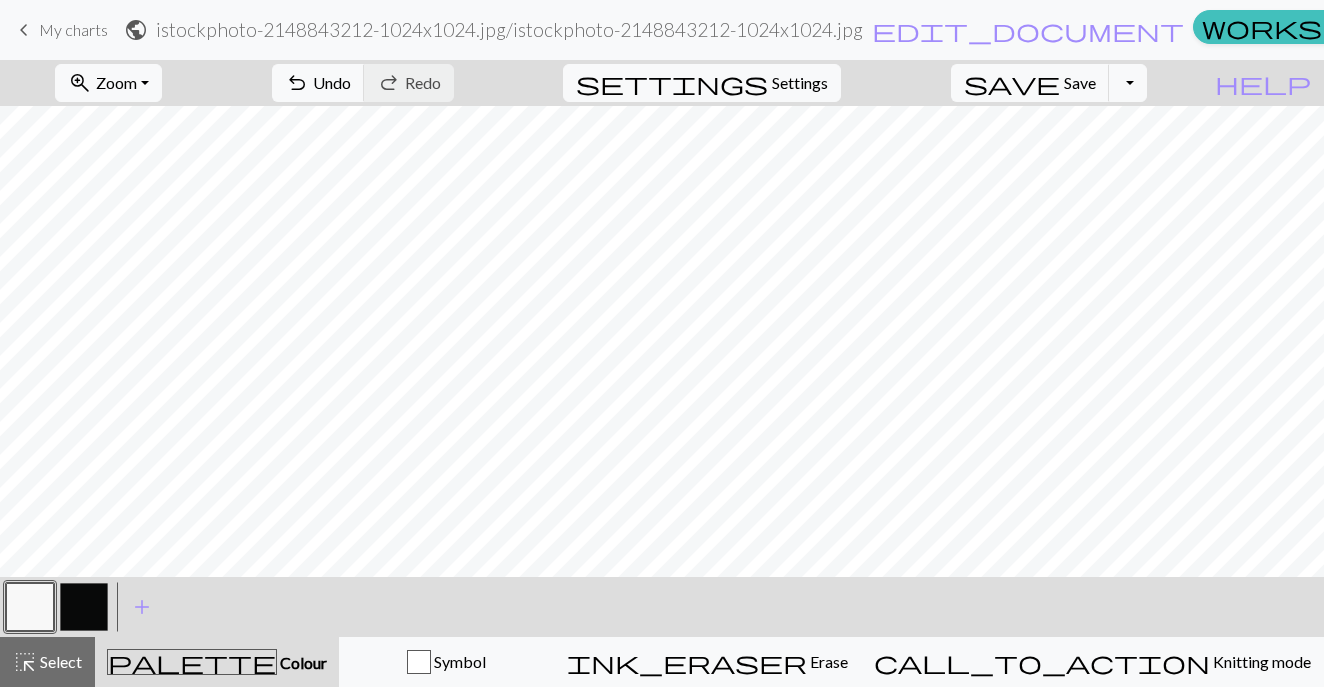 drag, startPoint x: 89, startPoint y: 593, endPoint x: 322, endPoint y: 580, distance: 233.36238 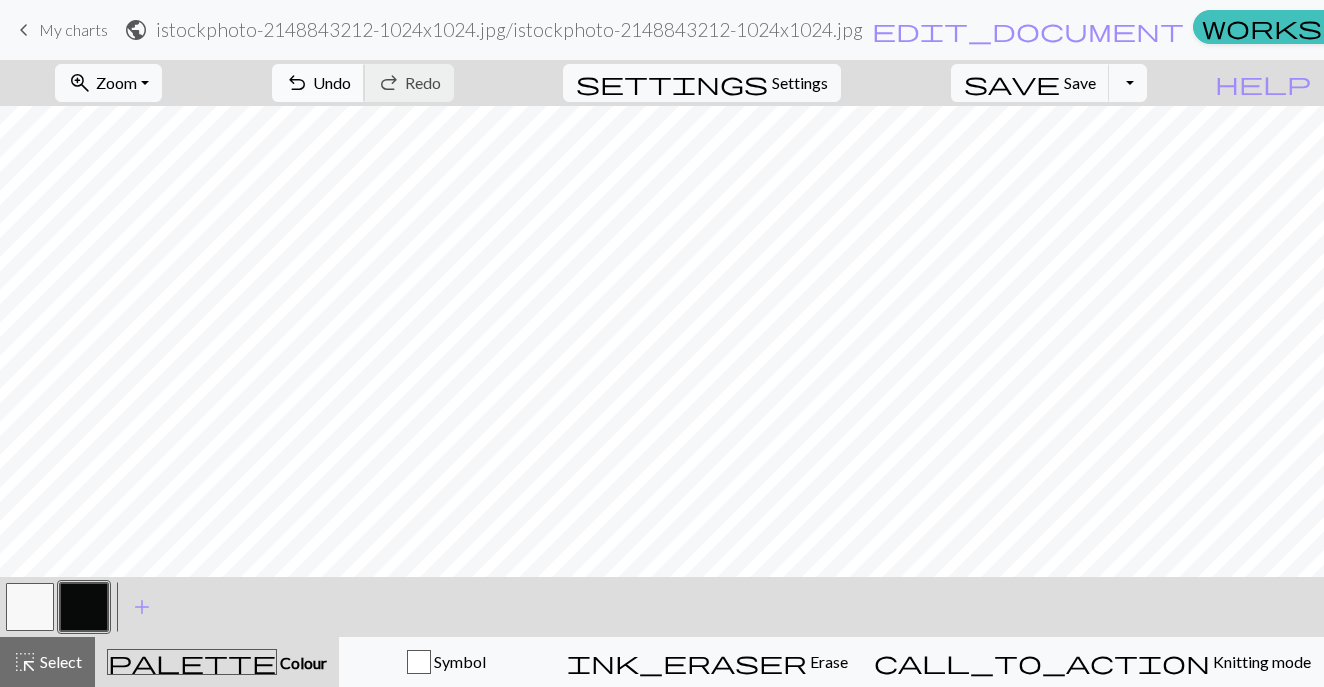 click on "Undo" at bounding box center [332, 82] 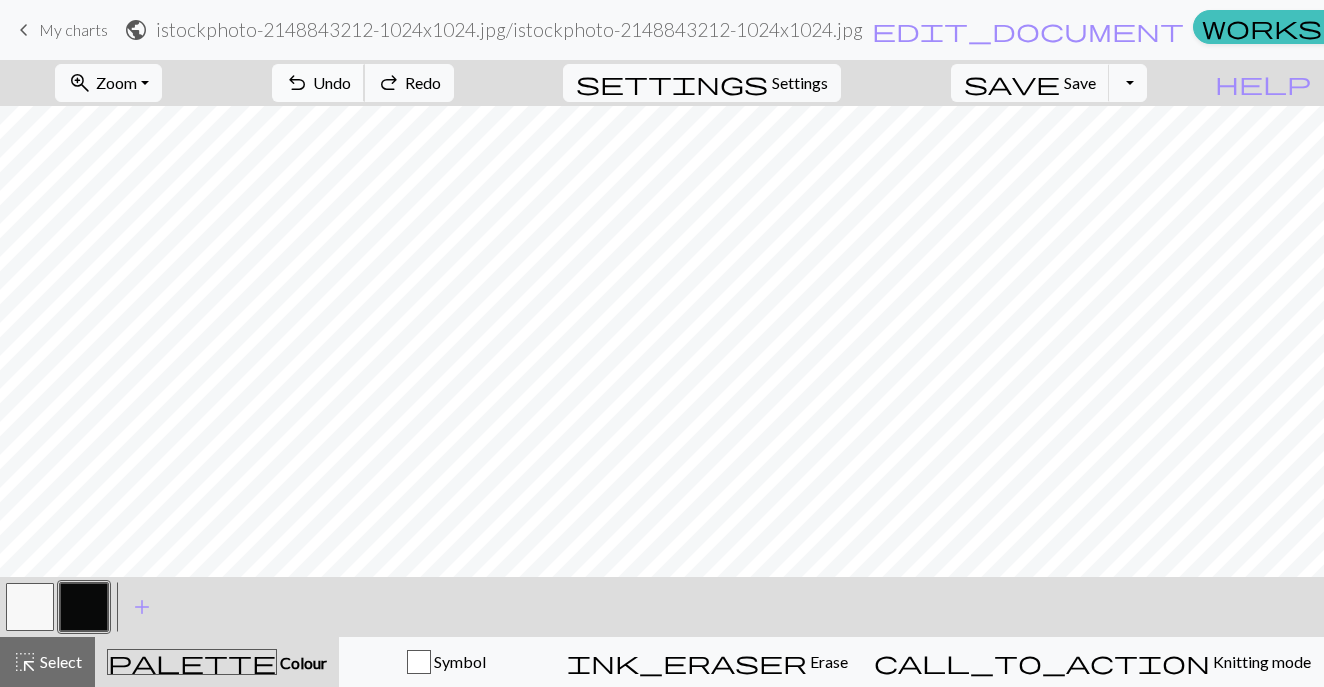 click on "Undo" at bounding box center [332, 82] 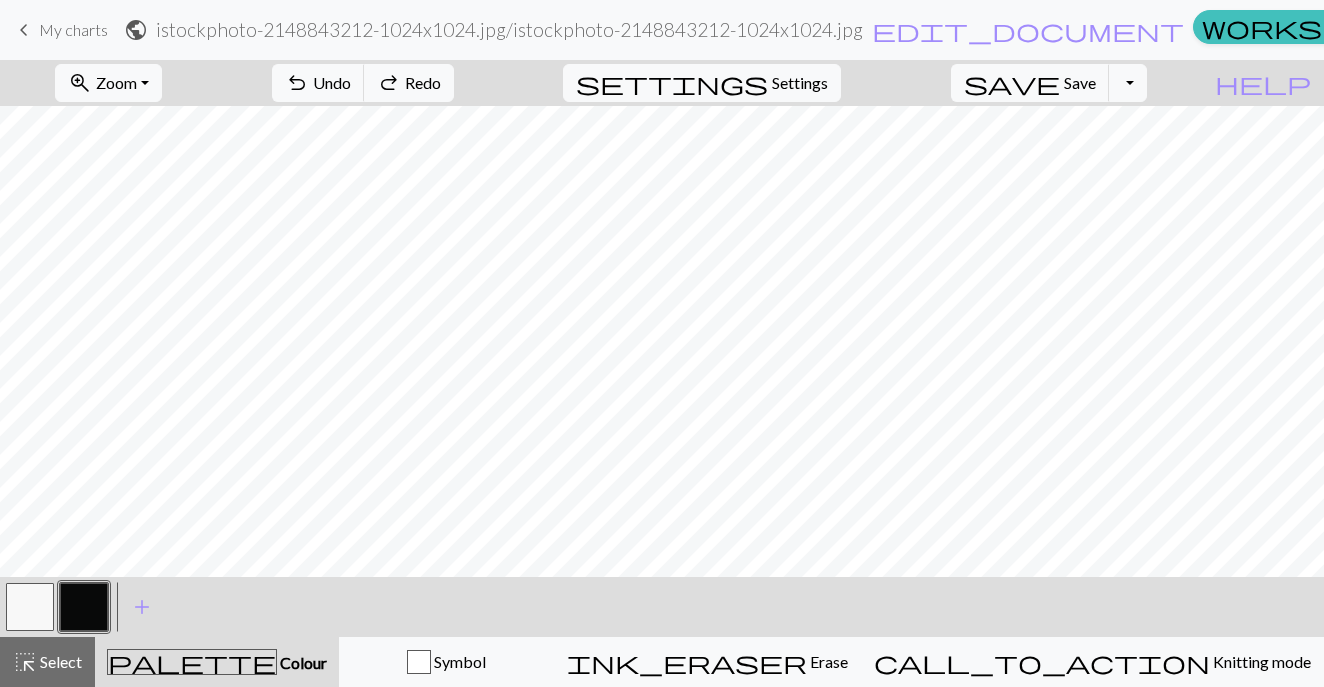 click at bounding box center (84, 607) 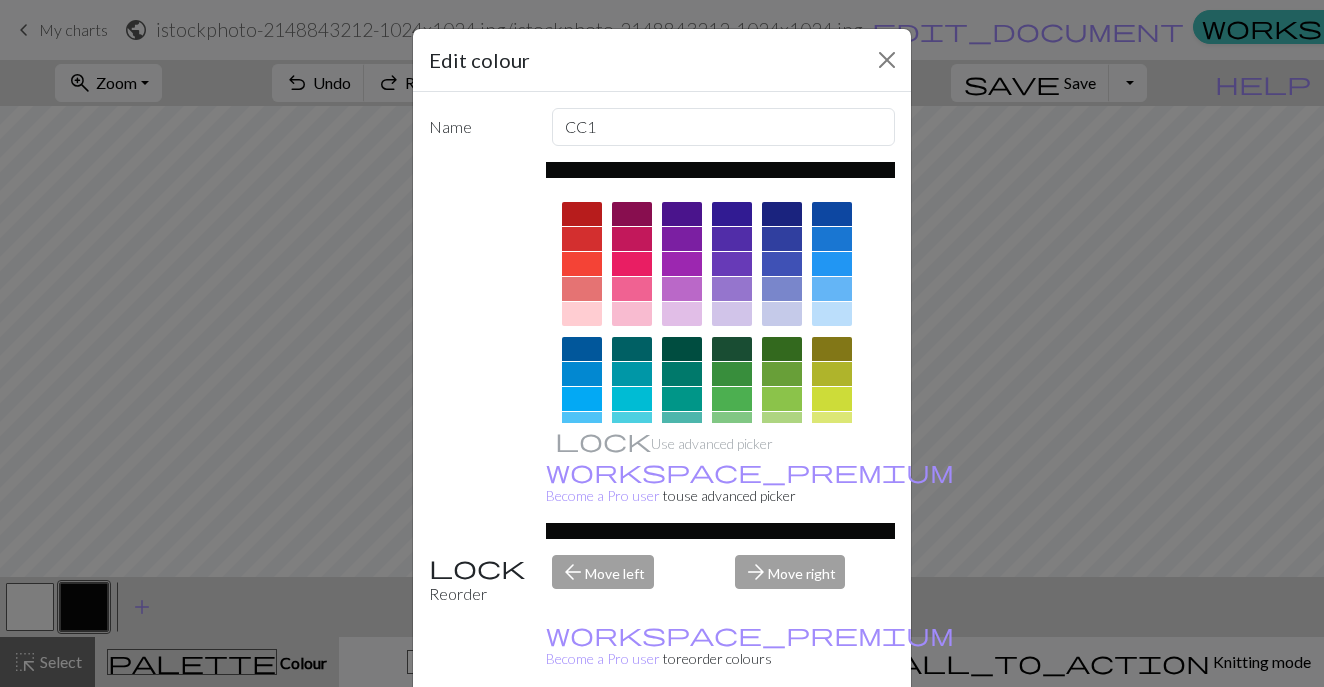 click on "Edit colour Name CC1 Use advanced picker workspace_premium Become a Pro user   to  use advanced picker Reorder arrow_back Move left arrow_forward Move right workspace_premium Become a Pro user   to  reorder colours Delete Done Cancel" at bounding box center (662, 343) 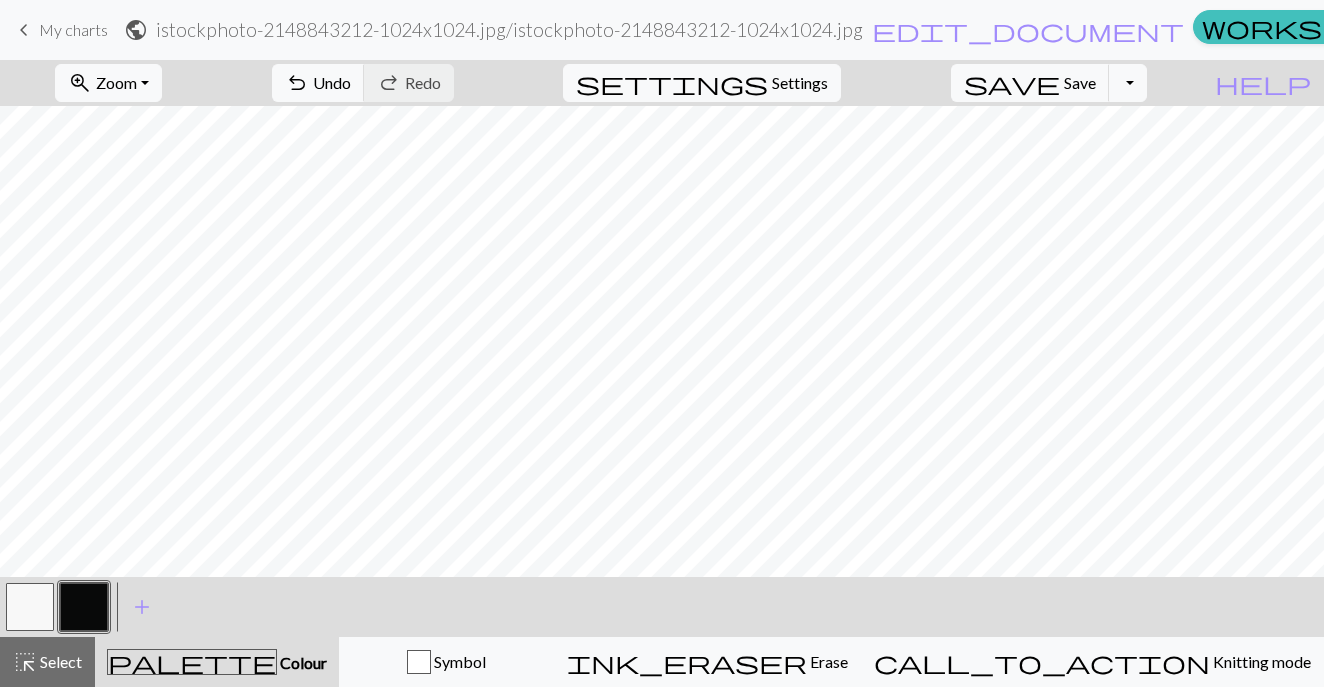 scroll, scrollTop: 0, scrollLeft: 0, axis: both 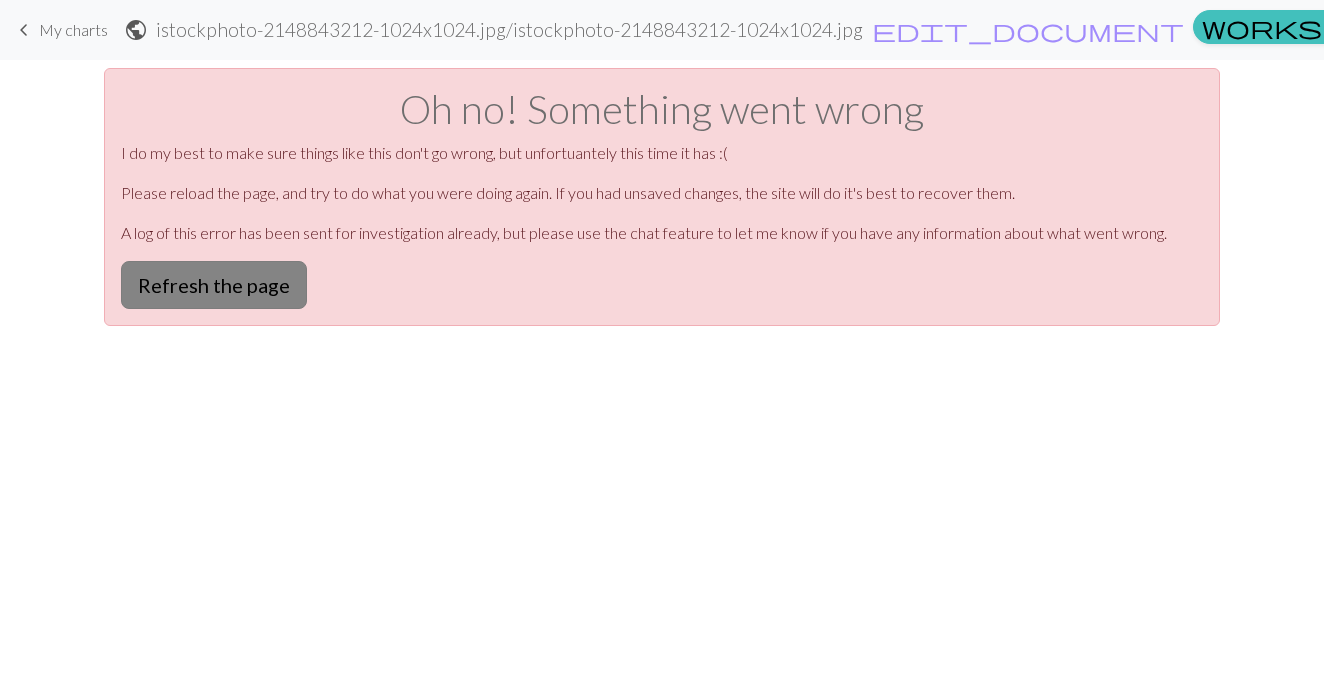 click on "Refresh the page" at bounding box center (214, 285) 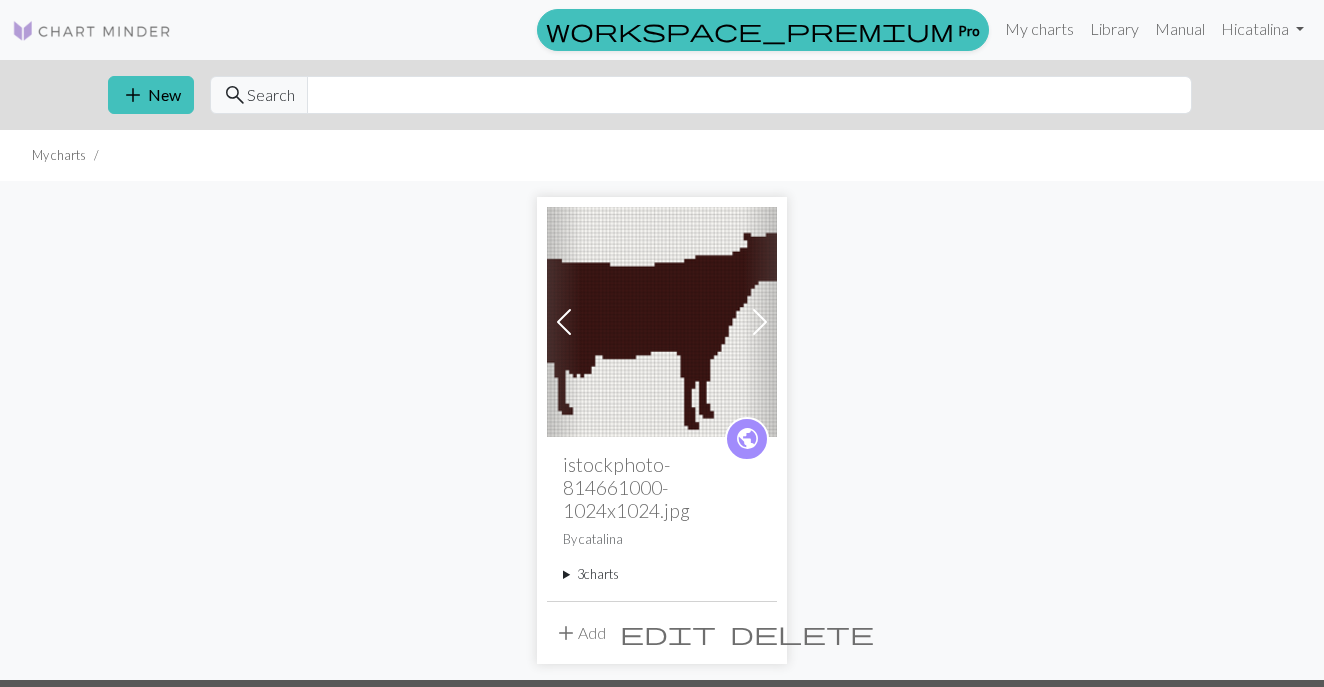 scroll, scrollTop: 0, scrollLeft: 0, axis: both 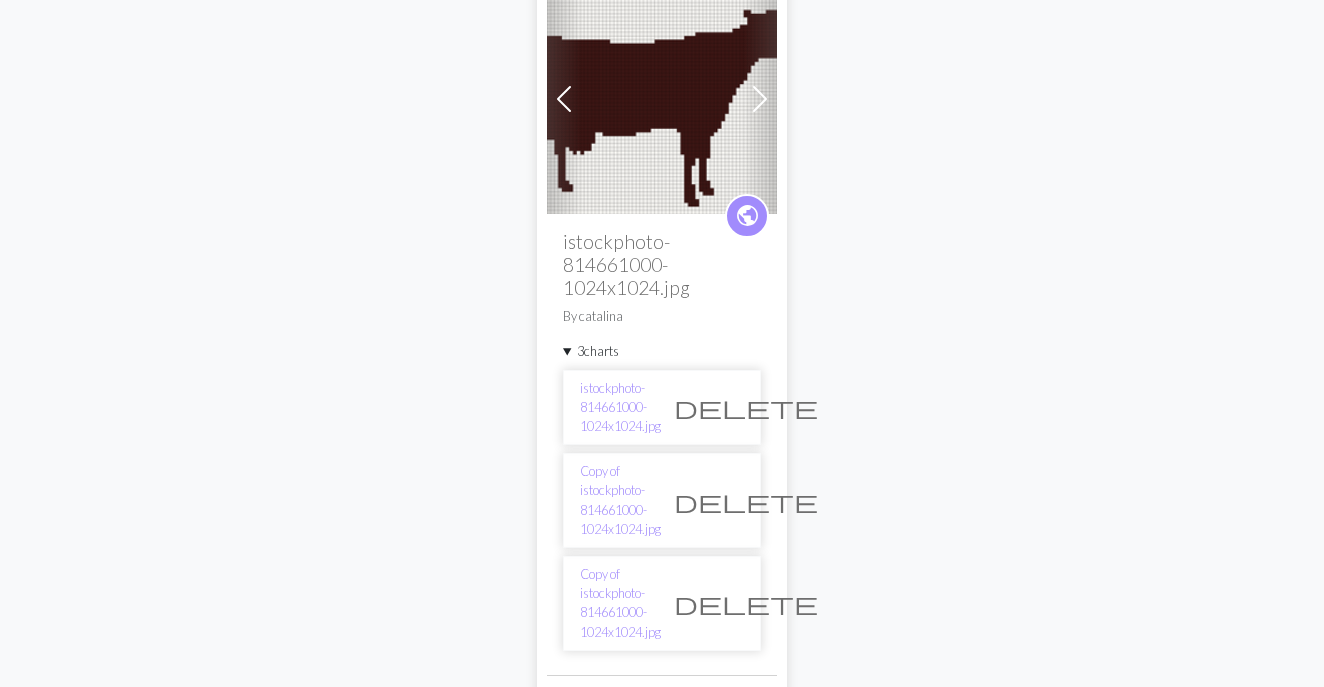 click at bounding box center [662, 99] 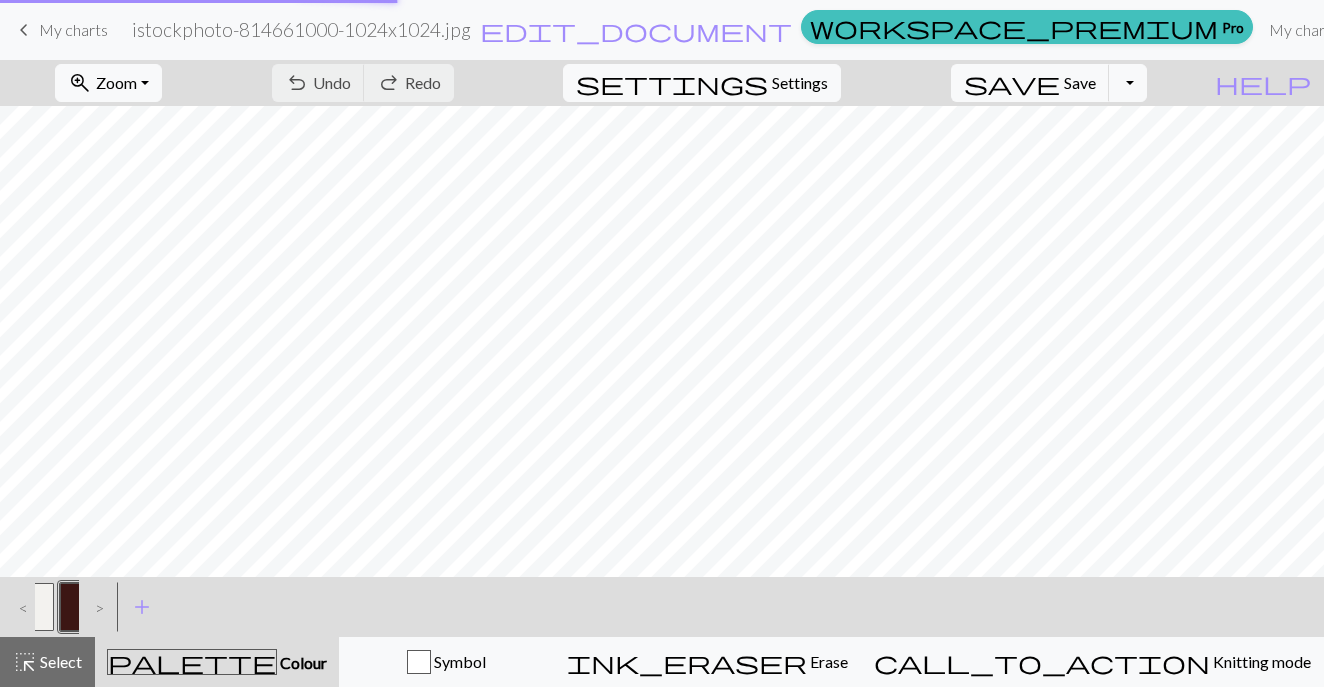 scroll, scrollTop: 0, scrollLeft: 0, axis: both 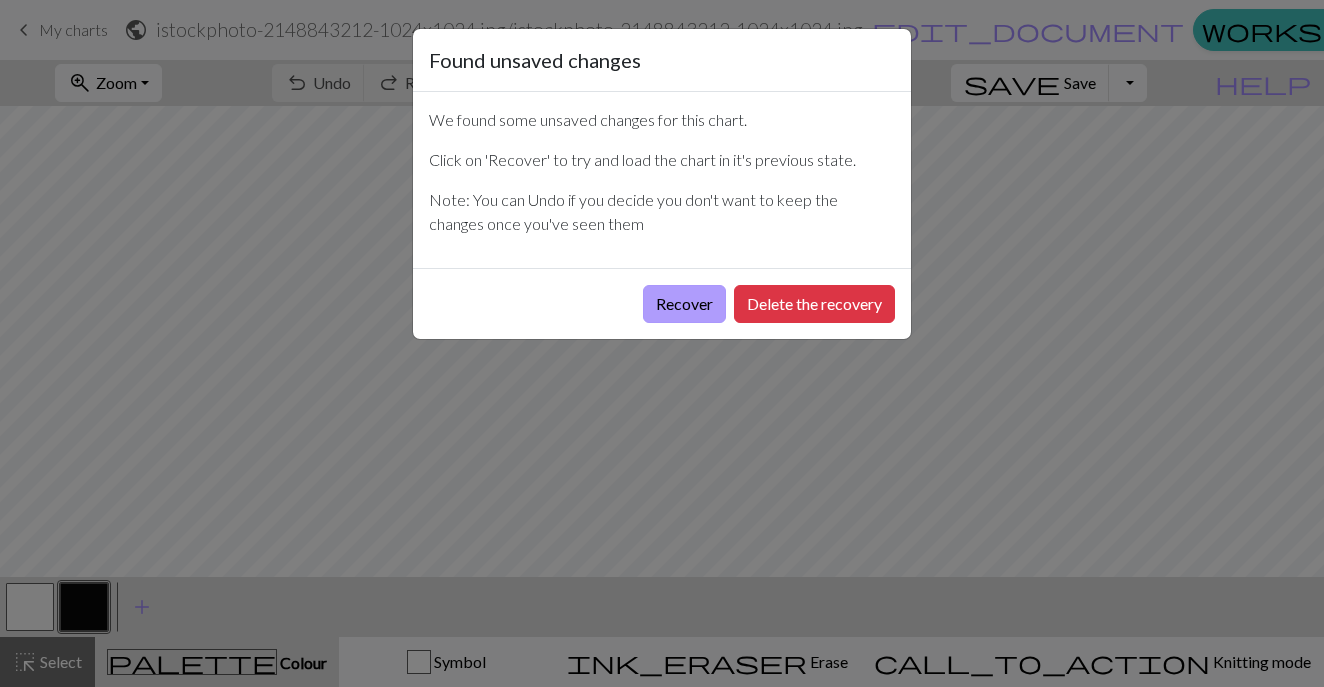 click on "Recover" at bounding box center [684, 304] 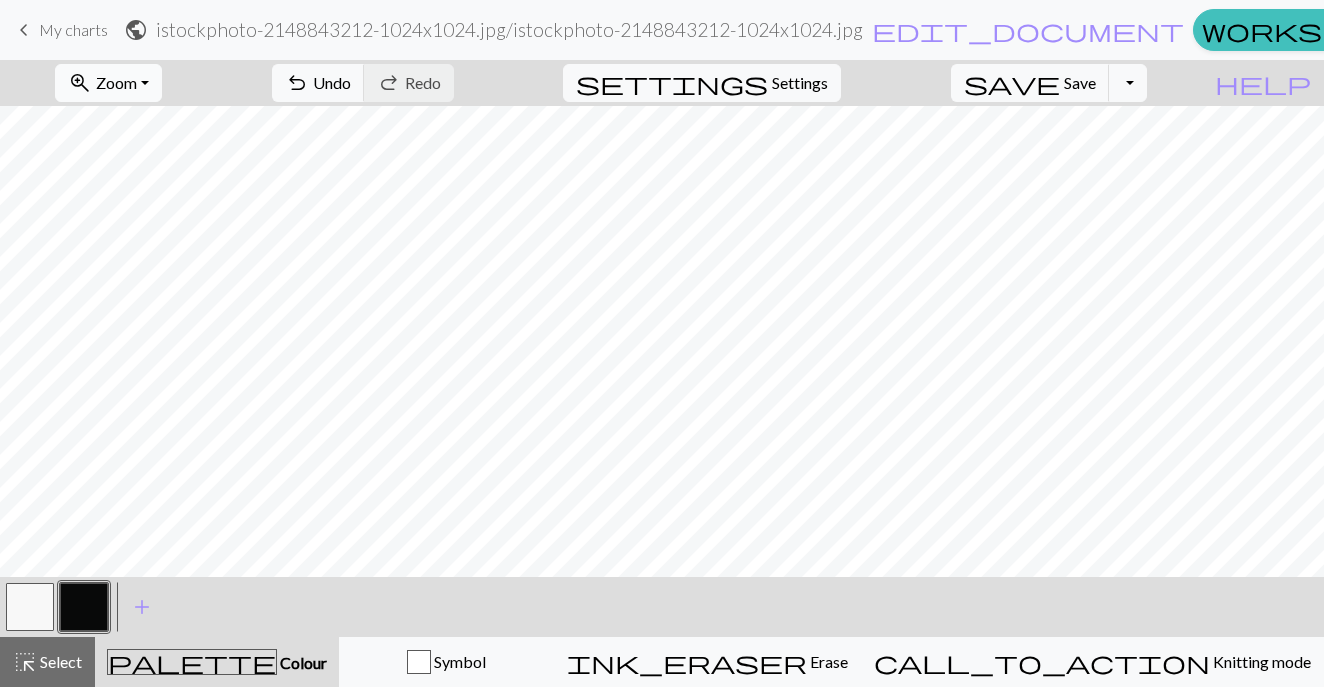 click on "zoom_in Zoom Zoom" at bounding box center (108, 83) 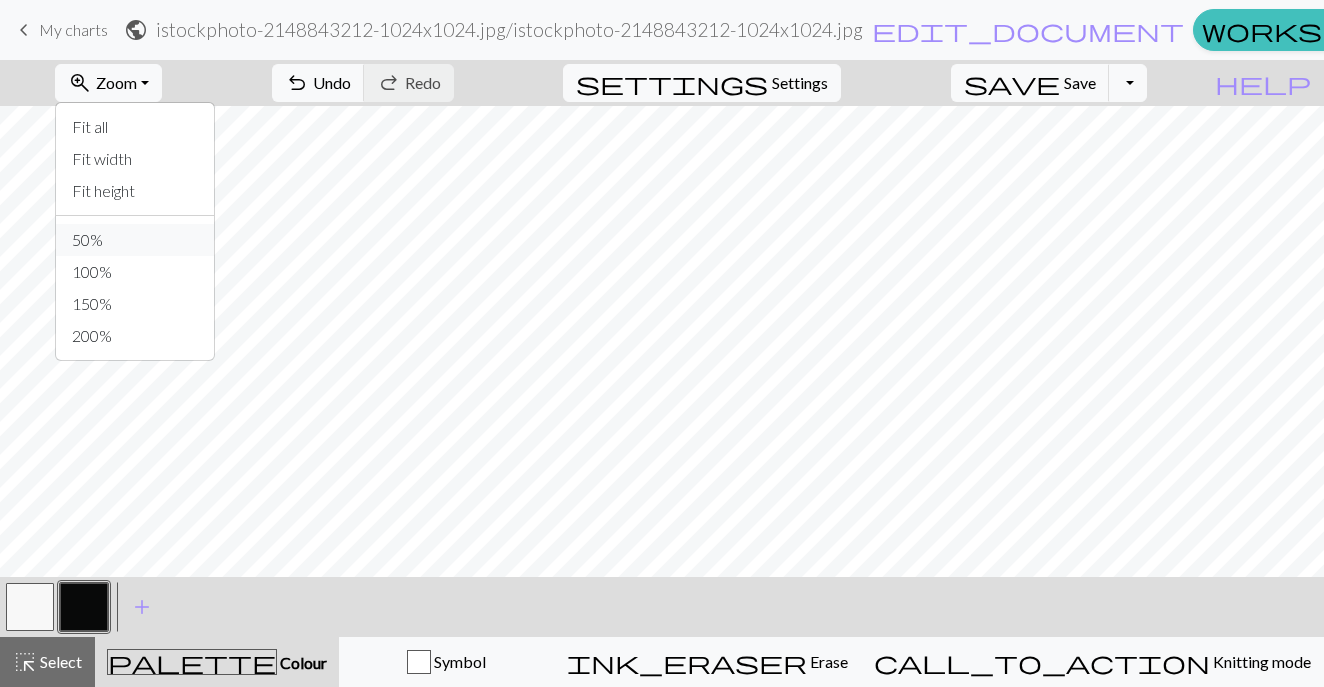 click on "50%" at bounding box center [135, 240] 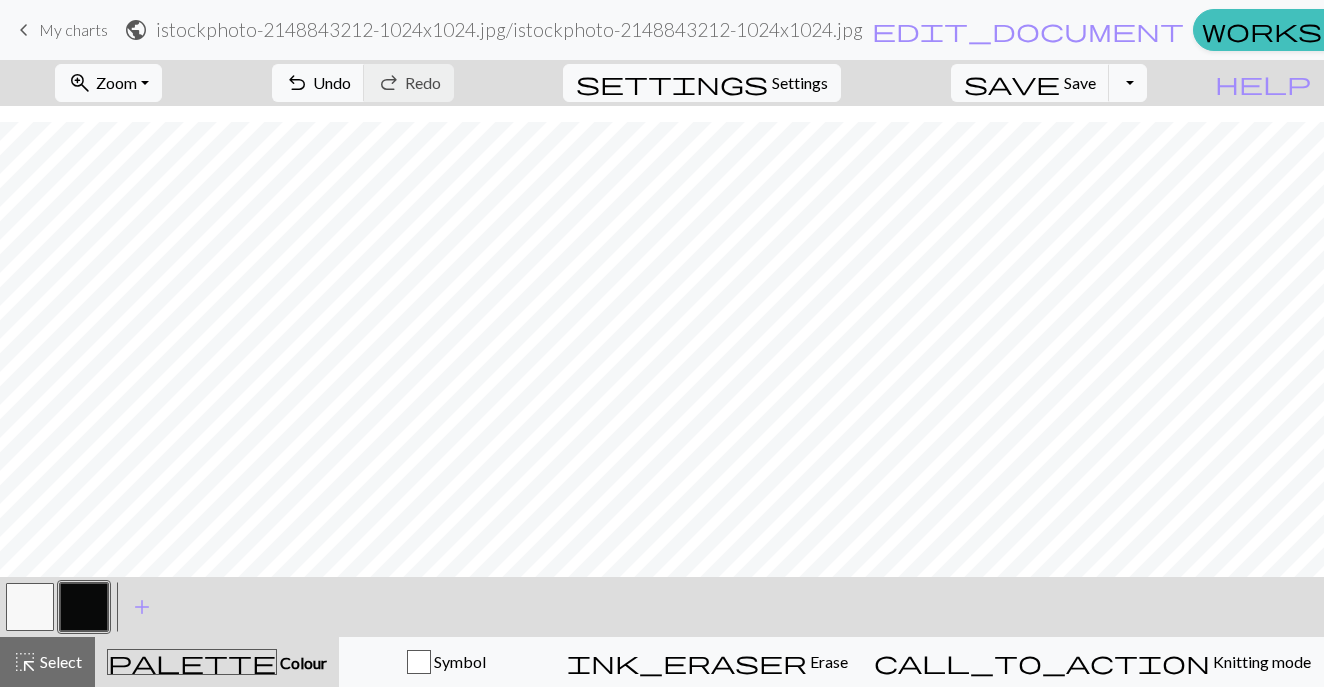 scroll, scrollTop: 285, scrollLeft: 0, axis: vertical 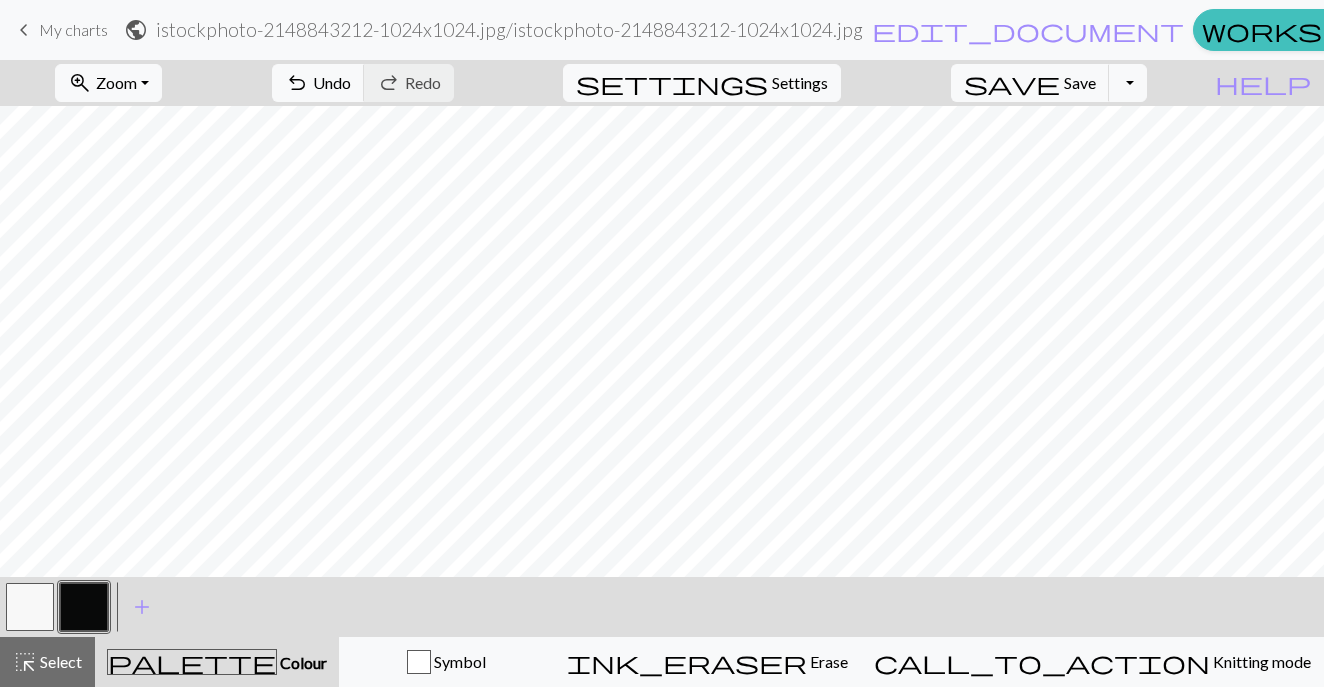 click at bounding box center [30, 607] 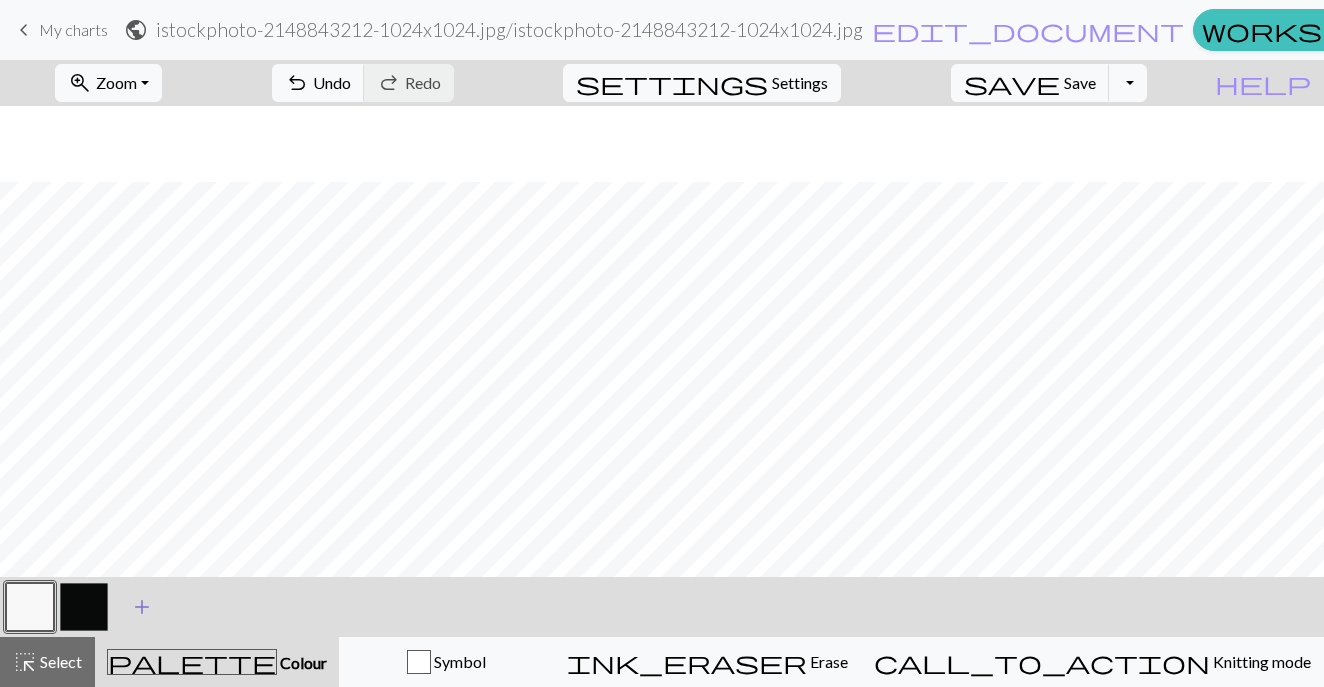 scroll, scrollTop: 259, scrollLeft: 0, axis: vertical 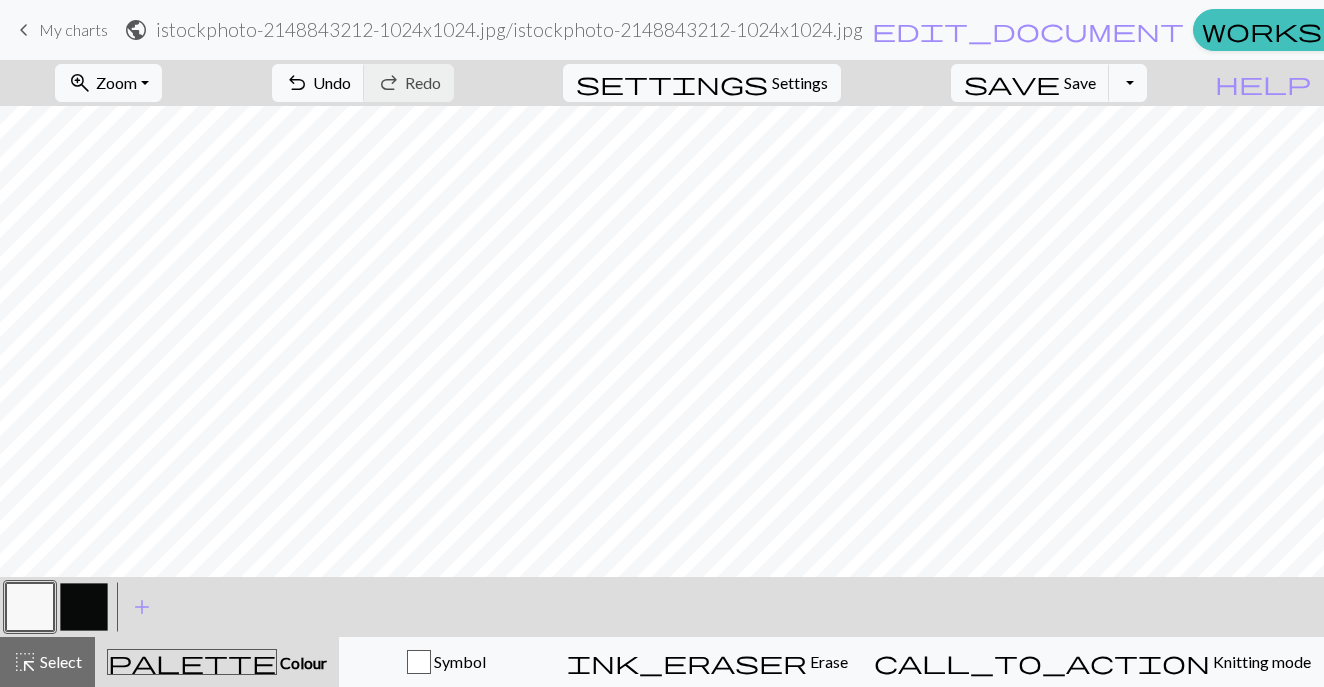 click at bounding box center (84, 607) 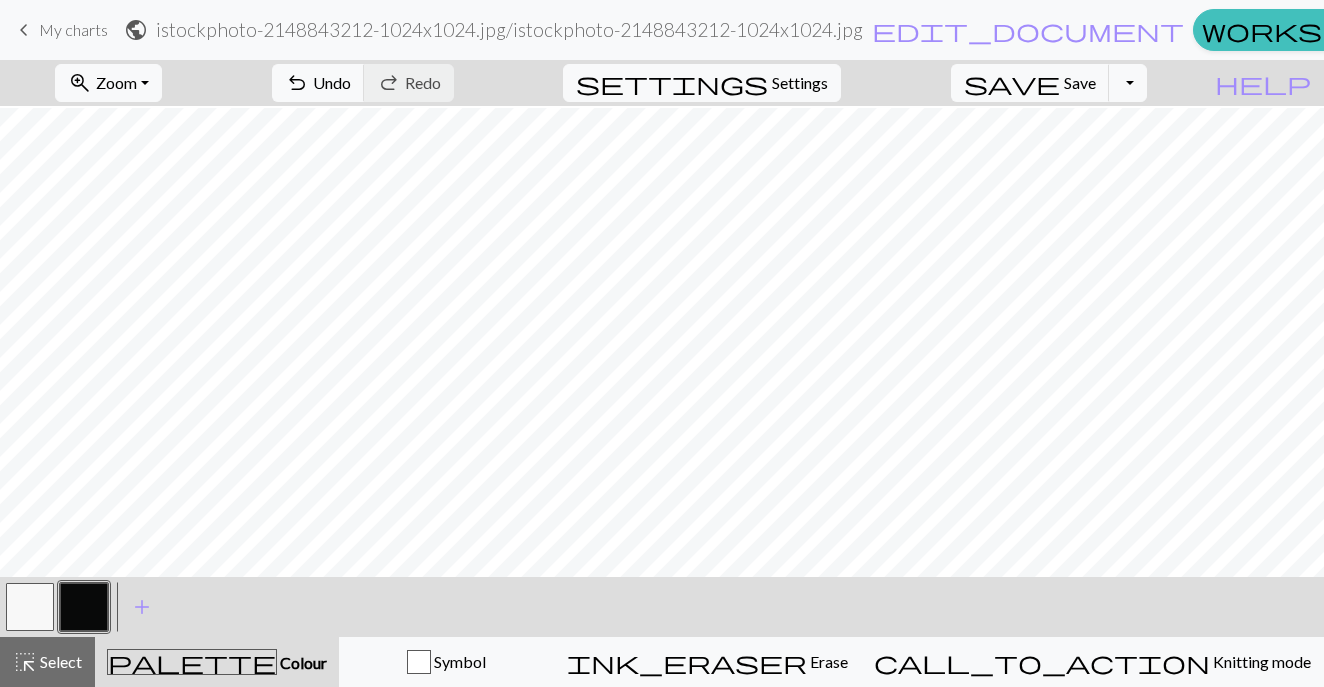 scroll, scrollTop: 200, scrollLeft: 0, axis: vertical 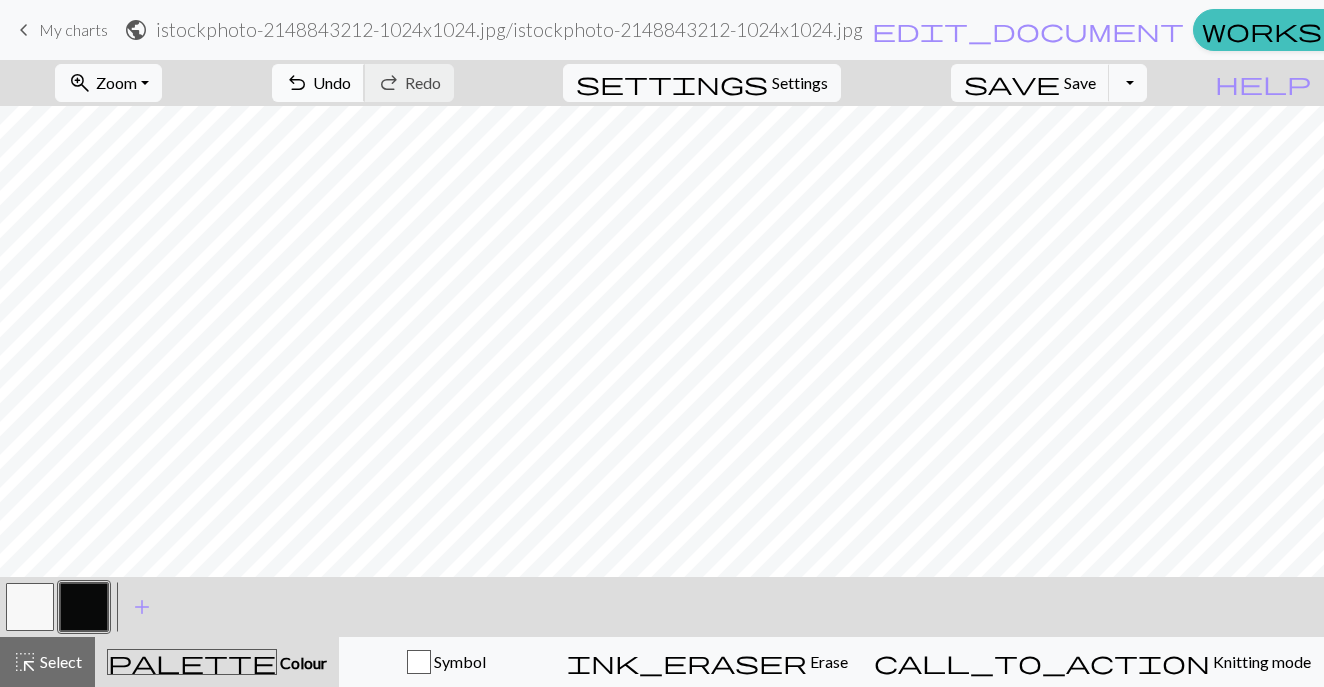 click on "Undo" at bounding box center (332, 82) 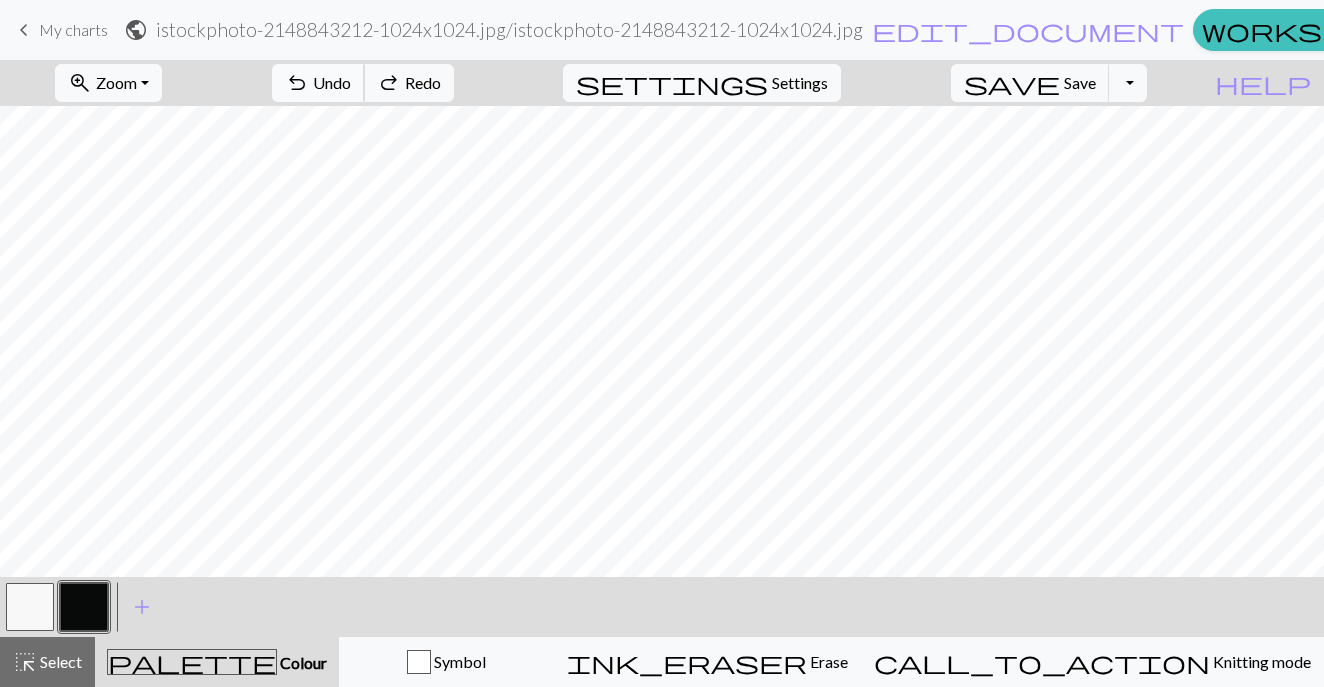 click on "undo" at bounding box center (297, 83) 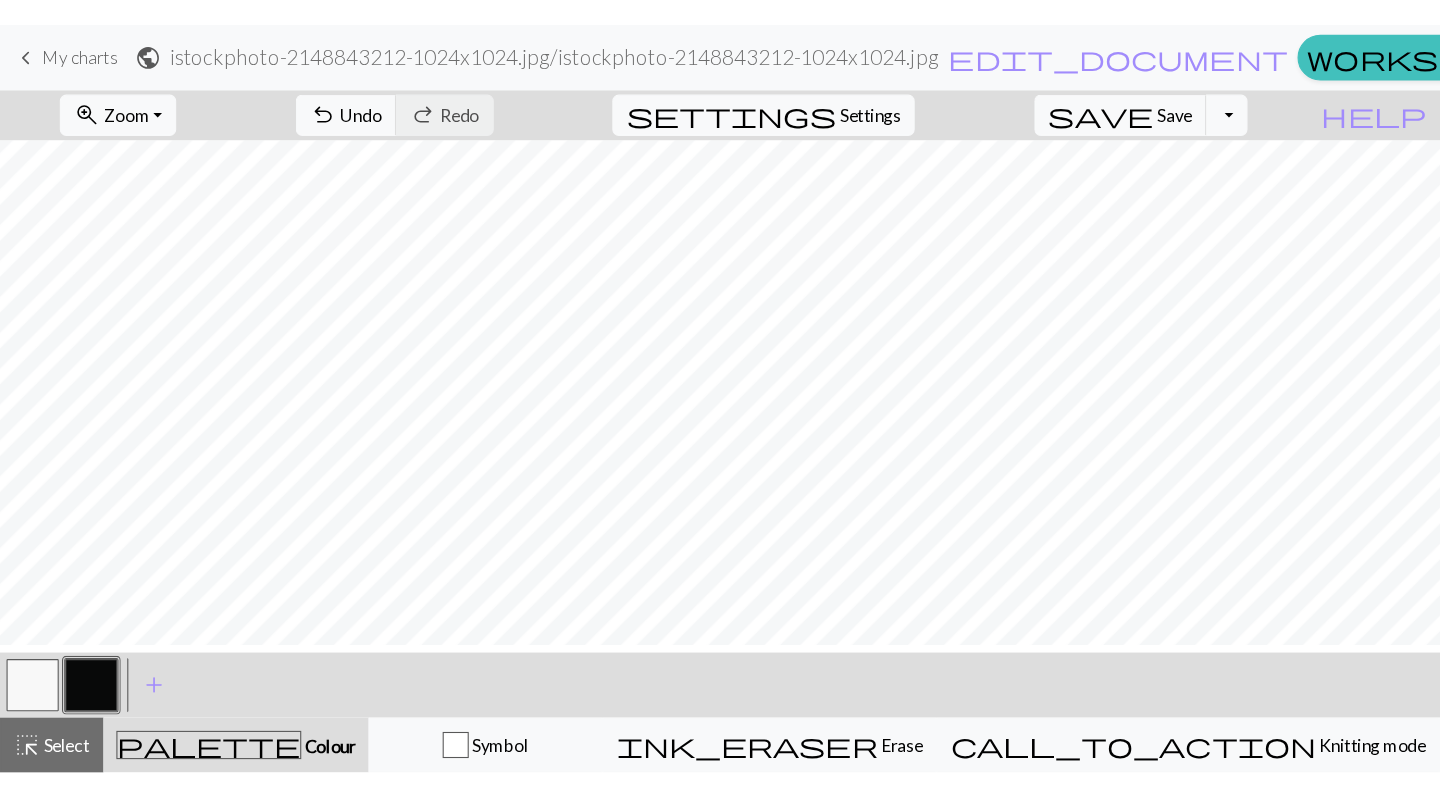 scroll, scrollTop: 172, scrollLeft: 0, axis: vertical 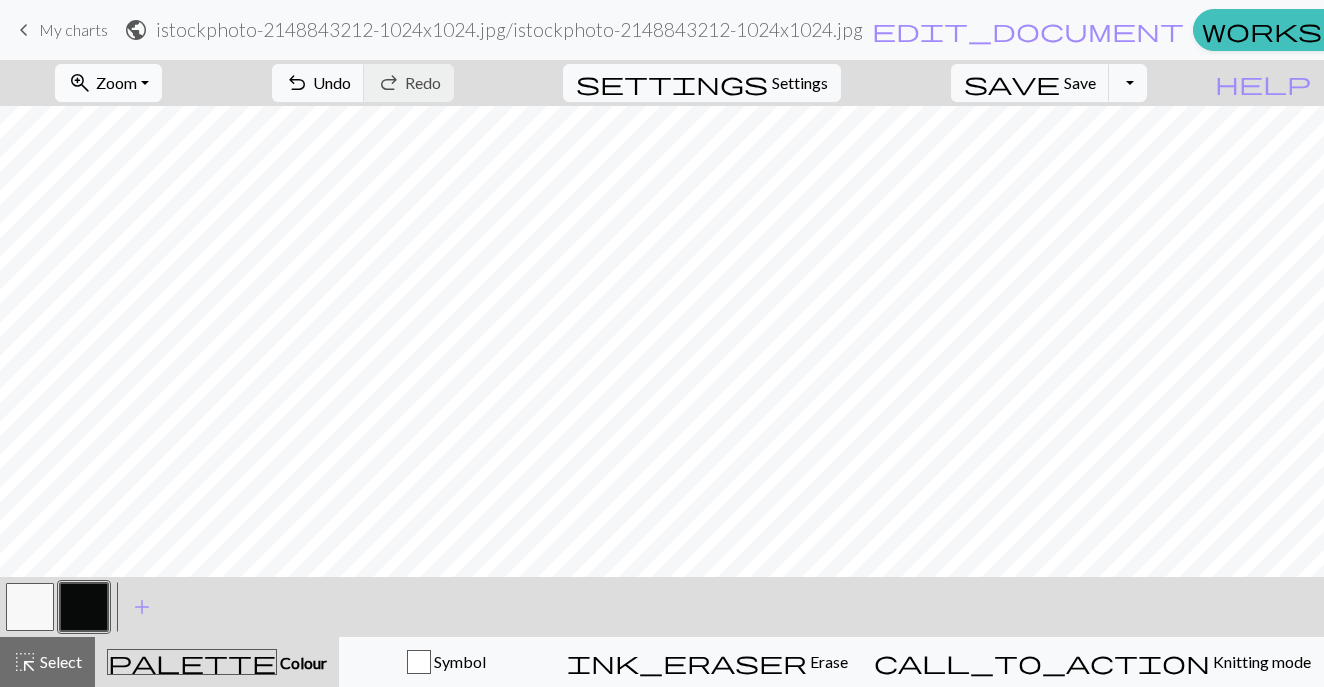 click on "Zoom" at bounding box center [116, 82] 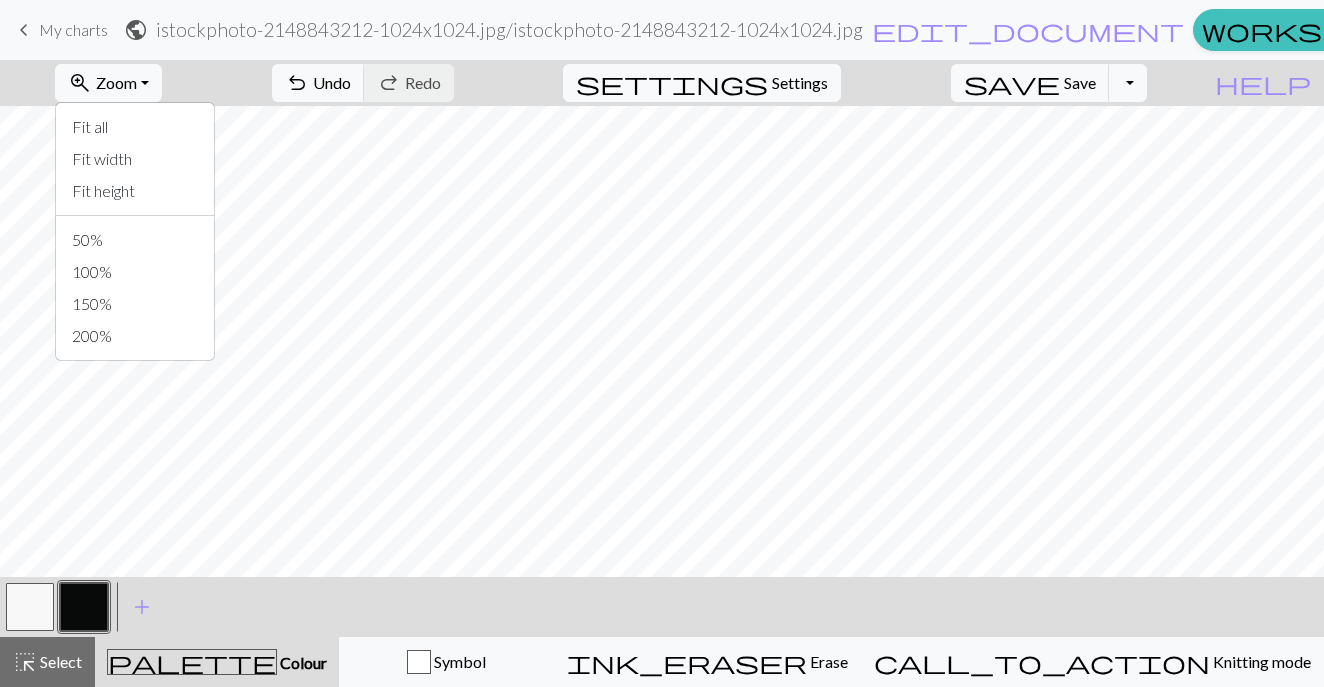 click on "zoom_in Zoom Zoom Fit all Fit width Fit height 50% 100% 150% 200% undo Undo Undo redo Redo Redo settings  Settings save Save Save Toggle Dropdown file_copy  Save a copy save_alt  Download" at bounding box center [601, 83] 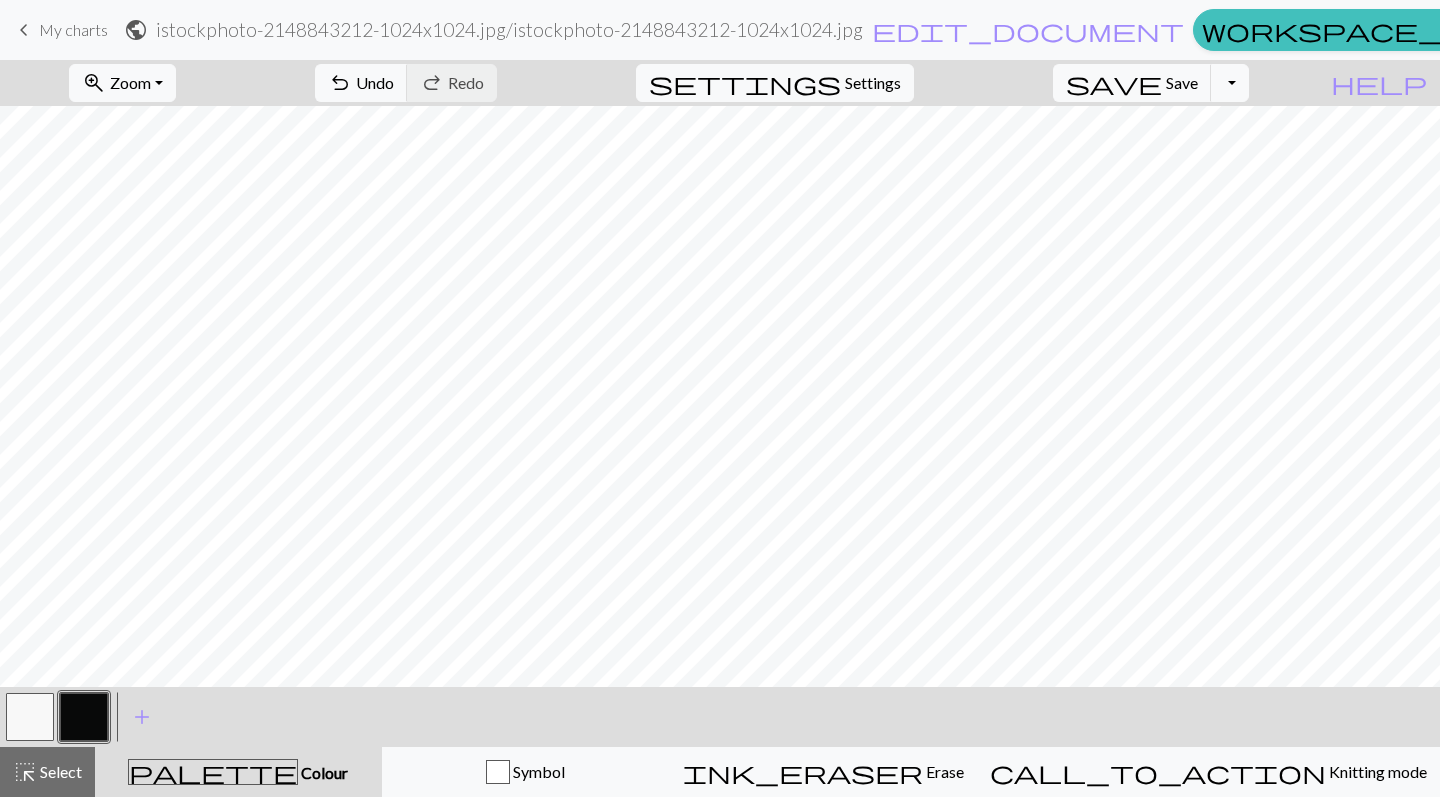 scroll, scrollTop: 77, scrollLeft: 0, axis: vertical 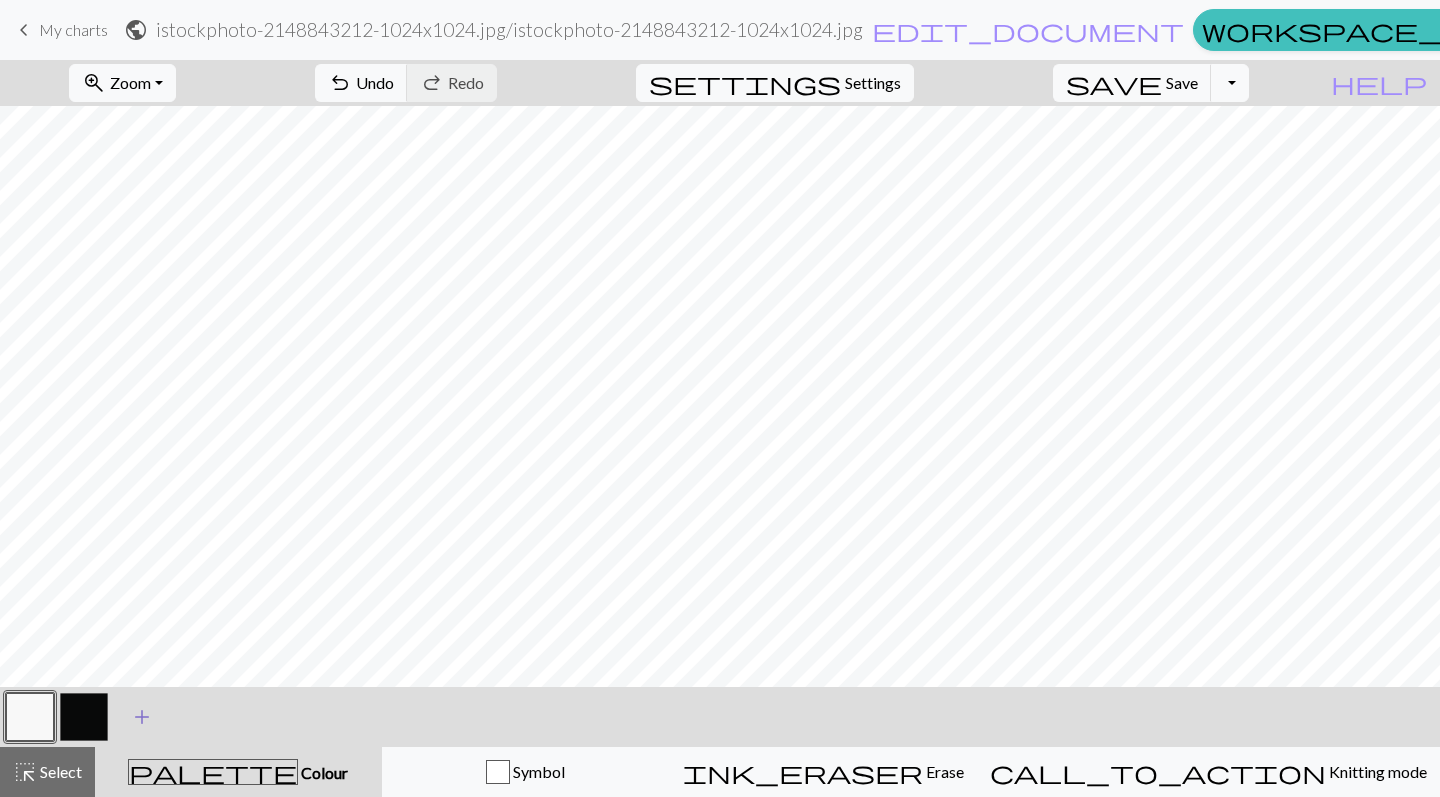 drag, startPoint x: 83, startPoint y: 716, endPoint x: 134, endPoint y: 701, distance: 53.160137 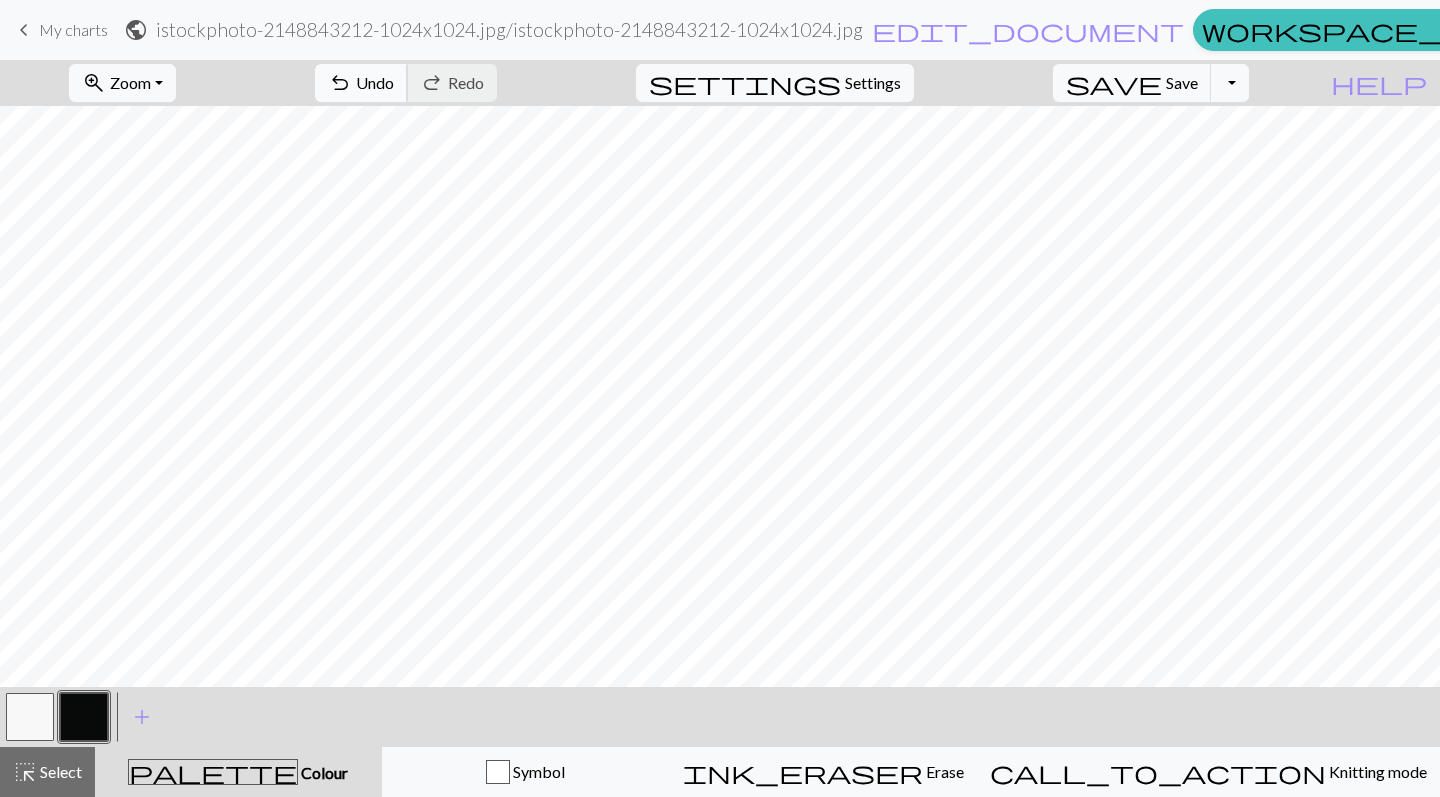 click on "undo Undo Undo" at bounding box center (361, 83) 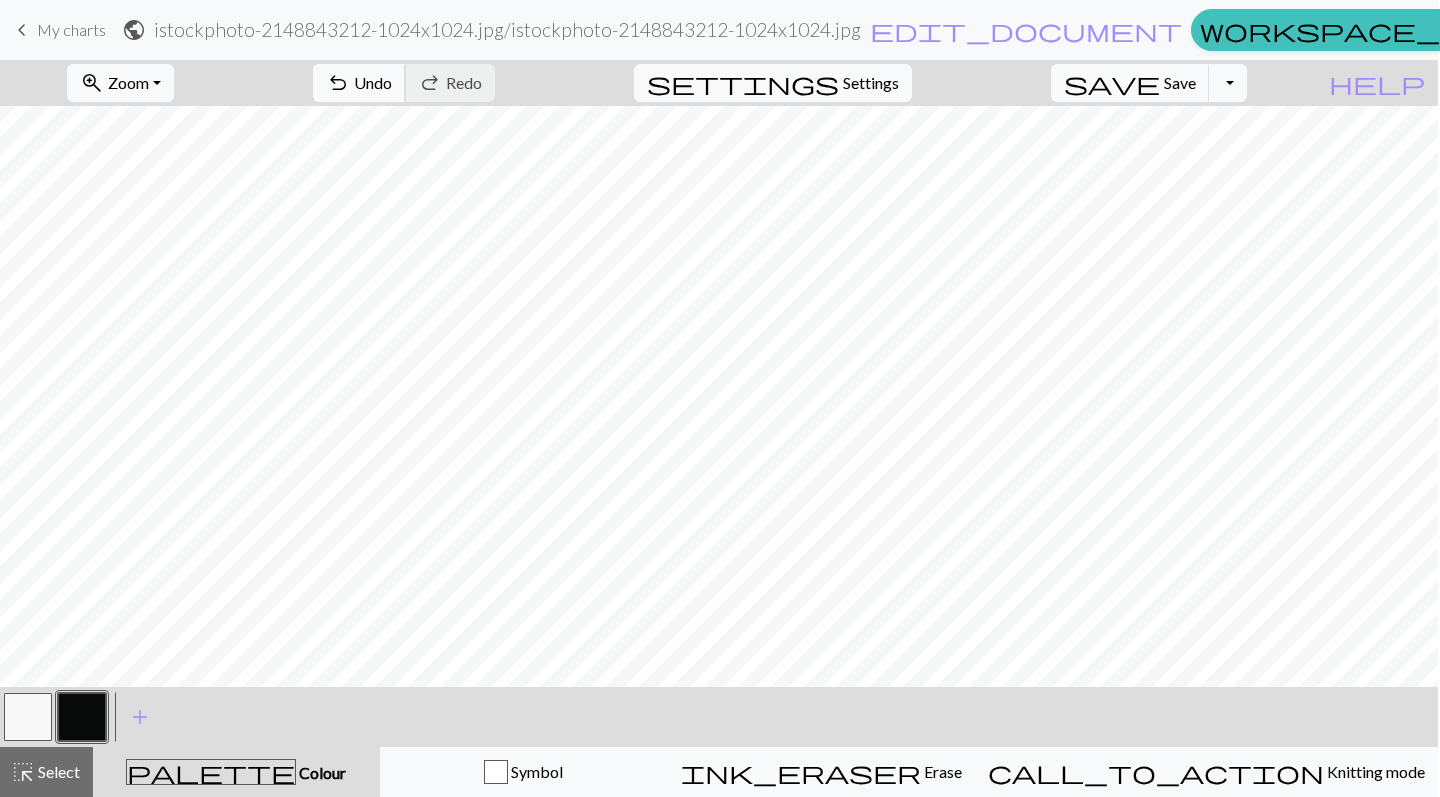 scroll, scrollTop: 0, scrollLeft: 0, axis: both 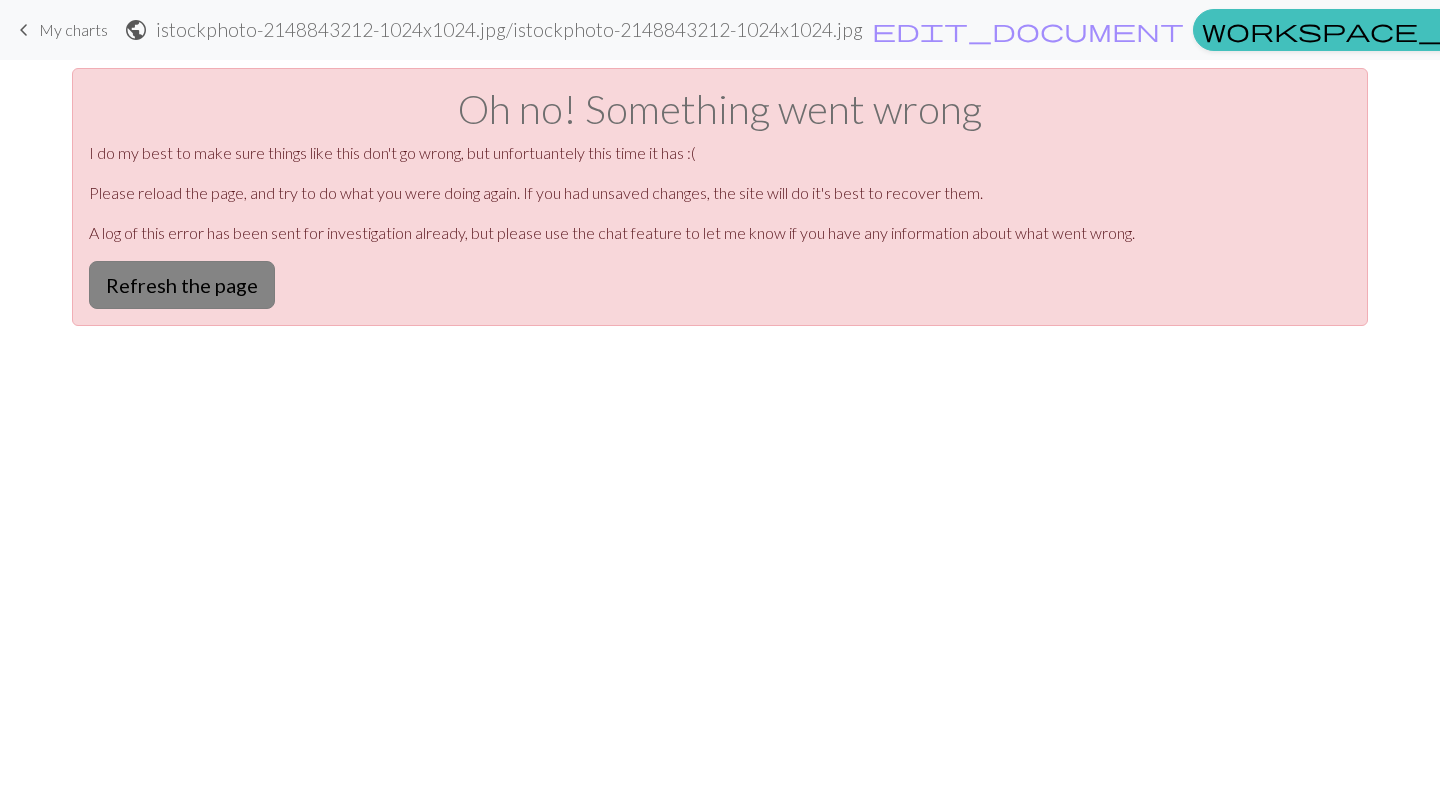 click on "Refresh the page" at bounding box center [182, 285] 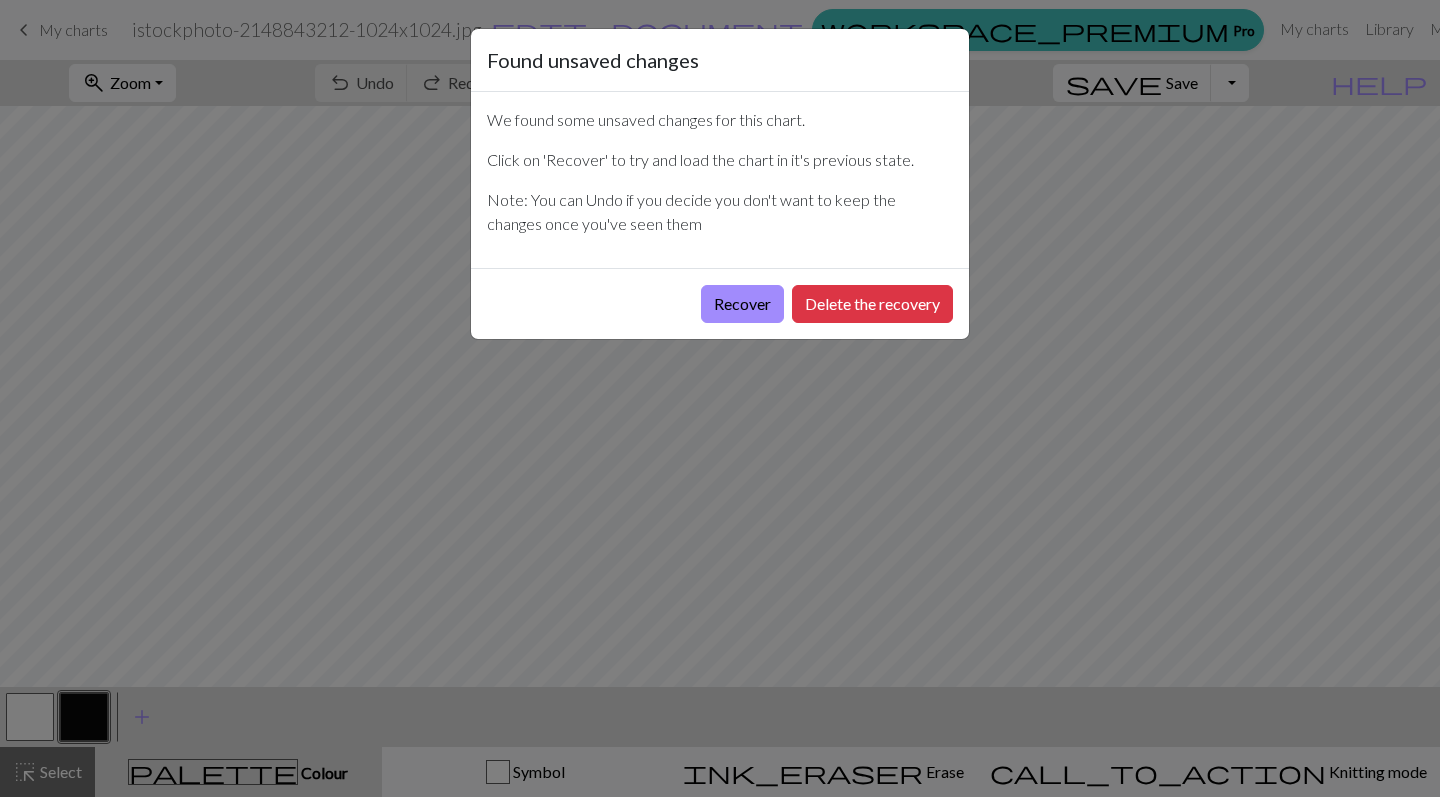 scroll, scrollTop: 0, scrollLeft: 0, axis: both 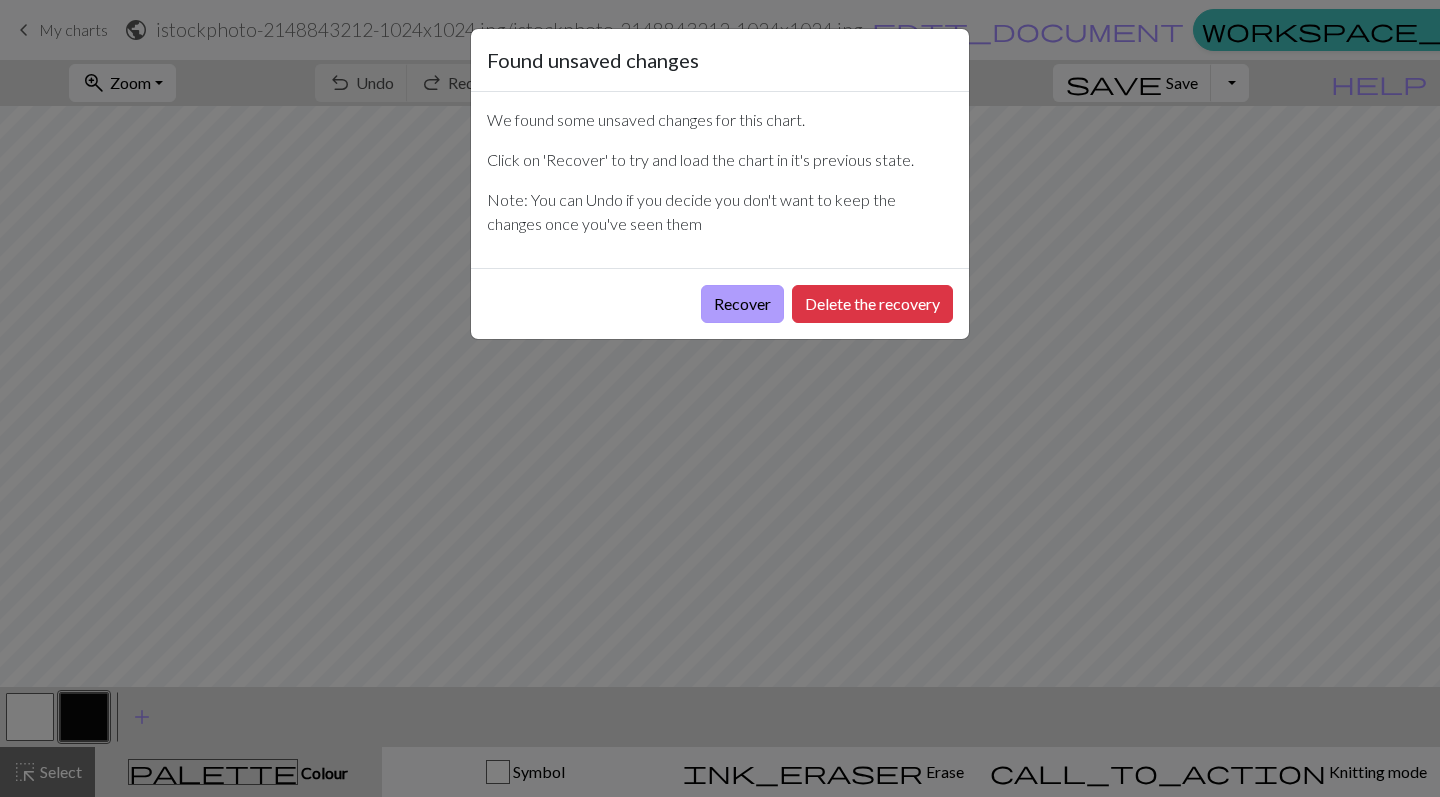 click on "Recover" at bounding box center (742, 304) 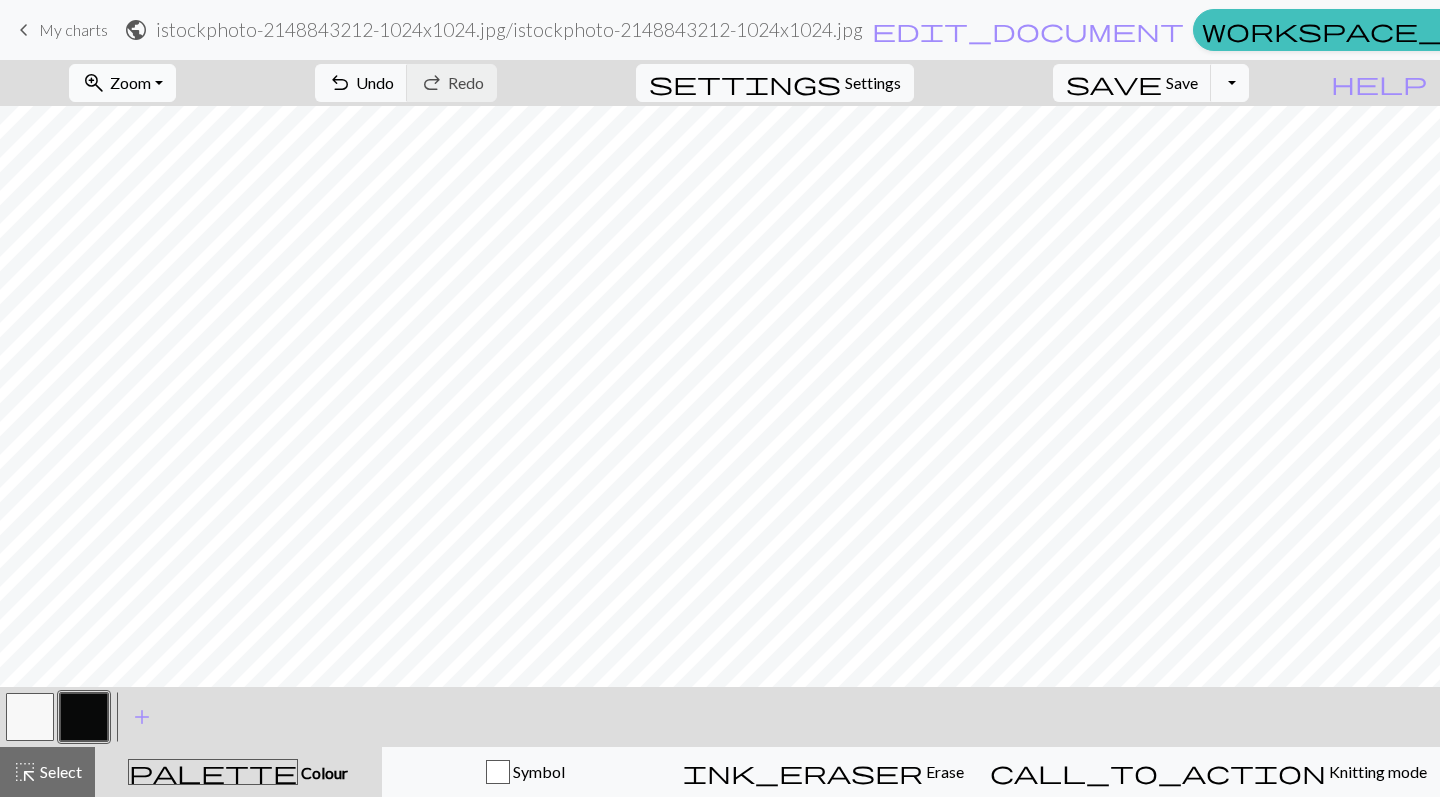 click on "Zoom" at bounding box center [130, 82] 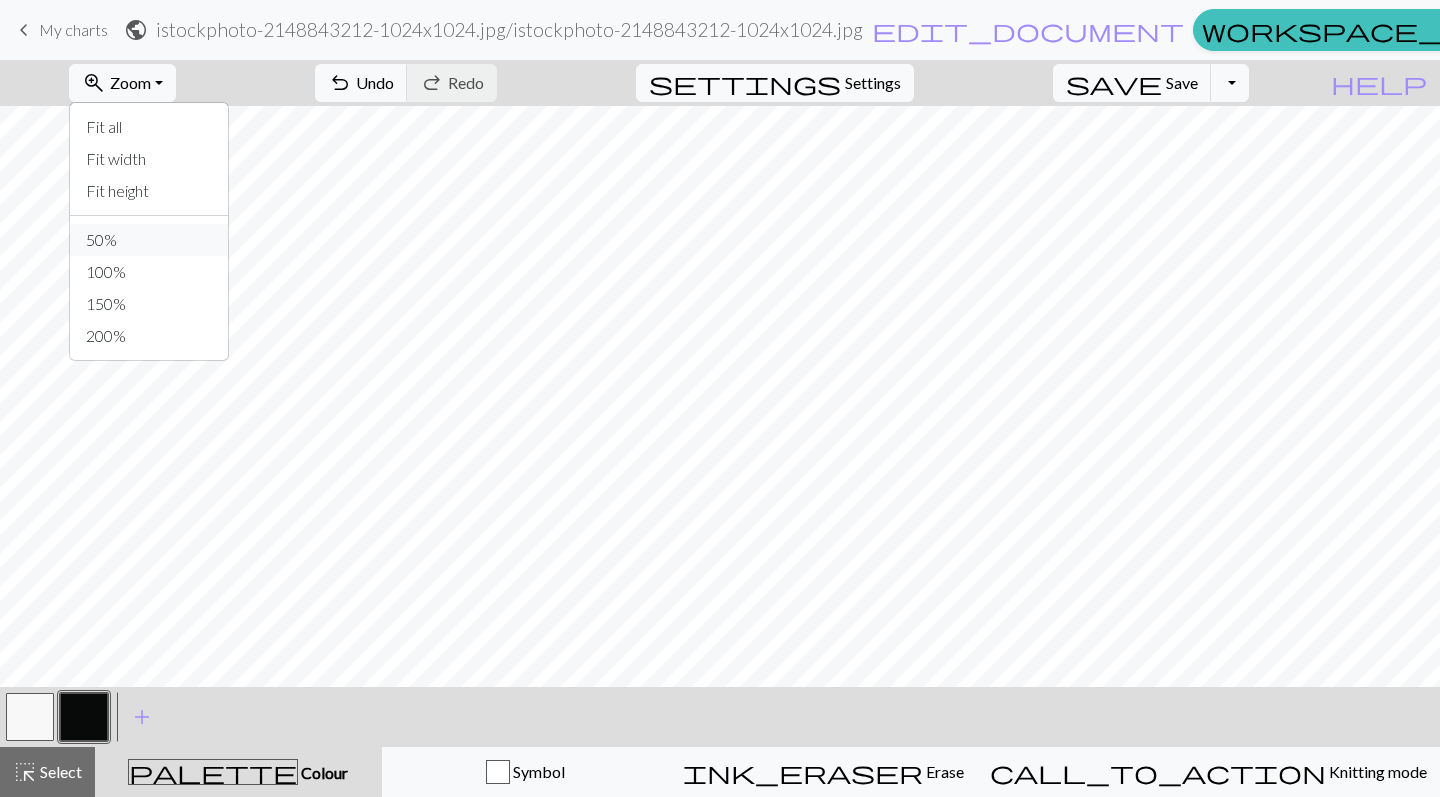 click on "50%" at bounding box center (149, 240) 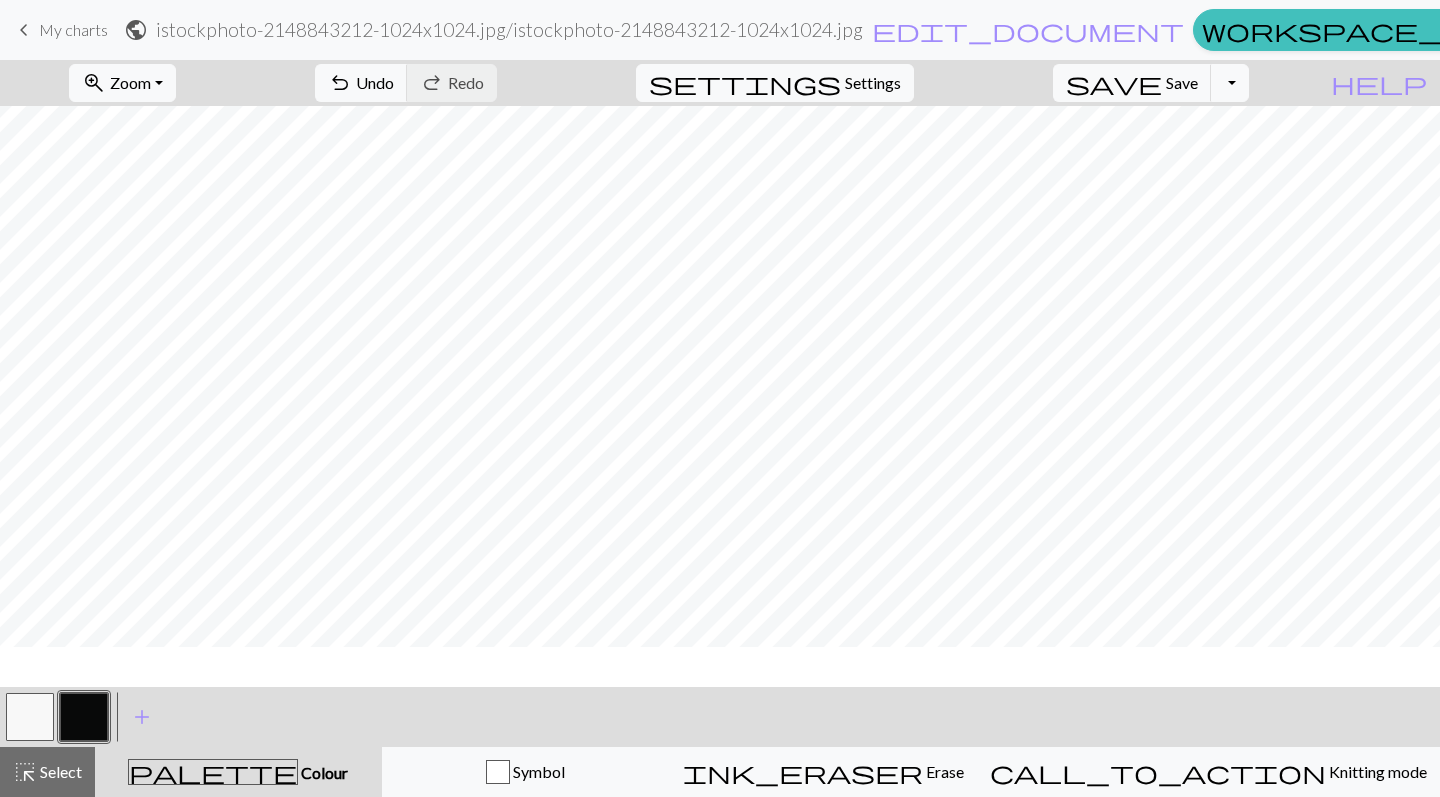 scroll, scrollTop: 0, scrollLeft: 0, axis: both 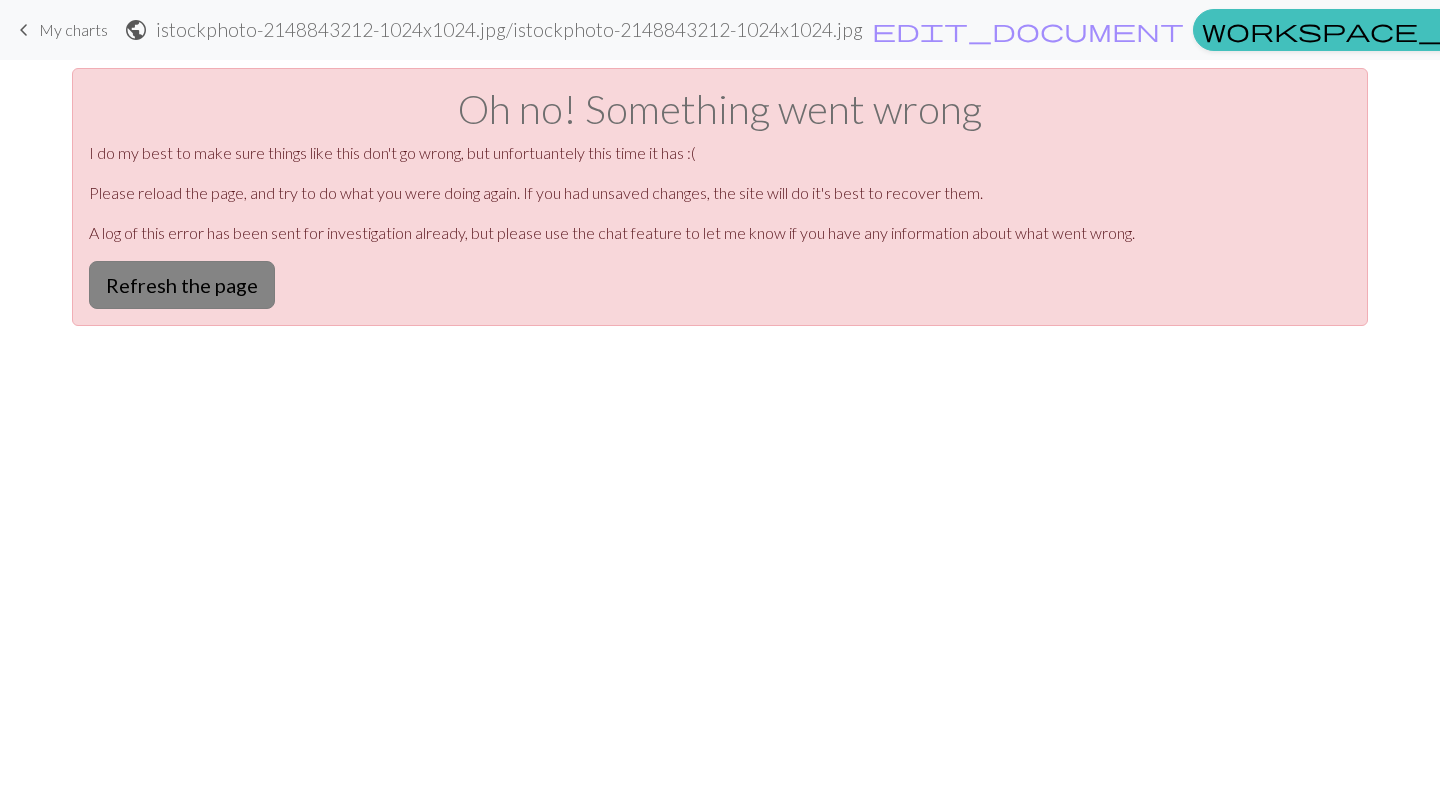 click on "Refresh the page" at bounding box center (182, 285) 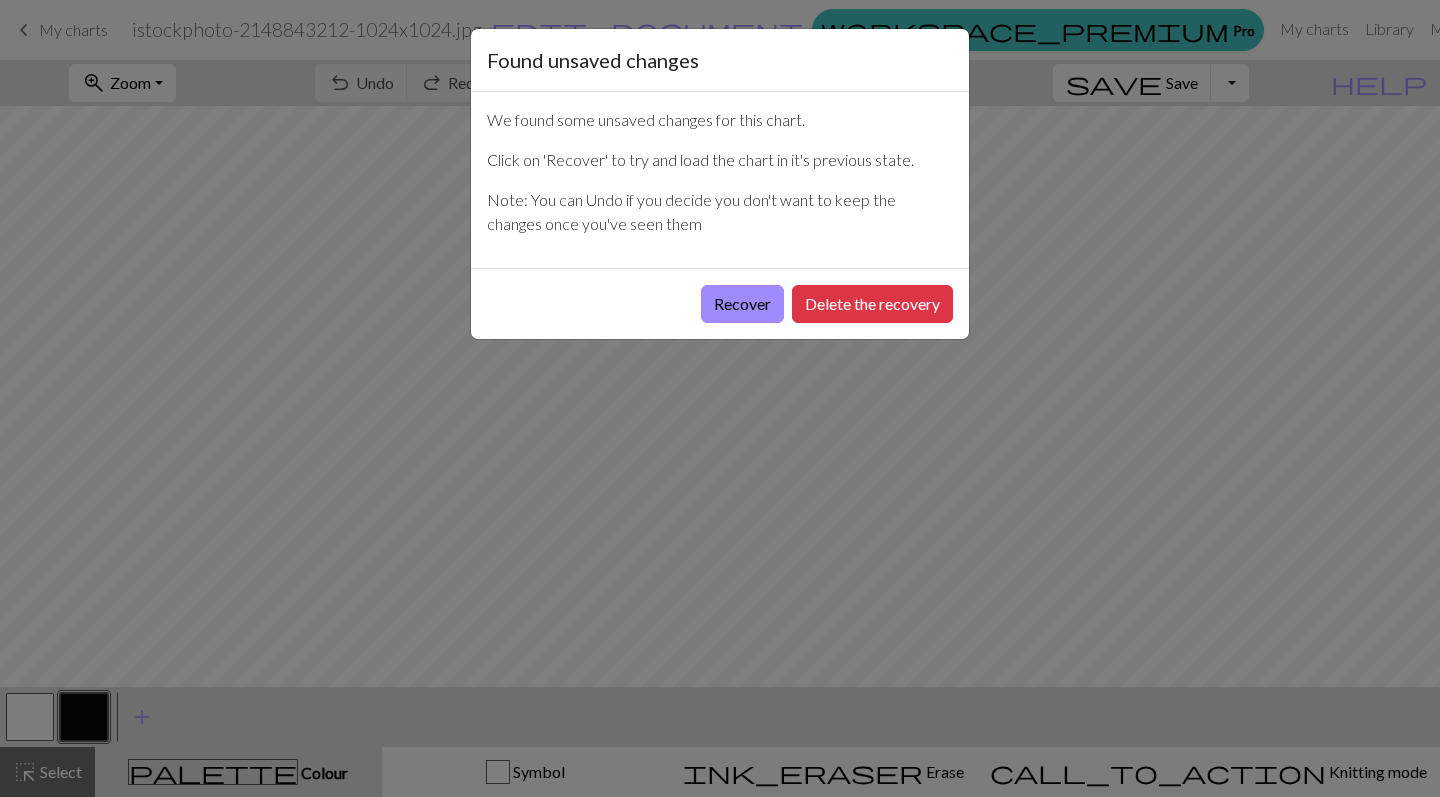 scroll, scrollTop: 0, scrollLeft: 0, axis: both 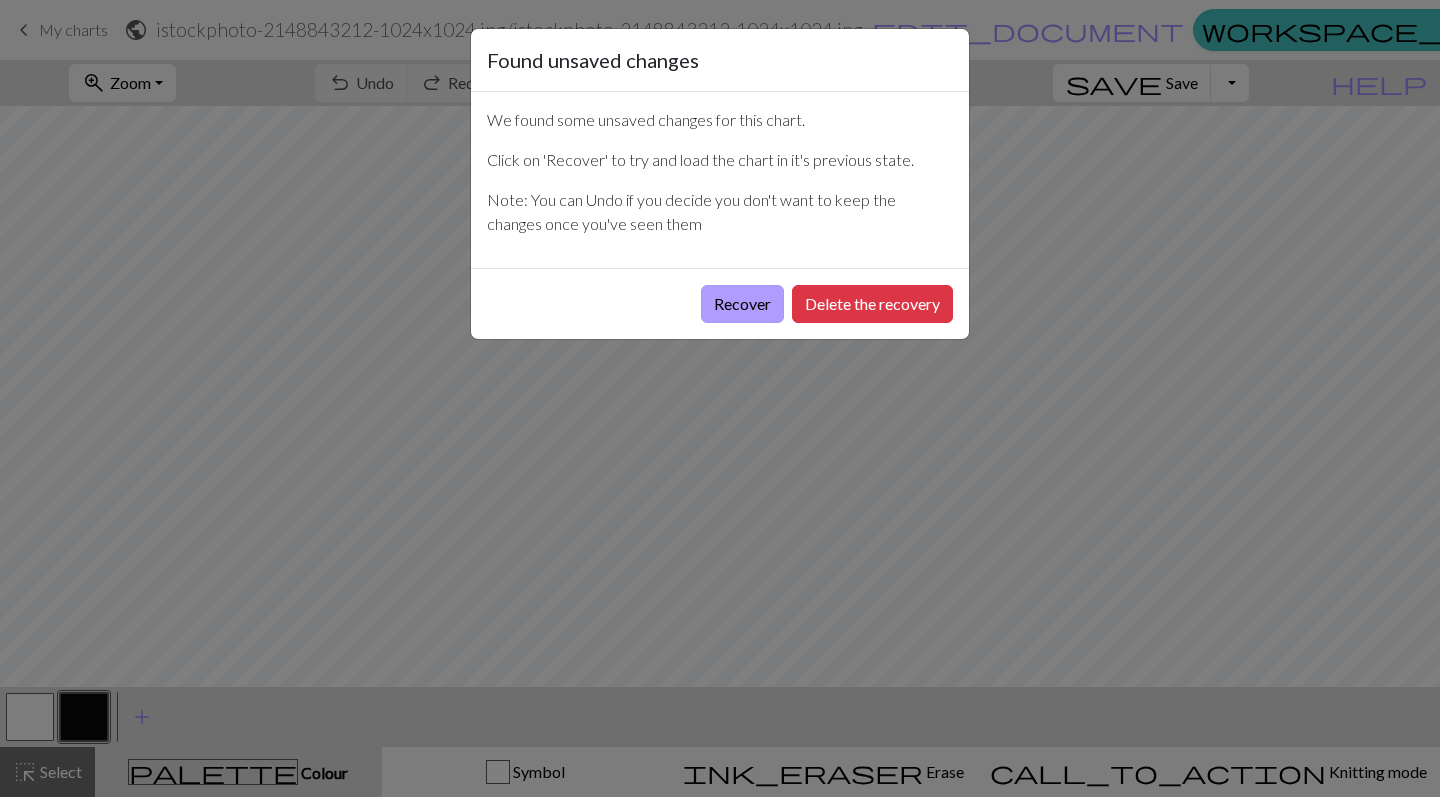 click on "Recover" at bounding box center [742, 304] 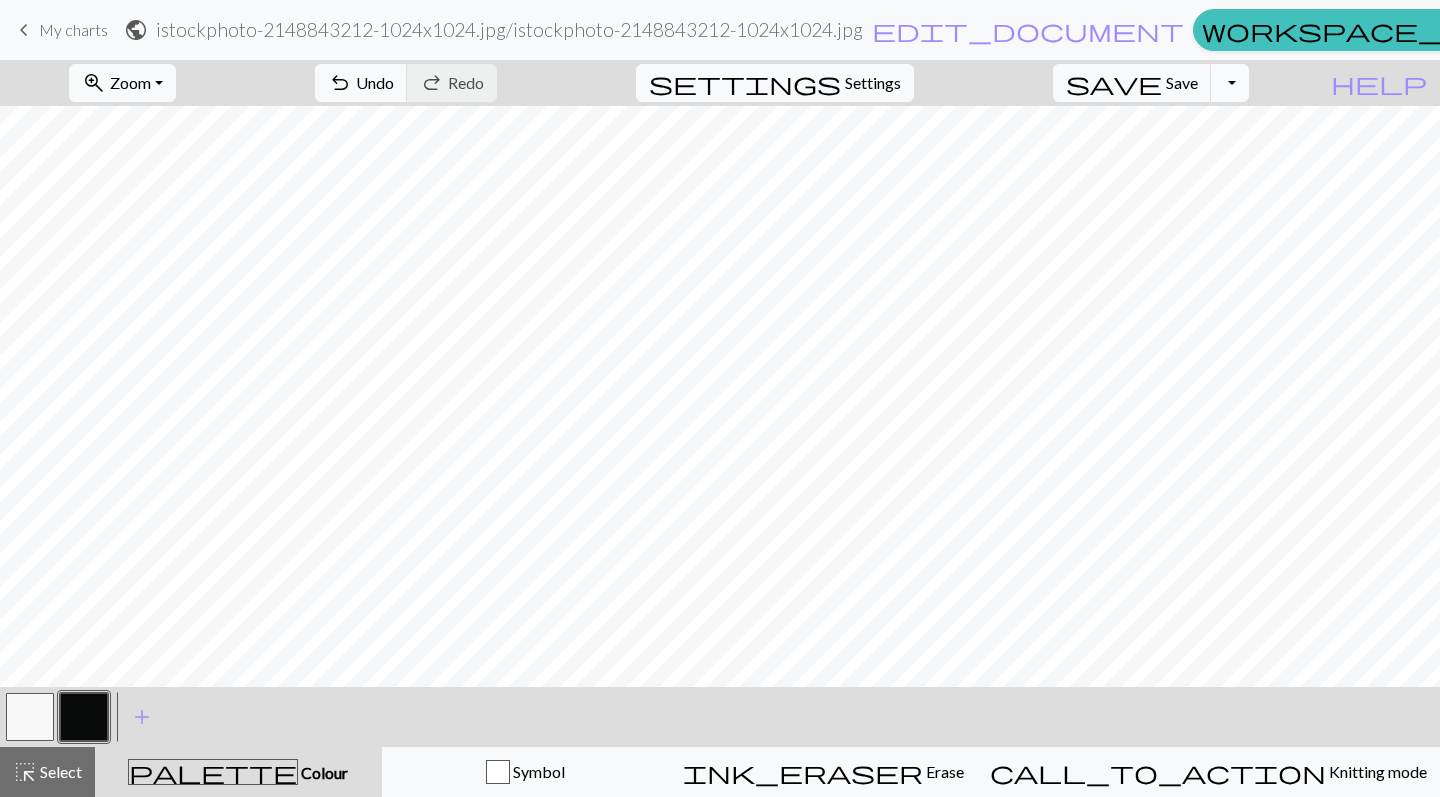 click on "Toggle Dropdown" at bounding box center [1230, 83] 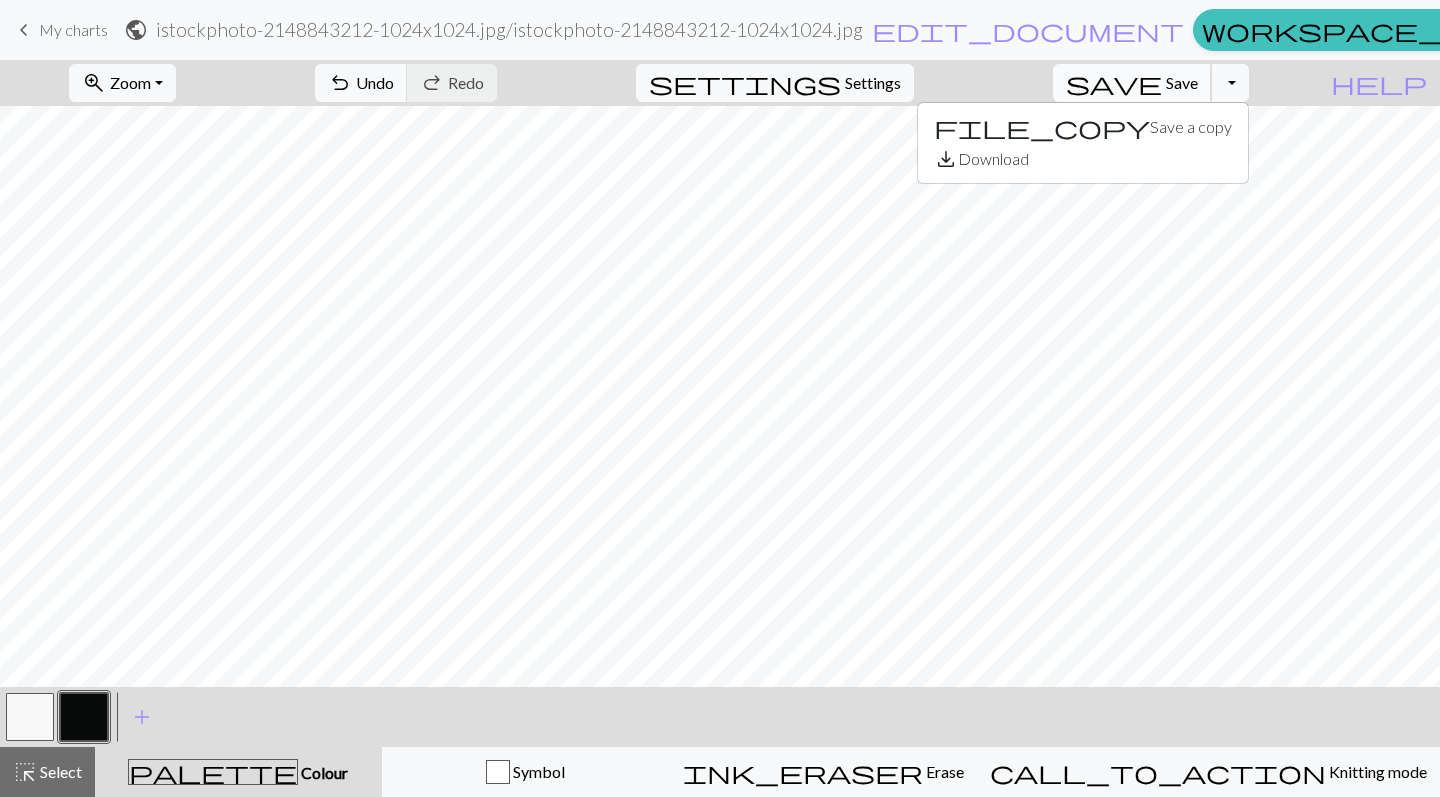 click on "Save" at bounding box center [1182, 82] 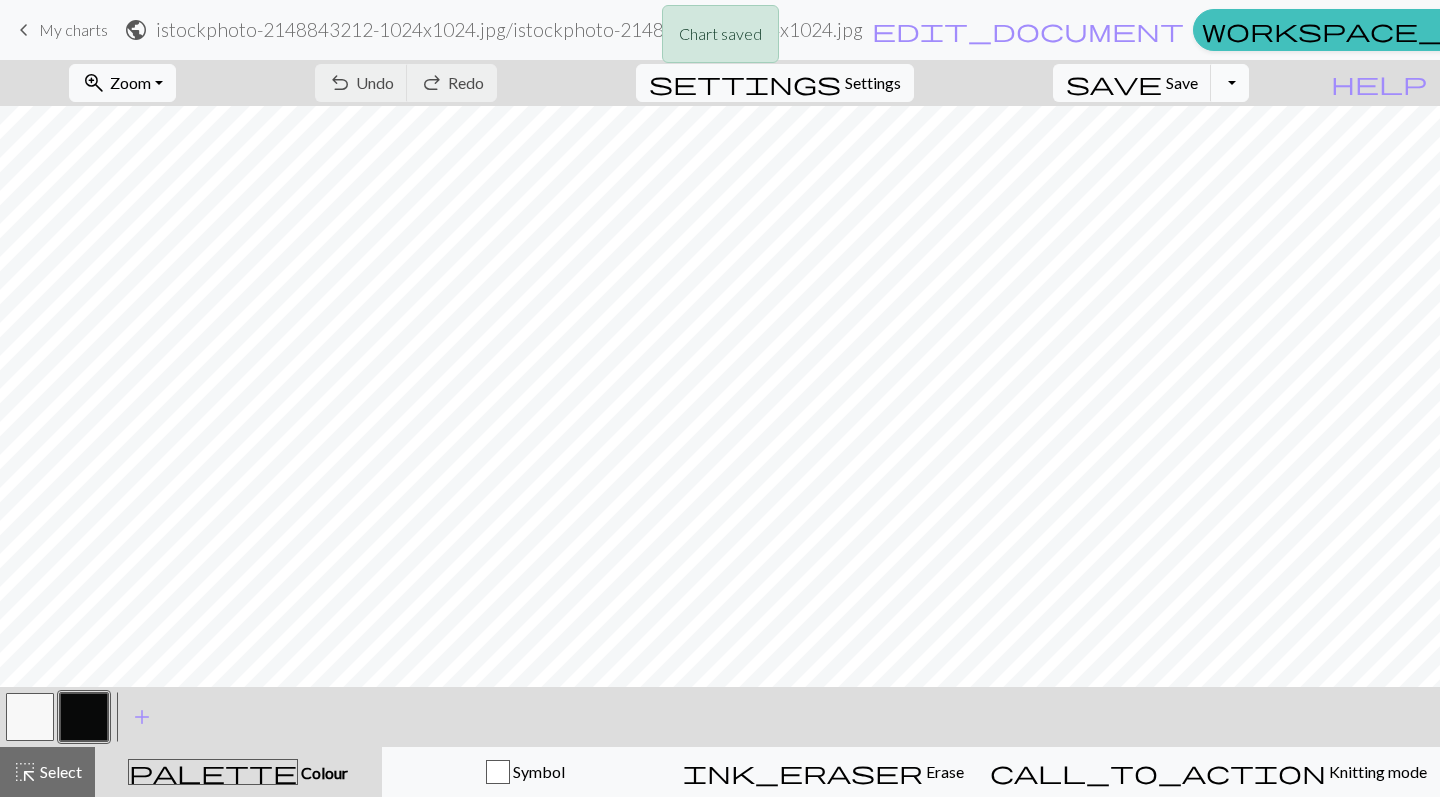 click on "Toggle Dropdown" at bounding box center [1230, 83] 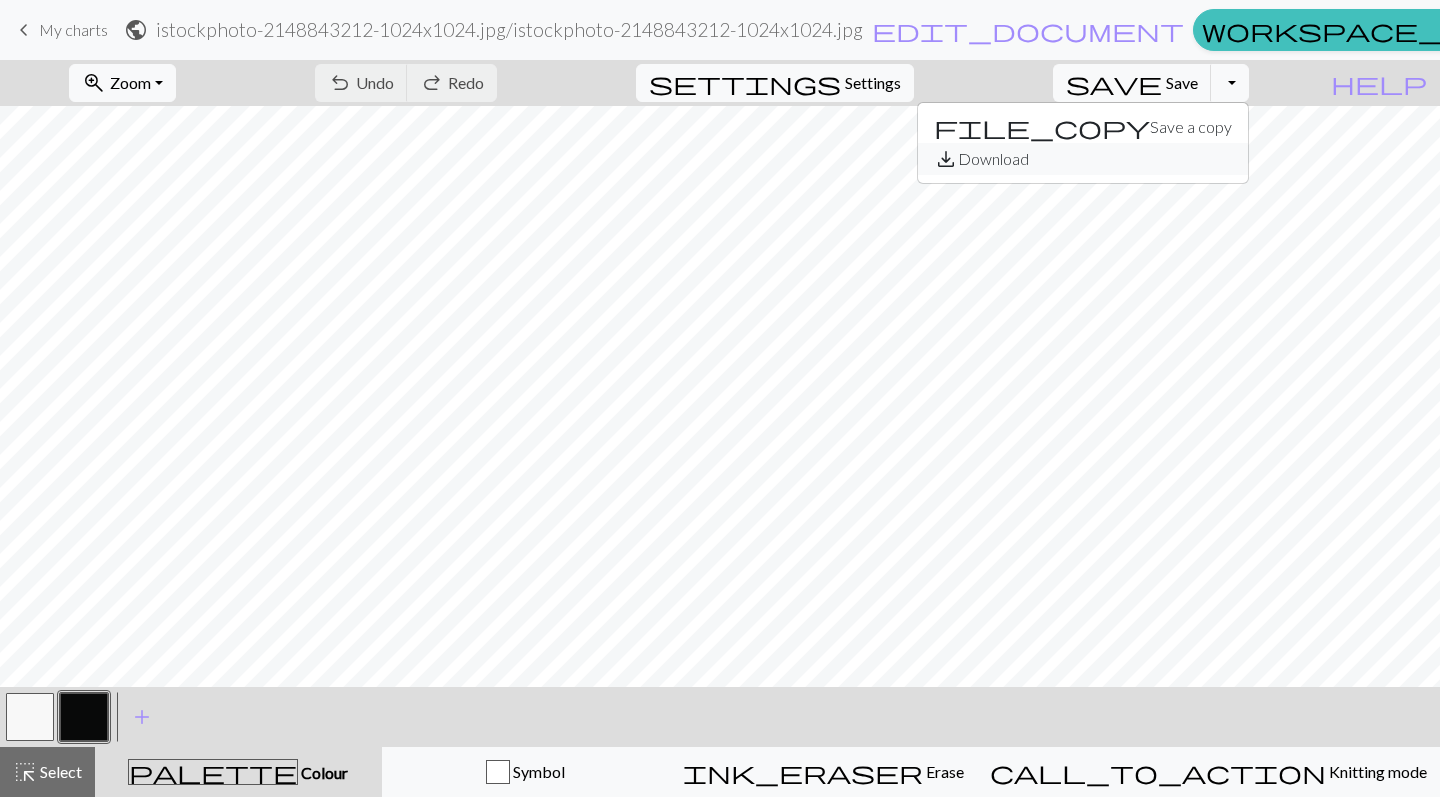 click on "save_alt  Download" at bounding box center (1083, 159) 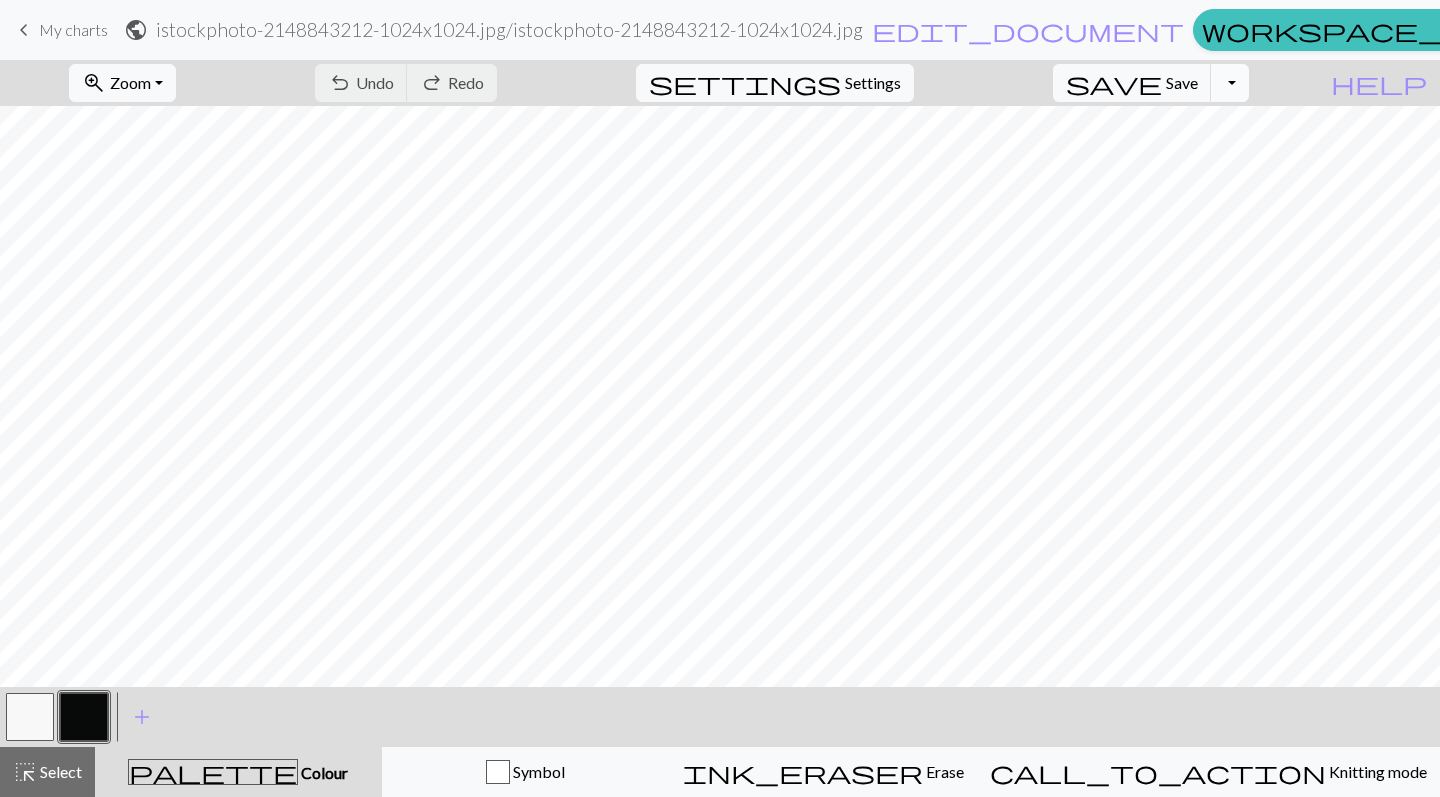 click on "Toggle Dropdown" at bounding box center (1230, 83) 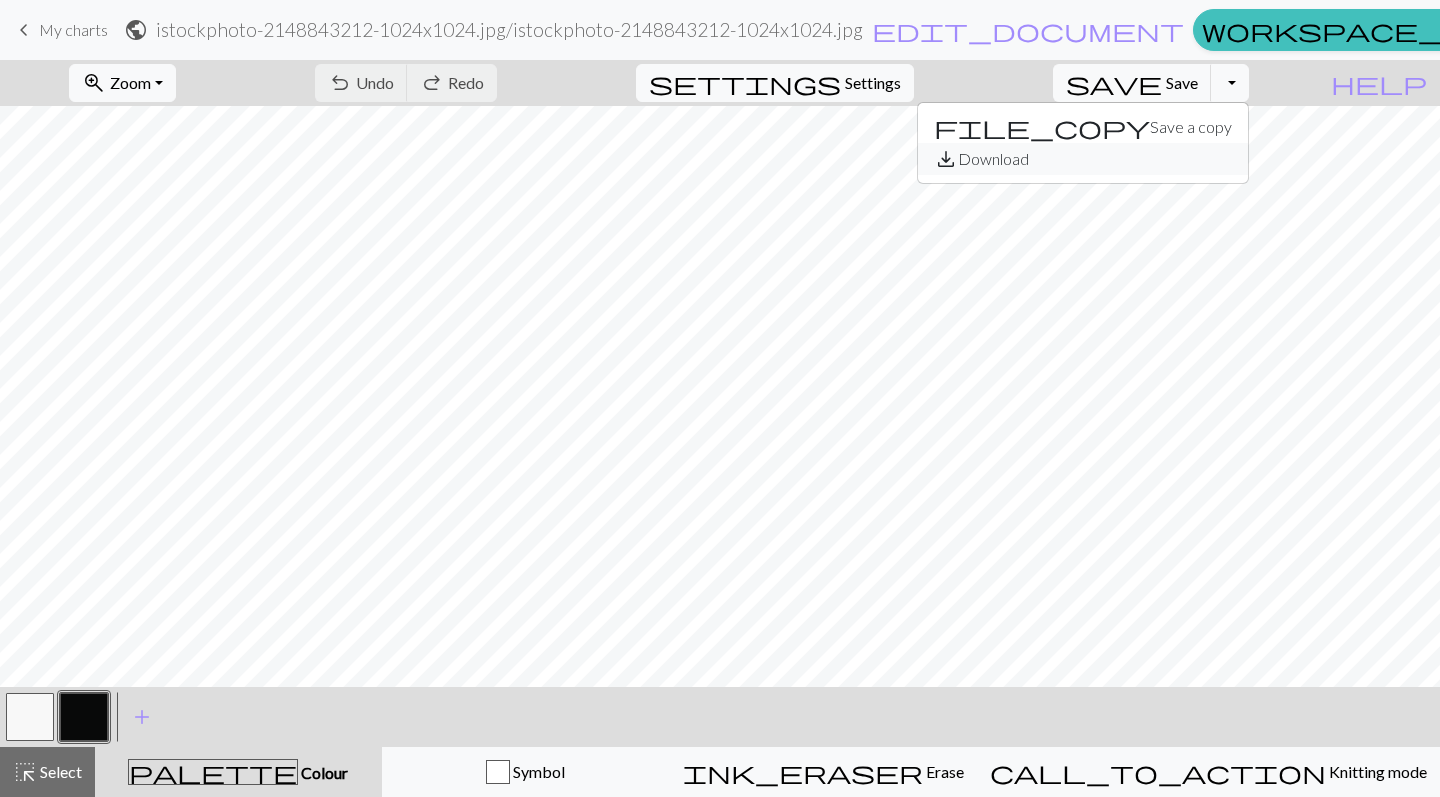 click on "save_alt  Download" at bounding box center (1083, 159) 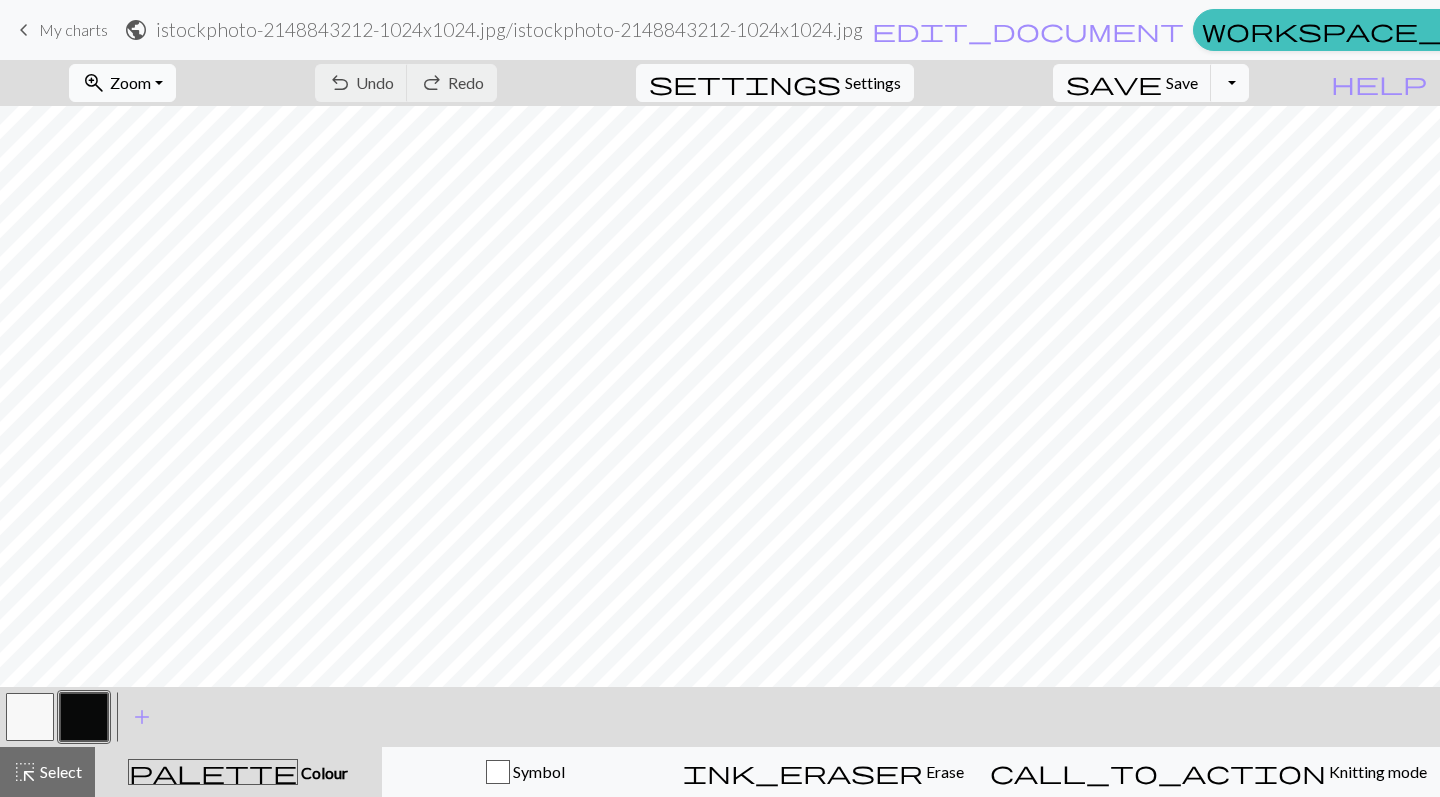 click on "zoom_in" at bounding box center (94, 83) 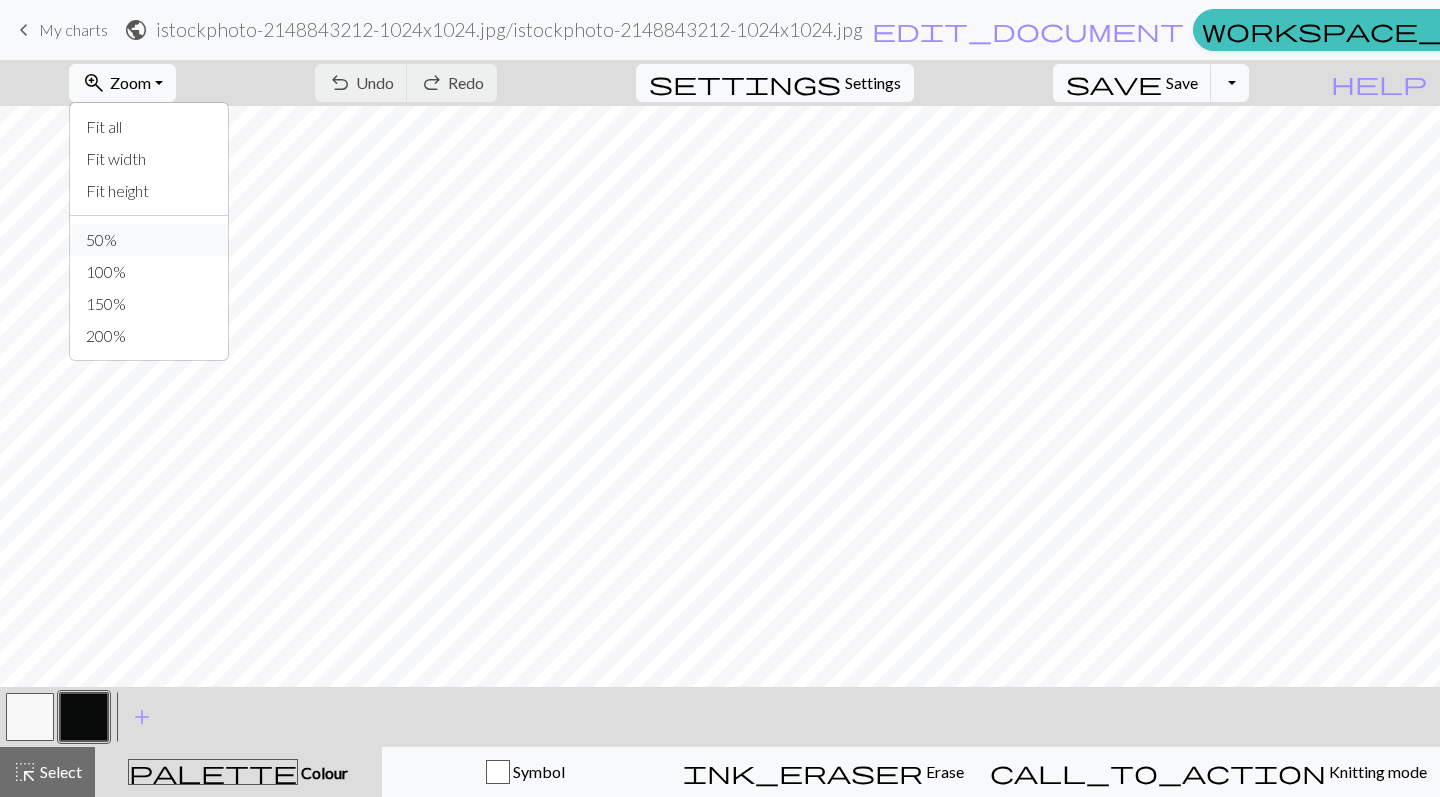 click on "50%" at bounding box center (149, 240) 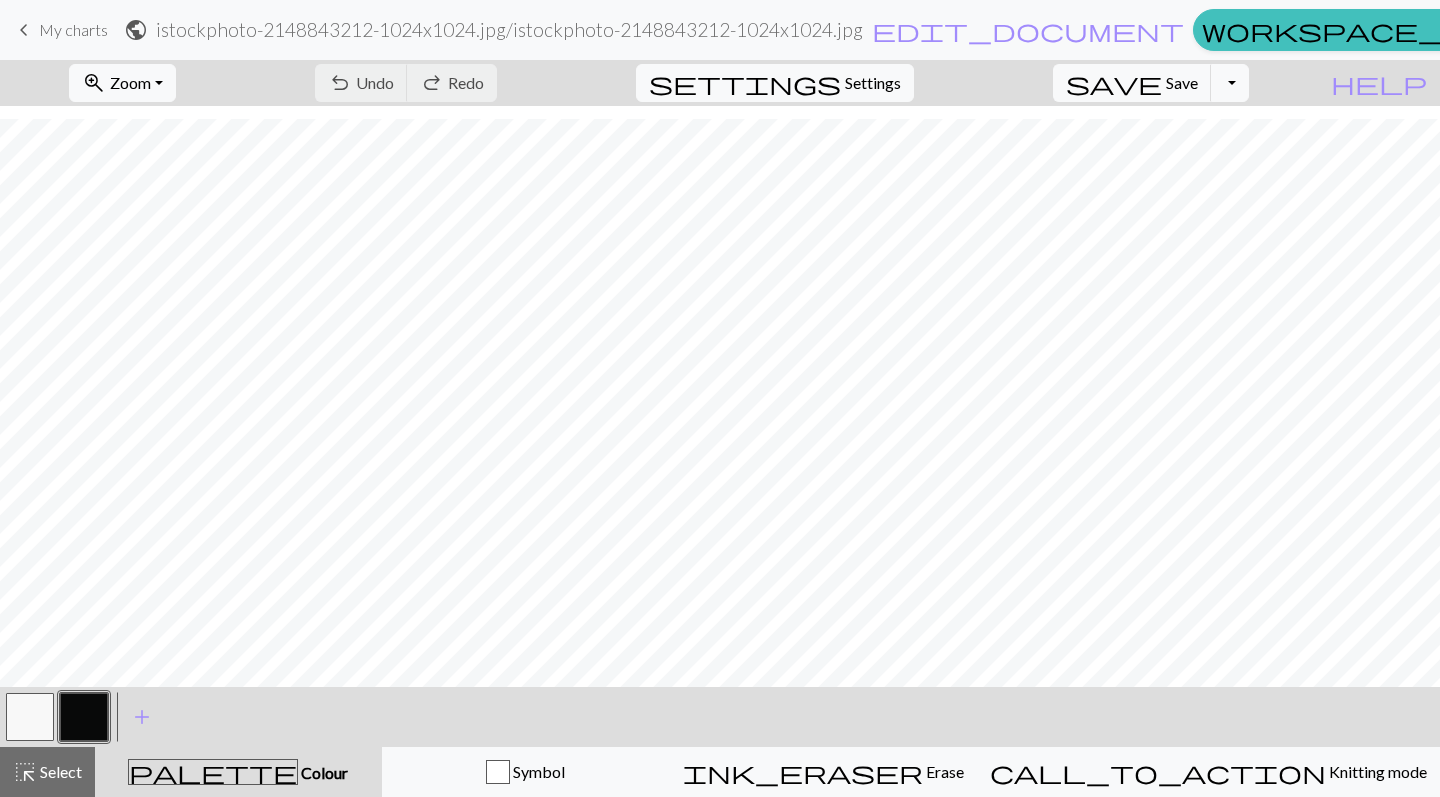 scroll, scrollTop: 0, scrollLeft: 0, axis: both 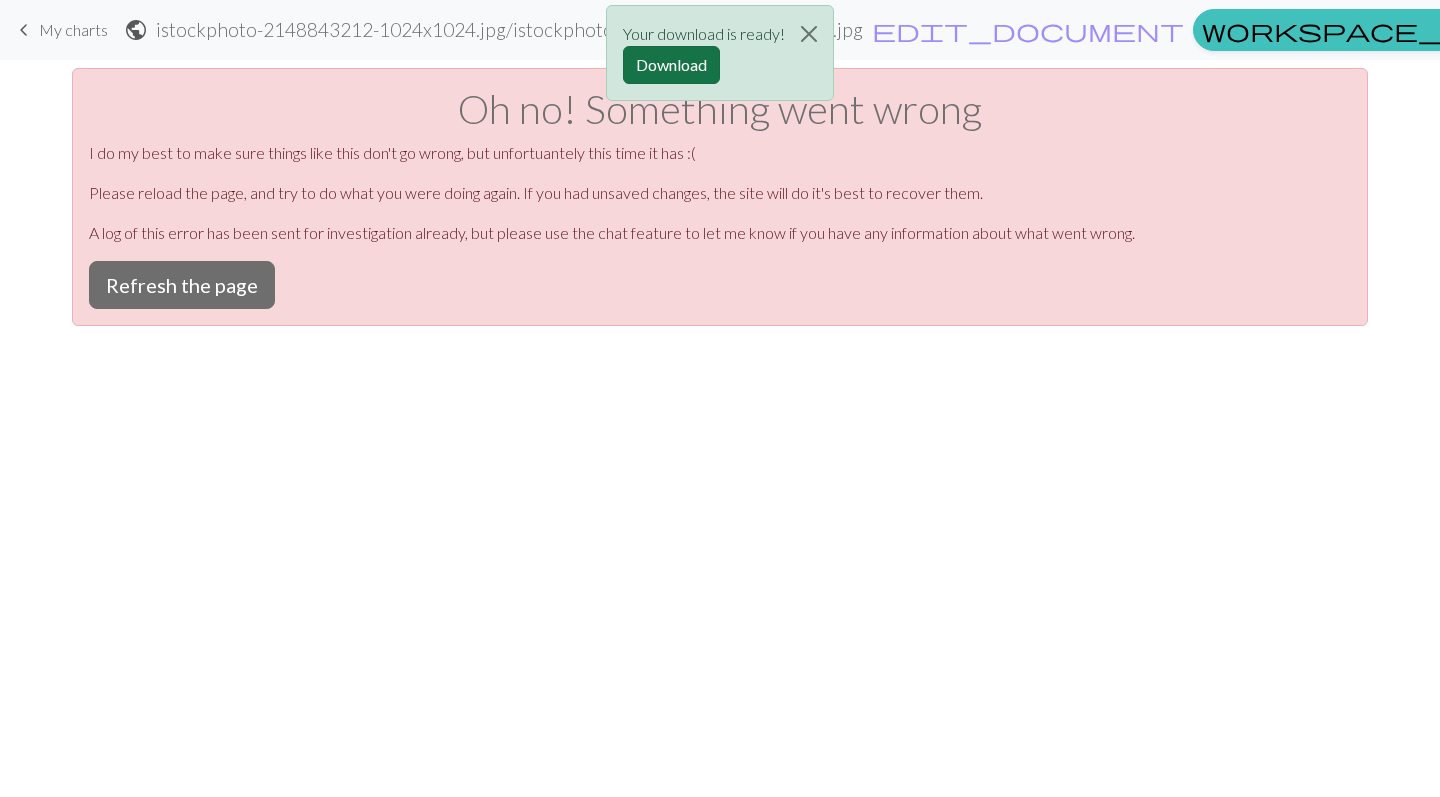 click on "Download" at bounding box center [671, 65] 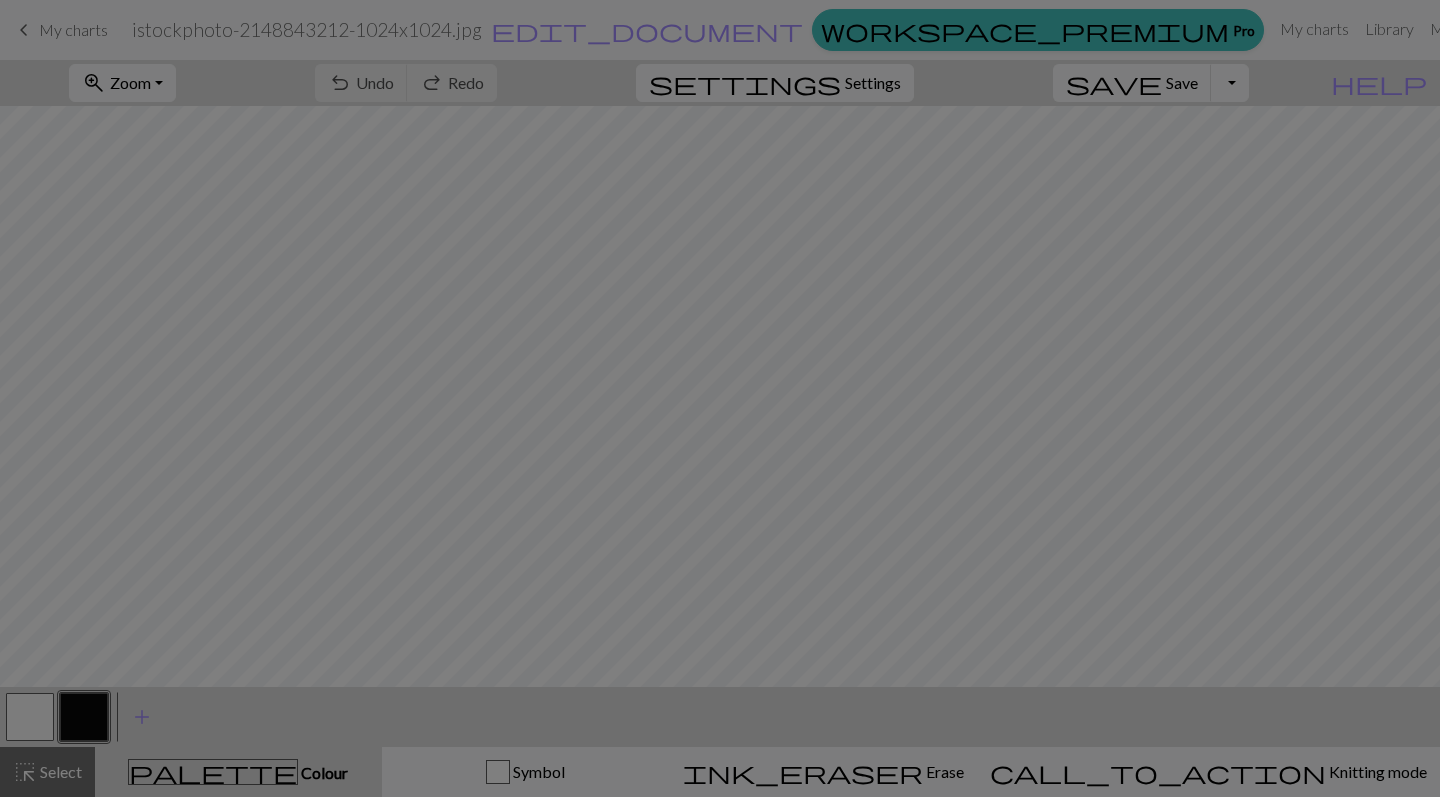 scroll, scrollTop: 0, scrollLeft: 0, axis: both 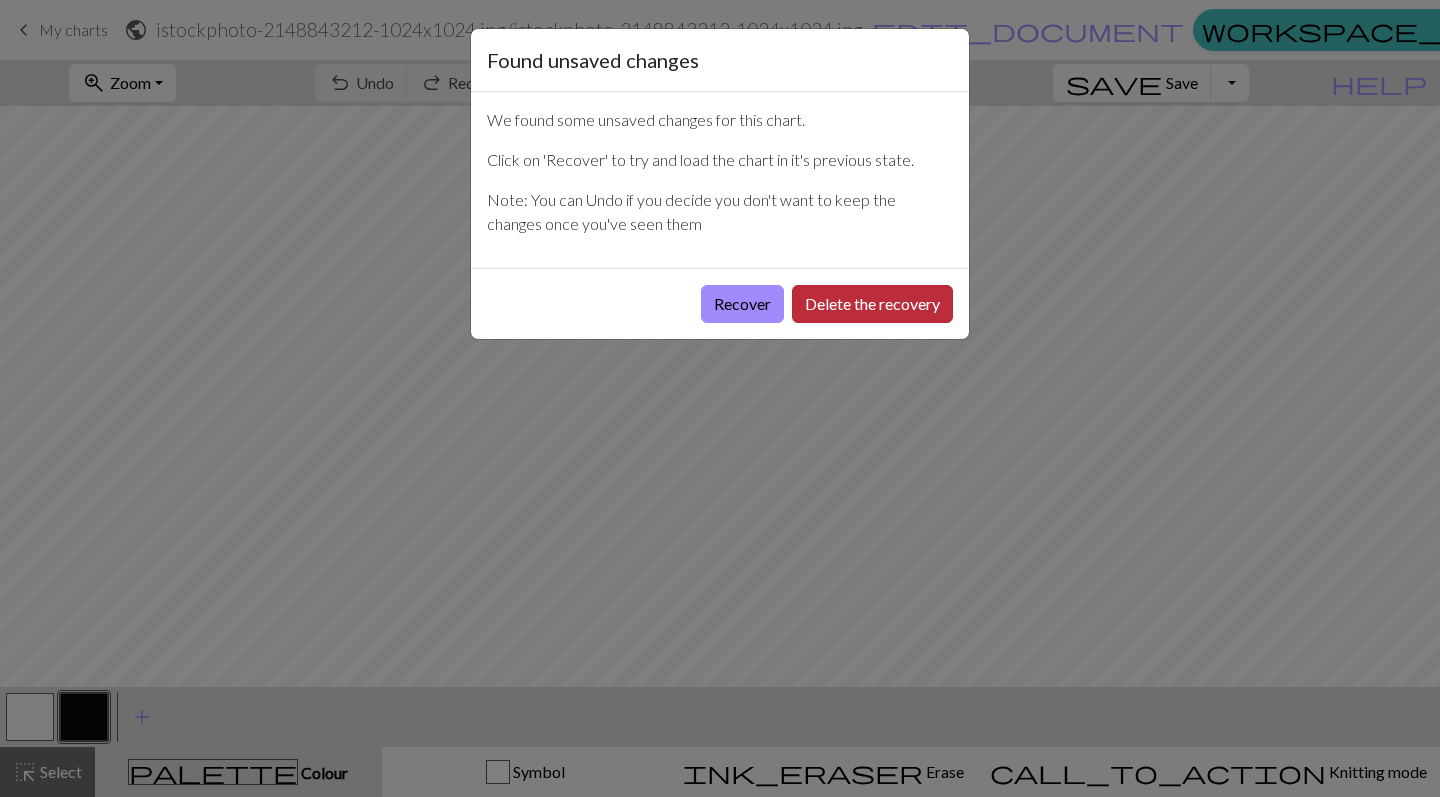 click on "Delete the recovery" at bounding box center (872, 304) 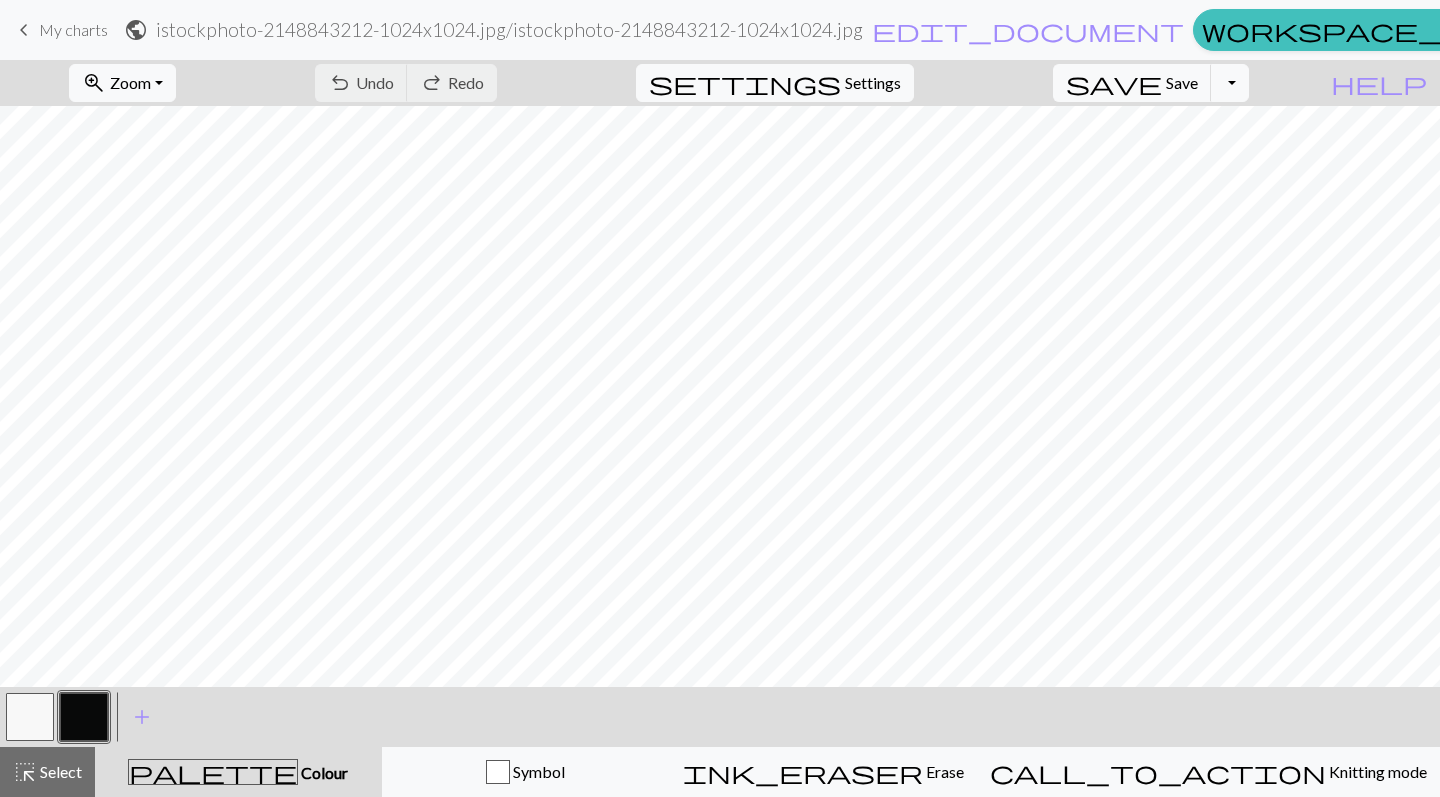click on "keyboard_arrow_left   My charts" at bounding box center (60, 30) 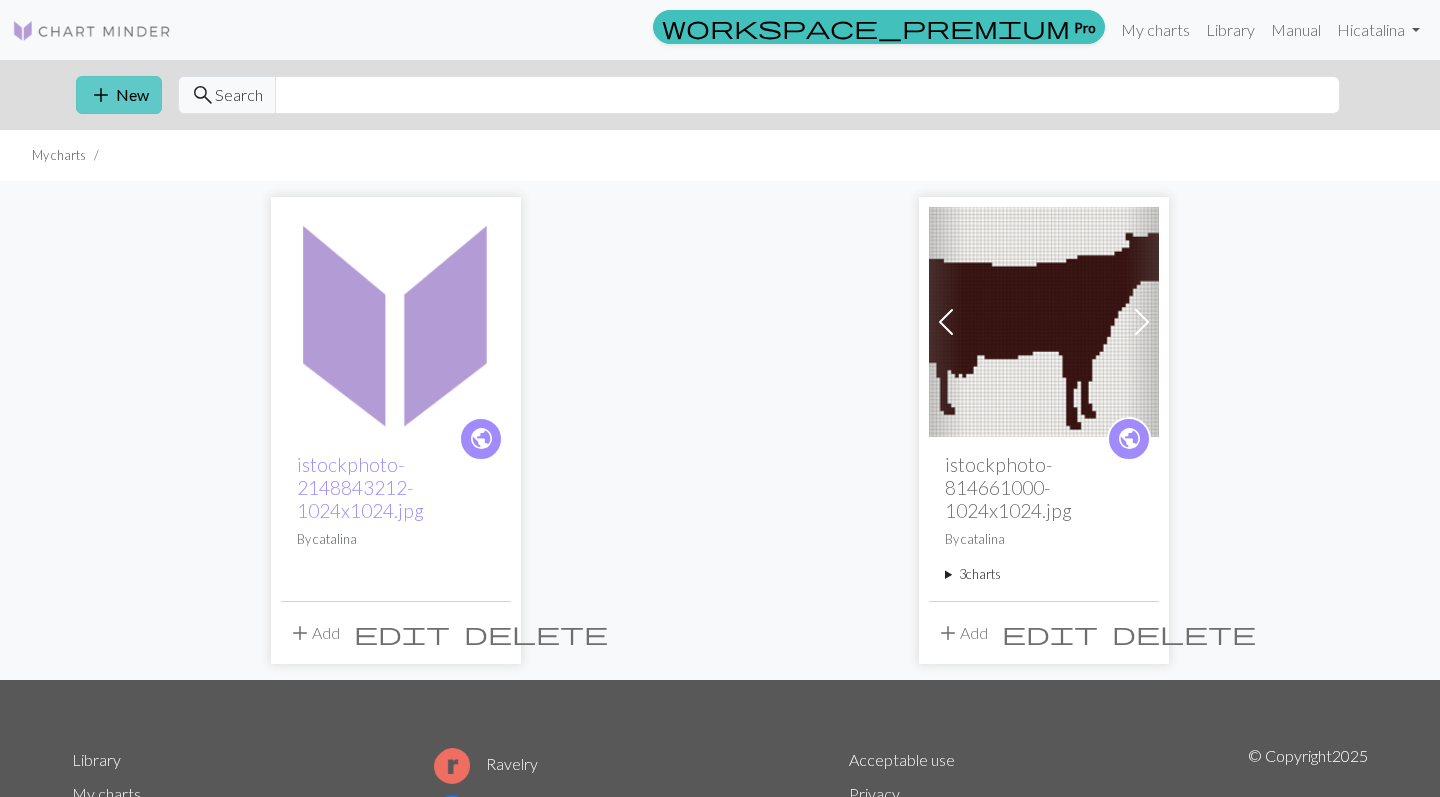 scroll, scrollTop: 0, scrollLeft: 0, axis: both 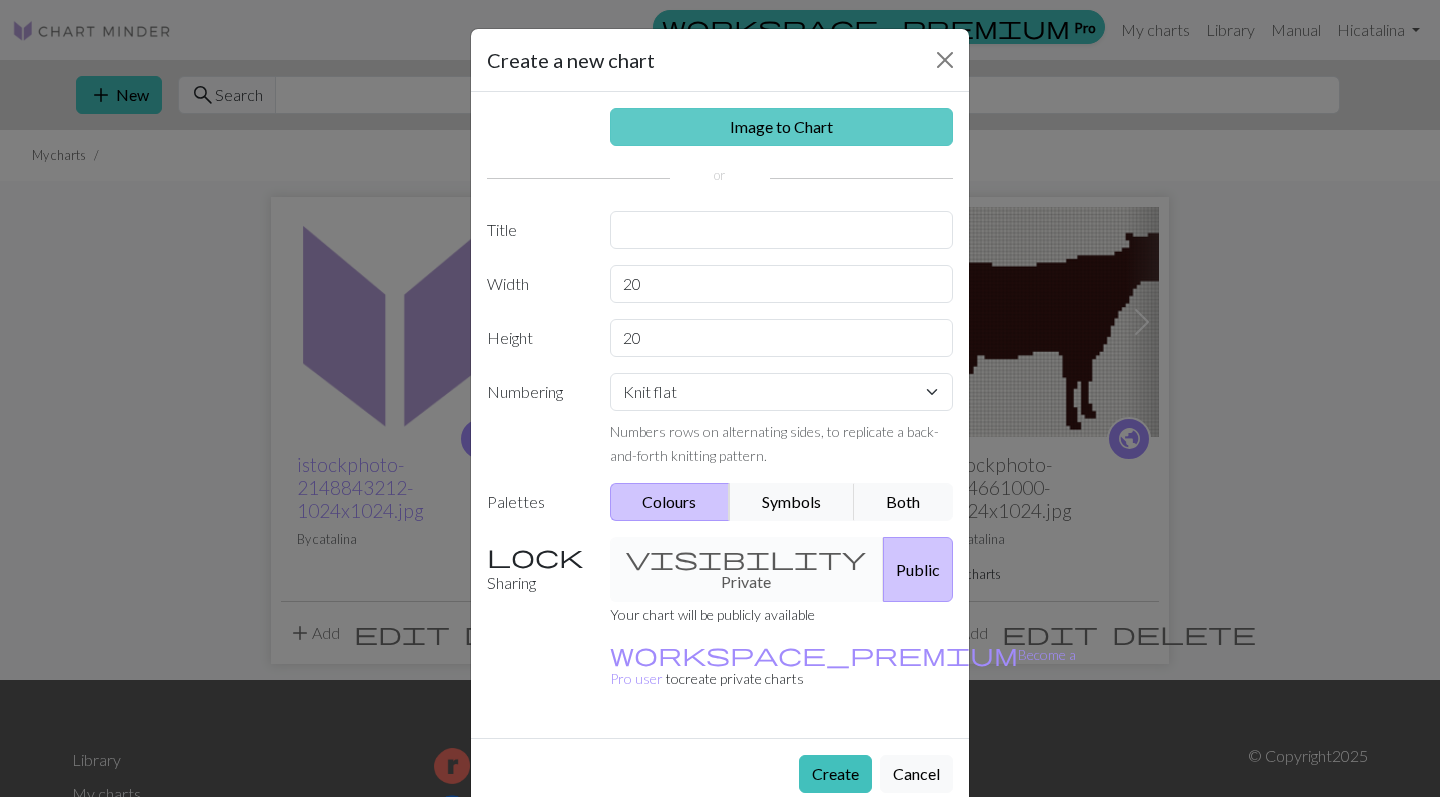click on "Image to Chart" at bounding box center (782, 127) 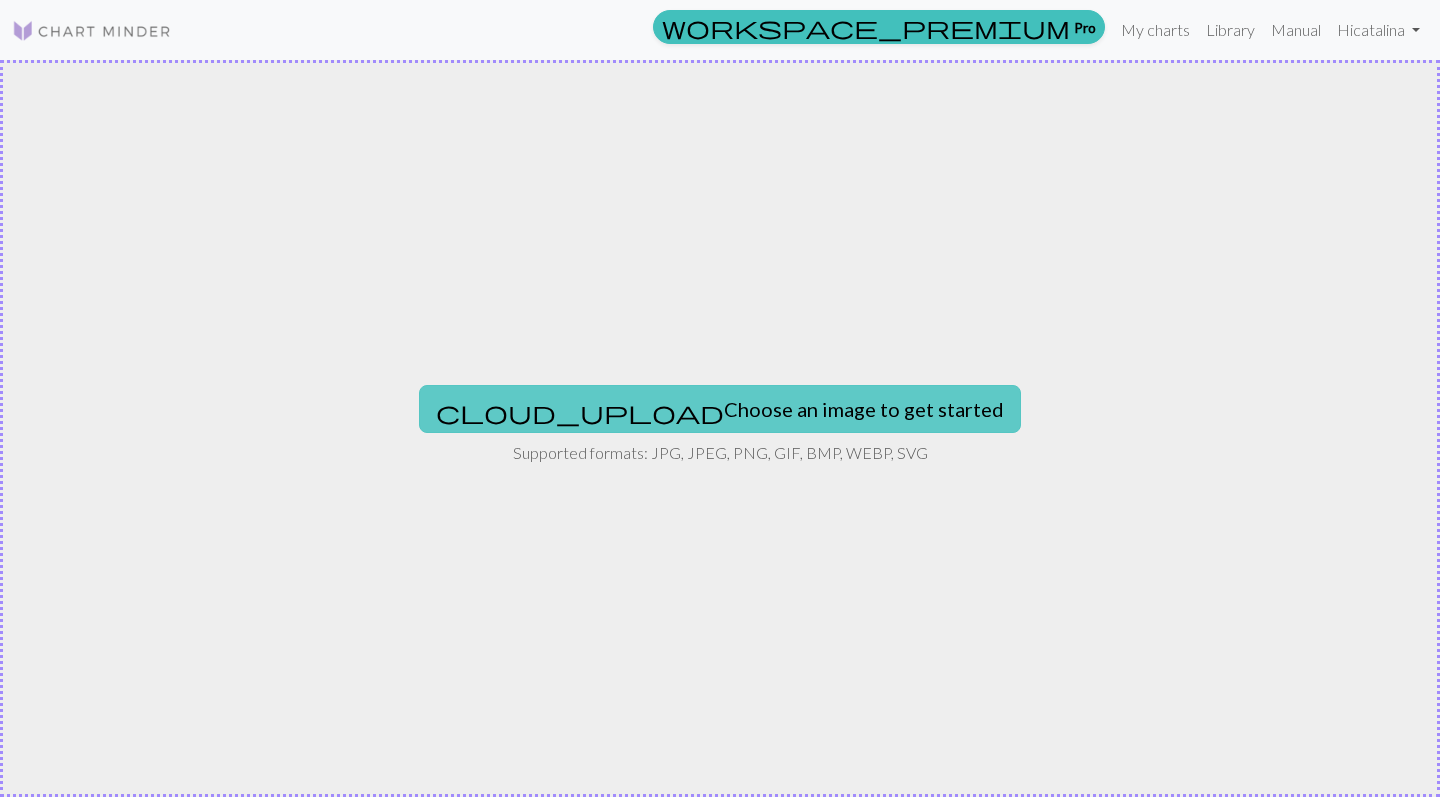 click on "cloud_upload  Choose an image to get started" at bounding box center (720, 409) 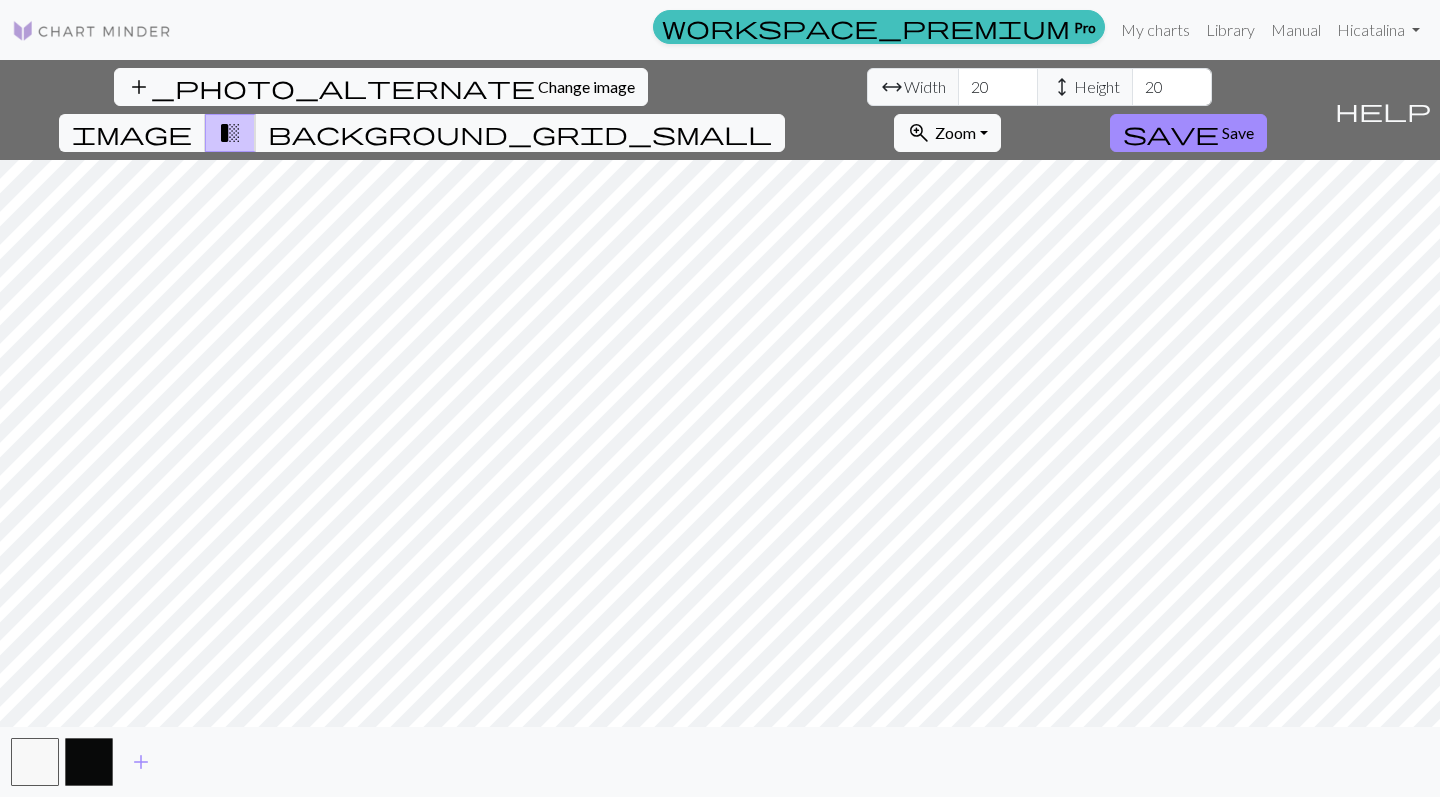 scroll, scrollTop: 0, scrollLeft: 0, axis: both 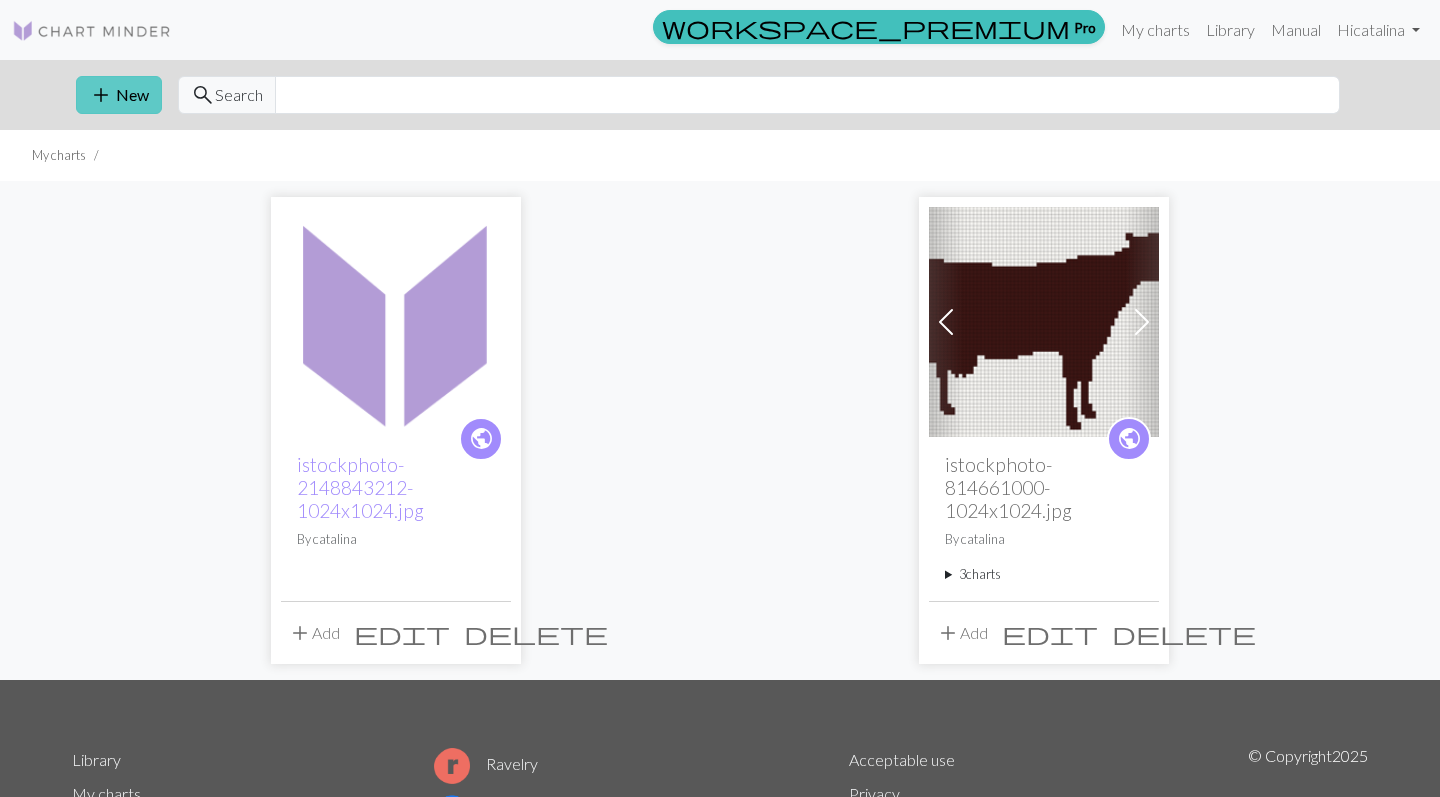 click on "add" at bounding box center [101, 95] 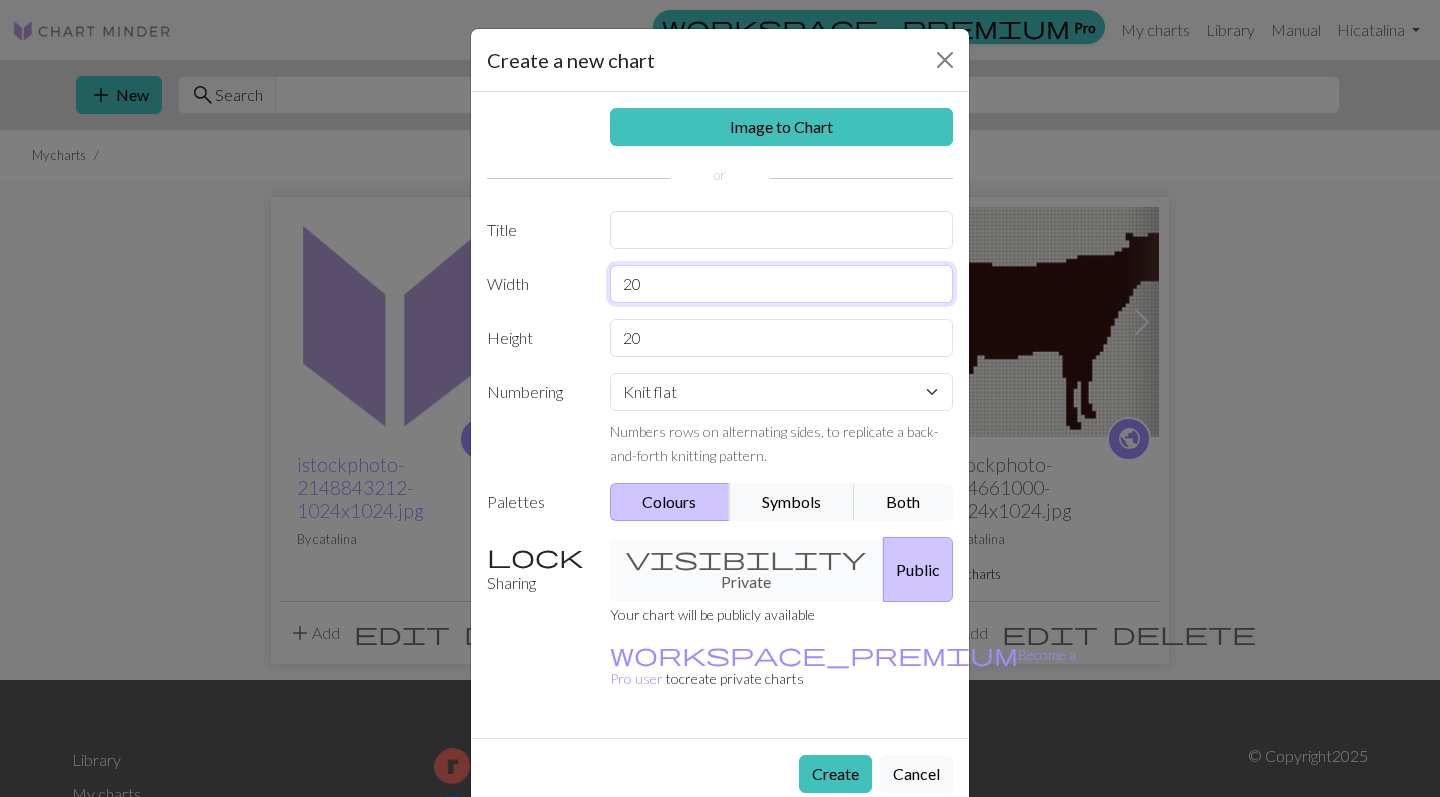 drag, startPoint x: 674, startPoint y: 291, endPoint x: 569, endPoint y: 284, distance: 105.23308 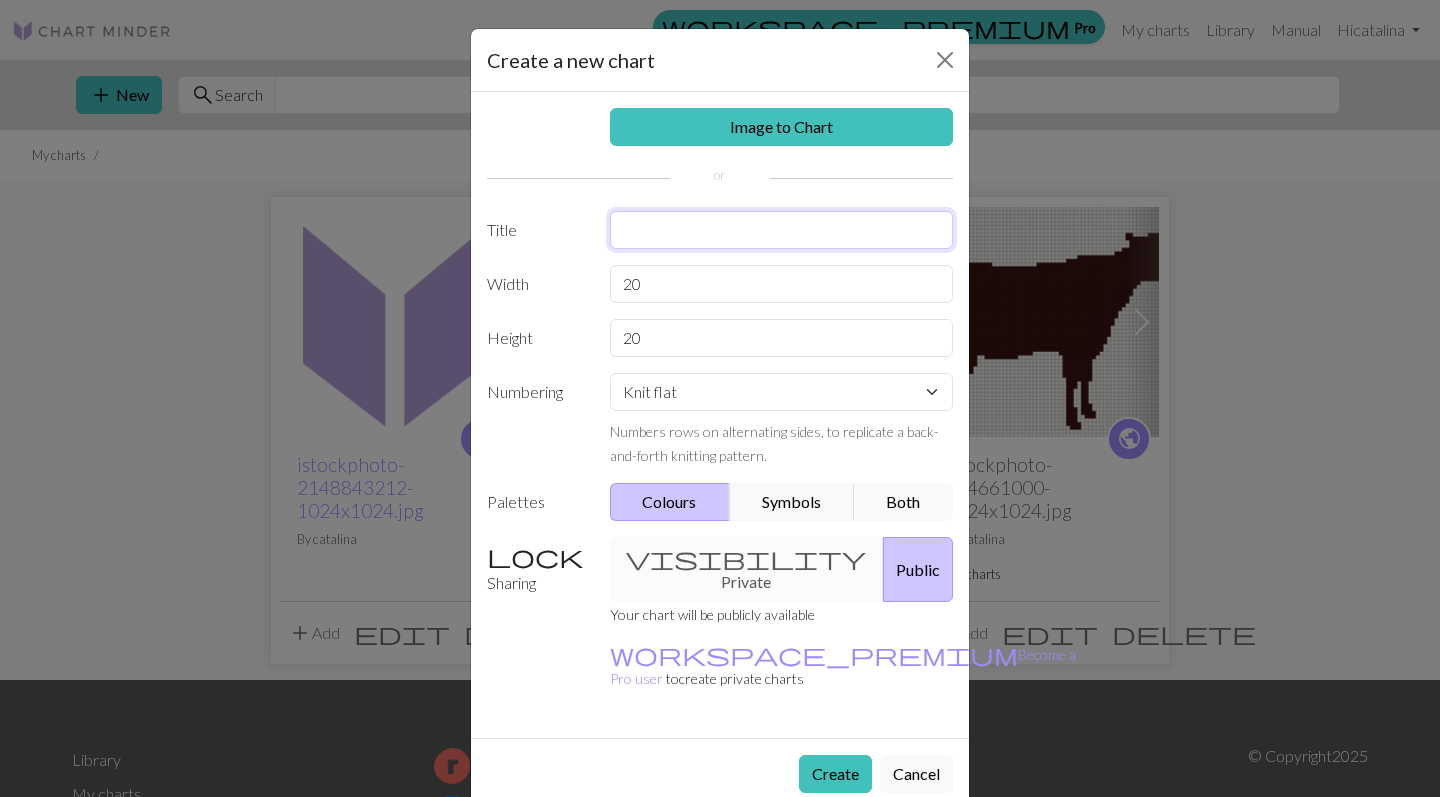 click at bounding box center (782, 230) 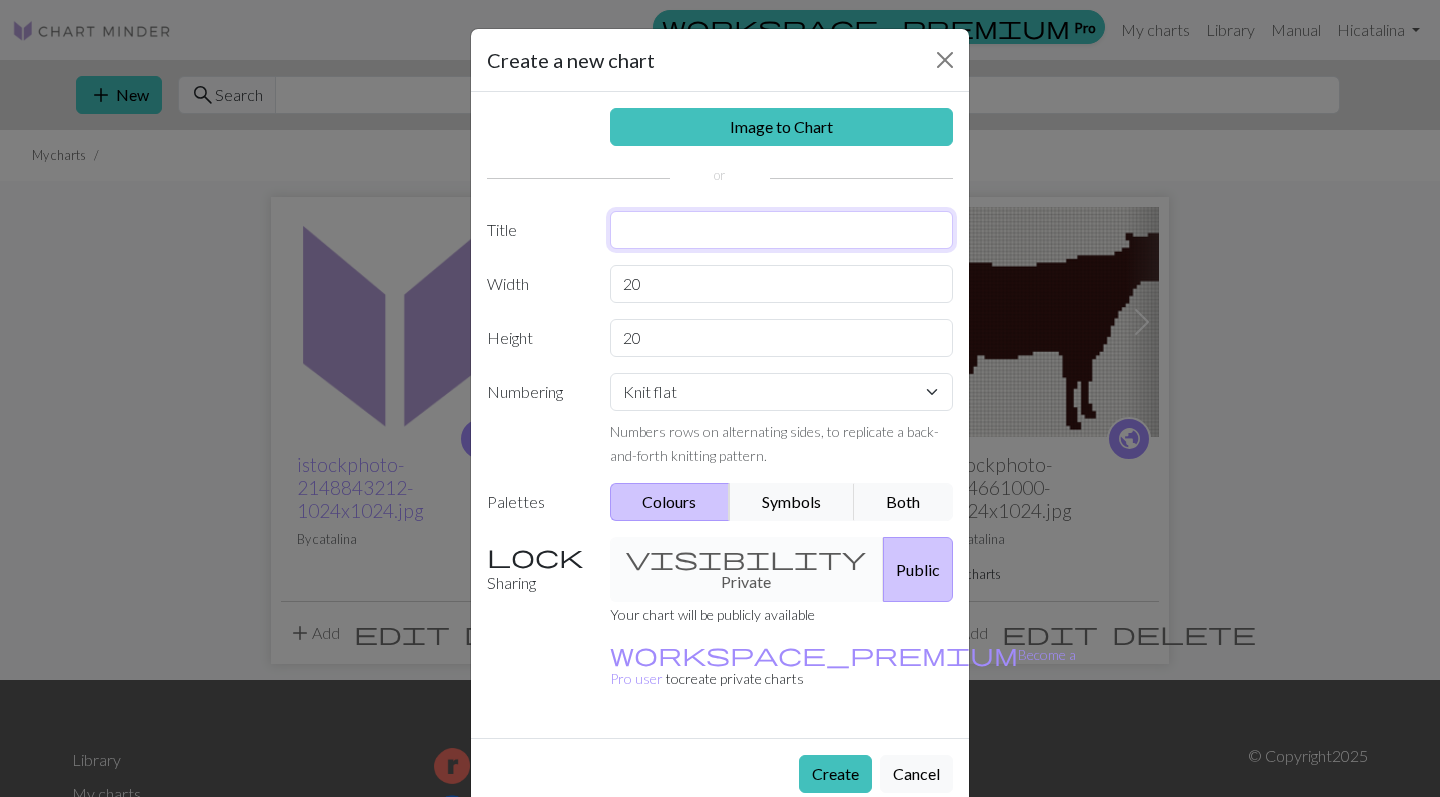 type on "1" 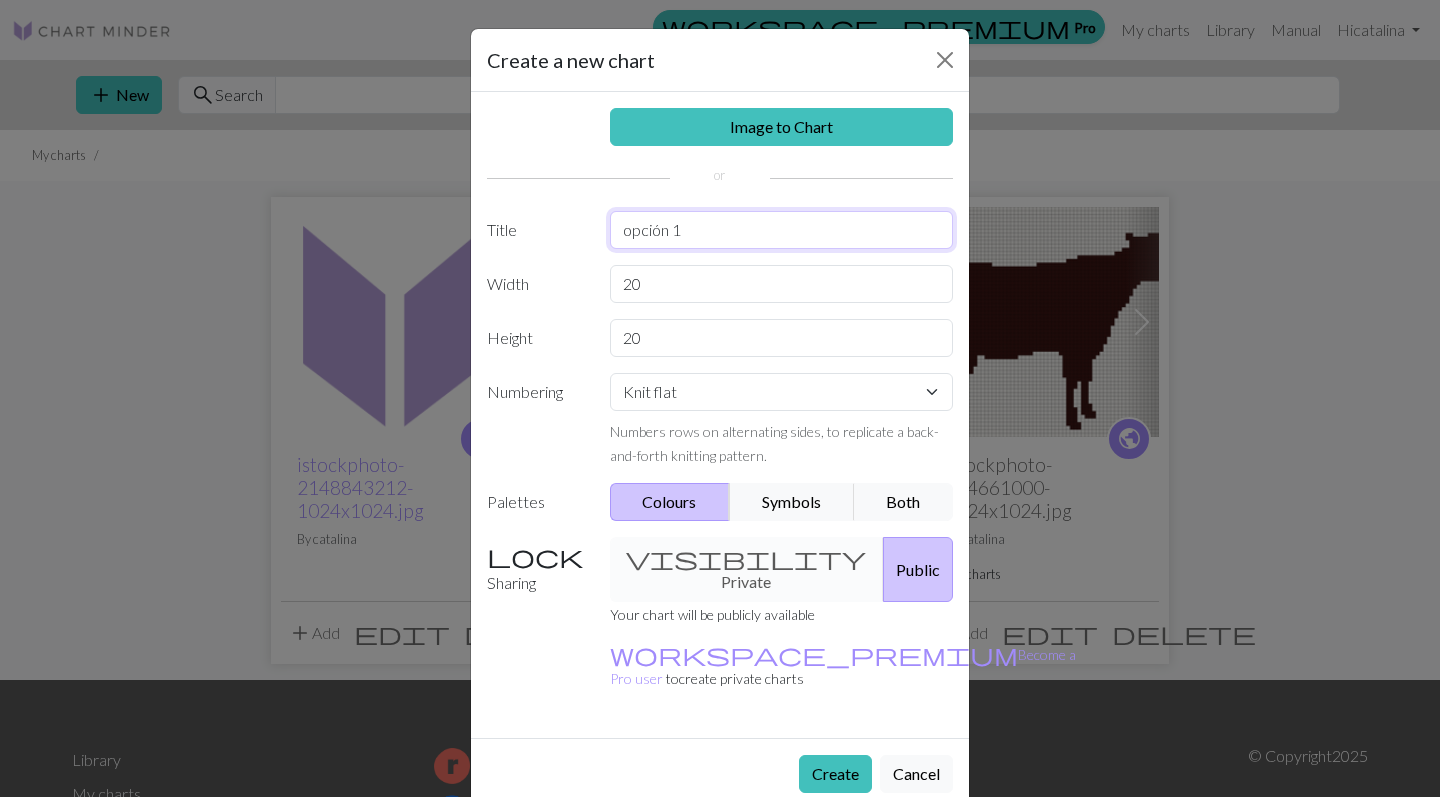 click on "opción 1" at bounding box center [782, 230] 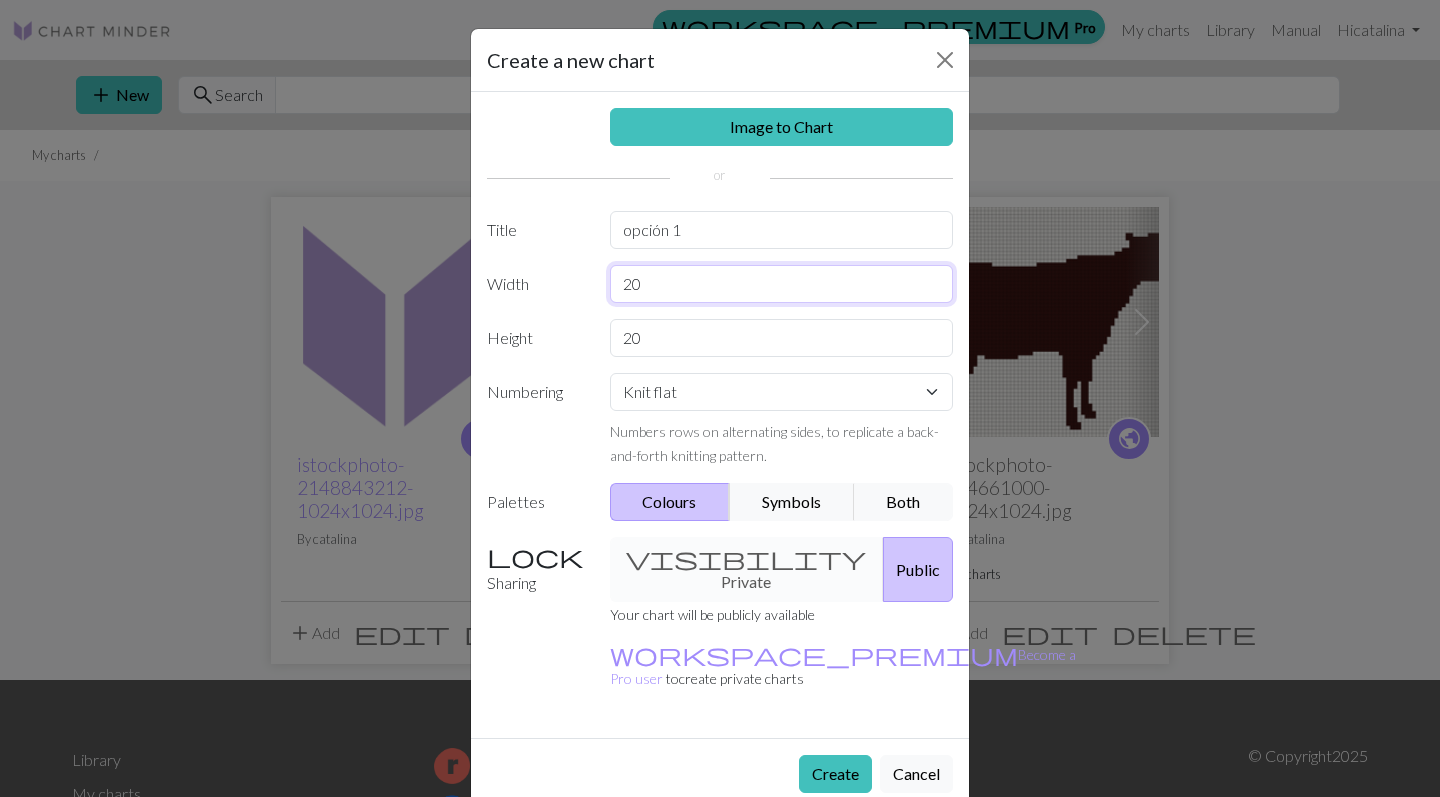 click on "20" at bounding box center [782, 284] 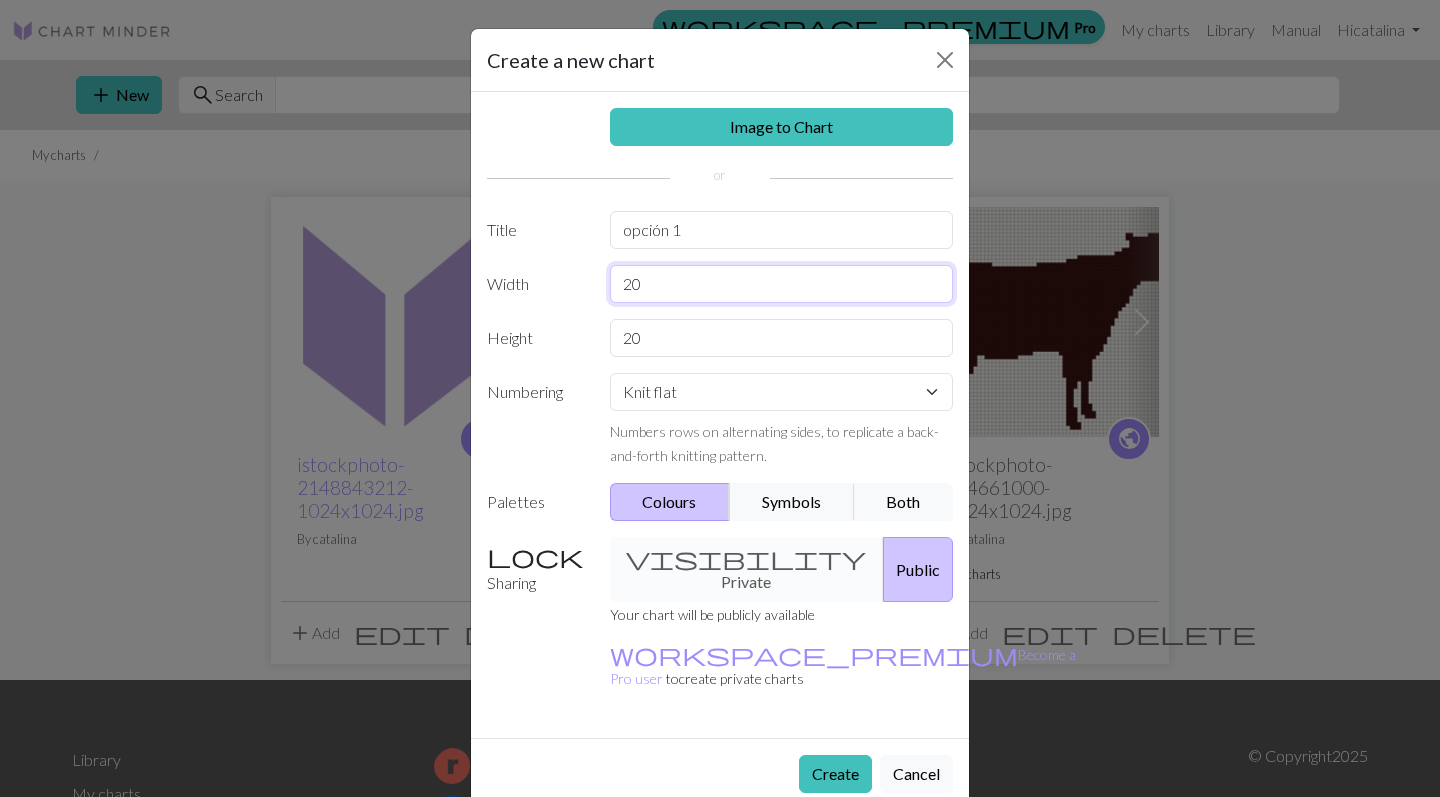 drag, startPoint x: 651, startPoint y: 279, endPoint x: 592, endPoint y: 284, distance: 59.211487 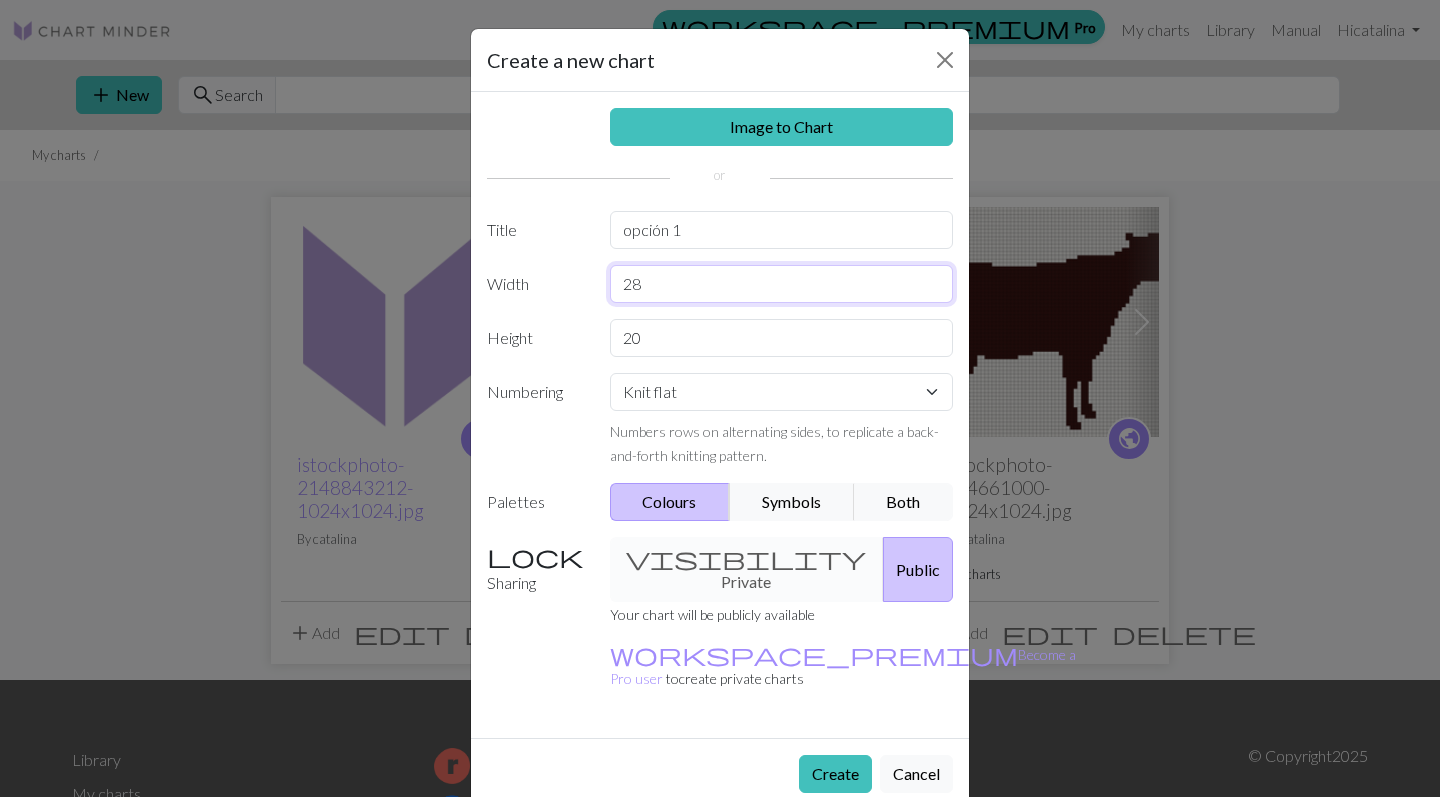 type on "28" 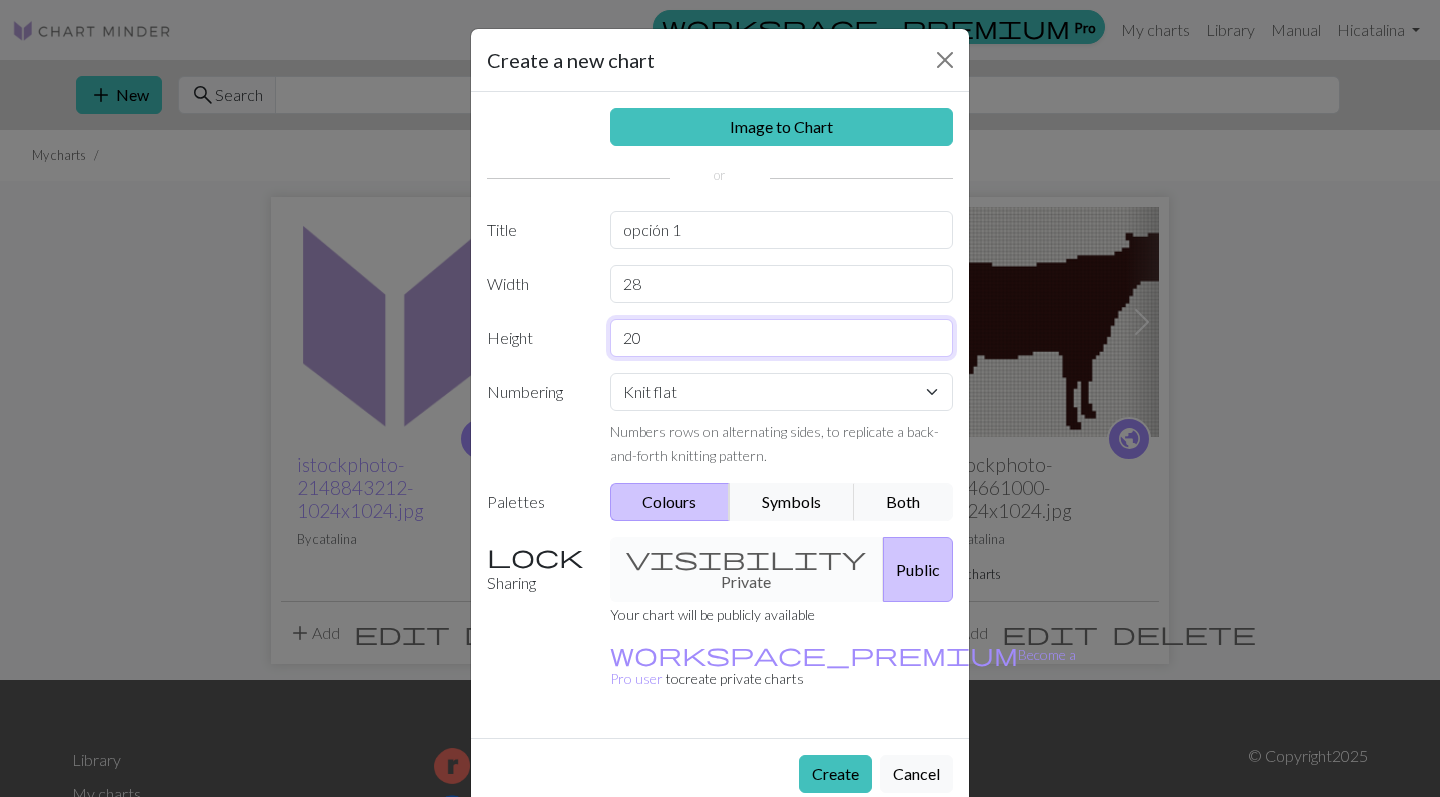 drag, startPoint x: 646, startPoint y: 347, endPoint x: 561, endPoint y: 346, distance: 85.00588 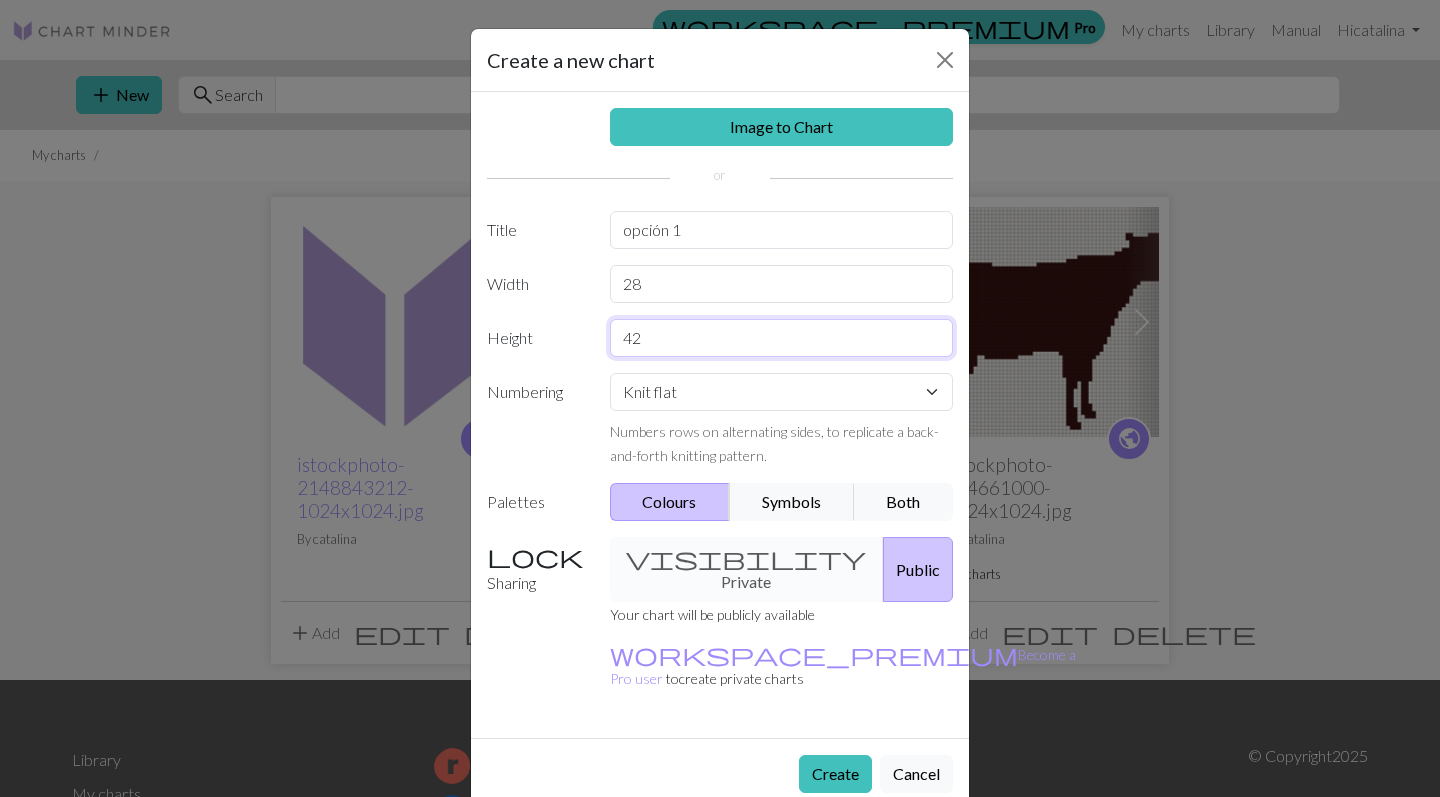 type on "42" 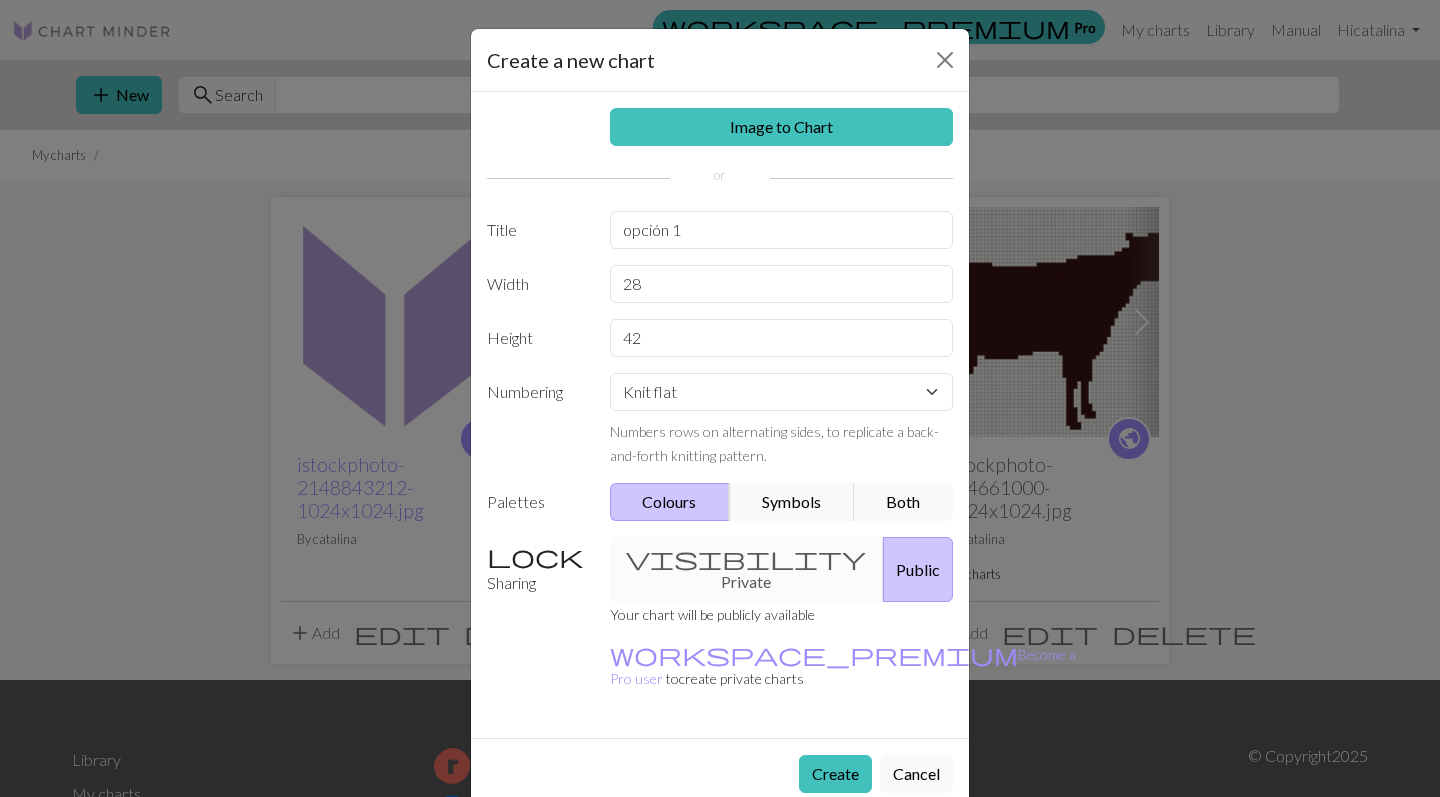 click on "Image to Chart Title opción 1 Width 28 Height 42 Numbering Knit flat Knit in the round Lace knitting Cross stitch Numbers rows on alternating sides, to replicate a back-and-forth knitting pattern. Palettes Colours Symbols Both Sharing visibility  Private Public Your chart will be publicly available workspace_premium Become a Pro user   to  create private charts" at bounding box center (720, 415) 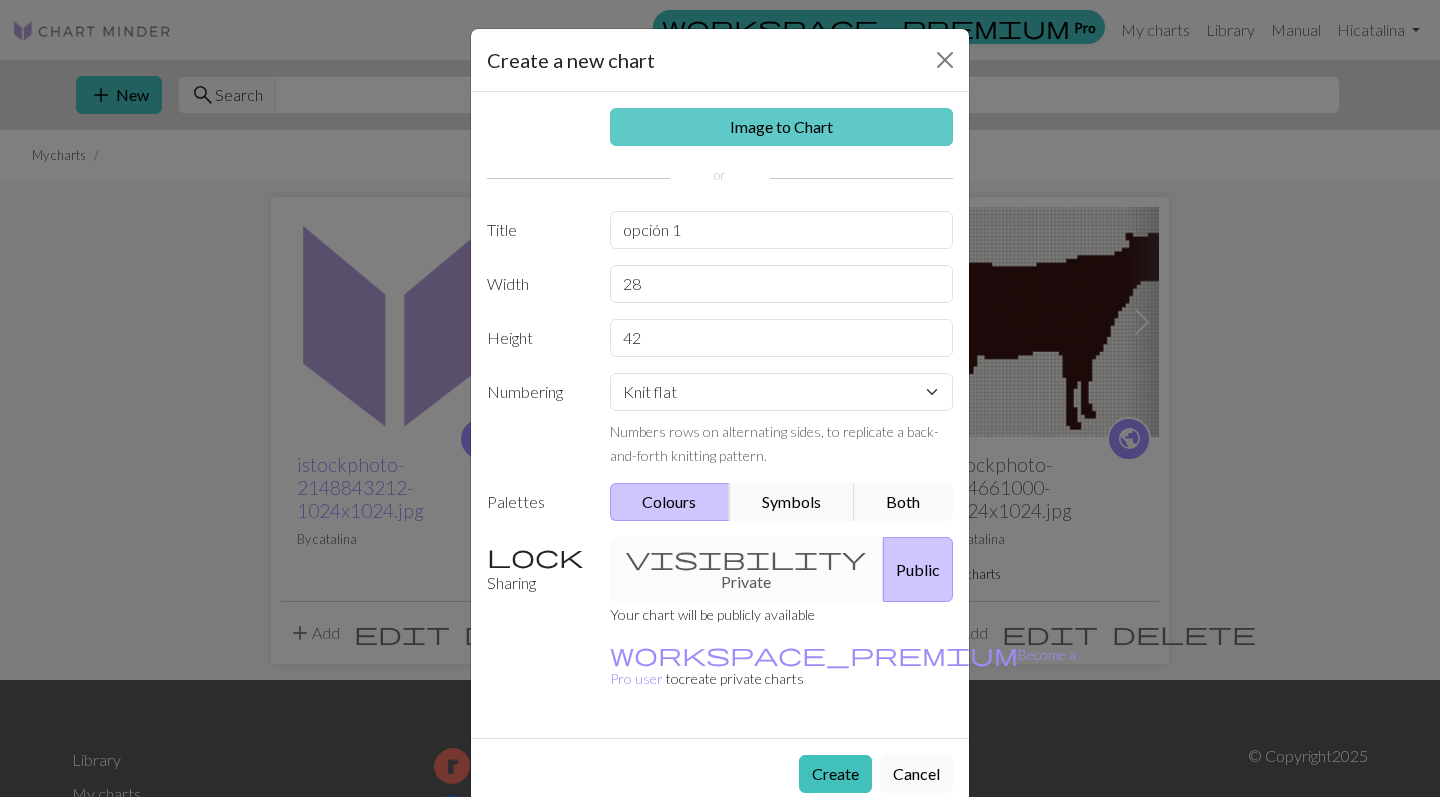 click on "Image to Chart" at bounding box center [782, 127] 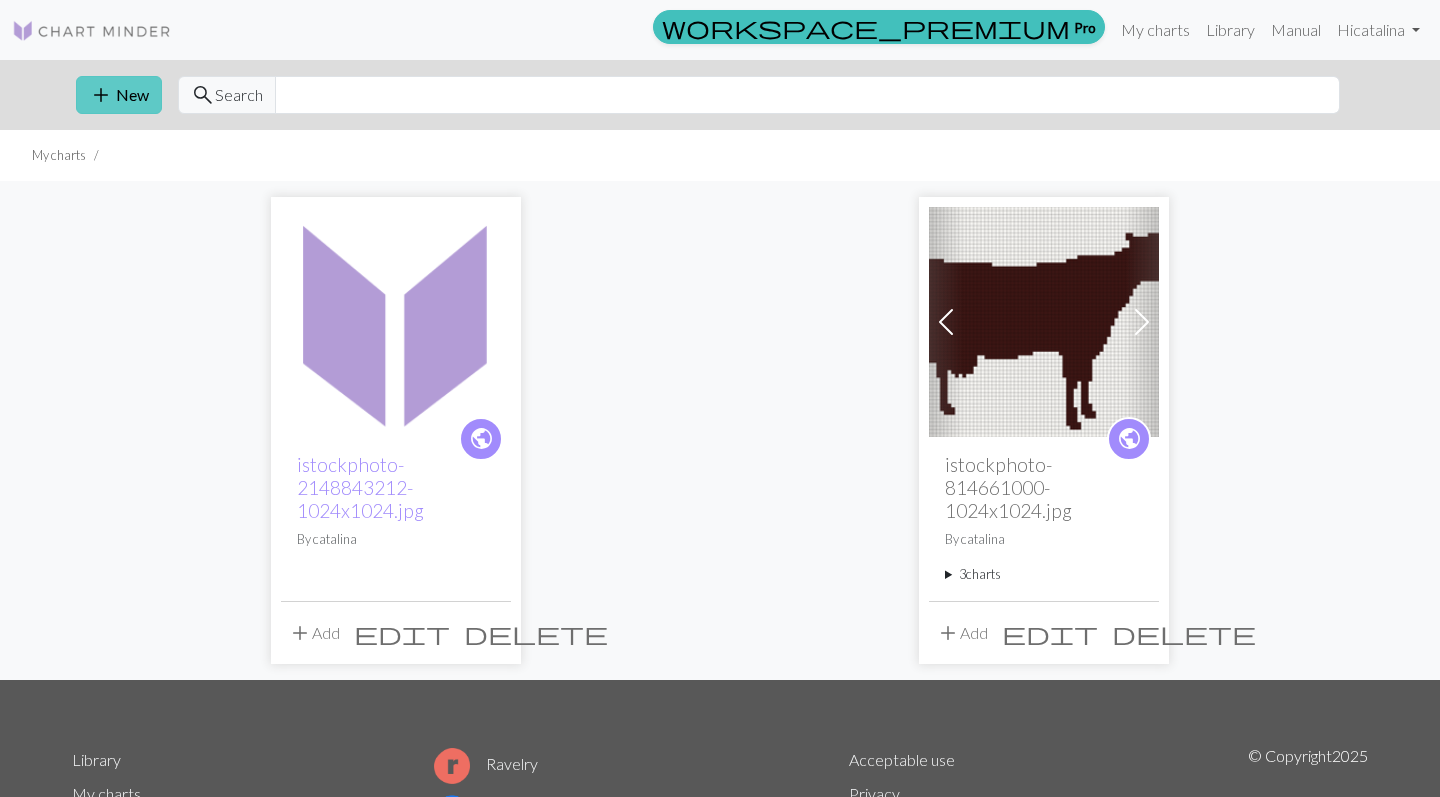 click on "add   New" at bounding box center [119, 95] 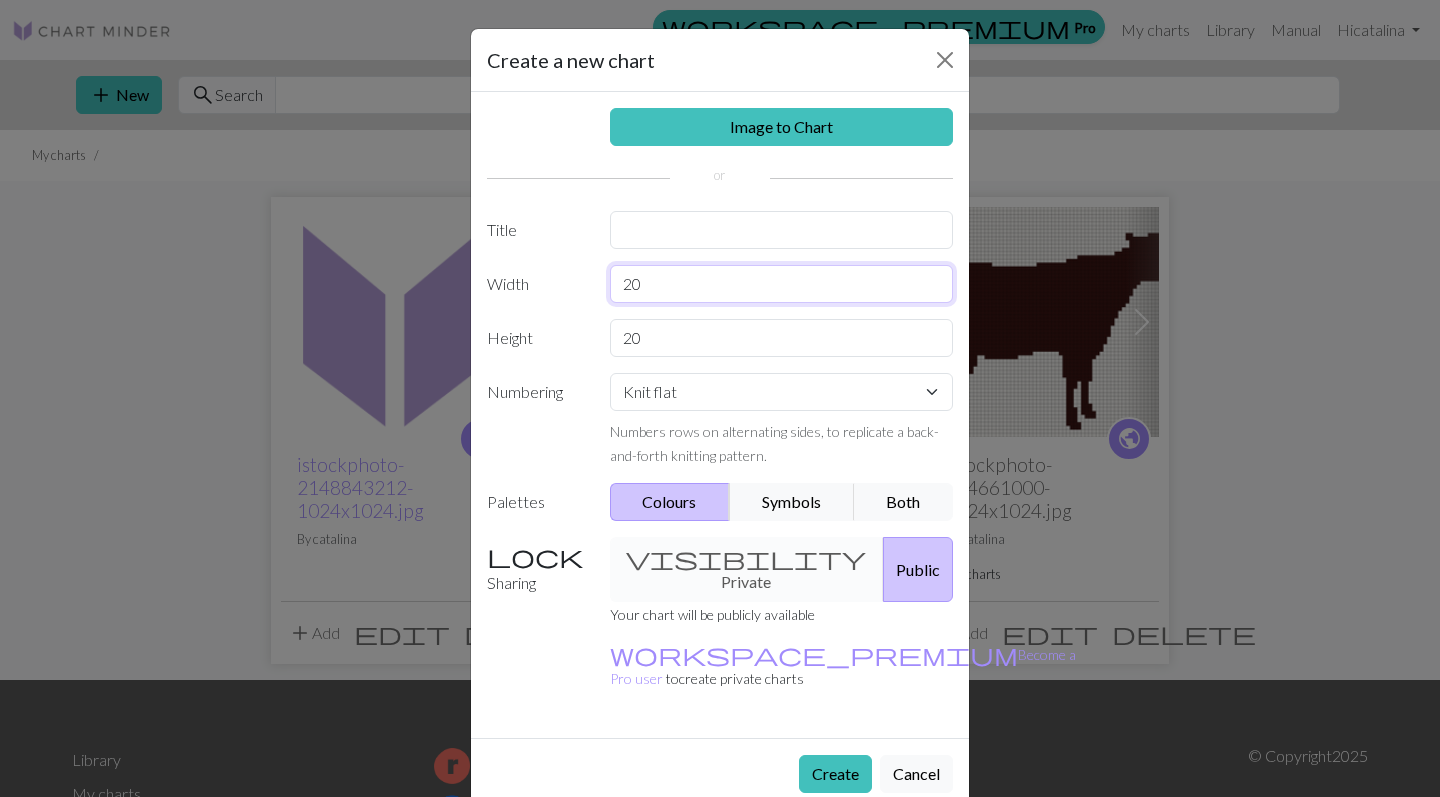 drag, startPoint x: 647, startPoint y: 282, endPoint x: 603, endPoint y: 277, distance: 44.28318 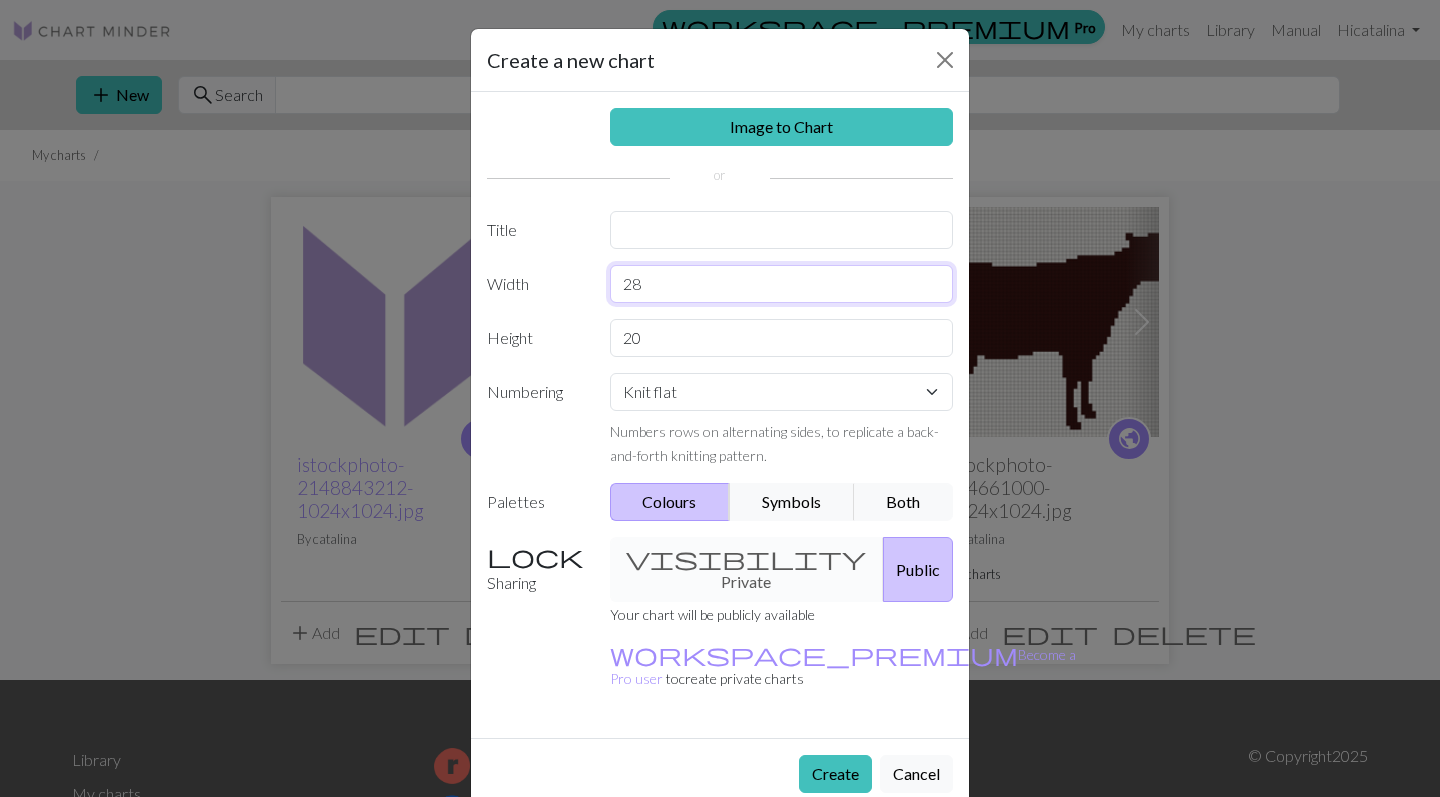 type on "28" 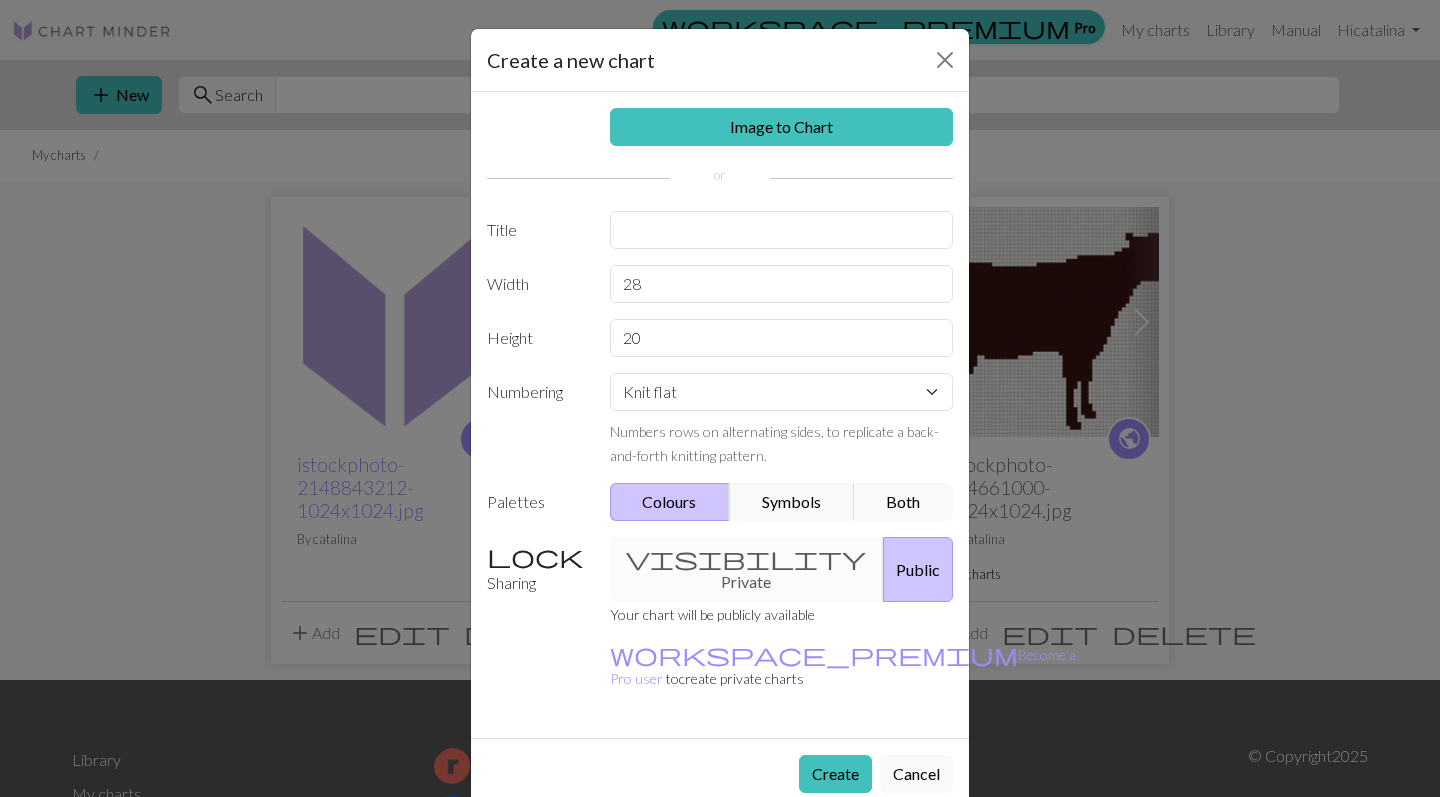 click on "Image to Chart Title Width 28 Height 20 Numbering Knit flat Knit in the round Lace knitting Cross stitch Numbers rows on alternating sides, to replicate a back-and-forth knitting pattern. Palettes Colours Symbols Both Sharing visibility  Private Public Your chart will be publicly available workspace_premium Become a Pro user   to  create private charts" at bounding box center (720, 415) 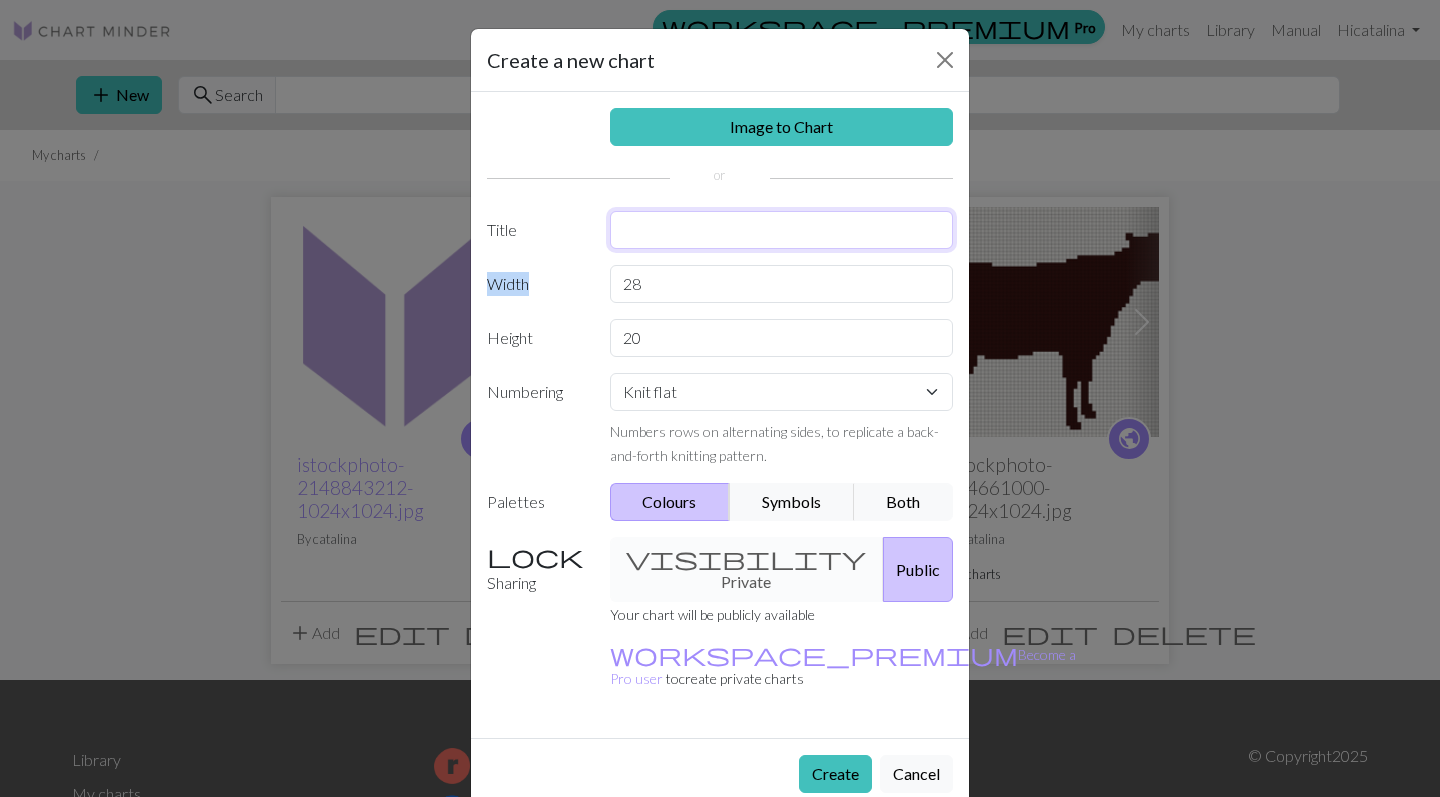 click at bounding box center [782, 230] 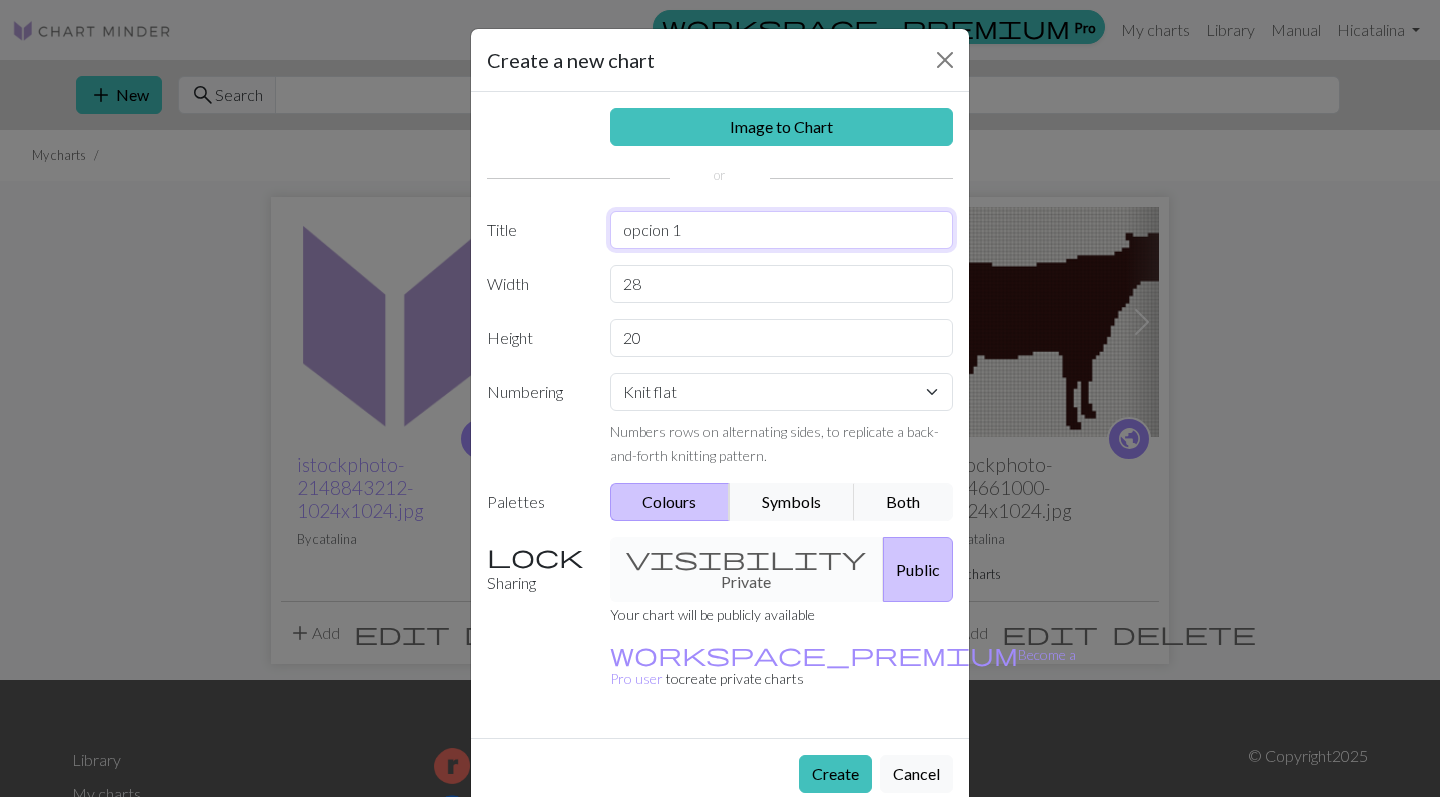 click on "opcion 1" at bounding box center (782, 230) 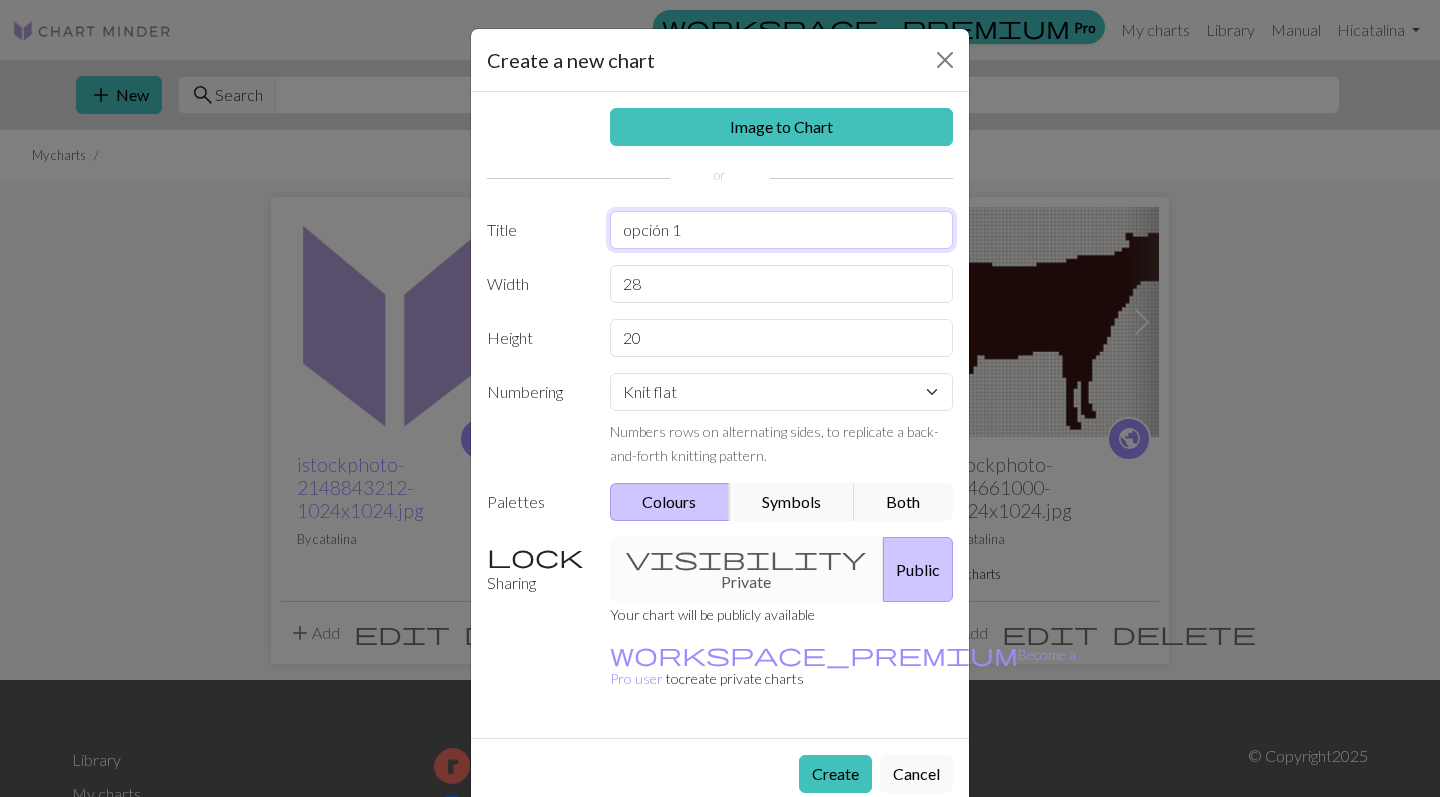 type on "opción 1" 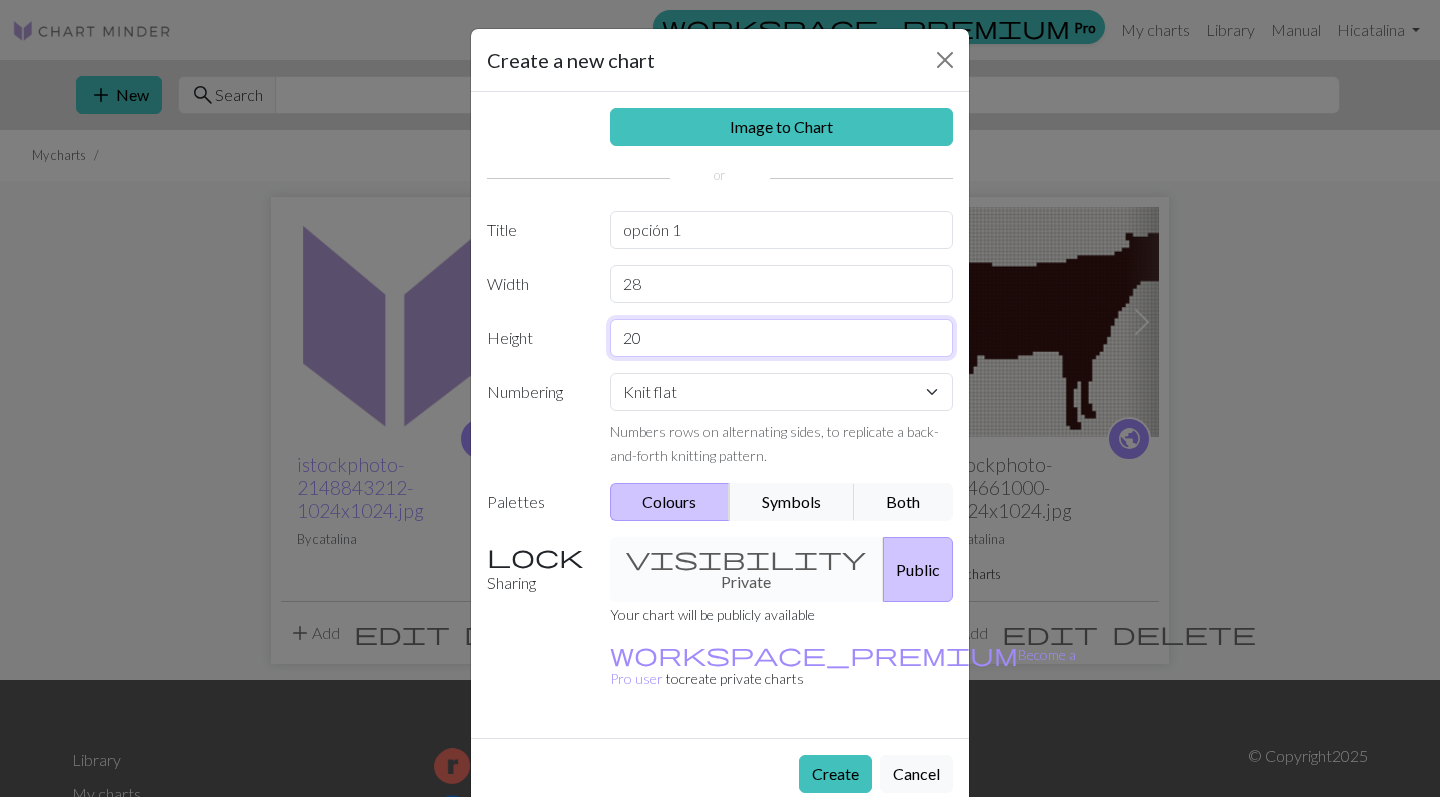 drag, startPoint x: 685, startPoint y: 342, endPoint x: 608, endPoint y: 342, distance: 77 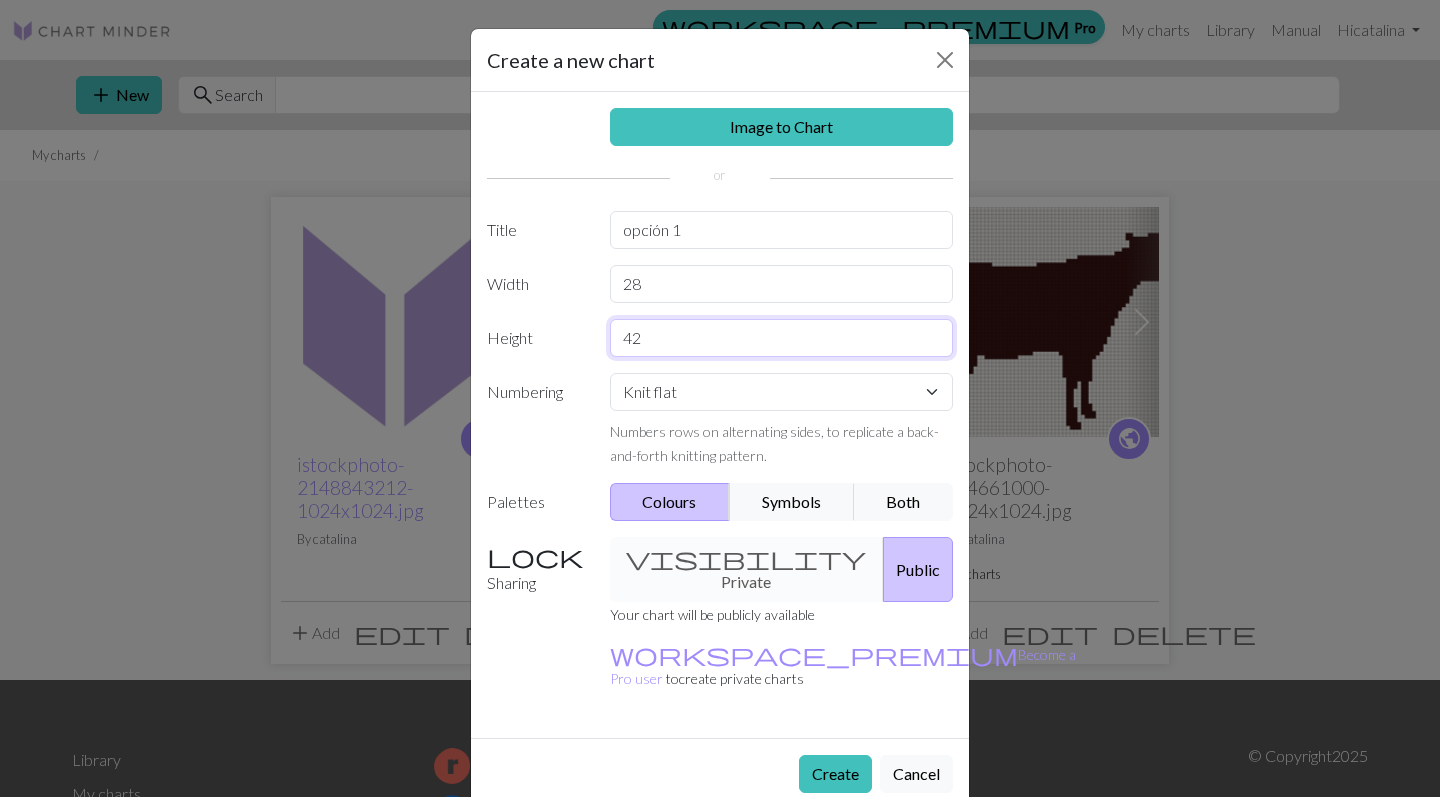 type on "42" 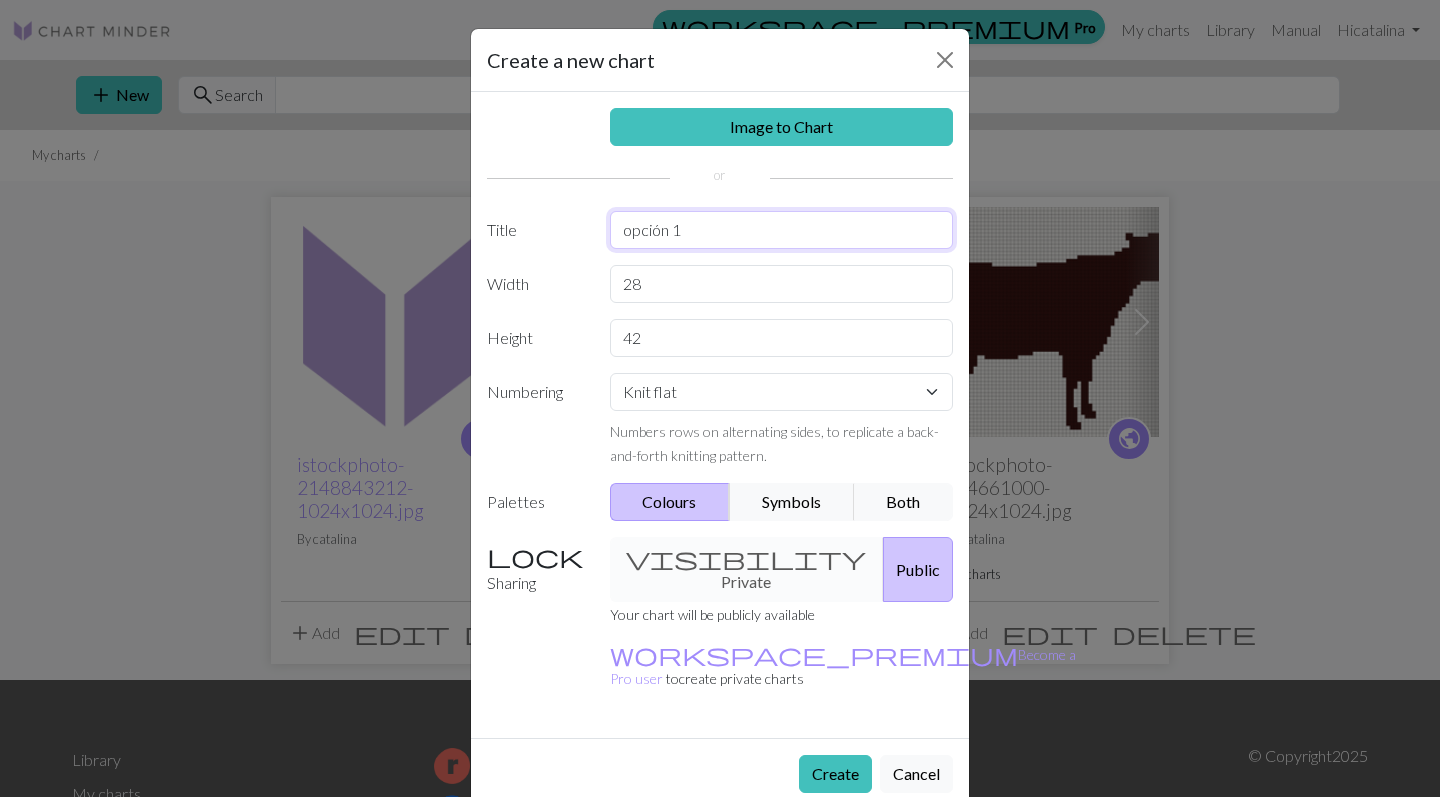 click on "opción 1" at bounding box center (782, 230) 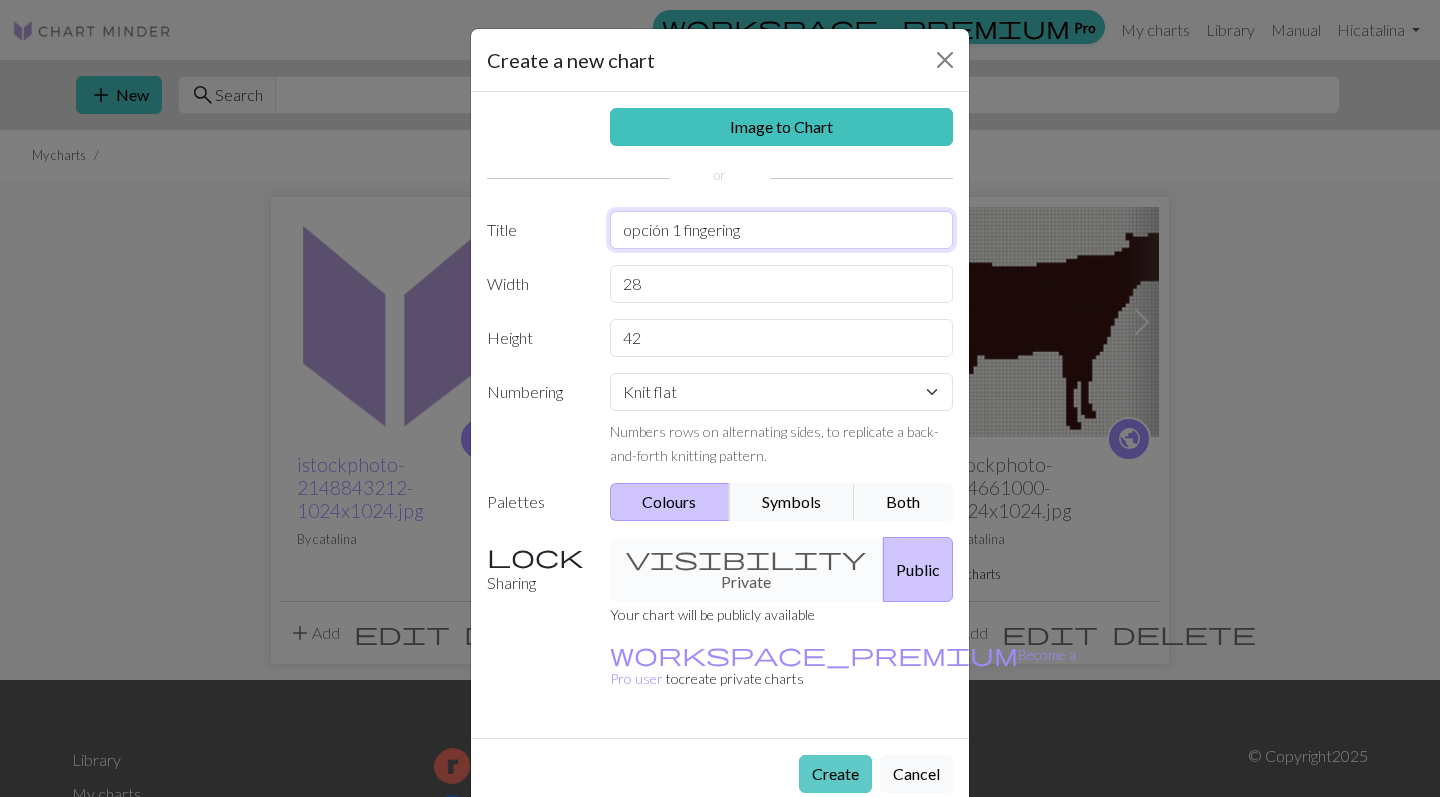 type on "opción 1 fingering" 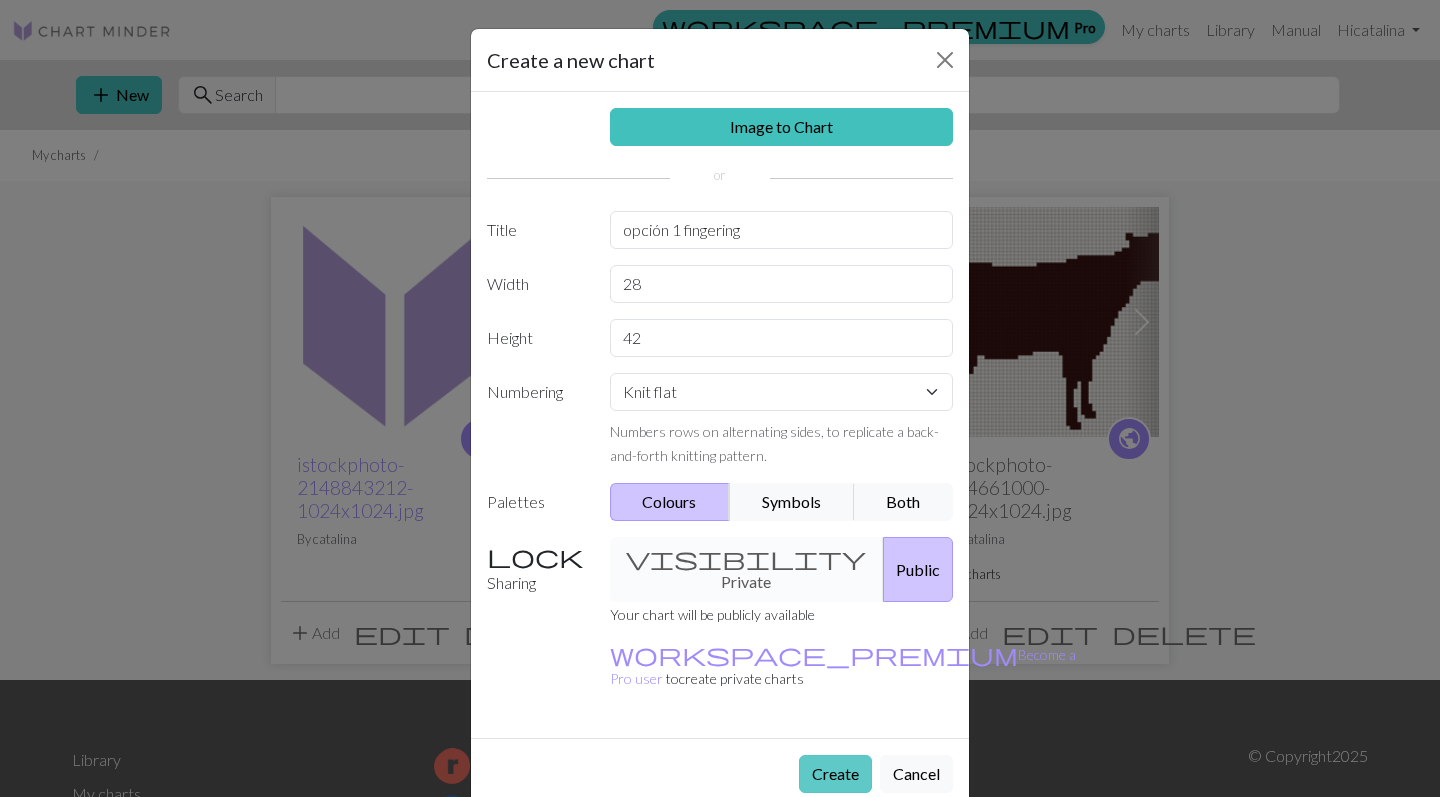 click on "Create" at bounding box center [835, 774] 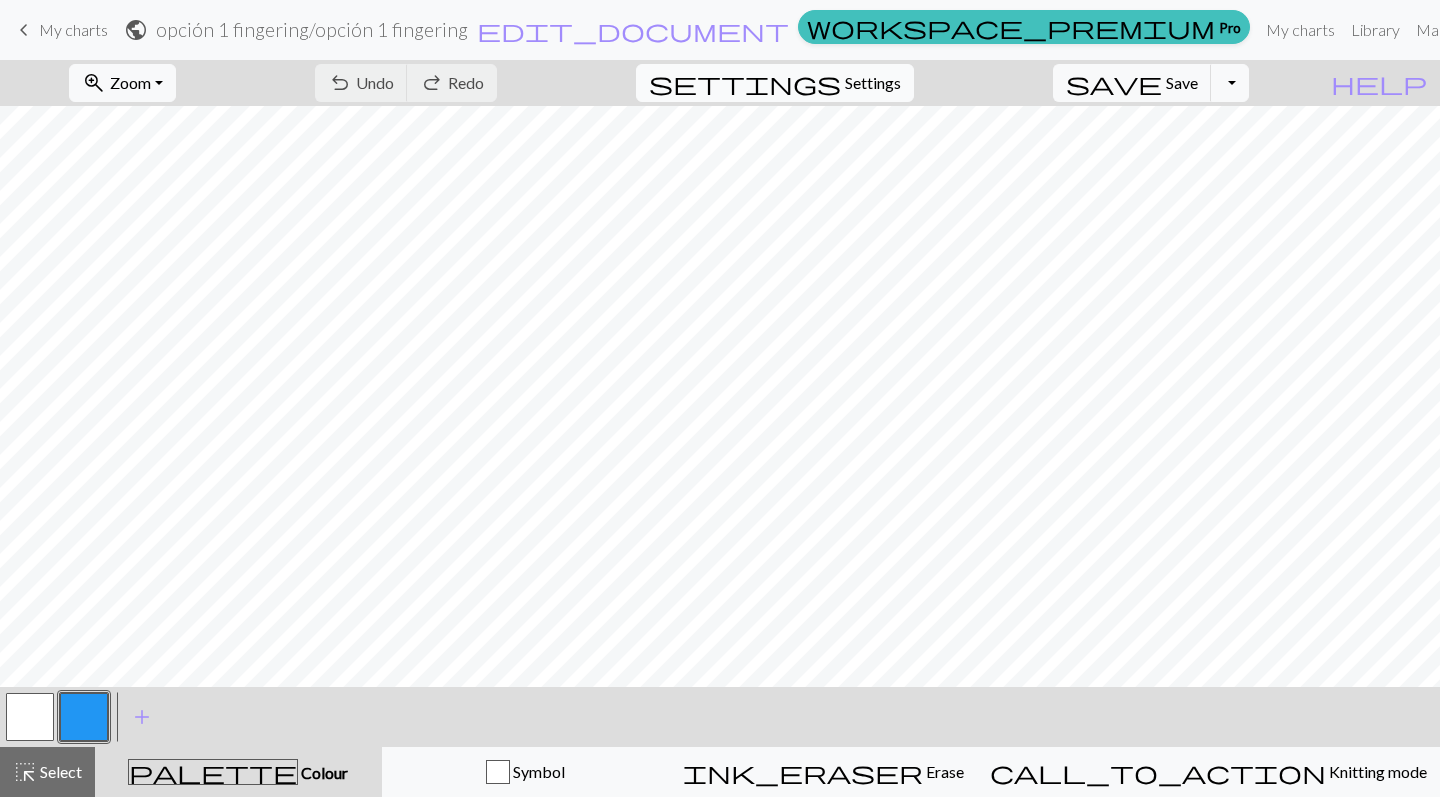 click on "Settings" at bounding box center (873, 83) 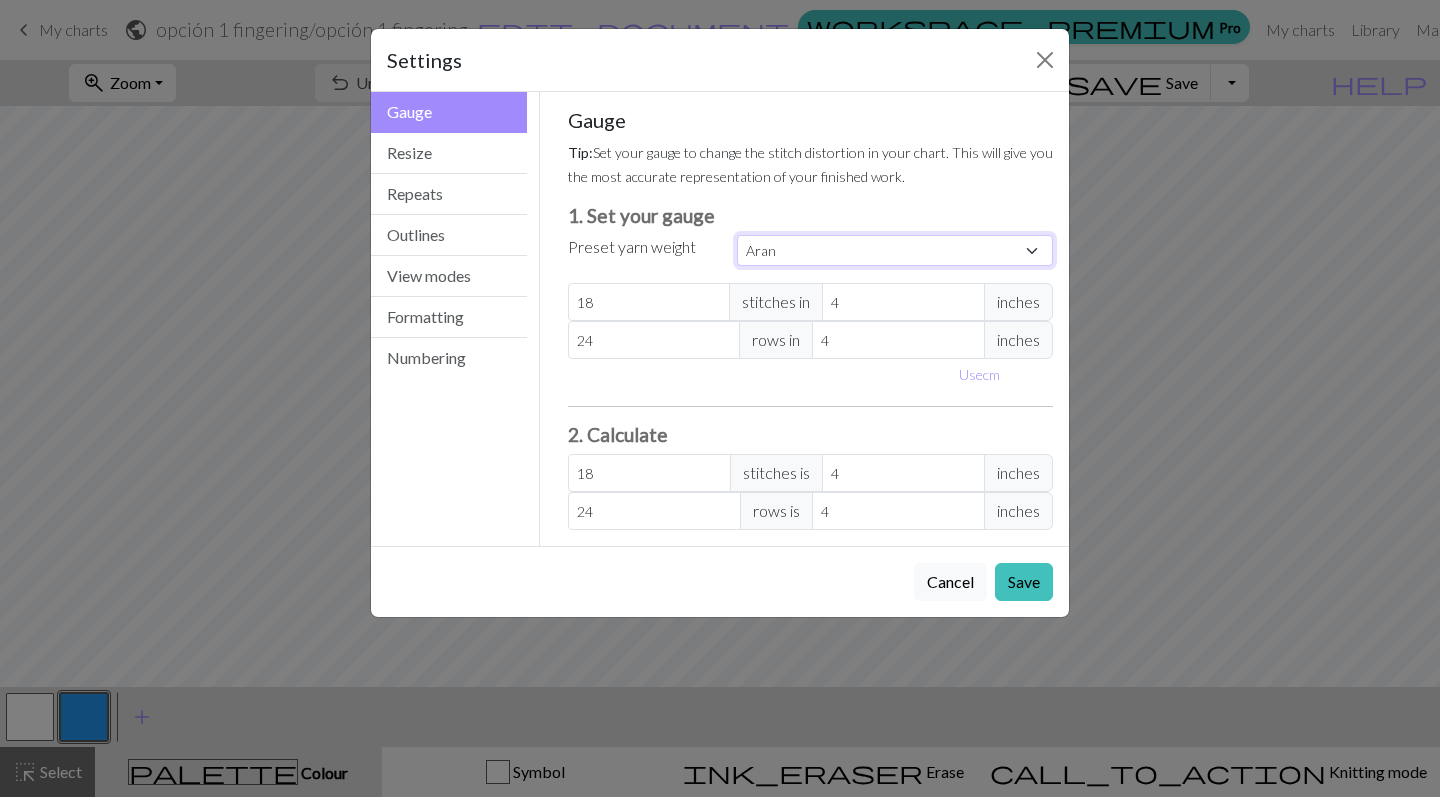 select on "fingering" 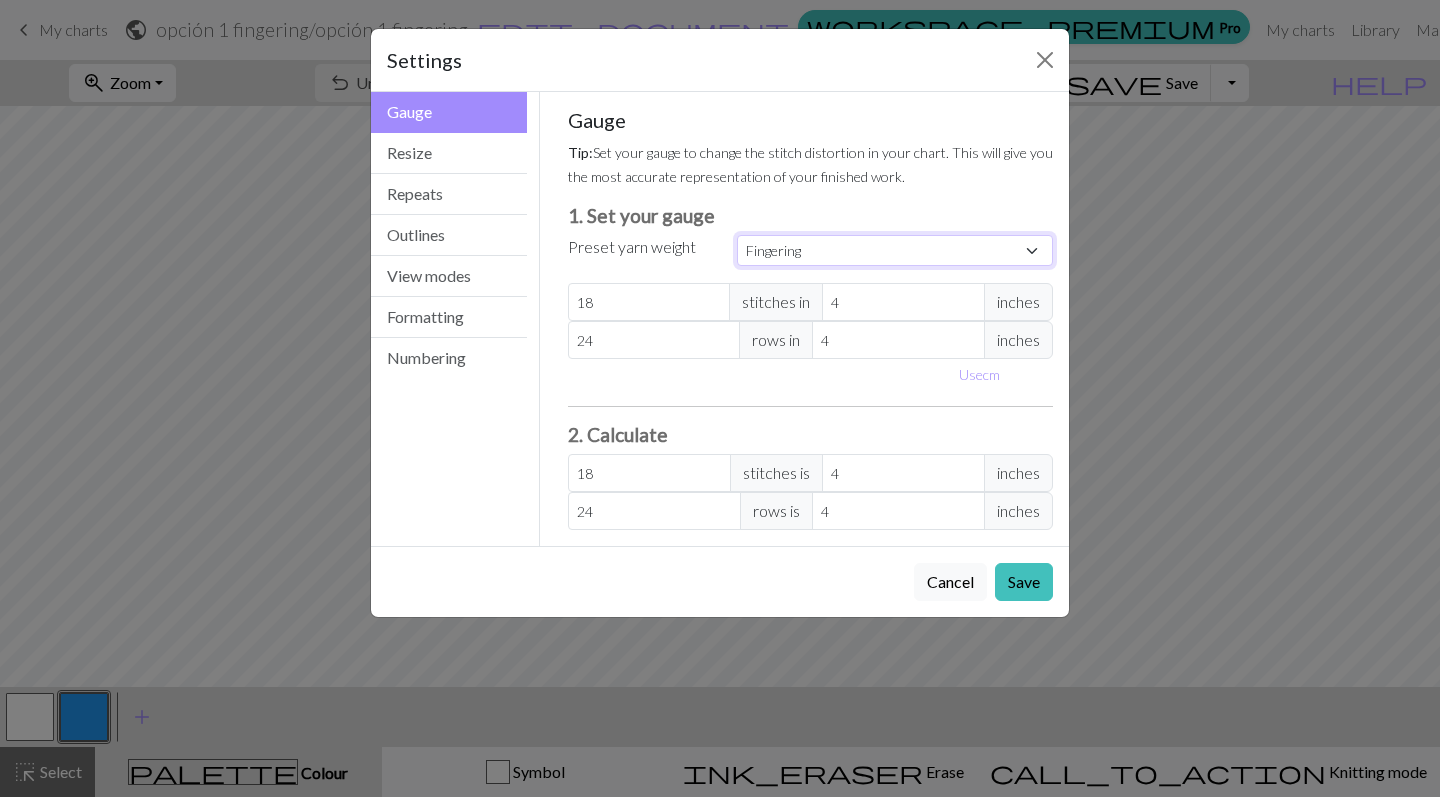 type on "28" 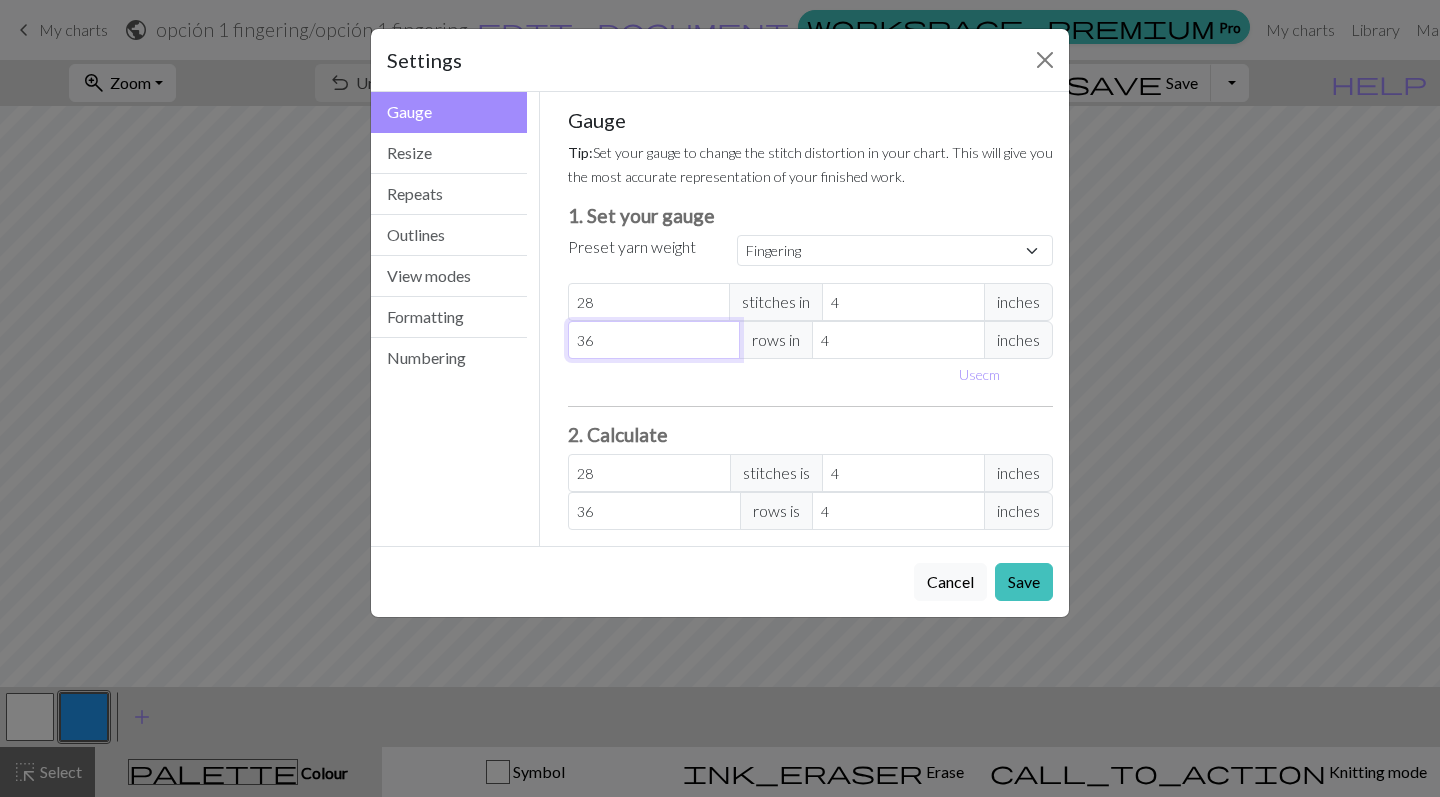 drag, startPoint x: 628, startPoint y: 348, endPoint x: 568, endPoint y: 336, distance: 61.188232 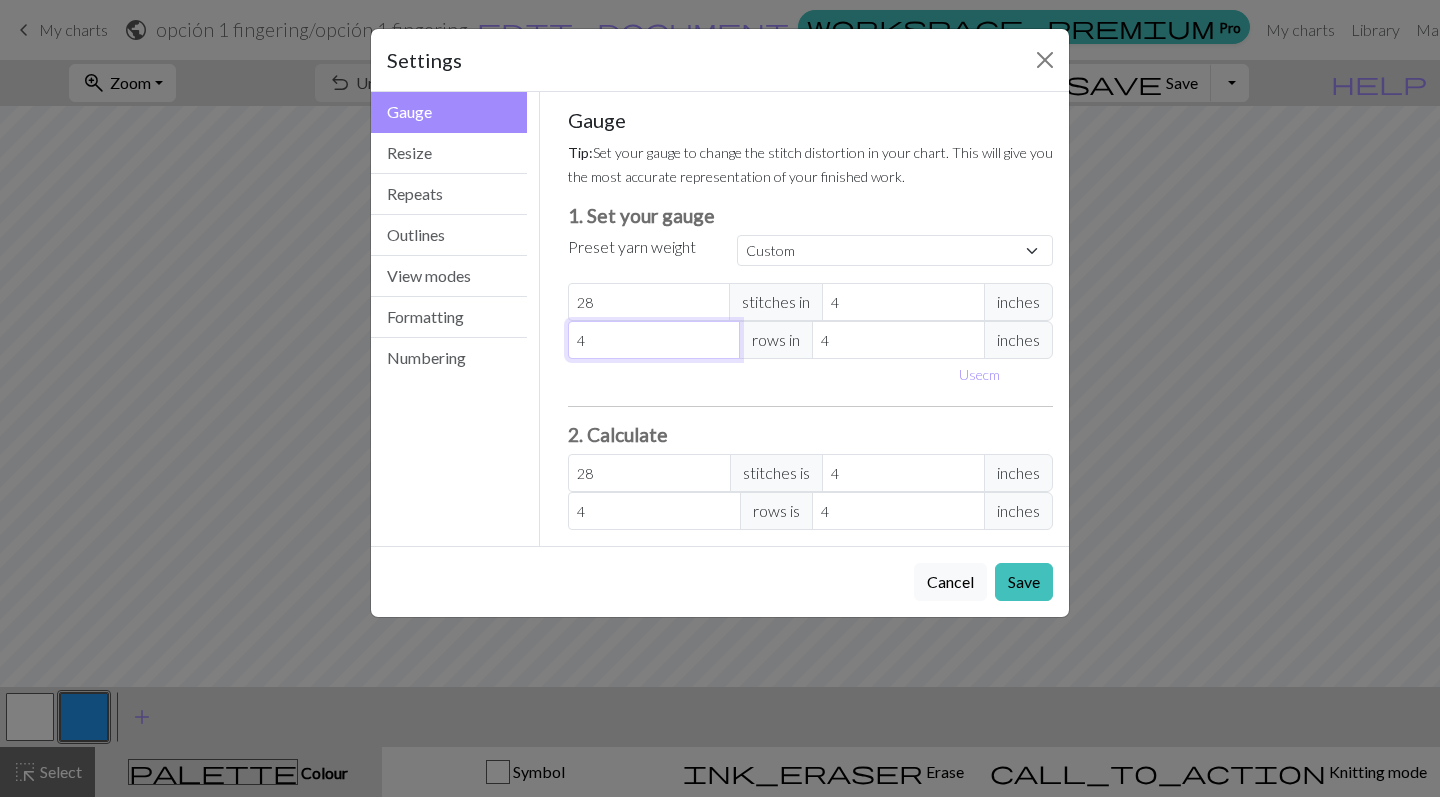 type on "42" 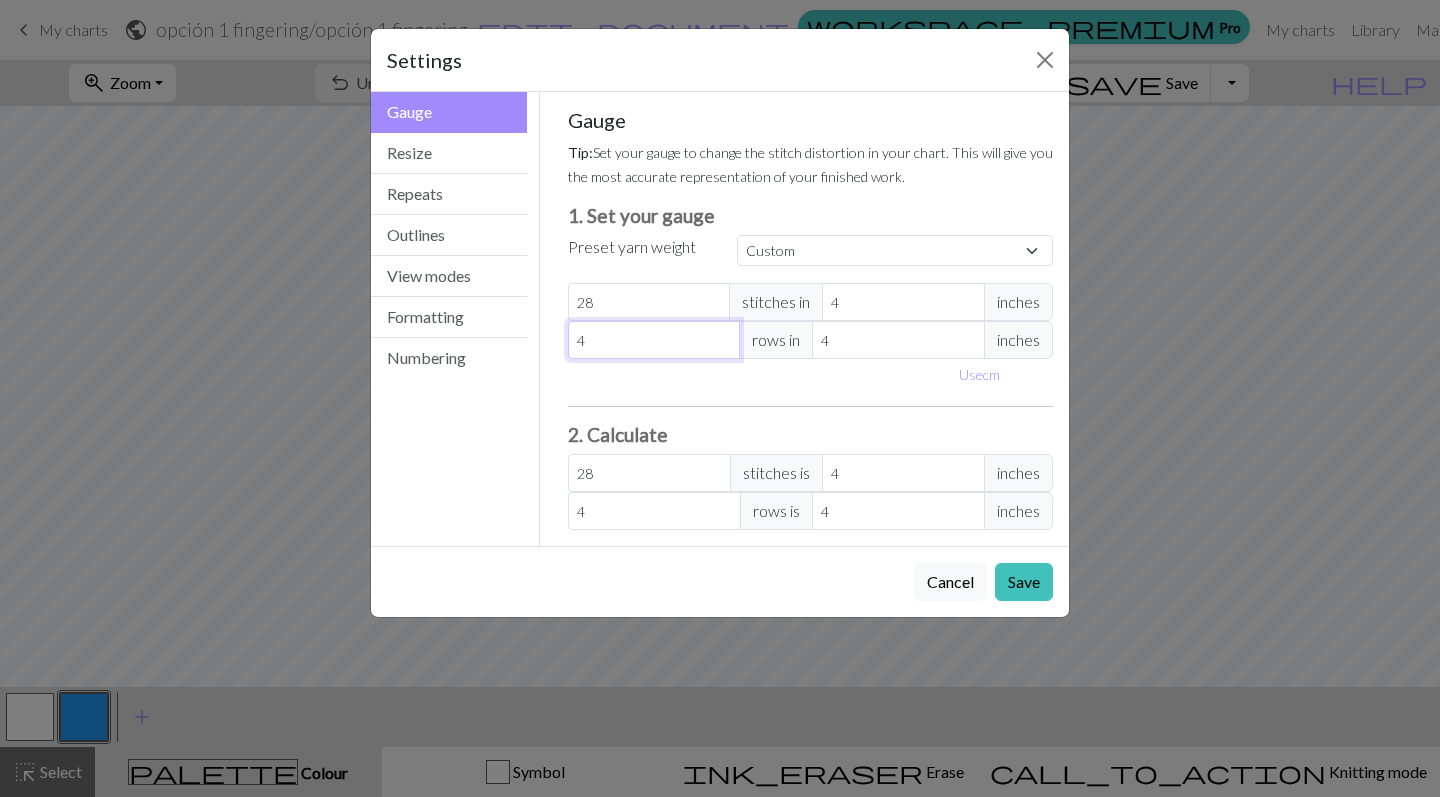 type on "42" 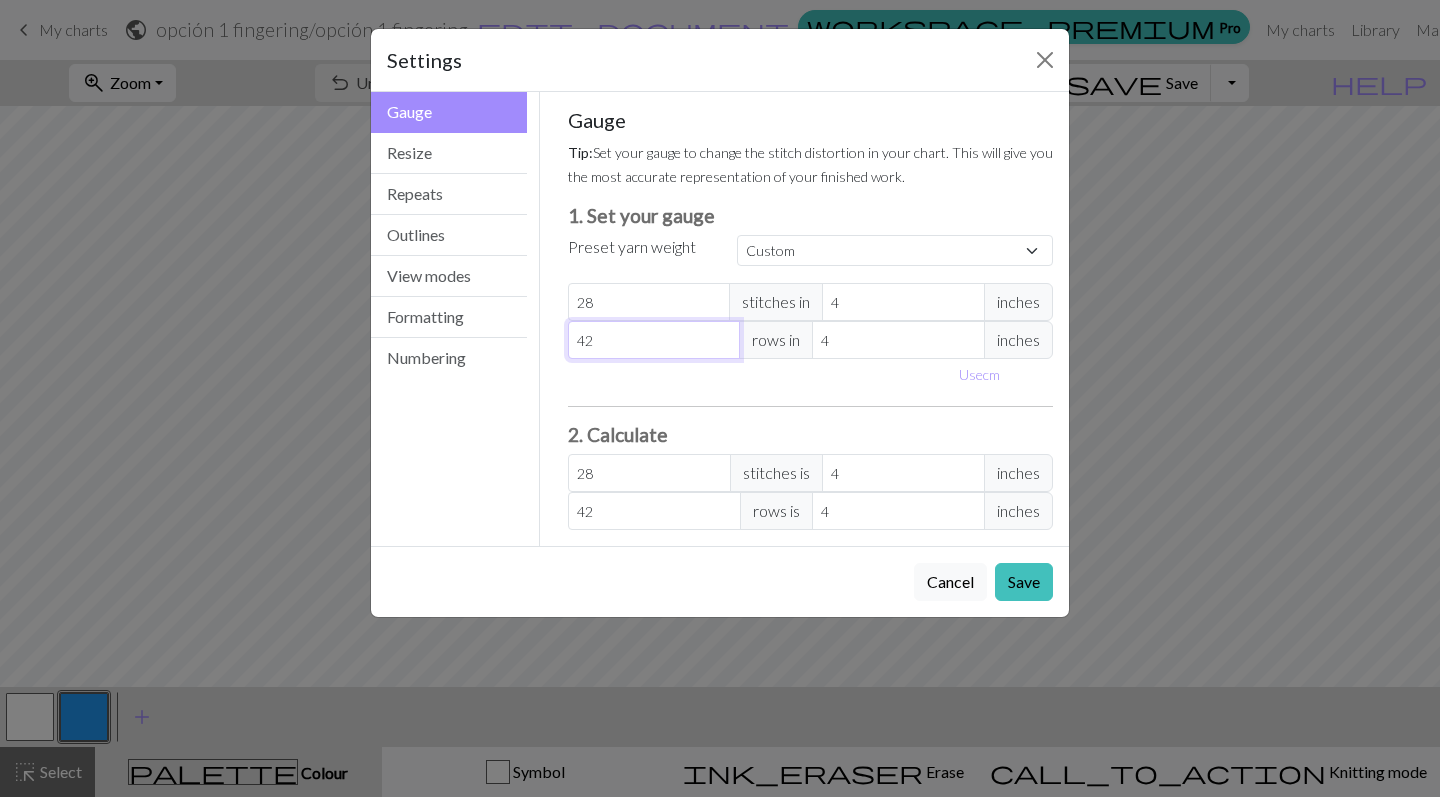 type on "42" 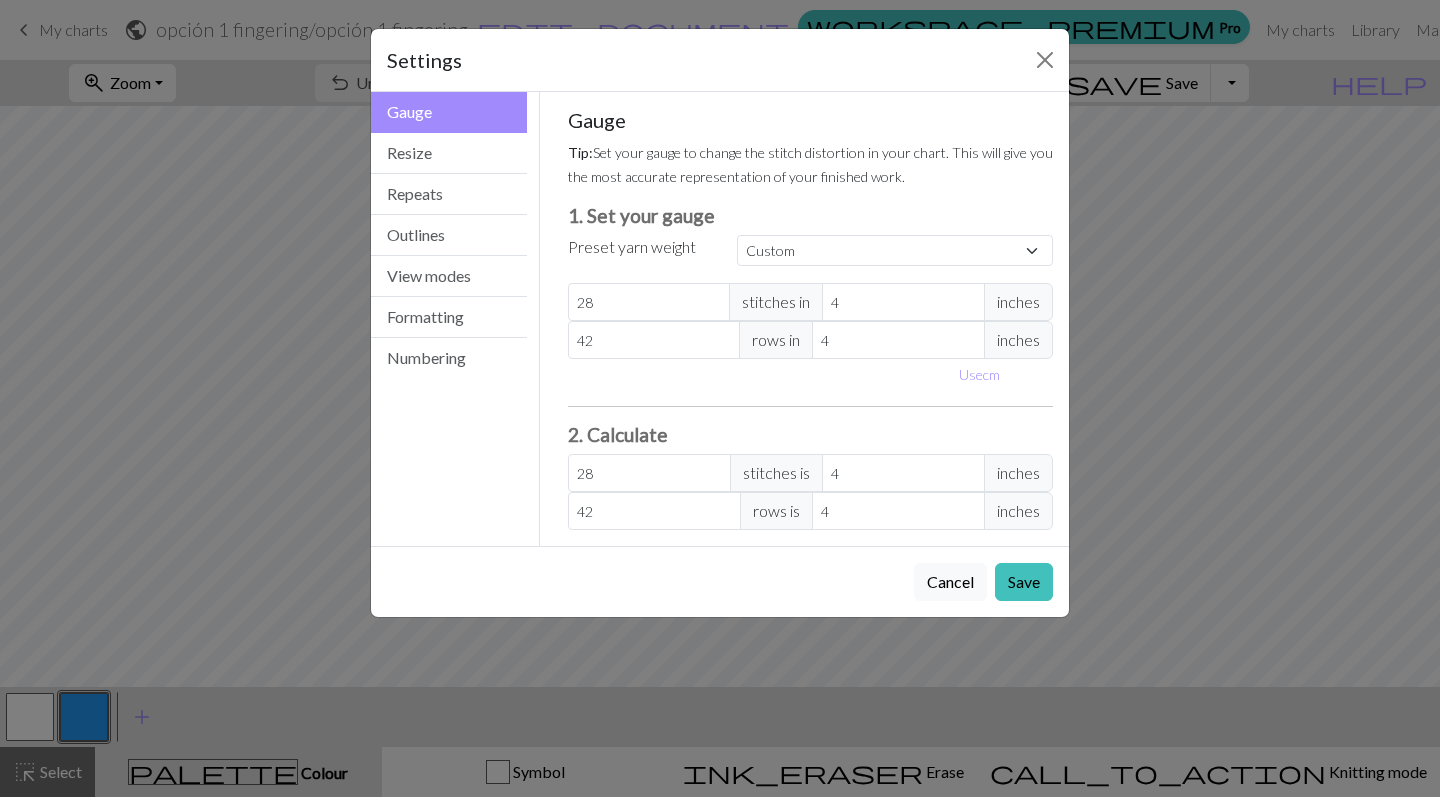 click on "Gauge Tip:  Set your gauge to change the stitch distortion in your chart. This will give you the most accurate representation of your finished work. 1. Set your gauge Preset yarn weight Custom Square Lace Light Fingering Fingering Sport Double knit Worsted Aran Bulky Super Bulky 28 stitches in  4 inches 42 rows in  4 inches Use  cm 2. Calculate 28 stitches is 4 inches 42 rows is 4 inches" at bounding box center (811, 319) 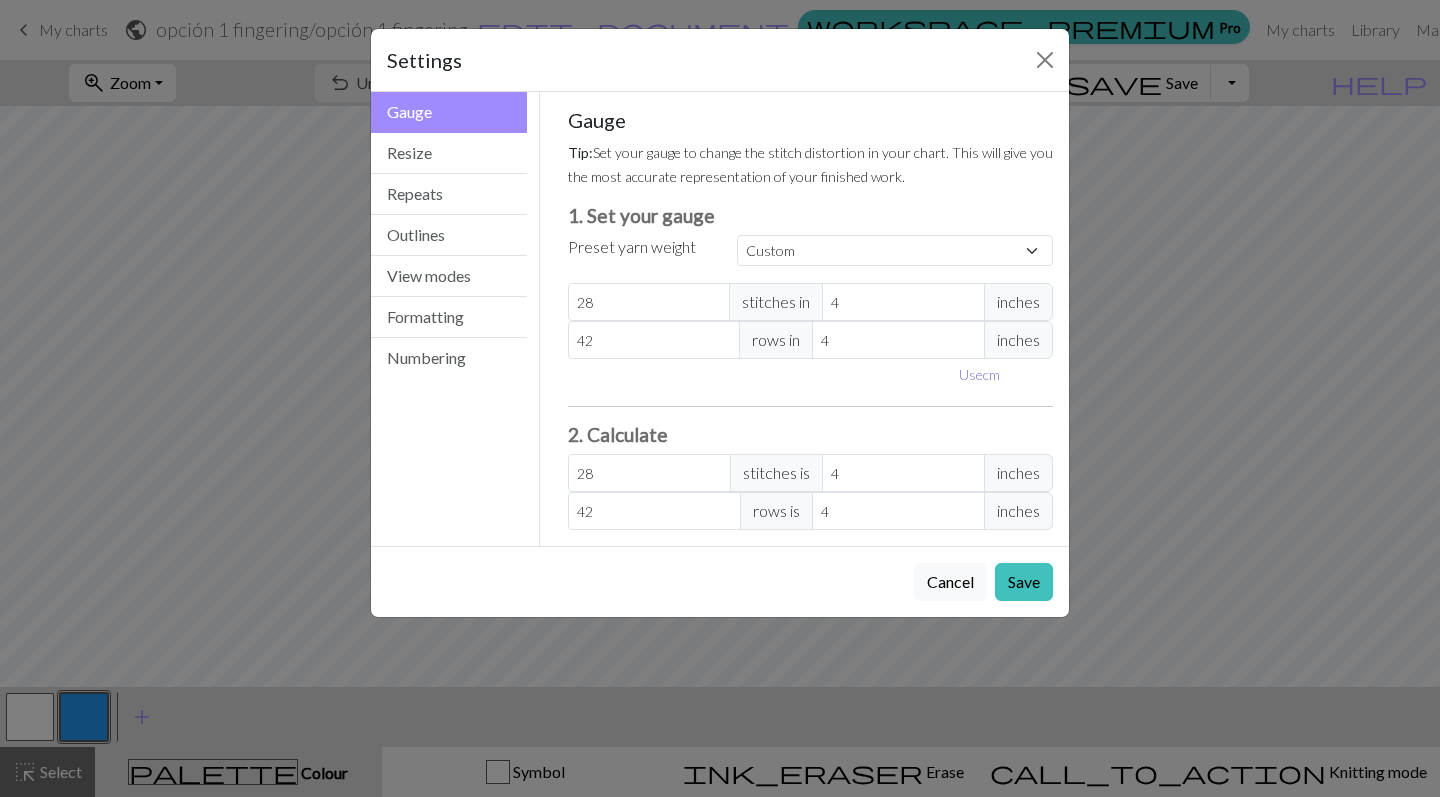 click on "Use  cm" at bounding box center [979, 374] 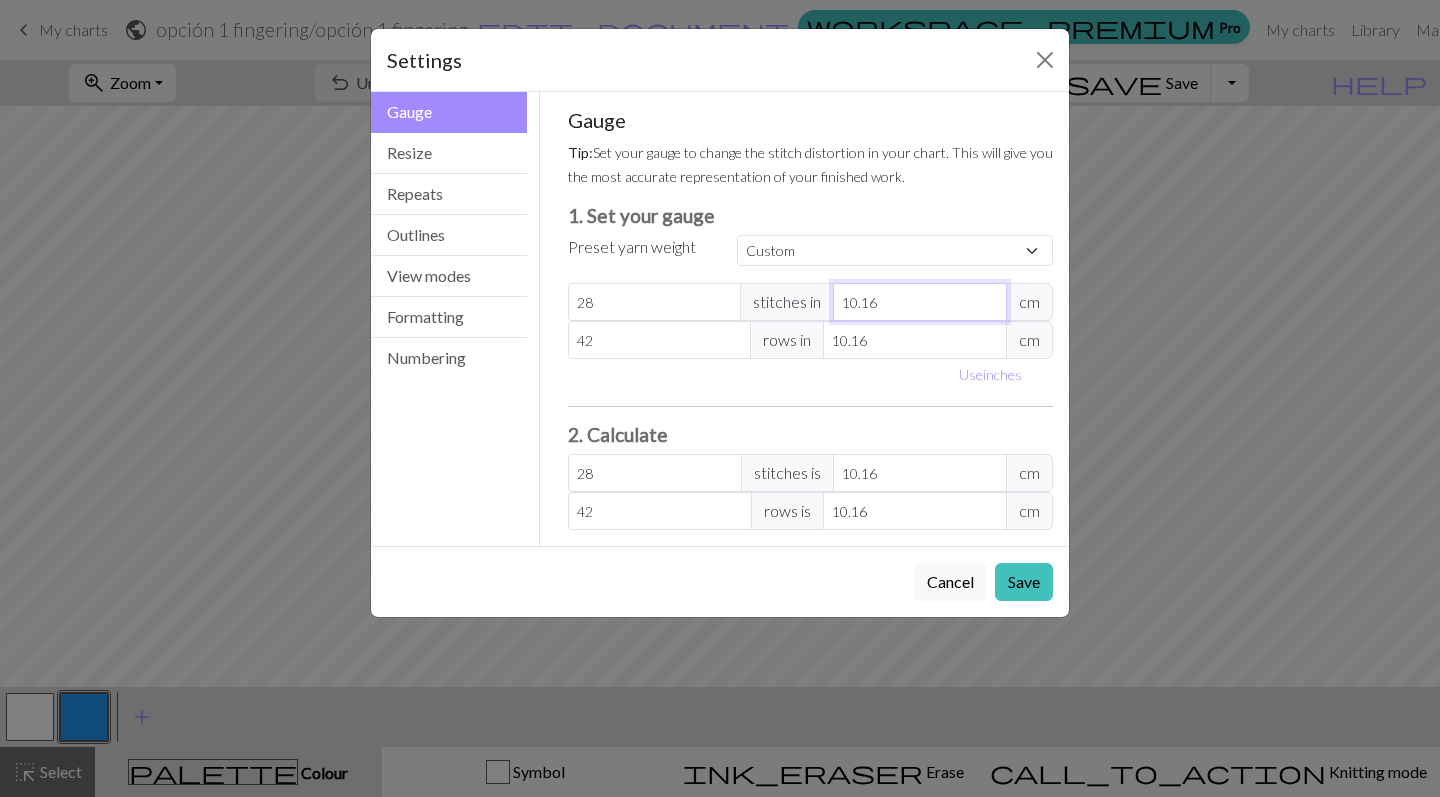 type on "9.16" 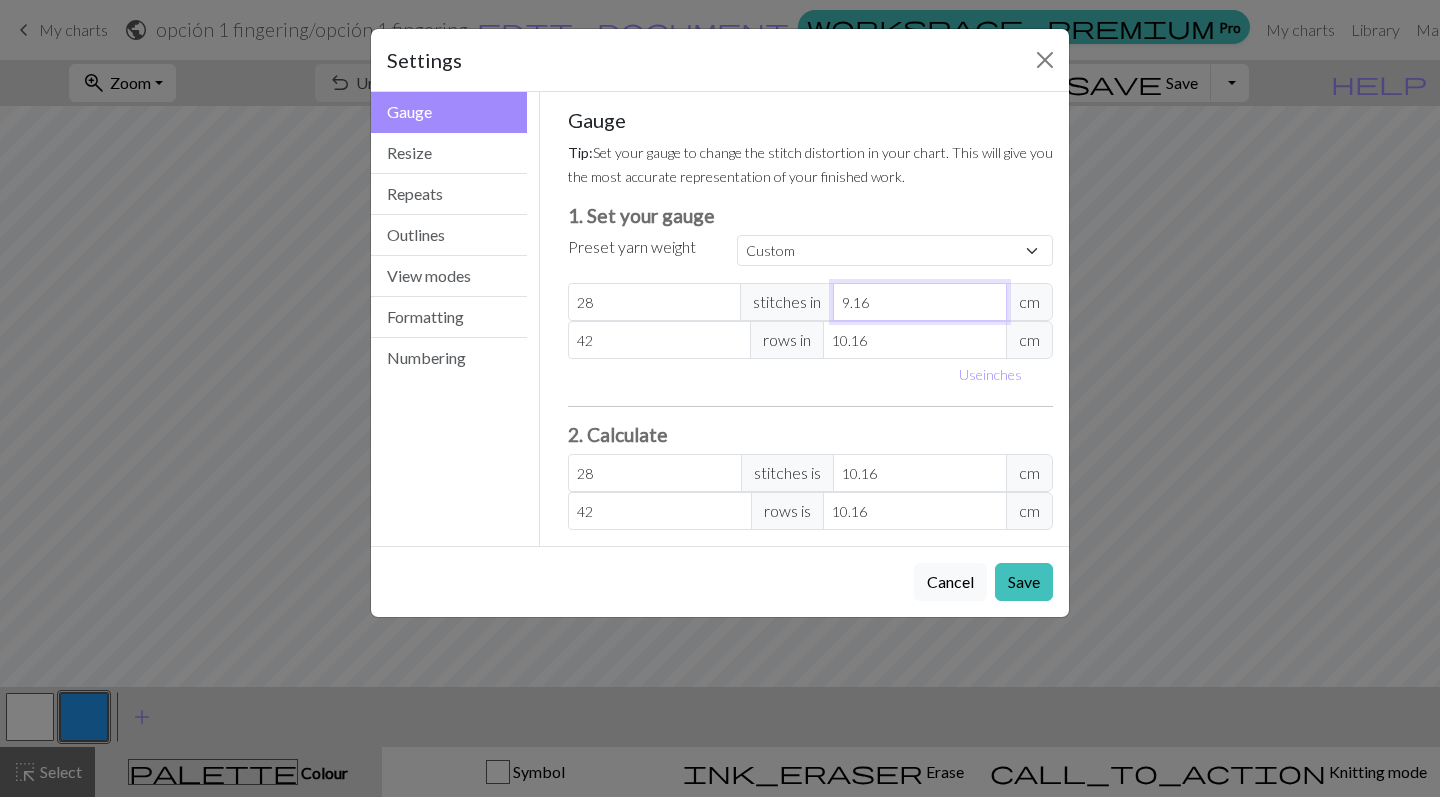 type on "31.06" 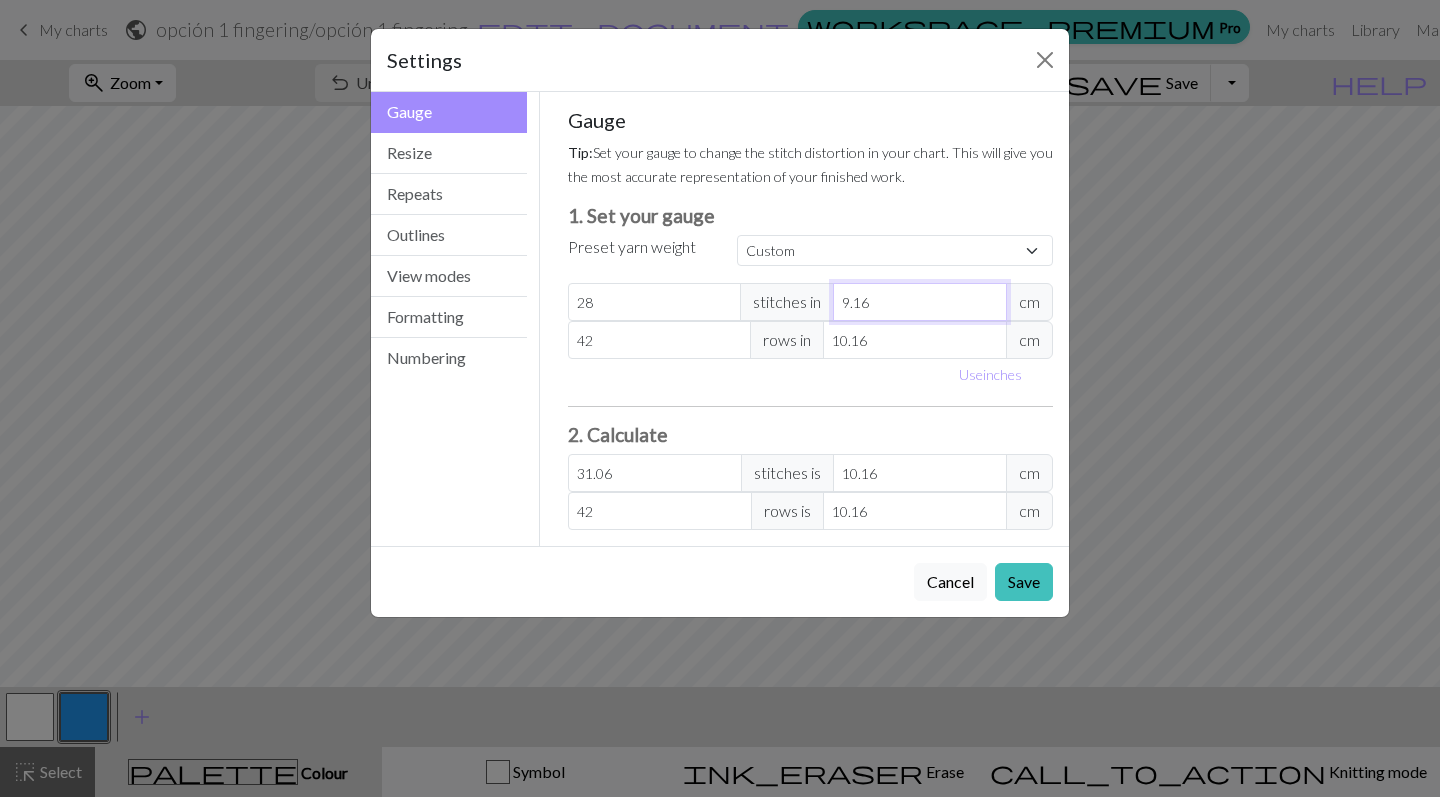 click on "9.16" at bounding box center (920, 302) 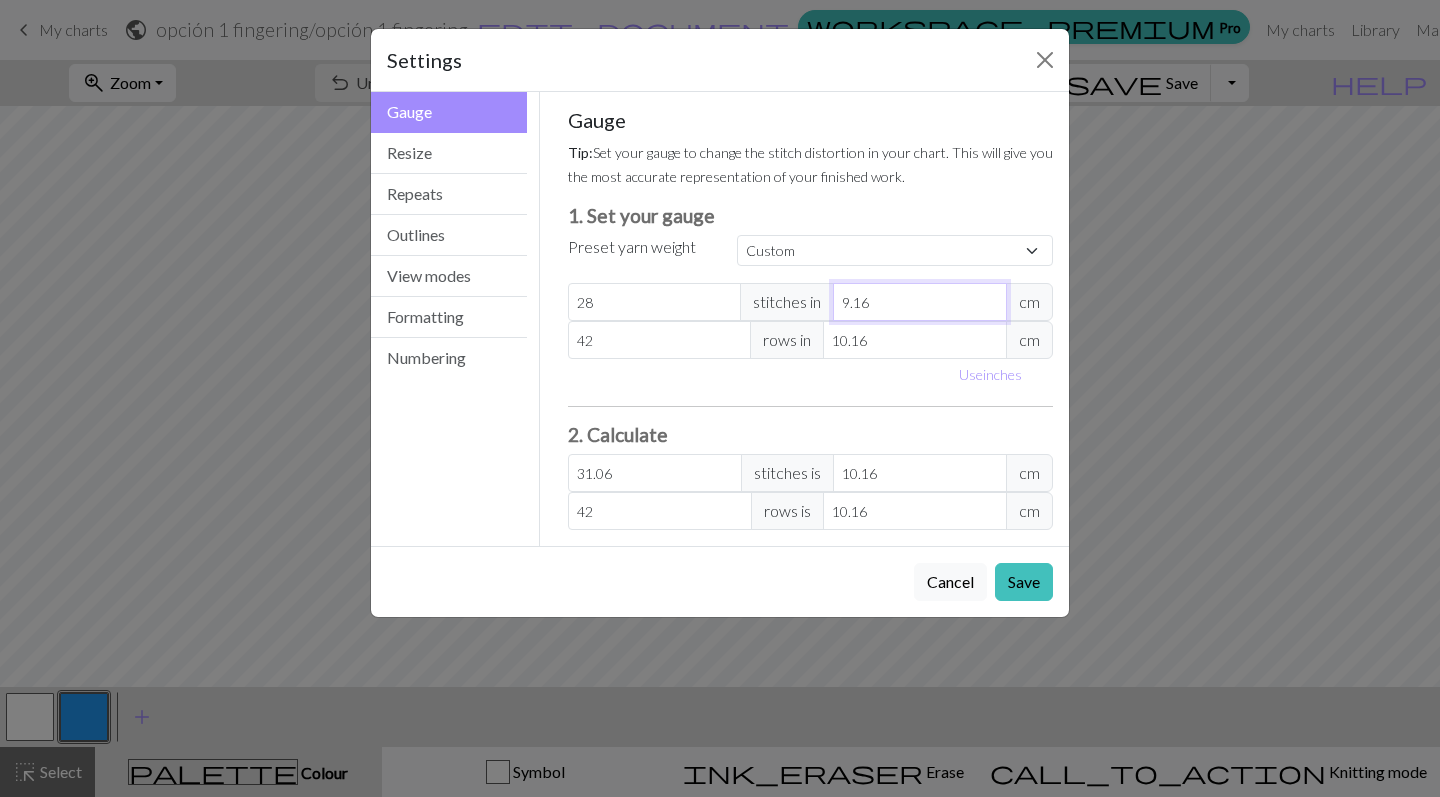 drag, startPoint x: 883, startPoint y: 301, endPoint x: 820, endPoint y: 298, distance: 63.07139 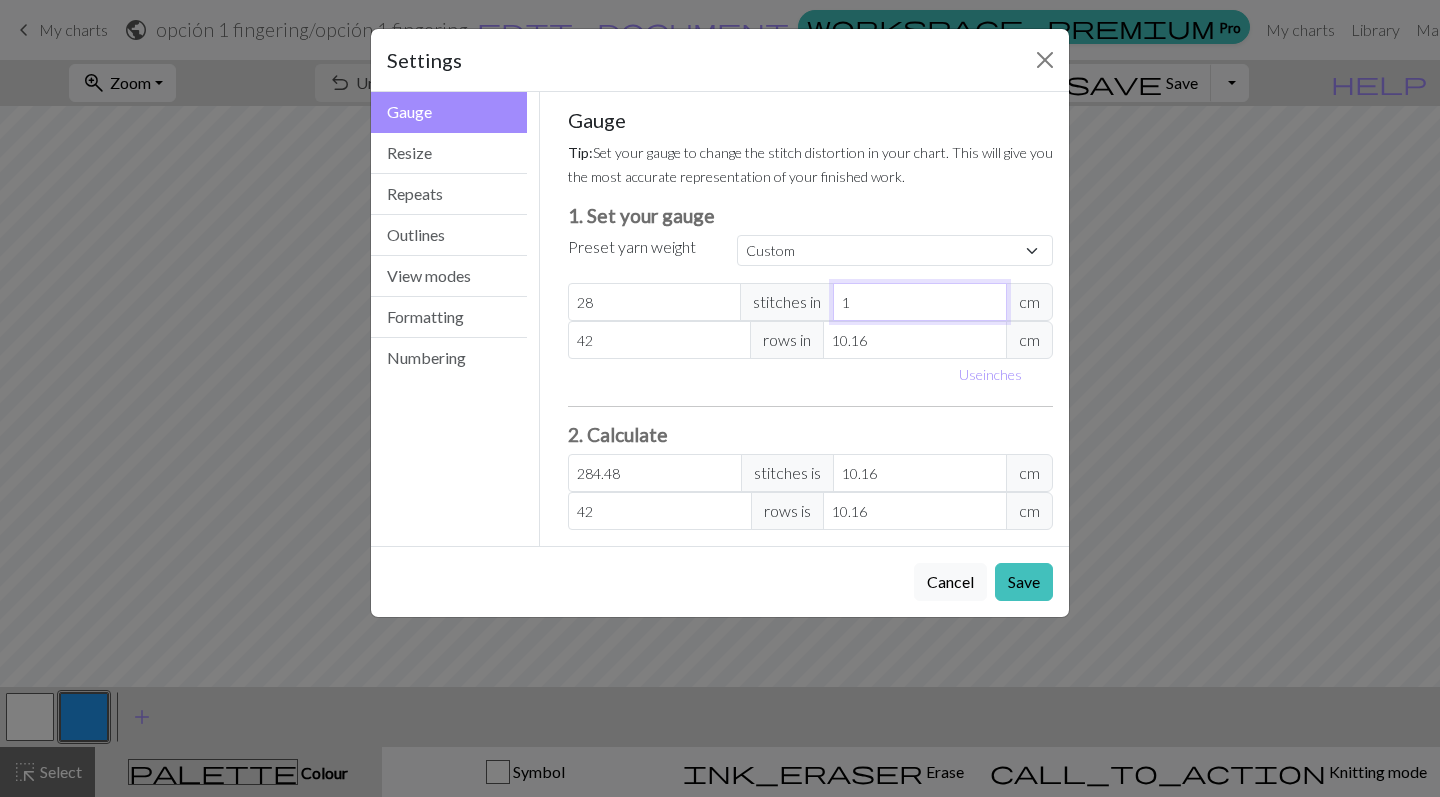type on "10" 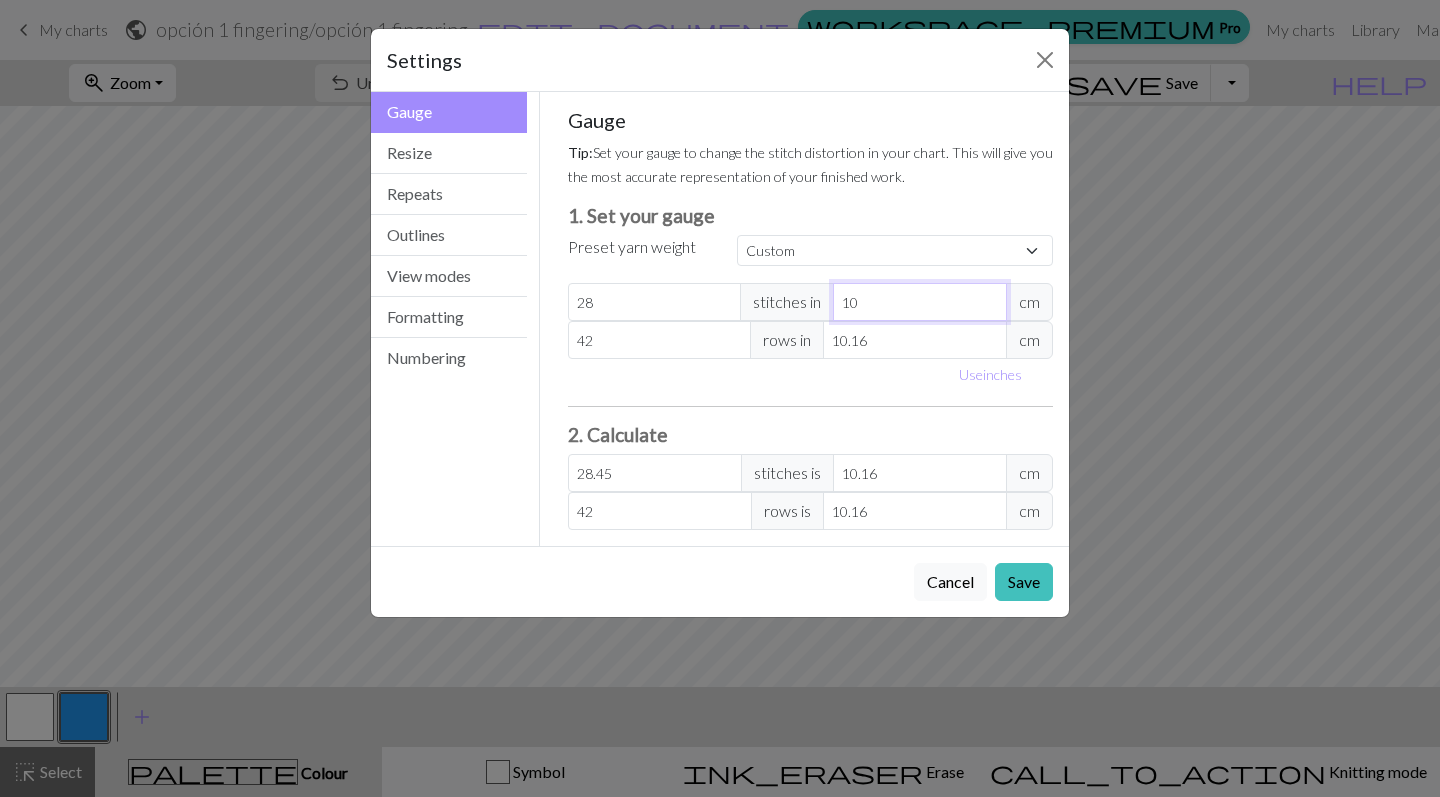 type on "10" 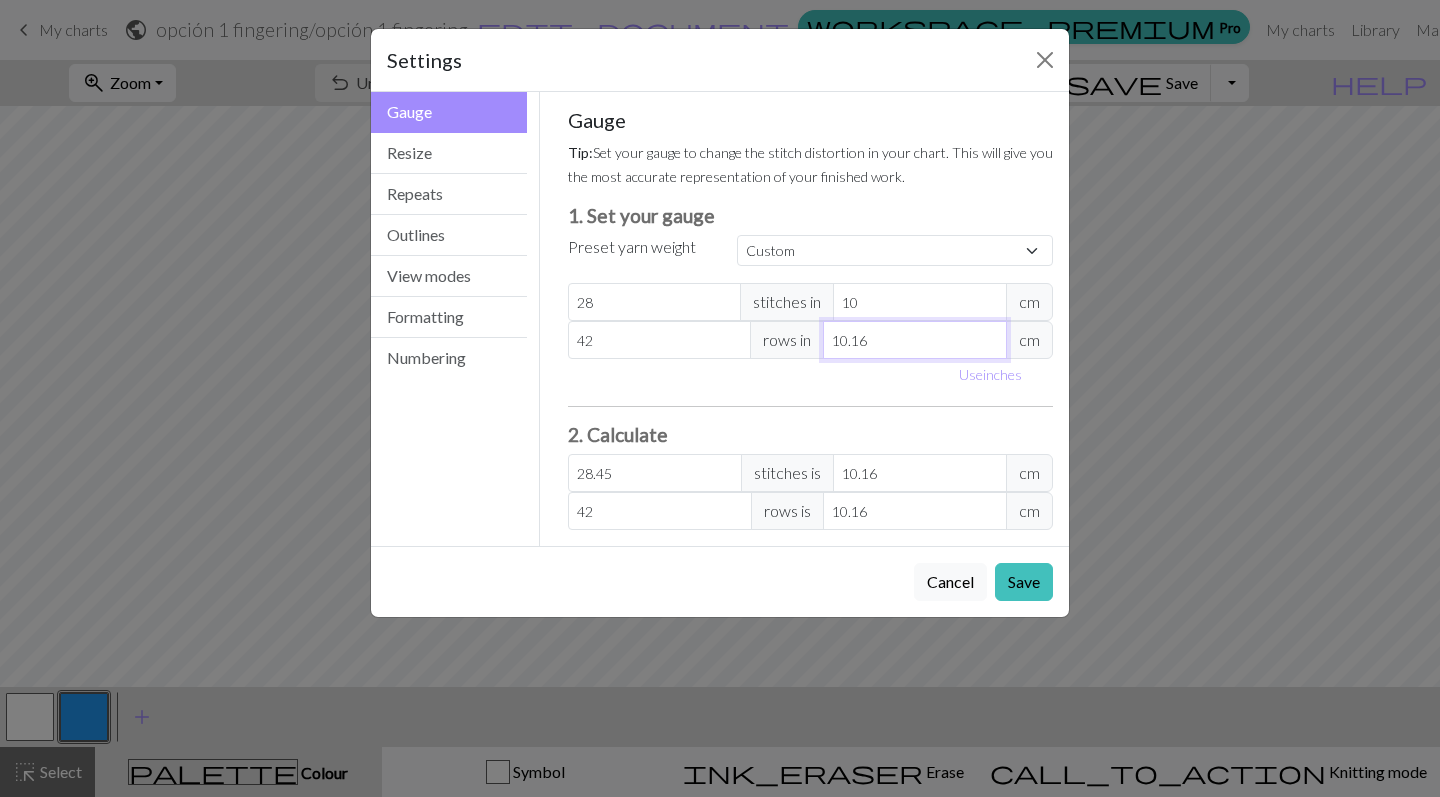 click on "10.16" at bounding box center (915, 340) 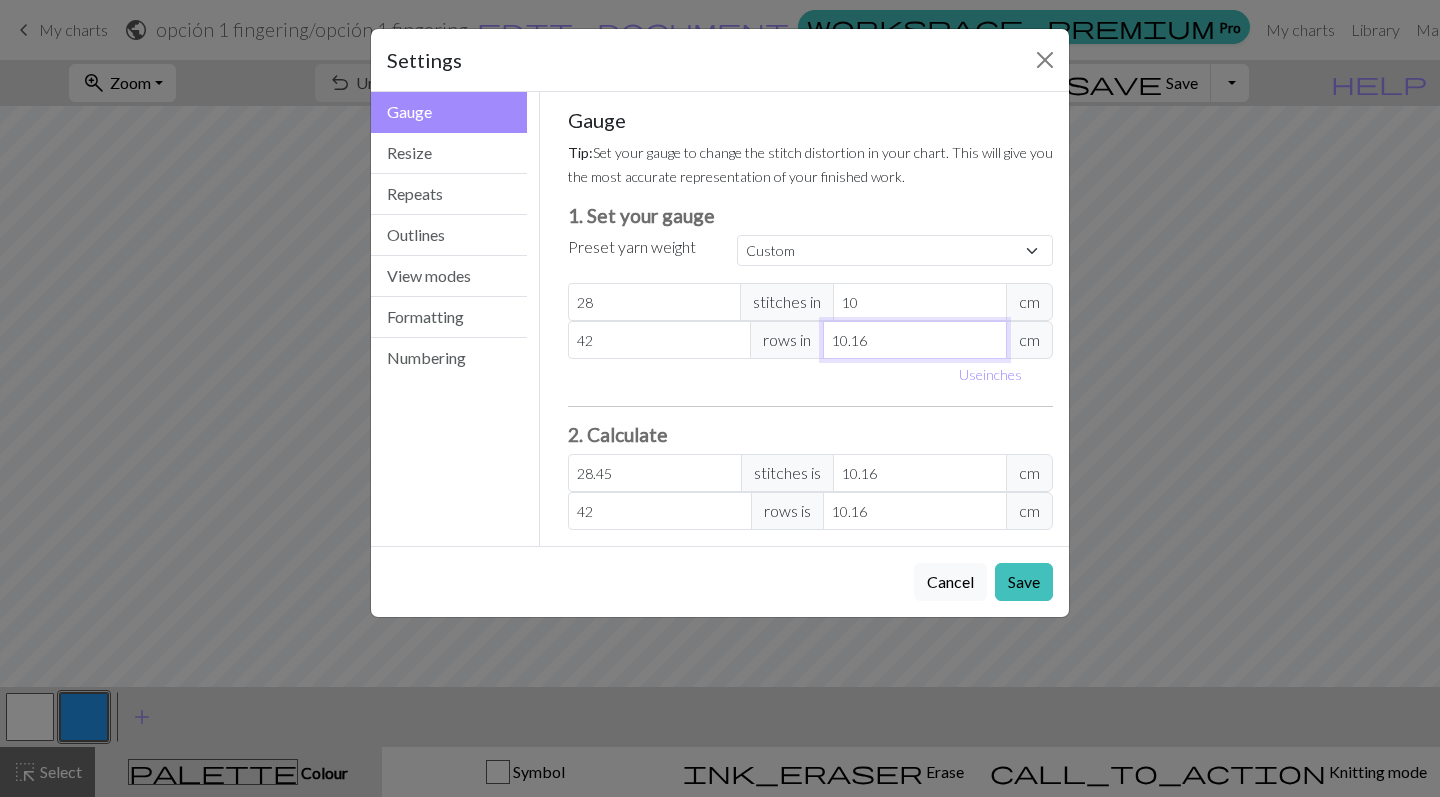 drag, startPoint x: 884, startPoint y: 345, endPoint x: 850, endPoint y: 342, distance: 34.132095 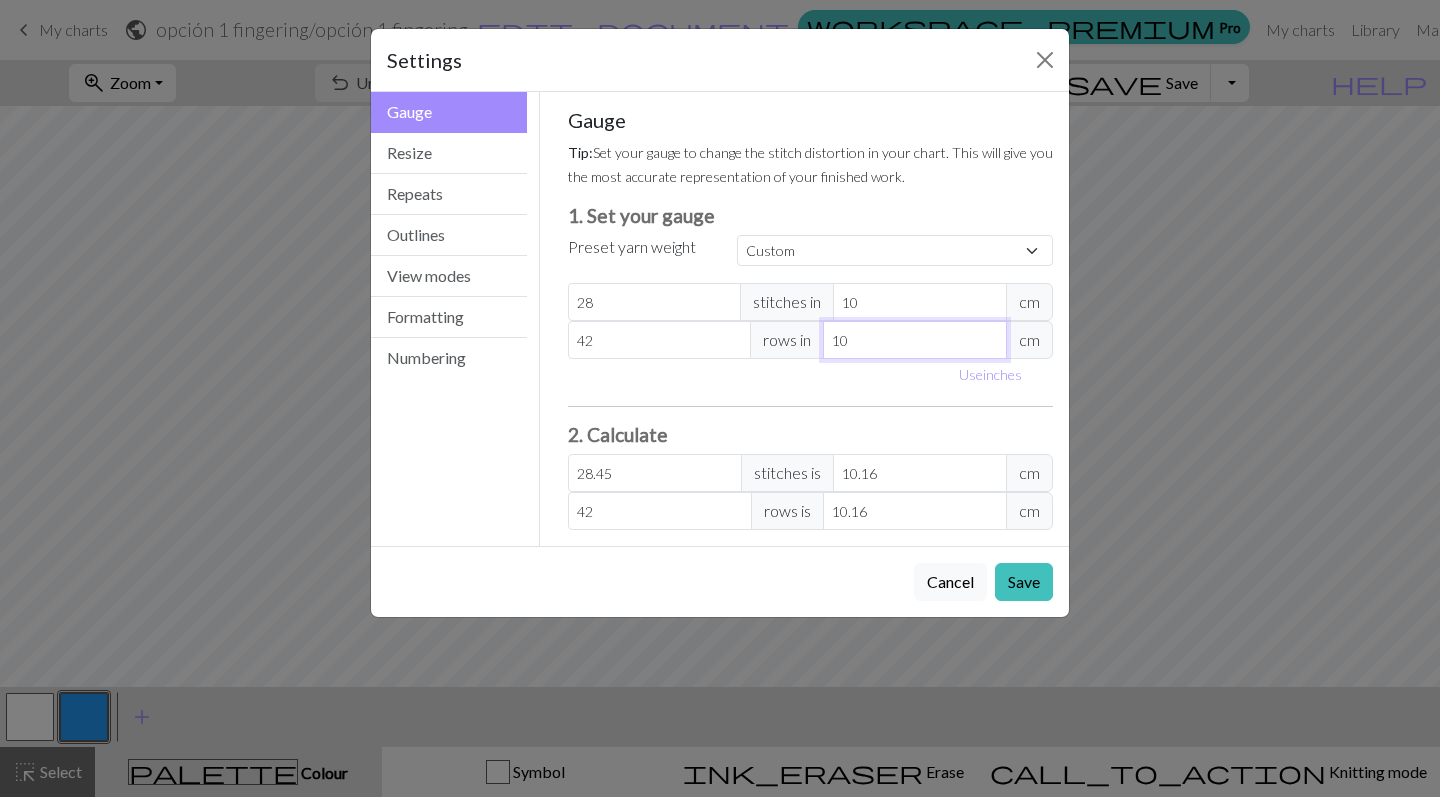 type on "10" 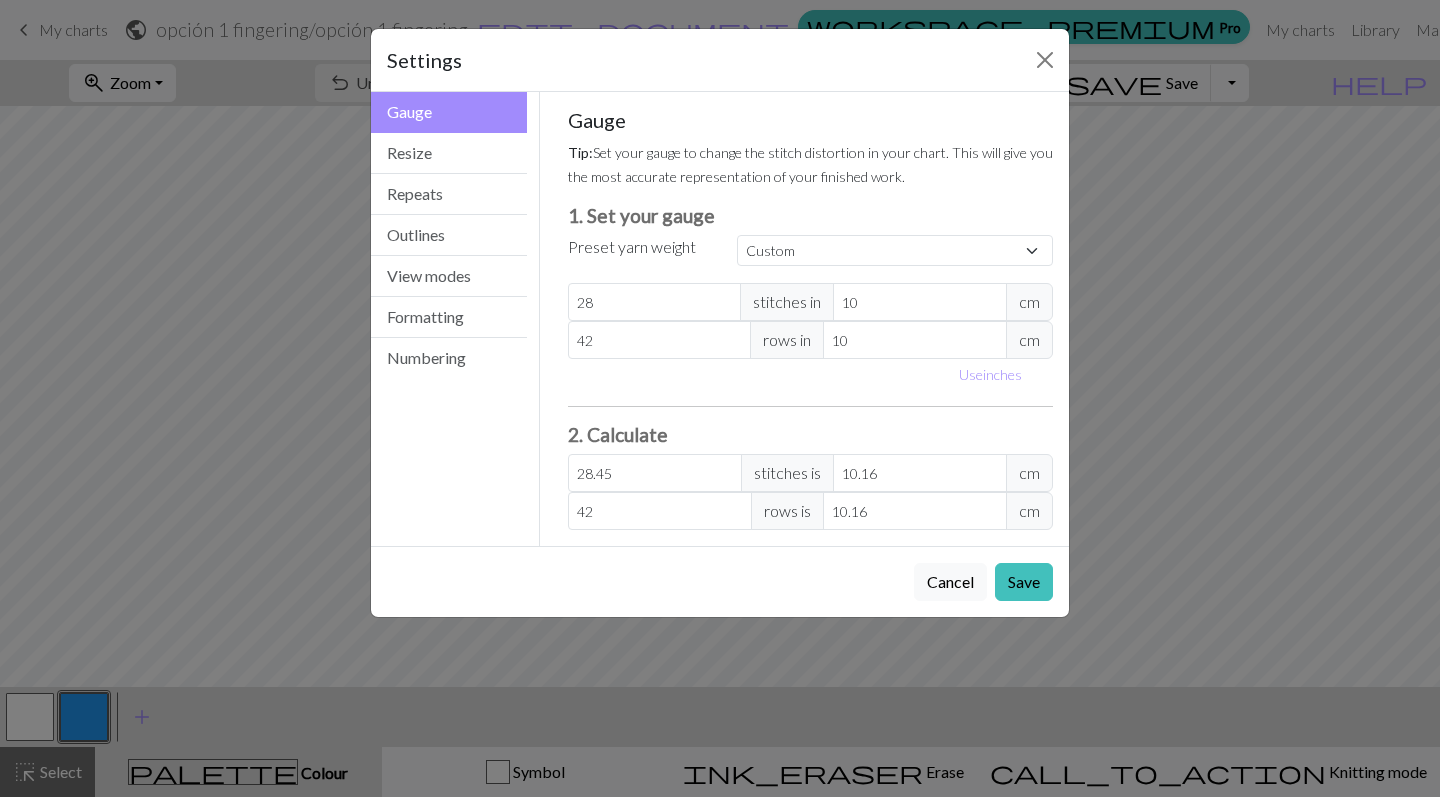 click on "2. Calculate" at bounding box center [811, 434] 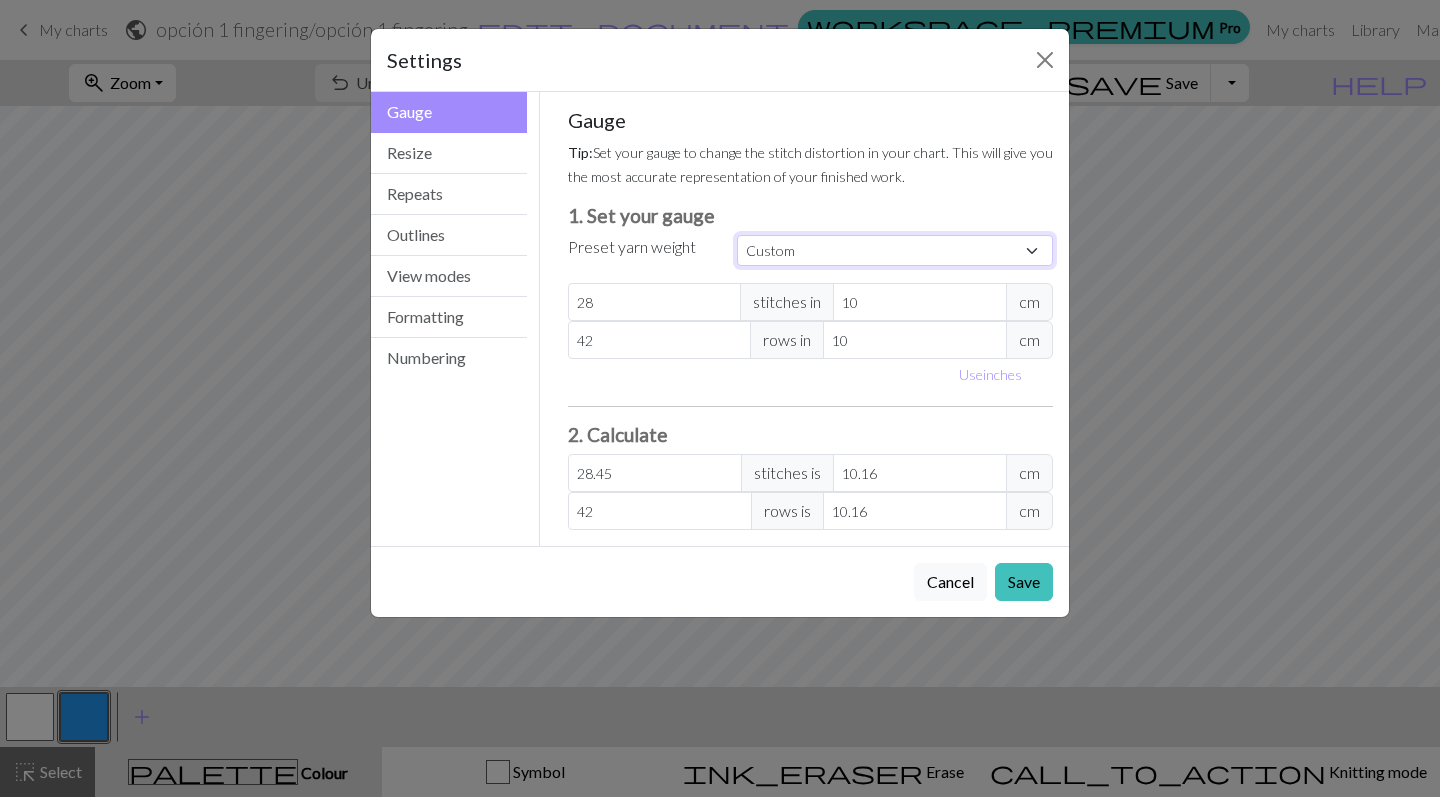 select on "sport" 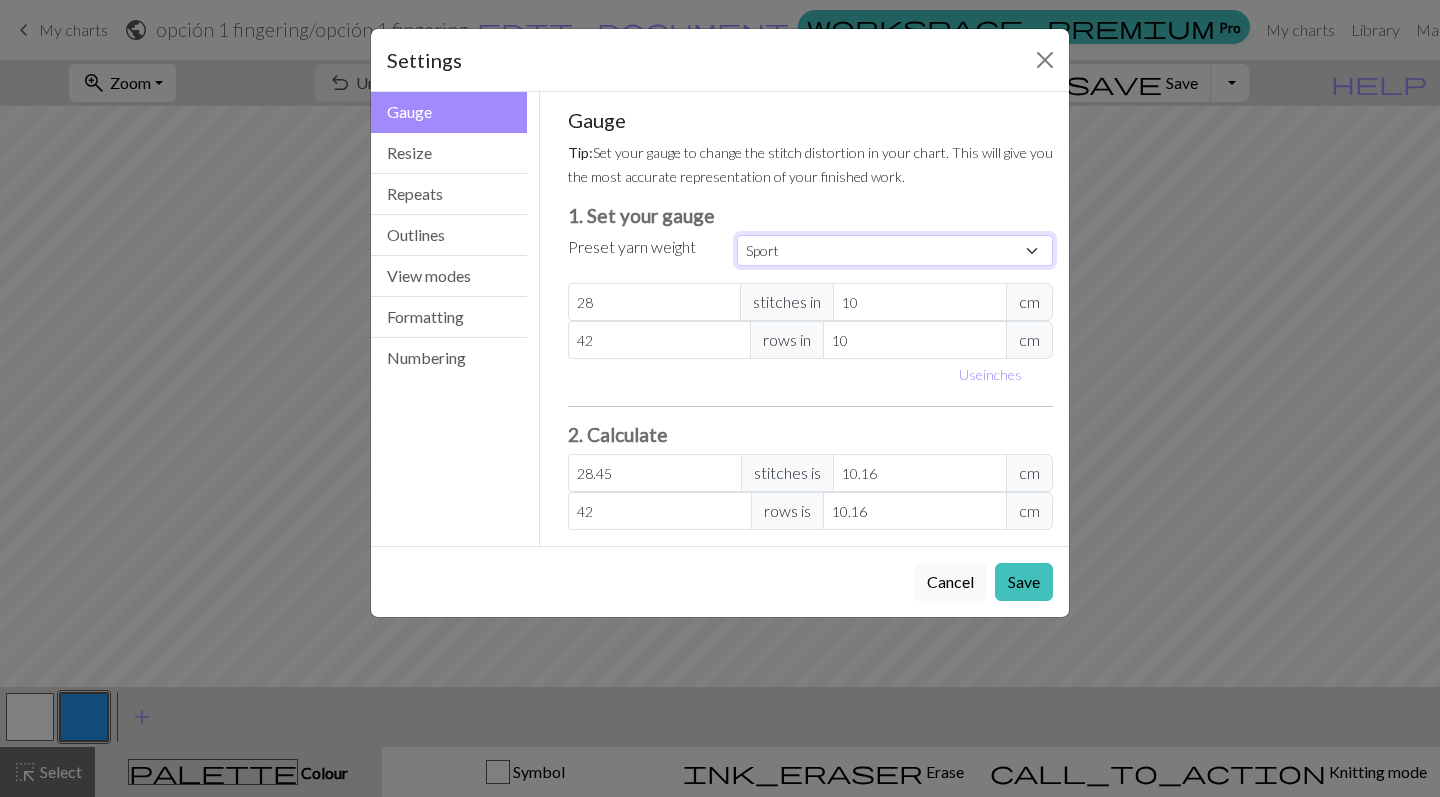 type on "24" 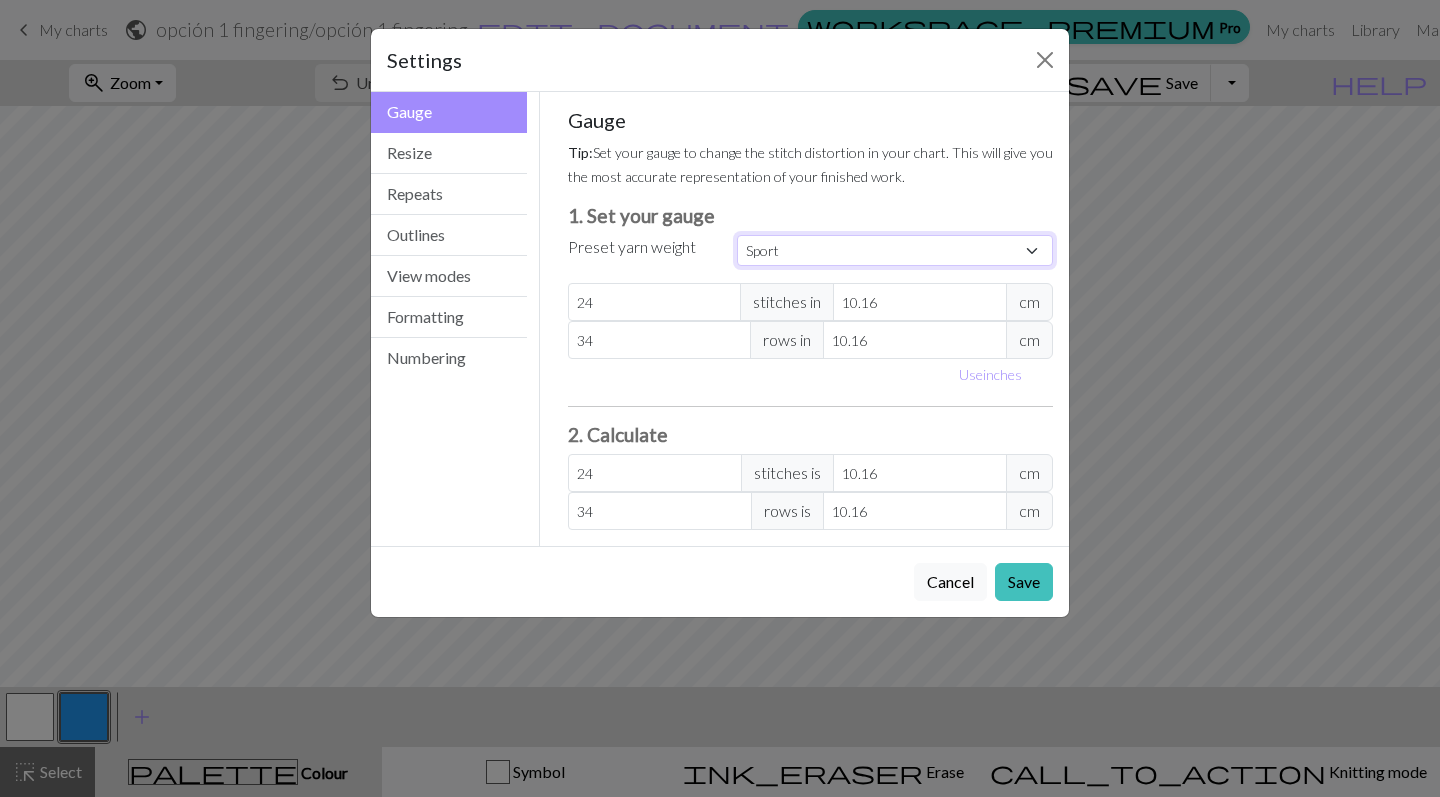 select on "fingering" 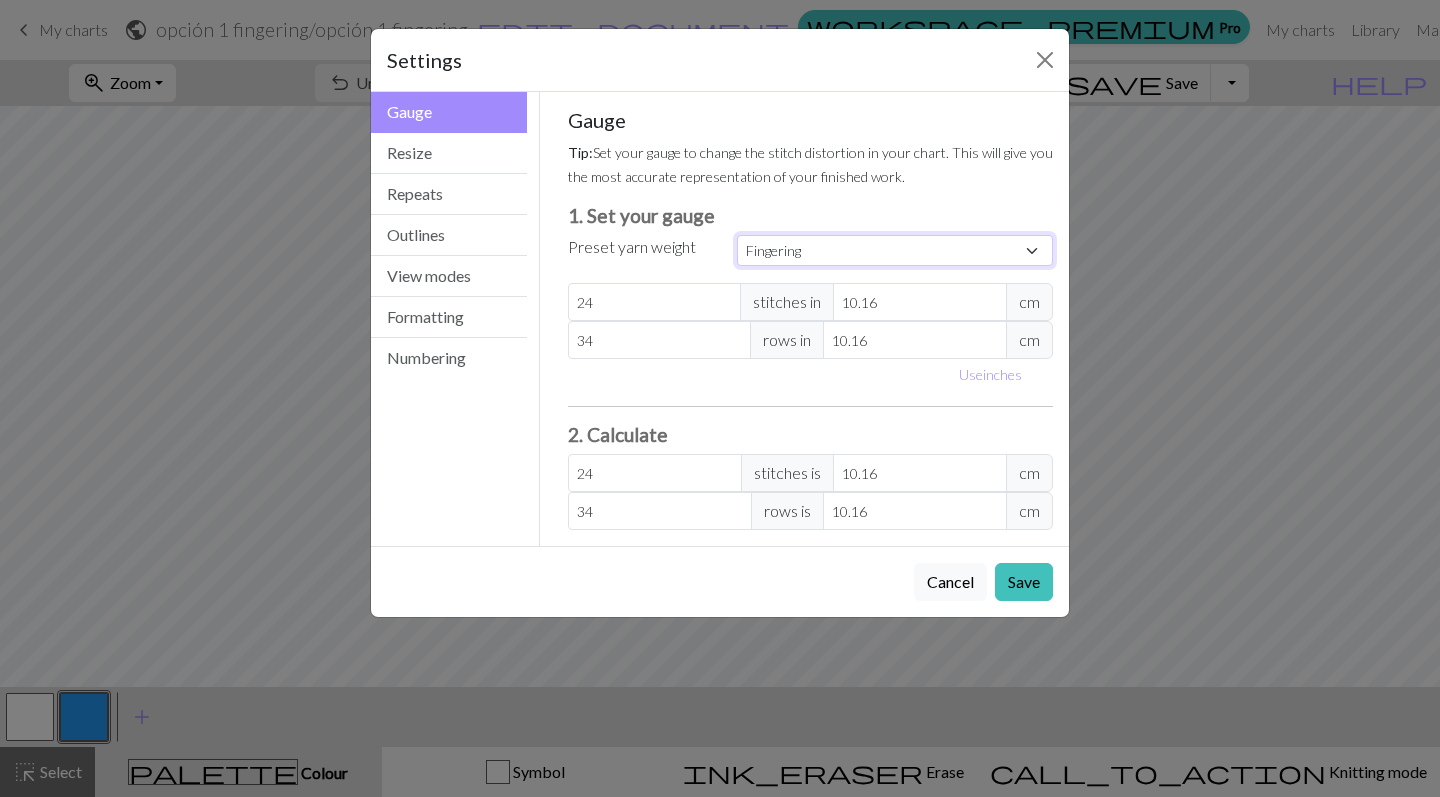 type on "28" 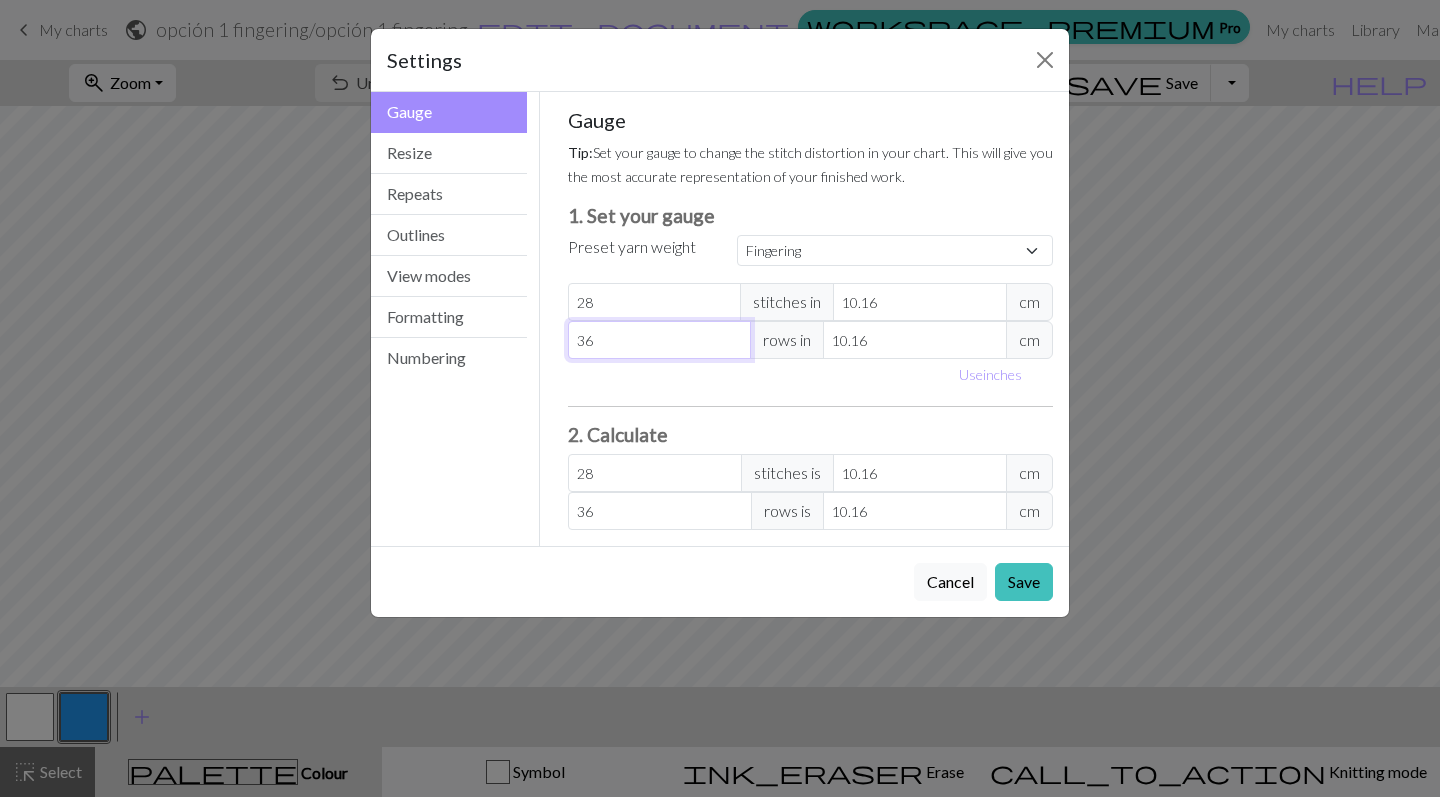 drag, startPoint x: 625, startPoint y: 347, endPoint x: 531, endPoint y: 328, distance: 95.90099 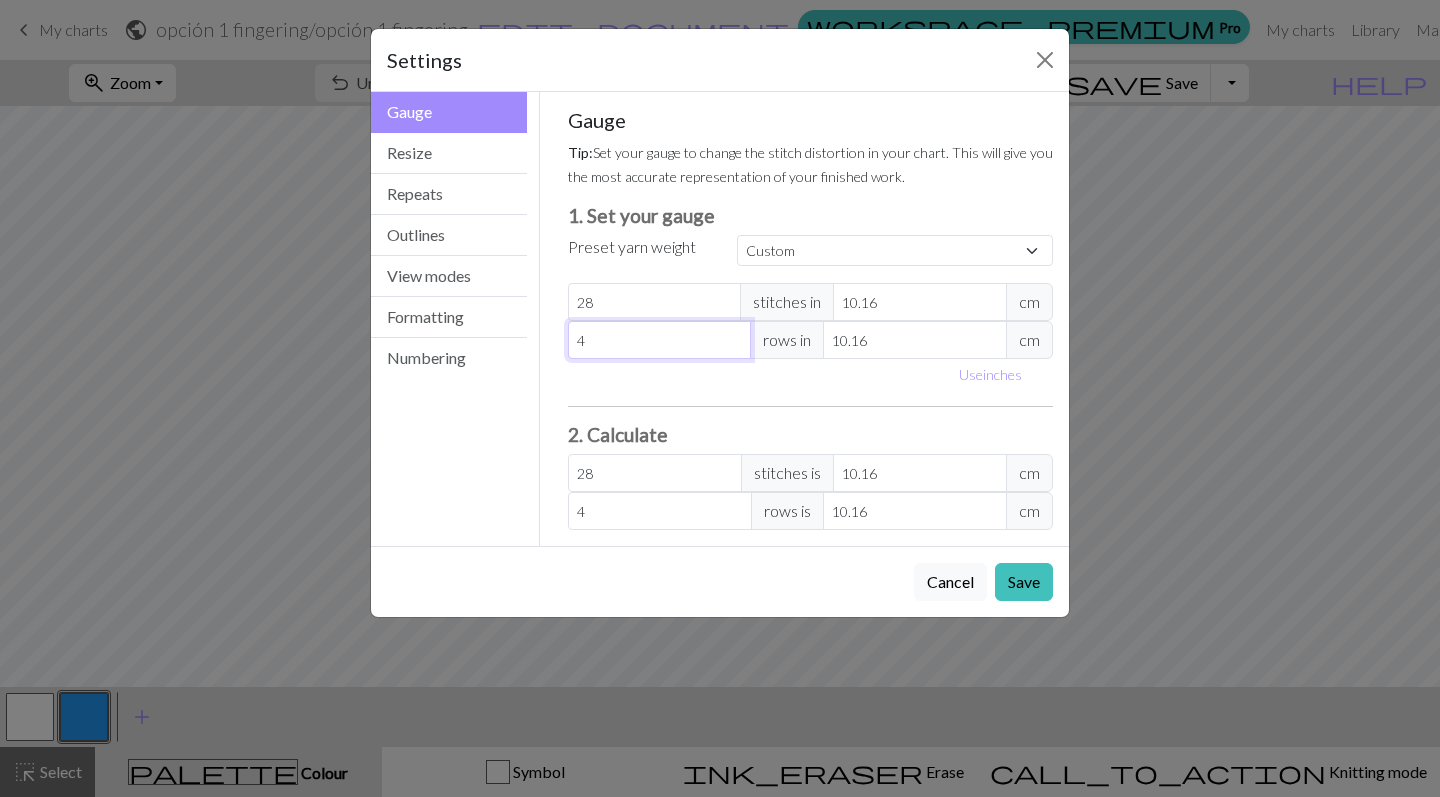 type on "42" 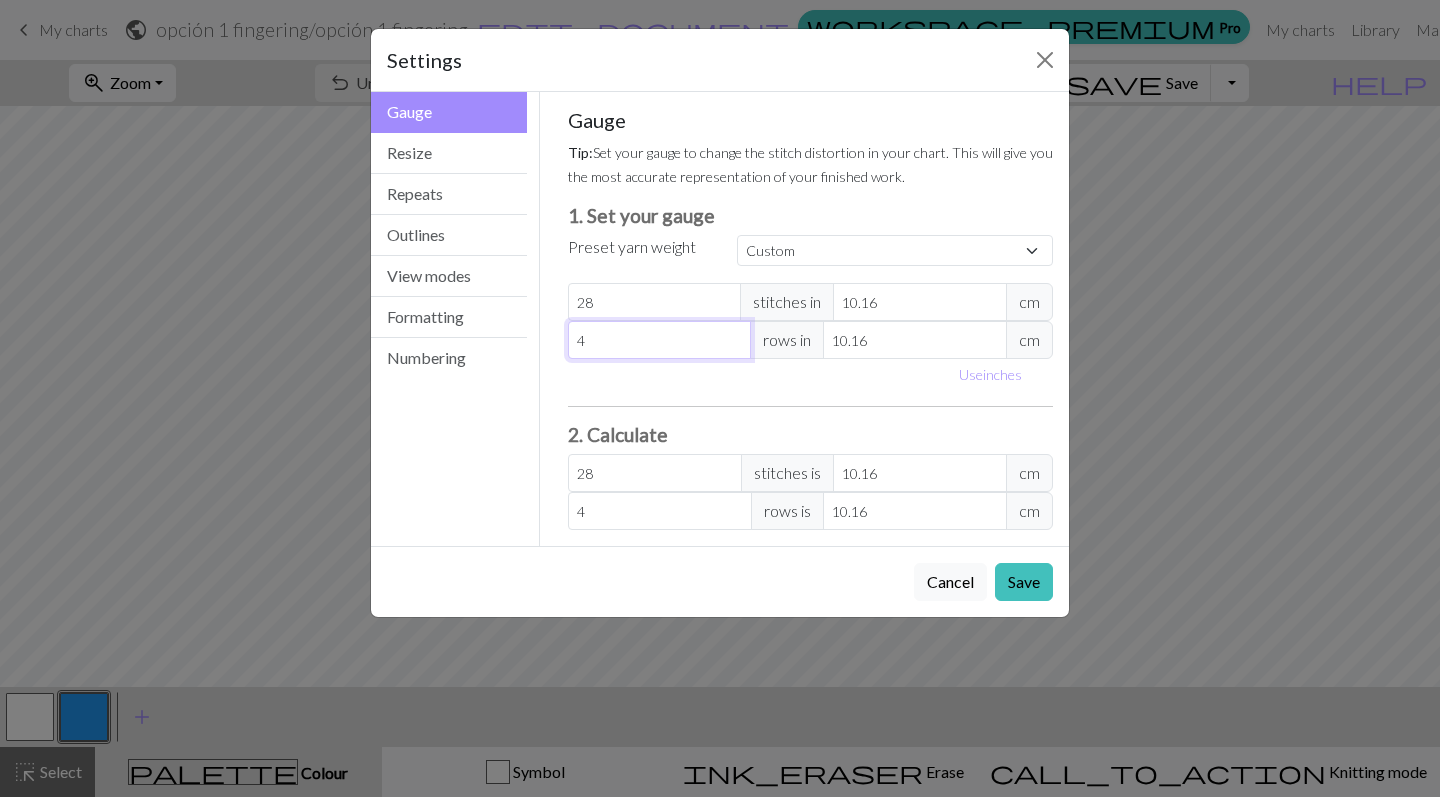 type on "42" 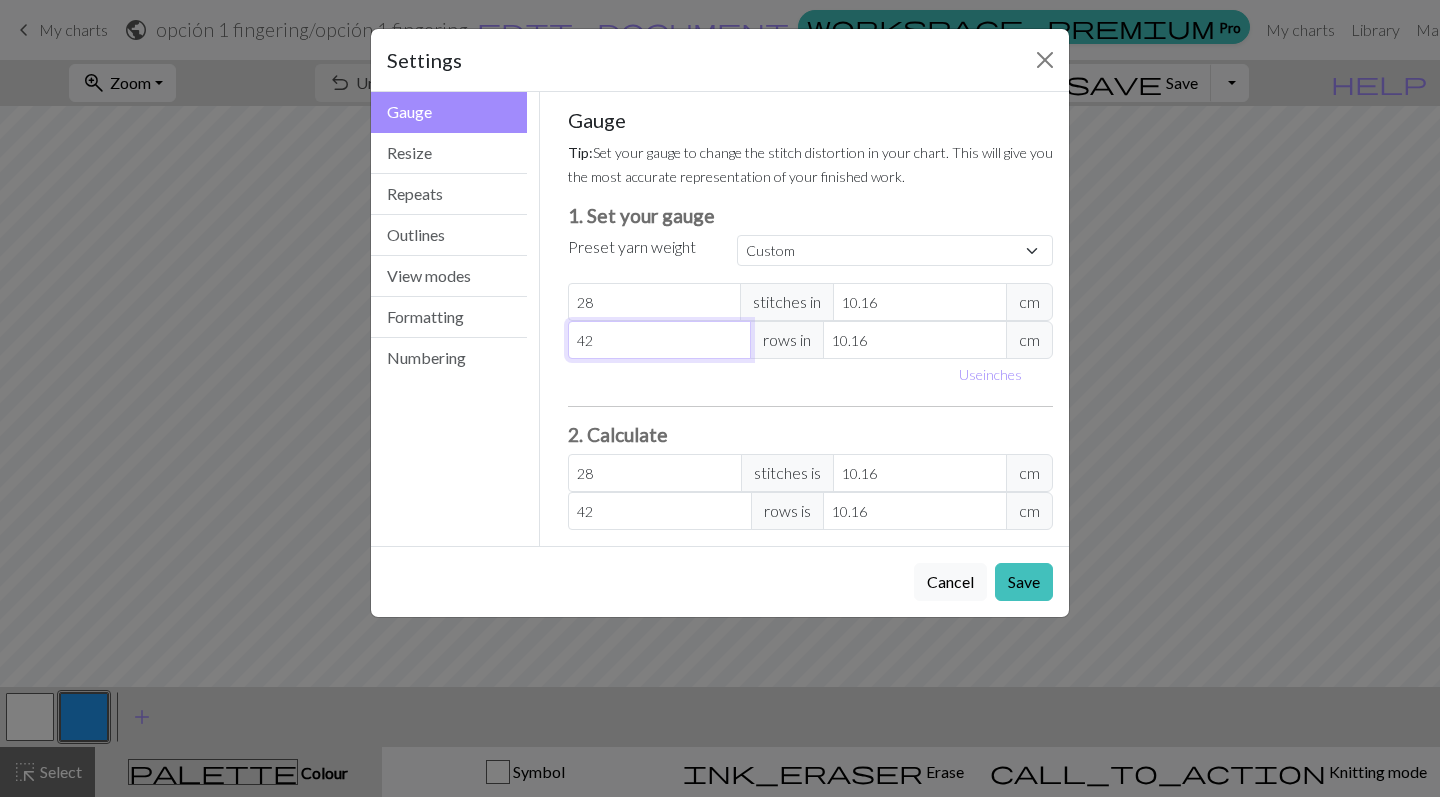 type on "42" 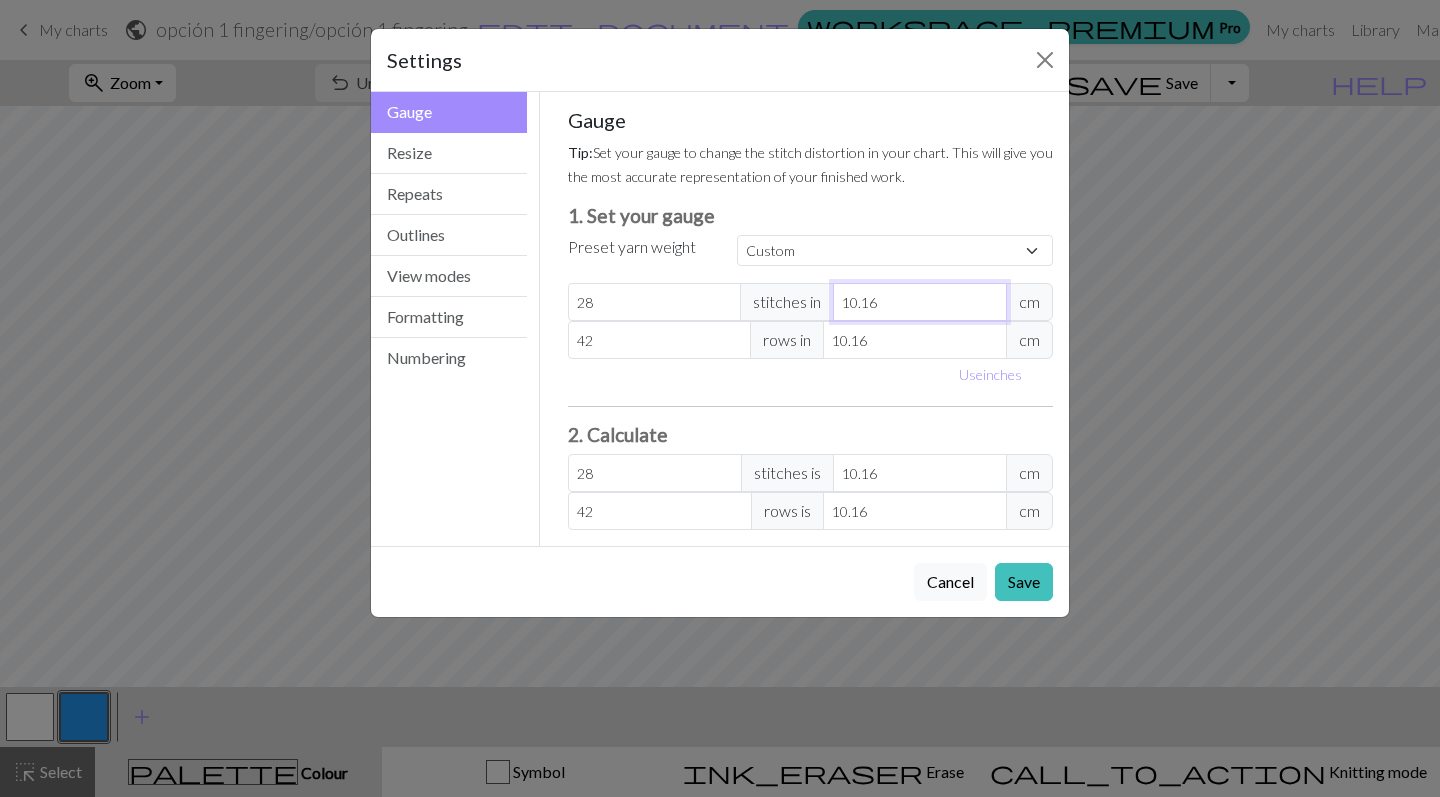 drag, startPoint x: 902, startPoint y: 300, endPoint x: 859, endPoint y: 298, distance: 43.046486 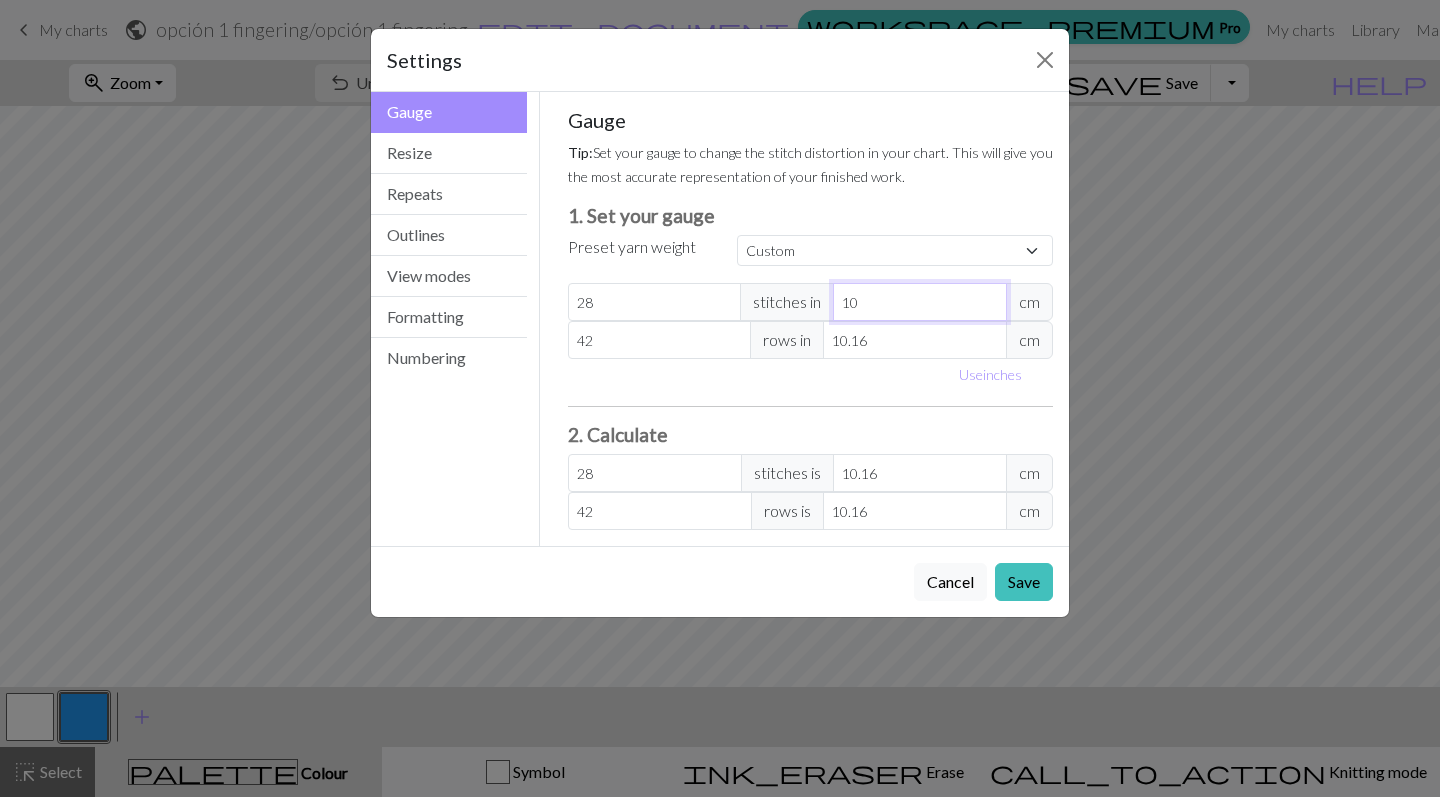 type on "28.45" 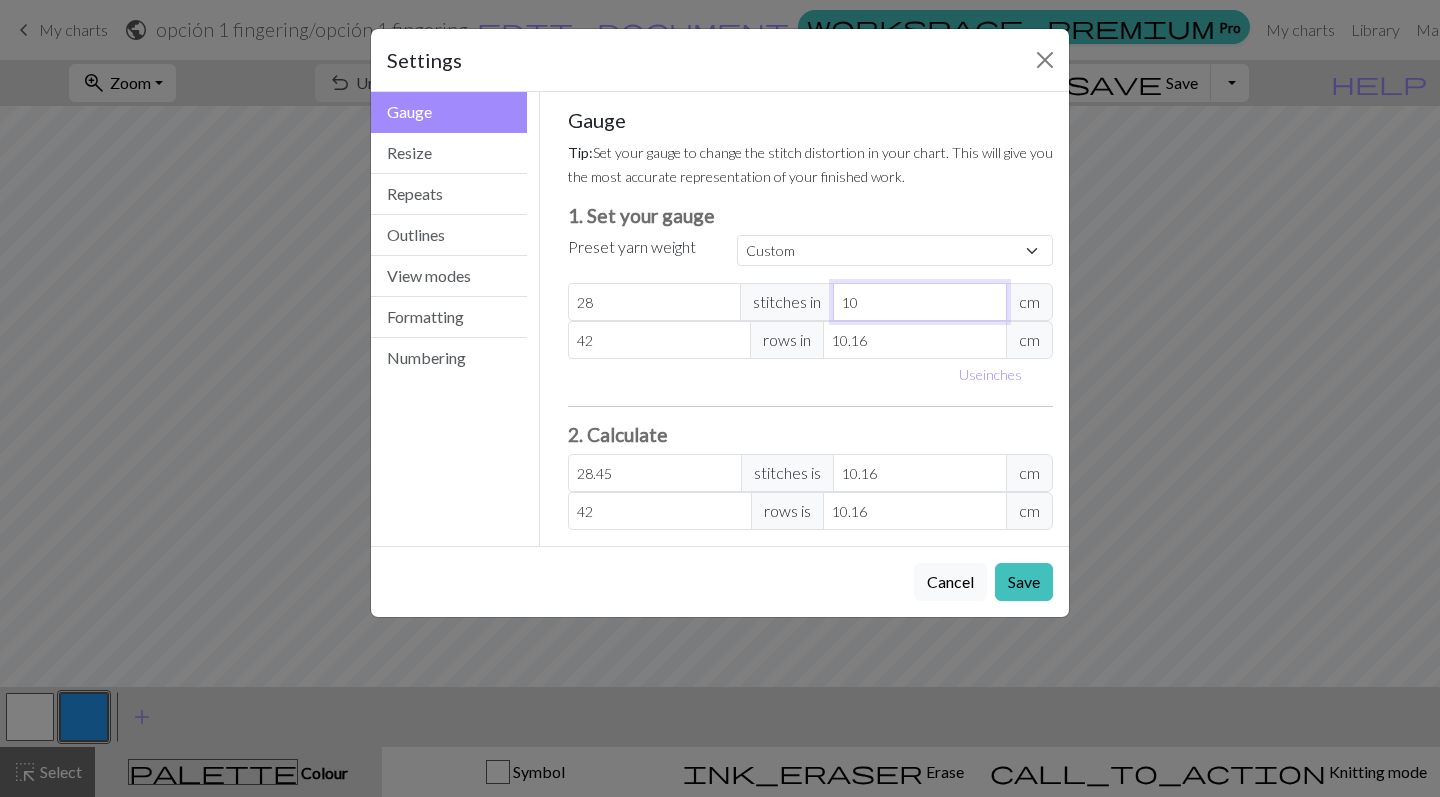 type on "10" 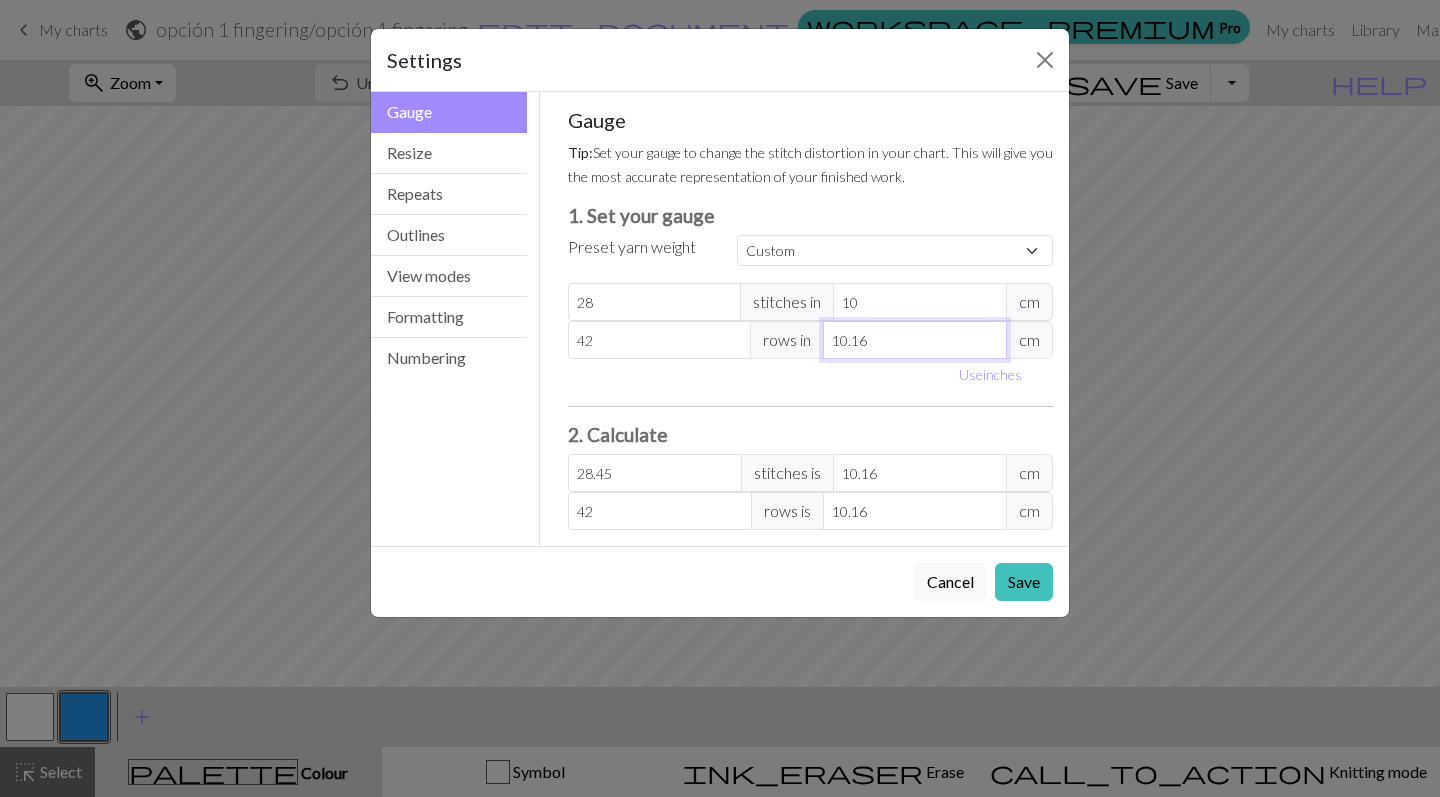 drag, startPoint x: 878, startPoint y: 345, endPoint x: 850, endPoint y: 340, distance: 28.442924 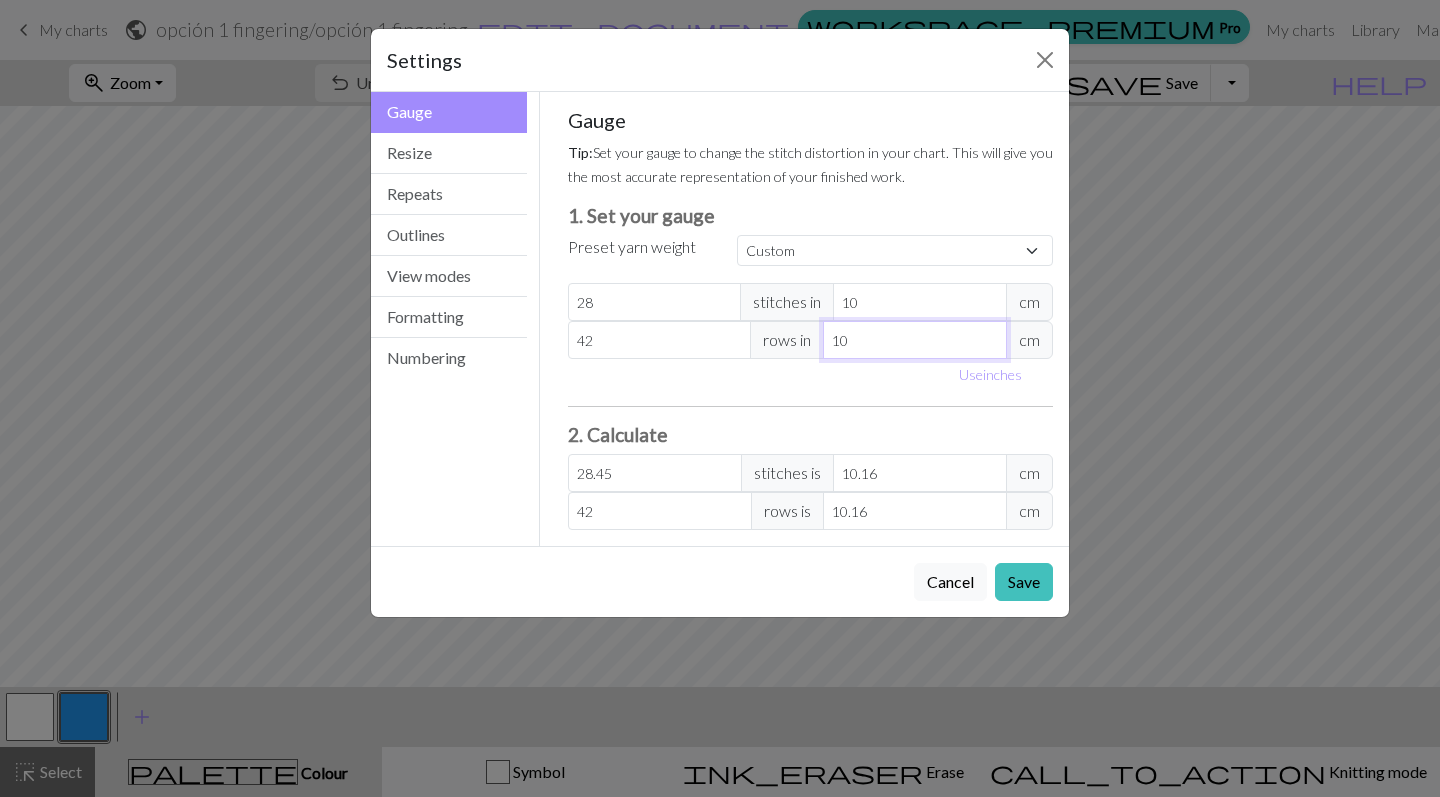 type on "10" 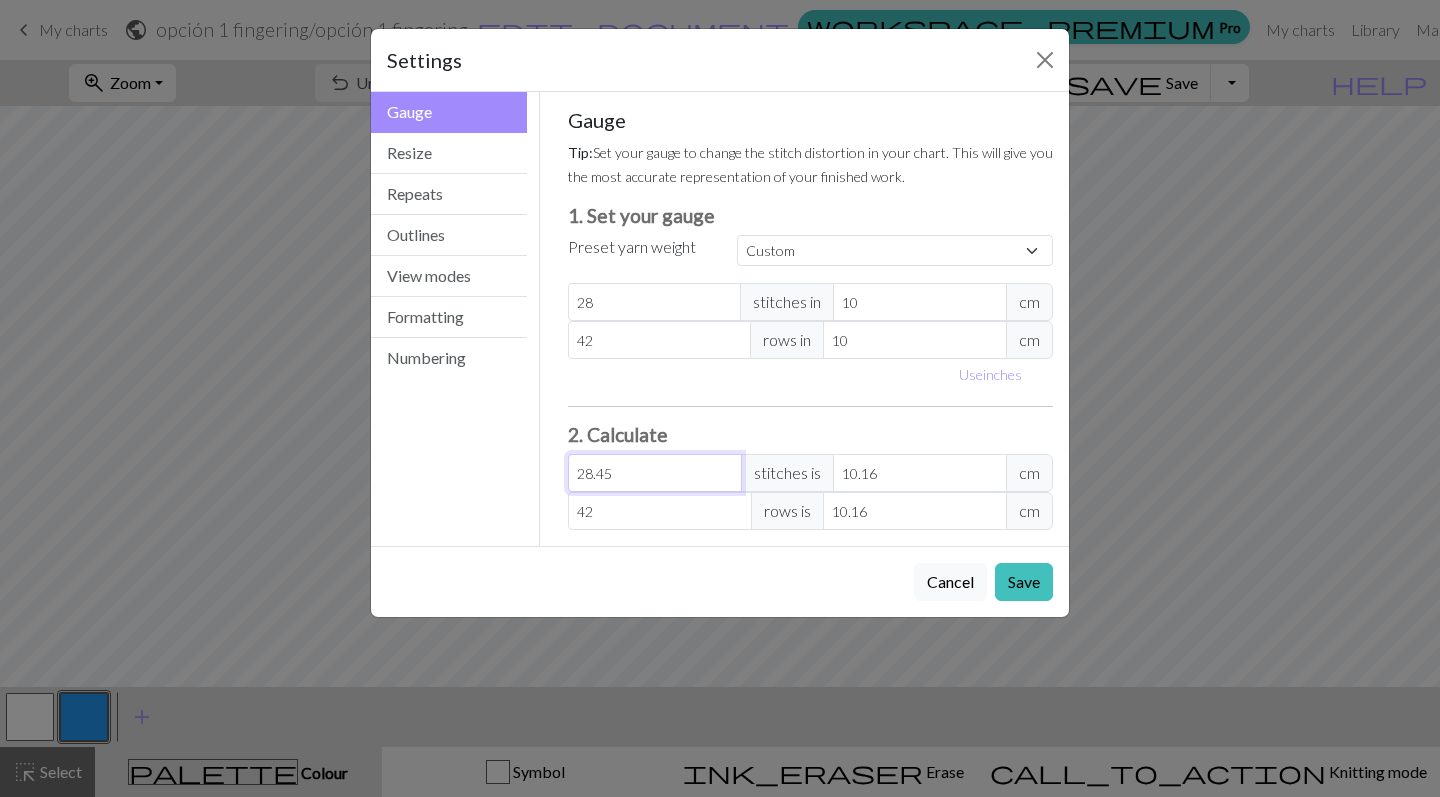 drag, startPoint x: 624, startPoint y: 474, endPoint x: 593, endPoint y: 473, distance: 31.016125 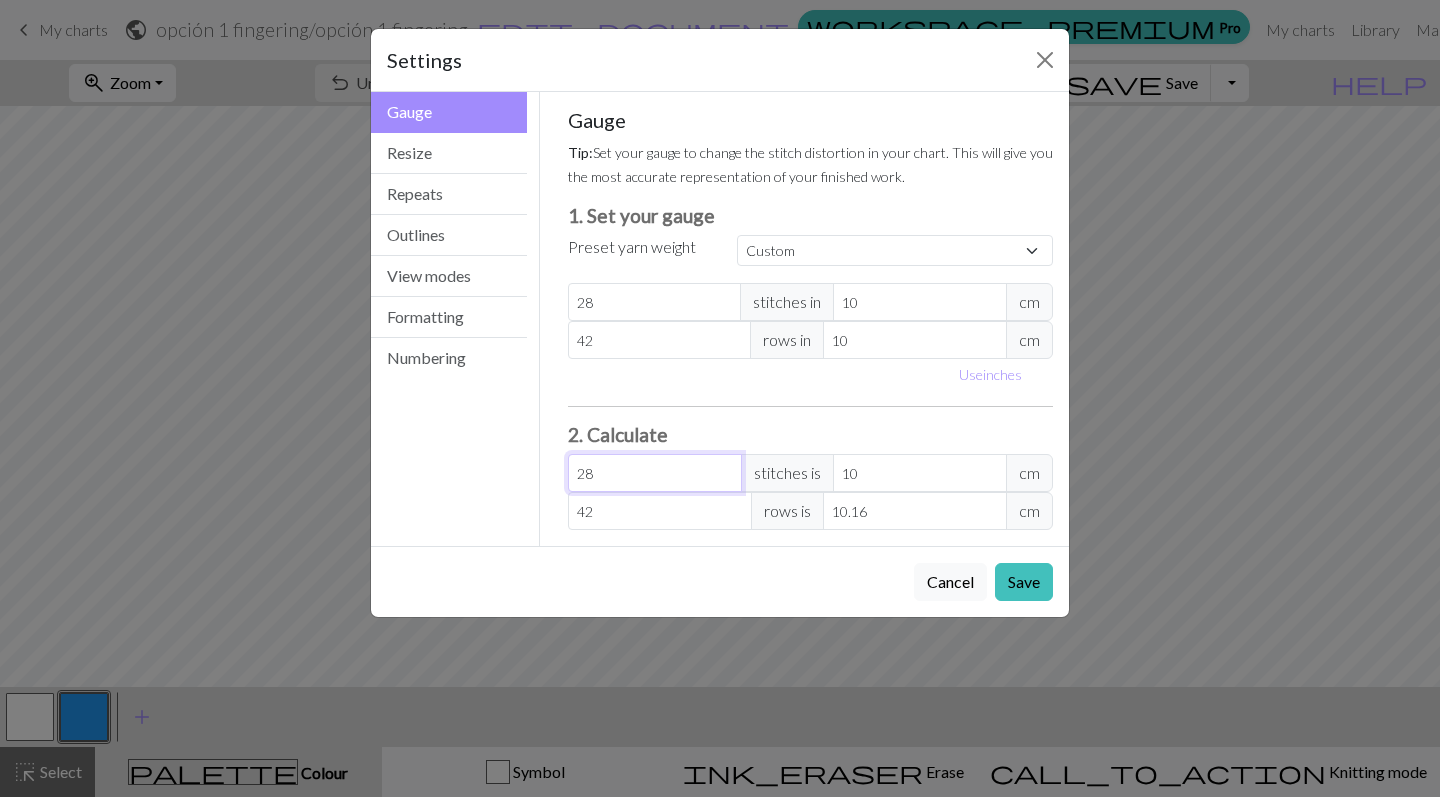 type on "28" 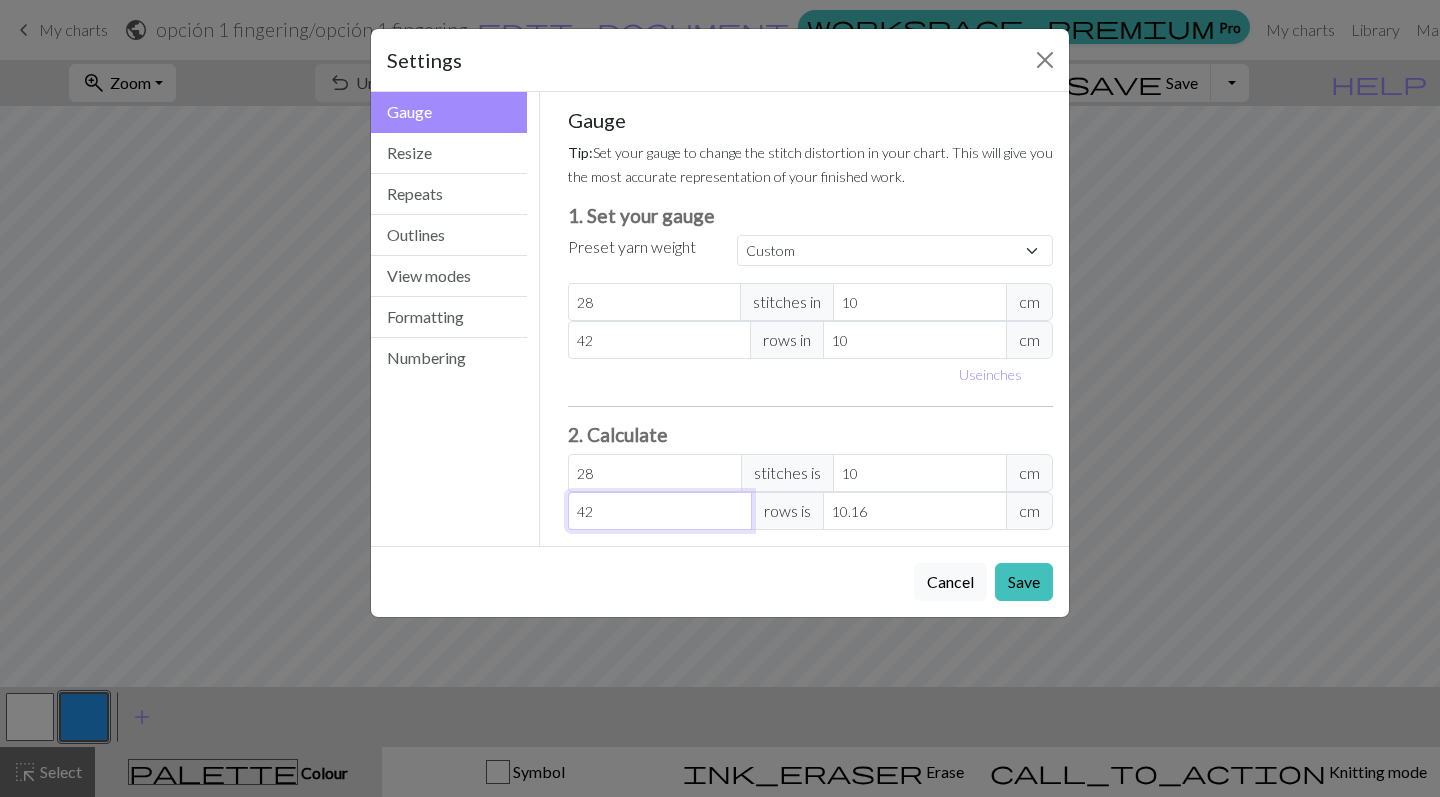 drag, startPoint x: 621, startPoint y: 518, endPoint x: 591, endPoint y: 515, distance: 30.149628 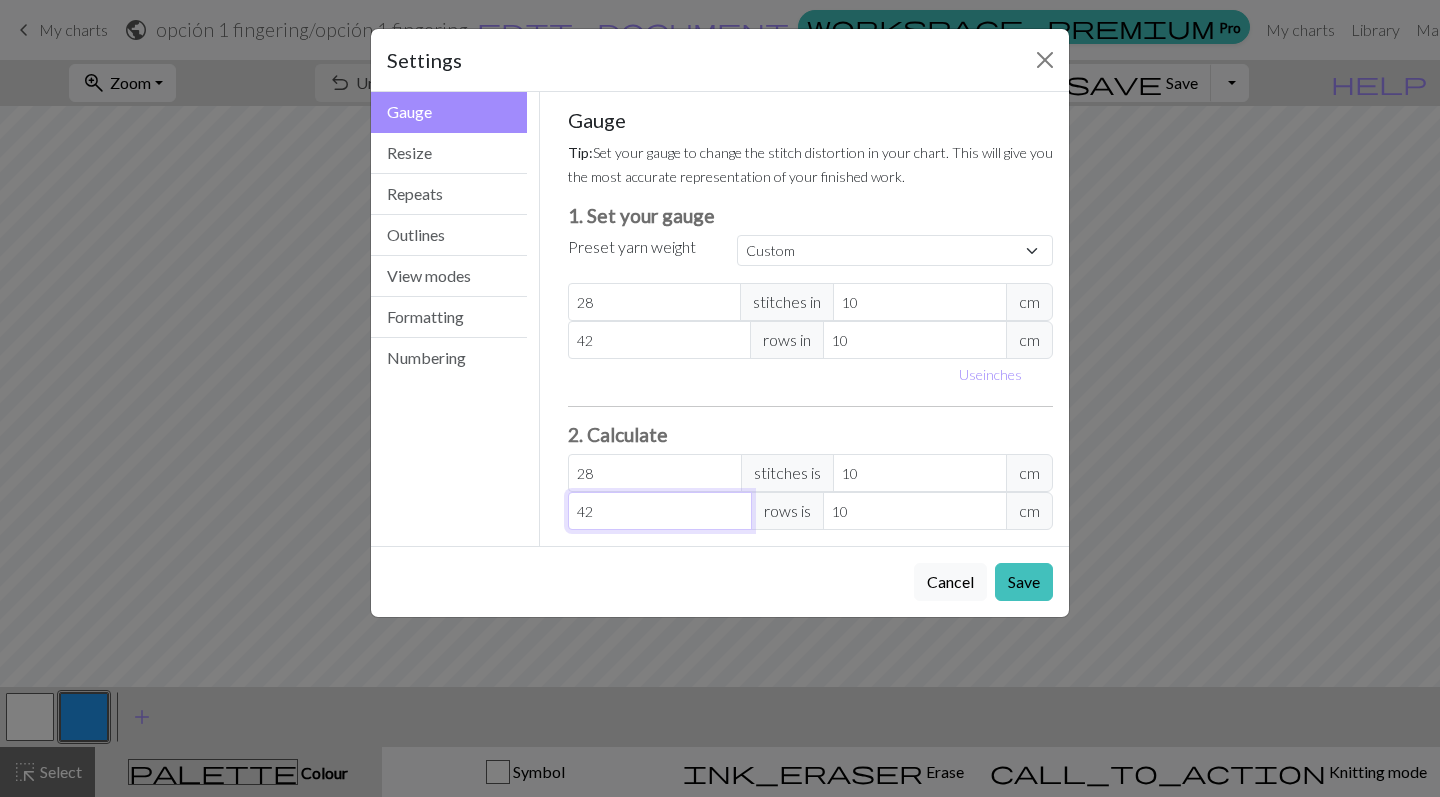 type on "42" 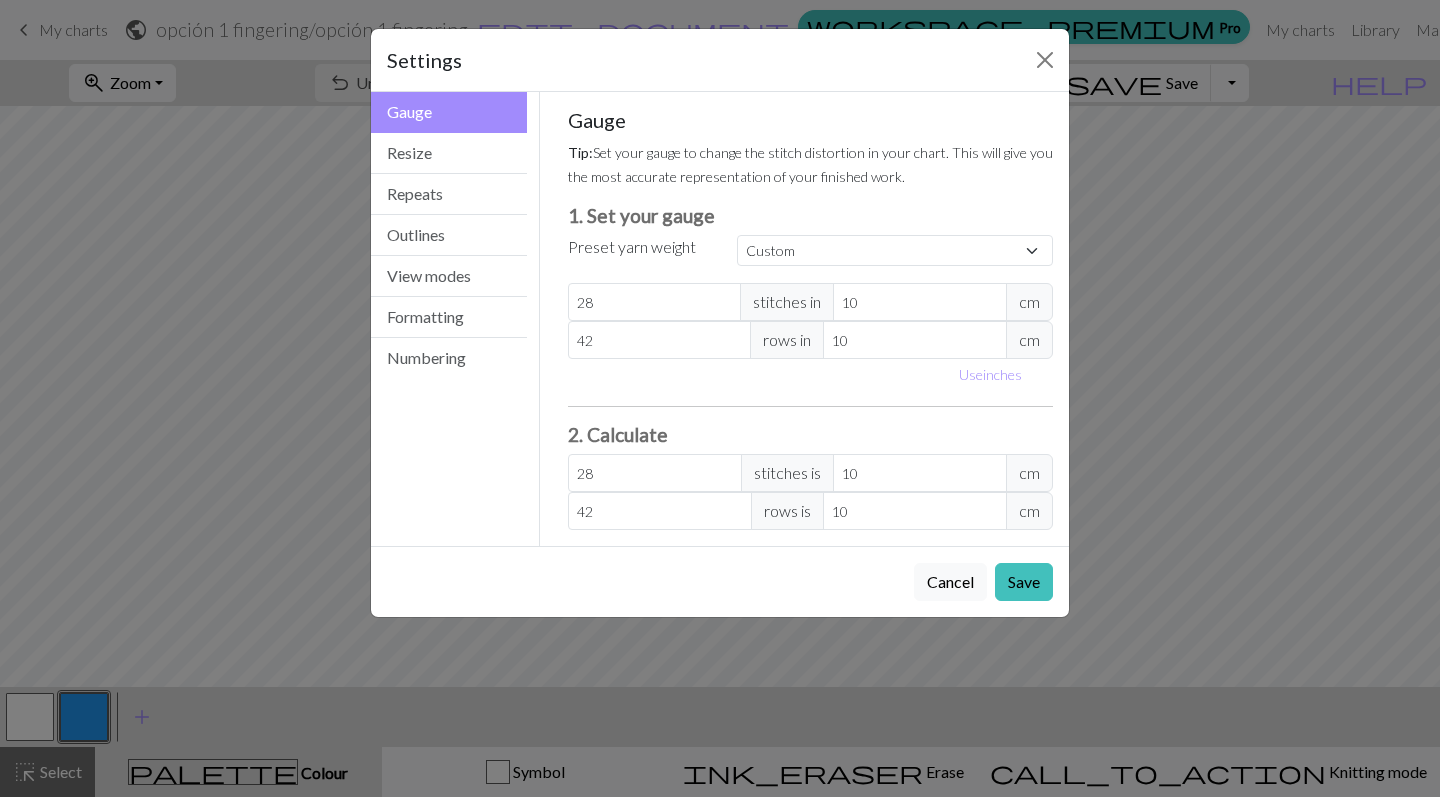 click on "Gauge Tip:  Set your gauge to change the stitch distortion in your chart. This will give you the most accurate representation of your finished work. 1. Set your gauge Preset yarn weight Custom Square Lace Light Fingering Fingering Sport Double knit Worsted Aran Bulky Super Bulky 28 stitches in  10 cm 42 rows in  10 cm Use  inches 2. Calculate 28 stitches is 10 cm 42 rows is 10 cm" at bounding box center (811, 319) 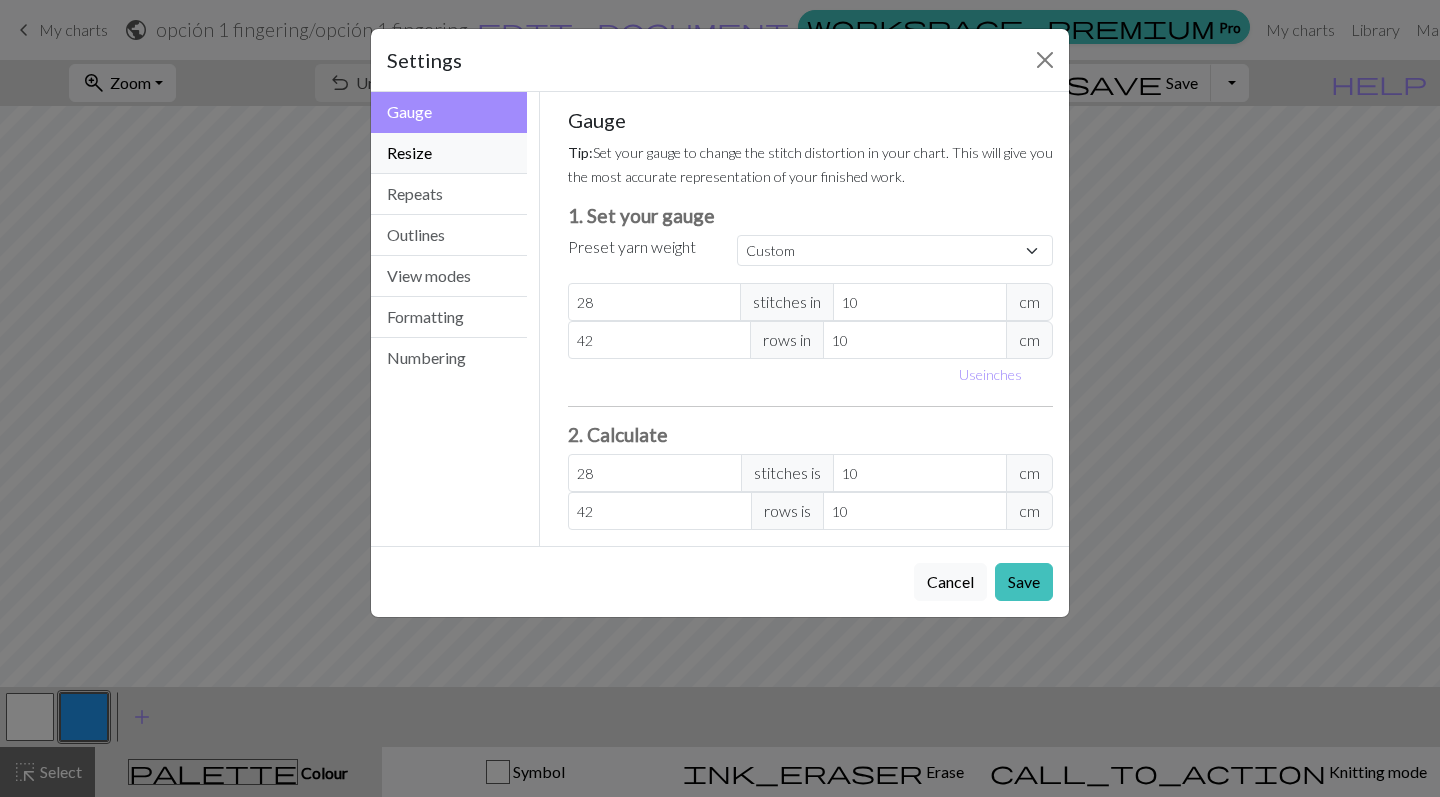click on "Resize" at bounding box center [449, 153] 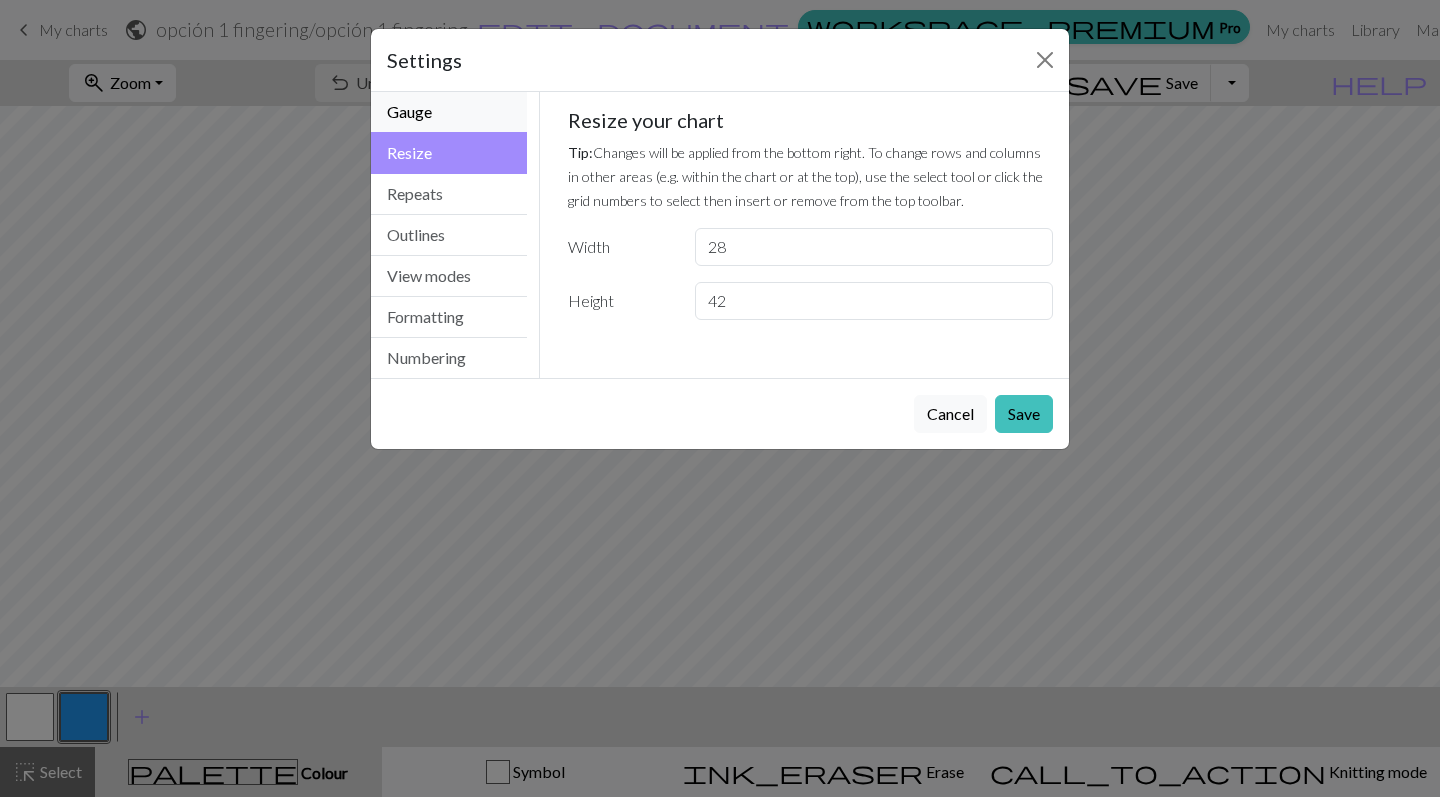 click on "Gauge" at bounding box center [449, 112] 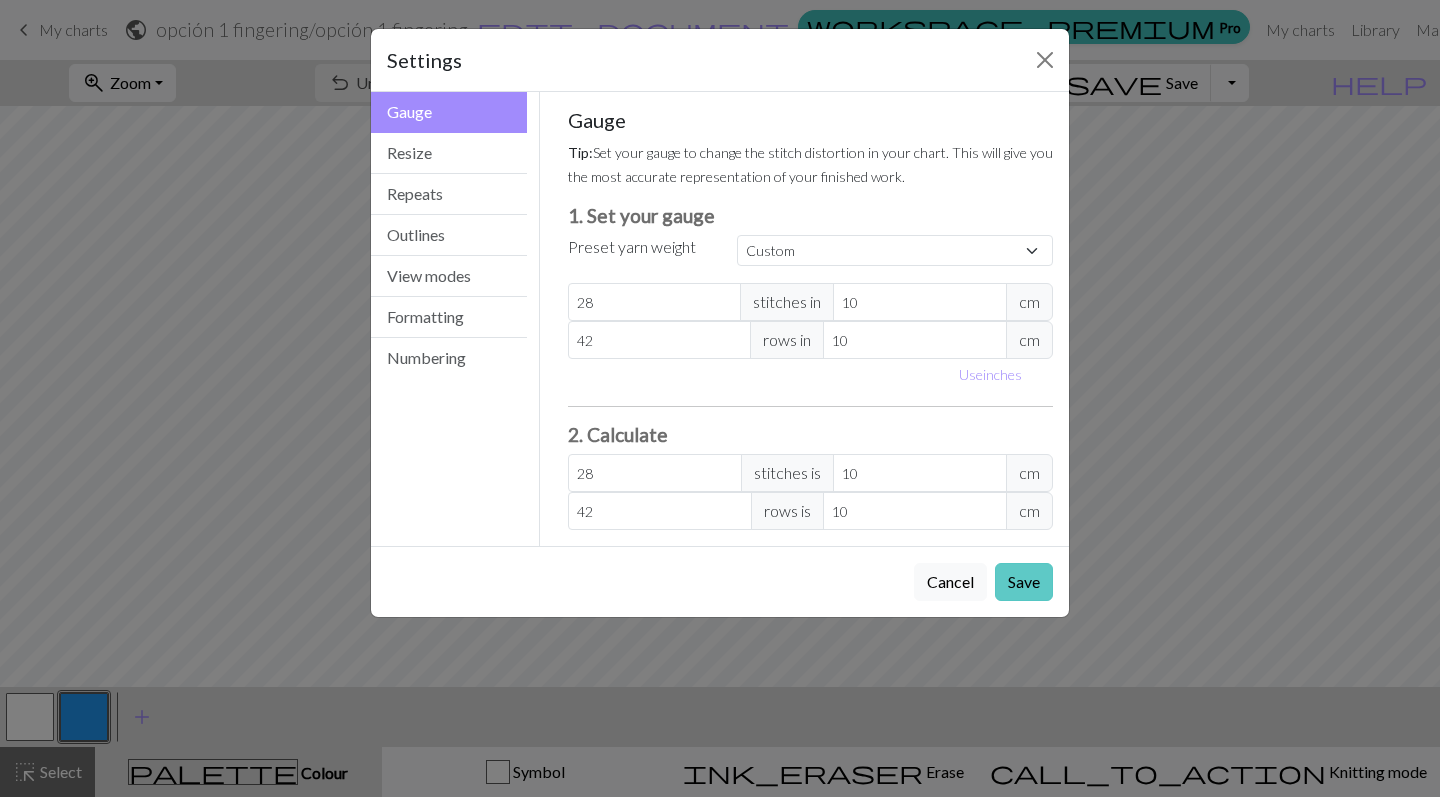 click on "Save" at bounding box center [1024, 582] 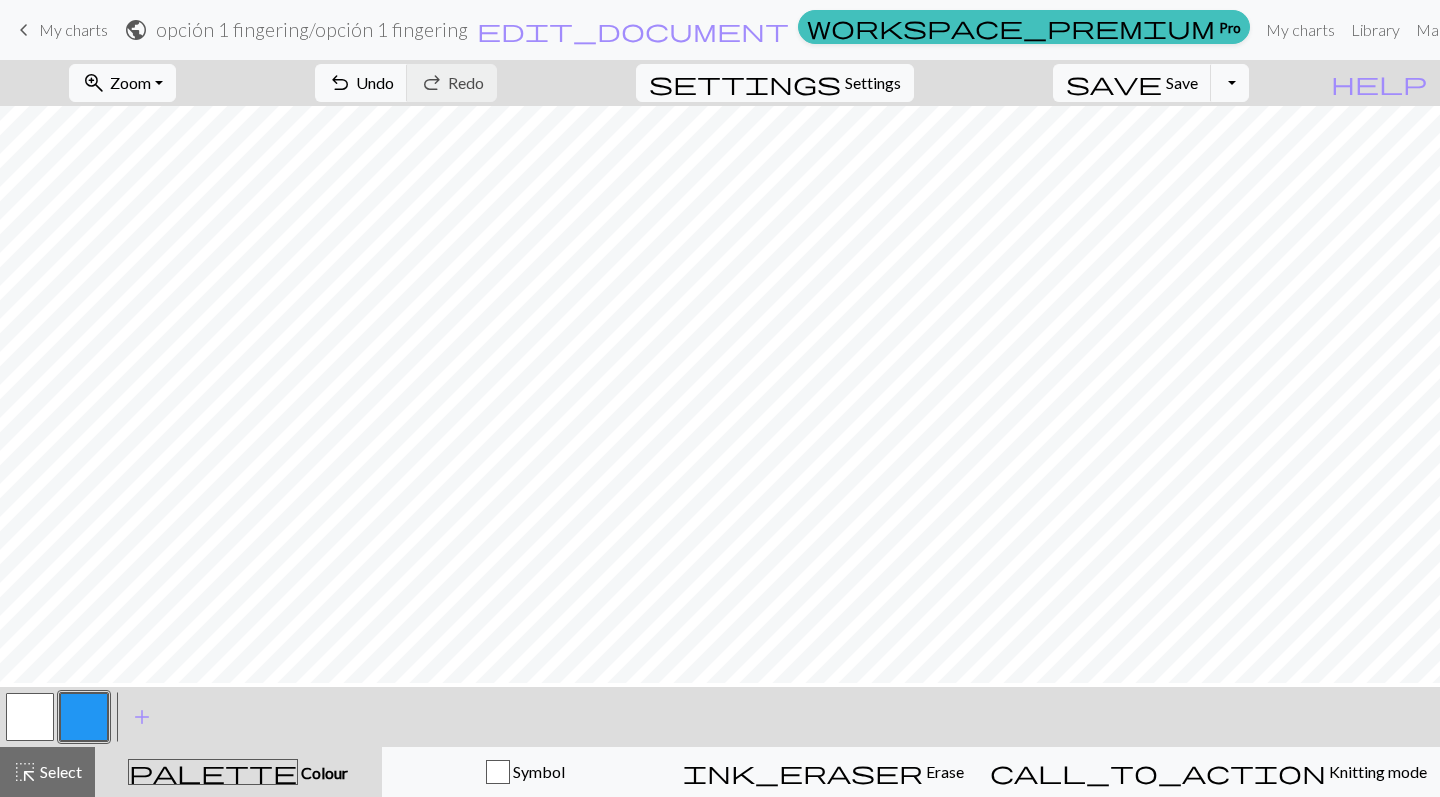 scroll, scrollTop: 0, scrollLeft: 0, axis: both 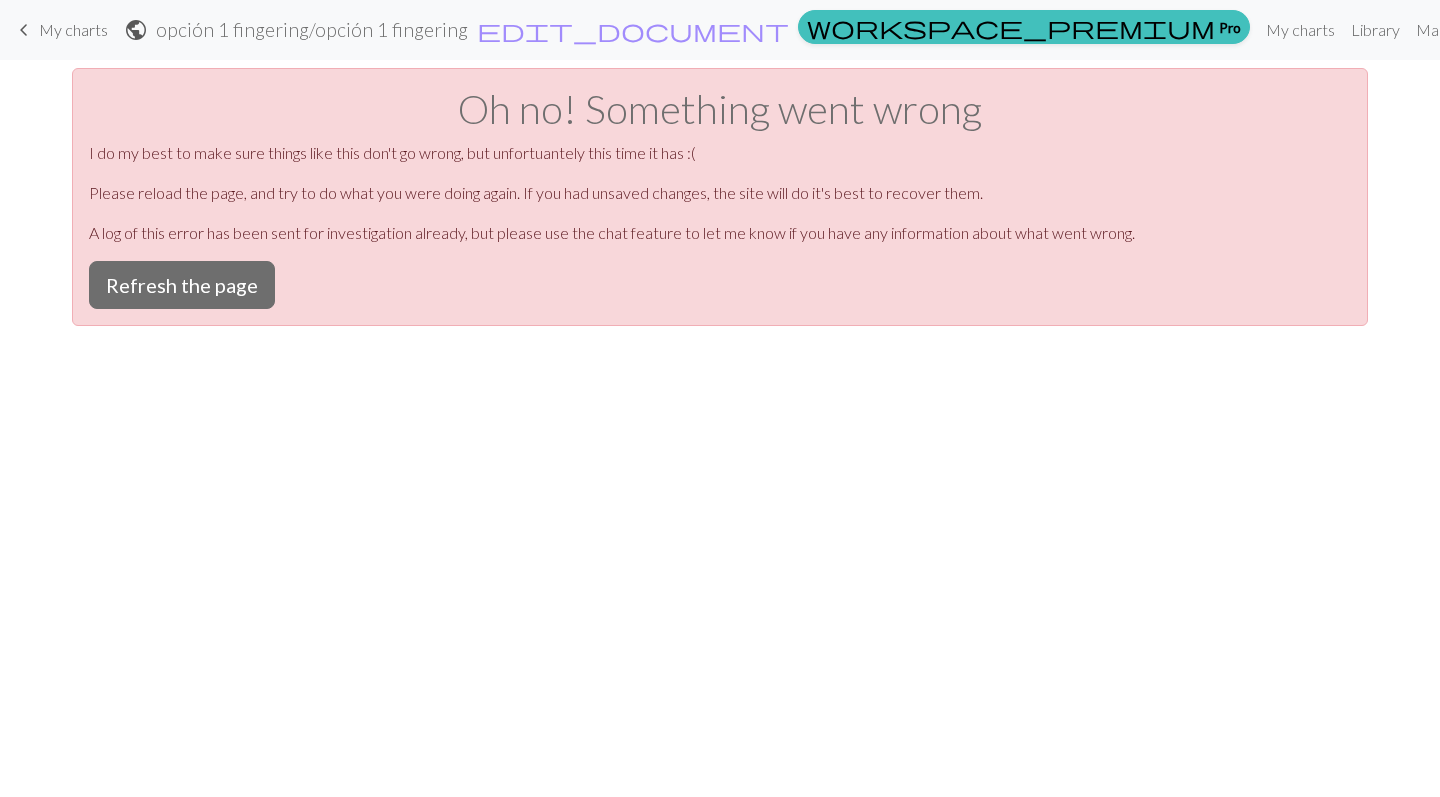 click on "Oh no! Something went wrong I do my best to make sure things like this don't go wrong, but unfortuantely this time it has :( Please reload the page, and try to do what you were doing again. If you had unsaved changes, the site will do it's best to recover them. A log of this error has been sent for investigation already, but please use the chat feature to let me know if you have any information about what went wrong. Refresh the page" at bounding box center (720, 197) 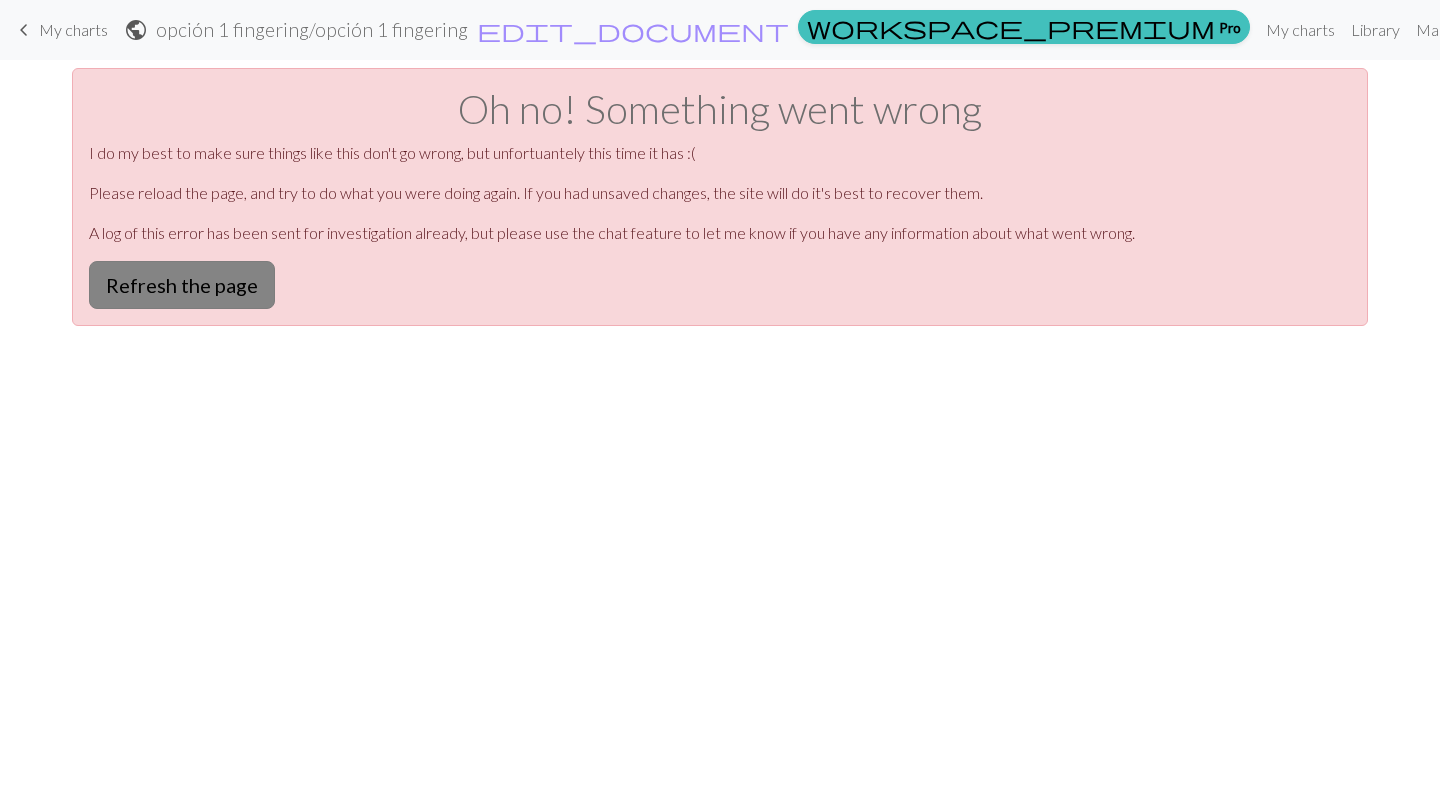 click on "Refresh the page" at bounding box center (182, 285) 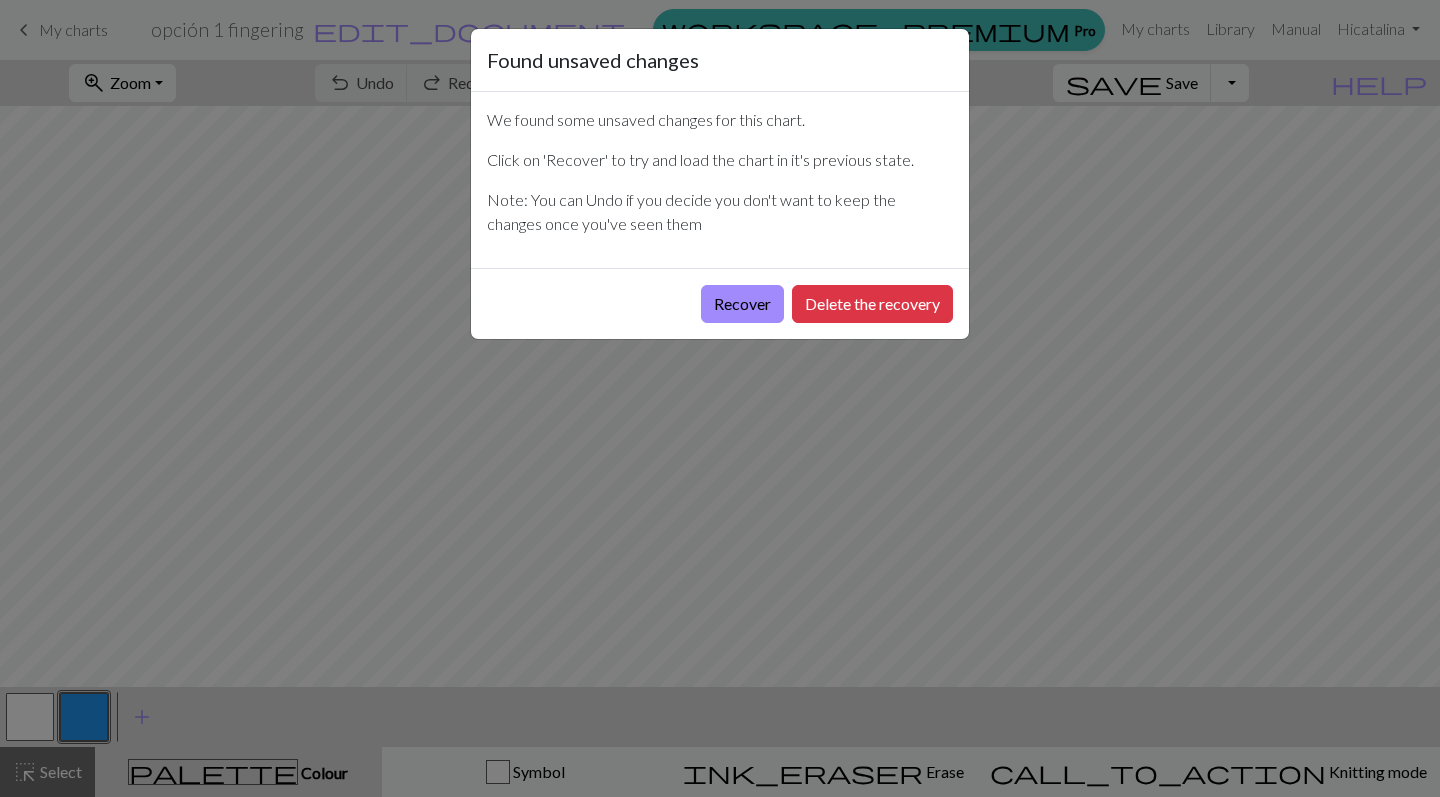 scroll, scrollTop: 0, scrollLeft: 0, axis: both 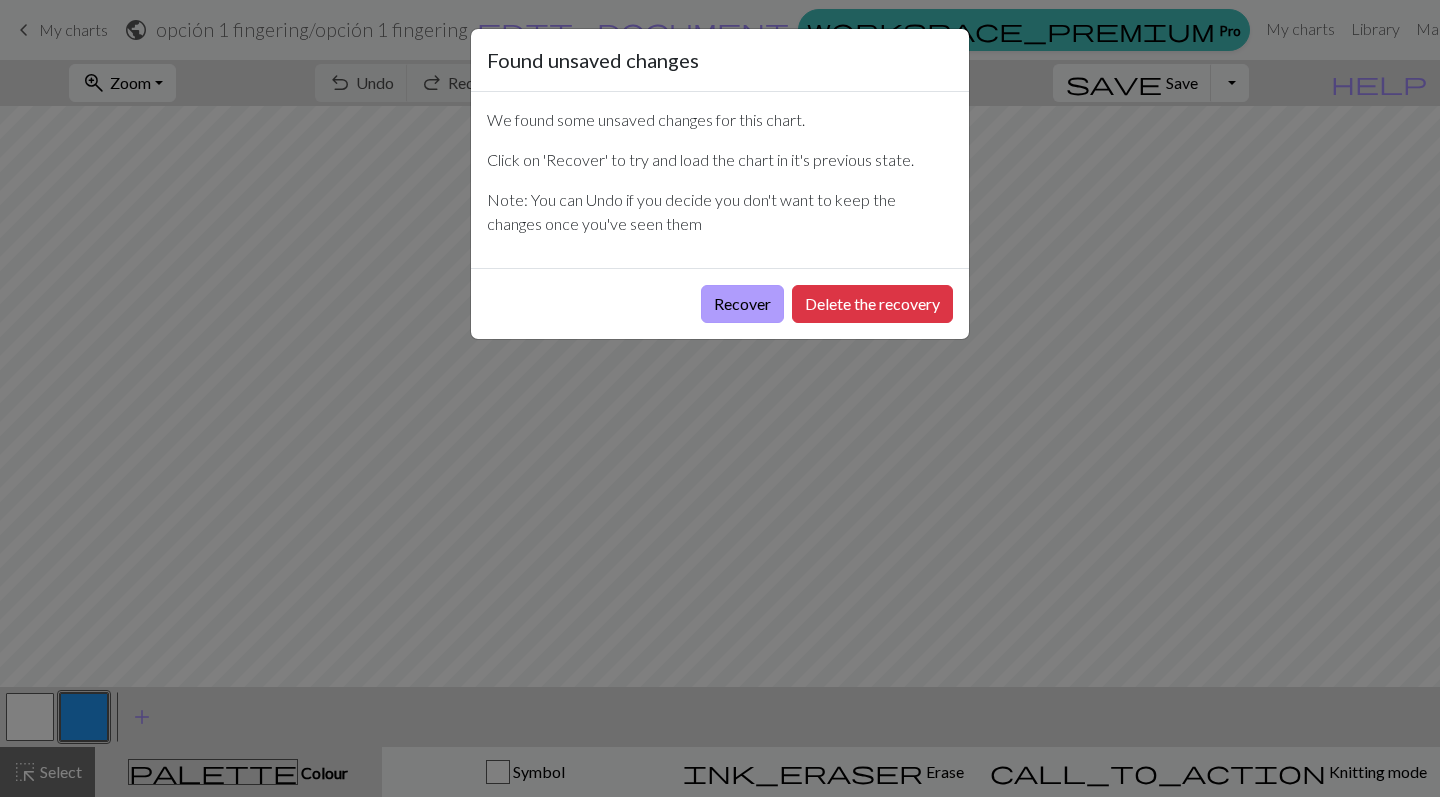 click on "Recover" at bounding box center (742, 304) 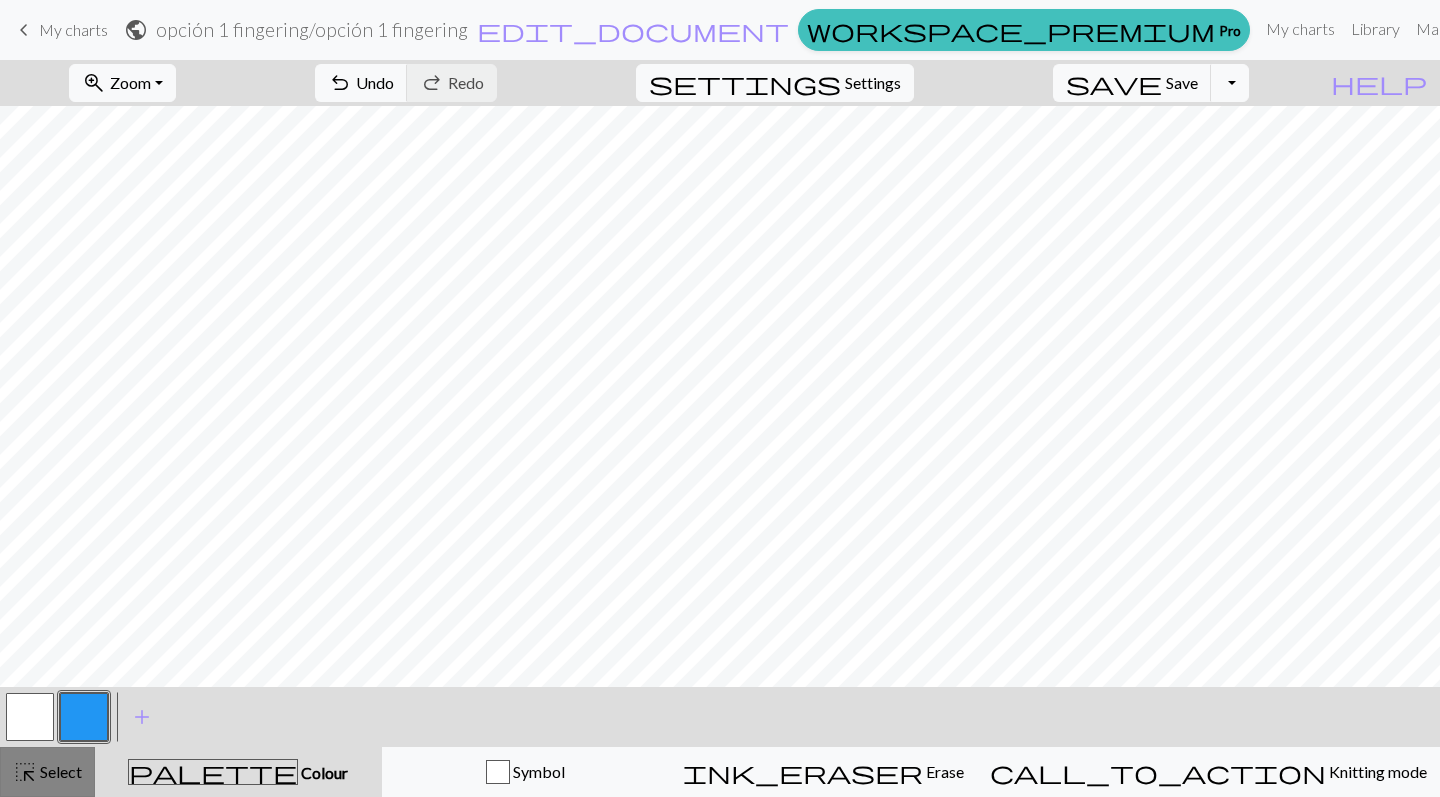 click on "Select" at bounding box center [59, 771] 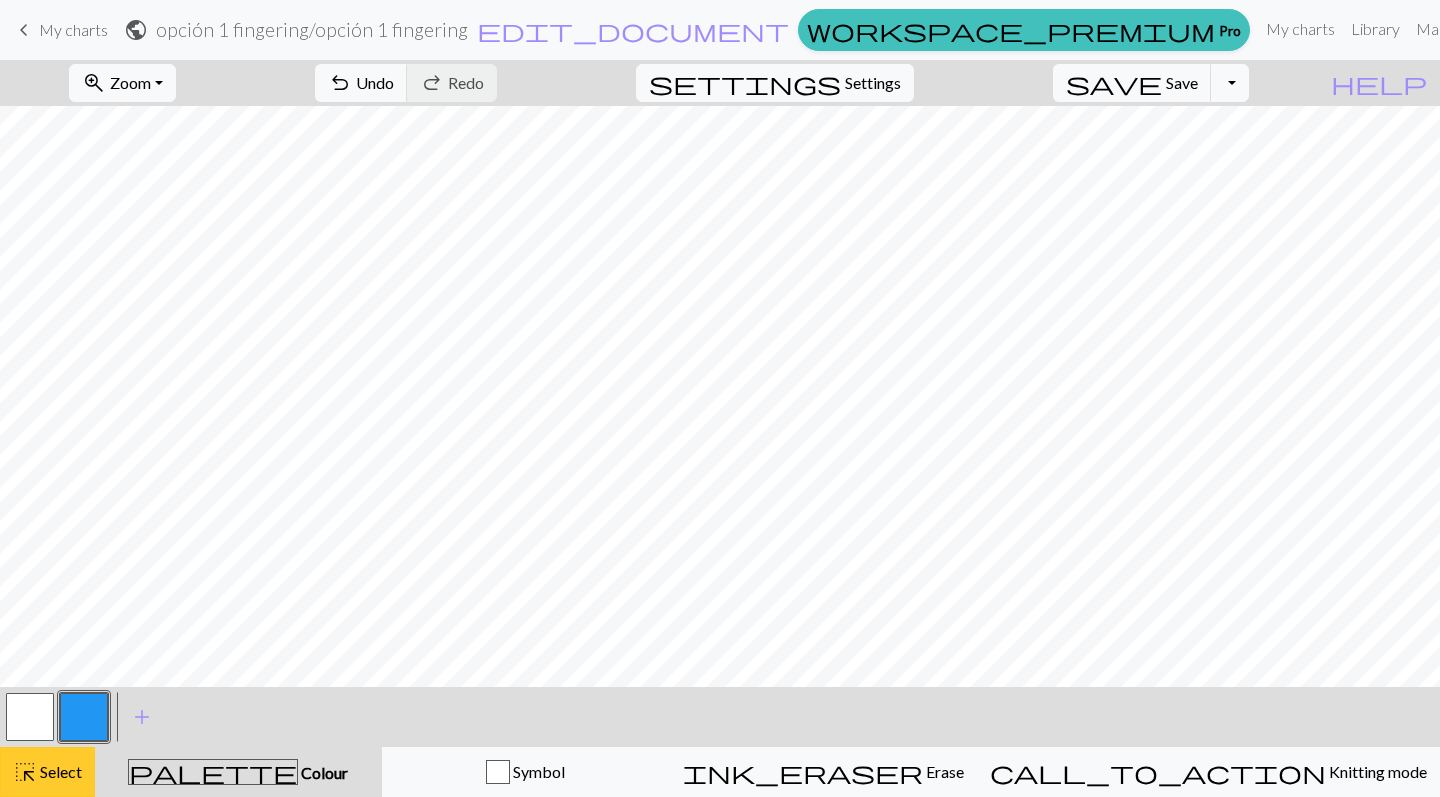 click on "Select" at bounding box center [59, 771] 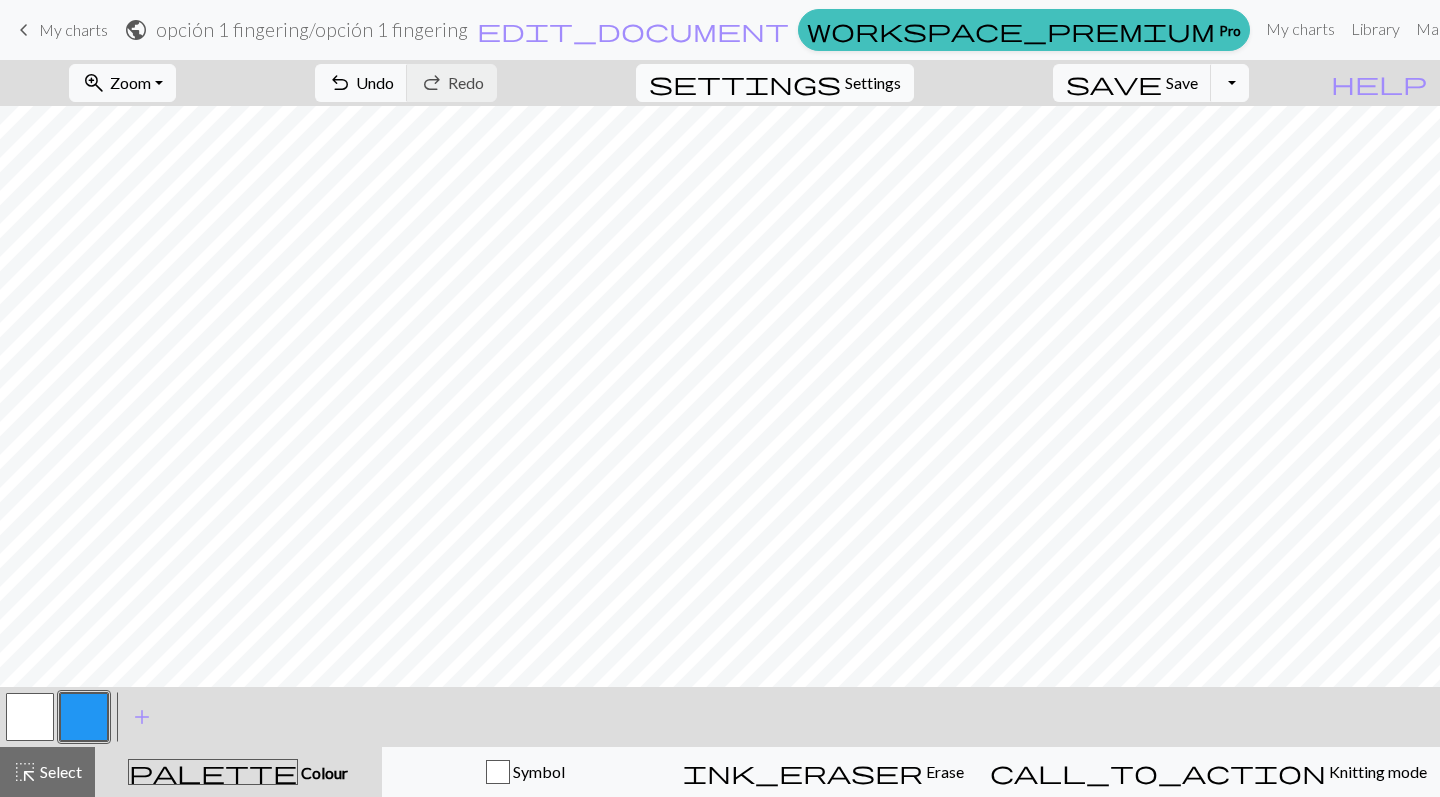 click on "Settings" at bounding box center [873, 83] 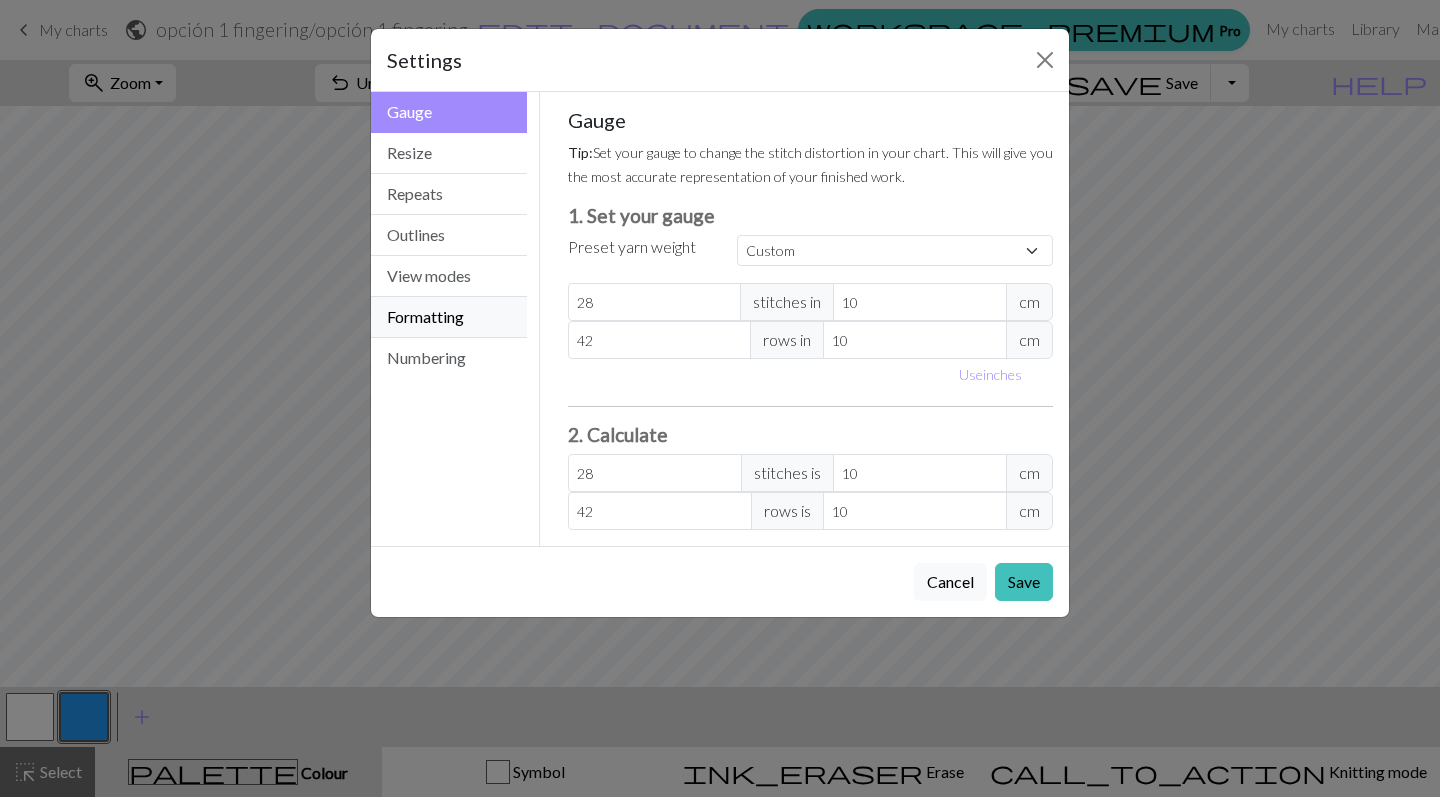 click on "Formatting" at bounding box center [449, 317] 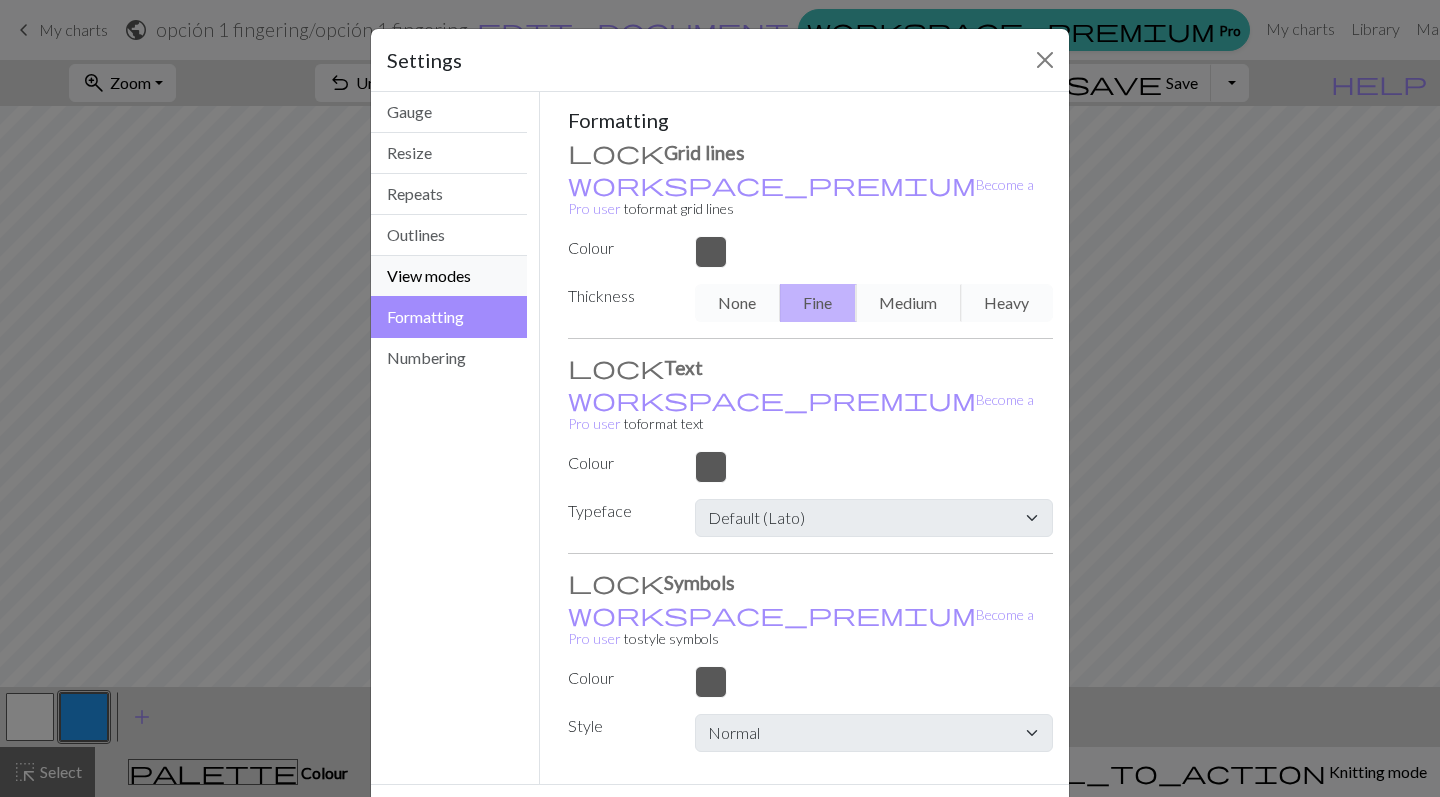click on "View modes" at bounding box center (449, 276) 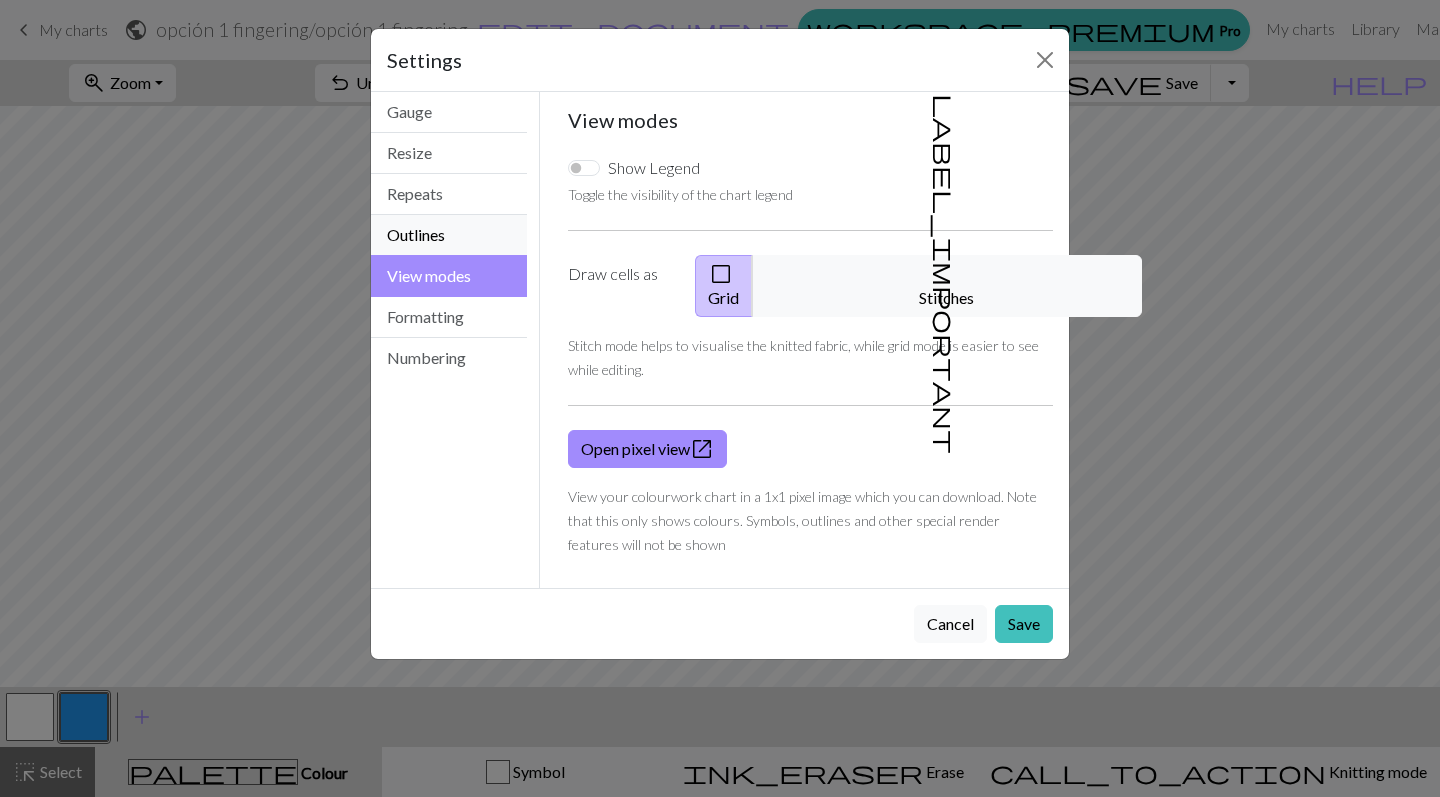 click on "Outlines" at bounding box center (449, 235) 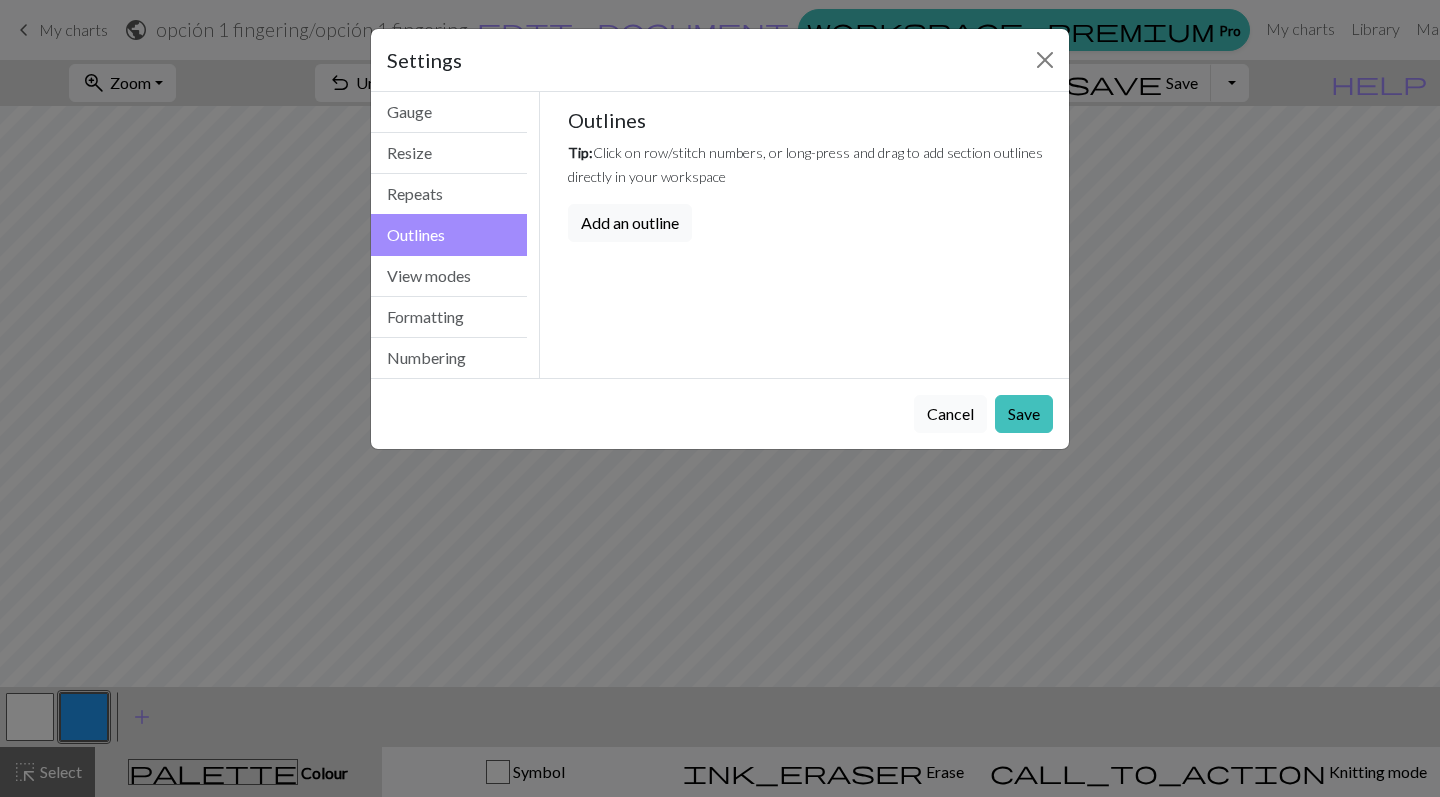 click on "Cancel" at bounding box center [950, 414] 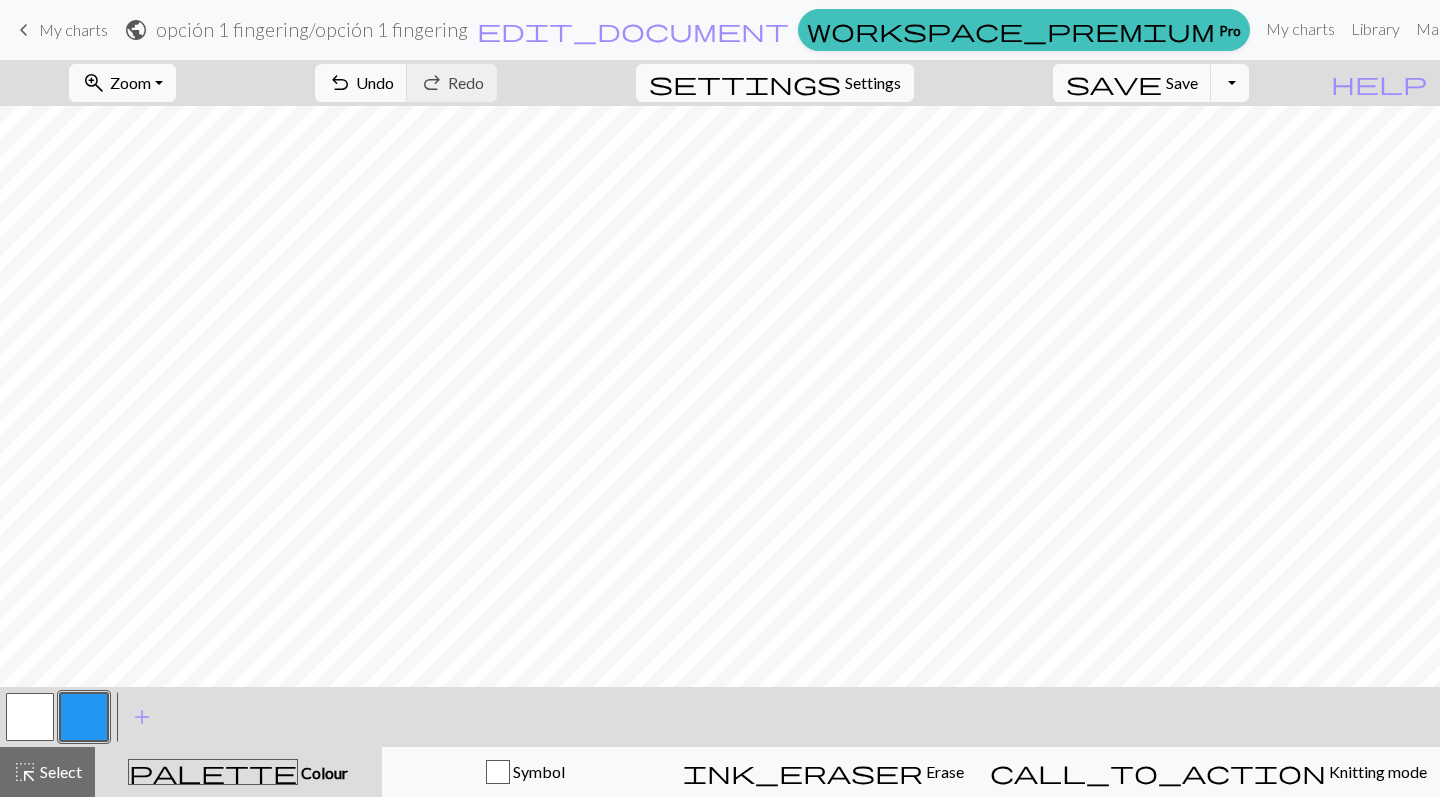 click on "My charts" at bounding box center [73, 29] 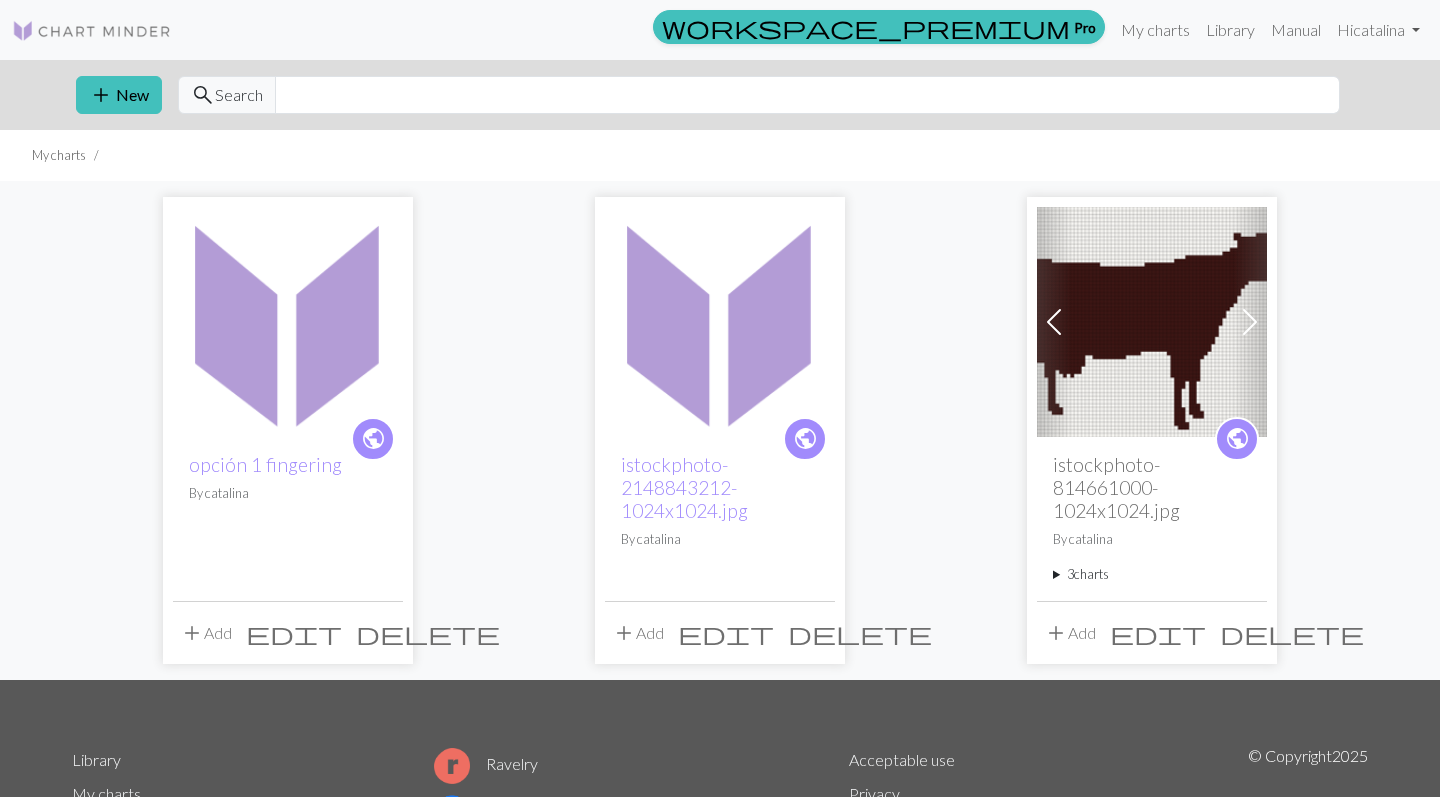click on "delete" at bounding box center [428, 633] 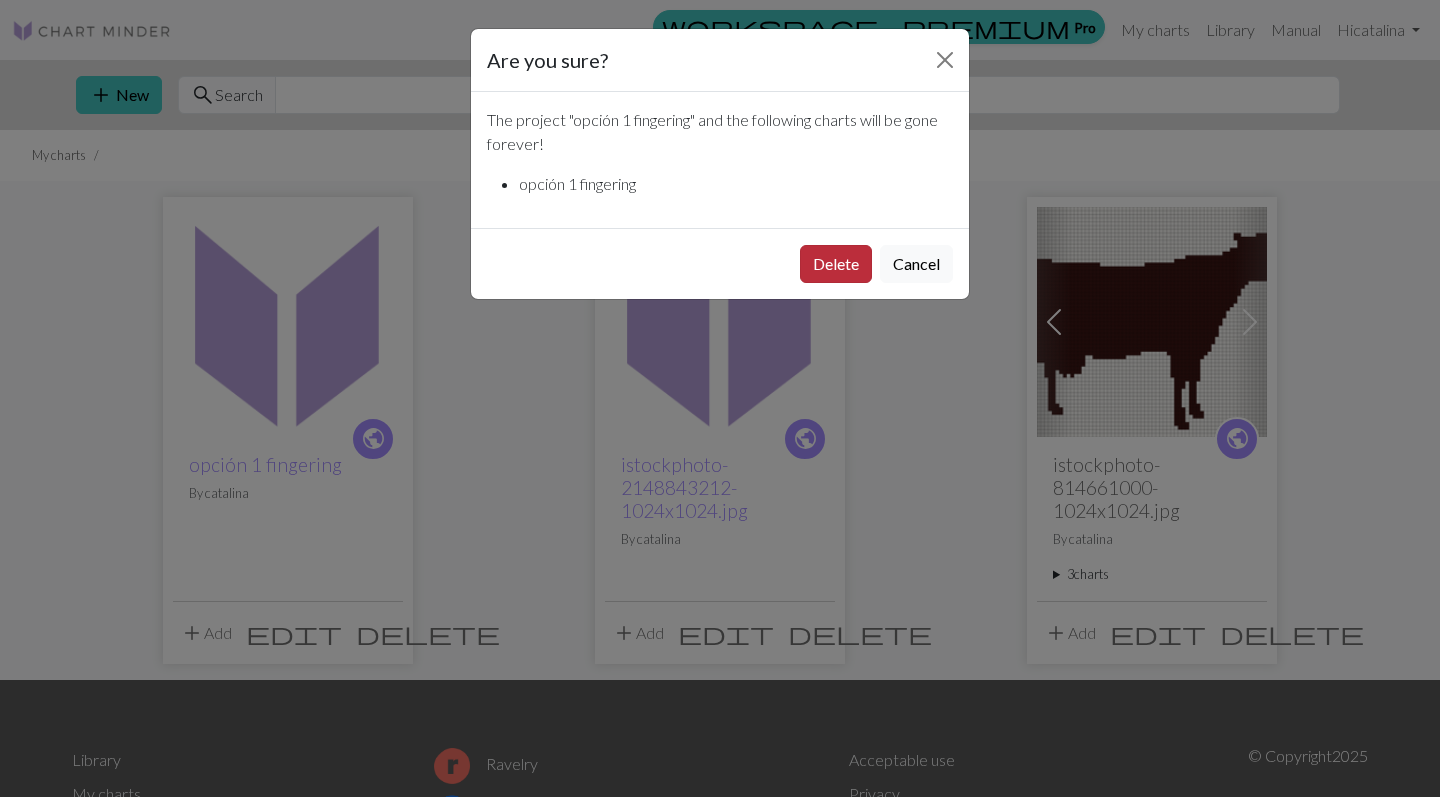 click on "Delete" at bounding box center (836, 264) 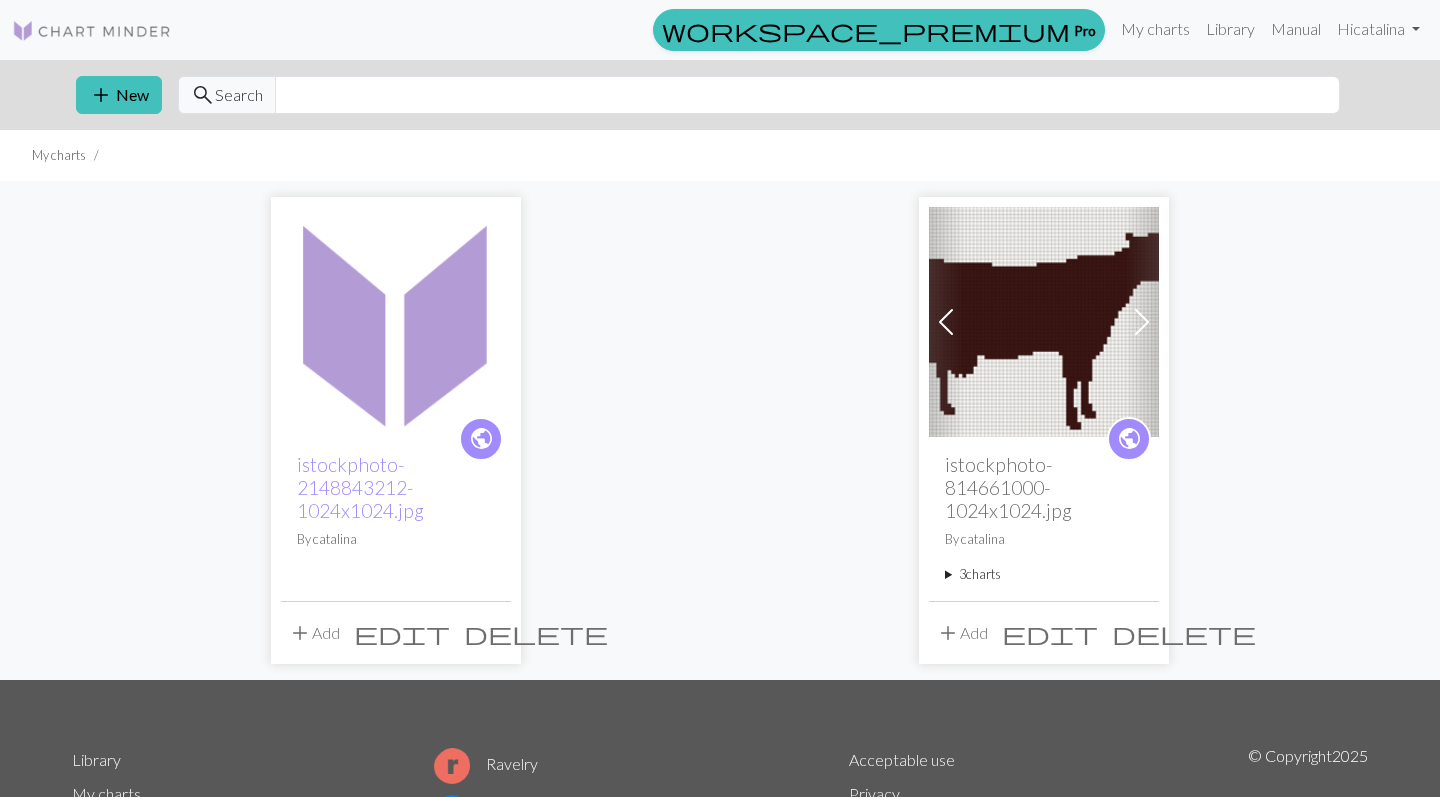 scroll, scrollTop: 0, scrollLeft: 0, axis: both 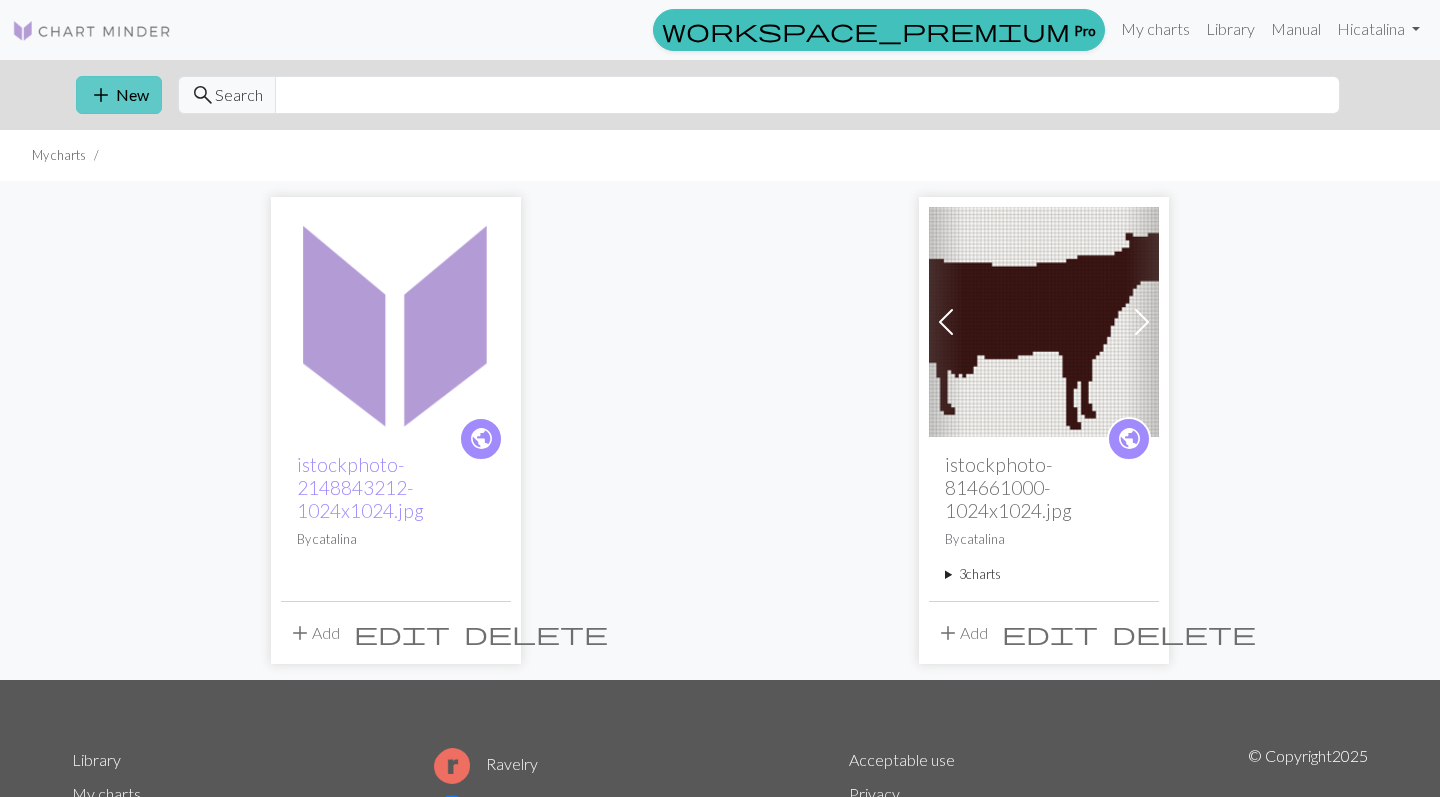 click on "add" at bounding box center [101, 95] 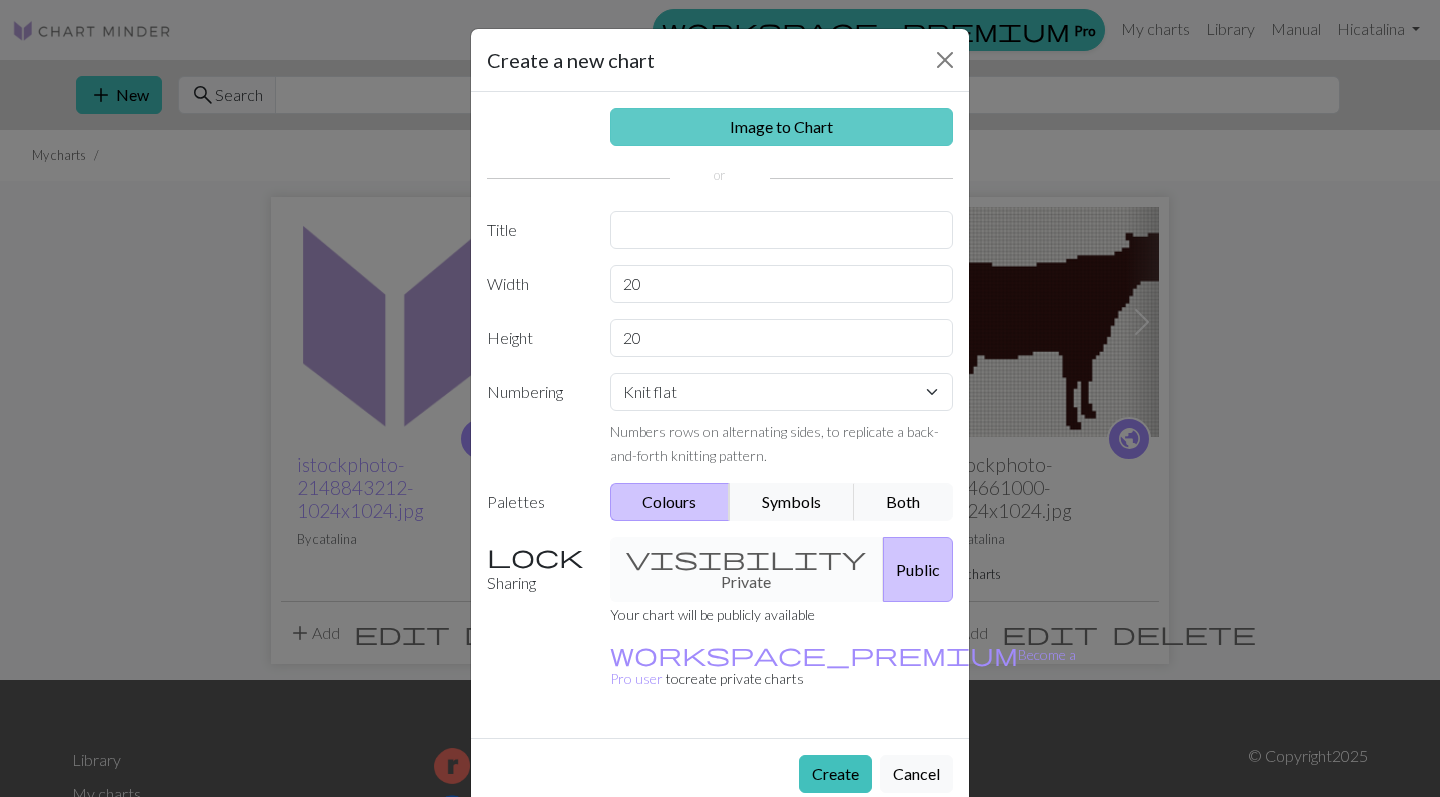 click on "Image to Chart" at bounding box center (782, 127) 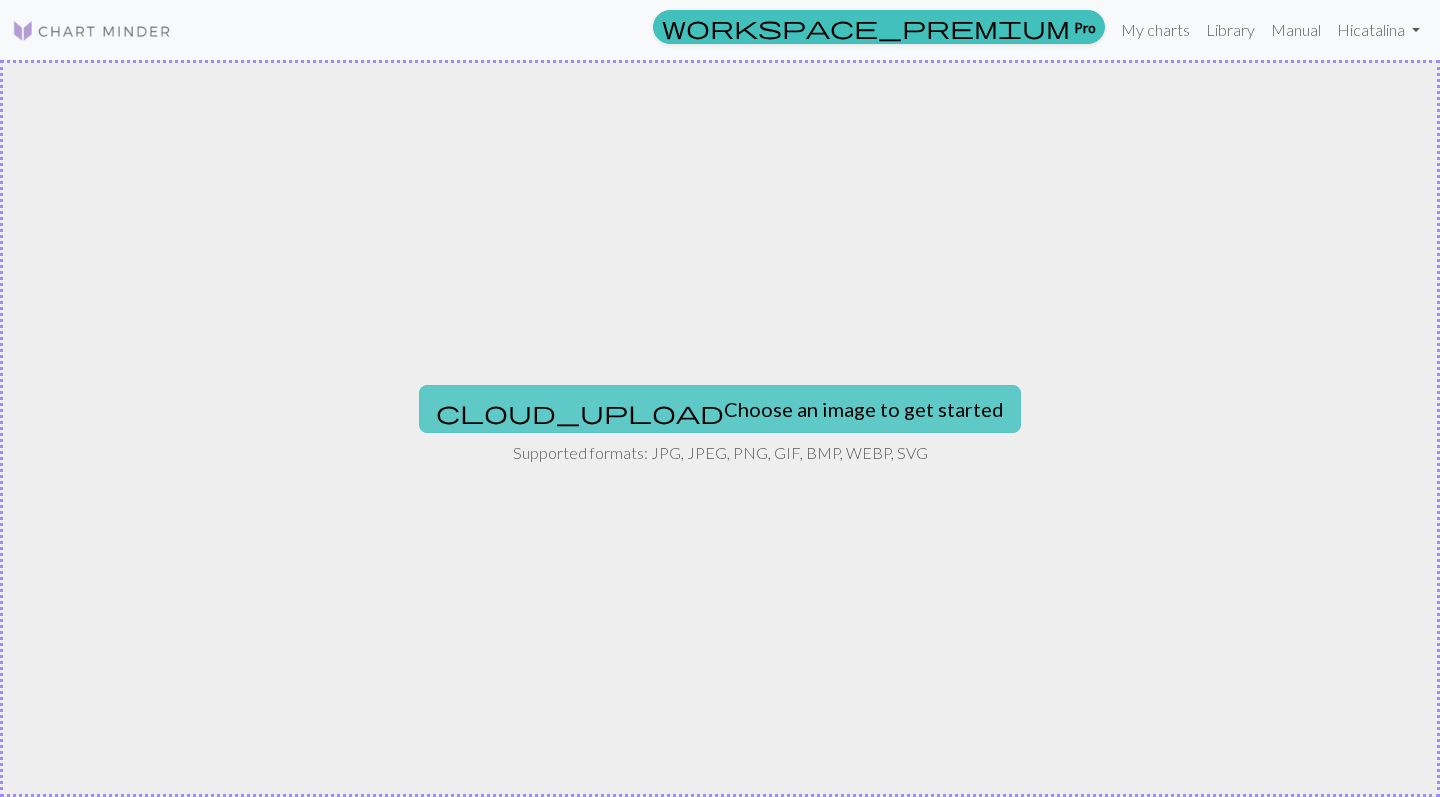 click on "cloud_upload  Choose an image to get started" at bounding box center [720, 409] 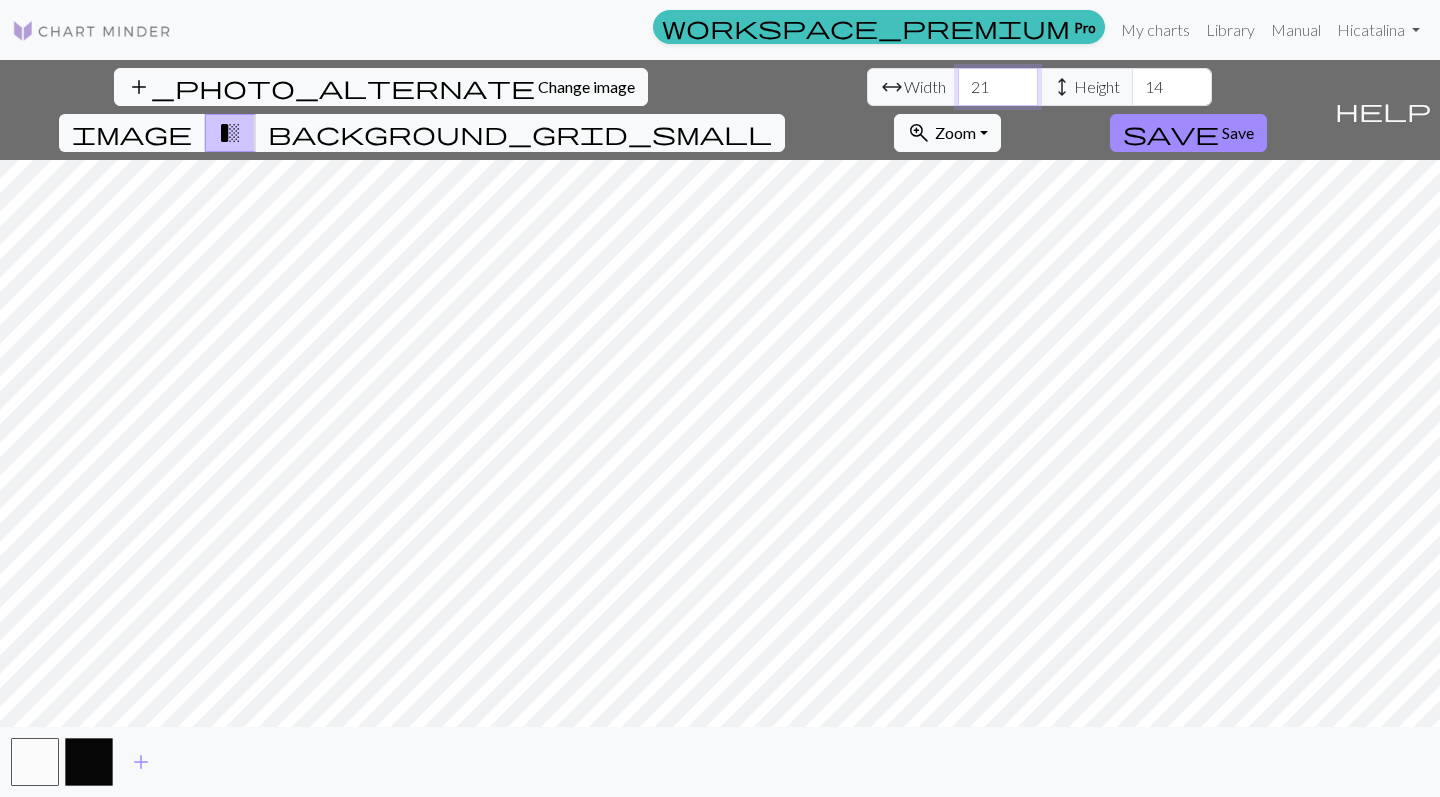 click on "21" at bounding box center [998, 87] 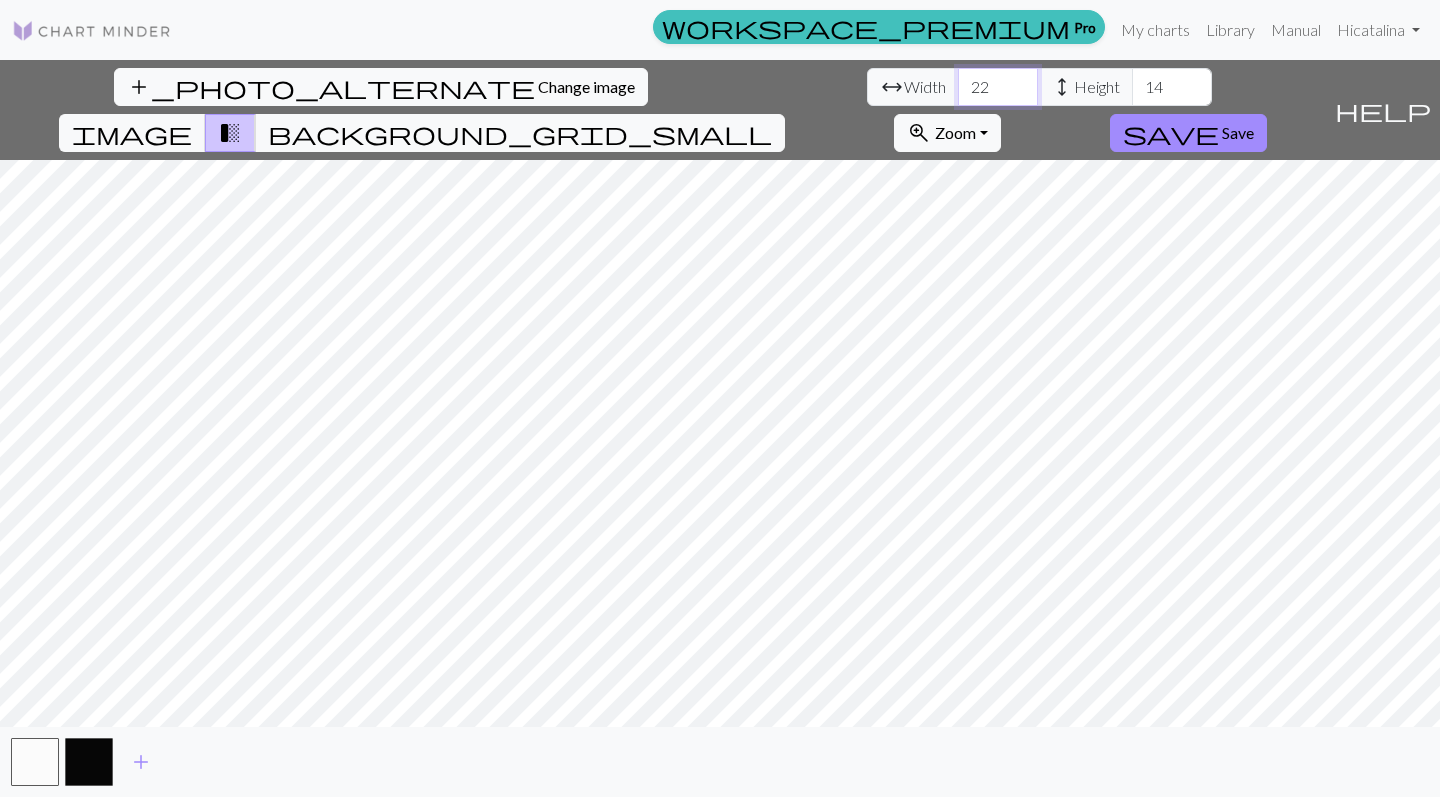 click on "22" at bounding box center [998, 87] 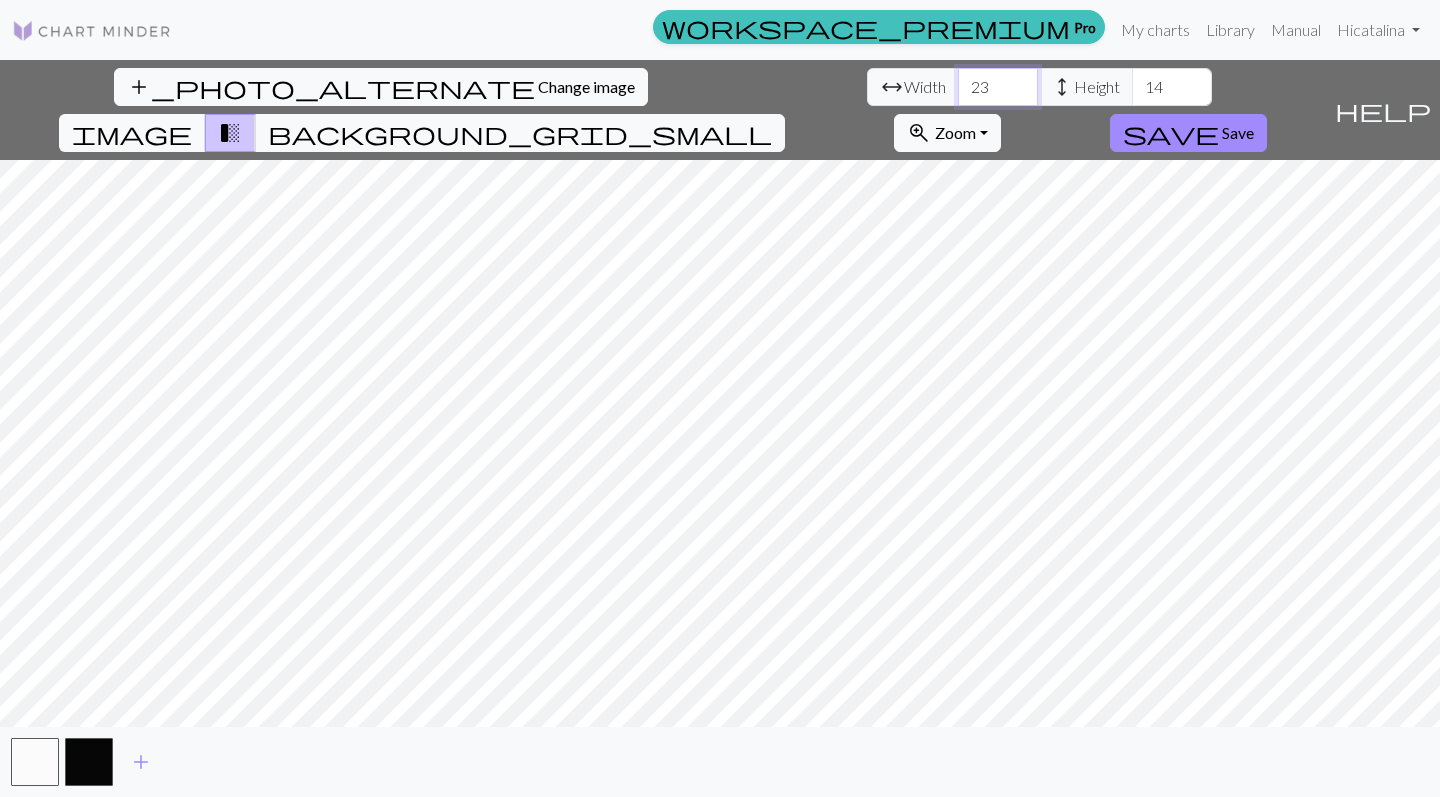 click on "23" at bounding box center [998, 87] 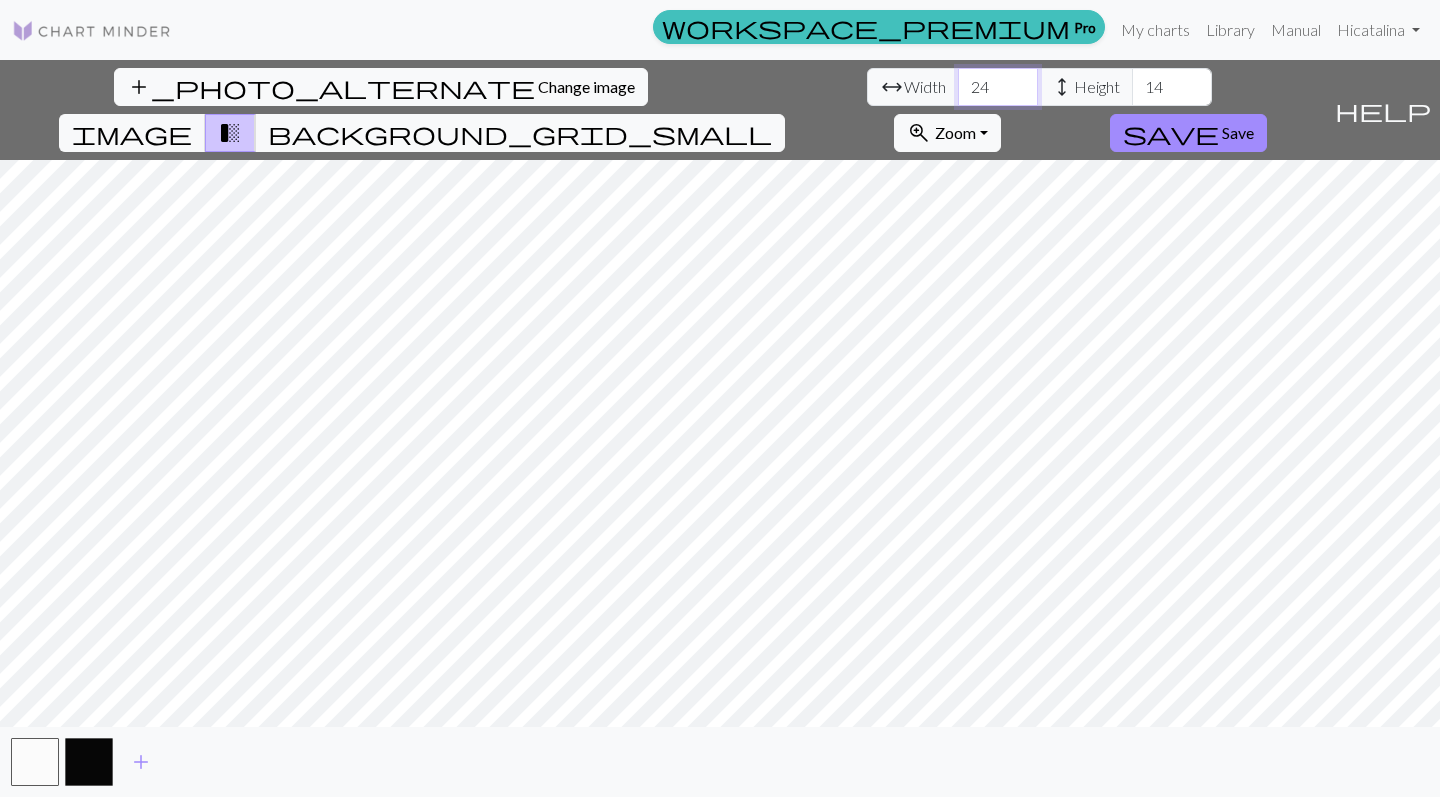 click on "24" at bounding box center [998, 87] 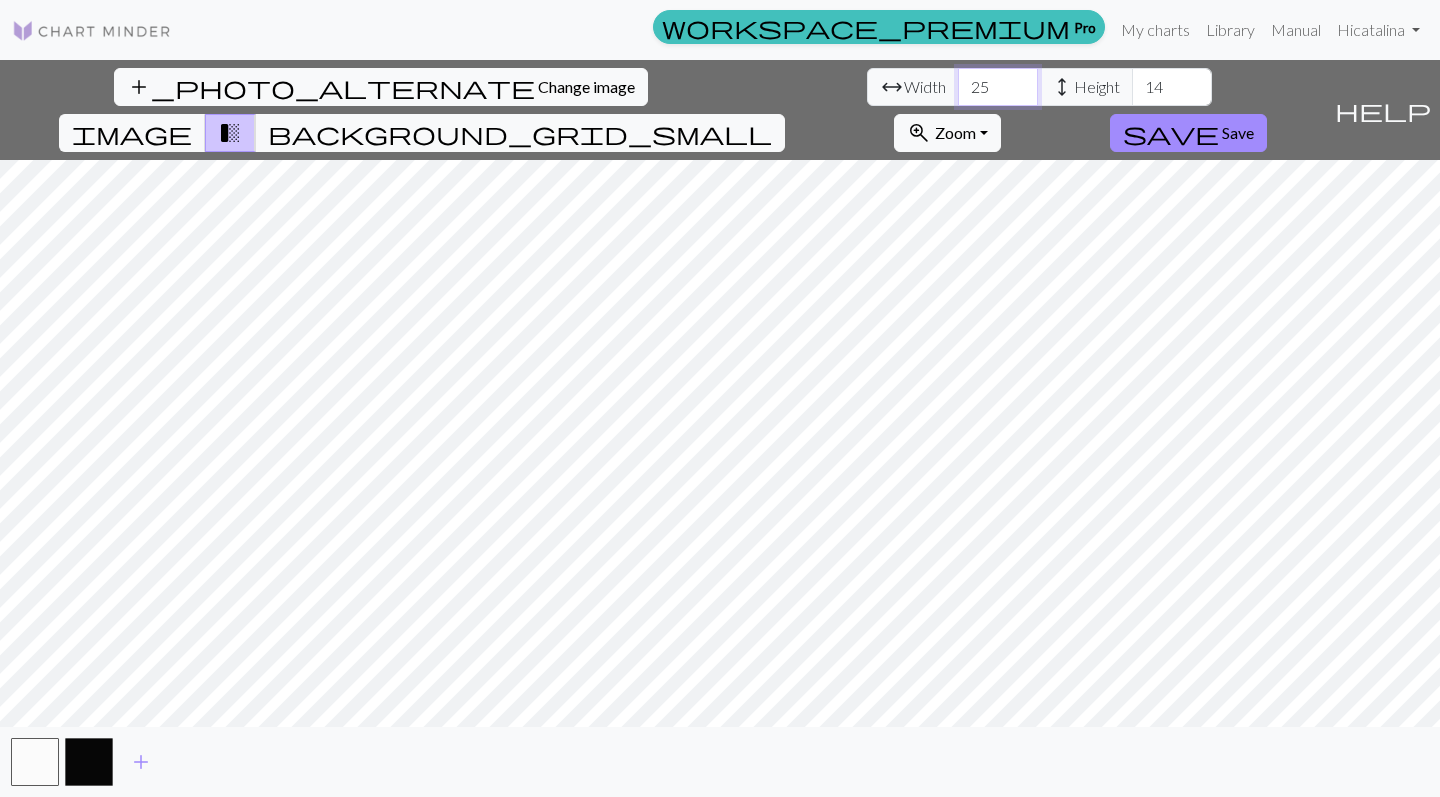 click on "25" at bounding box center [998, 87] 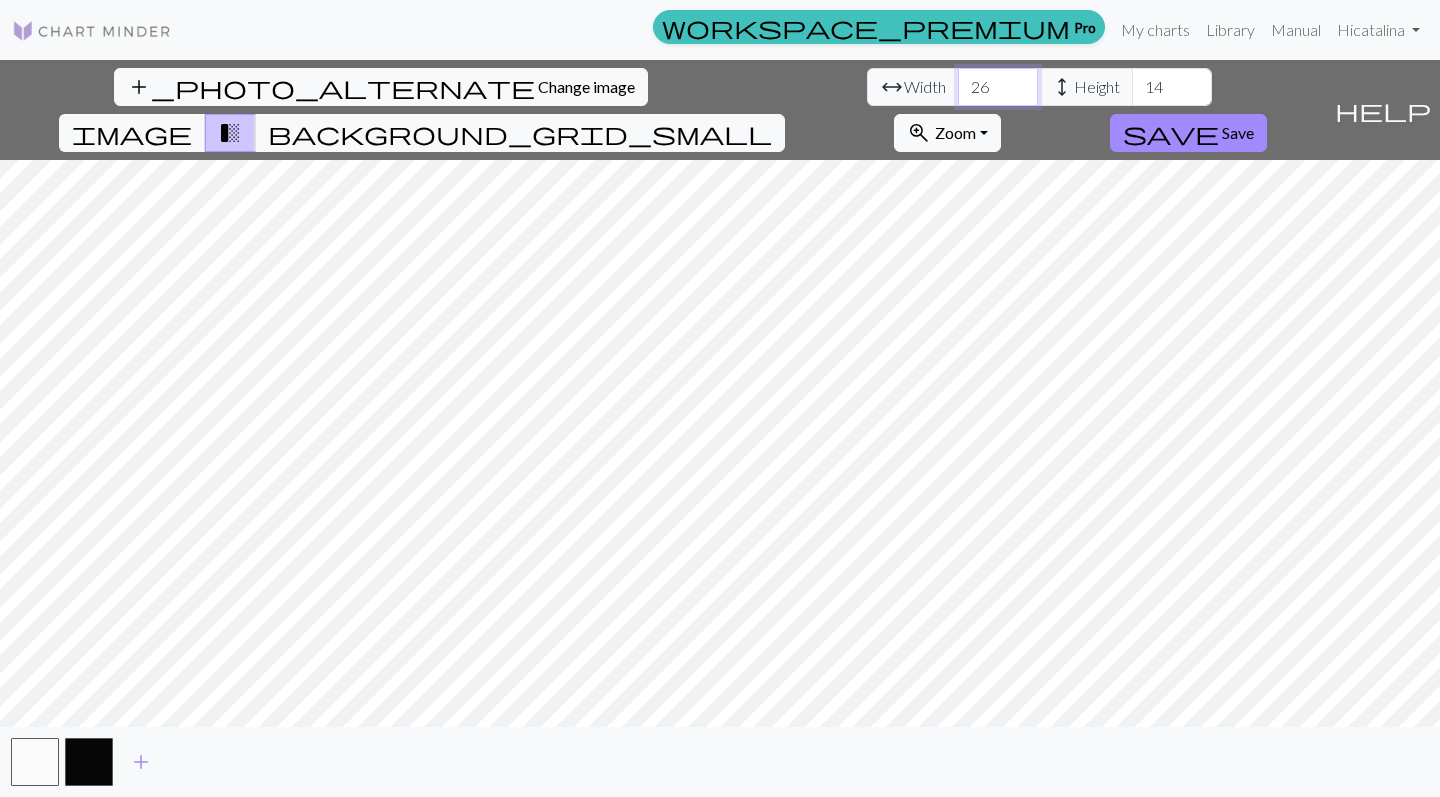 click on "26" at bounding box center (998, 87) 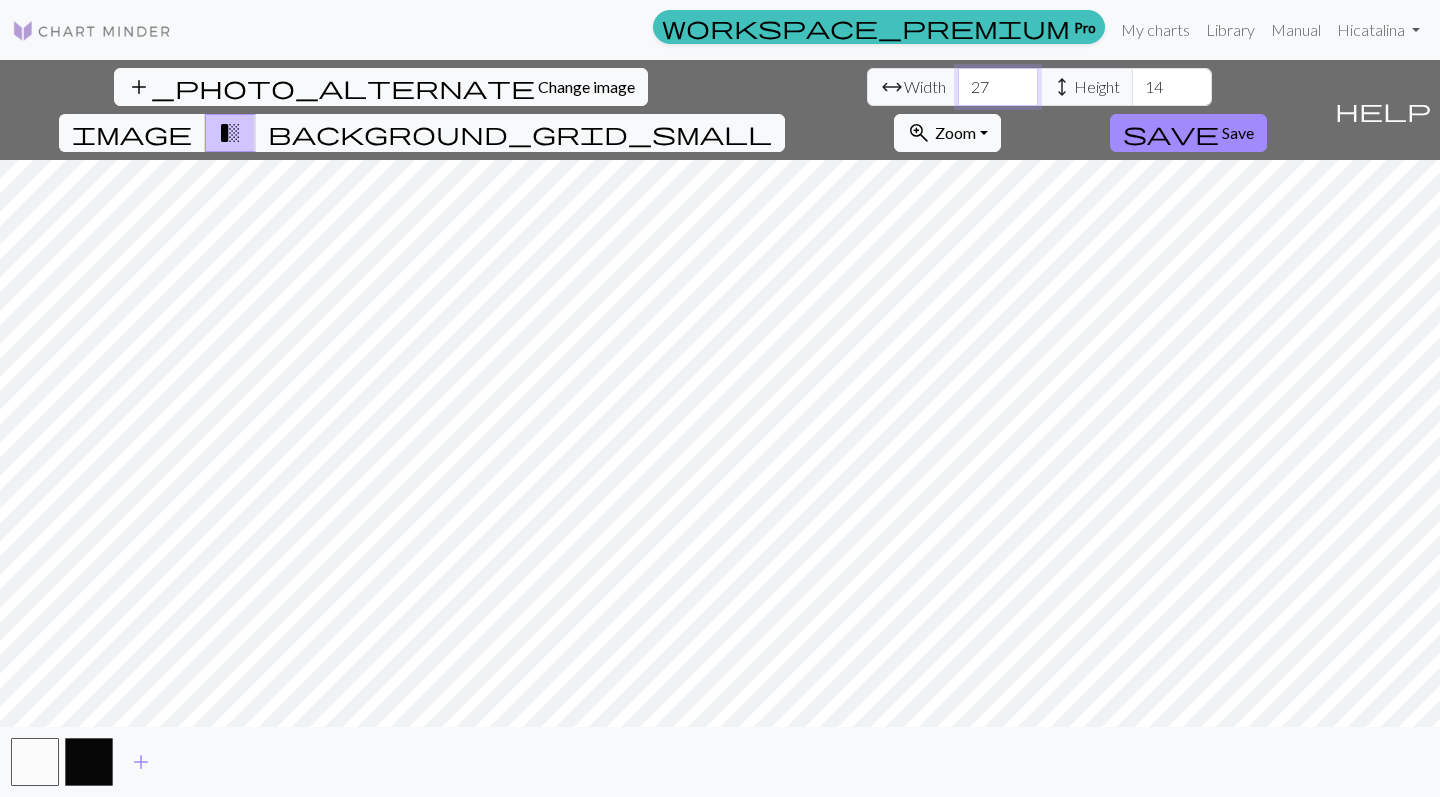 click on "27" at bounding box center [998, 87] 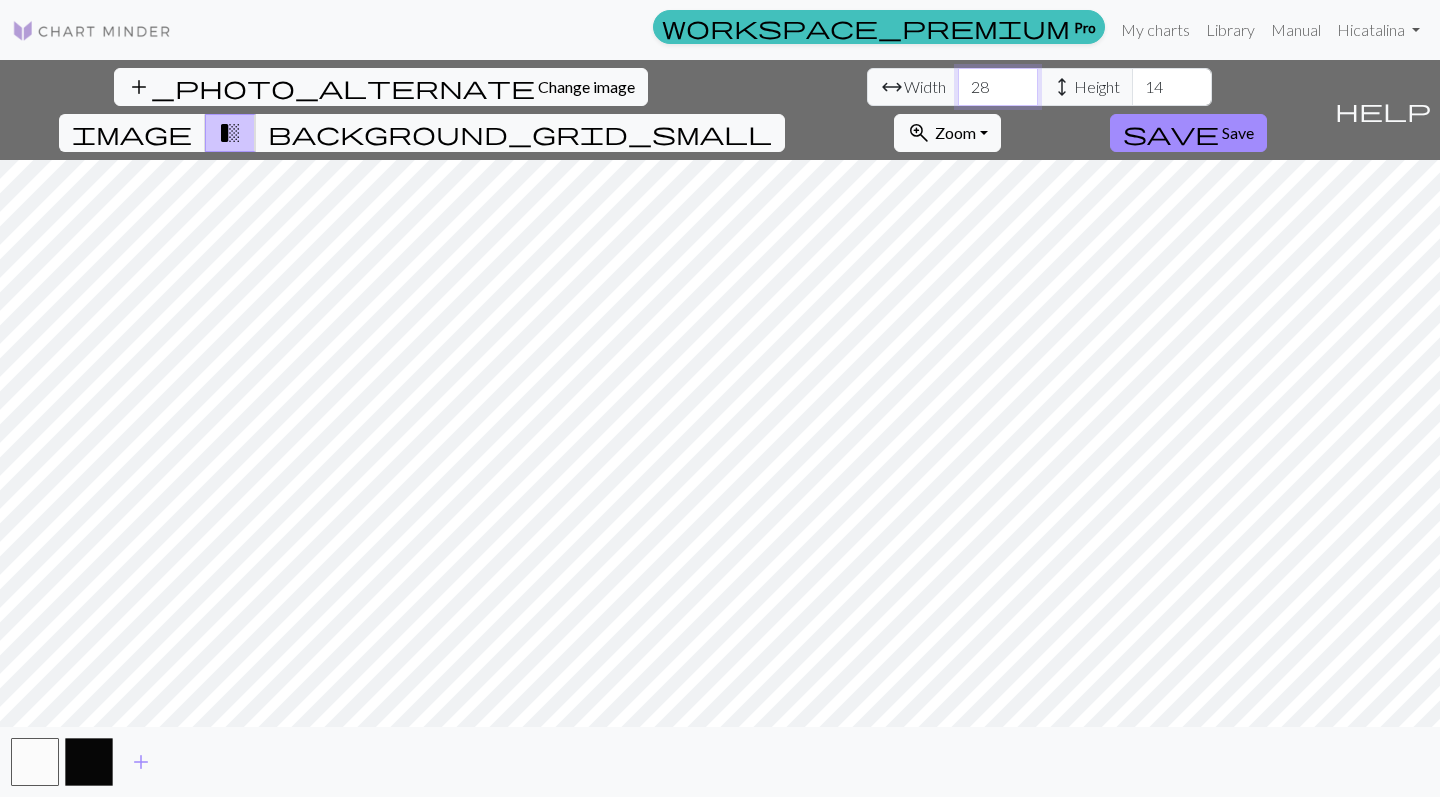 click on "28" at bounding box center (998, 87) 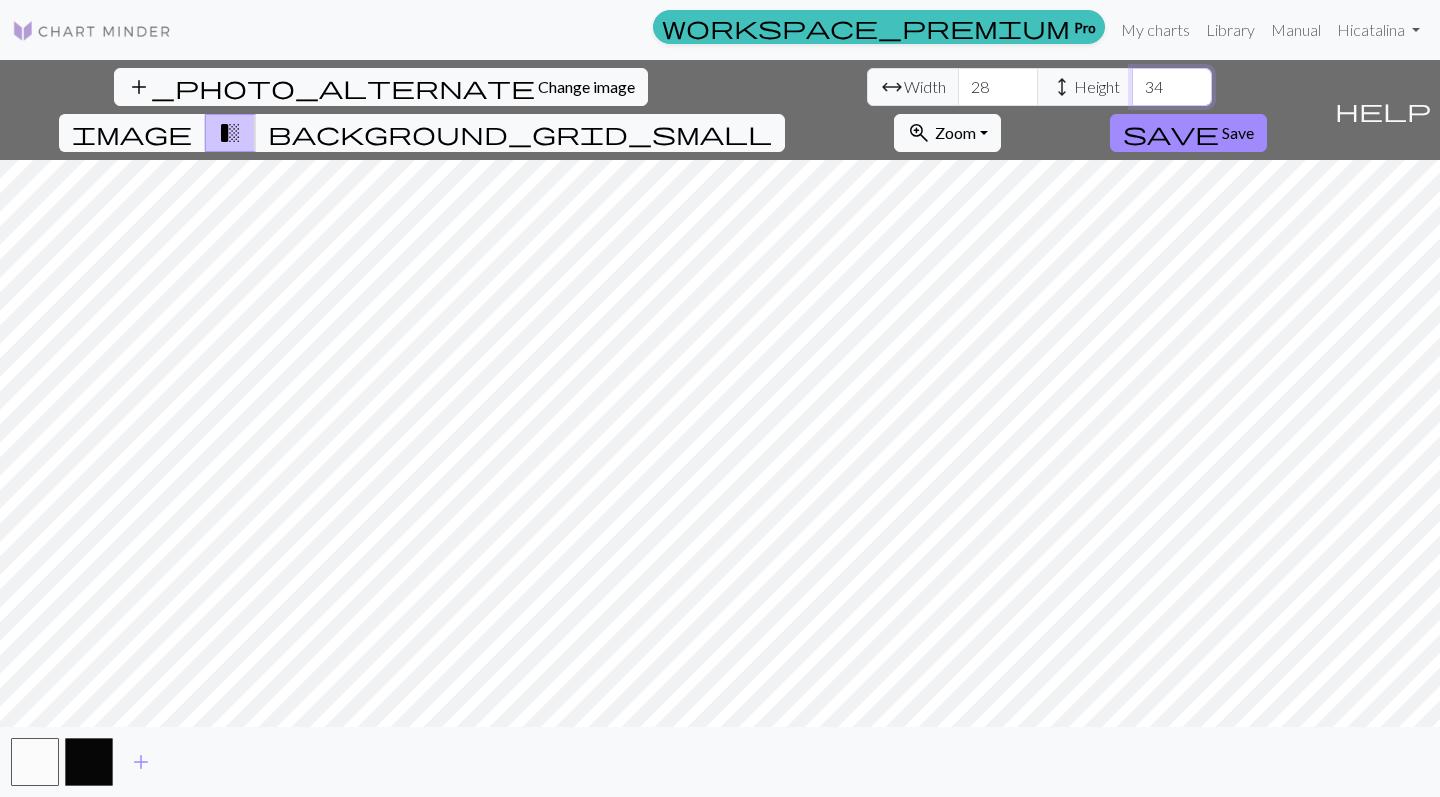 click on "34" at bounding box center [1172, 87] 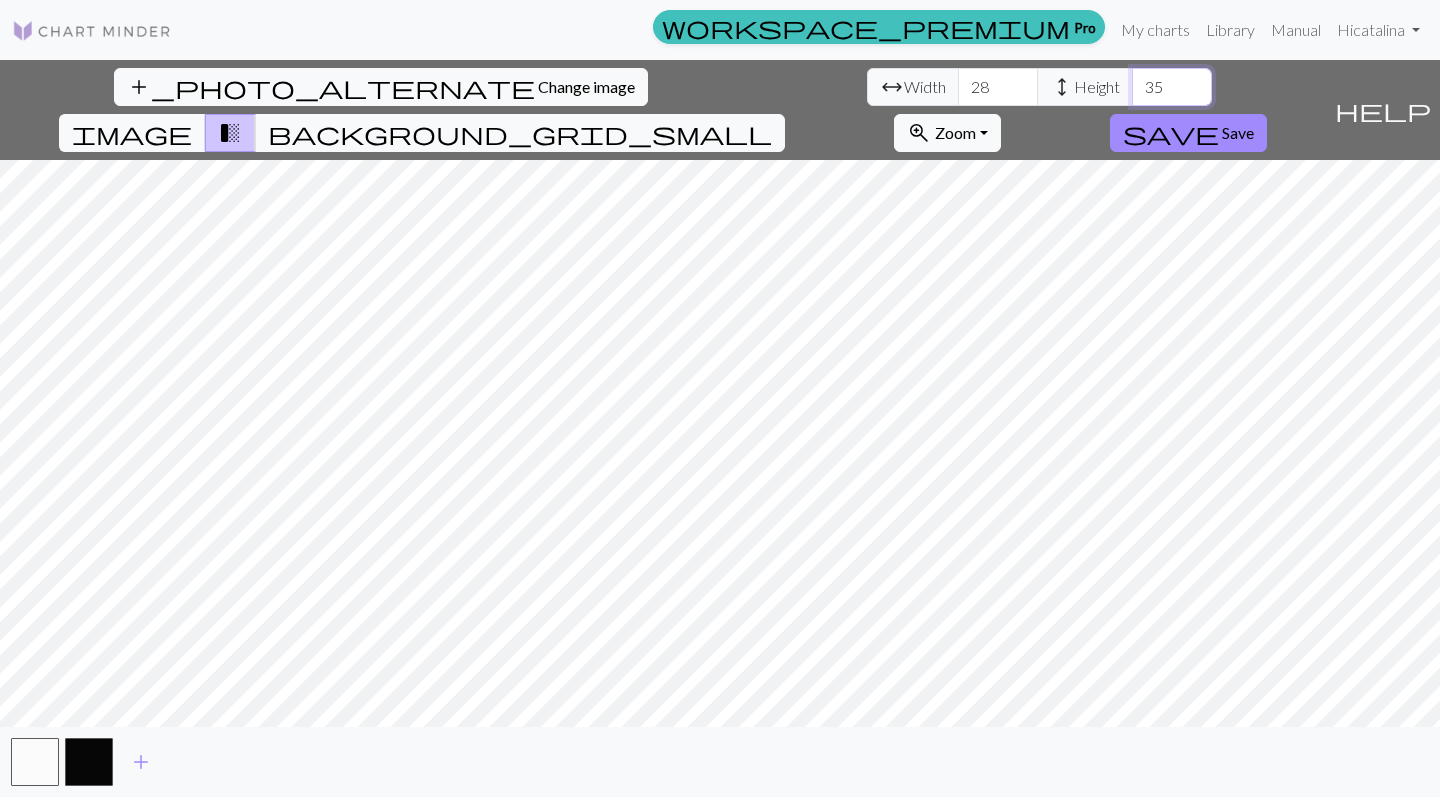 click on "35" at bounding box center [1172, 87] 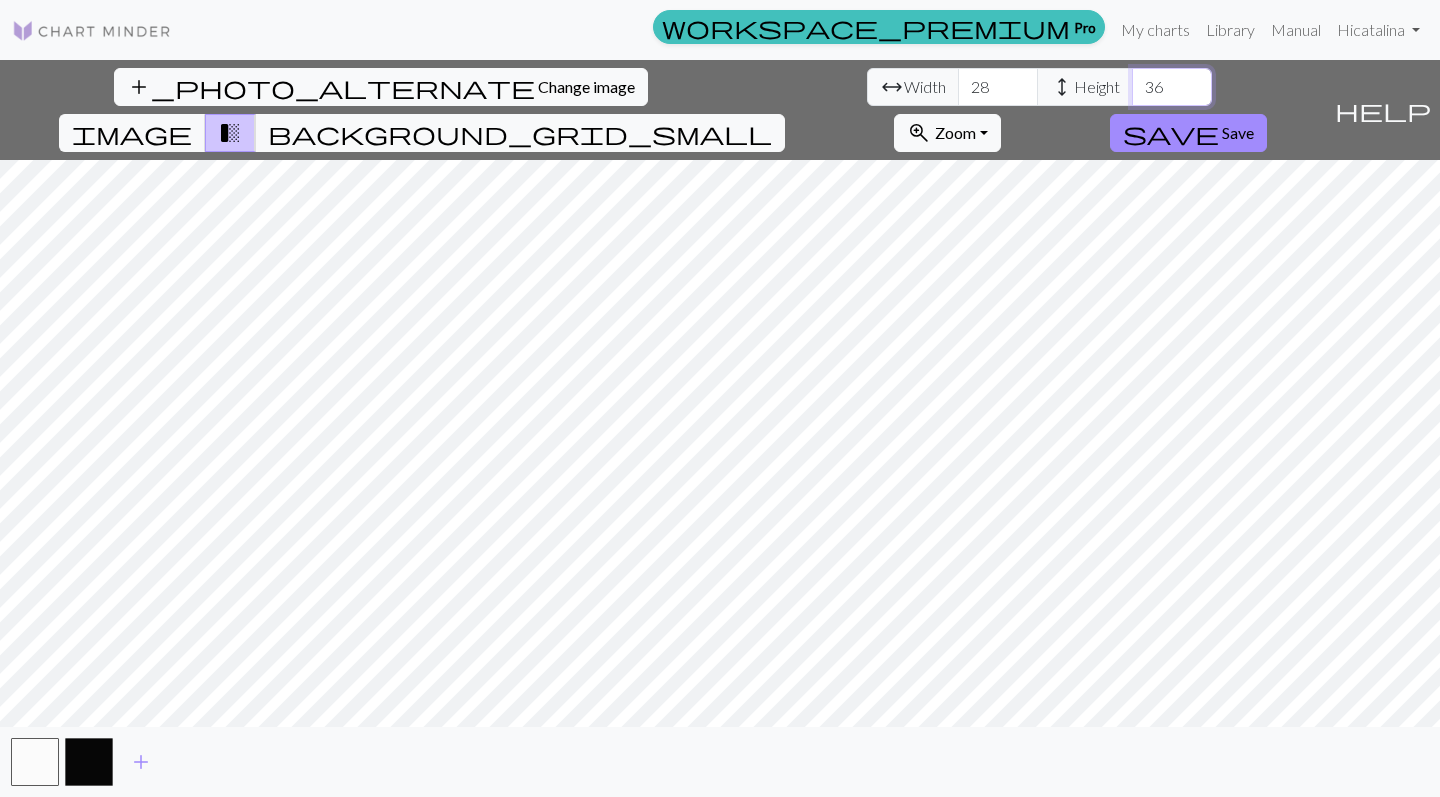 click on "36" at bounding box center (1172, 87) 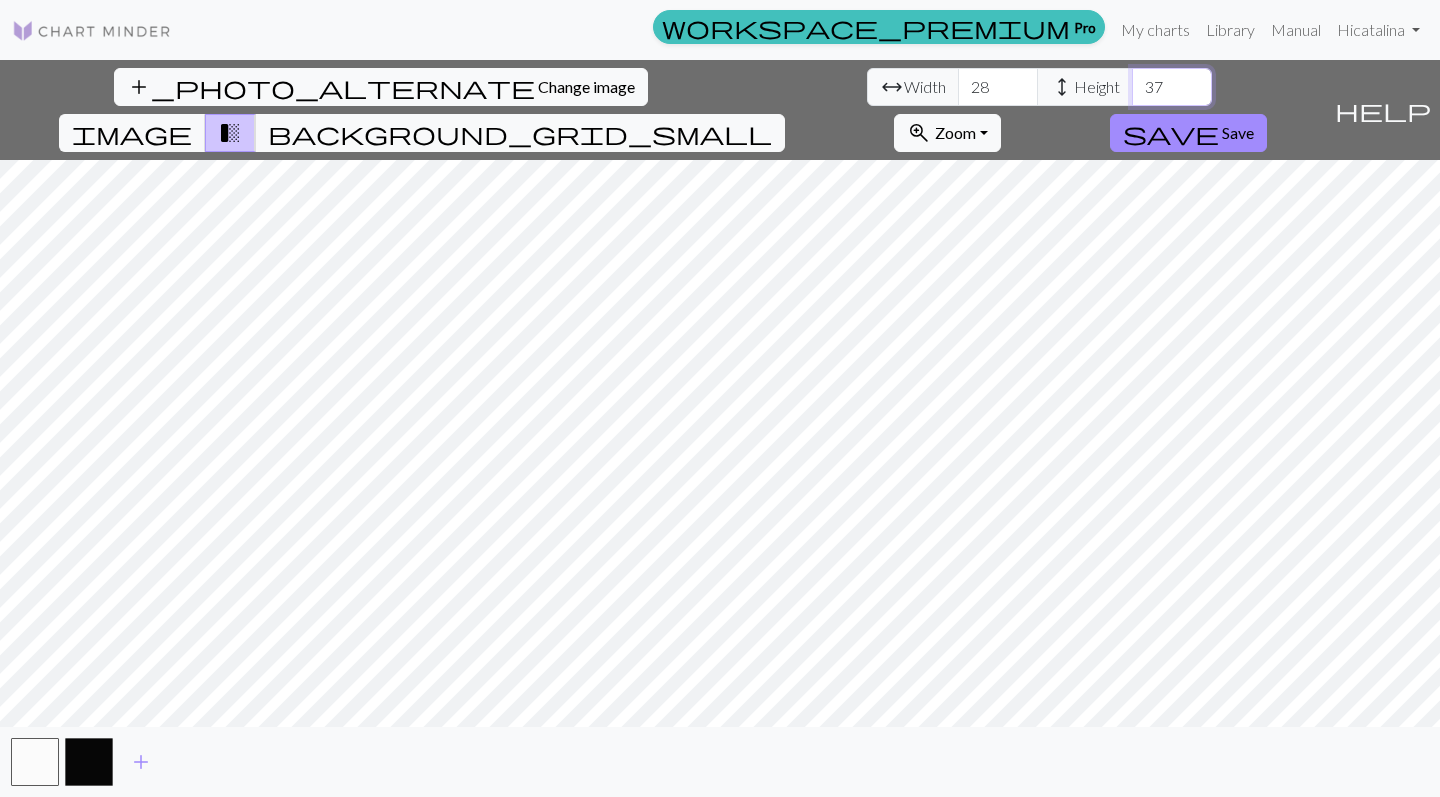 click on "37" at bounding box center [1172, 87] 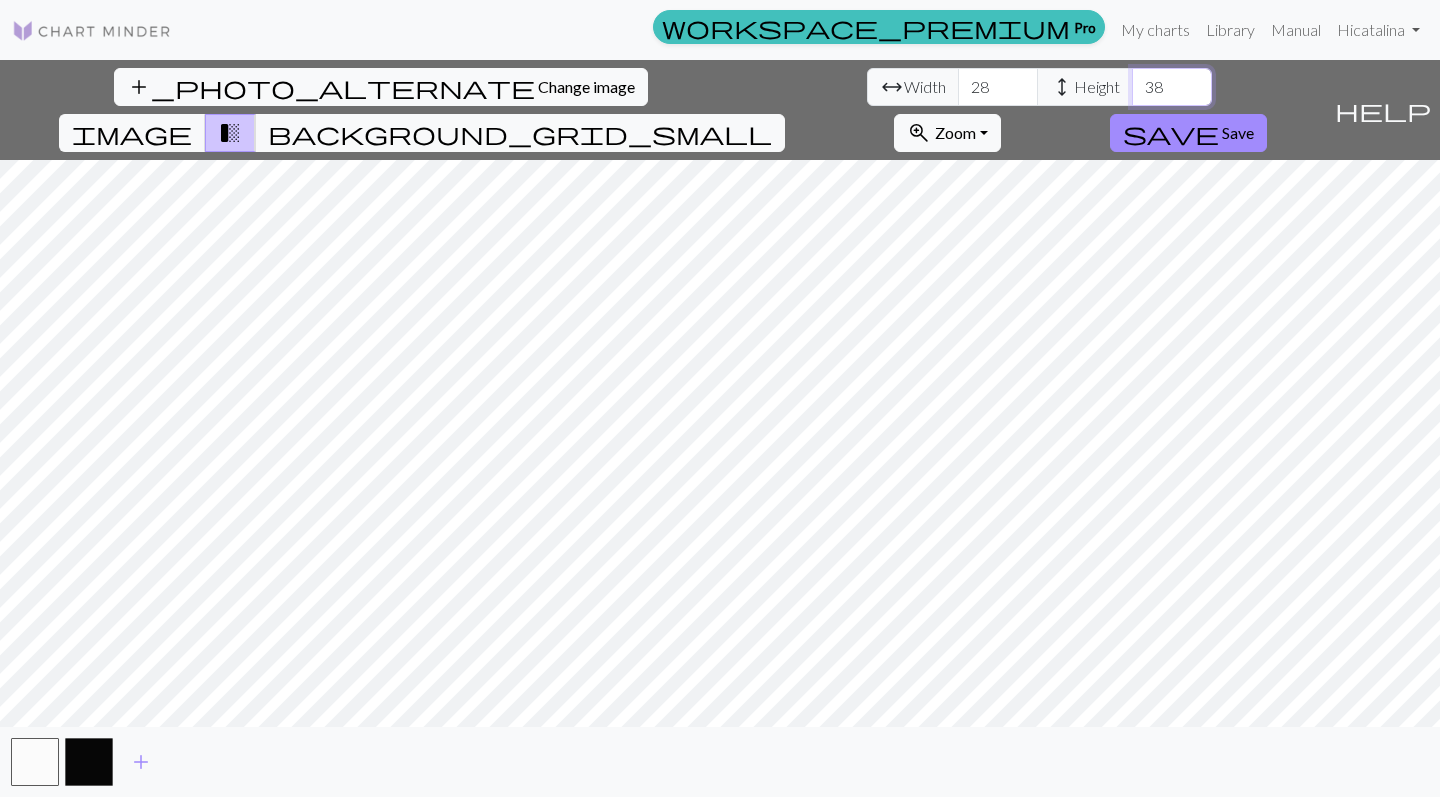click on "38" at bounding box center [1172, 87] 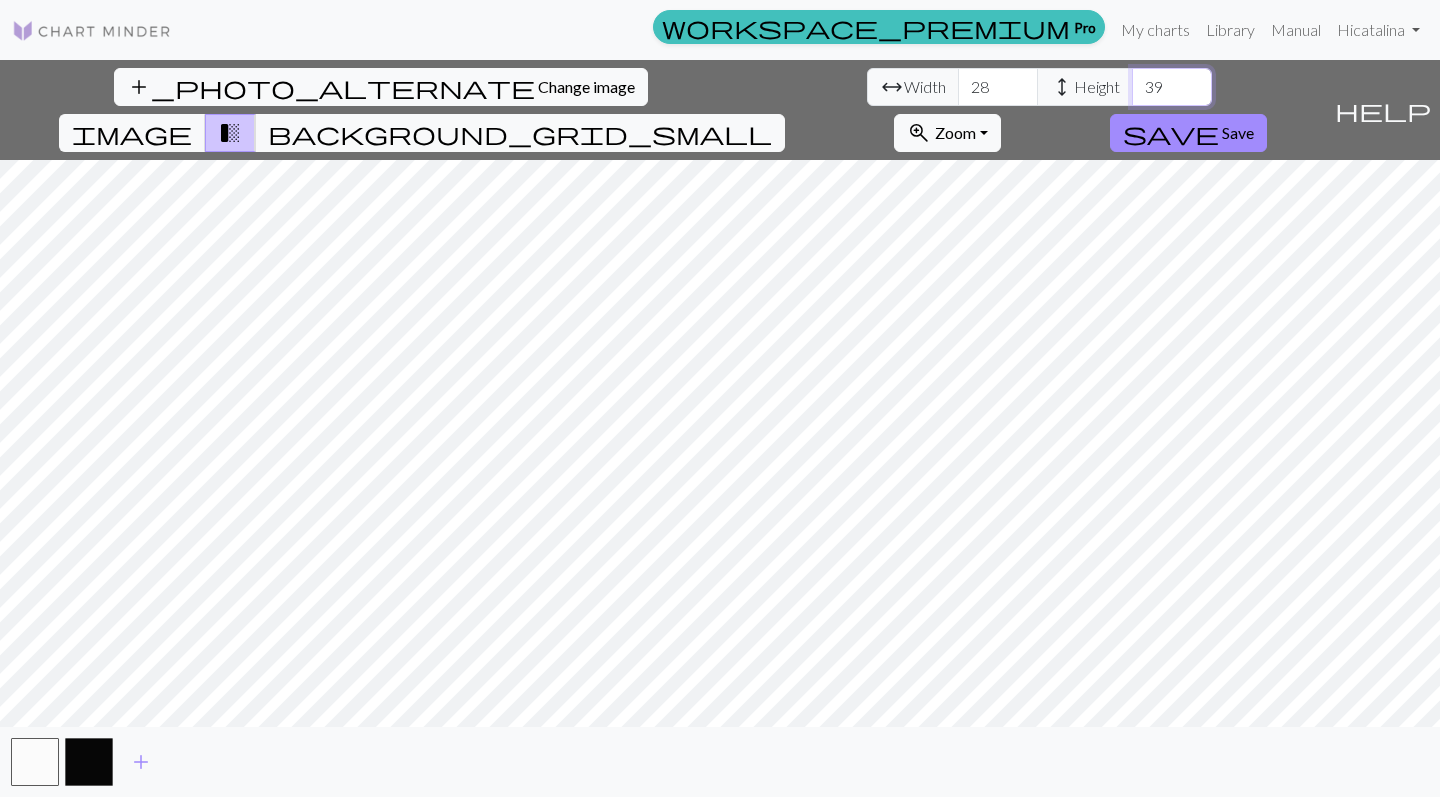 click on "39" at bounding box center [1172, 87] 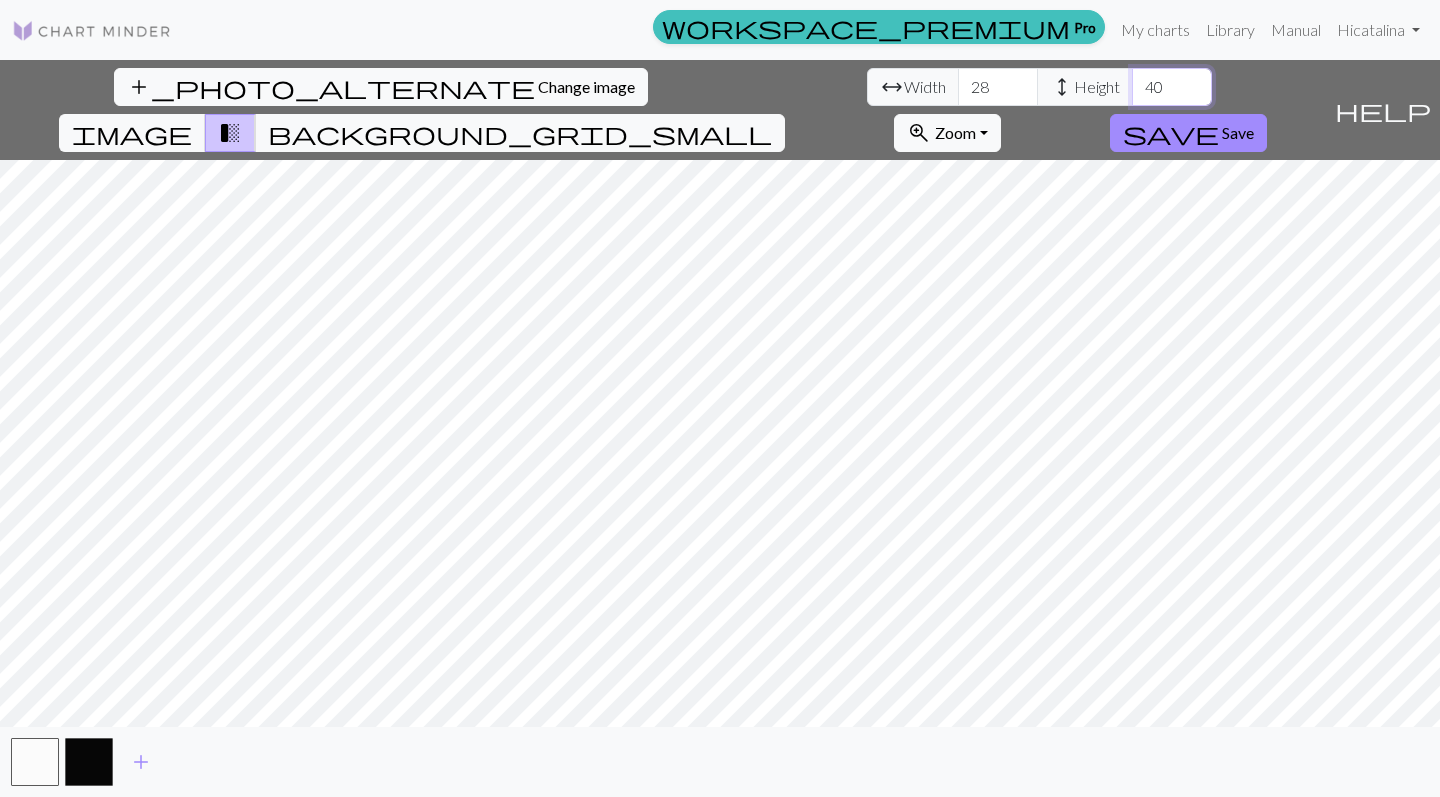 click on "40" at bounding box center (1172, 87) 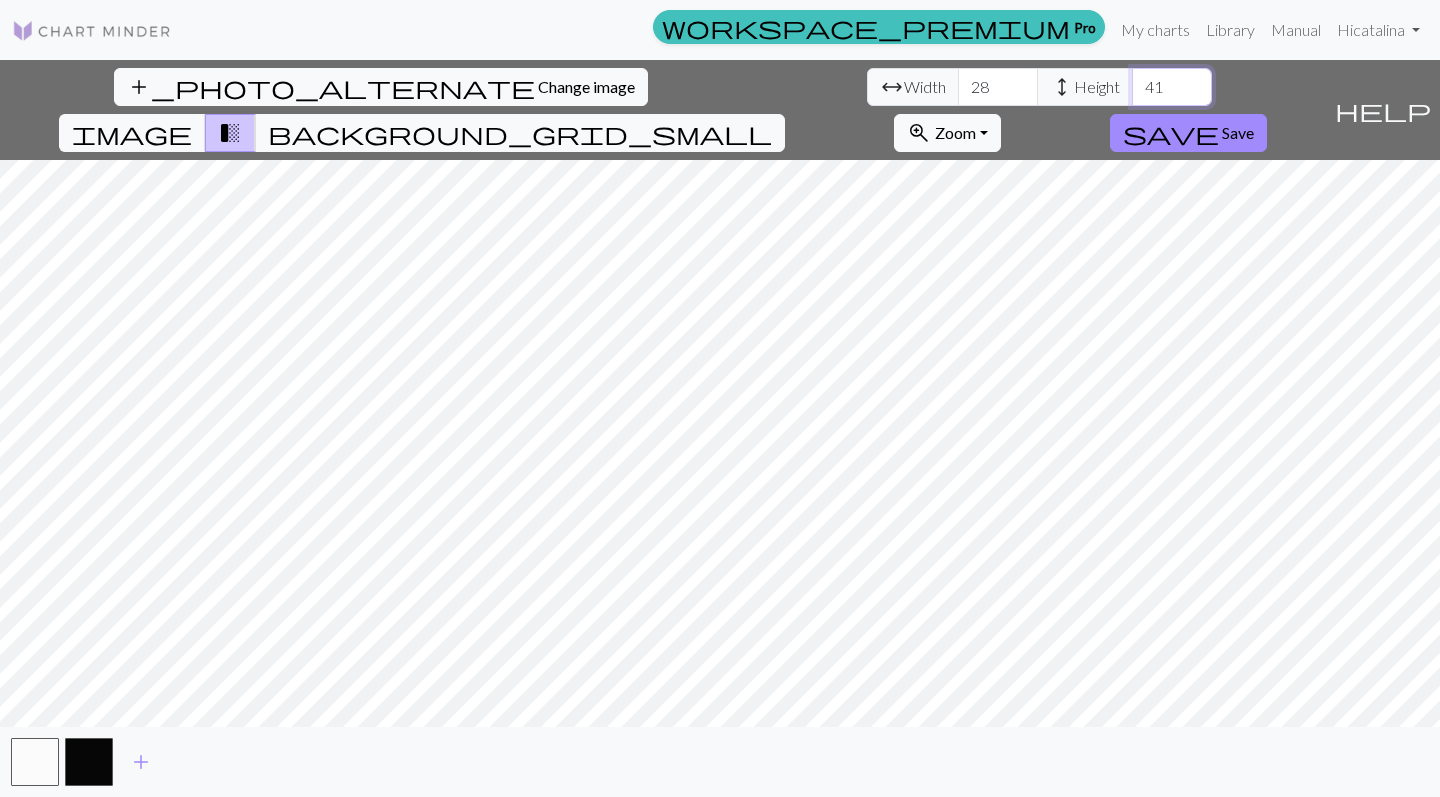 click on "41" at bounding box center (1172, 87) 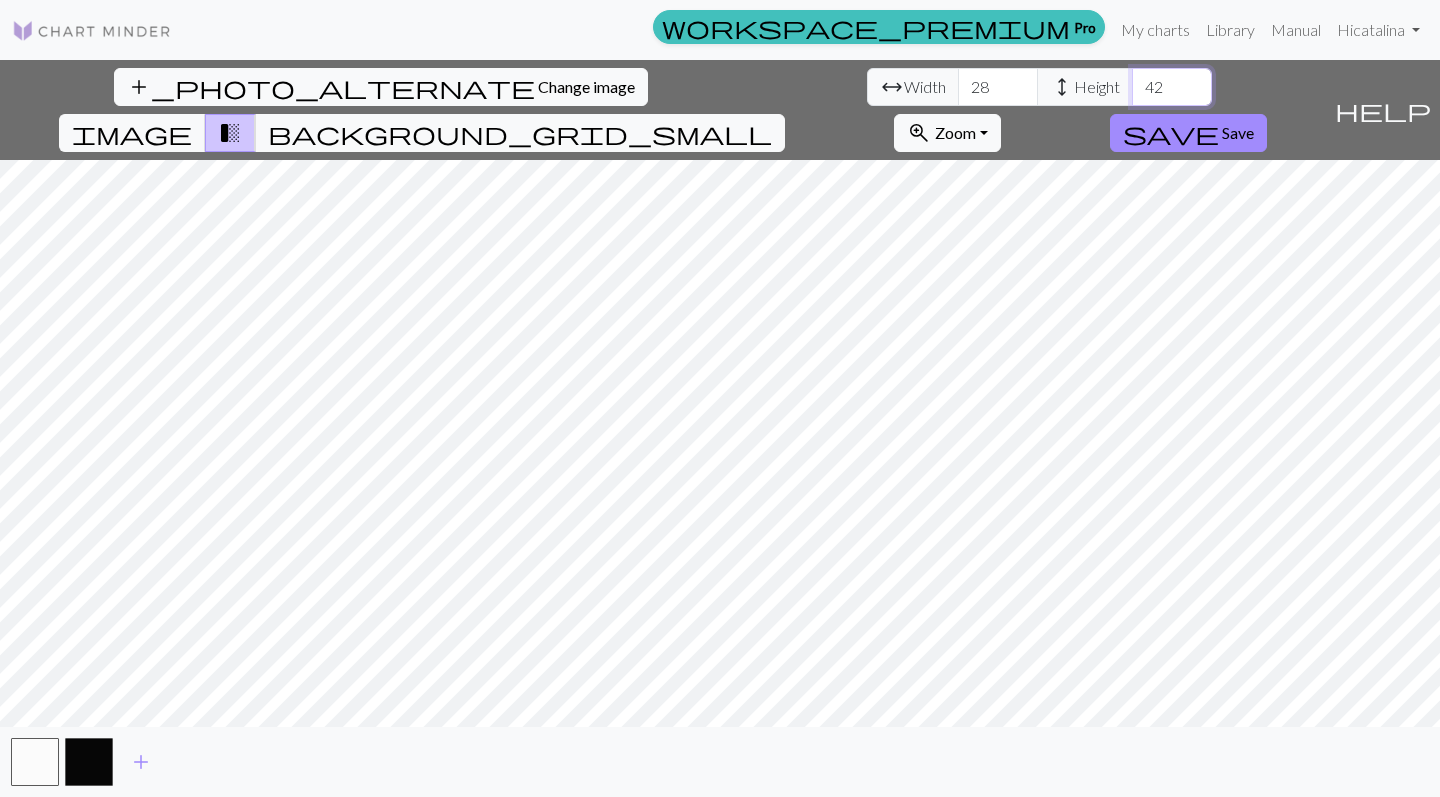 click on "42" at bounding box center [1172, 87] 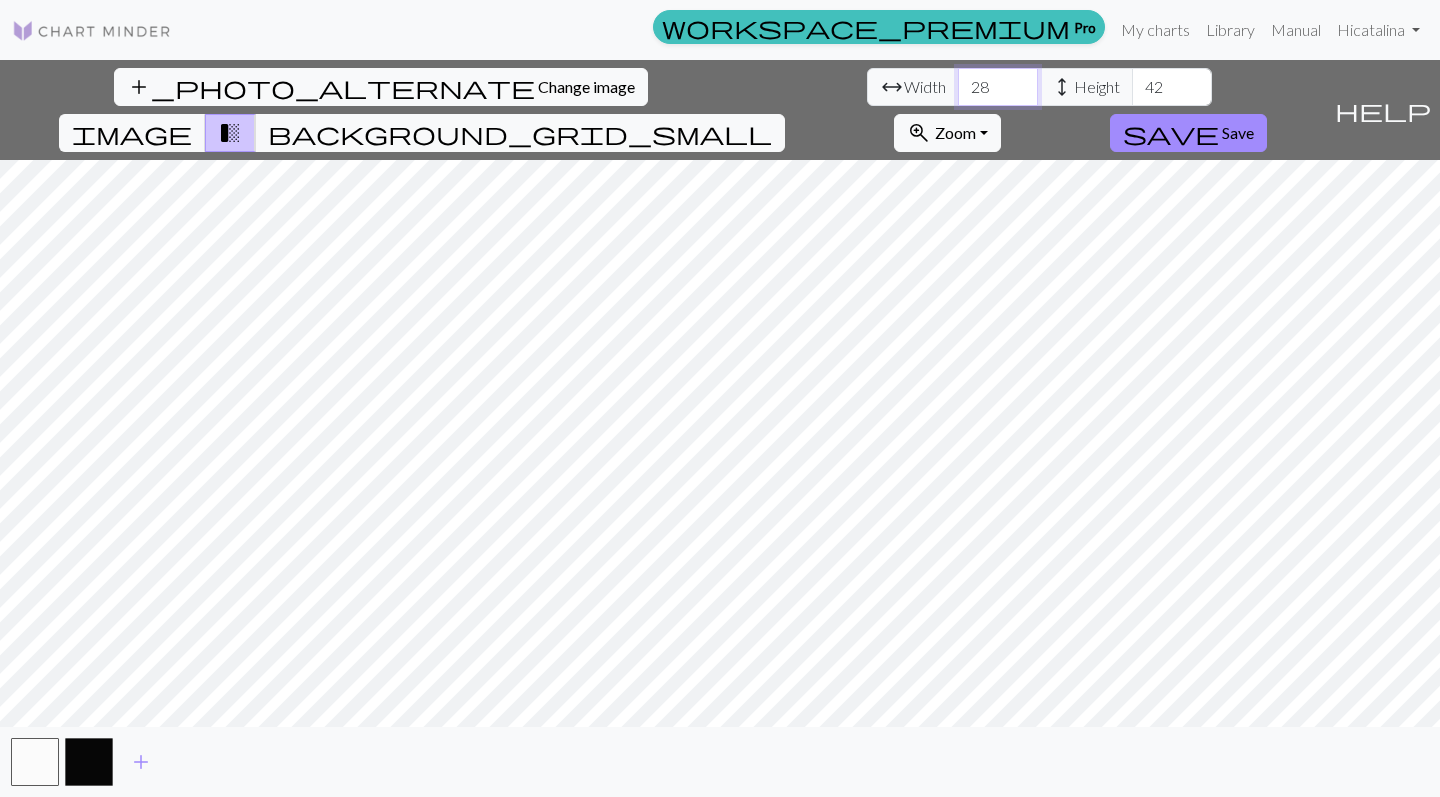 drag, startPoint x: 454, startPoint y: 87, endPoint x: 386, endPoint y: 86, distance: 68.007355 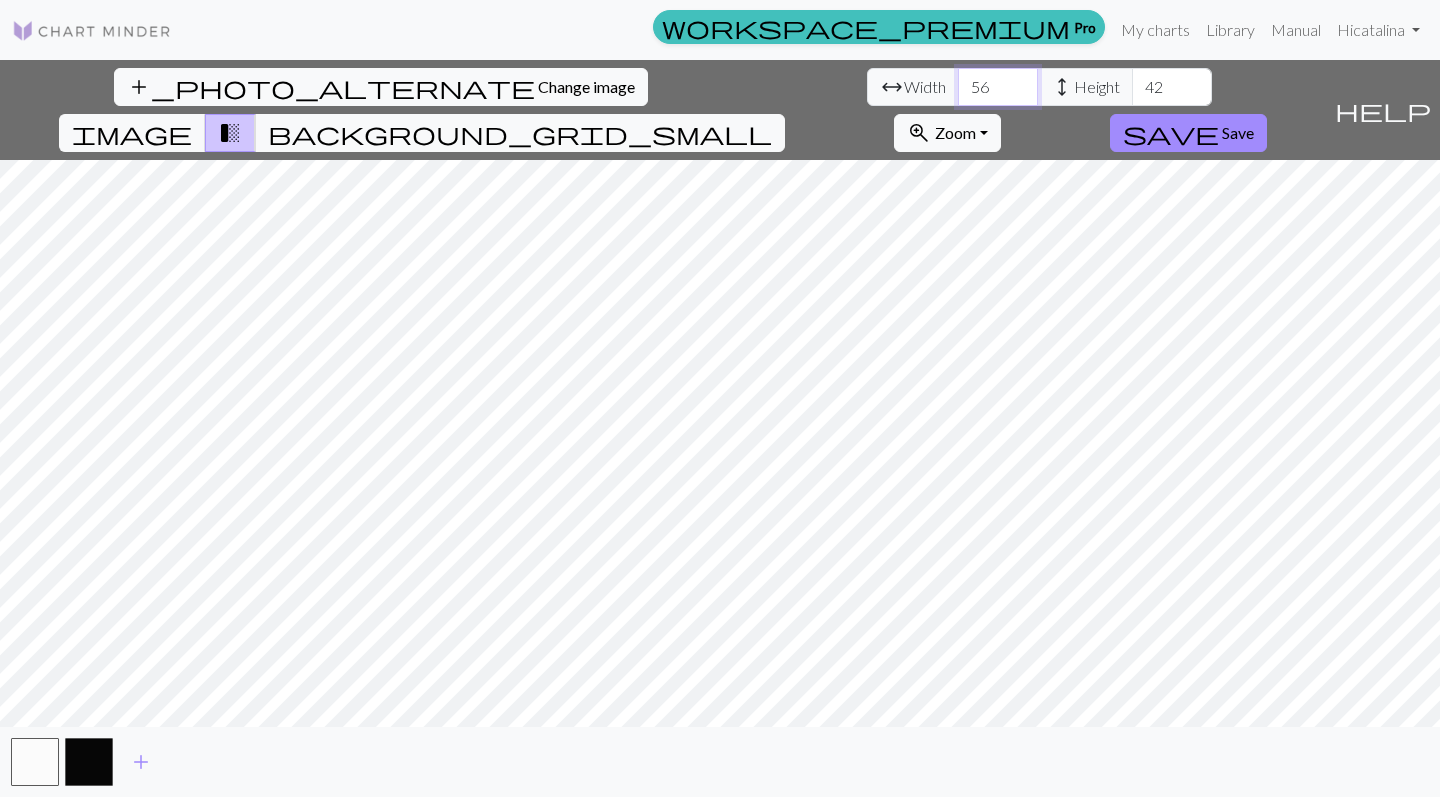 type on "56" 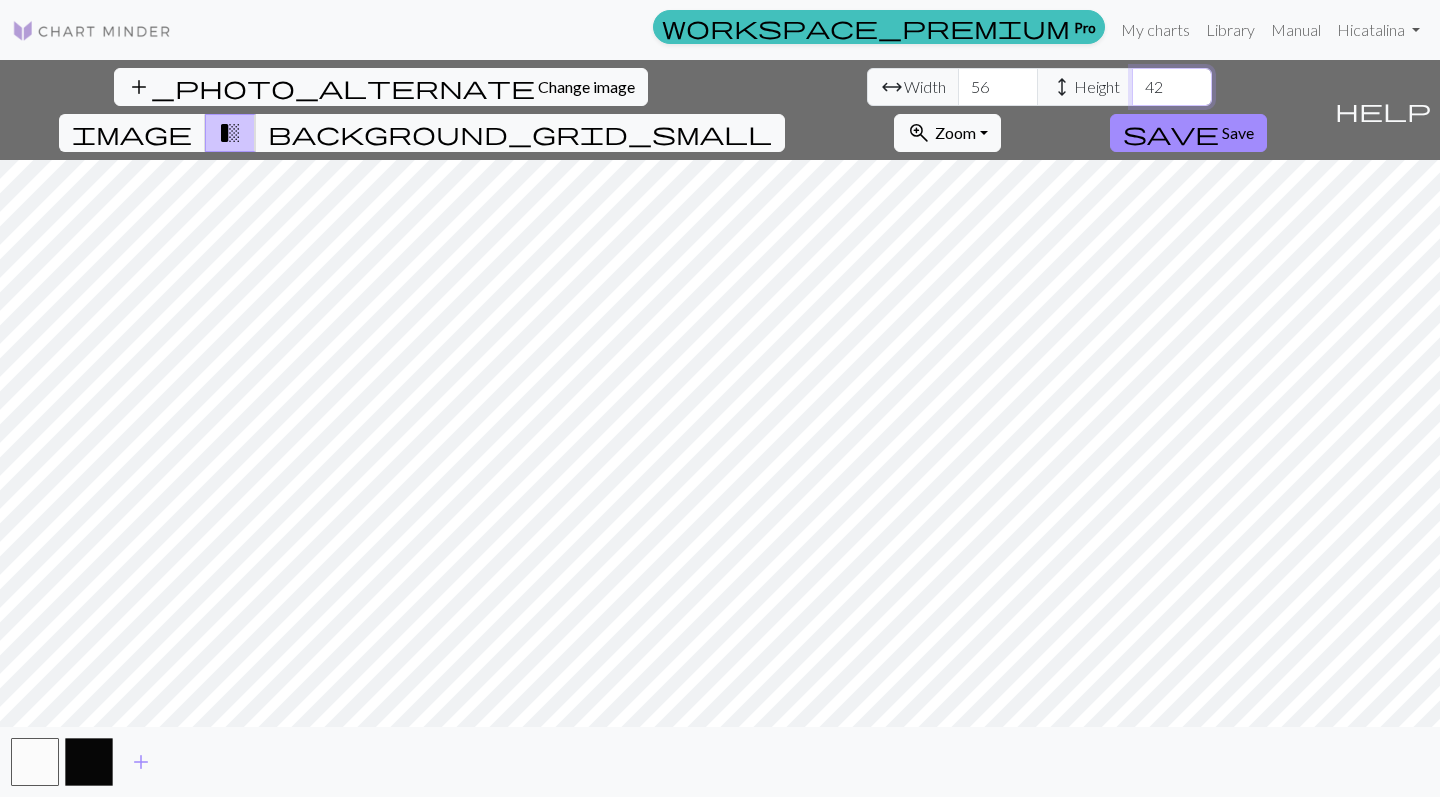 click on "42" at bounding box center (1172, 87) 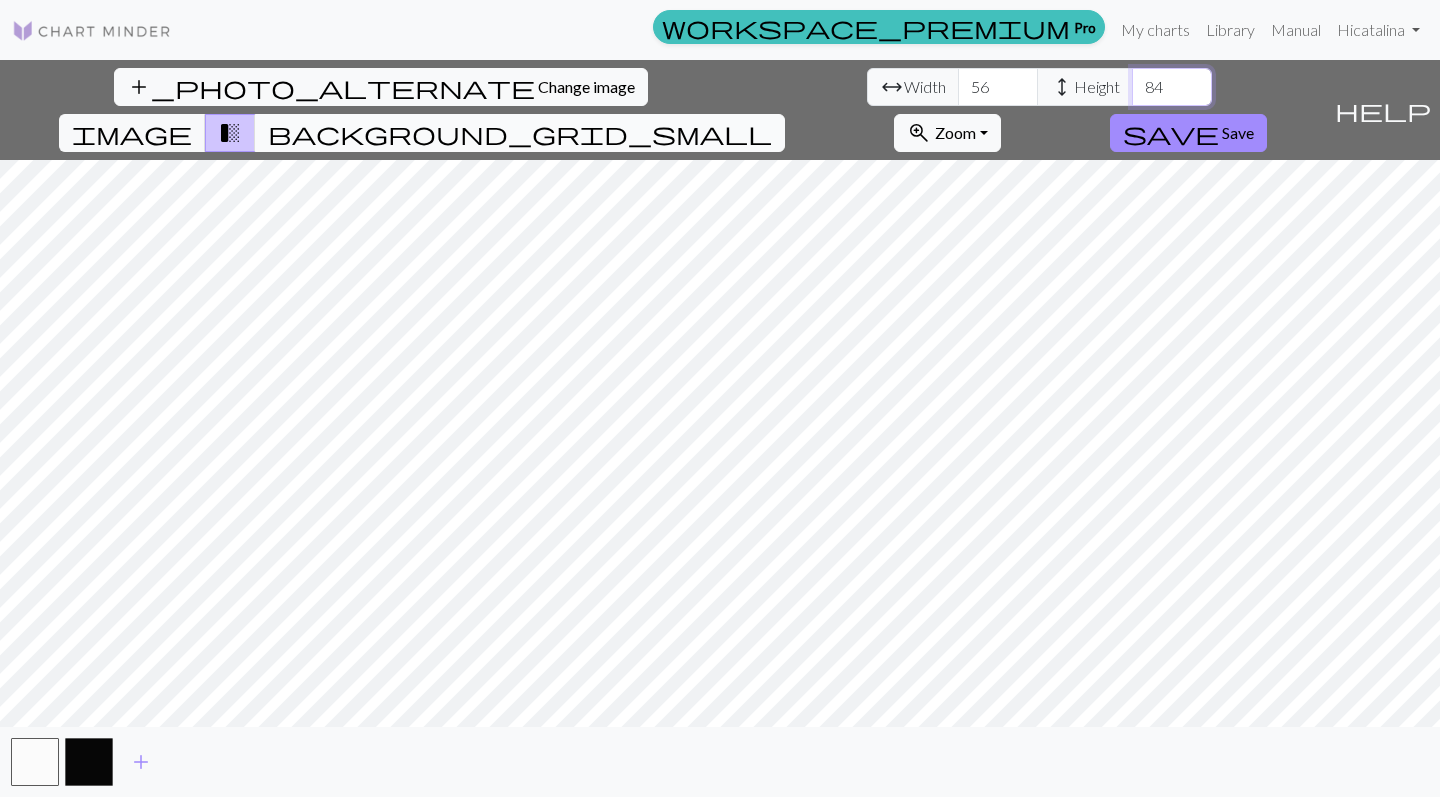 type on "84" 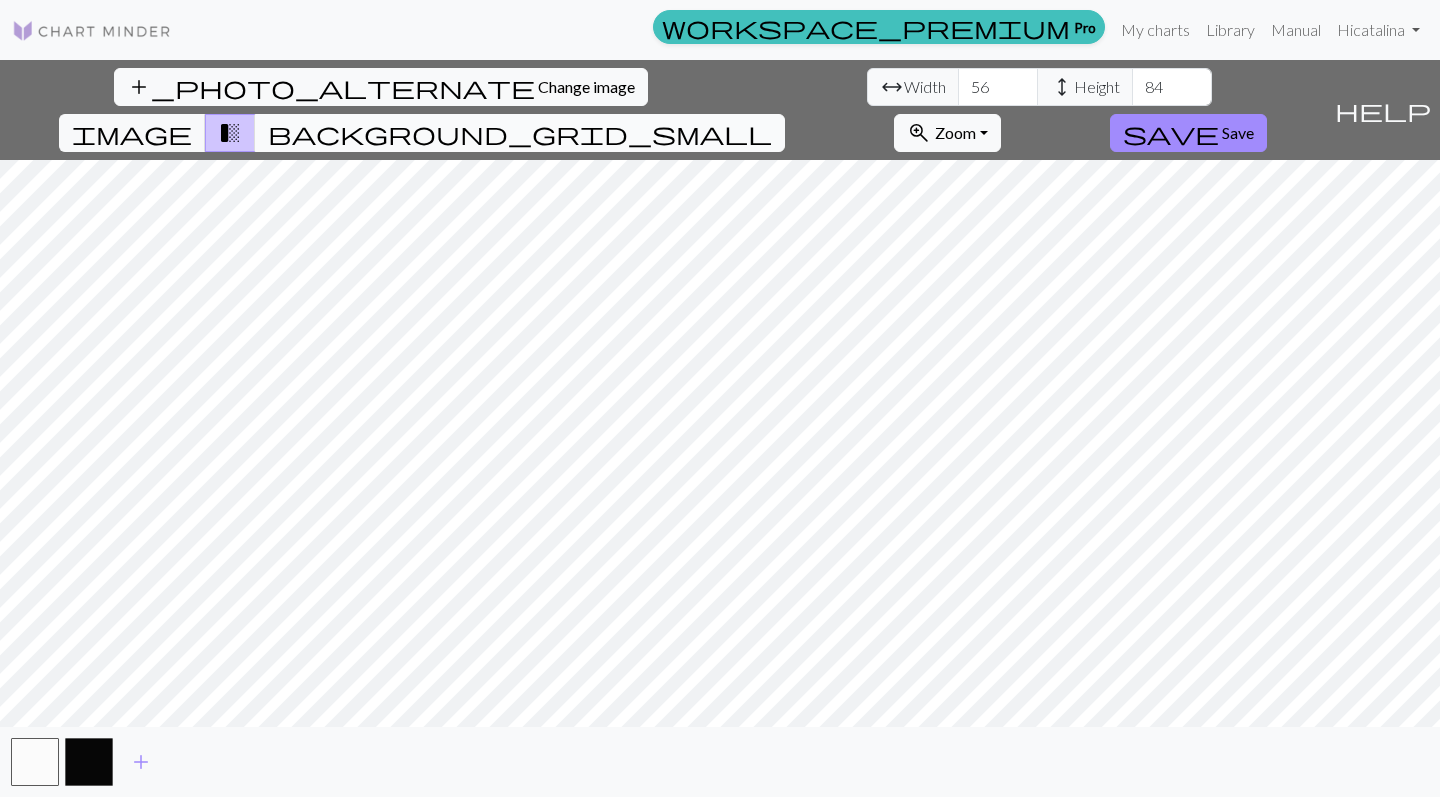click on "background_grid_small" at bounding box center [520, 133] 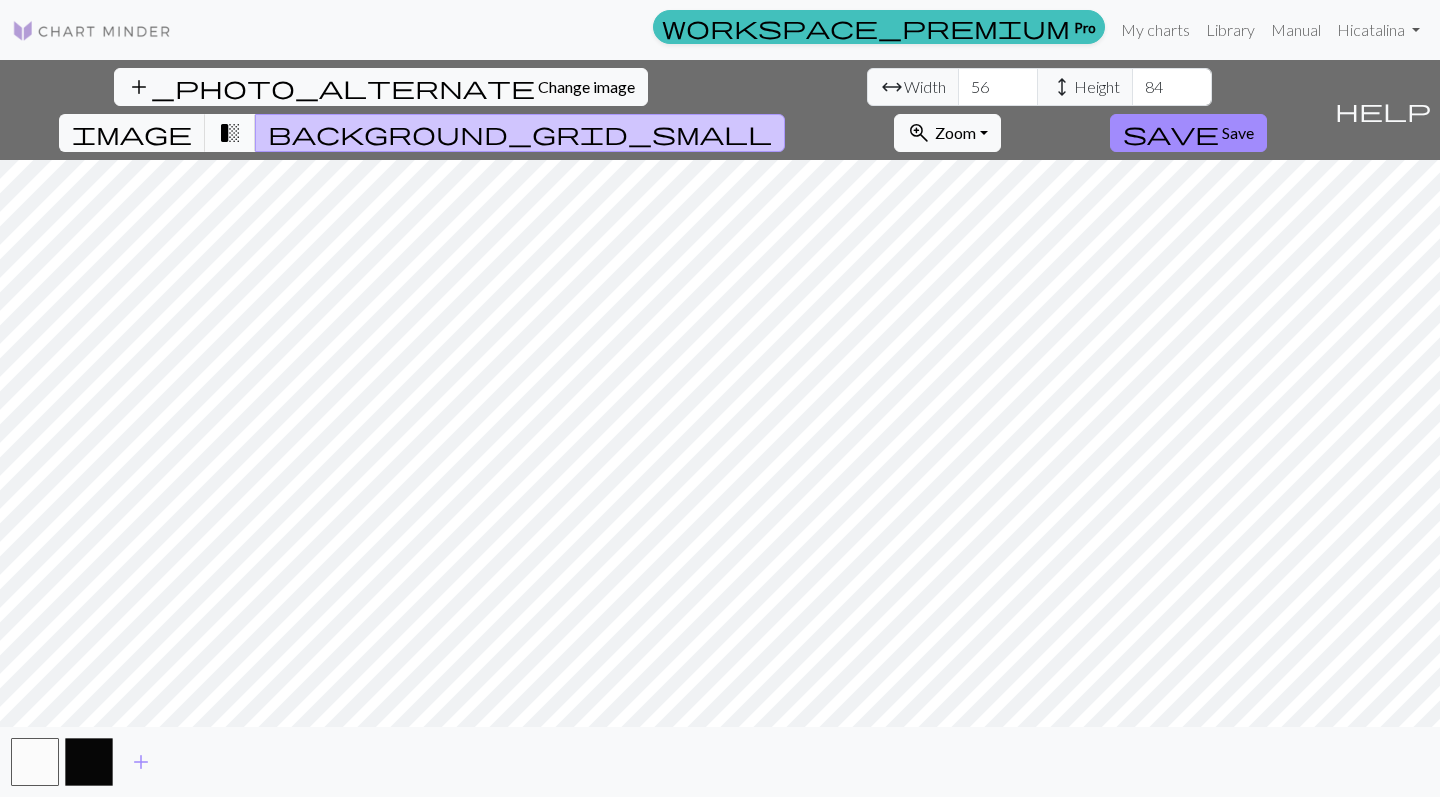 click on "transition_fade" at bounding box center (230, 133) 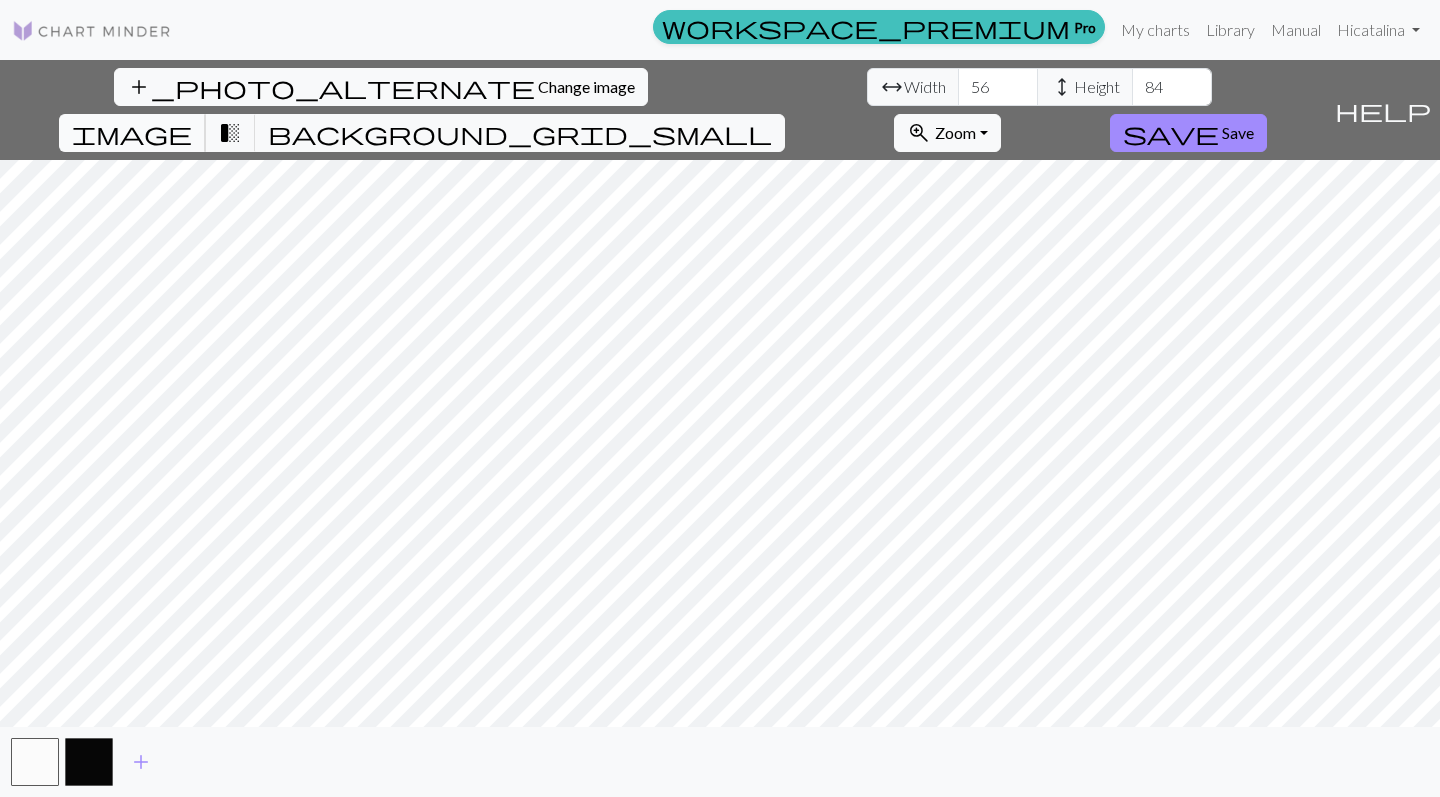 click on "image" at bounding box center (132, 133) 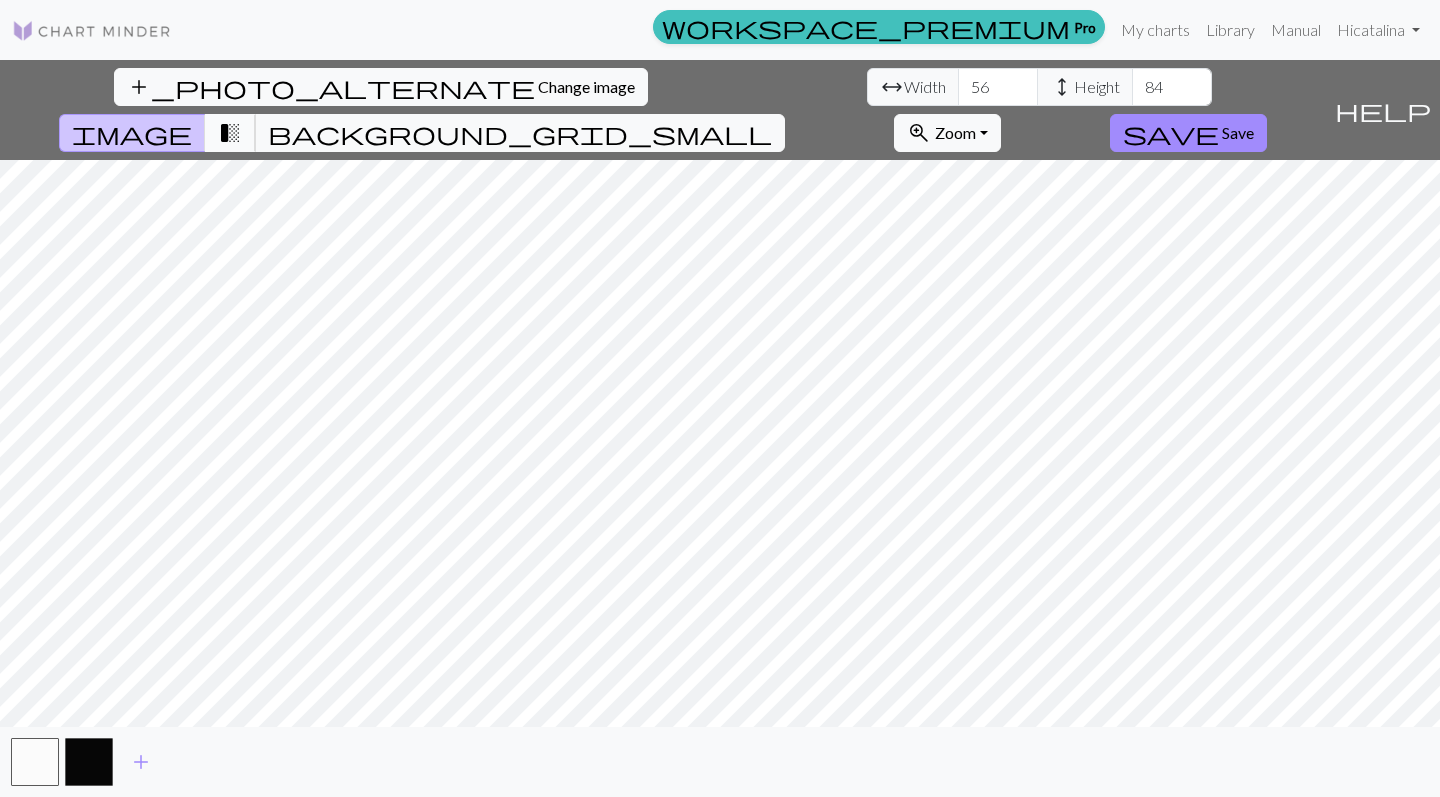 click on "transition_fade" at bounding box center (230, 133) 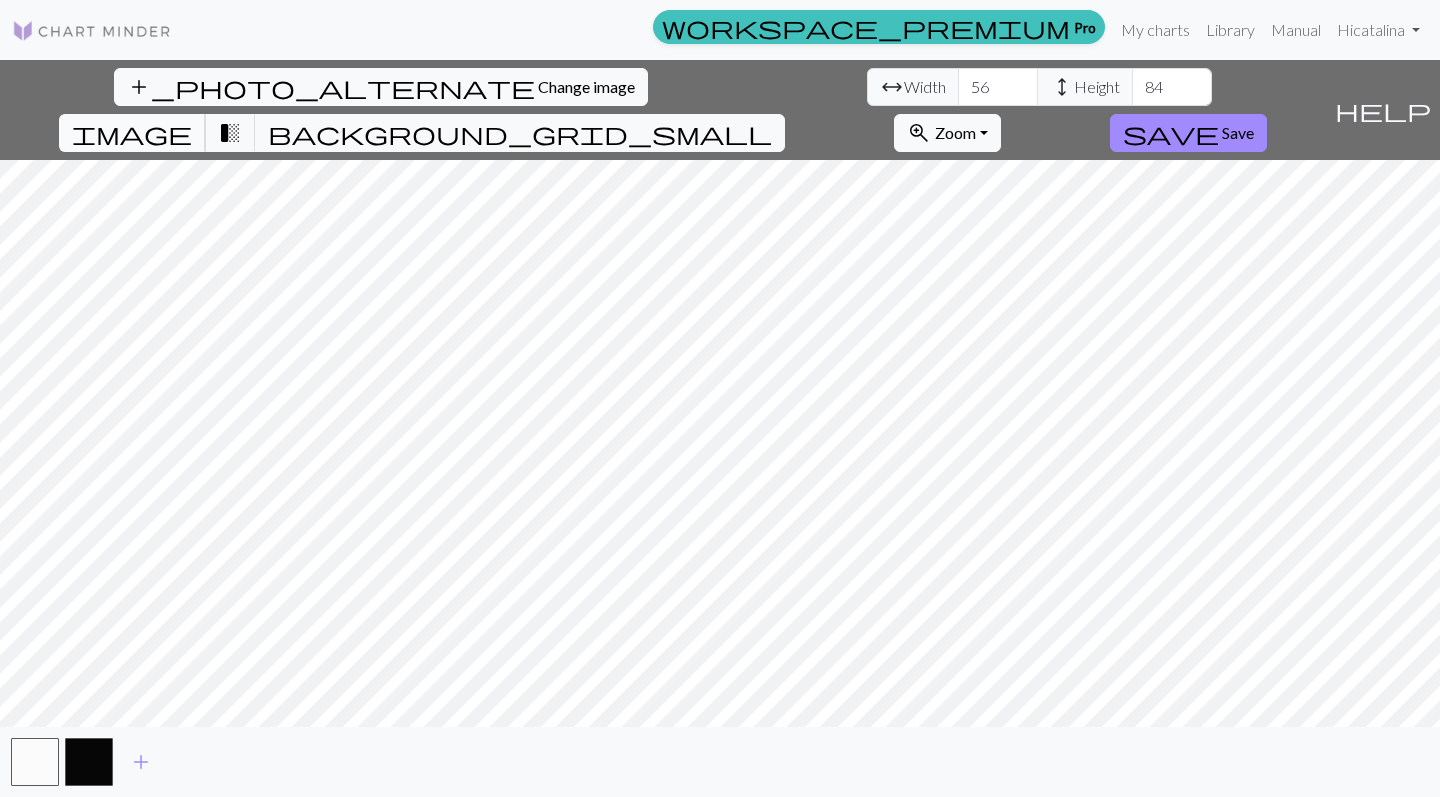 click on "image" at bounding box center (132, 133) 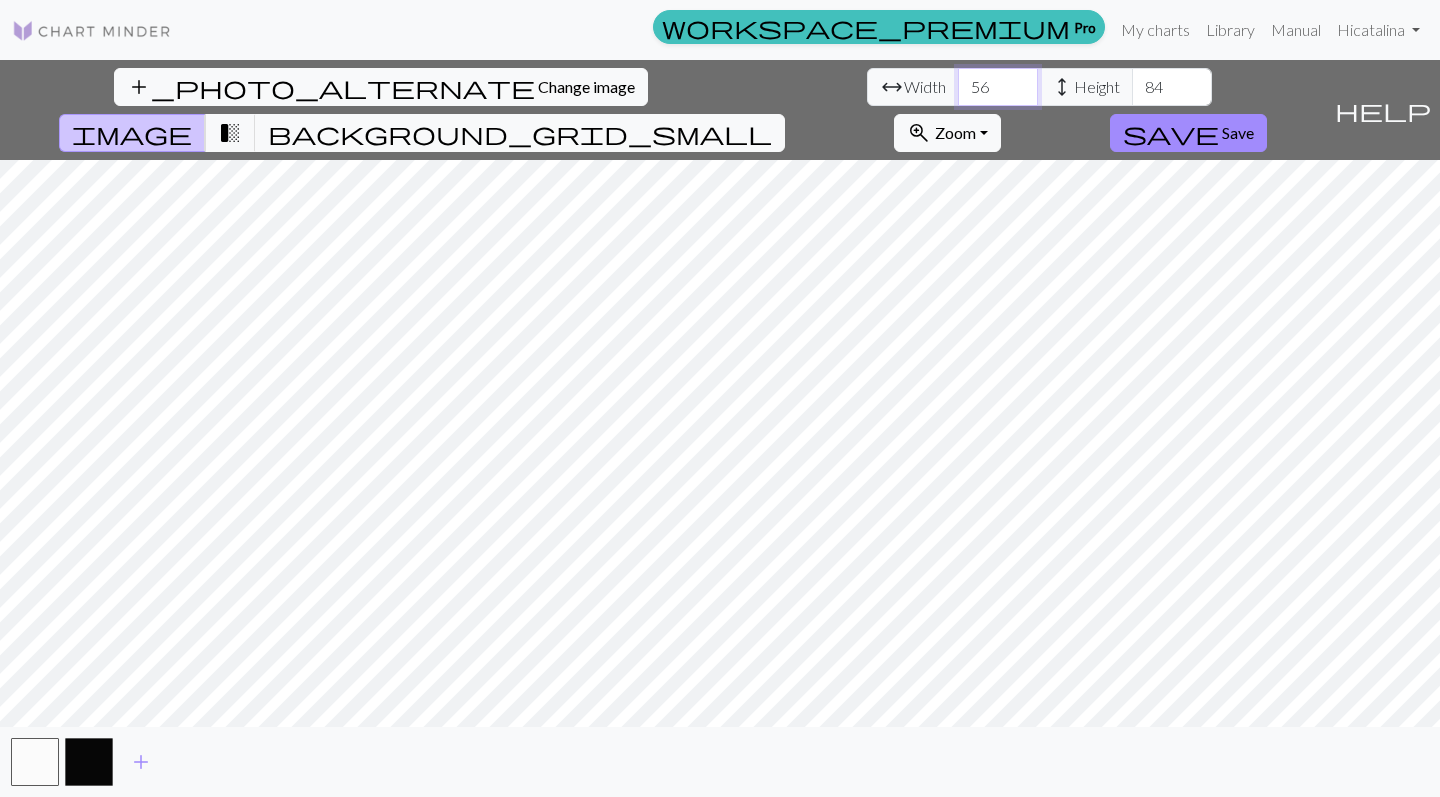 drag, startPoint x: 454, startPoint y: 89, endPoint x: 423, endPoint y: 87, distance: 31.06445 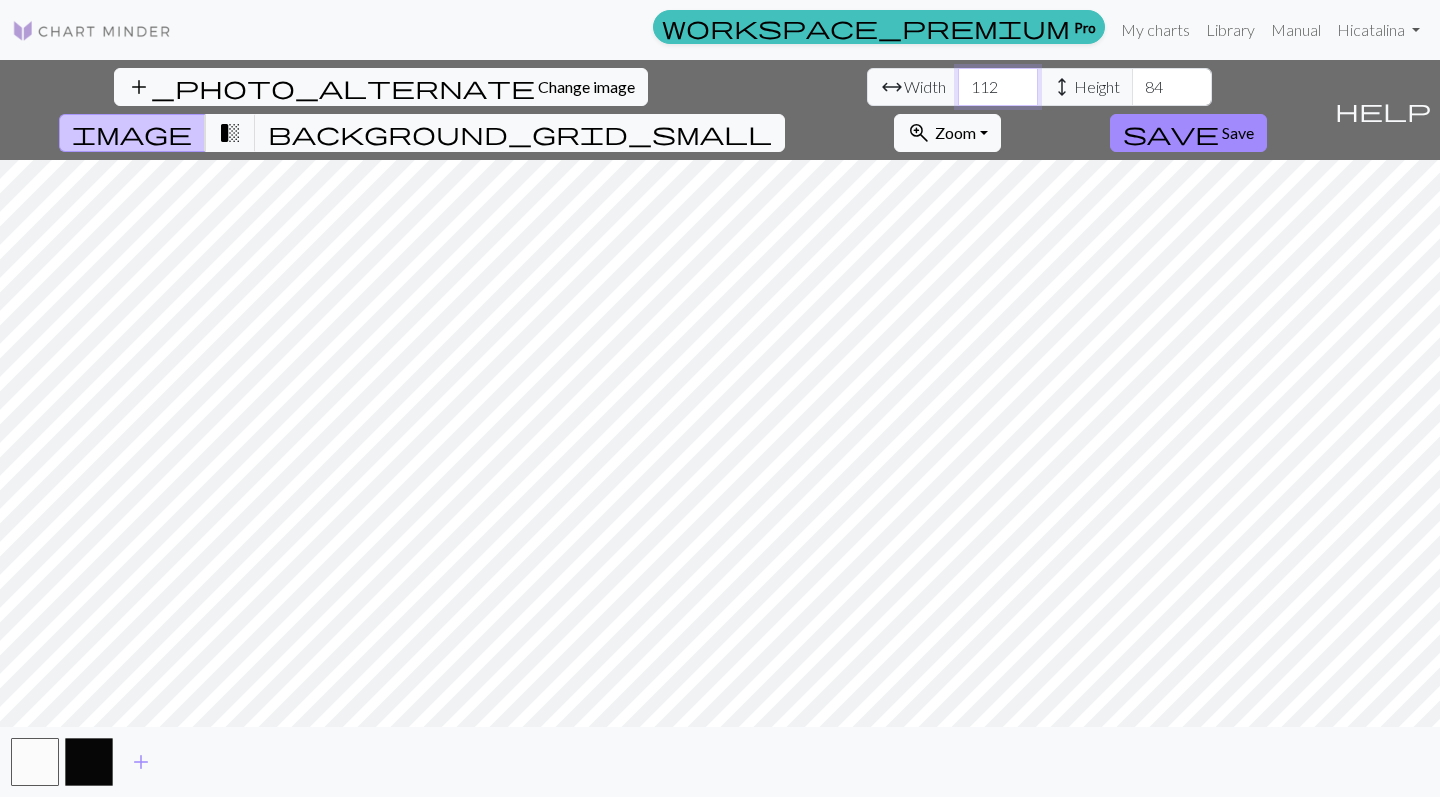 type on "112" 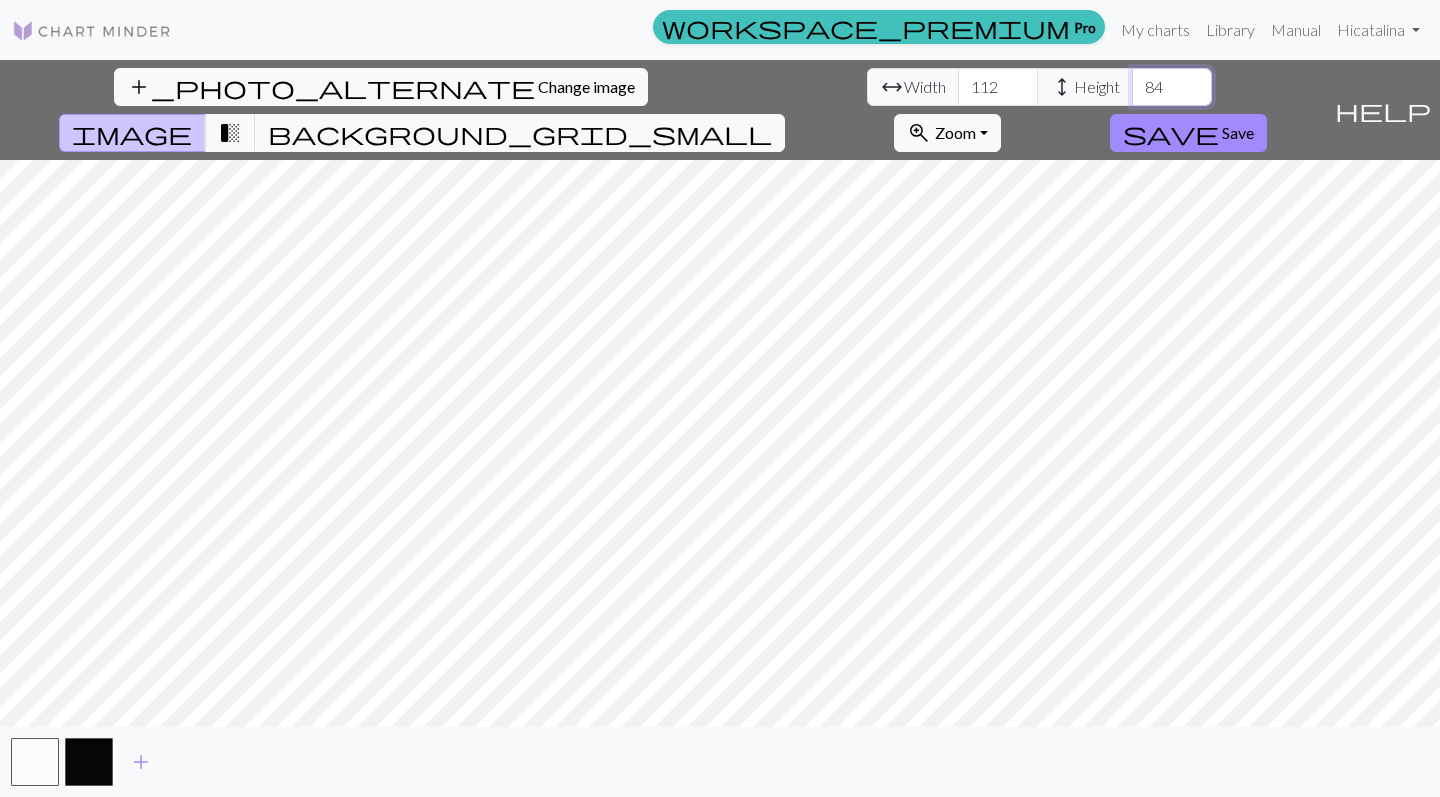 drag, startPoint x: 616, startPoint y: 79, endPoint x: 588, endPoint y: 79, distance: 28 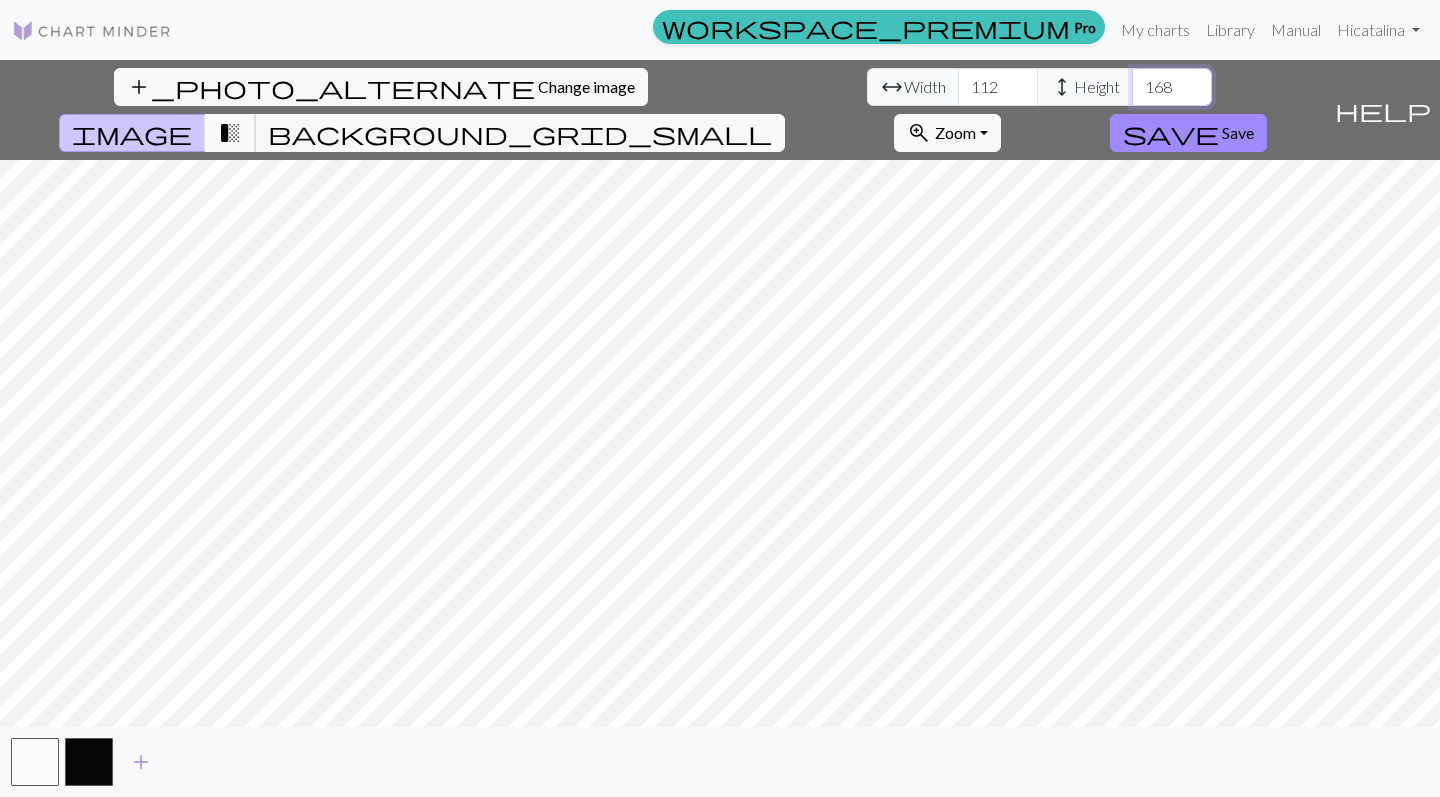 type on "168" 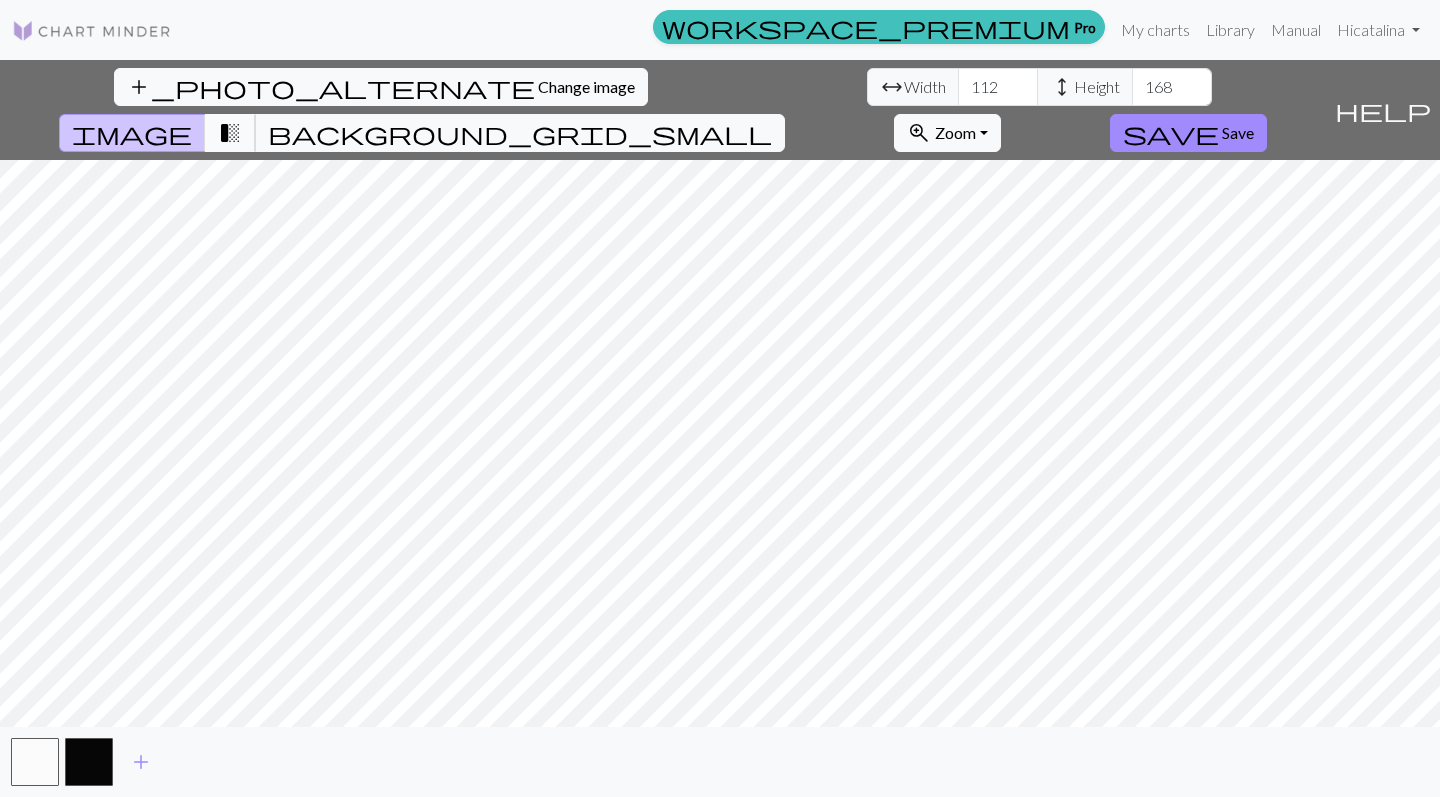 click on "transition_fade" at bounding box center (230, 133) 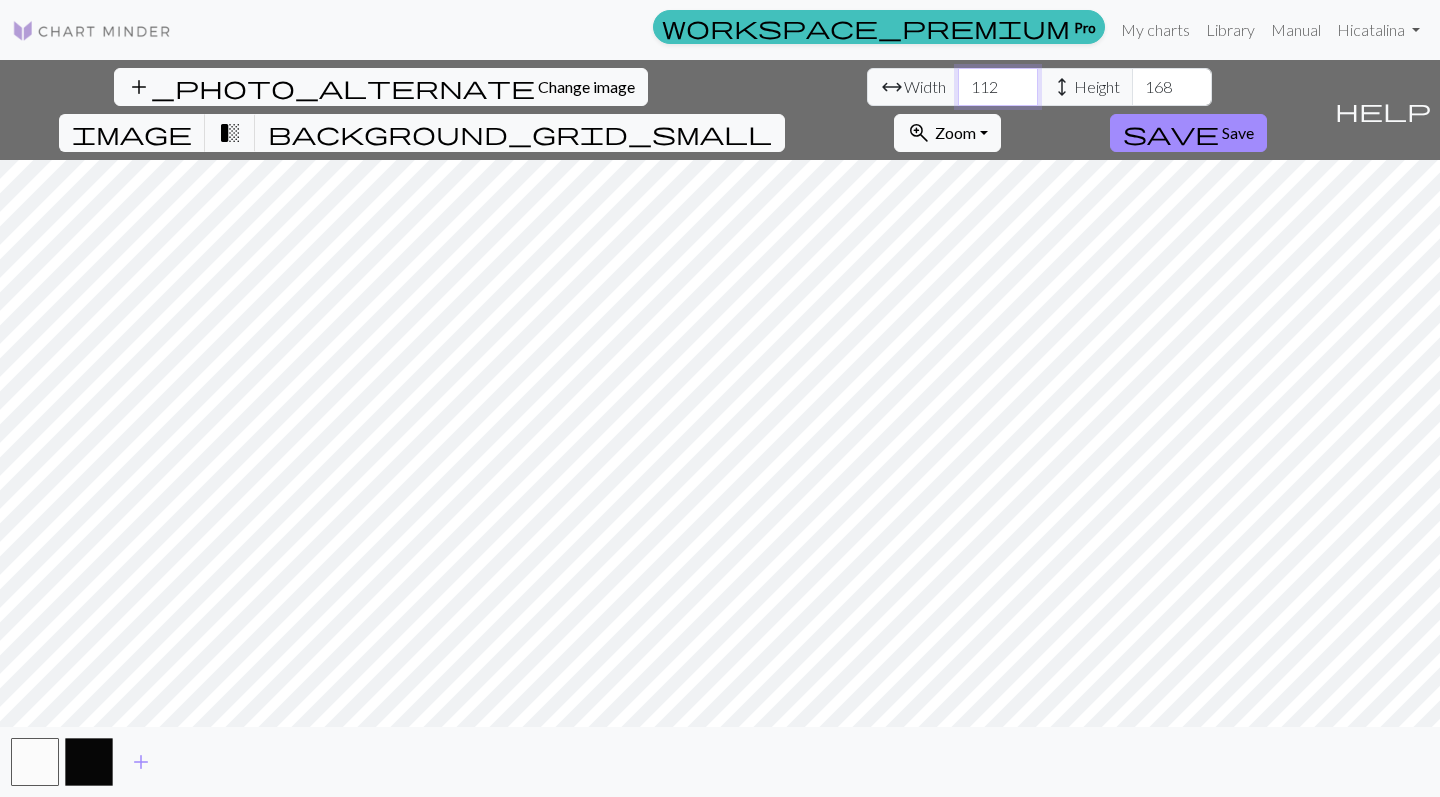 drag, startPoint x: 458, startPoint y: 92, endPoint x: 435, endPoint y: 89, distance: 23.194826 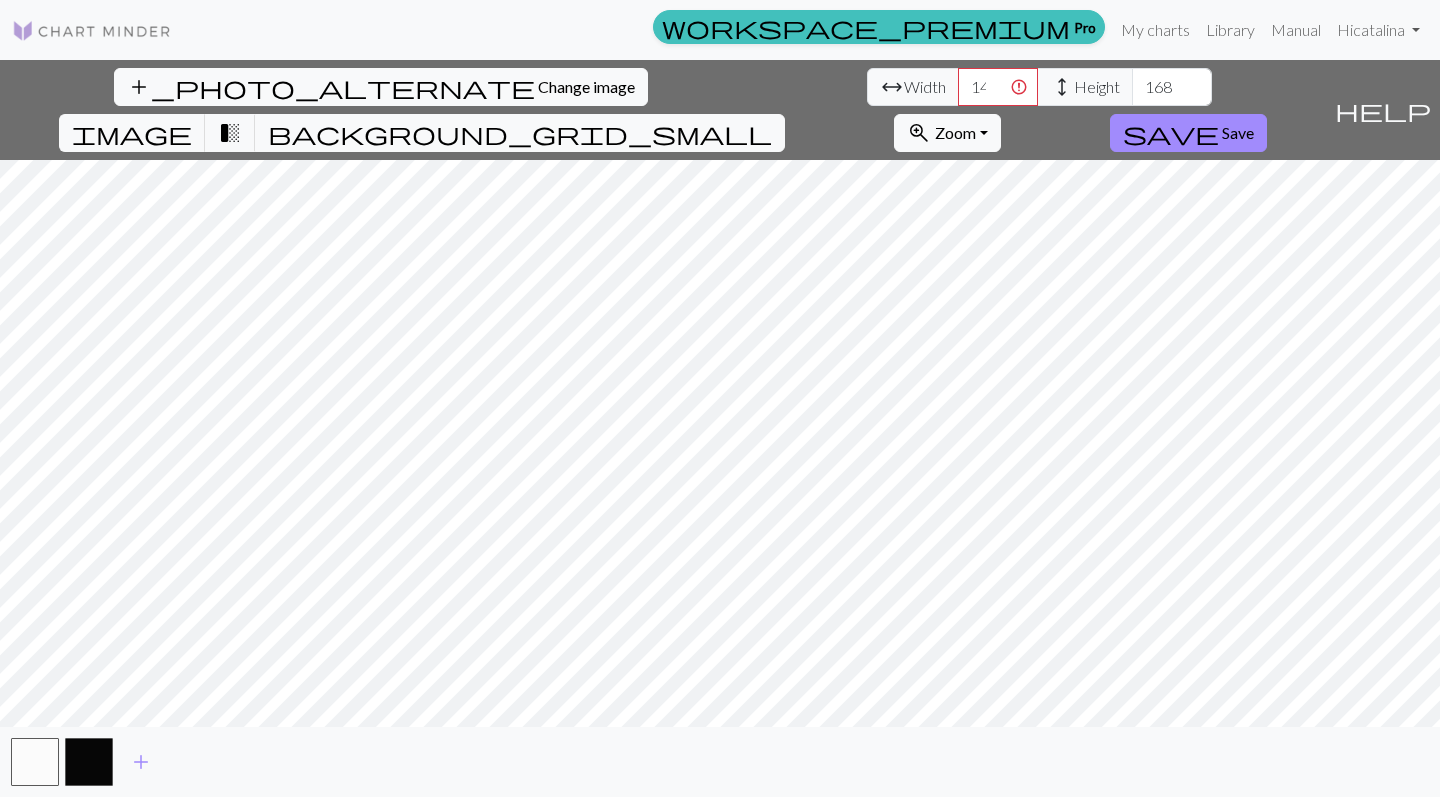 click on "arrow_range   Width" at bounding box center [913, 87] 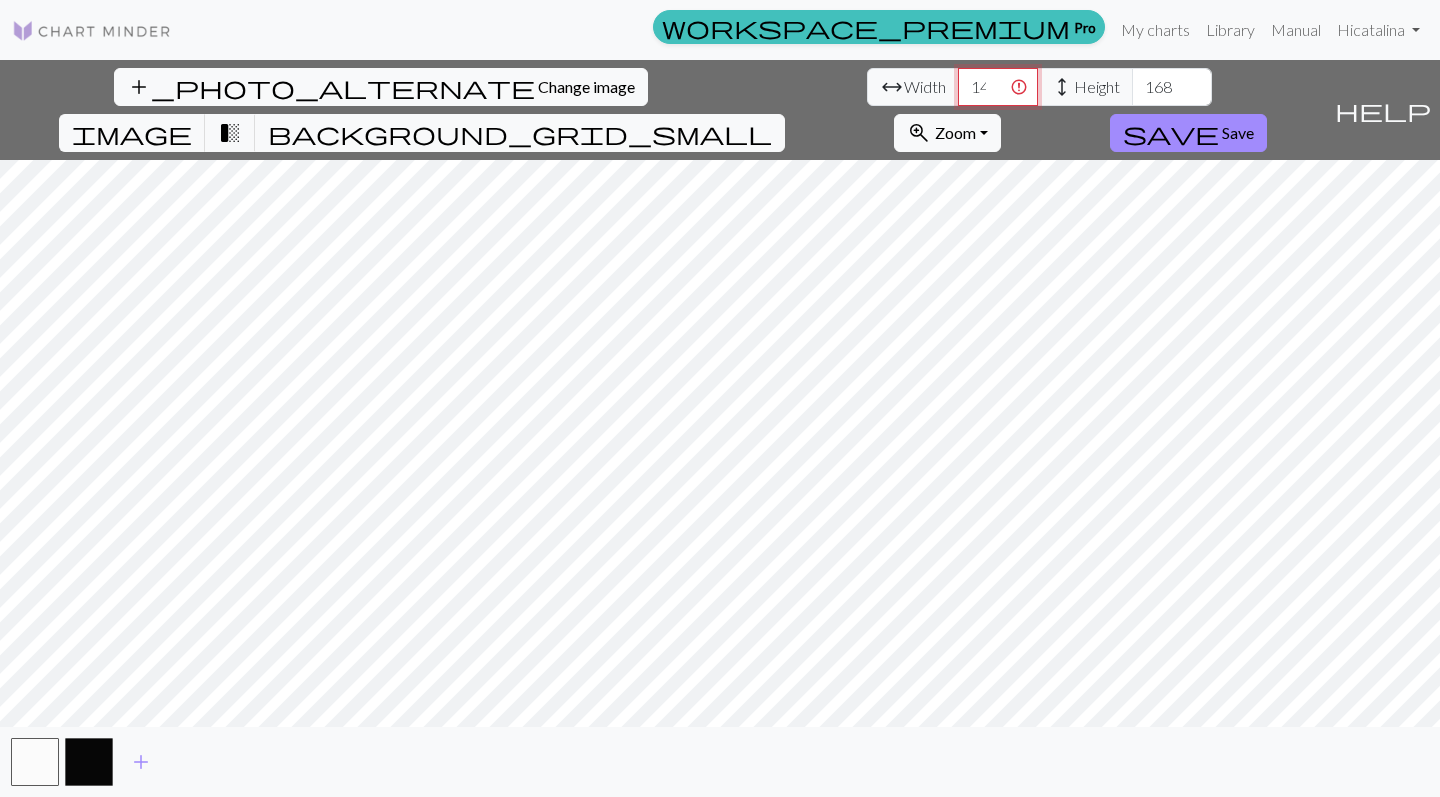 click on "1400" at bounding box center [998, 87] 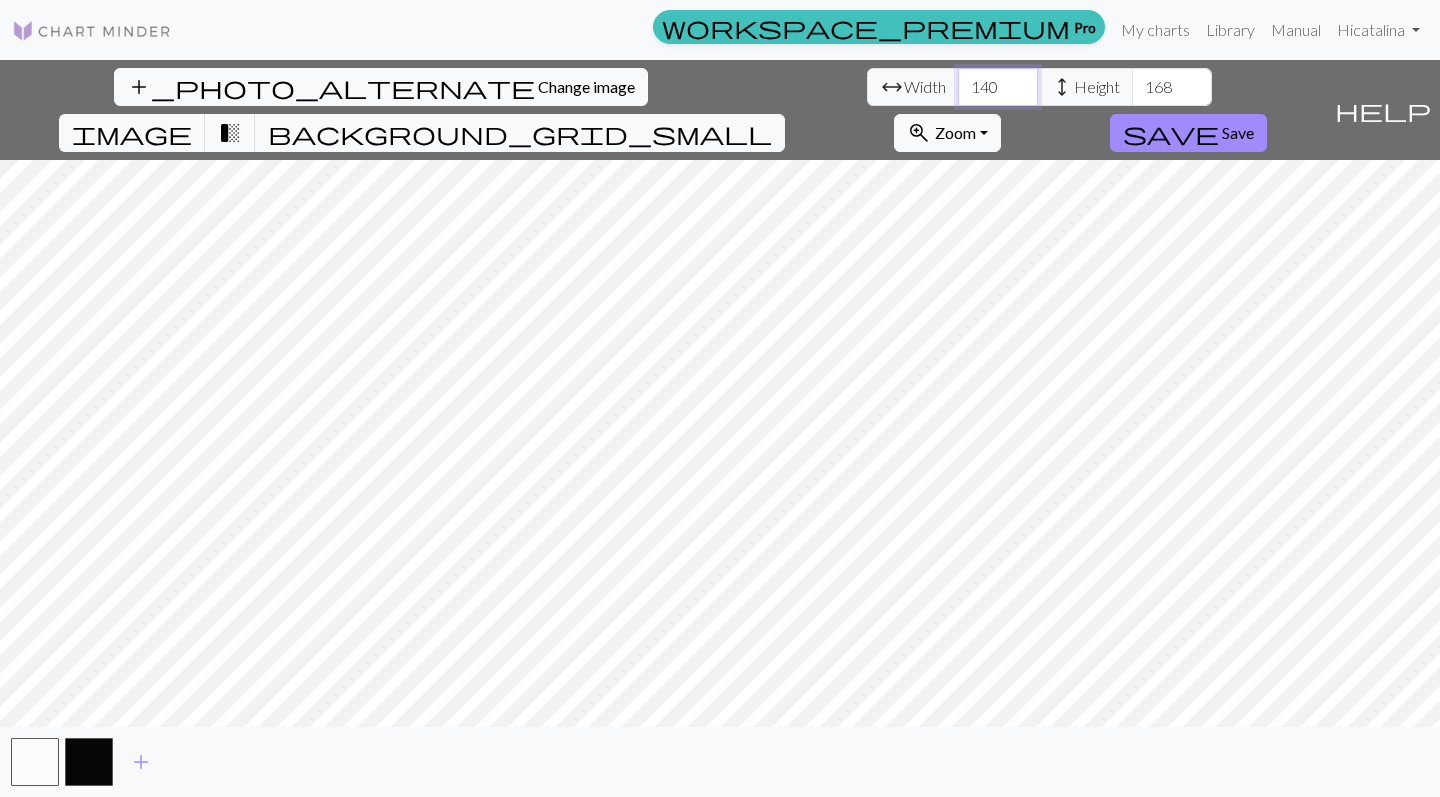 type on "140" 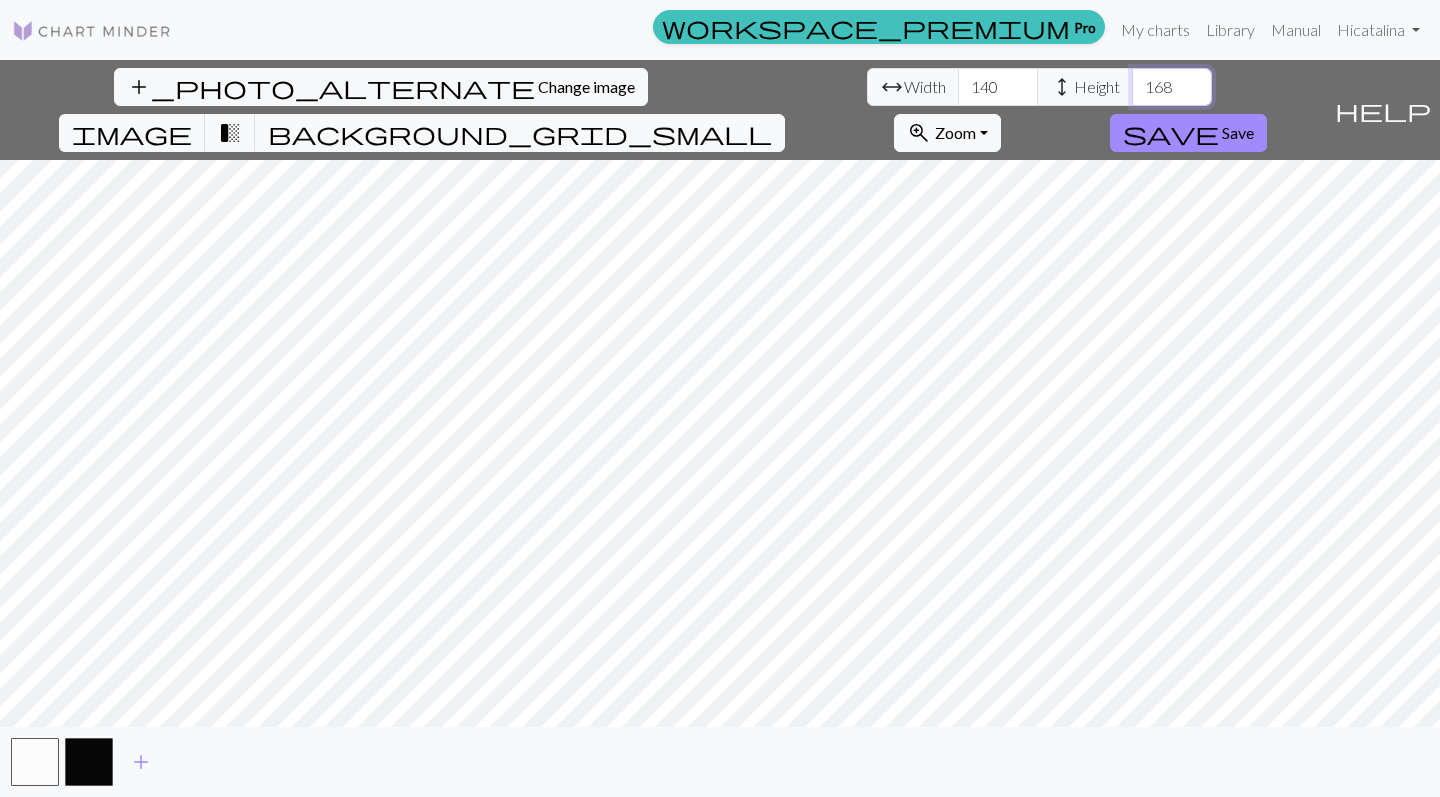 click on "168" at bounding box center (1172, 87) 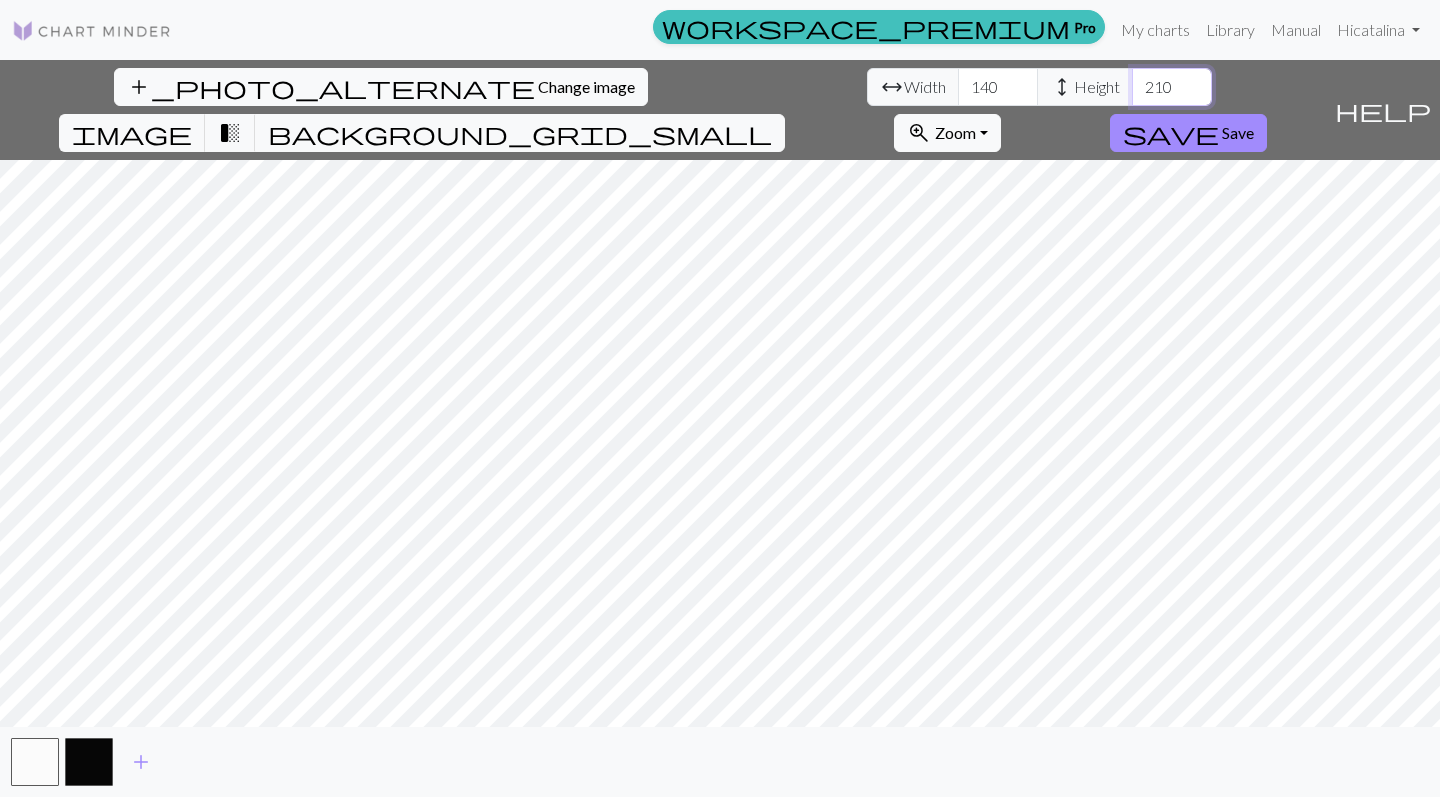 type on "210" 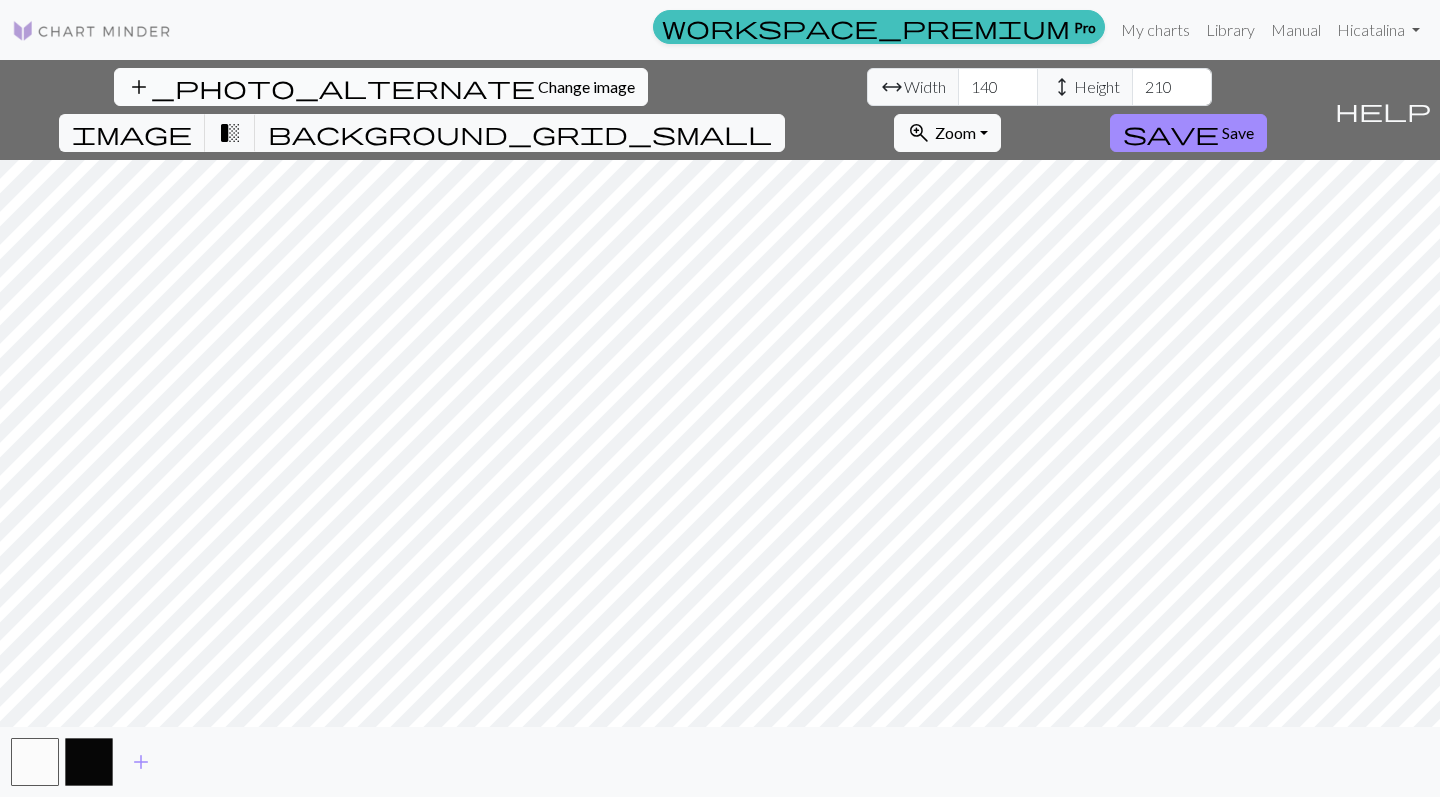 click on "Change image" at bounding box center (586, 86) 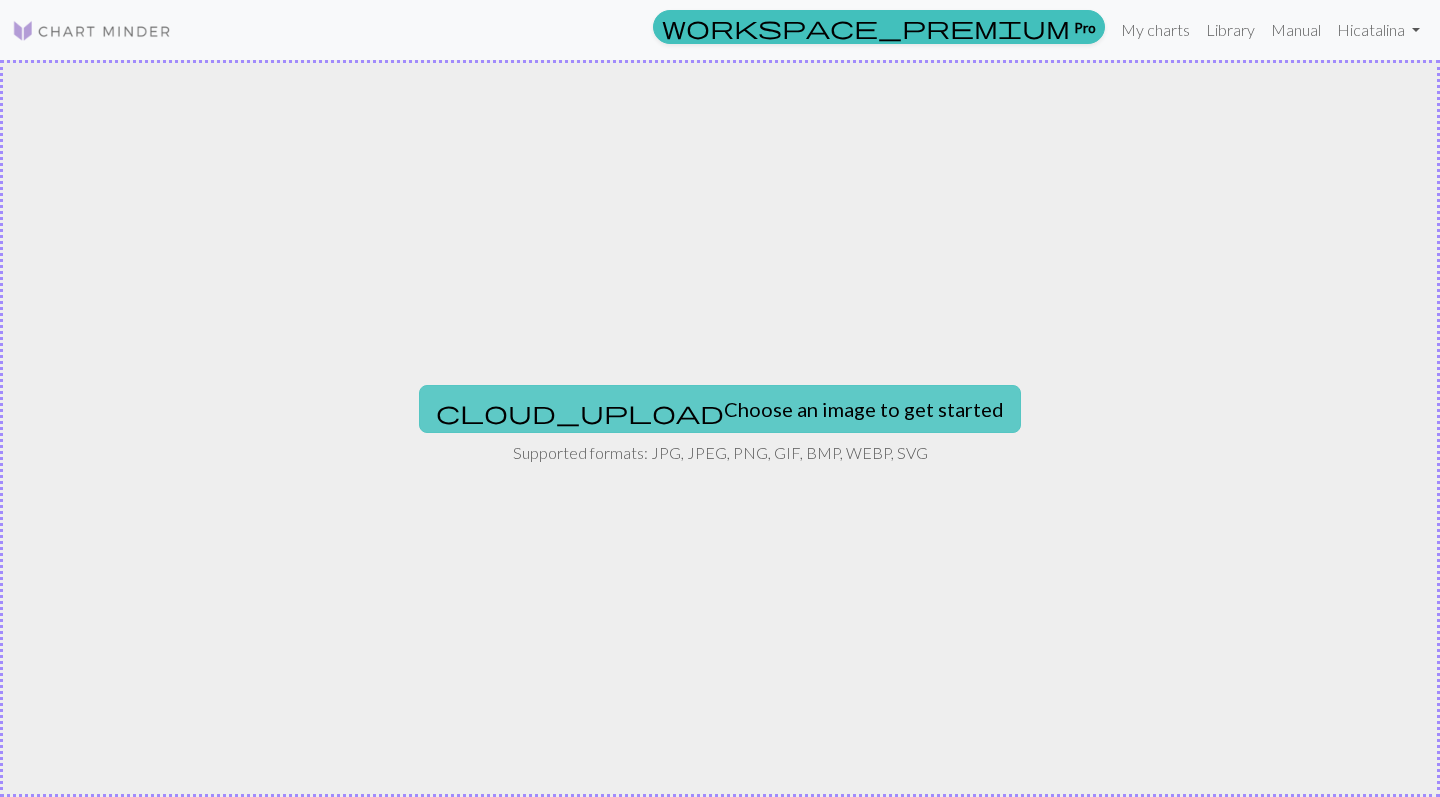 click on "cloud_upload  Choose an image to get started" at bounding box center [720, 409] 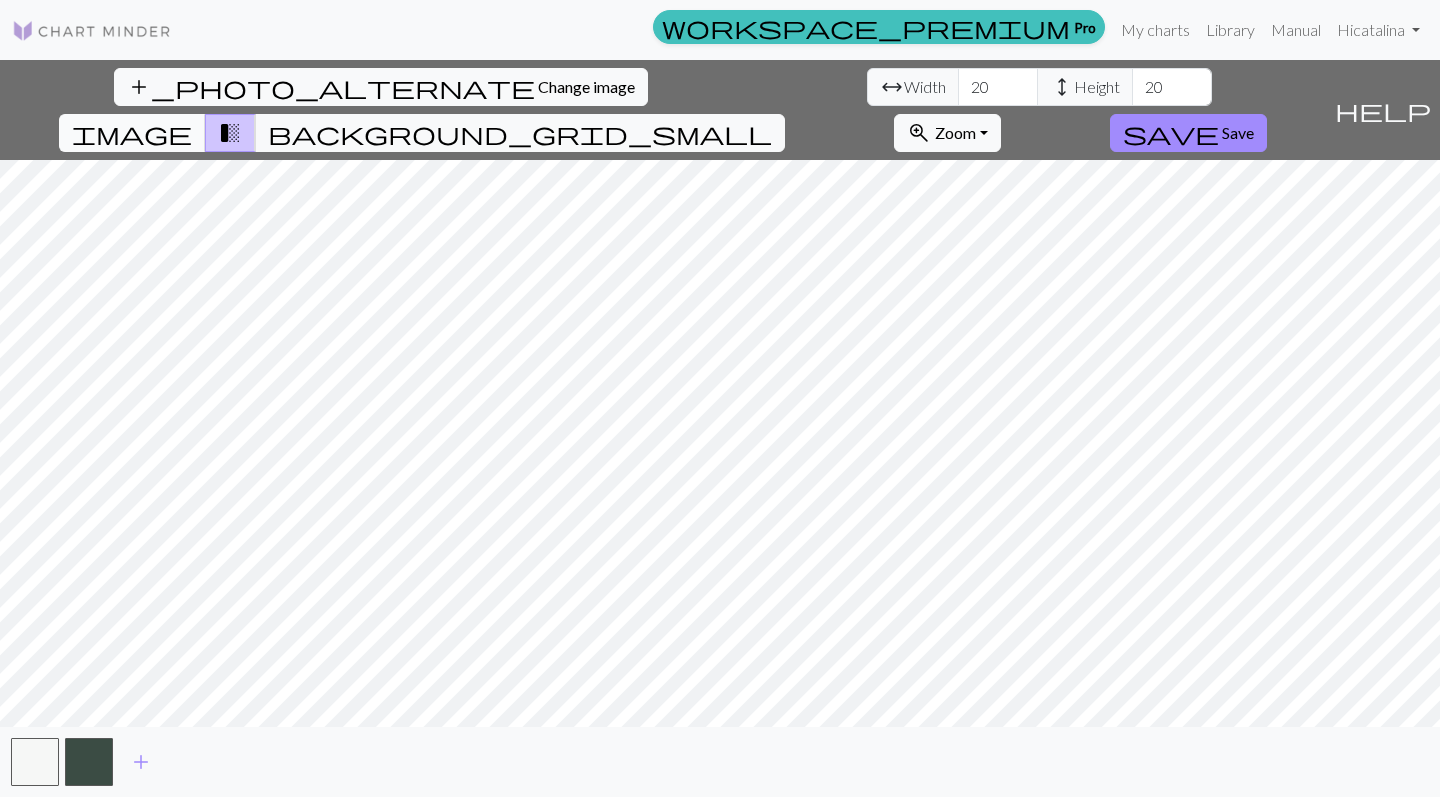 click on "image" at bounding box center [132, 133] 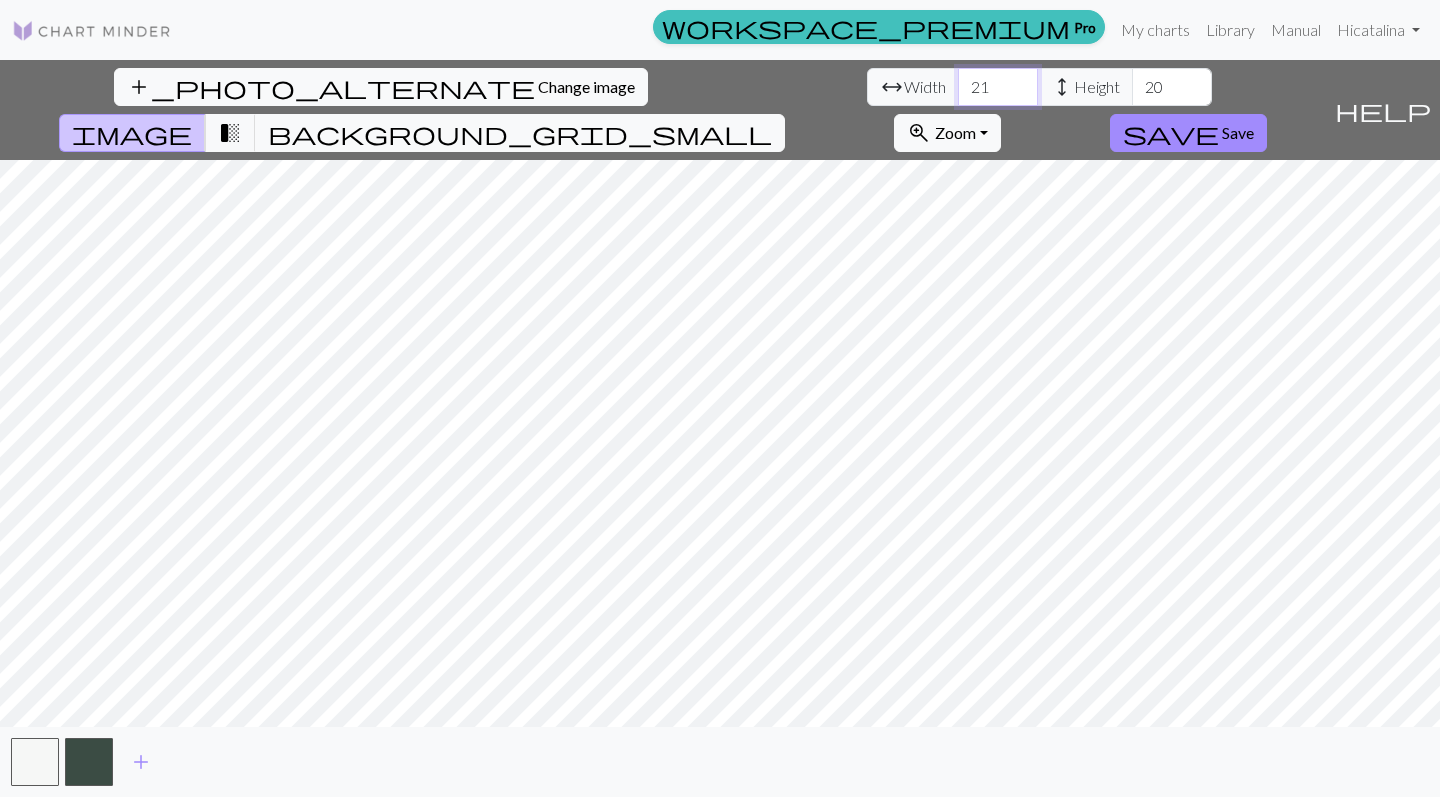 click on "21" at bounding box center (998, 87) 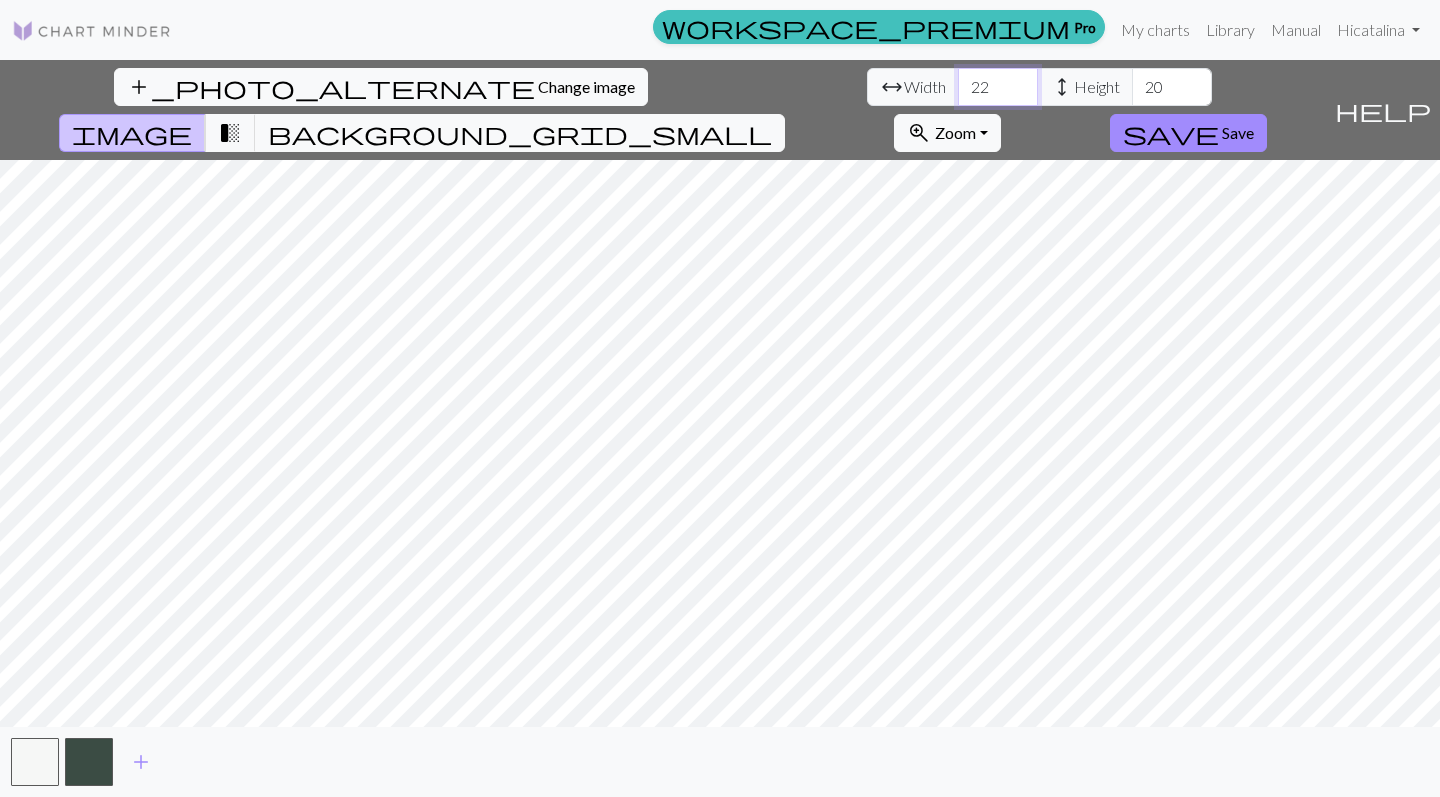 click on "22" at bounding box center (998, 87) 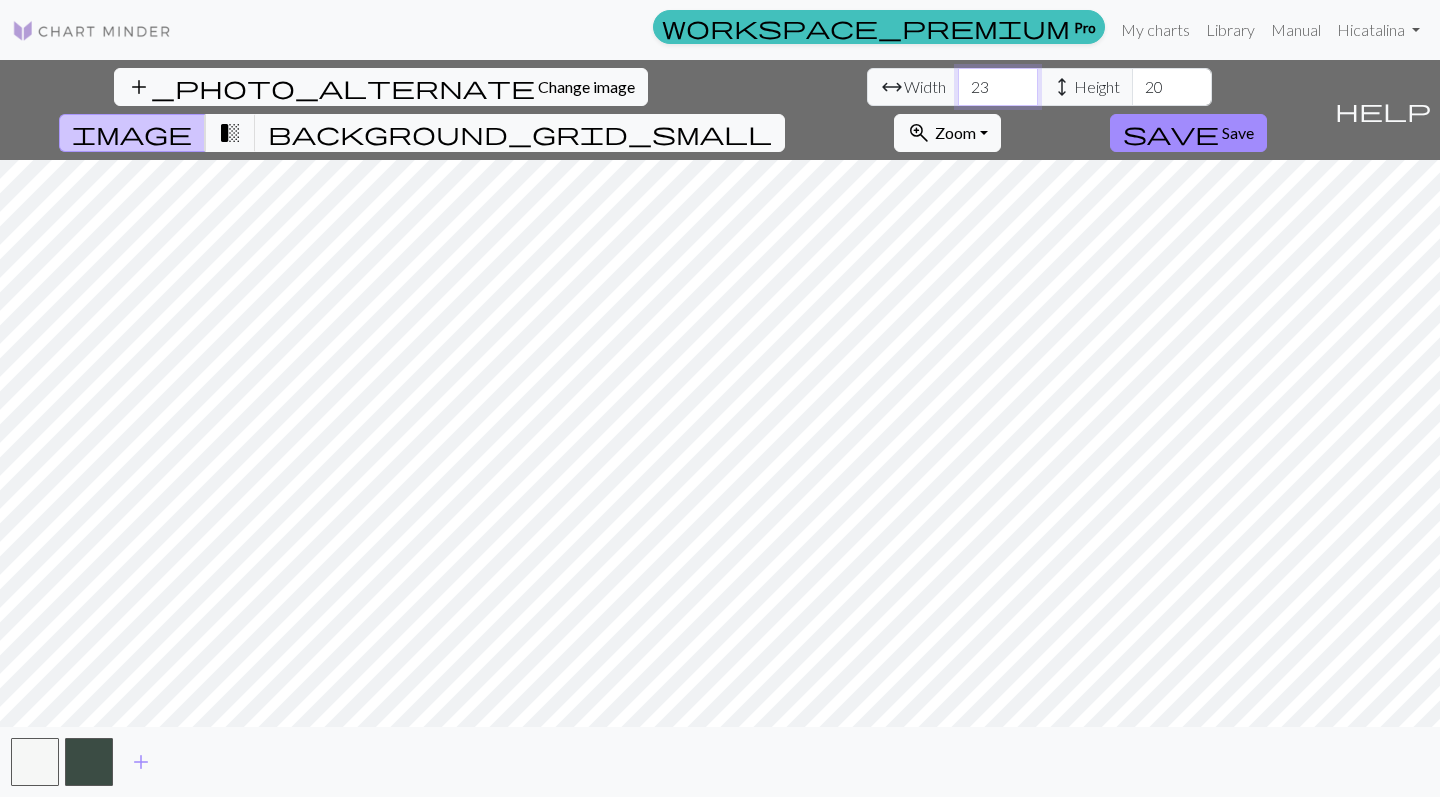 click on "23" at bounding box center (998, 87) 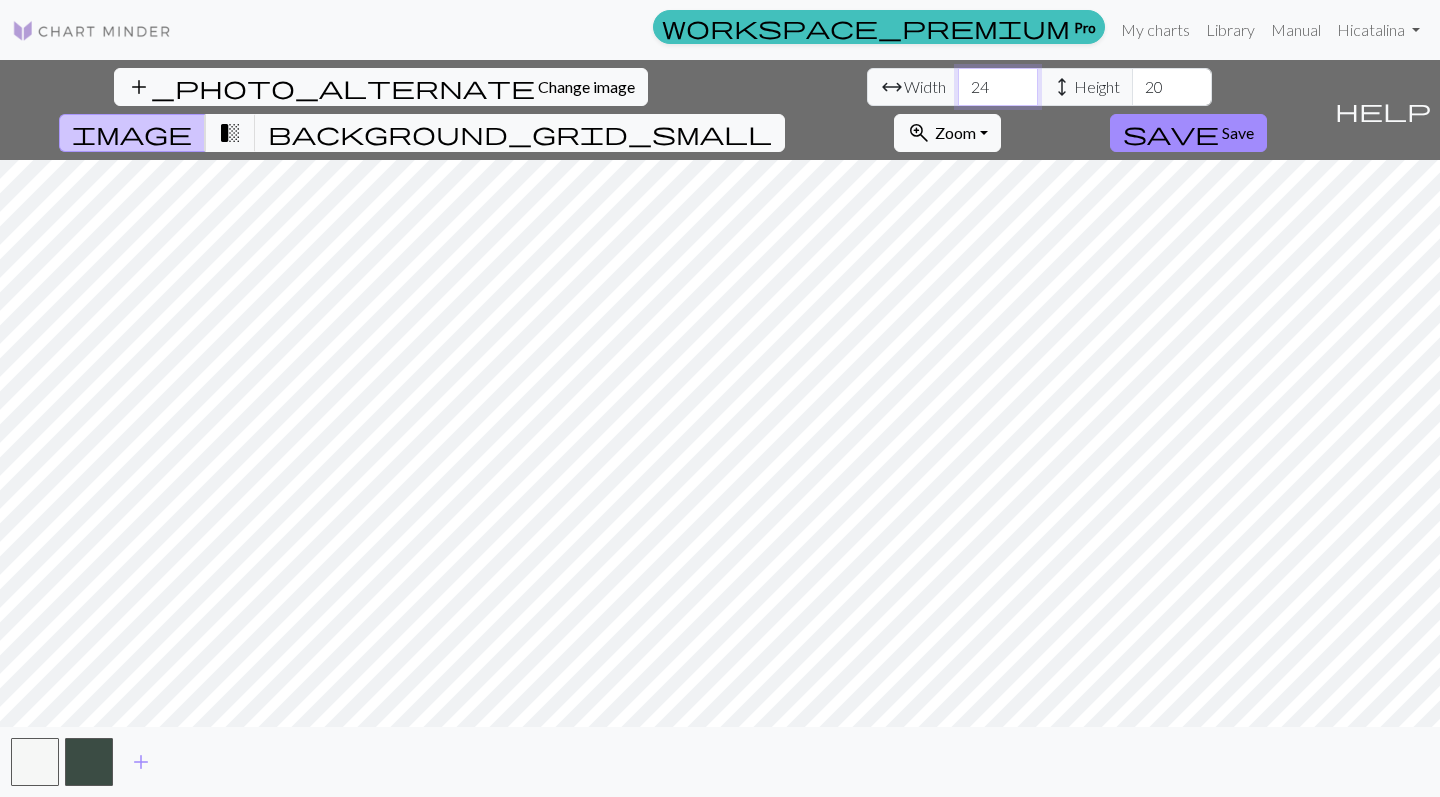 click on "24" at bounding box center [998, 87] 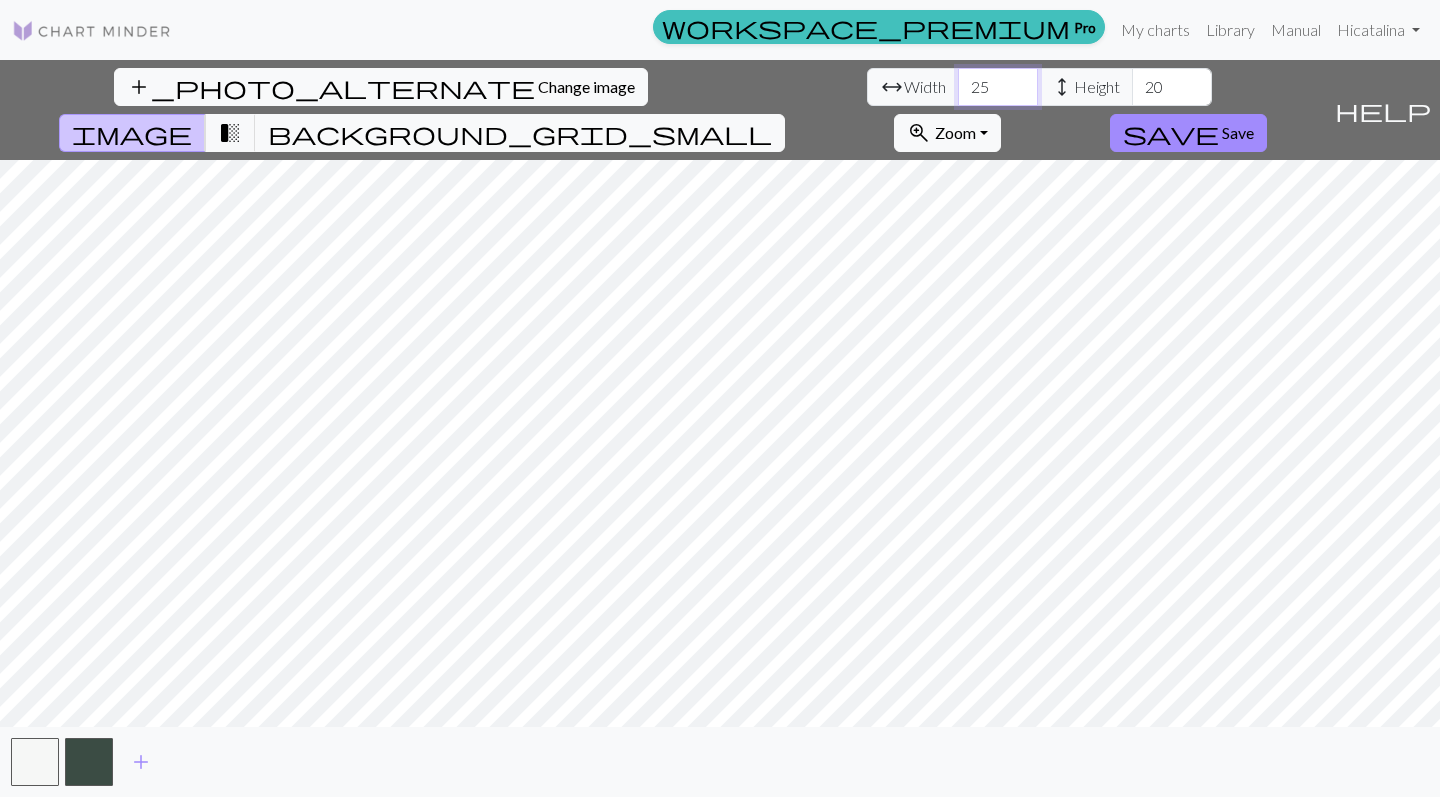 click on "25" at bounding box center [998, 87] 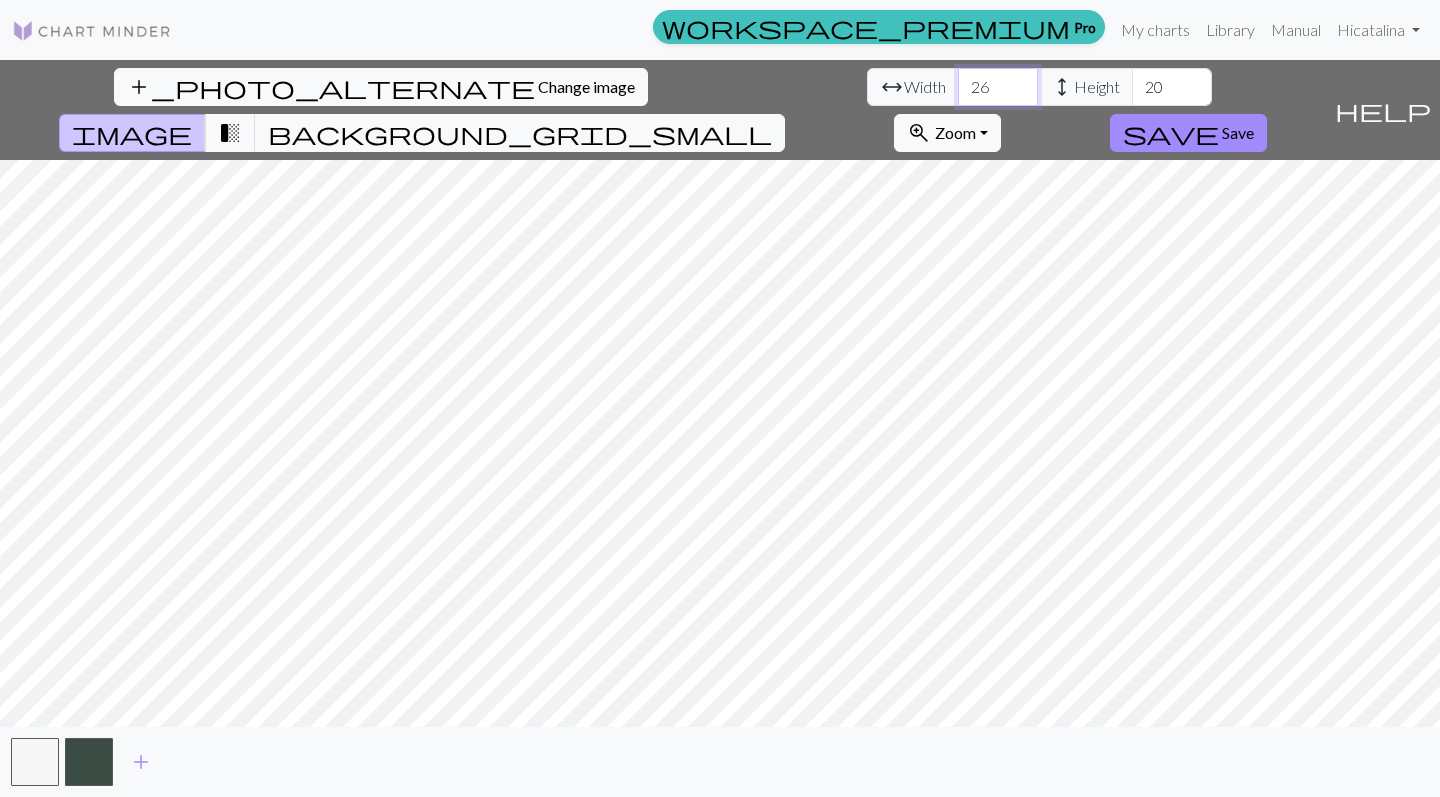 click on "26" at bounding box center (998, 87) 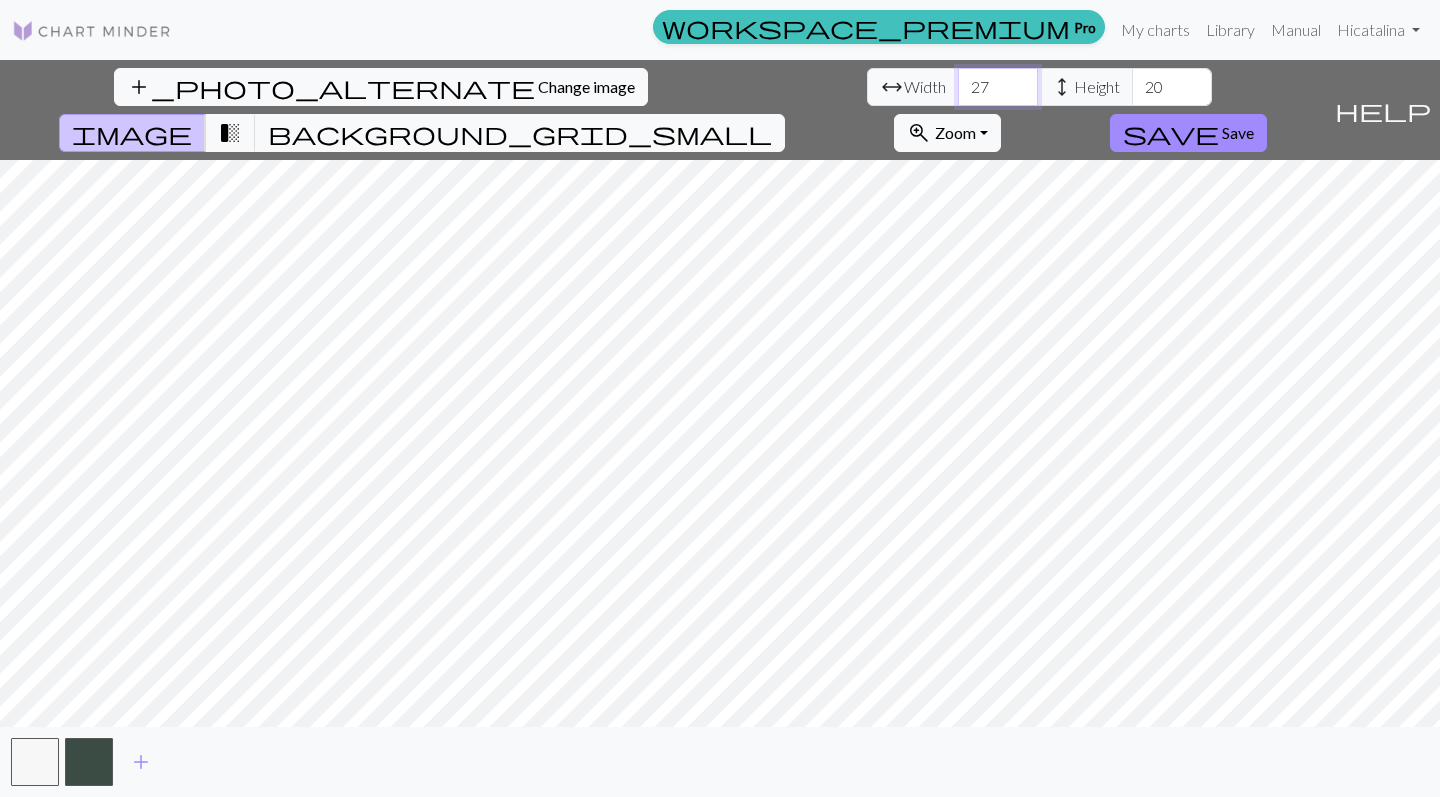 click on "27" at bounding box center [998, 87] 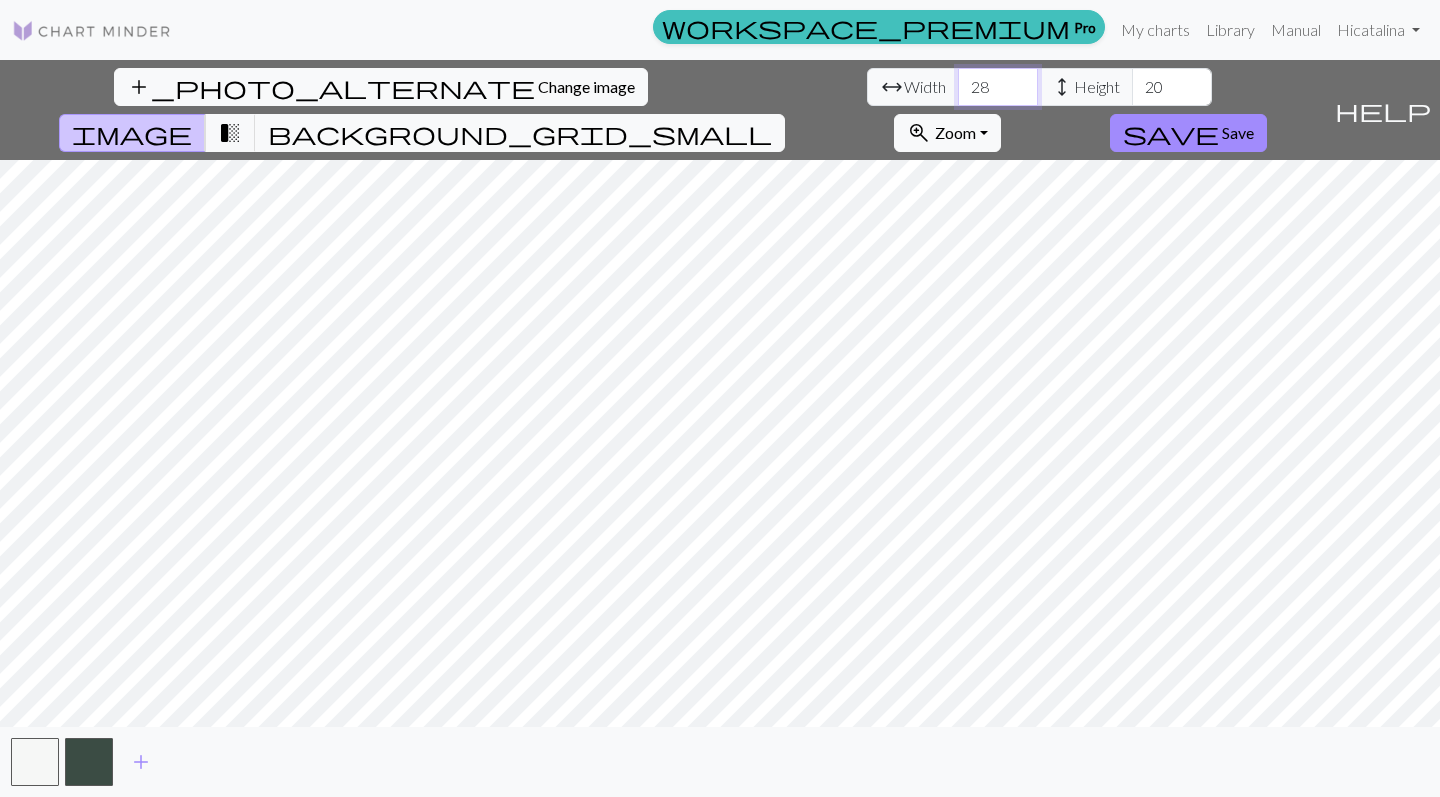 click on "28" at bounding box center (998, 87) 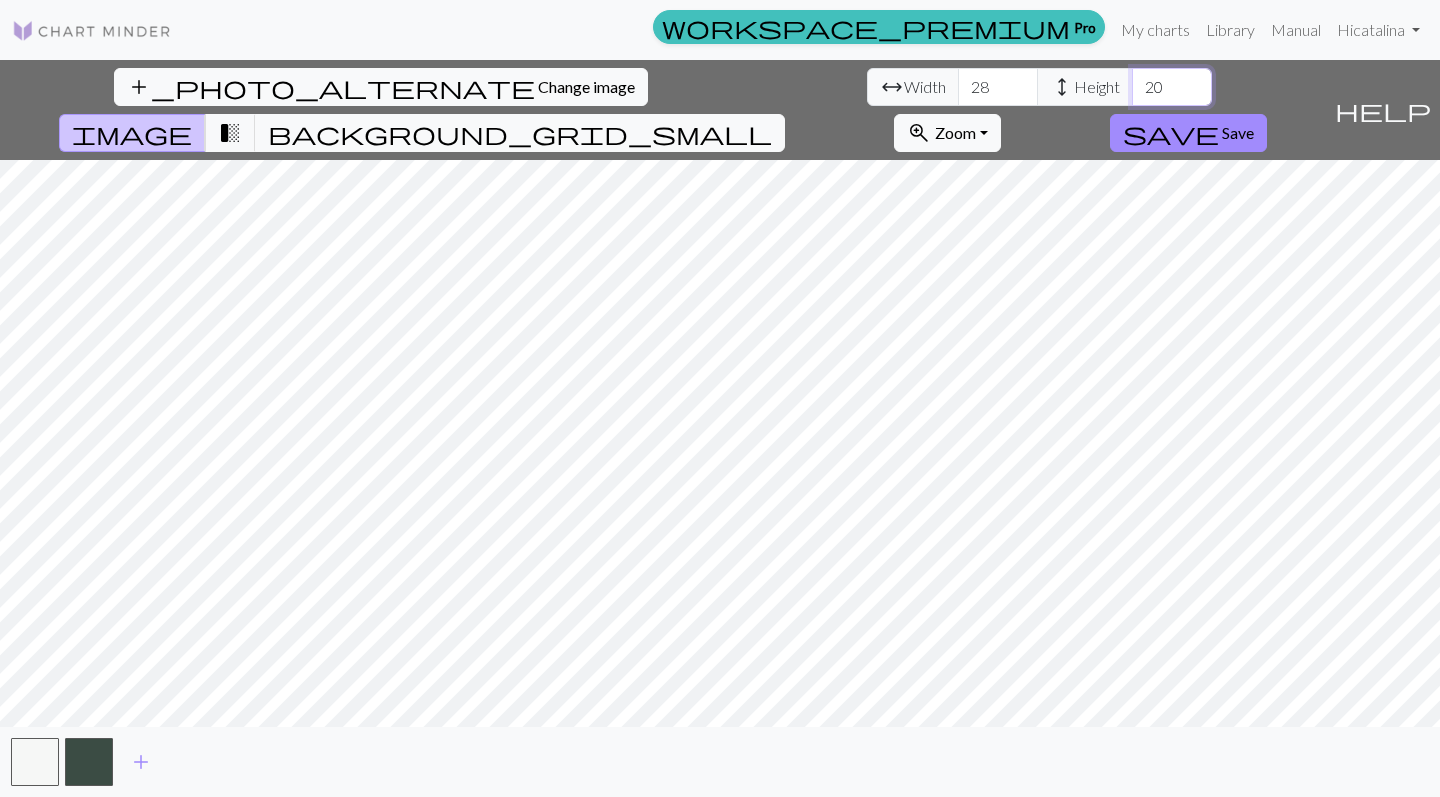 drag, startPoint x: 631, startPoint y: 84, endPoint x: 574, endPoint y: 83, distance: 57.00877 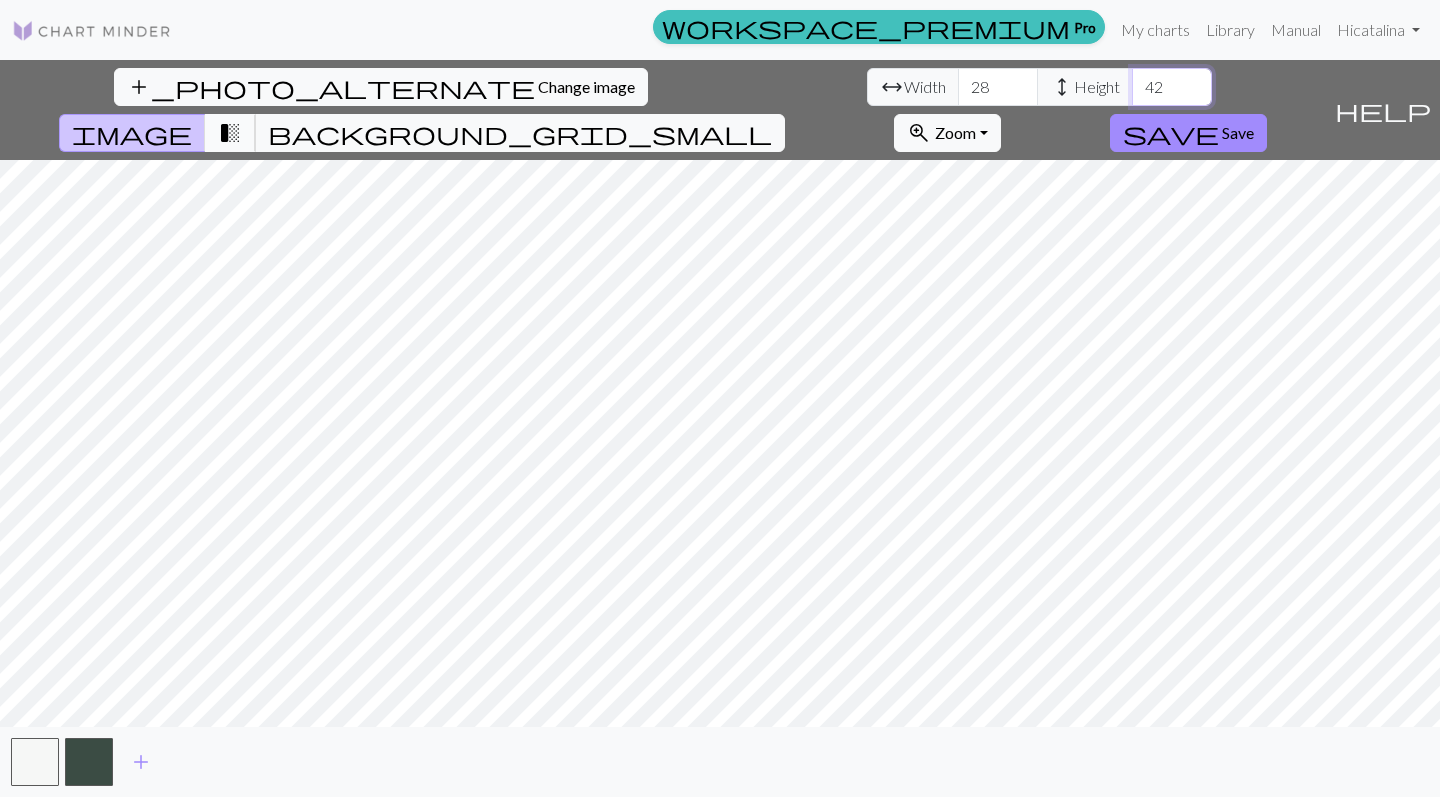 type on "42" 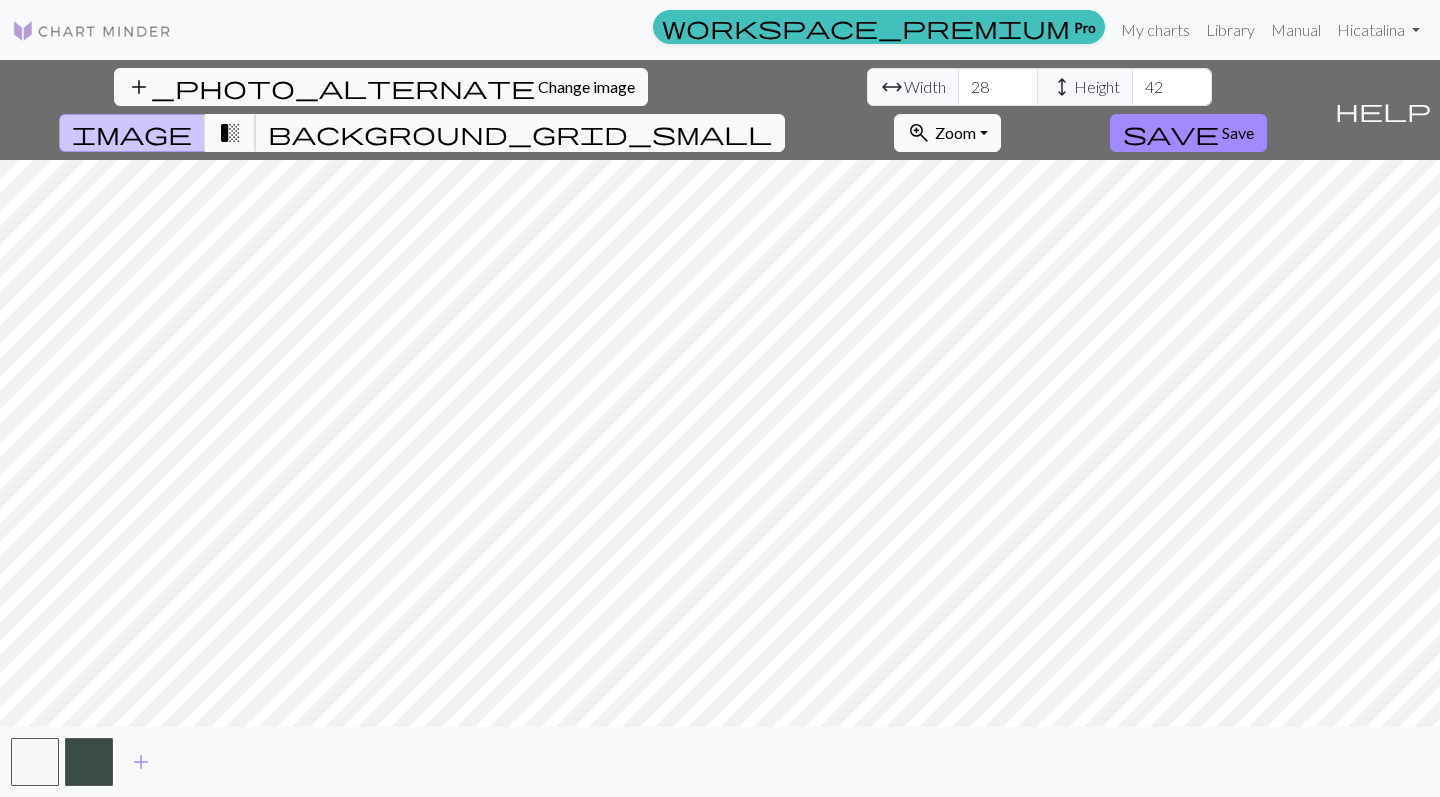click on "transition_fade" at bounding box center (230, 133) 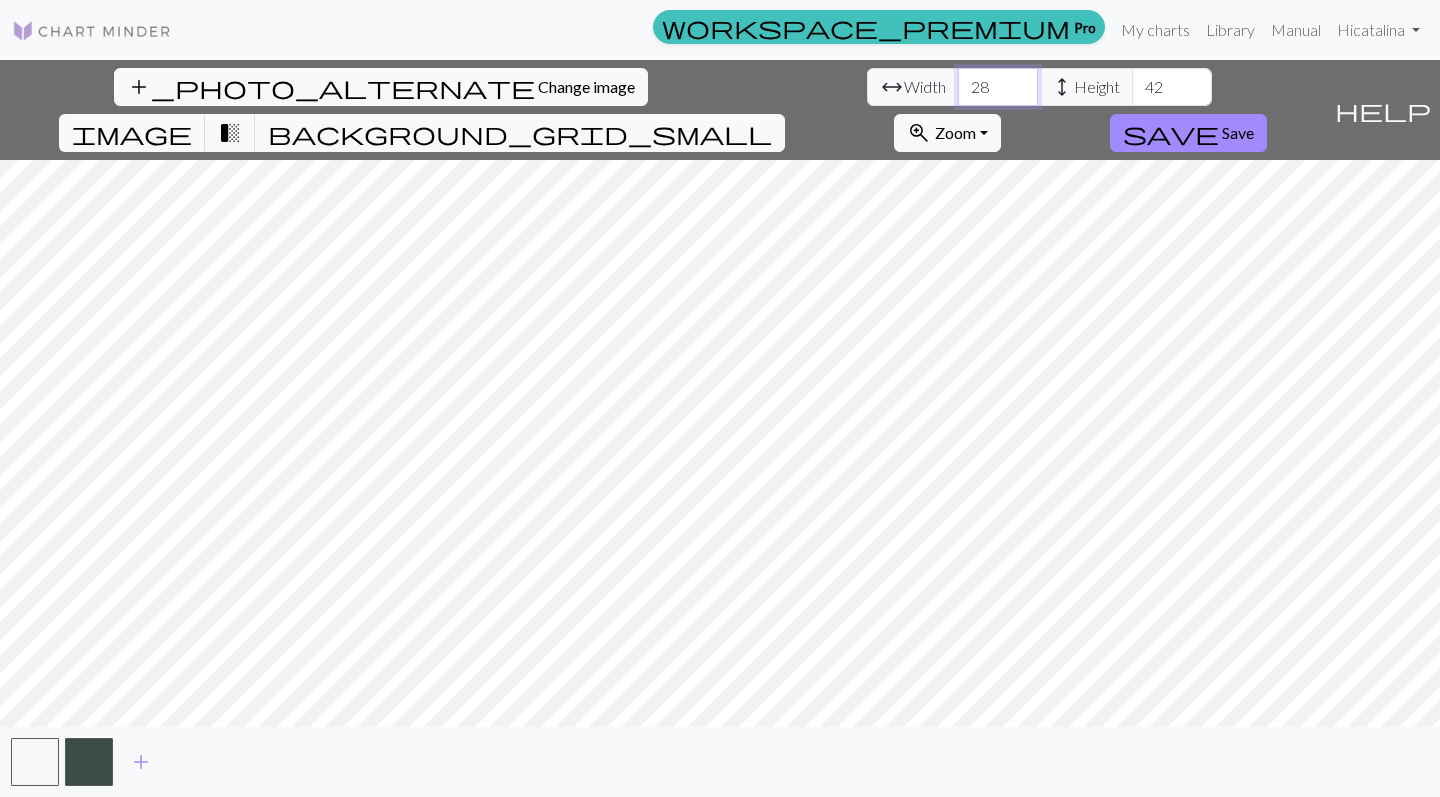 drag, startPoint x: 444, startPoint y: 95, endPoint x: 410, endPoint y: 88, distance: 34.713108 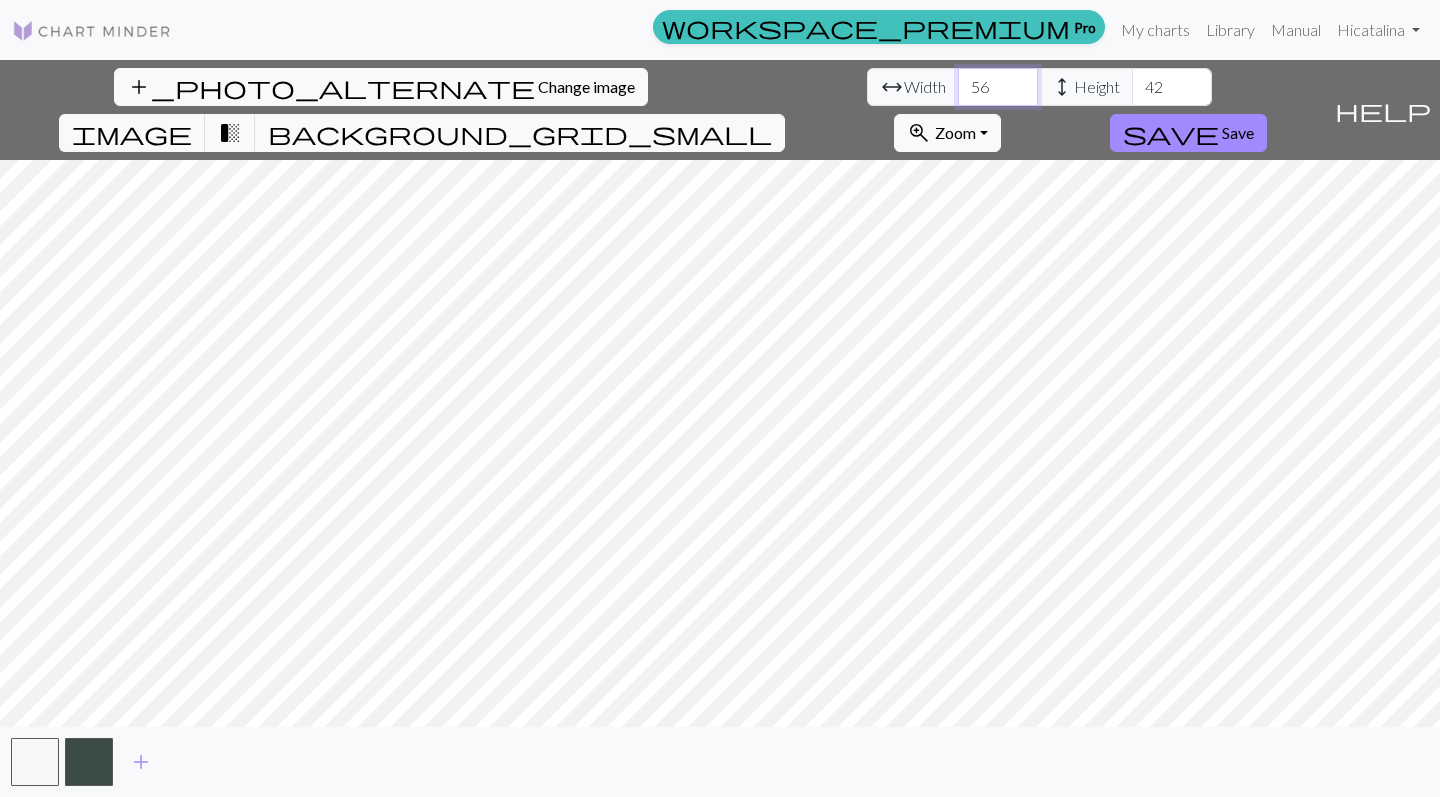type on "56" 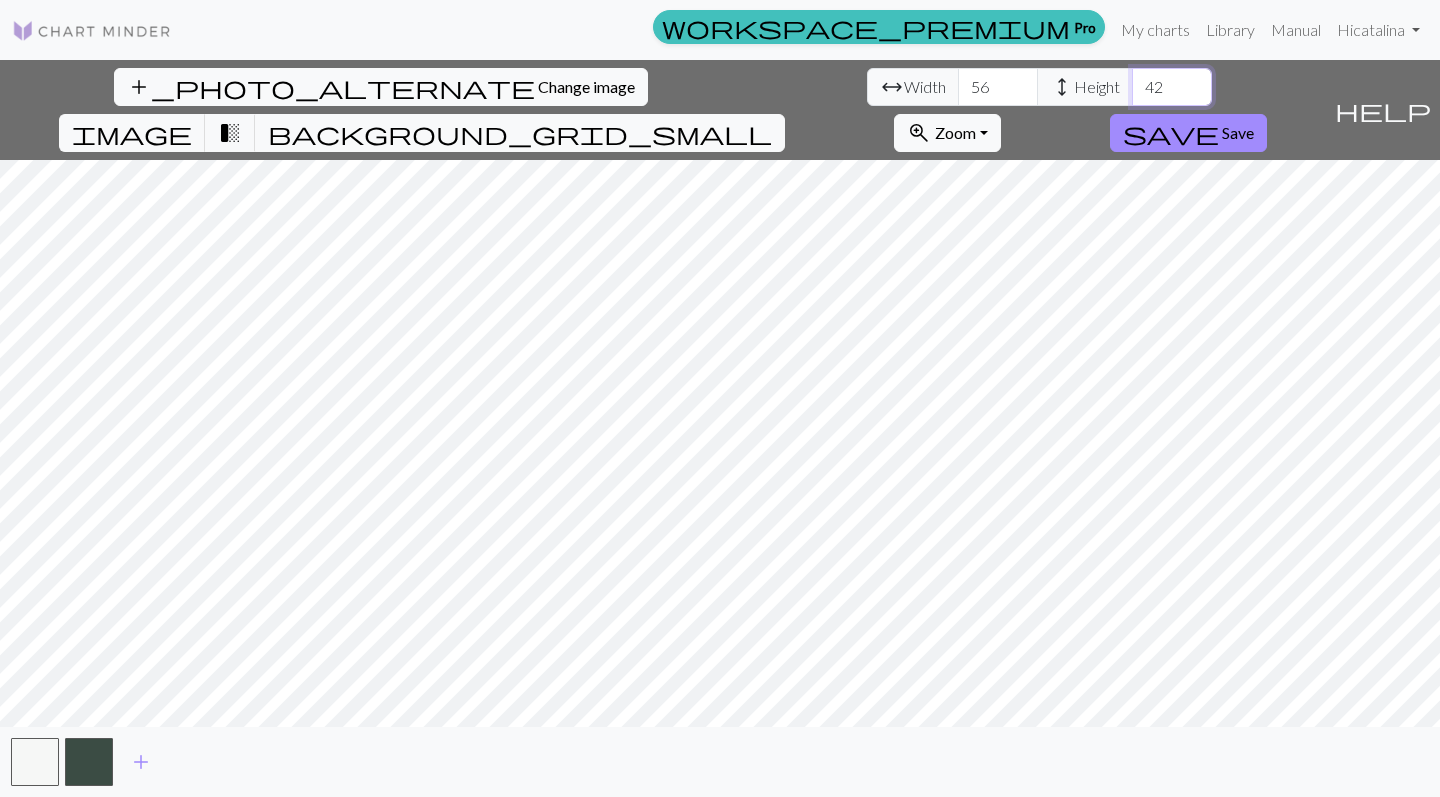 drag, startPoint x: 622, startPoint y: 94, endPoint x: 588, endPoint y: 94, distance: 34 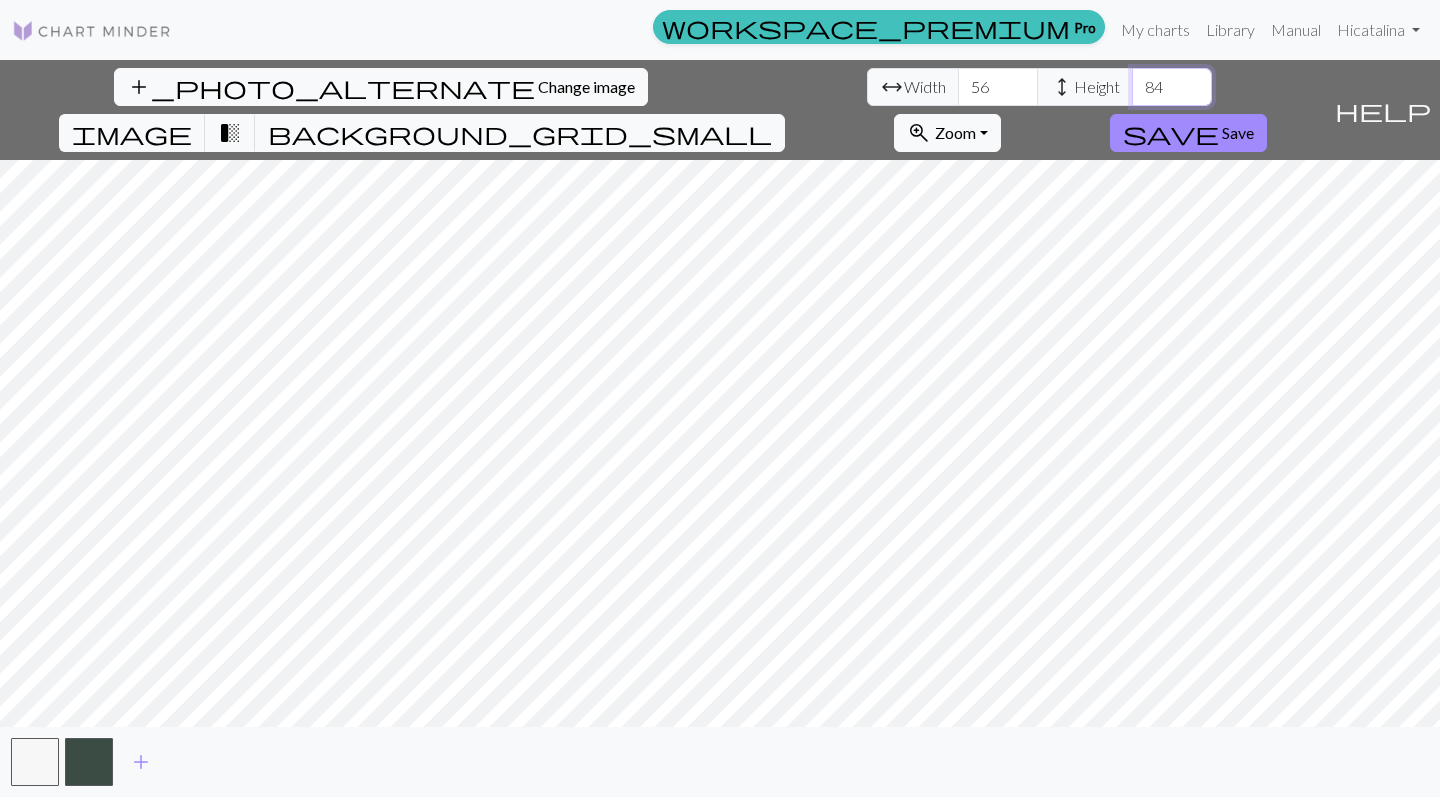 type on "84" 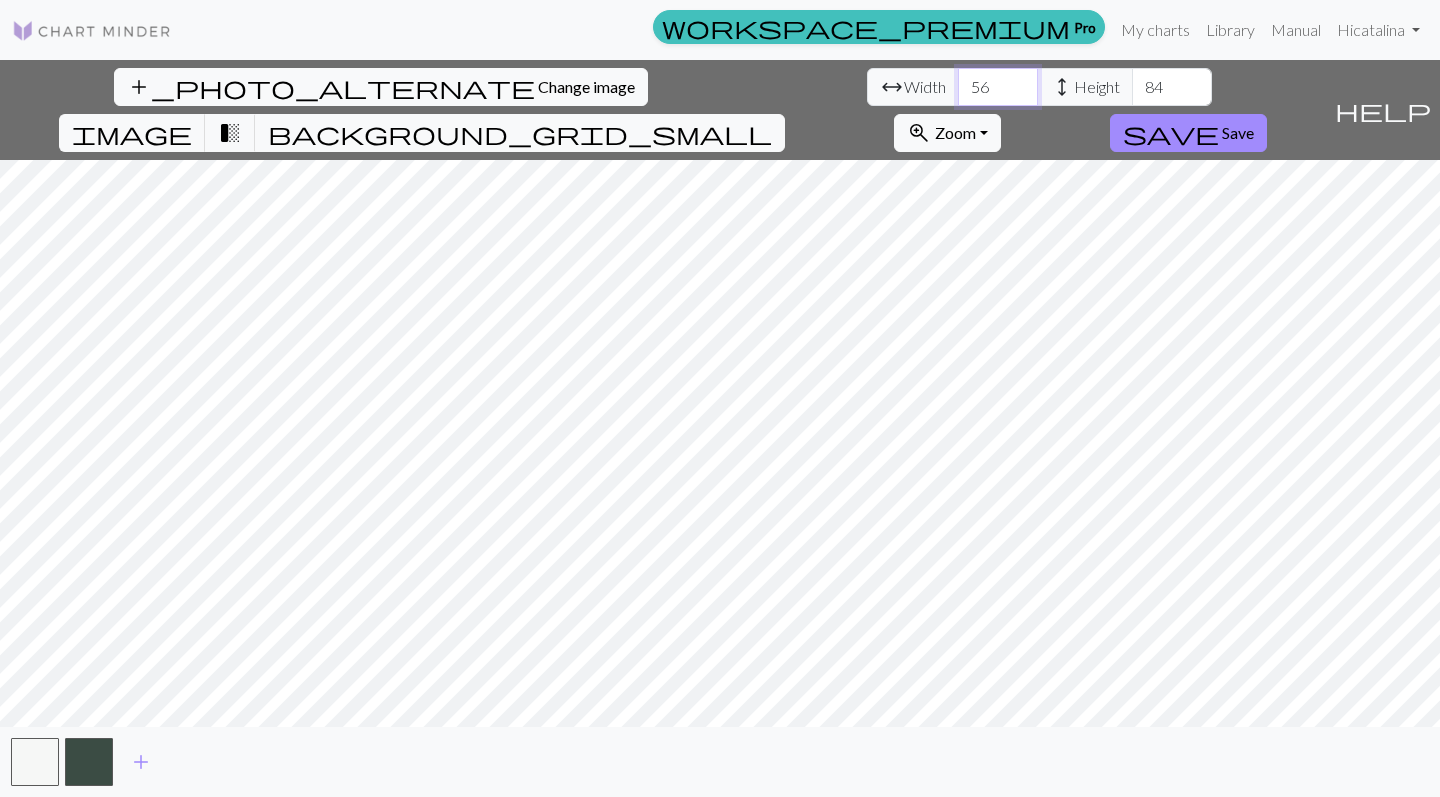 drag, startPoint x: 447, startPoint y: 87, endPoint x: 418, endPoint y: 87, distance: 29 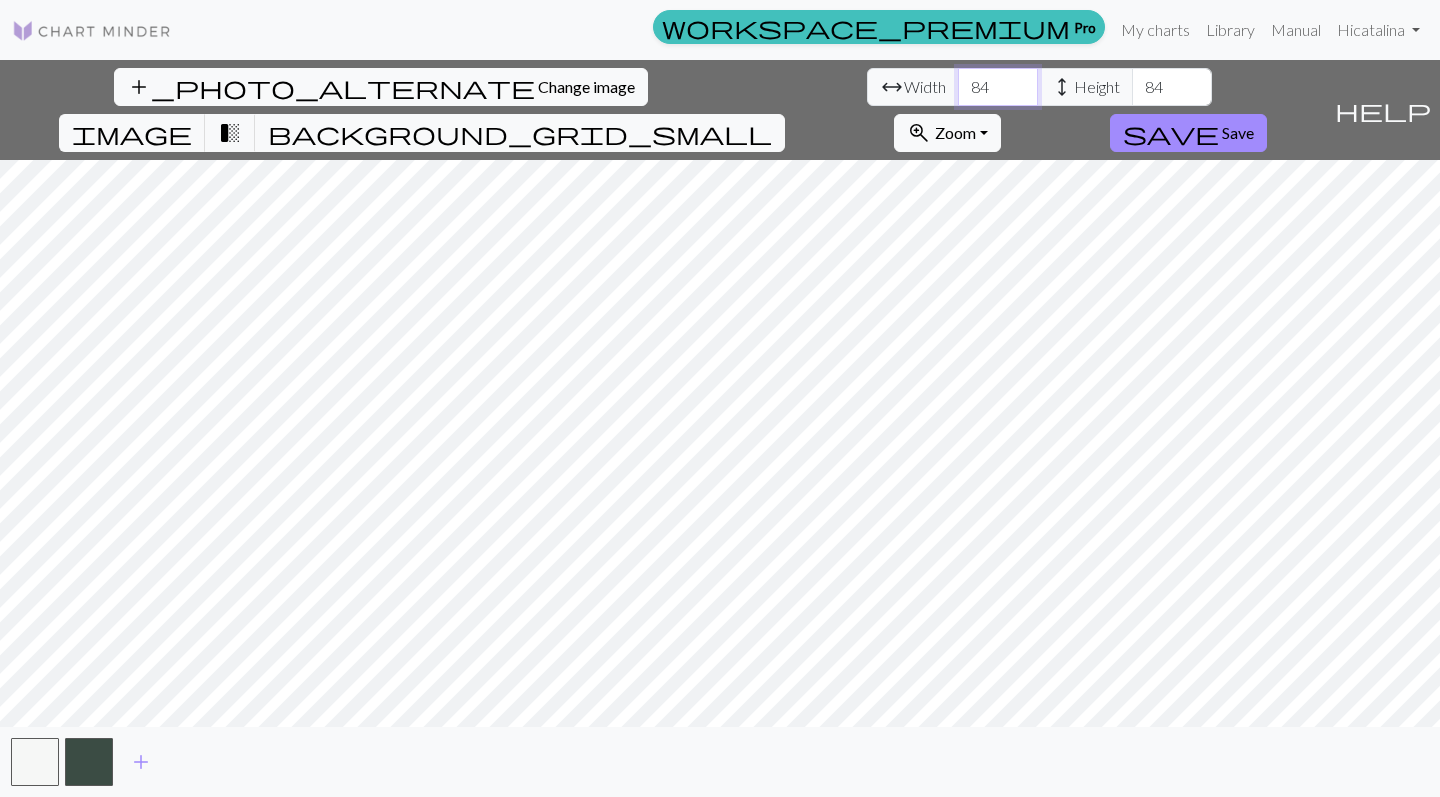 type on "84" 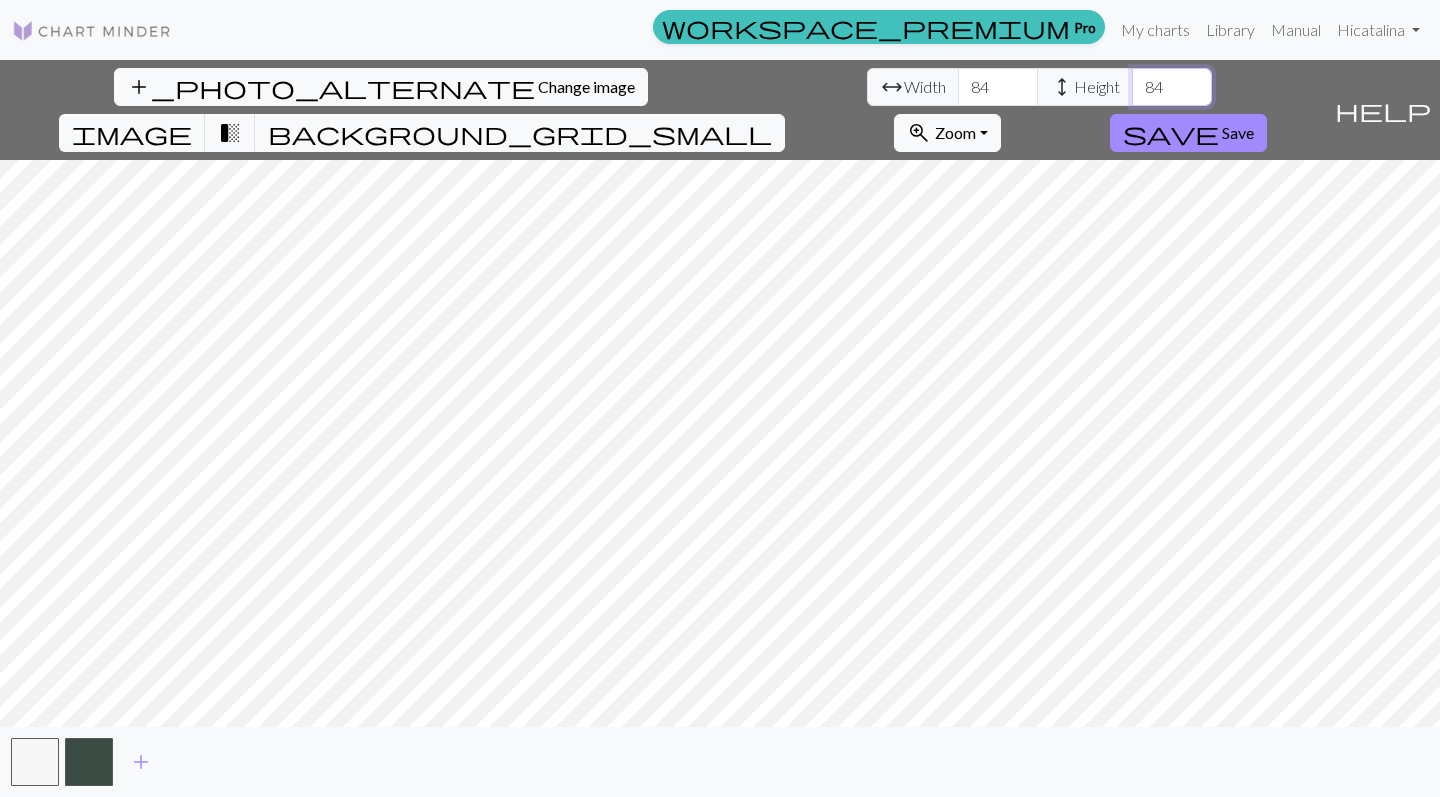 drag, startPoint x: 625, startPoint y: 85, endPoint x: 592, endPoint y: 85, distance: 33 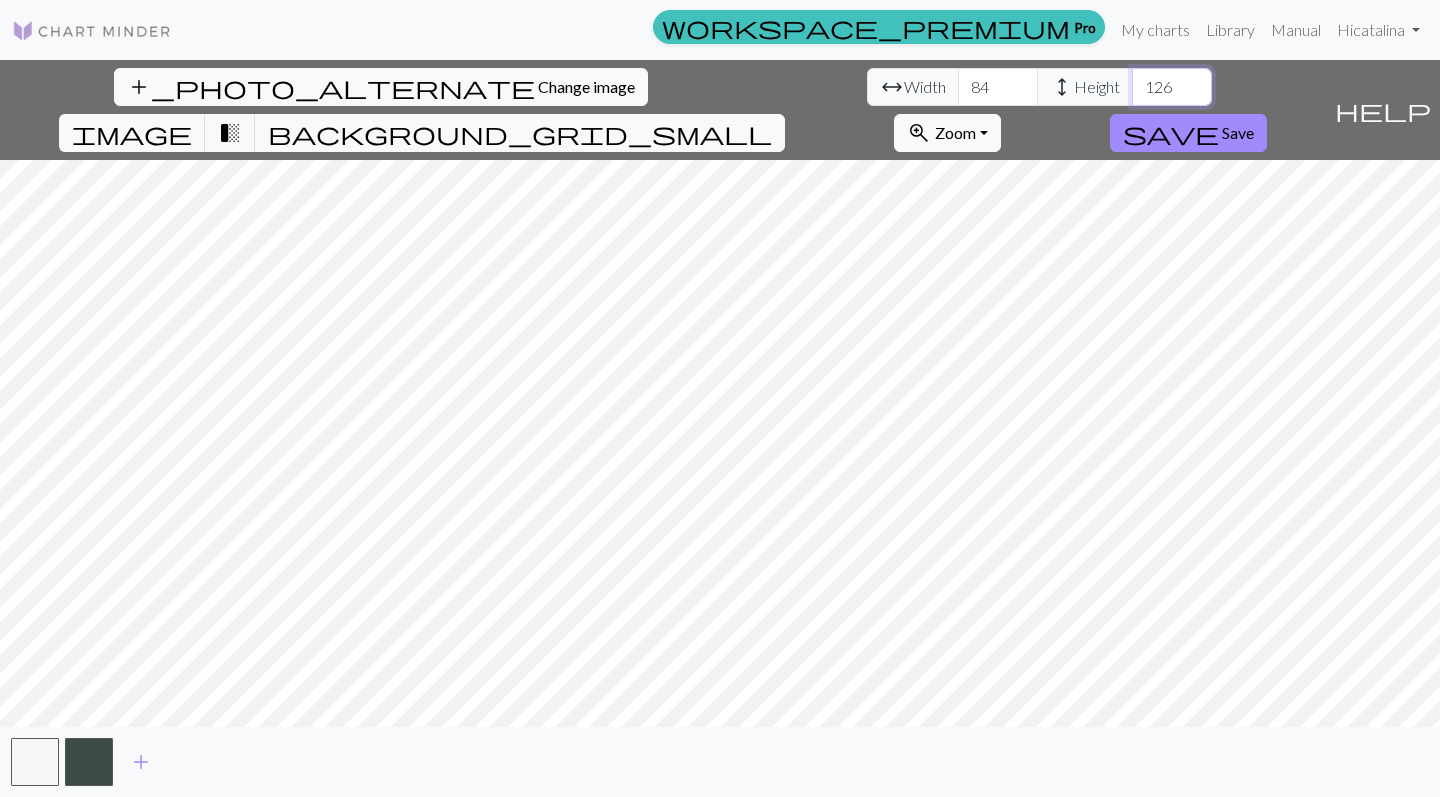 type on "126" 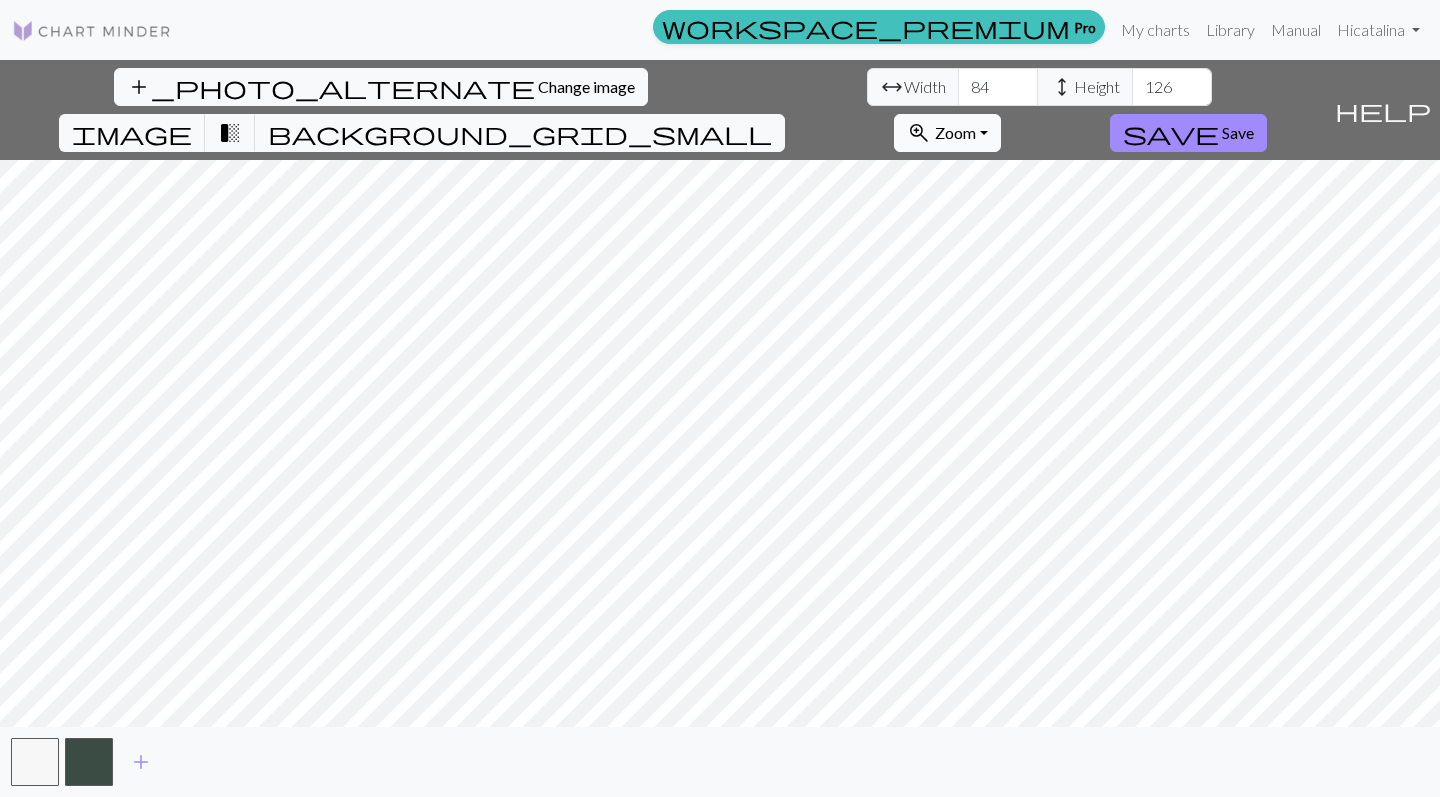 click on "Zoom" at bounding box center [955, 132] 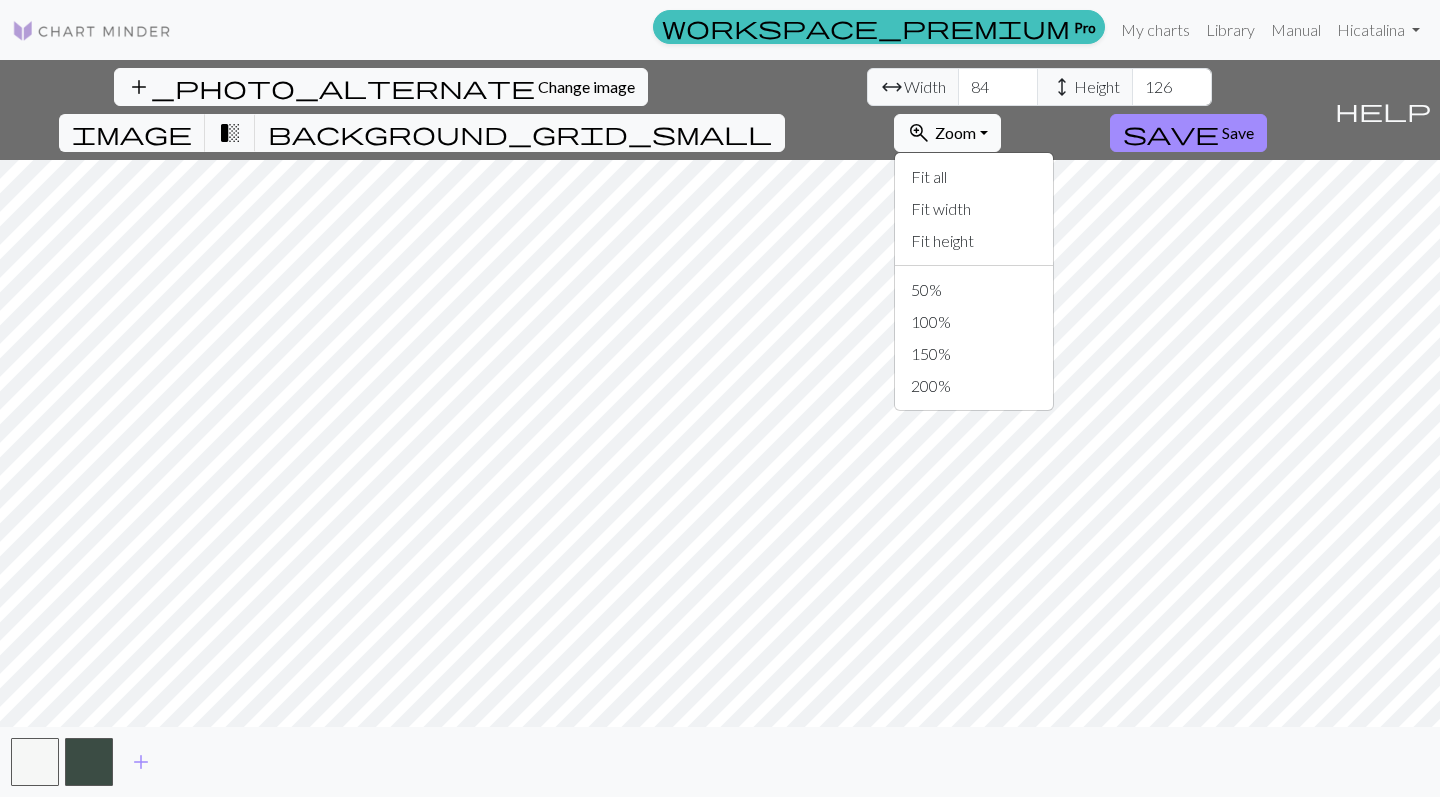 click on "Zoom" at bounding box center (955, 132) 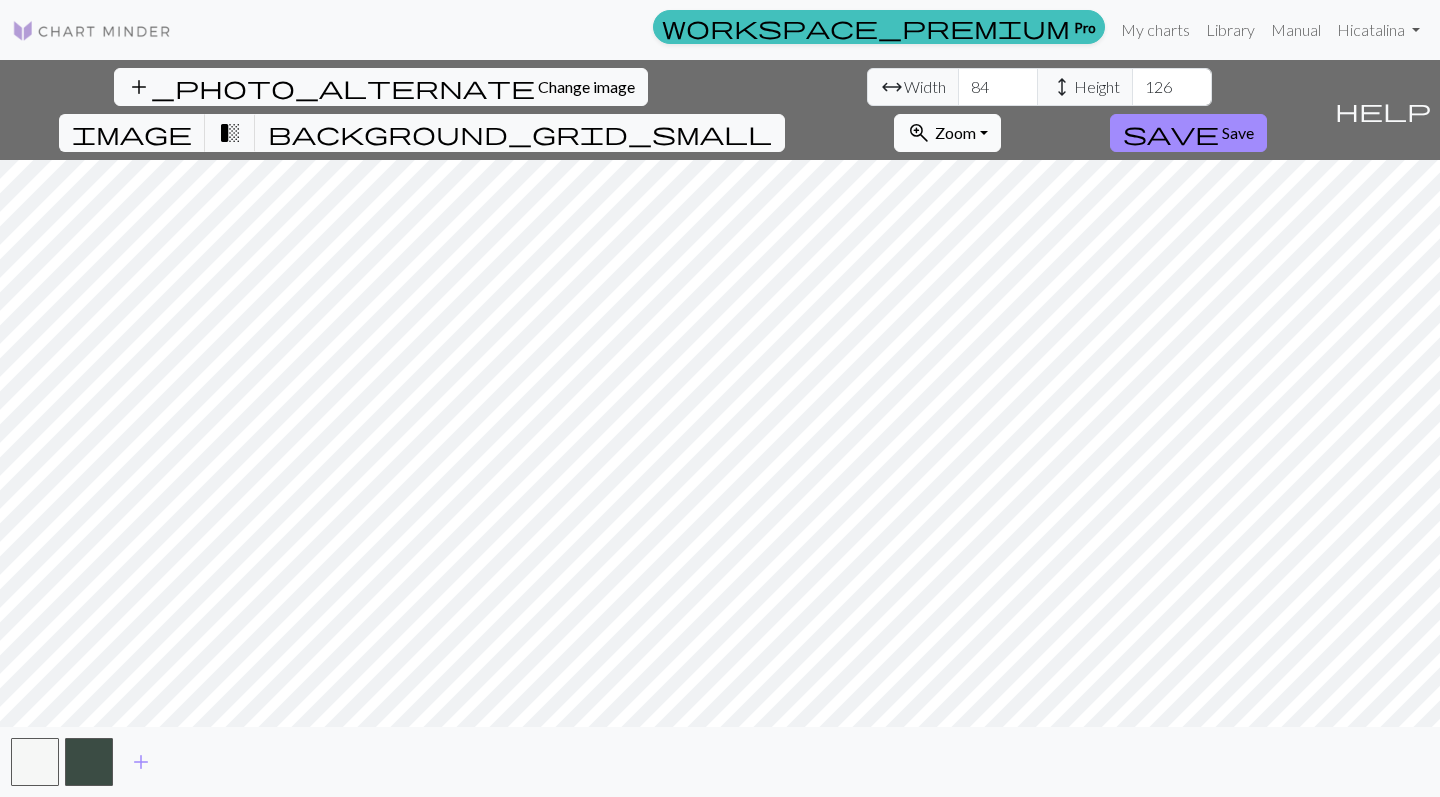 click on "Zoom" at bounding box center (955, 132) 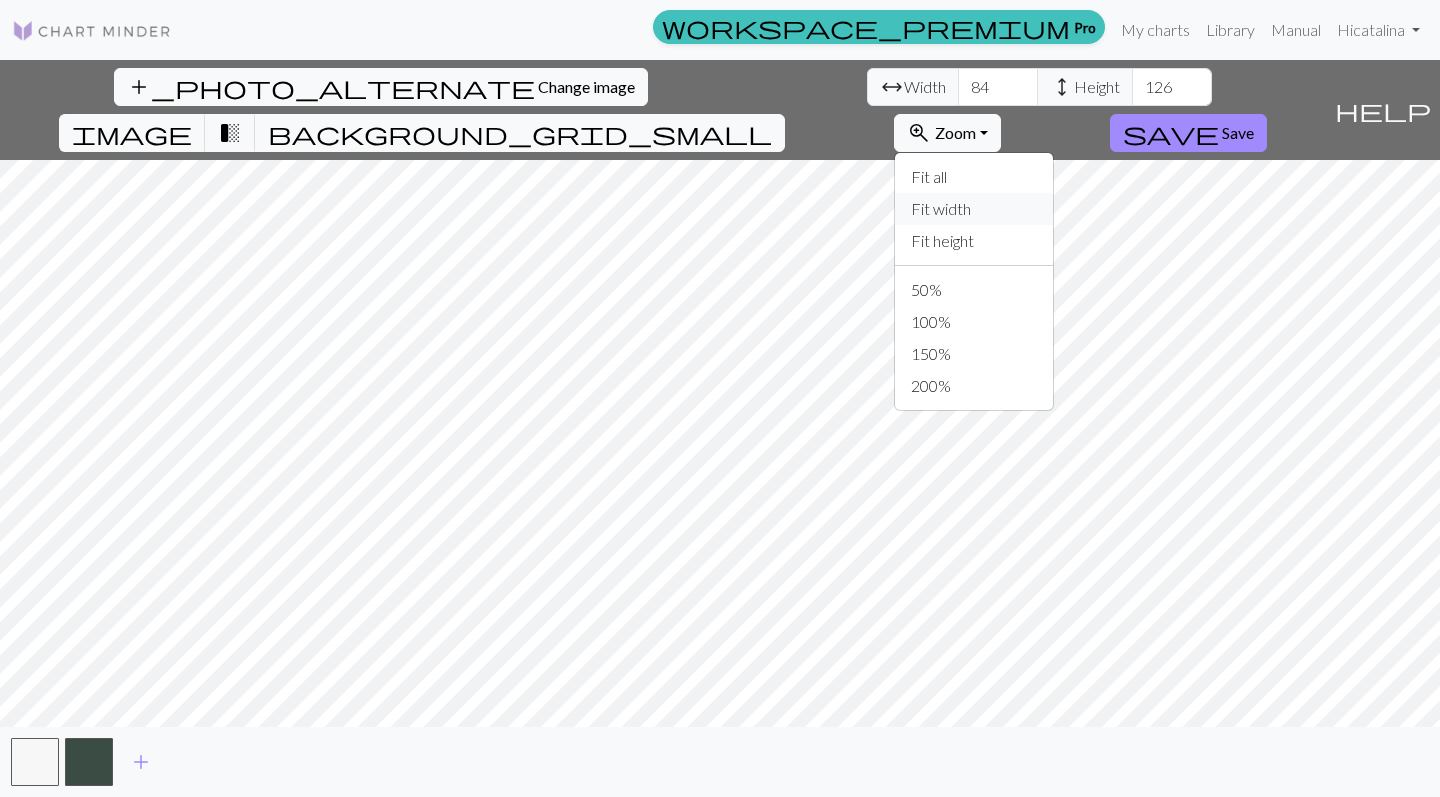 click on "Fit width" at bounding box center (974, 209) 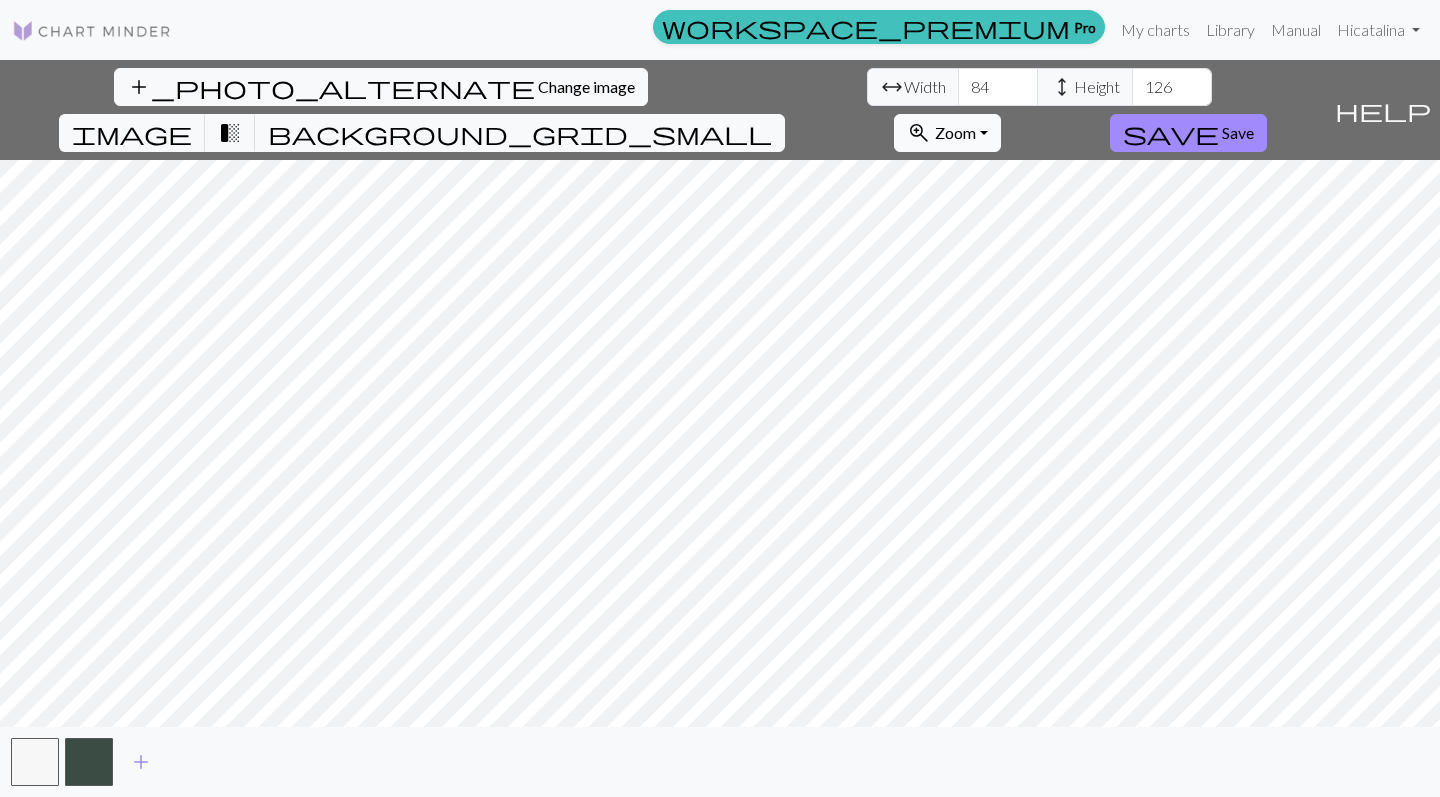 click on "Zoom" at bounding box center [955, 132] 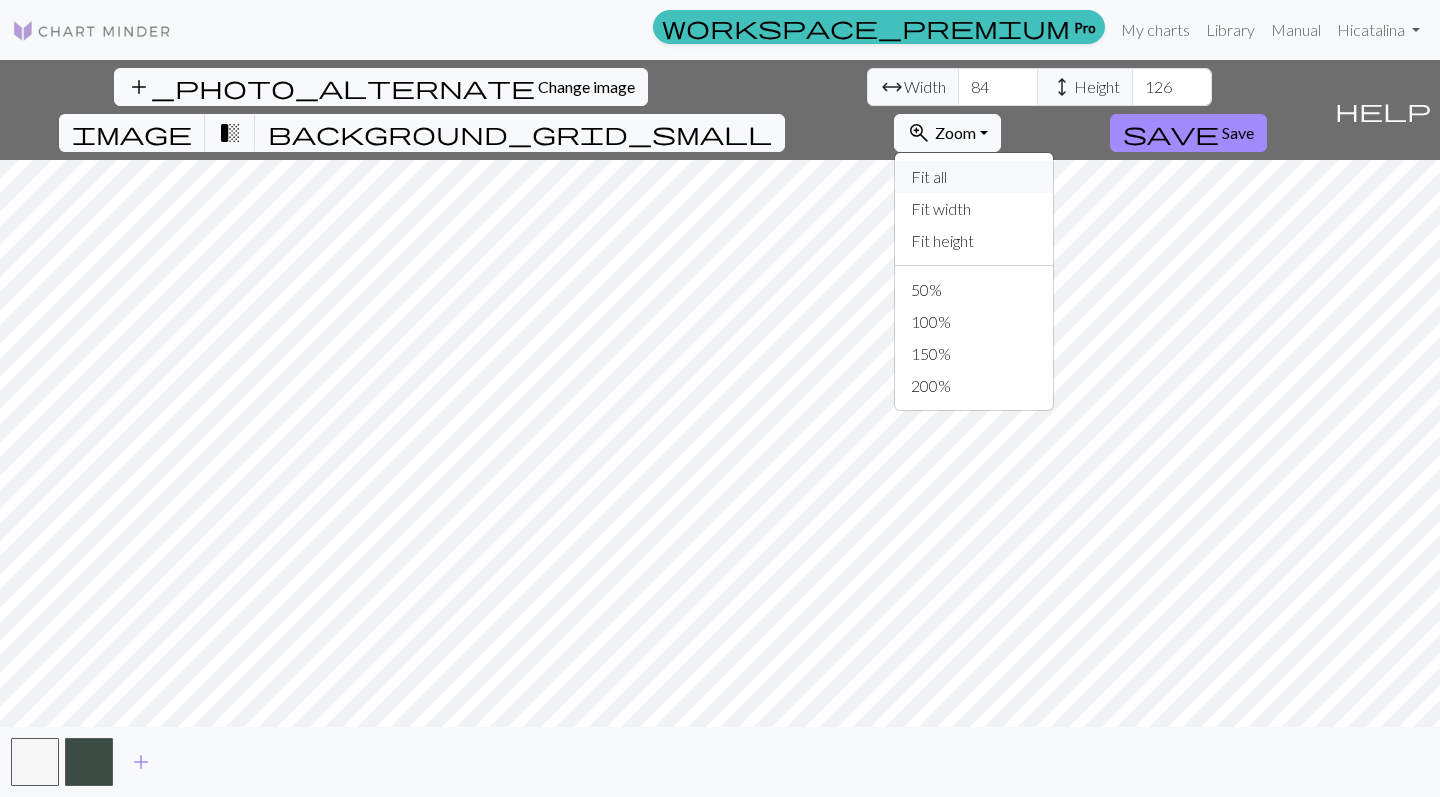 click on "Fit all" at bounding box center (974, 177) 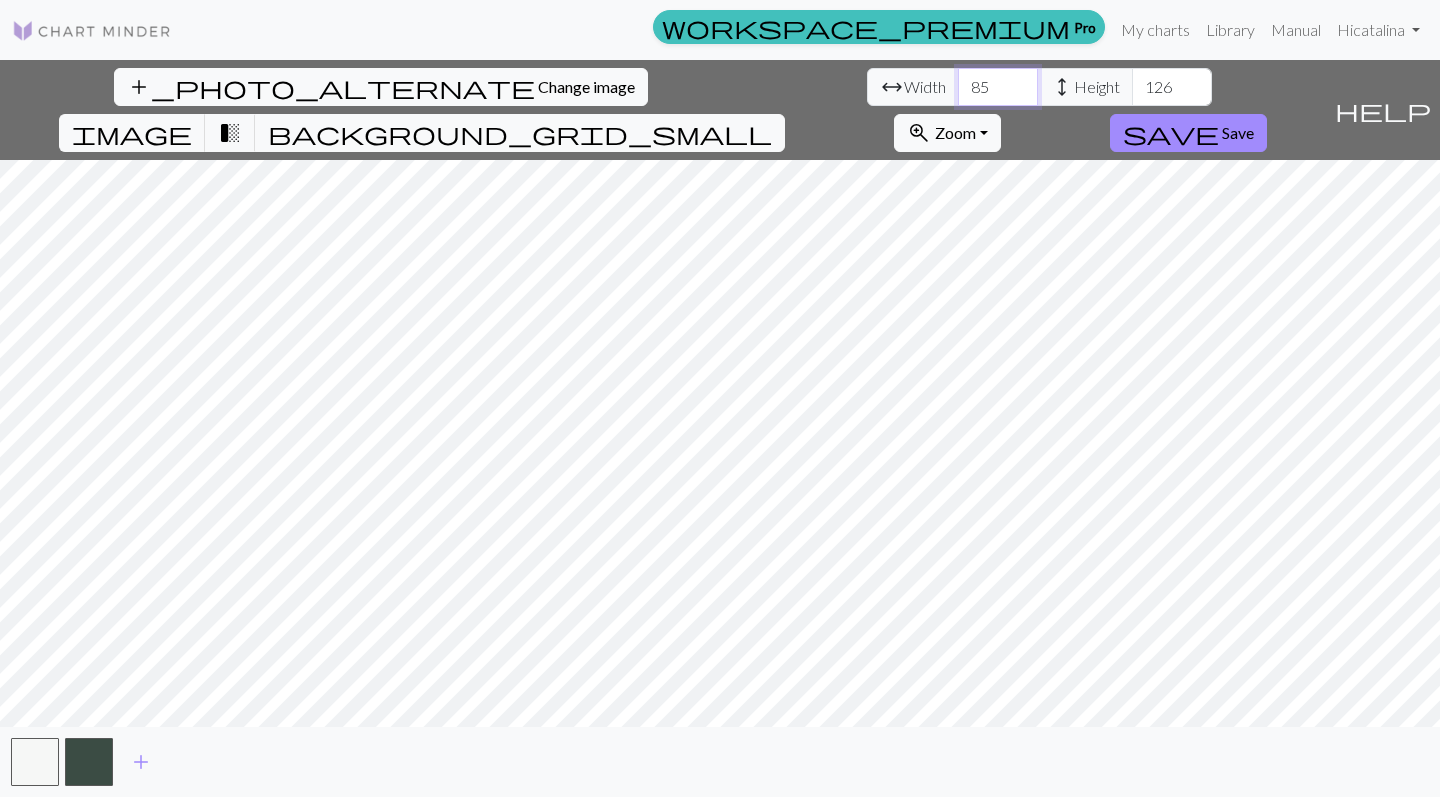 click on "85" at bounding box center (998, 87) 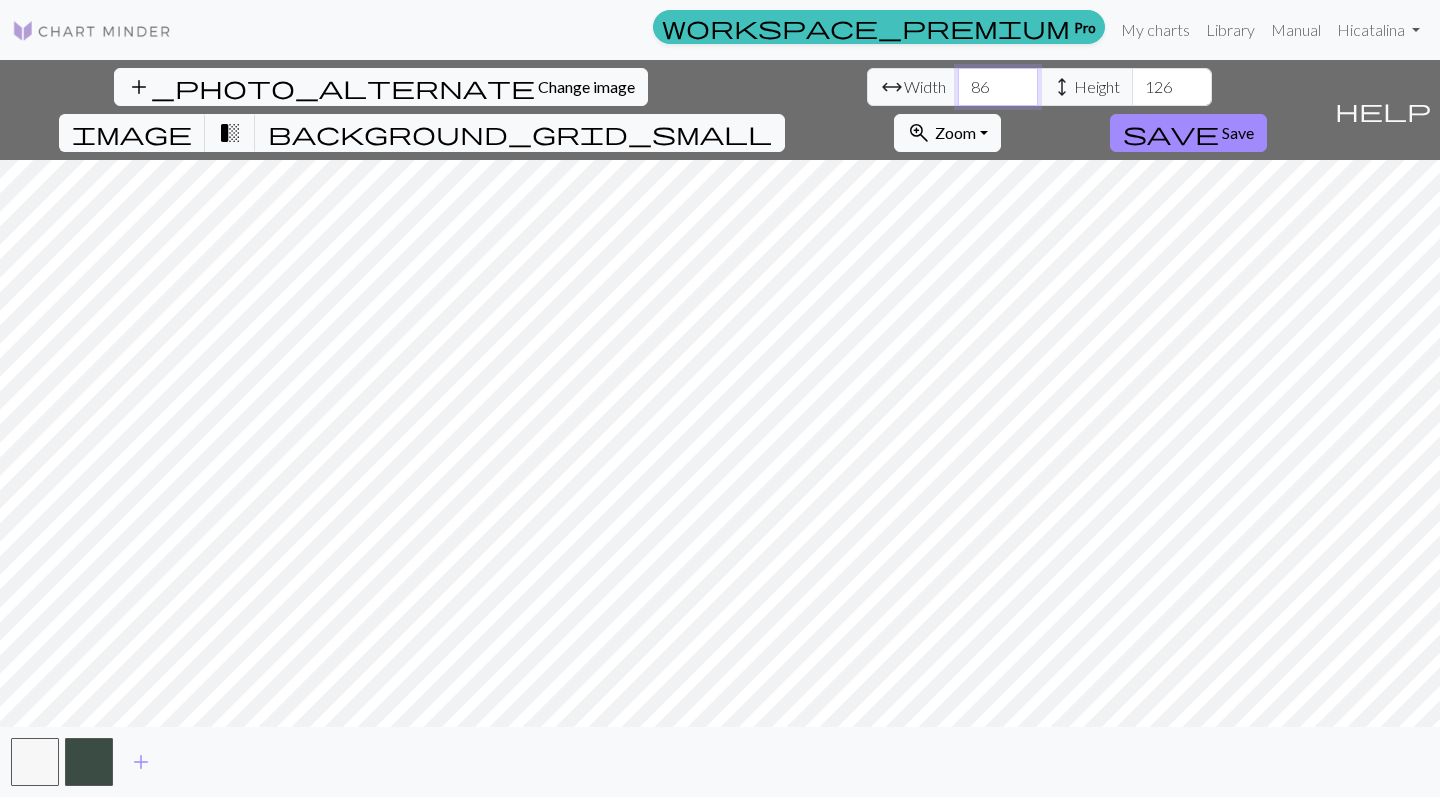 click on "86" at bounding box center (998, 87) 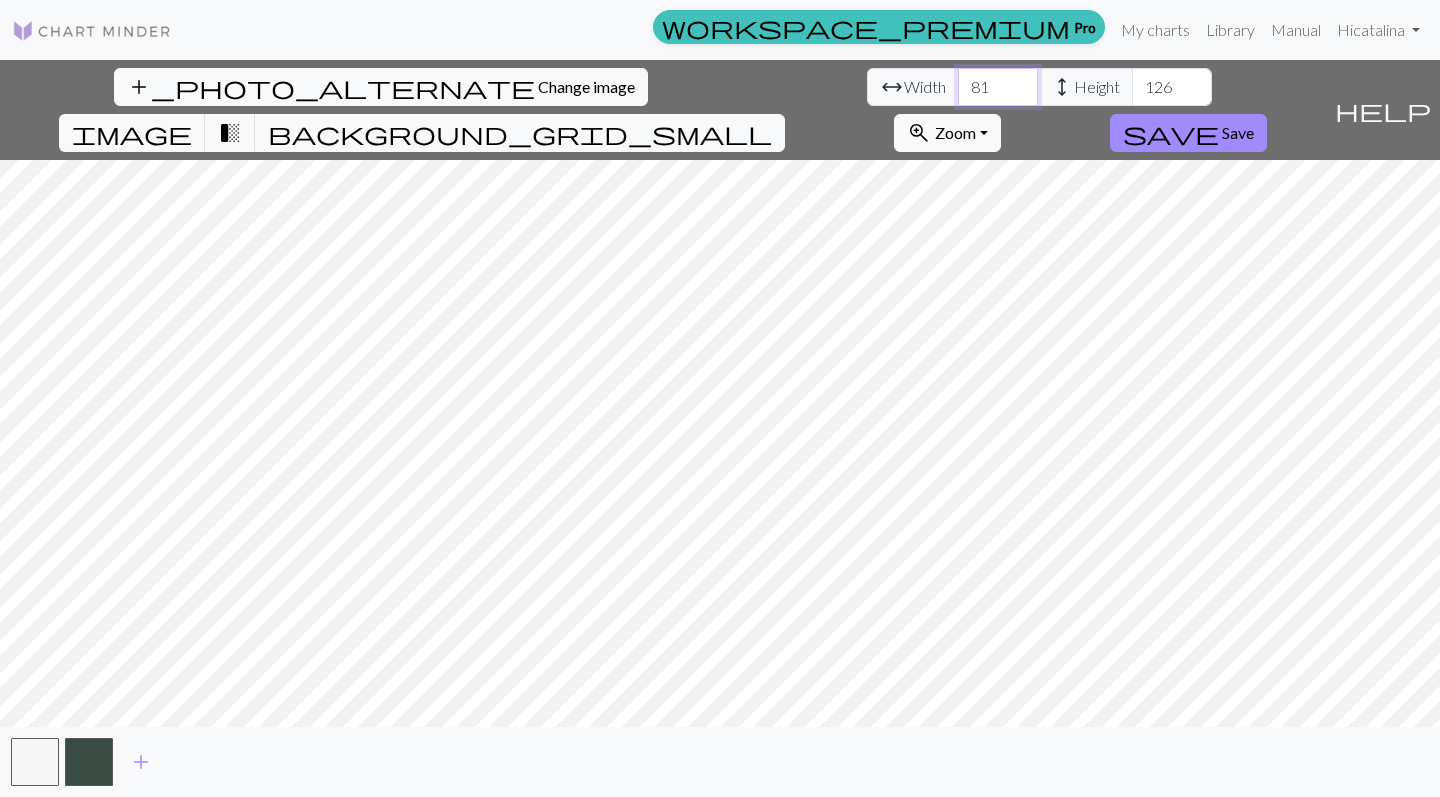 click on "81" at bounding box center [998, 87] 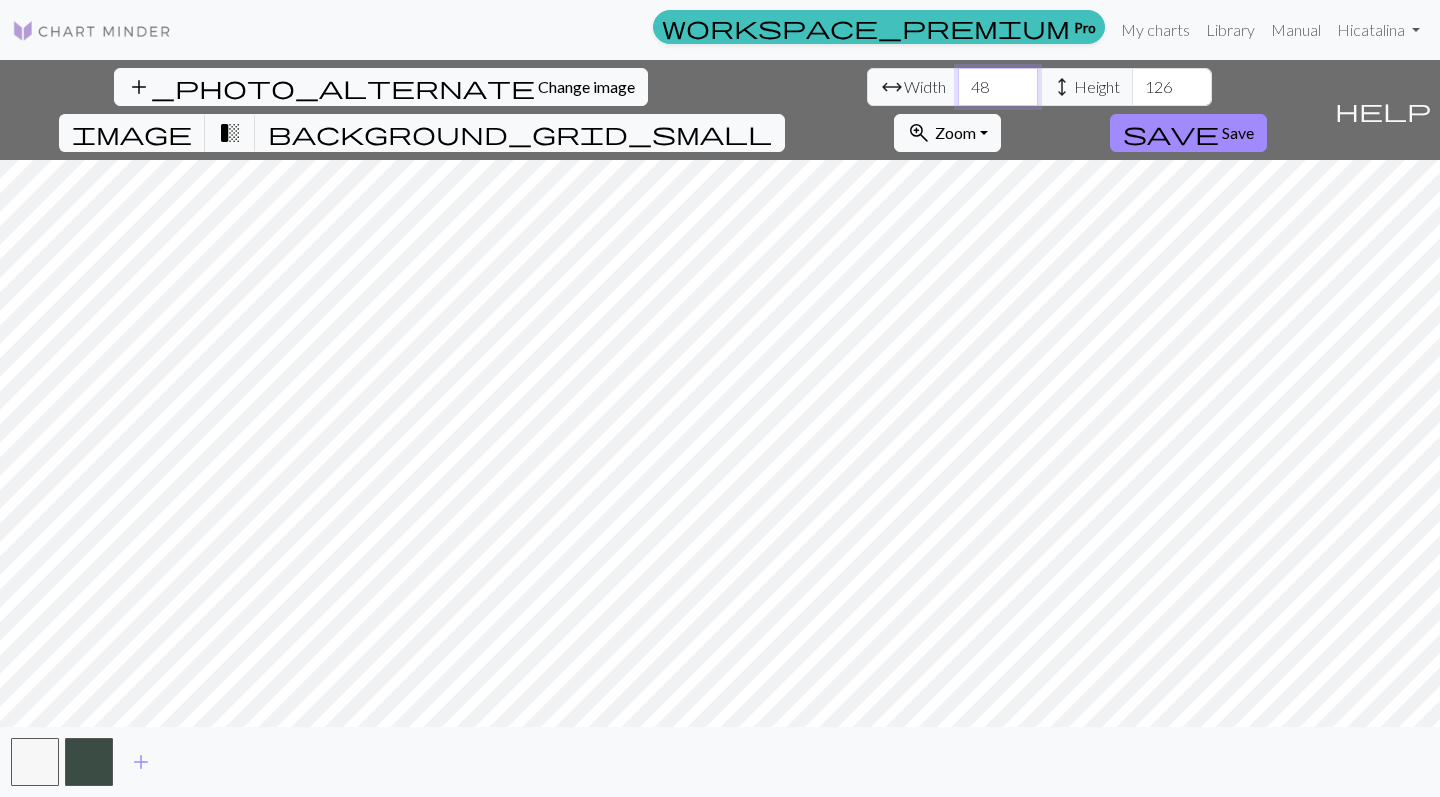 click on "48" at bounding box center (998, 87) 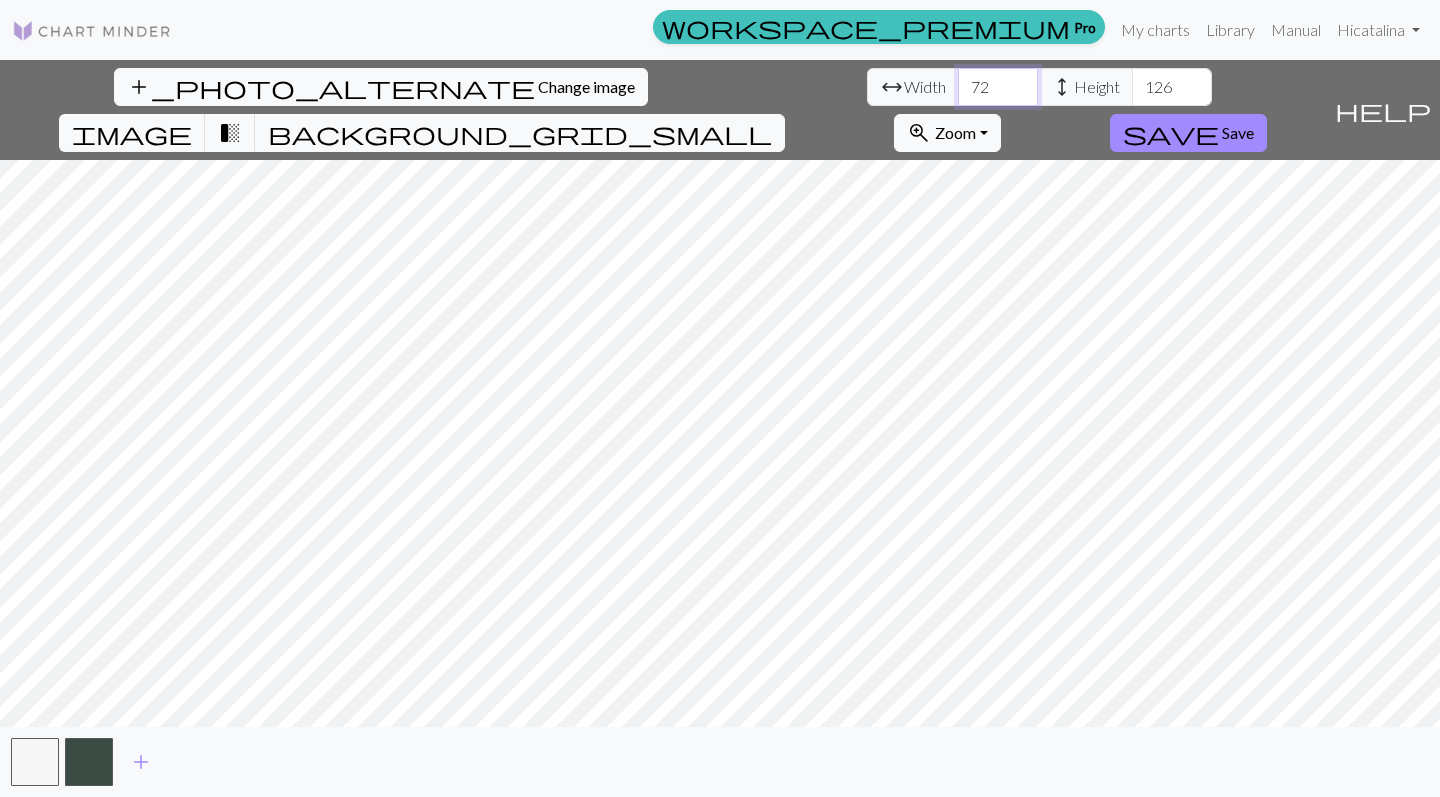 click on "72" at bounding box center [998, 87] 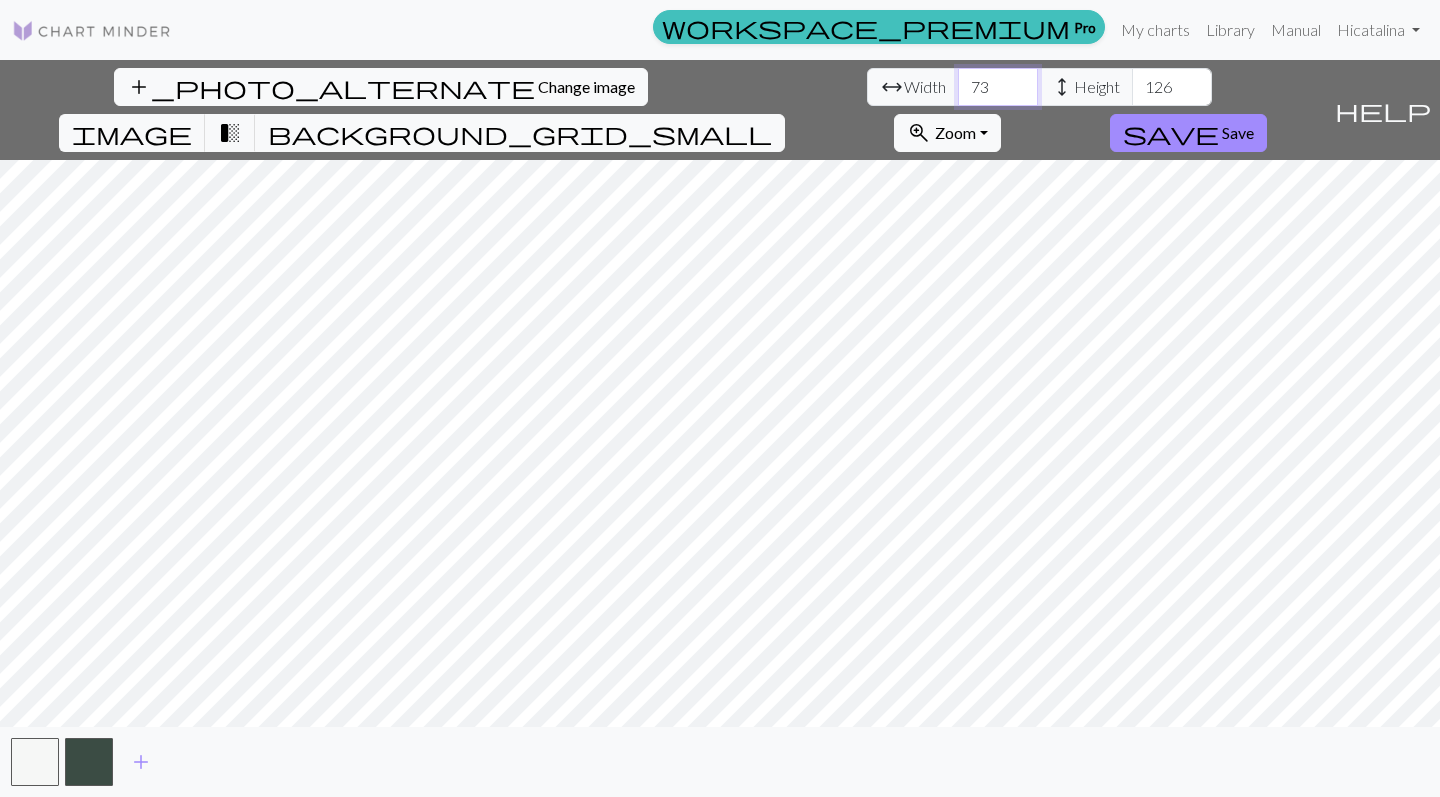 click on "73" at bounding box center (998, 87) 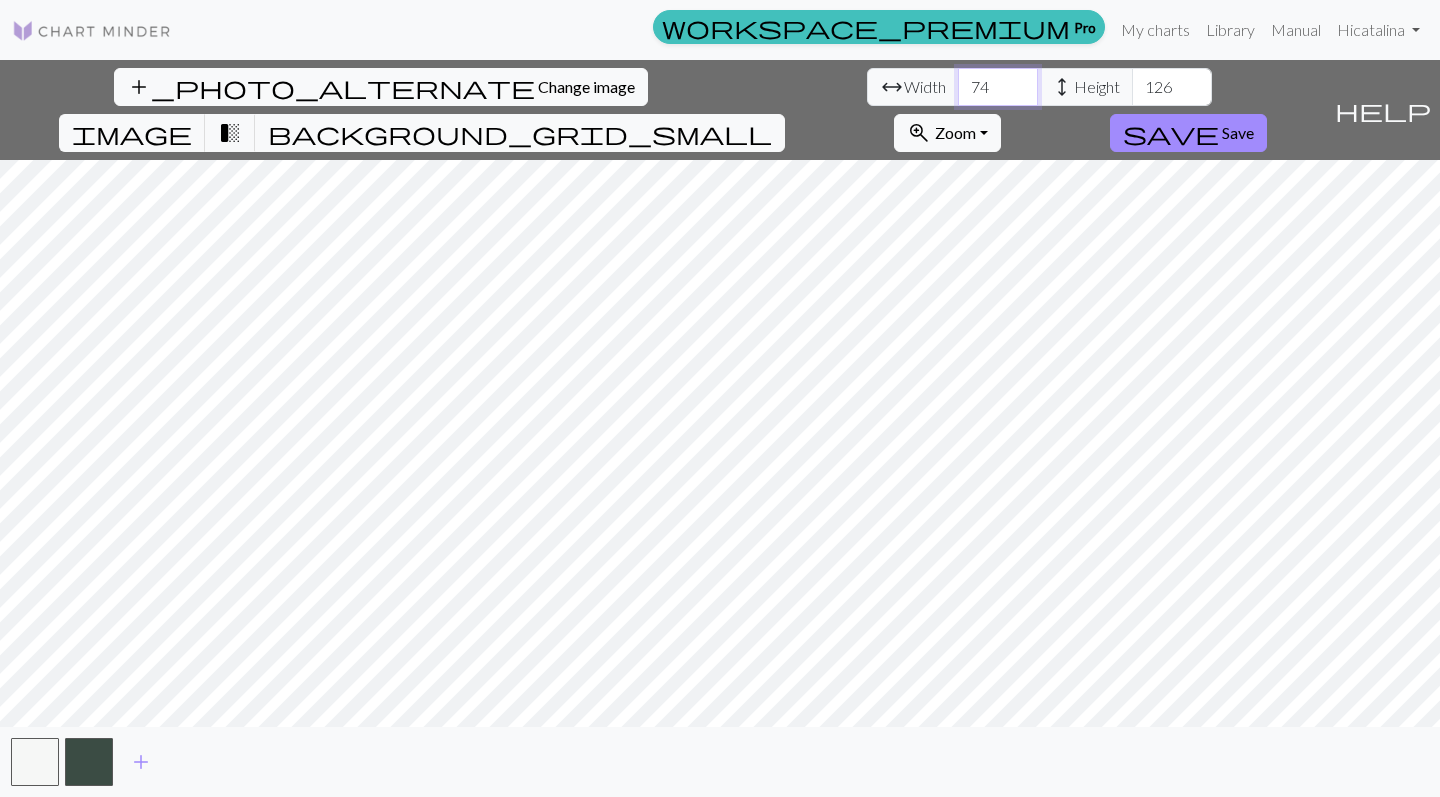 click on "74" at bounding box center [998, 87] 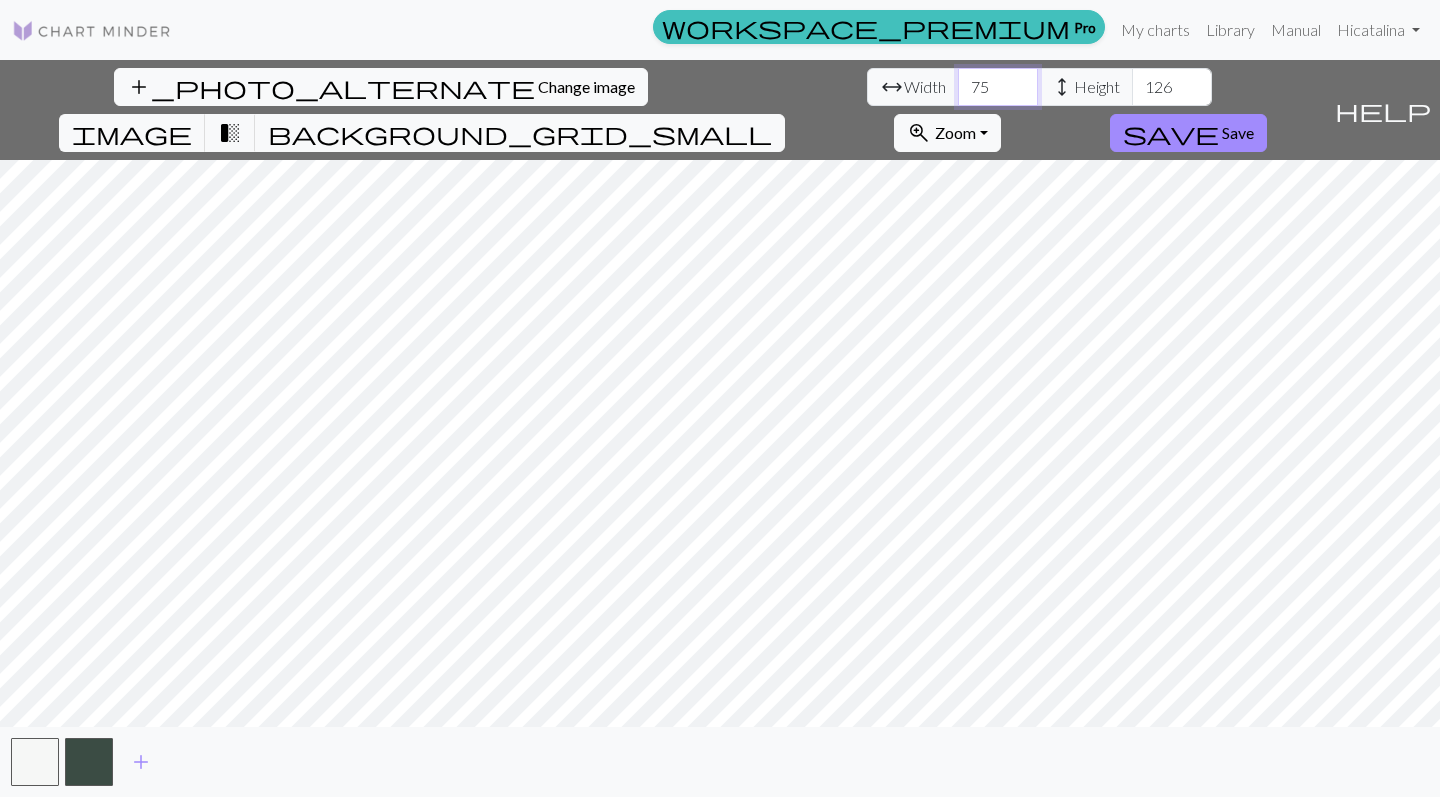 click on "75" at bounding box center [998, 87] 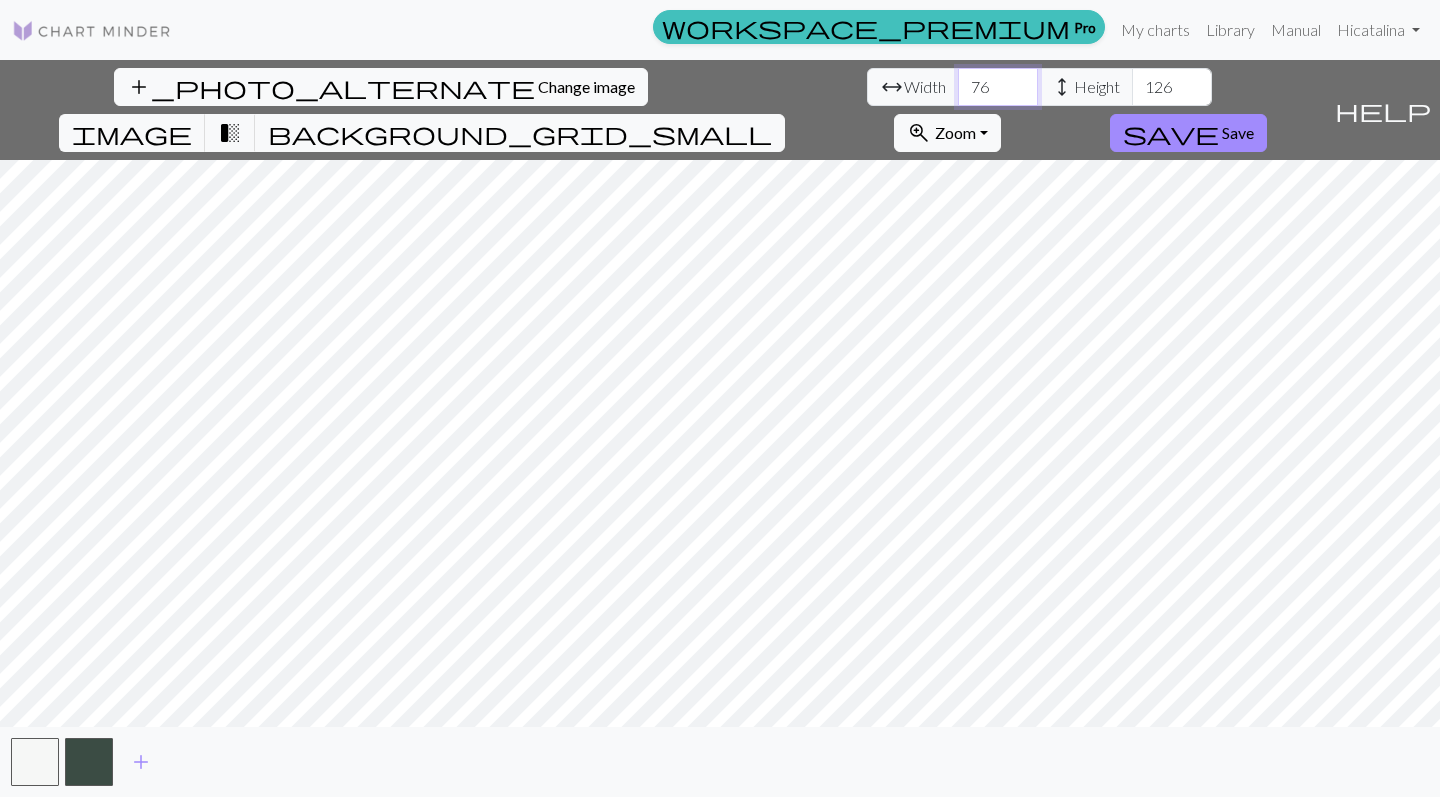 click on "76" at bounding box center [998, 87] 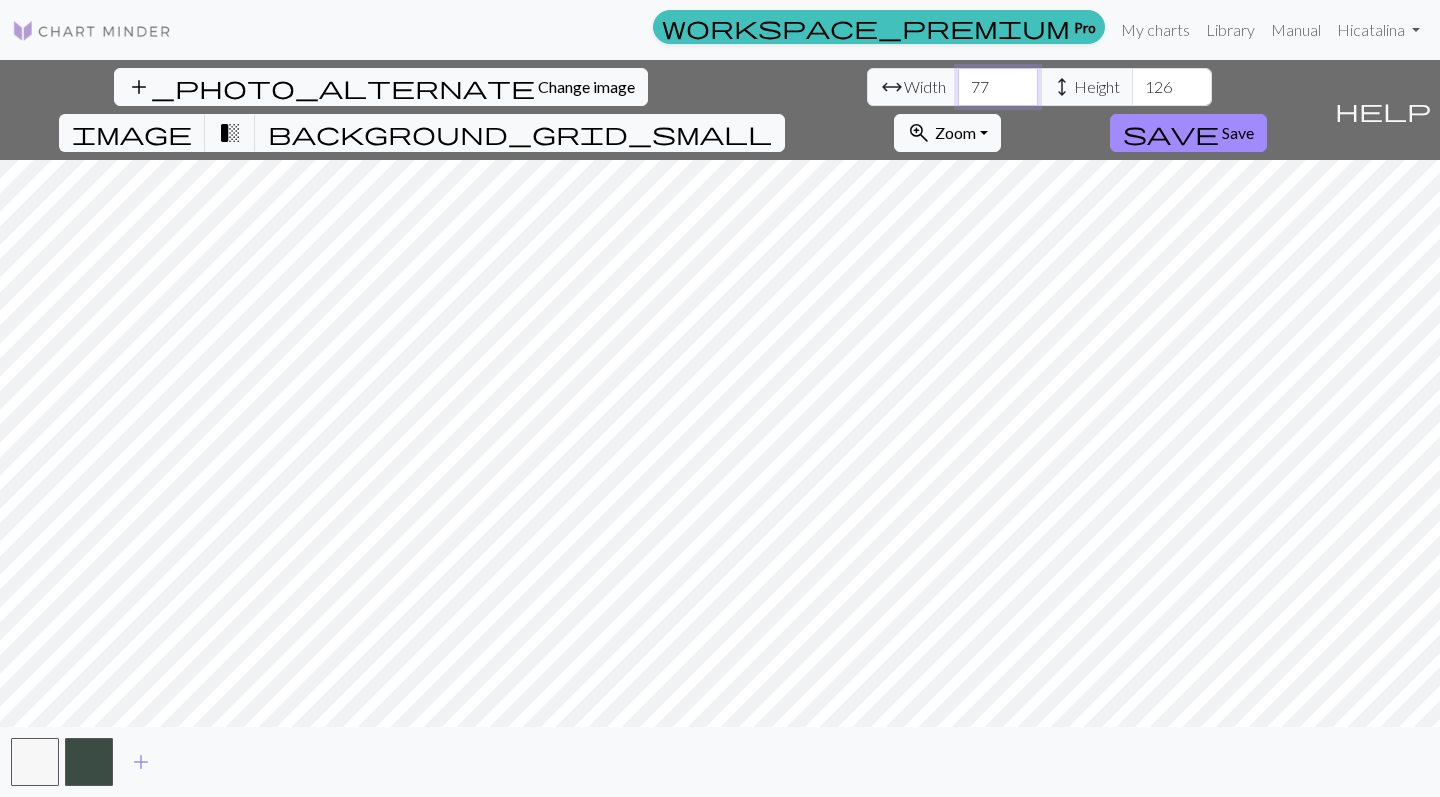 click on "77" at bounding box center (998, 87) 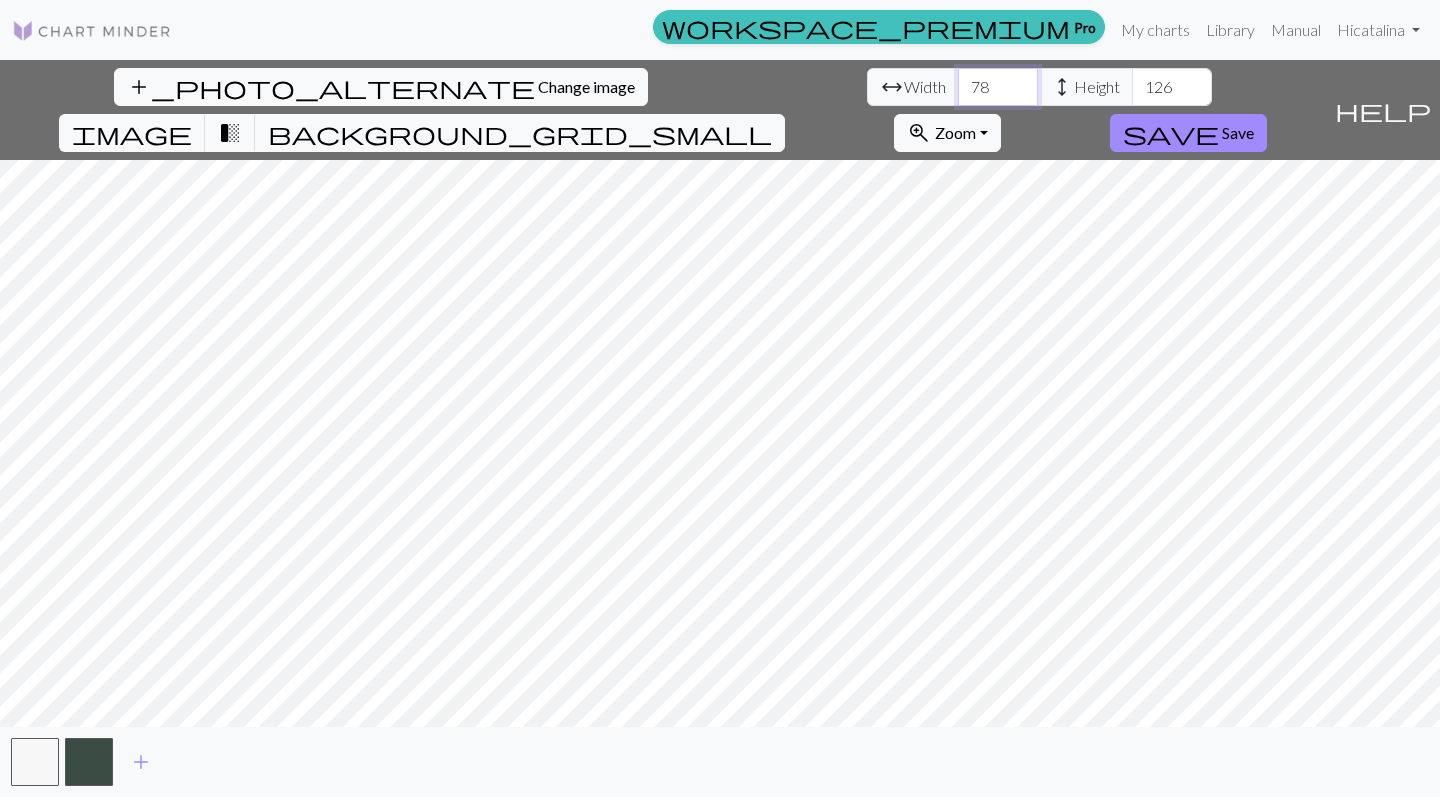 click on "78" at bounding box center [998, 87] 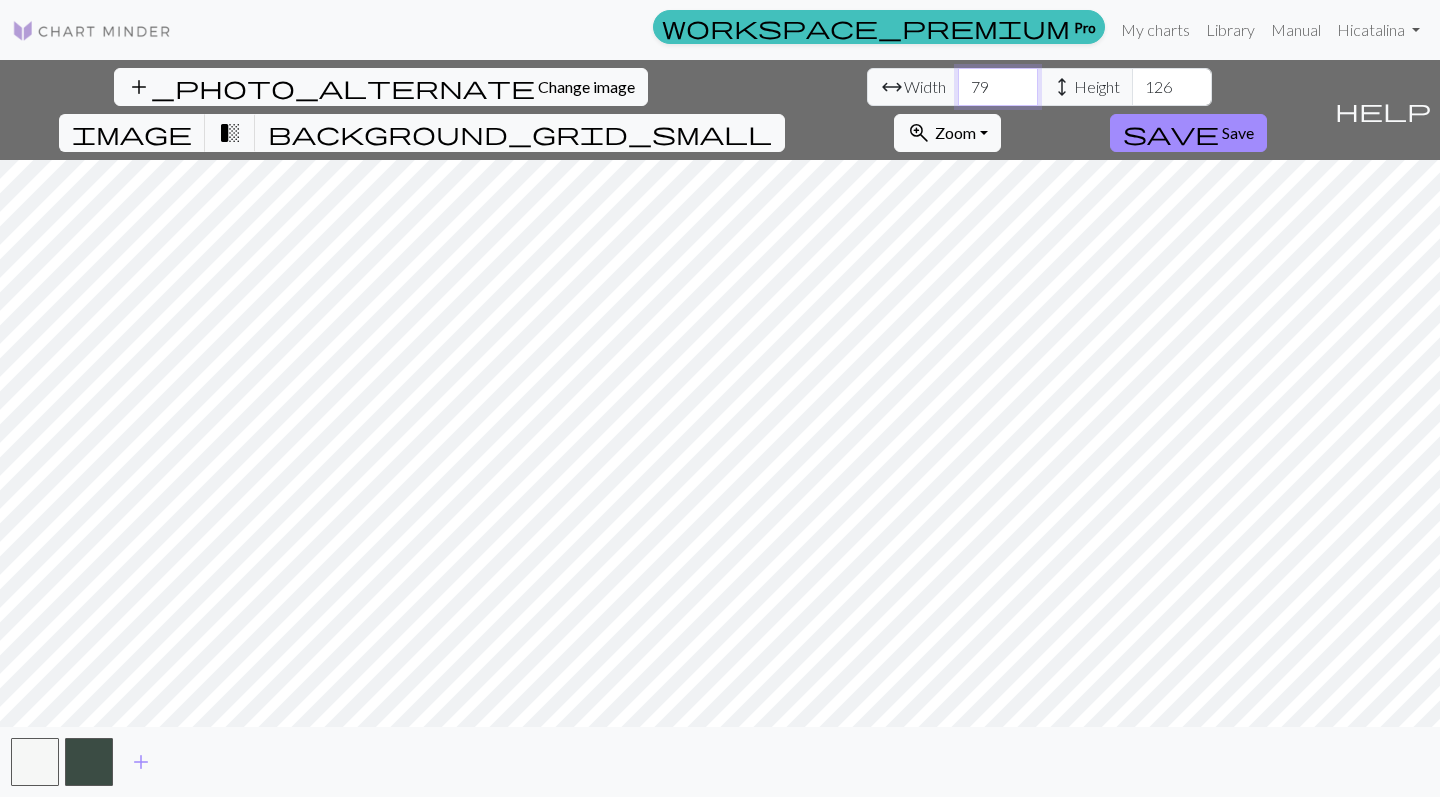 click on "79" at bounding box center (998, 87) 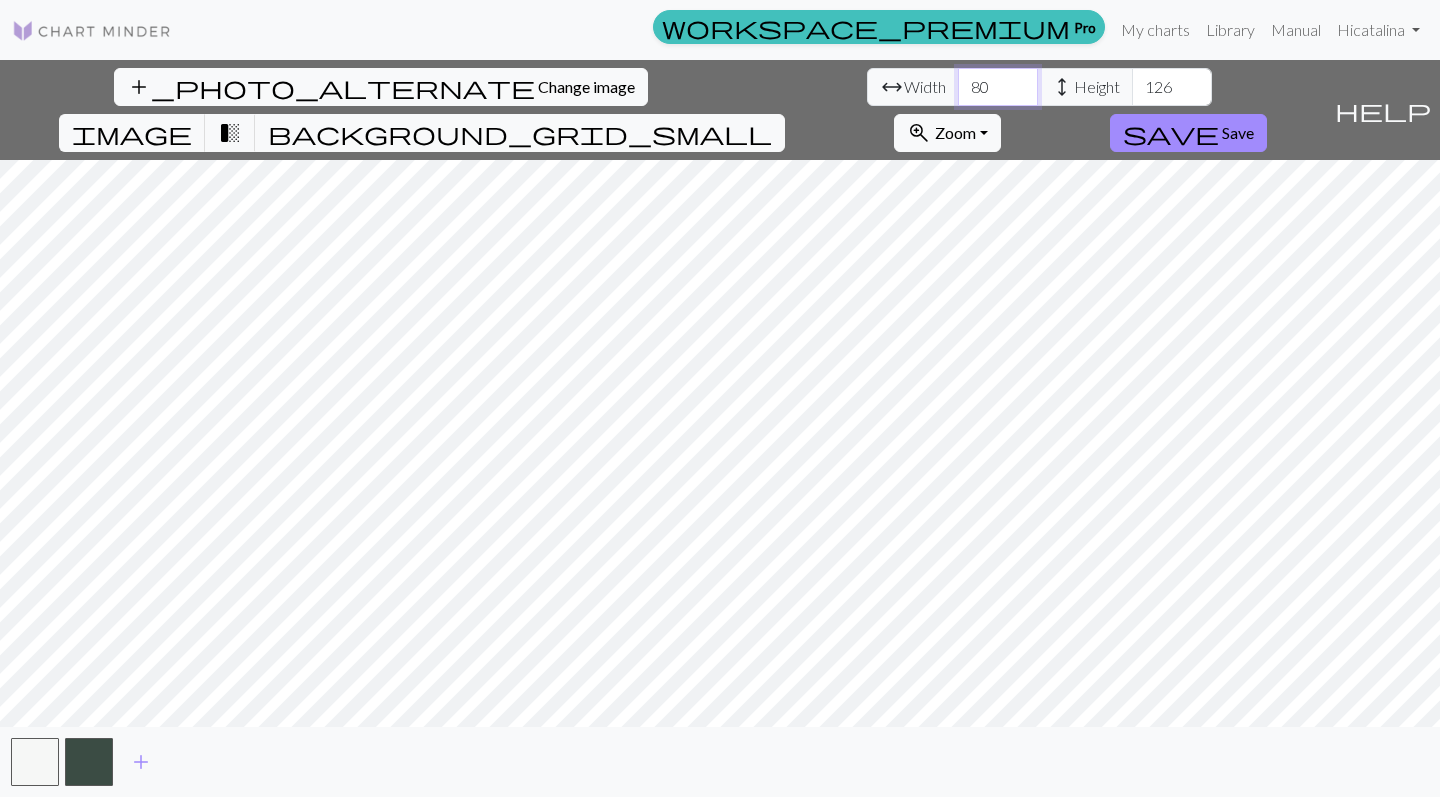 click on "80" at bounding box center (998, 87) 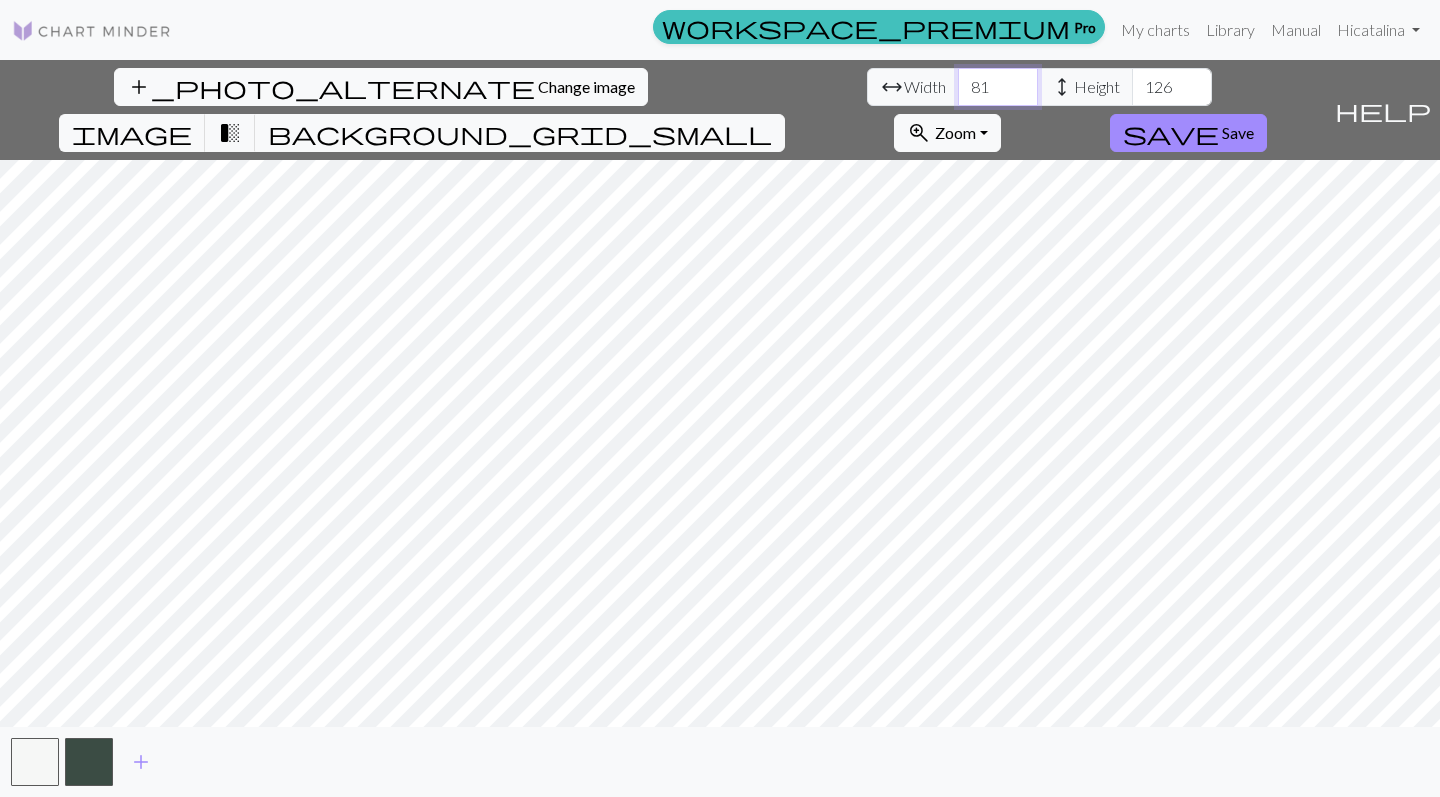 click on "81" at bounding box center (998, 87) 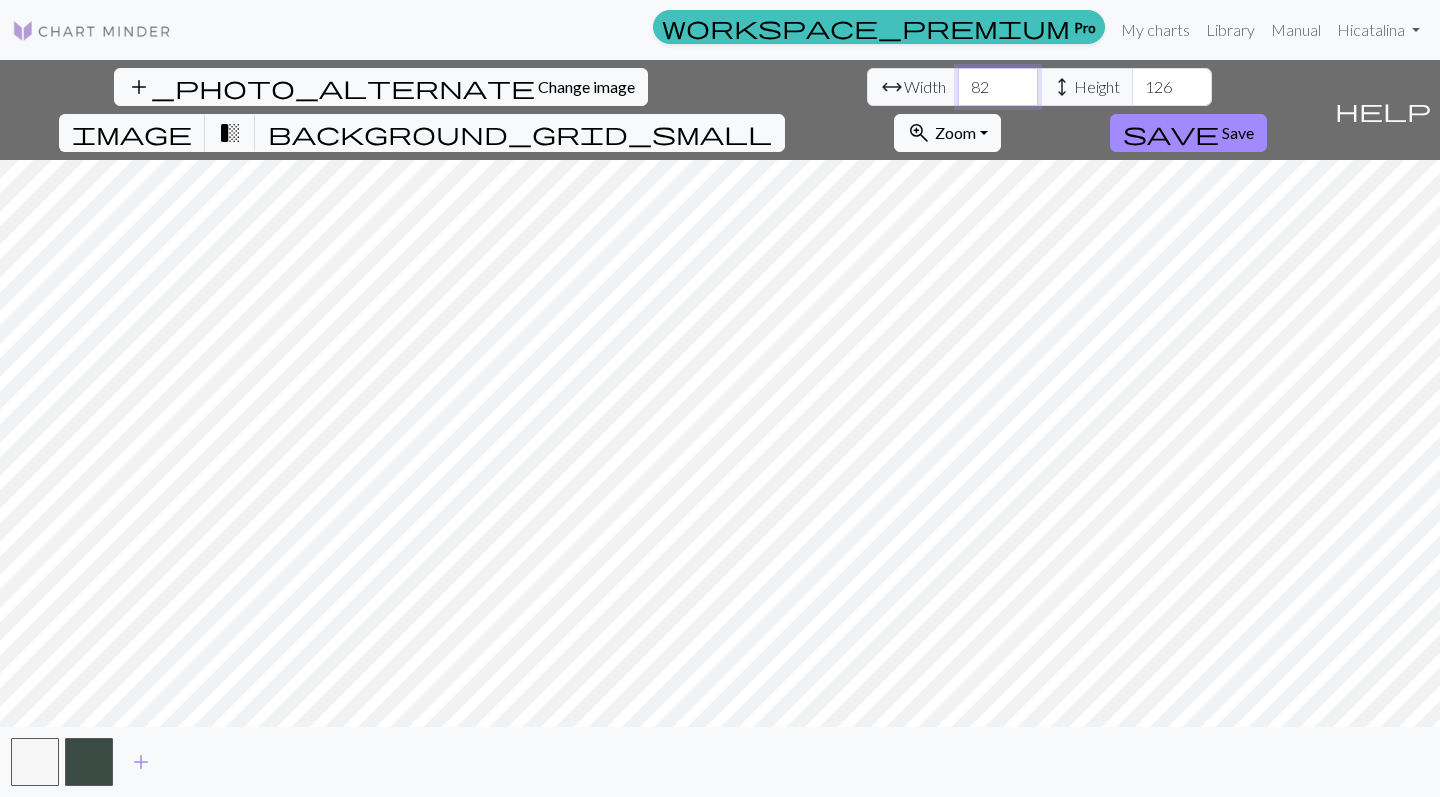 click on "82" at bounding box center [998, 87] 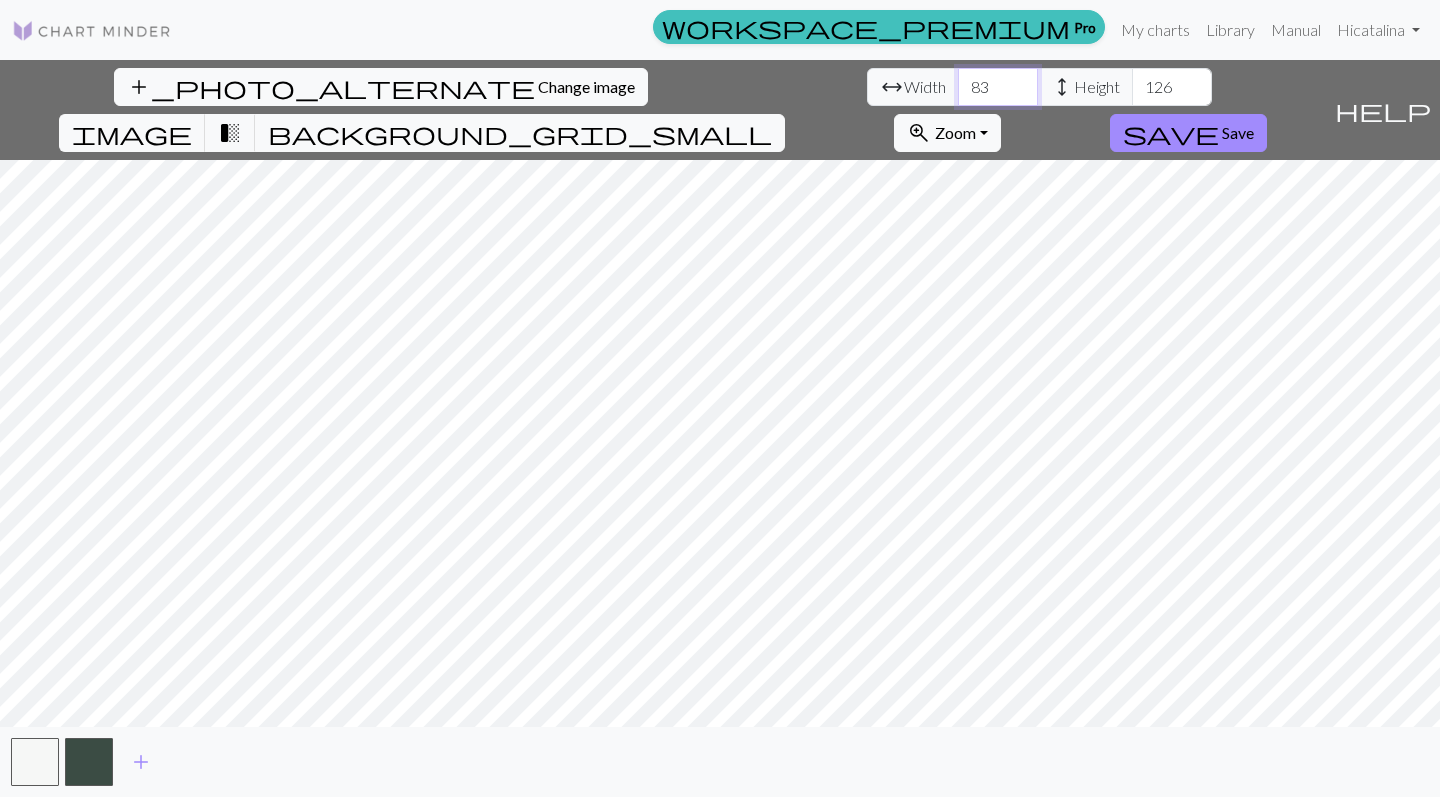 click on "83" at bounding box center [998, 87] 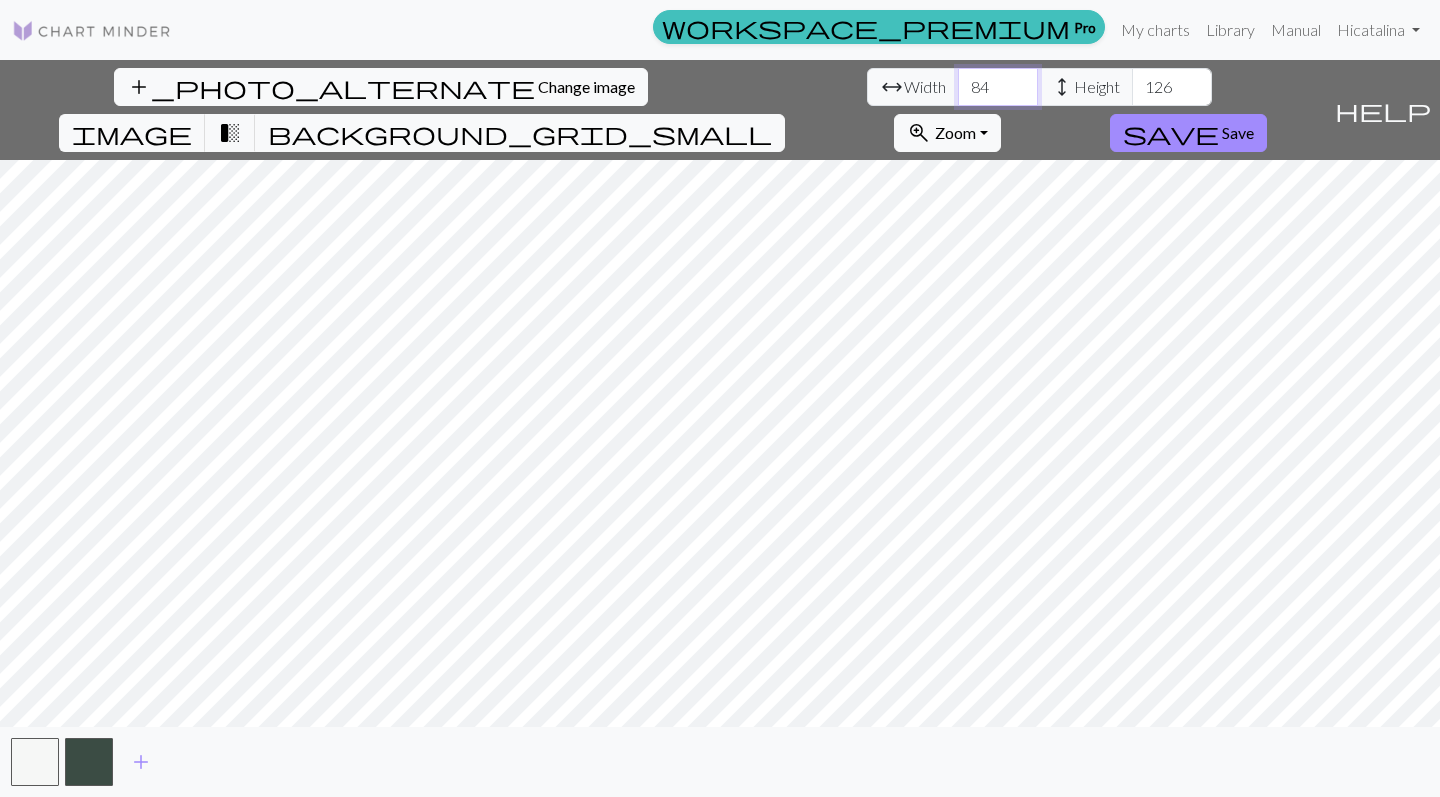 click on "84" at bounding box center (998, 87) 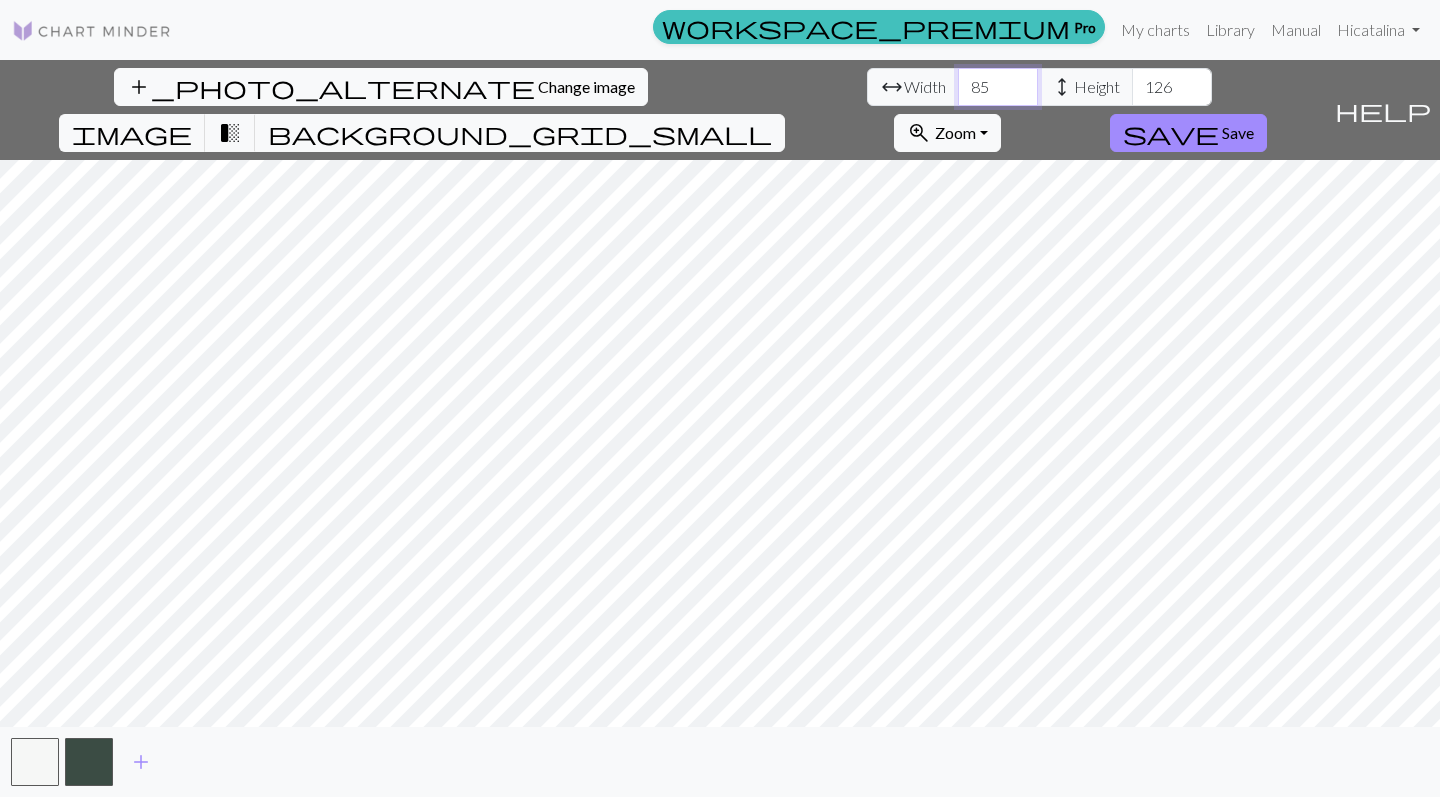 click on "85" at bounding box center (998, 87) 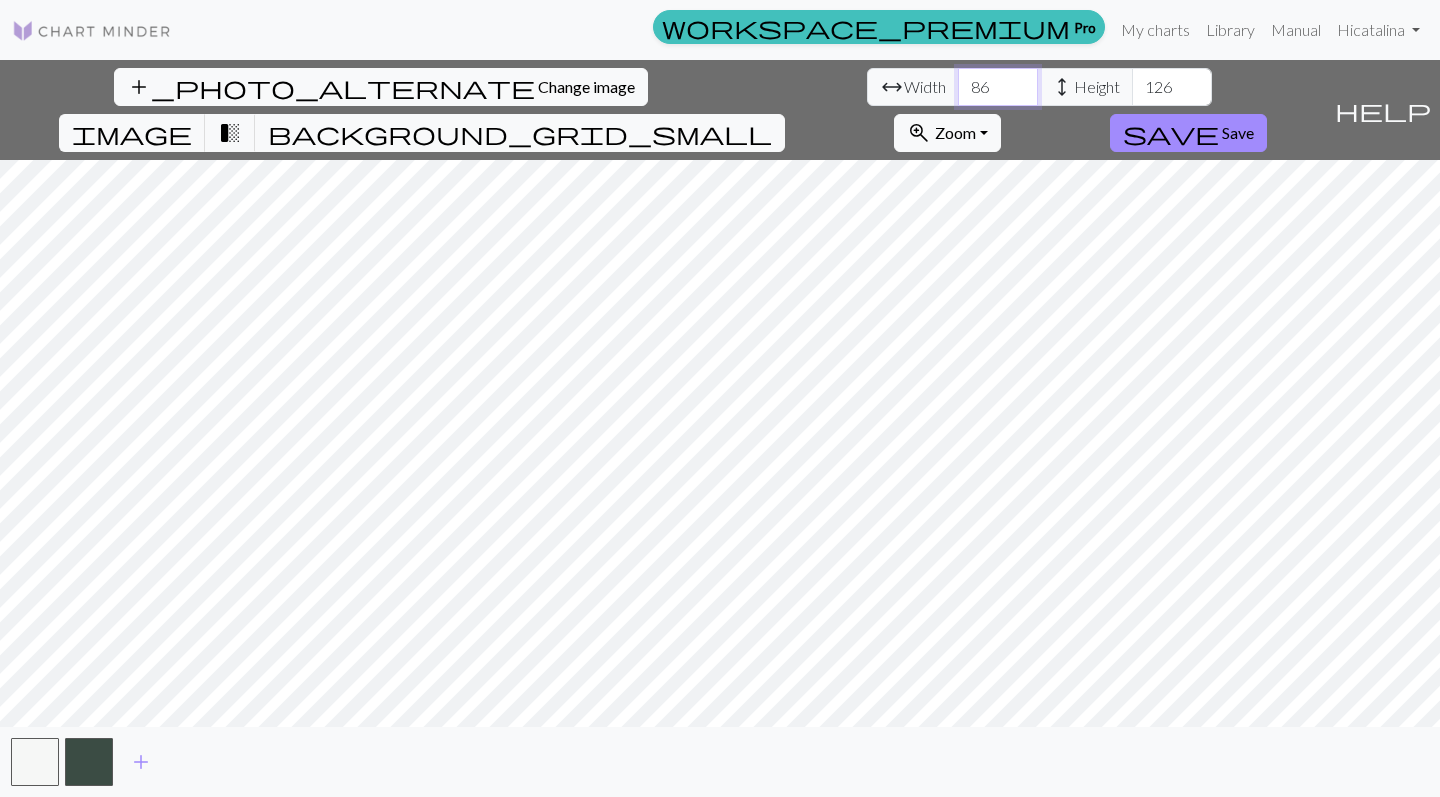 click on "86" at bounding box center [998, 87] 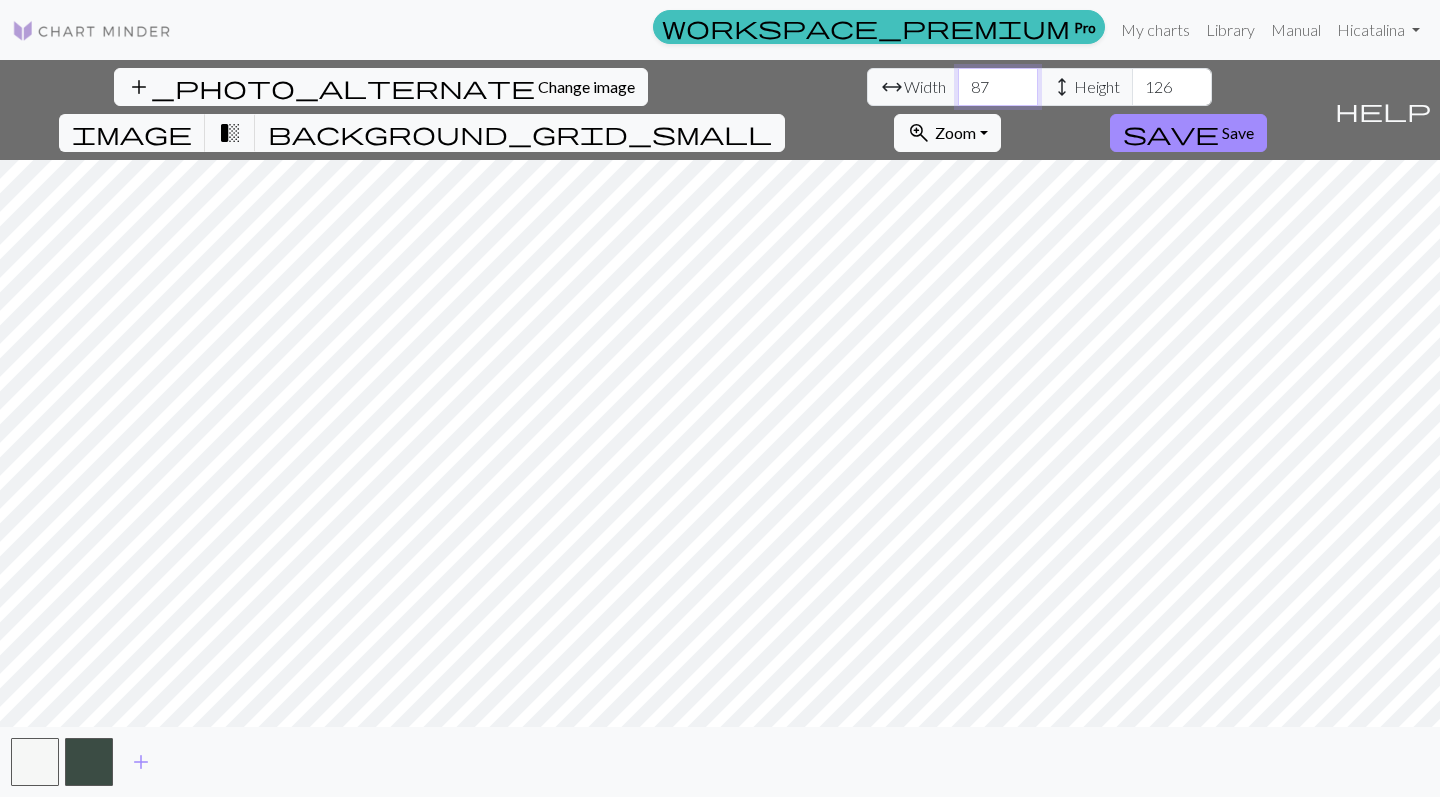 click on "87" at bounding box center (998, 87) 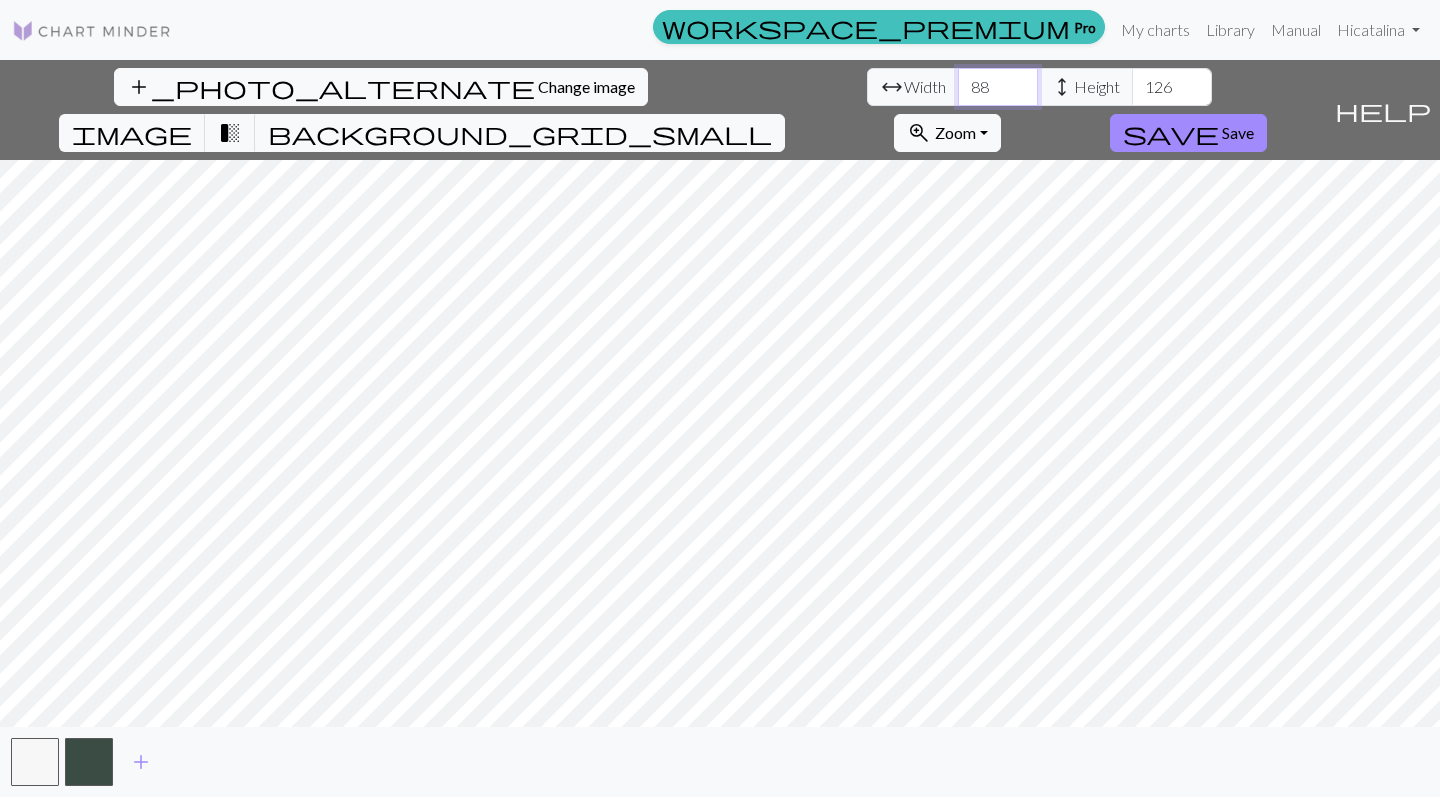 click on "88" at bounding box center [998, 87] 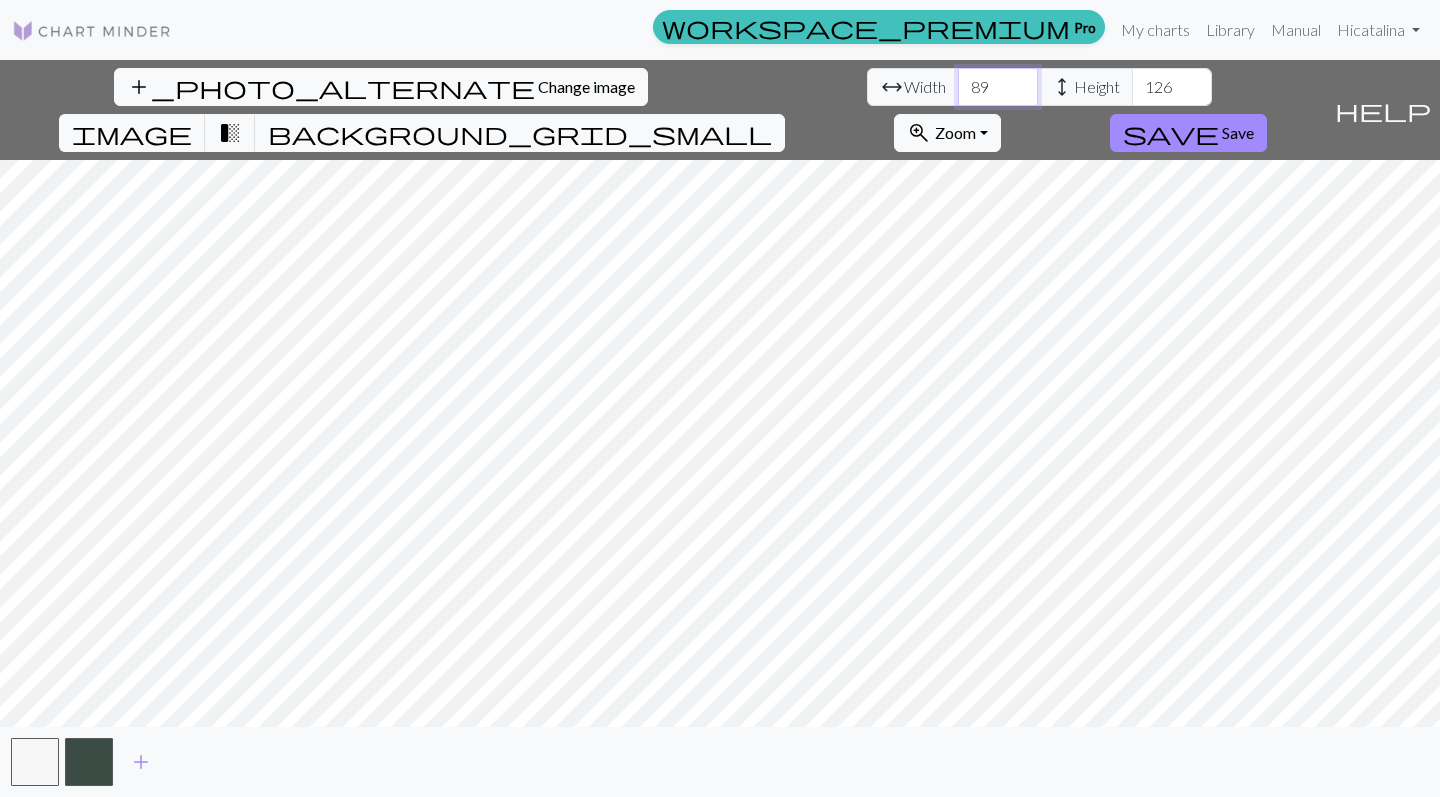 click on "89" at bounding box center [998, 87] 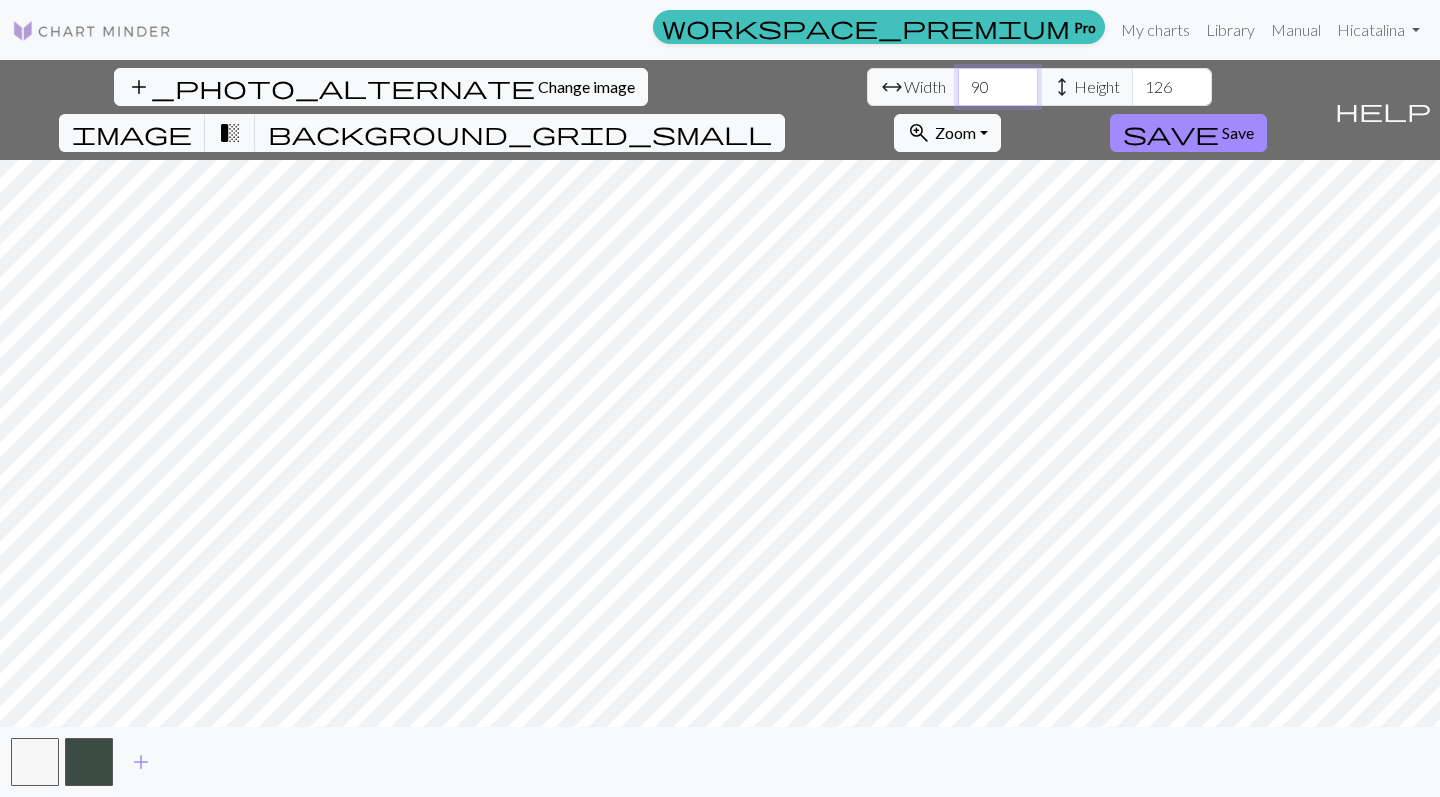 click on "90" at bounding box center [998, 87] 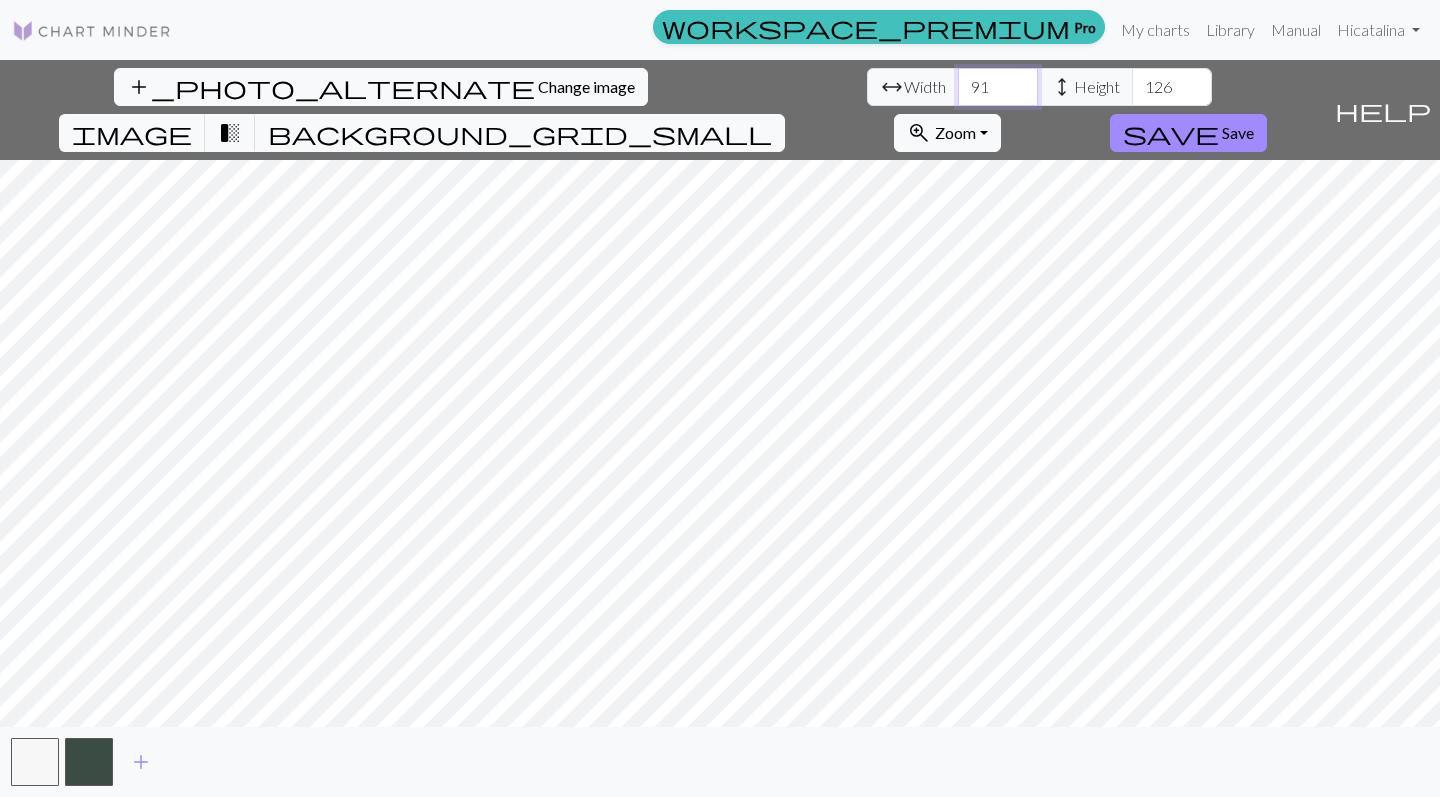 click on "91" at bounding box center [998, 87] 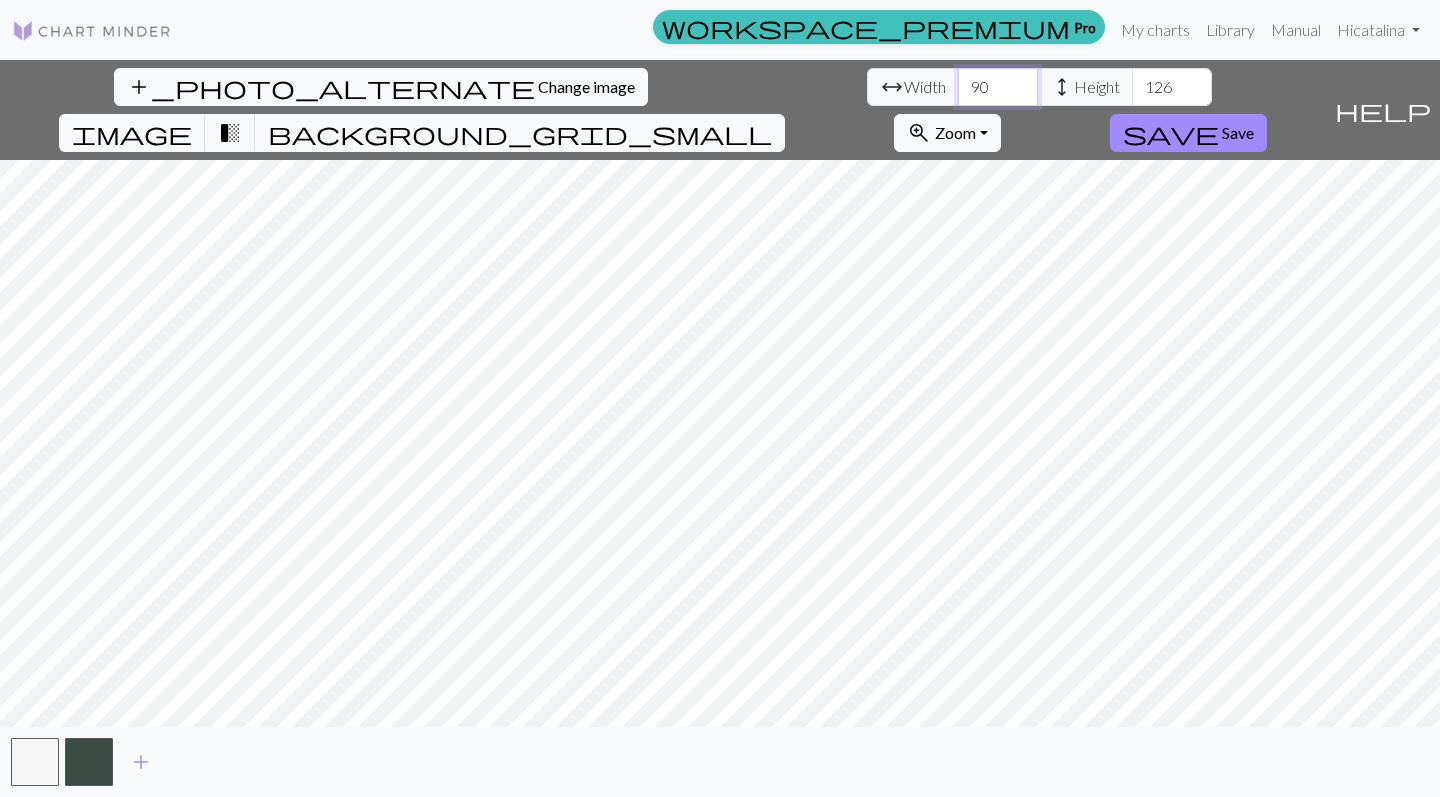 click on "90" at bounding box center [998, 87] 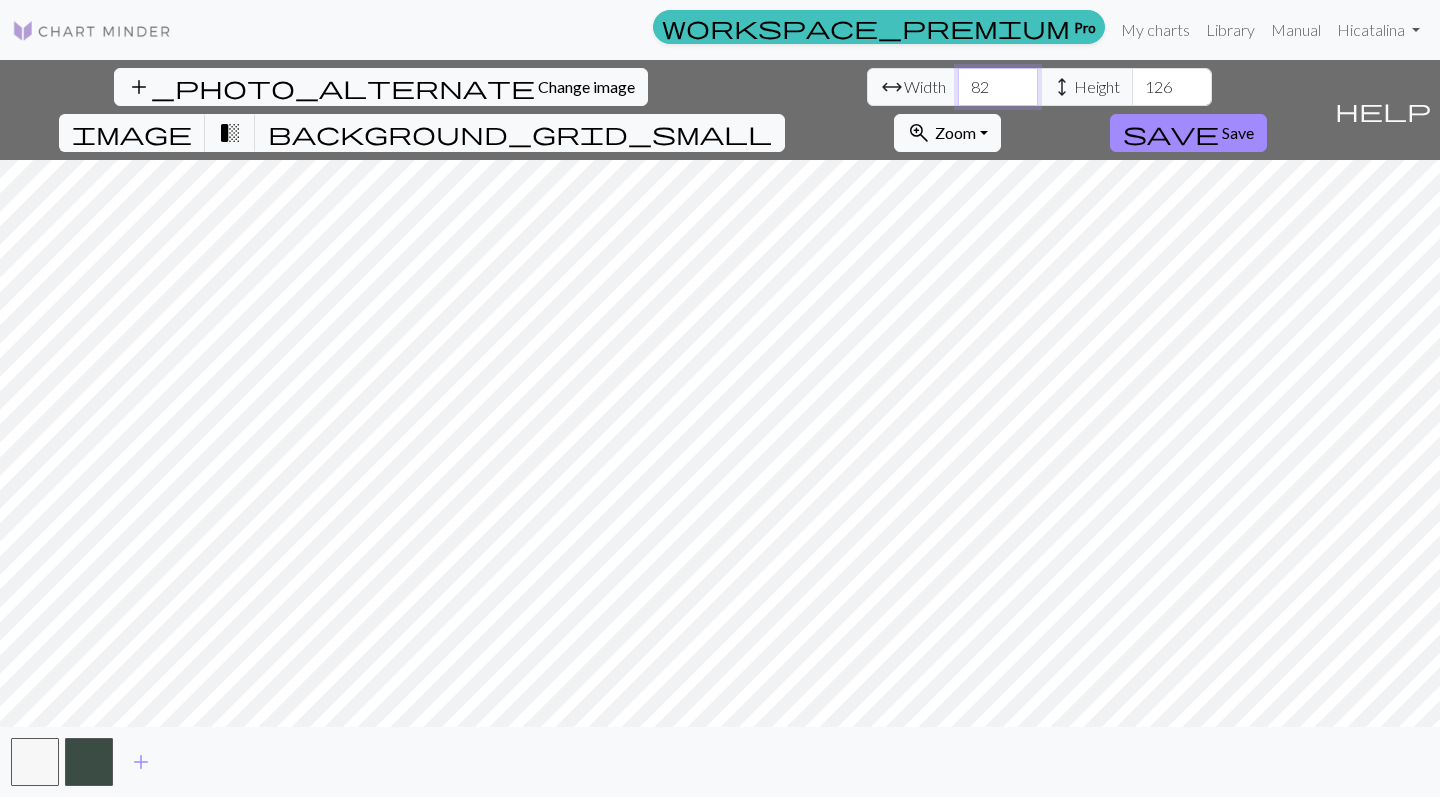 click on "82" at bounding box center [998, 87] 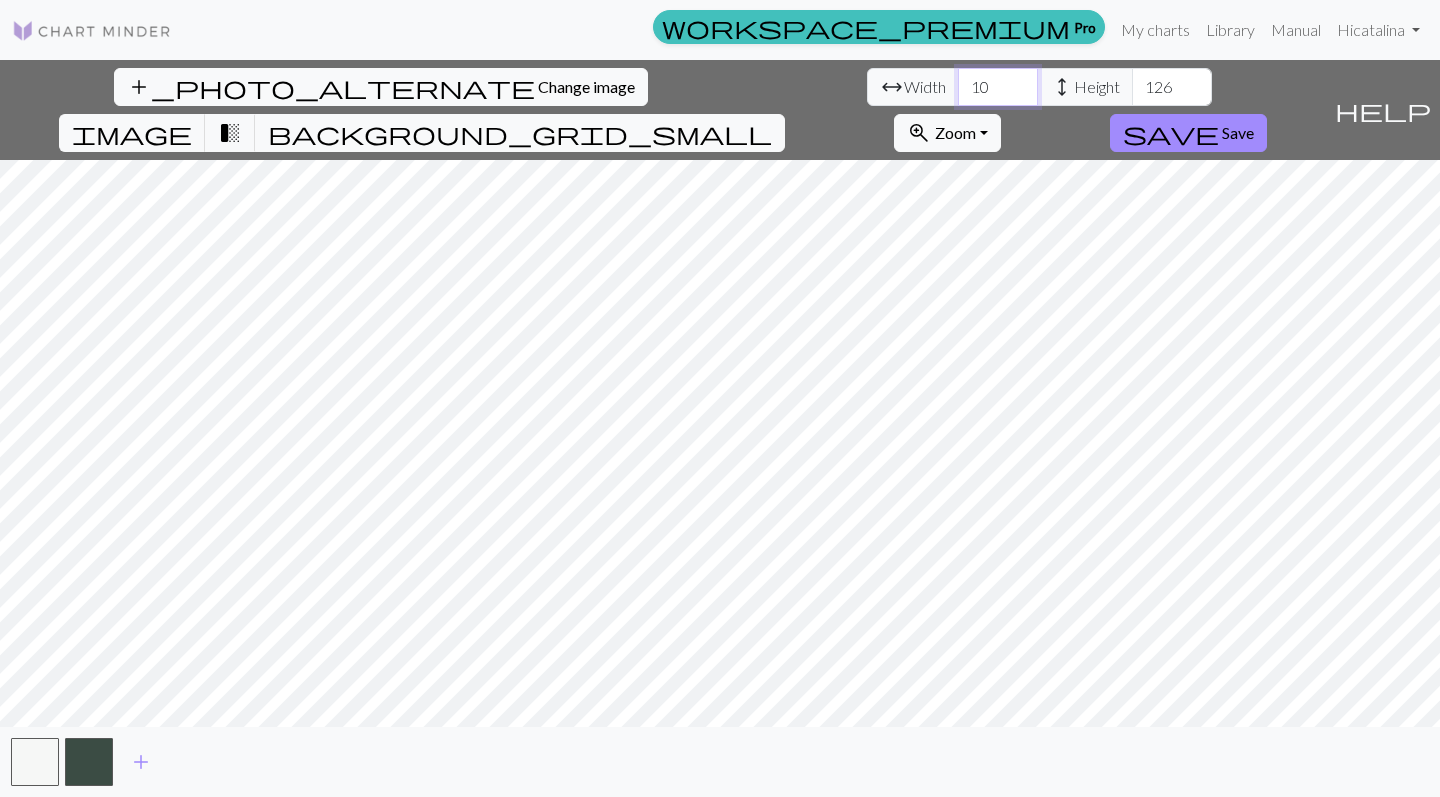 drag, startPoint x: 458, startPoint y: 85, endPoint x: 411, endPoint y: 85, distance: 47 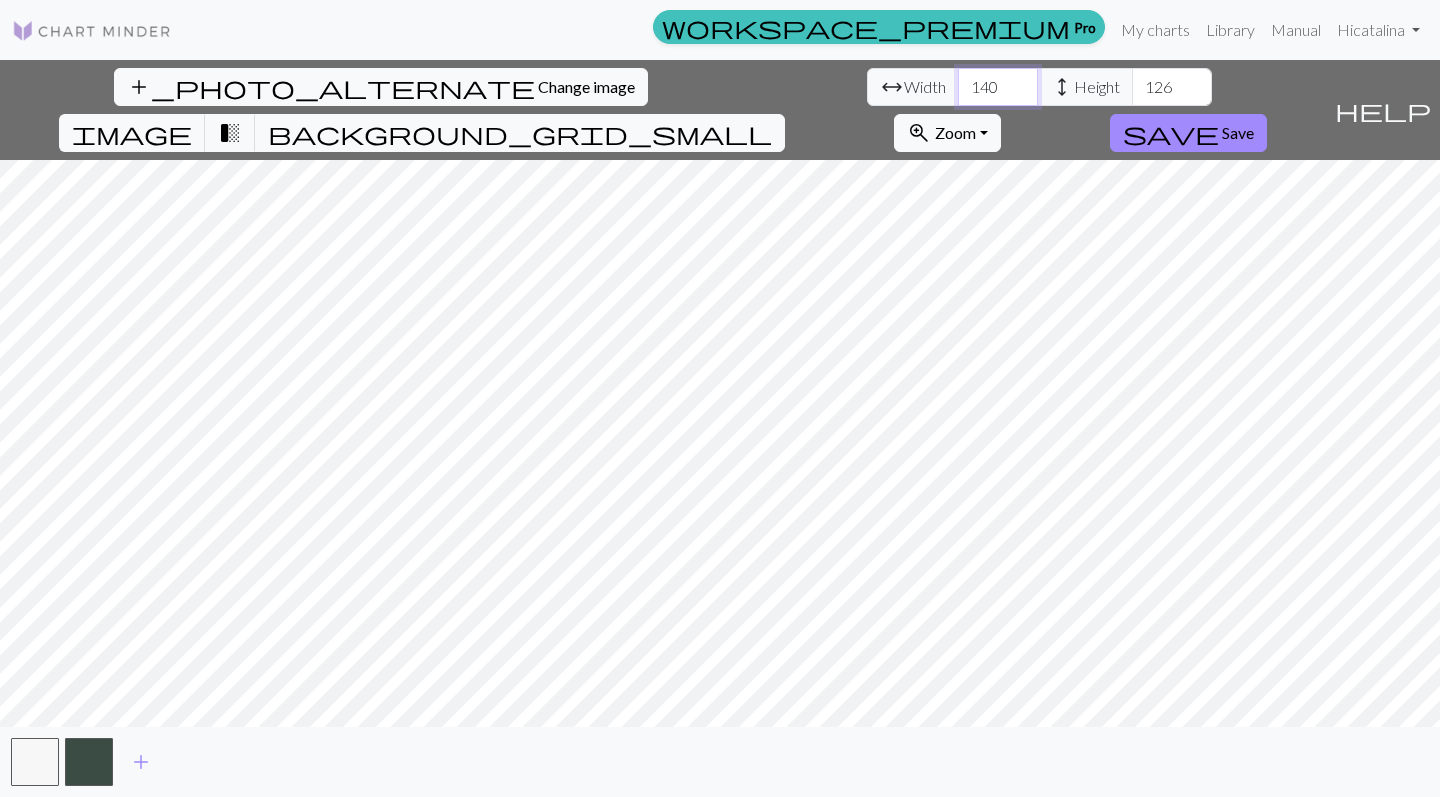 type on "140" 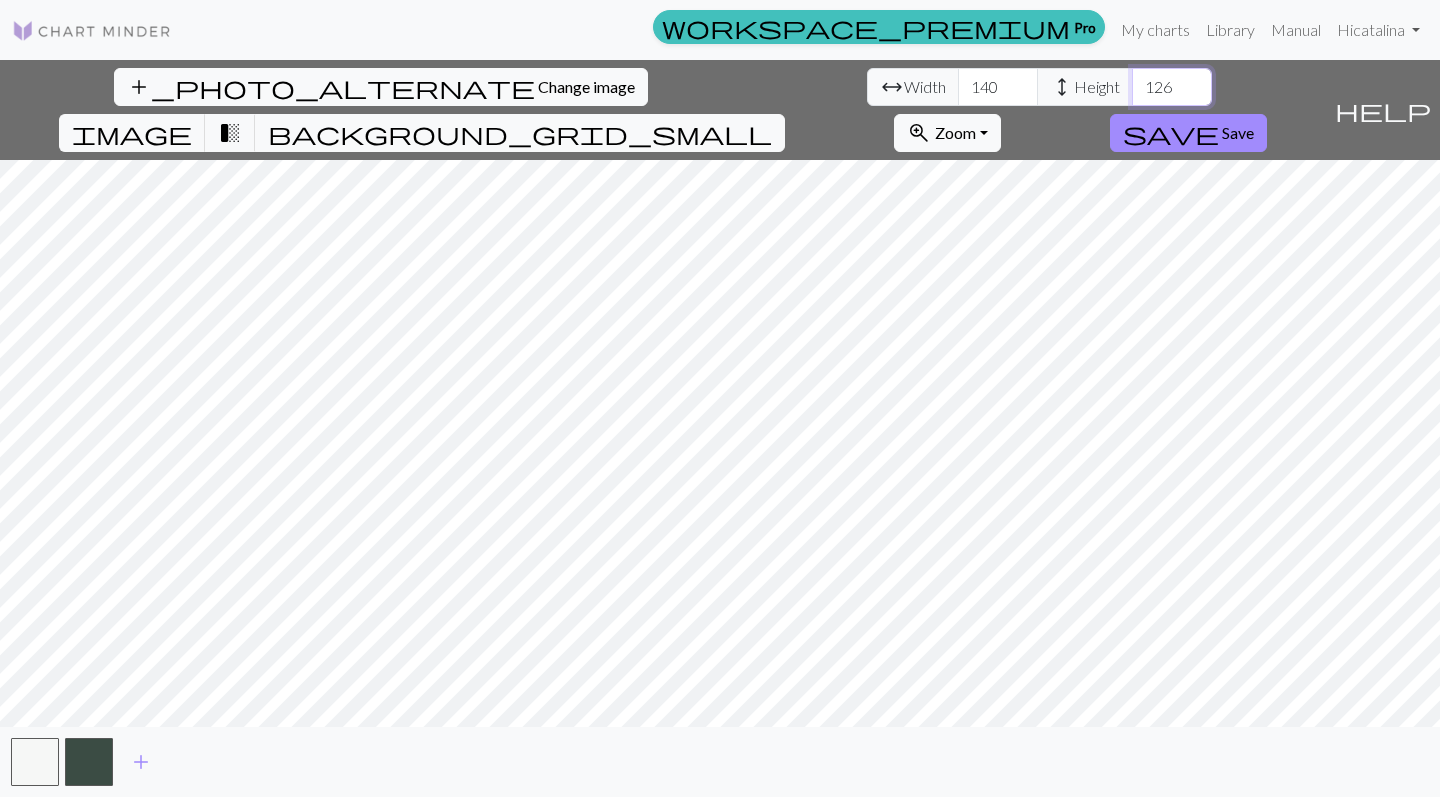 drag, startPoint x: 633, startPoint y: 90, endPoint x: 588, endPoint y: 90, distance: 45 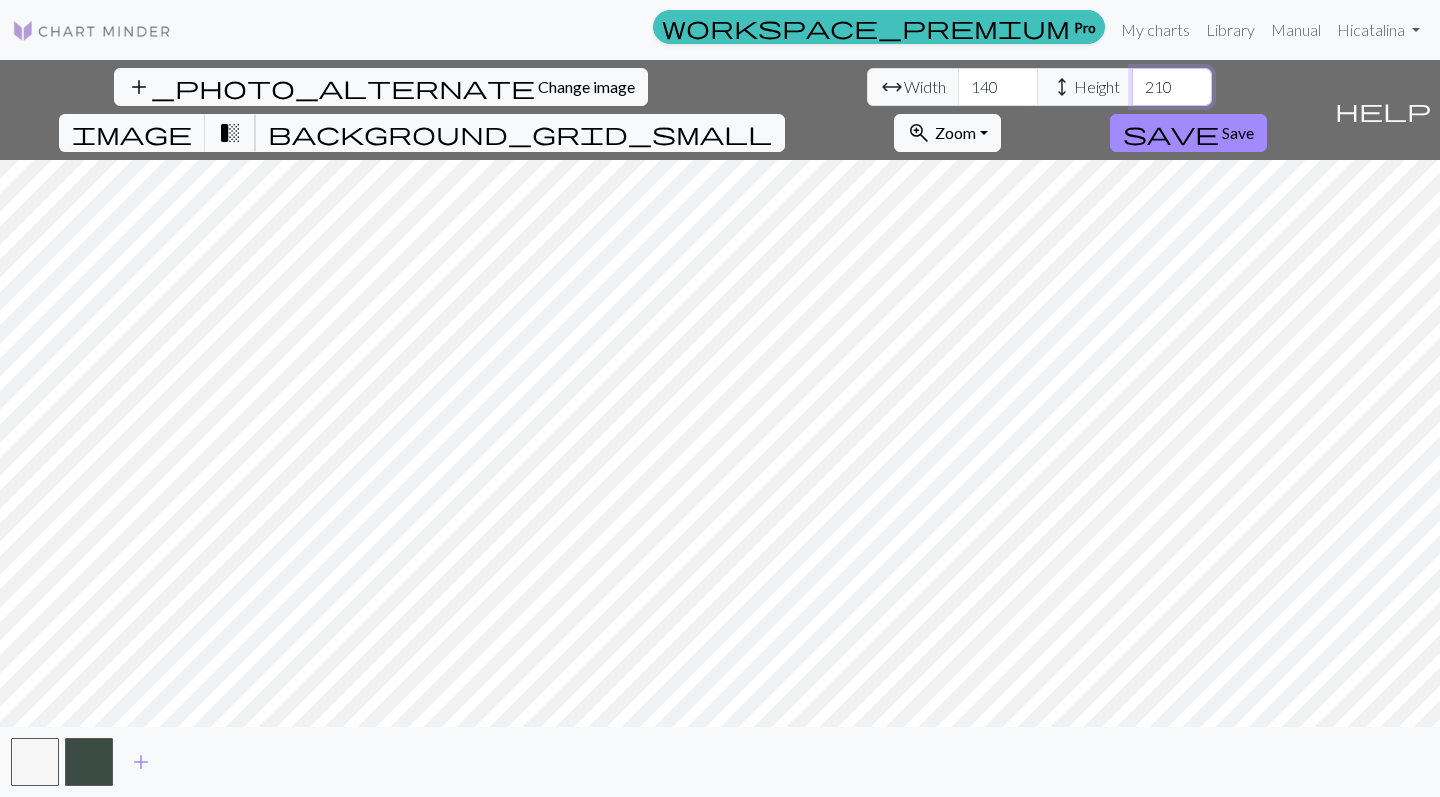 type on "210" 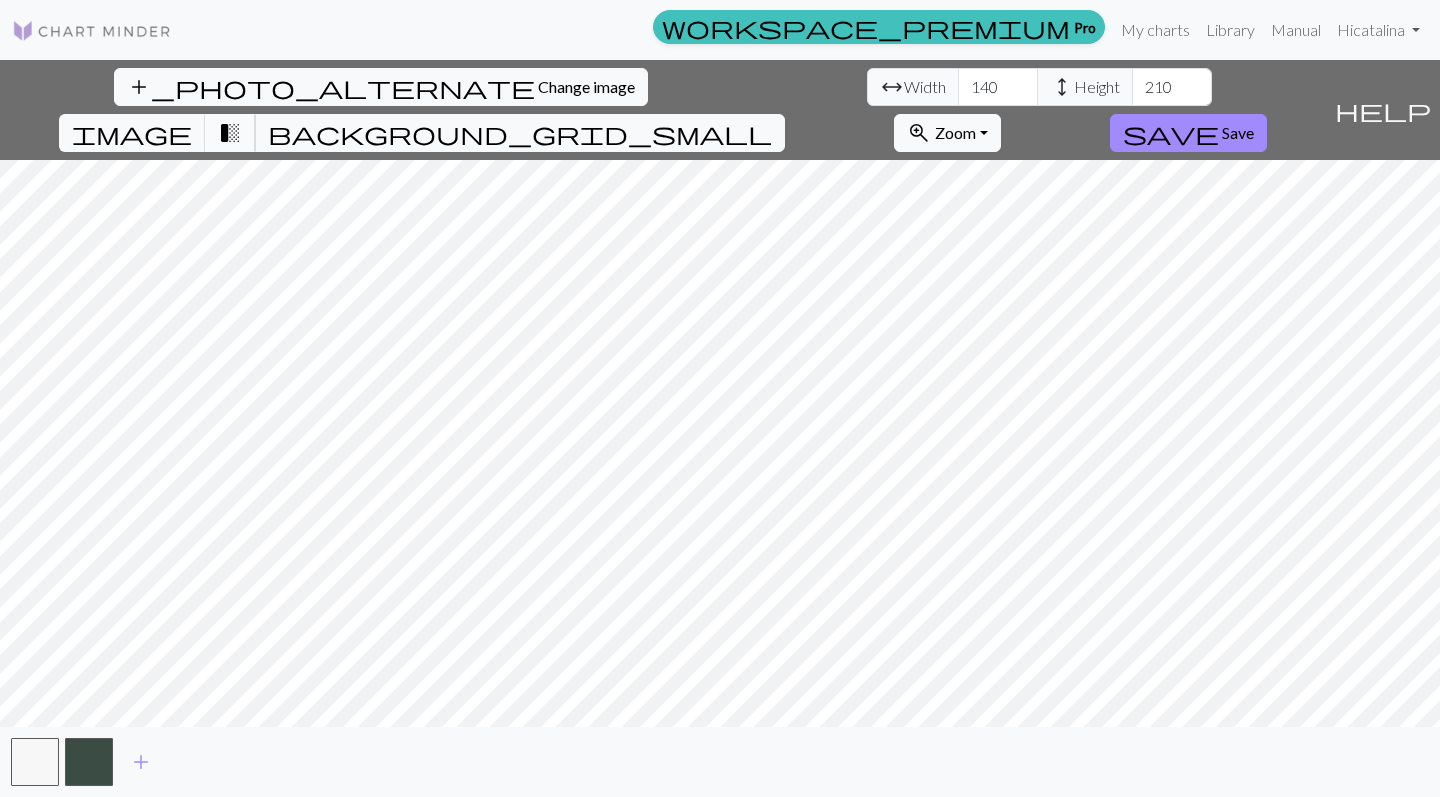 click on "transition_fade" at bounding box center [230, 133] 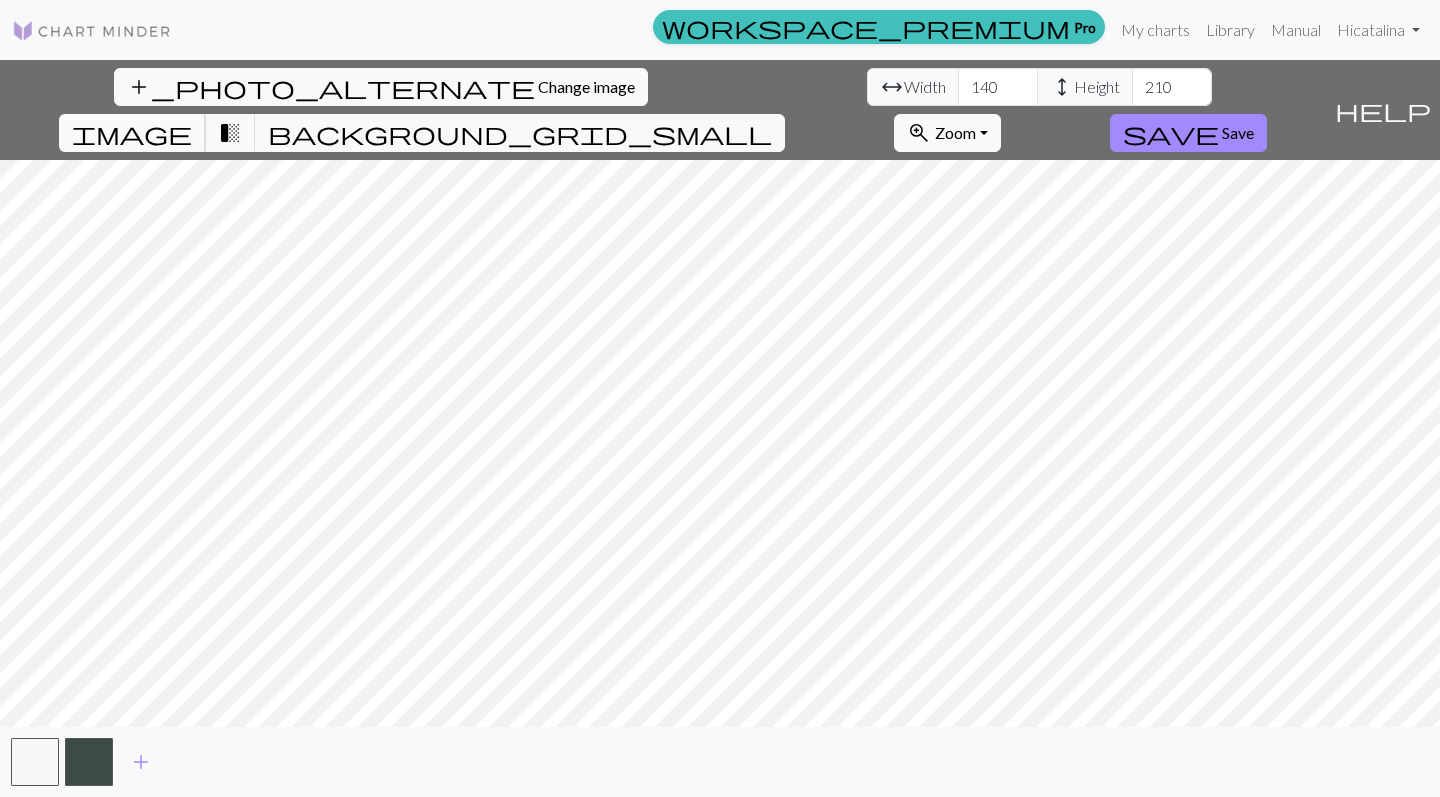 click on "image" at bounding box center (132, 133) 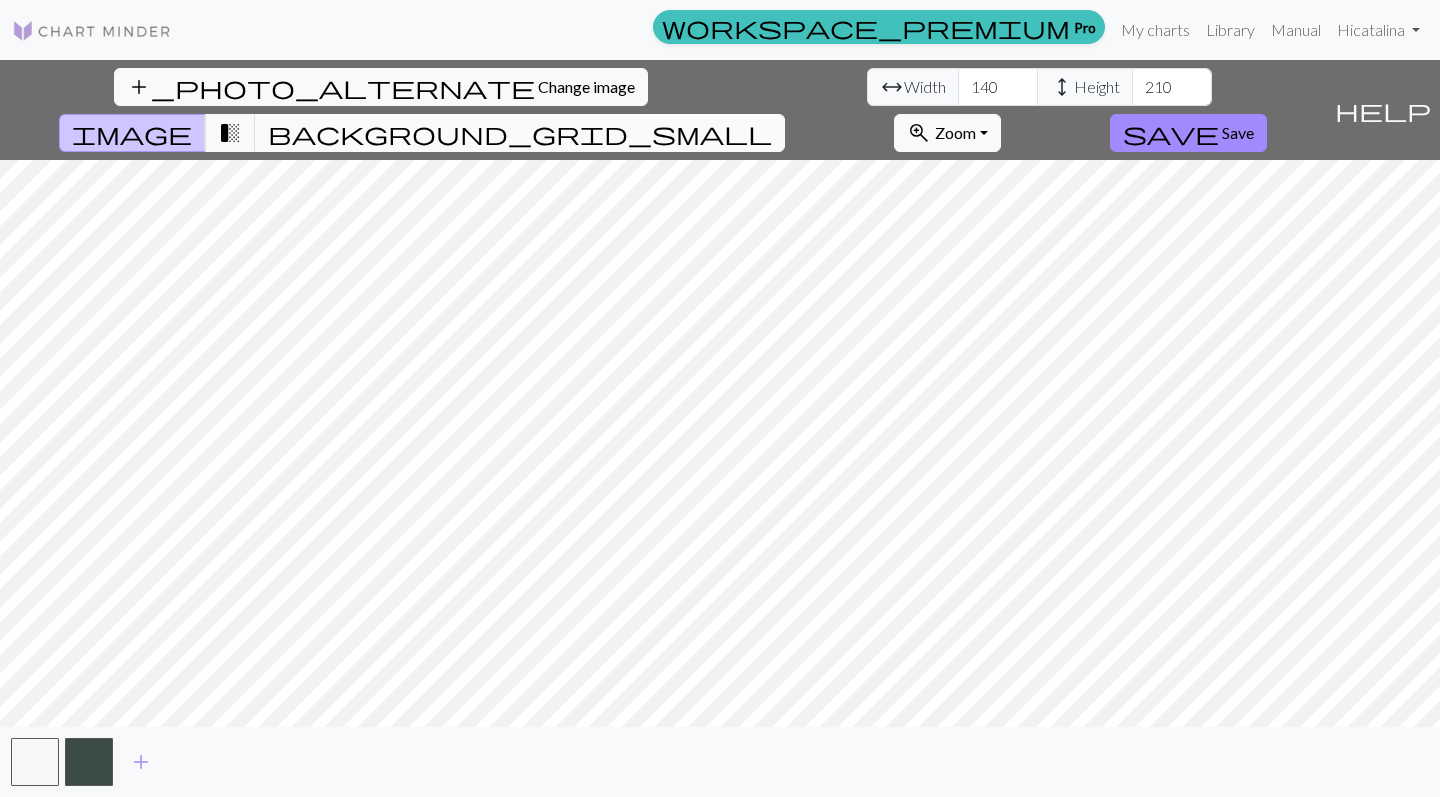 click on "background_grid_small" at bounding box center [520, 133] 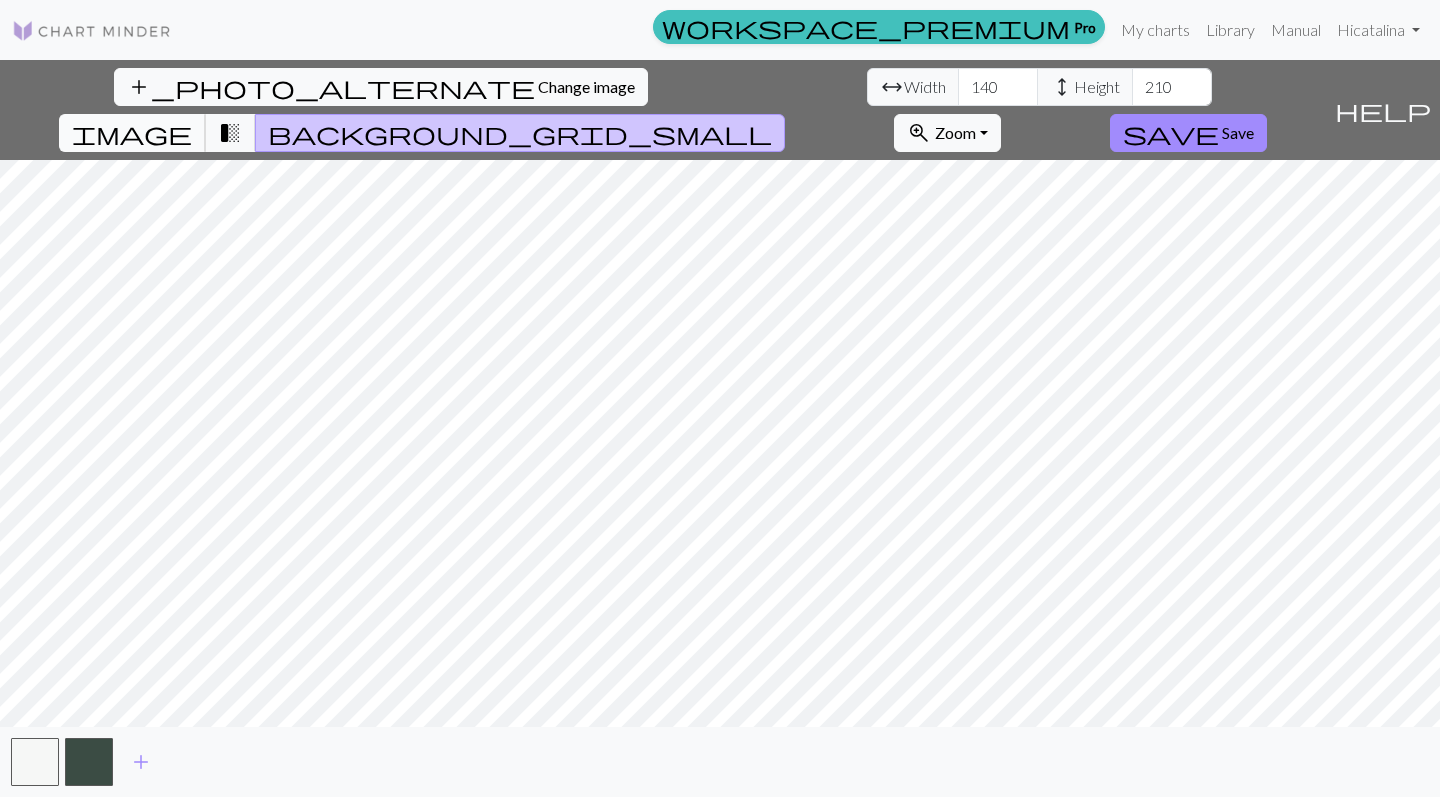 click on "image" at bounding box center [132, 133] 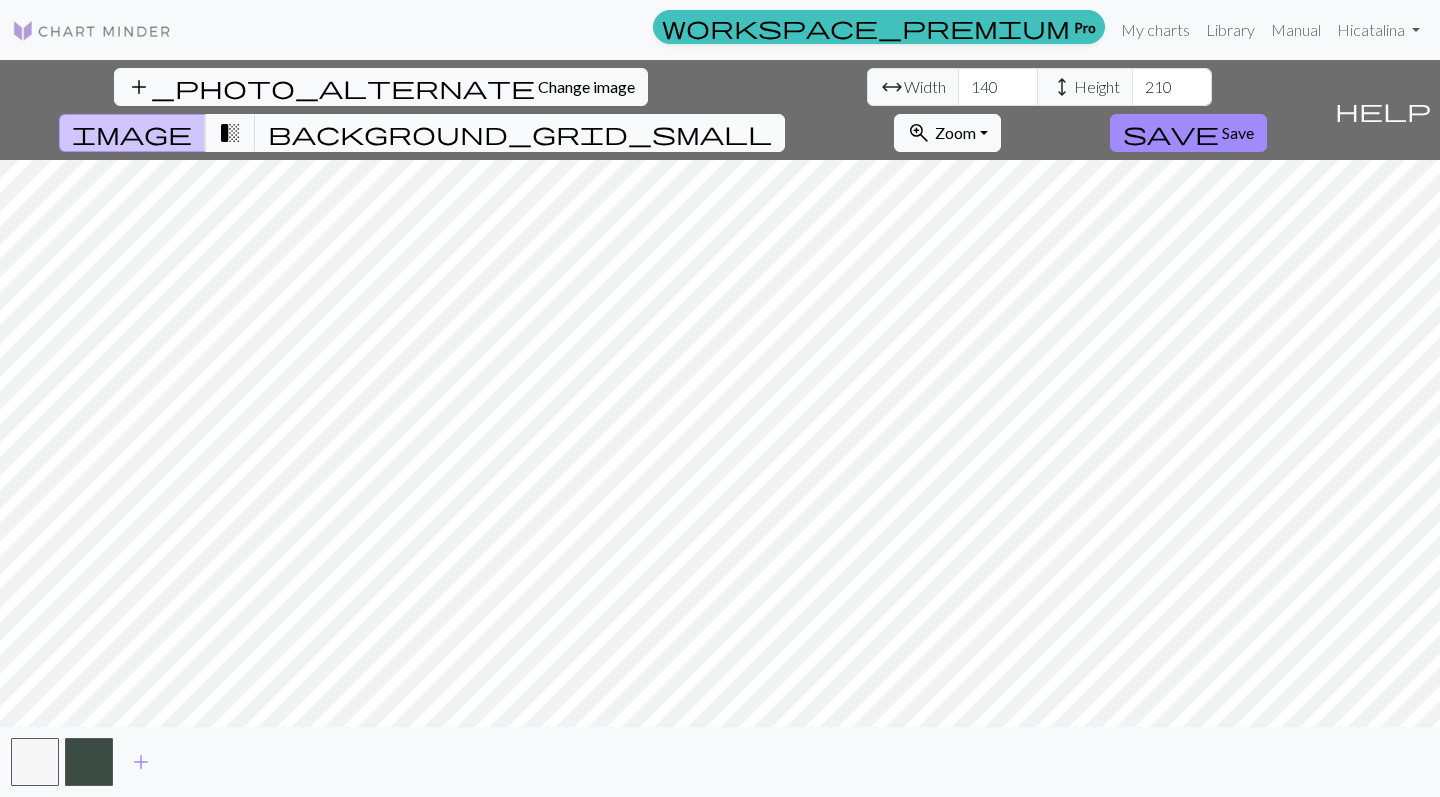 click on "background_grid_small" at bounding box center [520, 133] 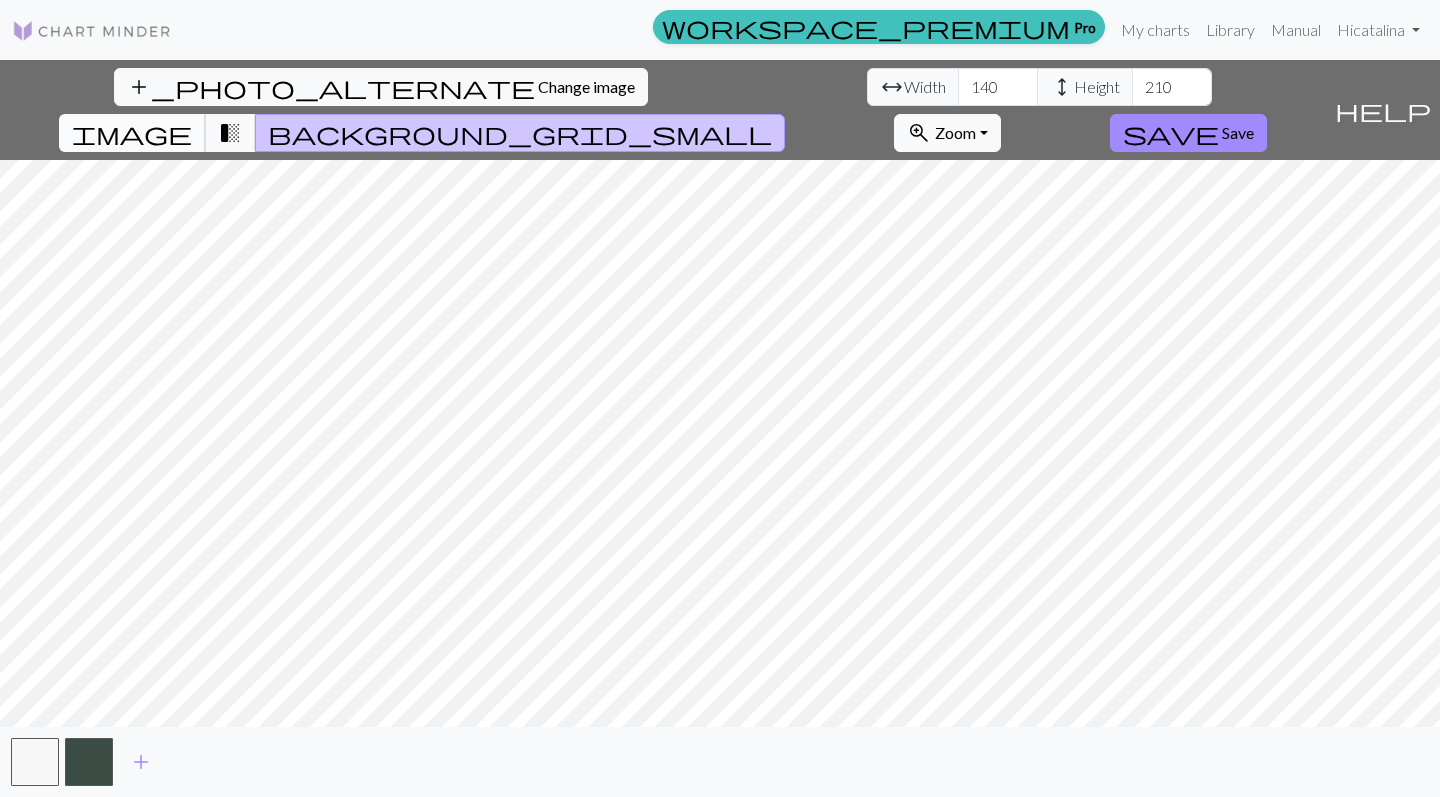 click on "image" at bounding box center [132, 133] 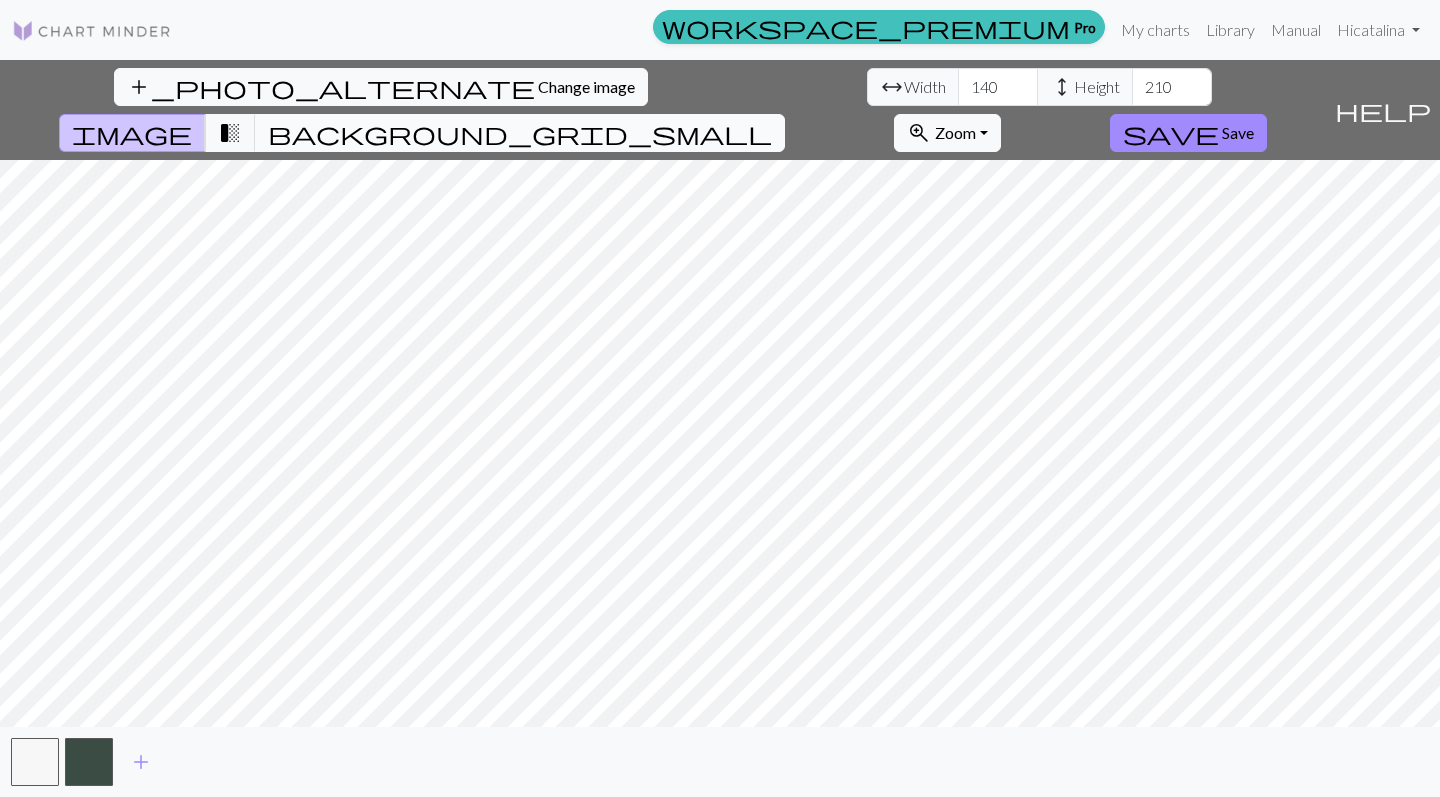 click on "background_grid_small" at bounding box center (520, 133) 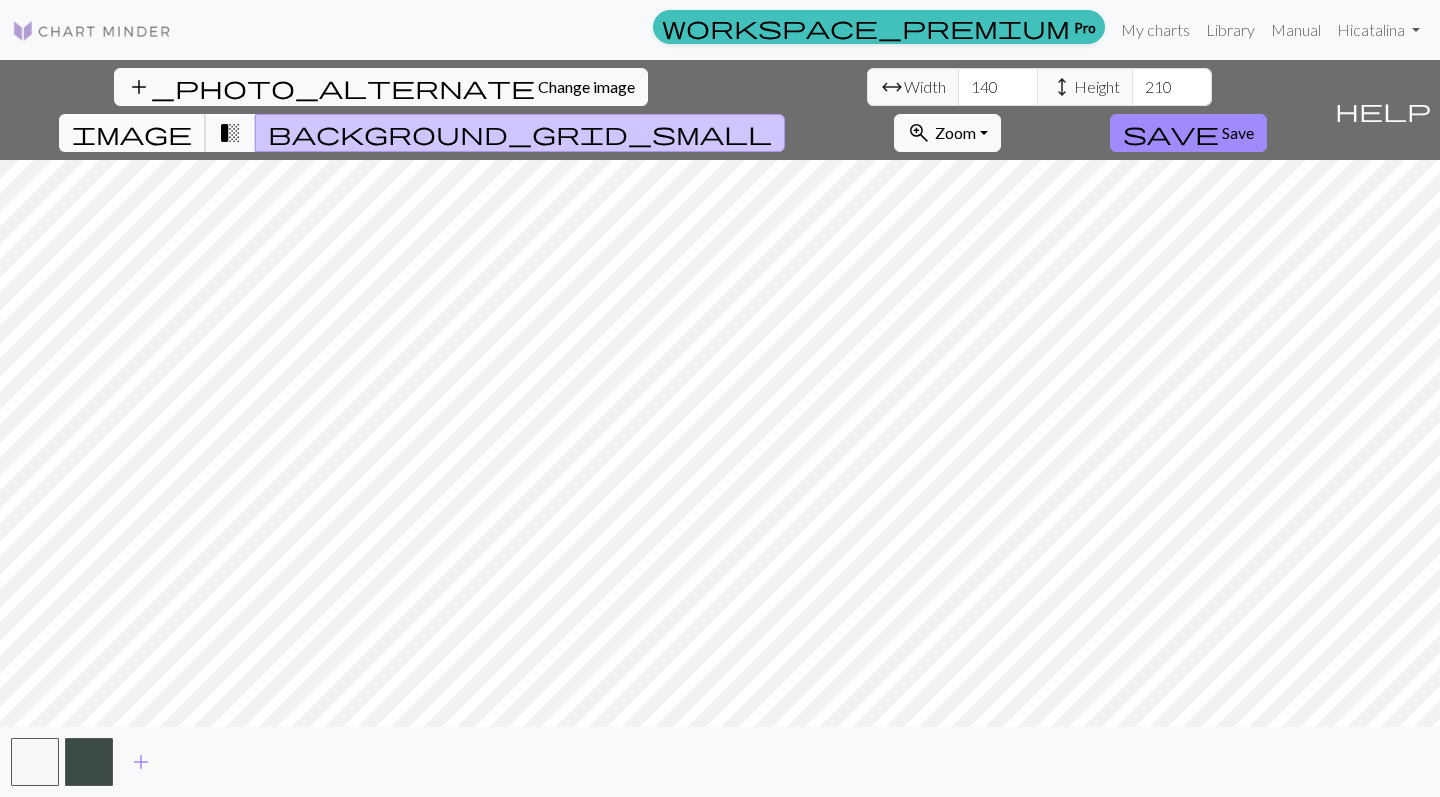 click on "image" at bounding box center [132, 133] 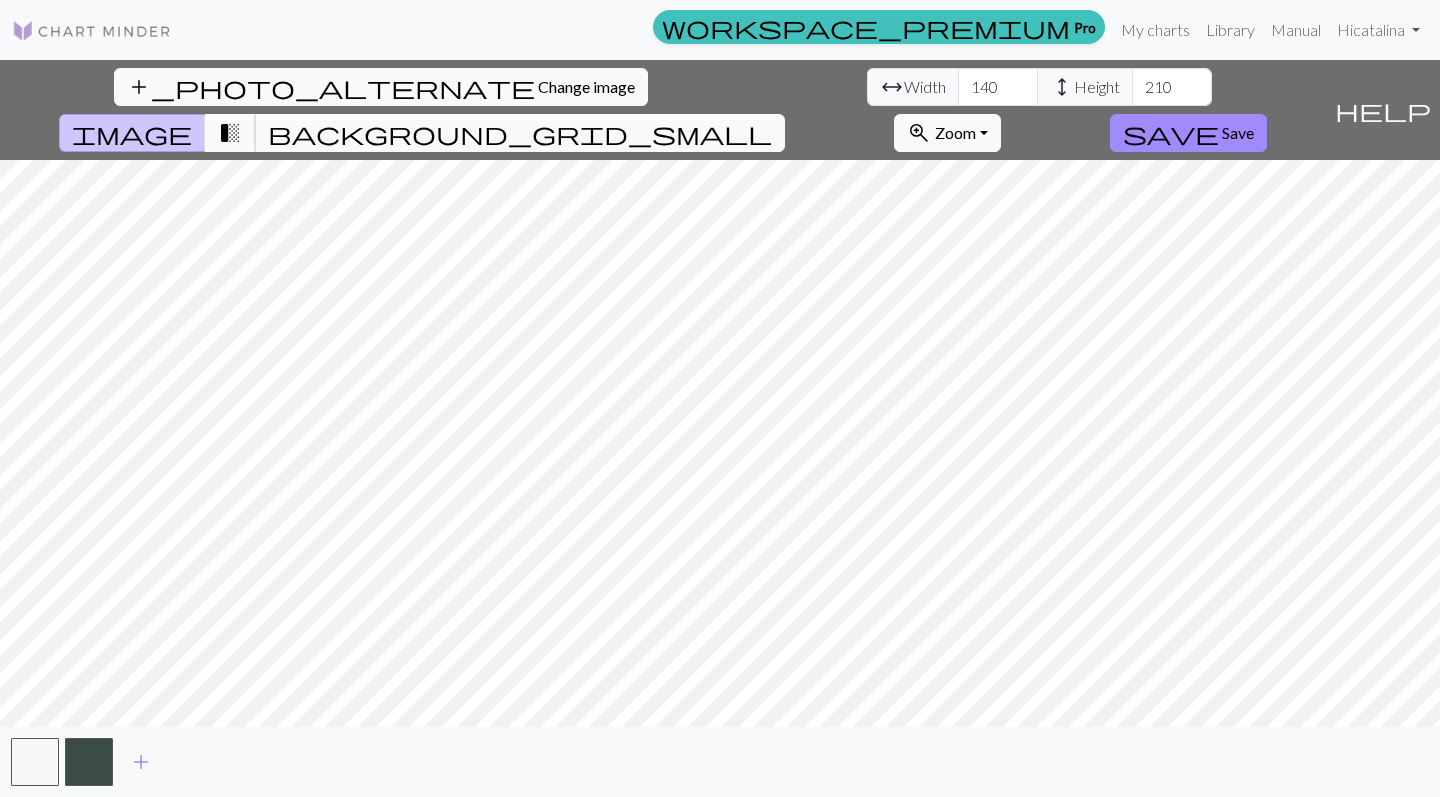 click on "transition_fade" at bounding box center [230, 133] 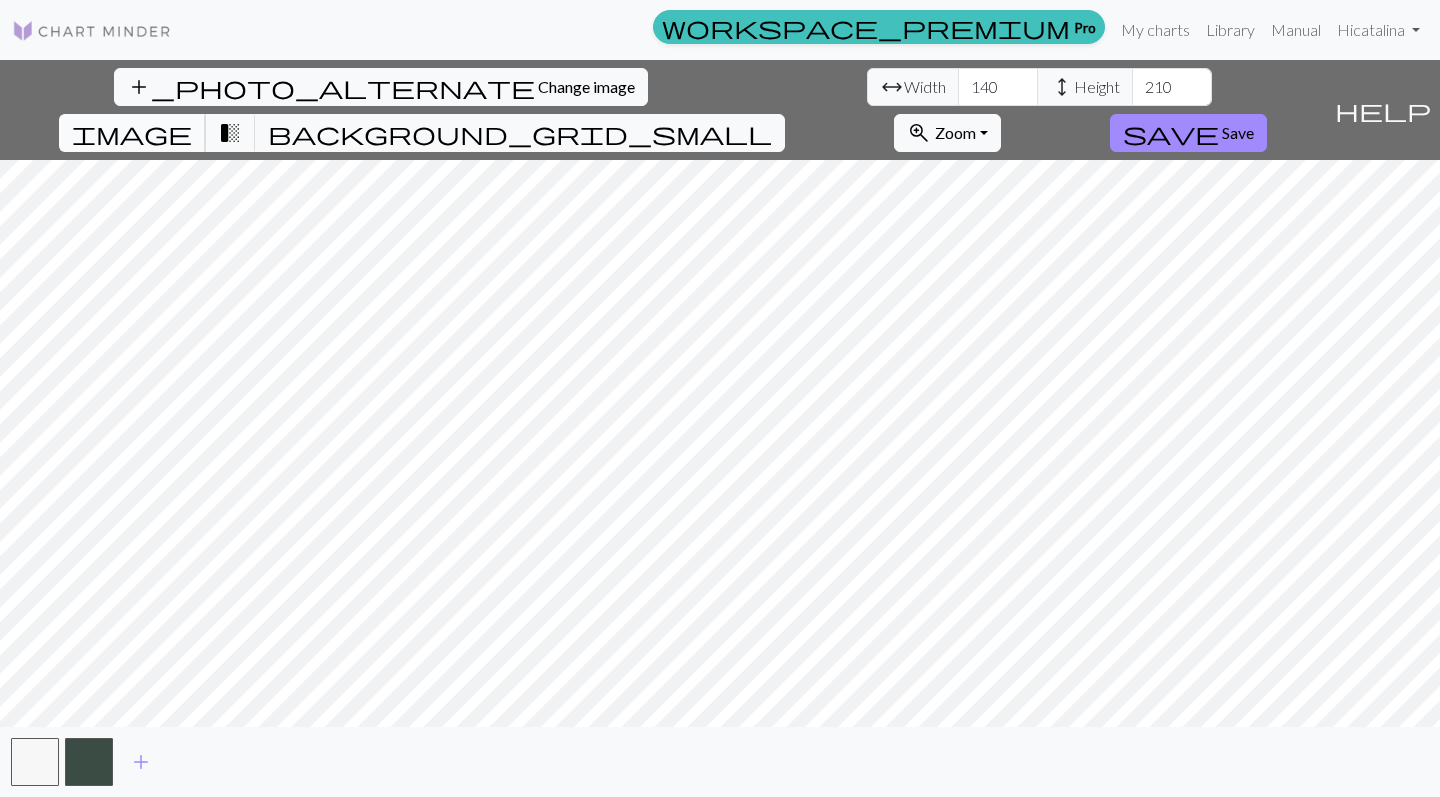 click on "image" at bounding box center [132, 133] 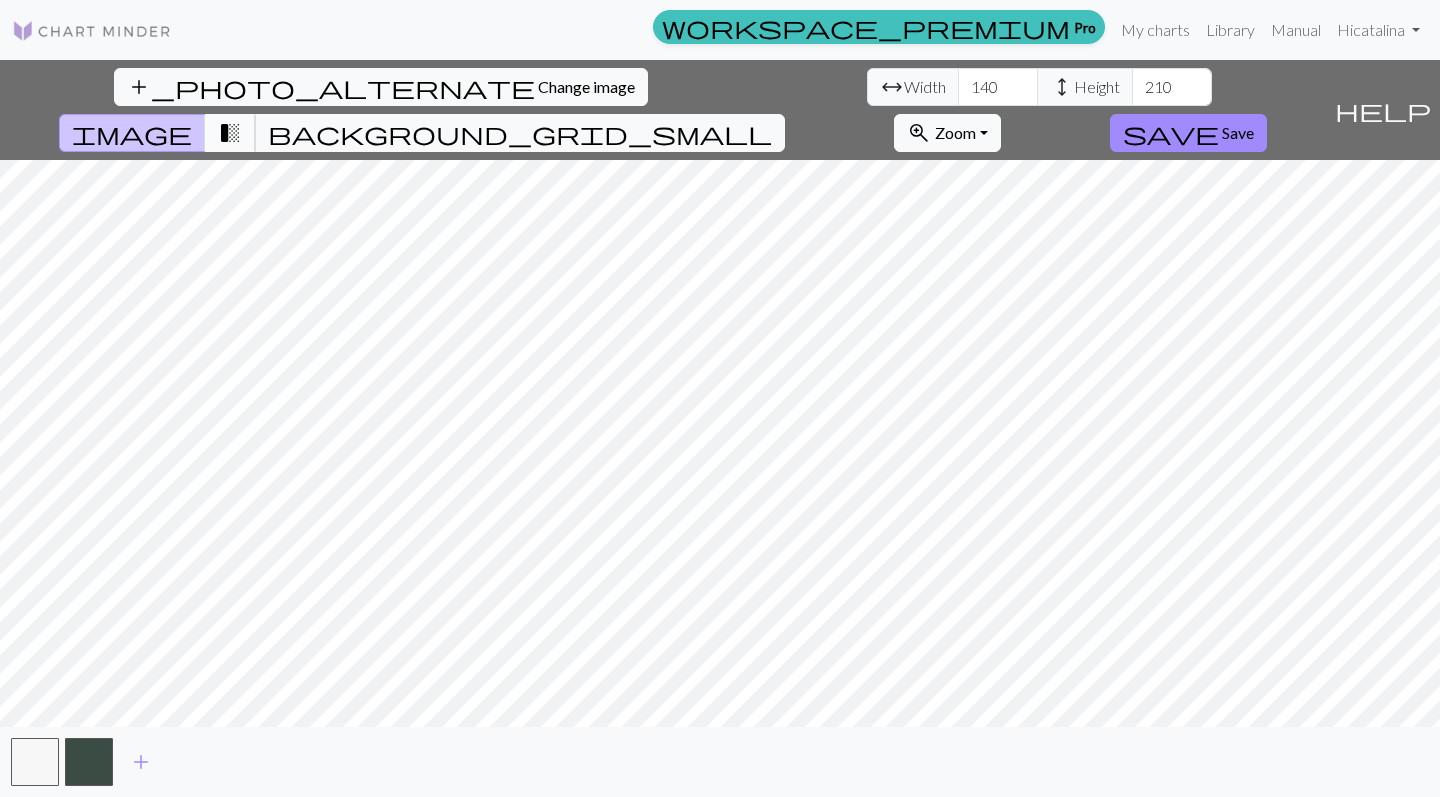 click on "transition_fade" at bounding box center [230, 133] 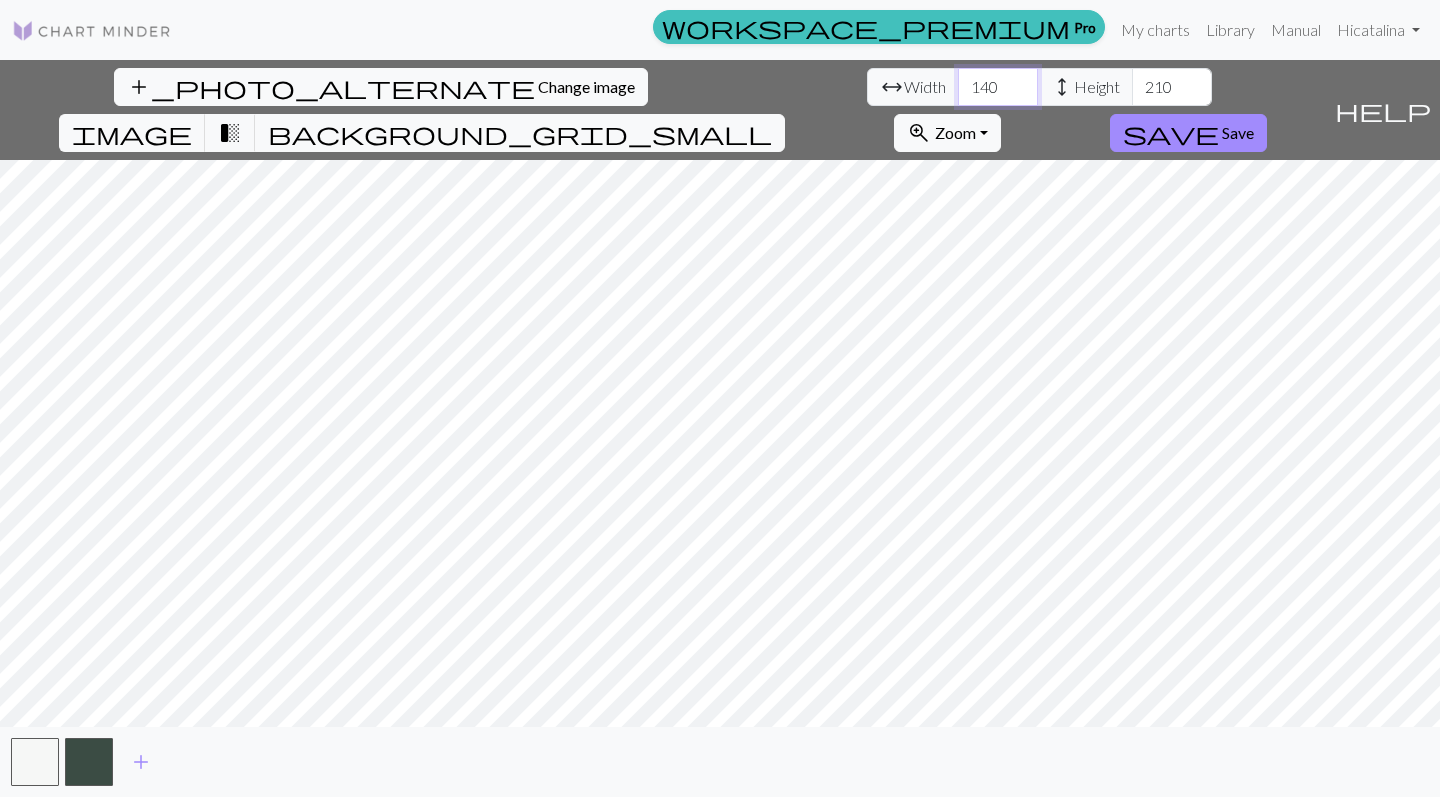 drag, startPoint x: 457, startPoint y: 82, endPoint x: 413, endPoint y: 83, distance: 44.011364 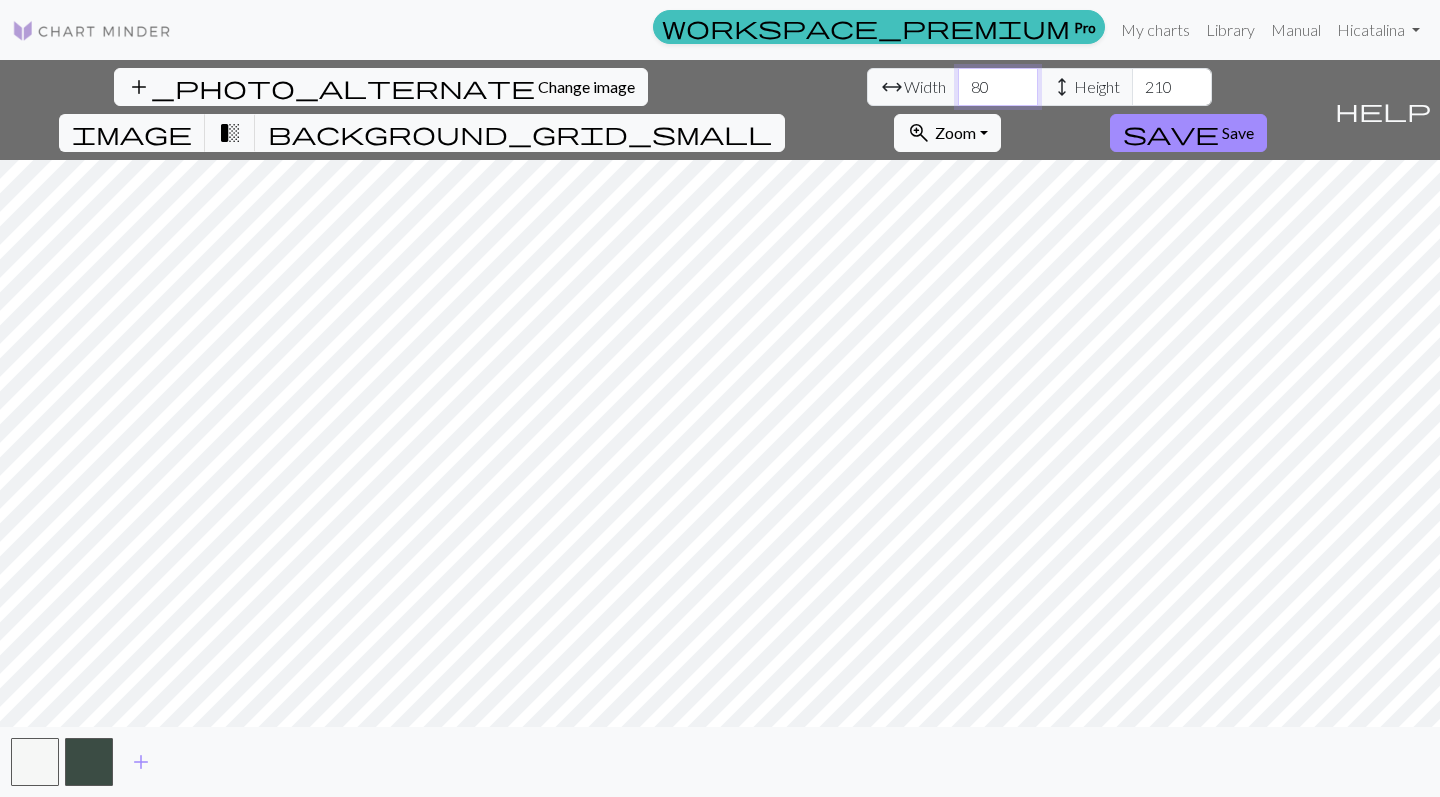 type on "80" 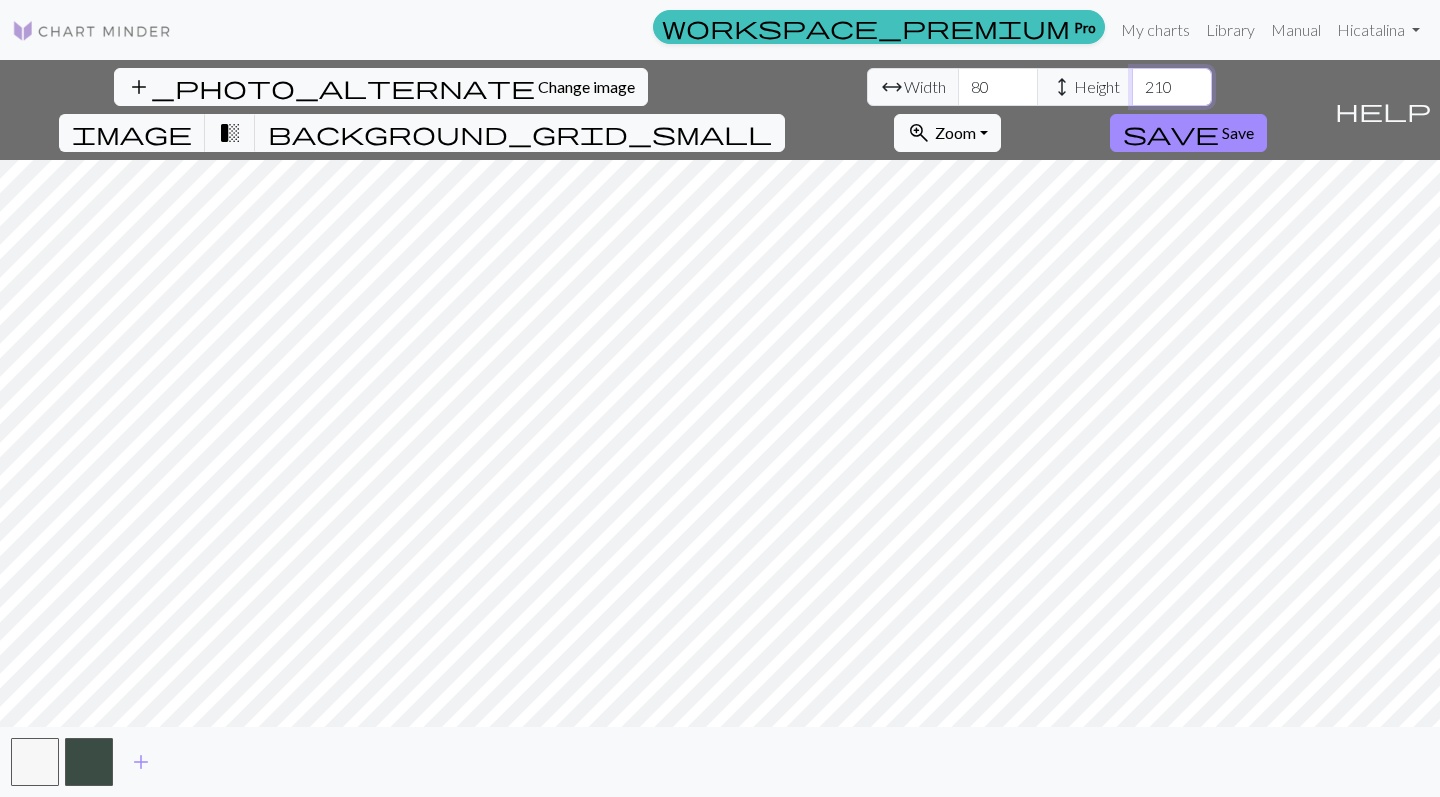 drag, startPoint x: 627, startPoint y: 90, endPoint x: 589, endPoint y: 90, distance: 38 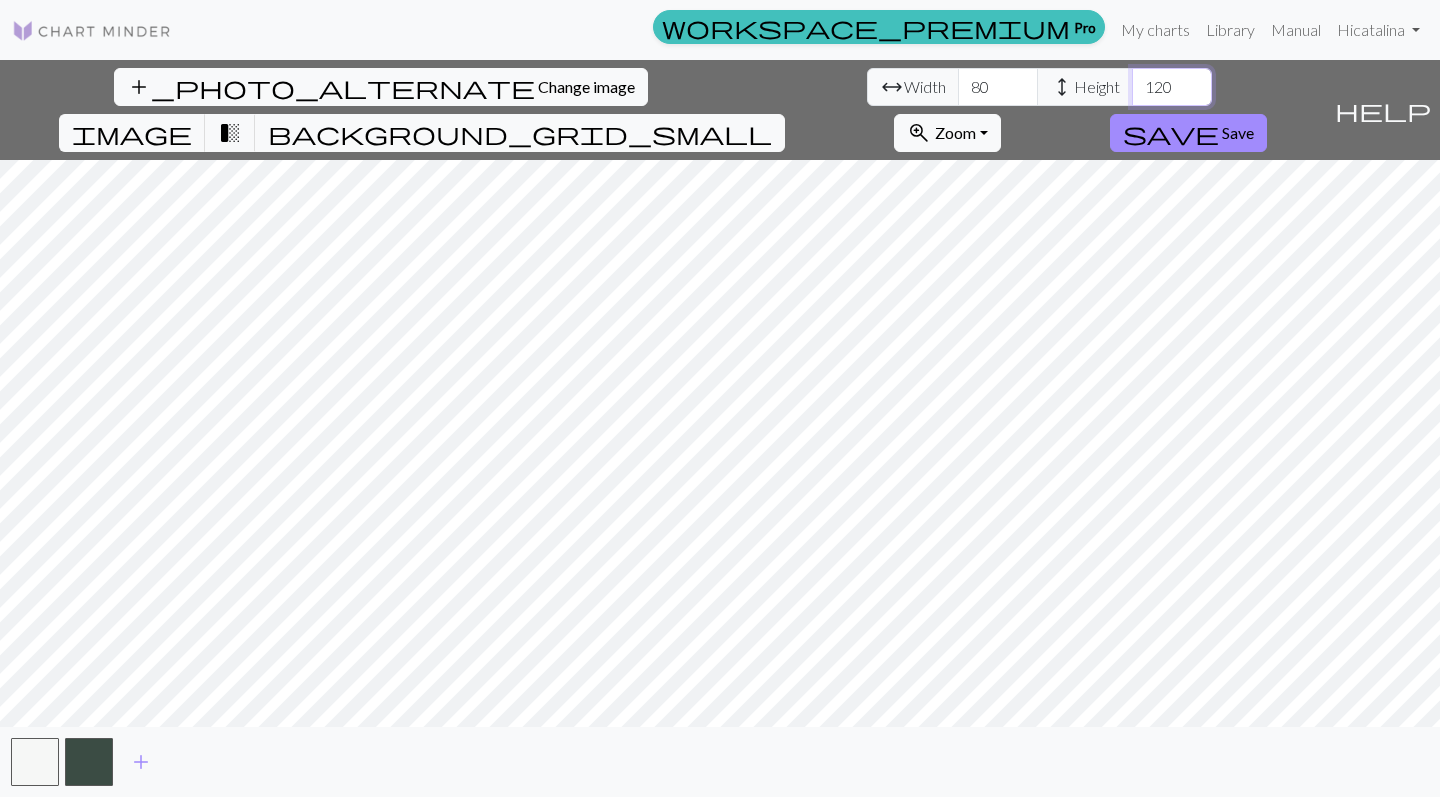 type on "120" 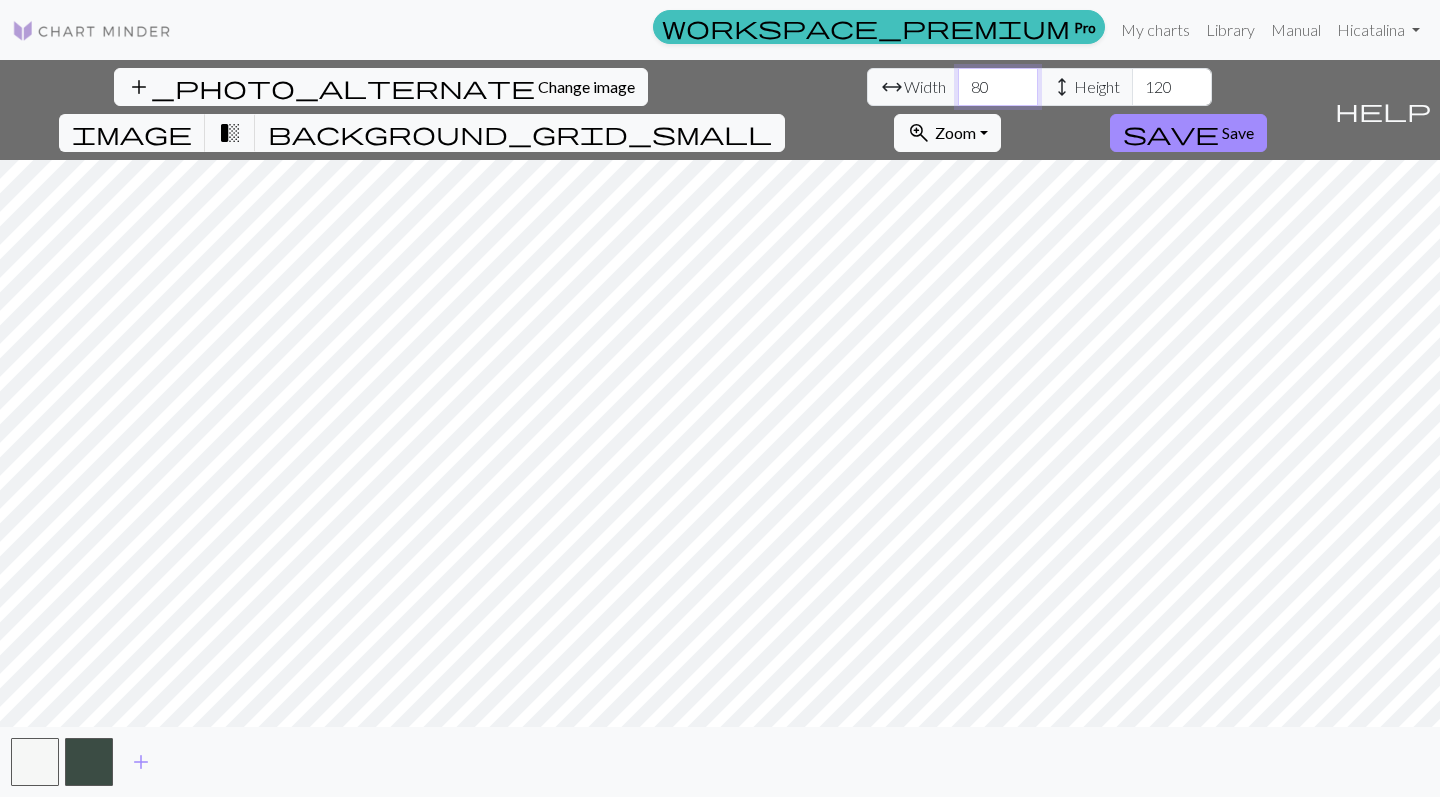 drag, startPoint x: 449, startPoint y: 90, endPoint x: 417, endPoint y: 92, distance: 32.06244 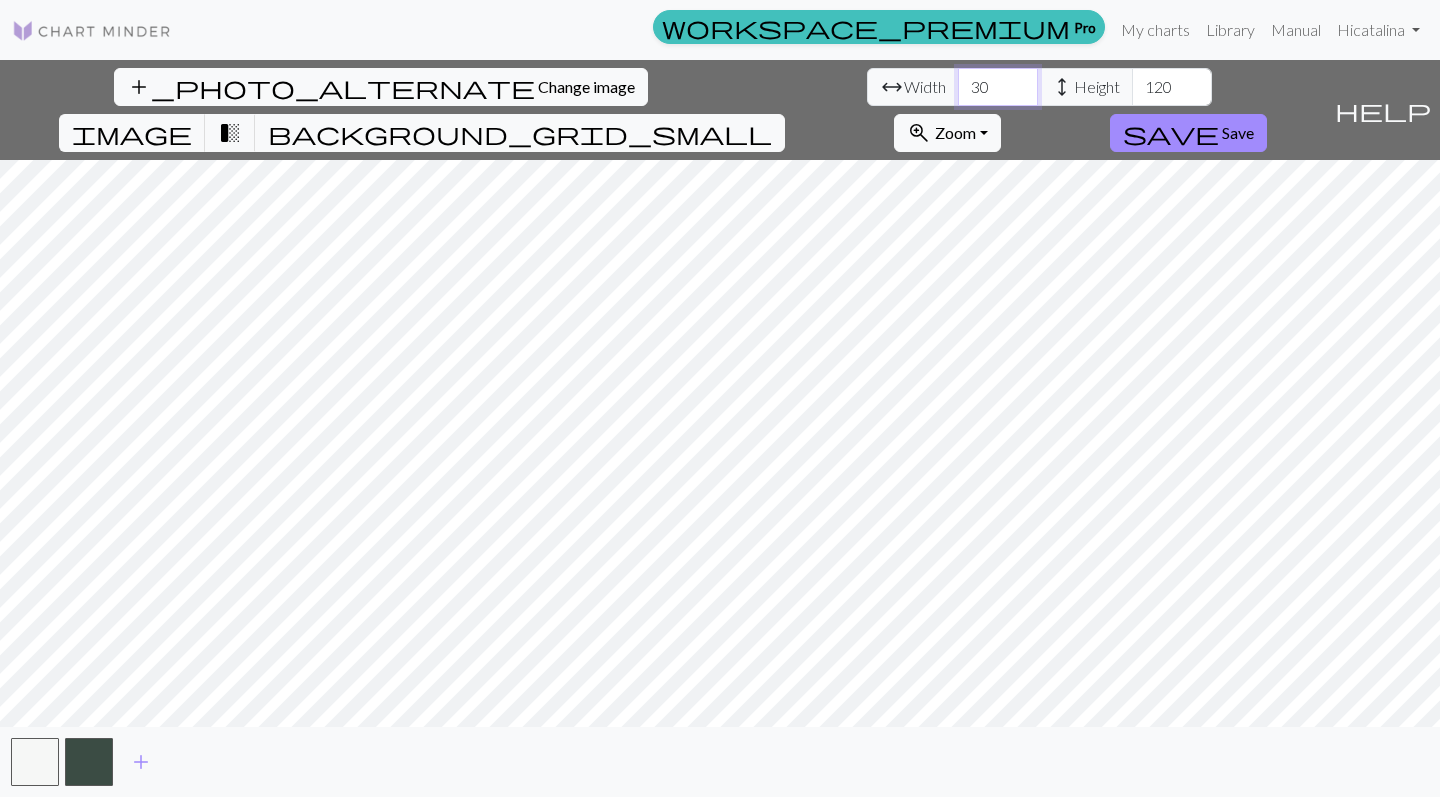 type on "30" 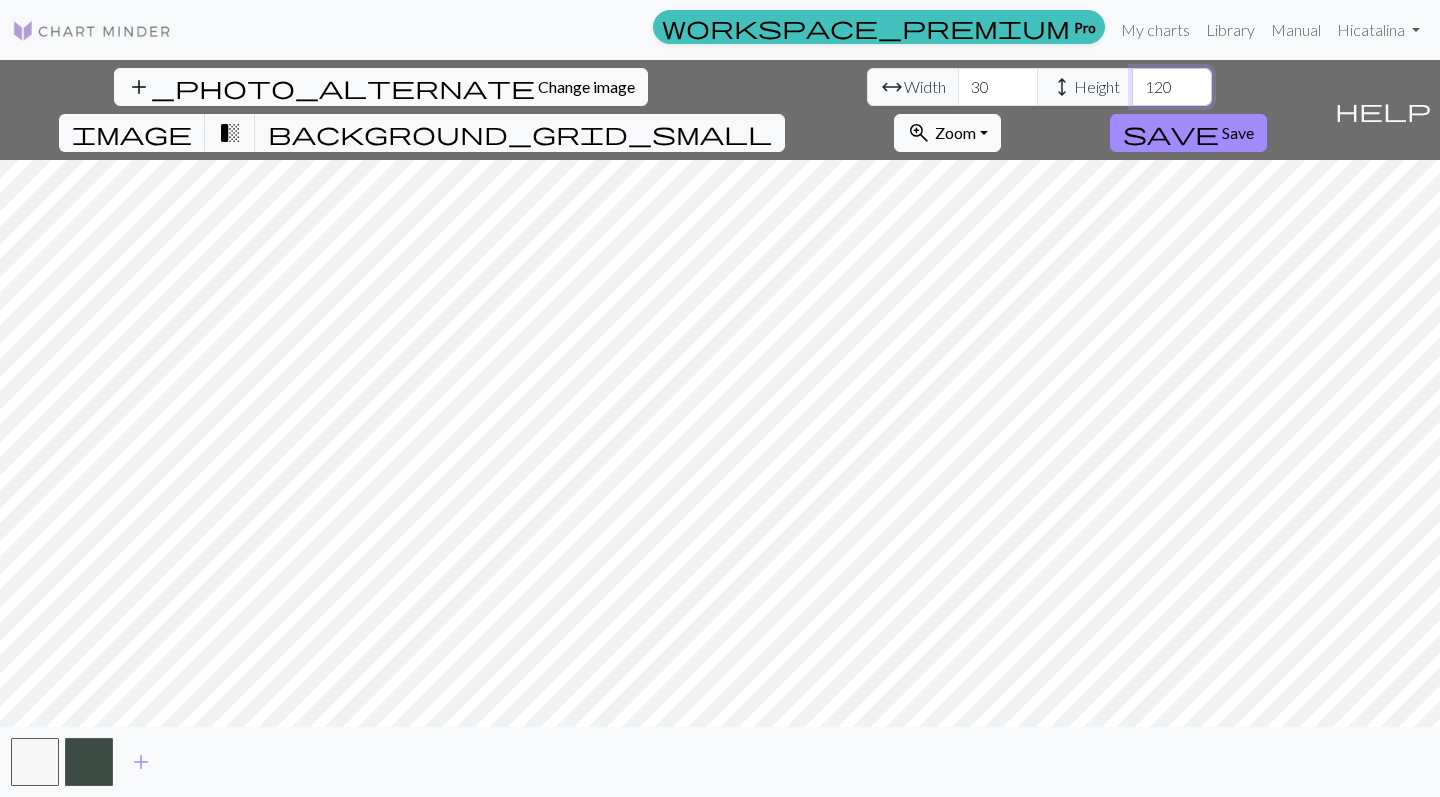 drag, startPoint x: 631, startPoint y: 85, endPoint x: 590, endPoint y: 84, distance: 41.01219 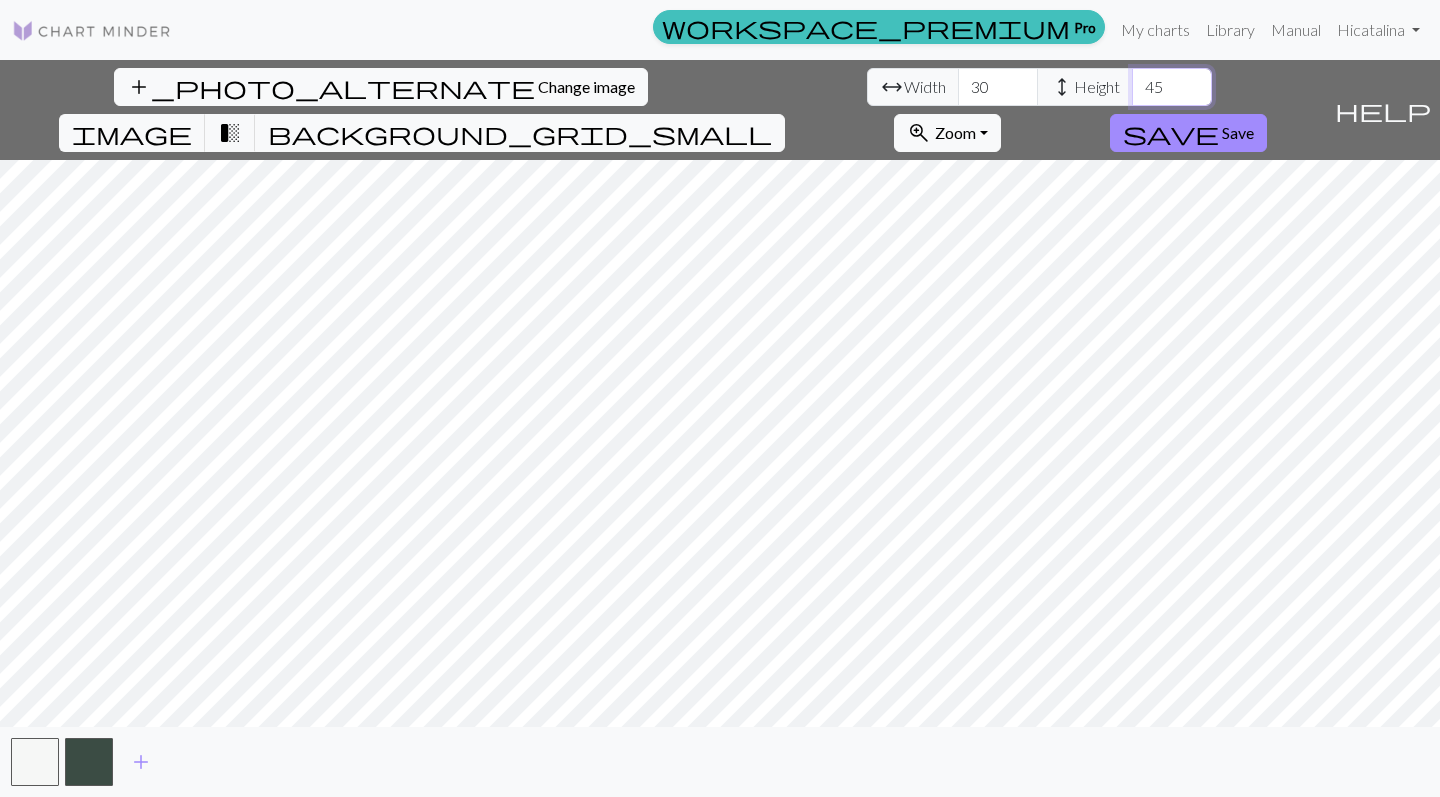 type on "45" 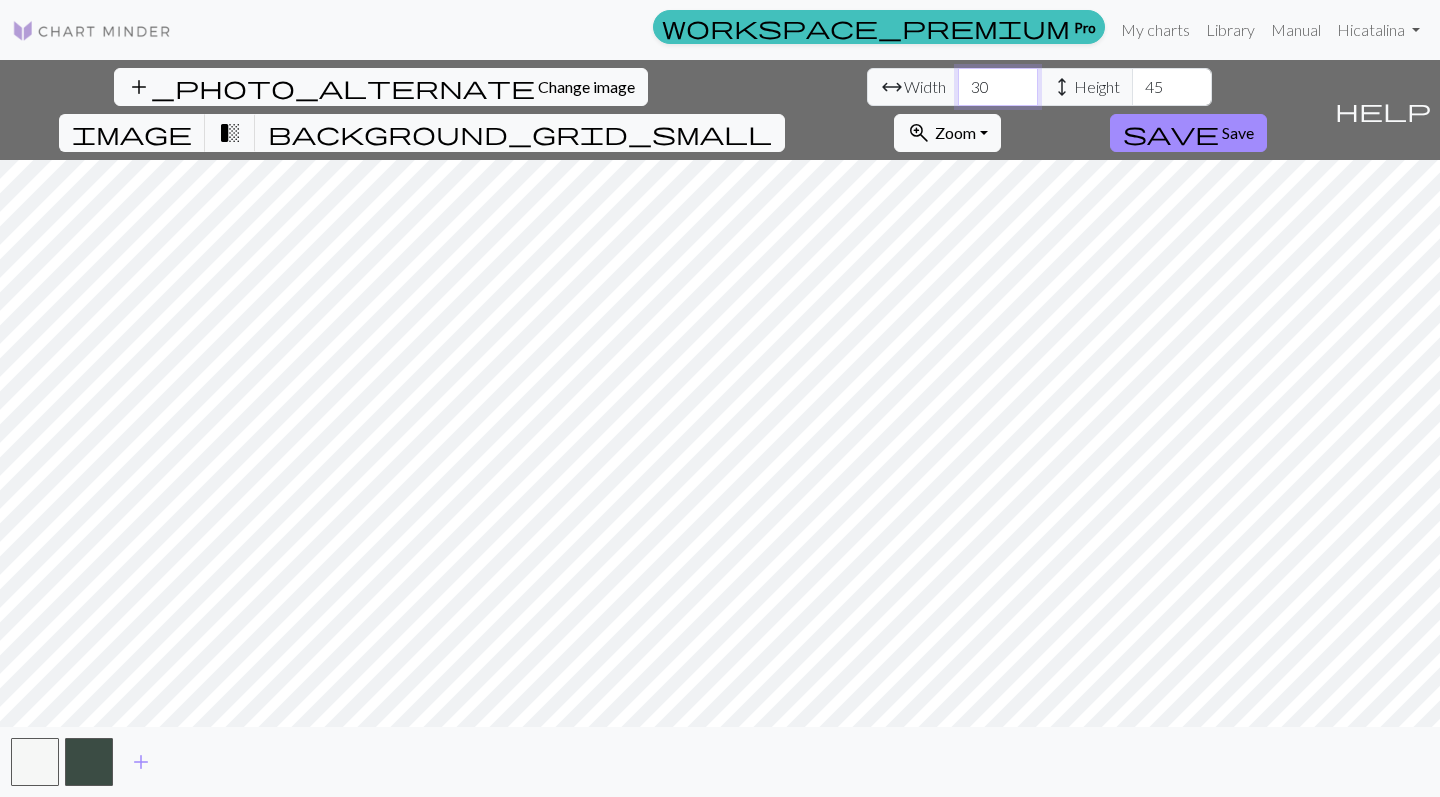 drag, startPoint x: 454, startPoint y: 85, endPoint x: 418, endPoint y: 85, distance: 36 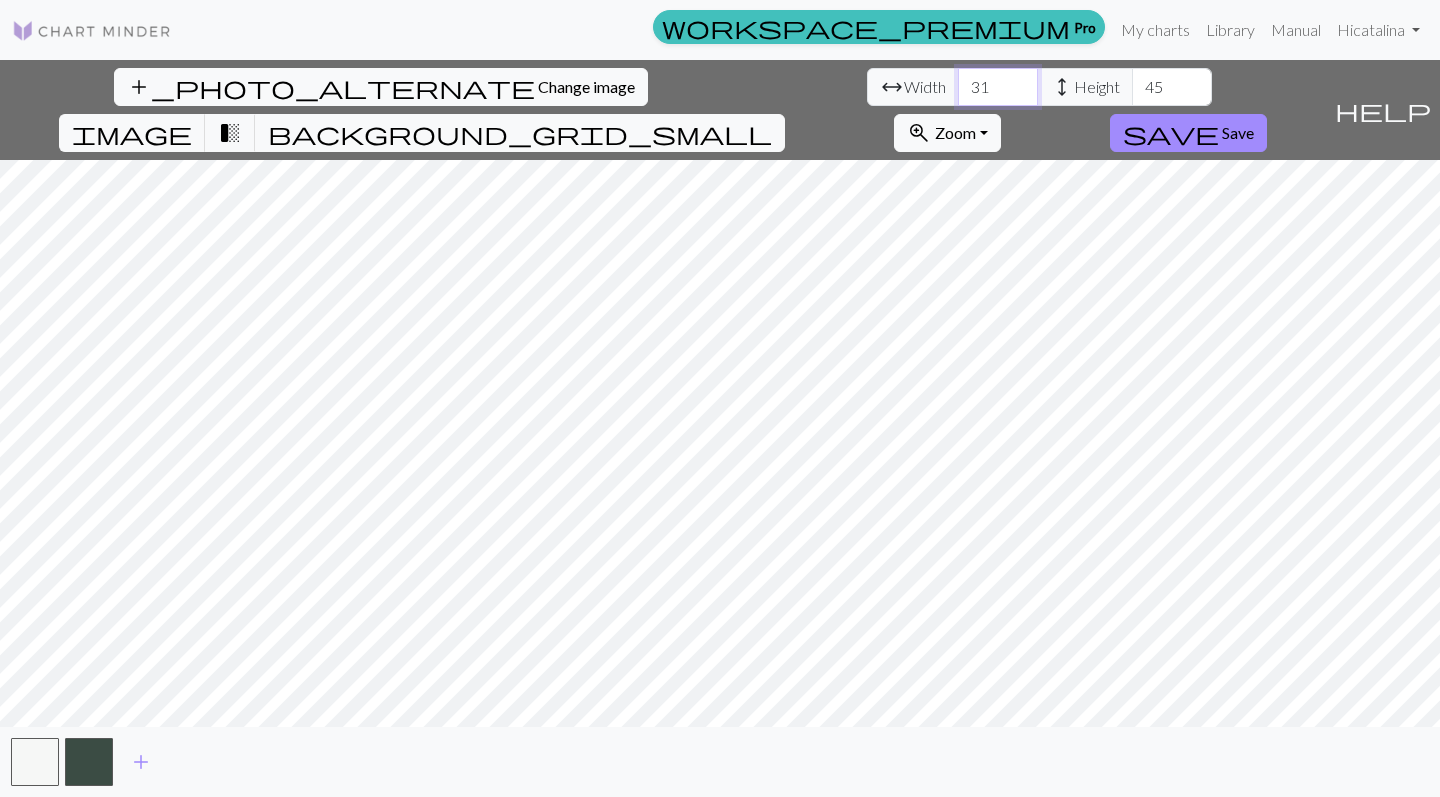 click on "31" at bounding box center [998, 87] 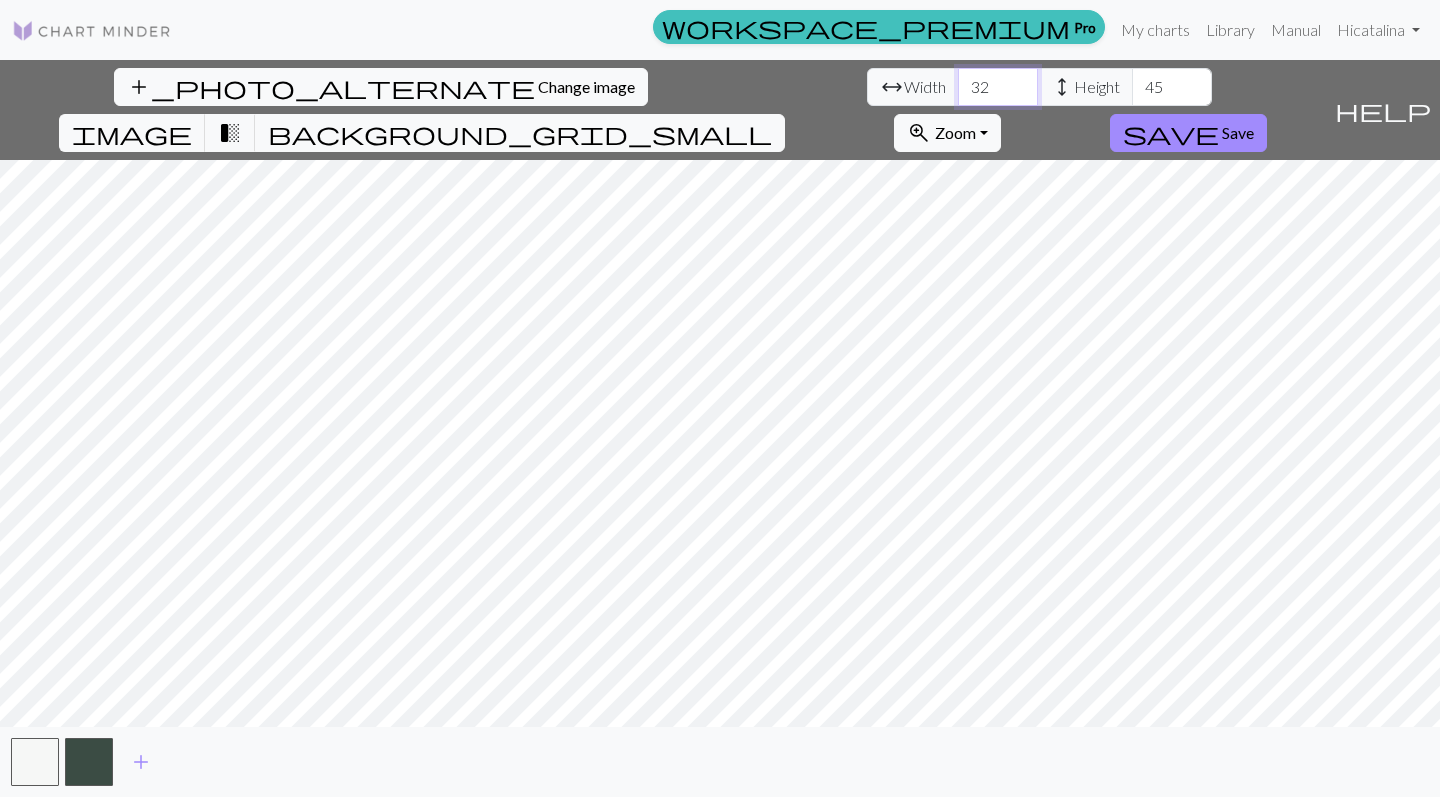 click on "32" at bounding box center [998, 87] 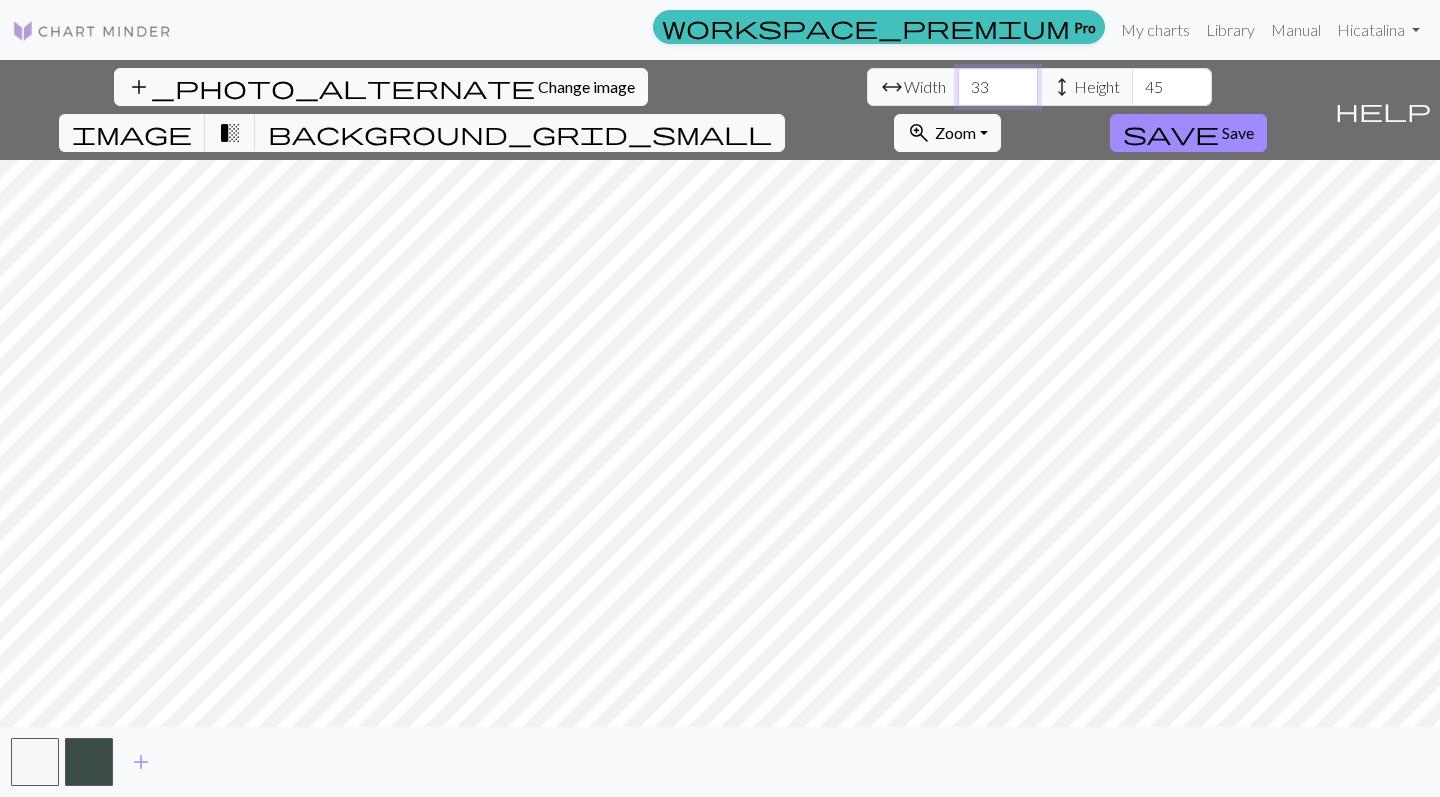 click on "33" at bounding box center [998, 87] 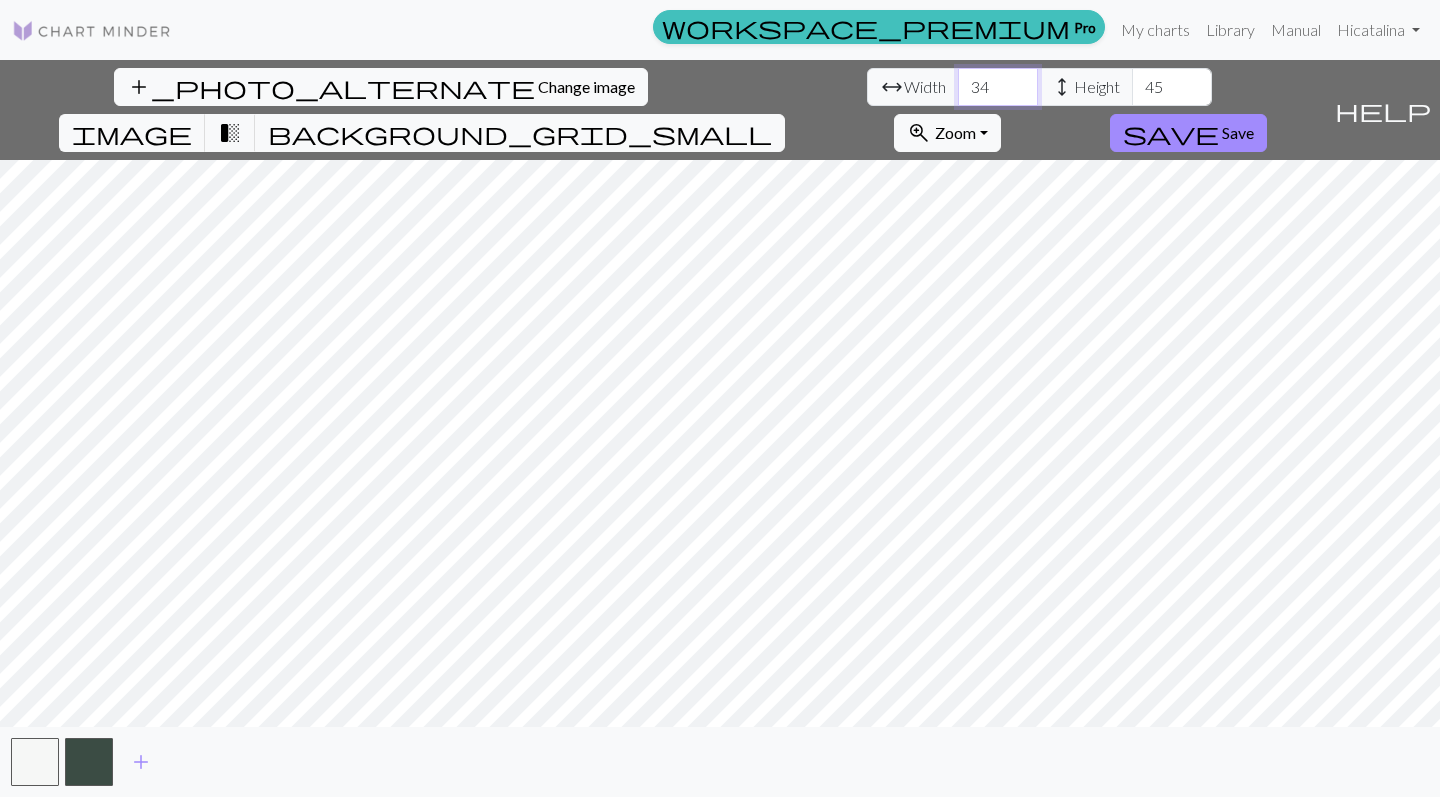 click on "34" at bounding box center (998, 87) 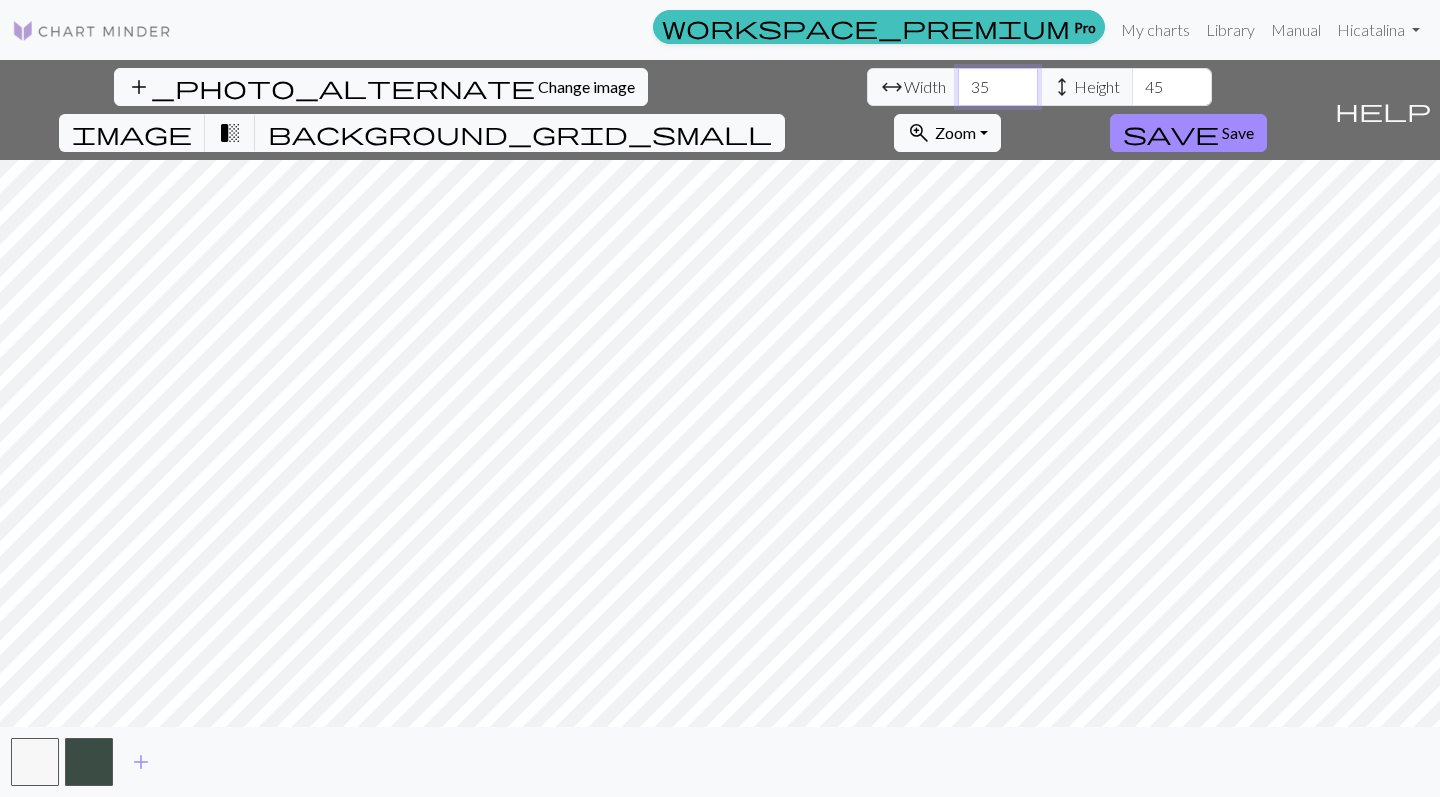 click on "35" at bounding box center [998, 87] 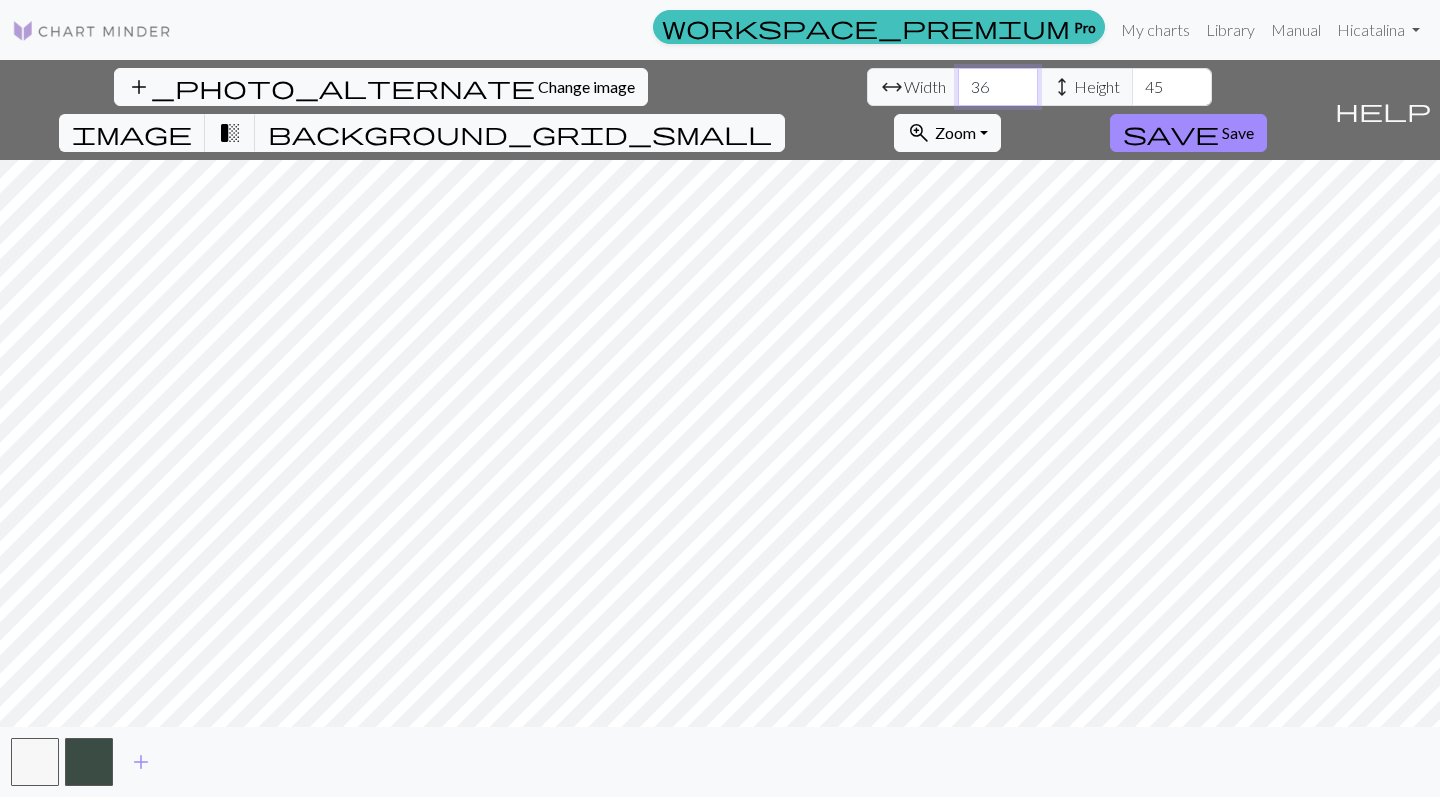 click on "36" at bounding box center (998, 87) 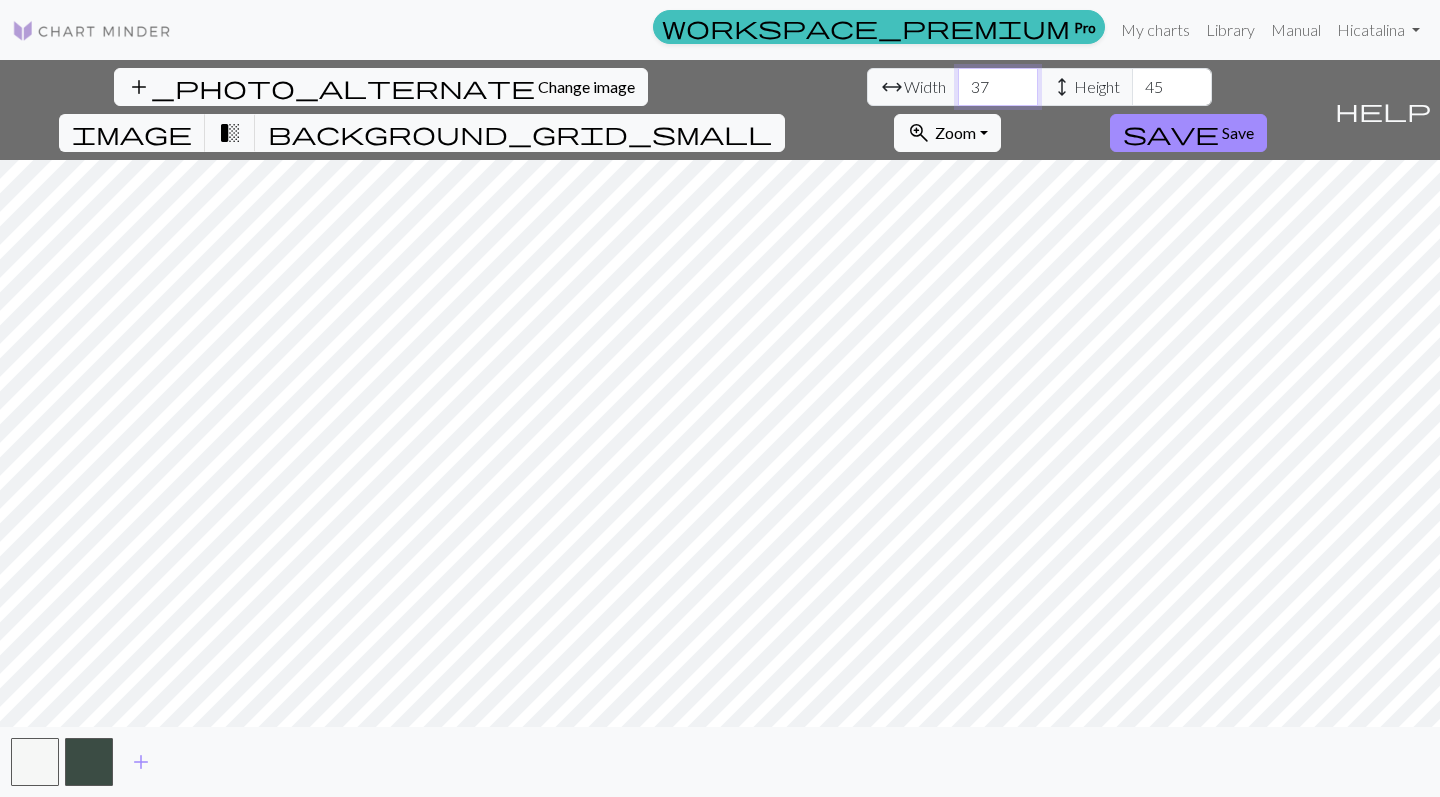 click on "37" at bounding box center (998, 87) 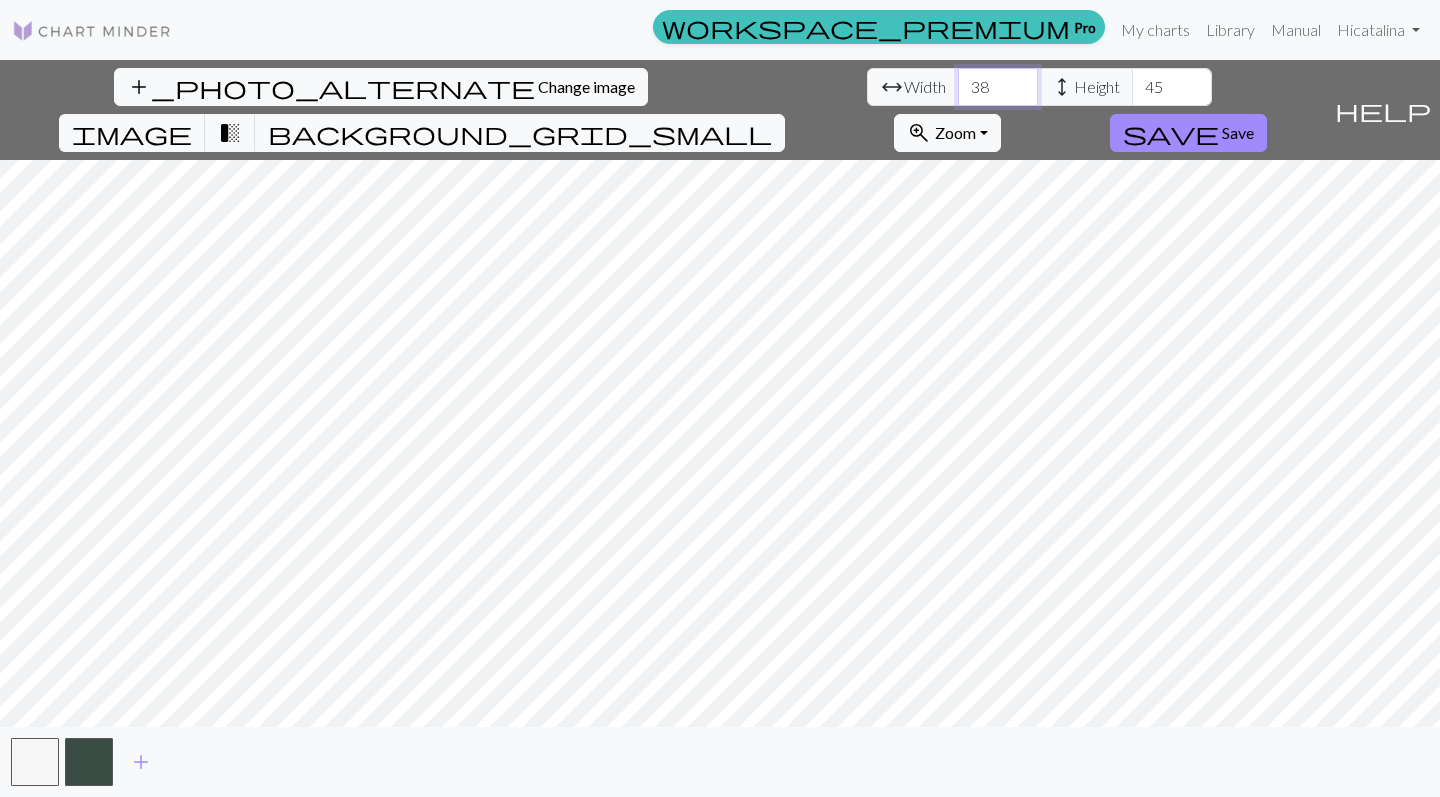 click on "38" at bounding box center [998, 87] 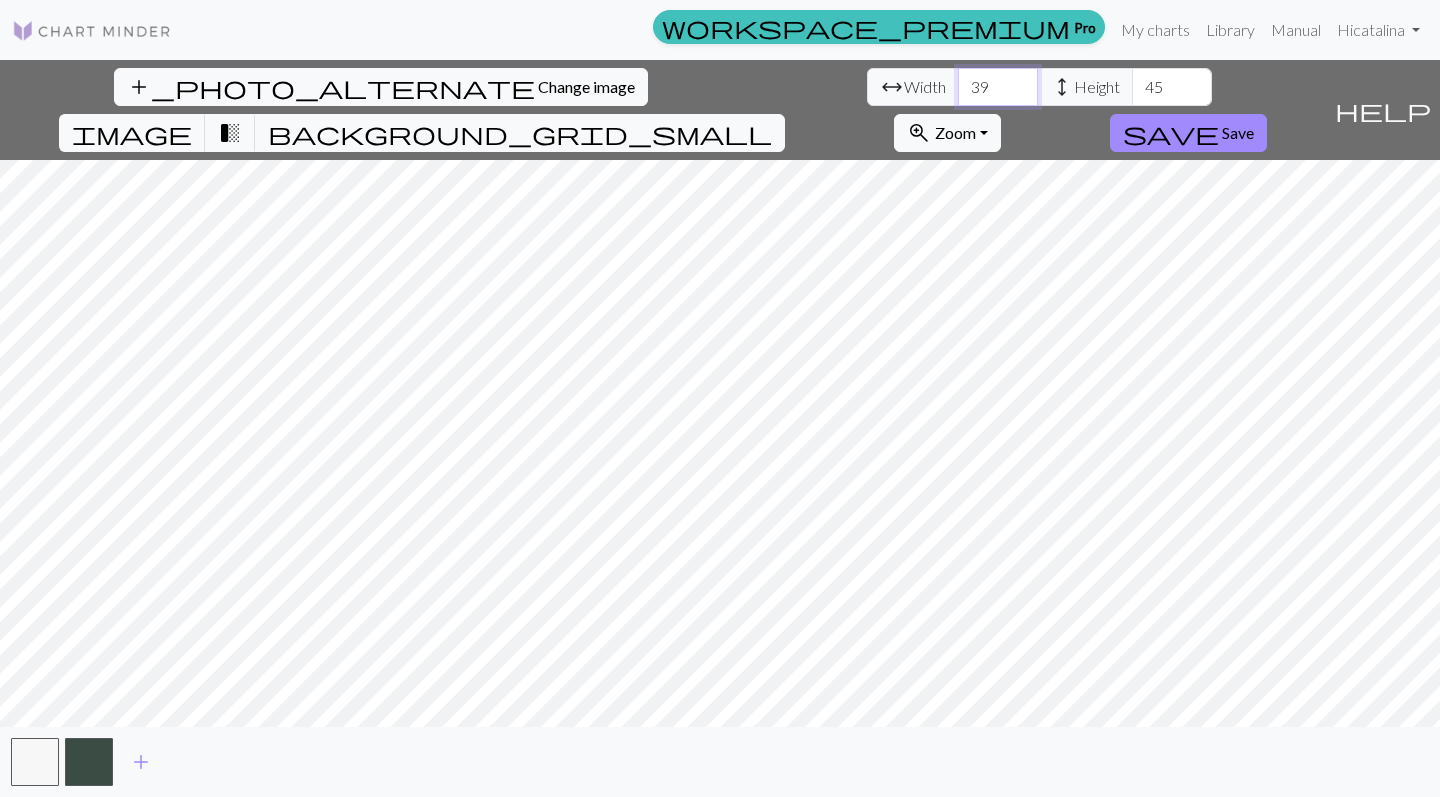click on "39" at bounding box center (998, 87) 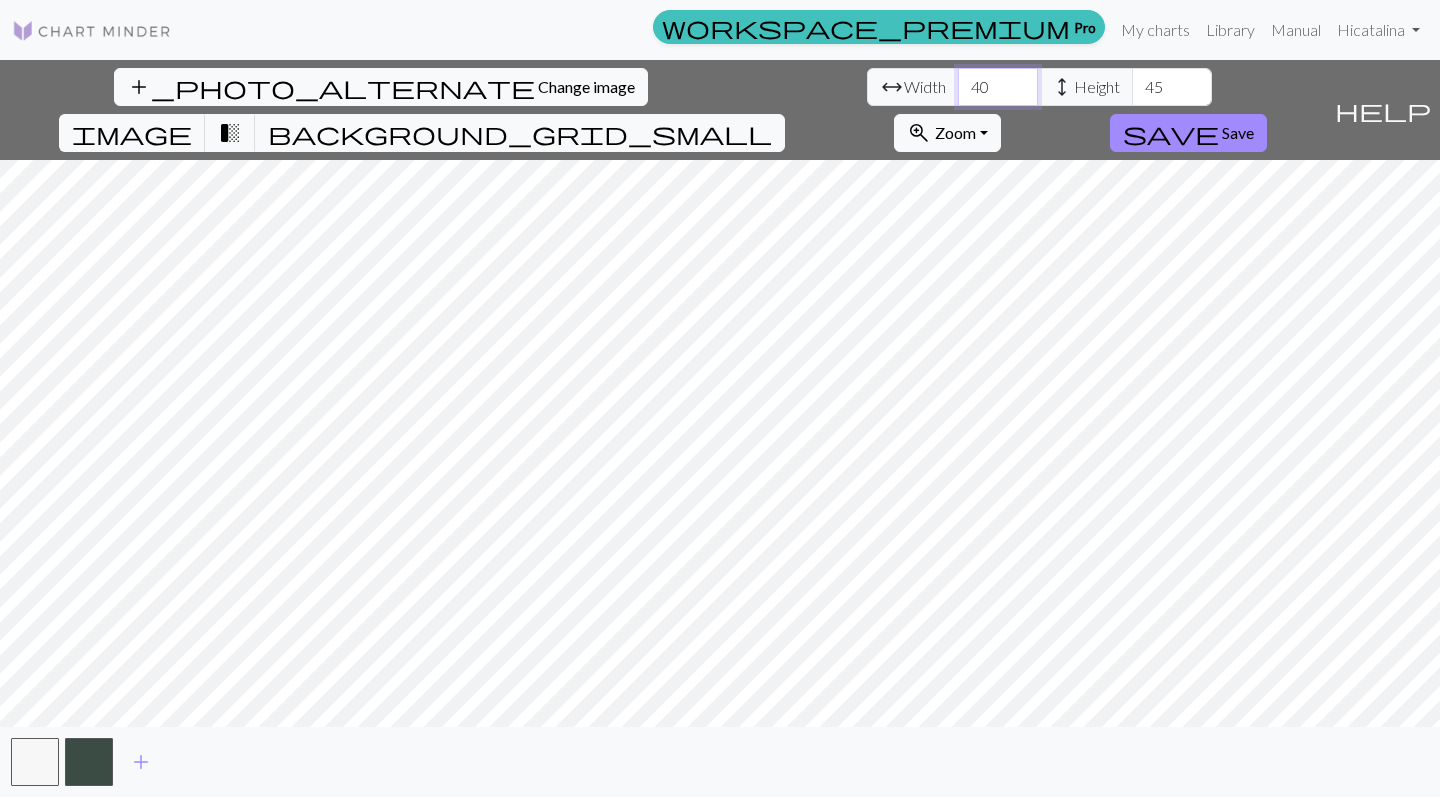 click on "40" at bounding box center [998, 87] 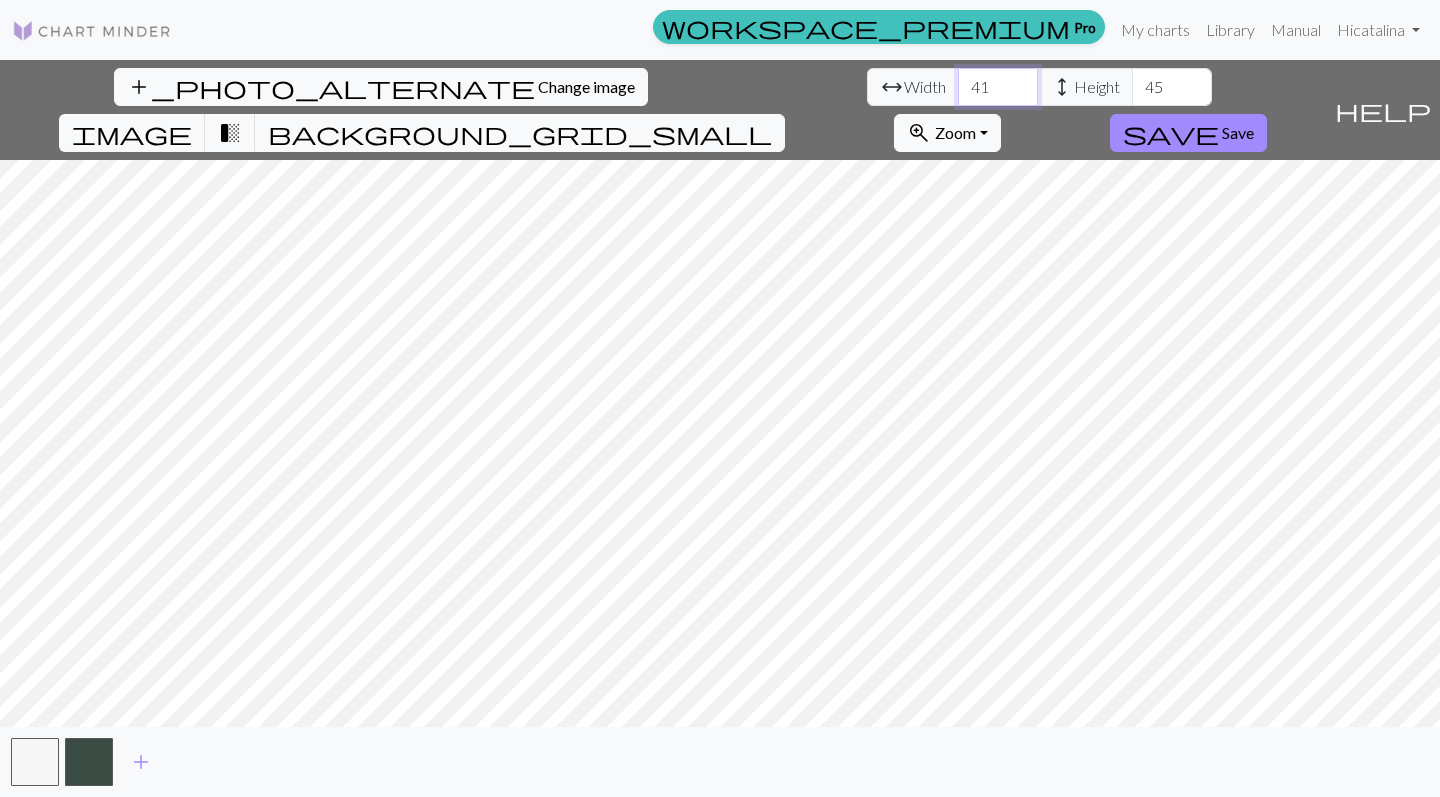 click on "41" at bounding box center [998, 87] 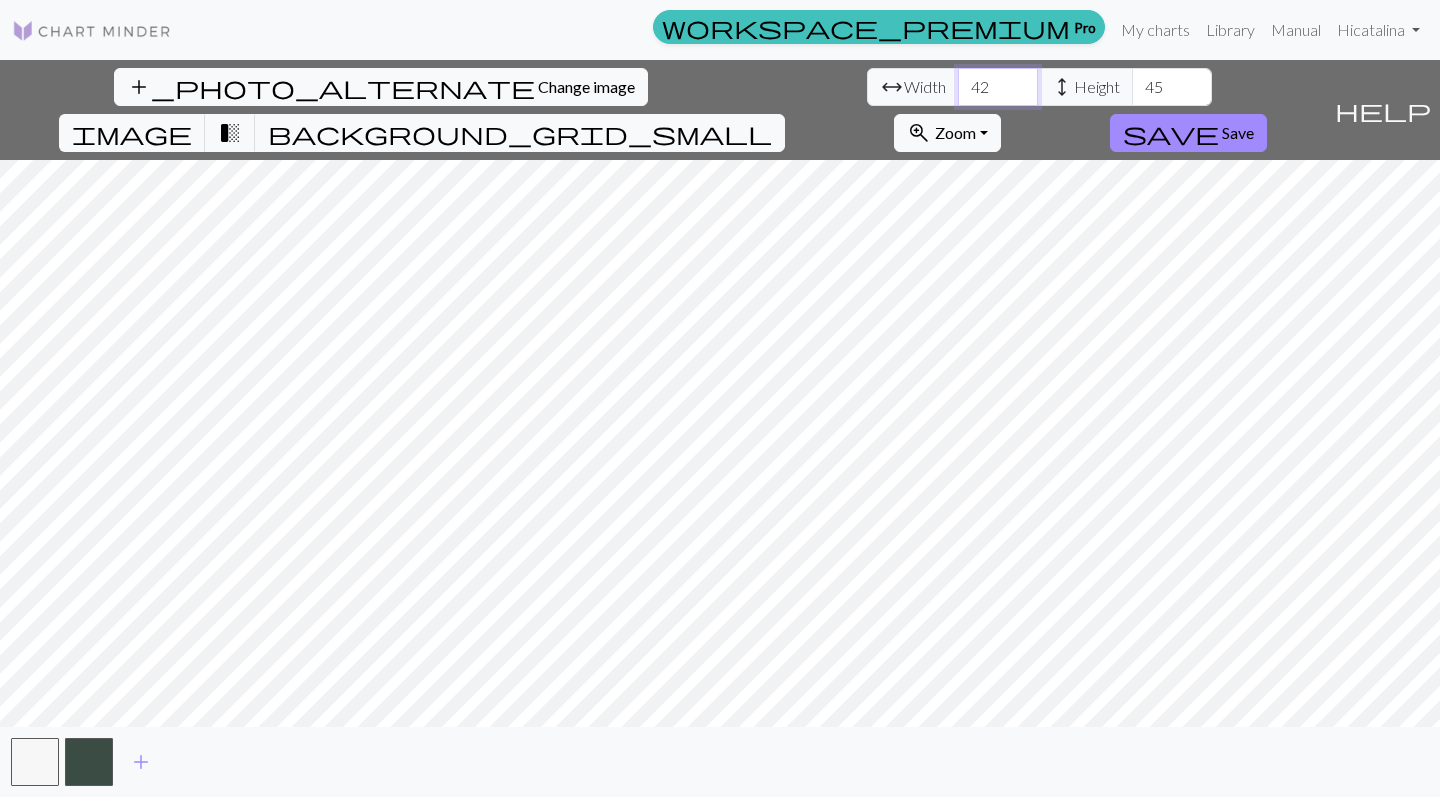 click on "42" at bounding box center [998, 87] 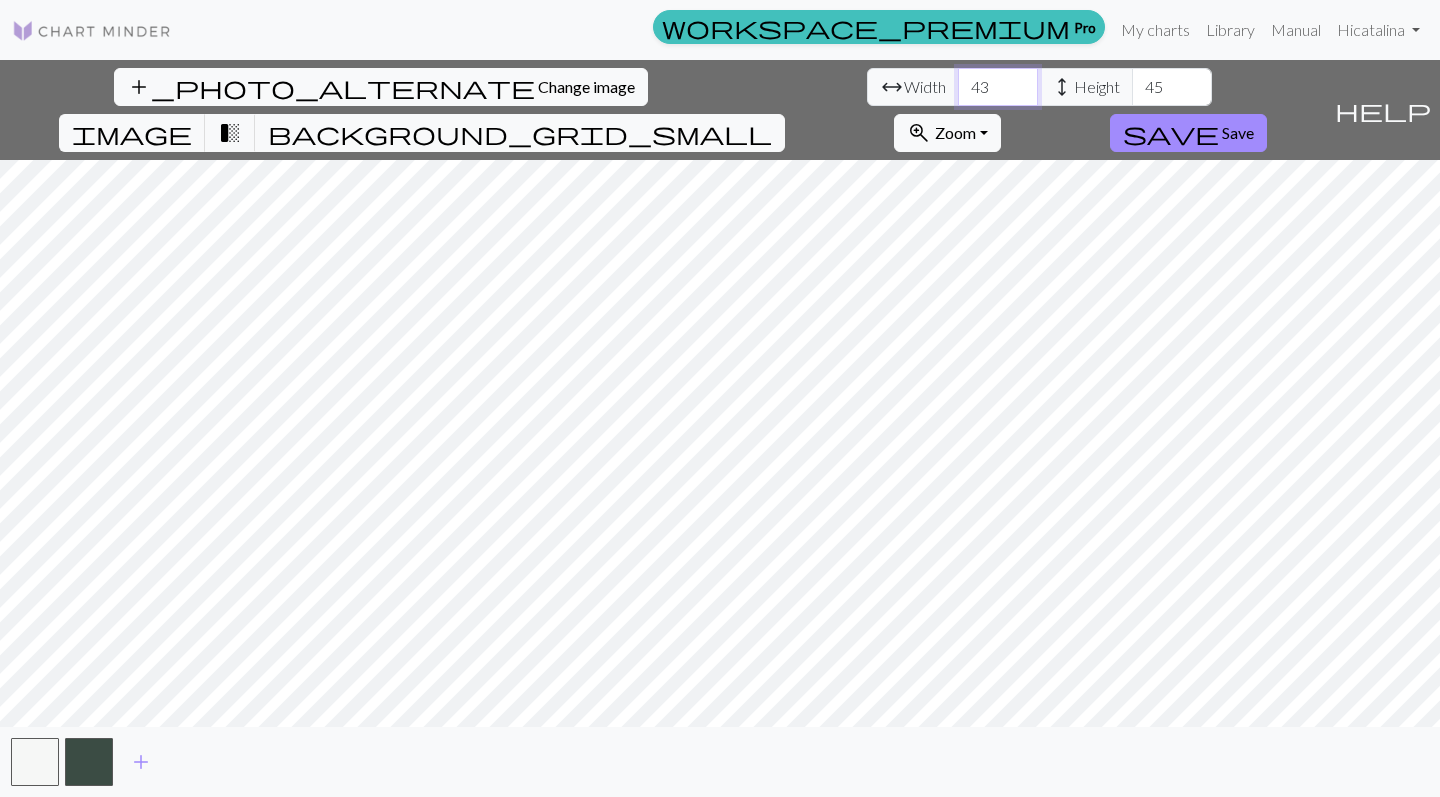 click on "43" at bounding box center (998, 87) 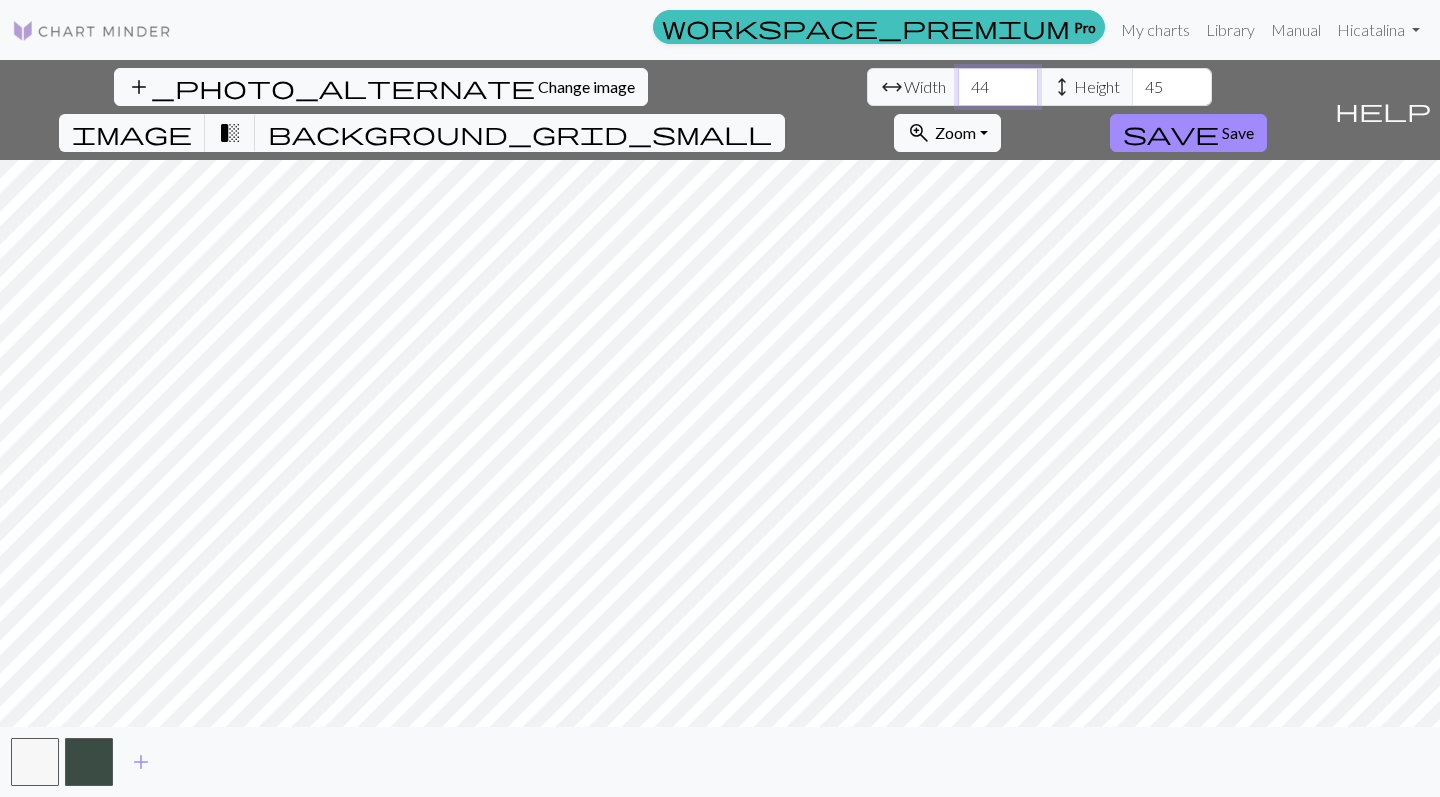 click on "44" at bounding box center [998, 87] 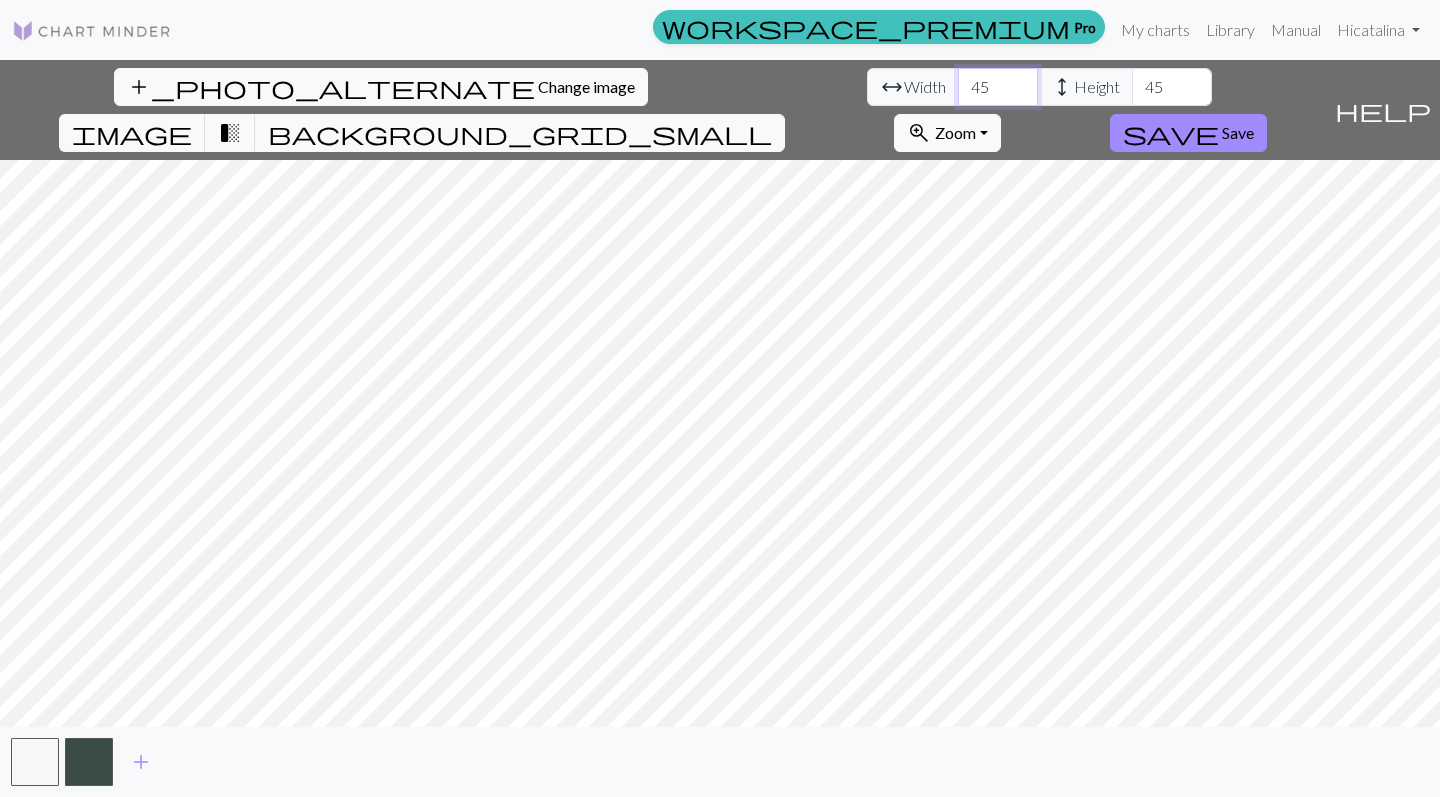 click on "45" at bounding box center [998, 87] 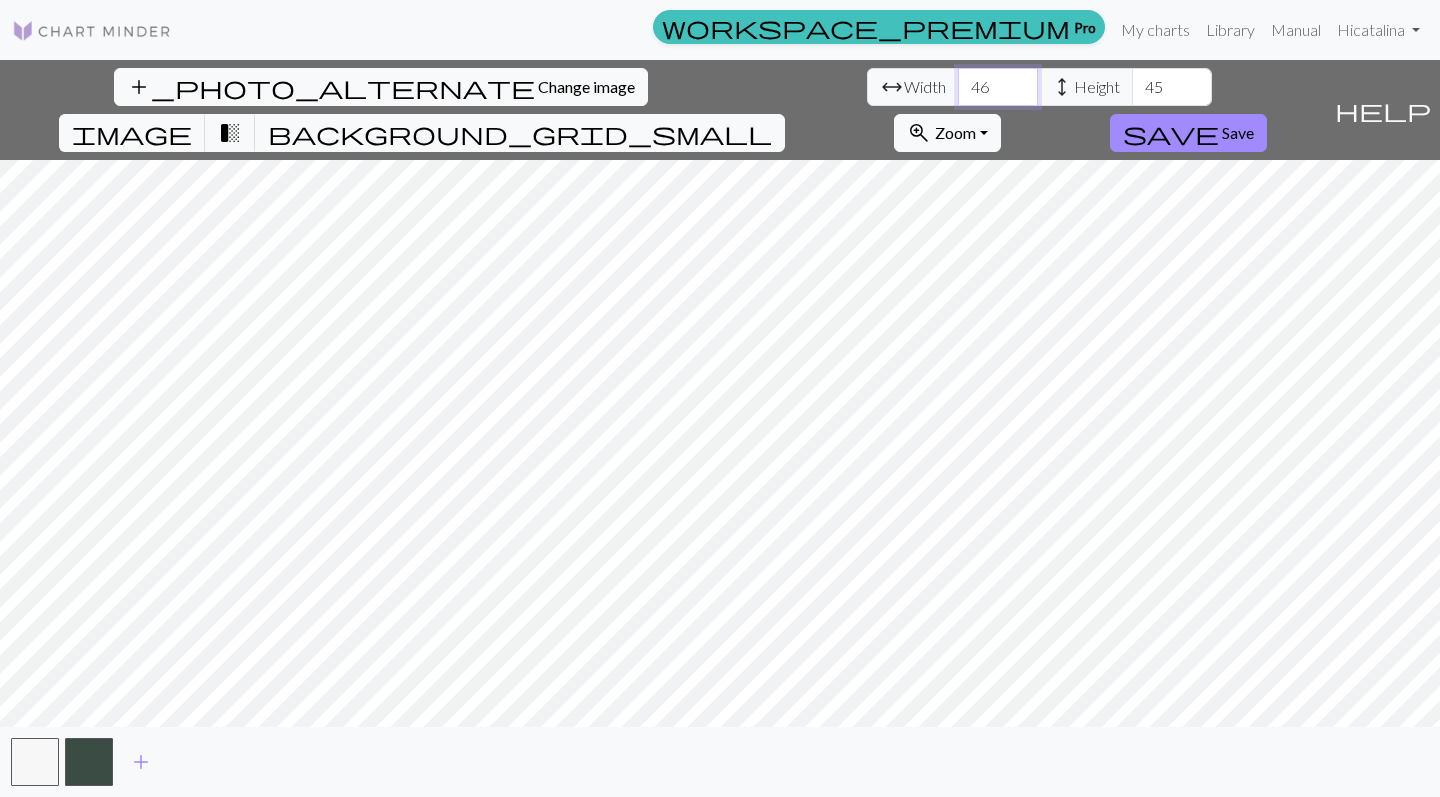 click on "46" at bounding box center [998, 87] 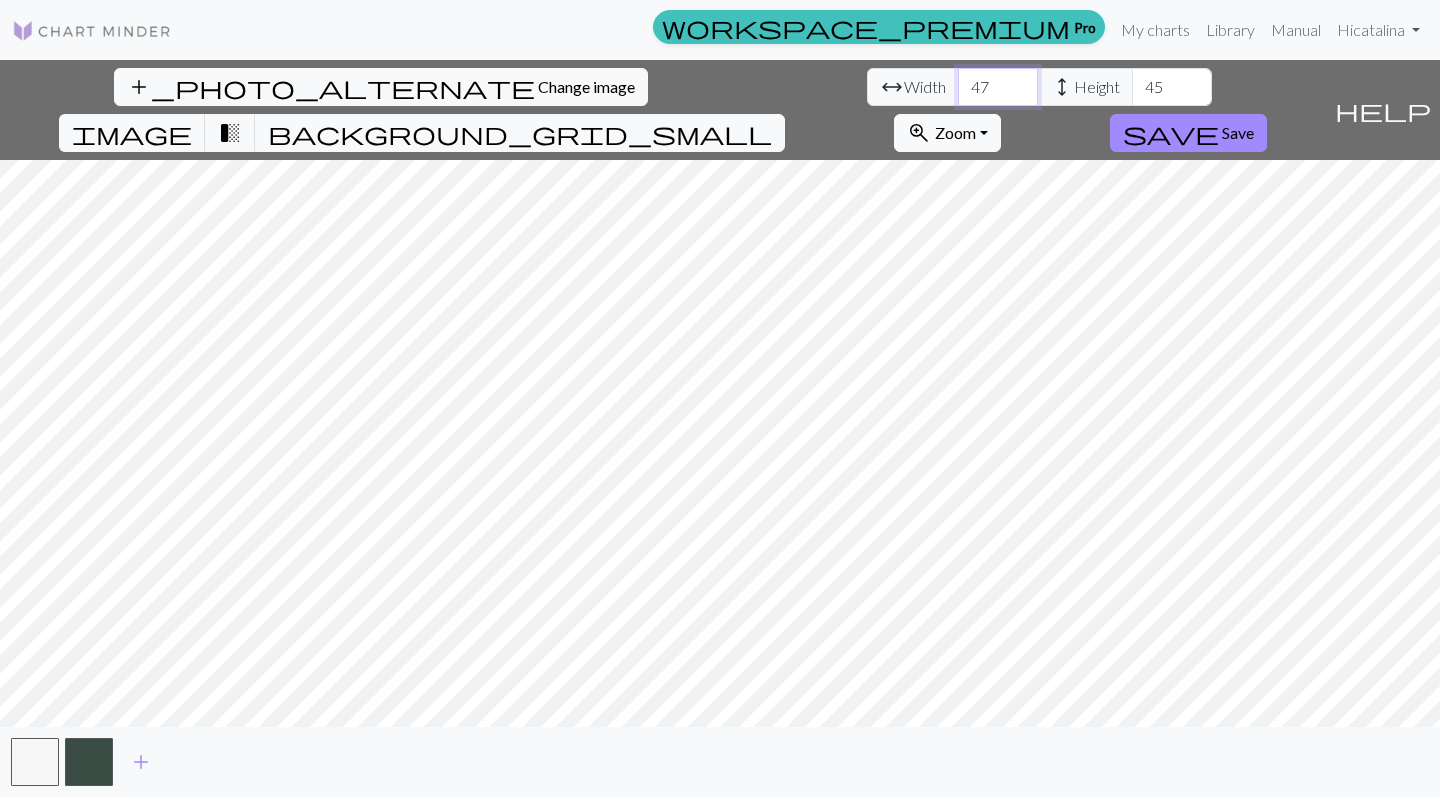 click on "47" at bounding box center [998, 87] 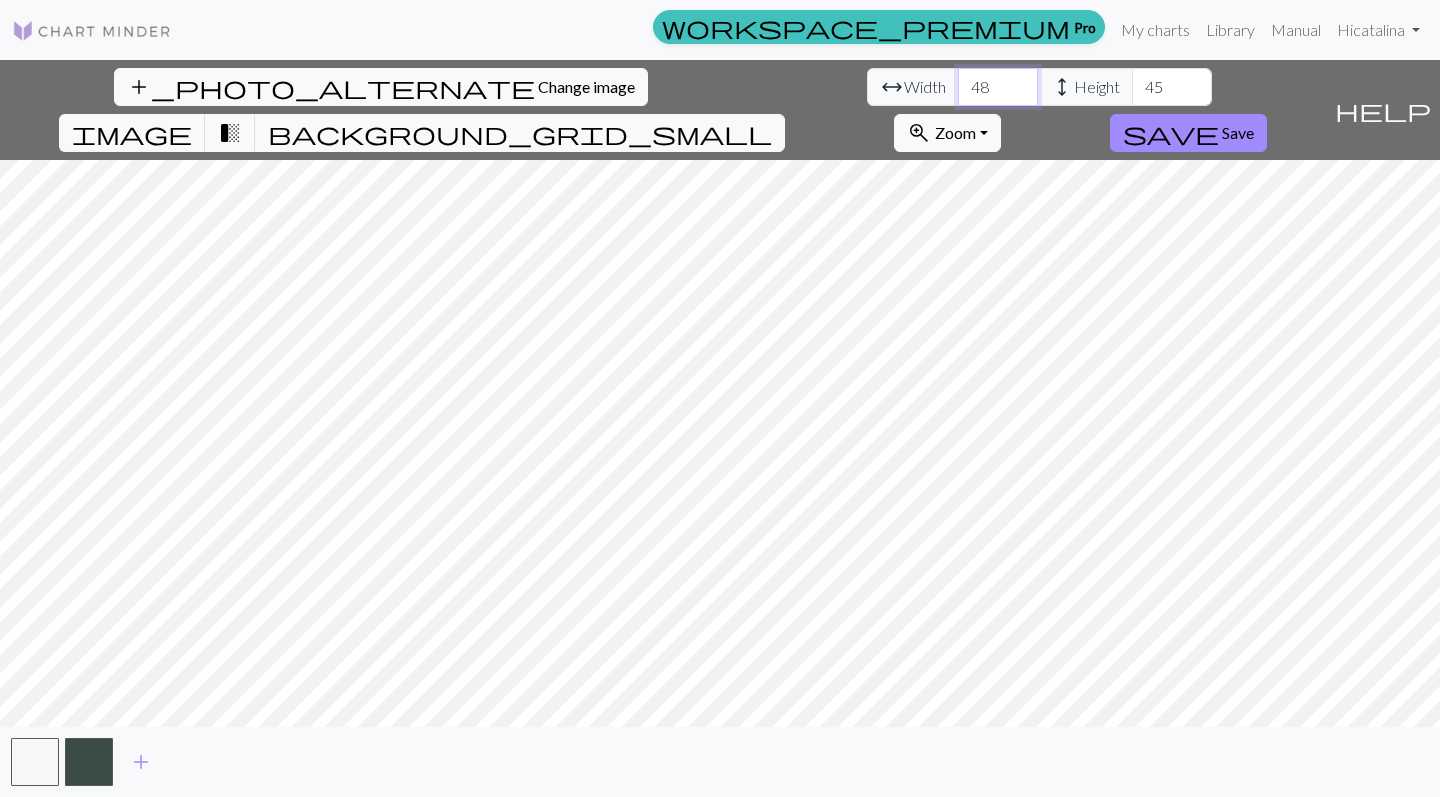 click on "48" at bounding box center (998, 87) 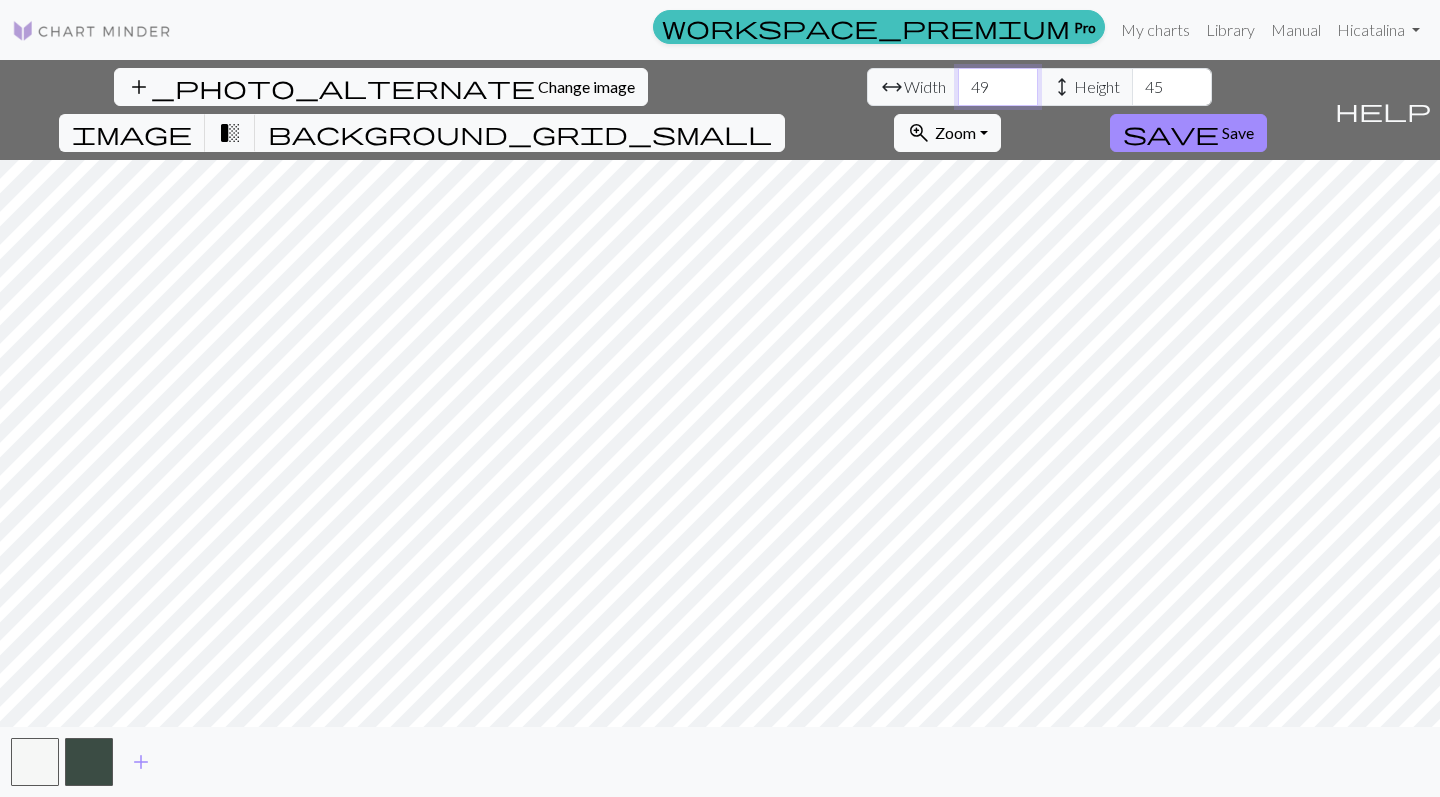 click on "49" at bounding box center (998, 87) 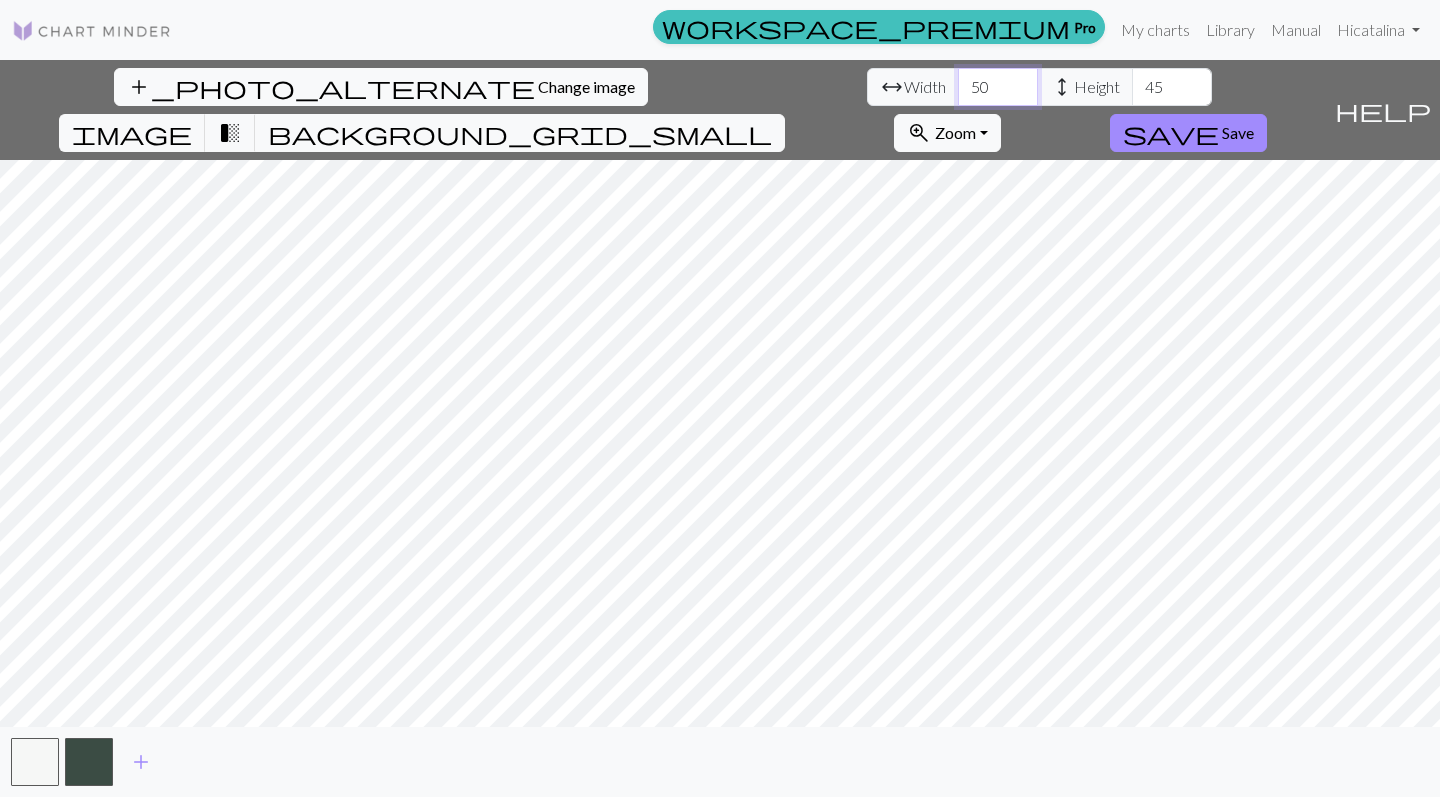 click on "50" at bounding box center [998, 87] 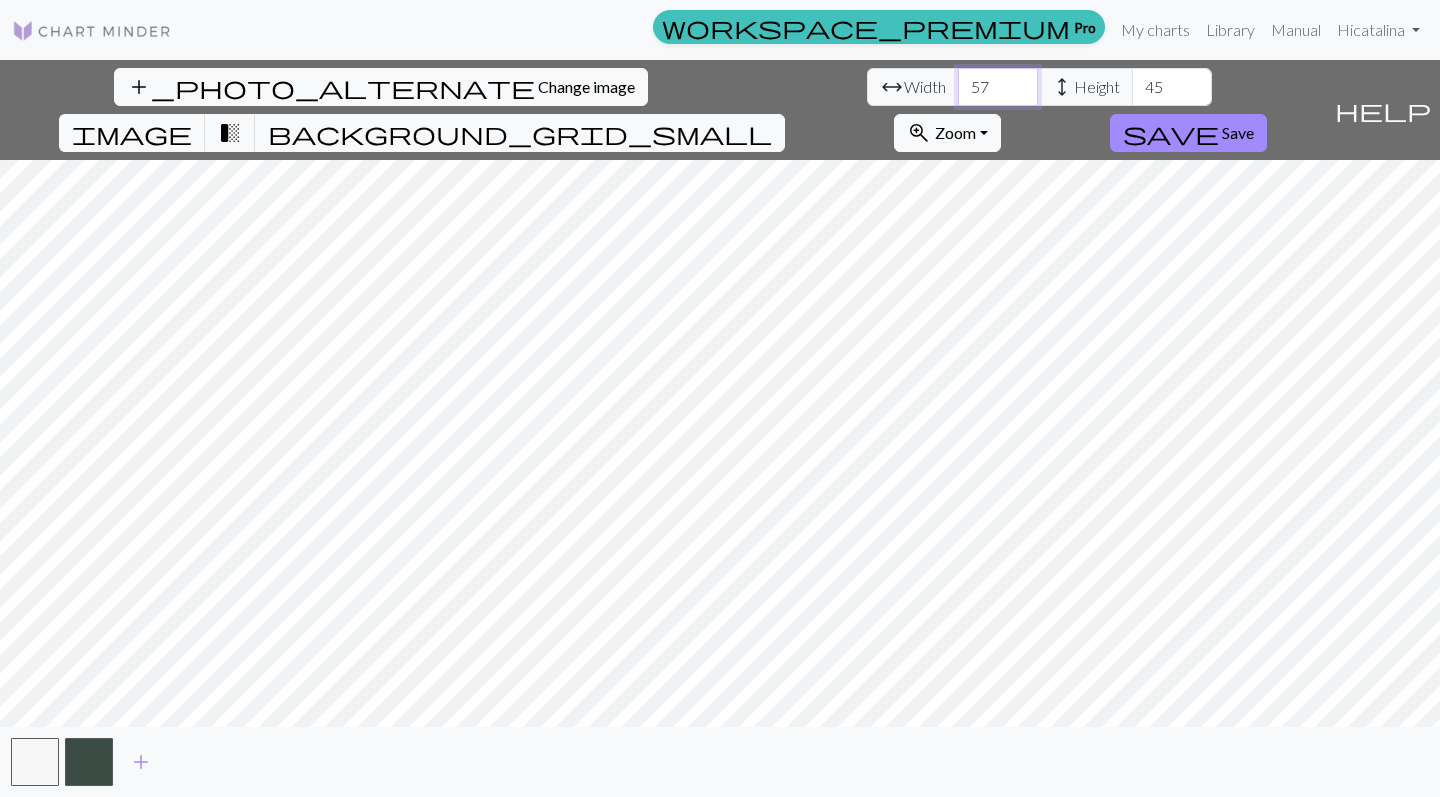 click on "57" at bounding box center (998, 87) 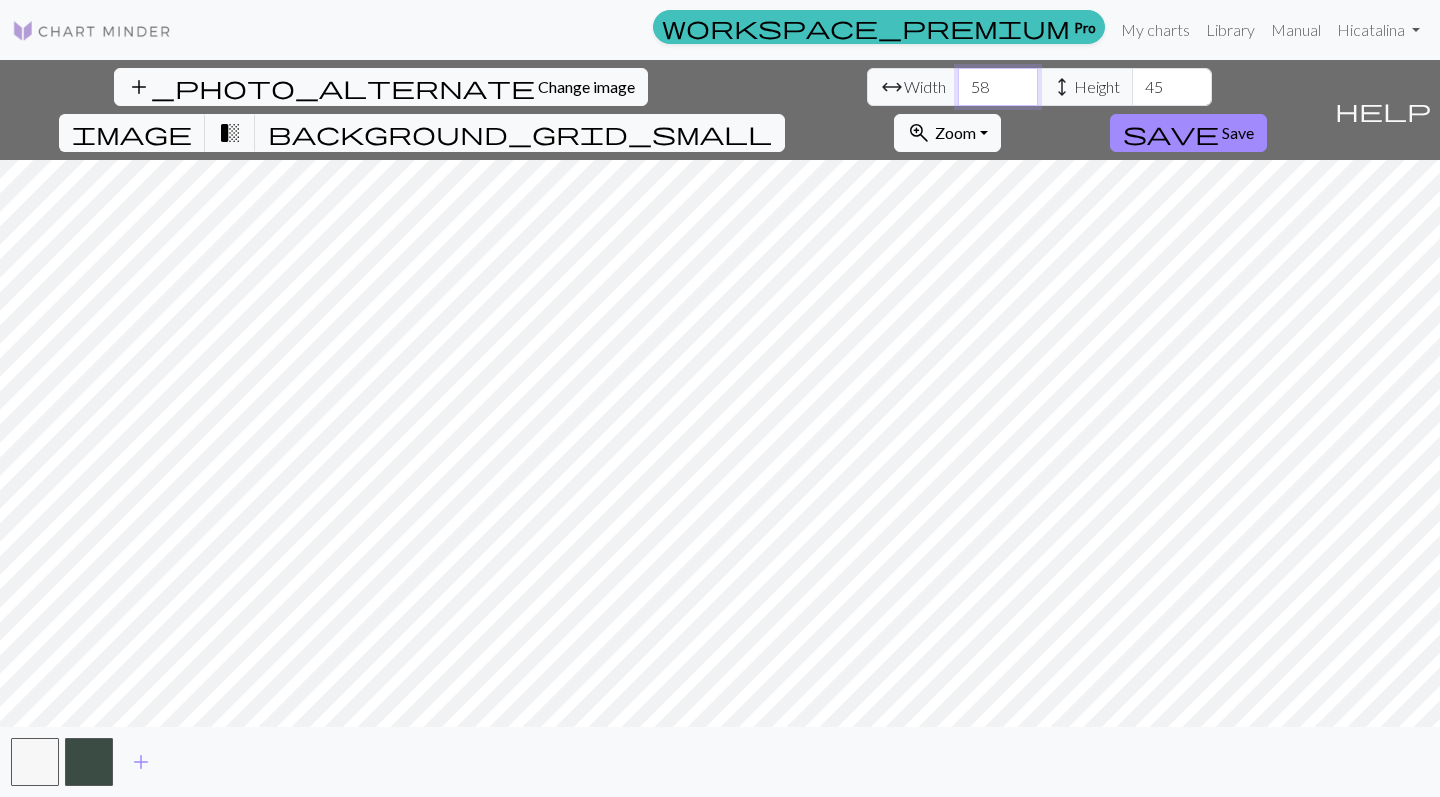 click on "58" at bounding box center (998, 87) 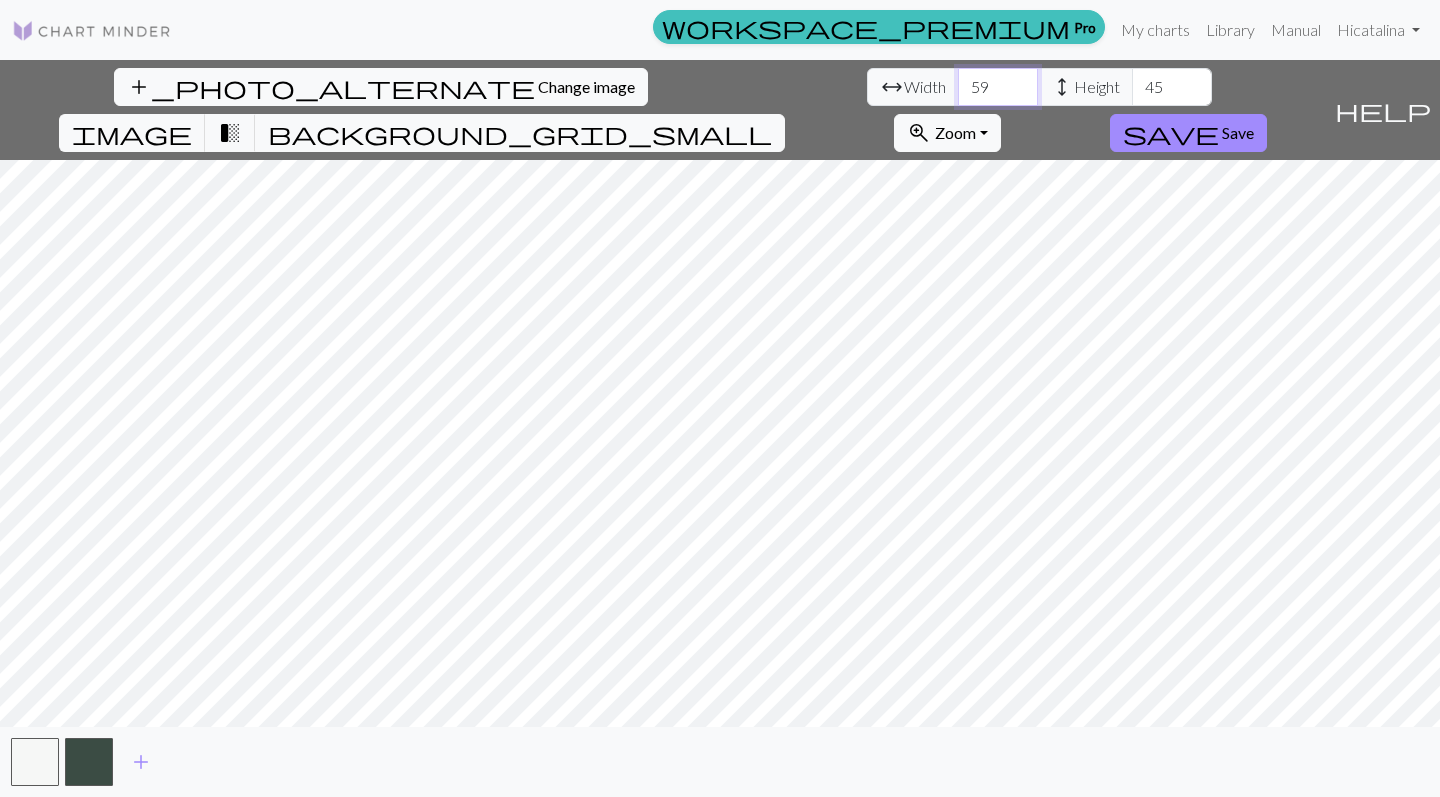 click on "59" at bounding box center [998, 87] 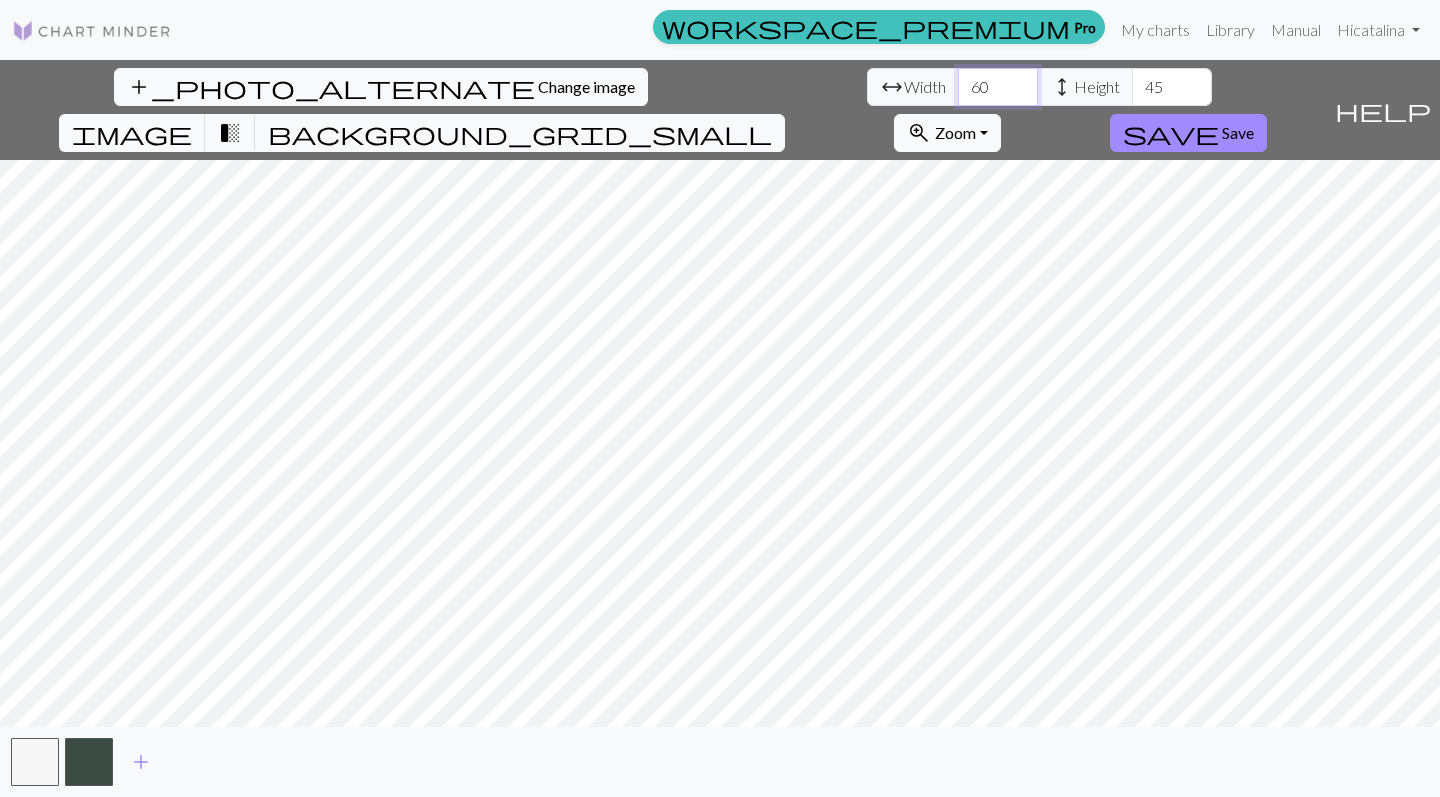 click on "60" at bounding box center (998, 87) 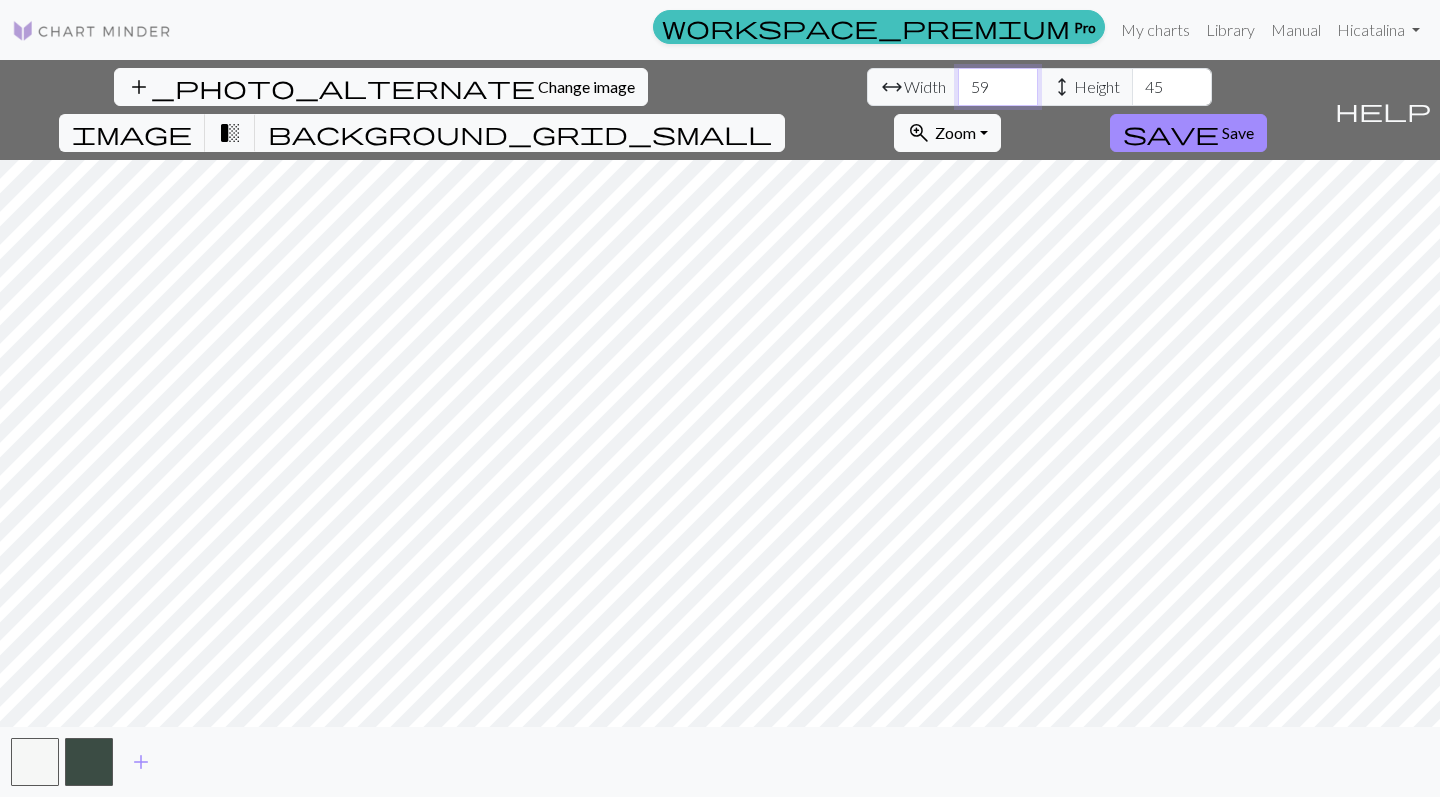 click on "59" at bounding box center [998, 87] 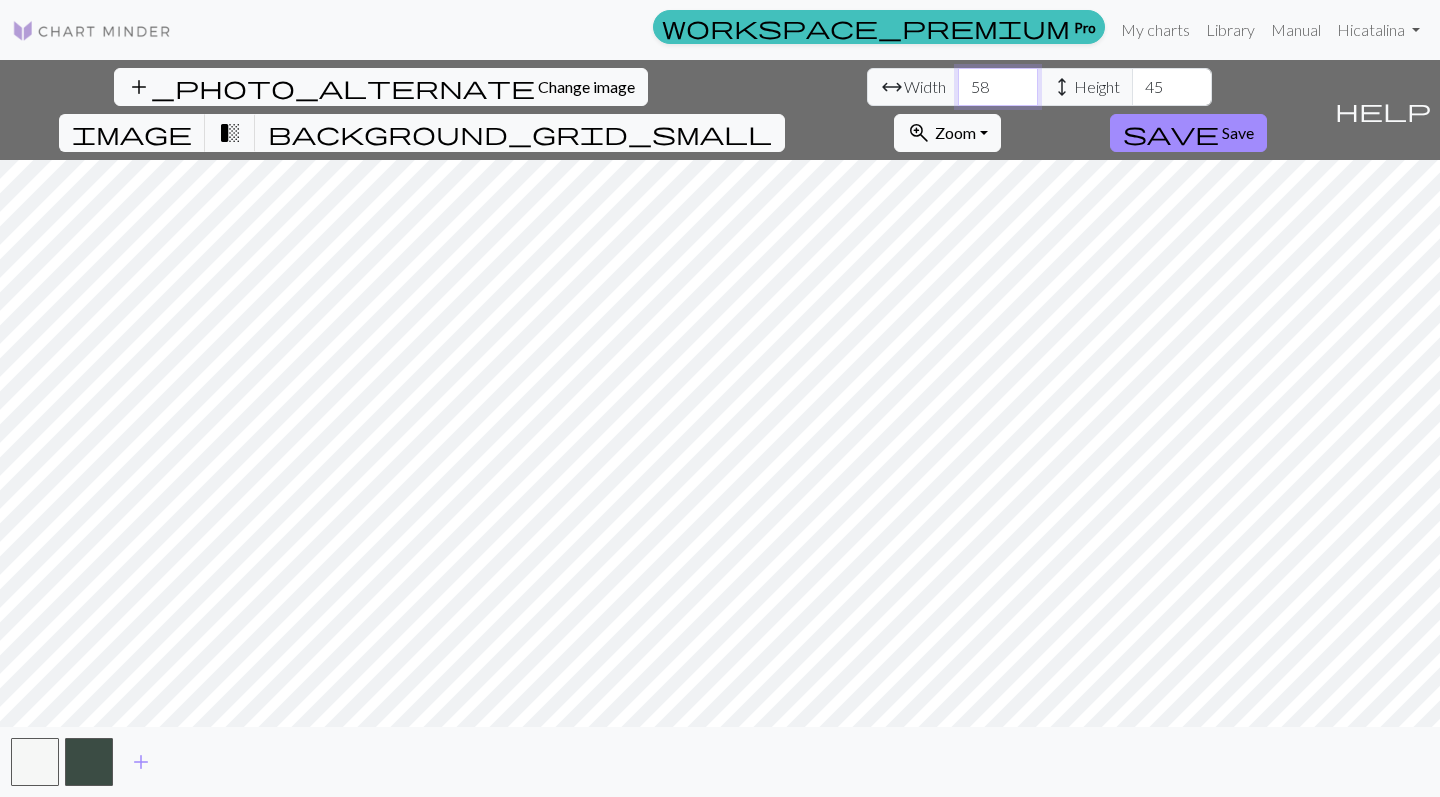click on "58" at bounding box center [998, 87] 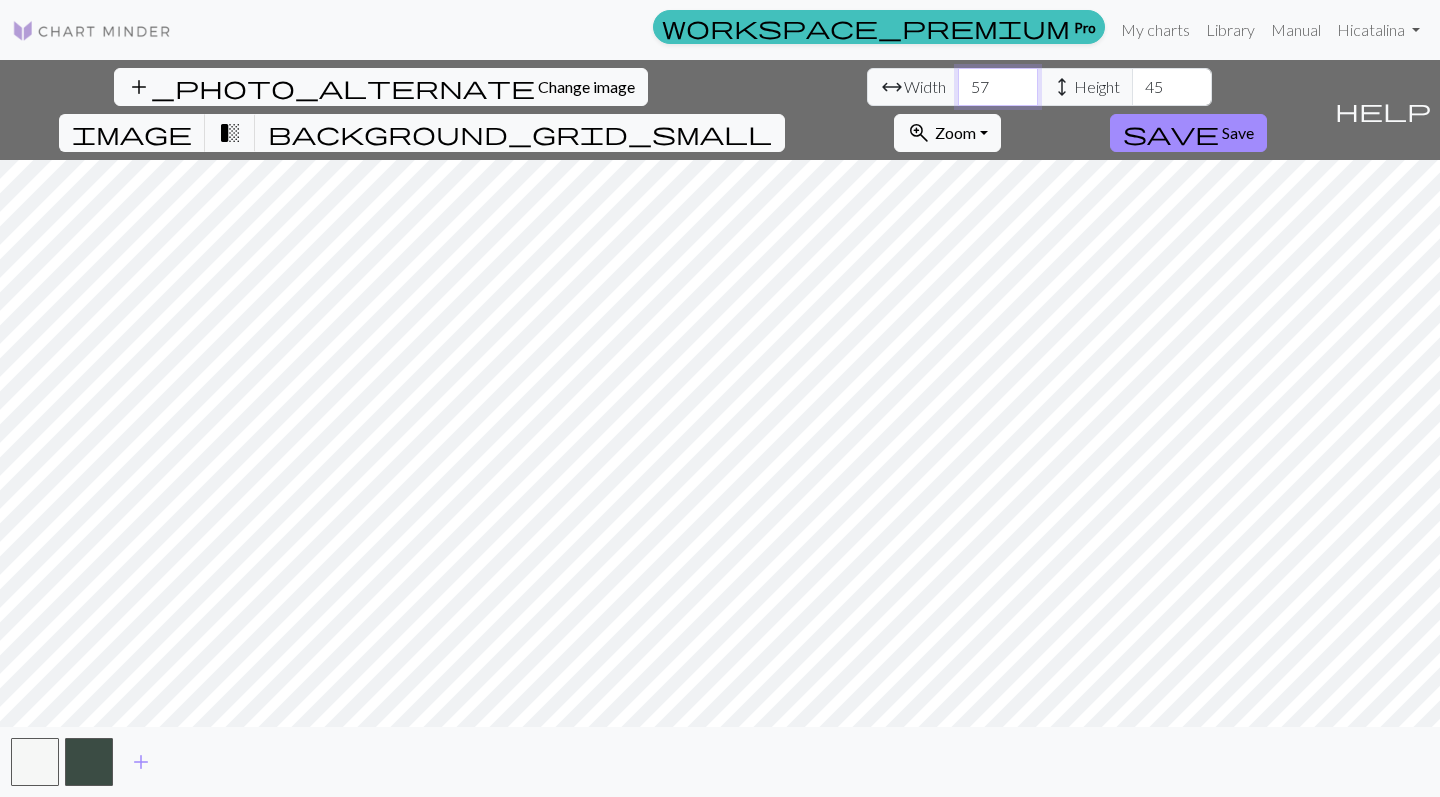 click on "57" at bounding box center (998, 87) 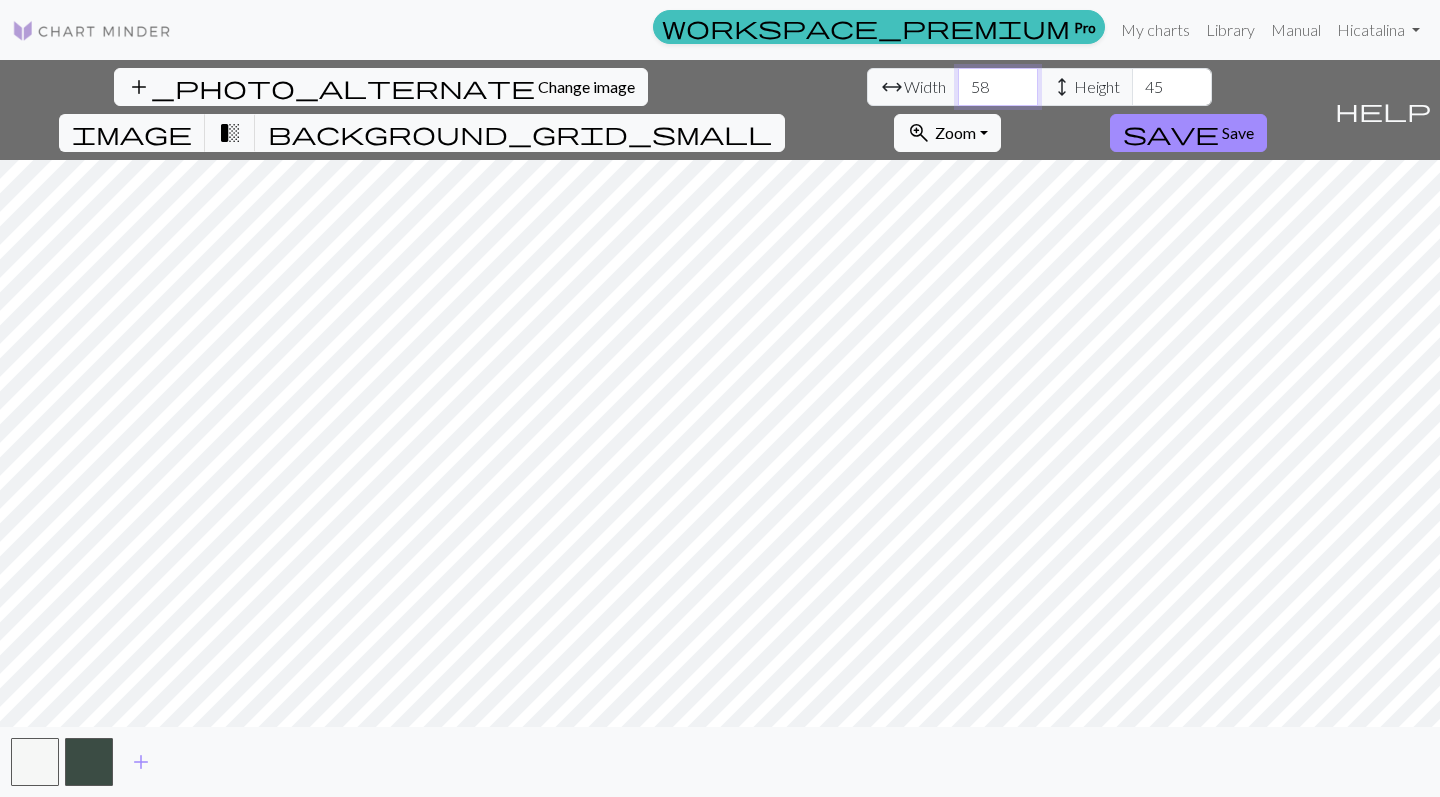 click on "58" at bounding box center [998, 87] 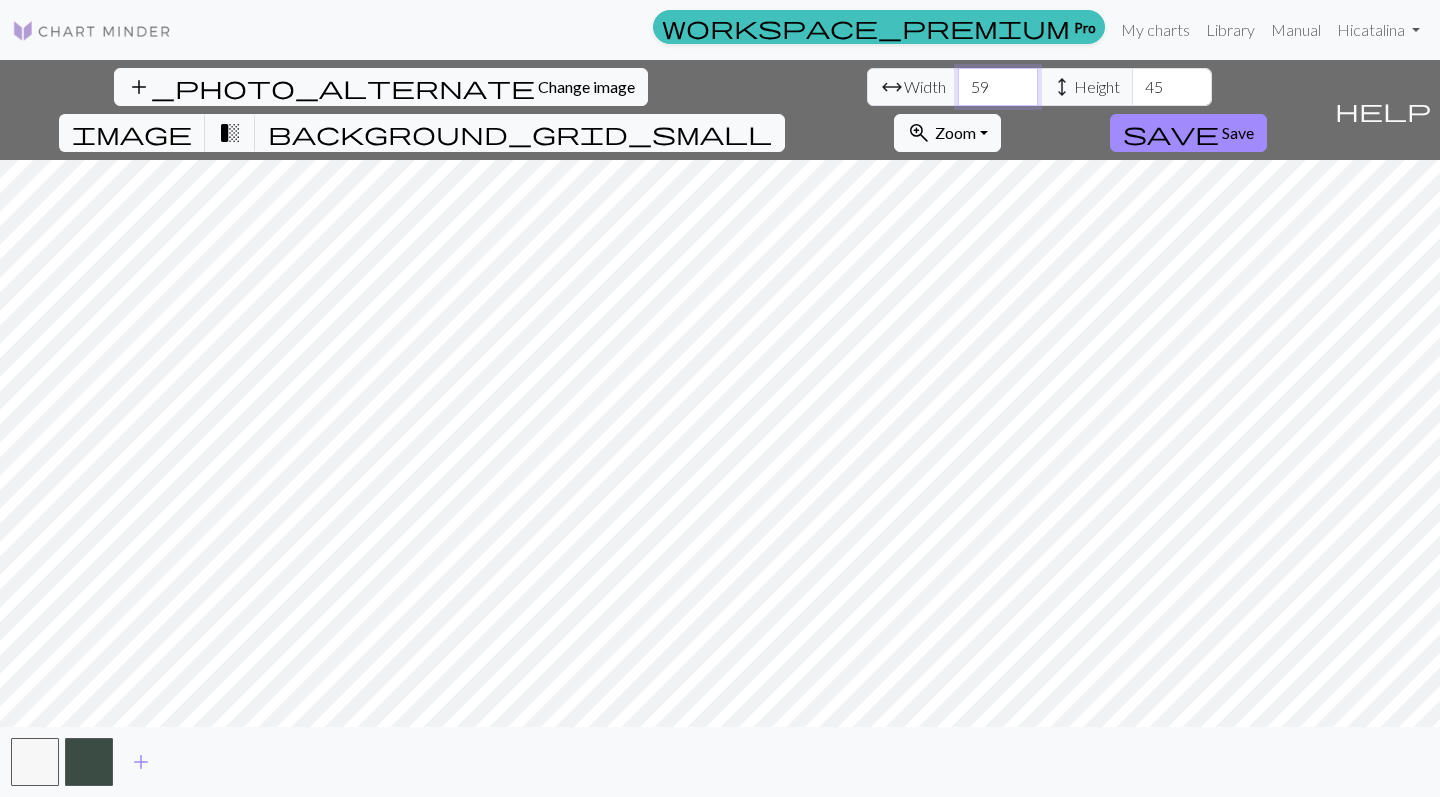 click on "59" at bounding box center [998, 87] 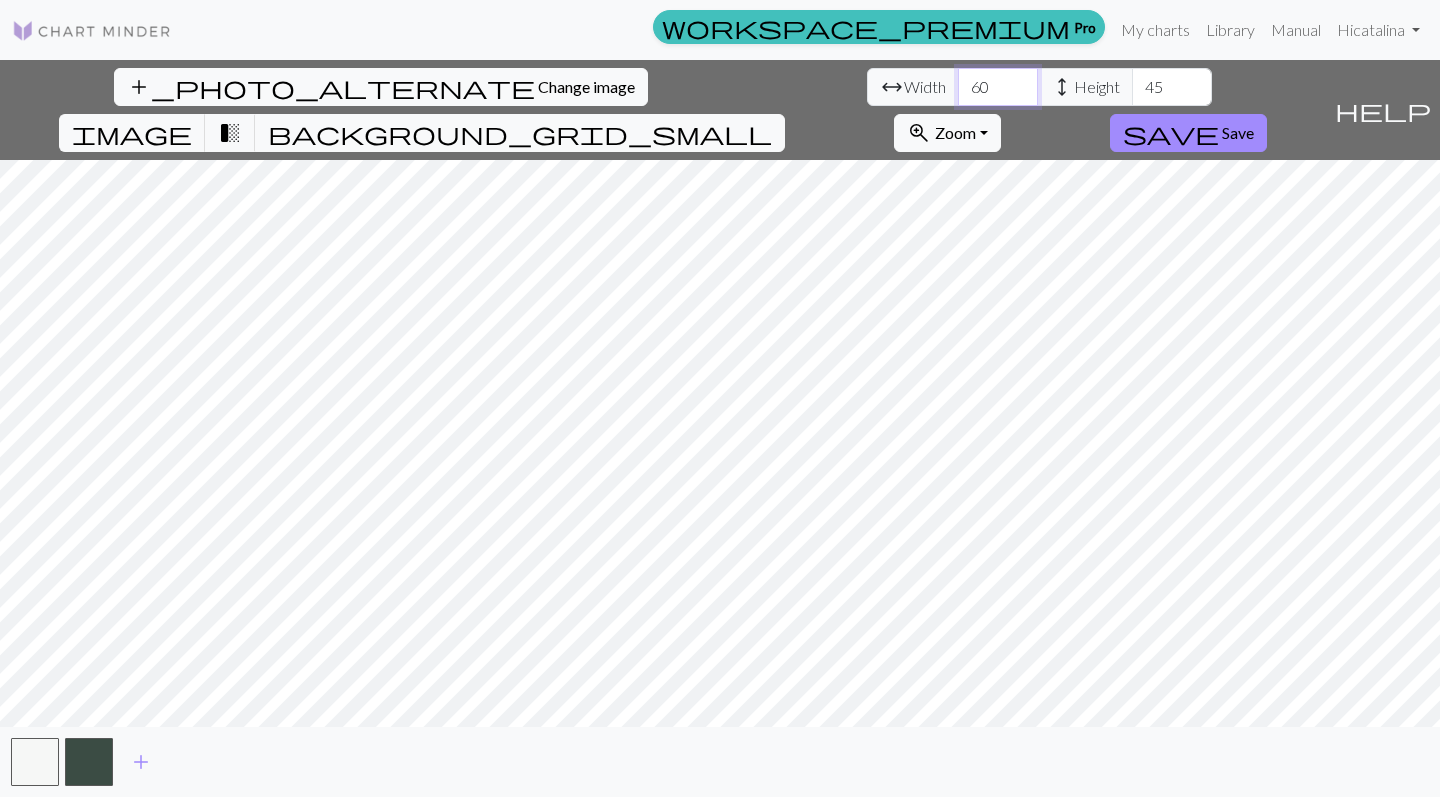 click on "60" at bounding box center [998, 87] 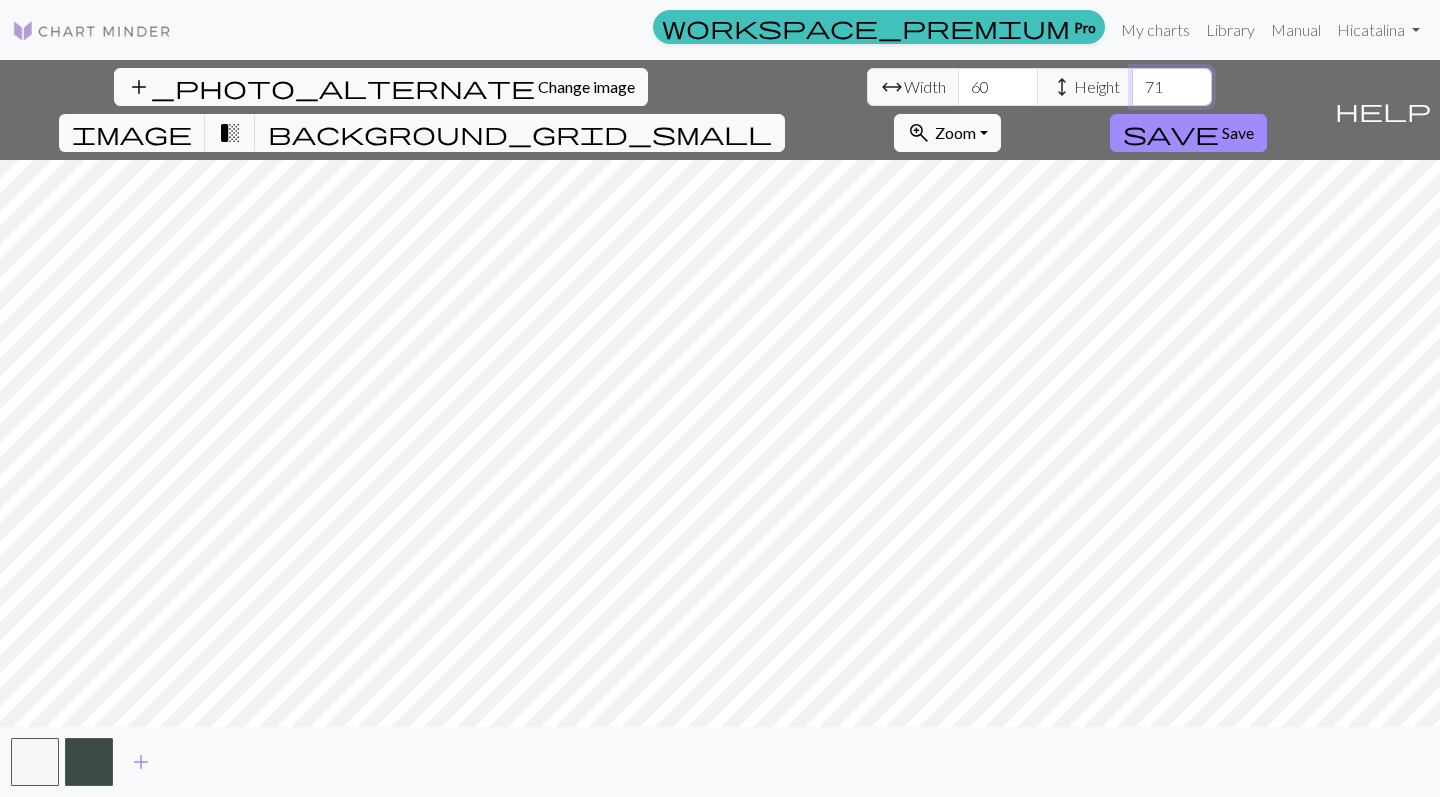 click on "71" at bounding box center (1172, 87) 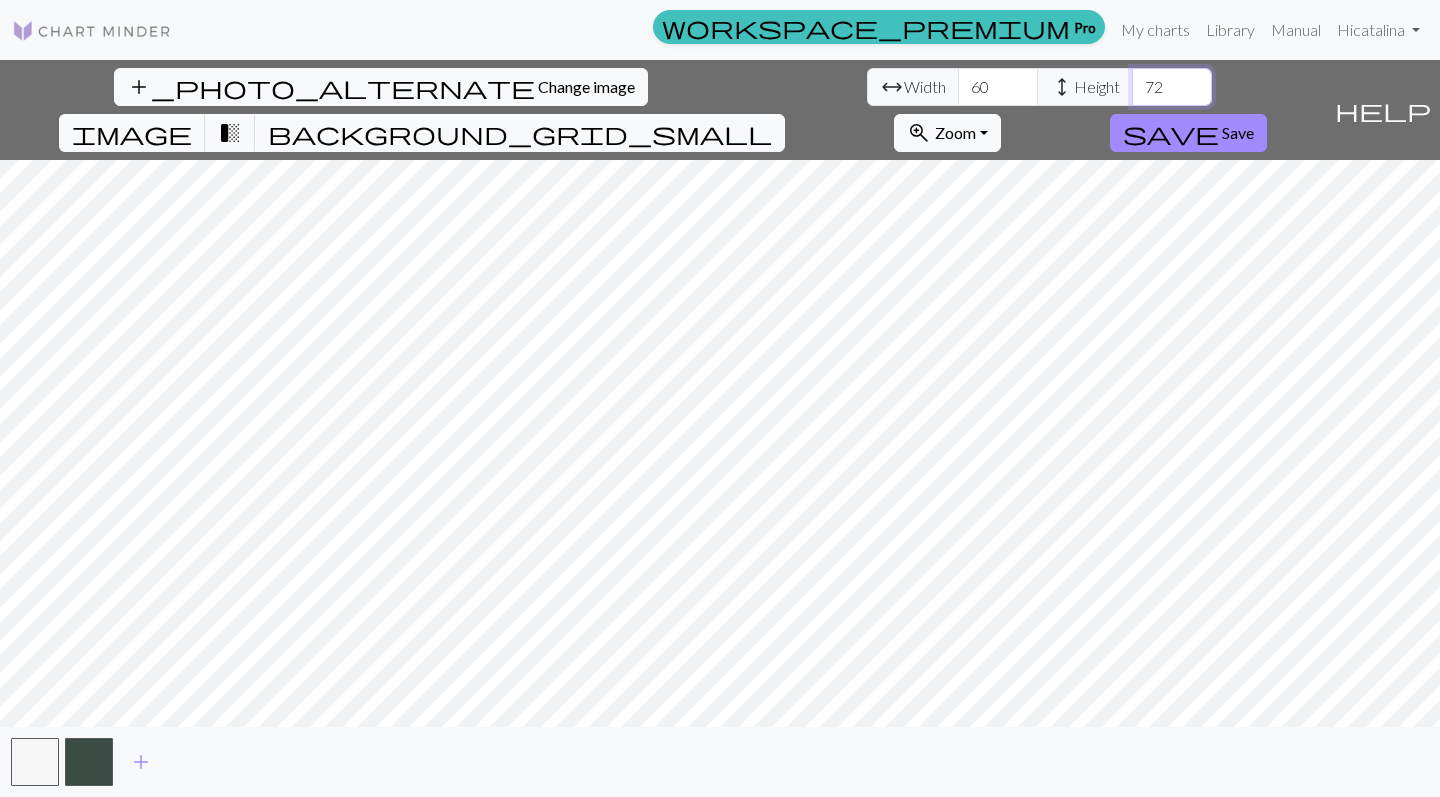 click on "72" at bounding box center [1172, 87] 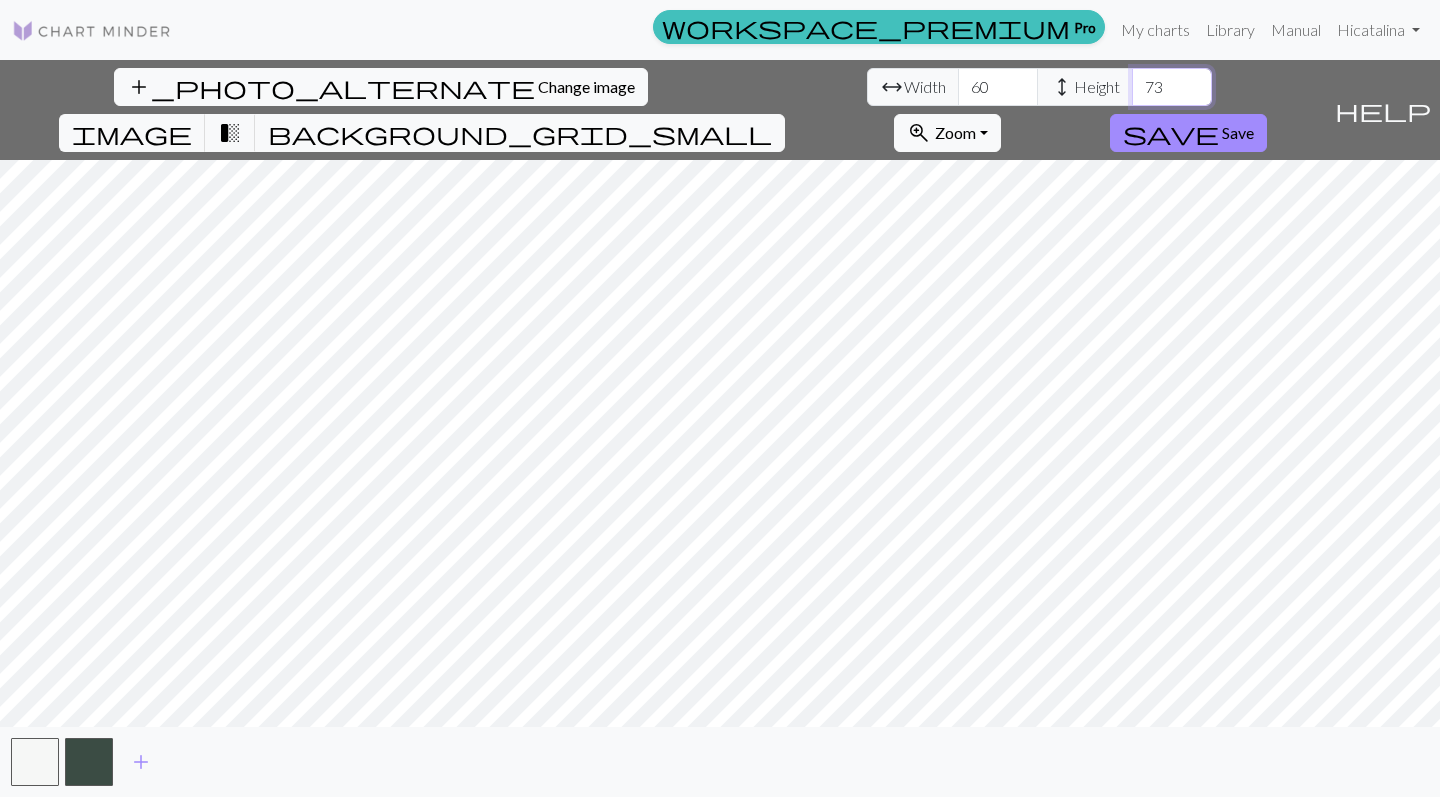 click on "73" at bounding box center (1172, 87) 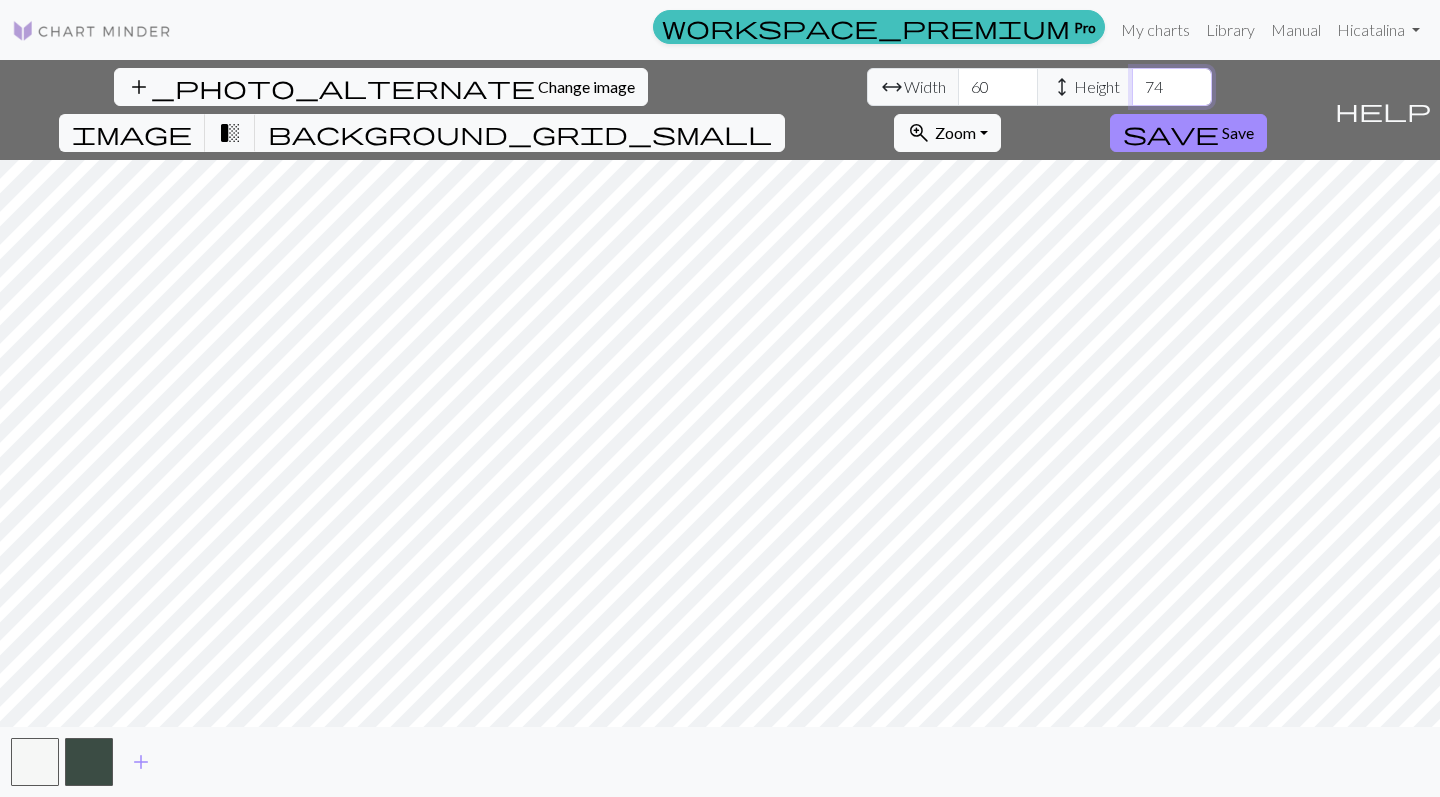 click on "74" at bounding box center [1172, 87] 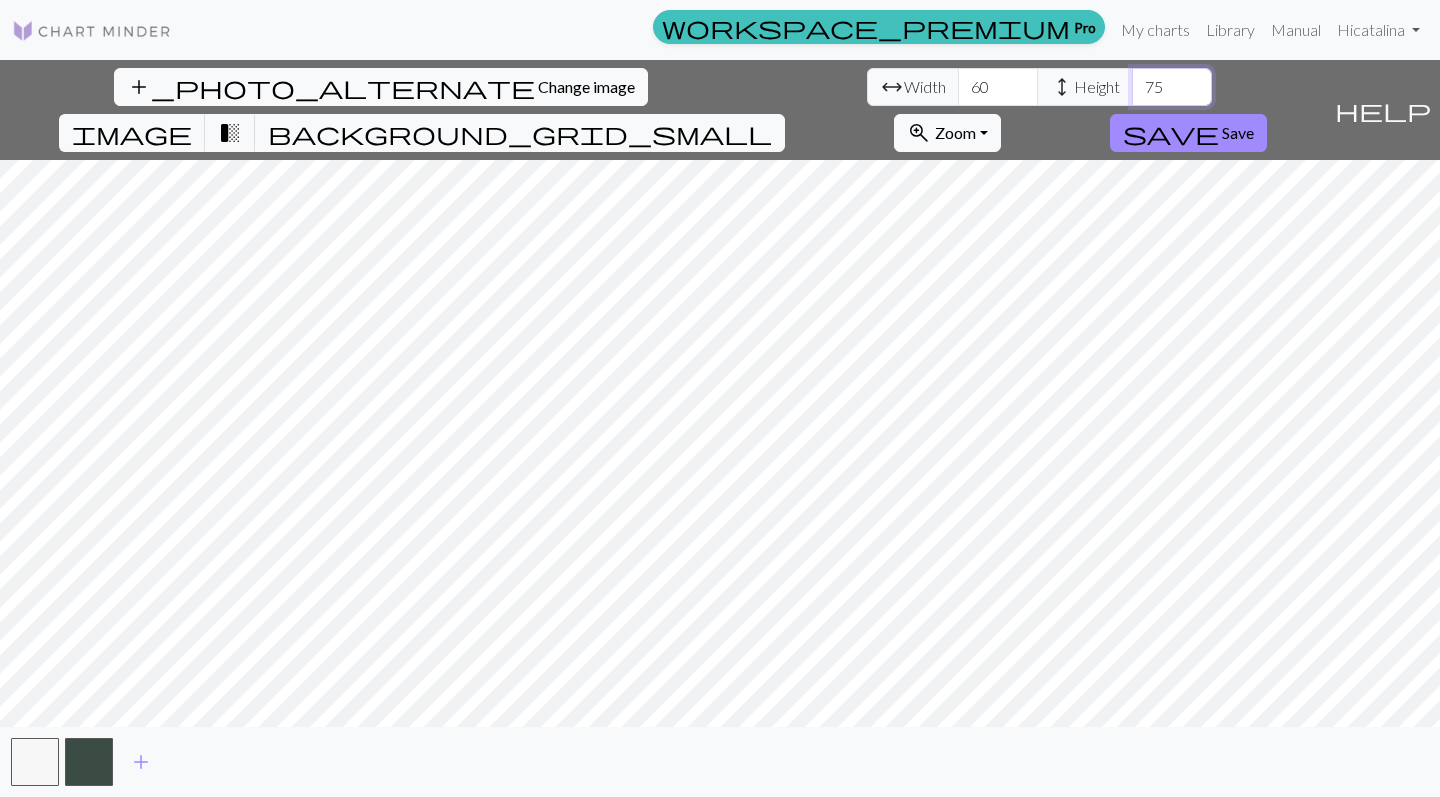 click on "75" at bounding box center [1172, 87] 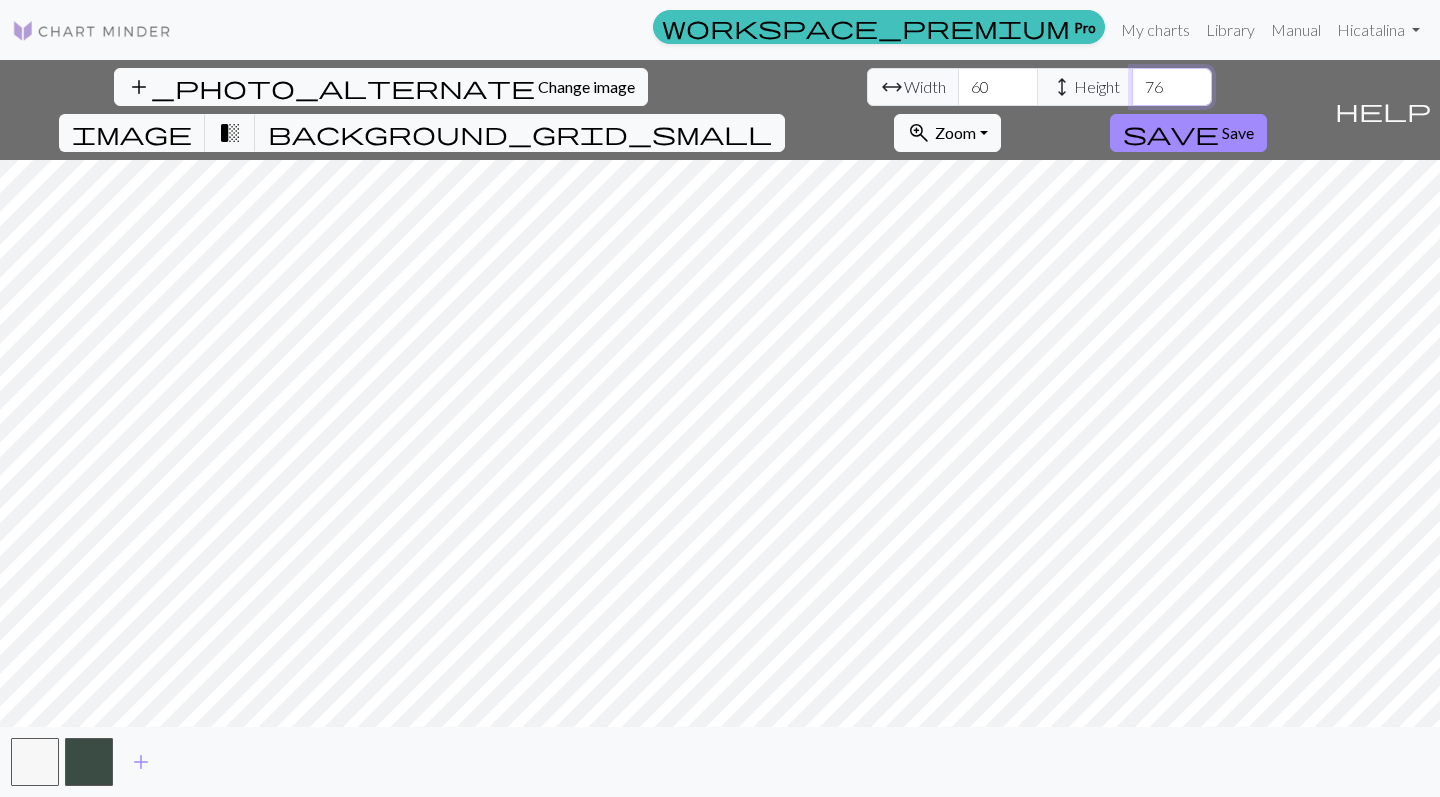 click on "76" at bounding box center [1172, 87] 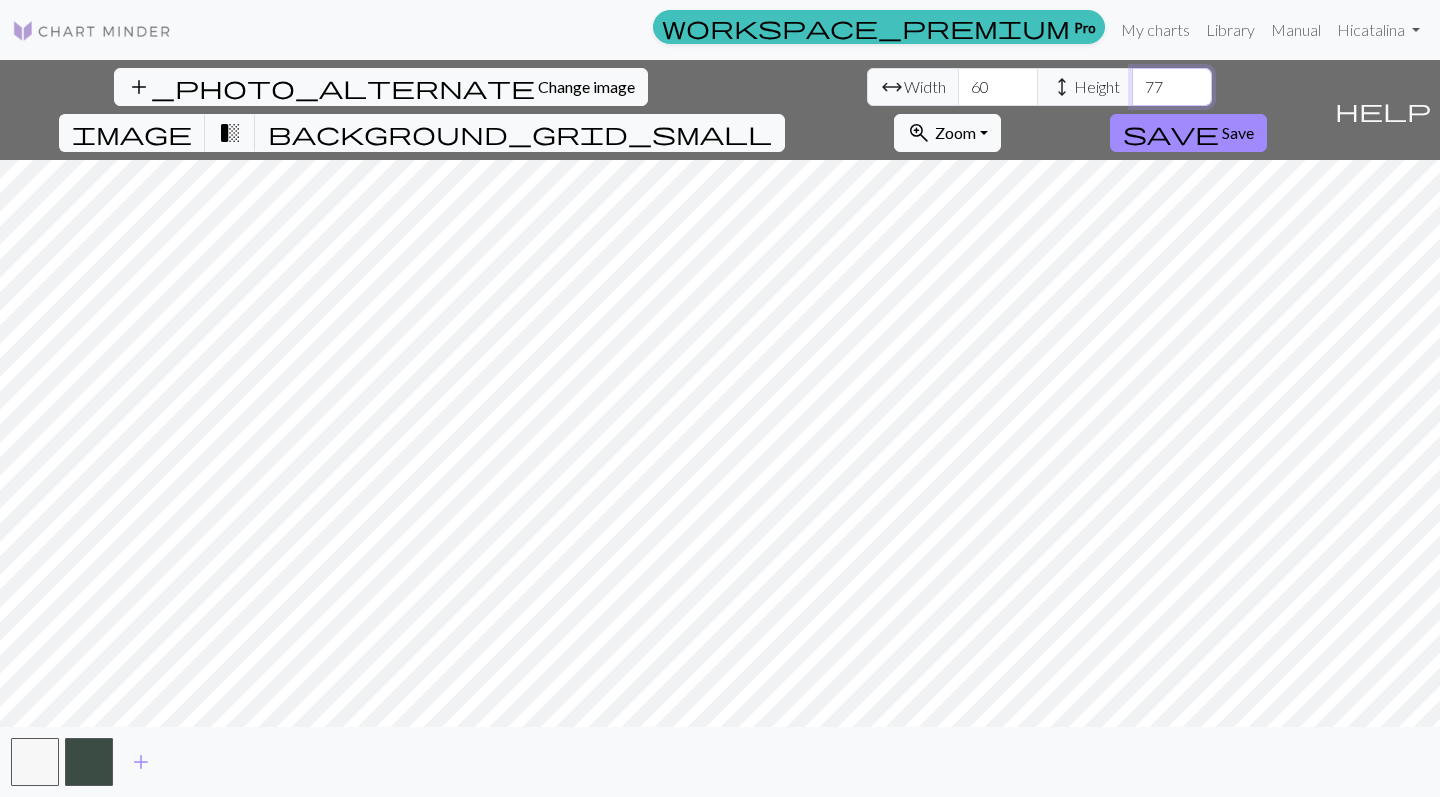 click on "77" at bounding box center [1172, 87] 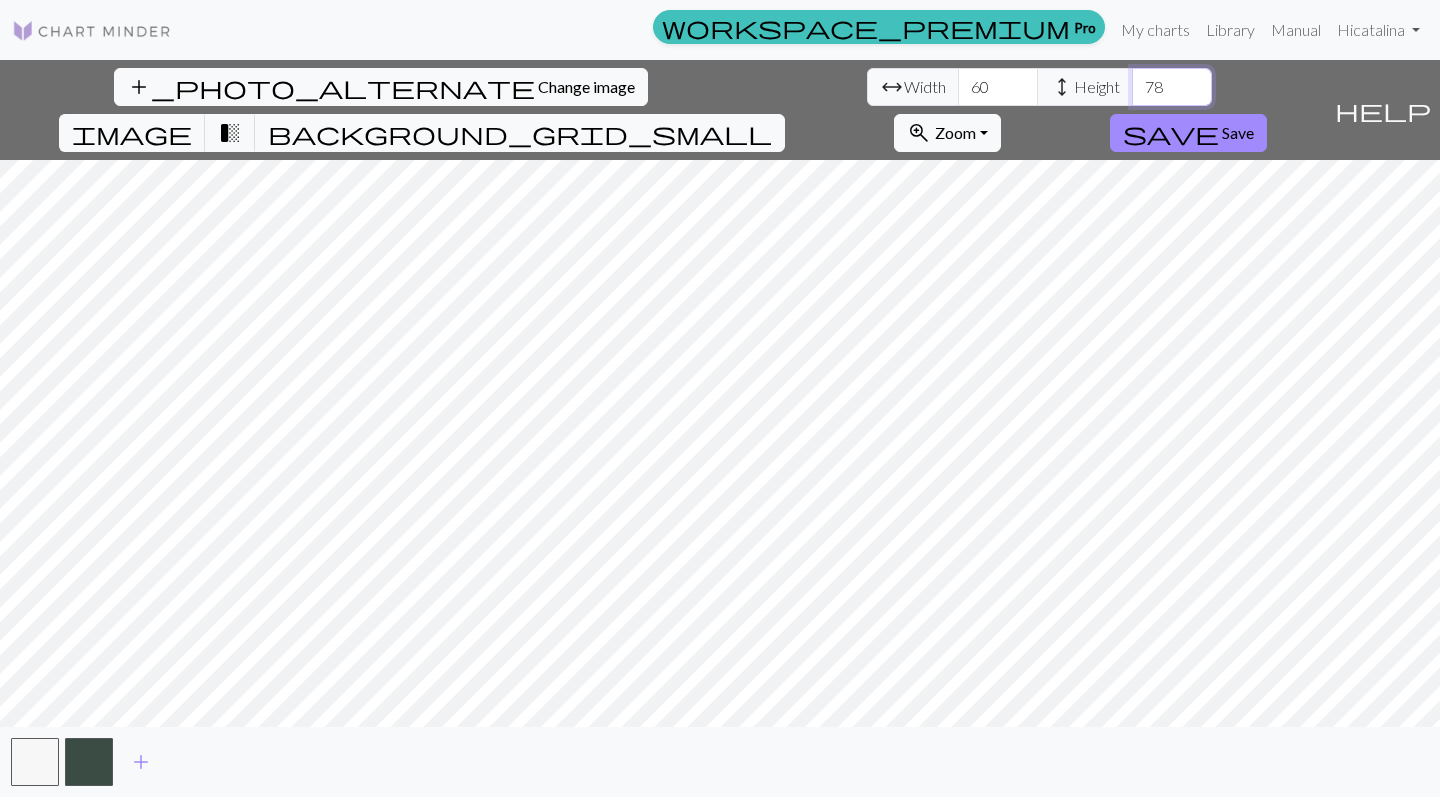 click on "78" at bounding box center (1172, 87) 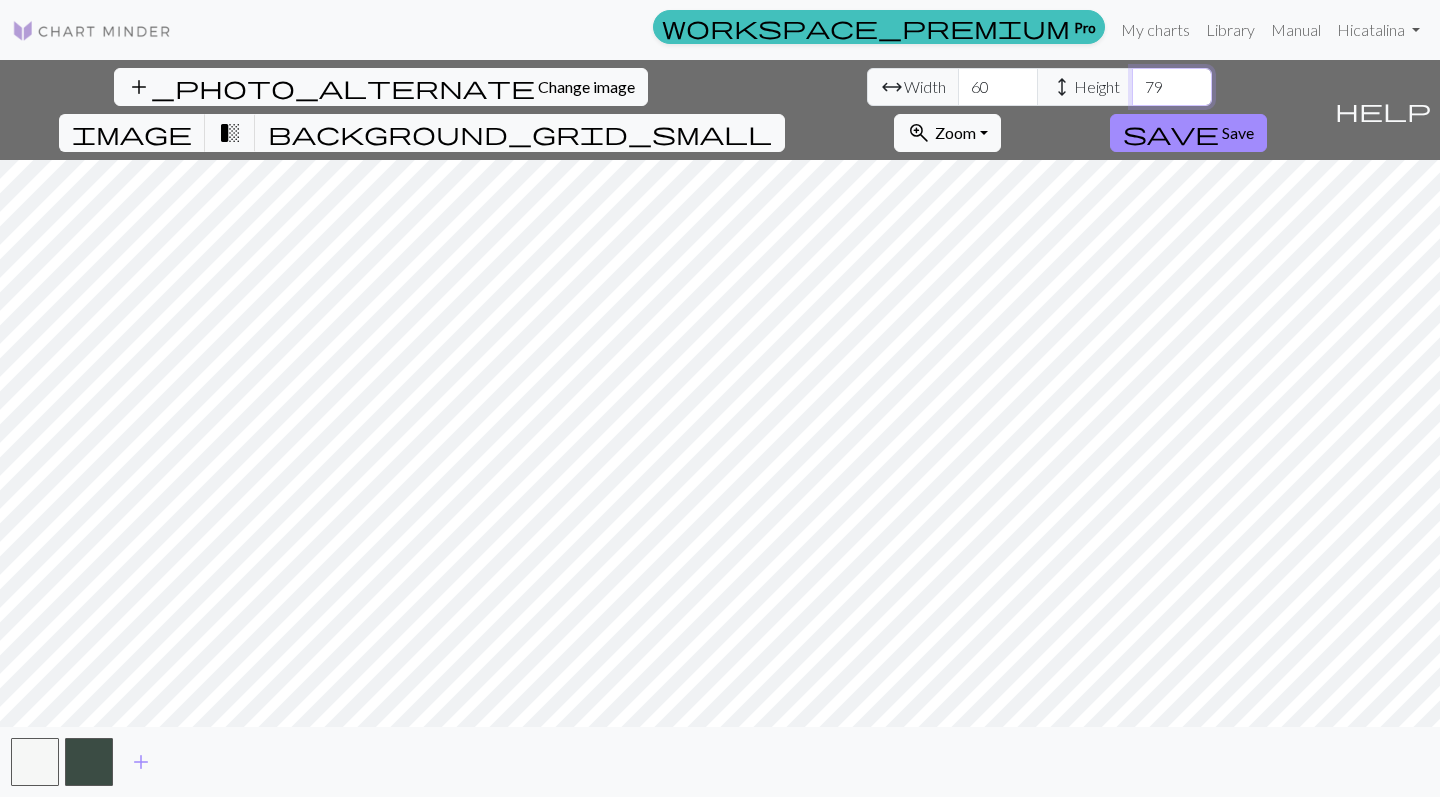 click on "79" at bounding box center (1172, 87) 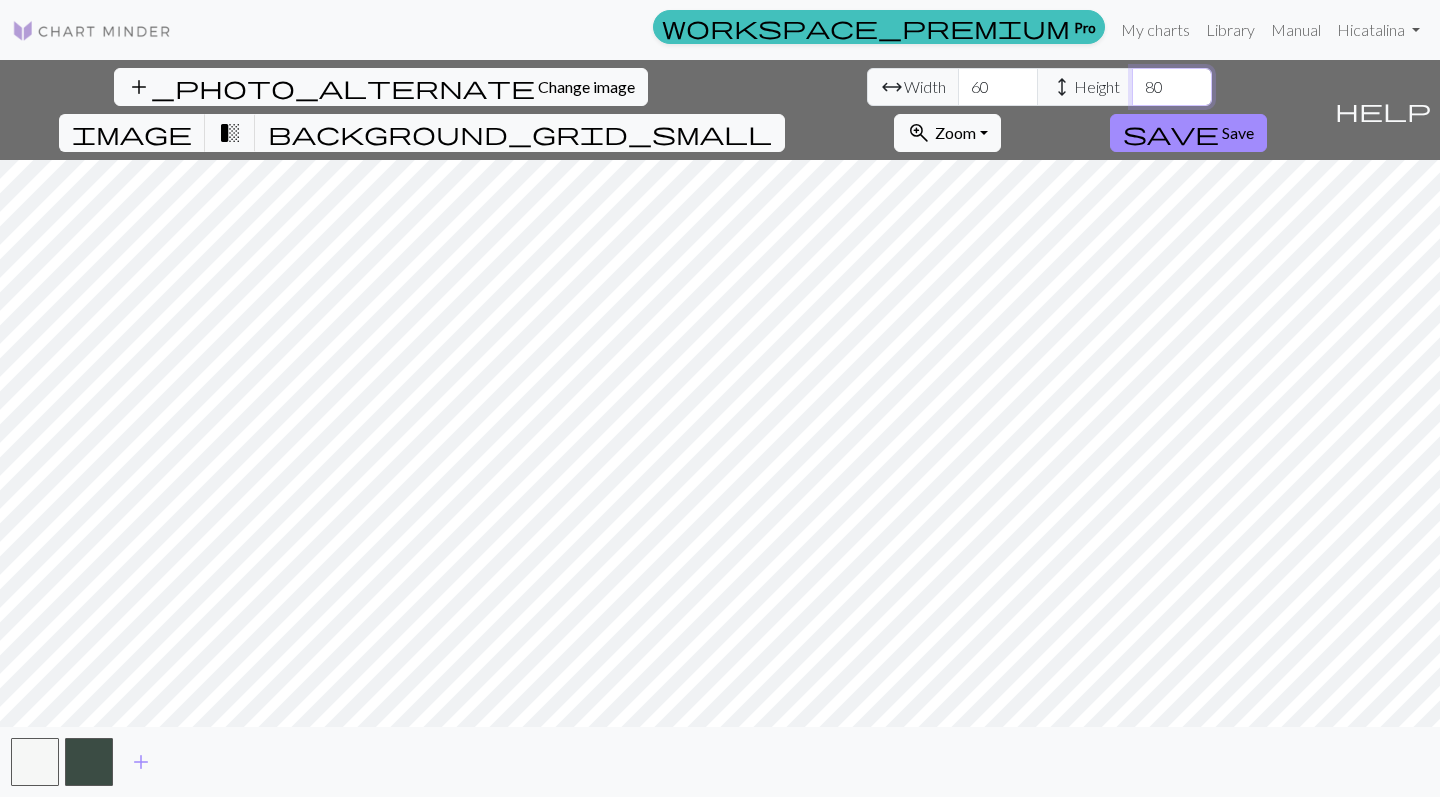 click on "80" at bounding box center [1172, 87] 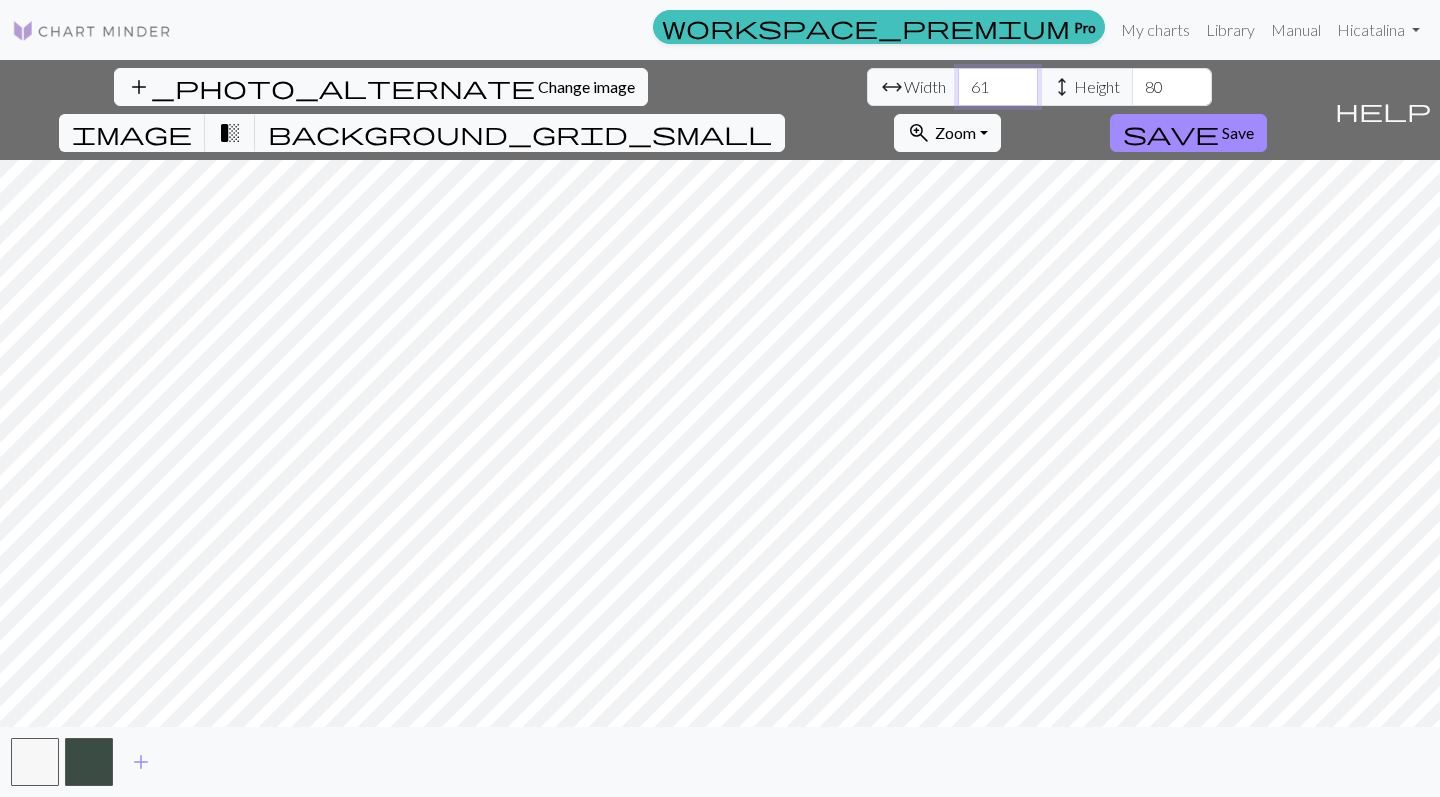 click on "61" at bounding box center [998, 87] 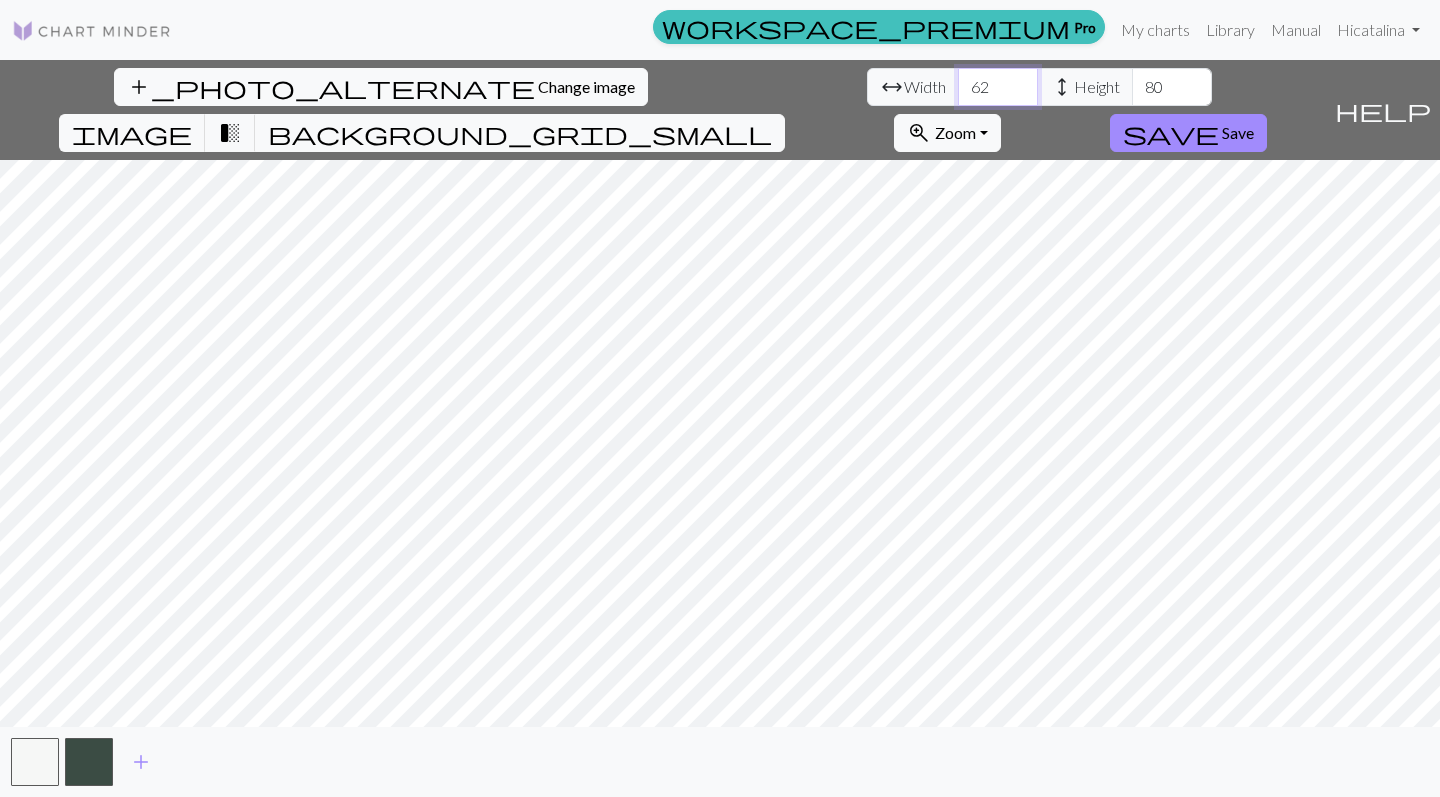 click on "62" at bounding box center [998, 87] 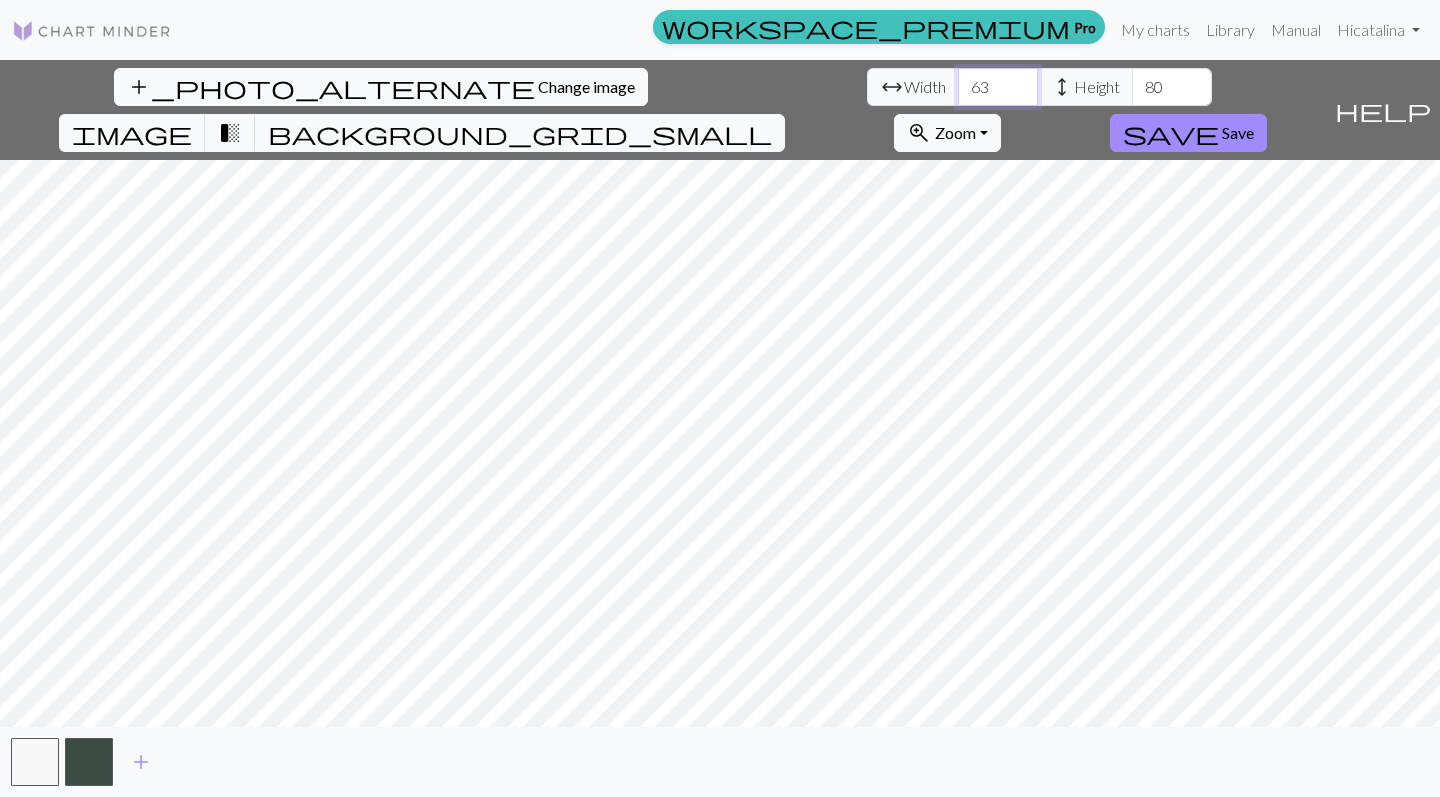 click on "63" at bounding box center [998, 87] 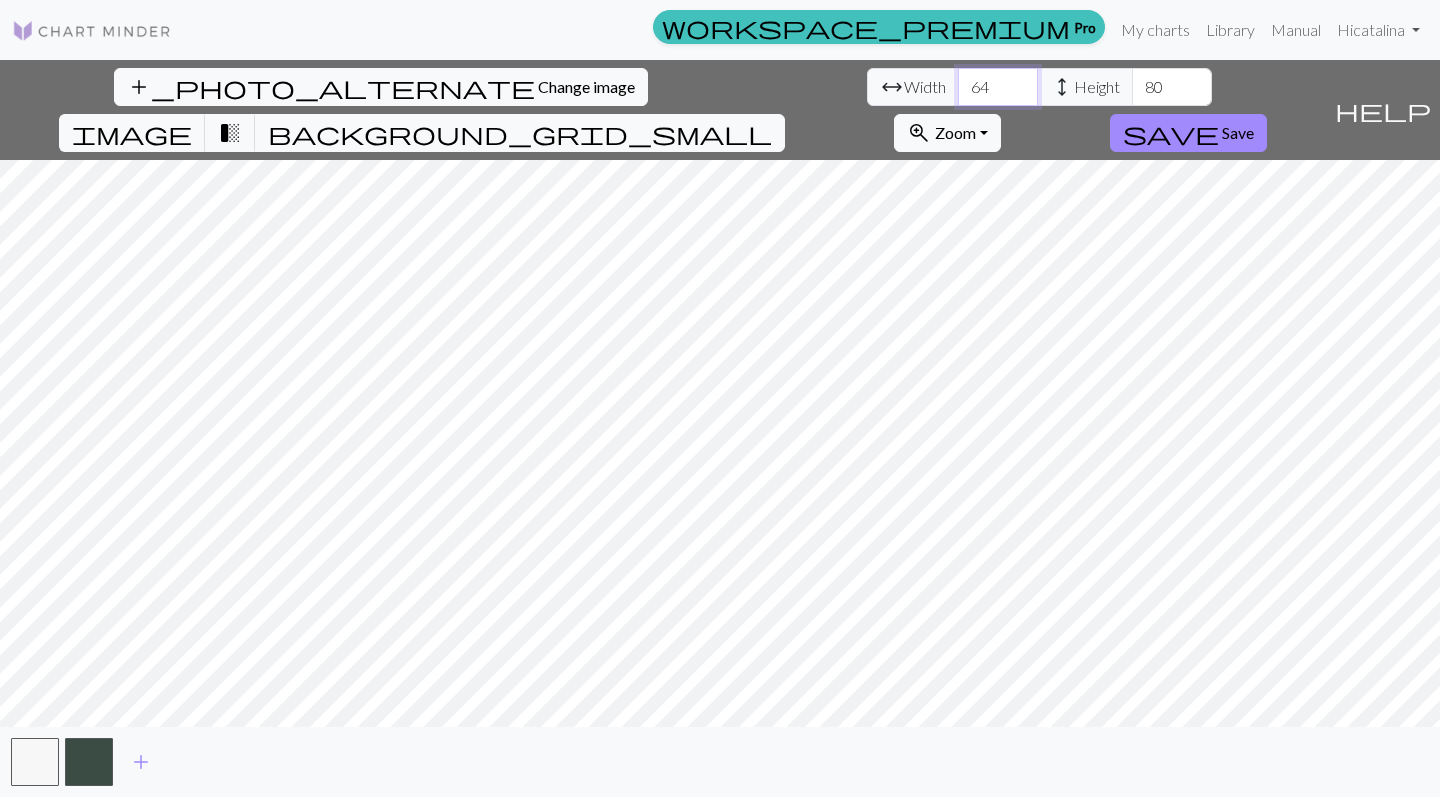 click on "64" at bounding box center [998, 87] 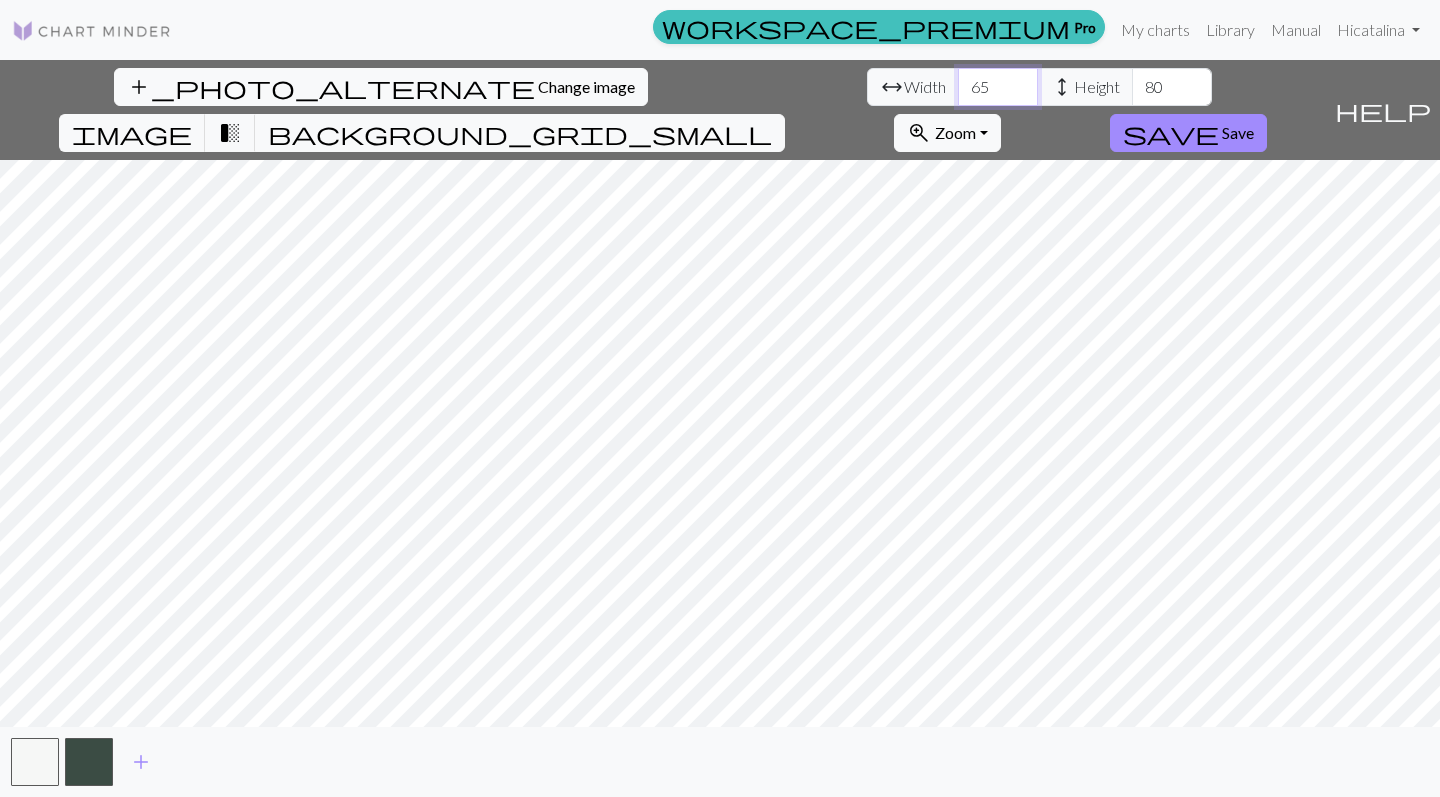 click on "65" at bounding box center (998, 87) 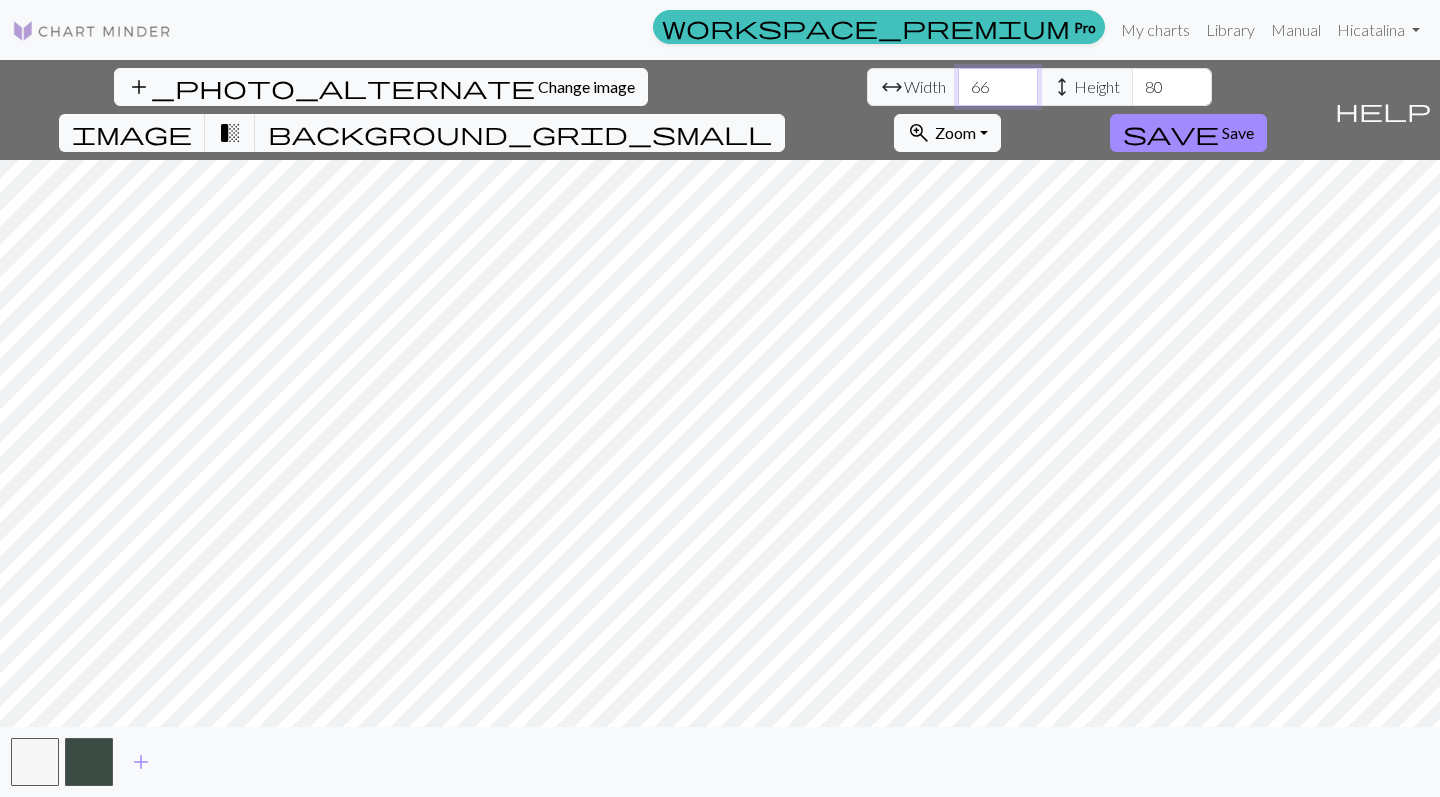 click on "66" at bounding box center (998, 87) 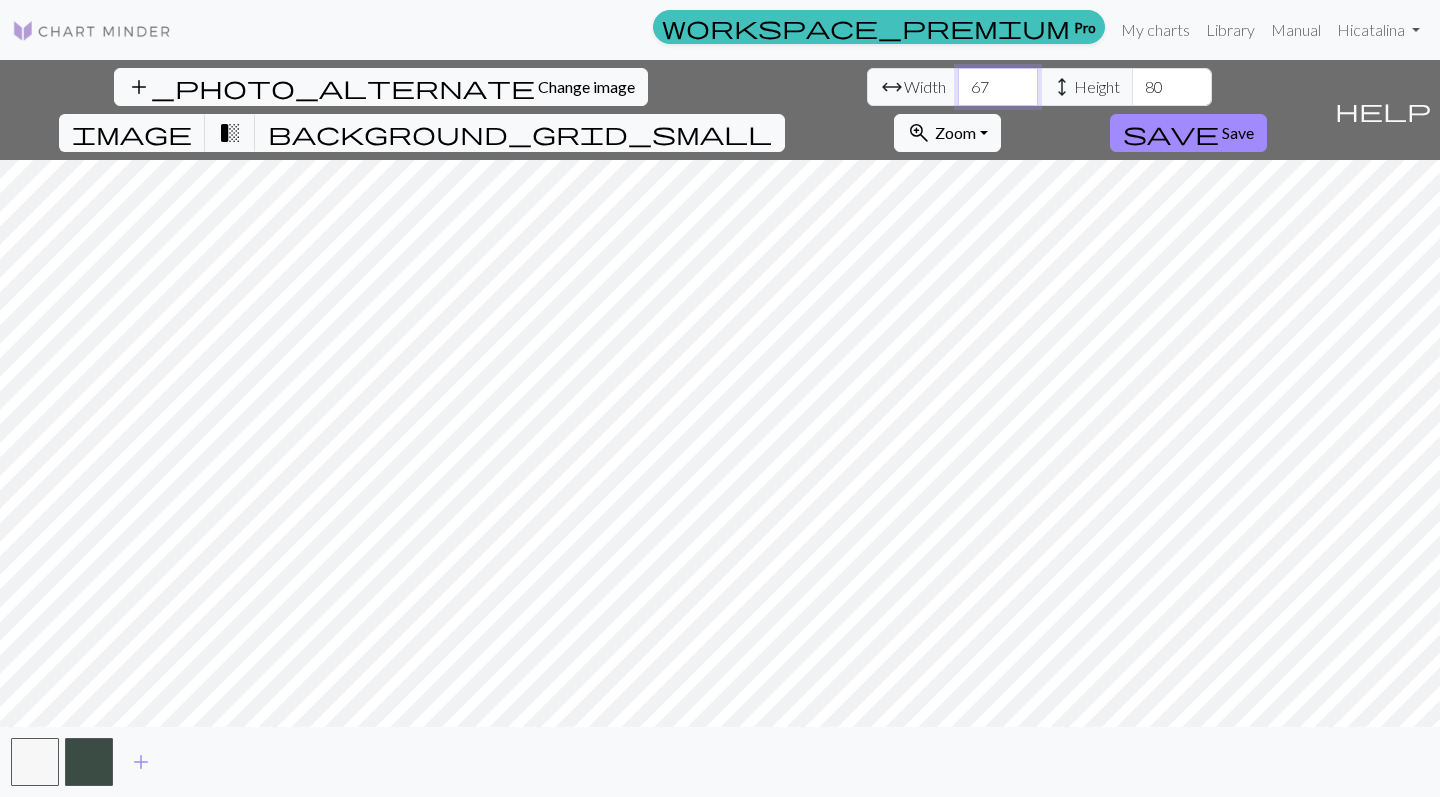 click on "67" at bounding box center [998, 87] 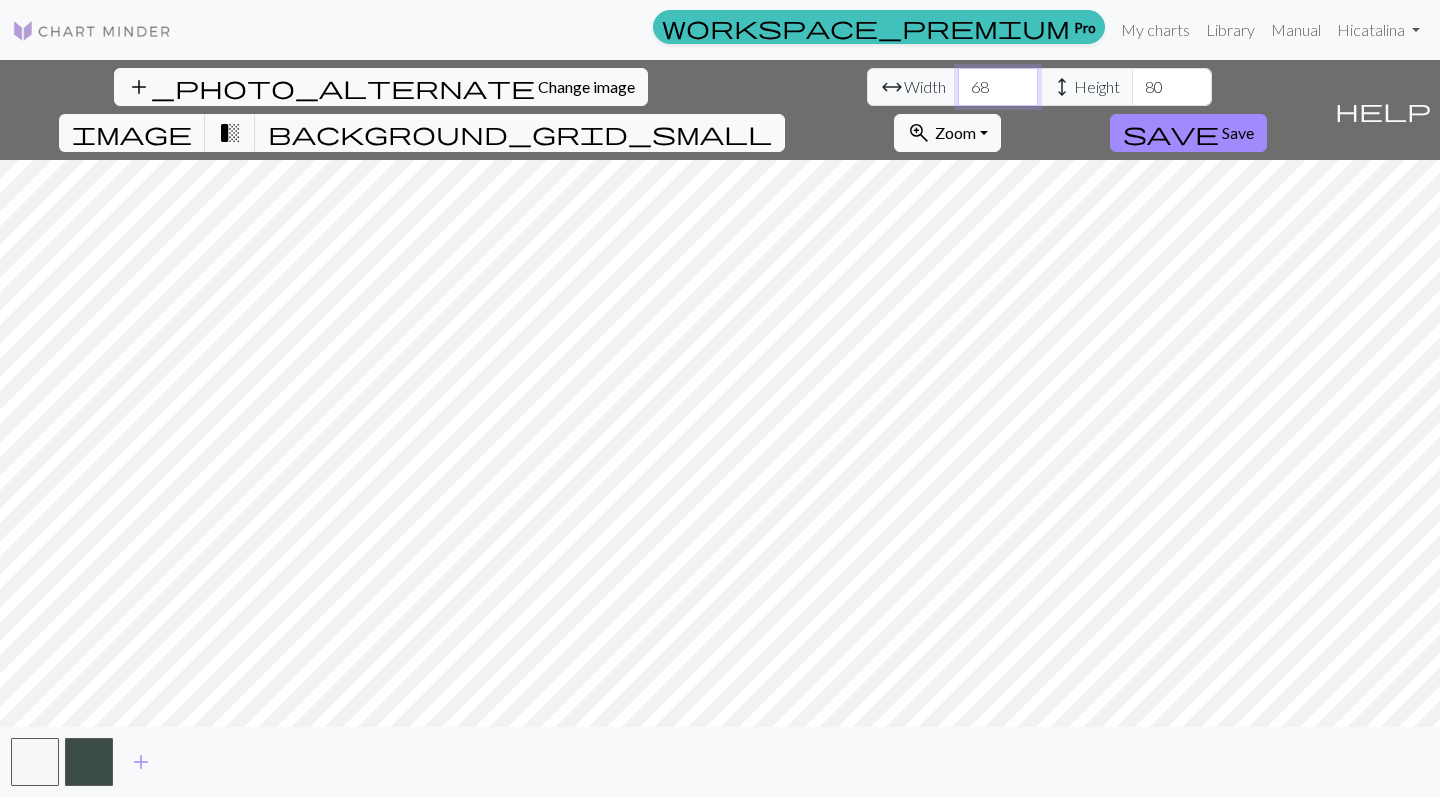 click on "68" at bounding box center (998, 87) 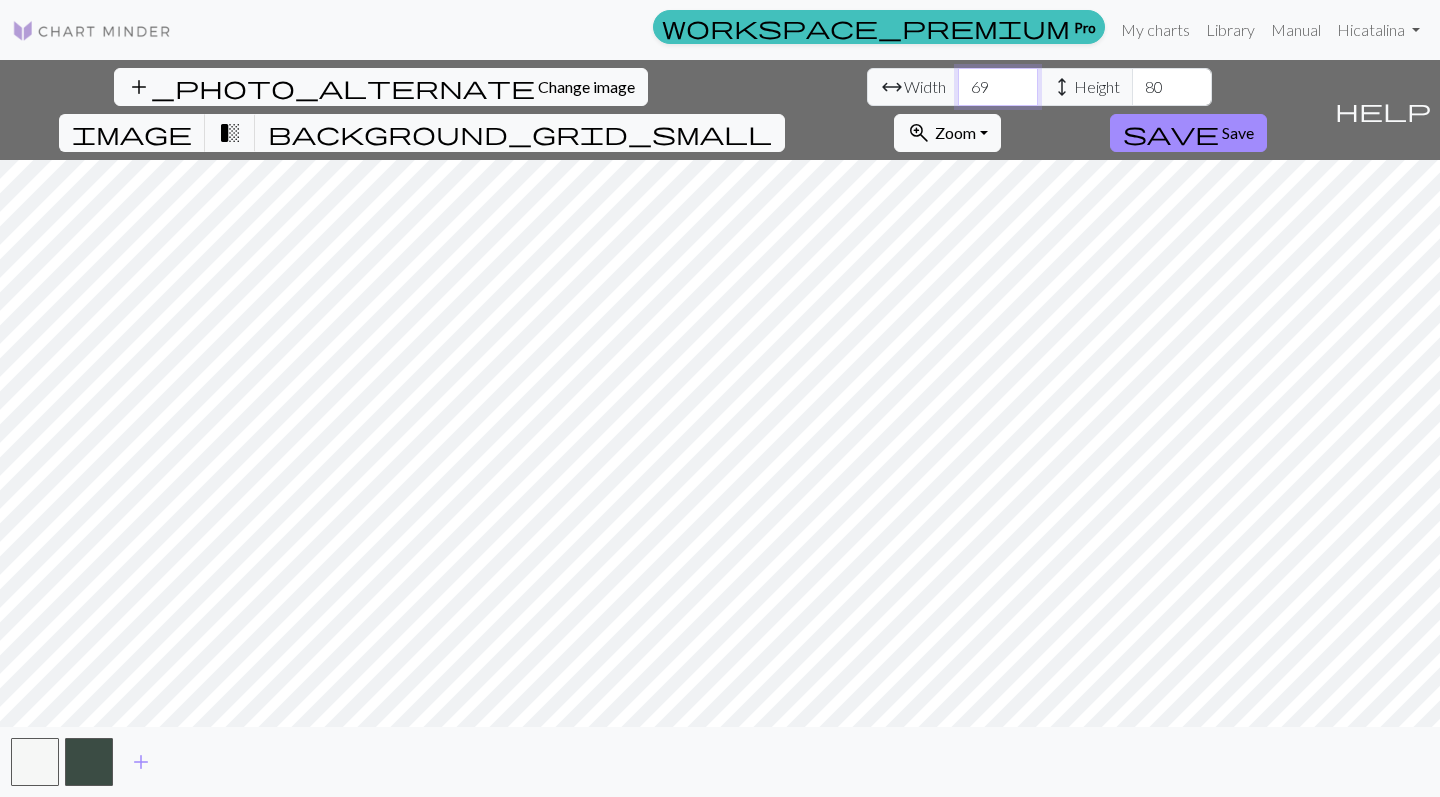 click on "69" at bounding box center (998, 87) 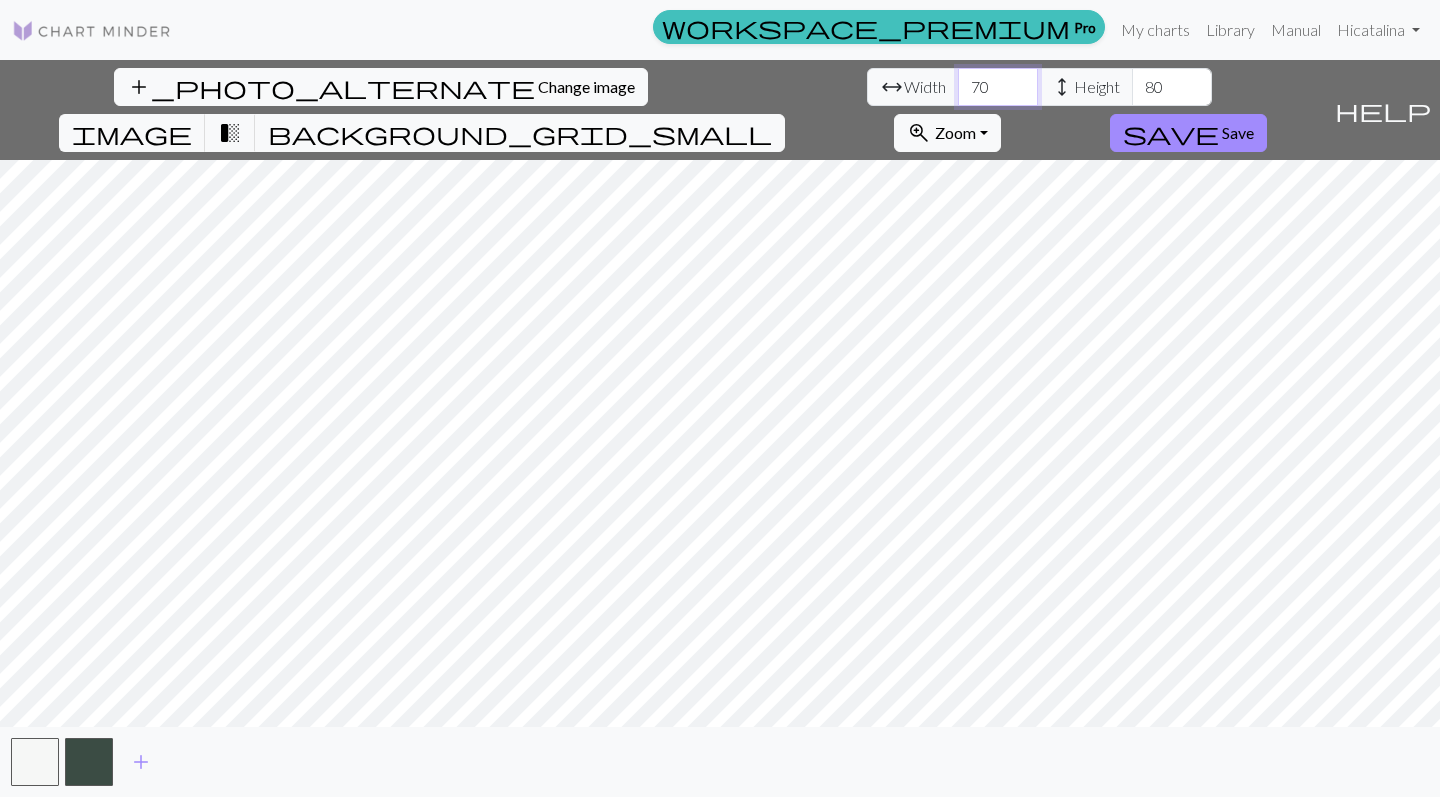 click on "70" at bounding box center [998, 87] 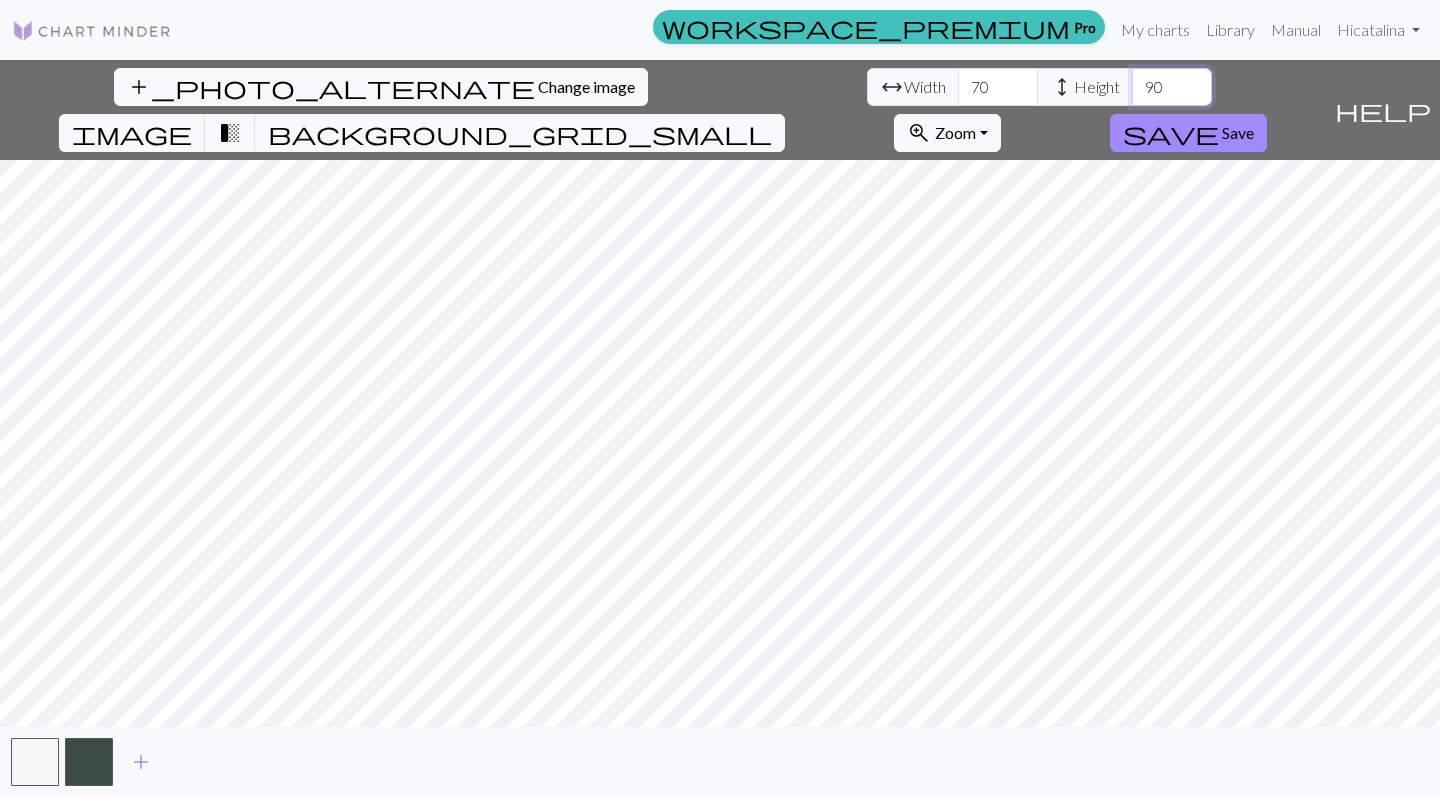 click on "90" at bounding box center (1172, 87) 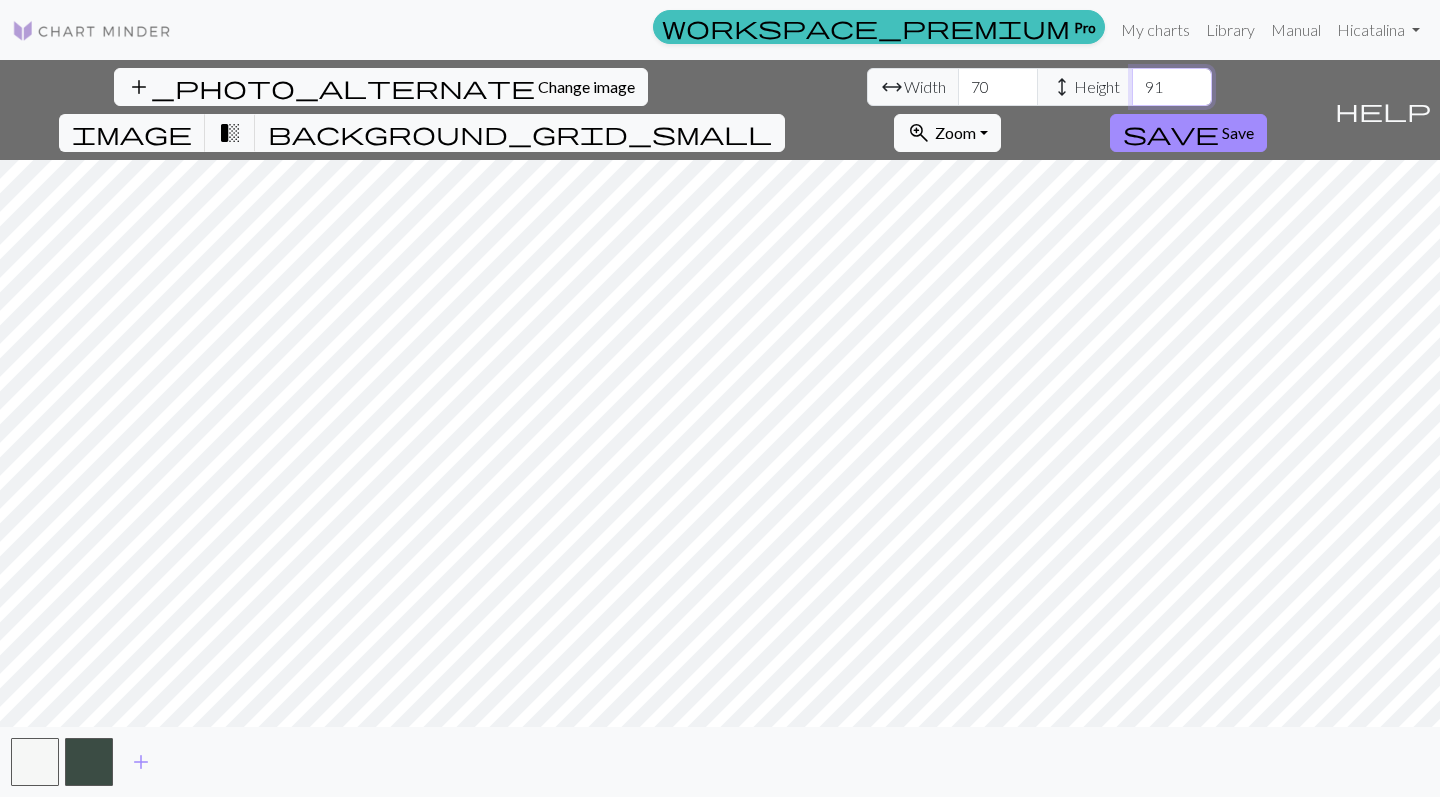 click on "91" at bounding box center [1172, 87] 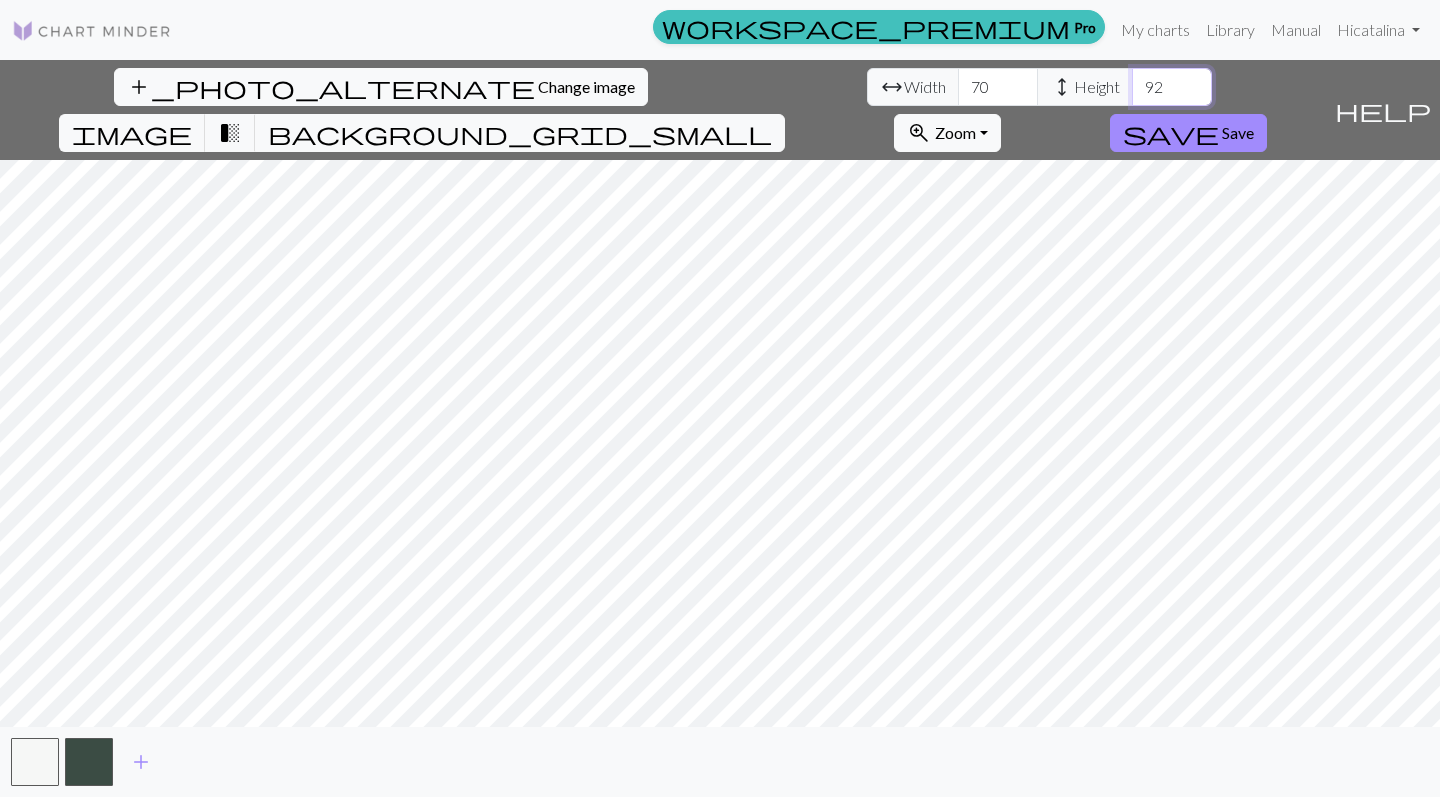 click on "92" at bounding box center (1172, 87) 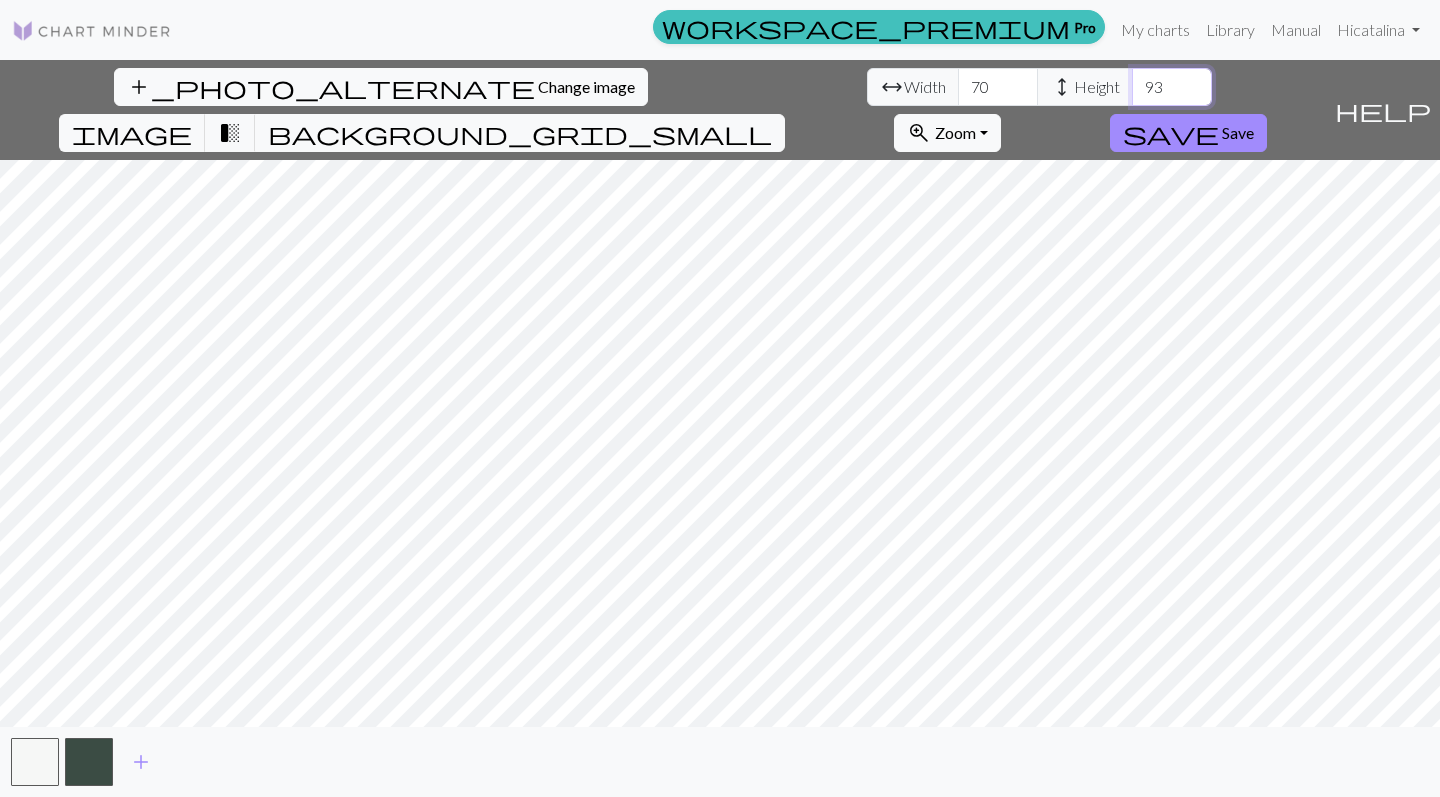 click on "93" at bounding box center [1172, 87] 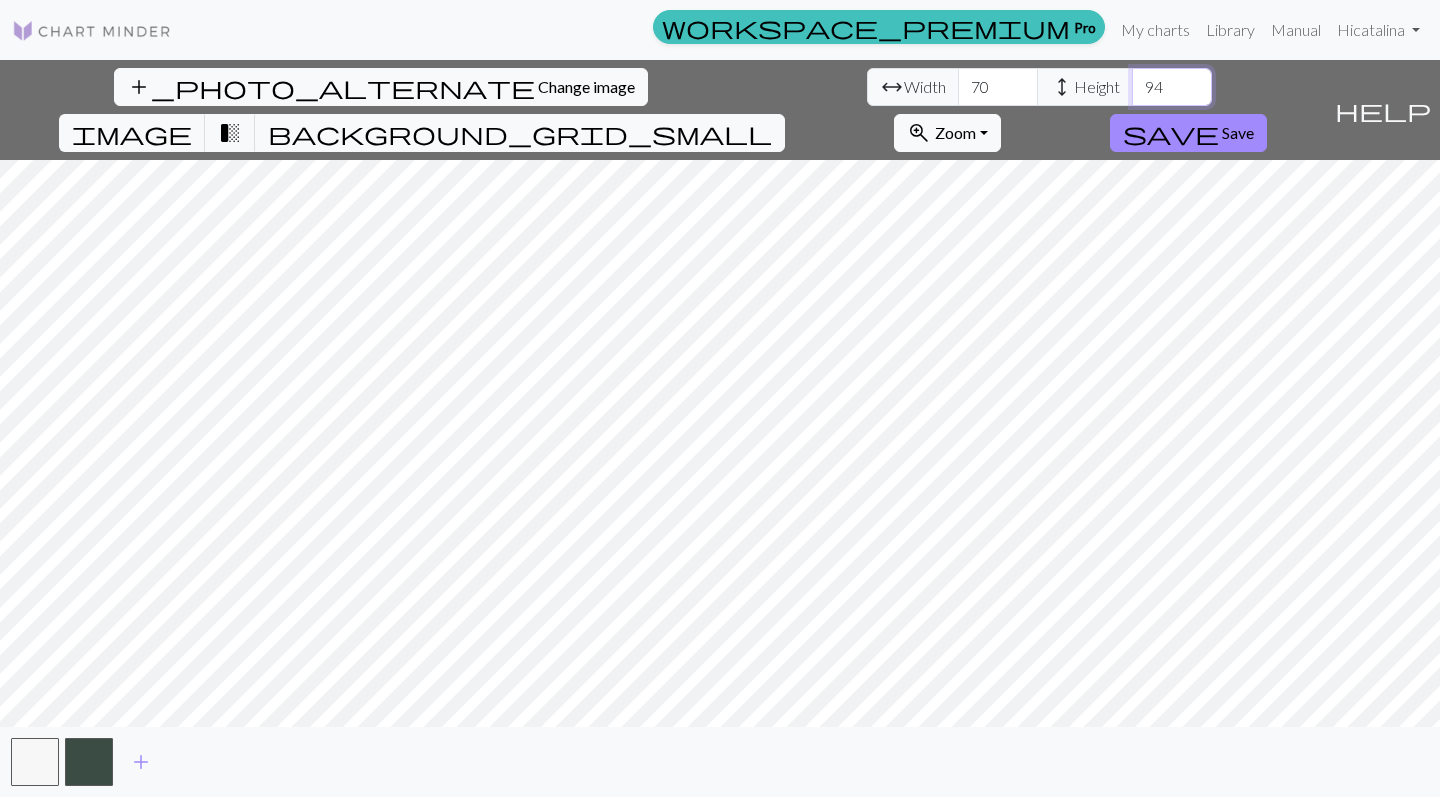 click on "94" at bounding box center (1172, 87) 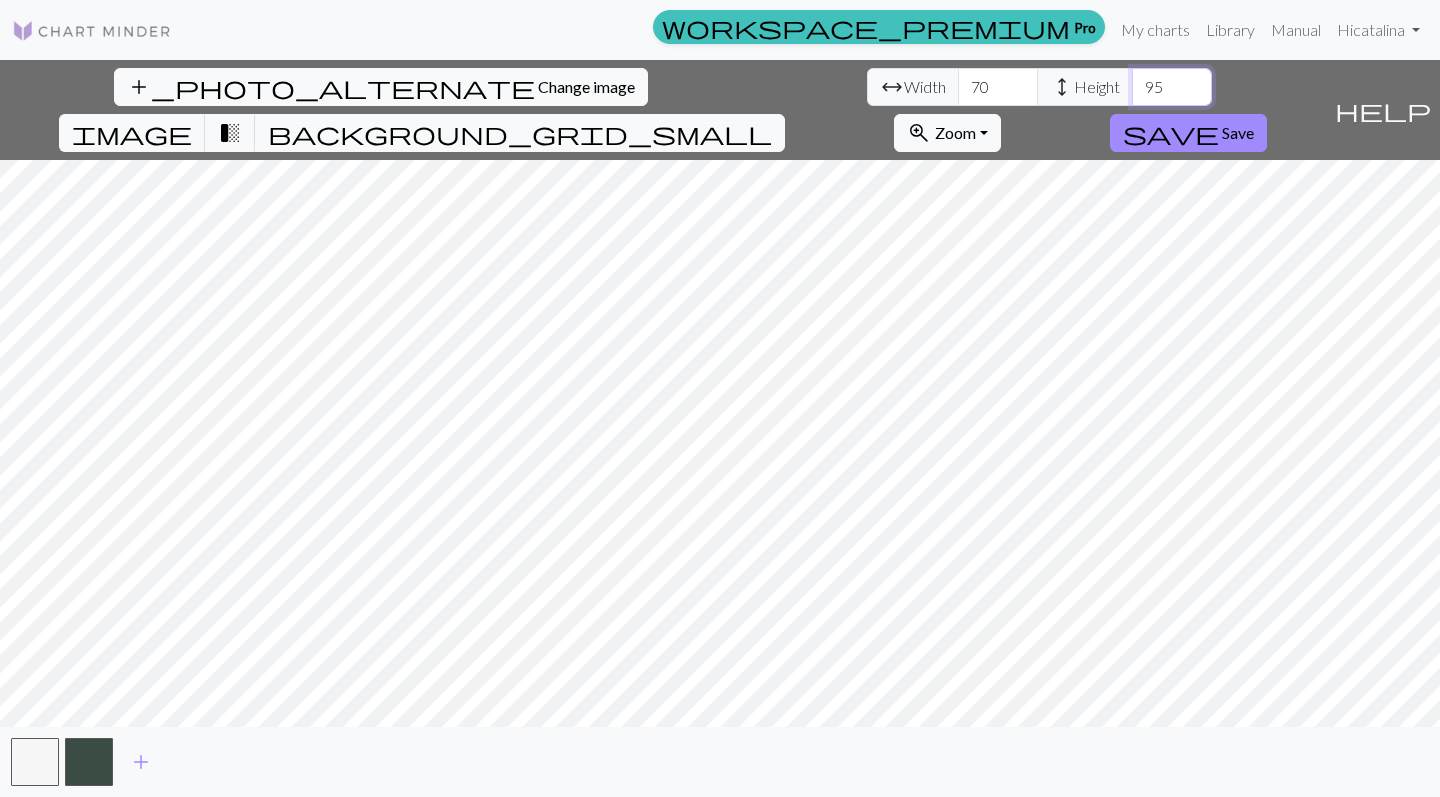 click on "95" at bounding box center (1172, 87) 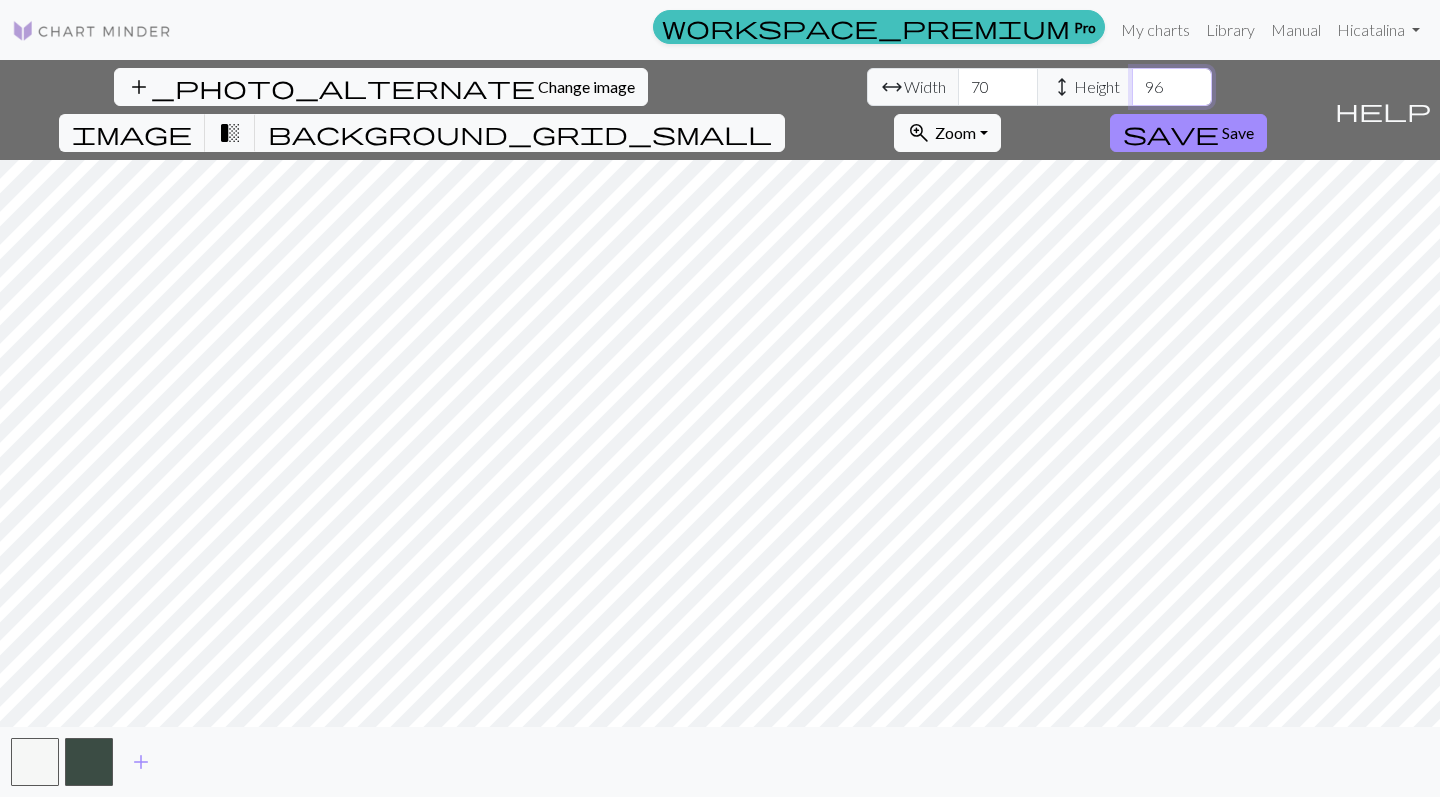 click on "96" at bounding box center (1172, 87) 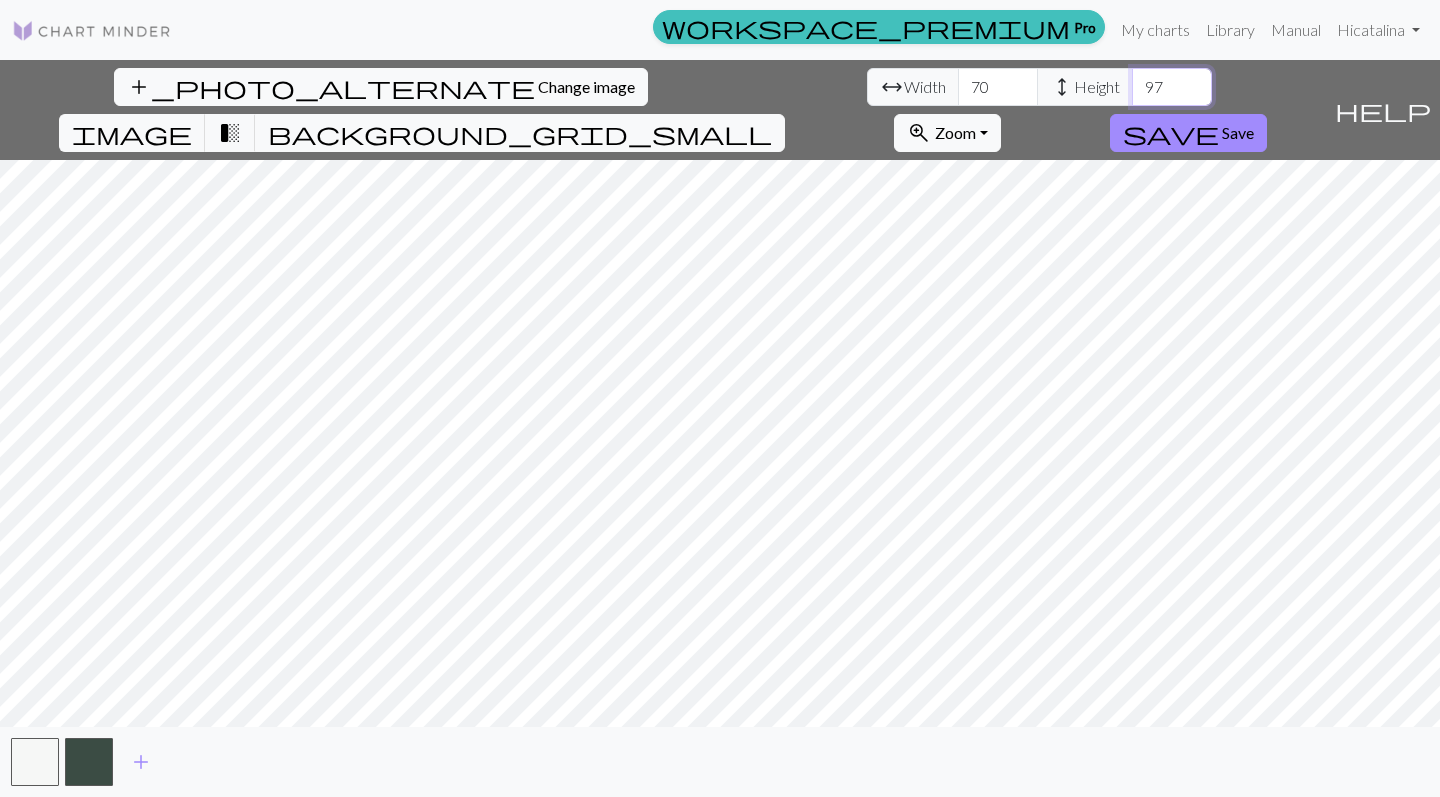 click on "97" at bounding box center (1172, 87) 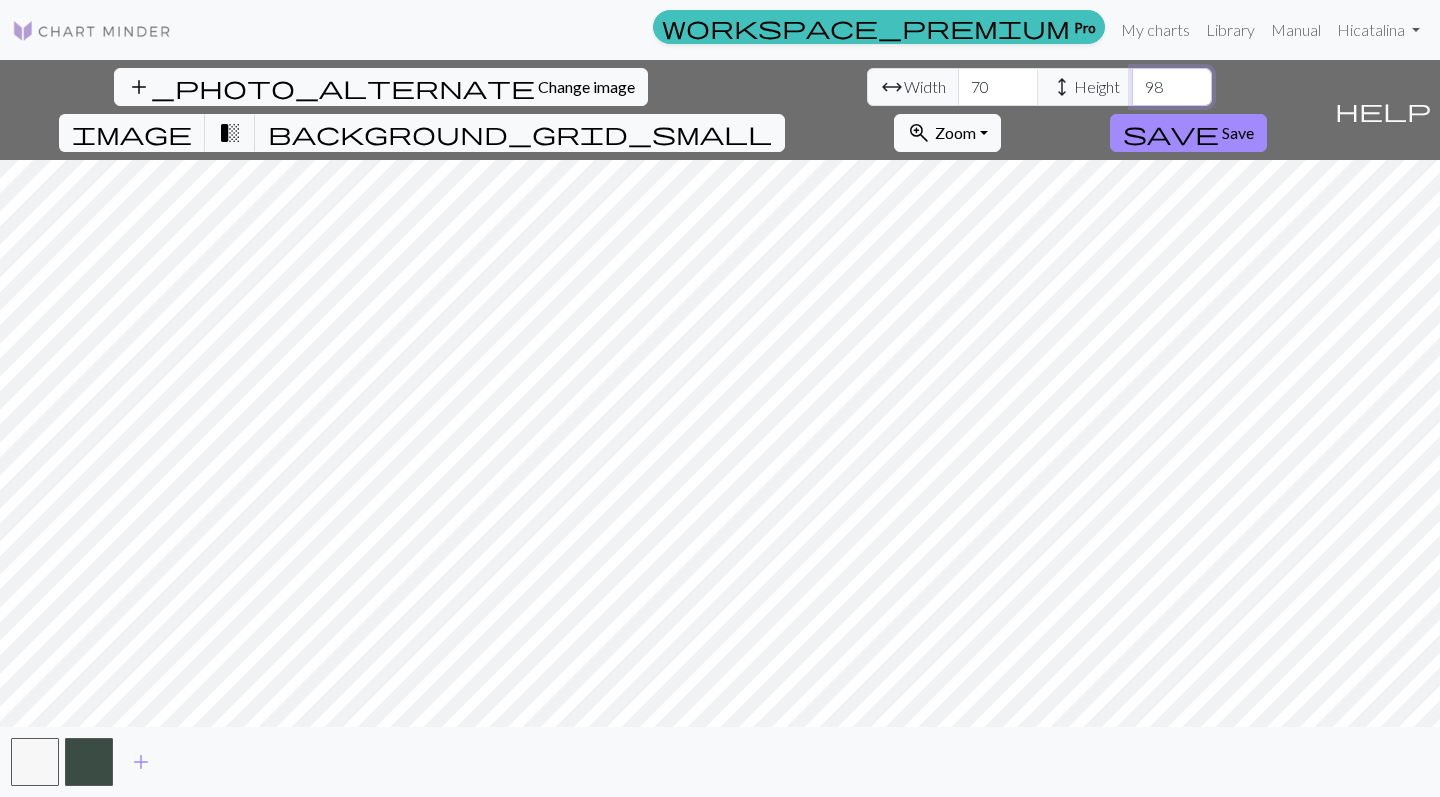 click on "98" at bounding box center [1172, 87] 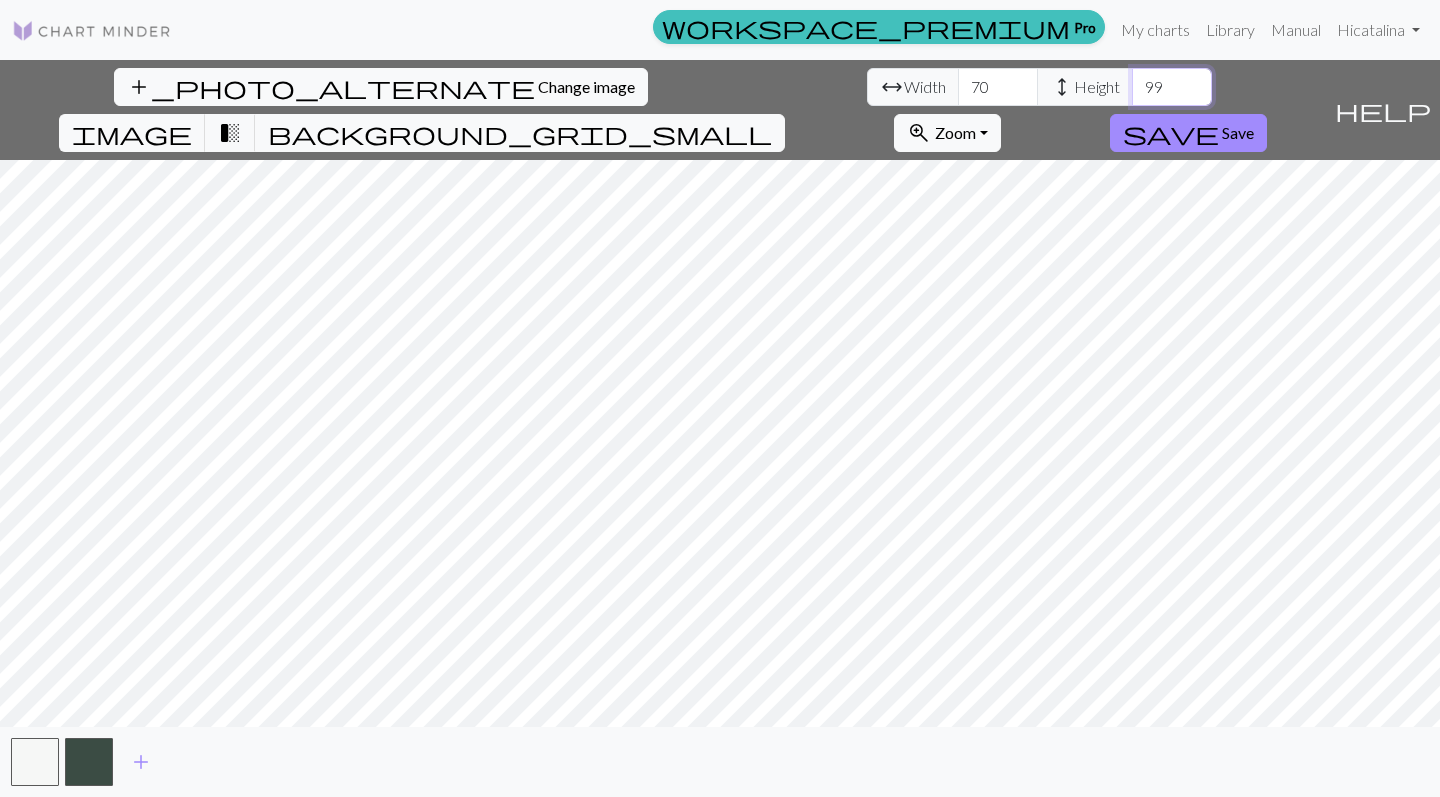 click on "99" at bounding box center (1172, 87) 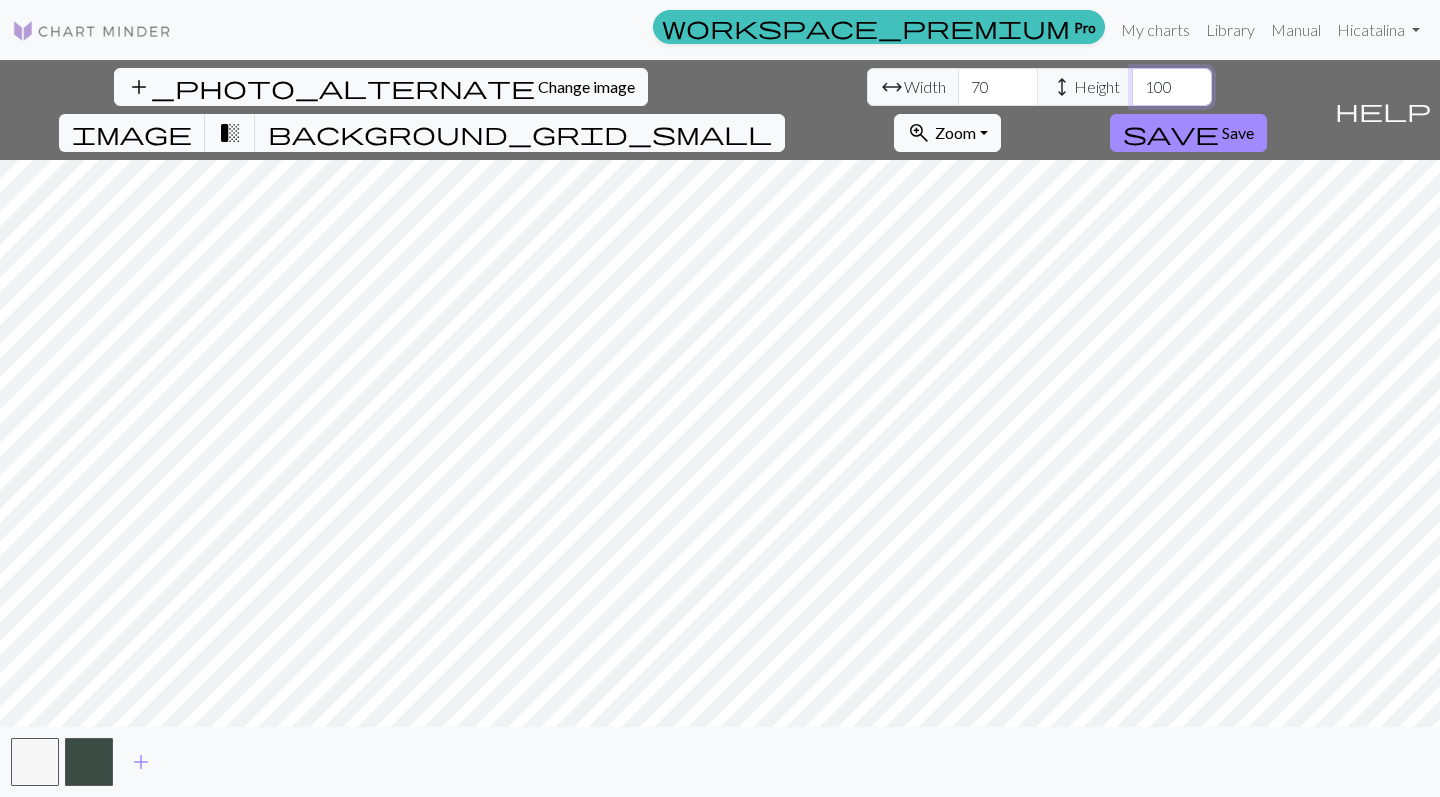 click on "100" at bounding box center (1172, 87) 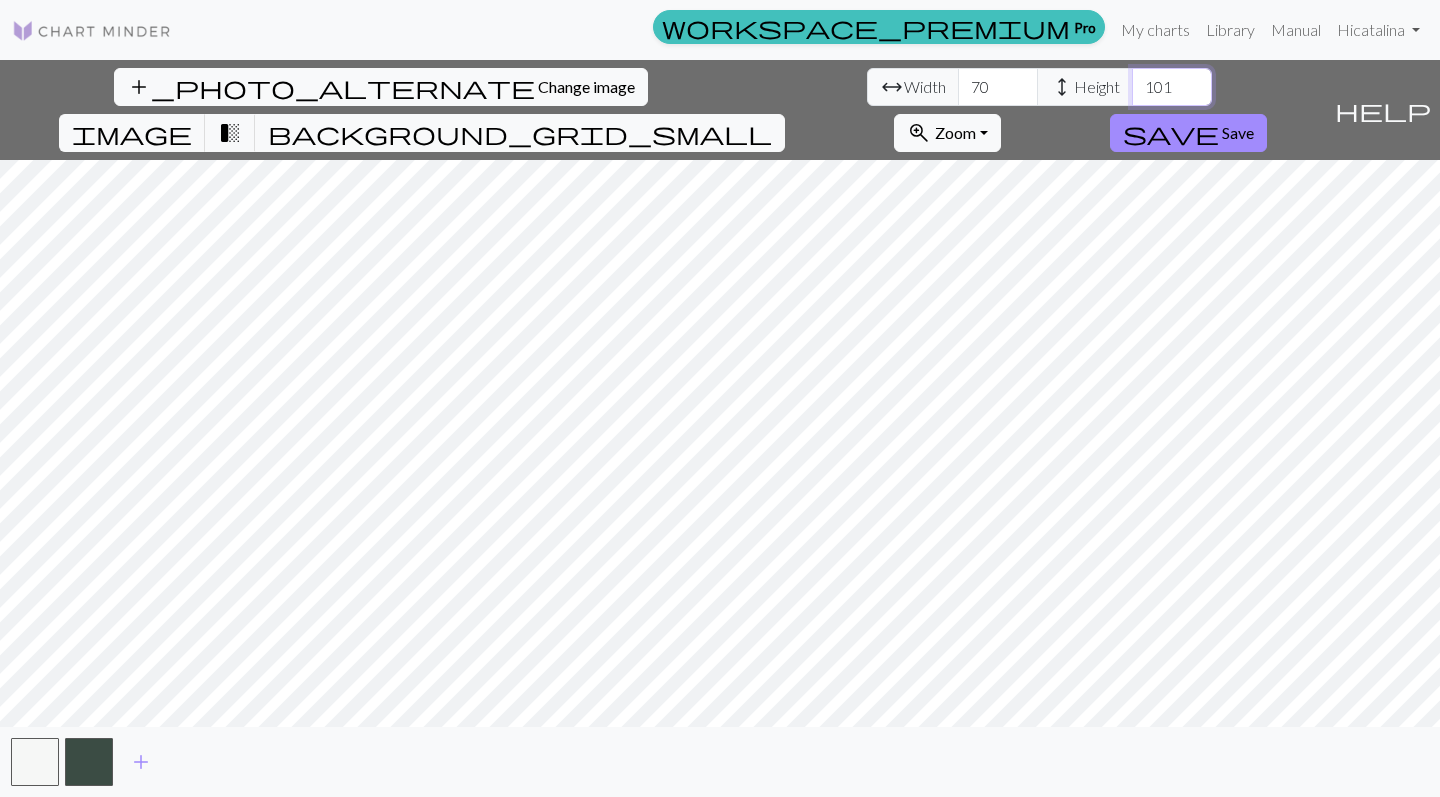 click on "101" at bounding box center [1172, 87] 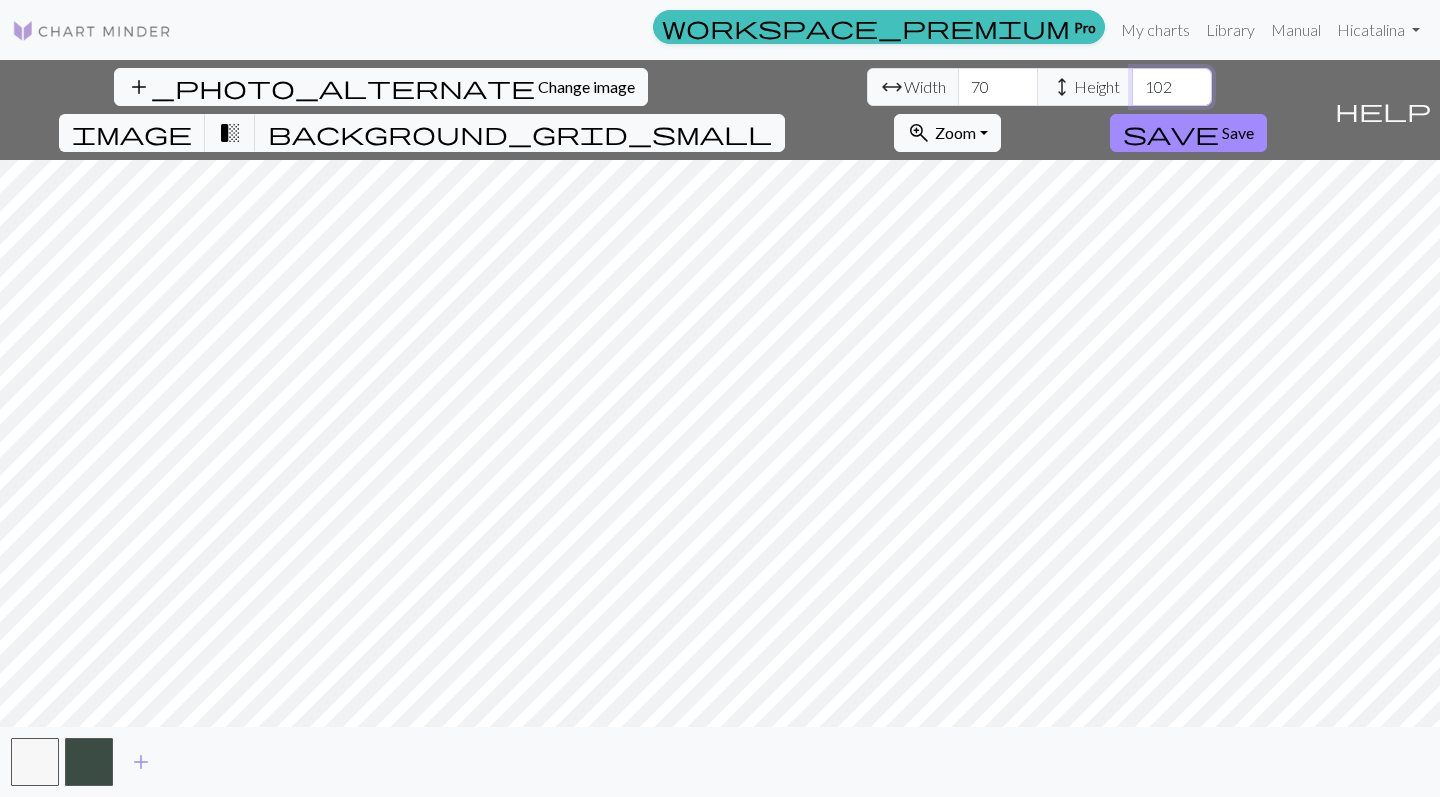 click on "102" at bounding box center (1172, 87) 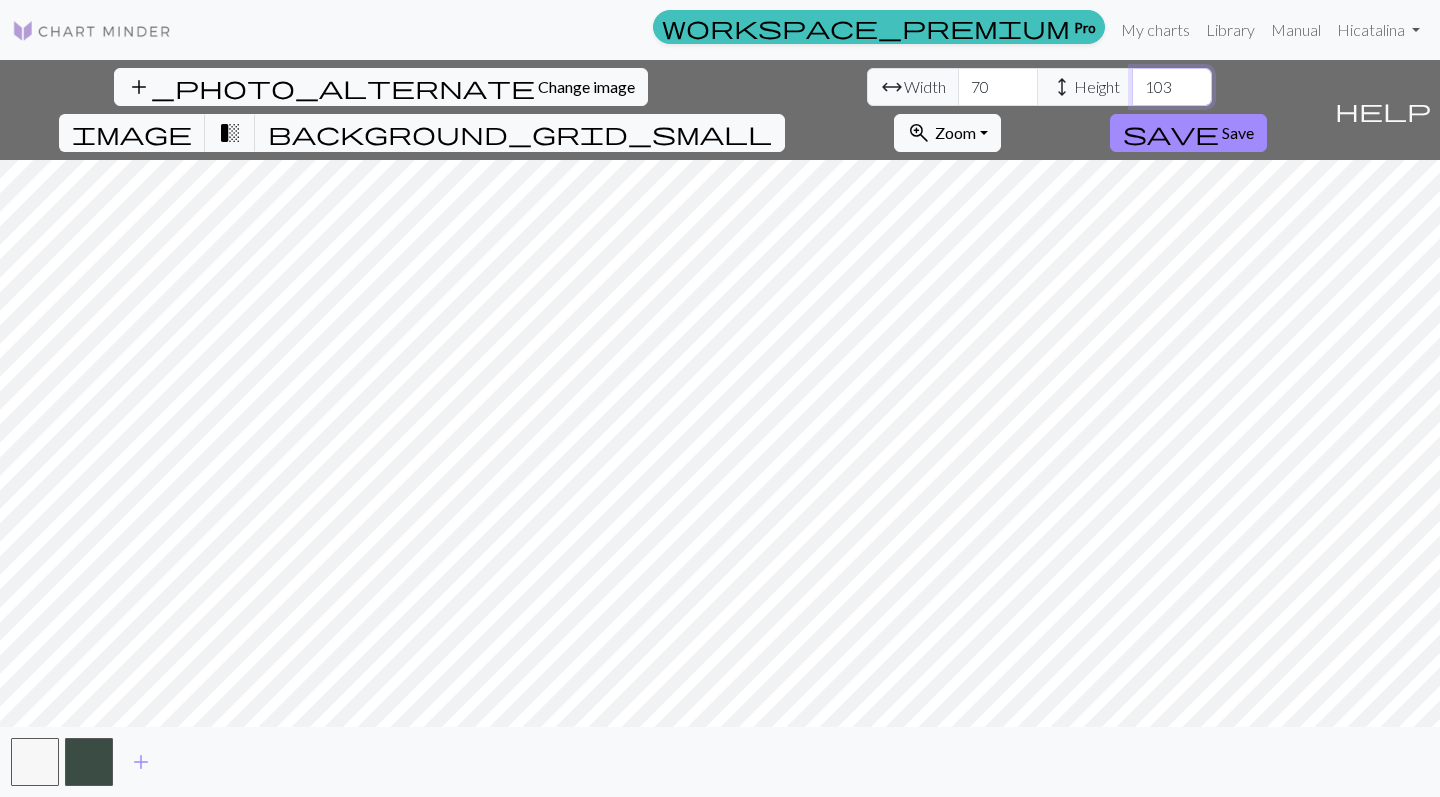 click on "103" at bounding box center (1172, 87) 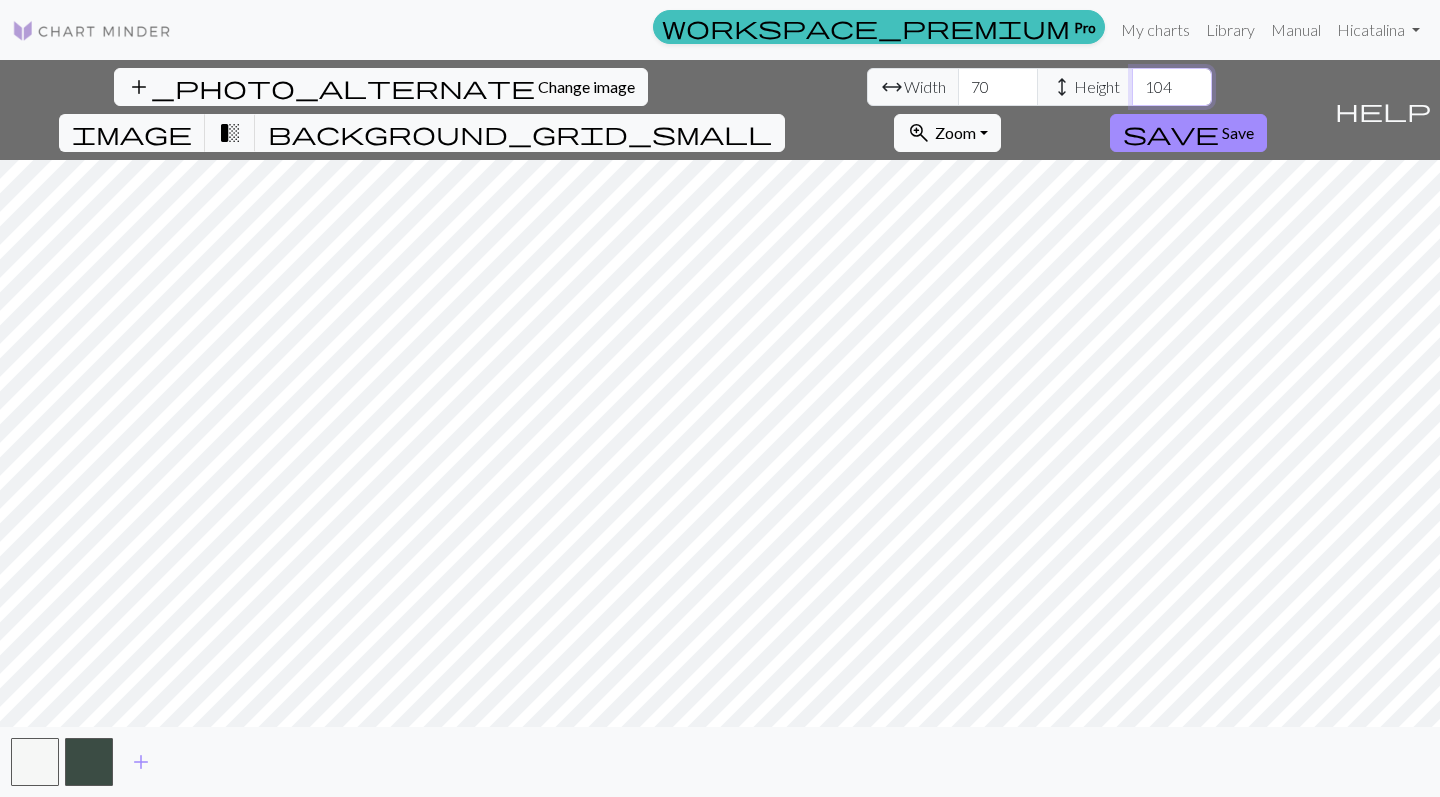 click on "104" at bounding box center [1172, 87] 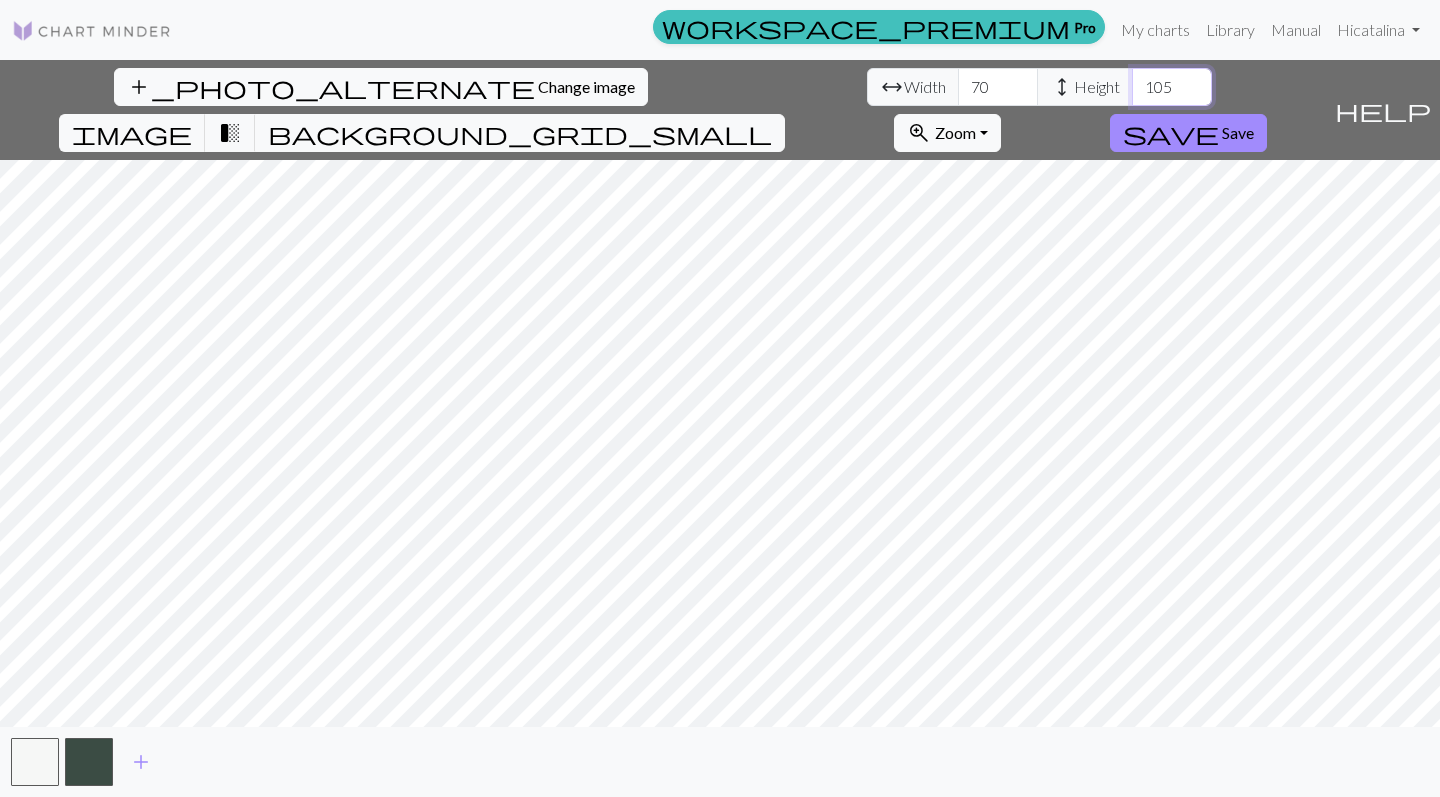 click on "105" at bounding box center [1172, 87] 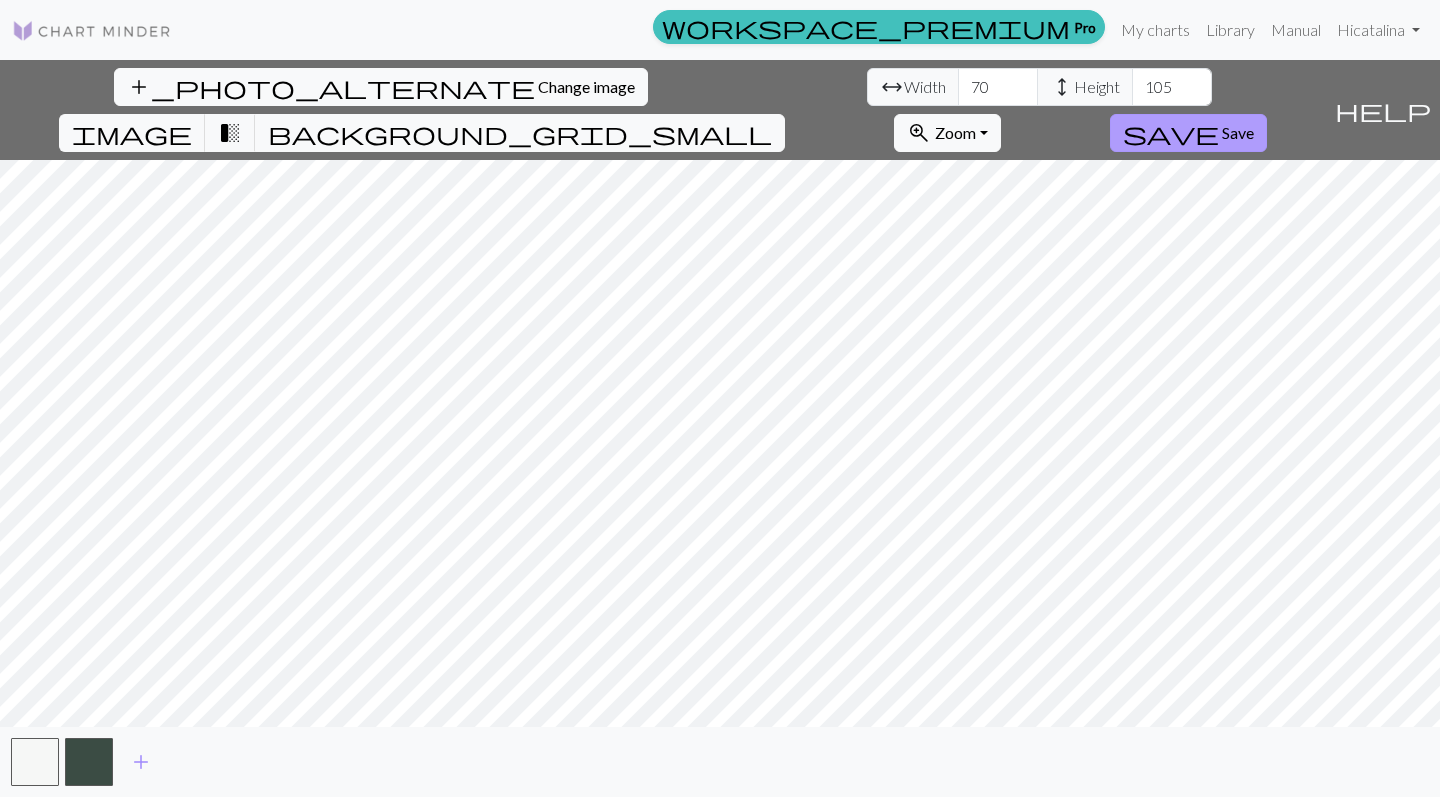 click on "Save" at bounding box center [1238, 132] 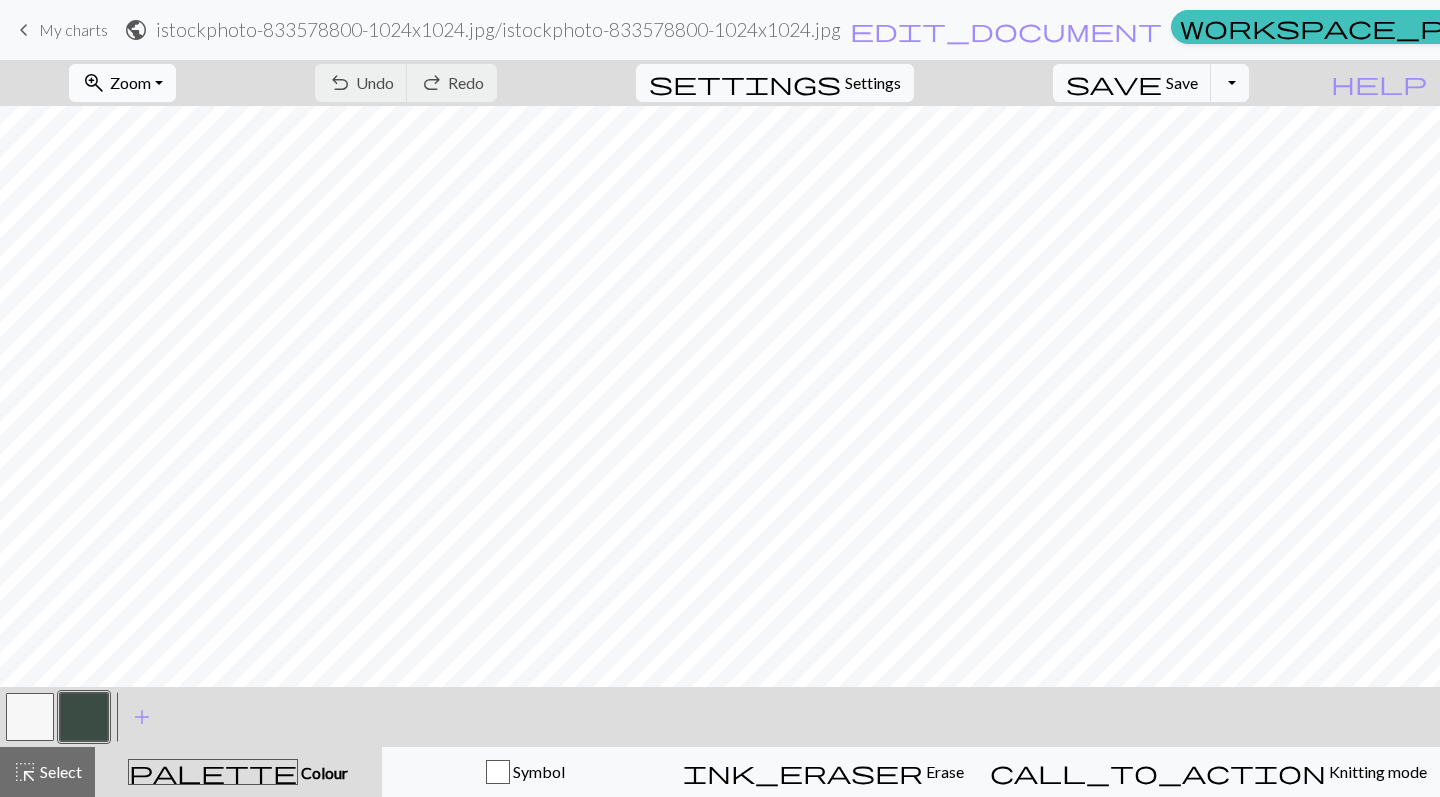 click on "Zoom" at bounding box center (130, 82) 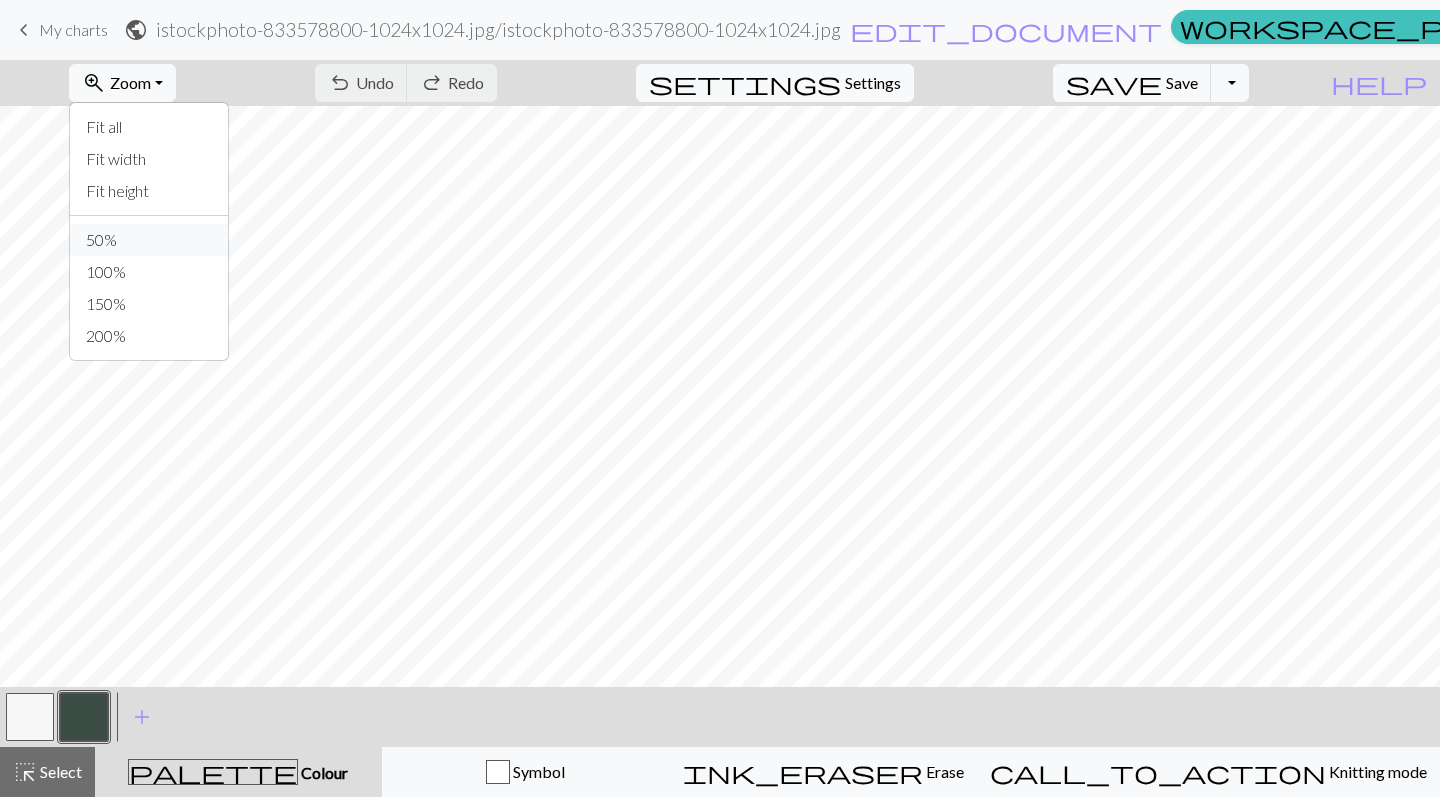 click on "50%" at bounding box center [149, 240] 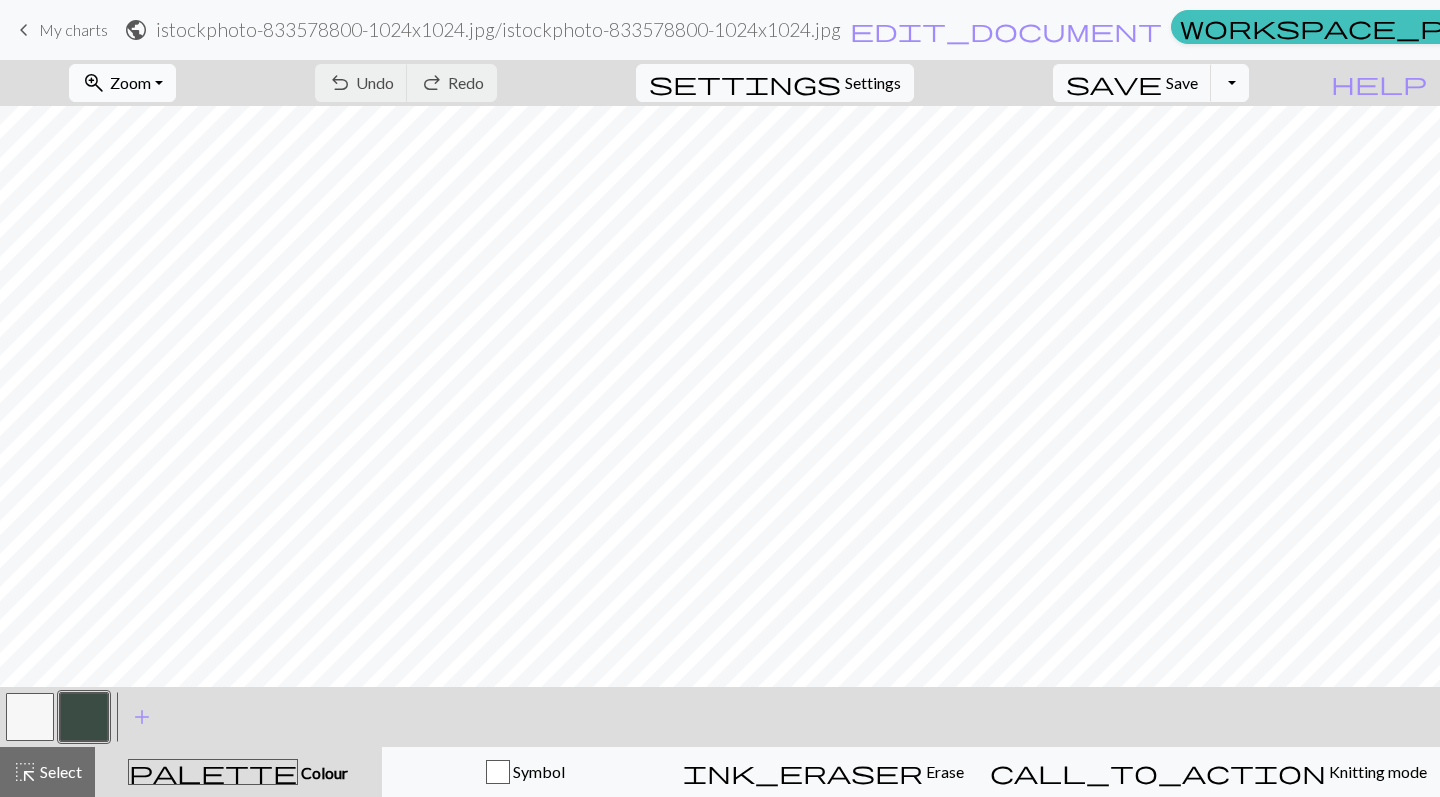click on "zoom_in Zoom Zoom" at bounding box center (122, 83) 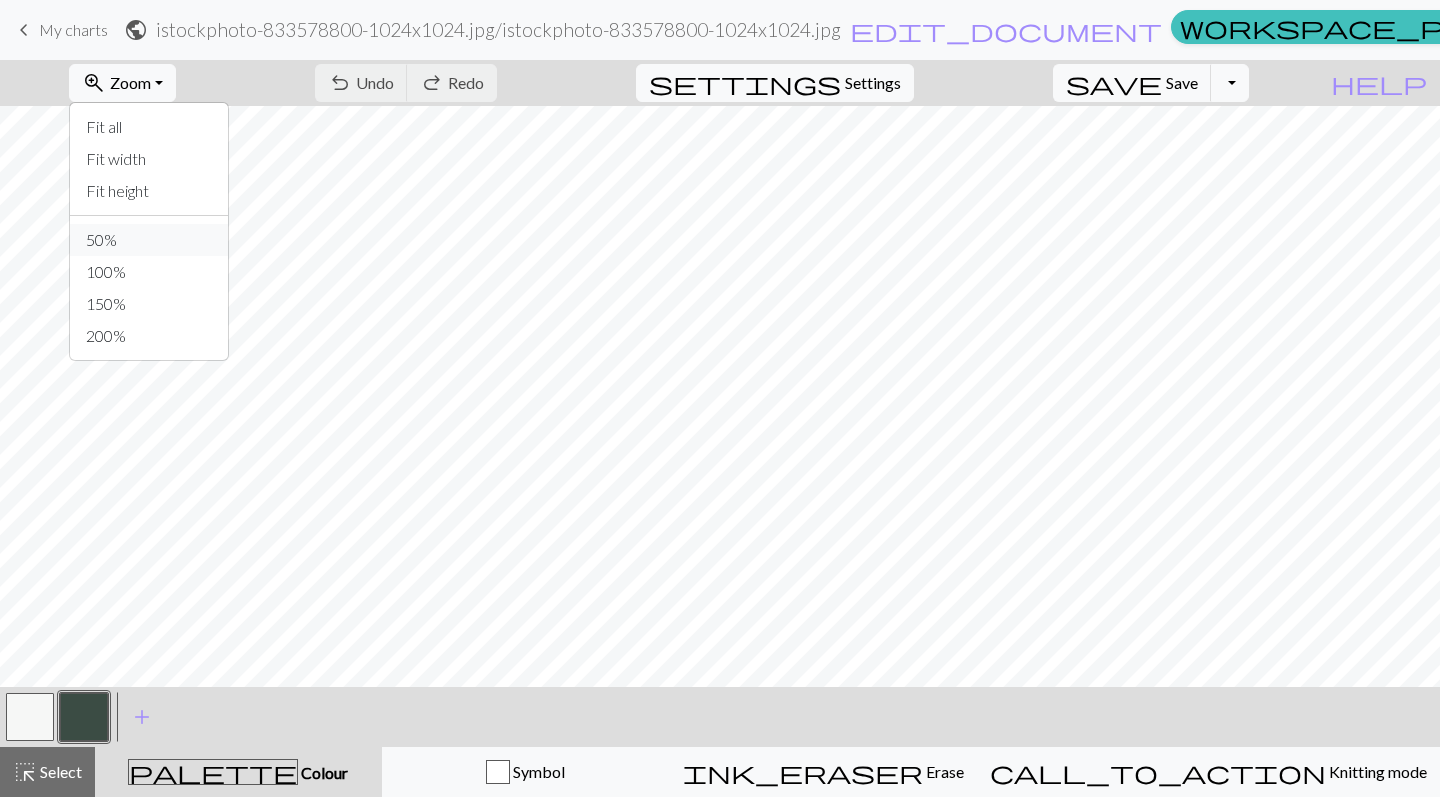 click on "50%" at bounding box center (149, 240) 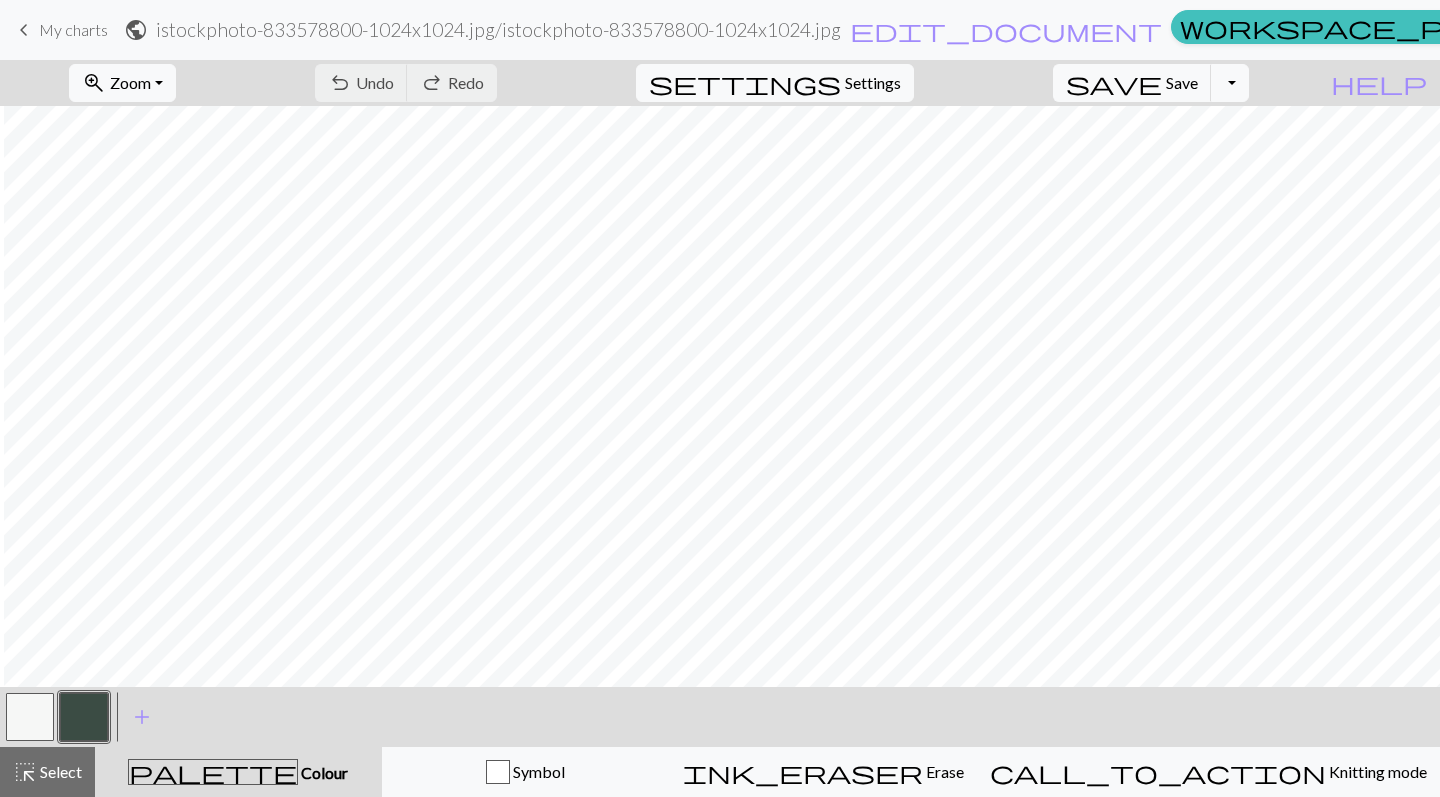 scroll, scrollTop: 0, scrollLeft: 461, axis: horizontal 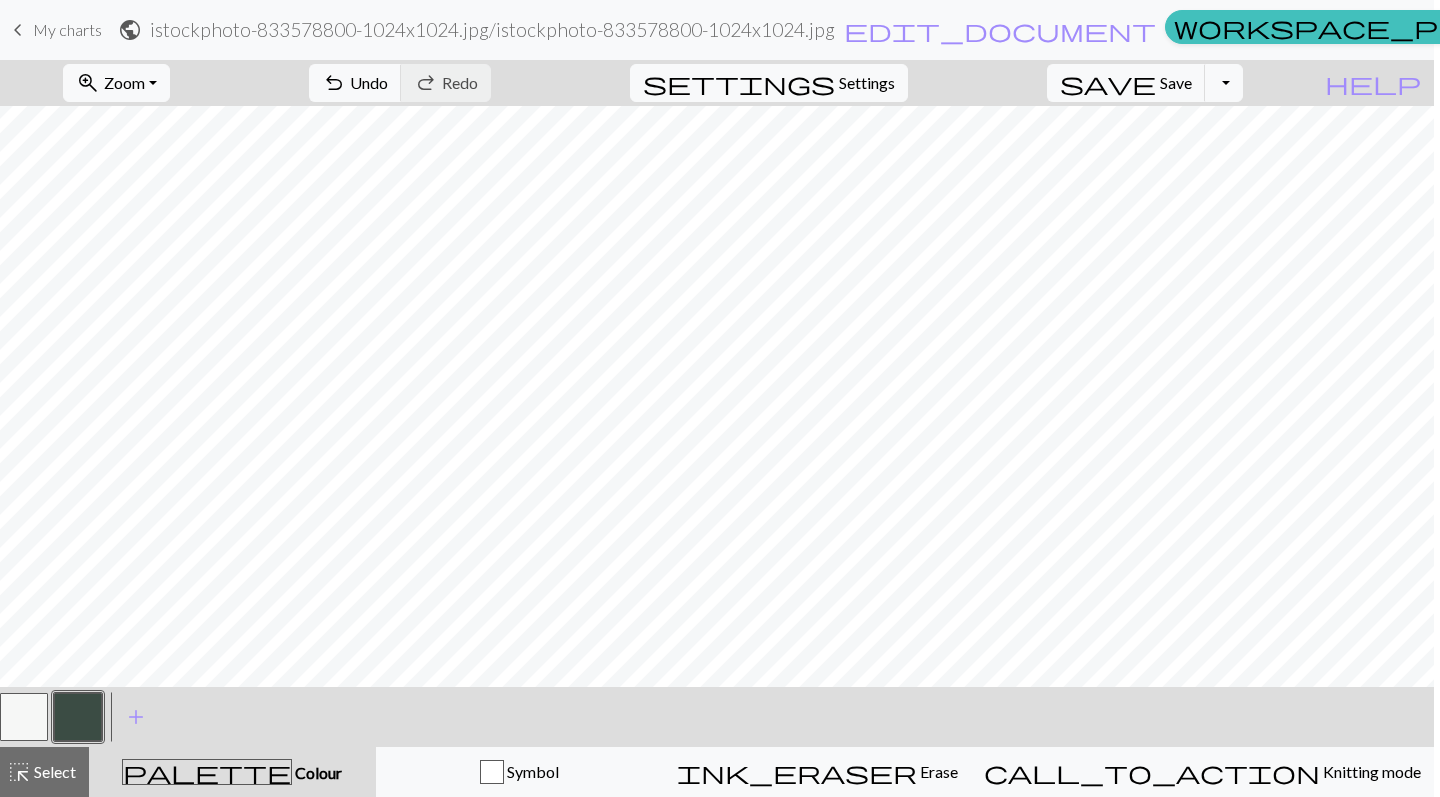 click at bounding box center (24, 717) 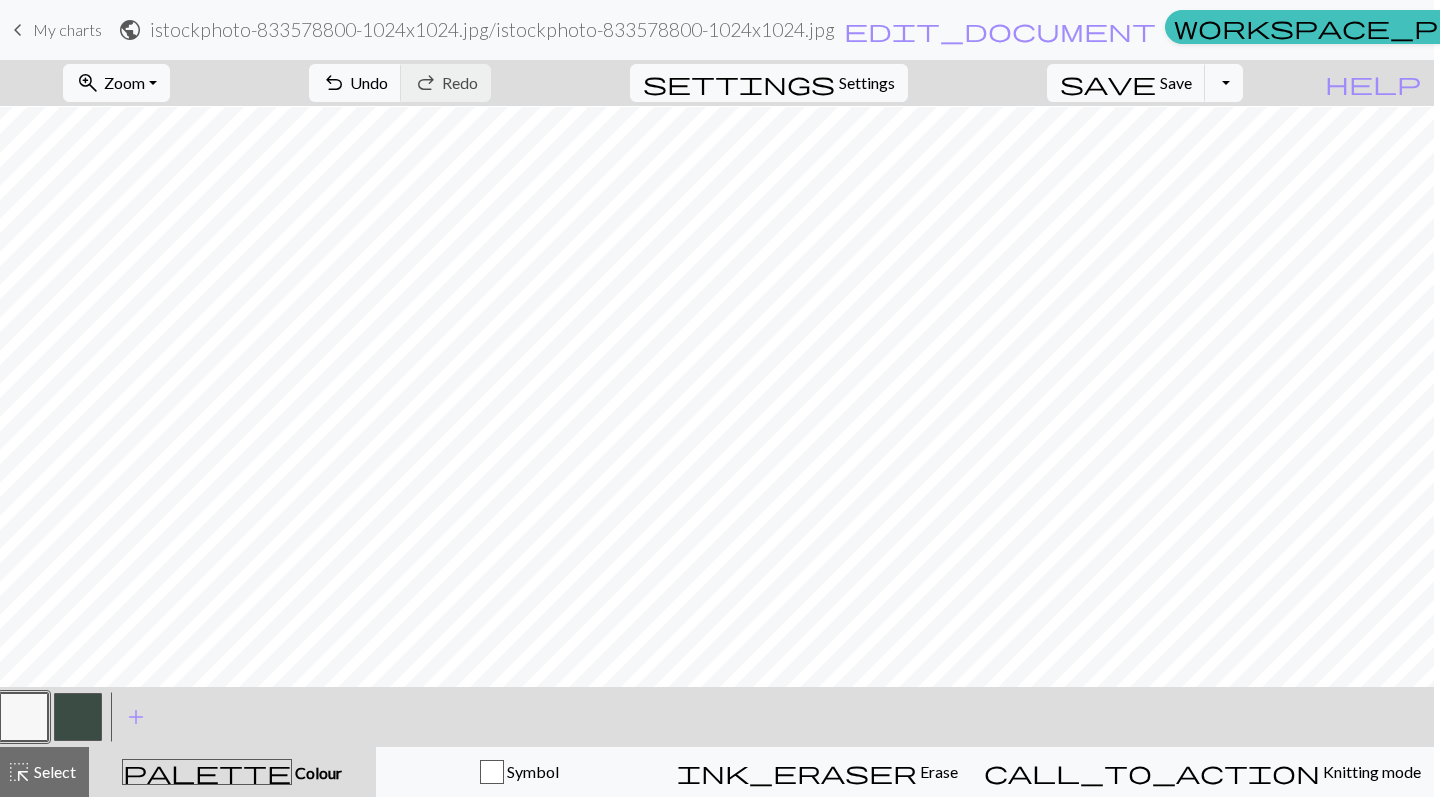 scroll, scrollTop: 539, scrollLeft: 461, axis: both 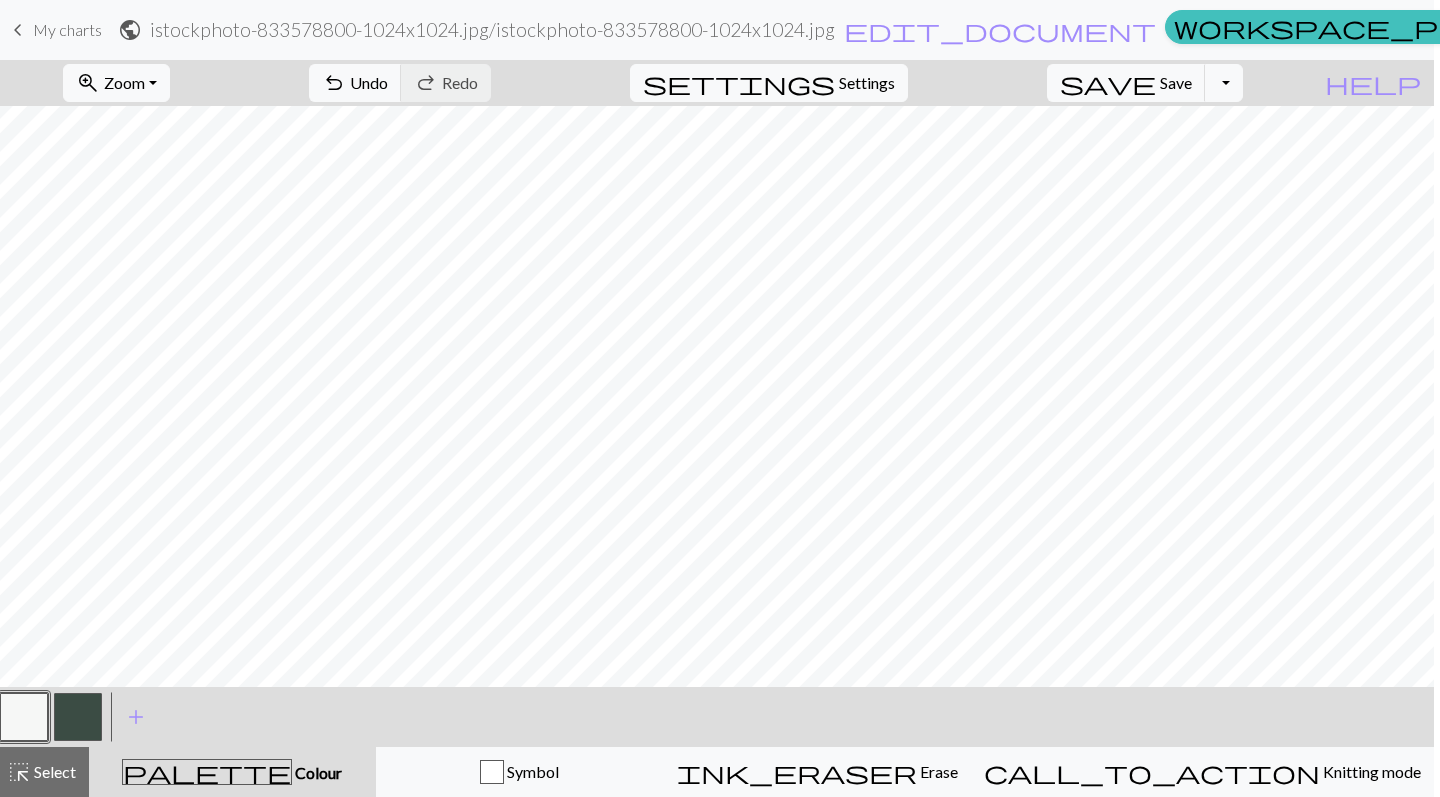 click at bounding box center (78, 717) 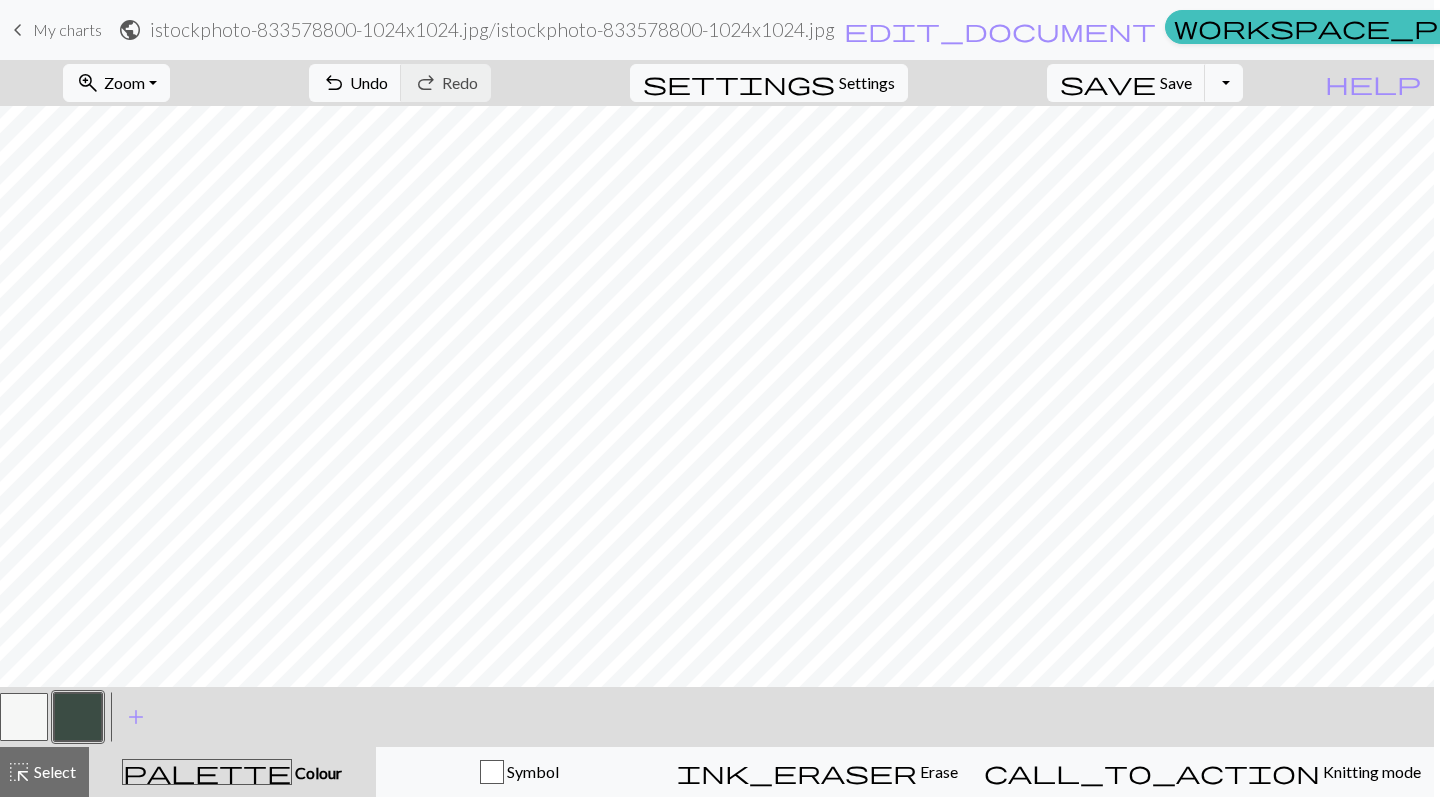 click at bounding box center [24, 717] 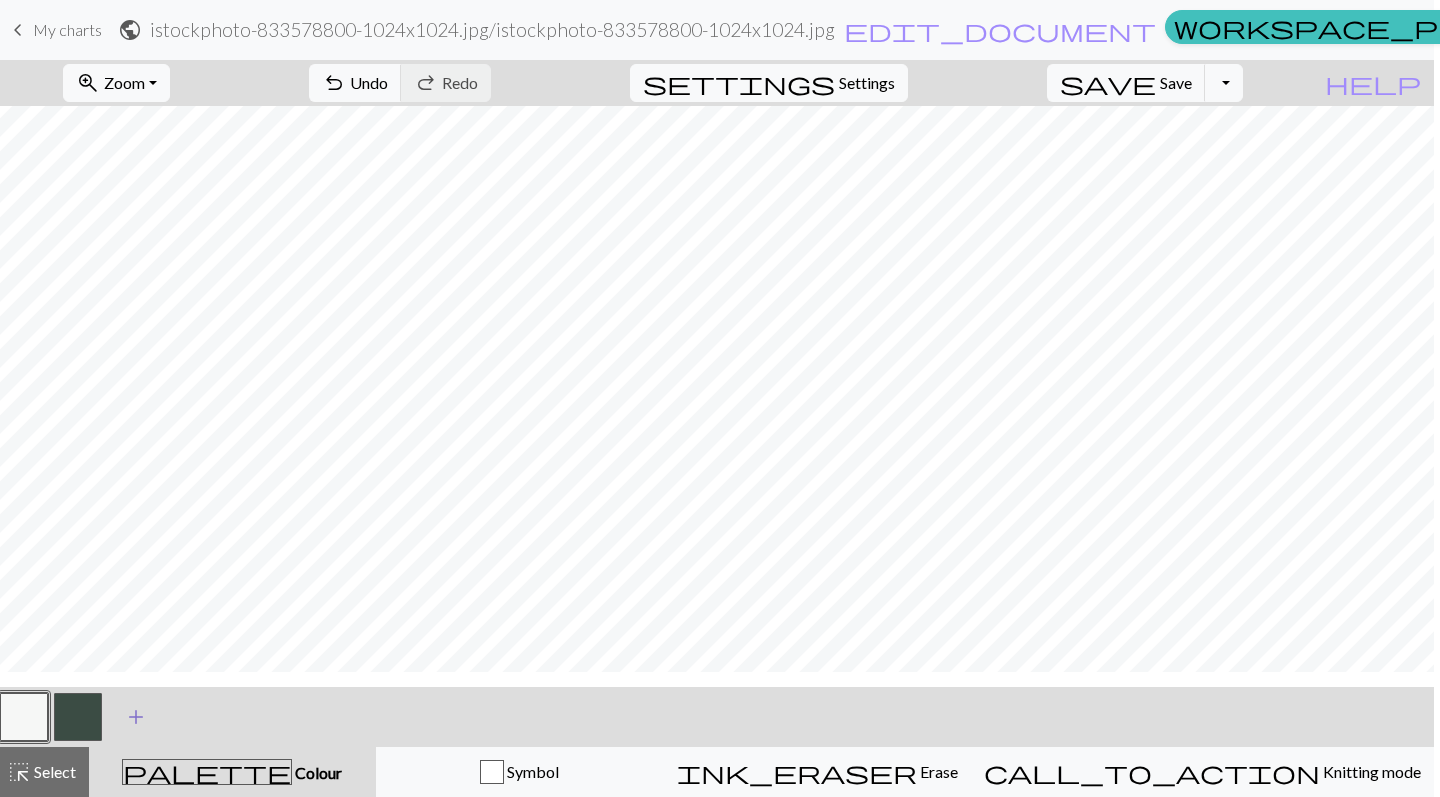 scroll, scrollTop: 515, scrollLeft: 461, axis: both 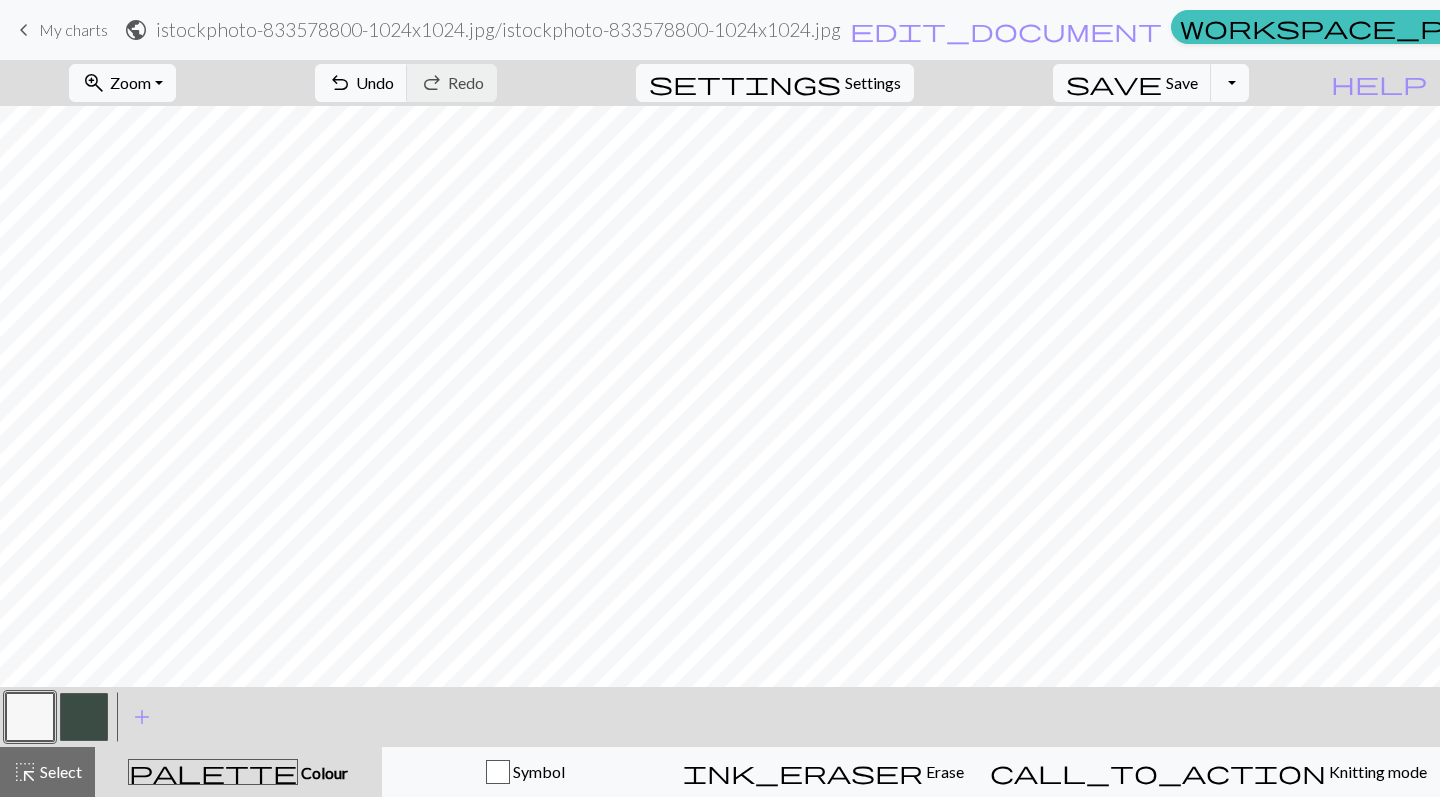 click at bounding box center (30, 717) 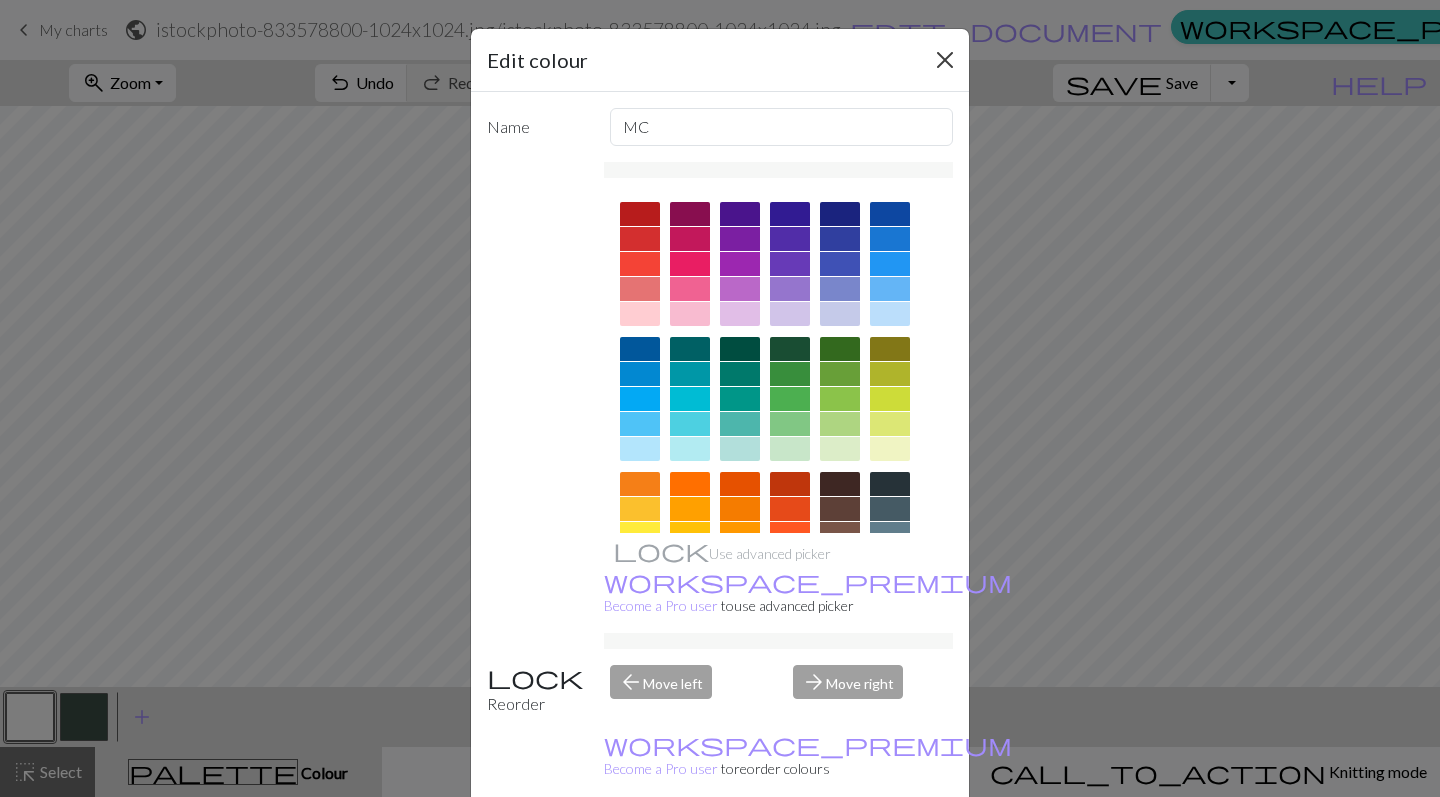 click at bounding box center (945, 60) 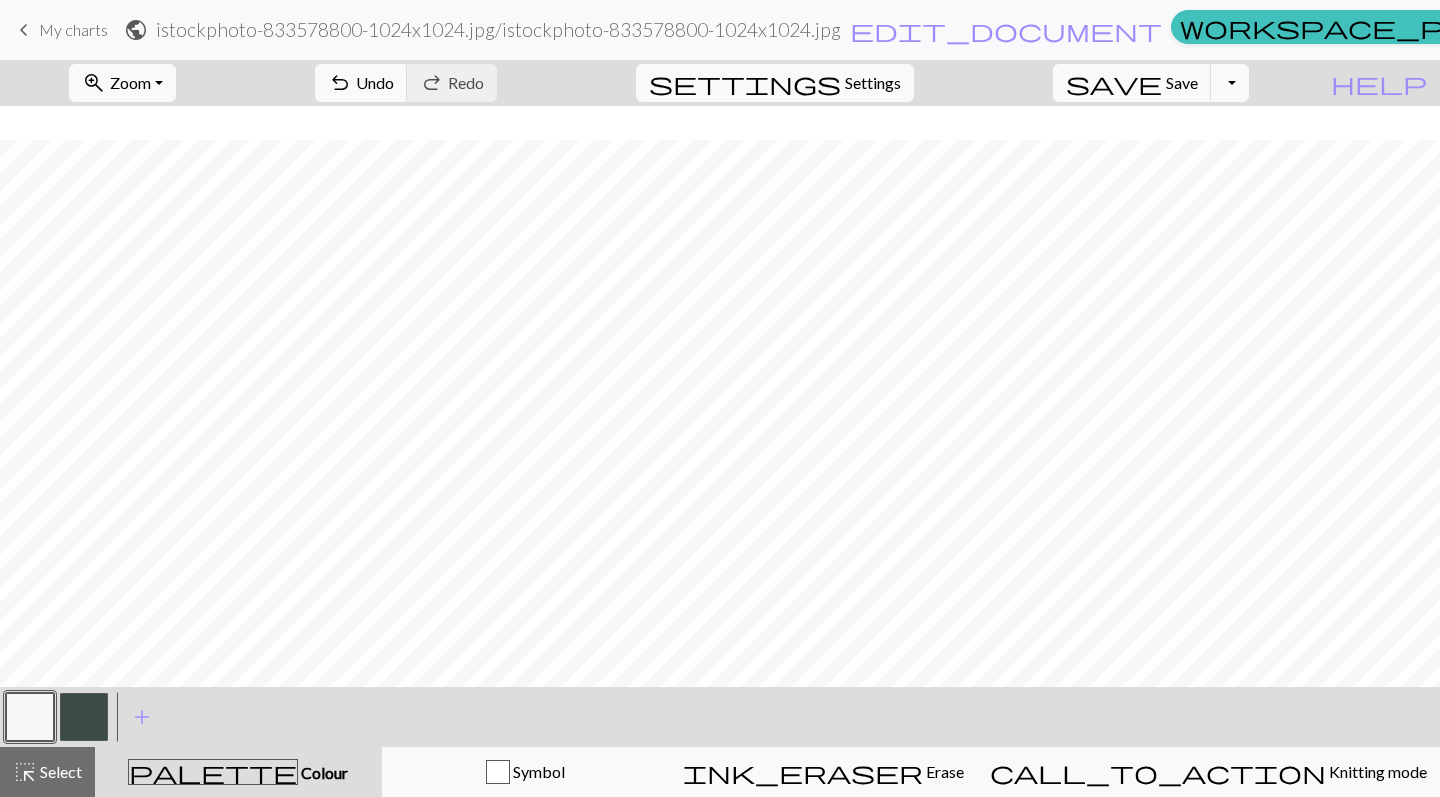 scroll, scrollTop: 0, scrollLeft: 0, axis: both 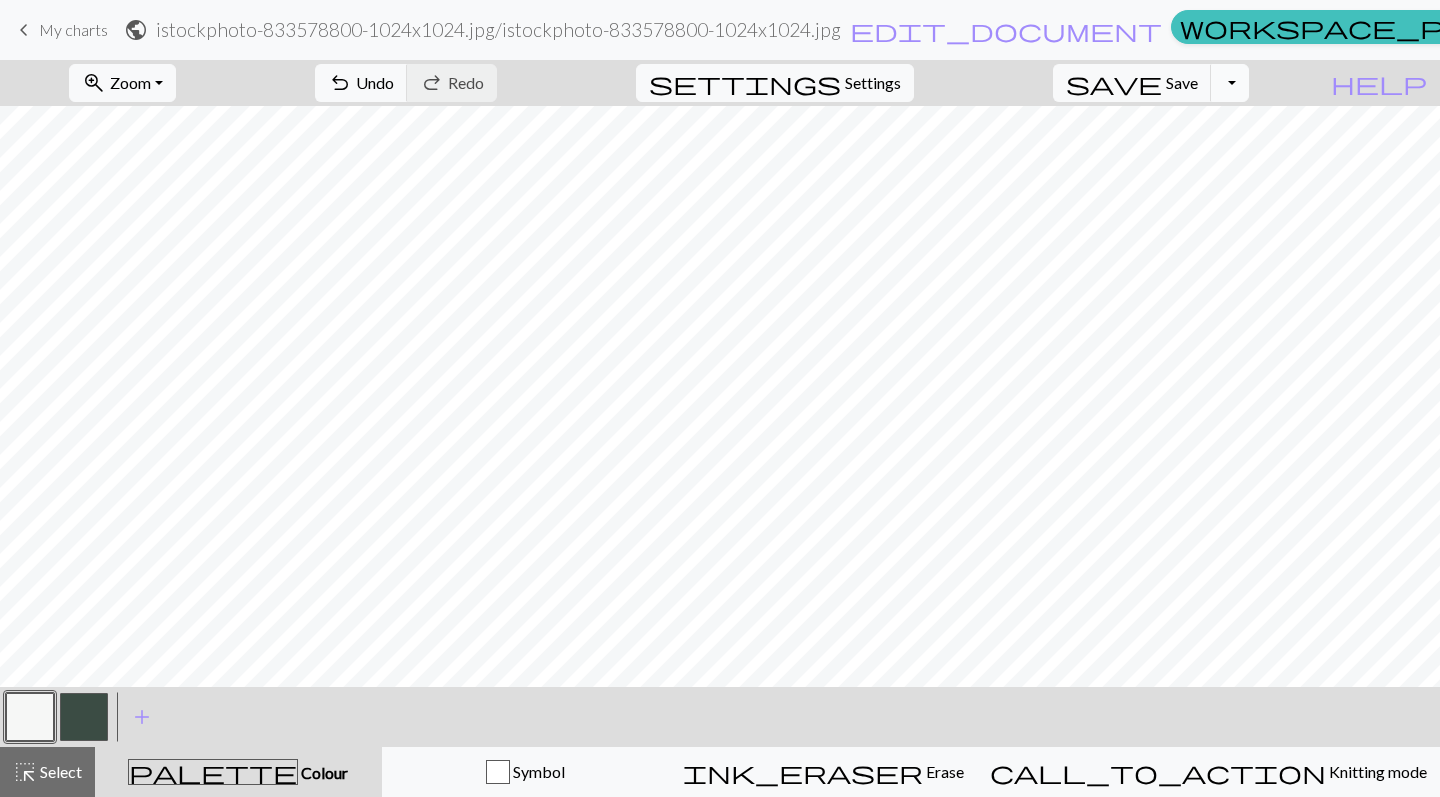 click on "Toggle Dropdown" at bounding box center (1230, 83) 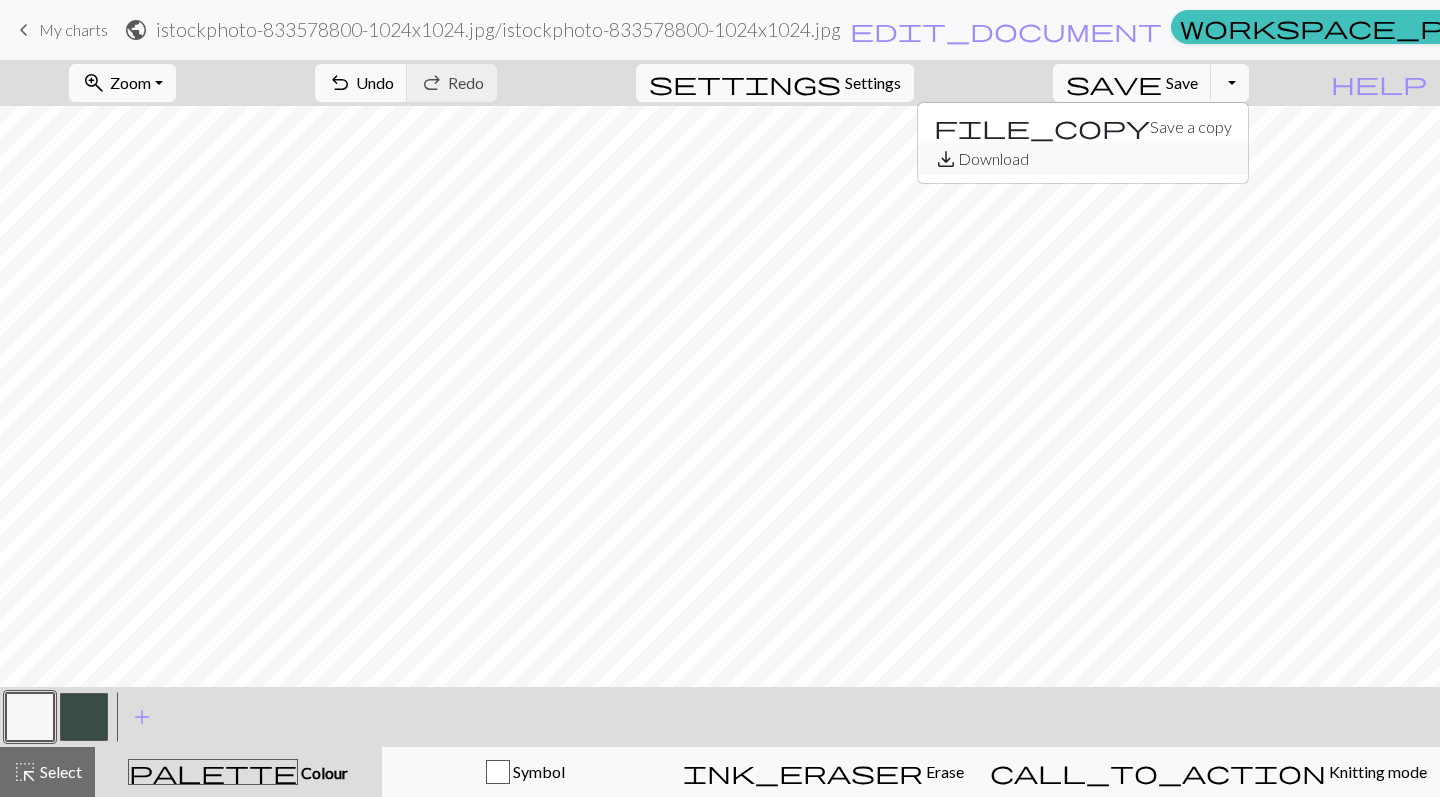 click on "save_alt  Download" at bounding box center [1083, 159] 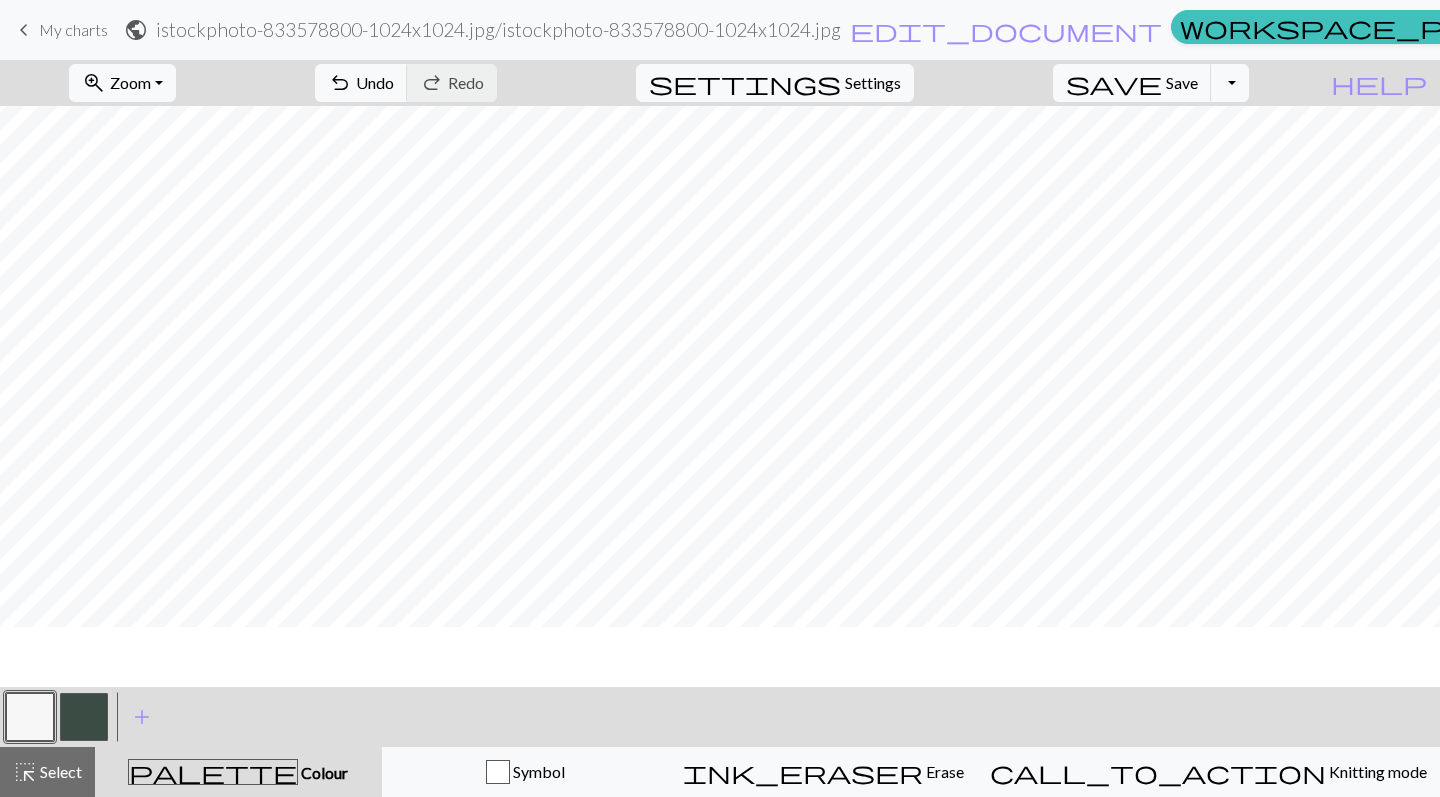 scroll, scrollTop: 0, scrollLeft: 0, axis: both 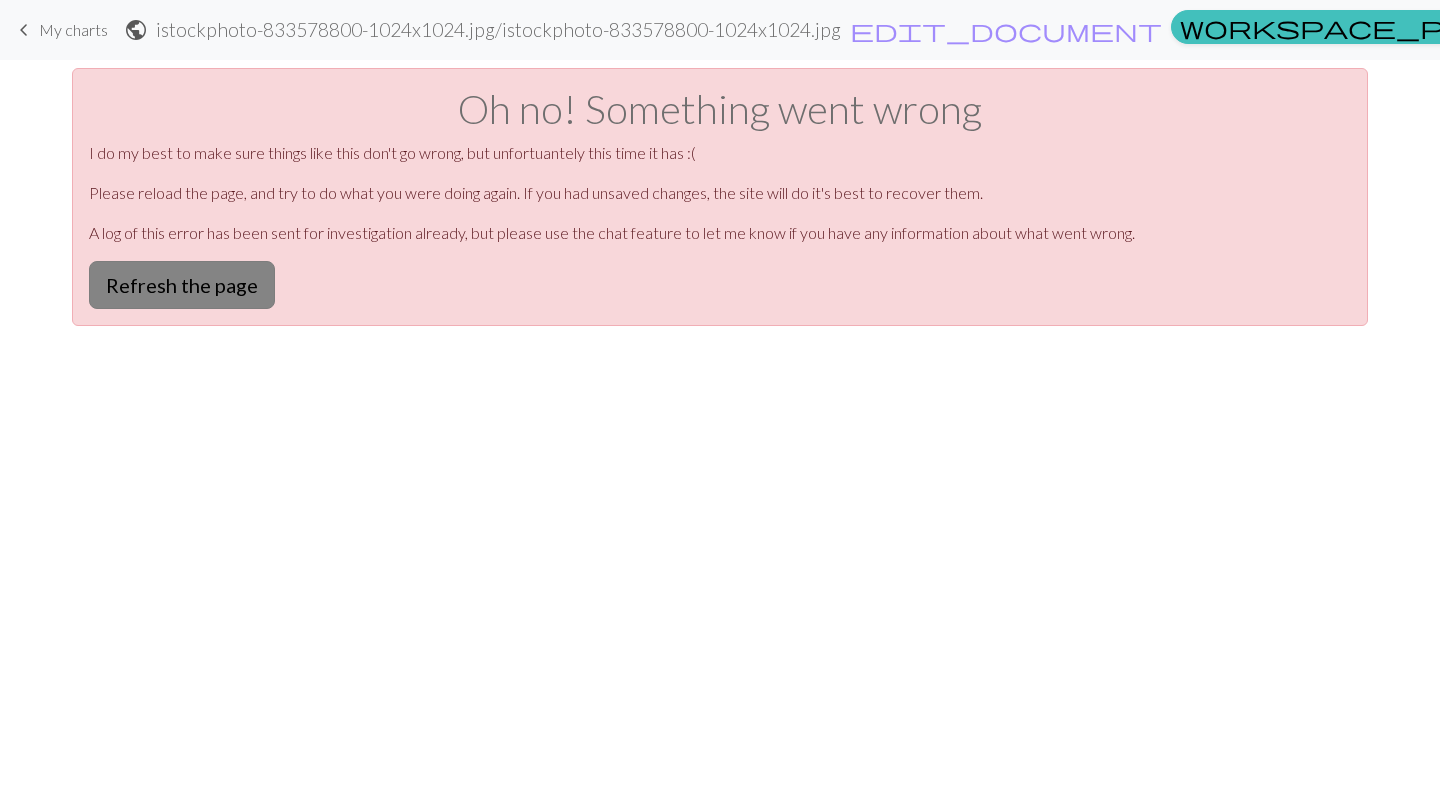 click on "Refresh the page" at bounding box center (182, 285) 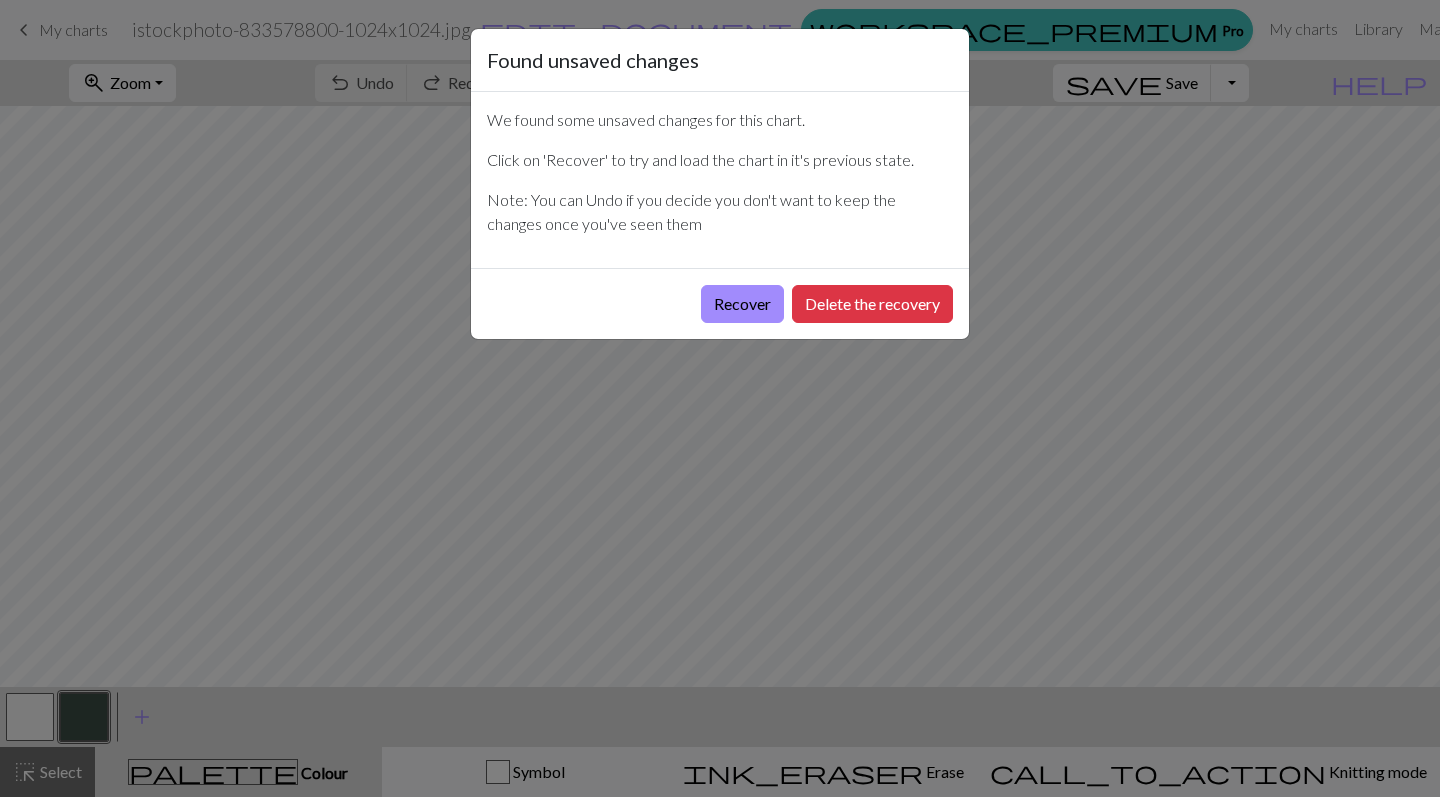 scroll, scrollTop: 0, scrollLeft: 0, axis: both 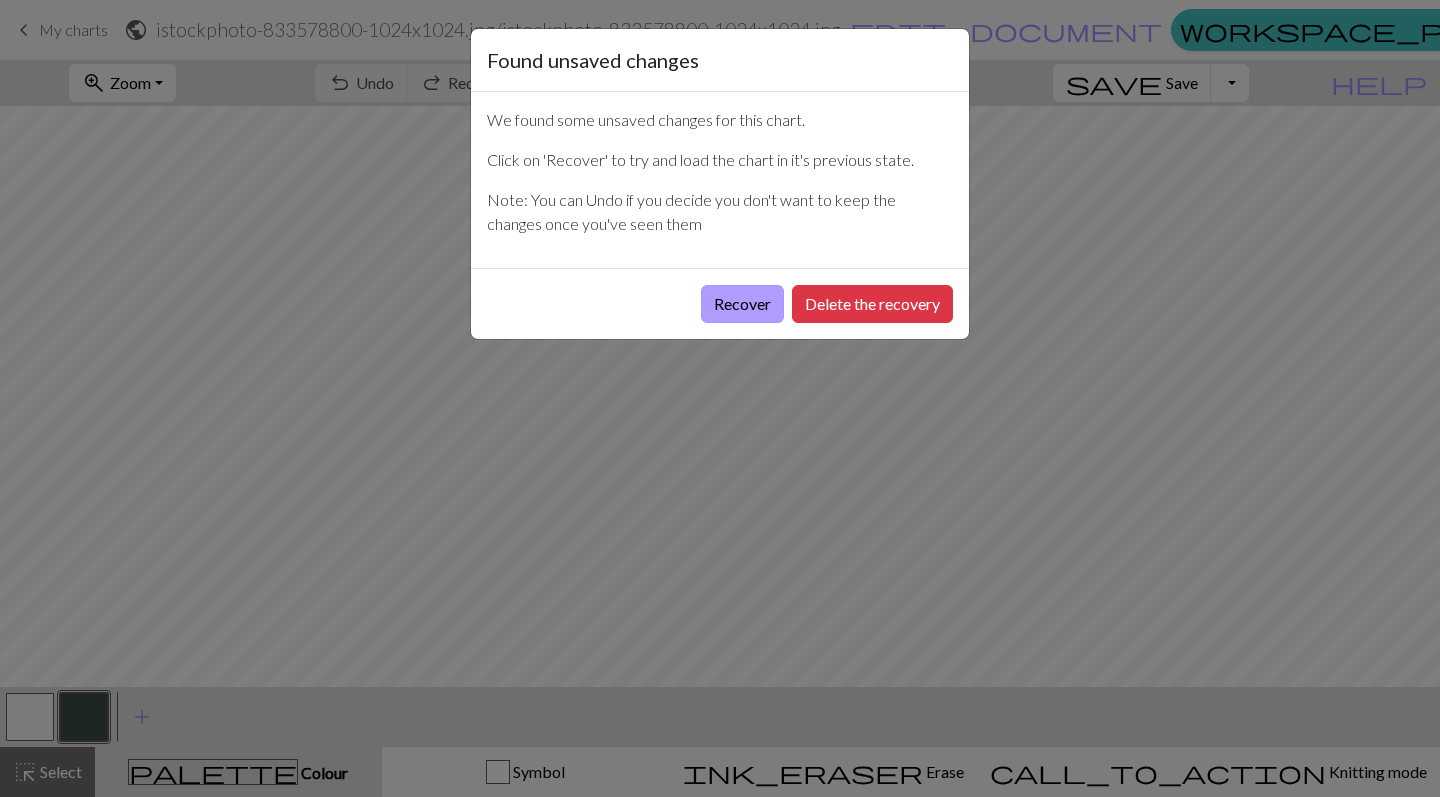 click on "Recover" at bounding box center (742, 304) 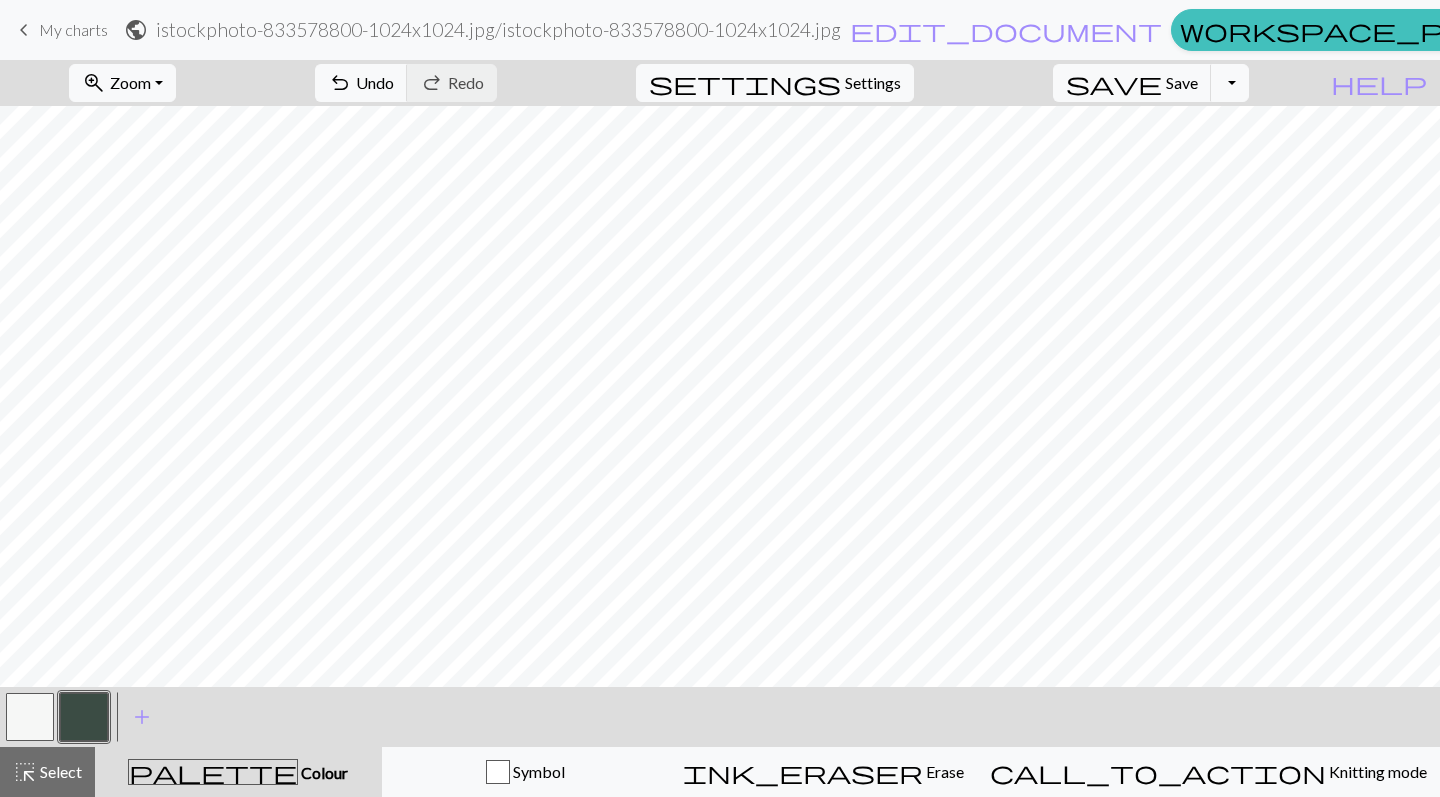 click on "zoom_in Zoom Zoom Fit all Fit width Fit height 50% 100% 150% 200%" at bounding box center [122, 83] 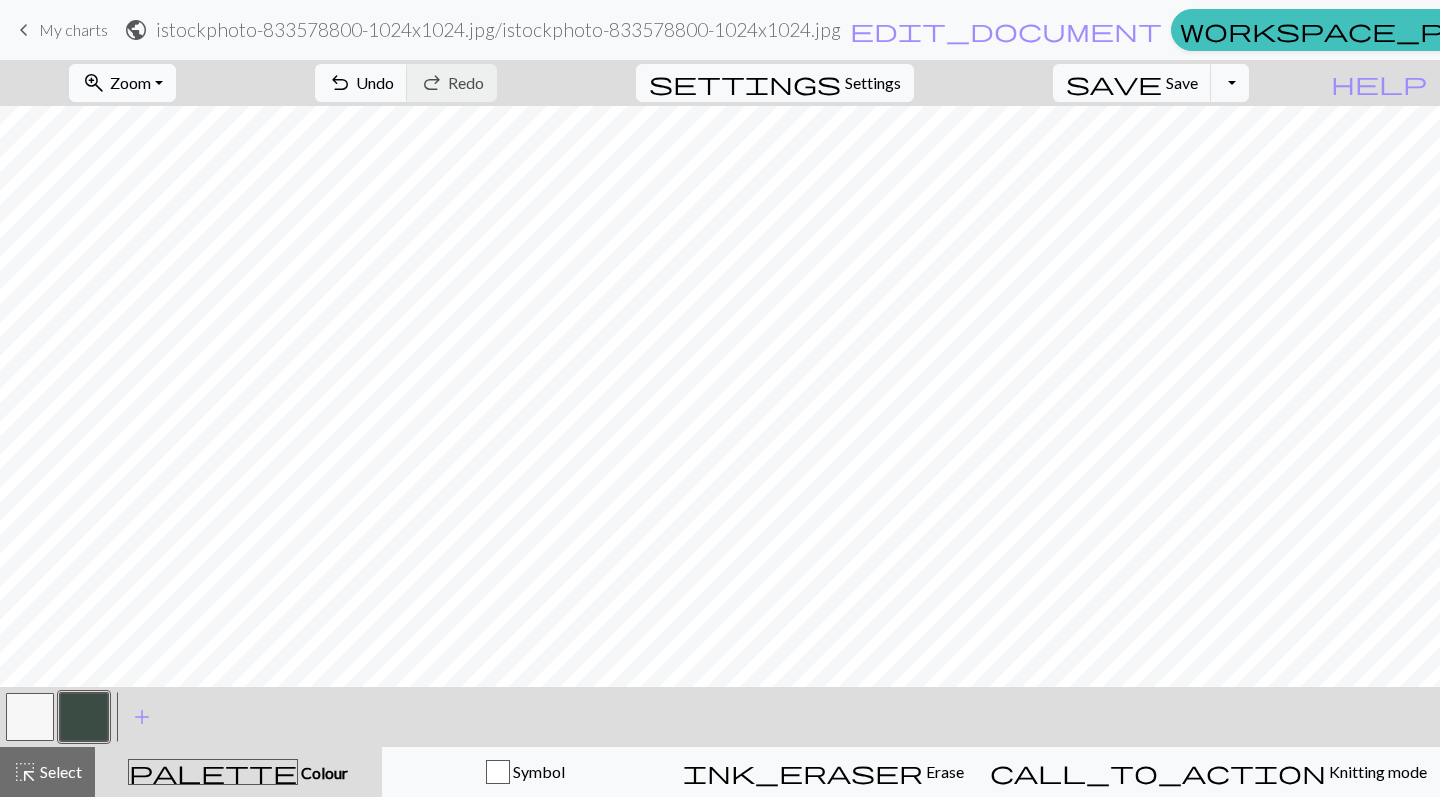 click on "zoom_in Zoom Zoom" at bounding box center (122, 83) 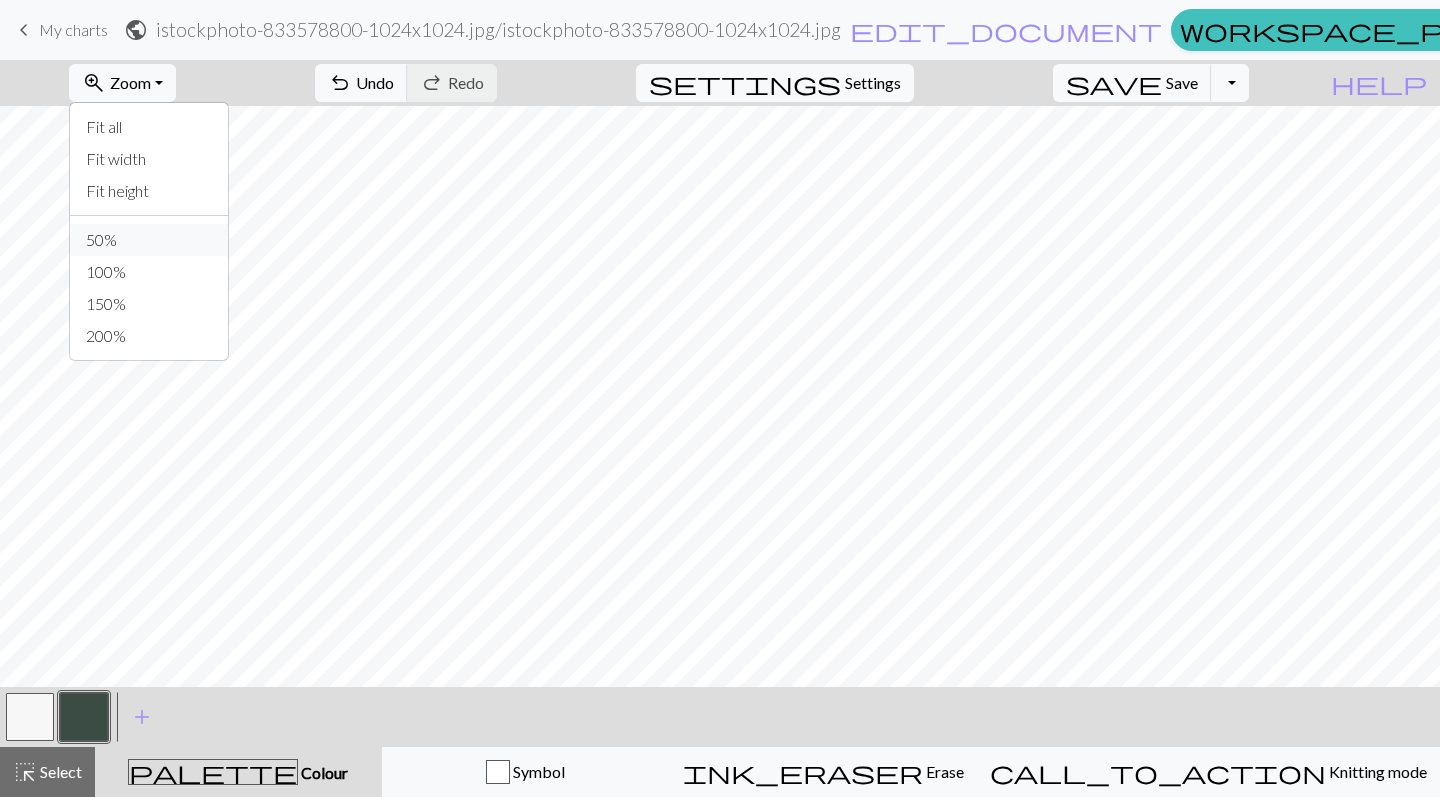 click on "50%" at bounding box center (149, 240) 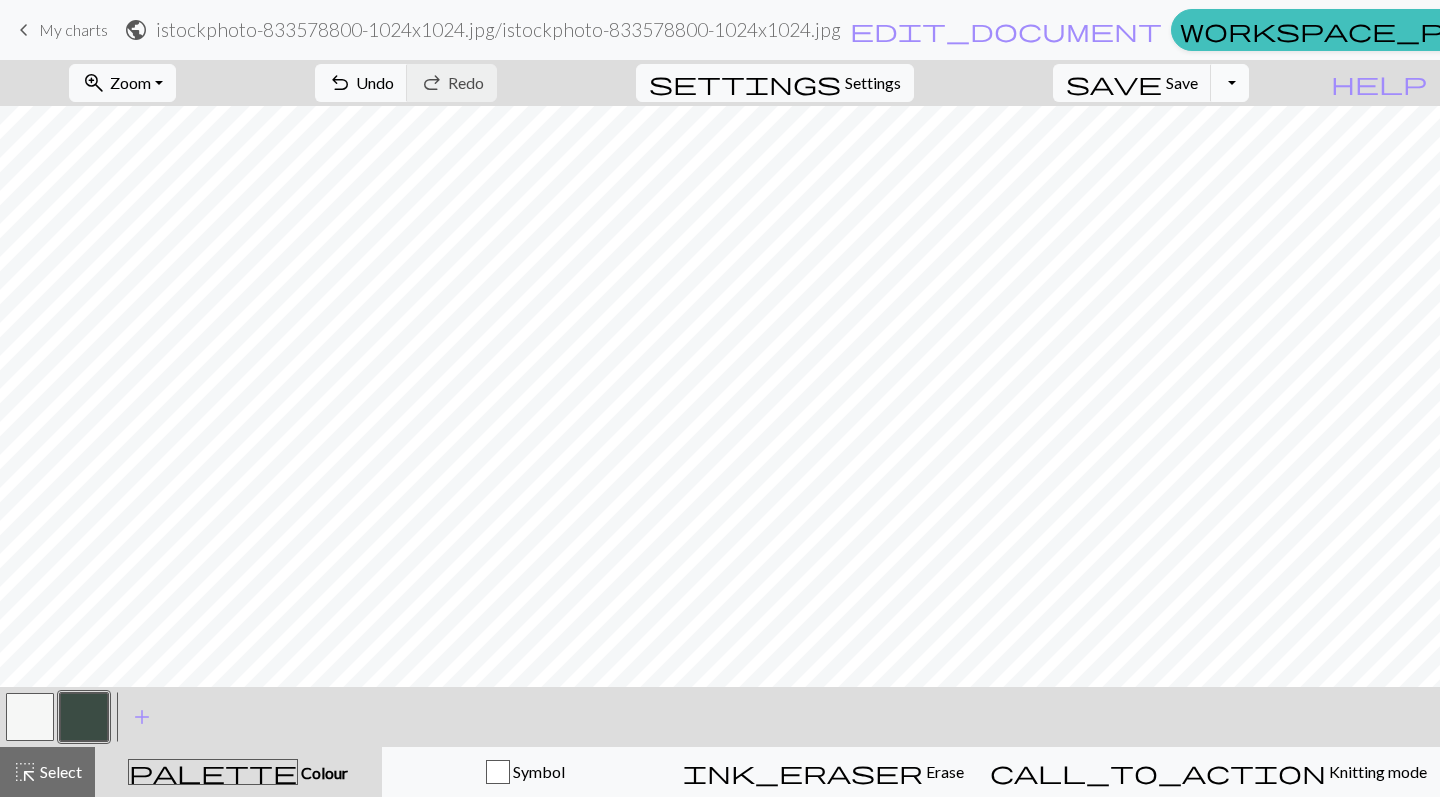 click on "Toggle Dropdown" at bounding box center (1230, 83) 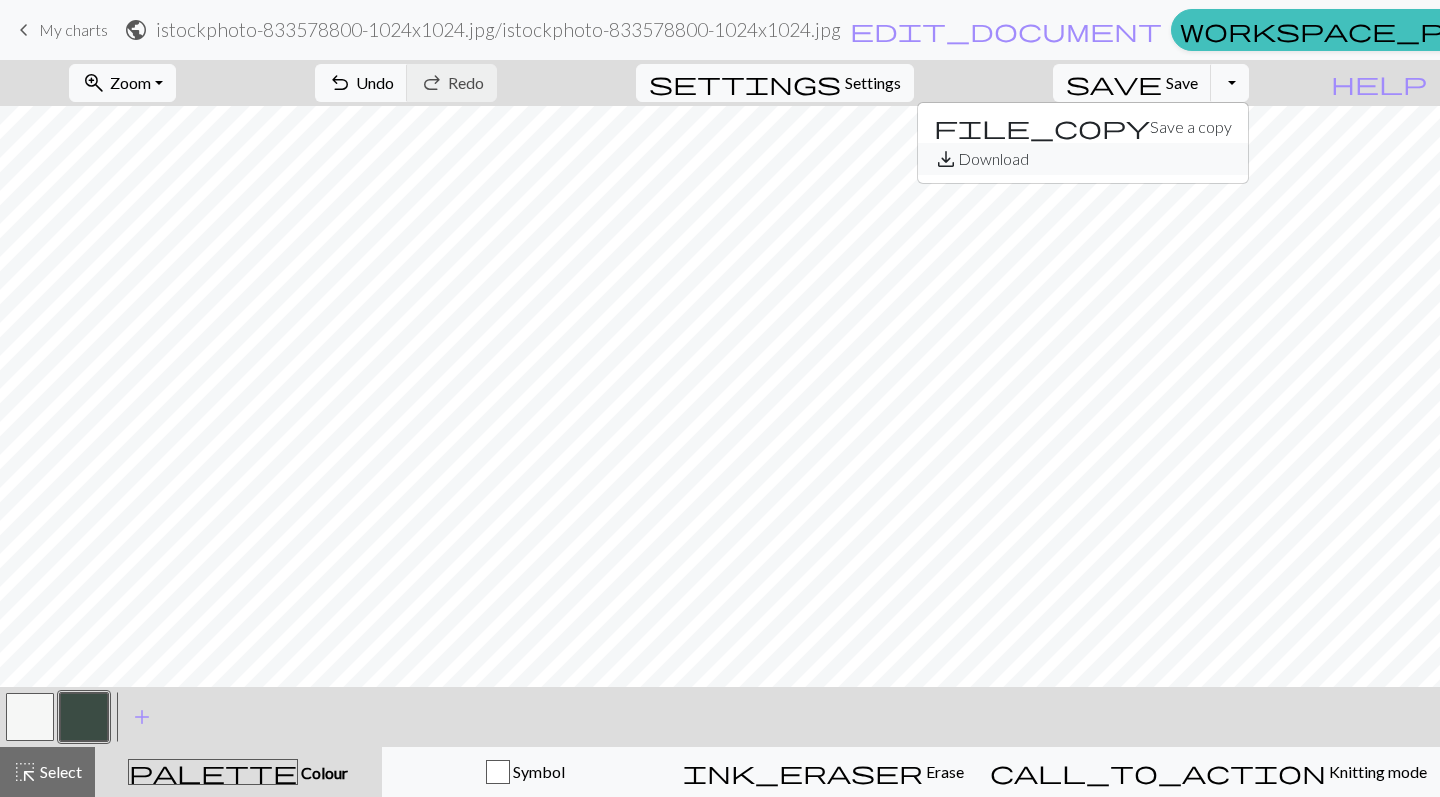 click on "save_alt  Download" at bounding box center [1083, 159] 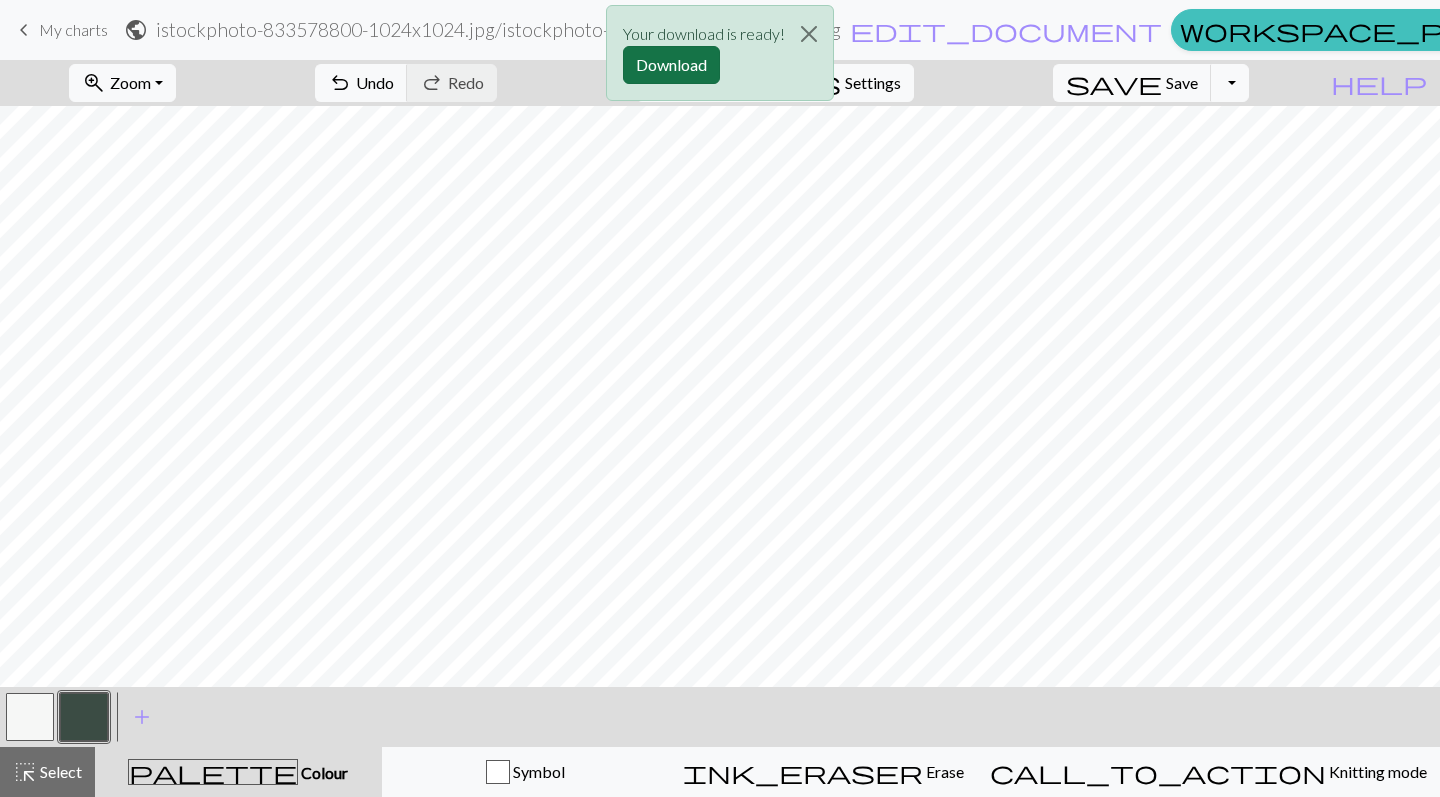 click on "Download" at bounding box center (671, 65) 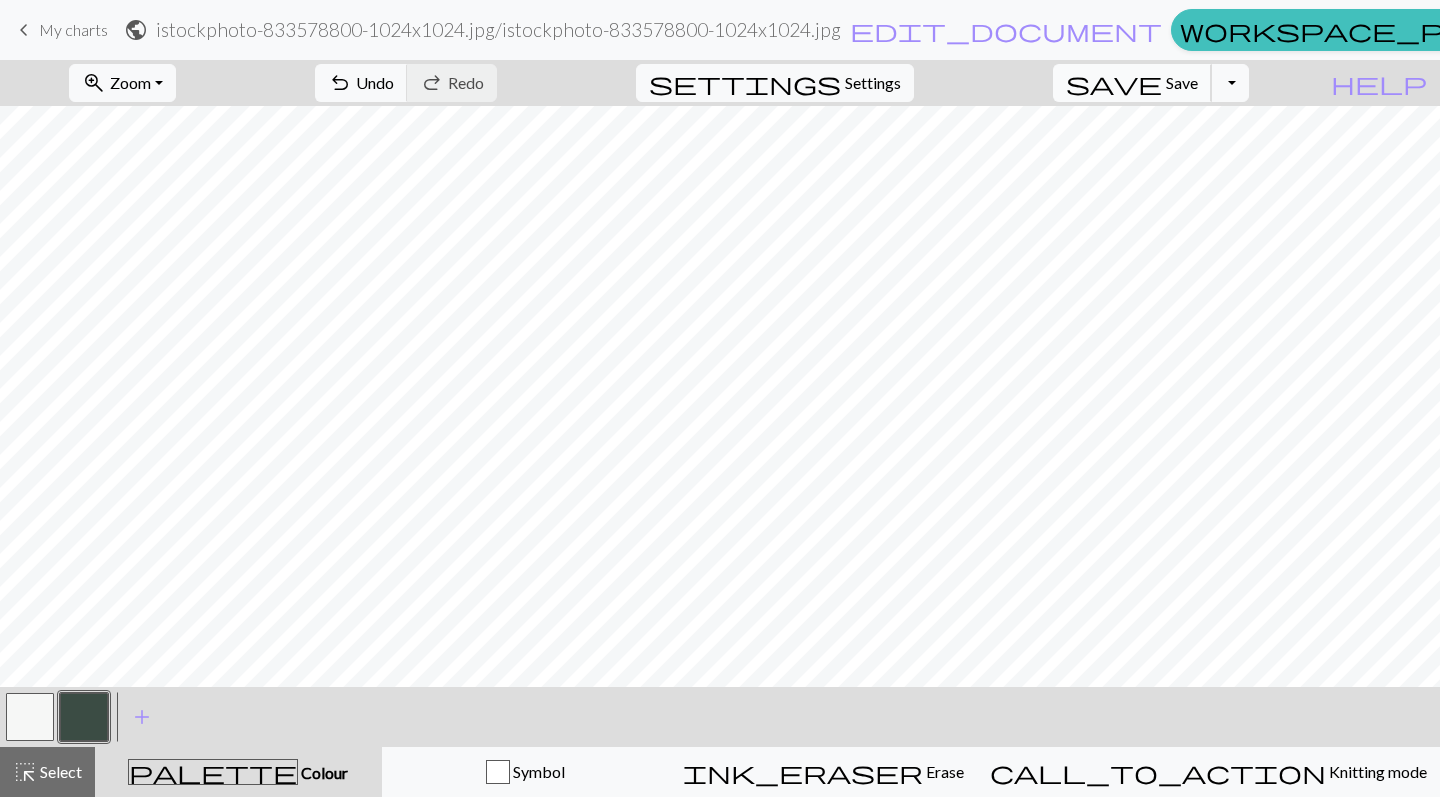 click on "Save" at bounding box center (1182, 82) 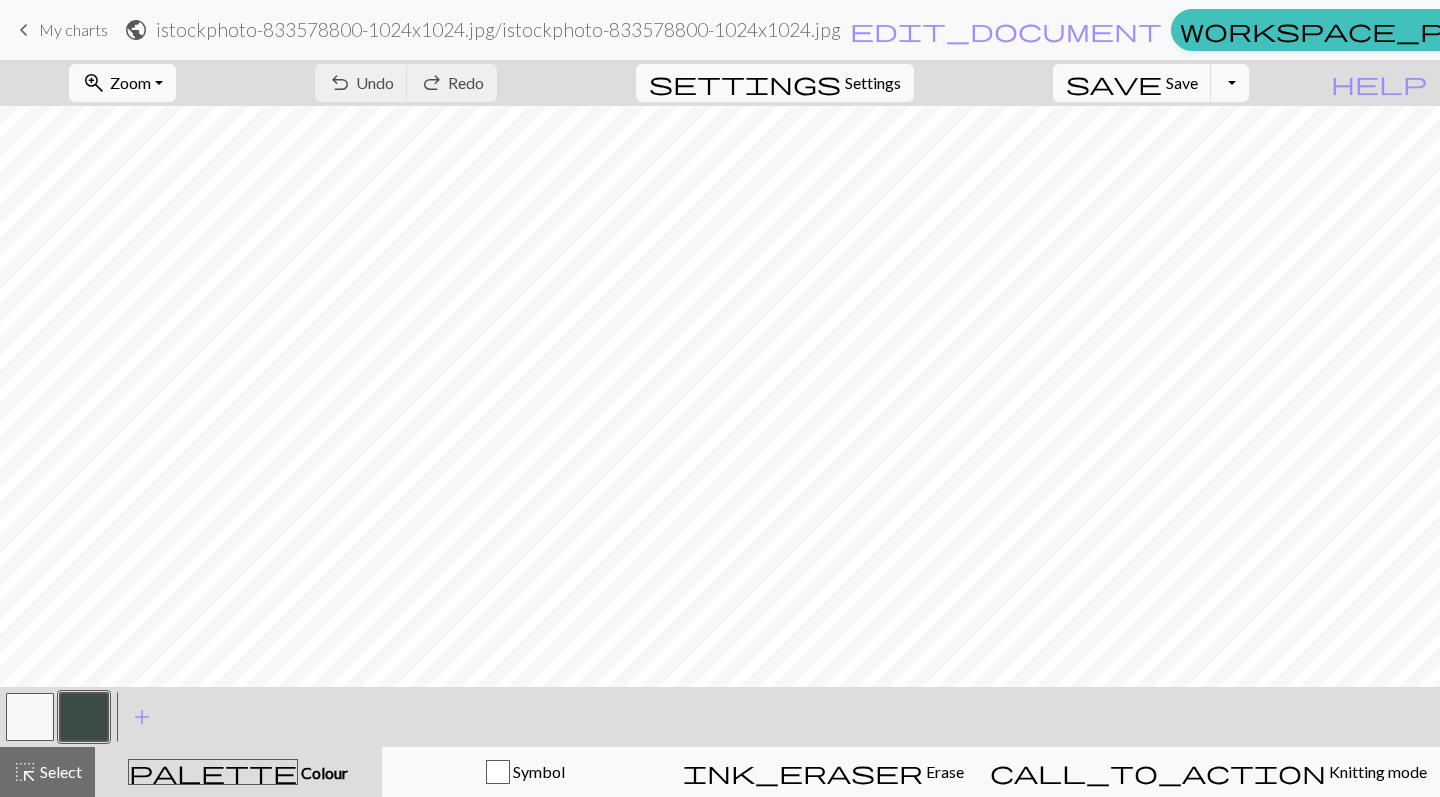 click on "My charts" at bounding box center (73, 29) 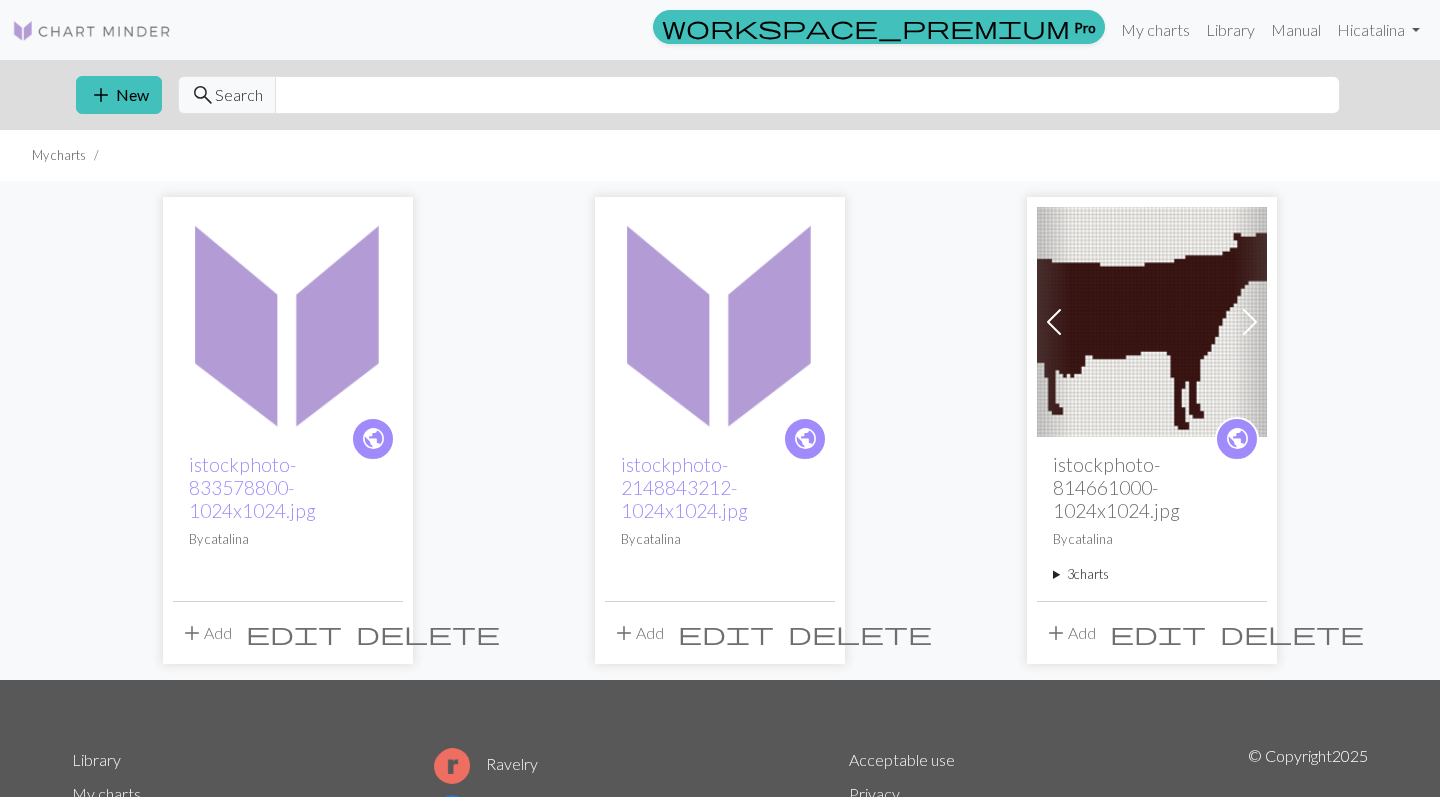 scroll, scrollTop: 0, scrollLeft: 0, axis: both 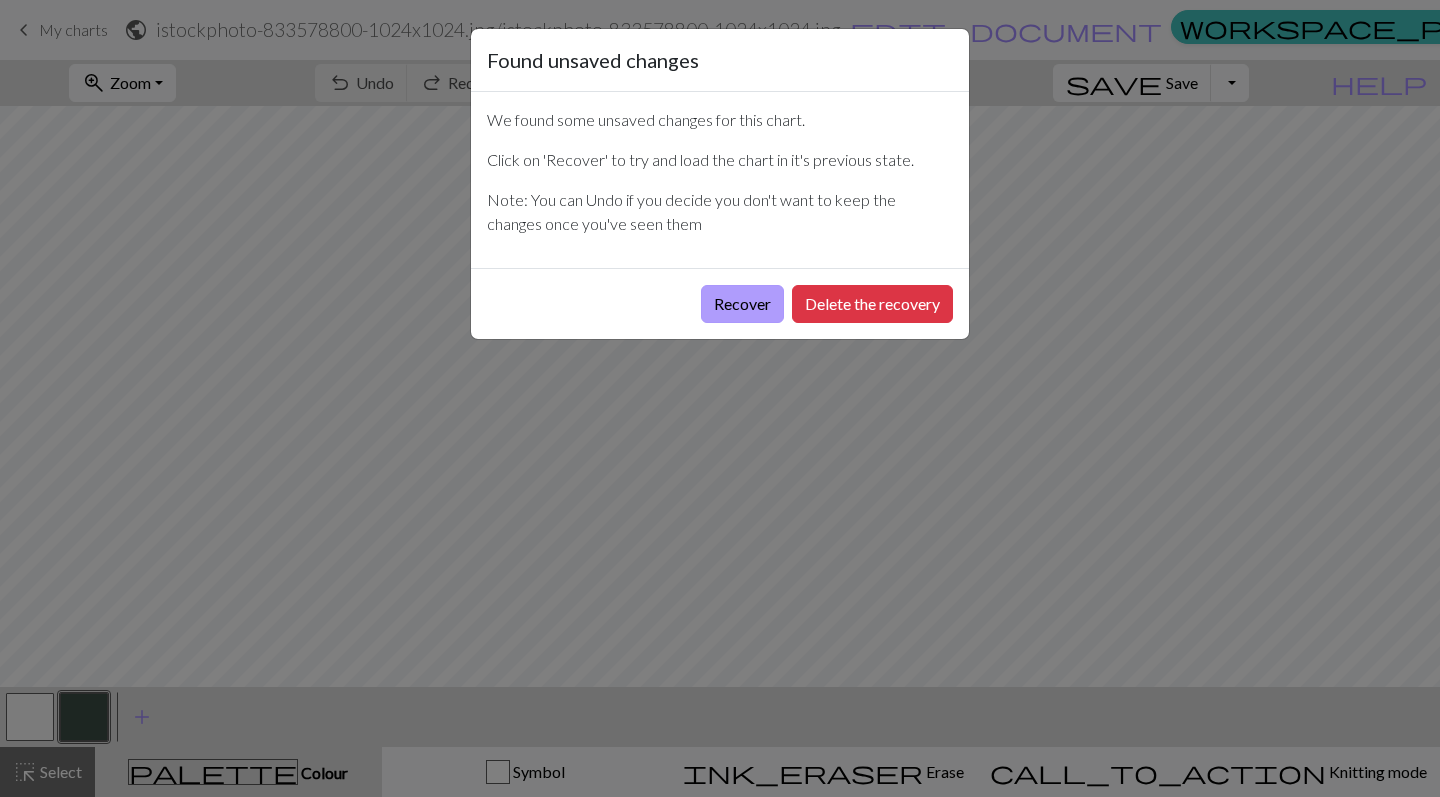 click on "Recover" at bounding box center (742, 304) 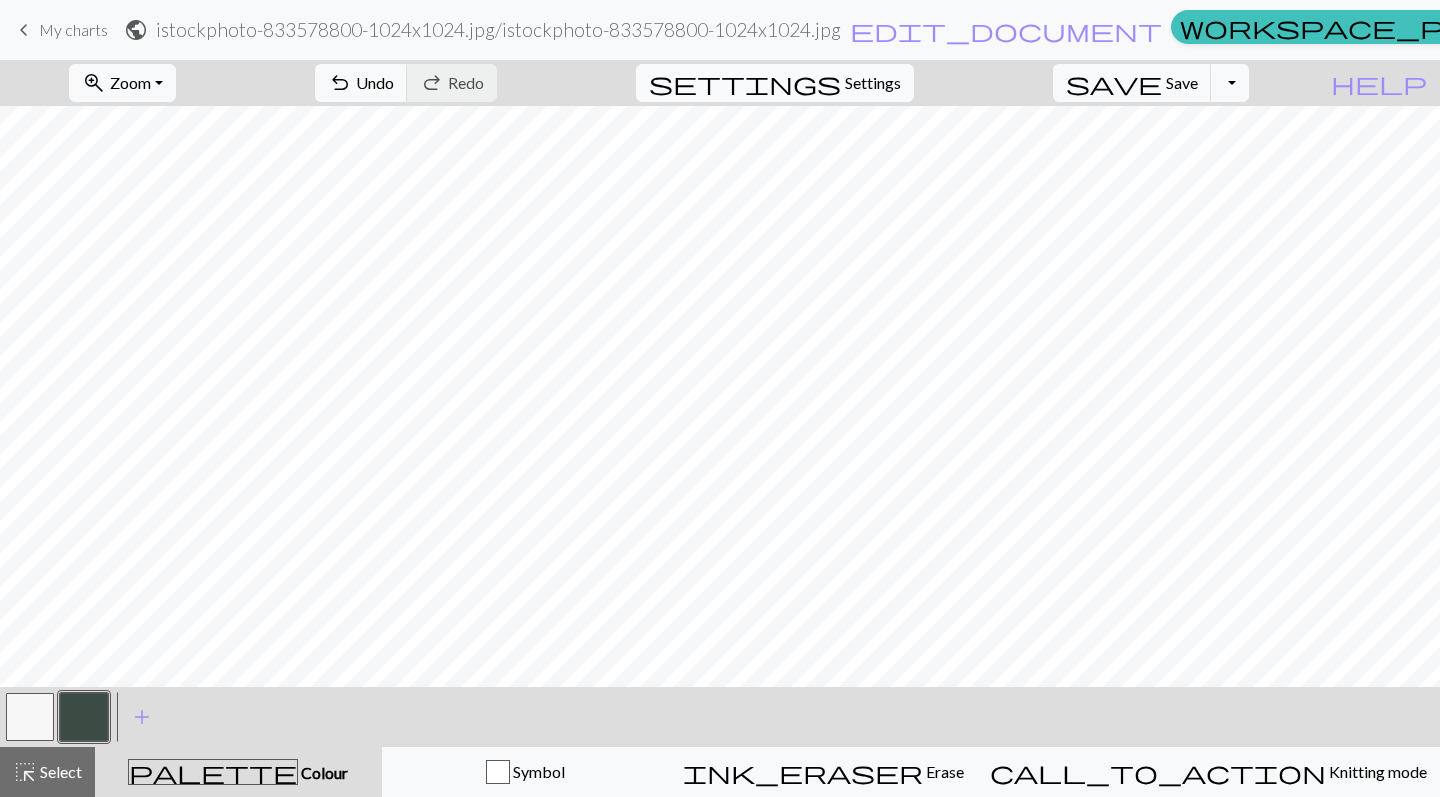 click on "Settings" at bounding box center (873, 83) 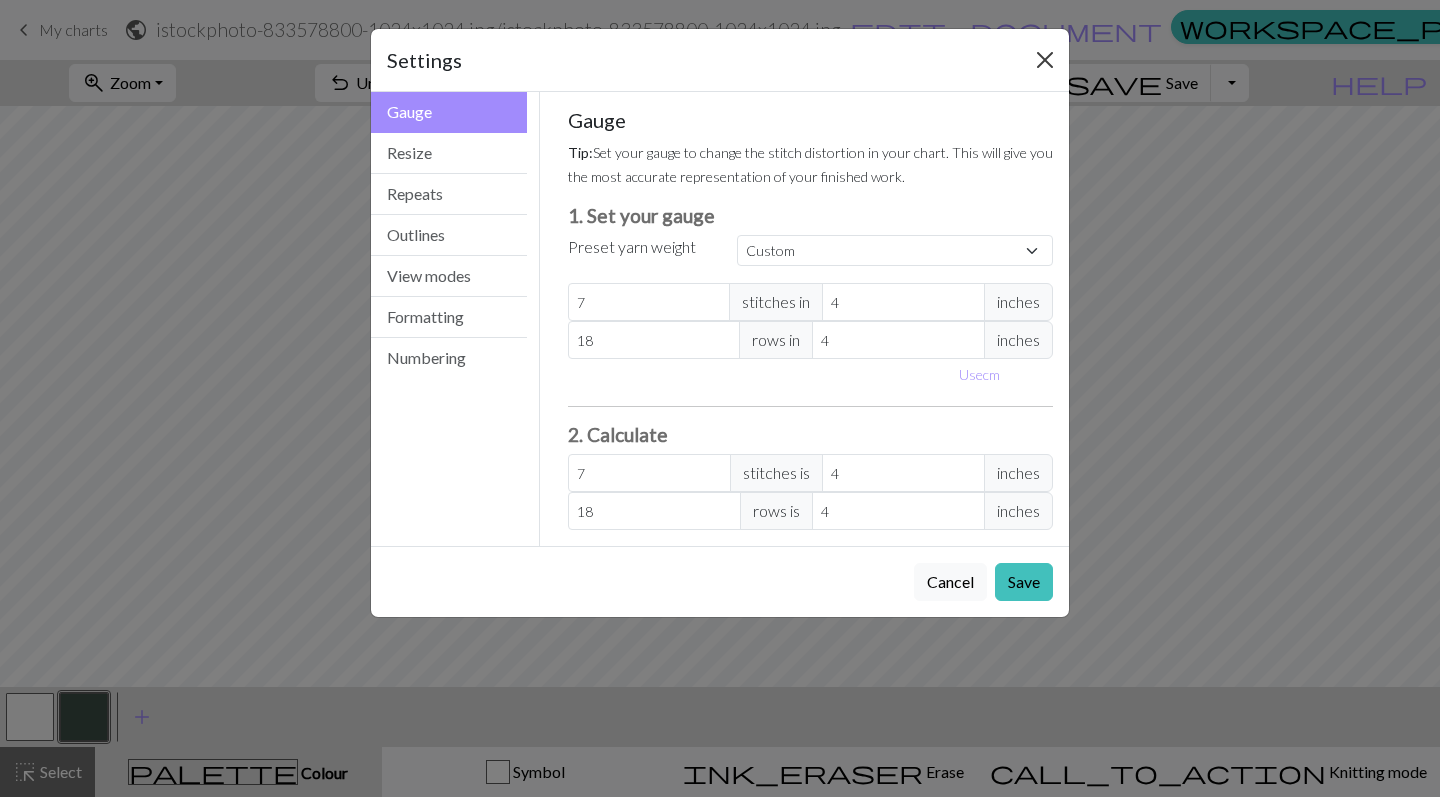 click at bounding box center [1045, 60] 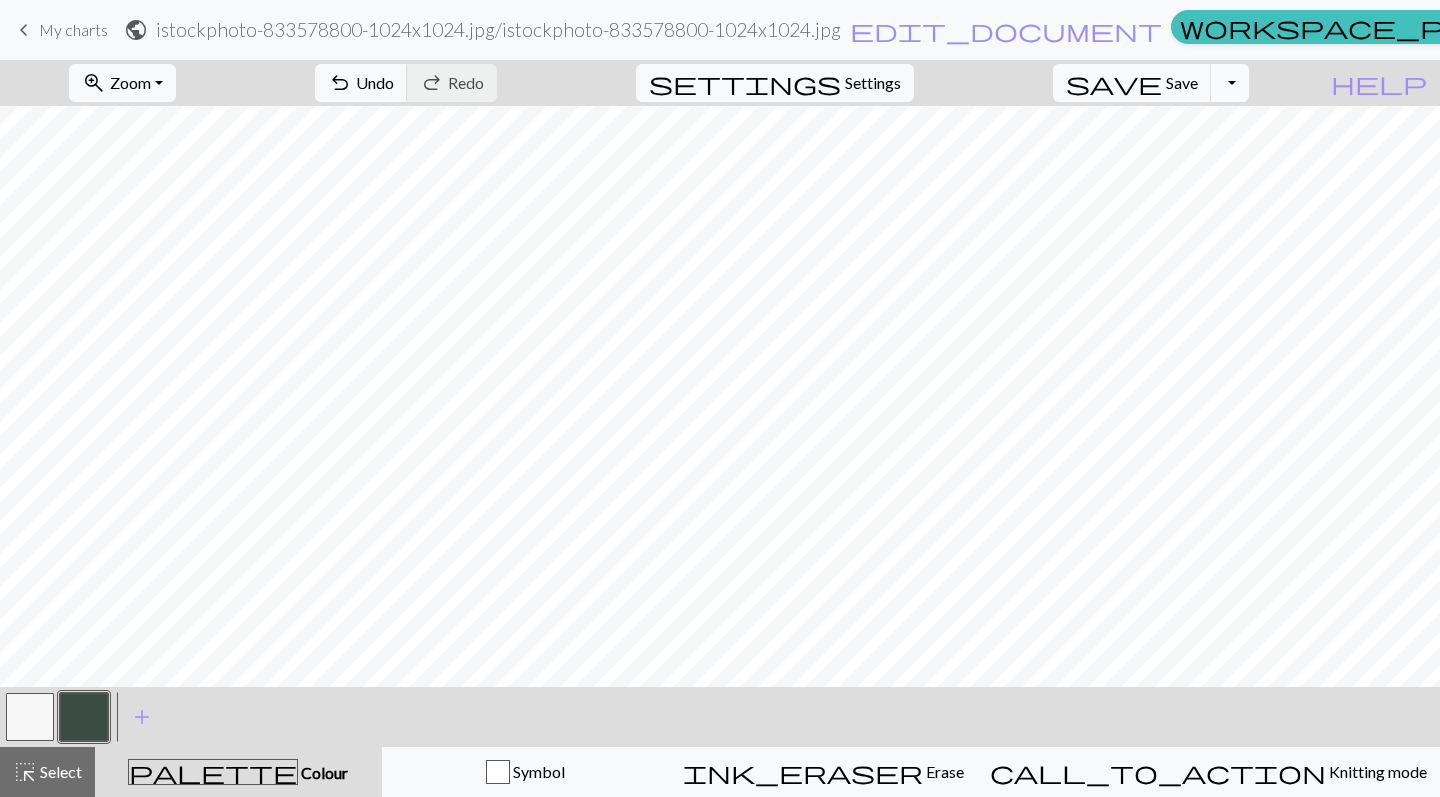 click on "Toggle Dropdown" at bounding box center (1230, 83) 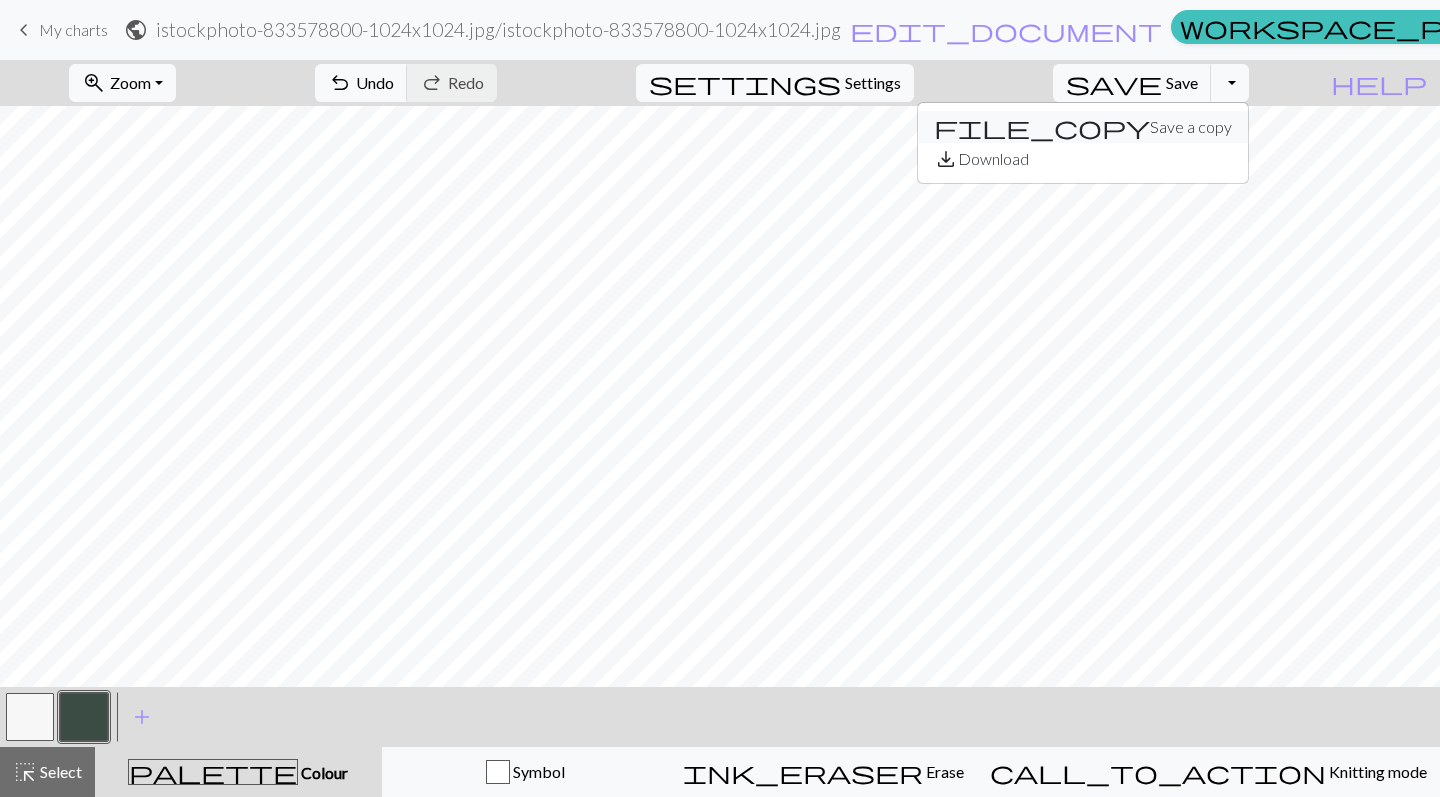 click on "file_copy  Save a copy" at bounding box center (1083, 127) 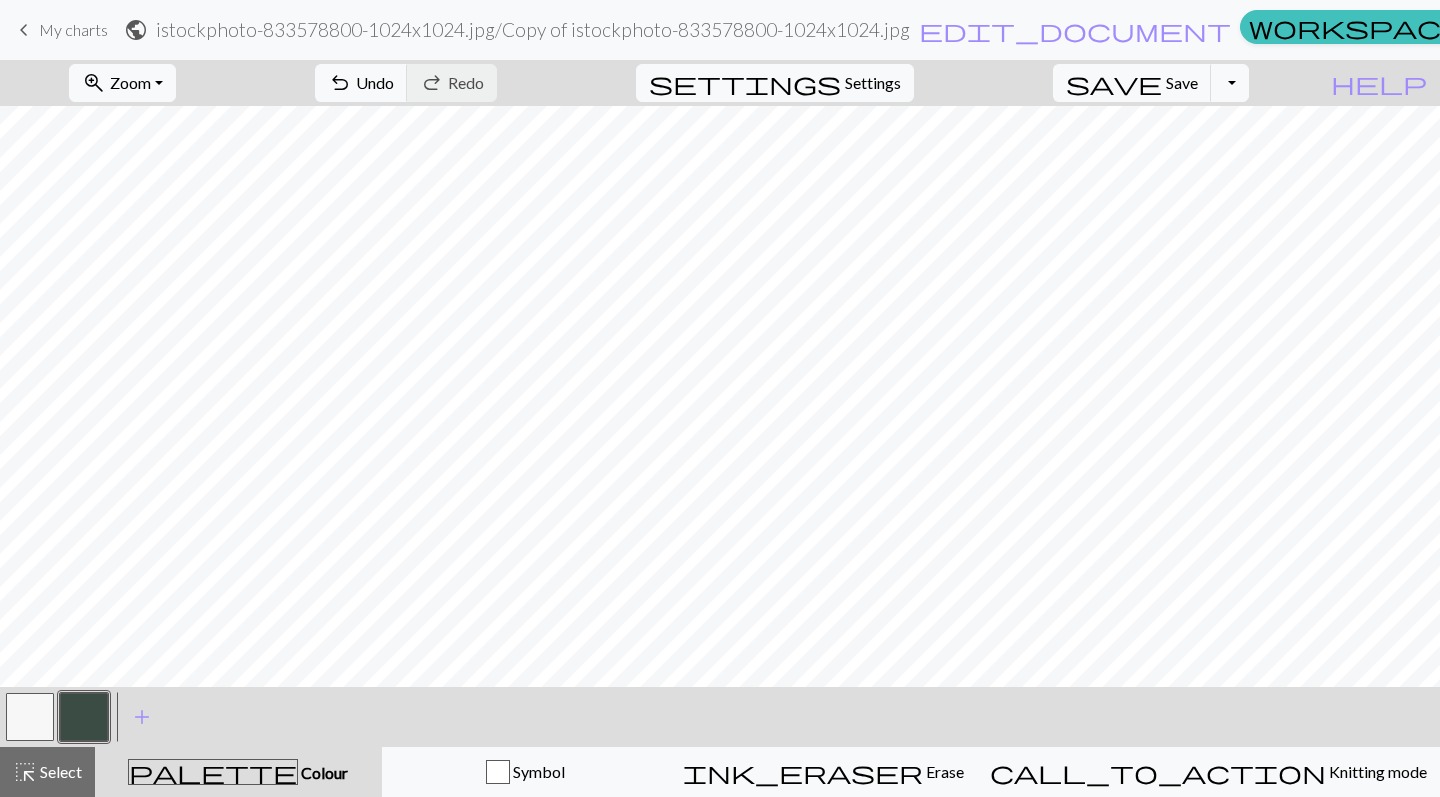click on "My charts" at bounding box center (1742, 30) 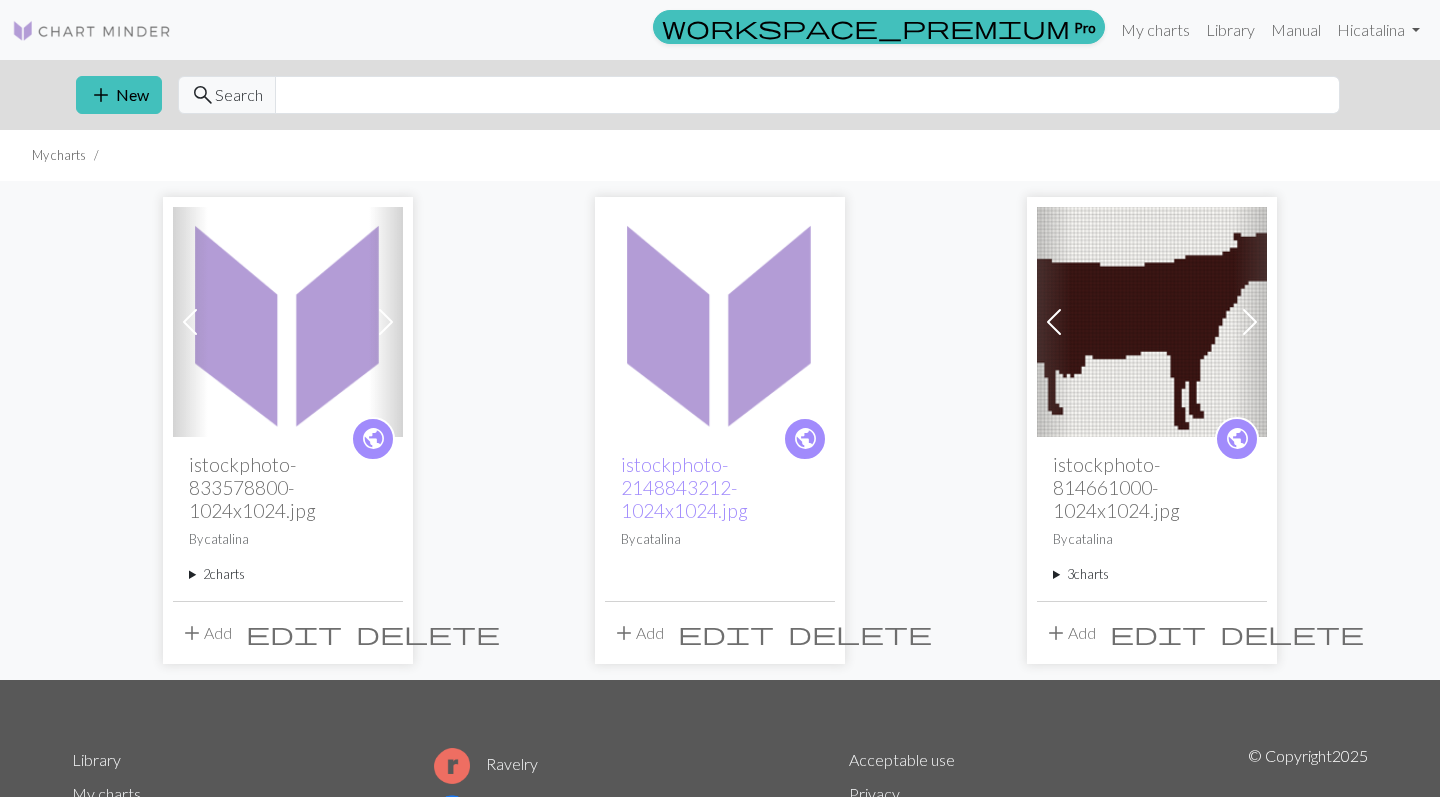 click on "2  charts" at bounding box center (288, 574) 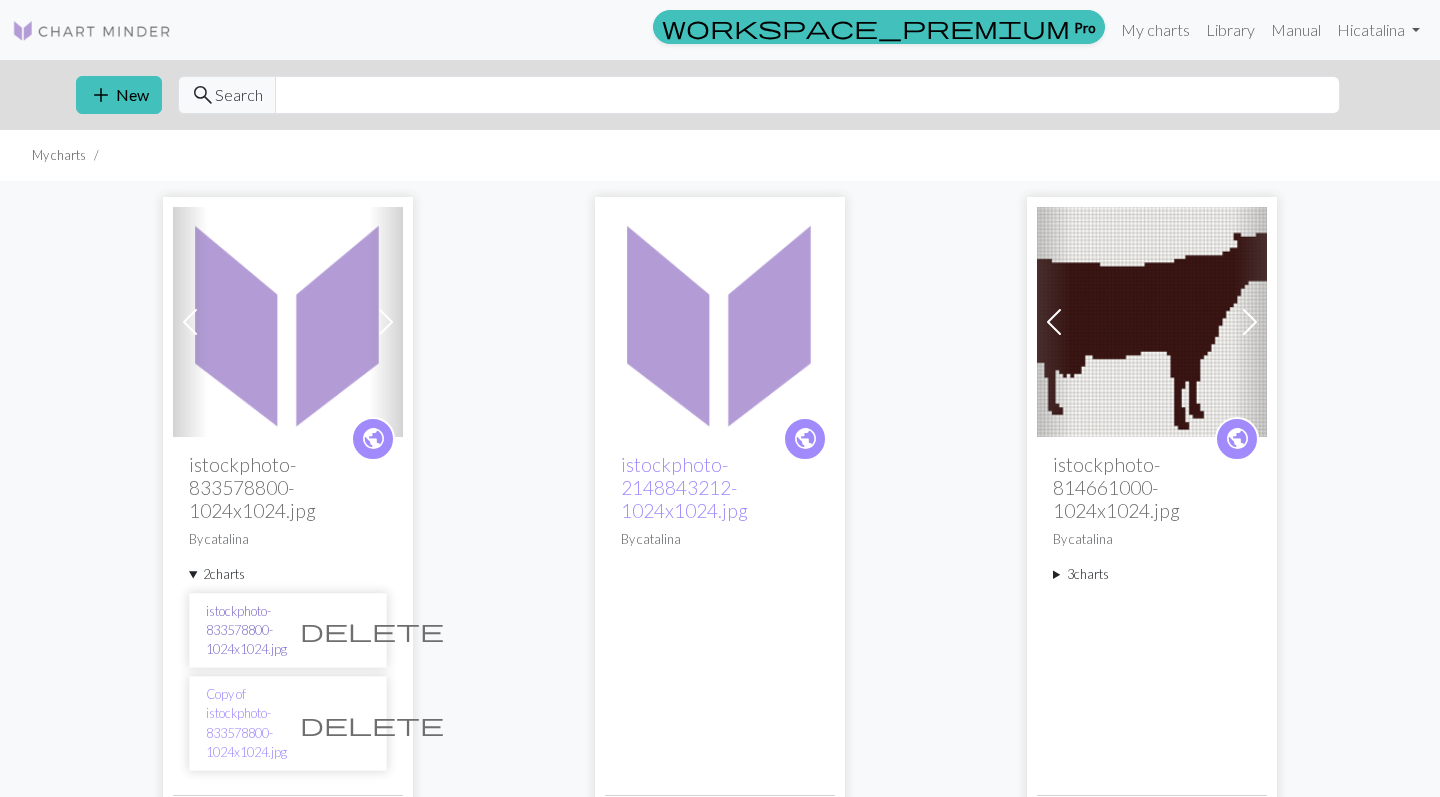 click on "istockphoto-833578800-1024x1024.jpg" at bounding box center (246, 631) 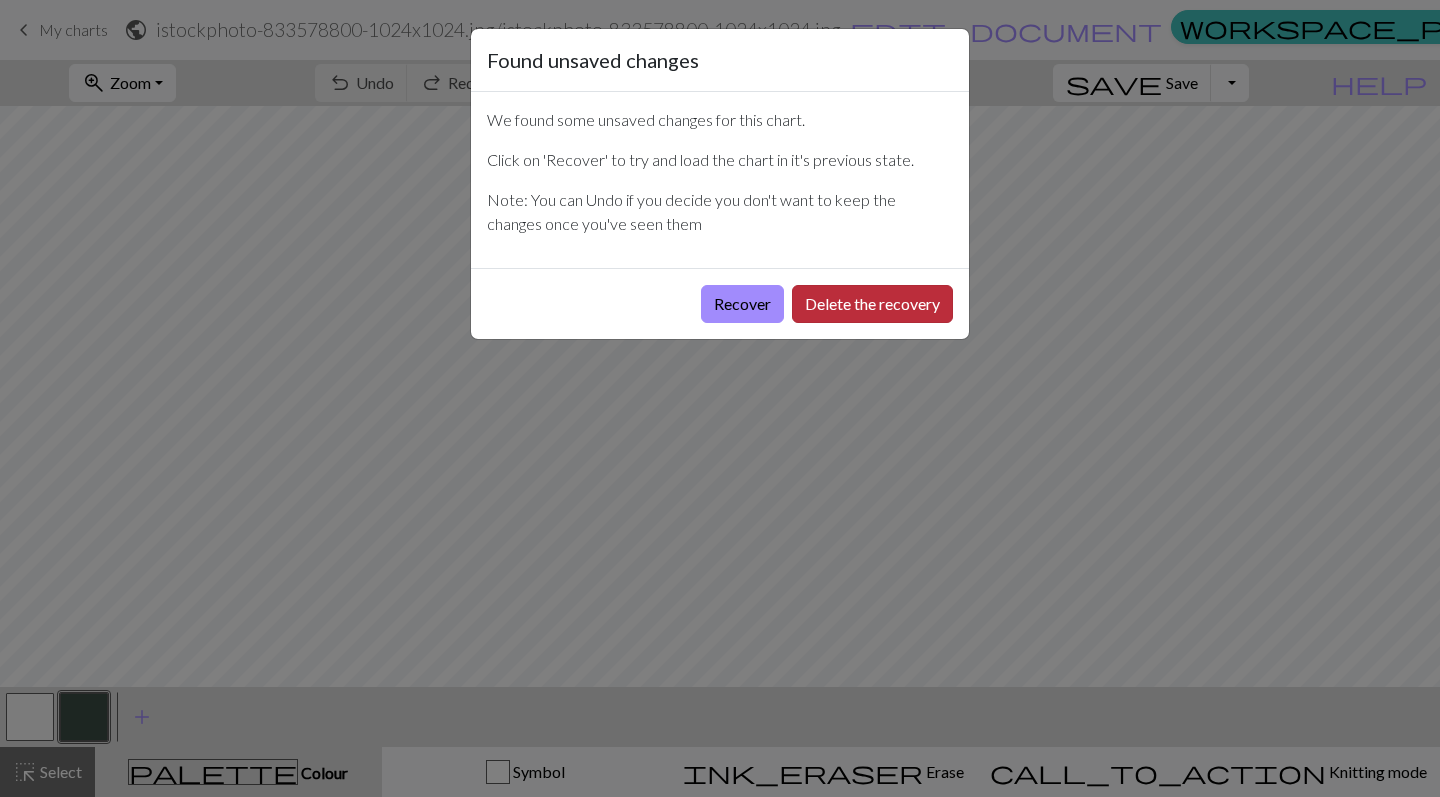 click on "Delete the recovery" at bounding box center (872, 304) 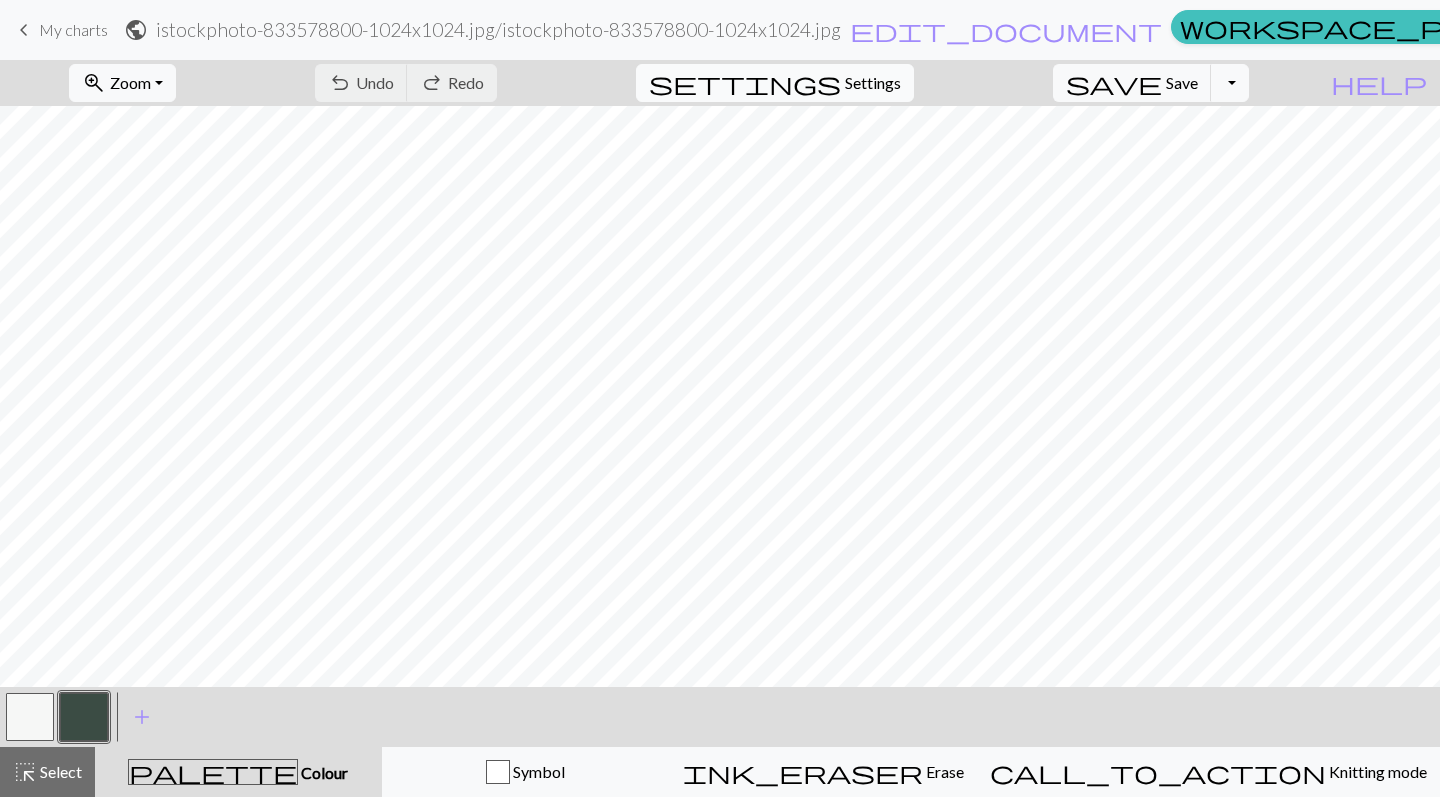 click on "Settings" at bounding box center [873, 83] 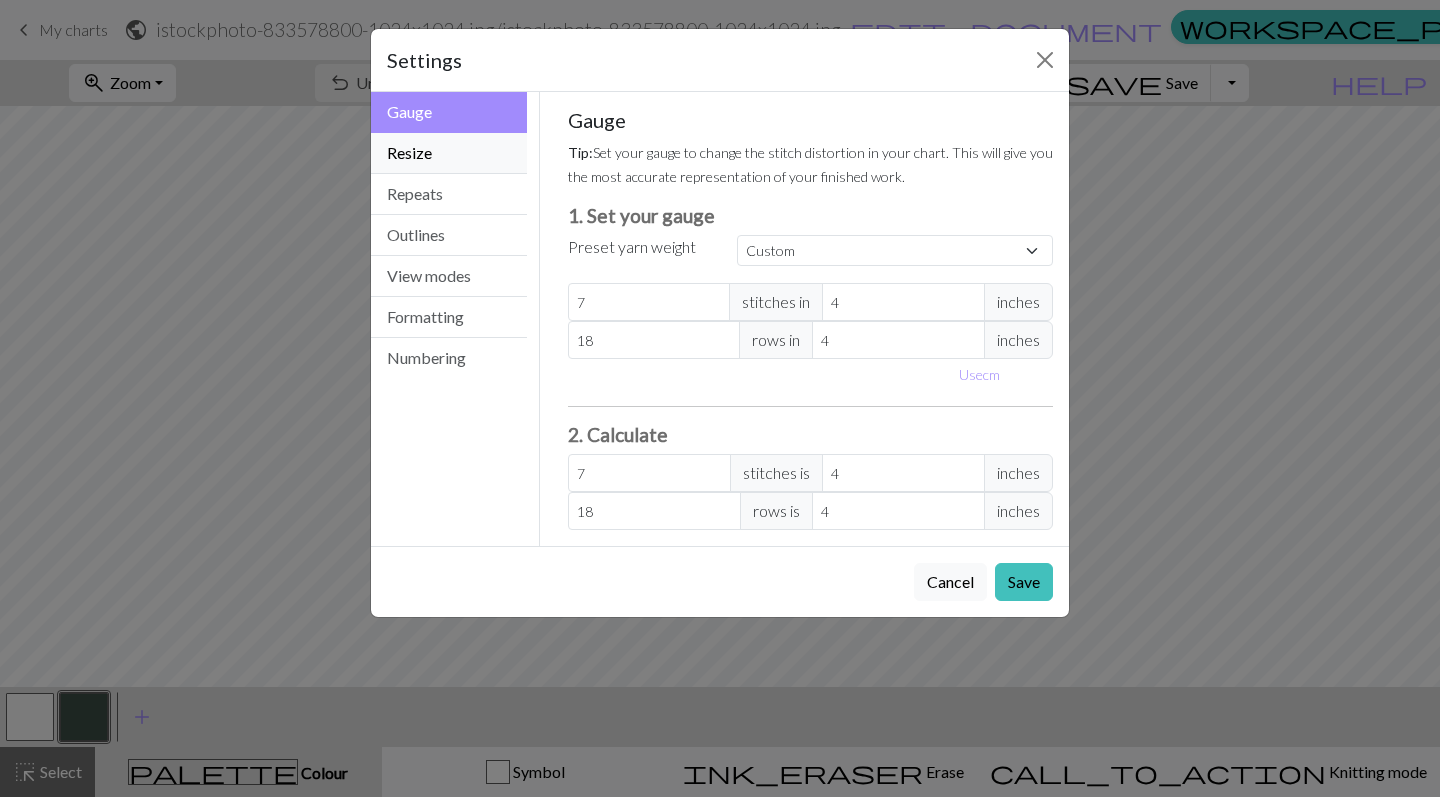 click on "Resize" at bounding box center (449, 153) 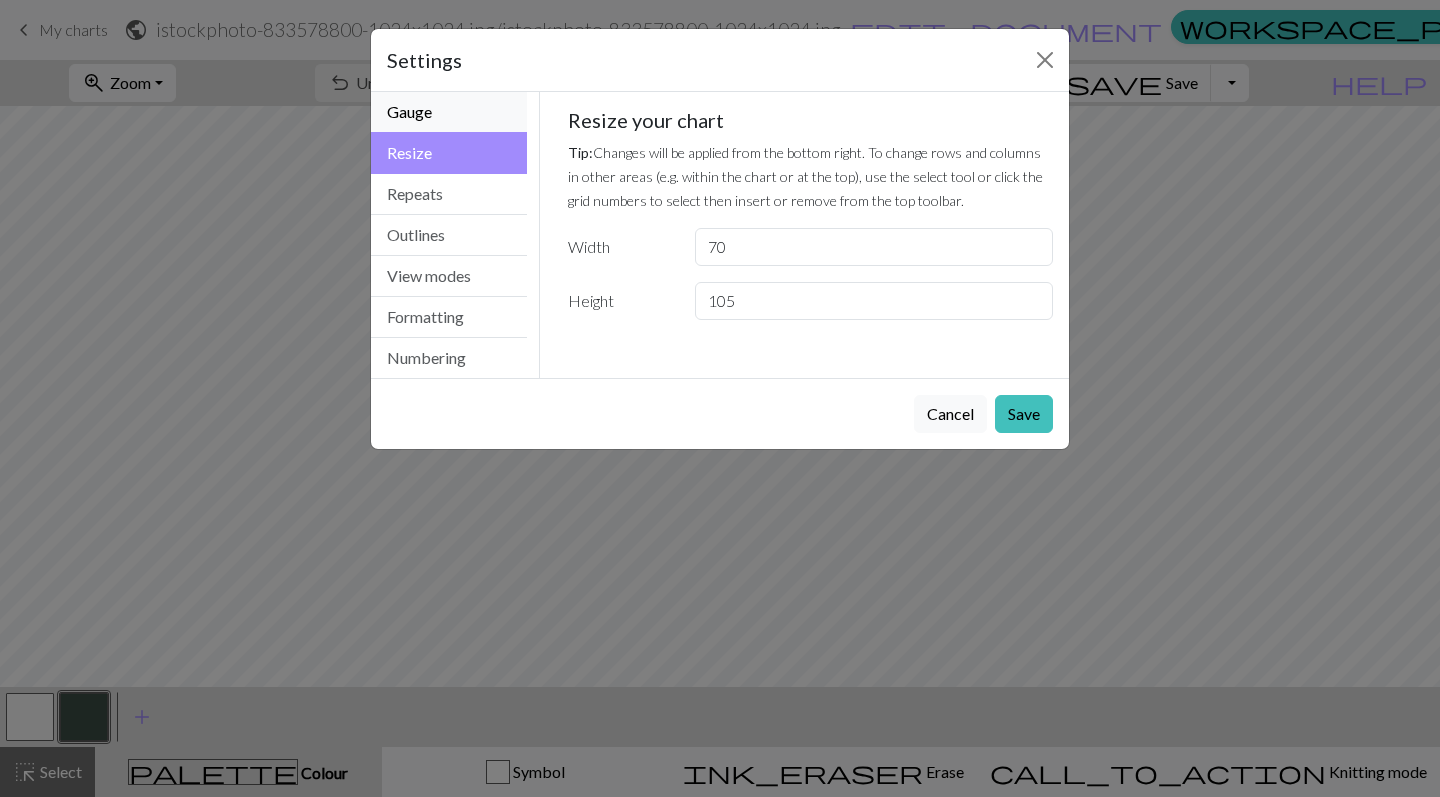 click on "Gauge" at bounding box center (449, 112) 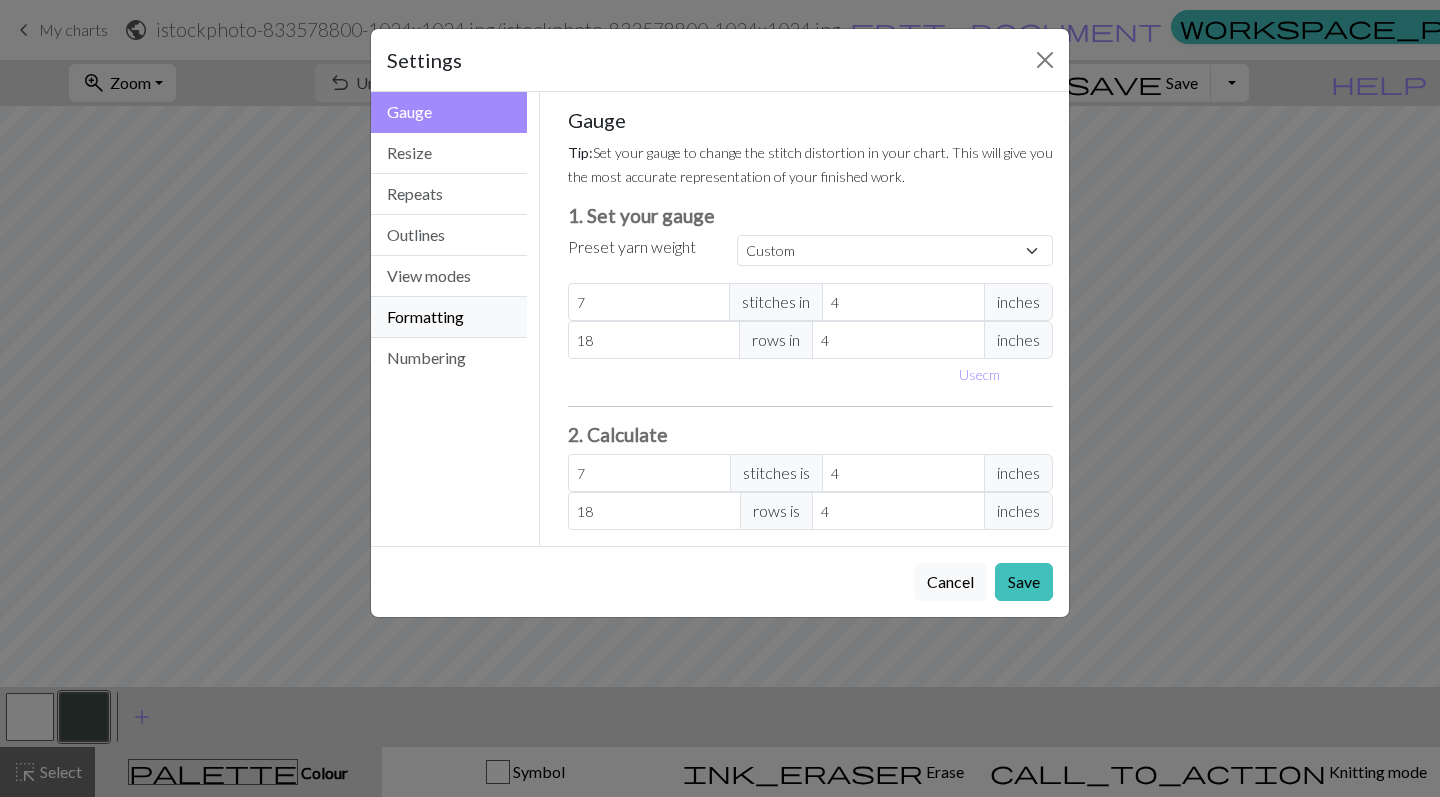 click on "Formatting" at bounding box center [449, 317] 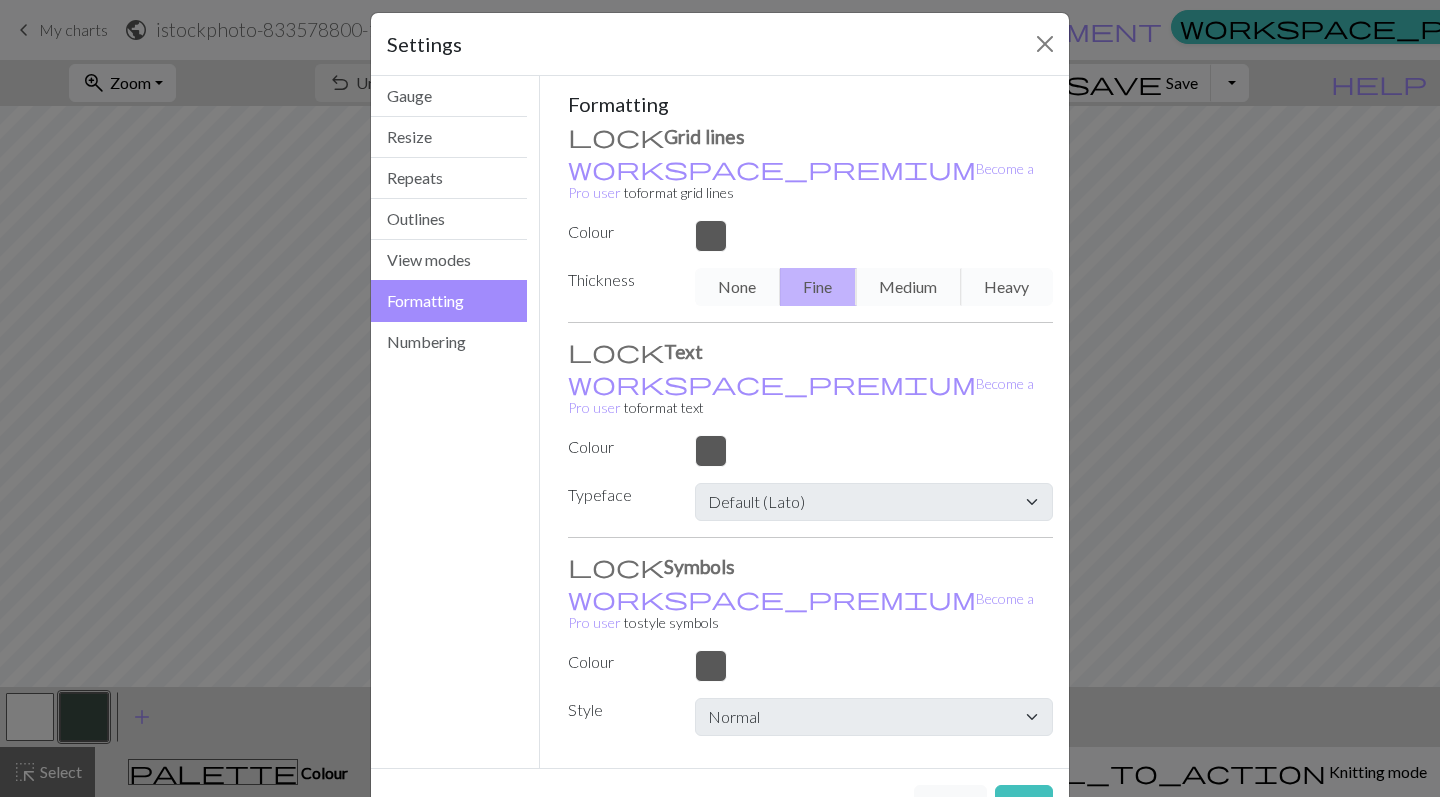 scroll, scrollTop: 15, scrollLeft: 0, axis: vertical 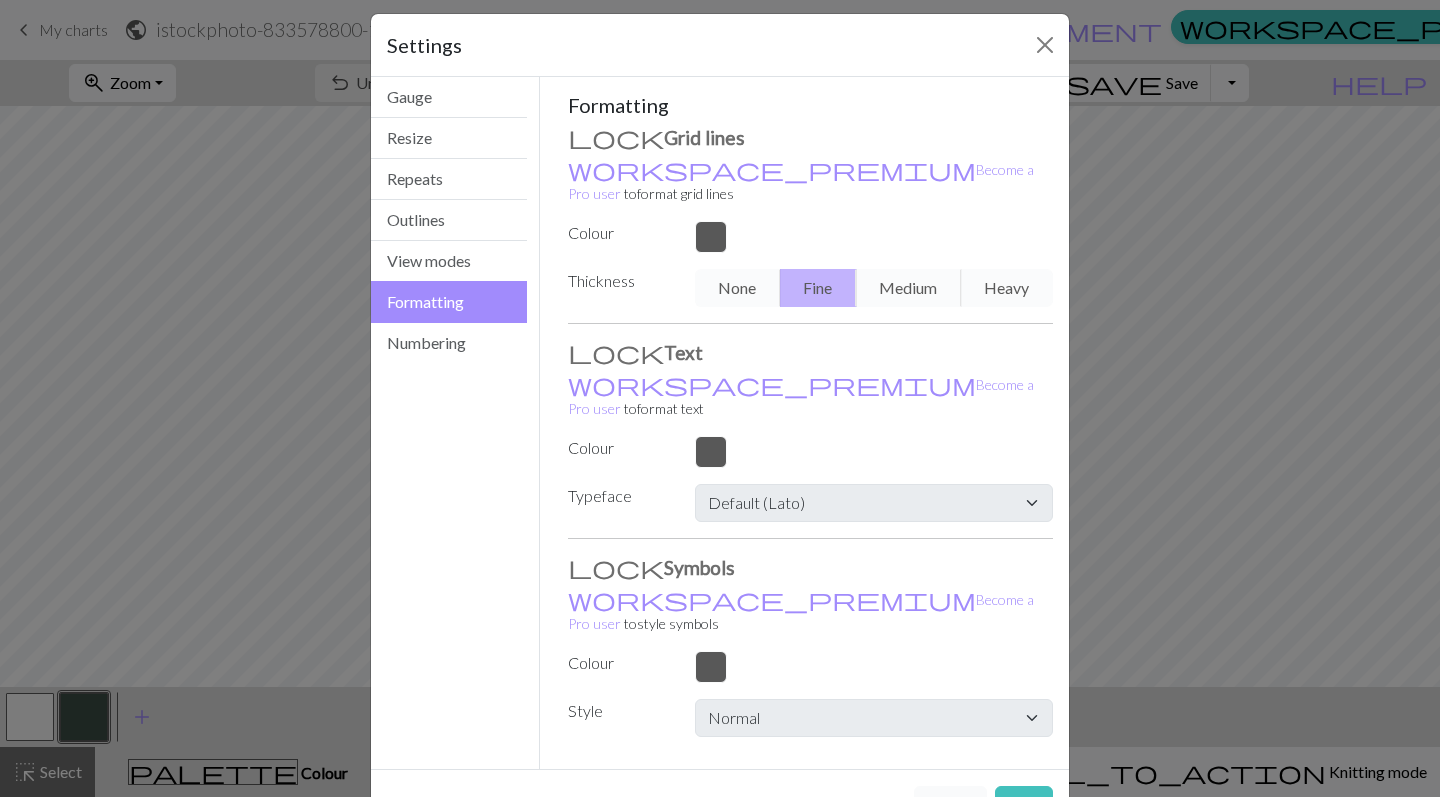 click on "Cancel" at bounding box center (950, 805) 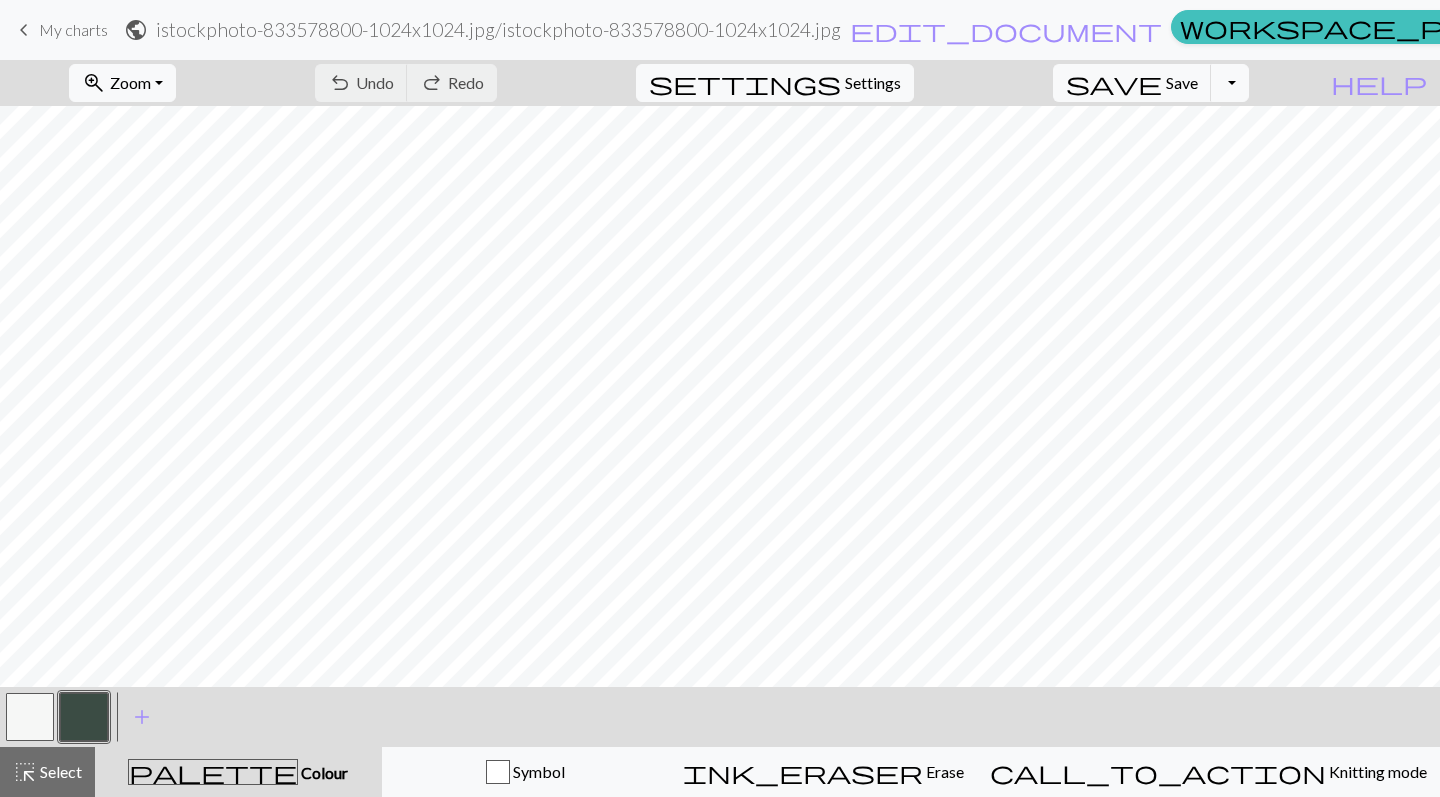 click on "My charts" at bounding box center [73, 29] 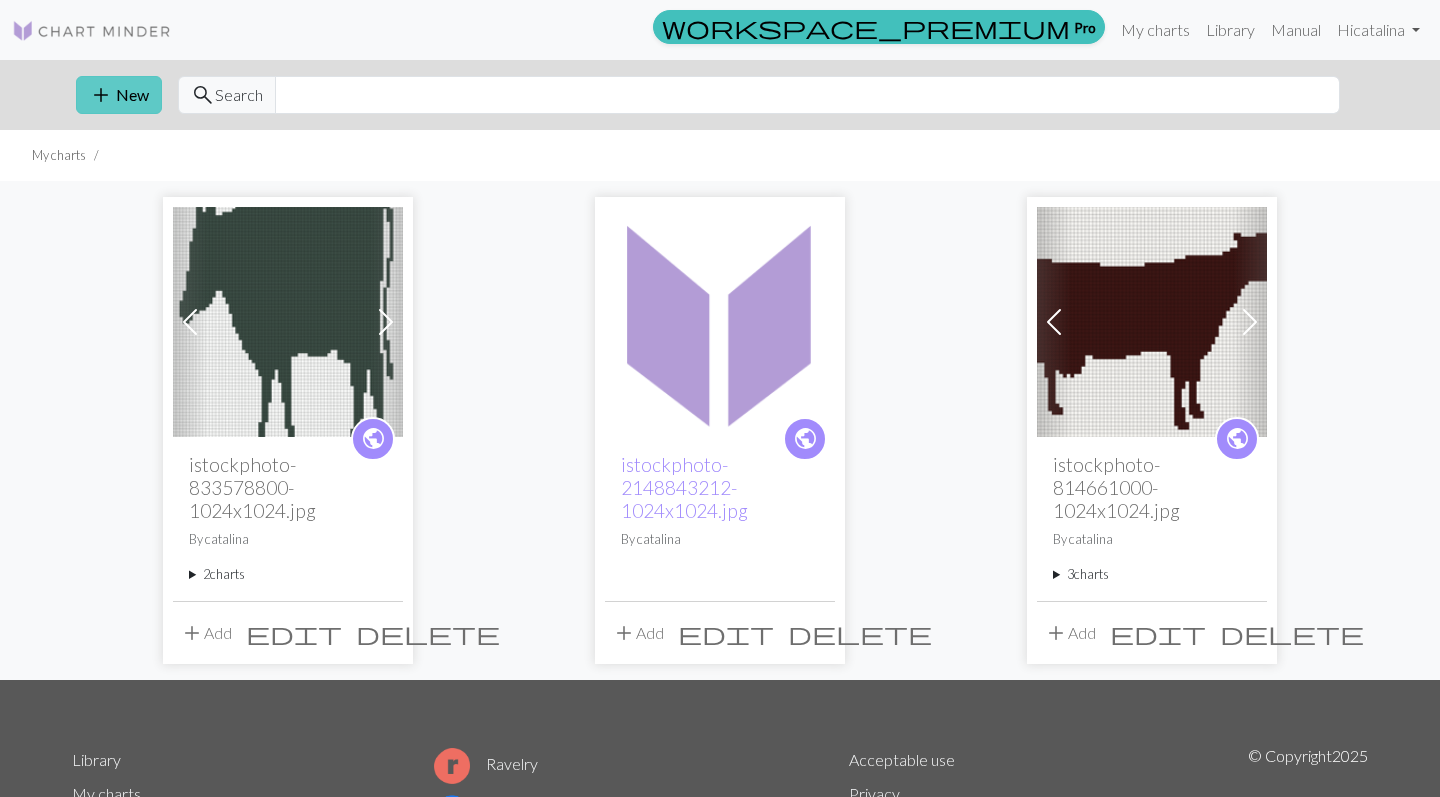 click on "add   New" at bounding box center (119, 95) 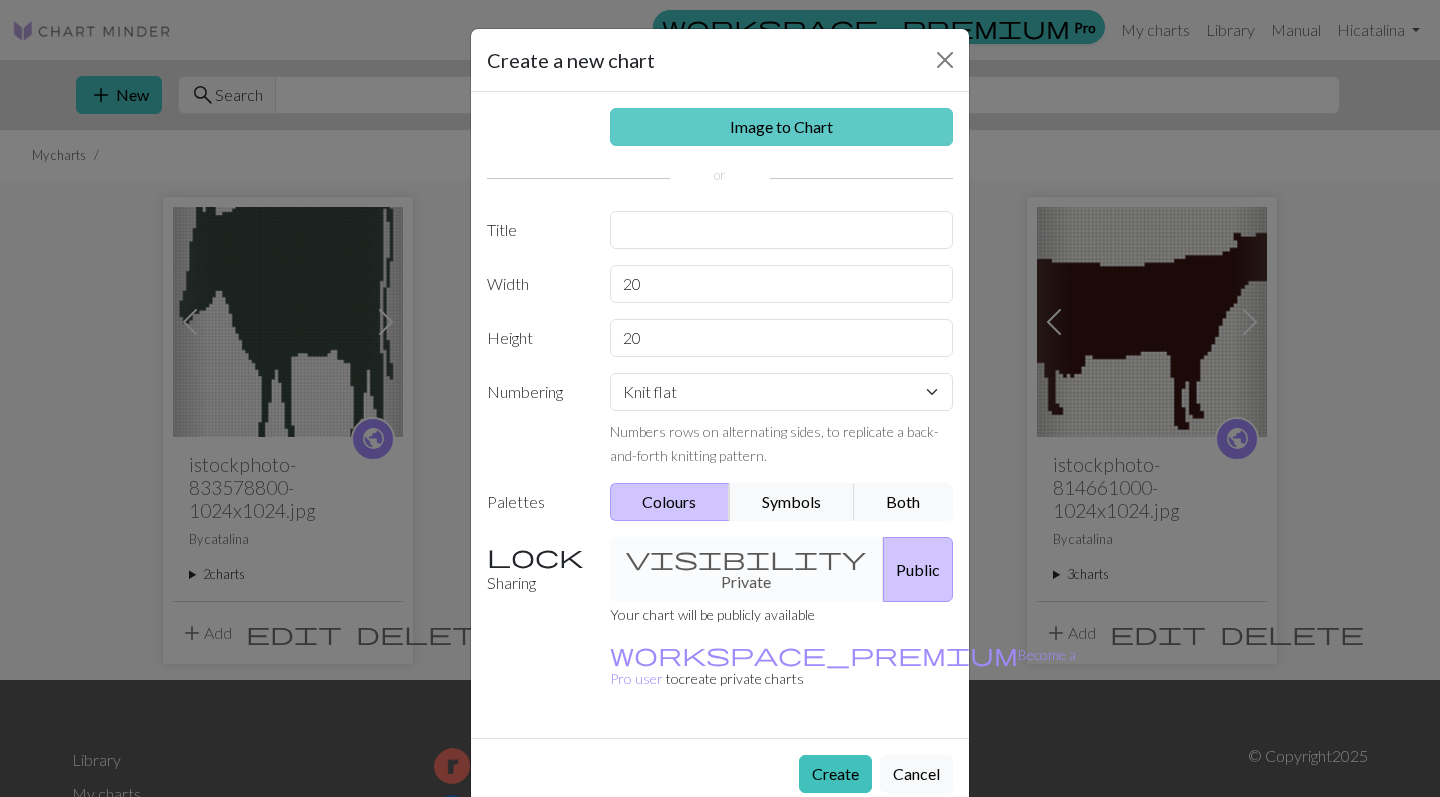 click on "Image to Chart" at bounding box center [782, 127] 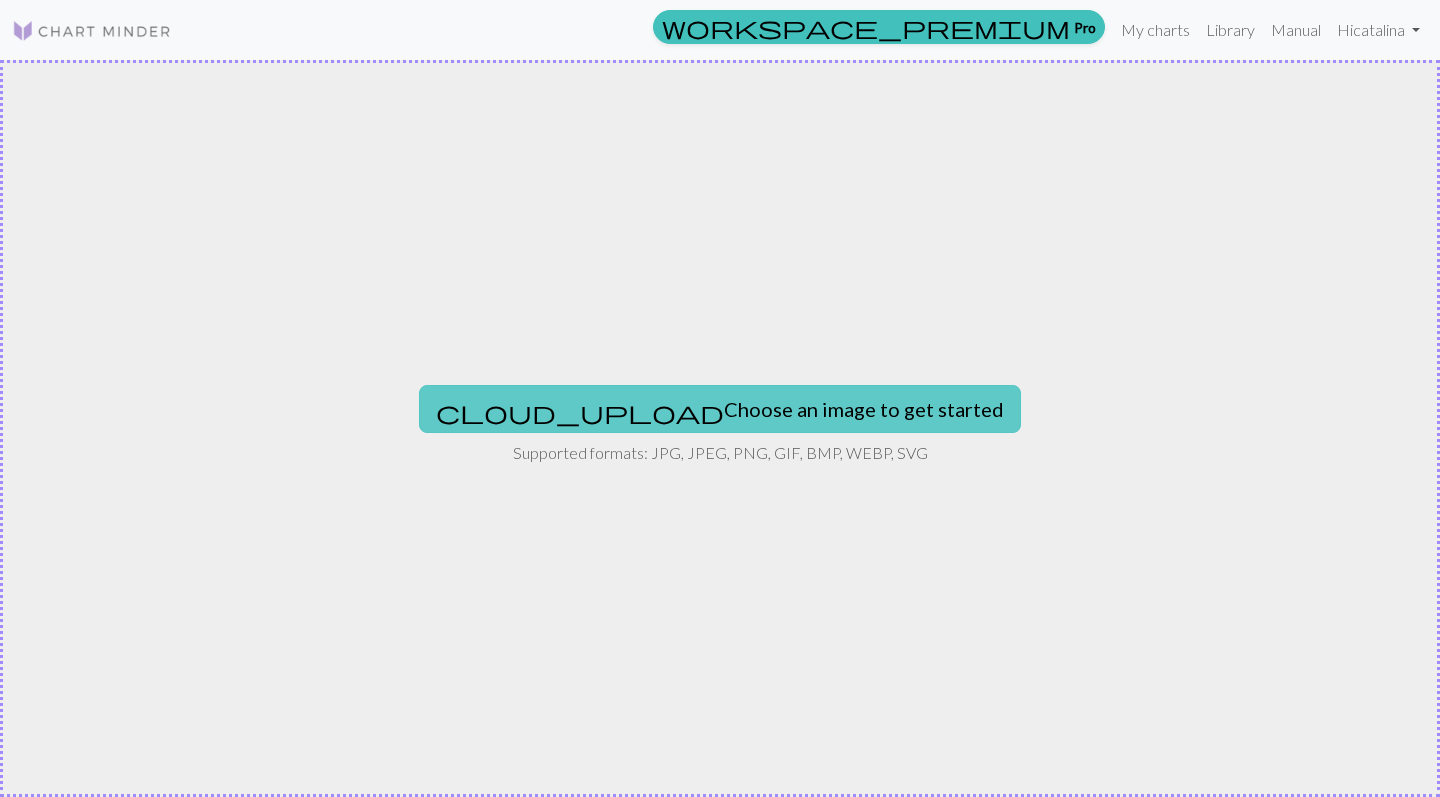 click on "cloud_upload  Choose an image to get started" at bounding box center [720, 409] 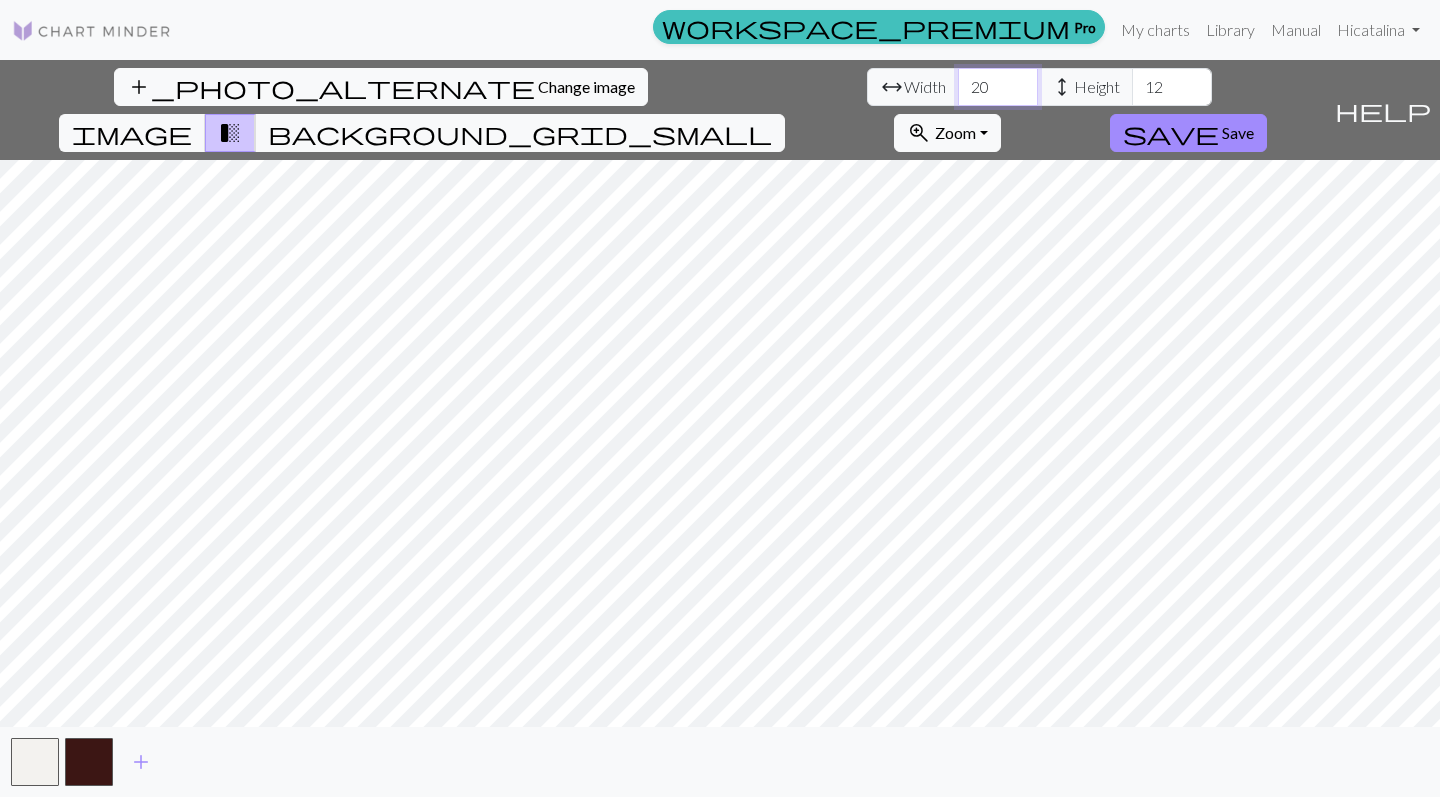 drag, startPoint x: 451, startPoint y: 89, endPoint x: 410, endPoint y: 83, distance: 41.4367 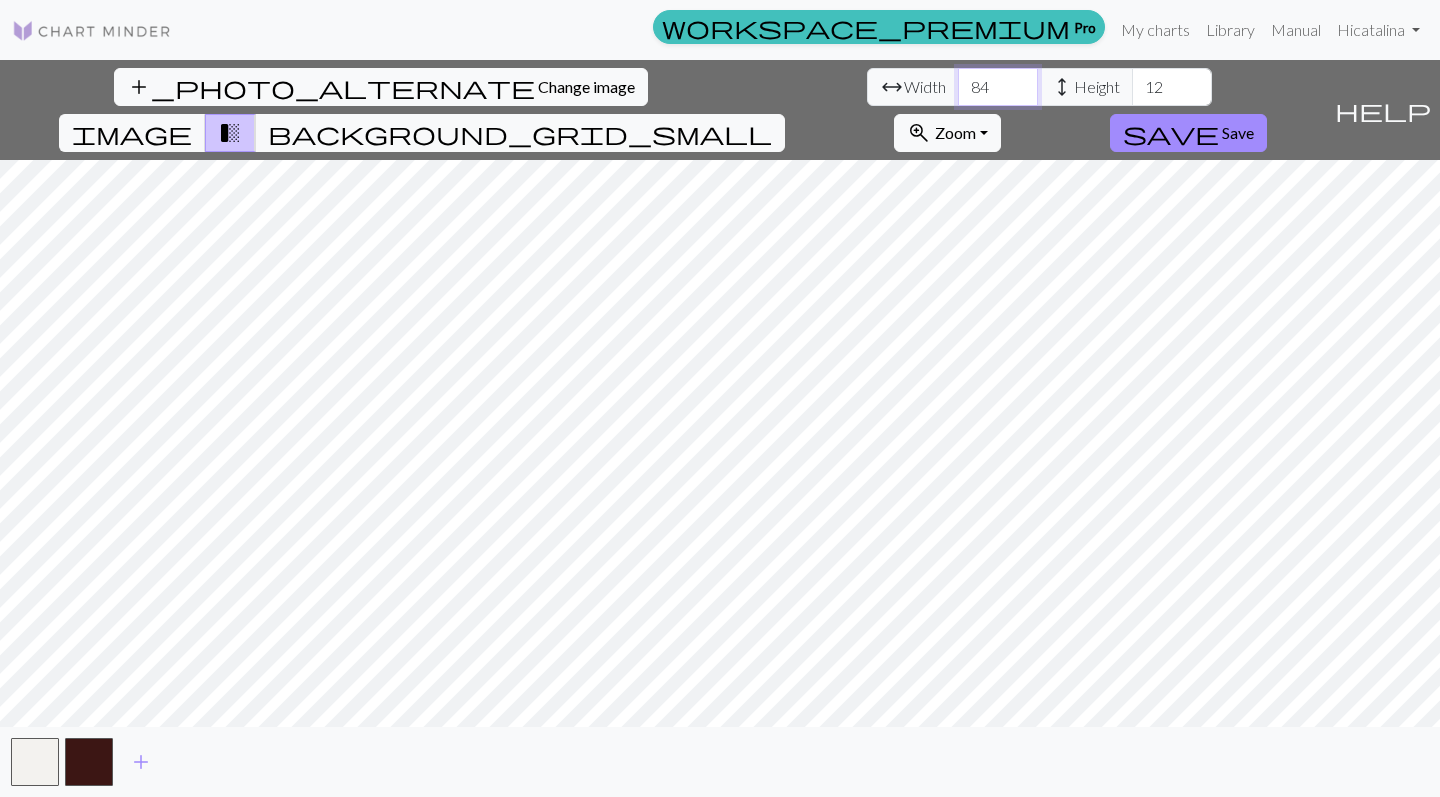 type on "84" 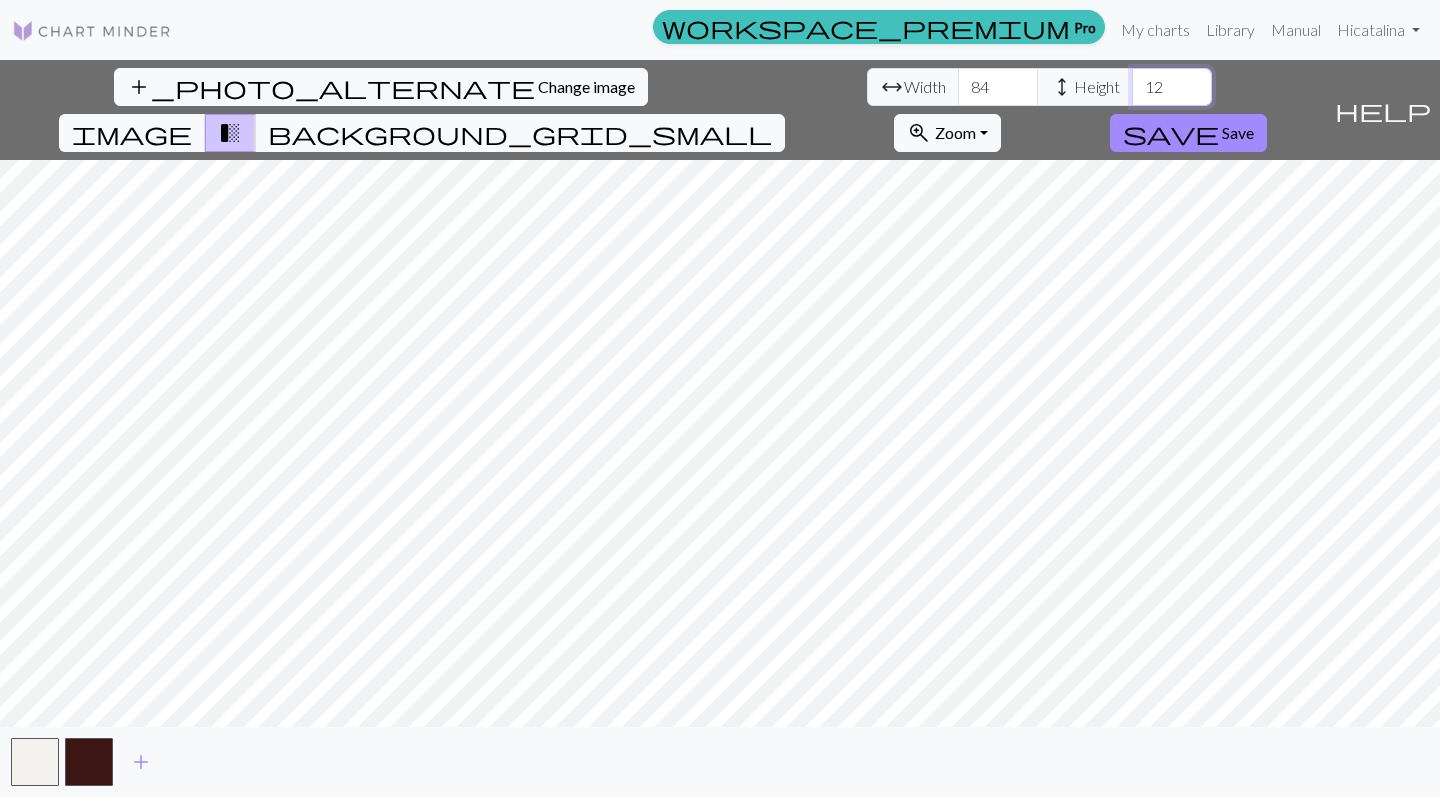 drag, startPoint x: 631, startPoint y: 90, endPoint x: 600, endPoint y: 90, distance: 31 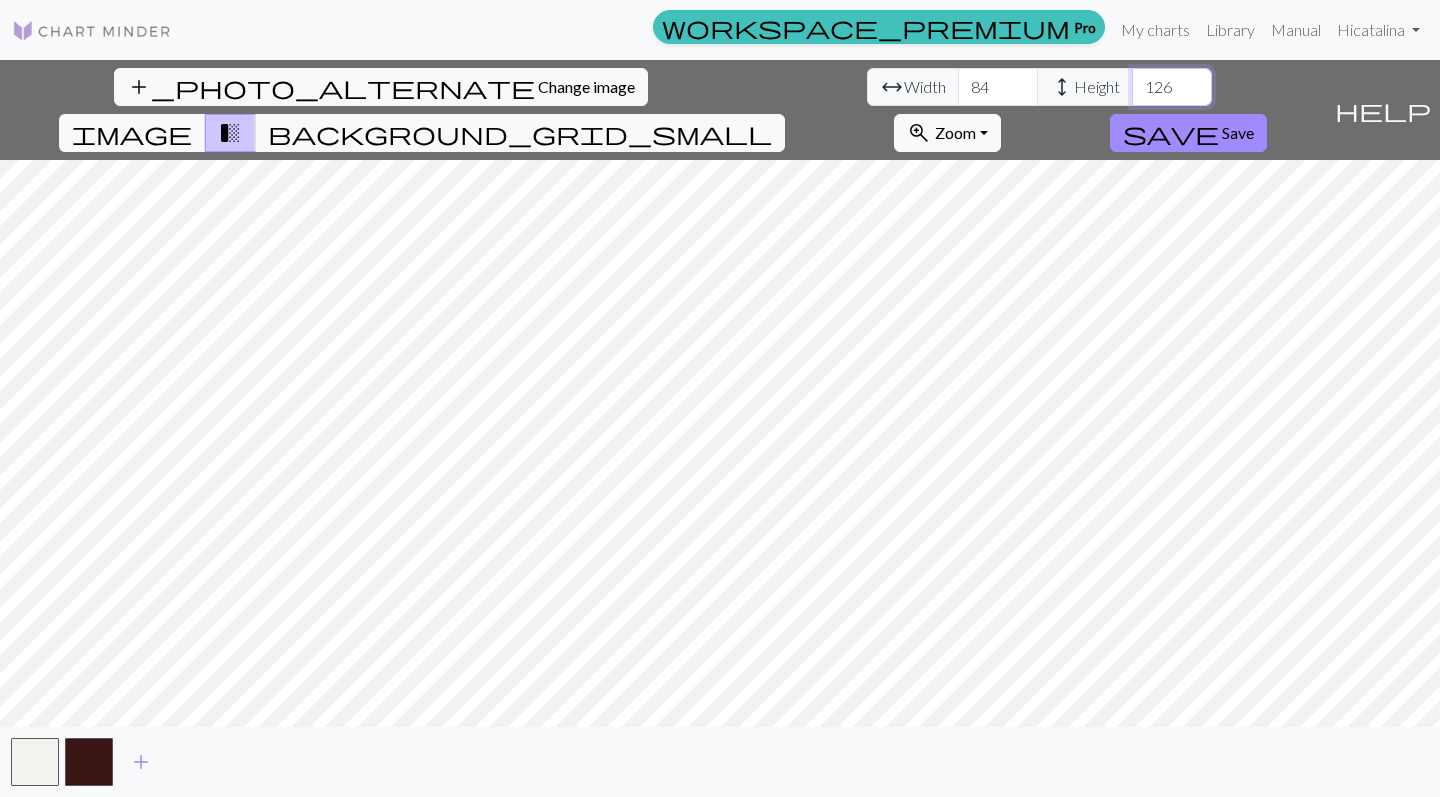 type on "126" 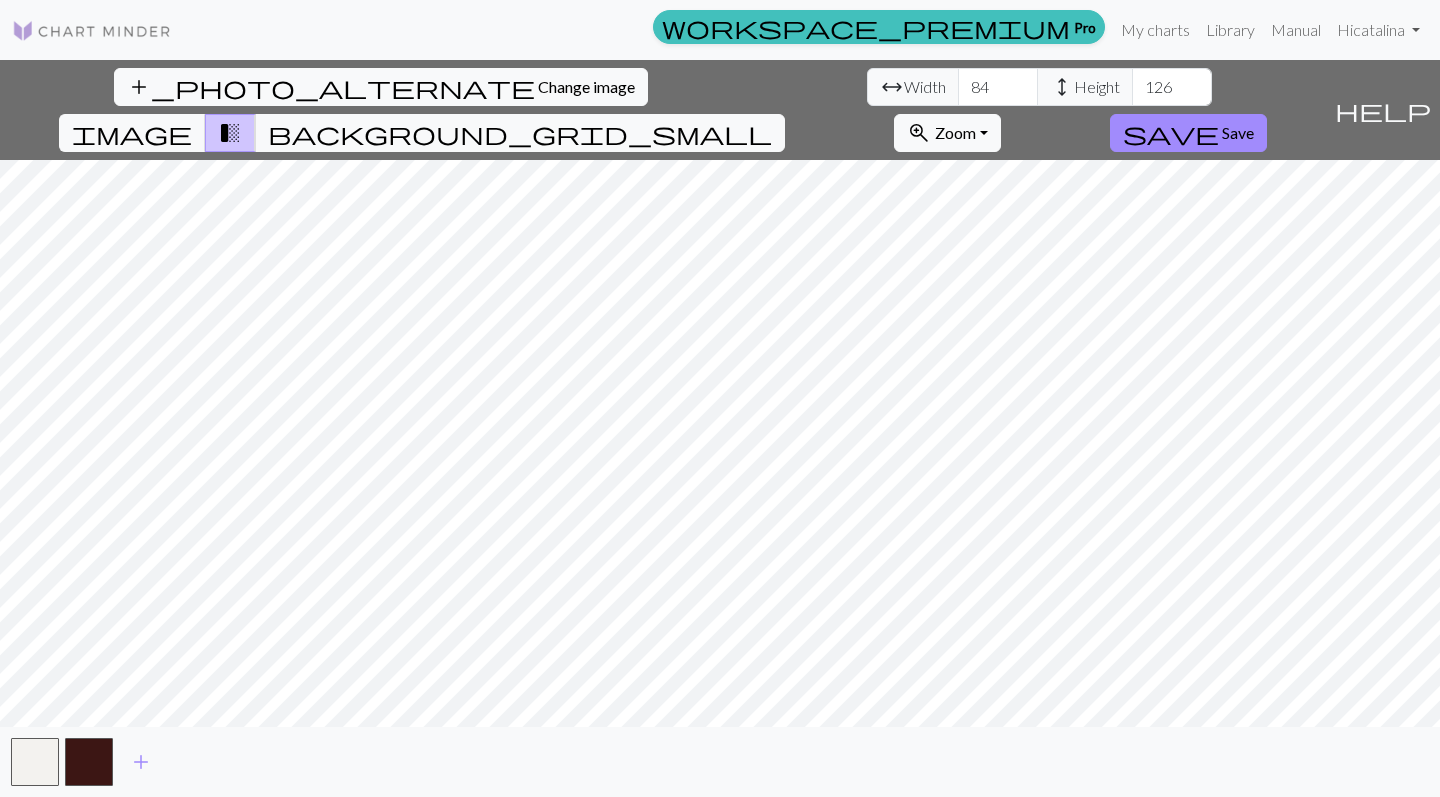 click on "add_photo_alternate   Change image arrow_range   Width 84 height   Height 126 image transition_fade background_grid_small zoom_in Zoom Zoom Fit all Fit width Fit height 50% 100% 150% 200% save   Save help Show me around add" at bounding box center [720, 428] 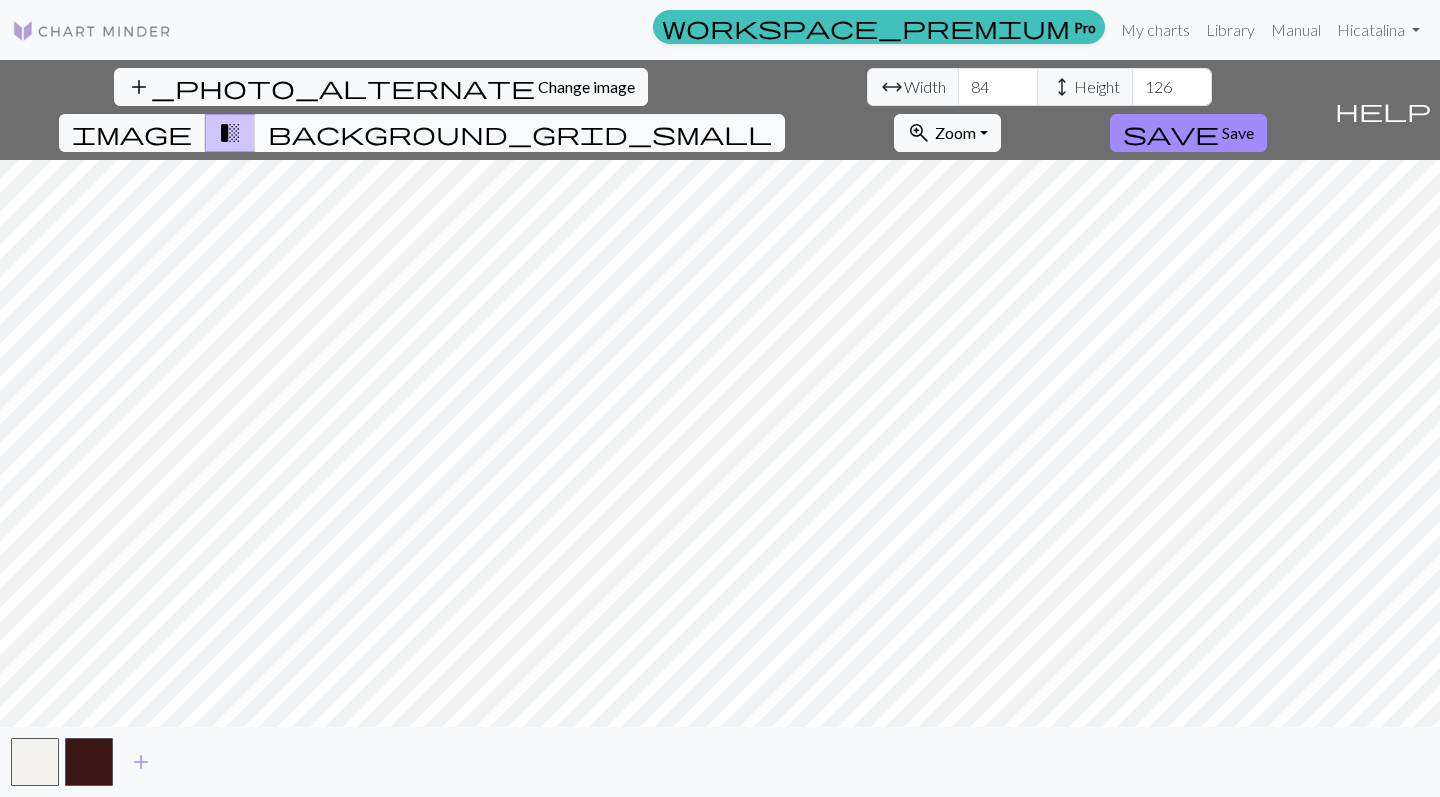 click on "background_grid_small" at bounding box center (520, 133) 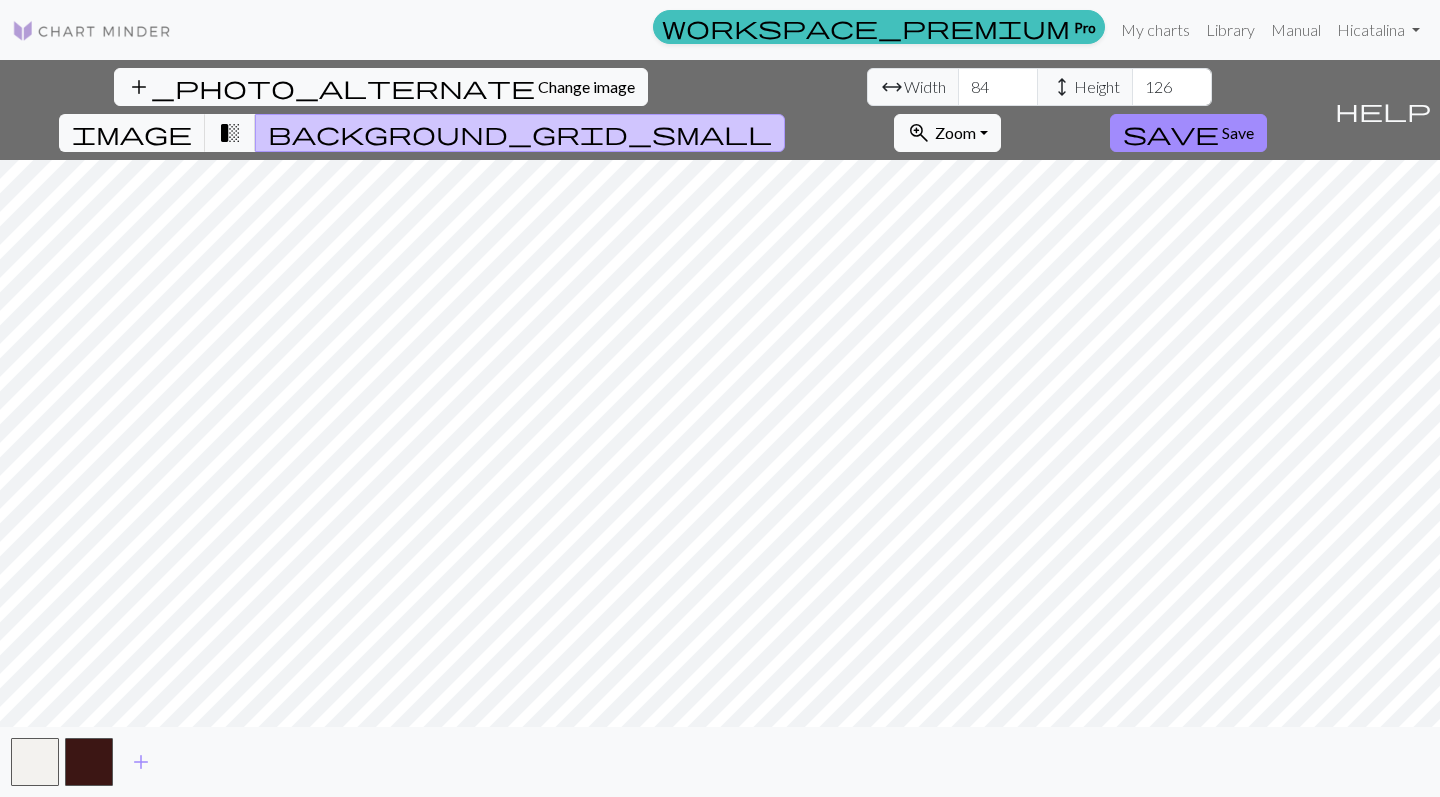 click on "add_photo_alternate   Change image arrow_range   Width 84 height   Height 126 image transition_fade background_grid_small zoom_in Zoom Zoom Fit all Fit width Fit height 50% 100% 150% 200% save   Save help Show me around add" at bounding box center [720, 428] 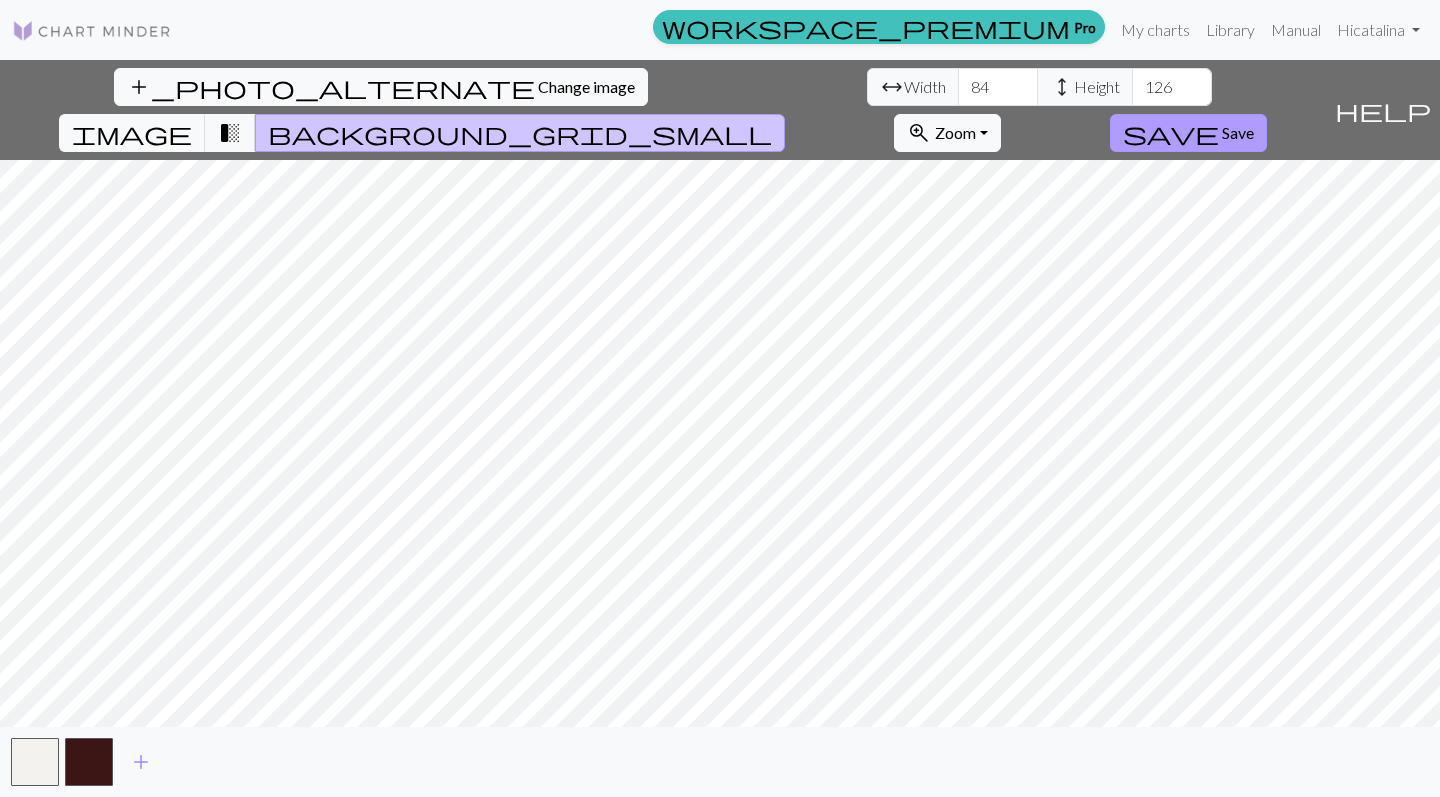 click on "Save" at bounding box center (1238, 132) 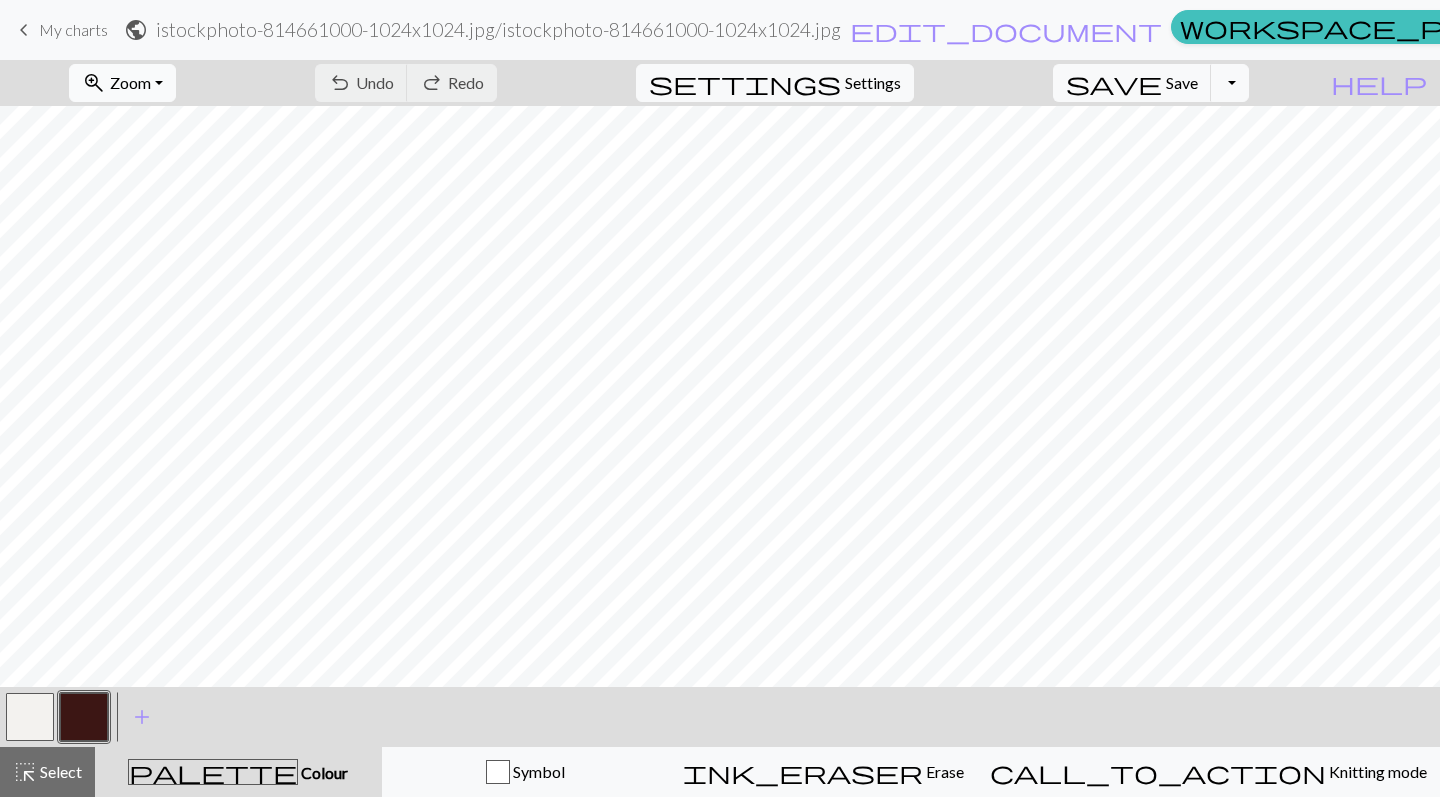 click on "Zoom" at bounding box center [130, 82] 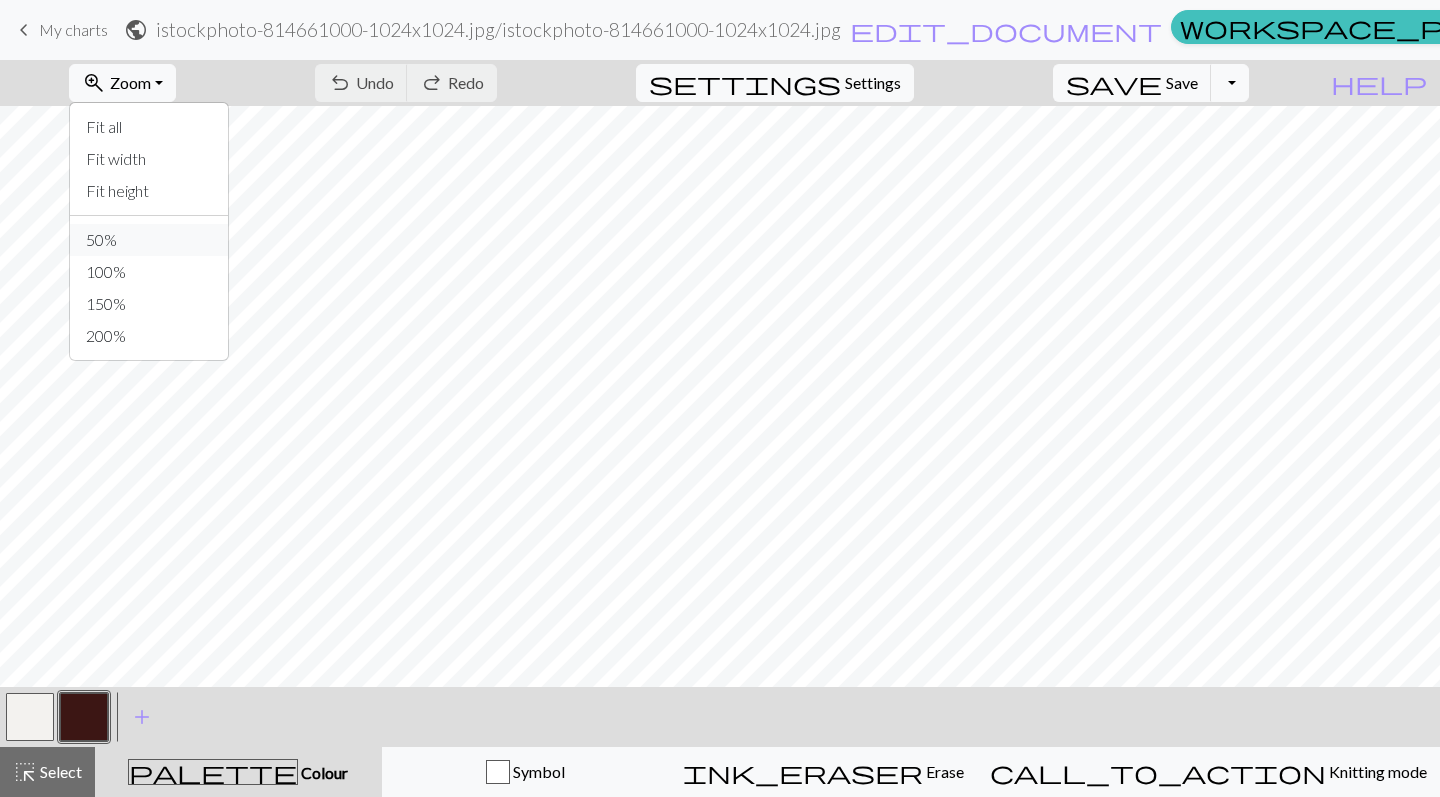 click on "50%" at bounding box center [149, 240] 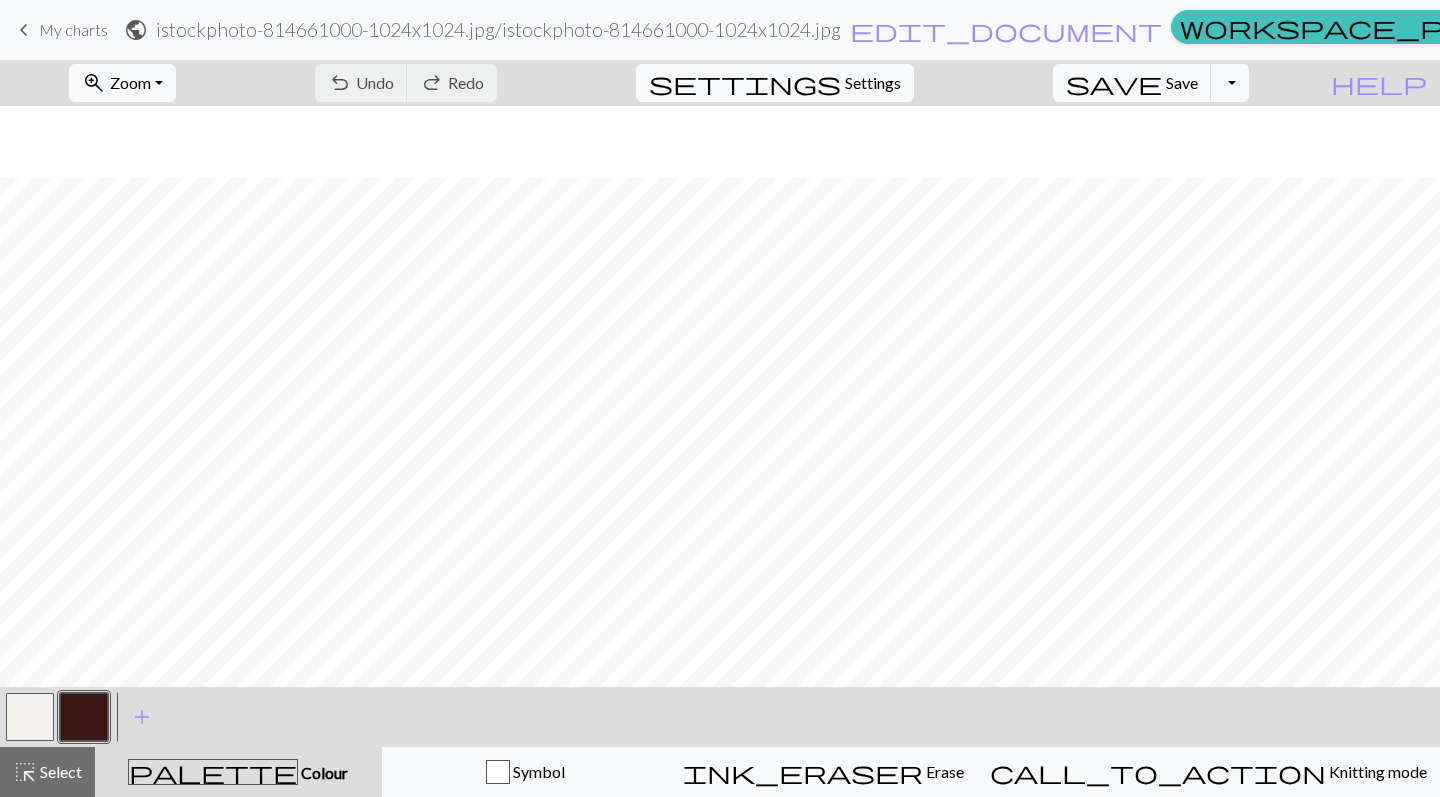 scroll, scrollTop: 202, scrollLeft: 0, axis: vertical 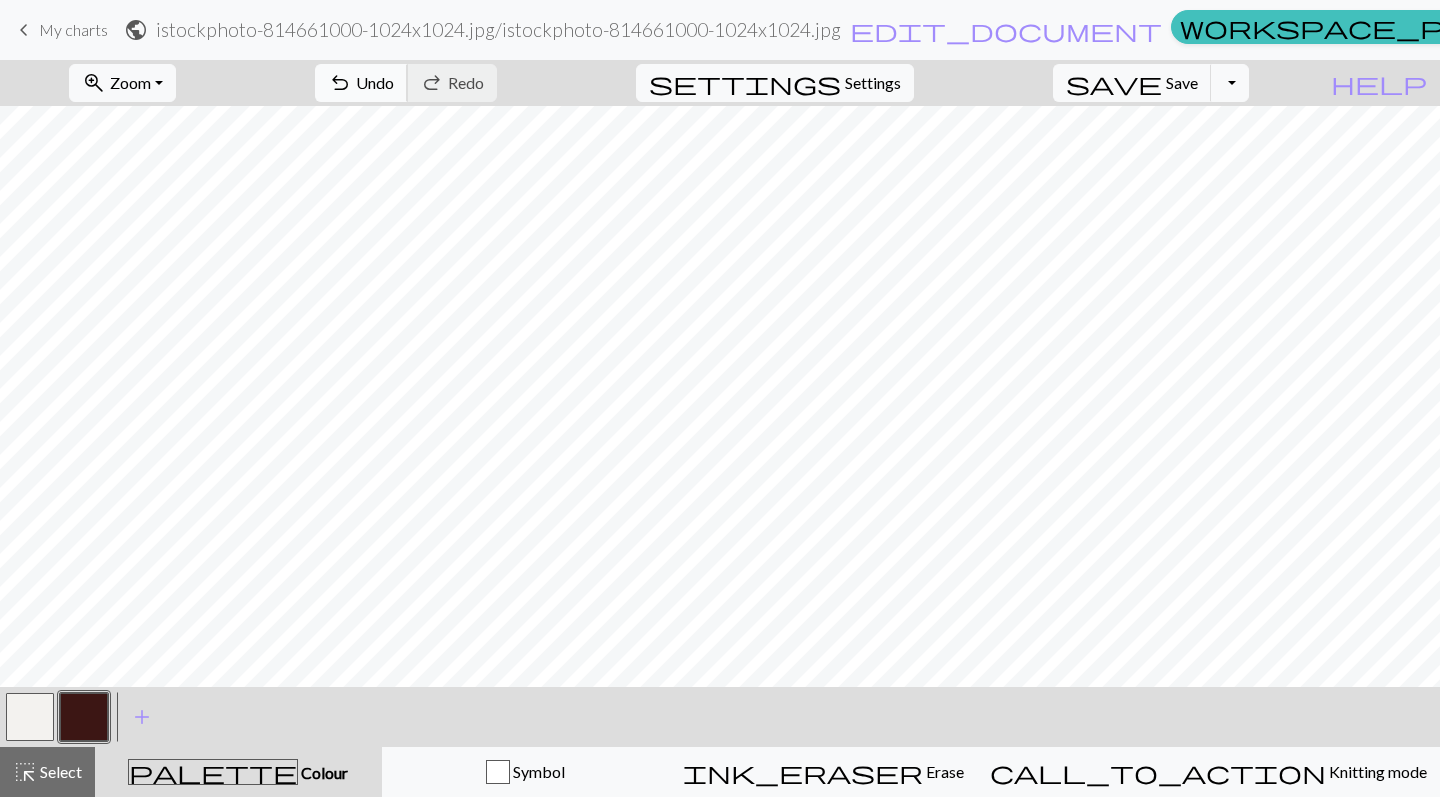 click on "Undo" at bounding box center [375, 82] 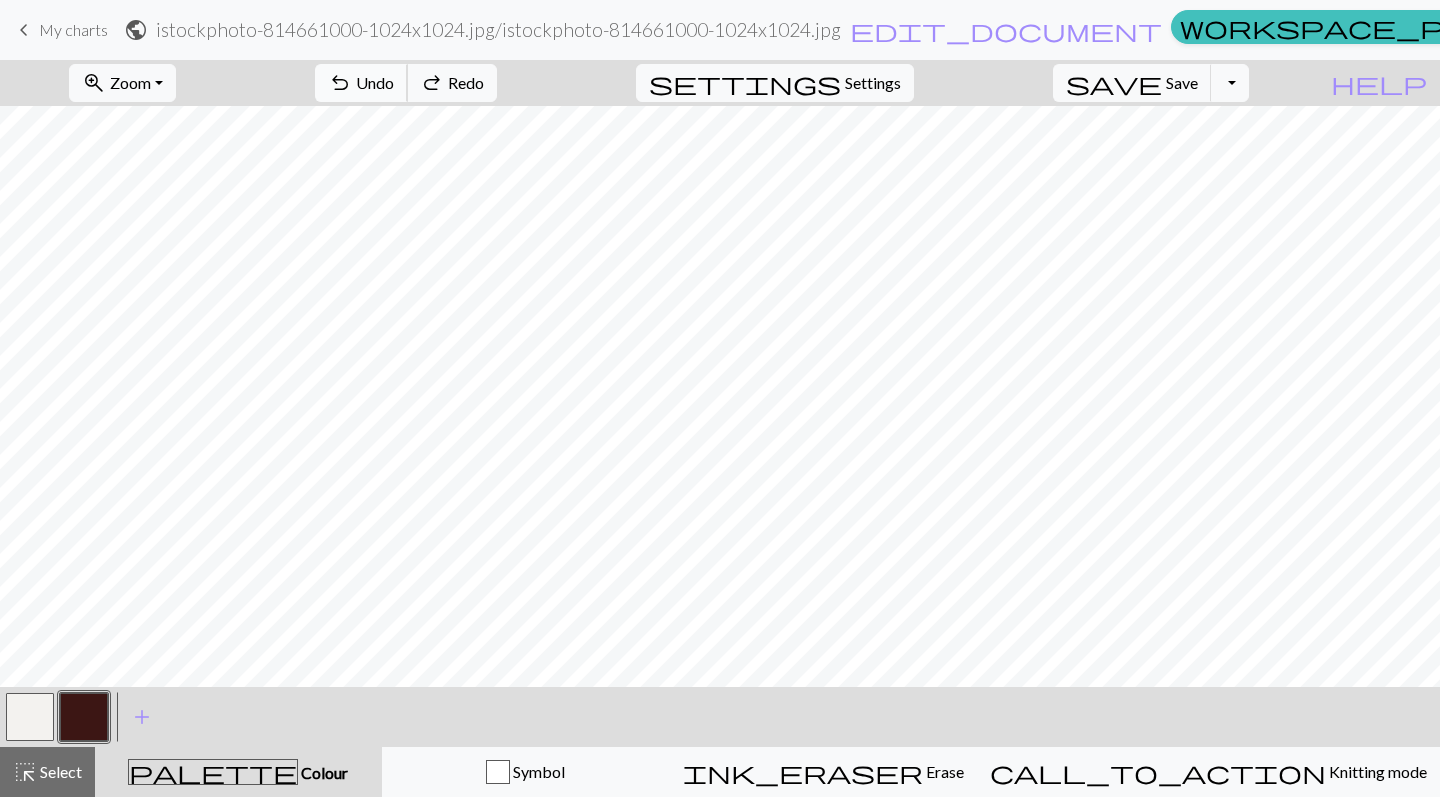 click on "Undo" at bounding box center [375, 82] 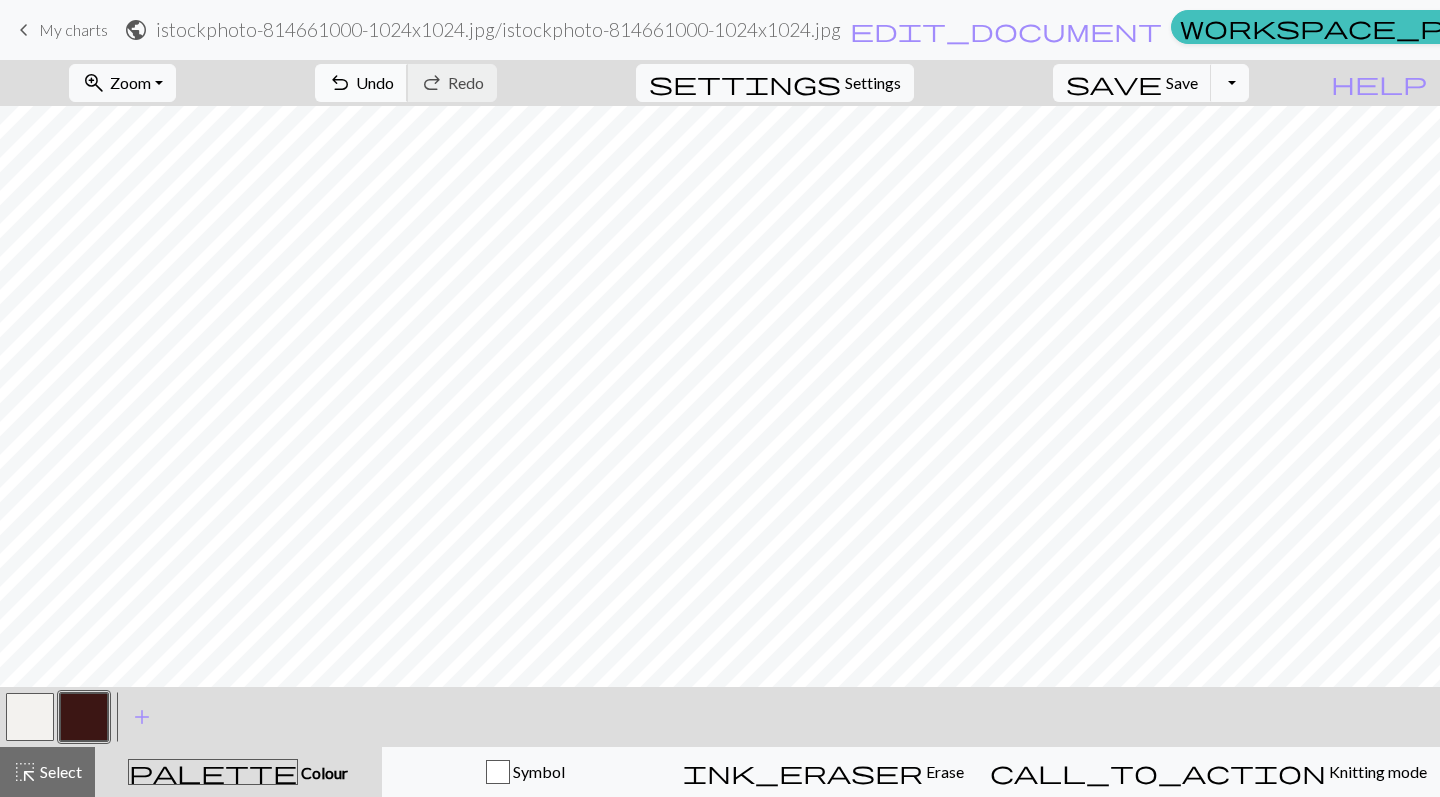 click on "undo Undo Undo" at bounding box center (361, 83) 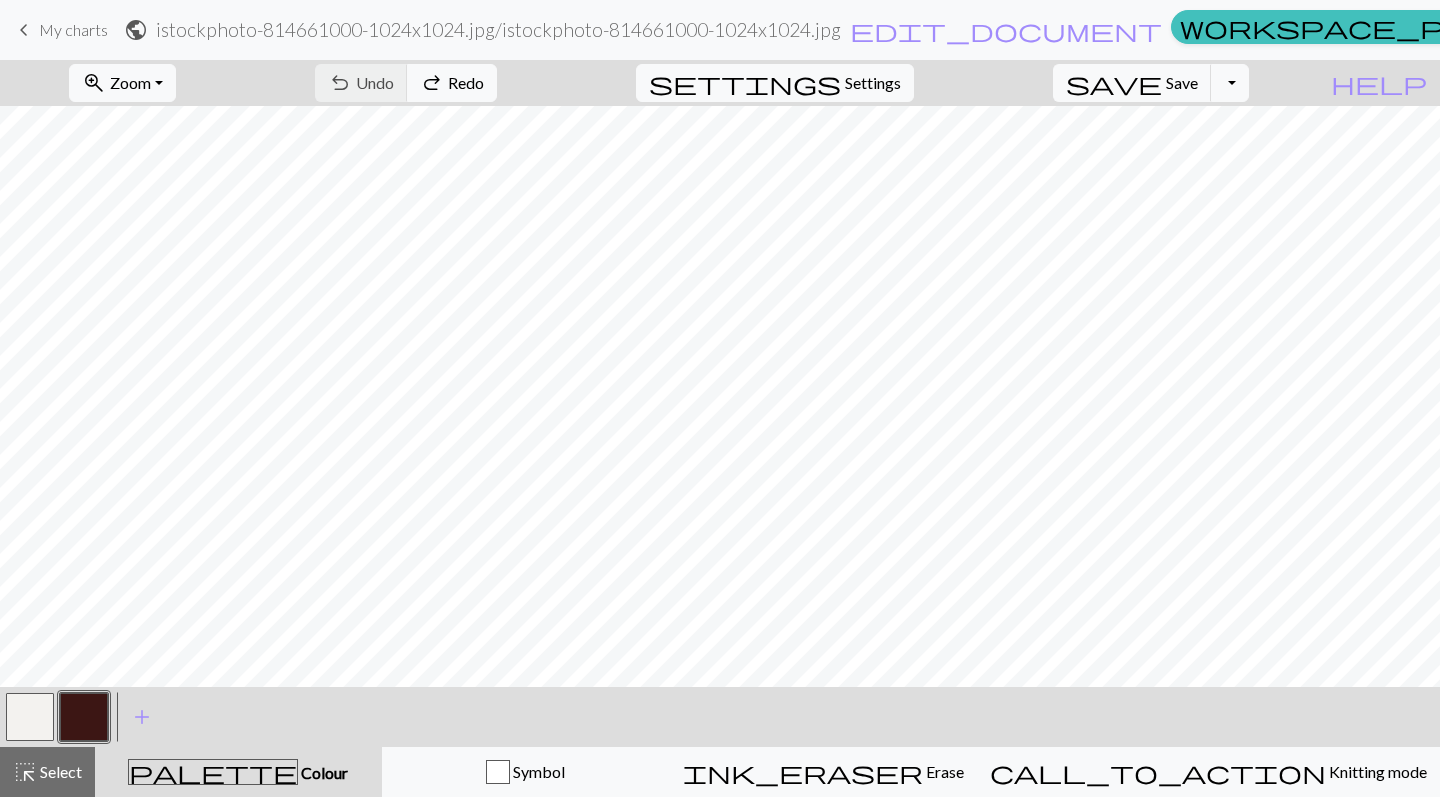 click on "undo Undo Undo redo Redo Redo" at bounding box center (406, 83) 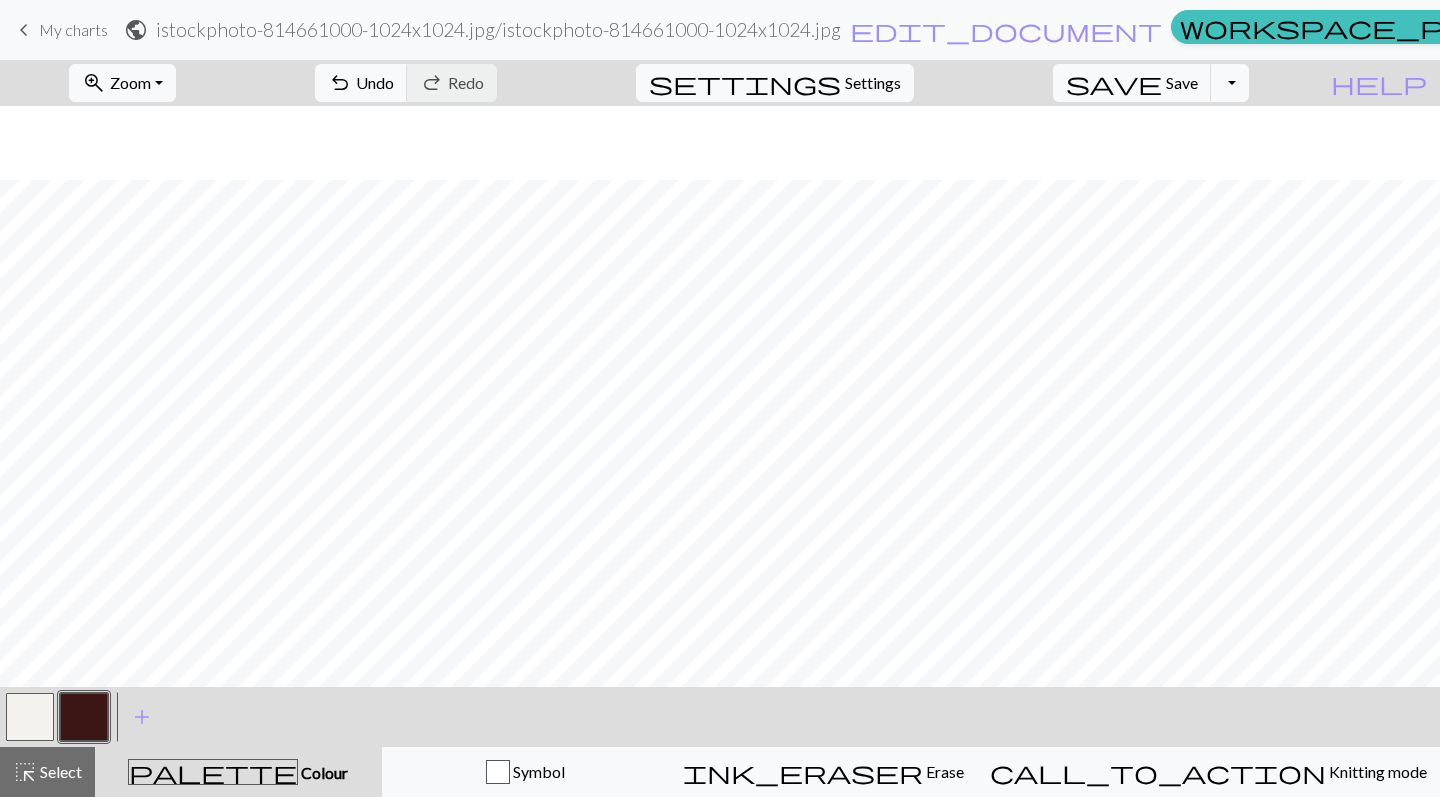 scroll, scrollTop: 587, scrollLeft: 0, axis: vertical 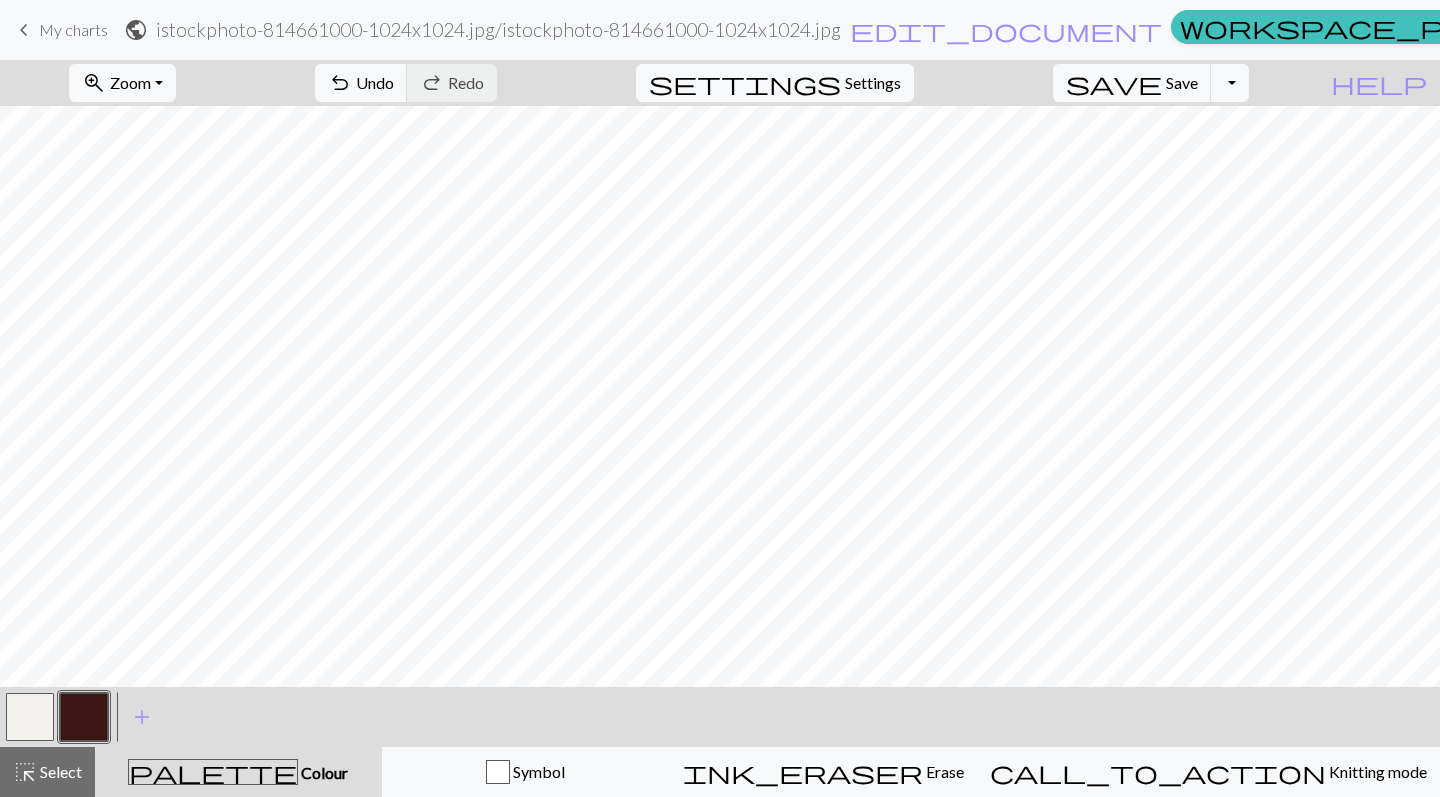 click at bounding box center (30, 717) 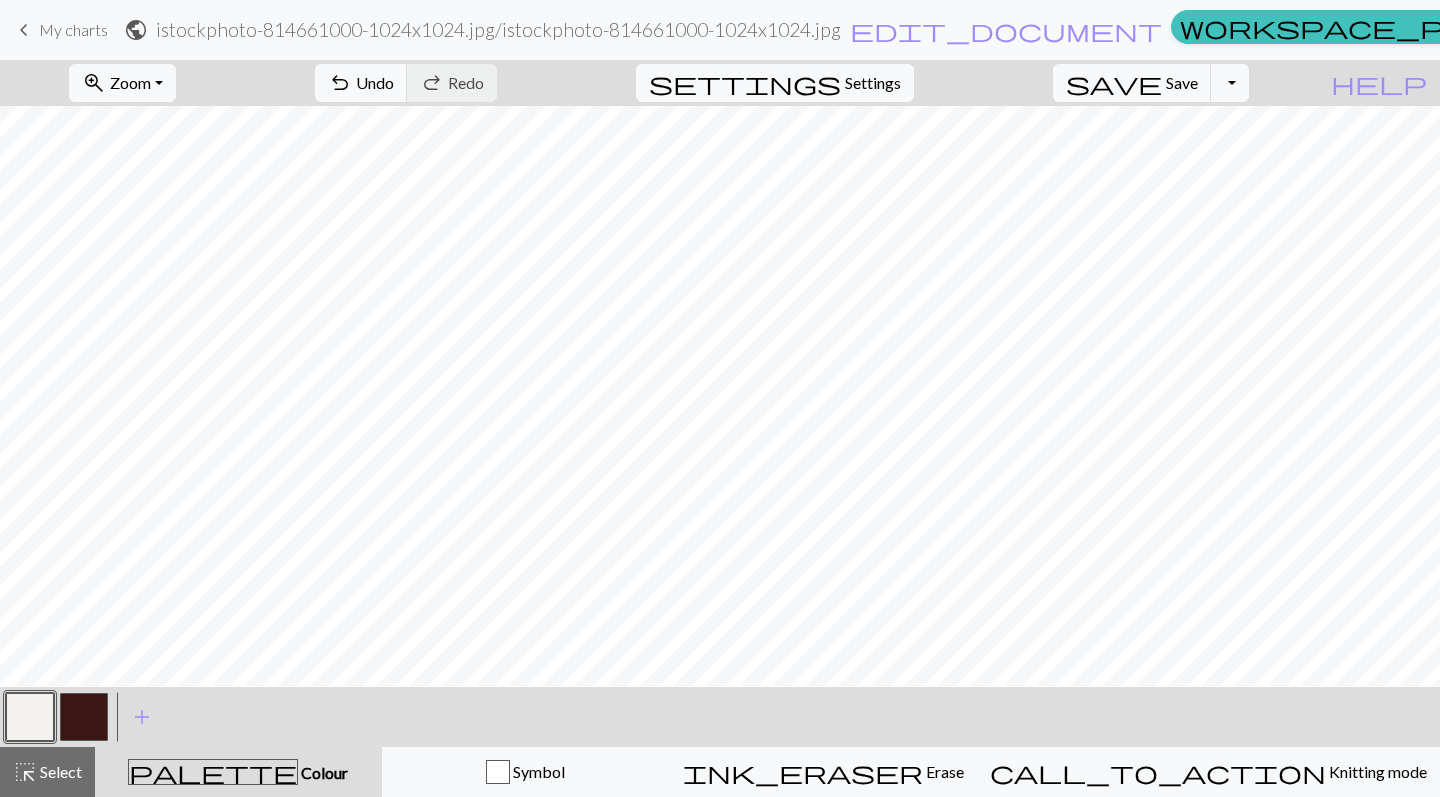 scroll, scrollTop: 717, scrollLeft: 0, axis: vertical 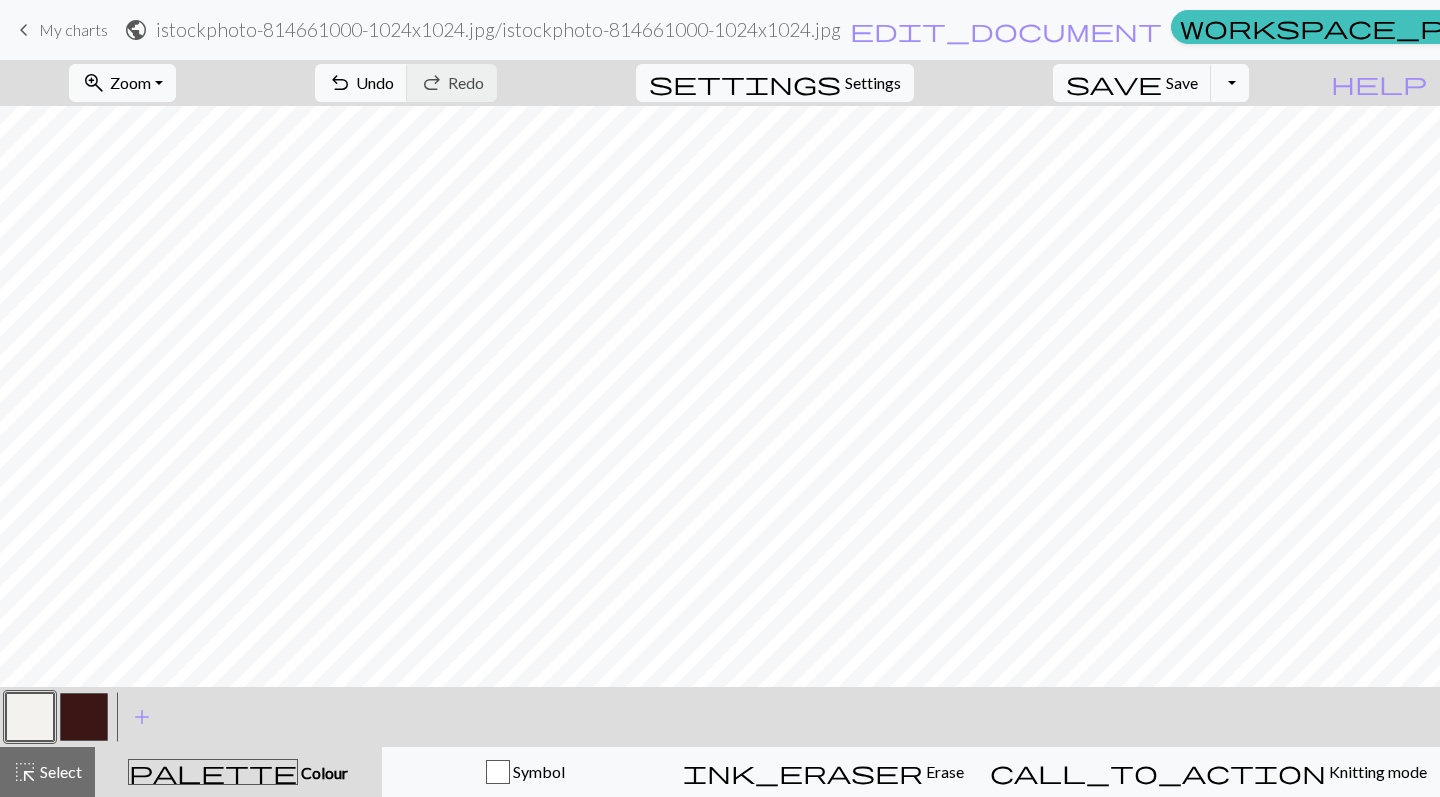 click at bounding box center (84, 717) 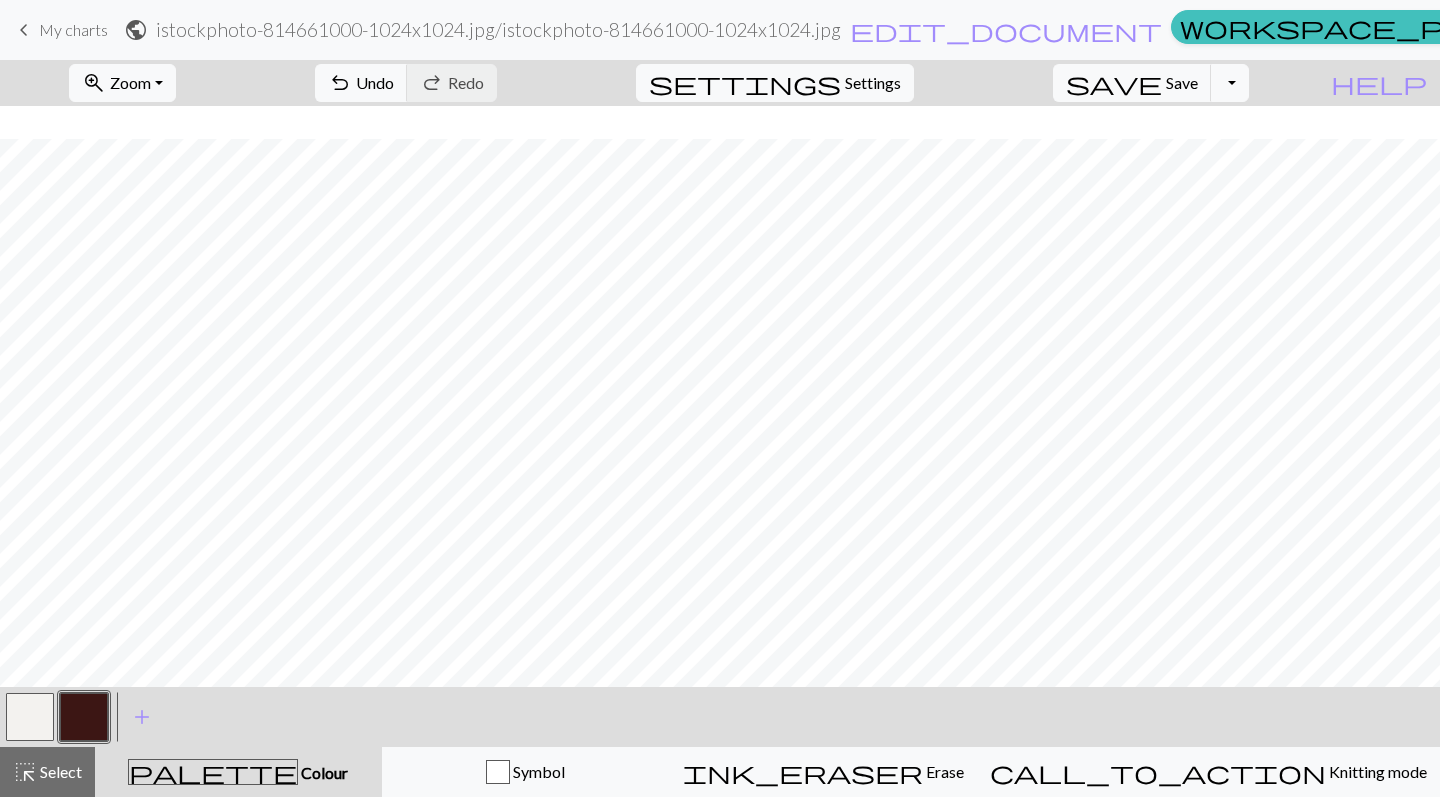 scroll, scrollTop: 749, scrollLeft: 0, axis: vertical 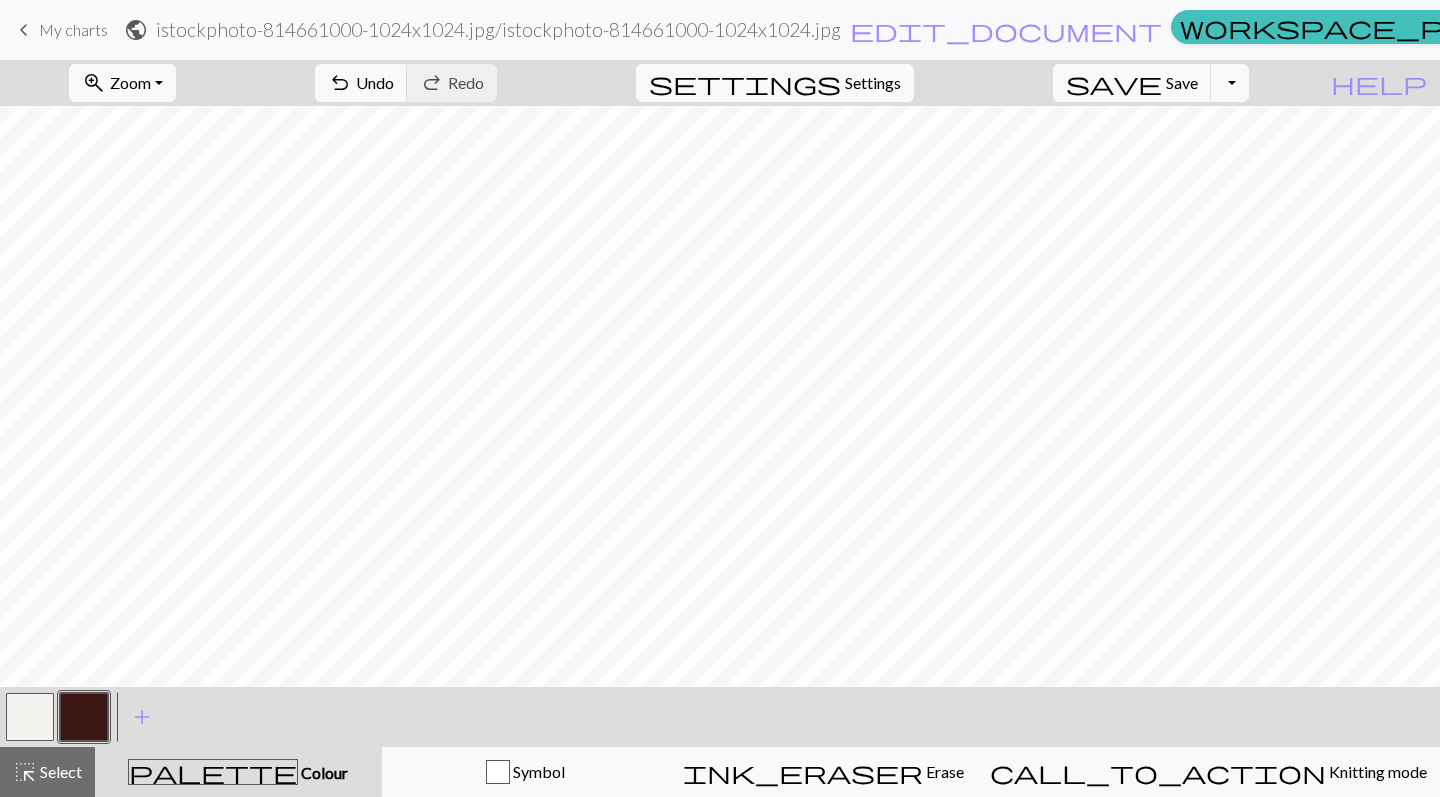 click at bounding box center (30, 717) 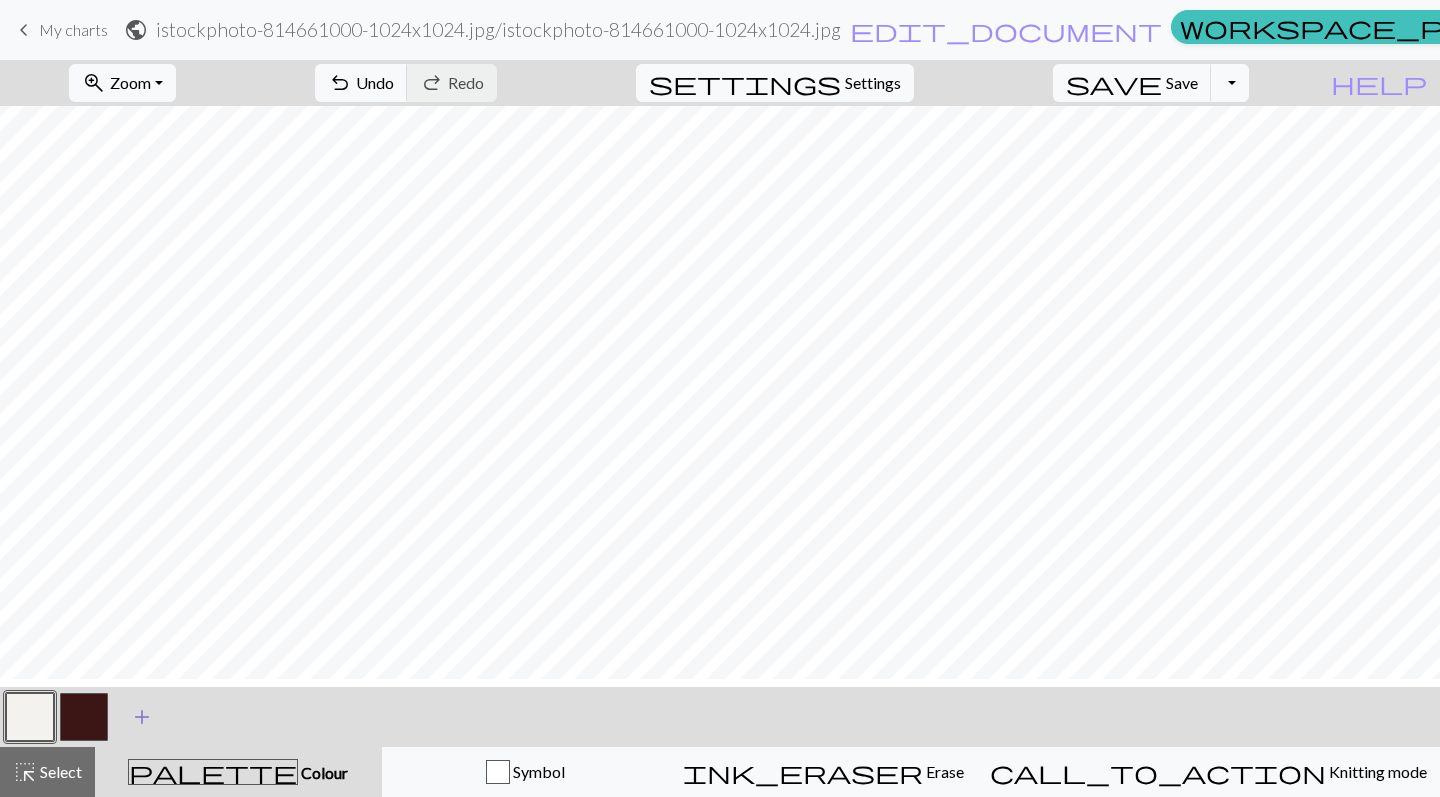 scroll, scrollTop: 718, scrollLeft: 0, axis: vertical 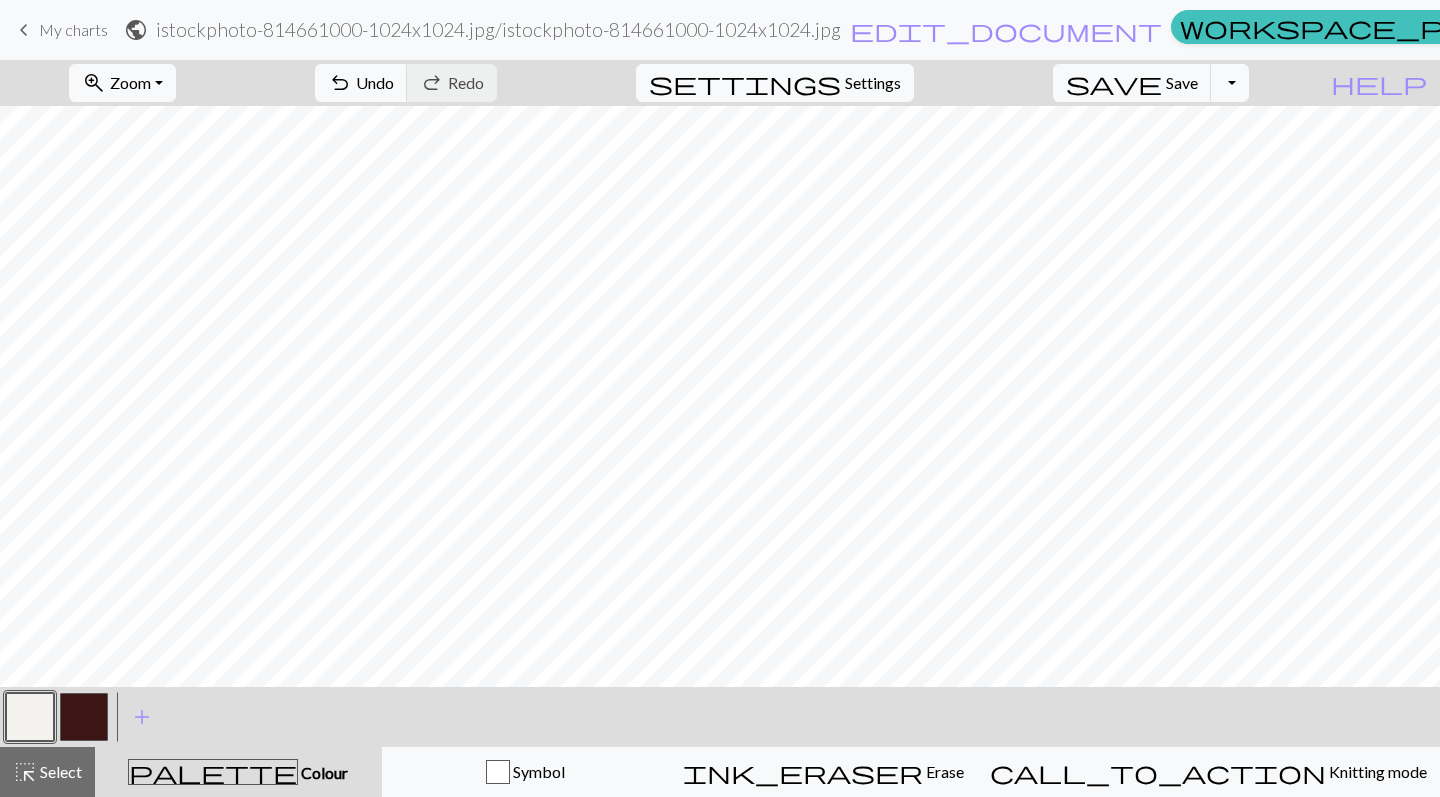 click at bounding box center [84, 717] 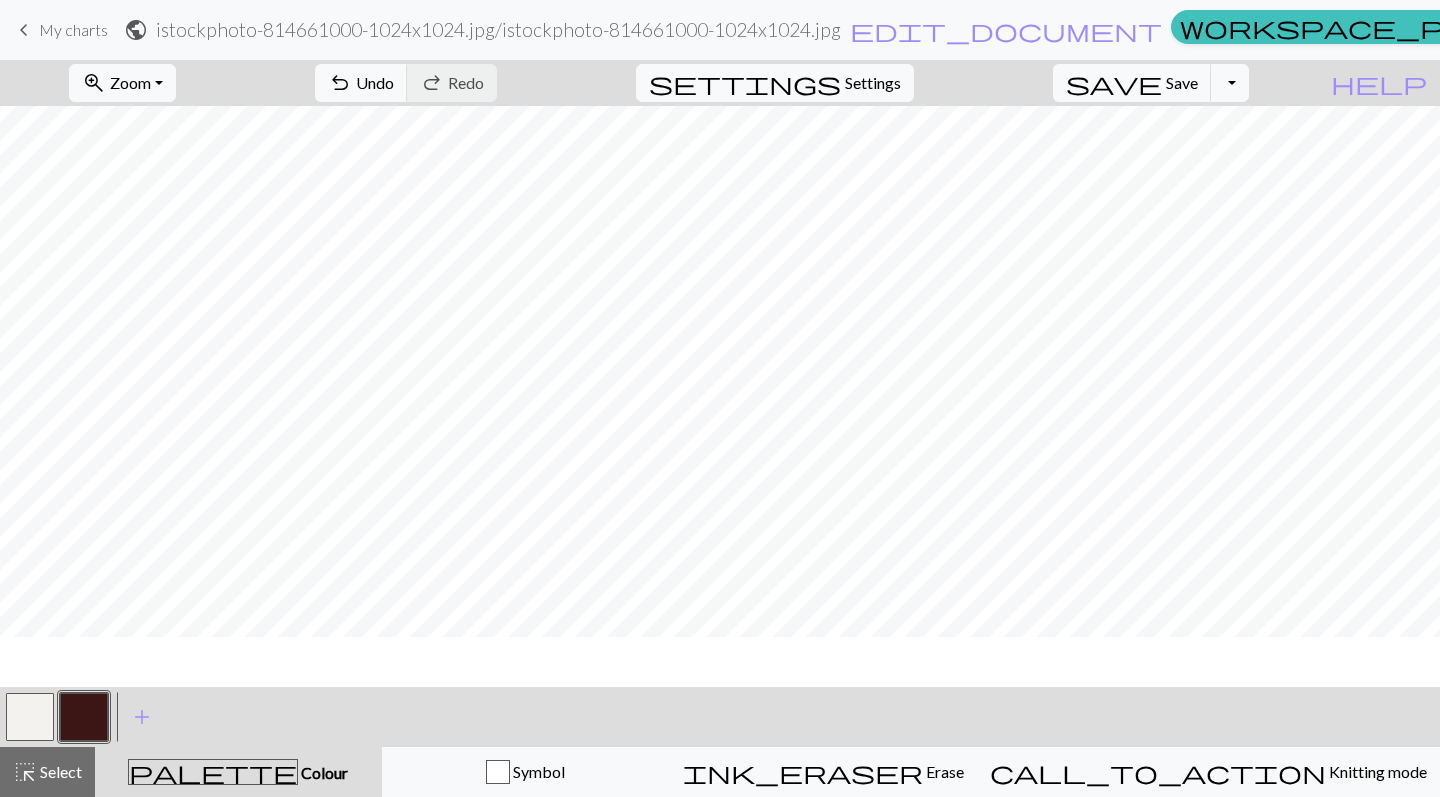 scroll, scrollTop: 323, scrollLeft: 0, axis: vertical 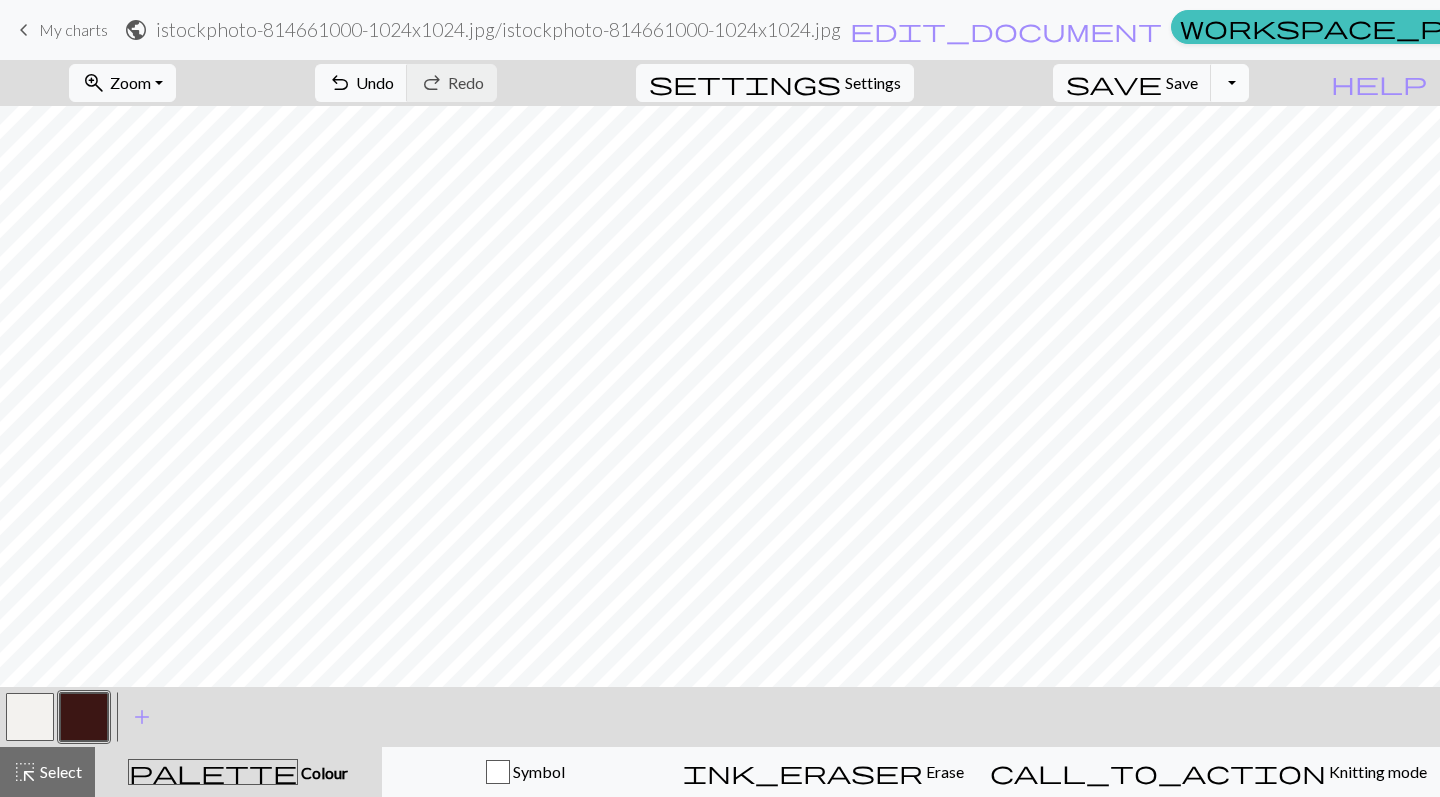 click on "Toggle Dropdown" at bounding box center [1230, 83] 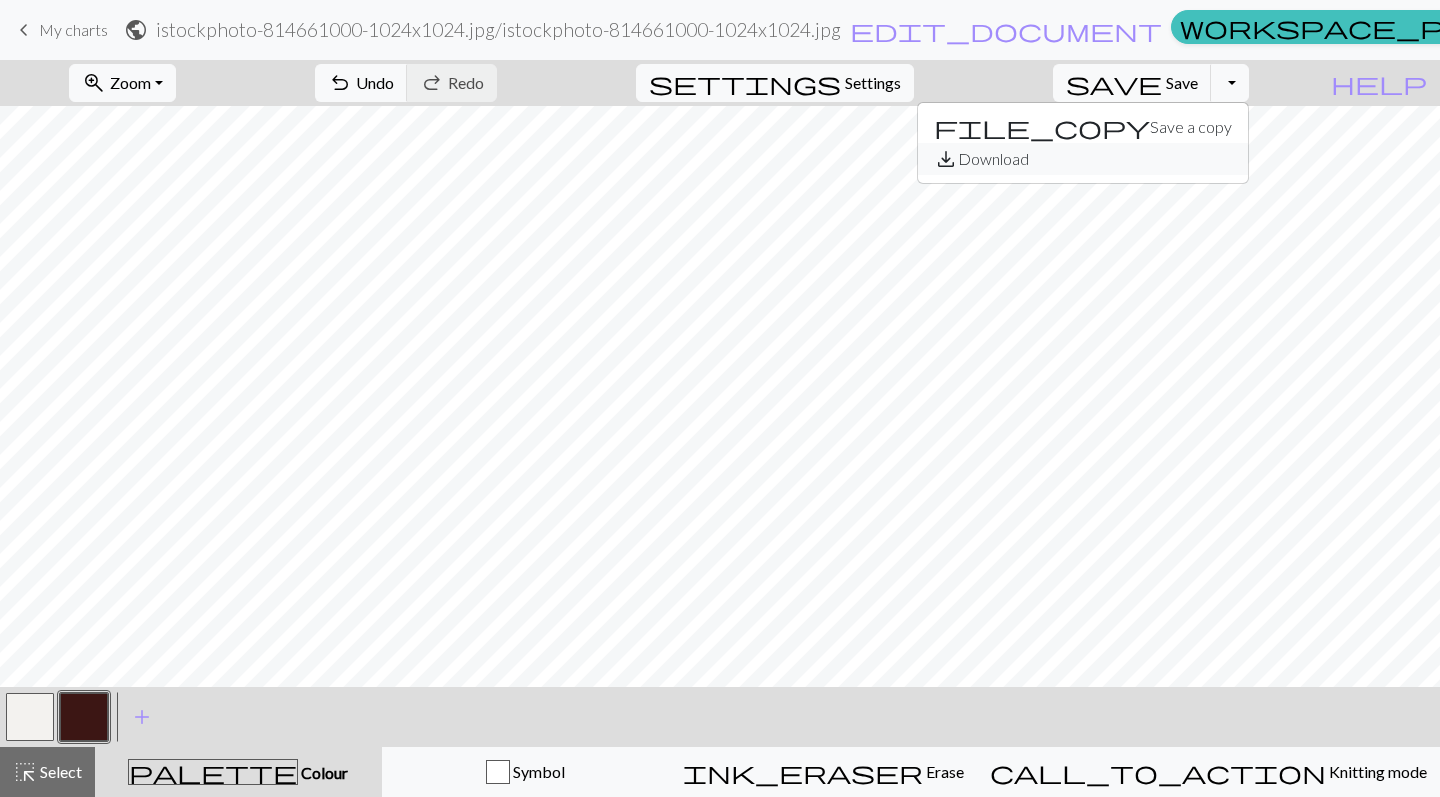 click on "save_alt  Download" at bounding box center [1083, 159] 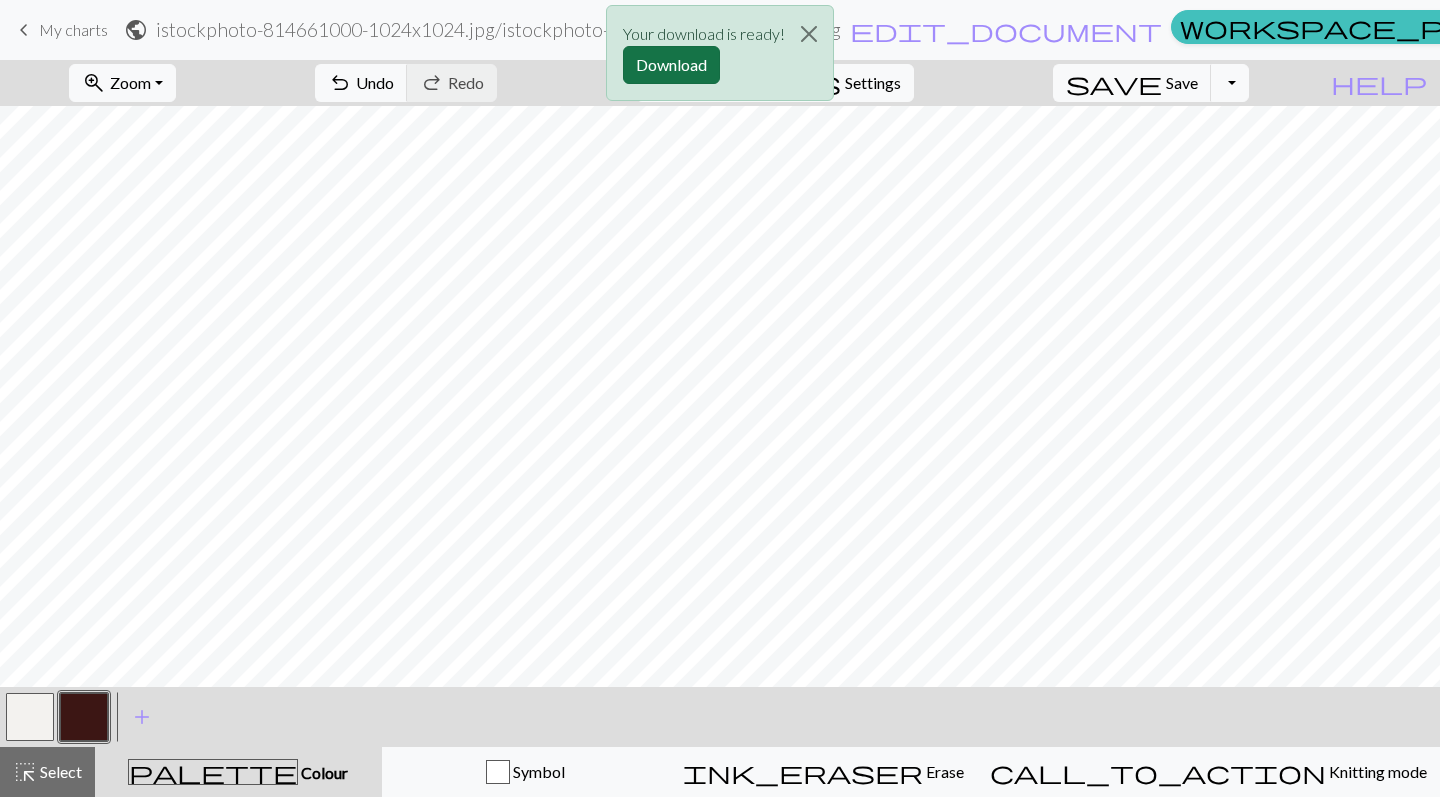 click on "Download" at bounding box center (671, 65) 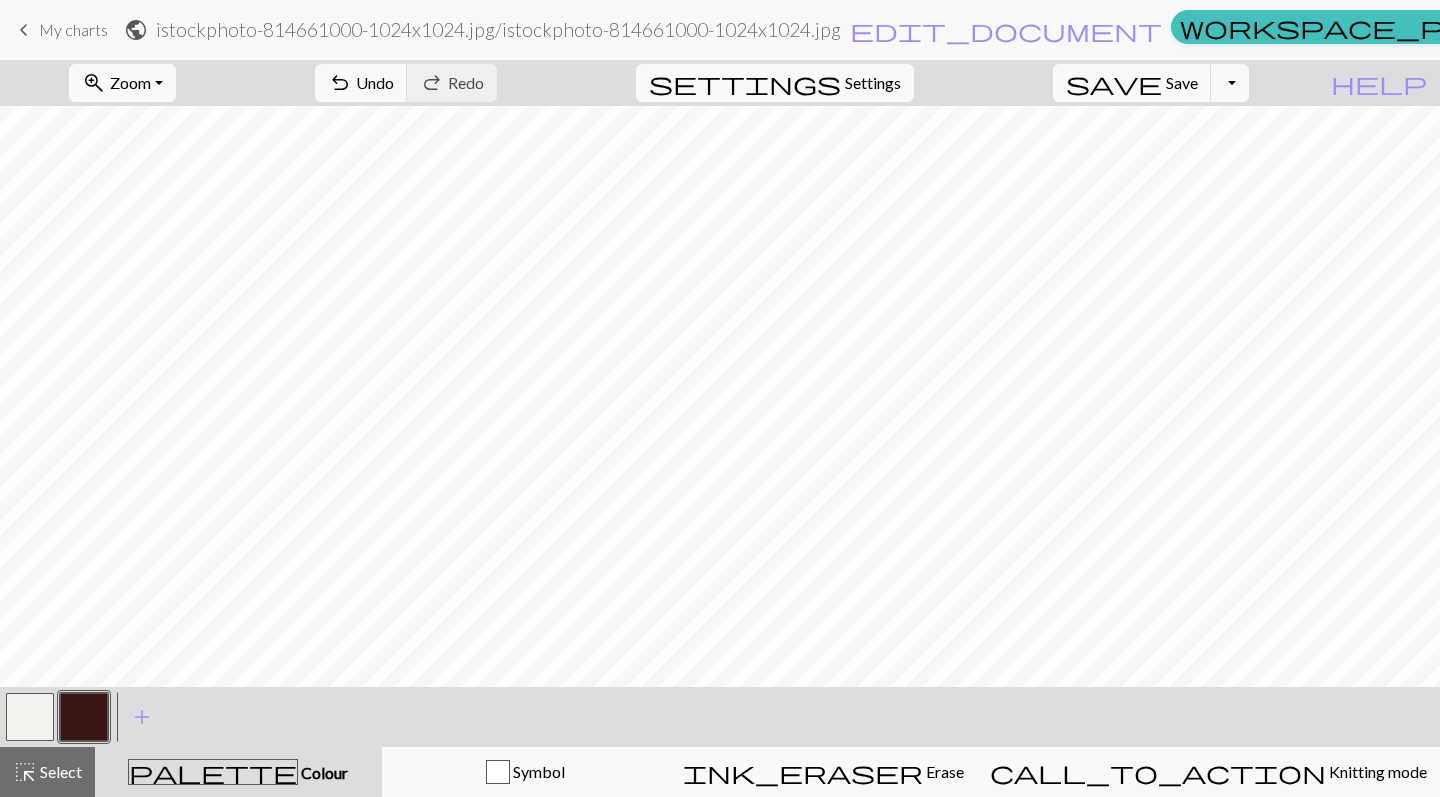 click on "My charts" at bounding box center (73, 29) 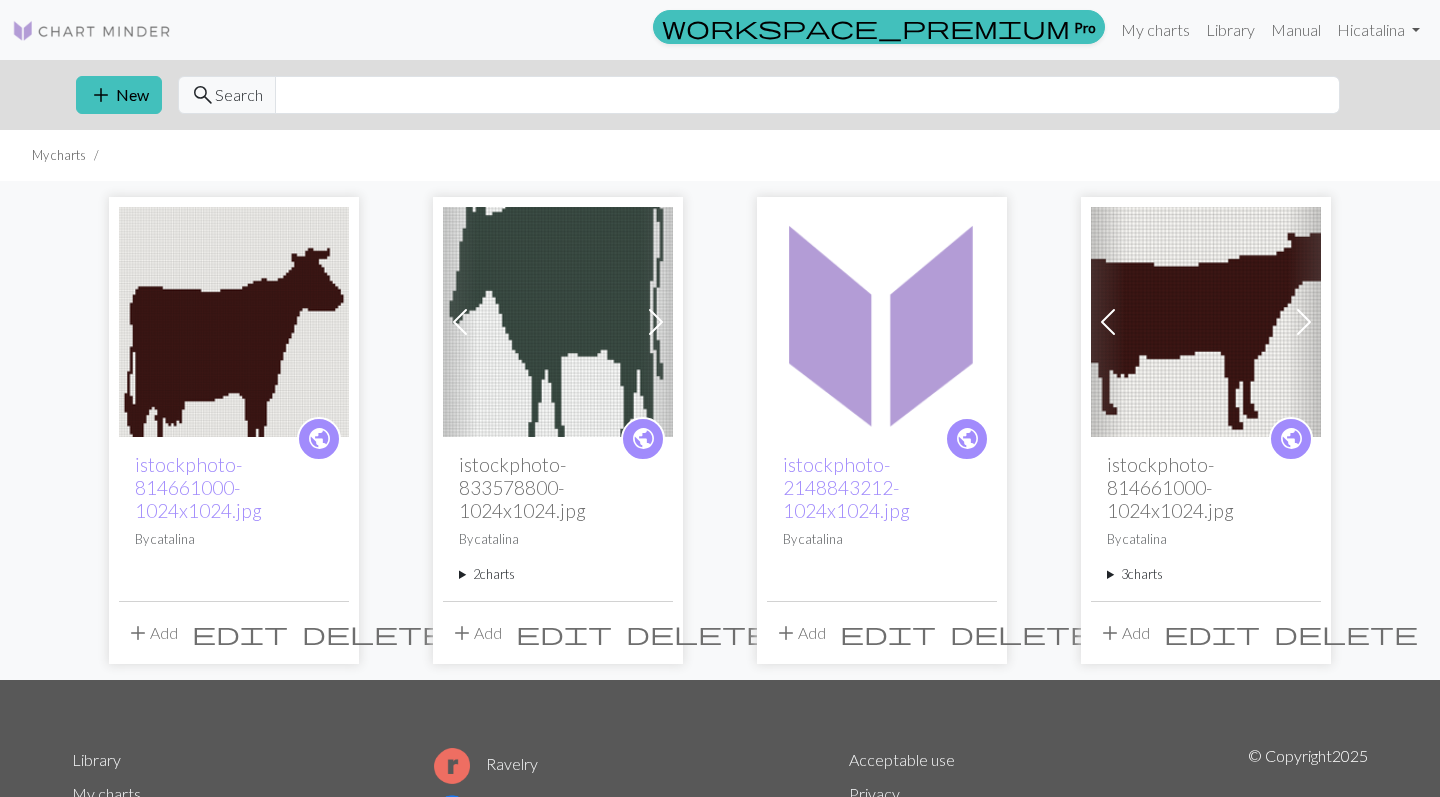 scroll, scrollTop: 0, scrollLeft: 0, axis: both 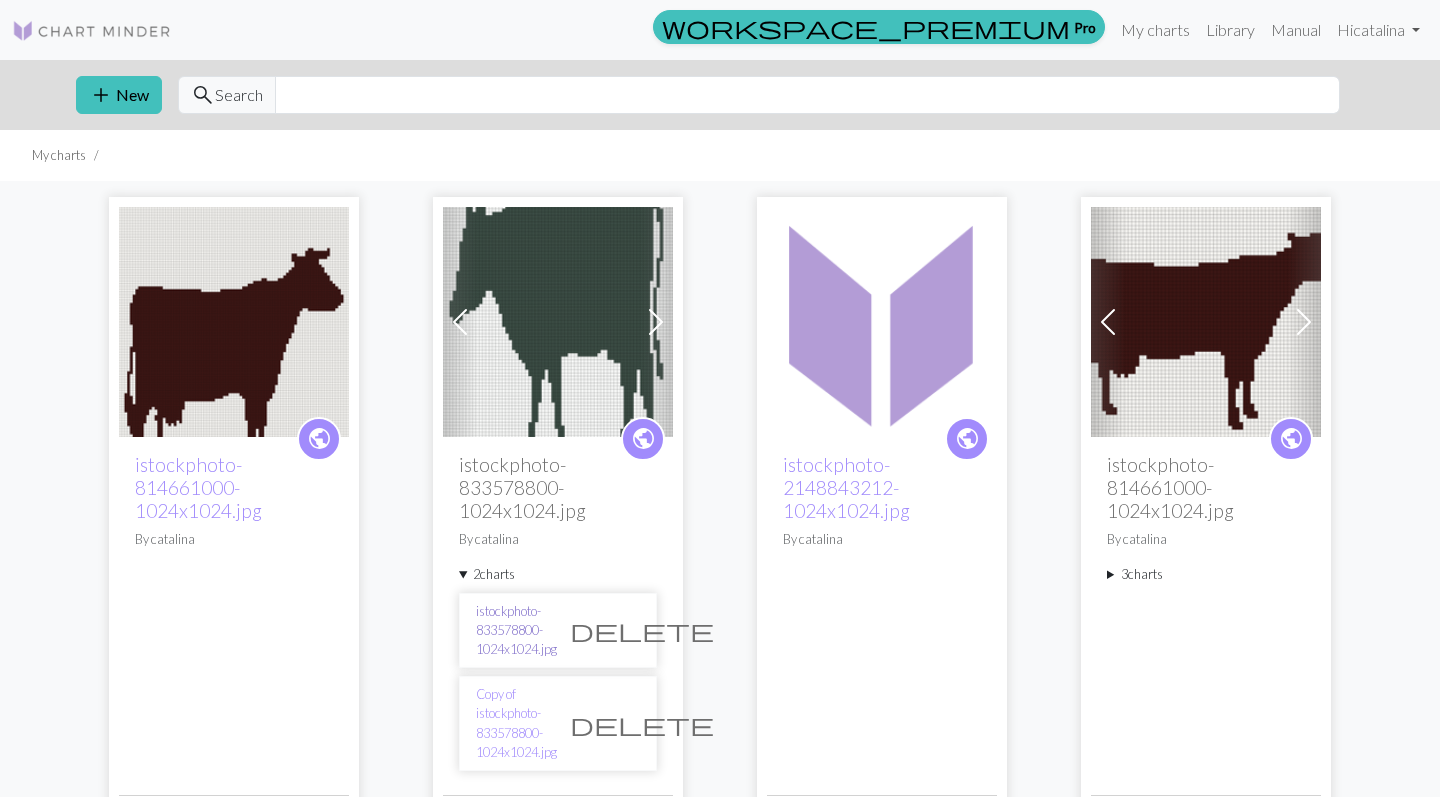 click on "istockphoto-833578800-1024x1024.jpg" at bounding box center [516, 631] 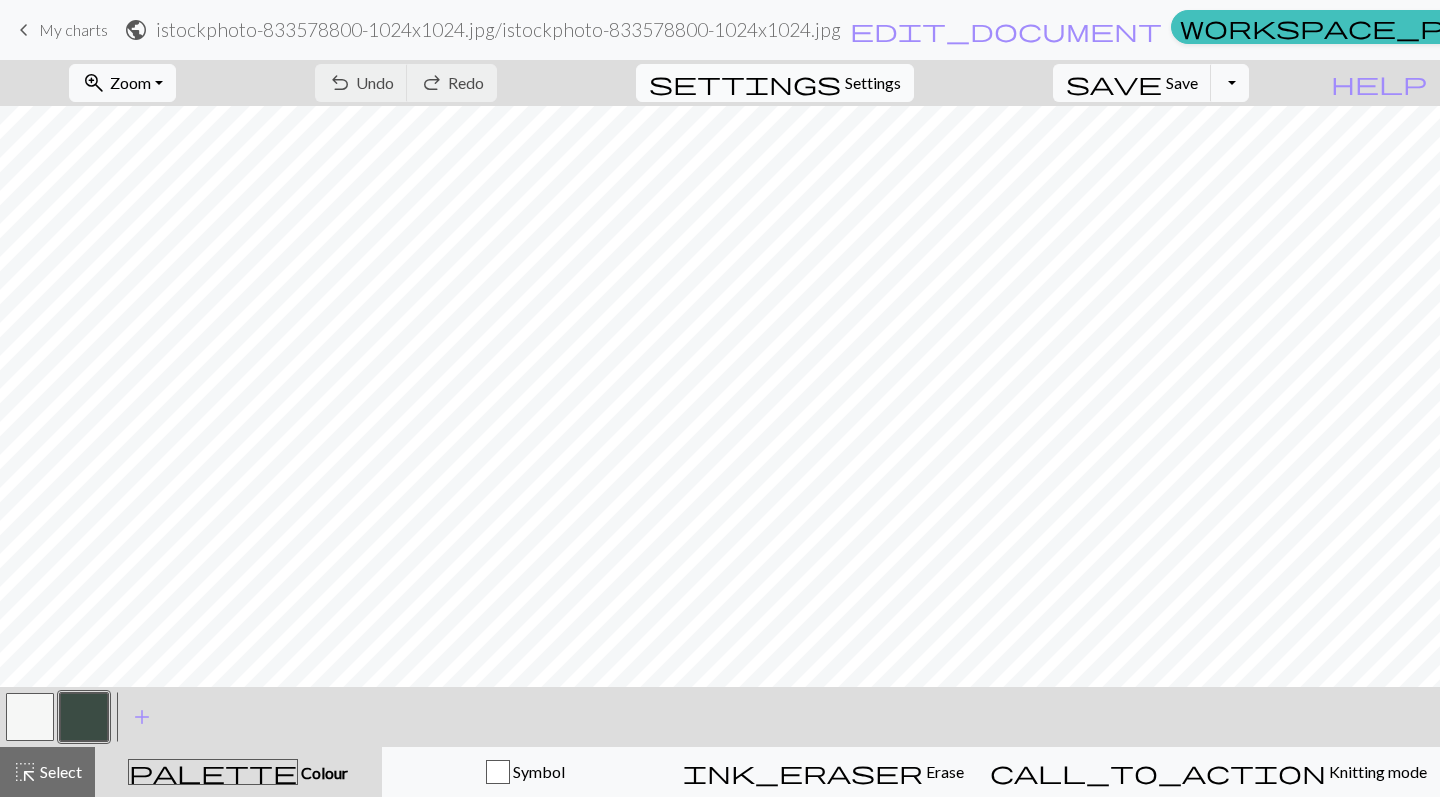 click on "Settings" at bounding box center (873, 83) 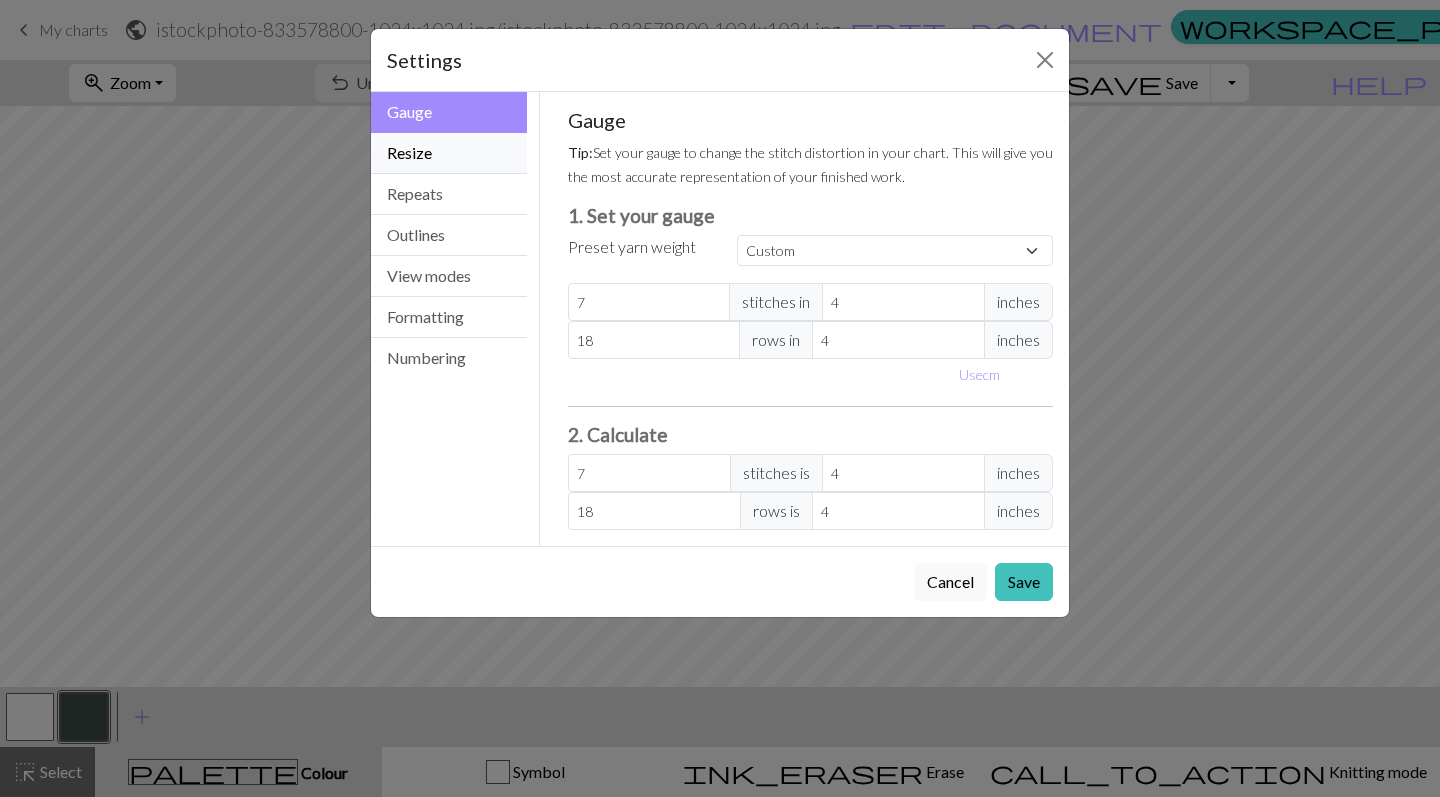 click on "Resize" at bounding box center (449, 153) 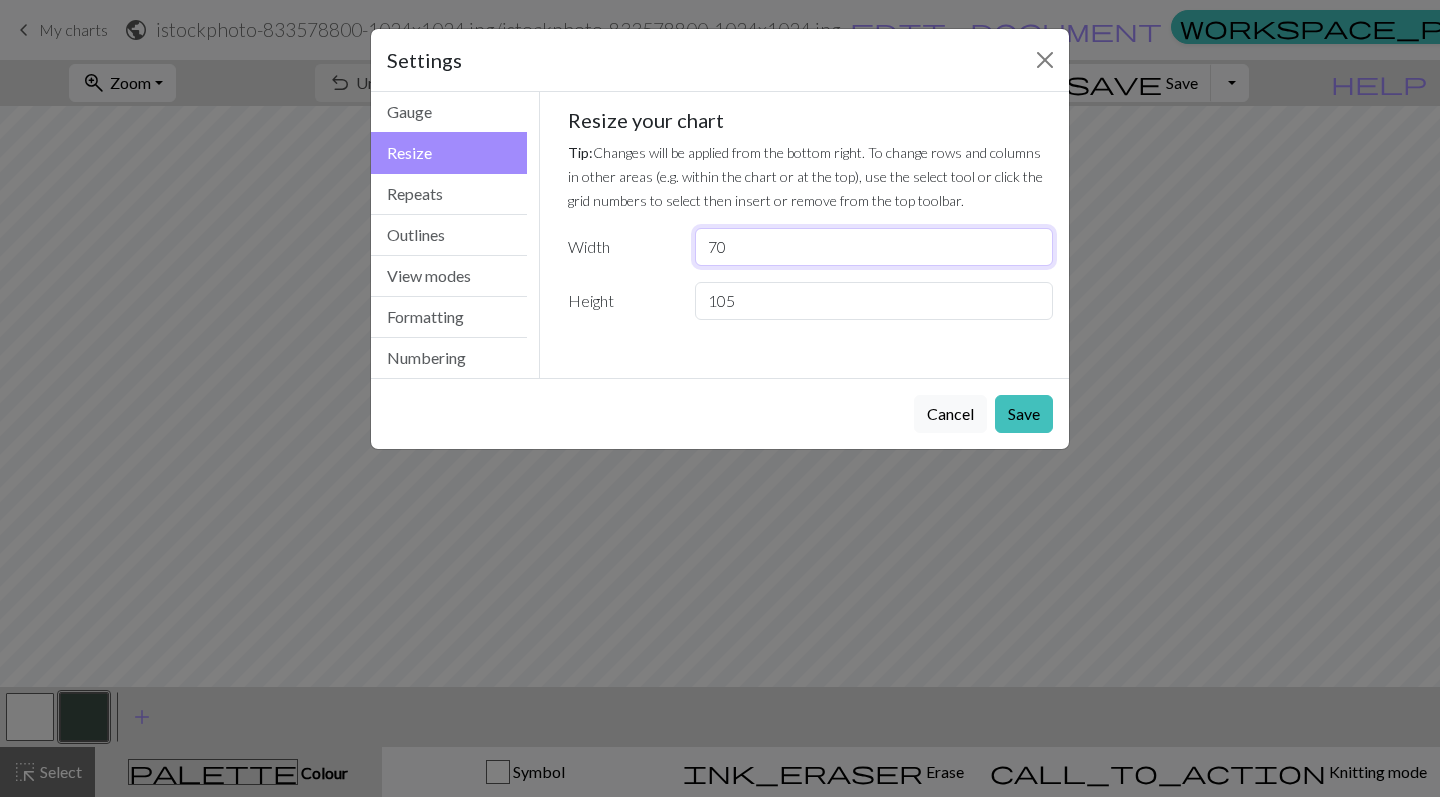 drag, startPoint x: 741, startPoint y: 251, endPoint x: 682, endPoint y: 251, distance: 59 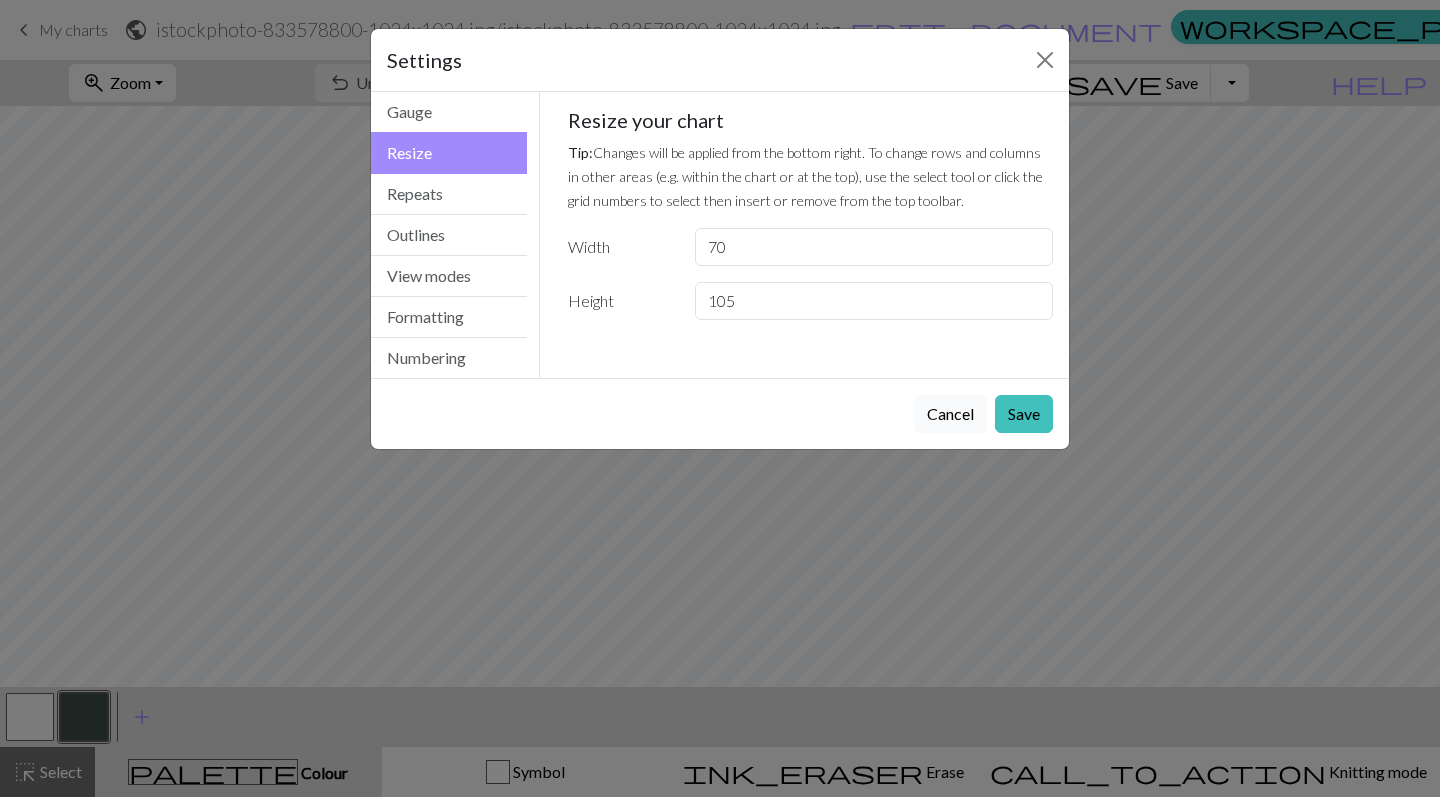 click on "Cancel" at bounding box center [950, 414] 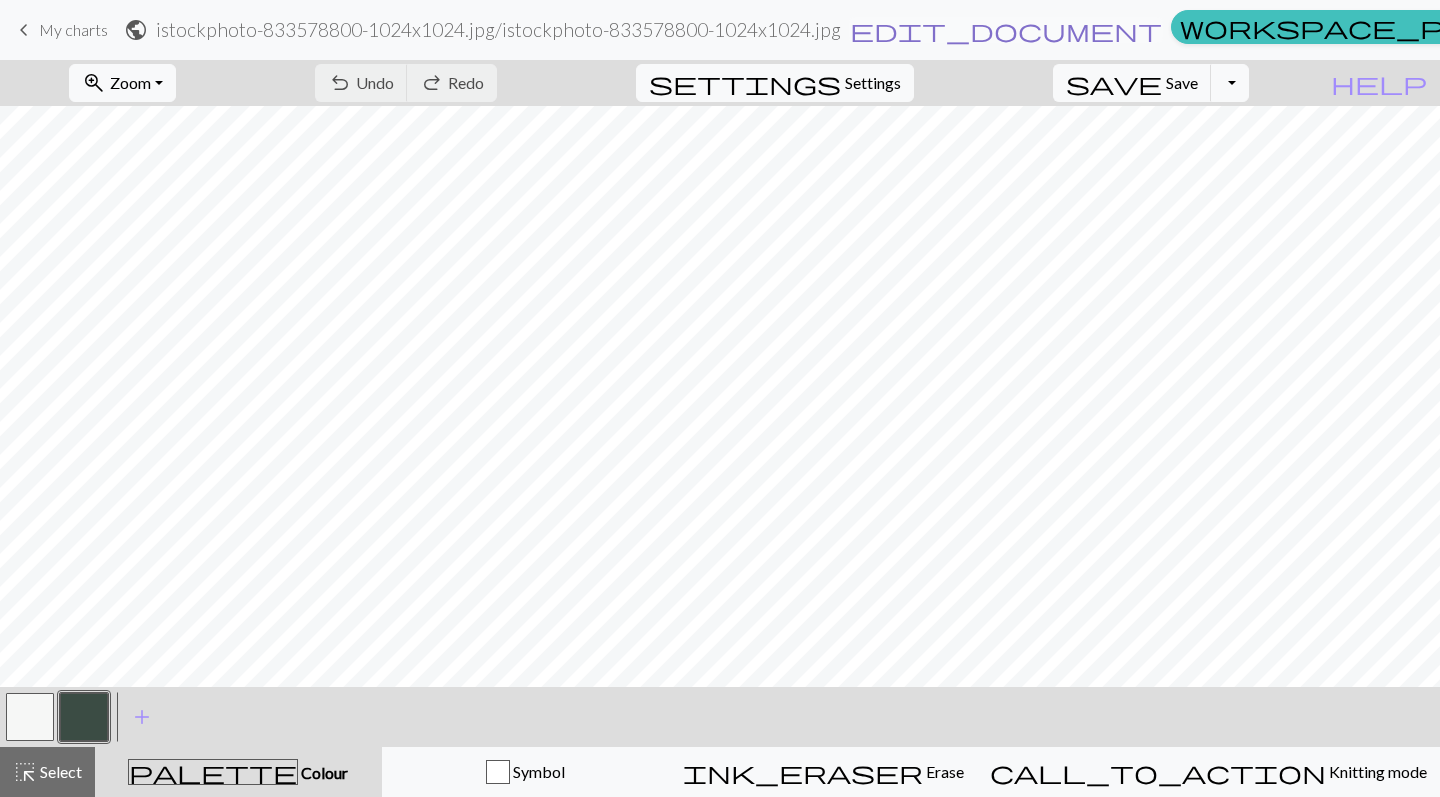 click on "edit_document" at bounding box center (1006, 30) 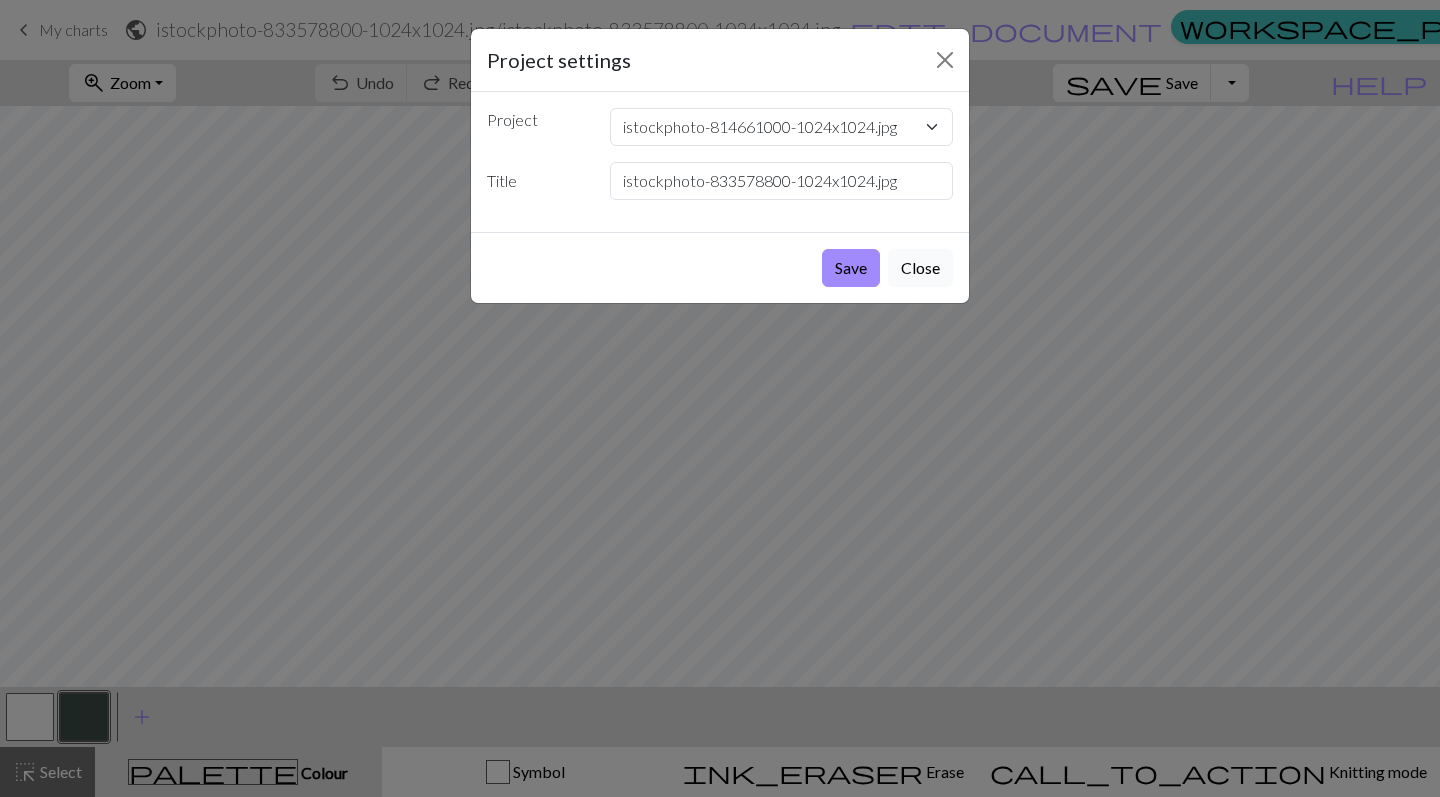 click on "Close" at bounding box center [920, 268] 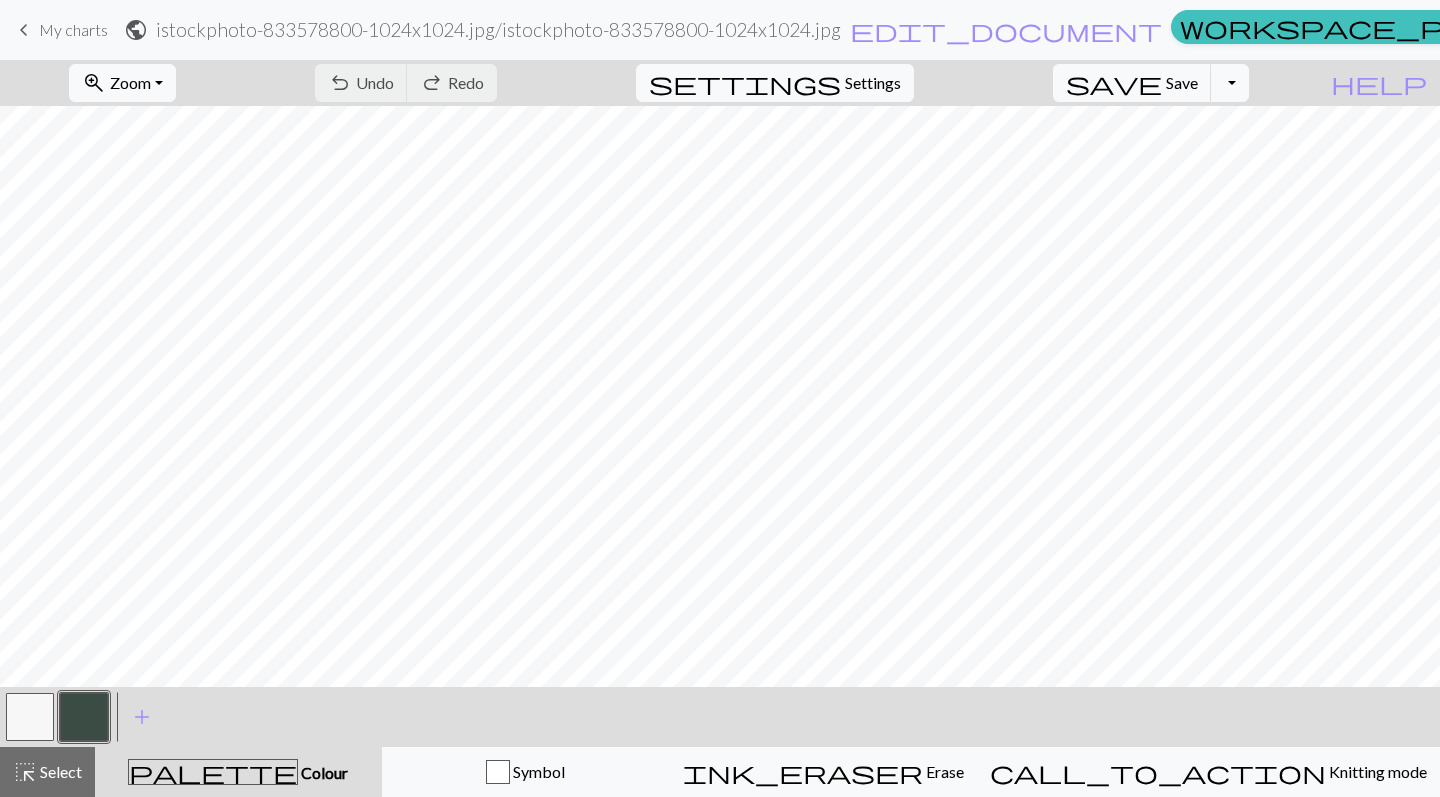 click on "My charts" at bounding box center [73, 29] 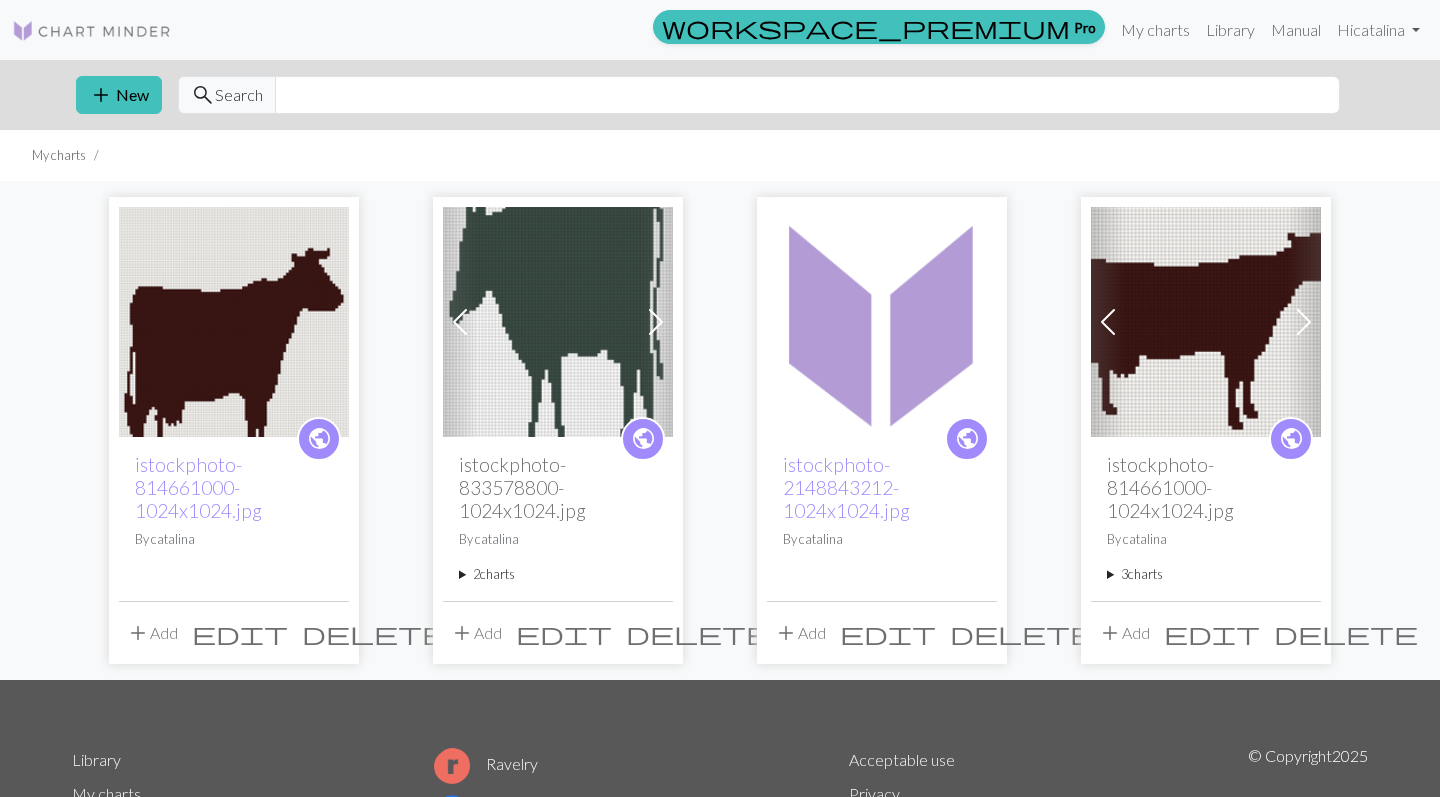 click on "delete" at bounding box center [698, 633] 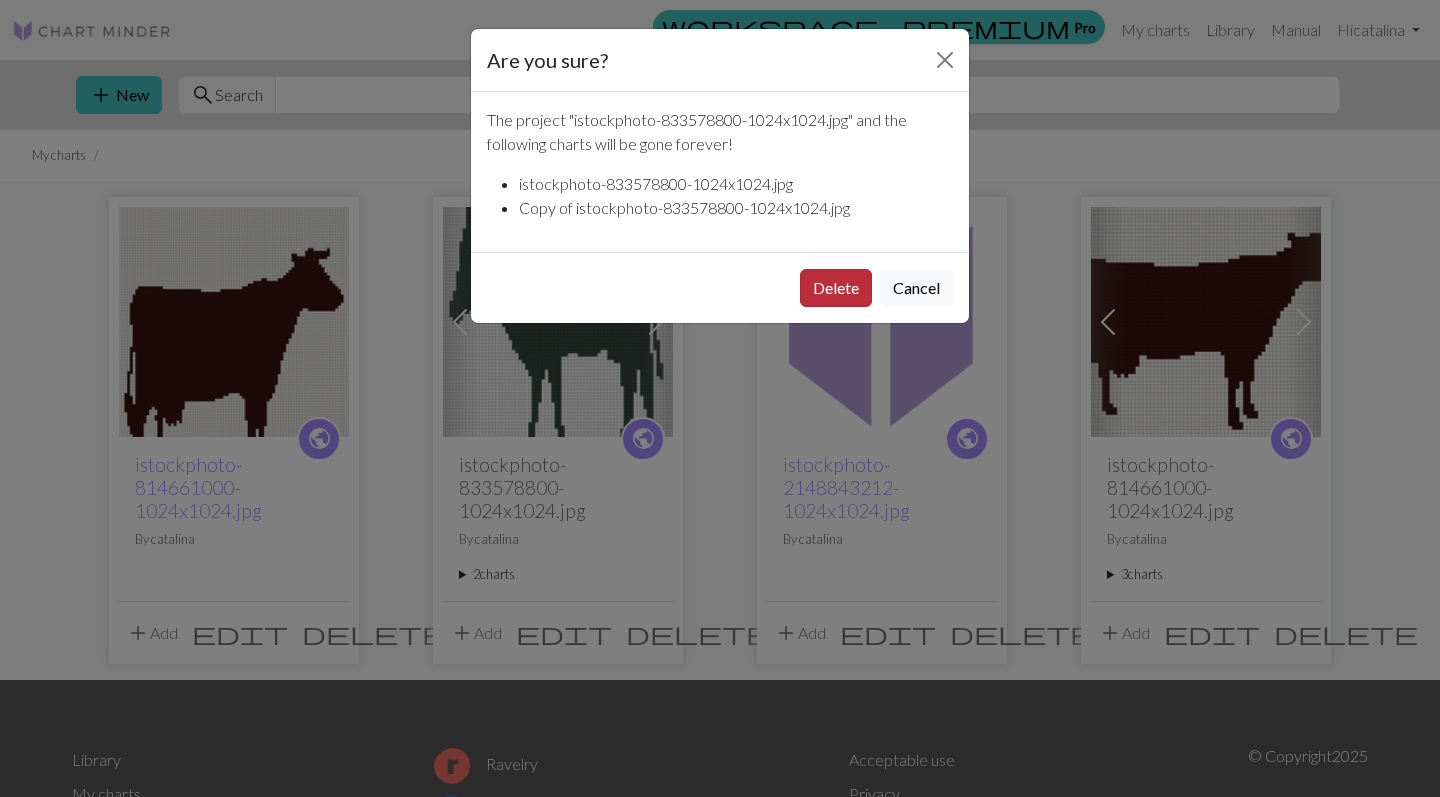 click on "Delete" at bounding box center [836, 288] 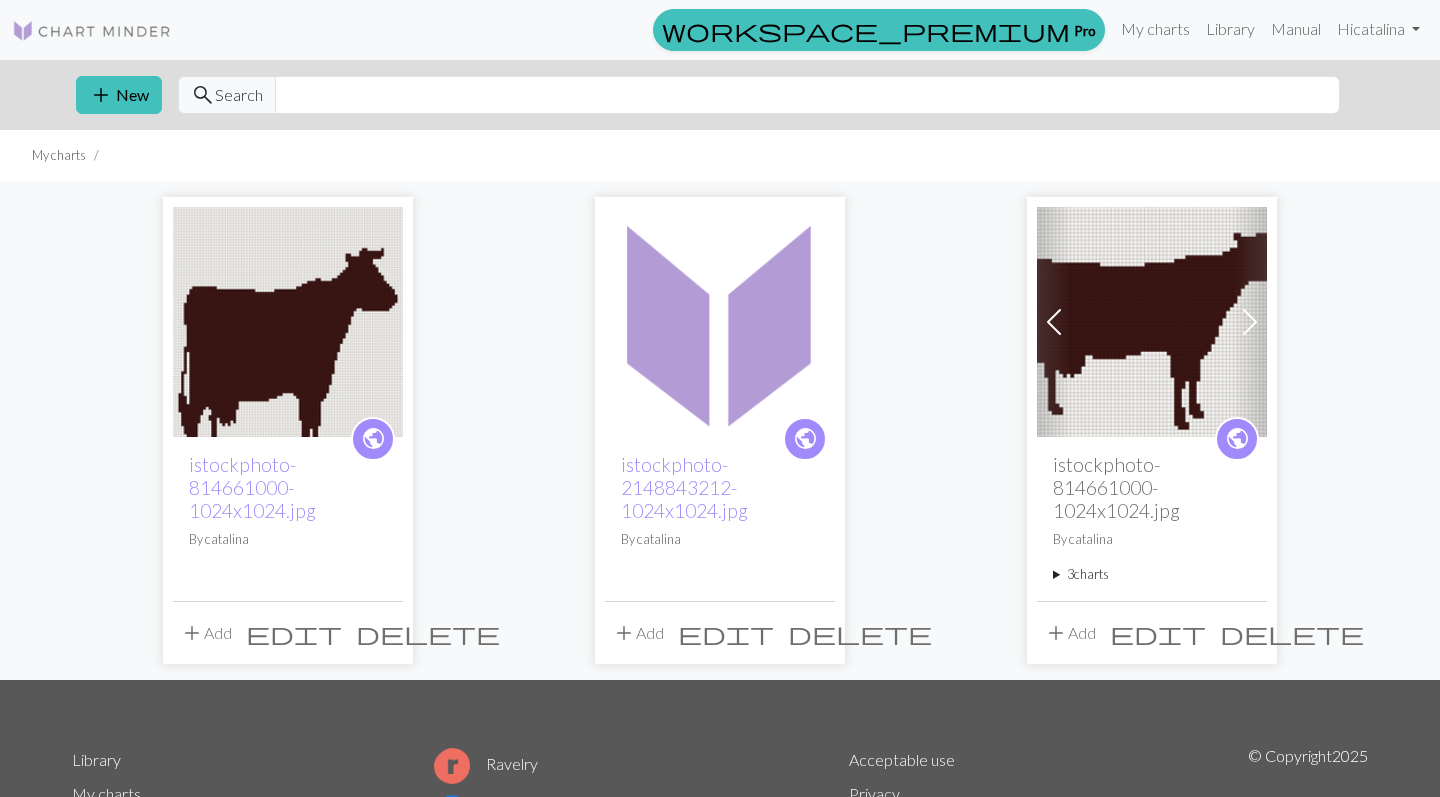 scroll, scrollTop: 0, scrollLeft: 0, axis: both 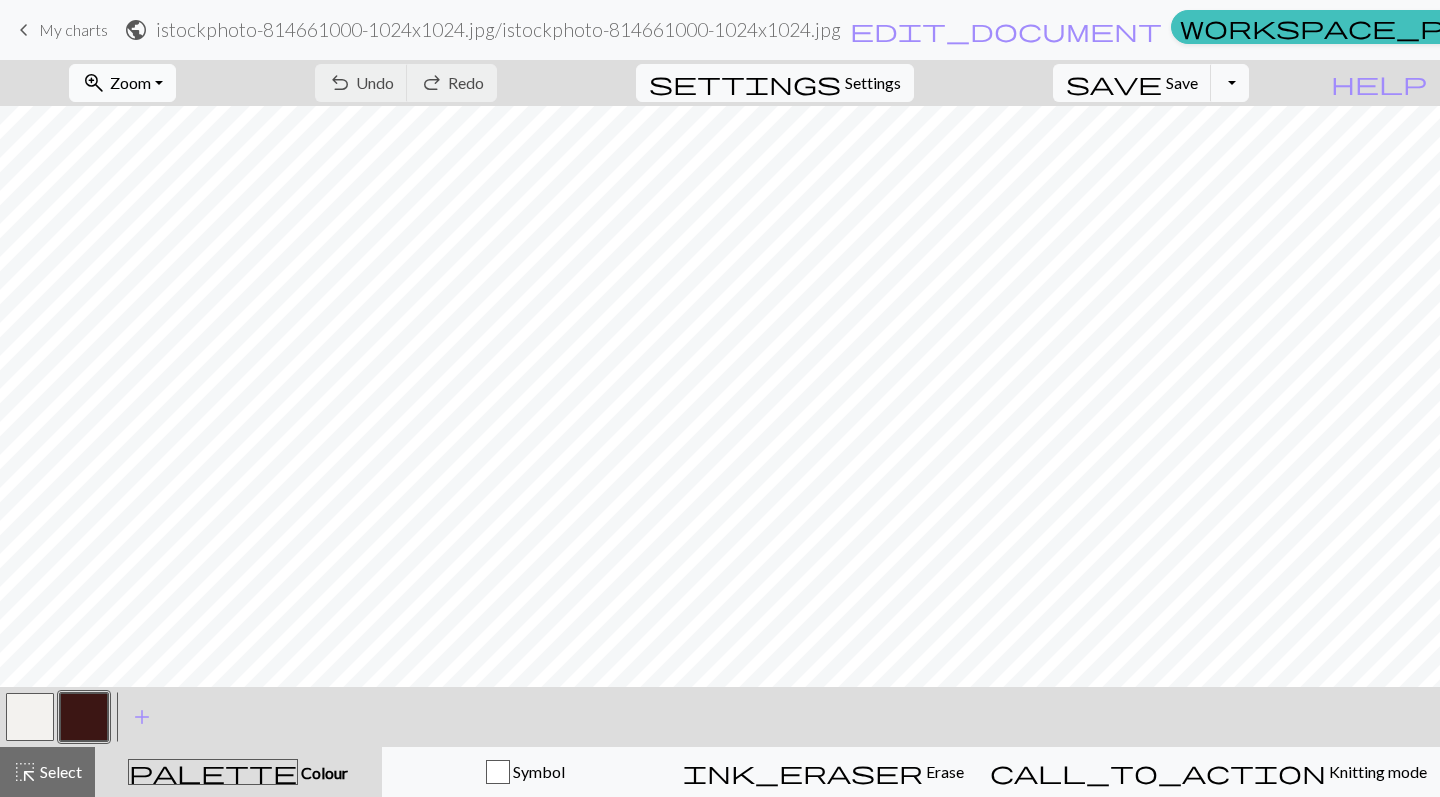 click on "Zoom" at bounding box center (130, 82) 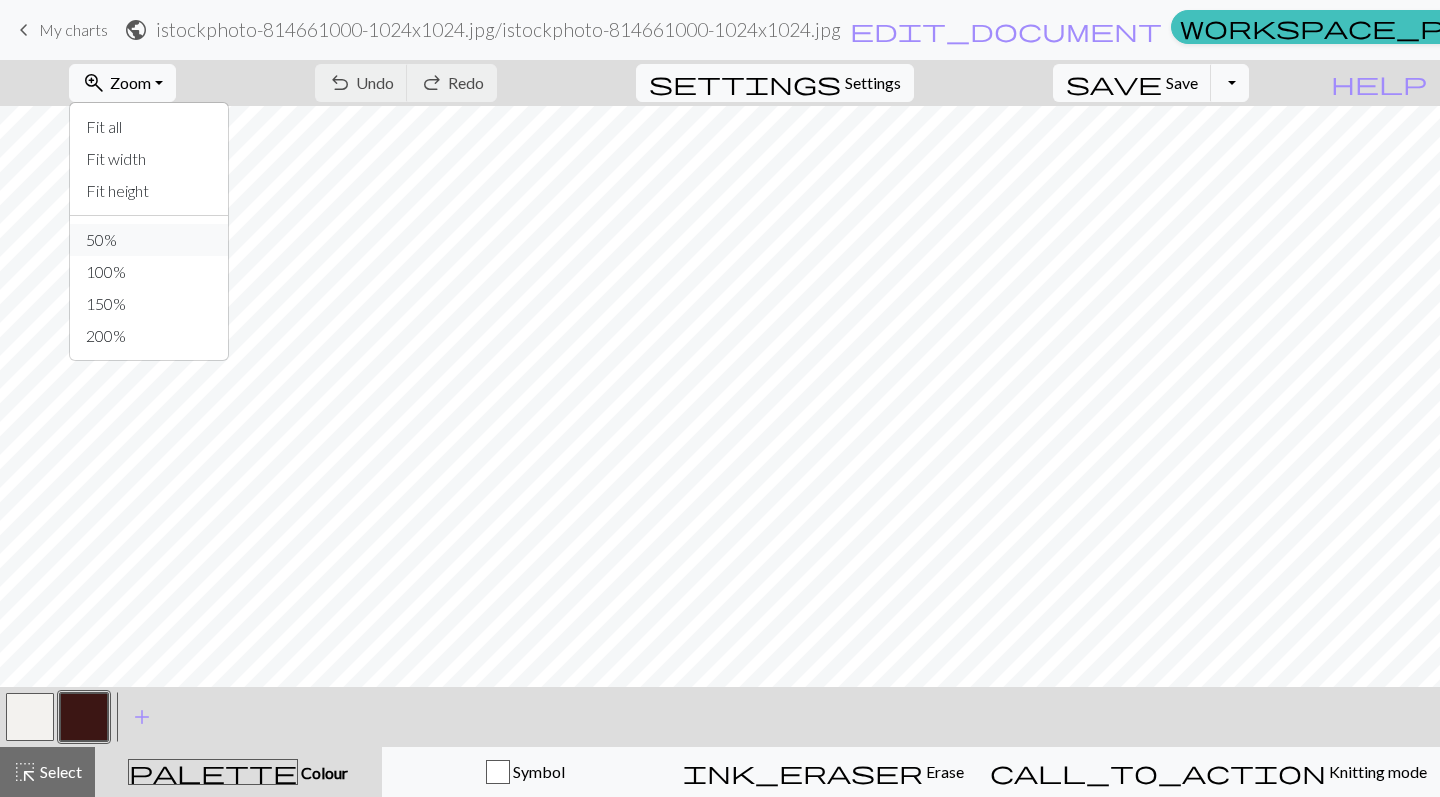 click on "50%" at bounding box center [149, 240] 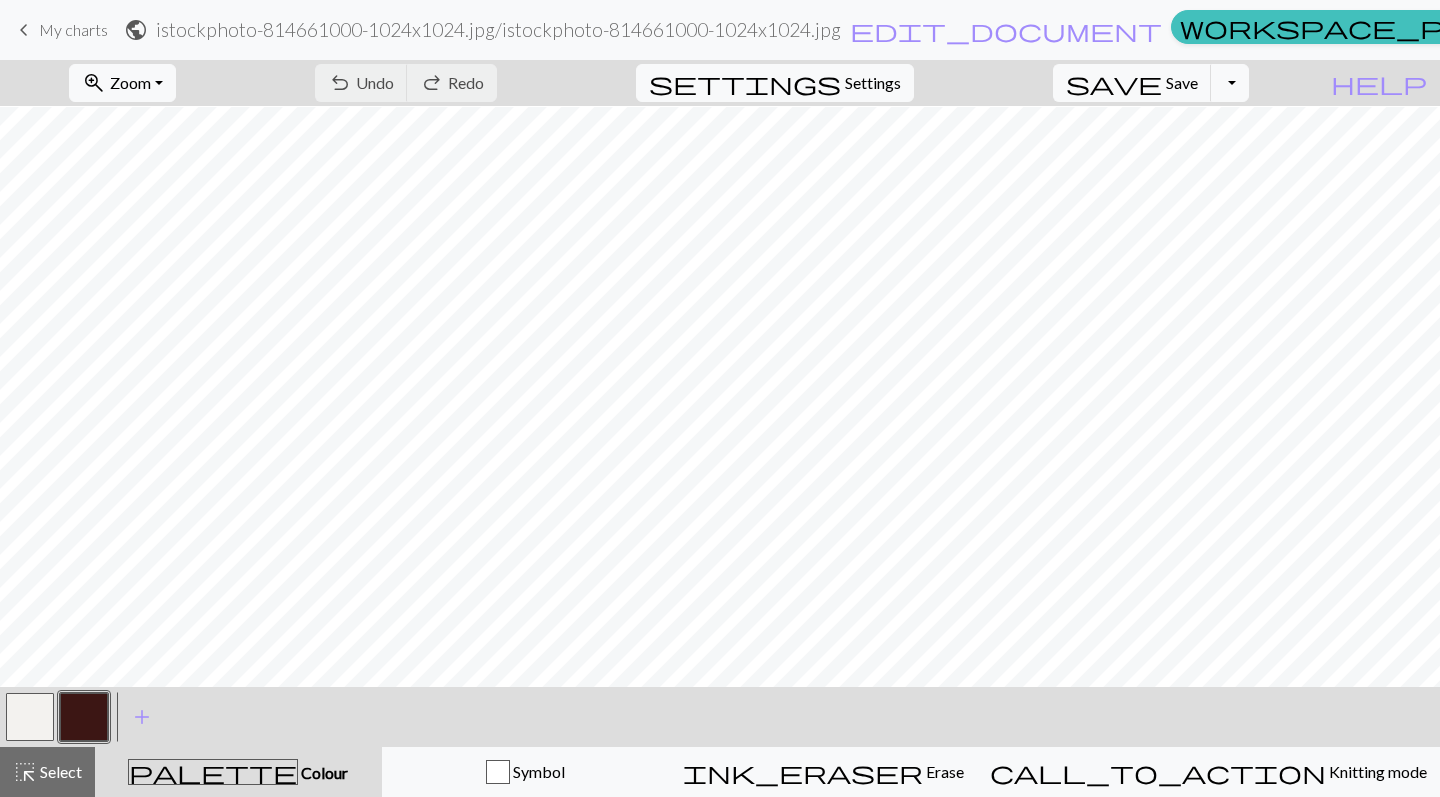 scroll, scrollTop: 180, scrollLeft: 0, axis: vertical 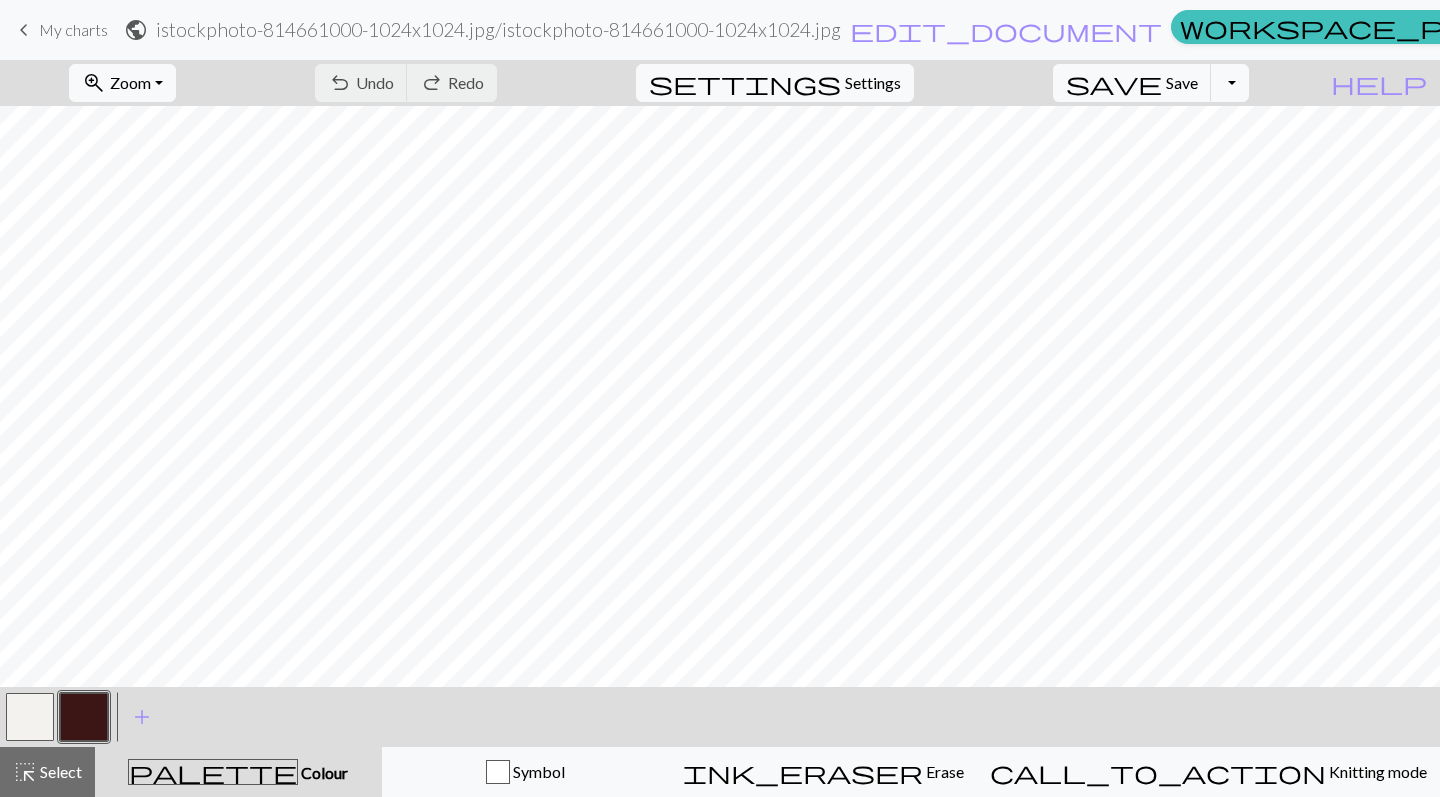 click on "My charts" at bounding box center [73, 29] 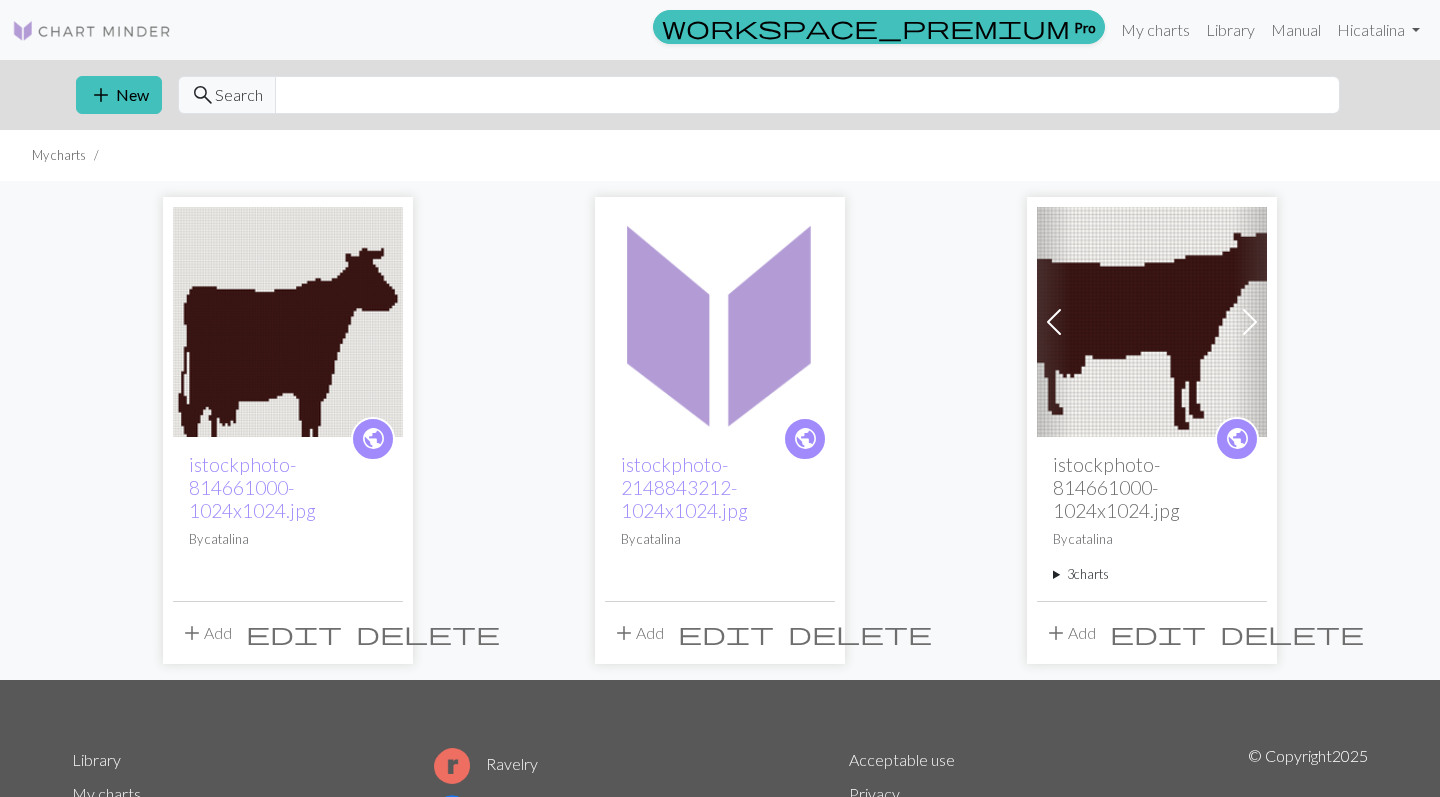 click on "delete" at bounding box center [1292, 633] 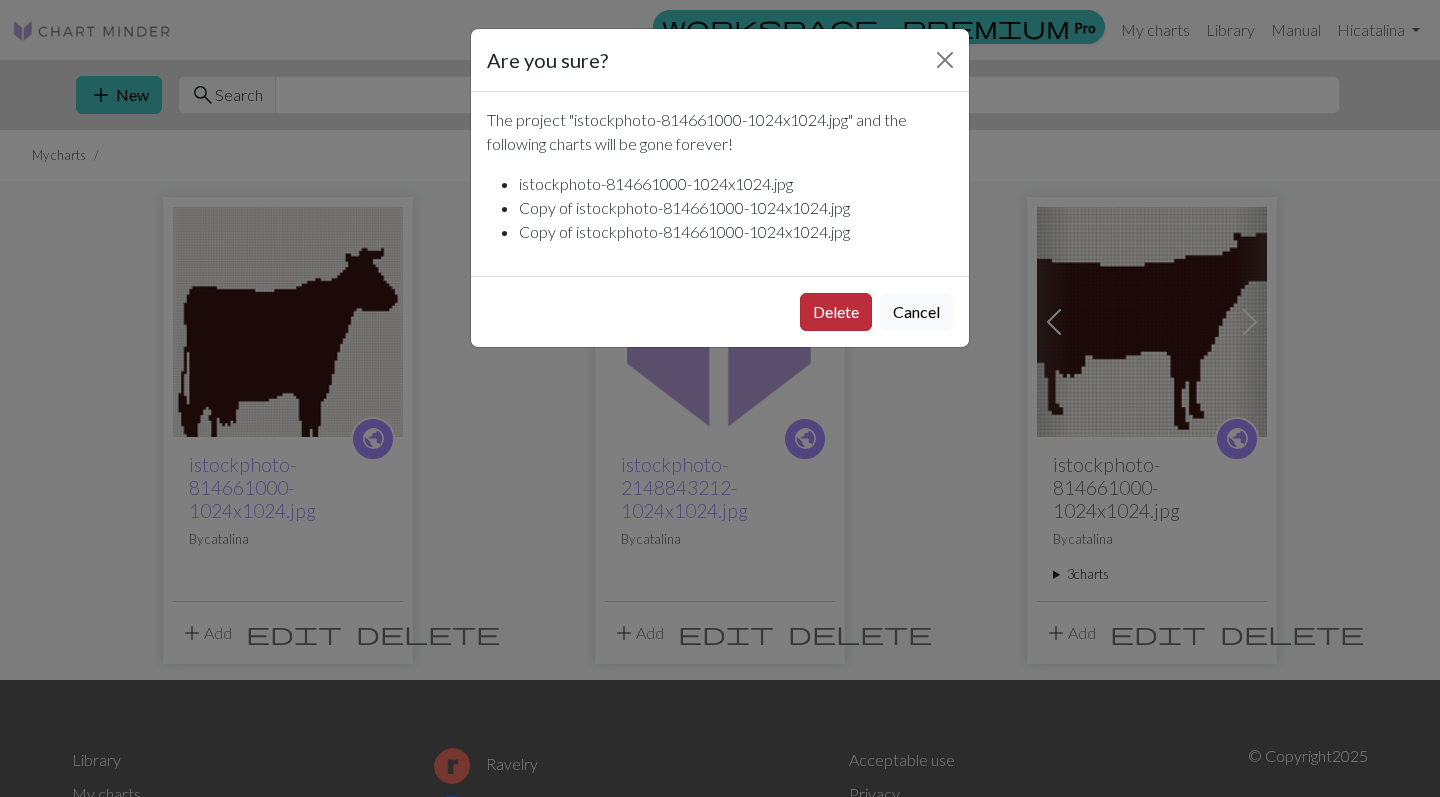 click on "Delete" at bounding box center [836, 312] 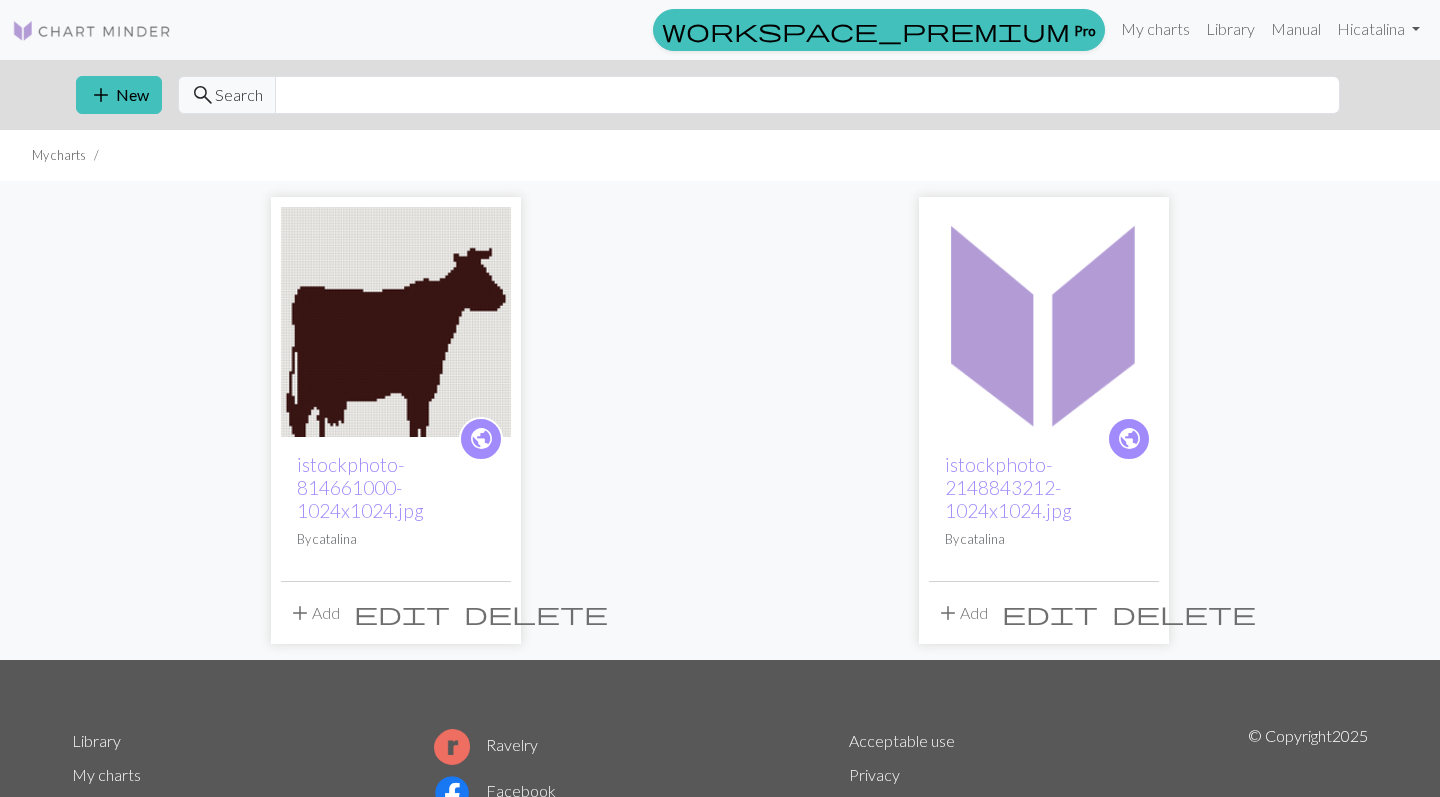 scroll, scrollTop: 0, scrollLeft: 0, axis: both 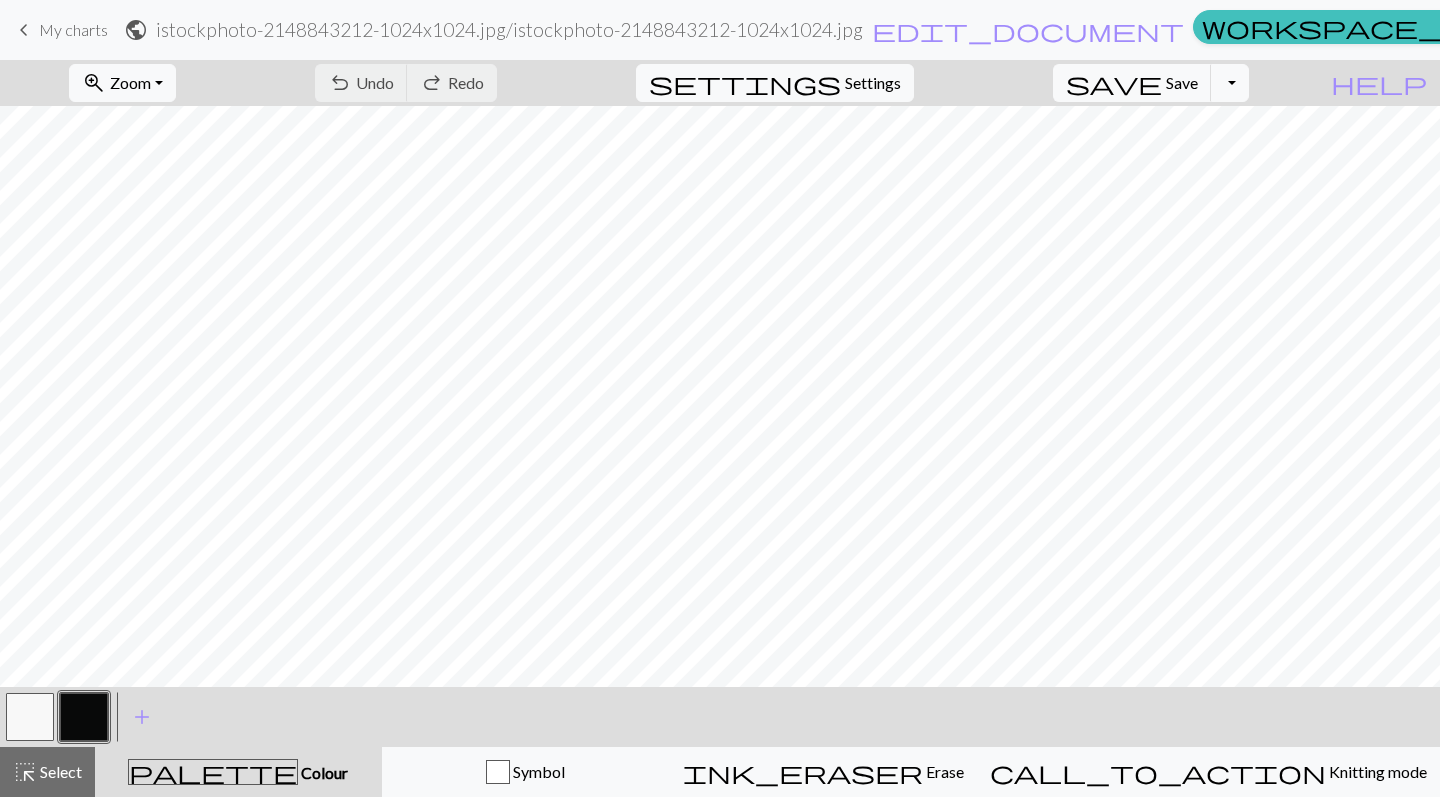 click on "My charts" at bounding box center [73, 29] 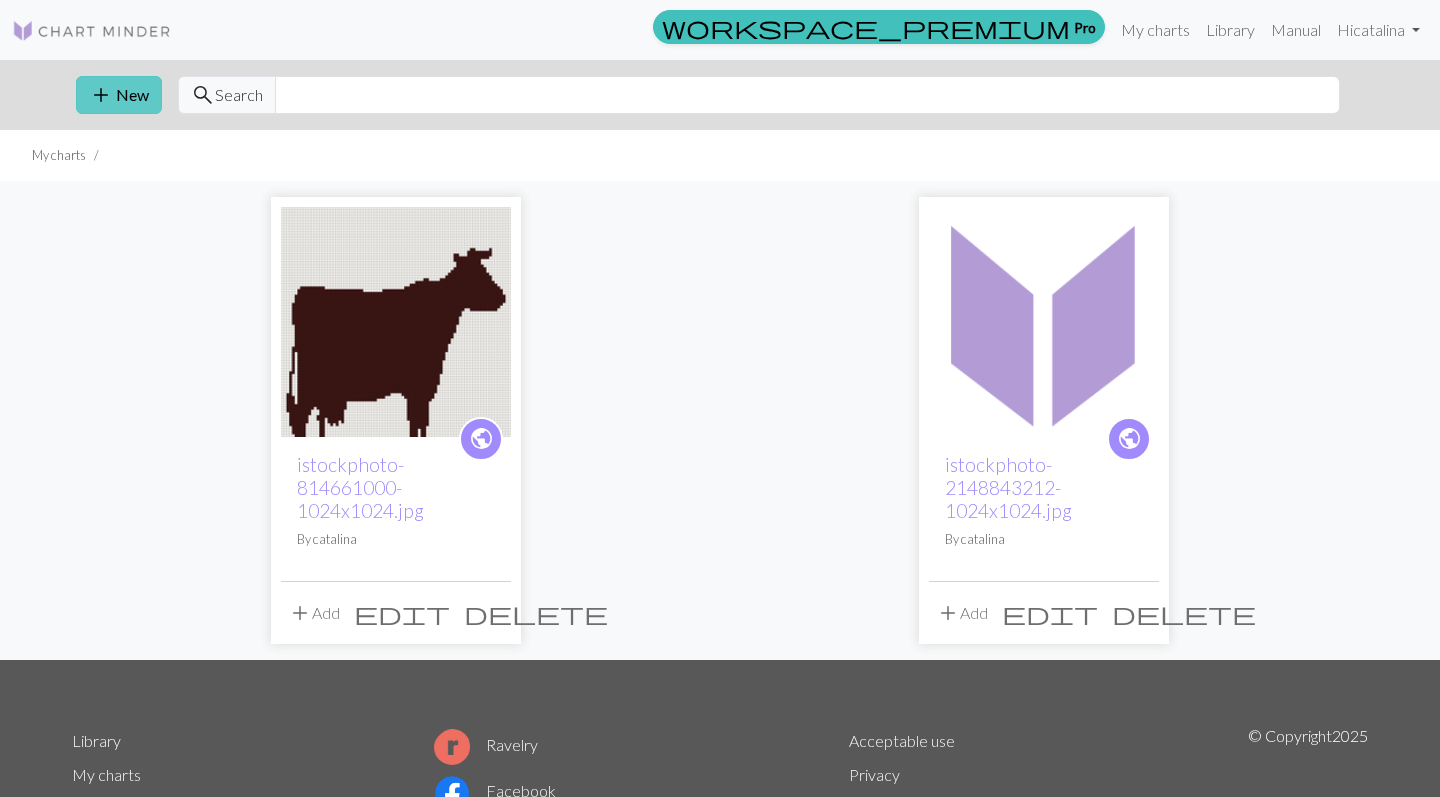 click on "add   New" at bounding box center (119, 95) 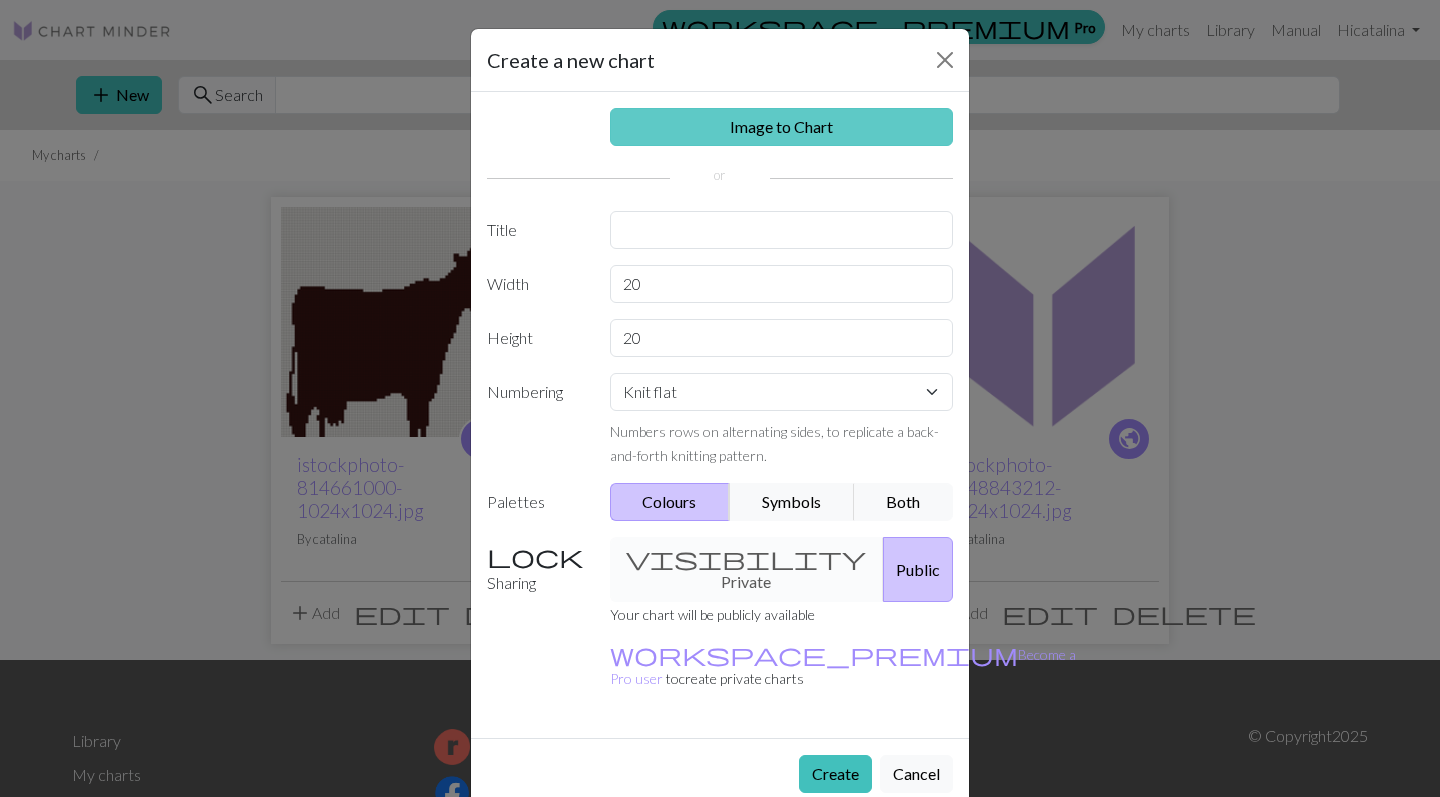 click on "Image to Chart" at bounding box center (782, 127) 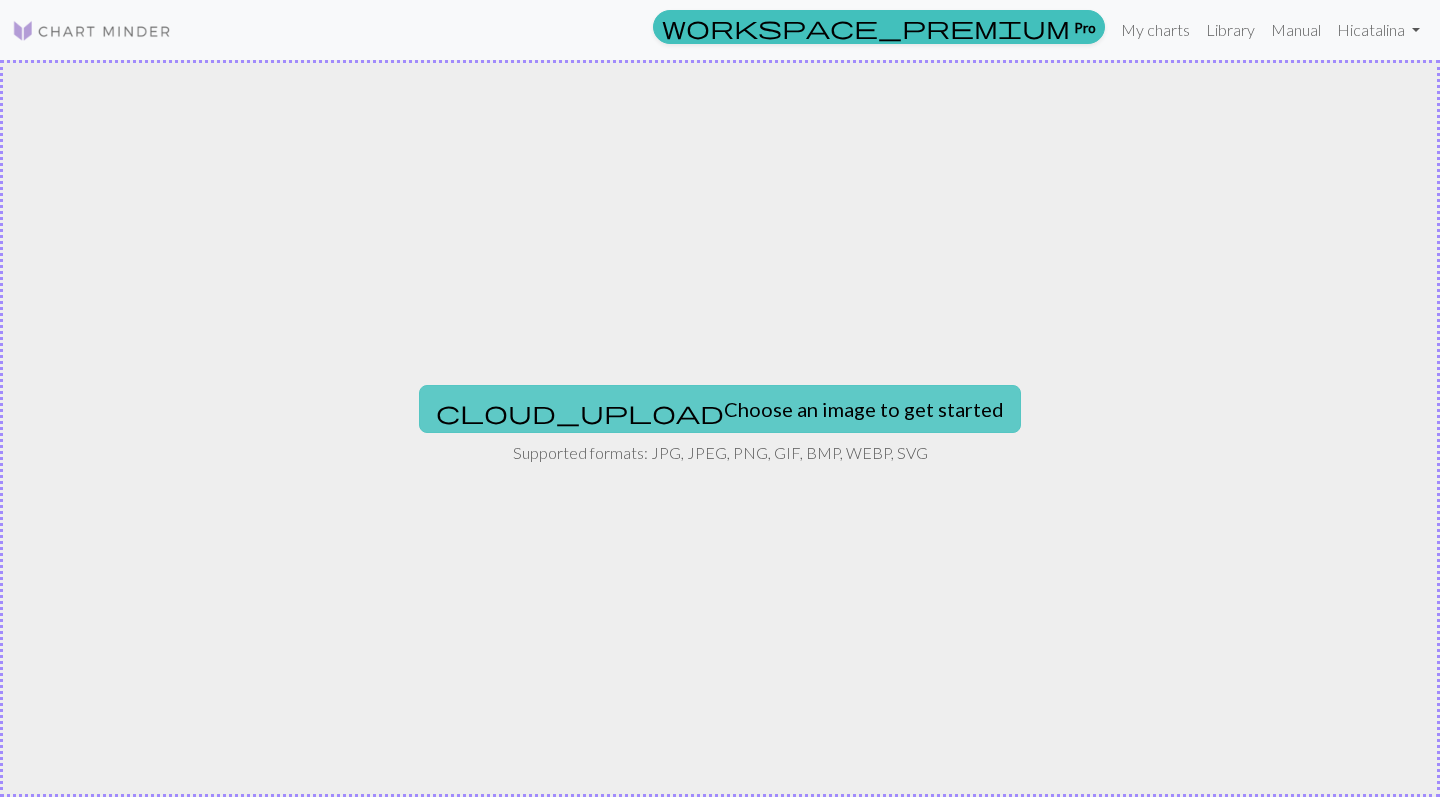 click on "cloud_upload  Choose an image to get started" at bounding box center (720, 409) 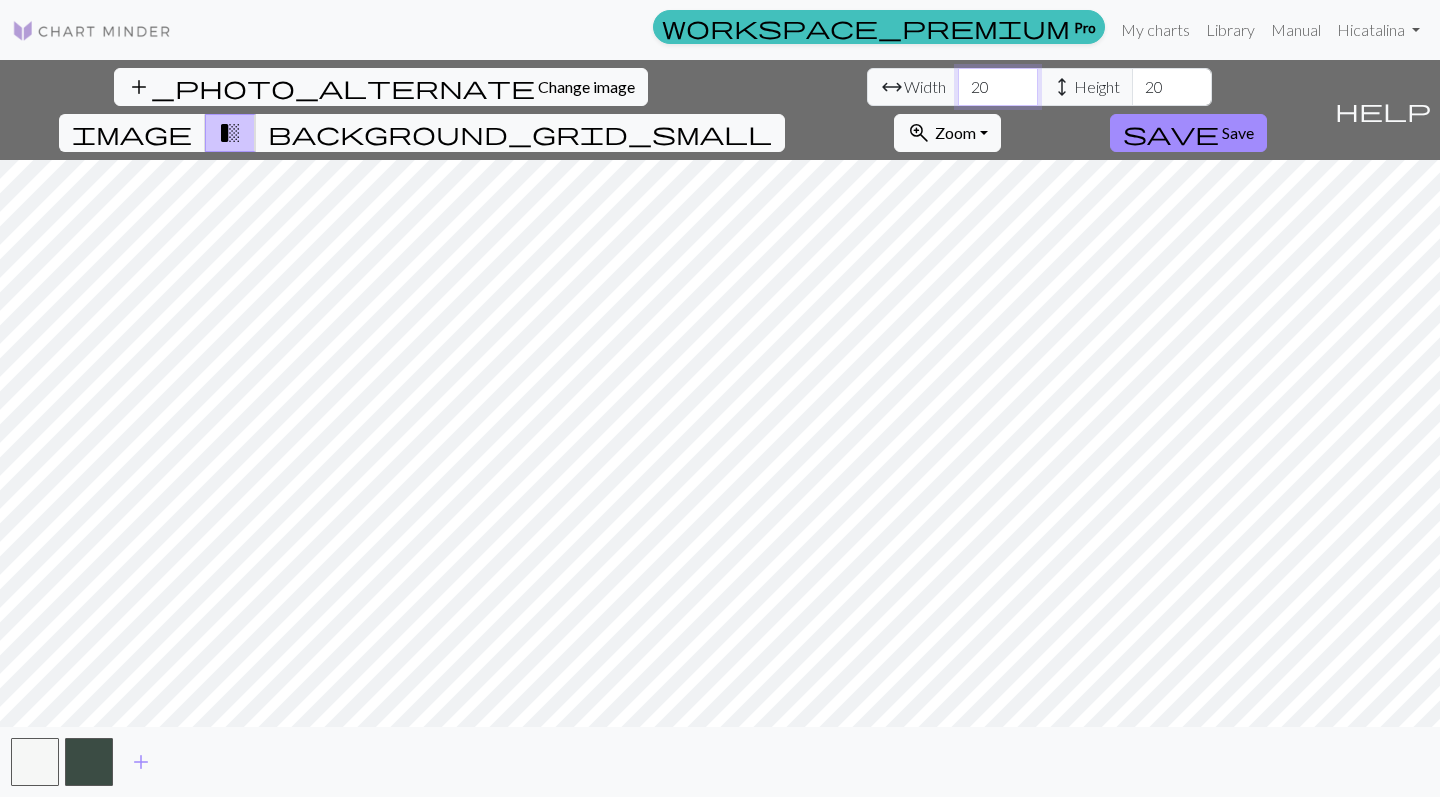 drag, startPoint x: 454, startPoint y: 87, endPoint x: 393, endPoint y: 89, distance: 61.03278 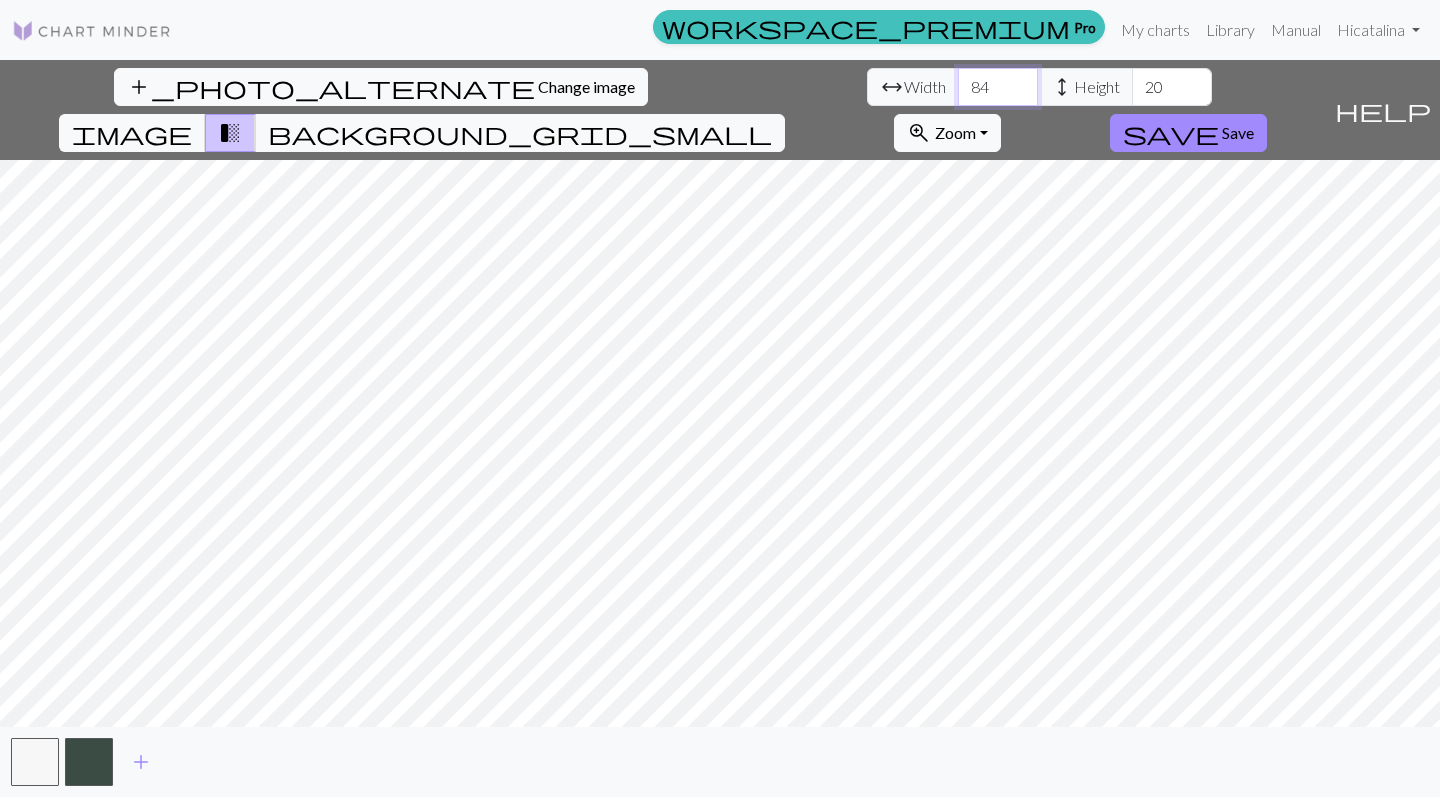 type on "84" 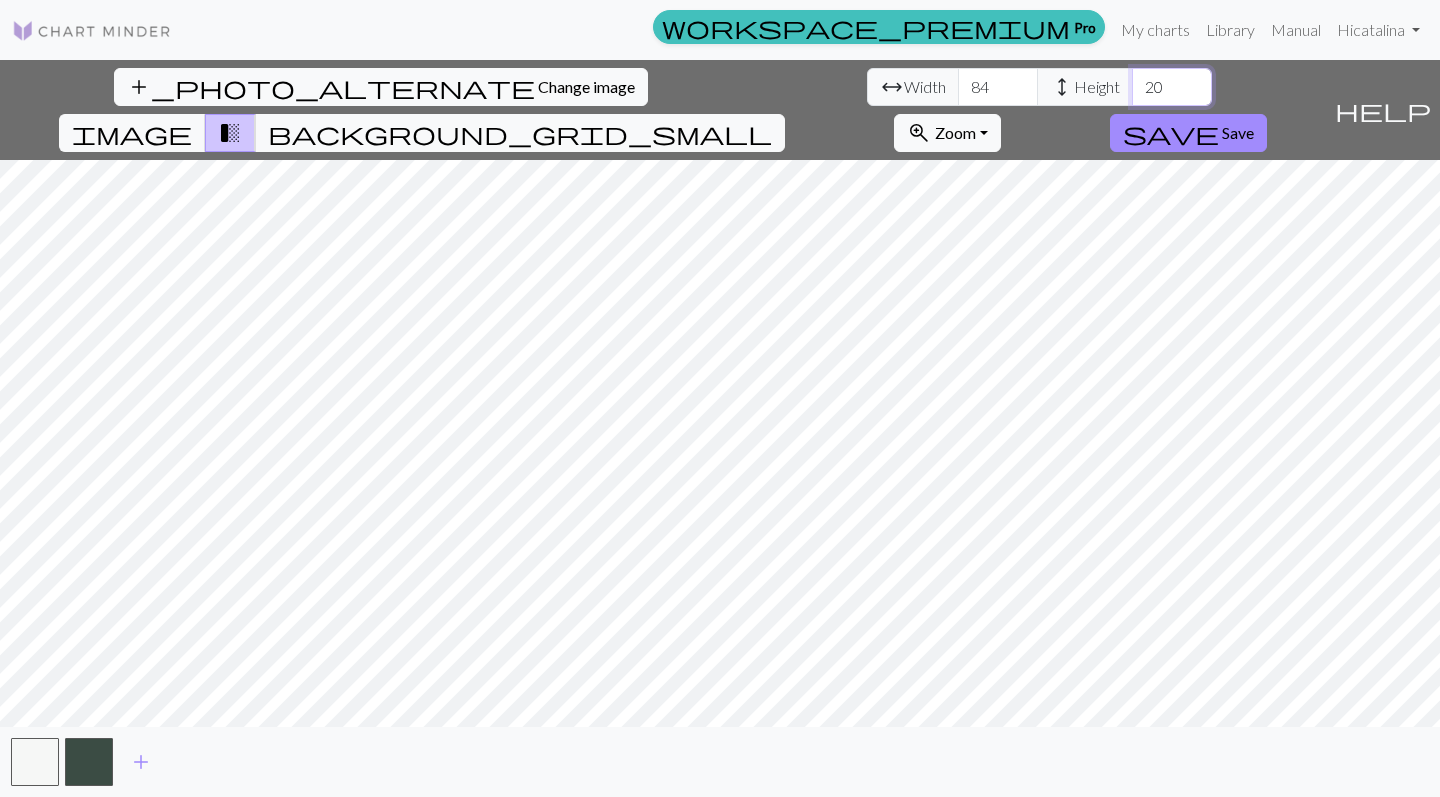 drag, startPoint x: 626, startPoint y: 92, endPoint x: 587, endPoint y: 91, distance: 39.012817 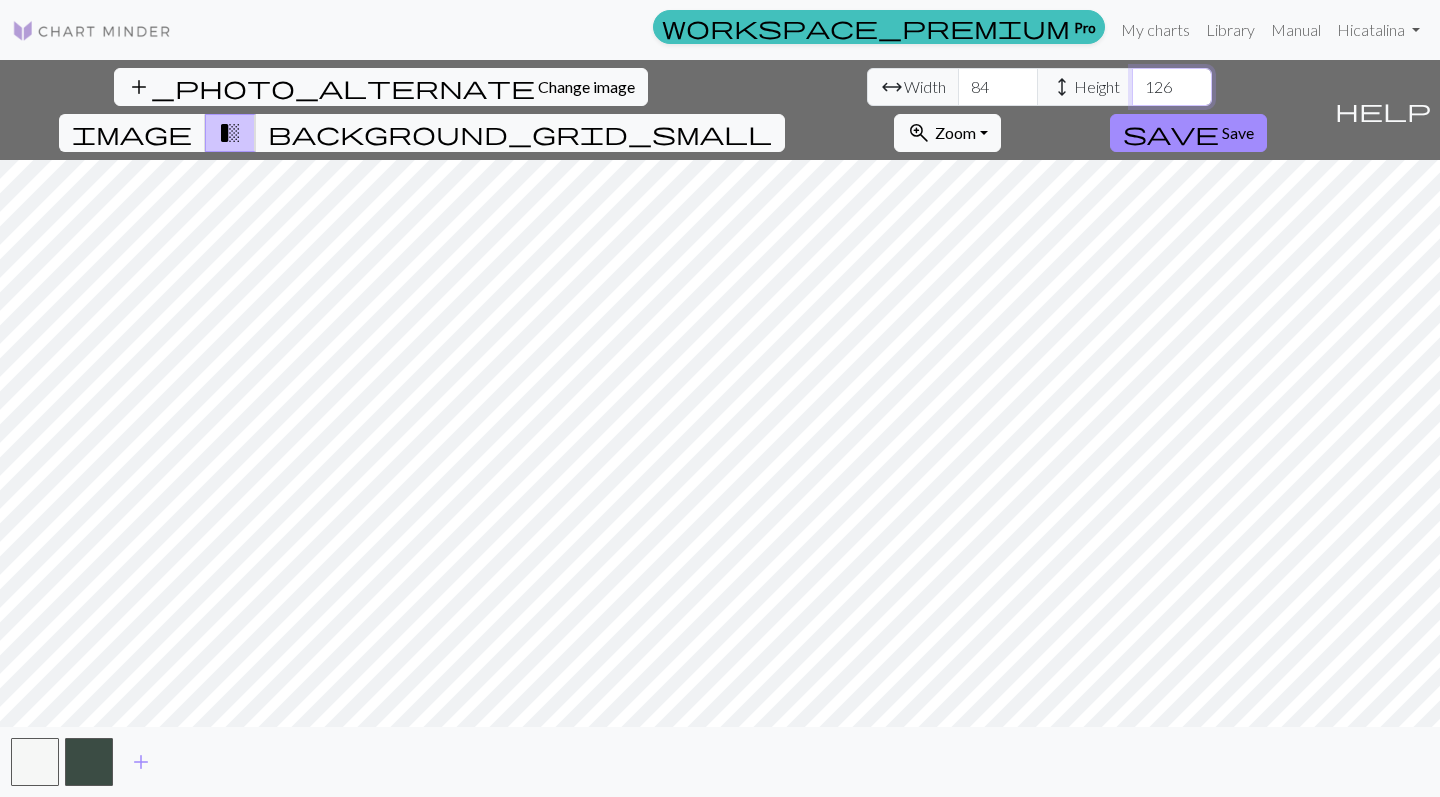 type on "126" 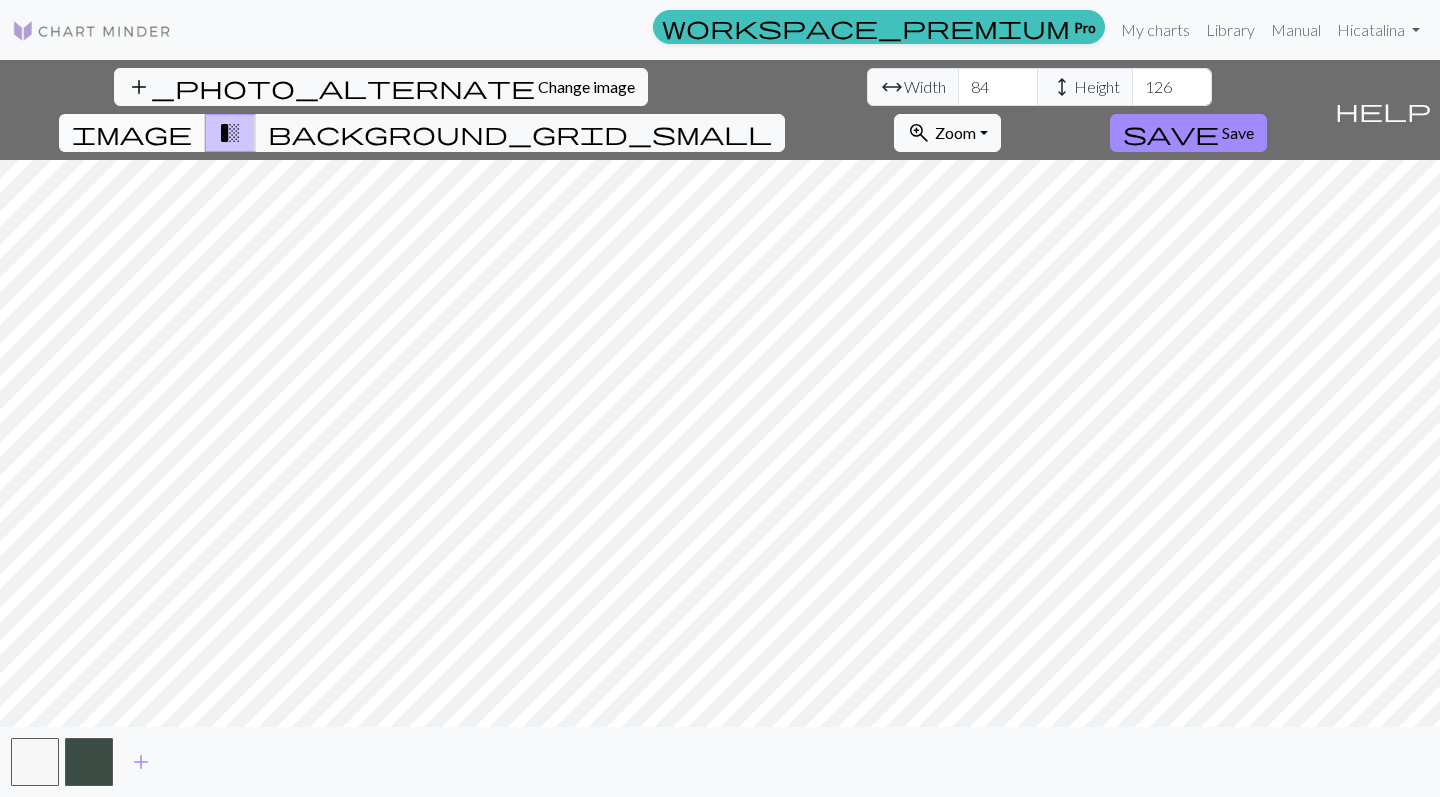 click on "image" at bounding box center (132, 133) 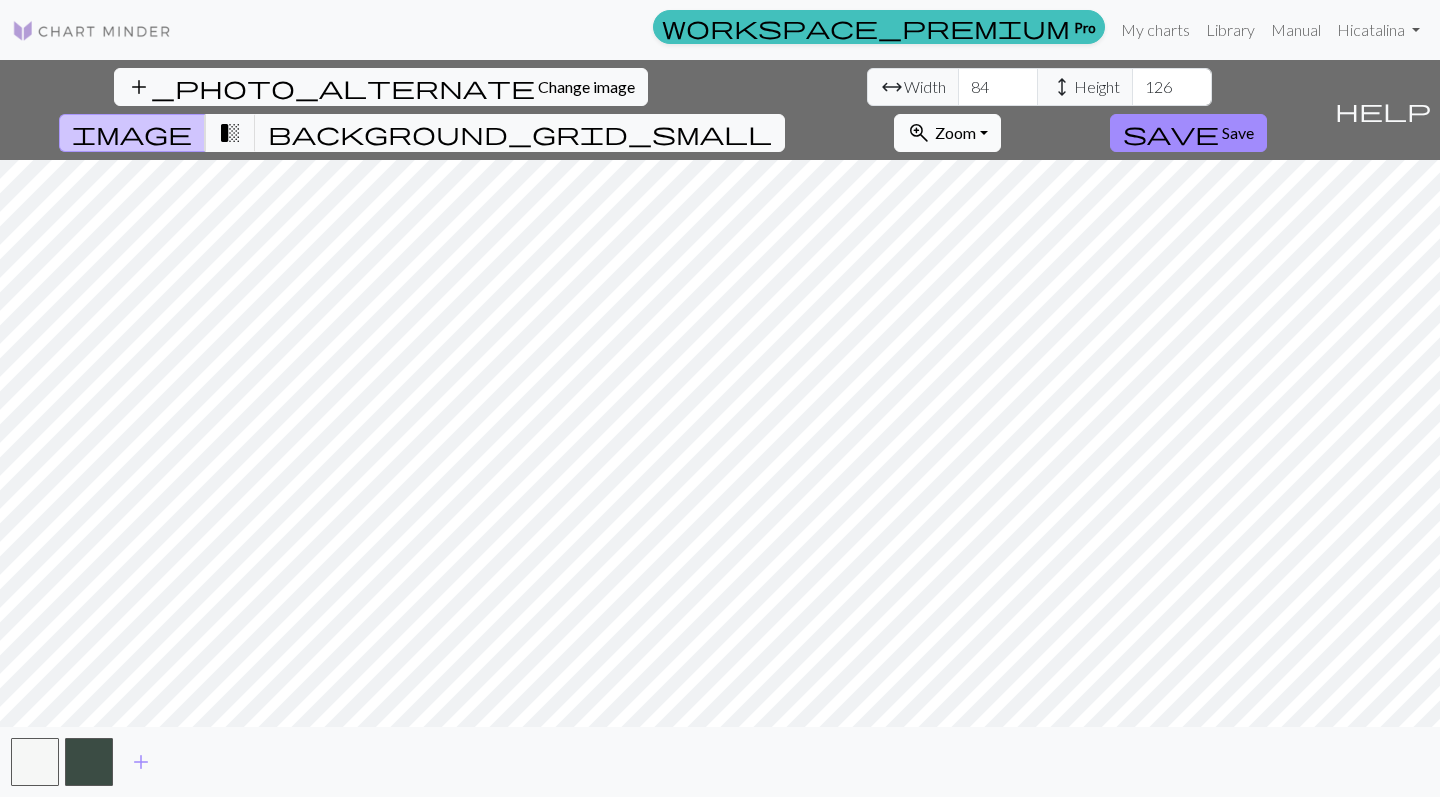 click on "Zoom" at bounding box center (955, 132) 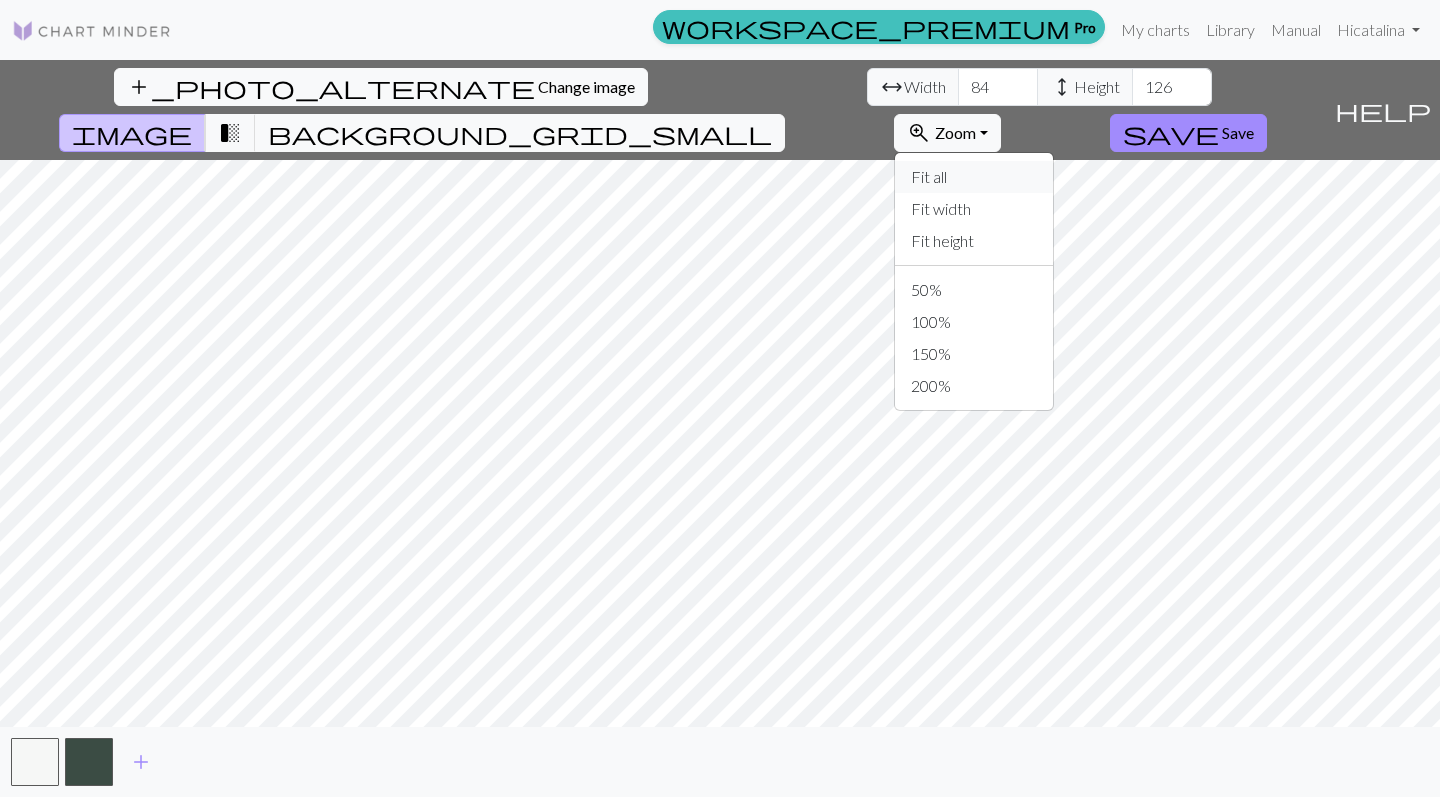 click on "Fit all" at bounding box center [974, 177] 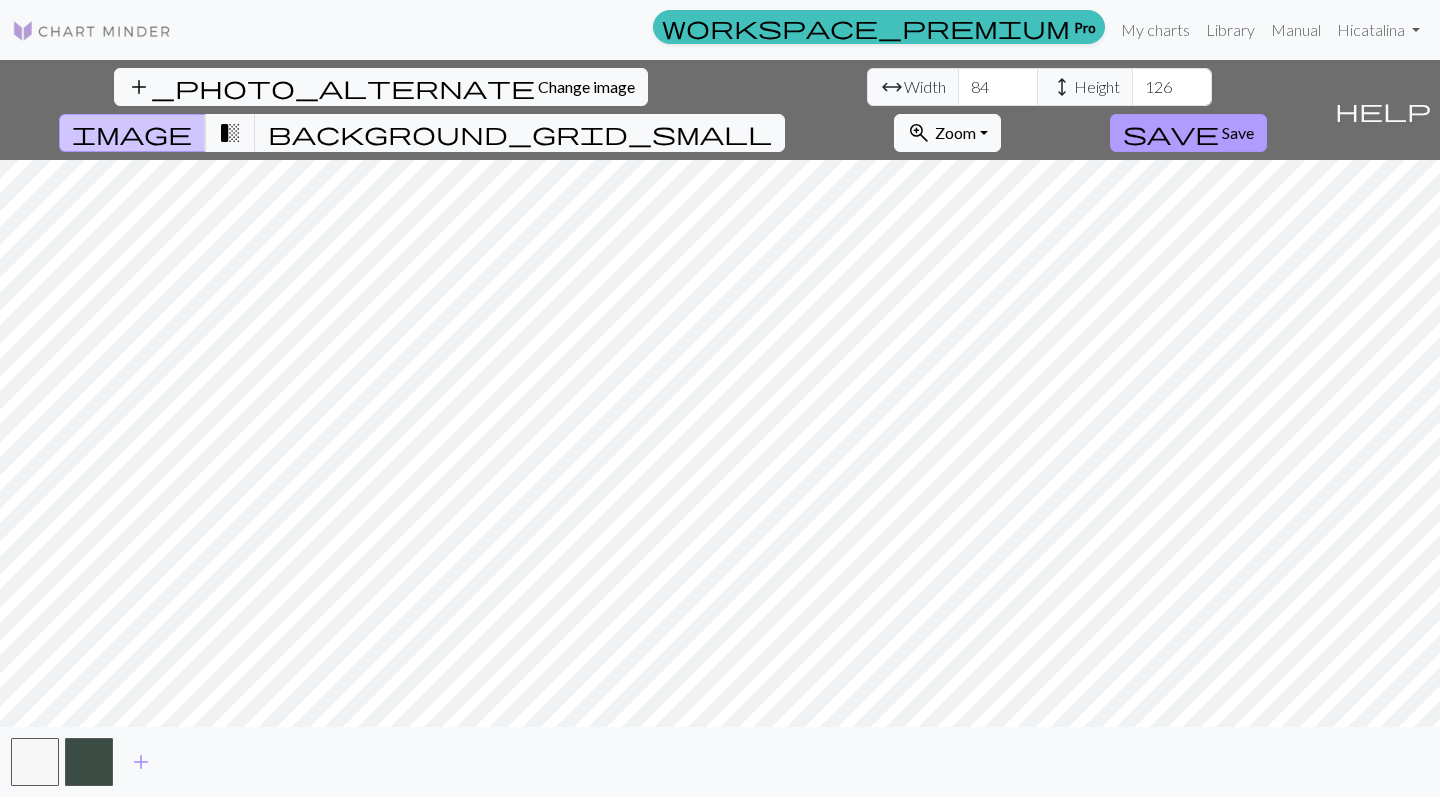 click on "Save" at bounding box center (1238, 132) 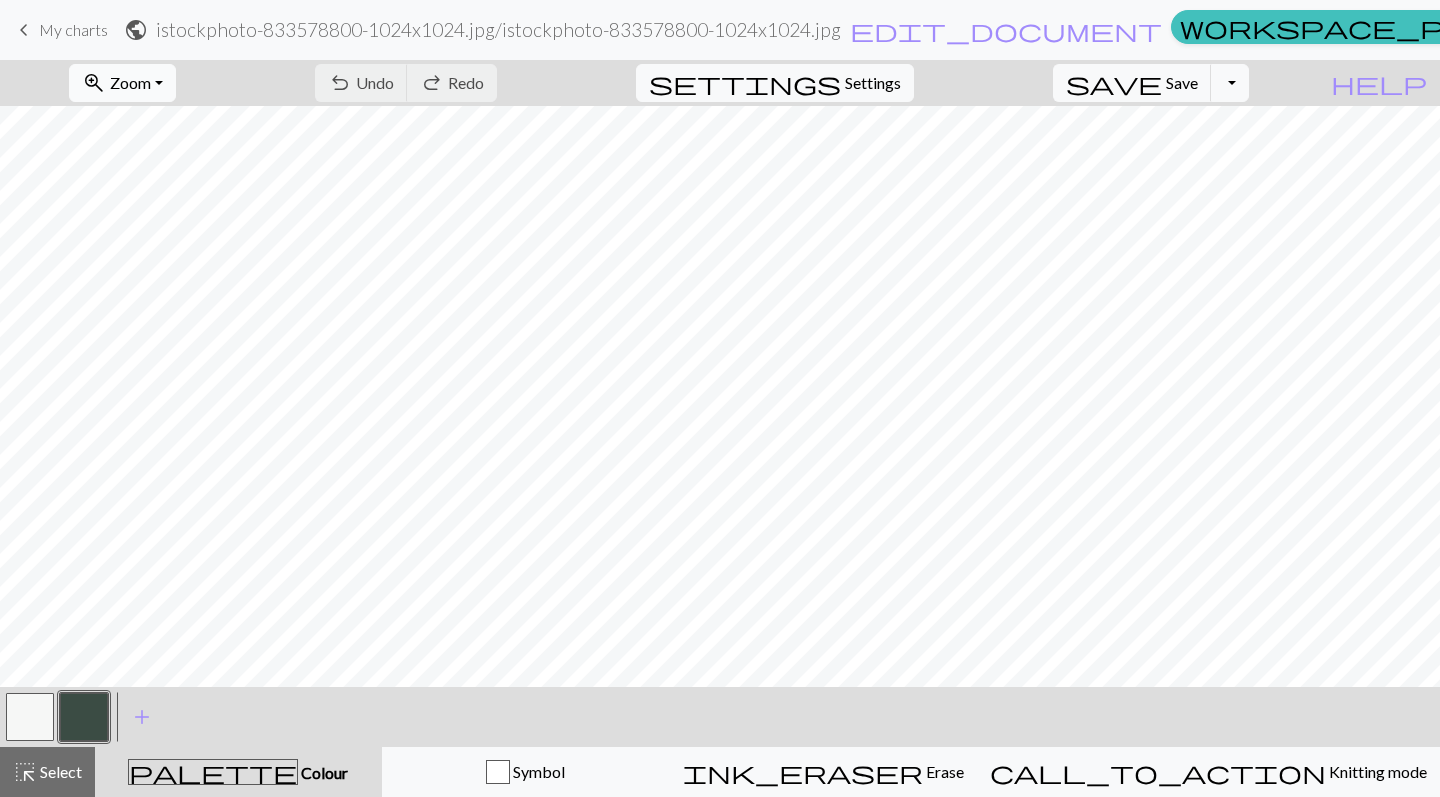 click on "zoom_in" at bounding box center [94, 83] 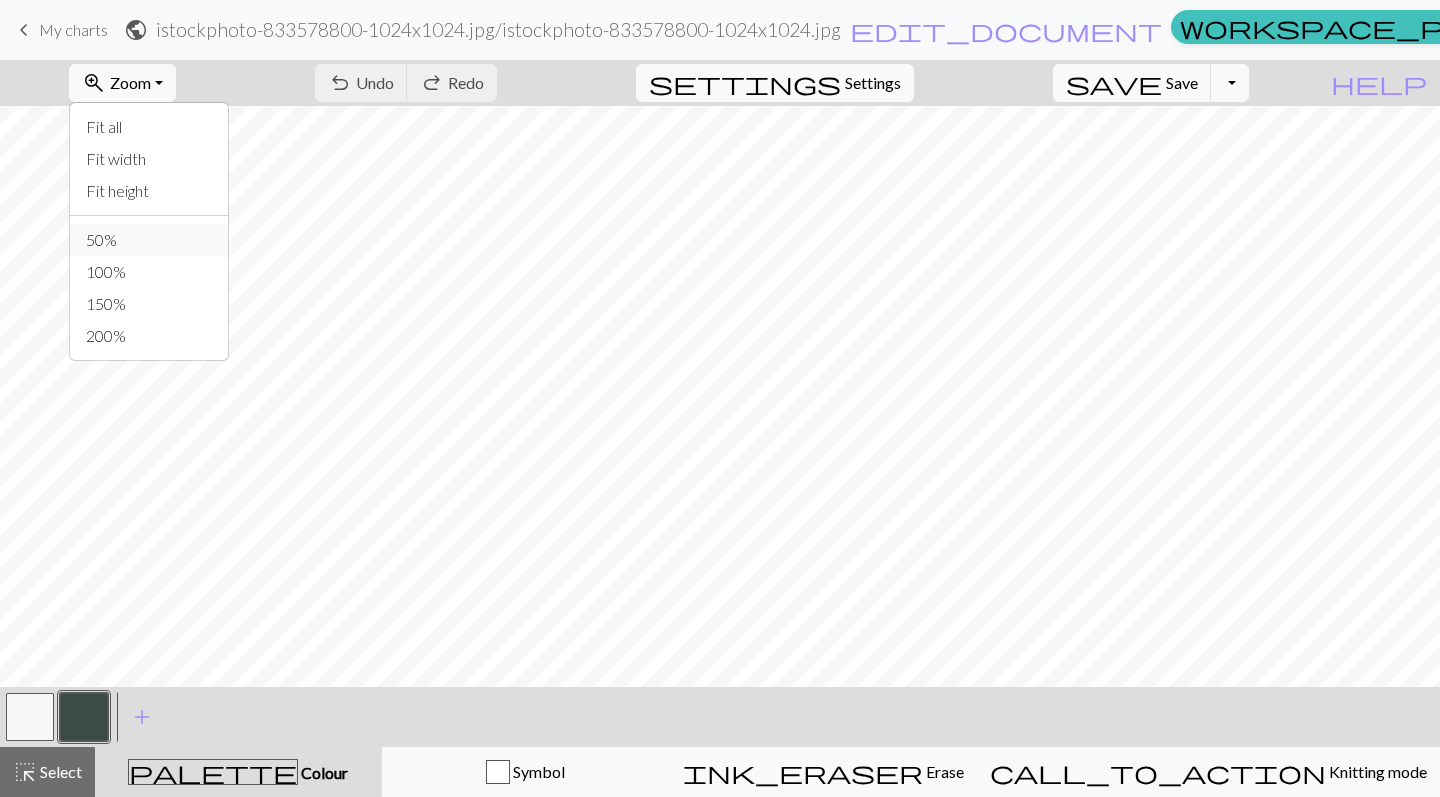 click on "50%" at bounding box center [149, 240] 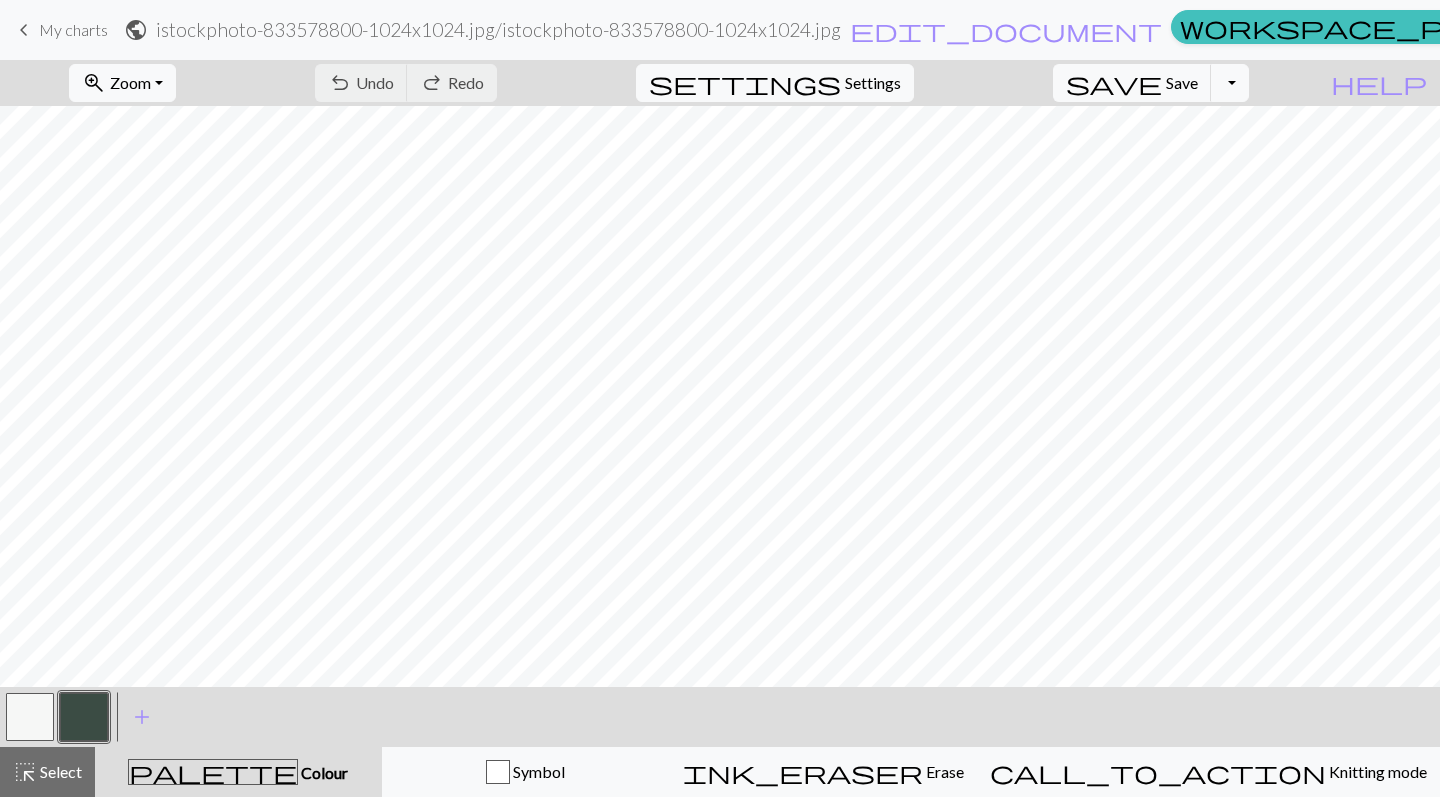click at bounding box center (30, 717) 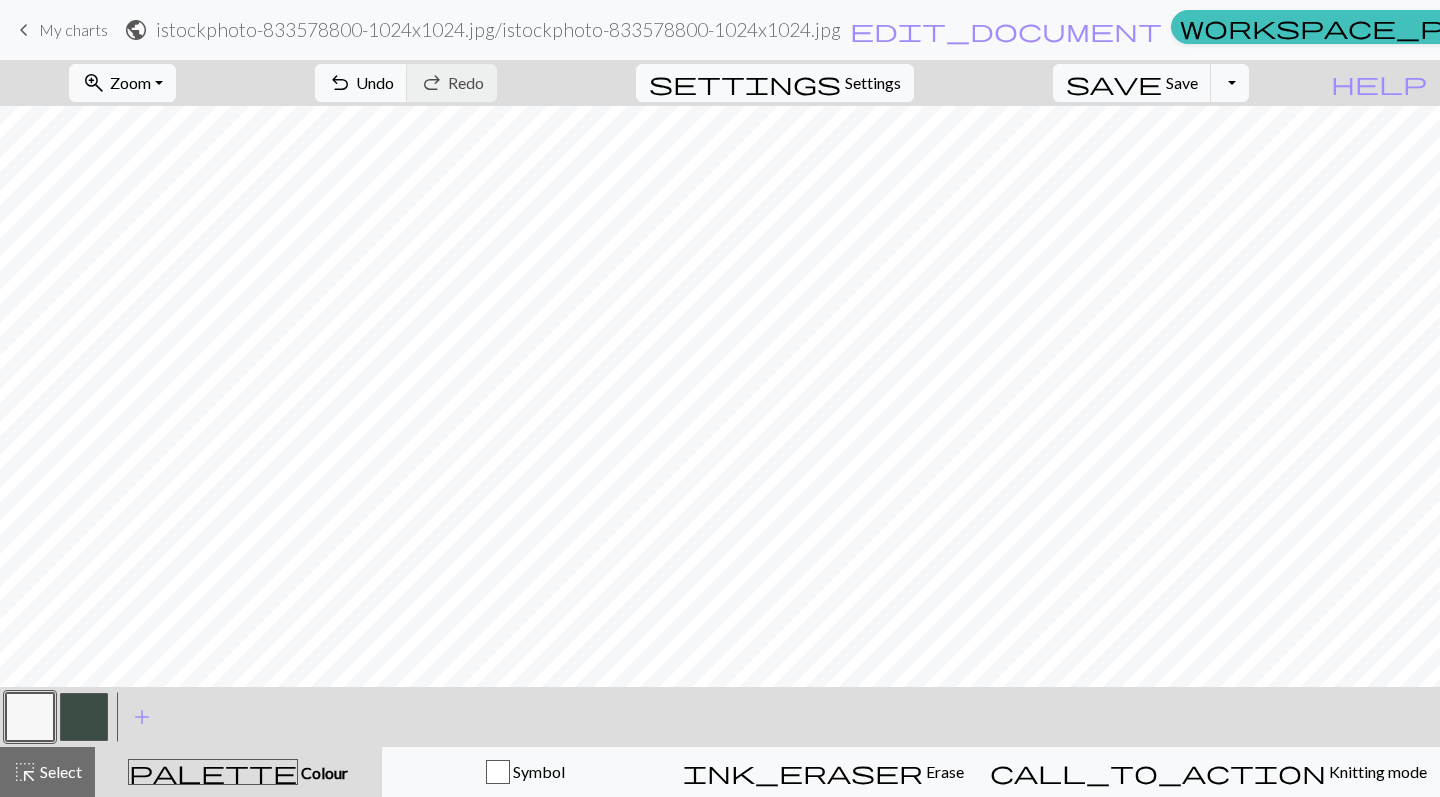 scroll, scrollTop: 324, scrollLeft: 0, axis: vertical 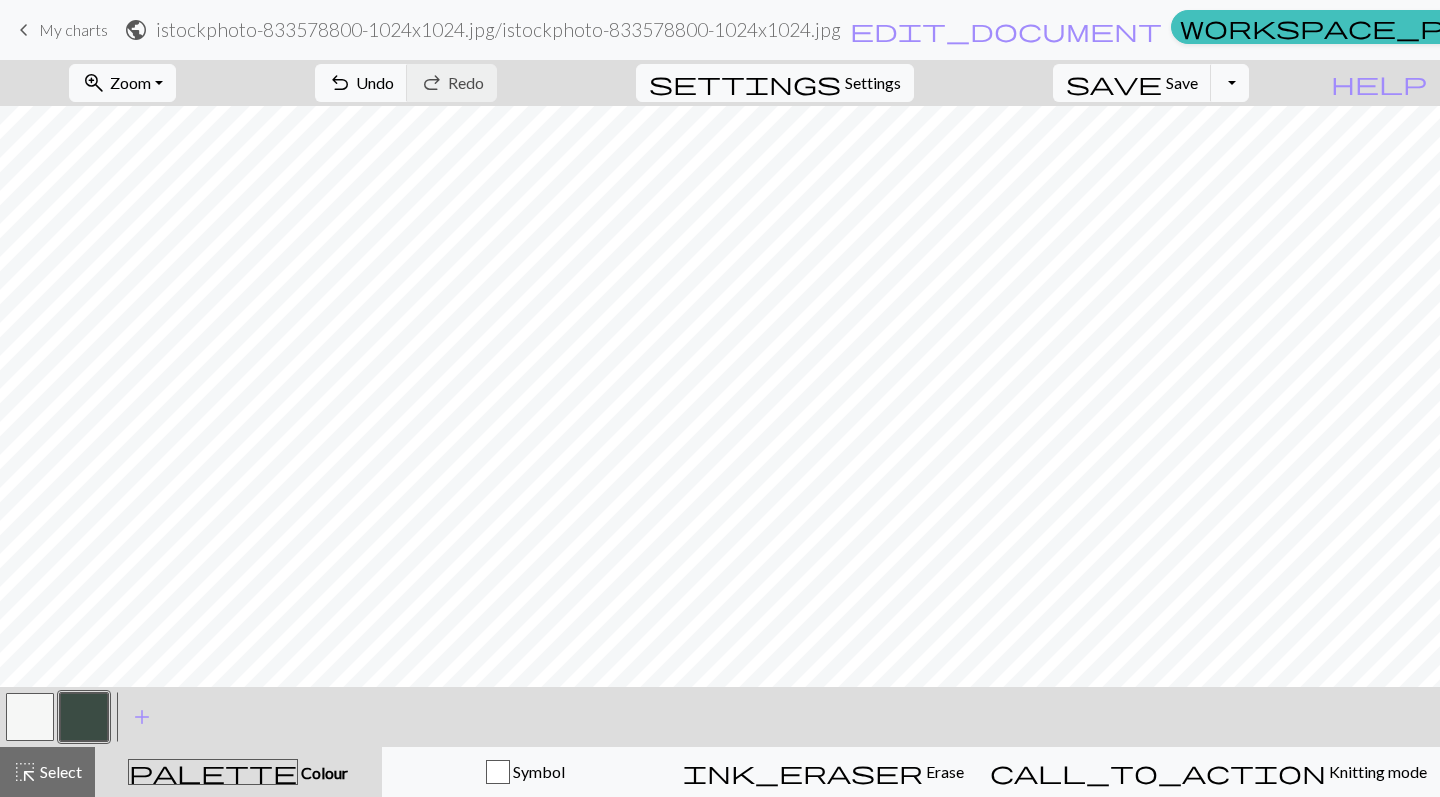 click at bounding box center [30, 717] 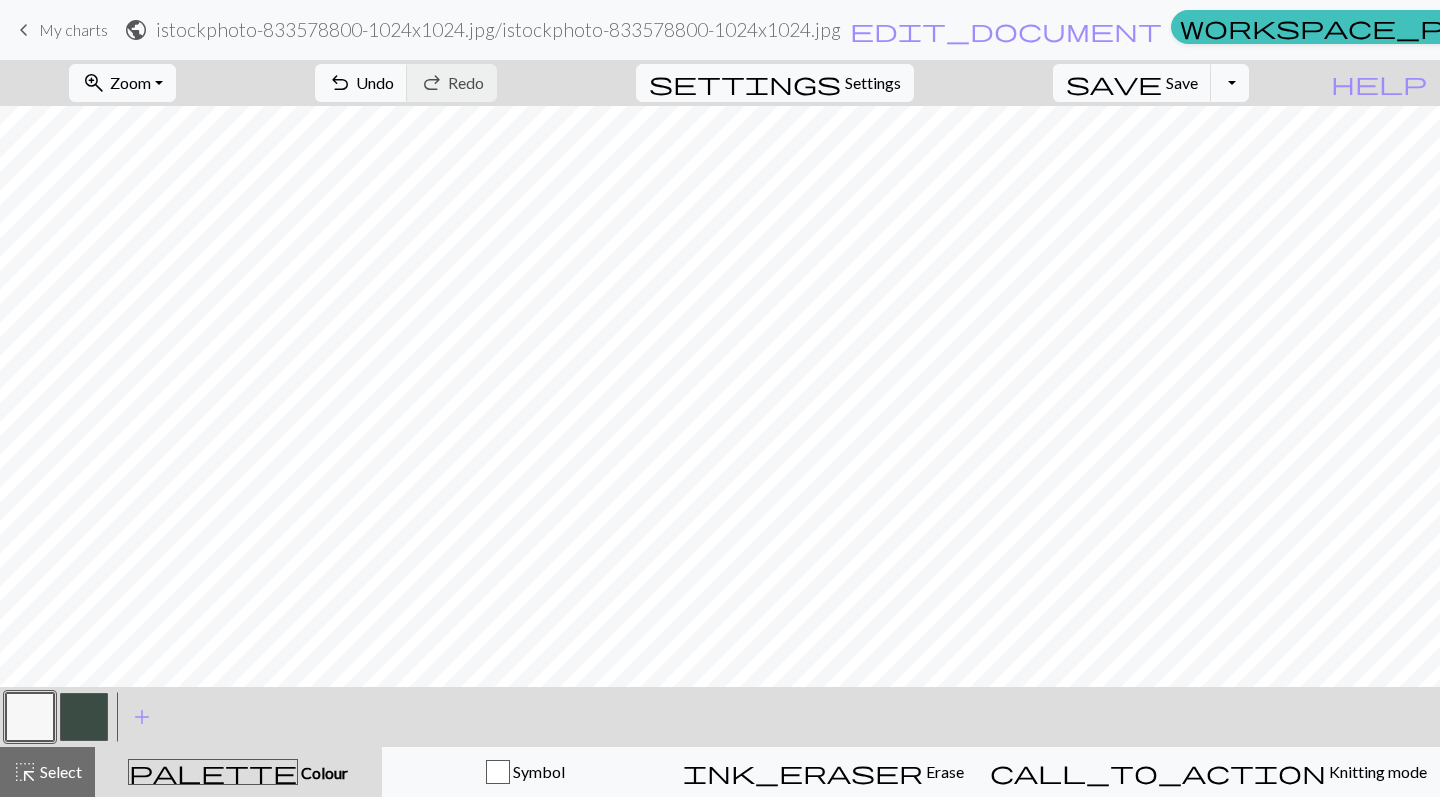 click at bounding box center [84, 717] 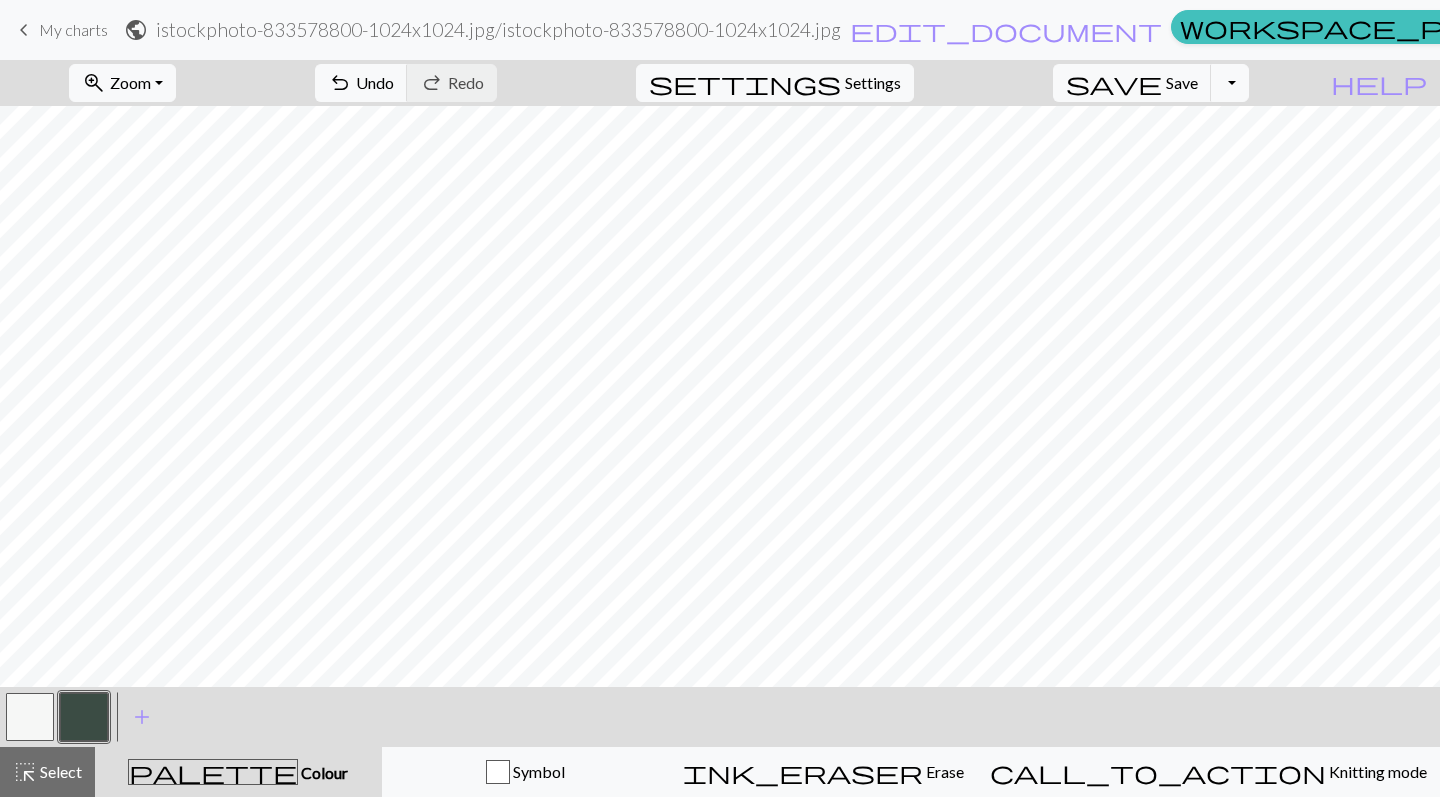 click at bounding box center [30, 717] 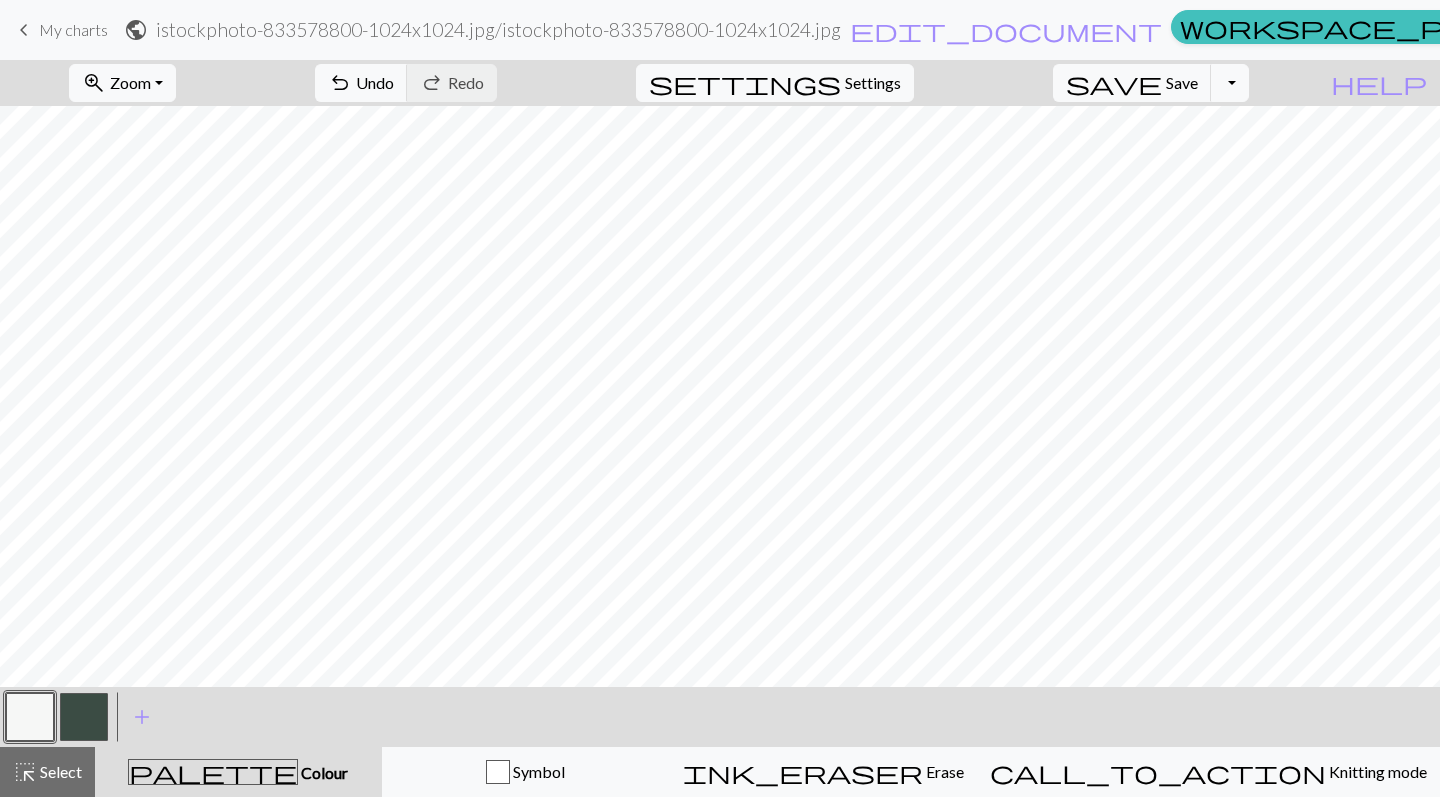 click at bounding box center (84, 717) 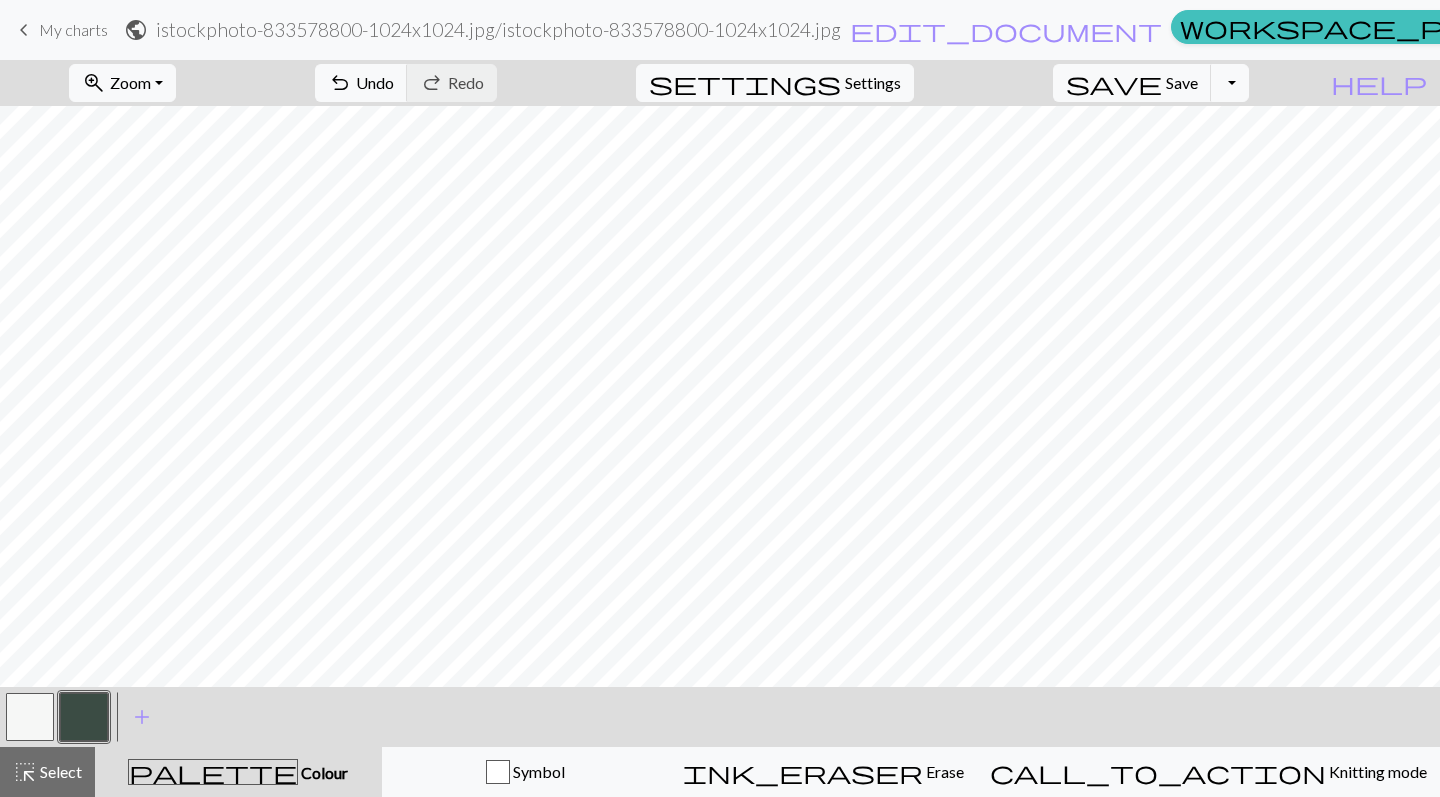 click at bounding box center (30, 717) 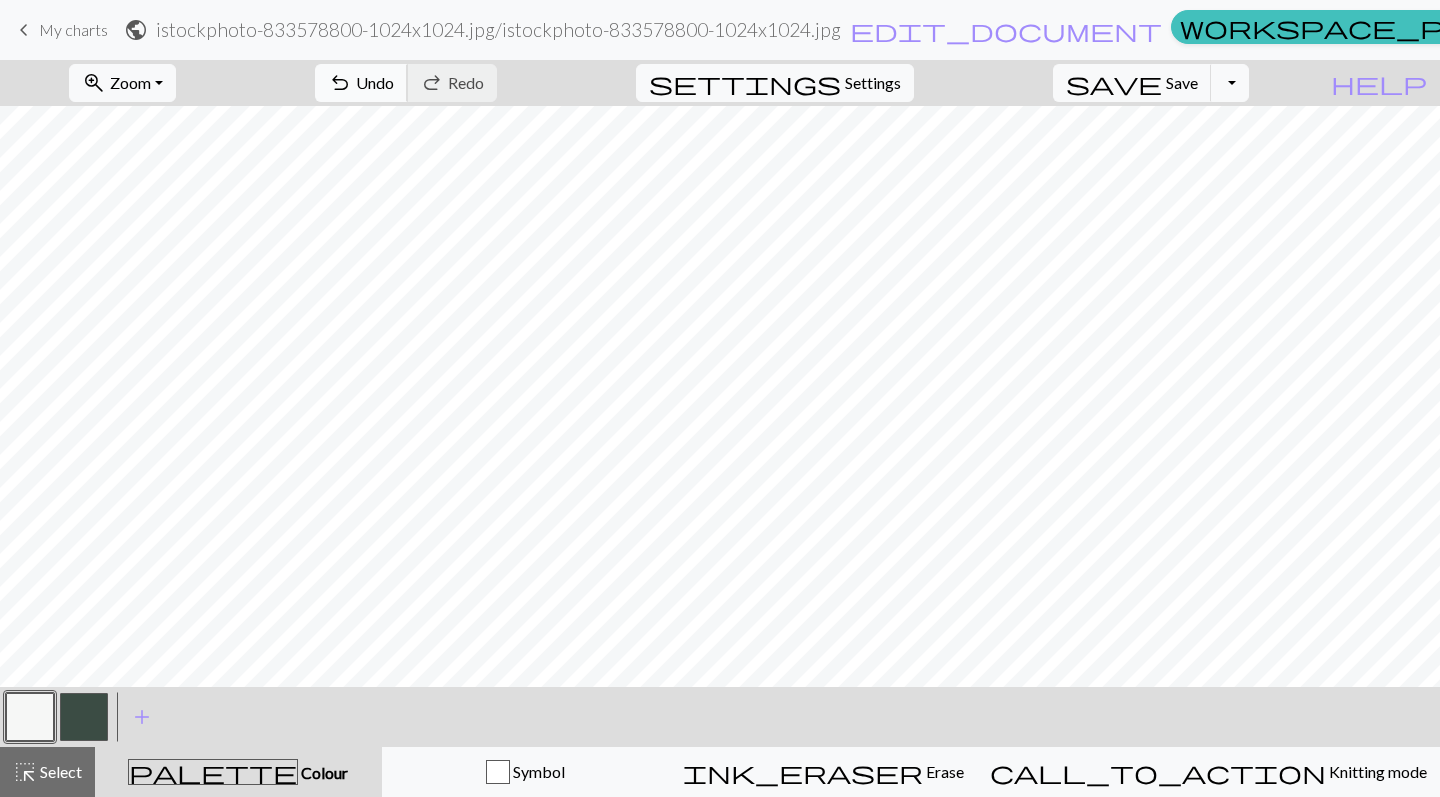click on "Undo" at bounding box center (375, 82) 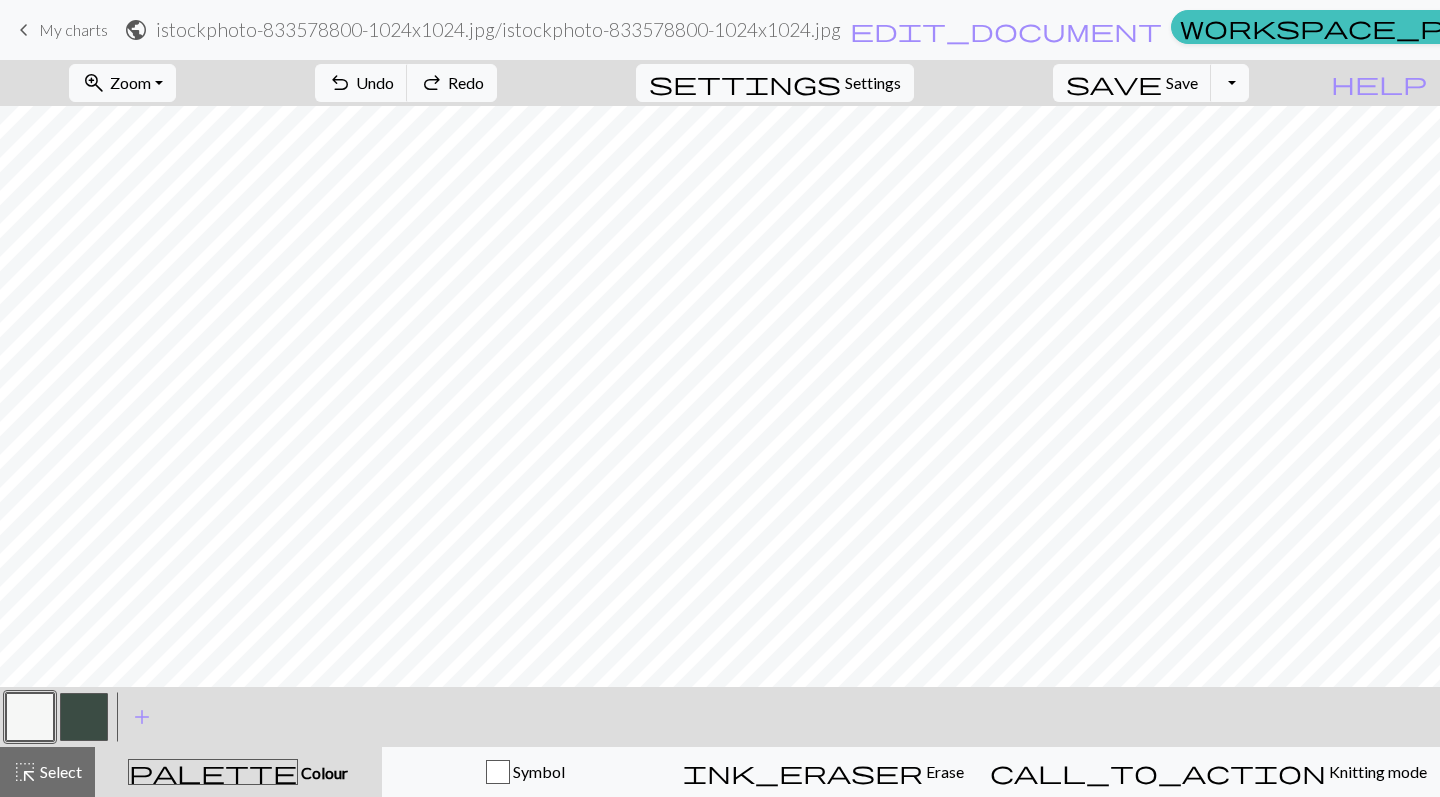 click at bounding box center [84, 717] 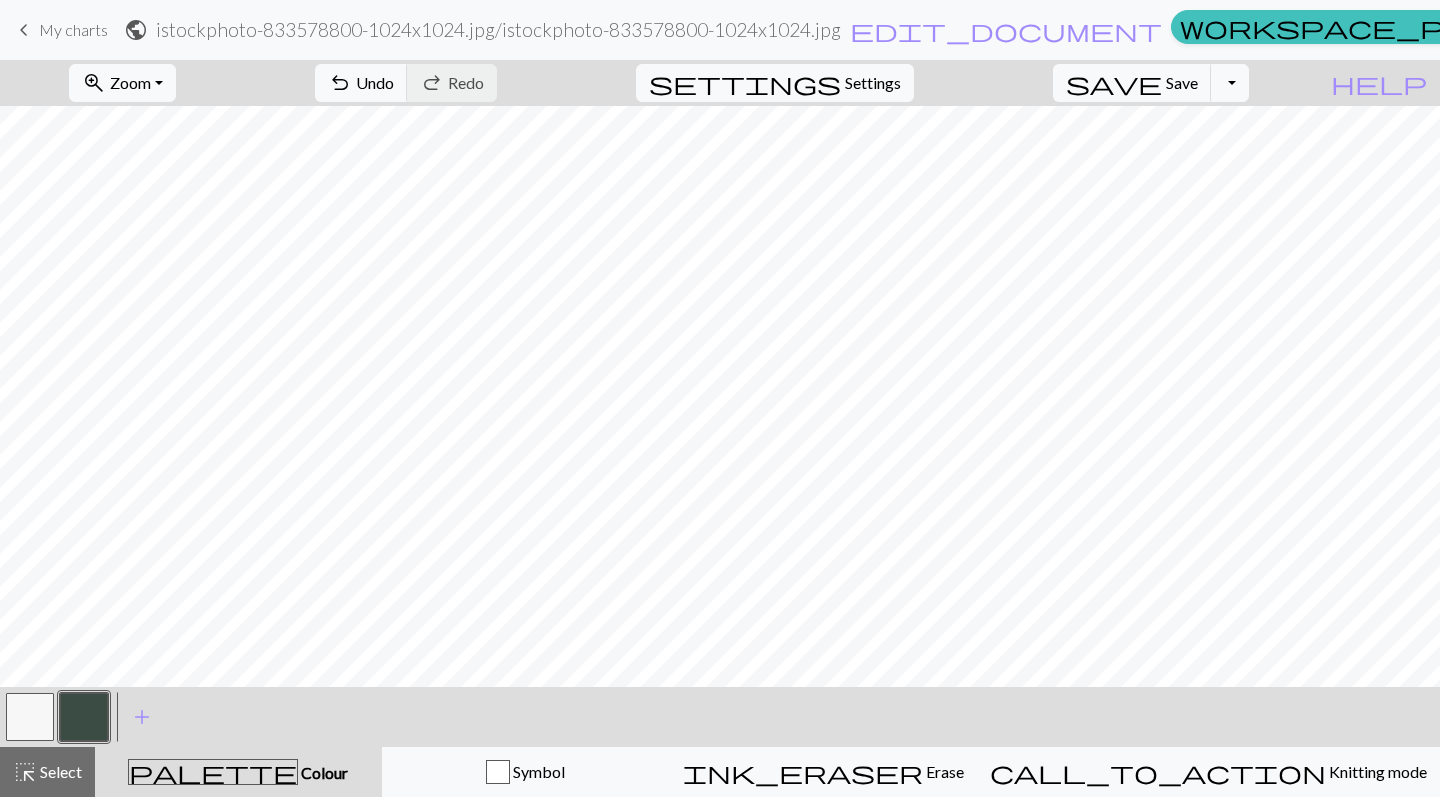 click at bounding box center [30, 717] 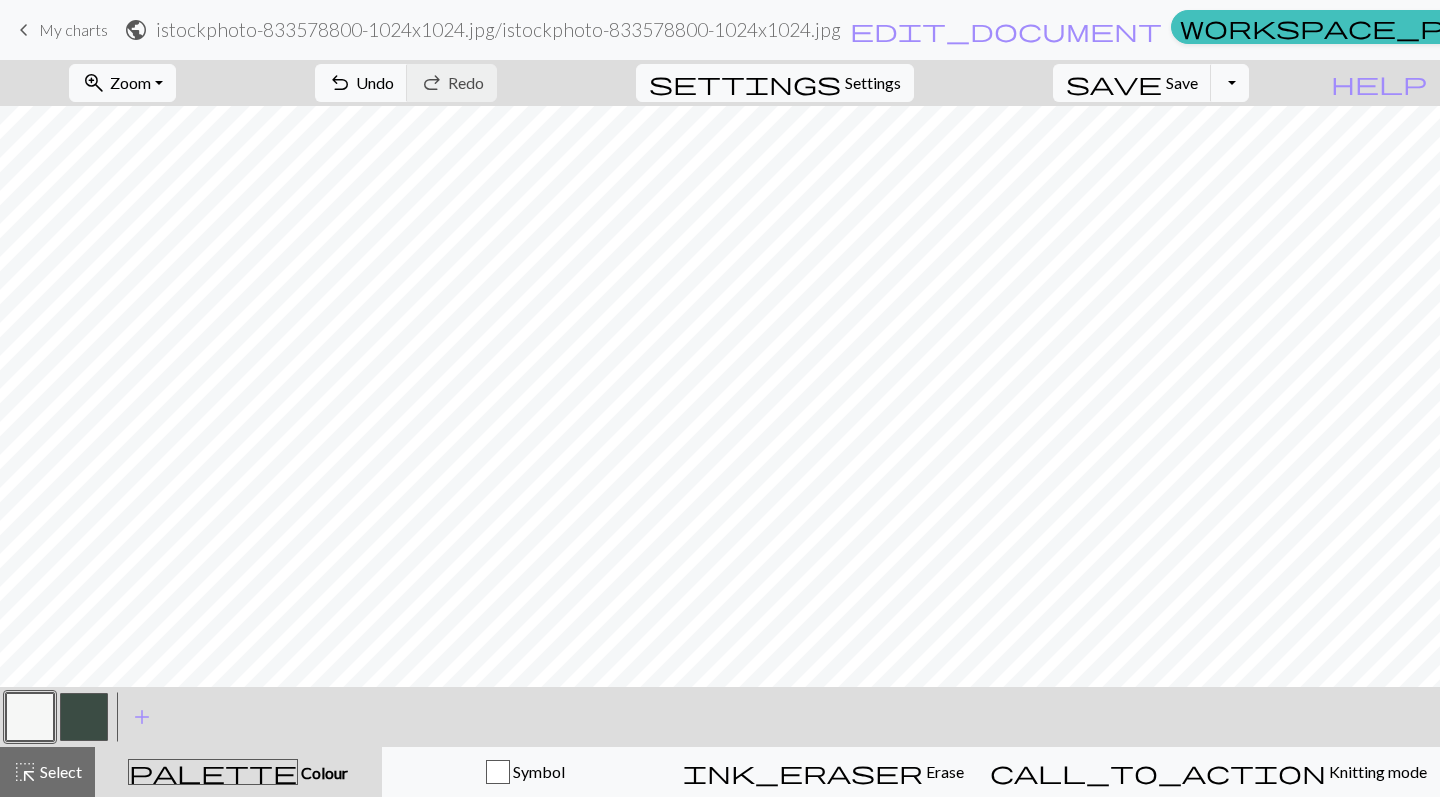 click at bounding box center [84, 717] 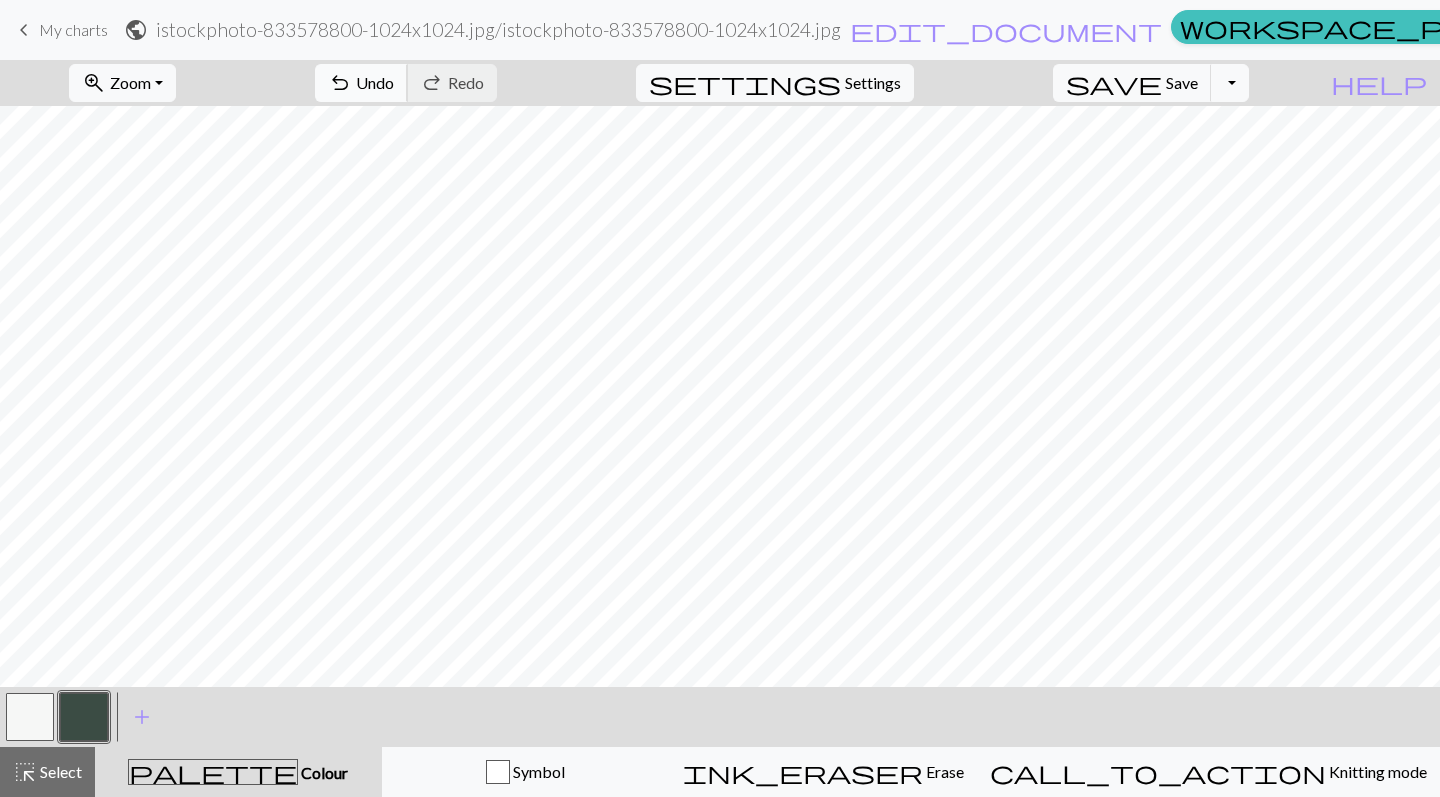 click on "undo" at bounding box center [340, 83] 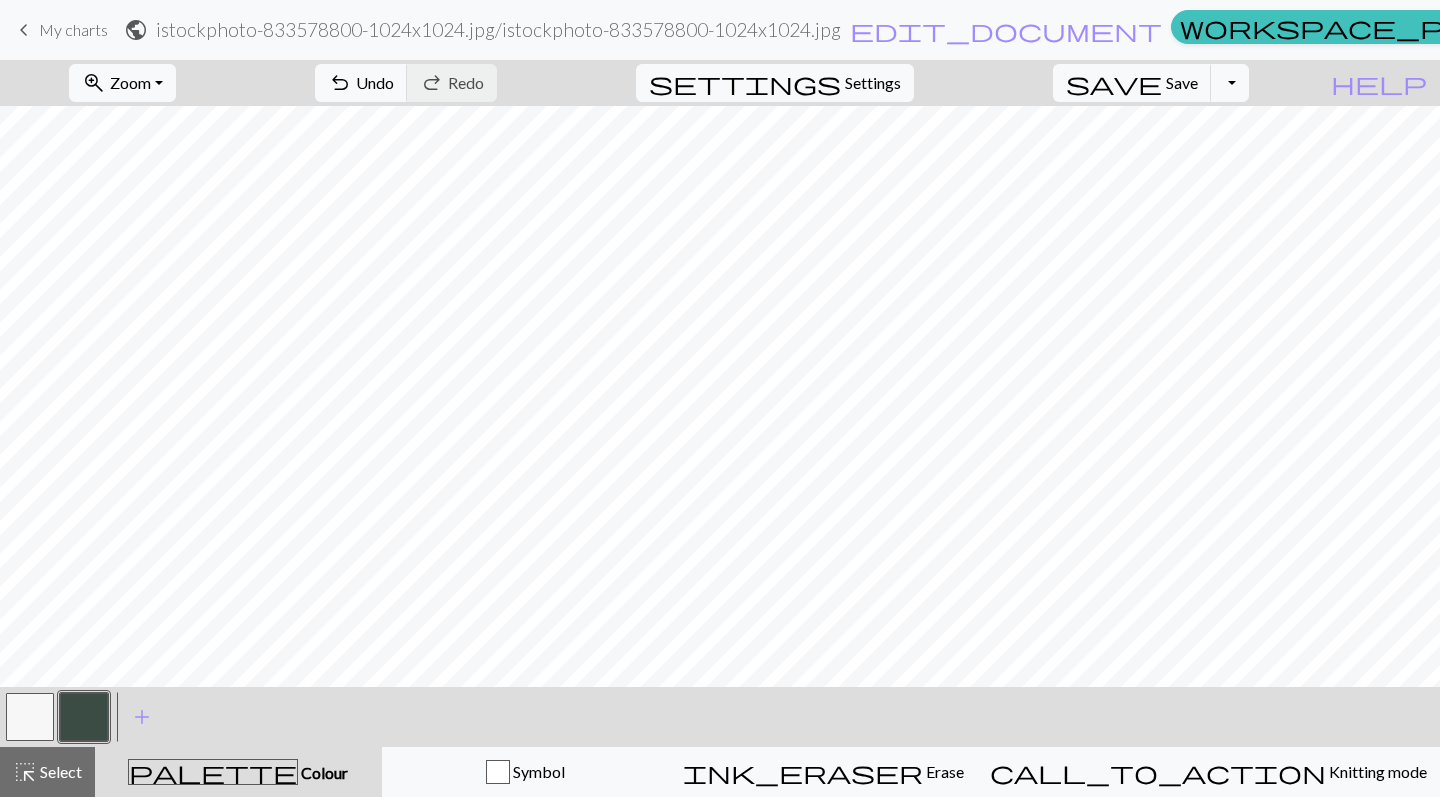 click at bounding box center (30, 717) 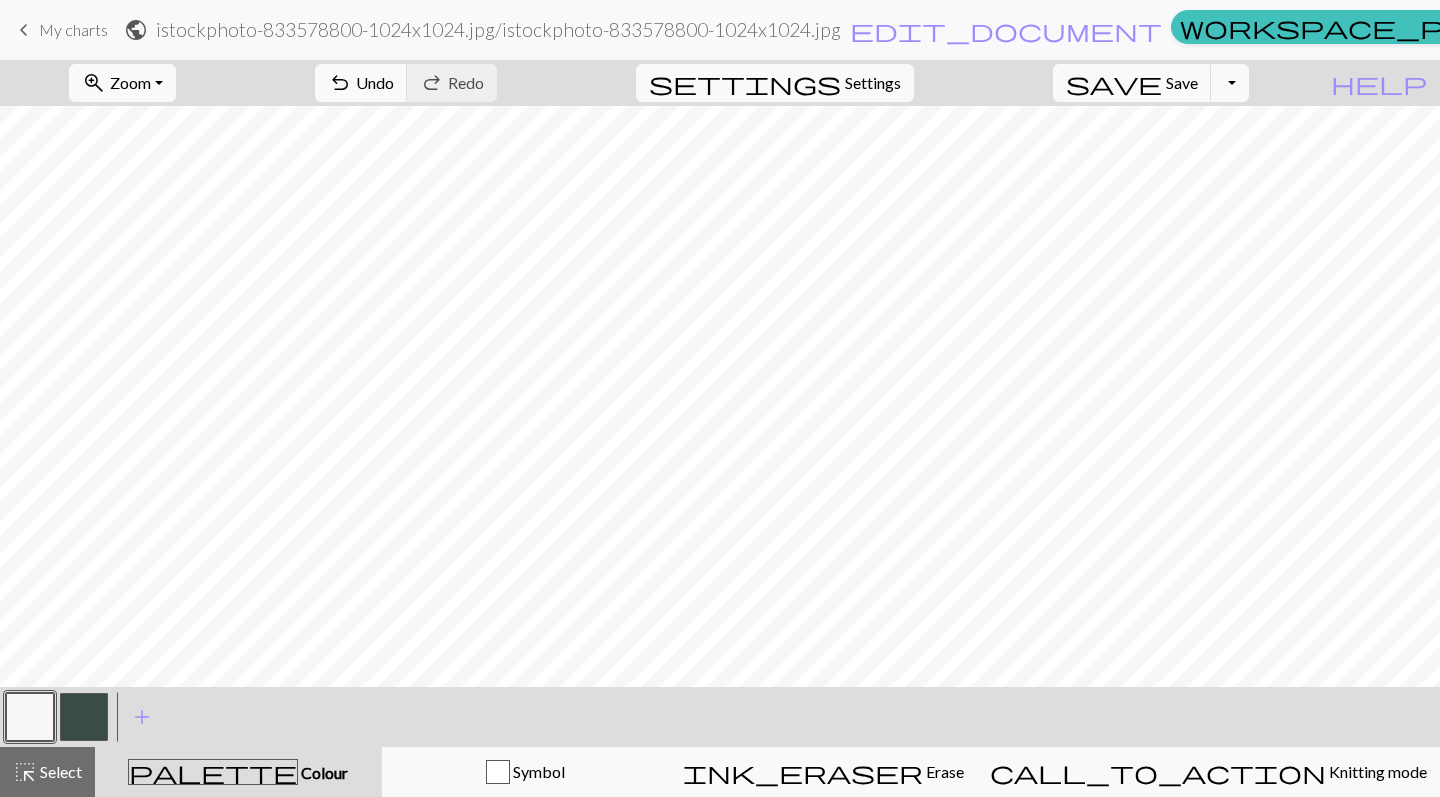 click at bounding box center (84, 717) 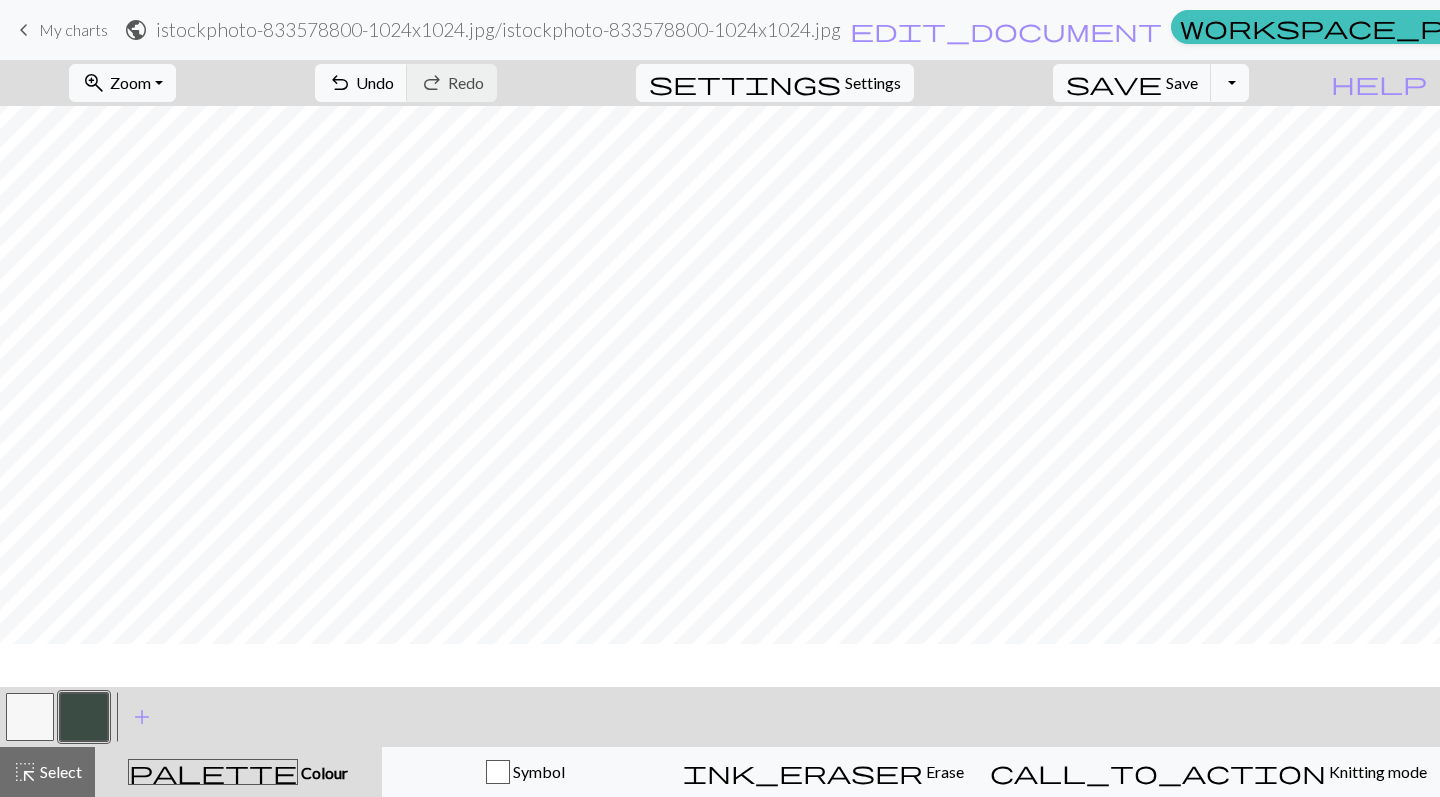 scroll, scrollTop: 692, scrollLeft: 0, axis: vertical 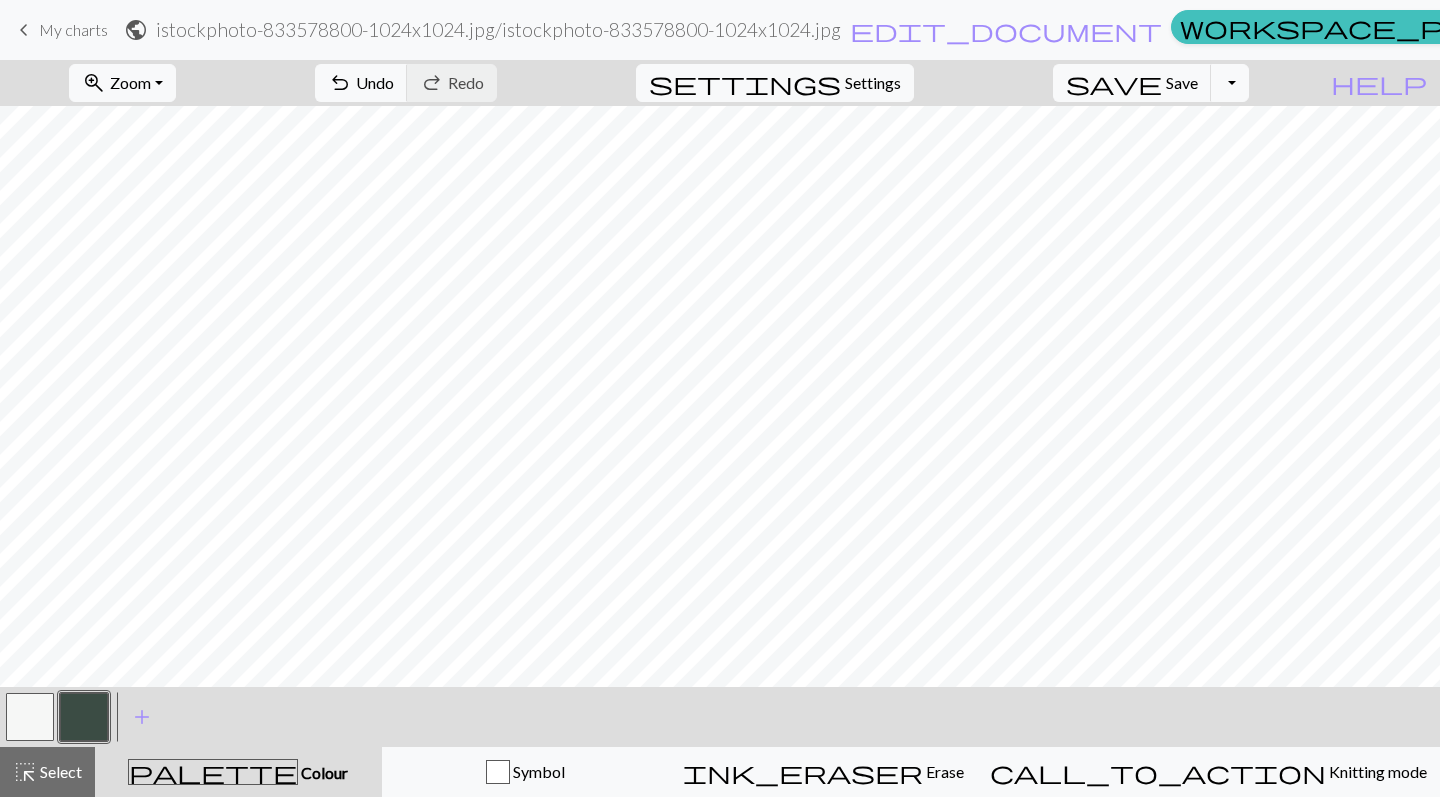 click at bounding box center (30, 717) 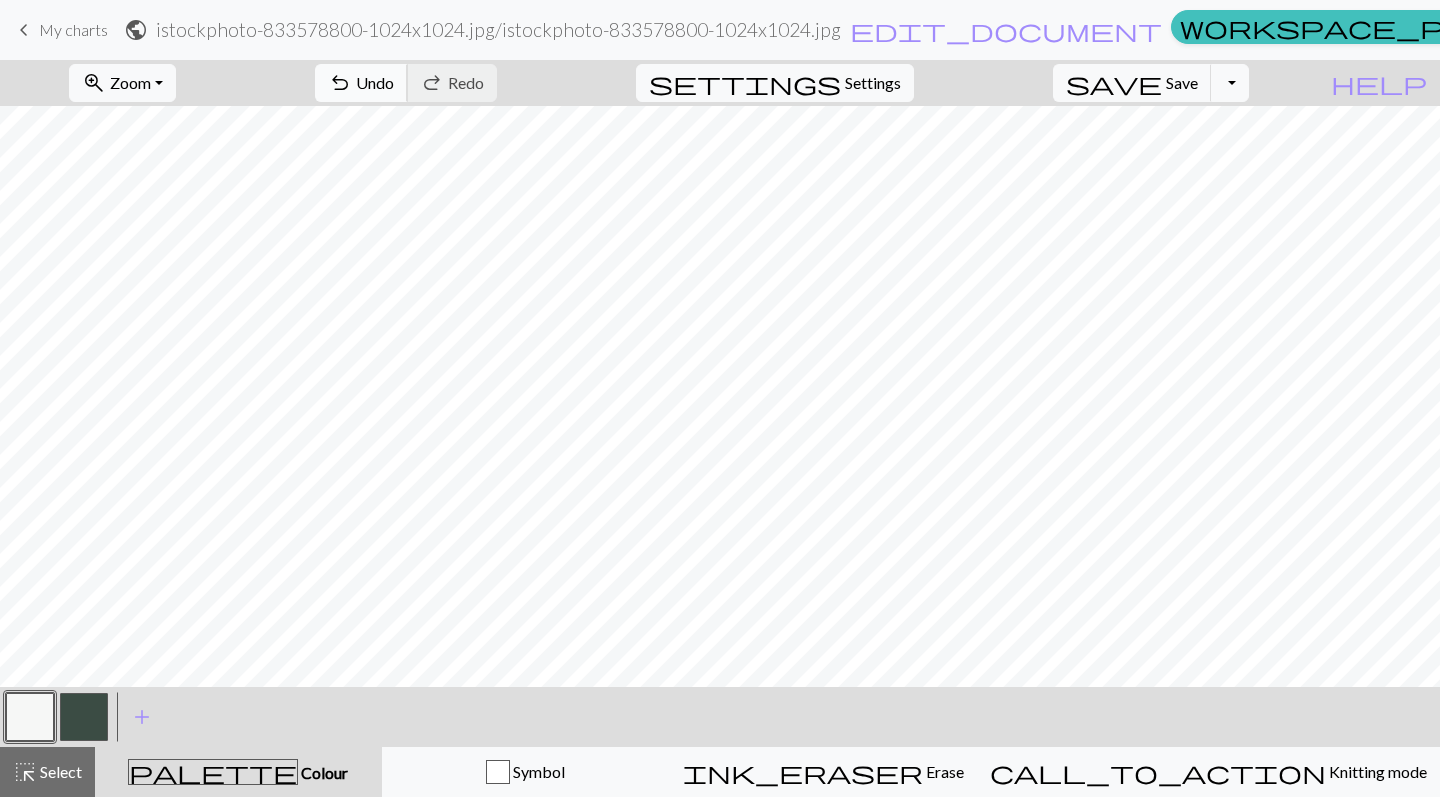 click on "undo Undo Undo" at bounding box center [361, 83] 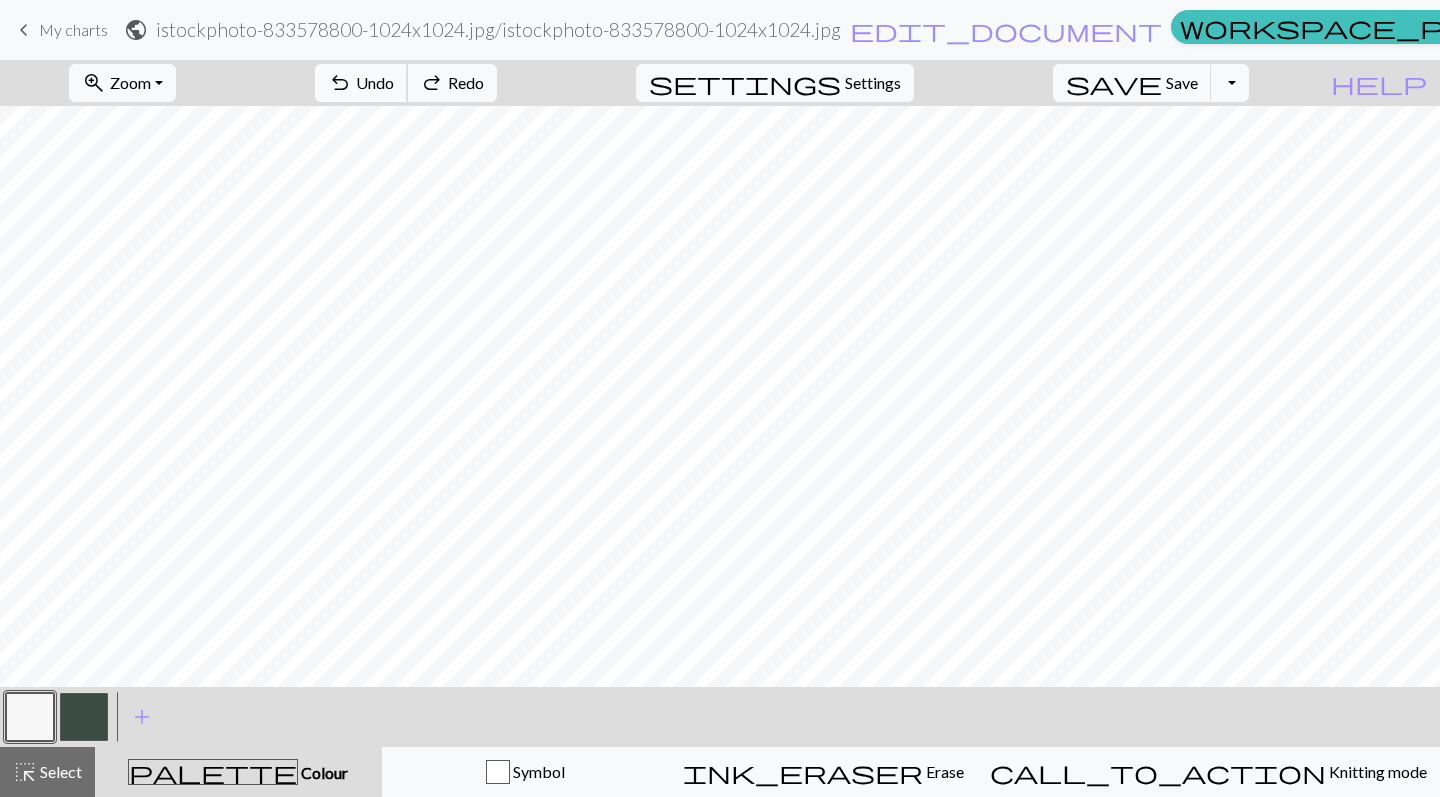 click on "undo Undo Undo" at bounding box center (361, 83) 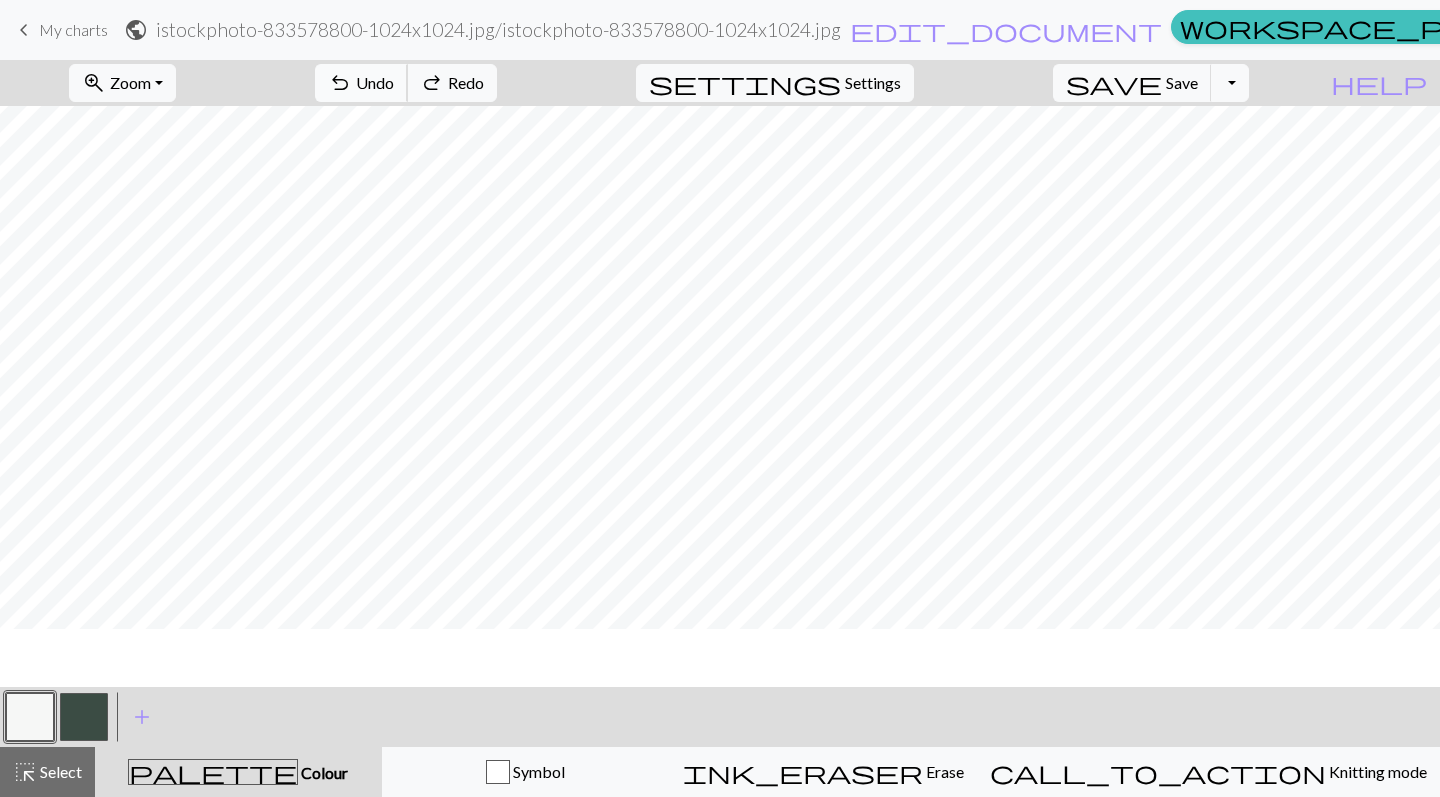 scroll, scrollTop: 592, scrollLeft: 0, axis: vertical 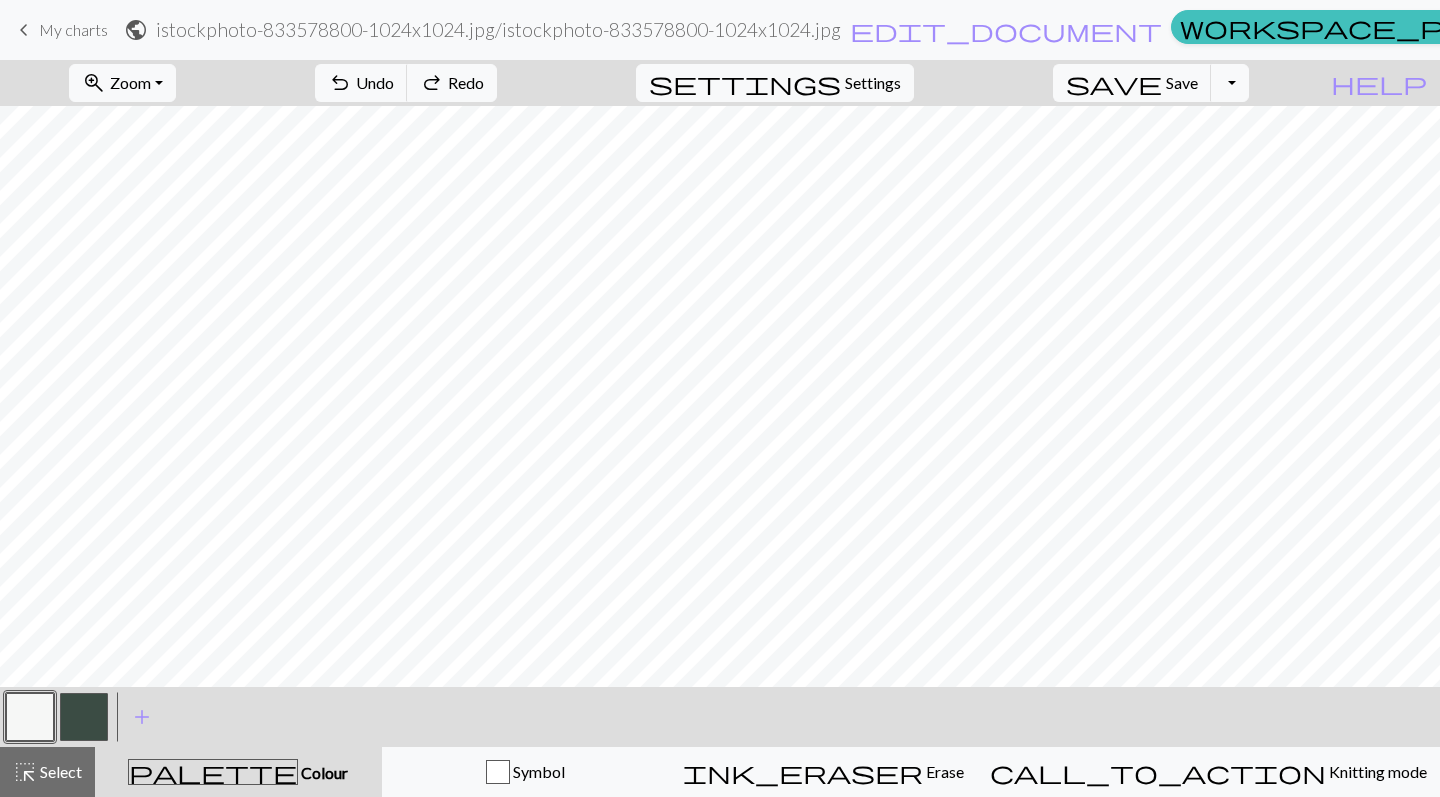click at bounding box center [84, 717] 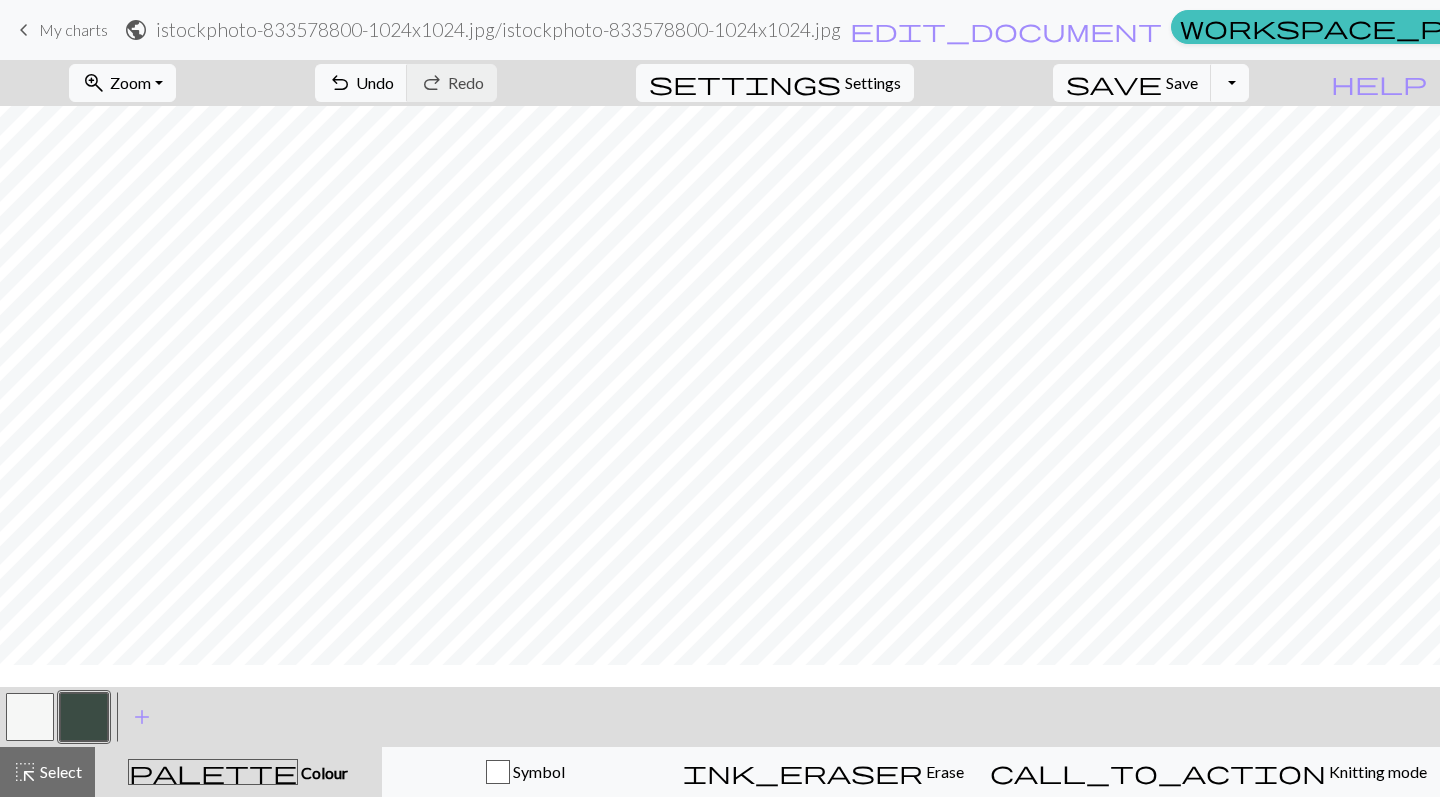 scroll, scrollTop: 529, scrollLeft: 0, axis: vertical 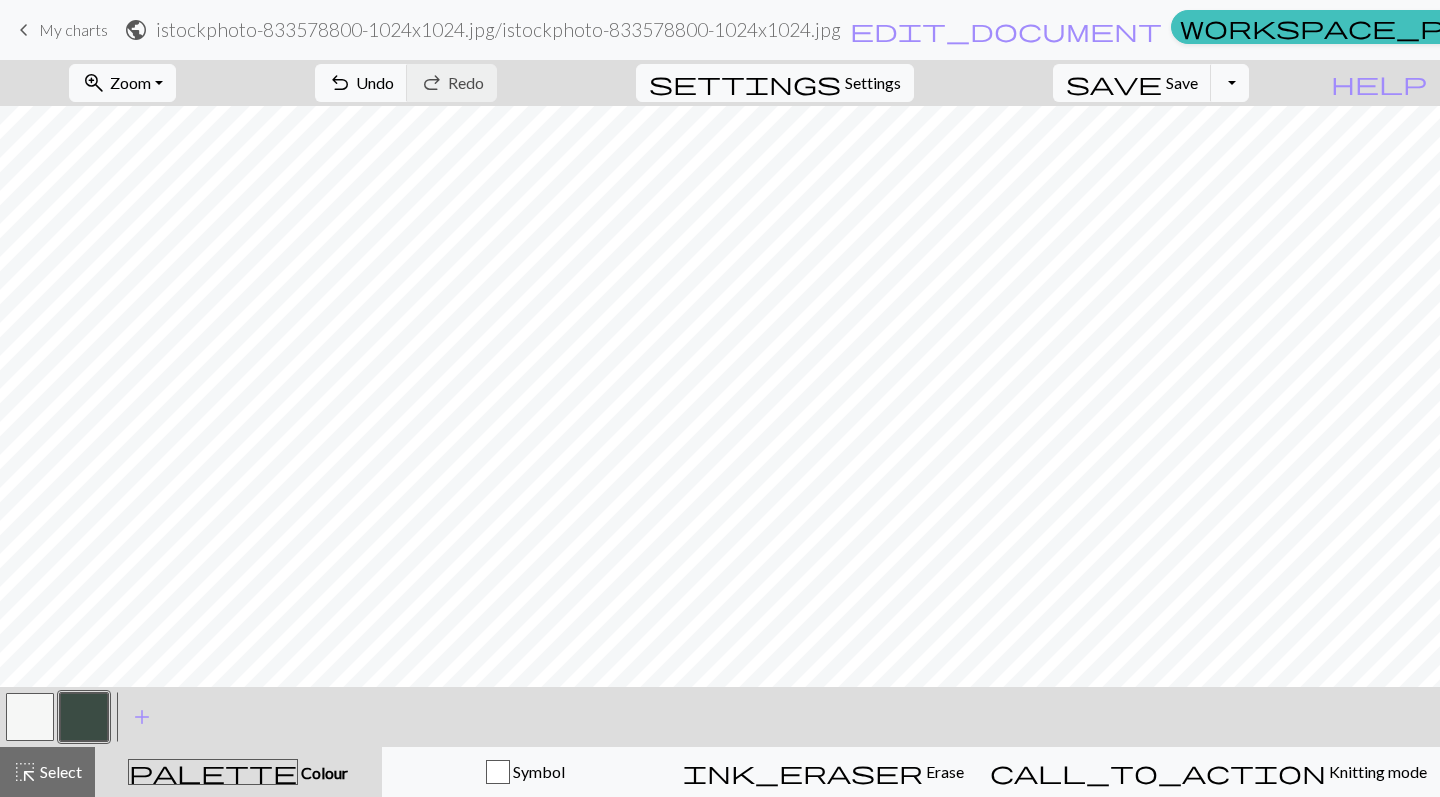 click at bounding box center [30, 717] 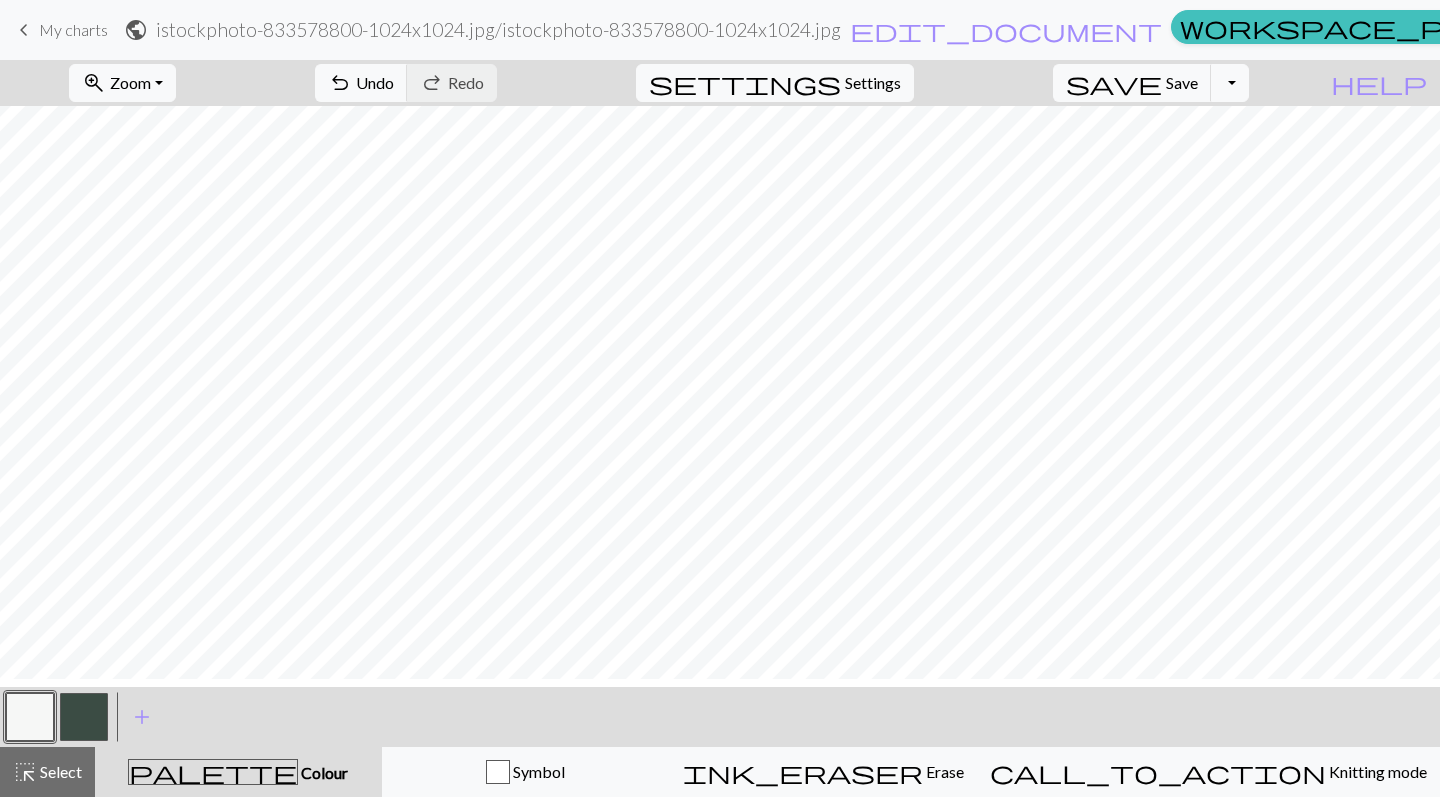 scroll, scrollTop: 642, scrollLeft: 0, axis: vertical 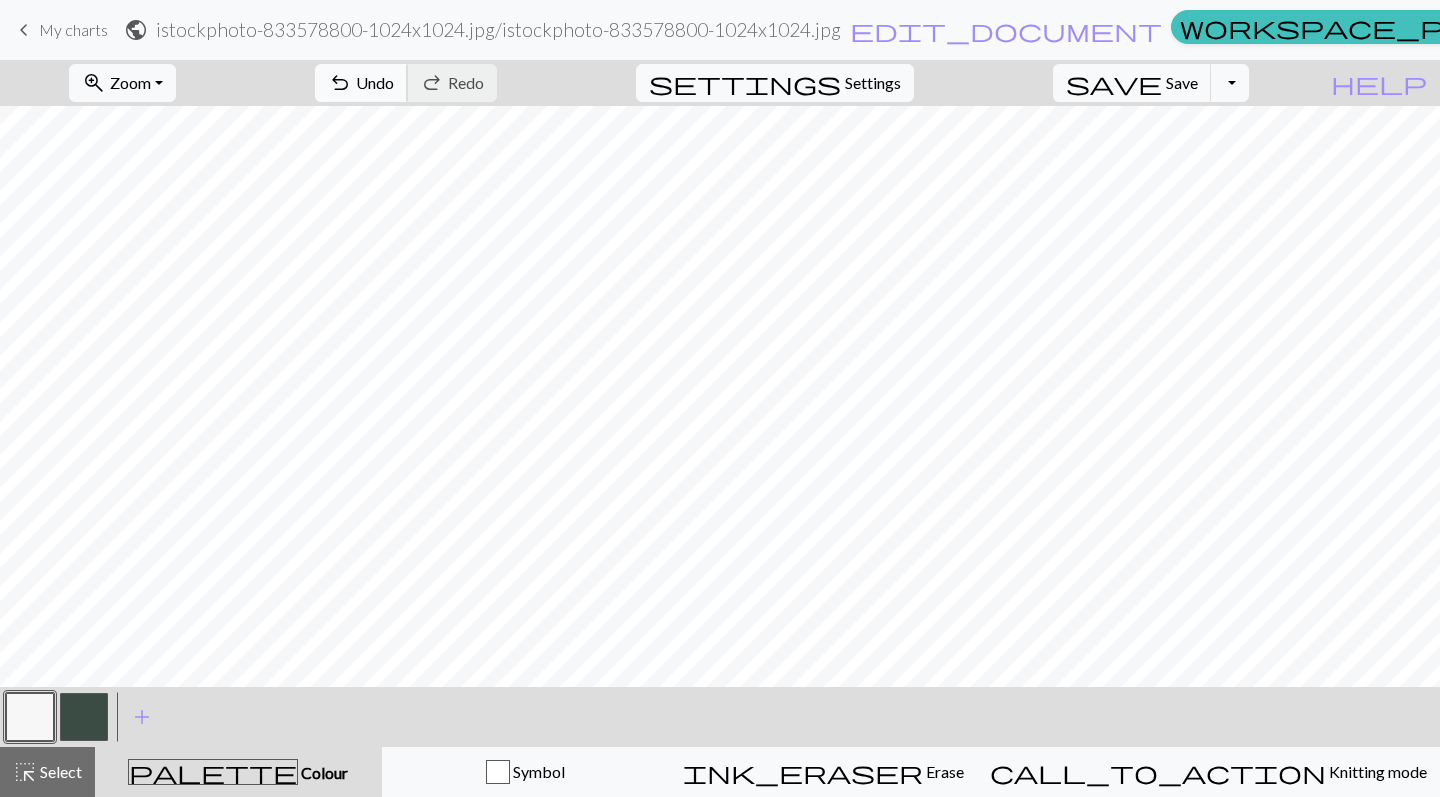 click on "Undo" at bounding box center (375, 82) 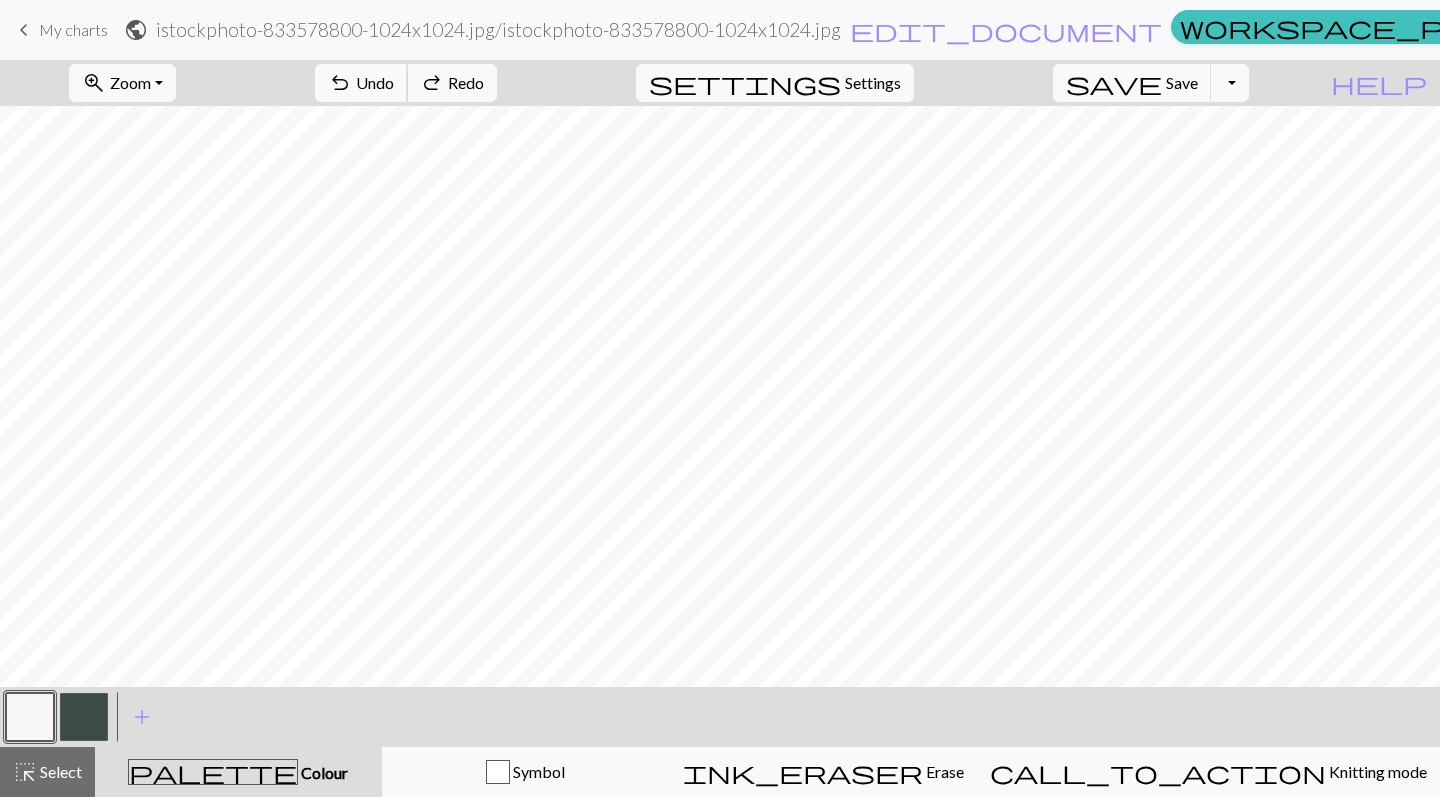 click on "Undo" at bounding box center [375, 82] 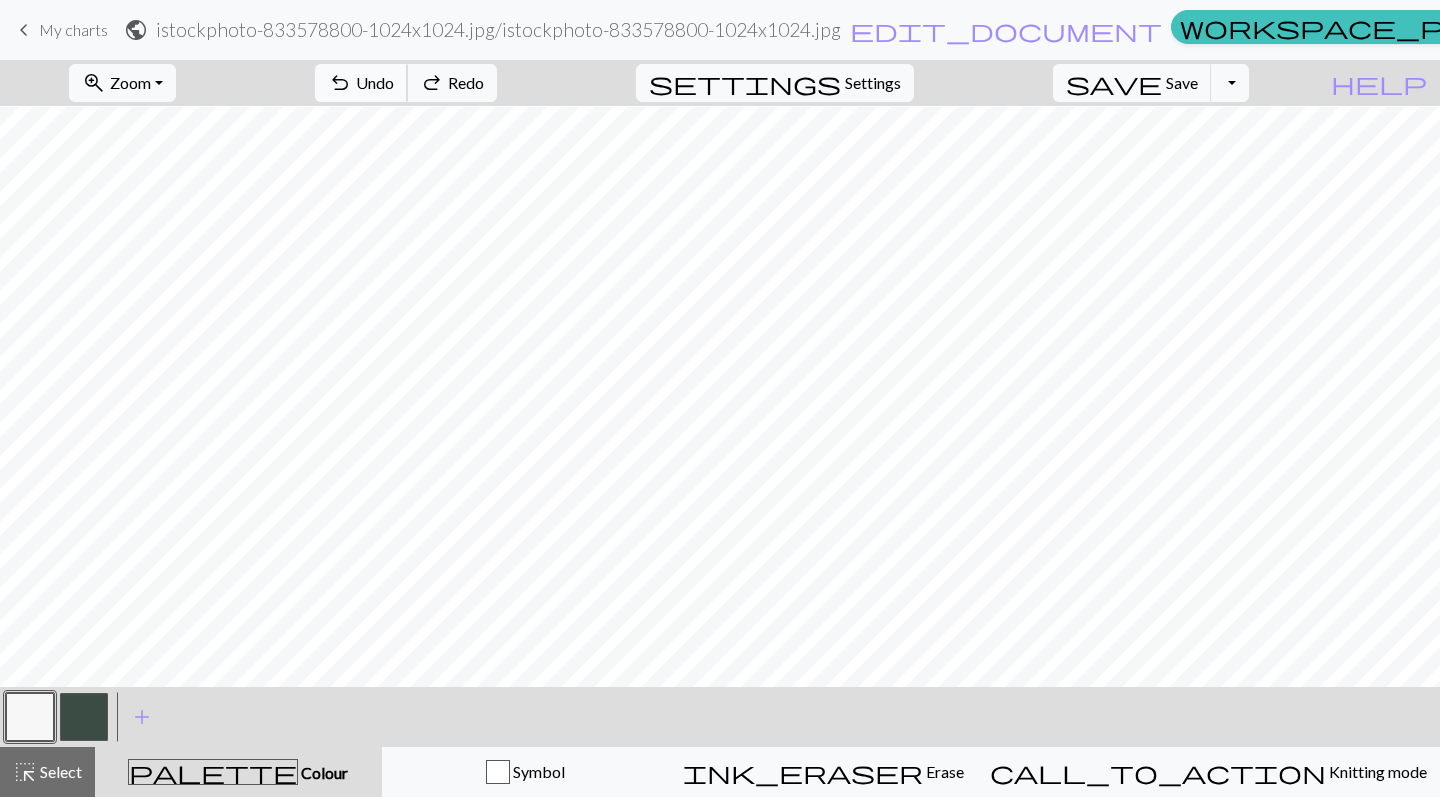 scroll, scrollTop: 230, scrollLeft: 0, axis: vertical 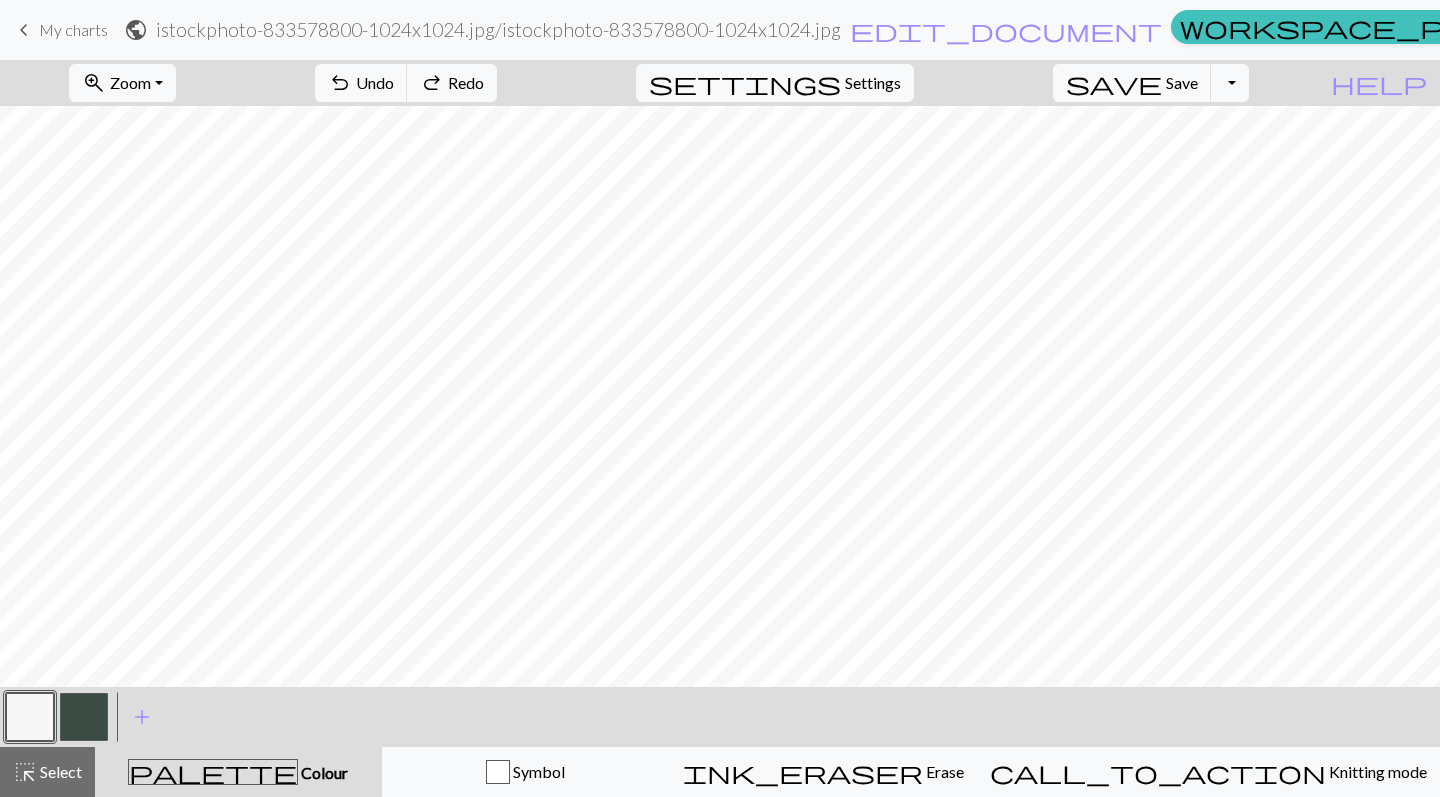click at bounding box center [84, 717] 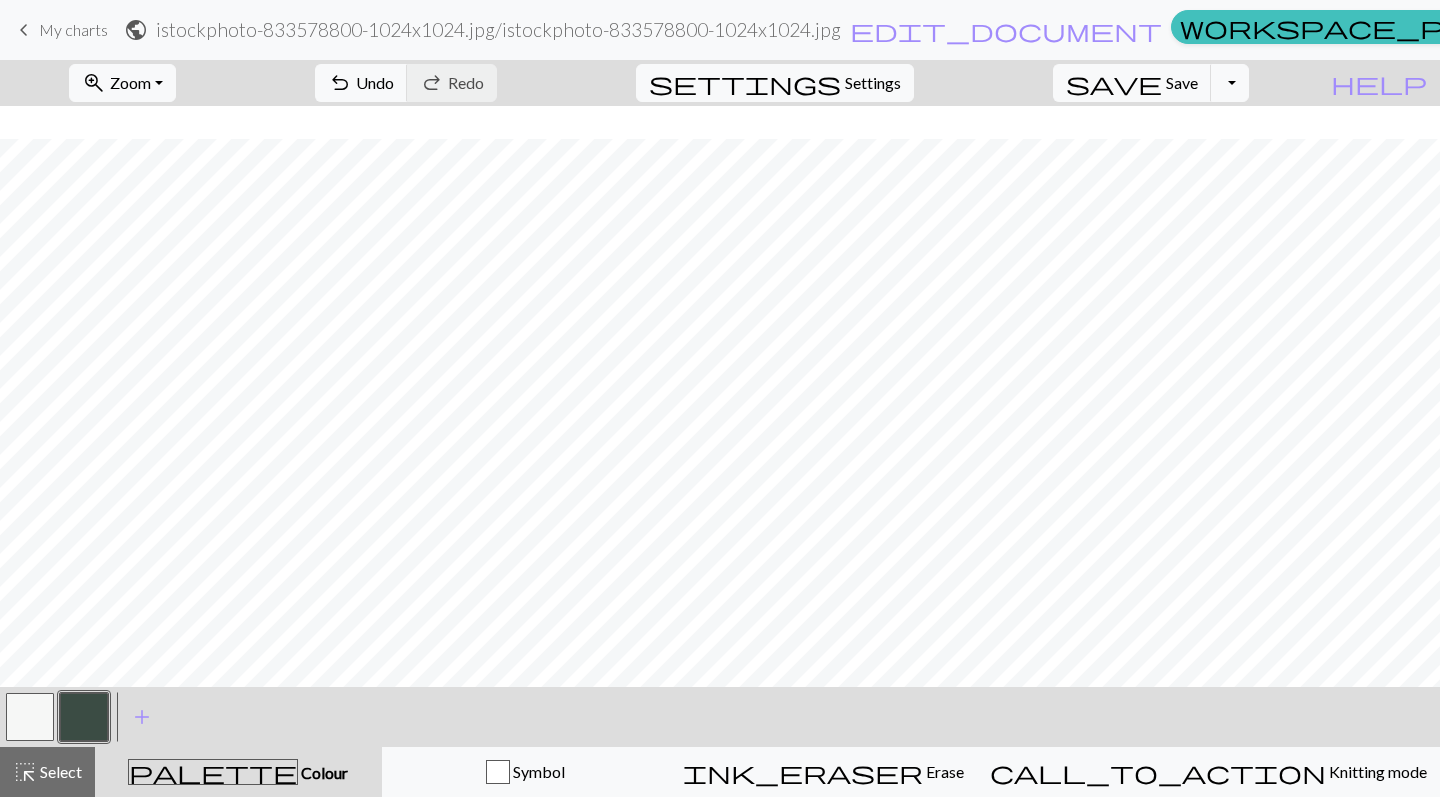 scroll, scrollTop: 663, scrollLeft: 0, axis: vertical 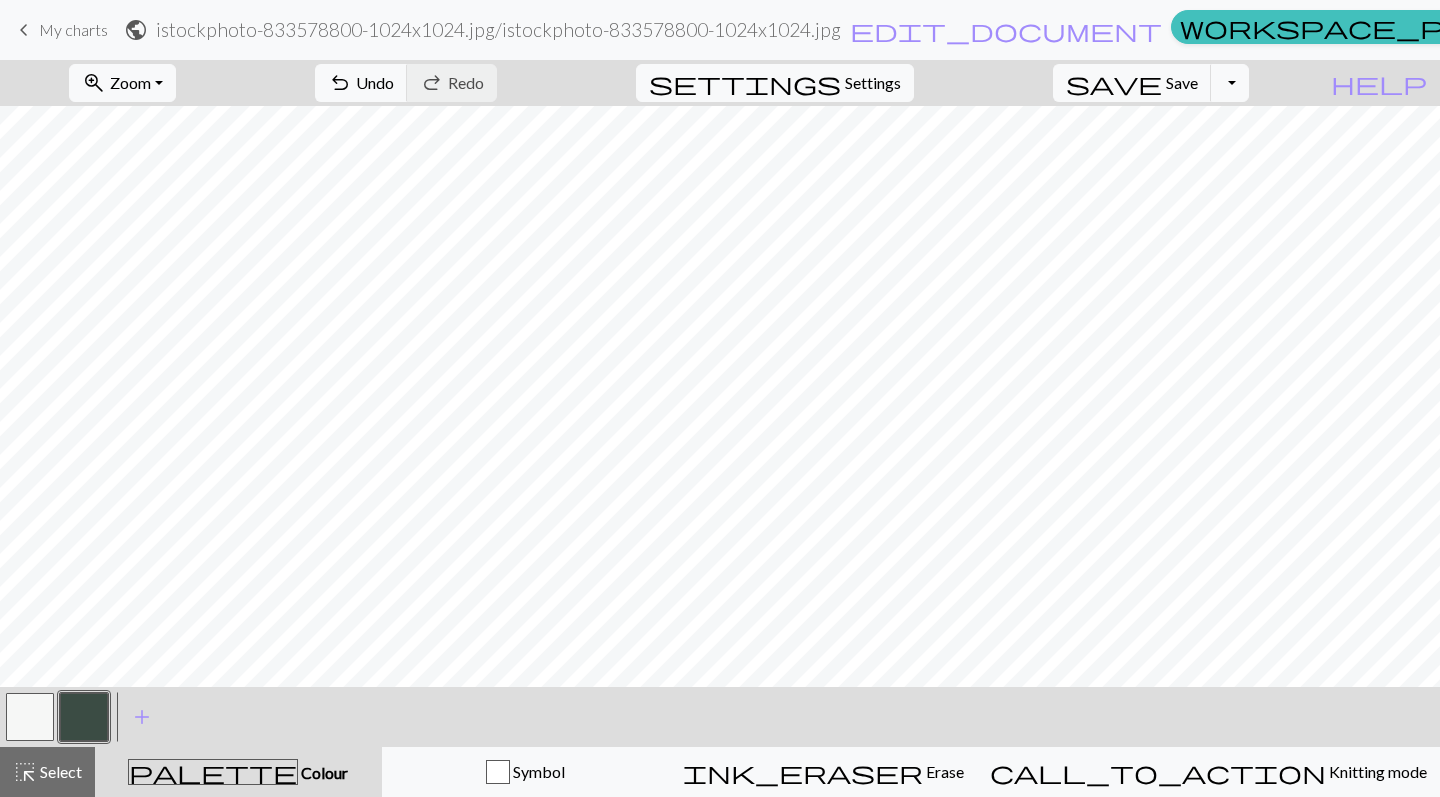 click at bounding box center (30, 717) 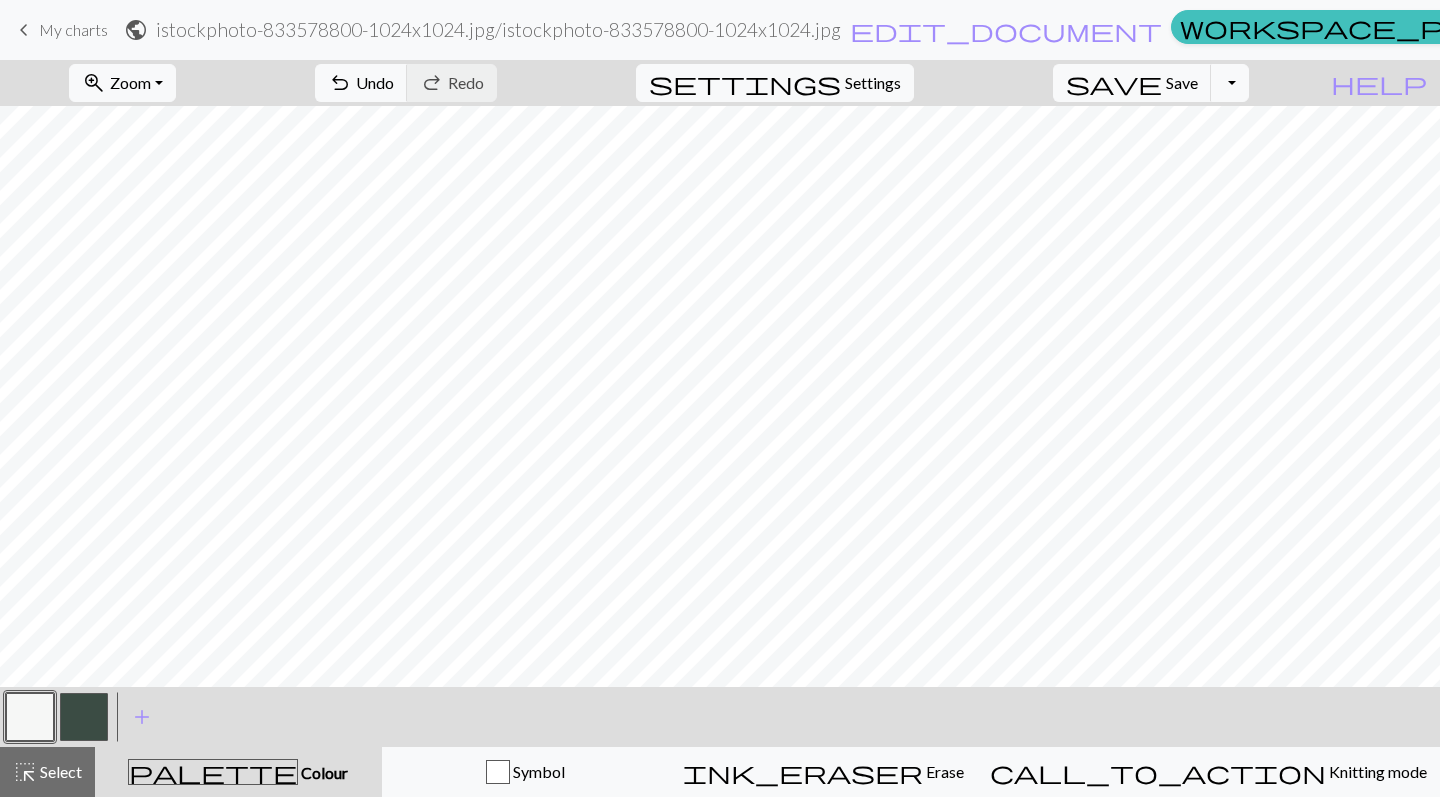 click at bounding box center [84, 717] 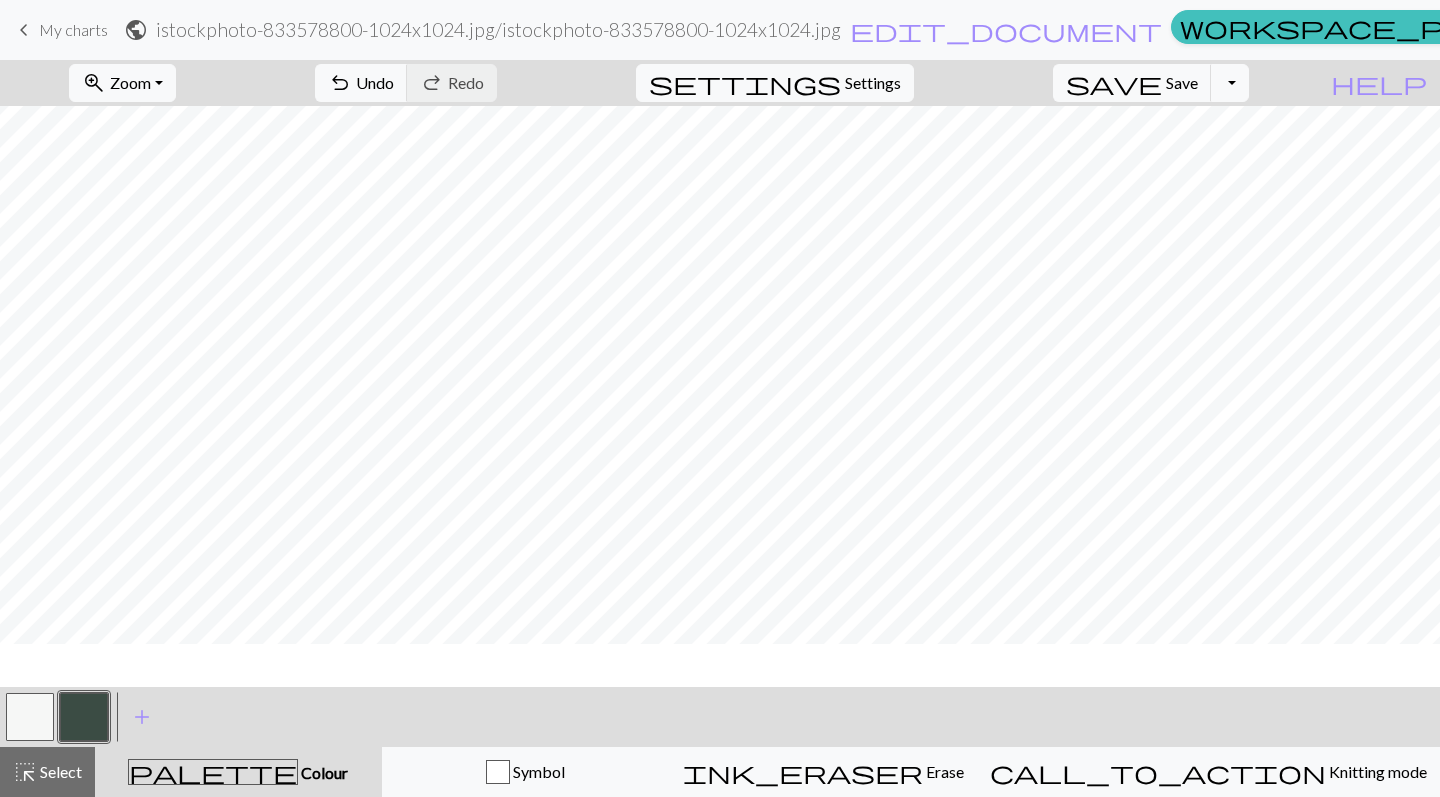 scroll, scrollTop: 560, scrollLeft: 0, axis: vertical 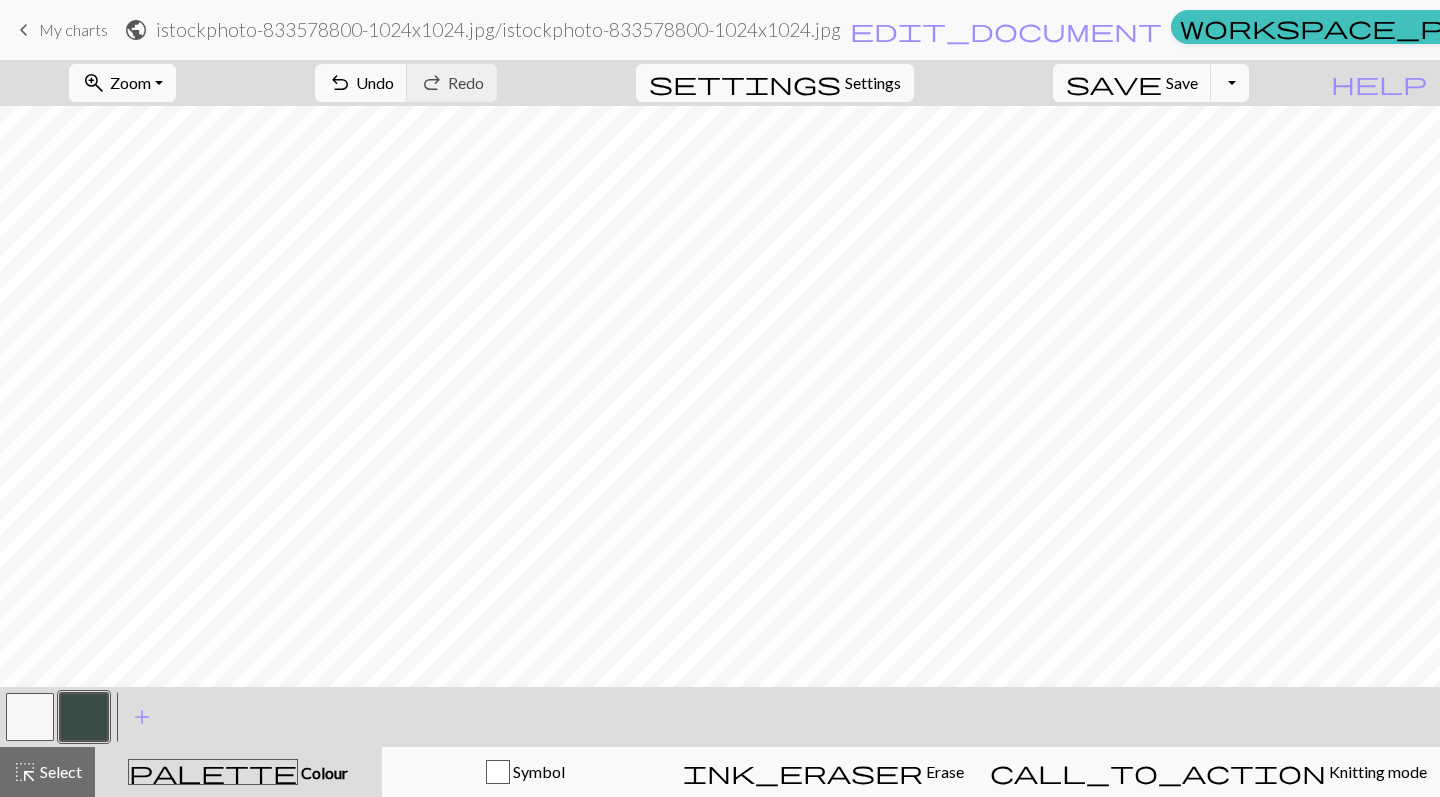 drag, startPoint x: 11, startPoint y: 717, endPoint x: 24, endPoint y: 717, distance: 13 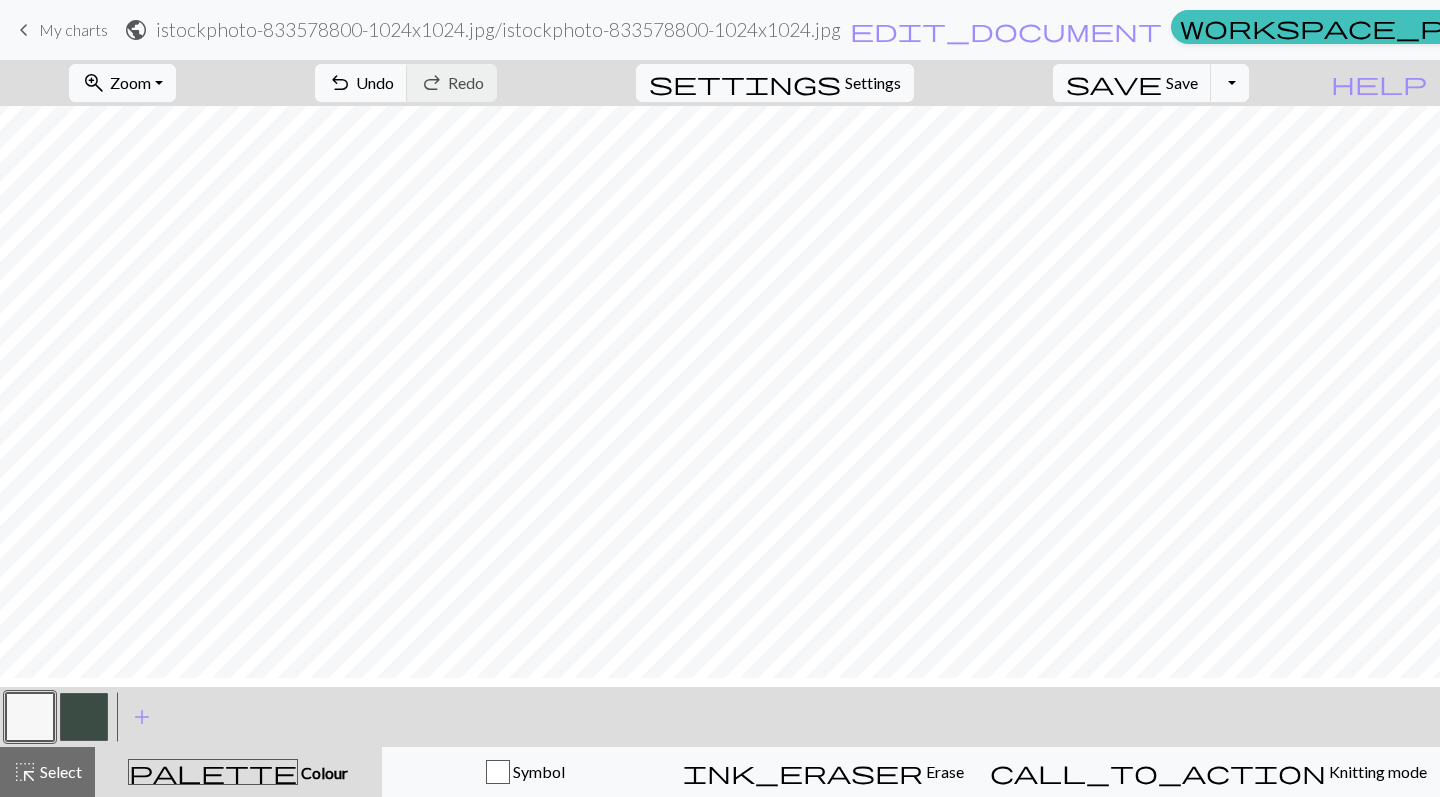 scroll, scrollTop: 394, scrollLeft: 0, axis: vertical 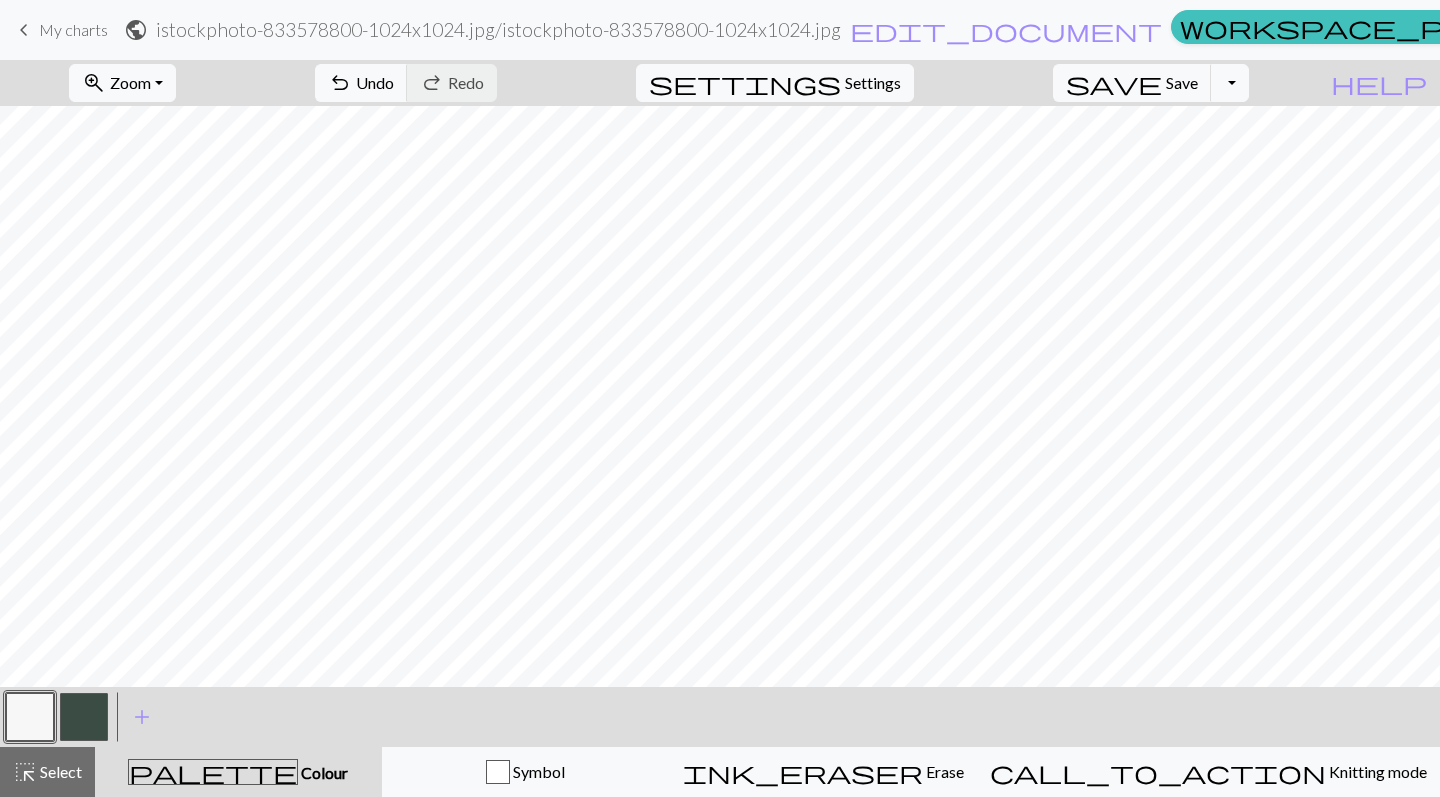click at bounding box center [84, 717] 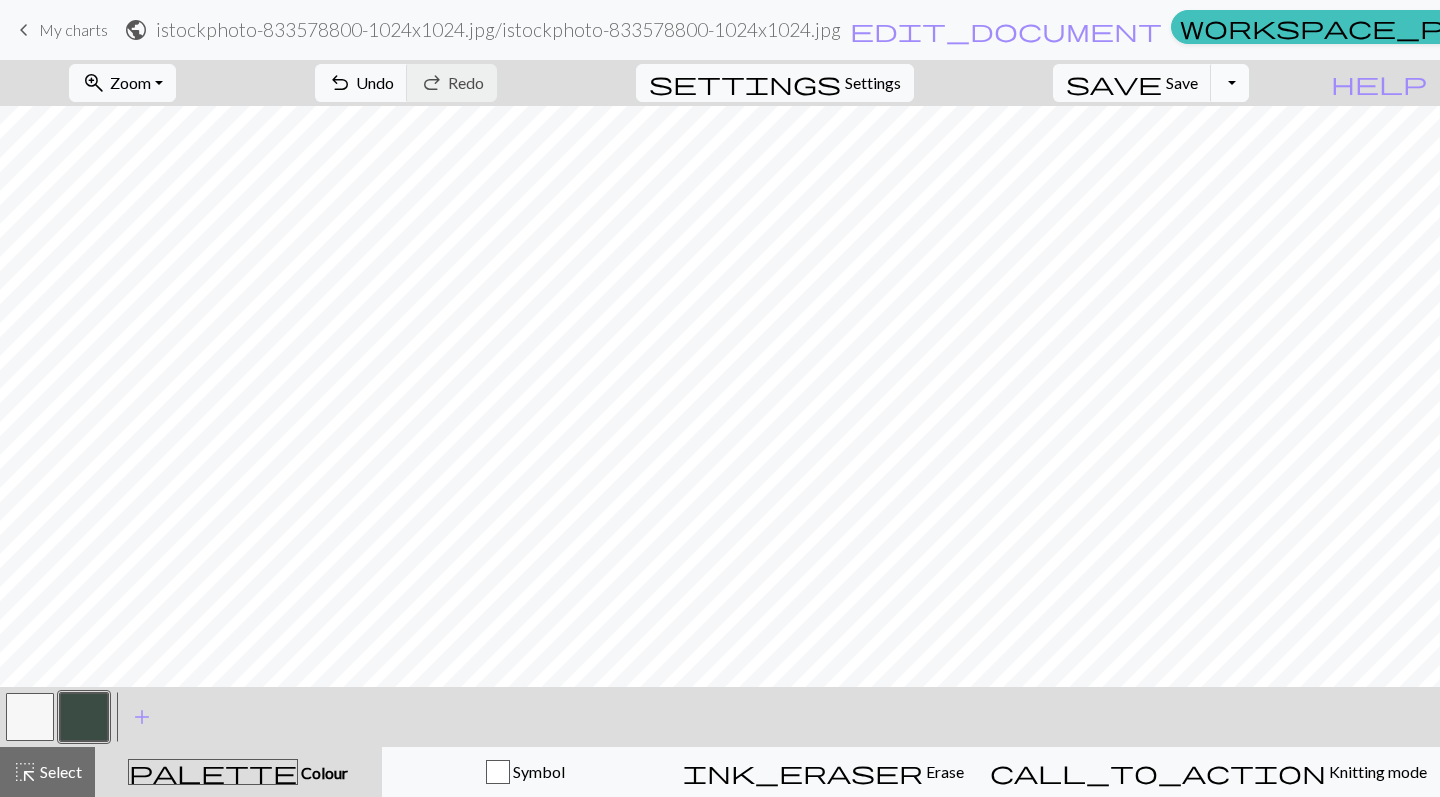 click on "Toggle Dropdown" at bounding box center [1230, 83] 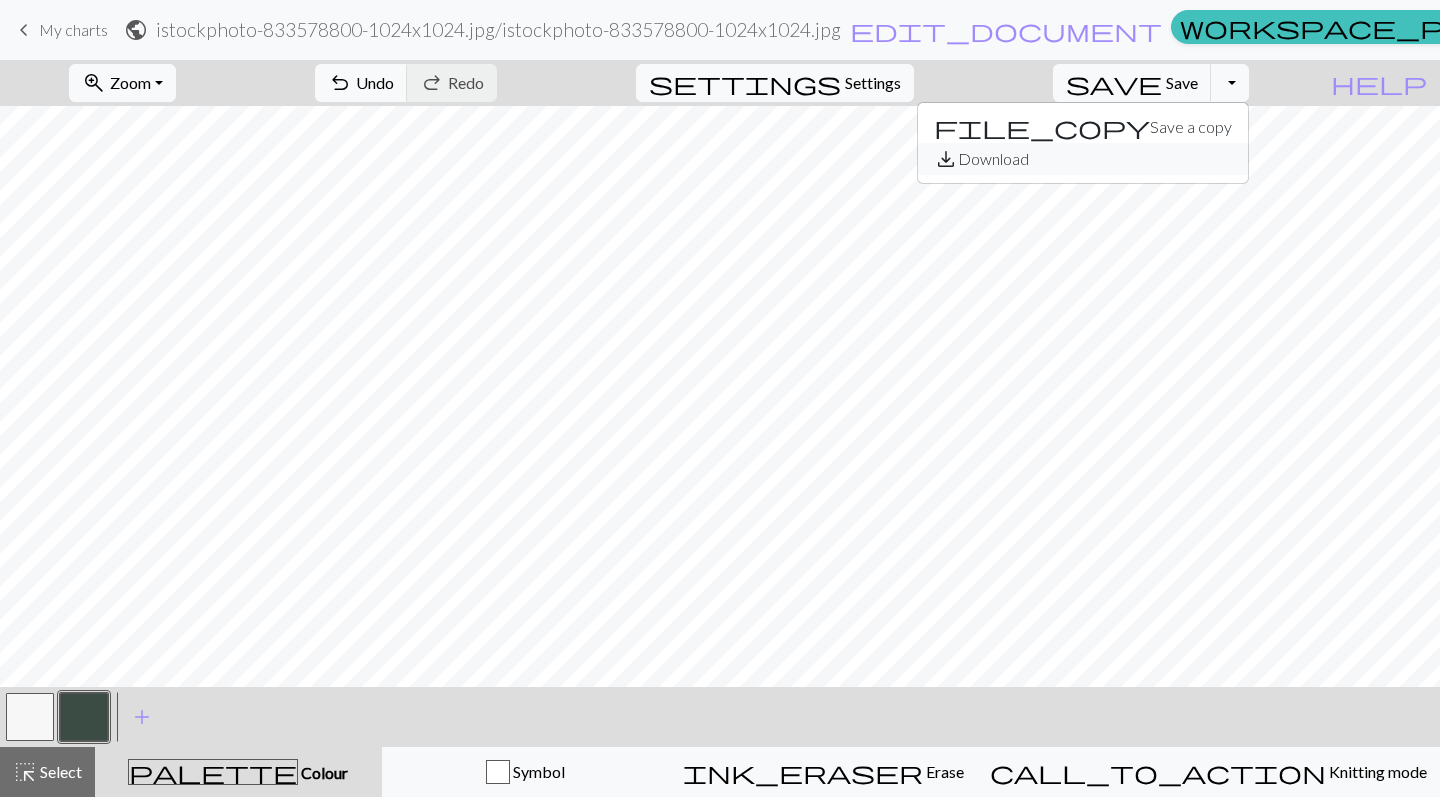 click on "save_alt  Download" at bounding box center (1083, 159) 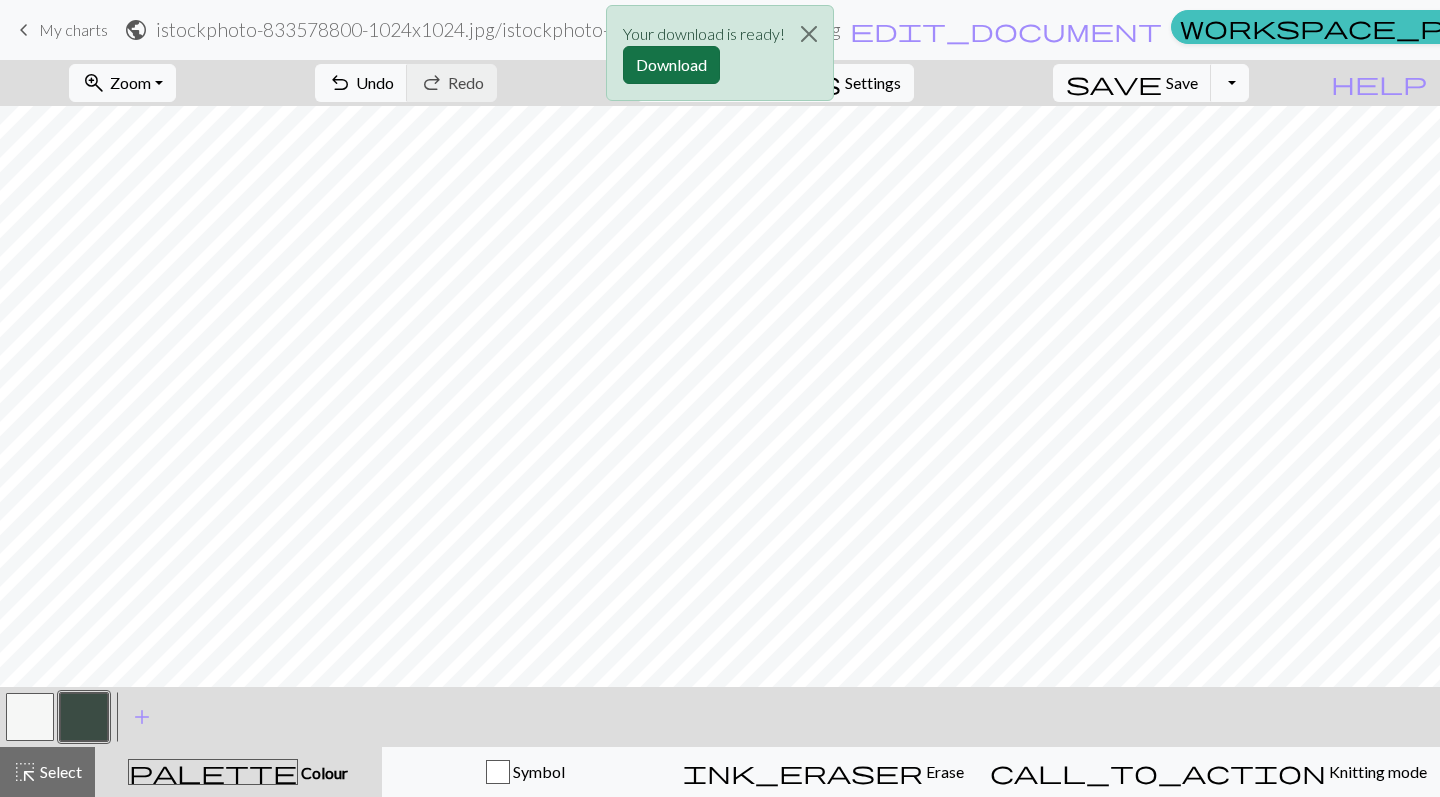 click on "Download" at bounding box center [671, 65] 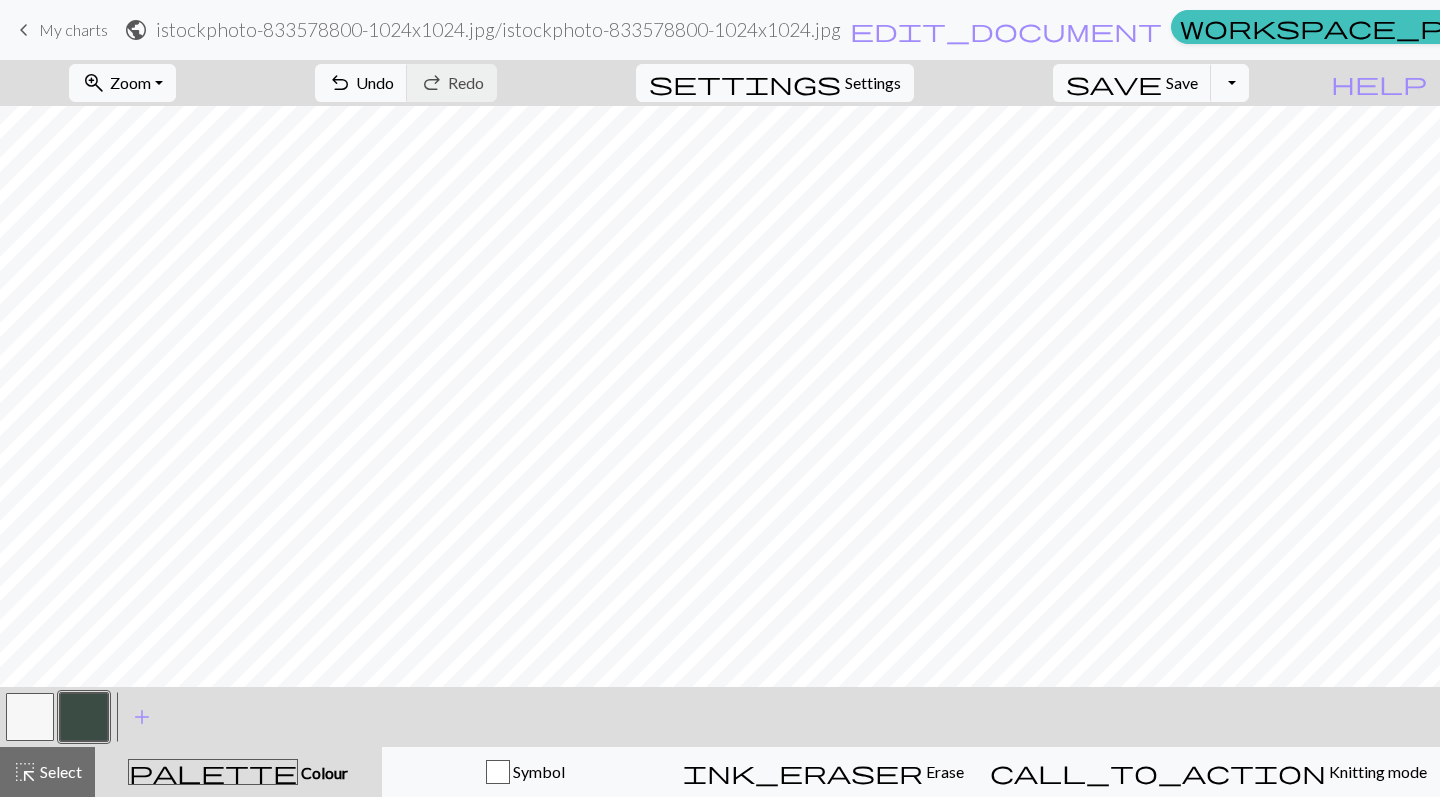 click on "My charts" at bounding box center [73, 29] 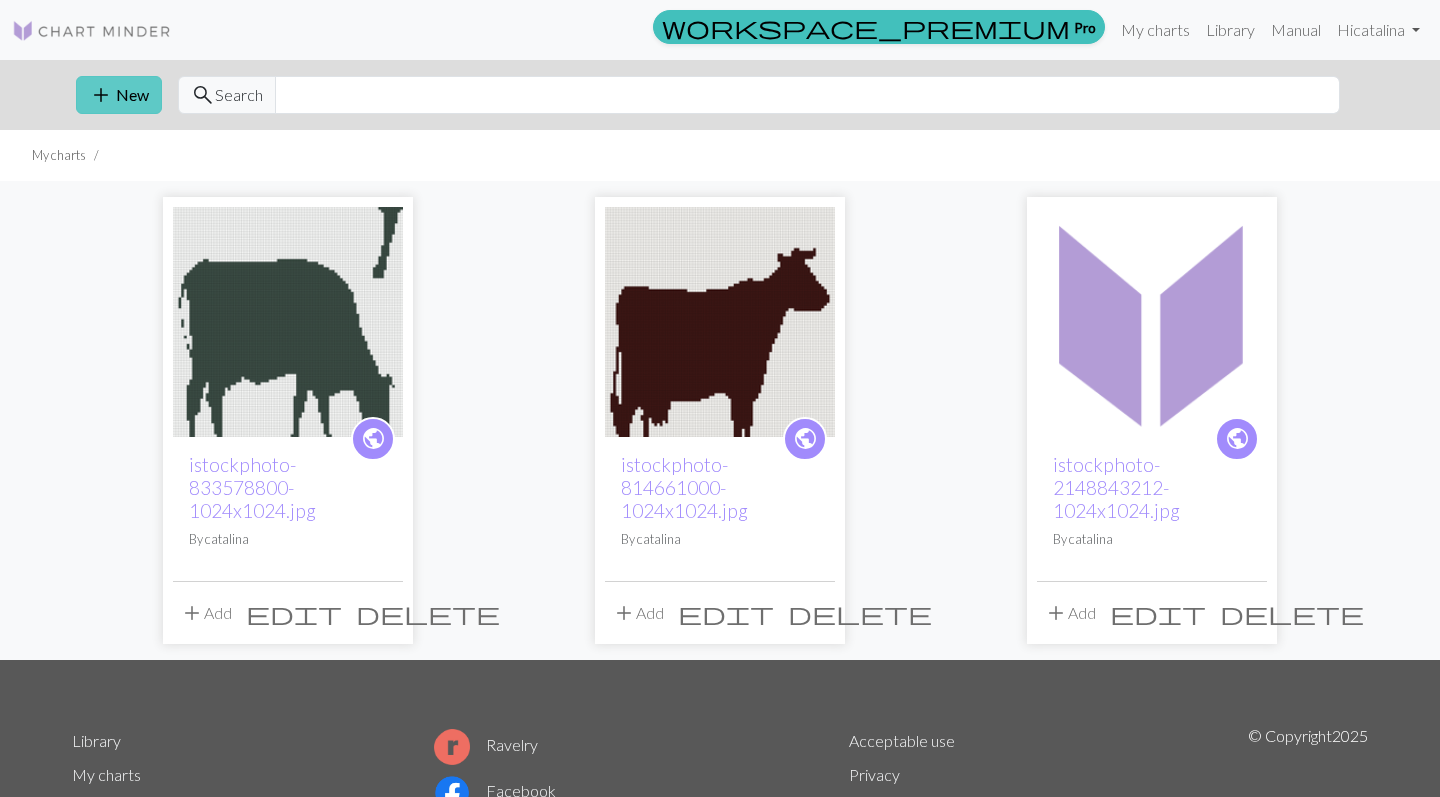 click on "add   New" at bounding box center [119, 95] 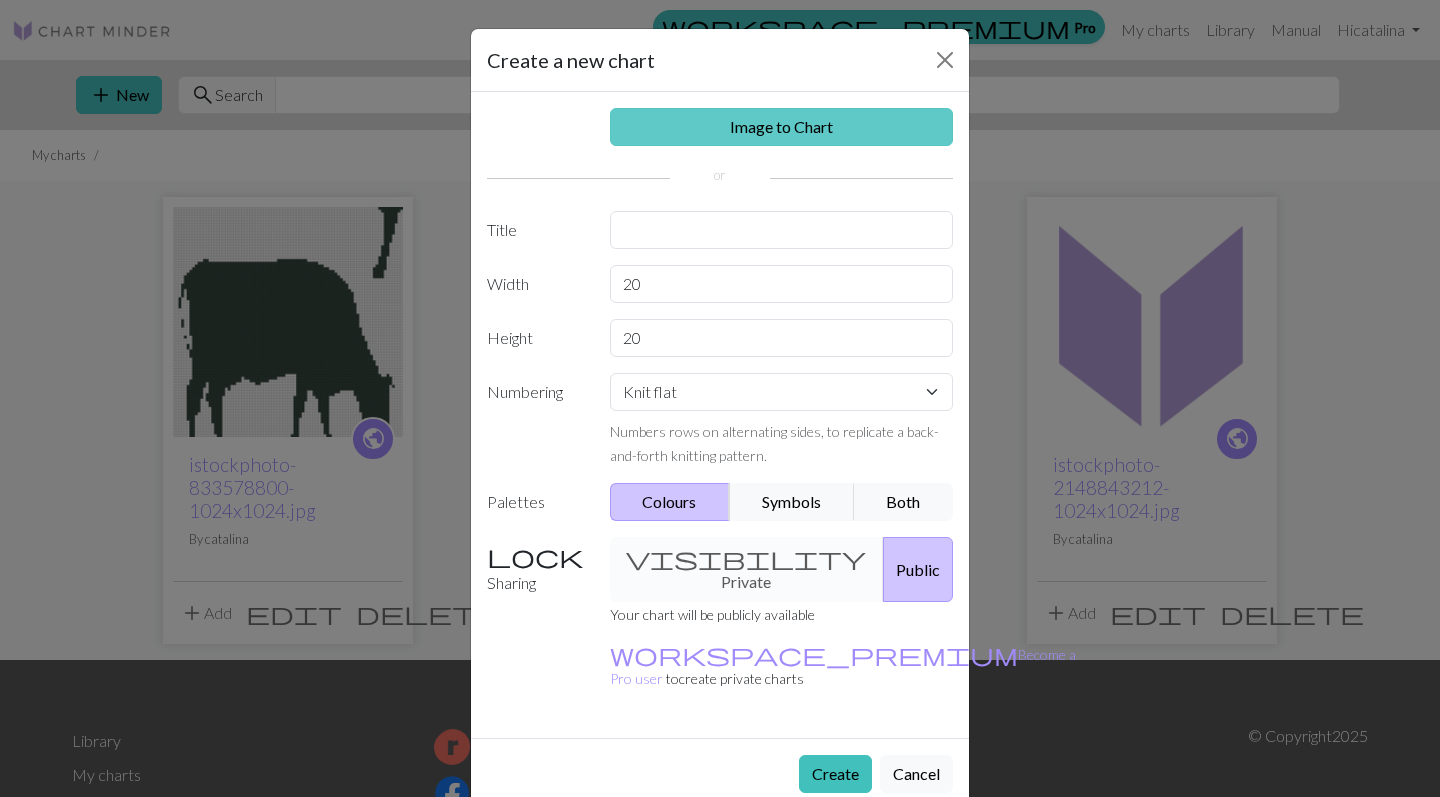 click on "Image to Chart" at bounding box center (782, 127) 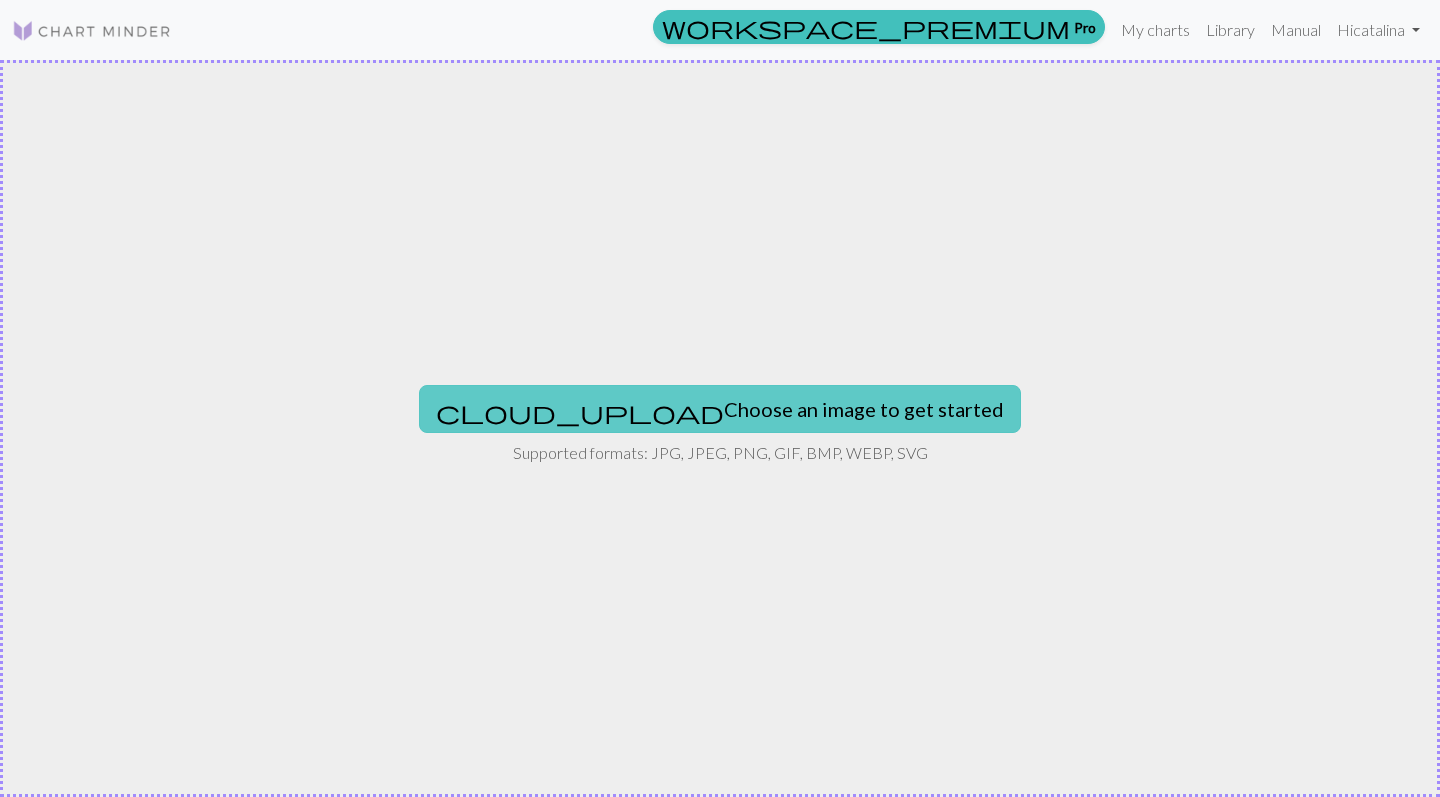 click on "cloud_upload  Choose an image to get started" at bounding box center (720, 409) 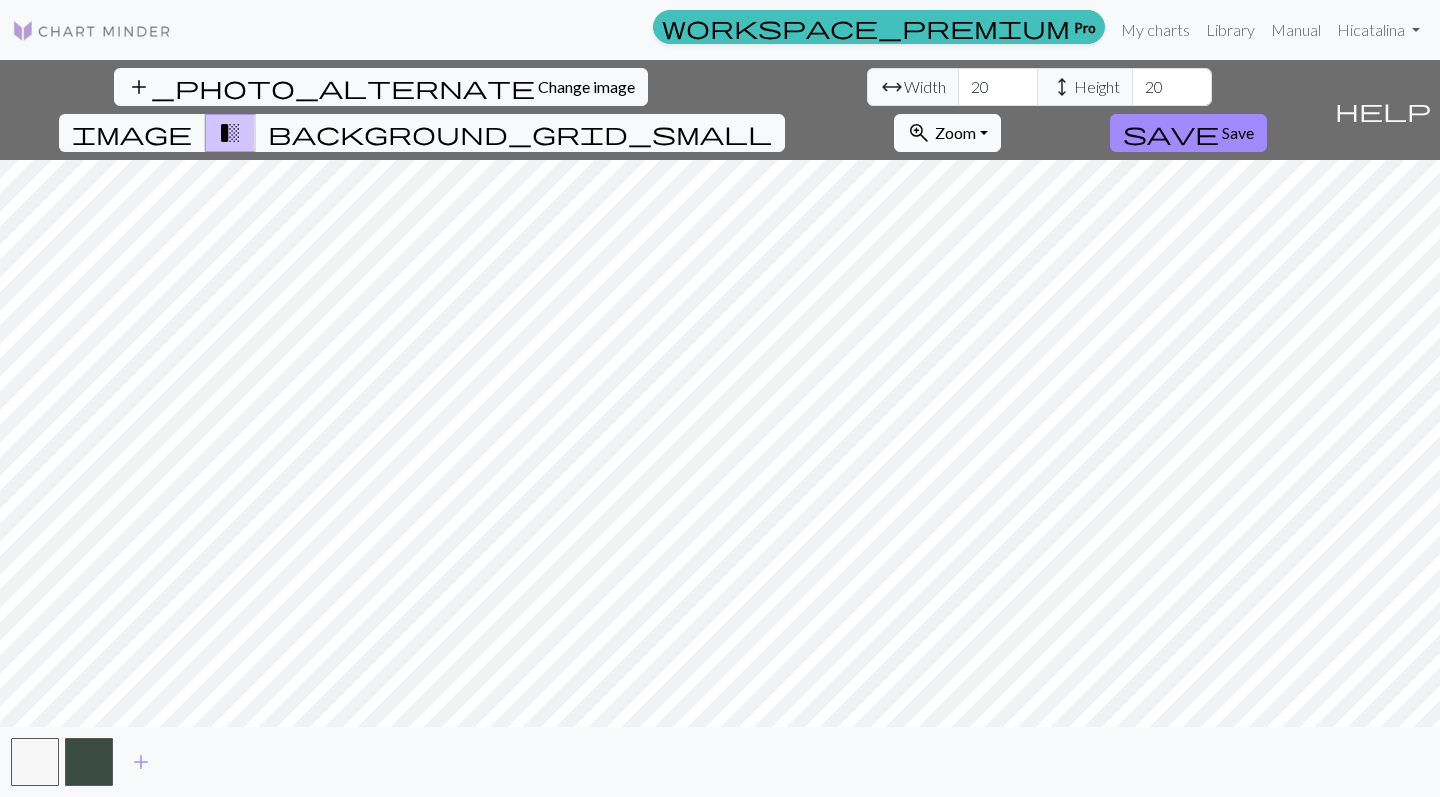 click on "Zoom" at bounding box center [955, 132] 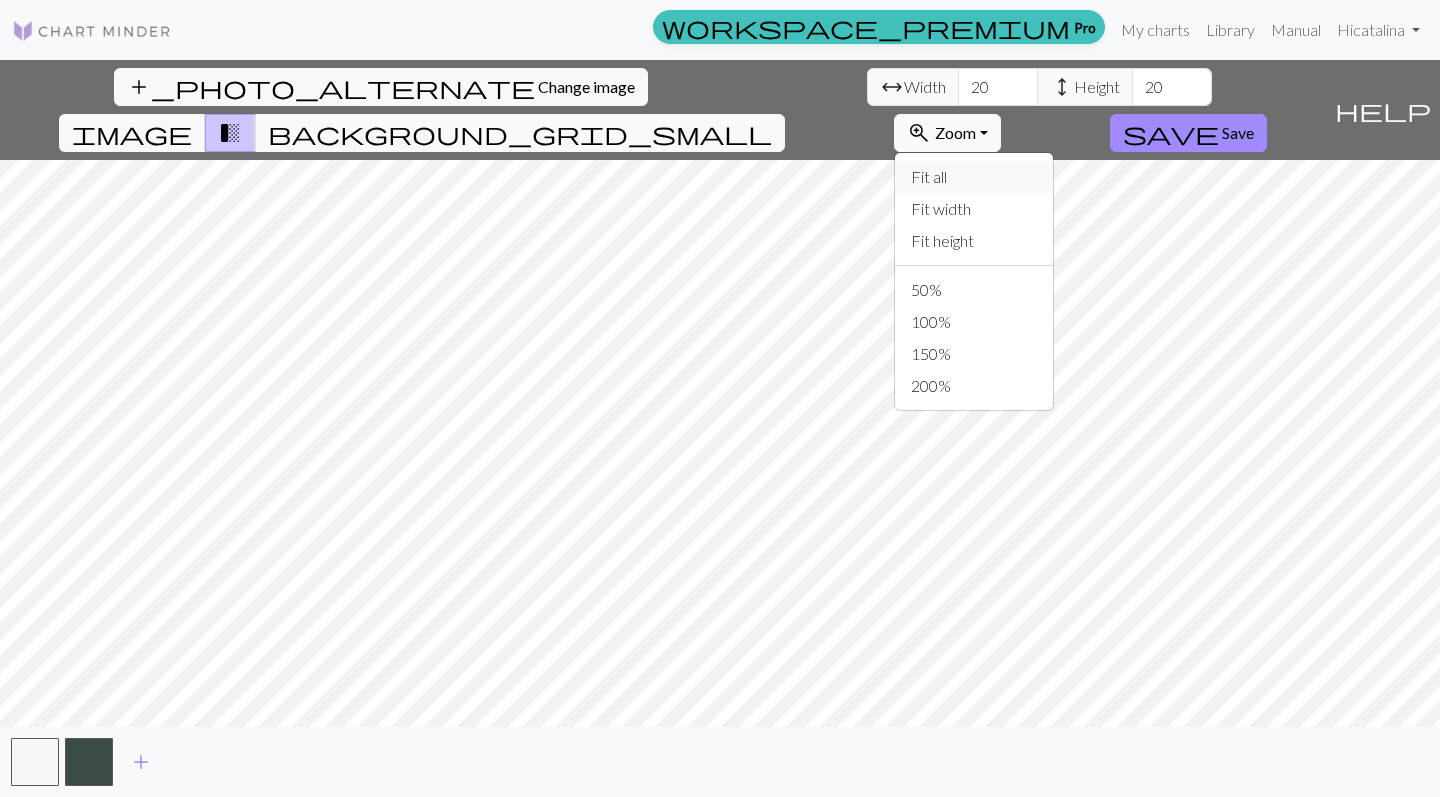 click on "Fit all" at bounding box center [974, 177] 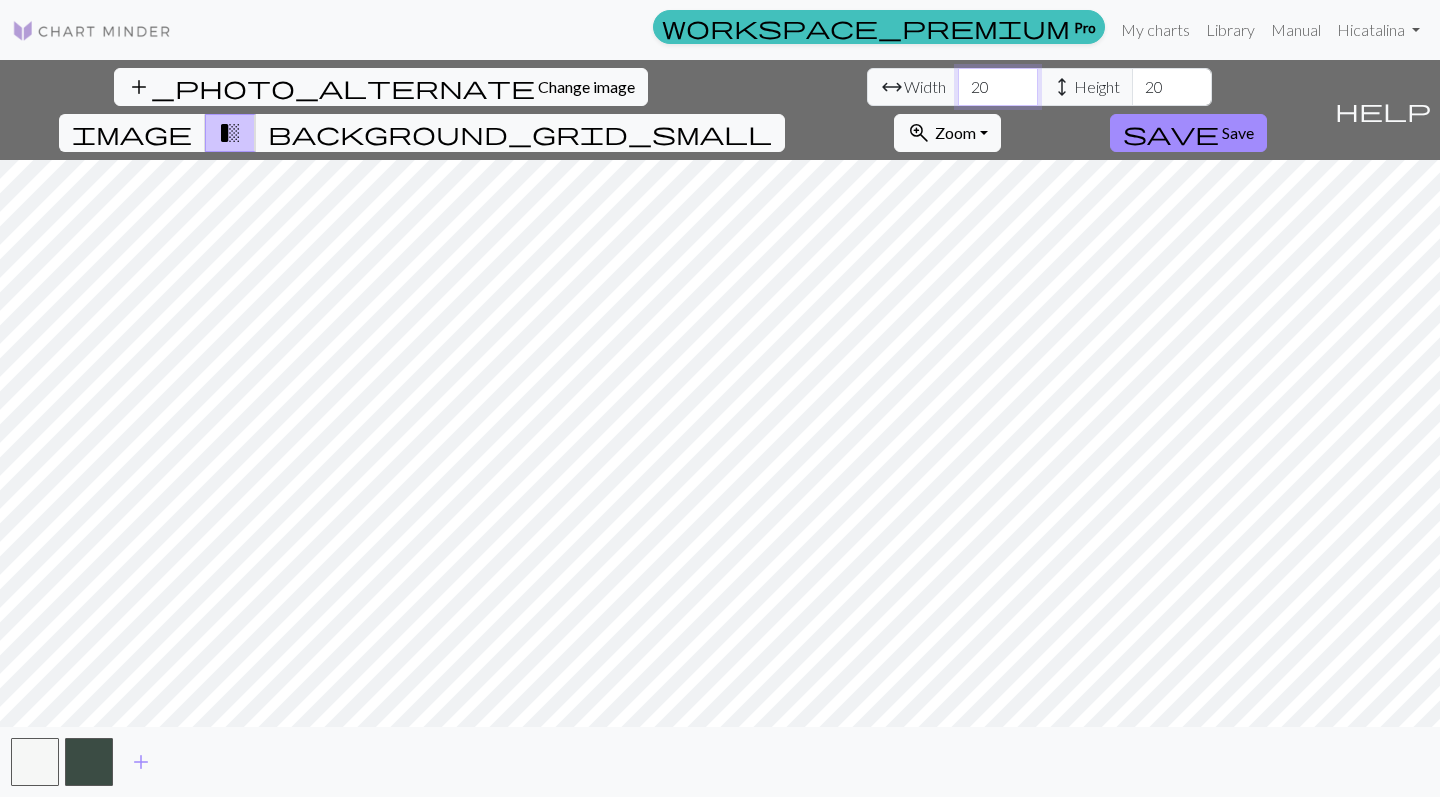 drag, startPoint x: 446, startPoint y: 86, endPoint x: 423, endPoint y: 90, distance: 23.345236 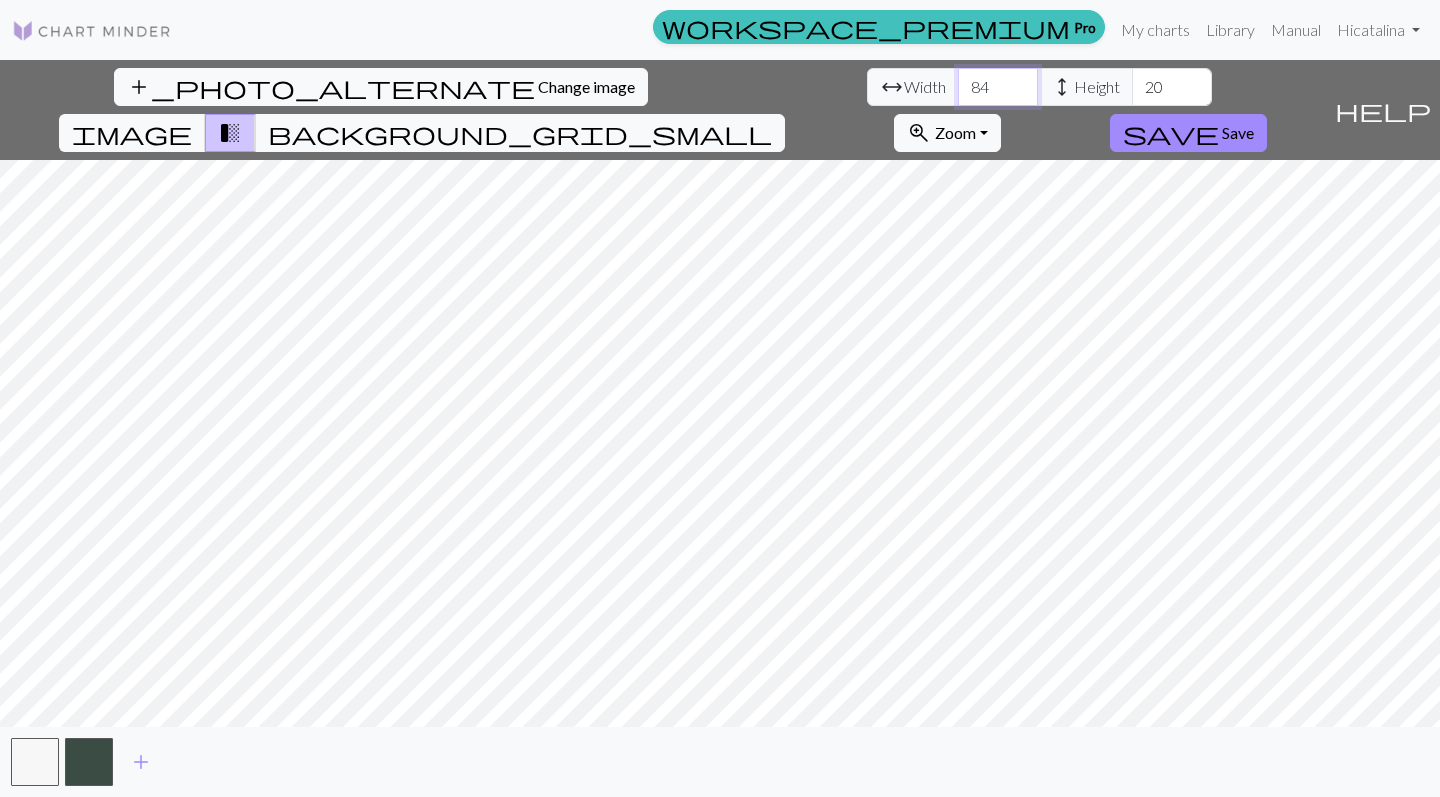 type on "84" 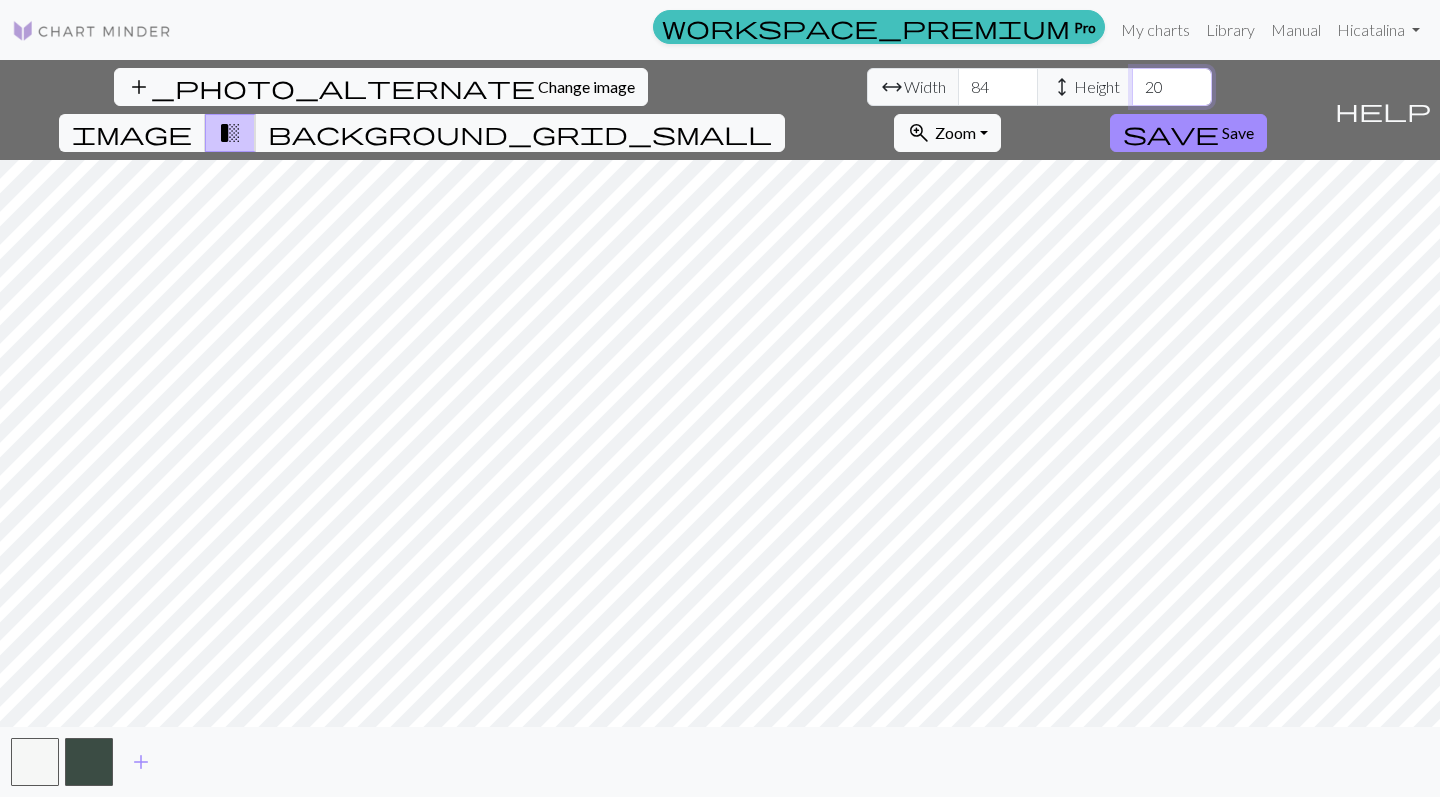 drag, startPoint x: 620, startPoint y: 87, endPoint x: 580, endPoint y: 88, distance: 40.012497 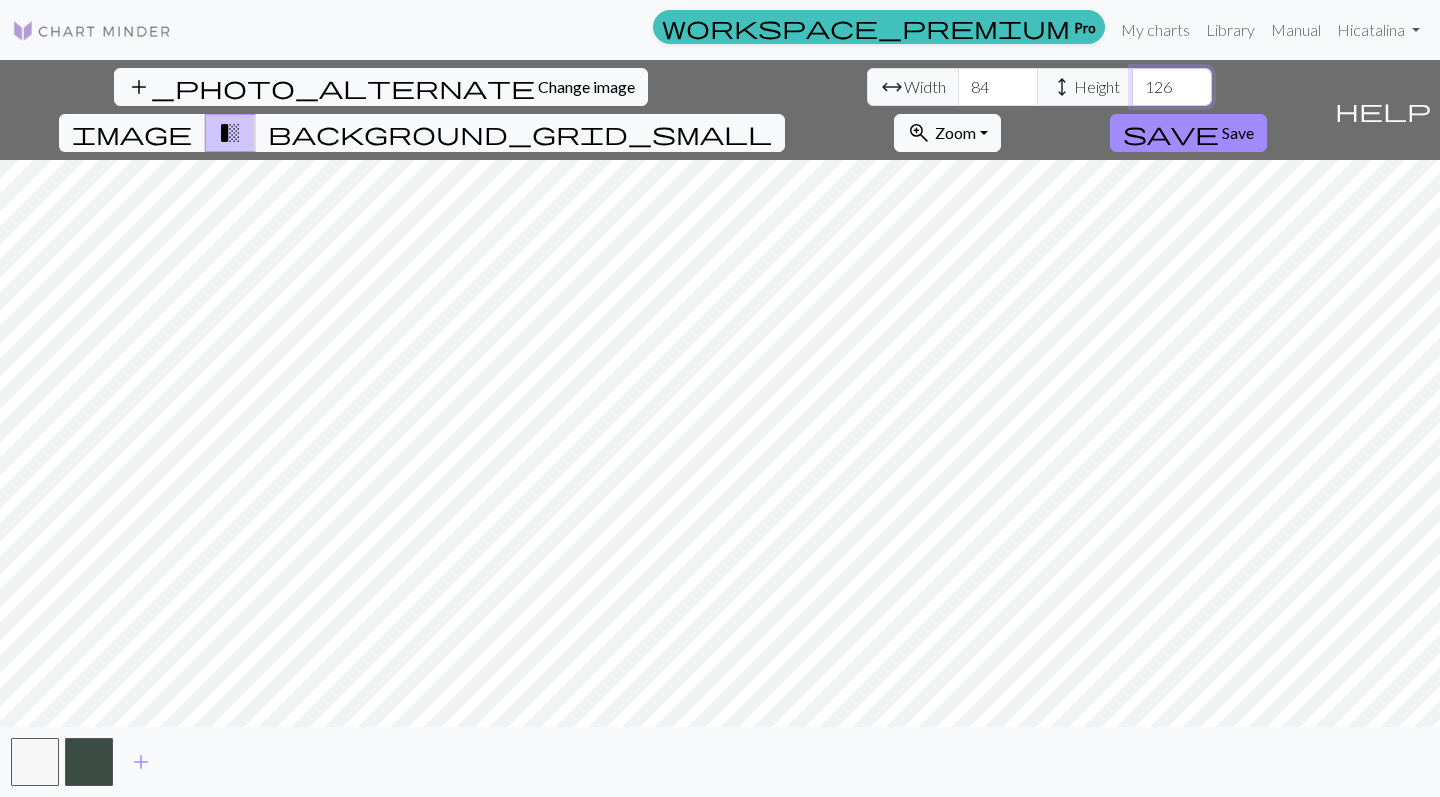 type on "126" 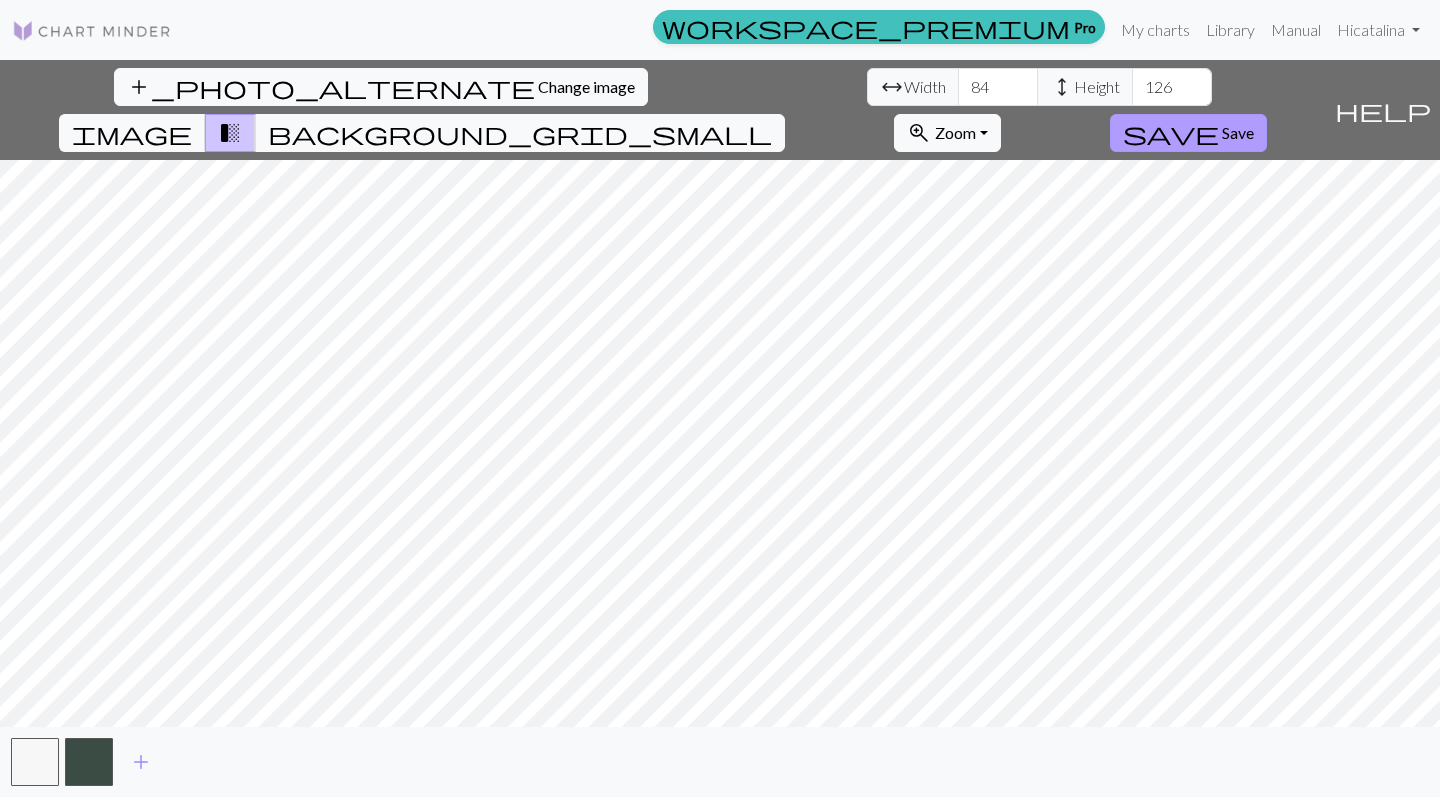 click on "Save" at bounding box center (1238, 132) 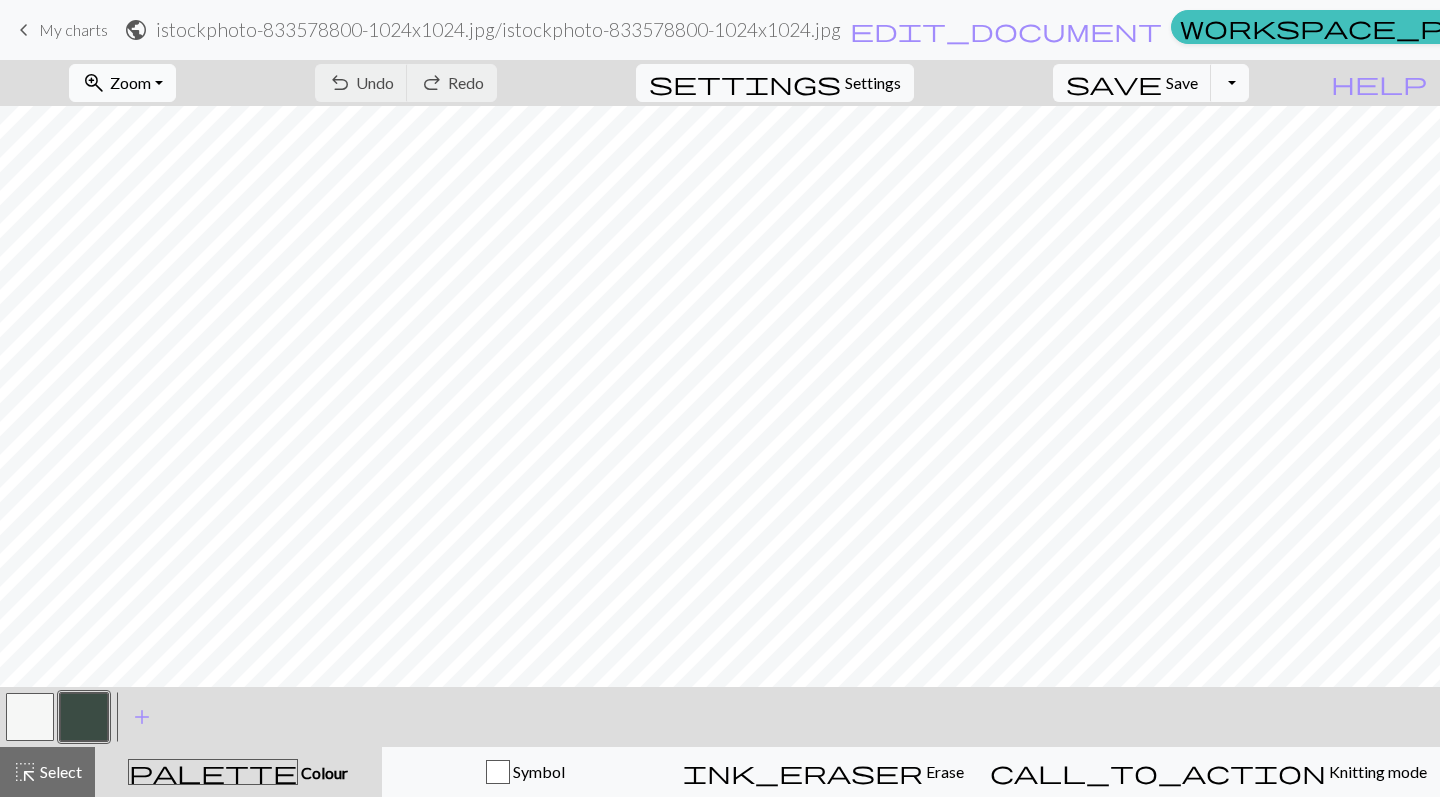 click on "zoom_in" at bounding box center (94, 83) 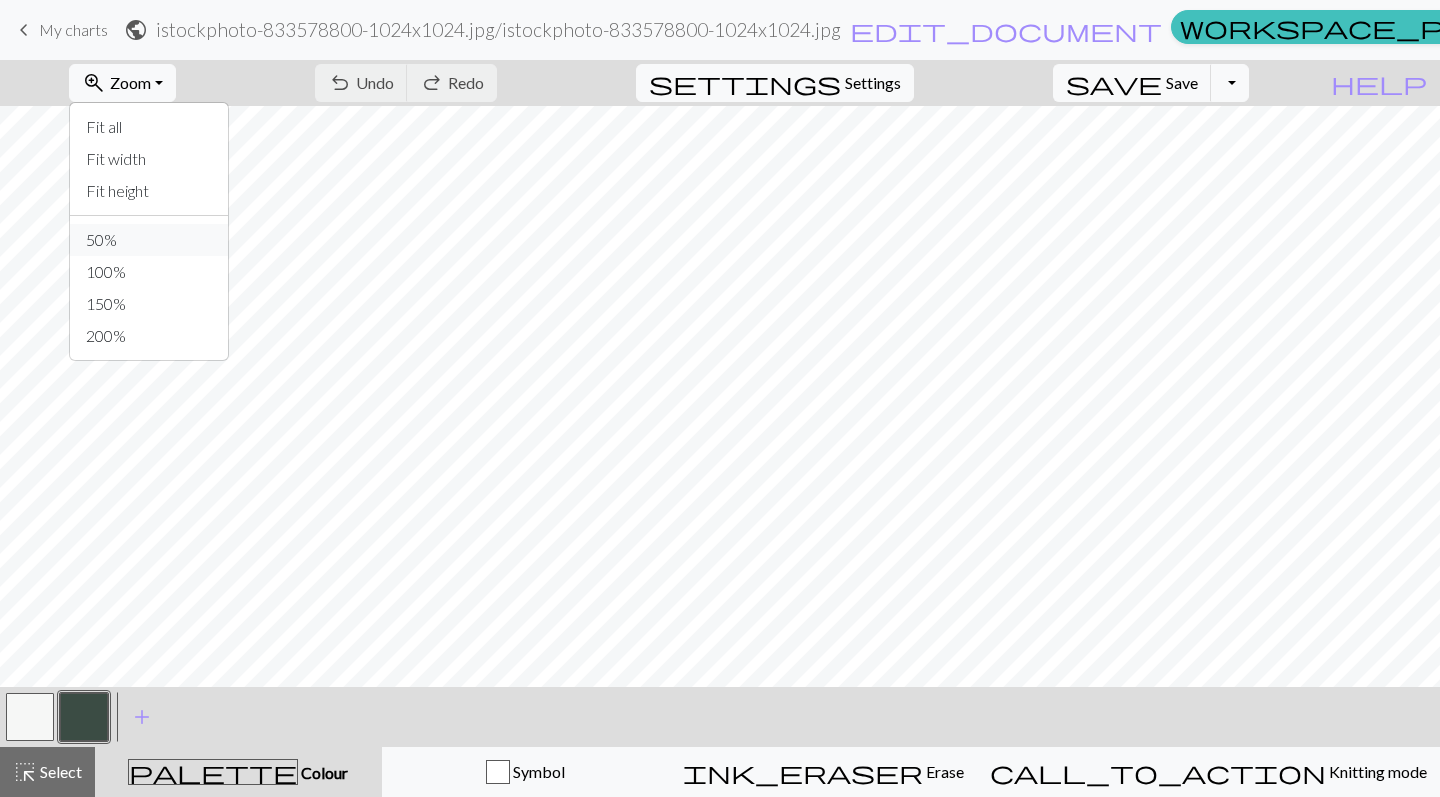 click on "50%" at bounding box center [149, 240] 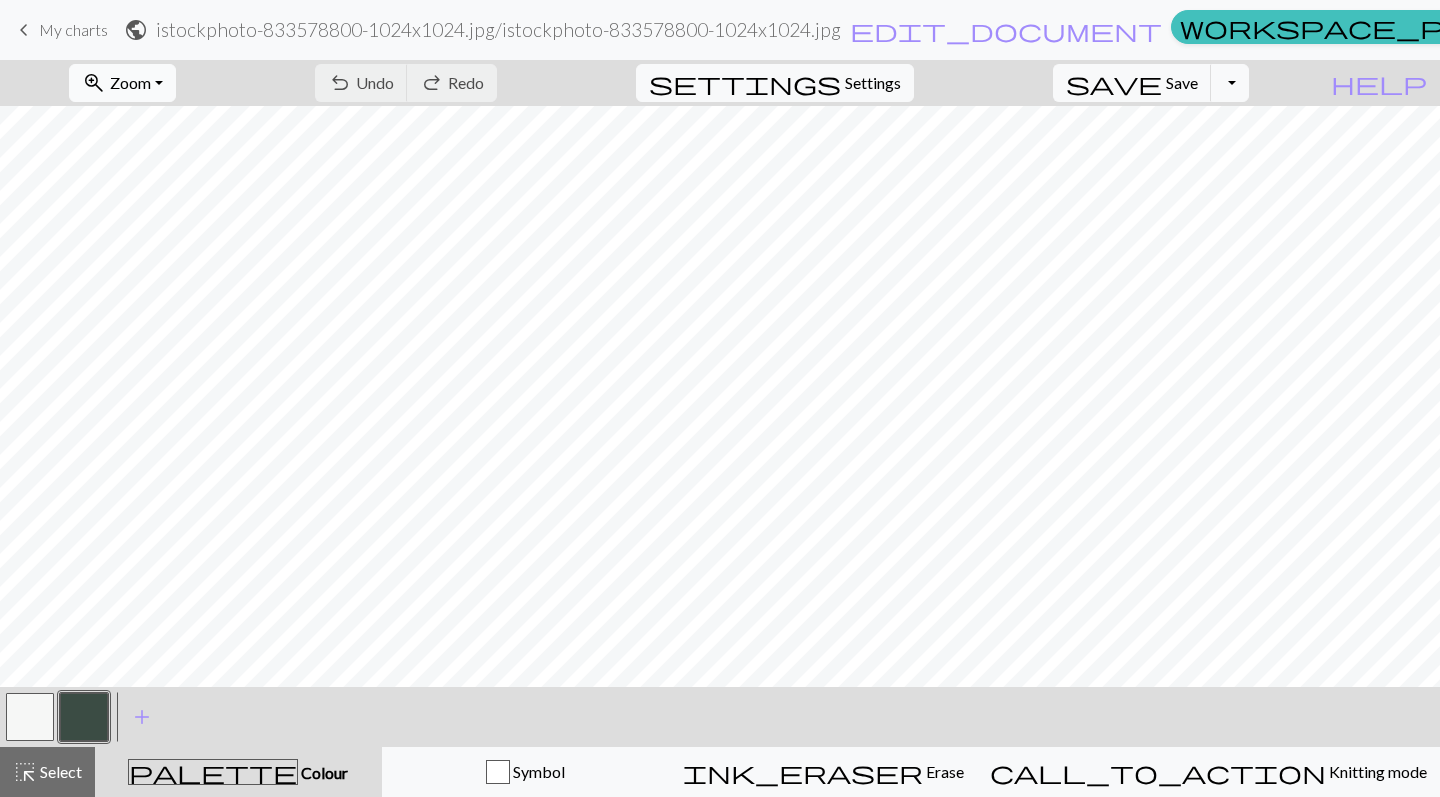 click on "Zoom" at bounding box center [130, 82] 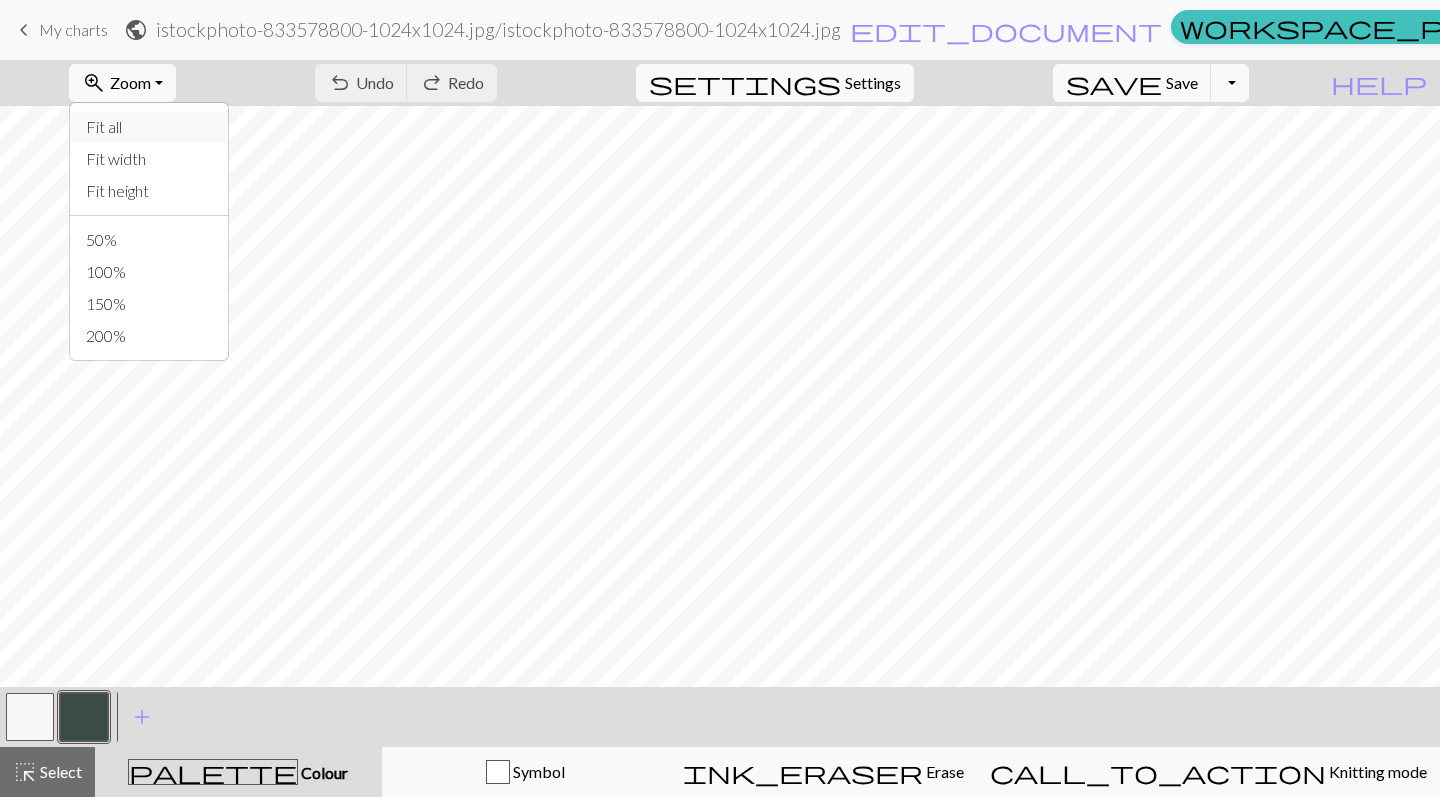 click on "Fit all" at bounding box center [149, 127] 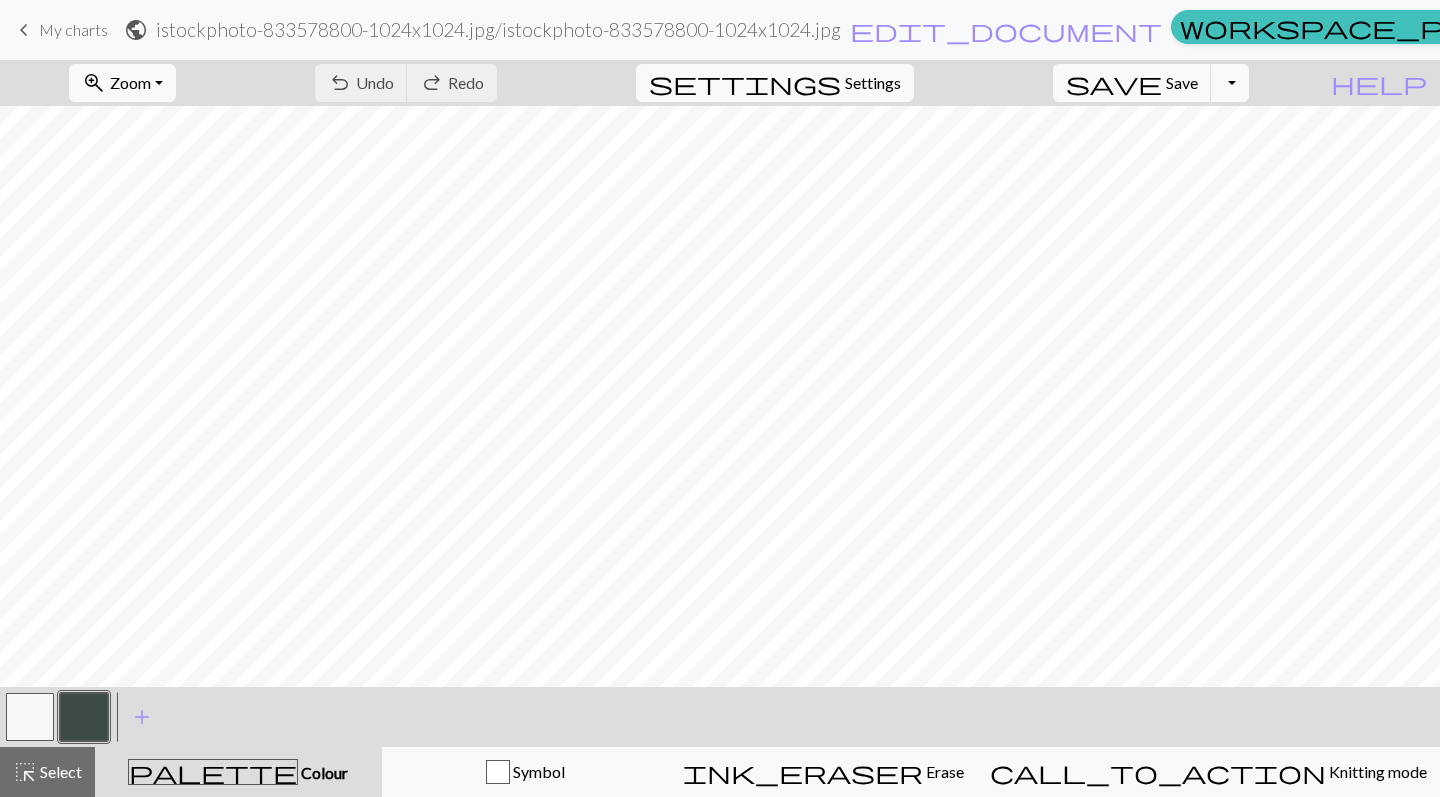 click at bounding box center (30, 717) 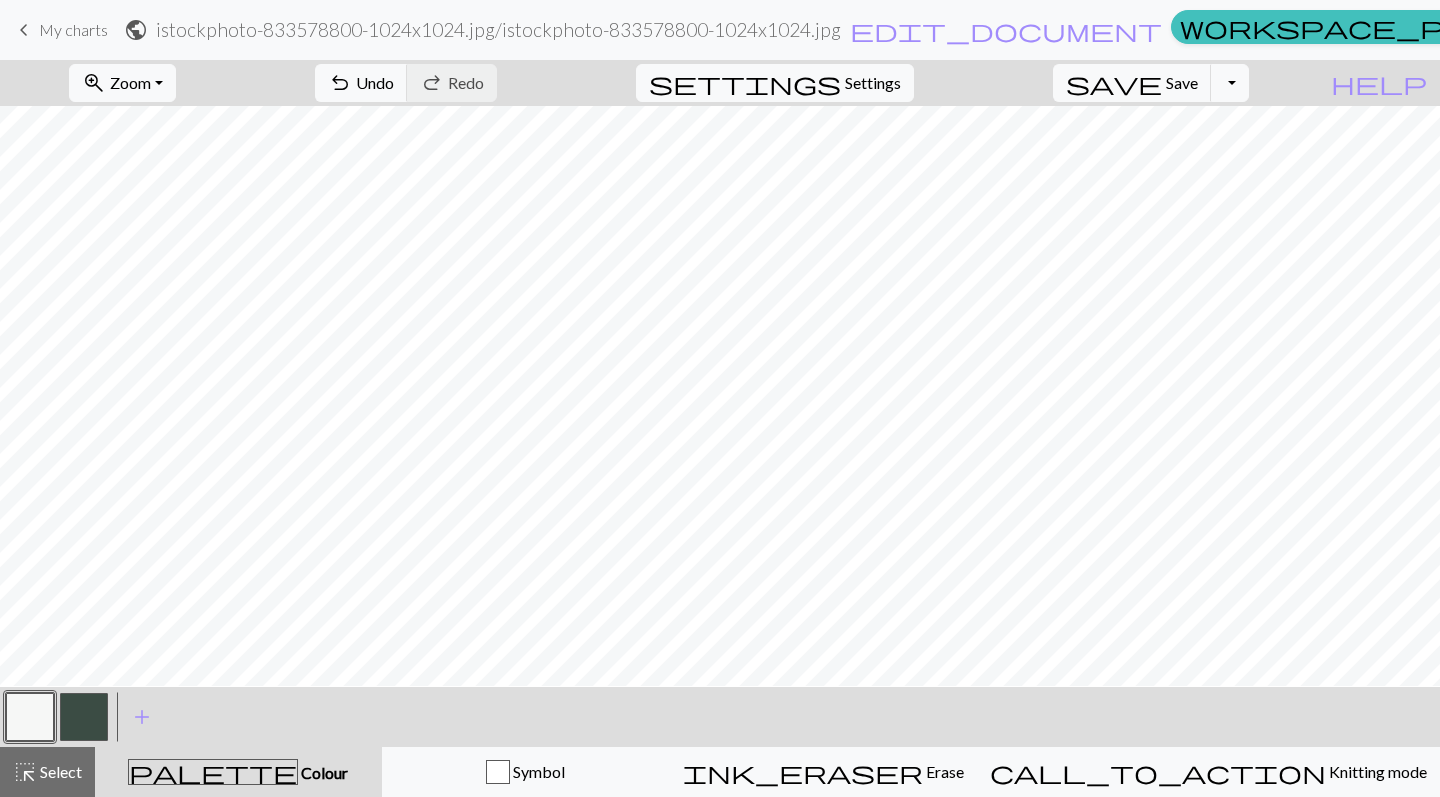 scroll, scrollTop: 749, scrollLeft: 0, axis: vertical 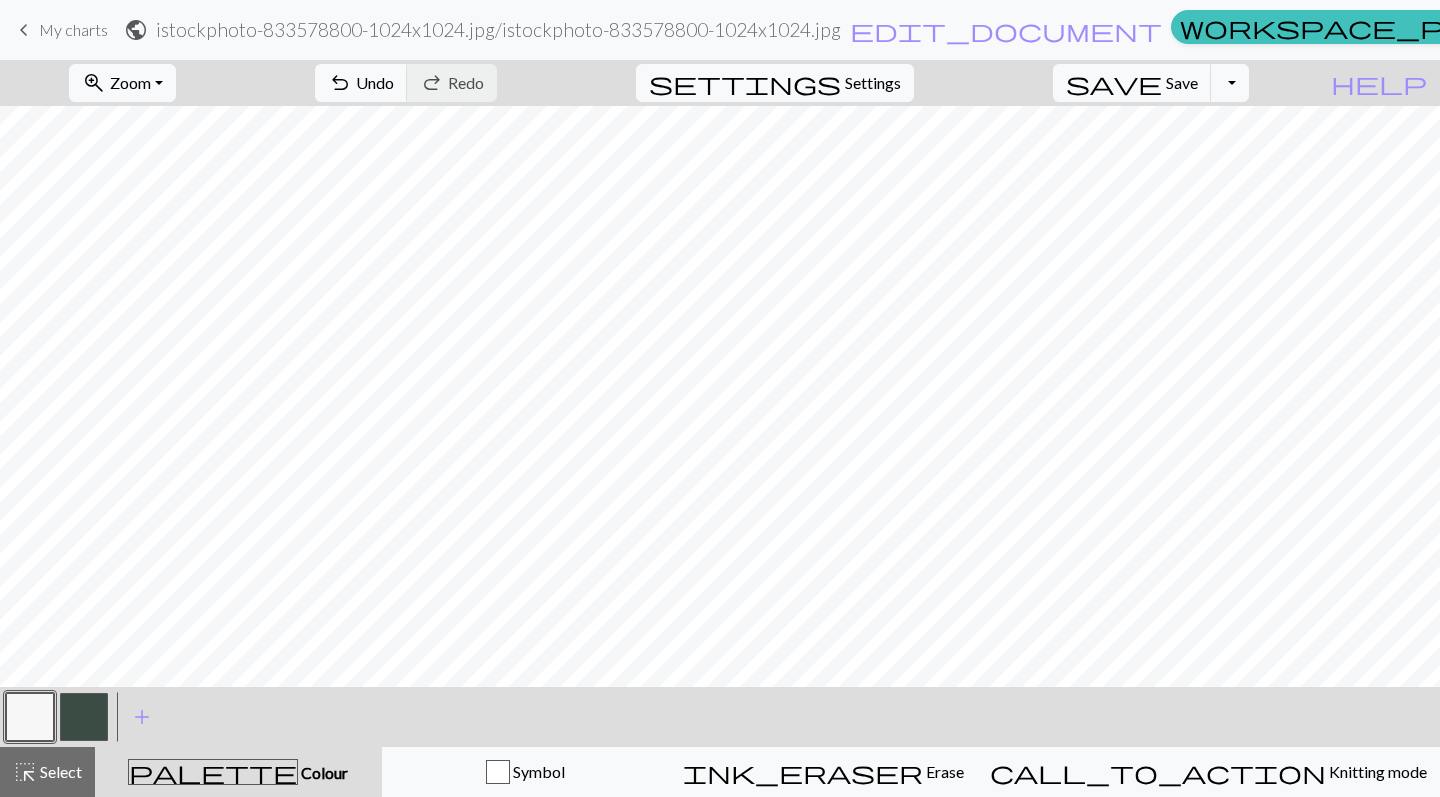 click at bounding box center (84, 717) 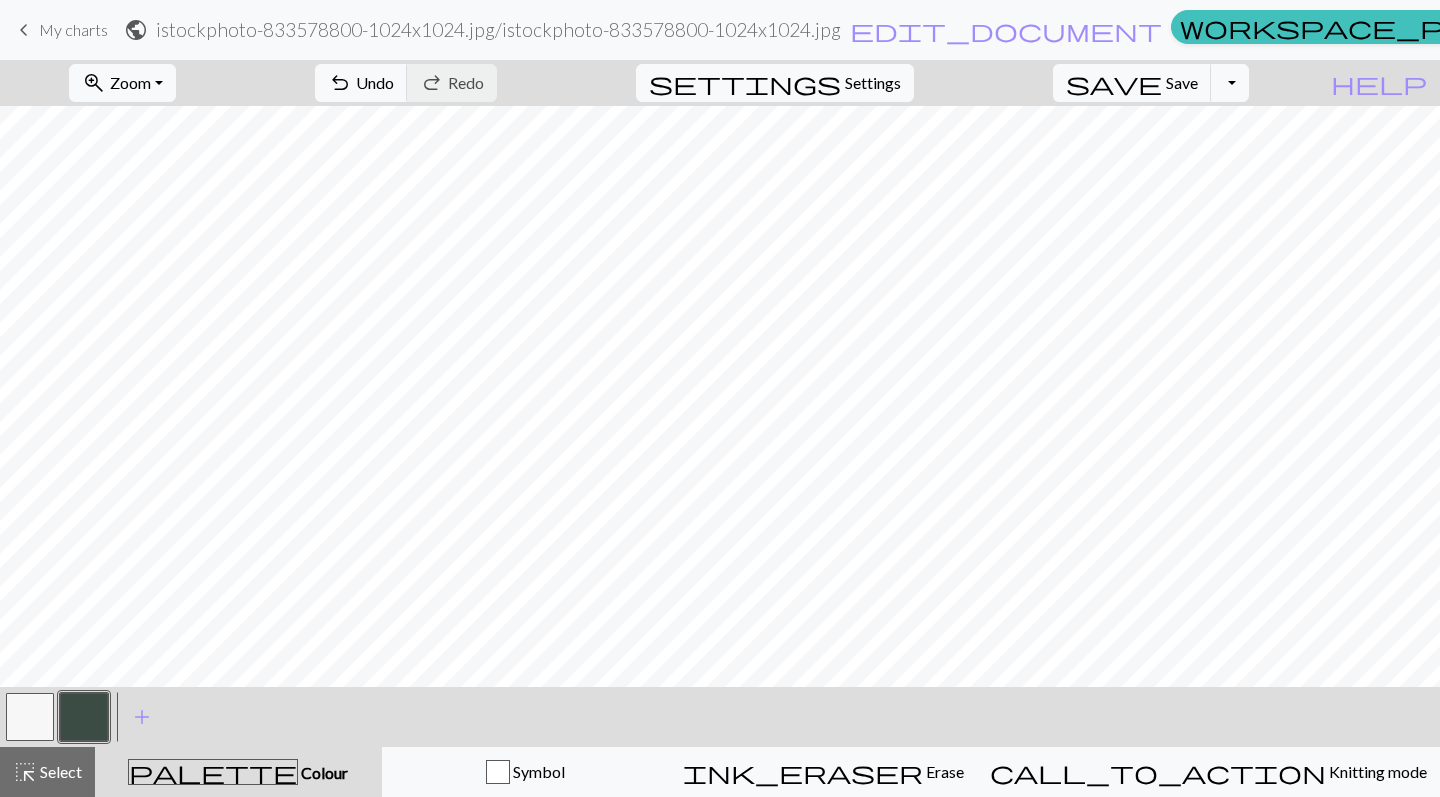 click at bounding box center [30, 717] 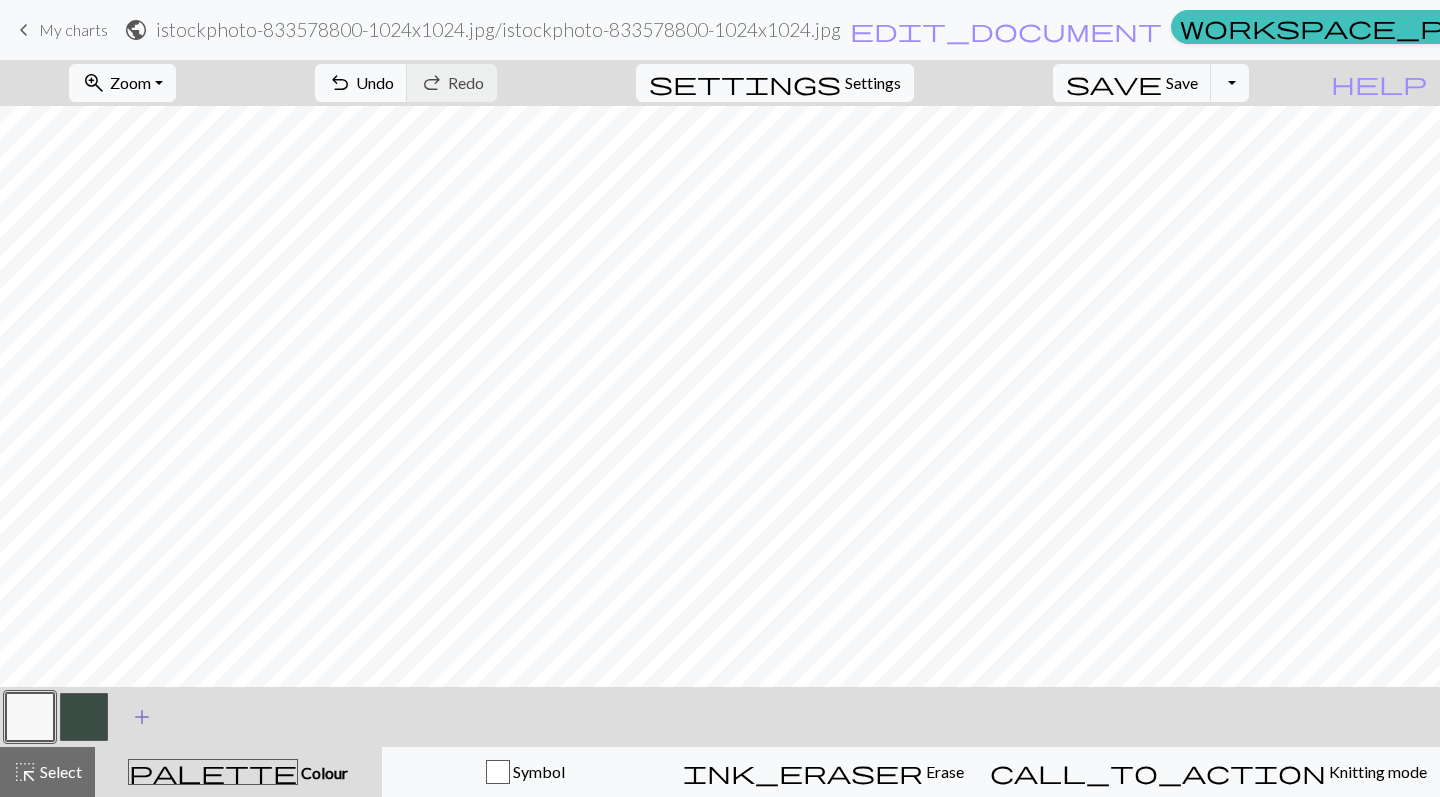 scroll, scrollTop: 0, scrollLeft: 0, axis: both 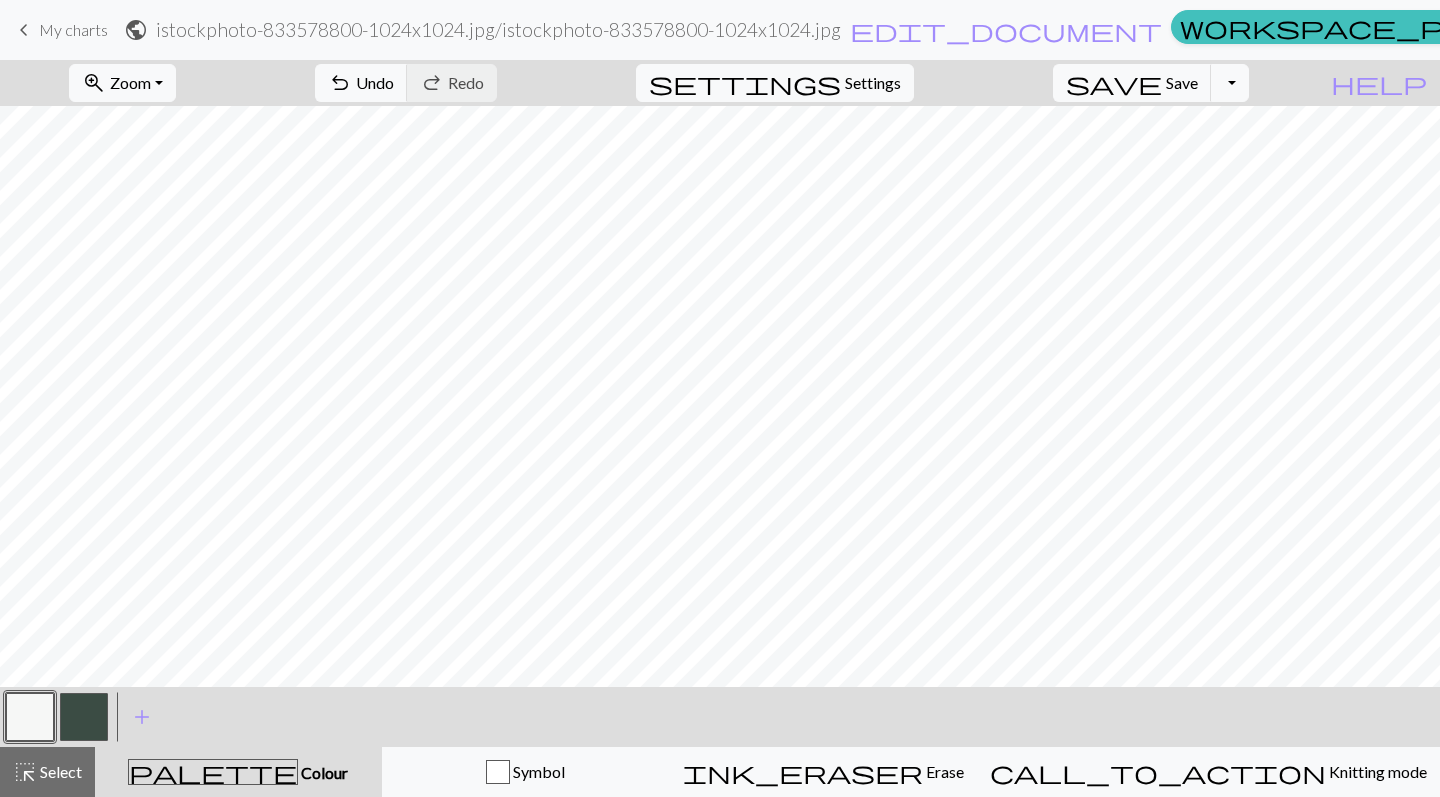 click at bounding box center [84, 717] 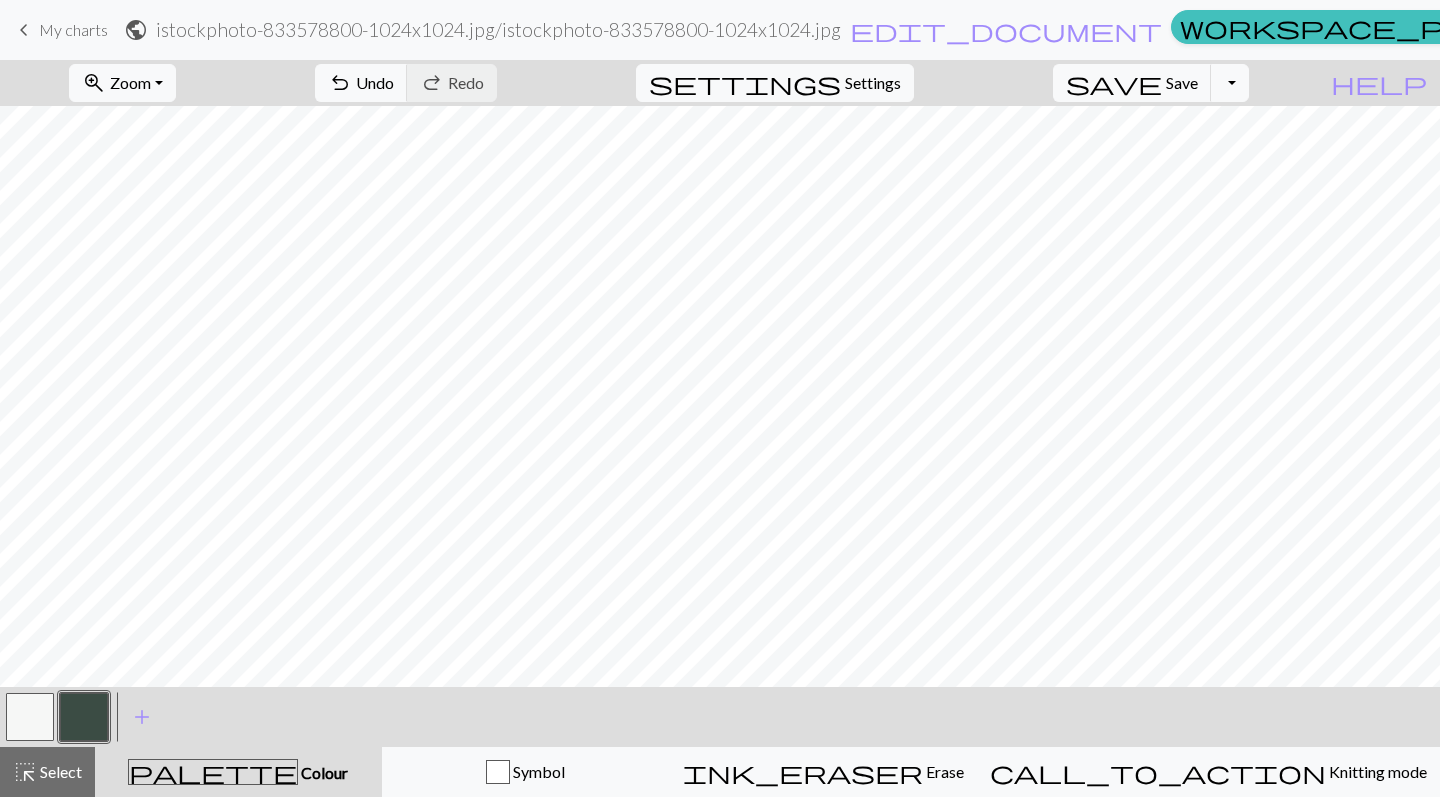 click at bounding box center [30, 717] 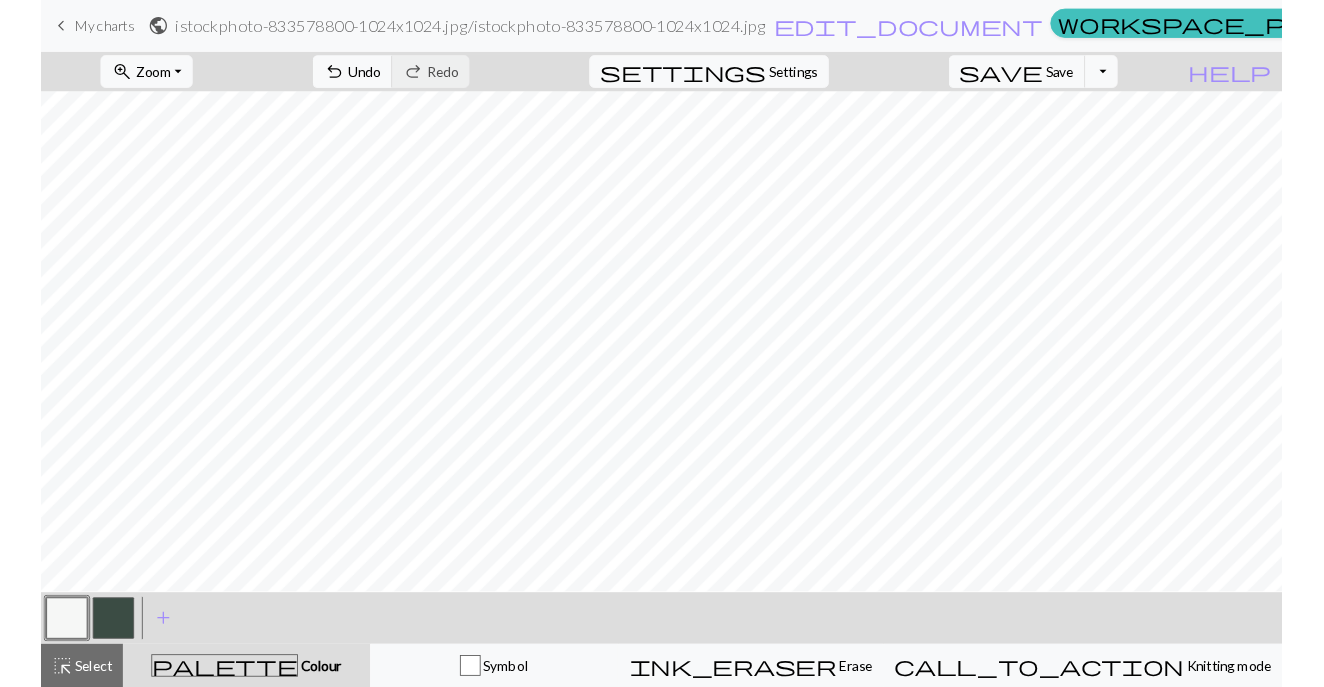 scroll, scrollTop: 656, scrollLeft: 0, axis: vertical 